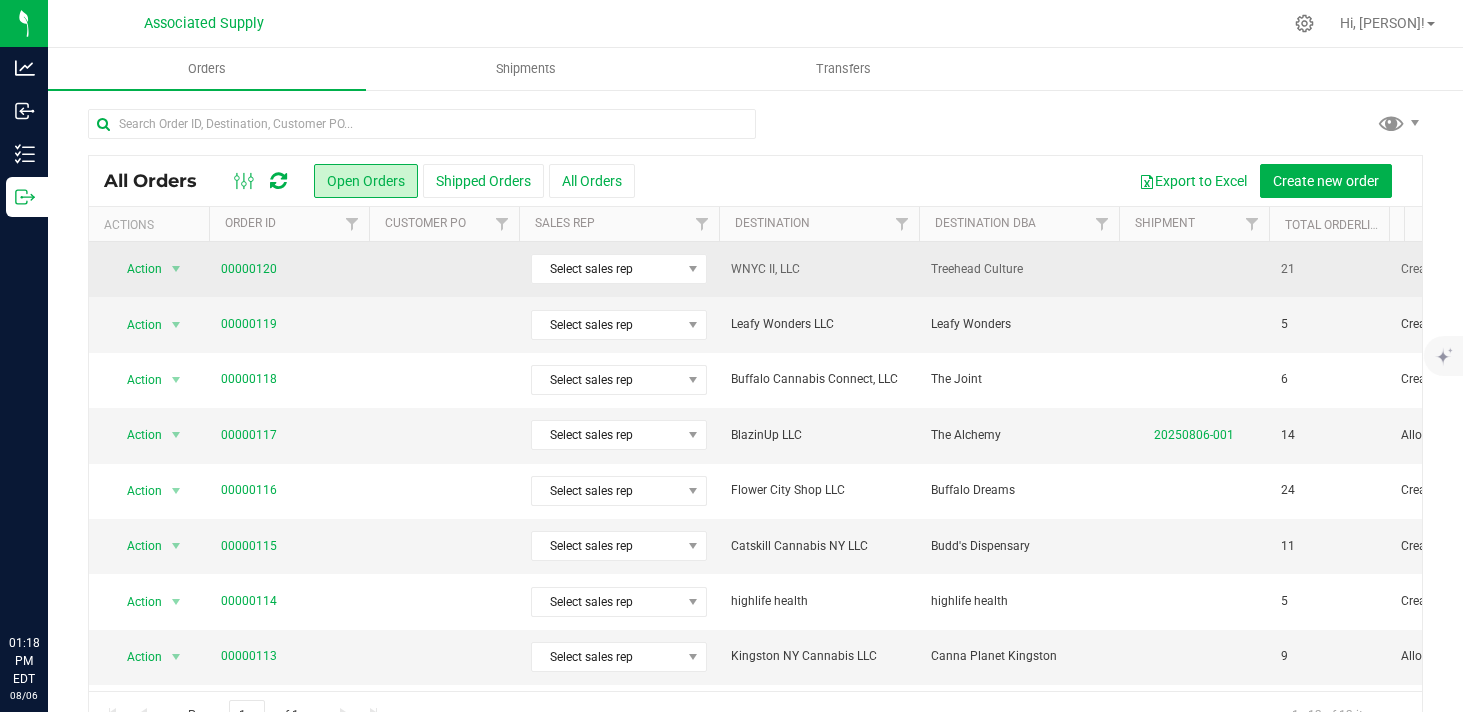 scroll, scrollTop: 0, scrollLeft: 0, axis: both 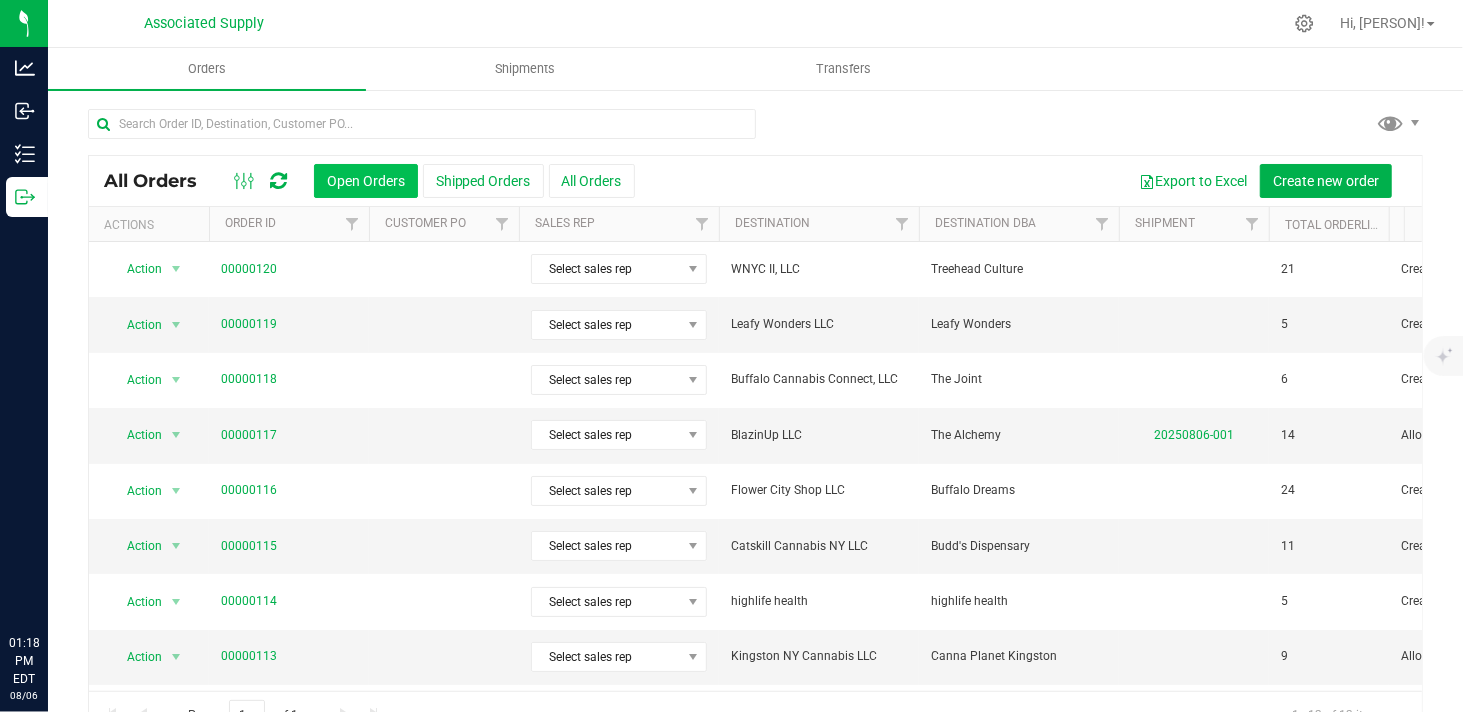 click on "Open Orders" at bounding box center (366, 181) 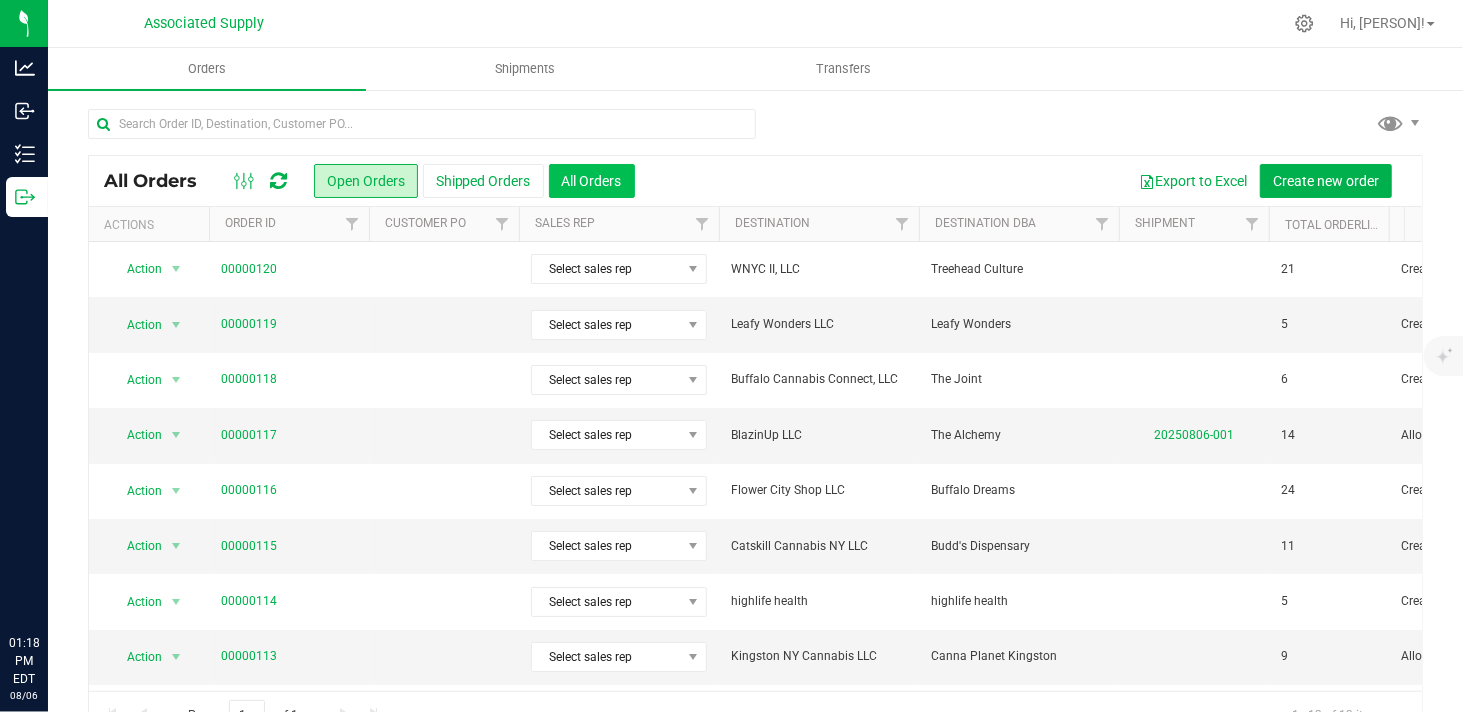 click on "All Orders" at bounding box center (592, 181) 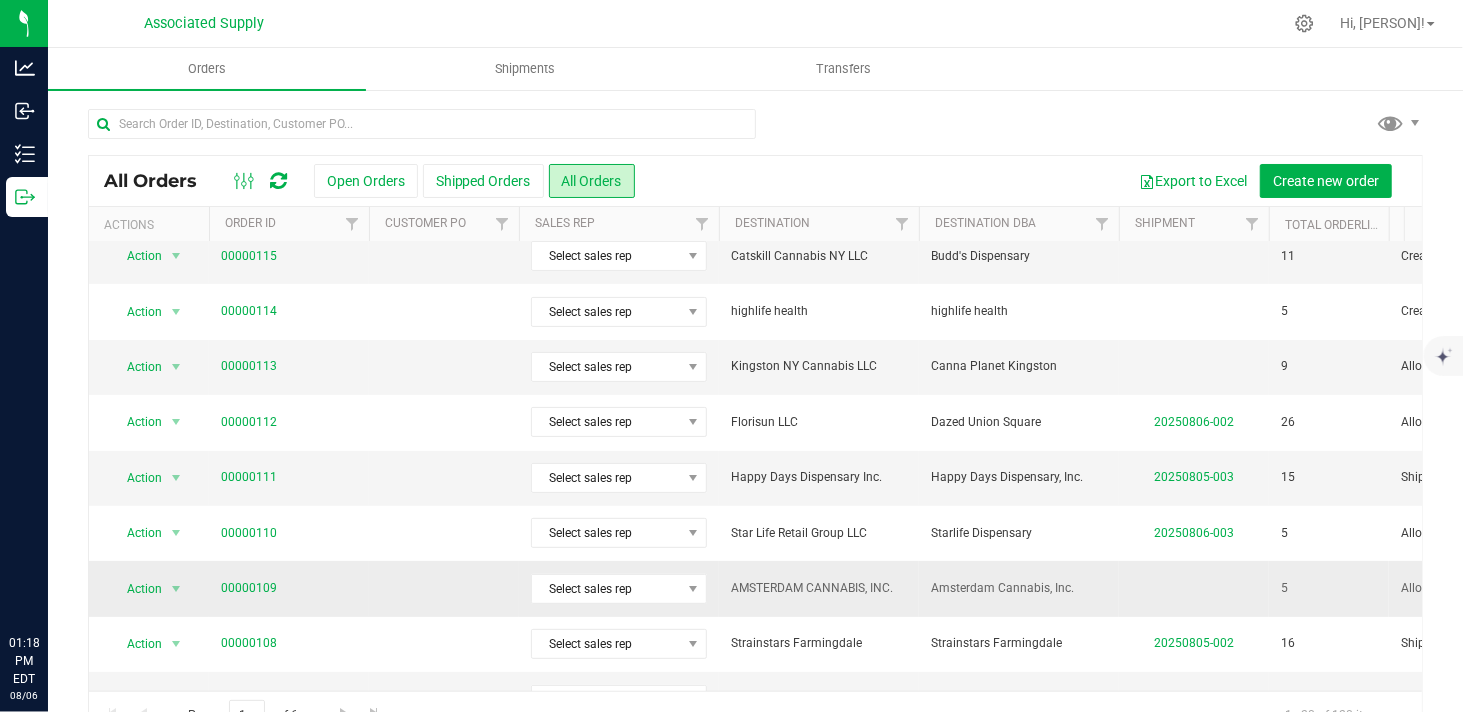 scroll, scrollTop: 0, scrollLeft: 0, axis: both 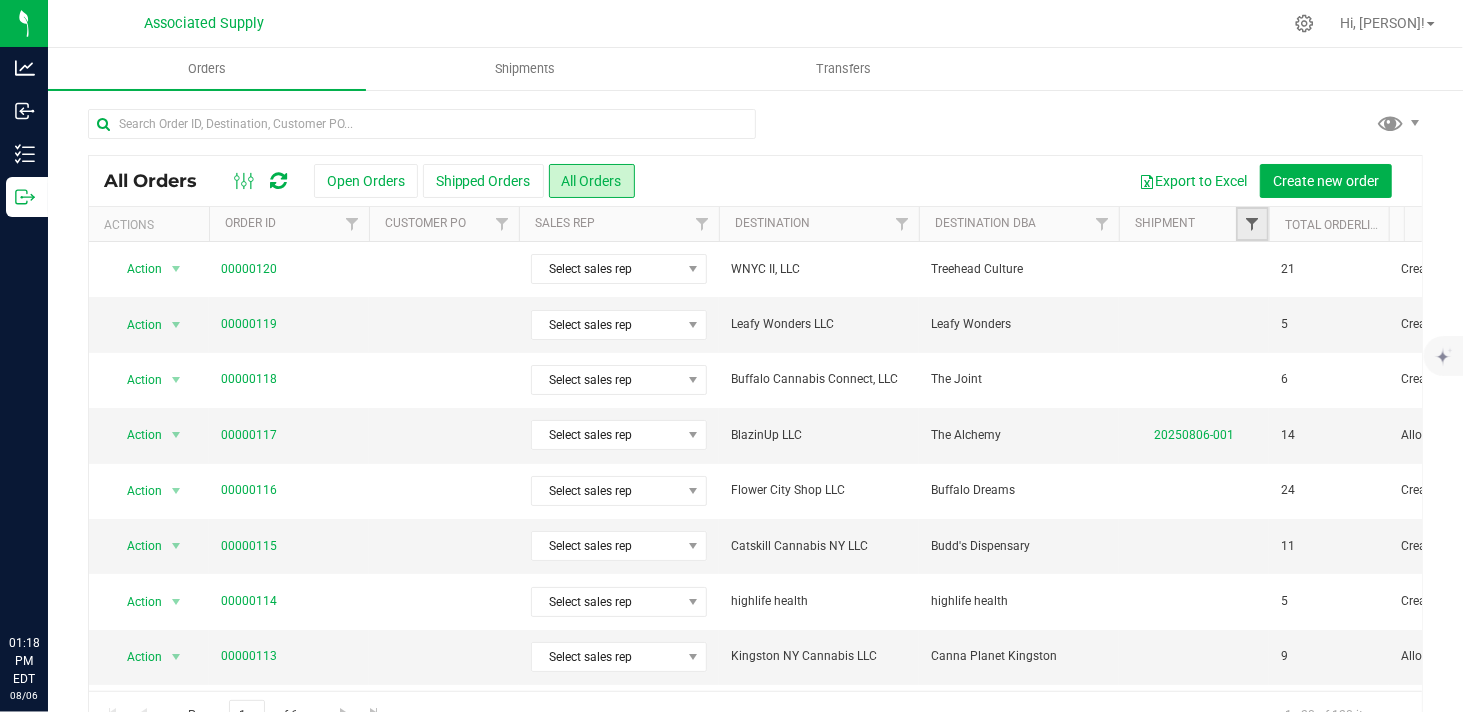 click at bounding box center (1252, 224) 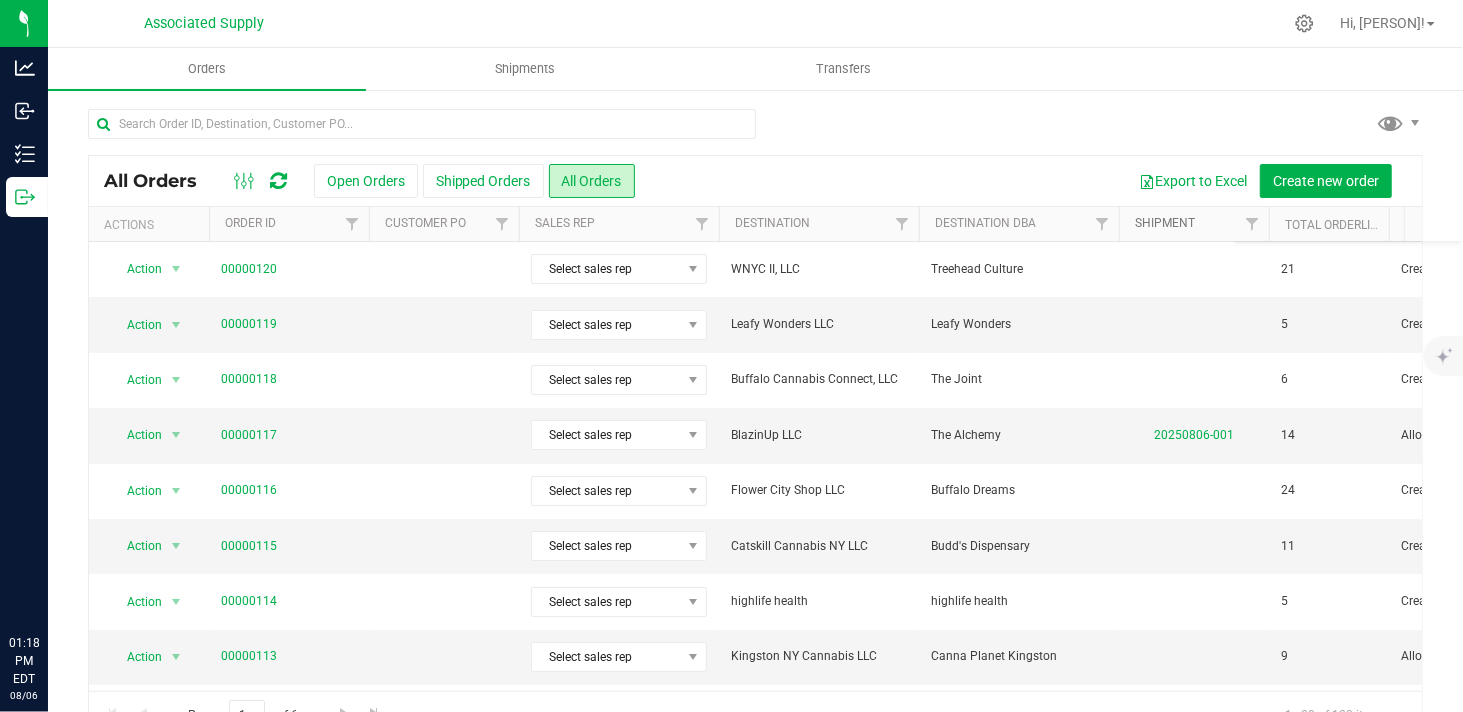 click on "Shipment" at bounding box center [1165, 223] 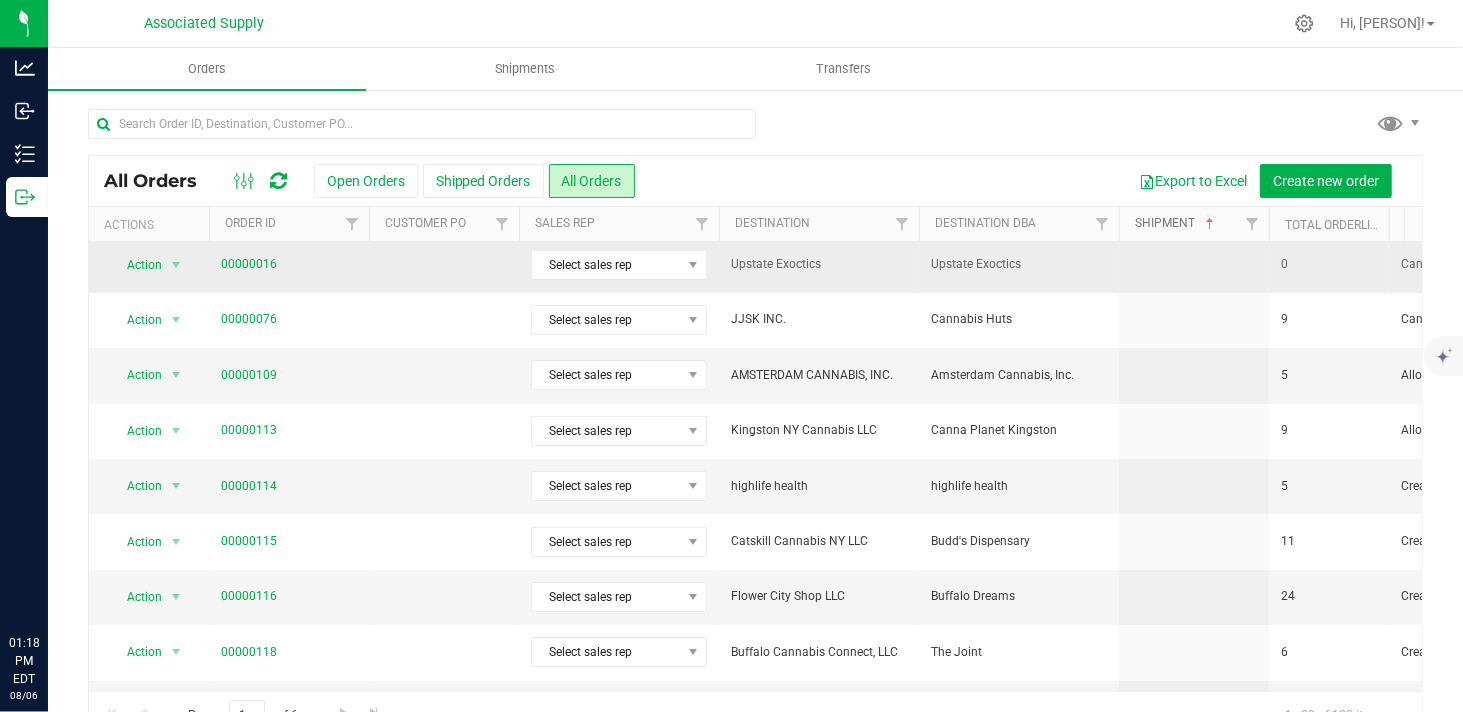 scroll, scrollTop: 0, scrollLeft: 0, axis: both 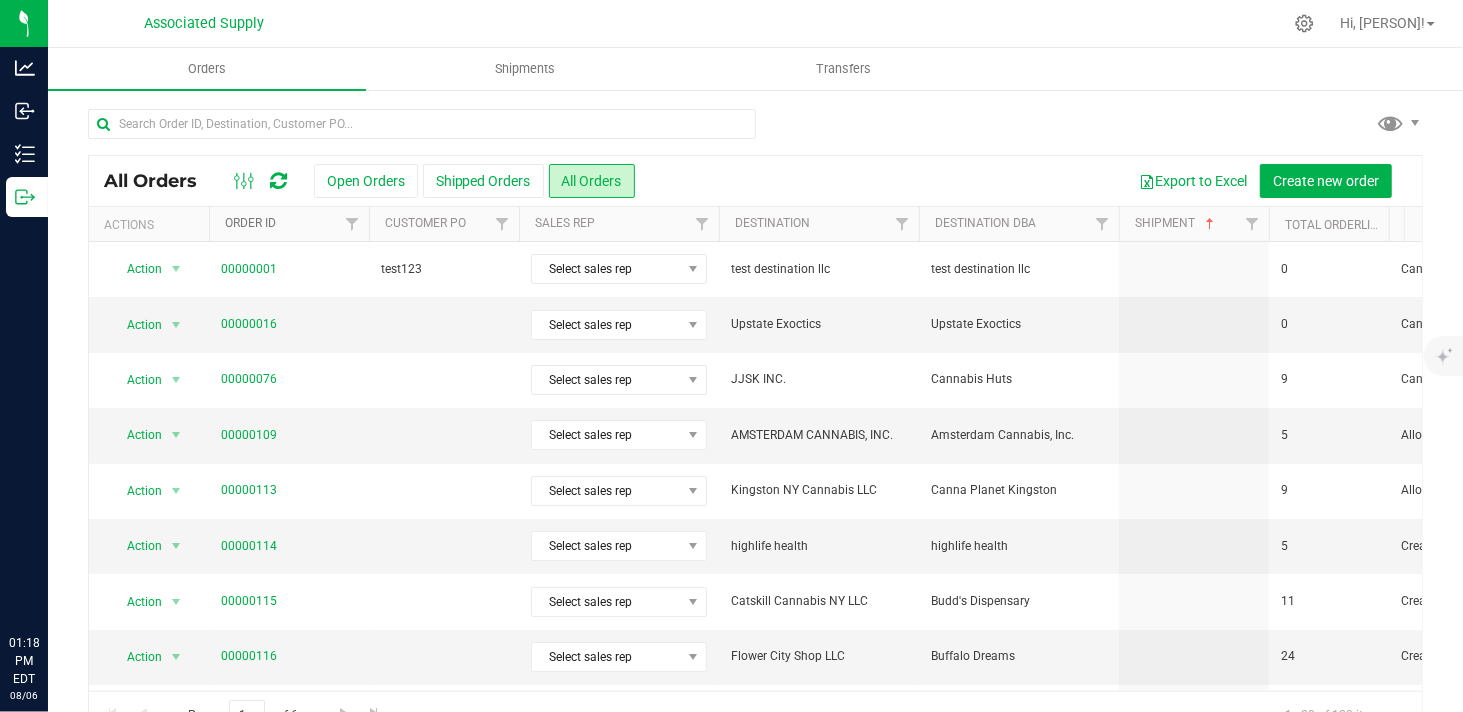 click on "Order ID" at bounding box center [250, 223] 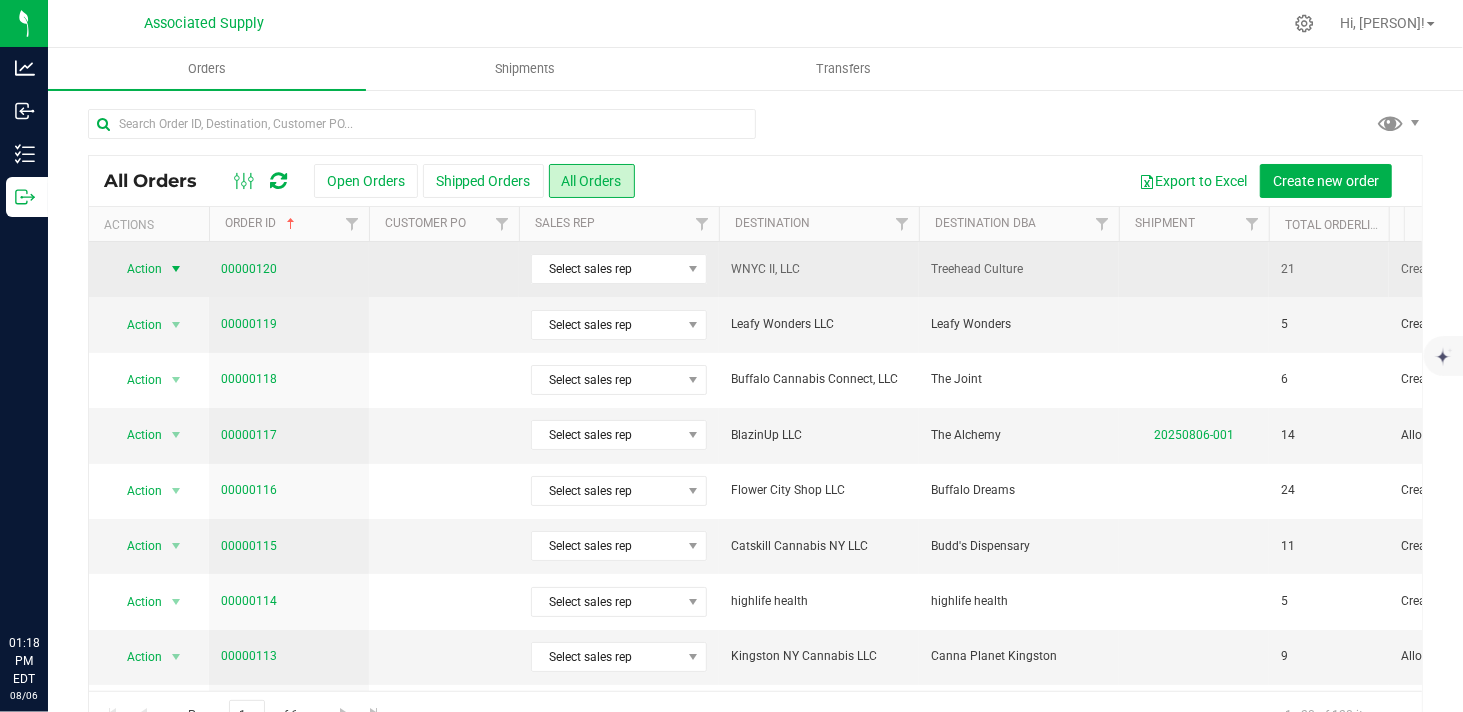 click at bounding box center (176, 269) 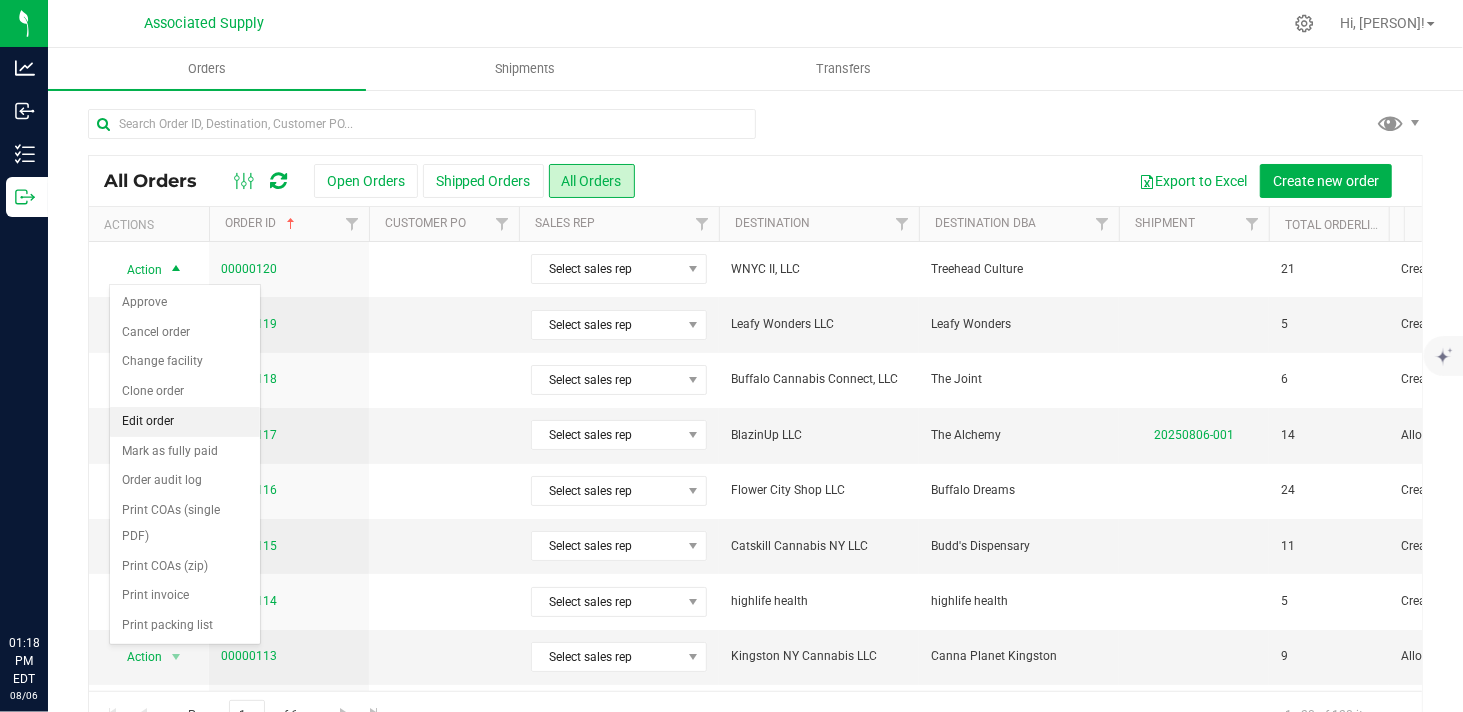 click on "Edit order" at bounding box center (185, 422) 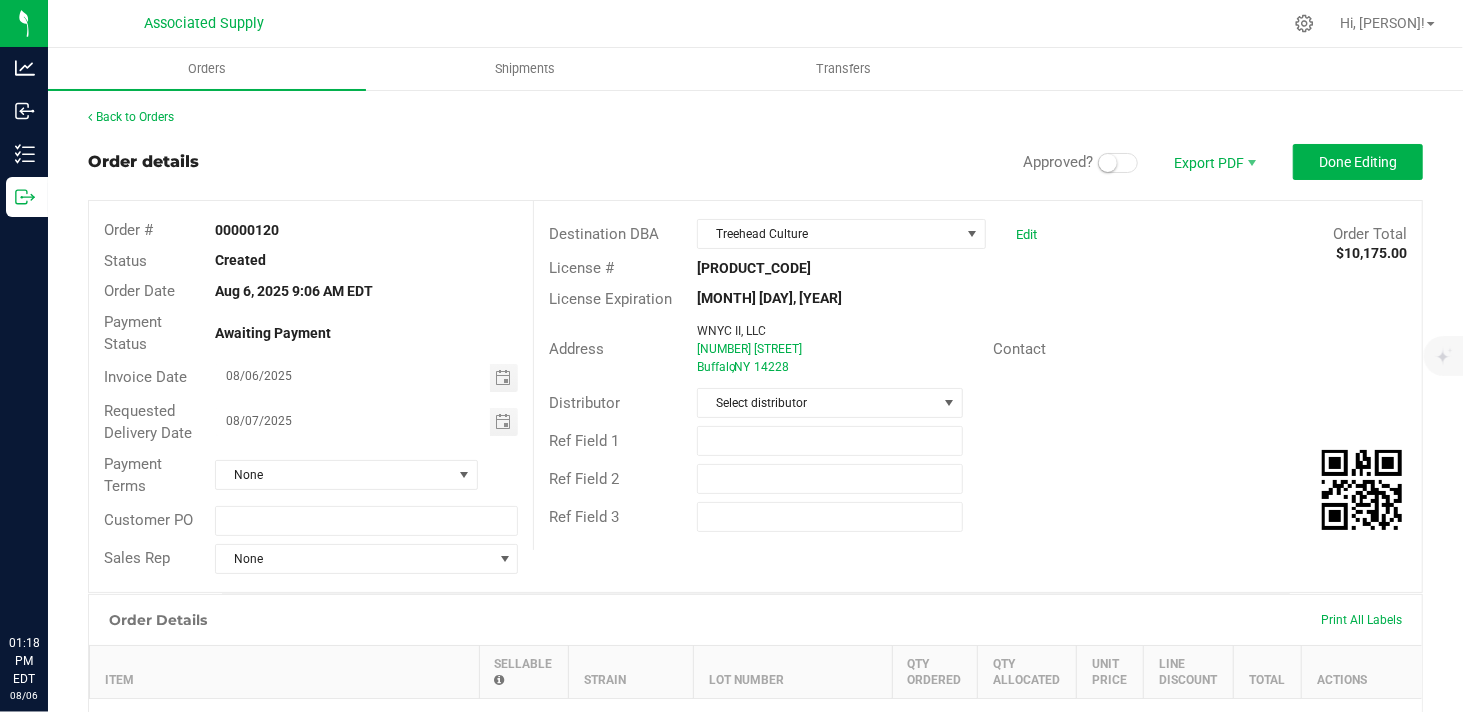 click at bounding box center [1118, 163] 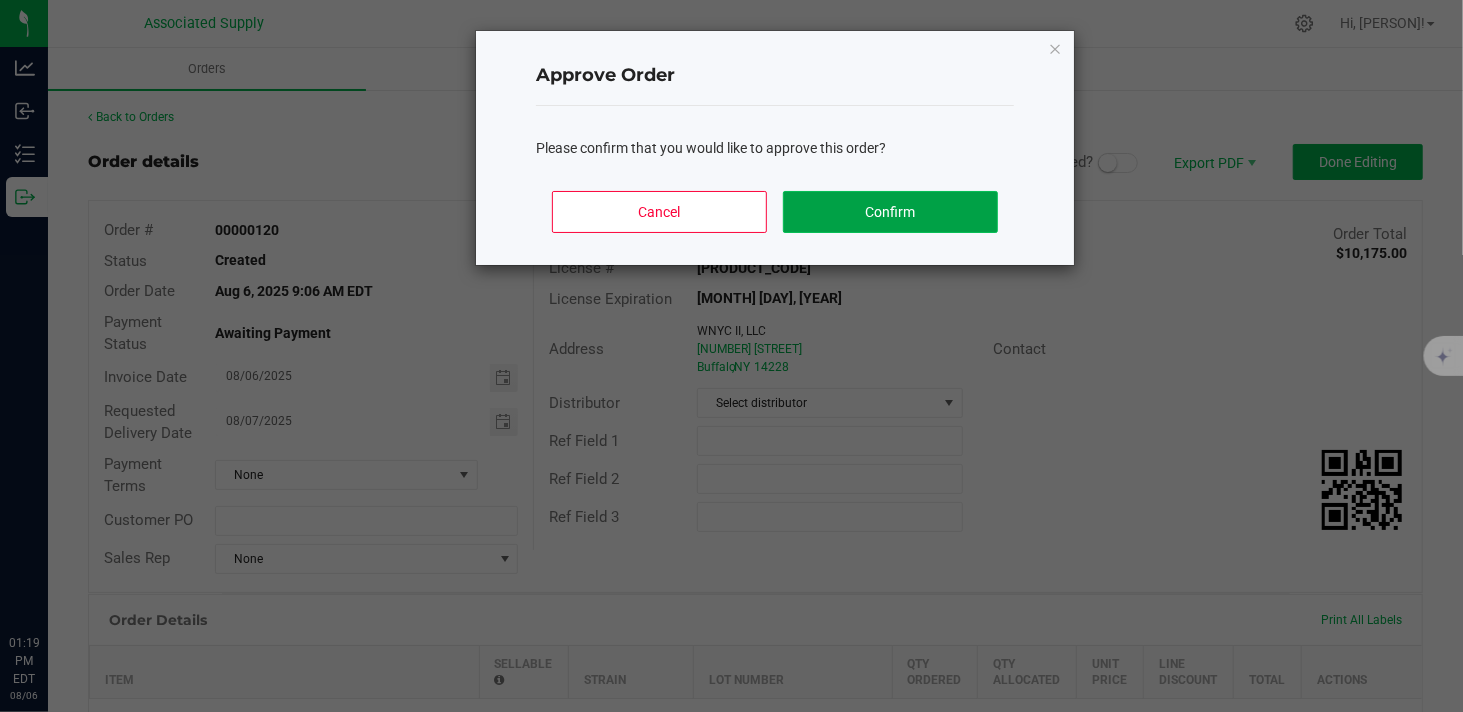 click on "Confirm" 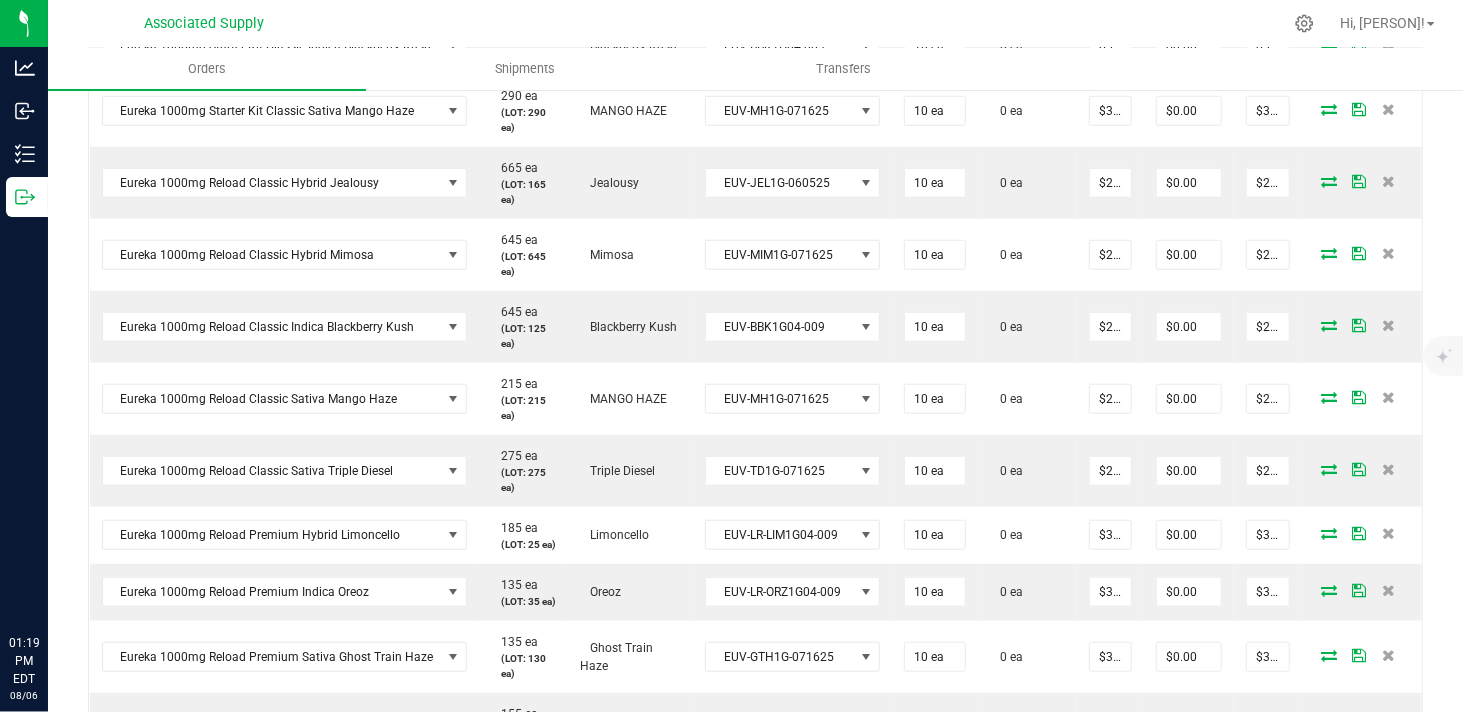 scroll, scrollTop: 386, scrollLeft: 0, axis: vertical 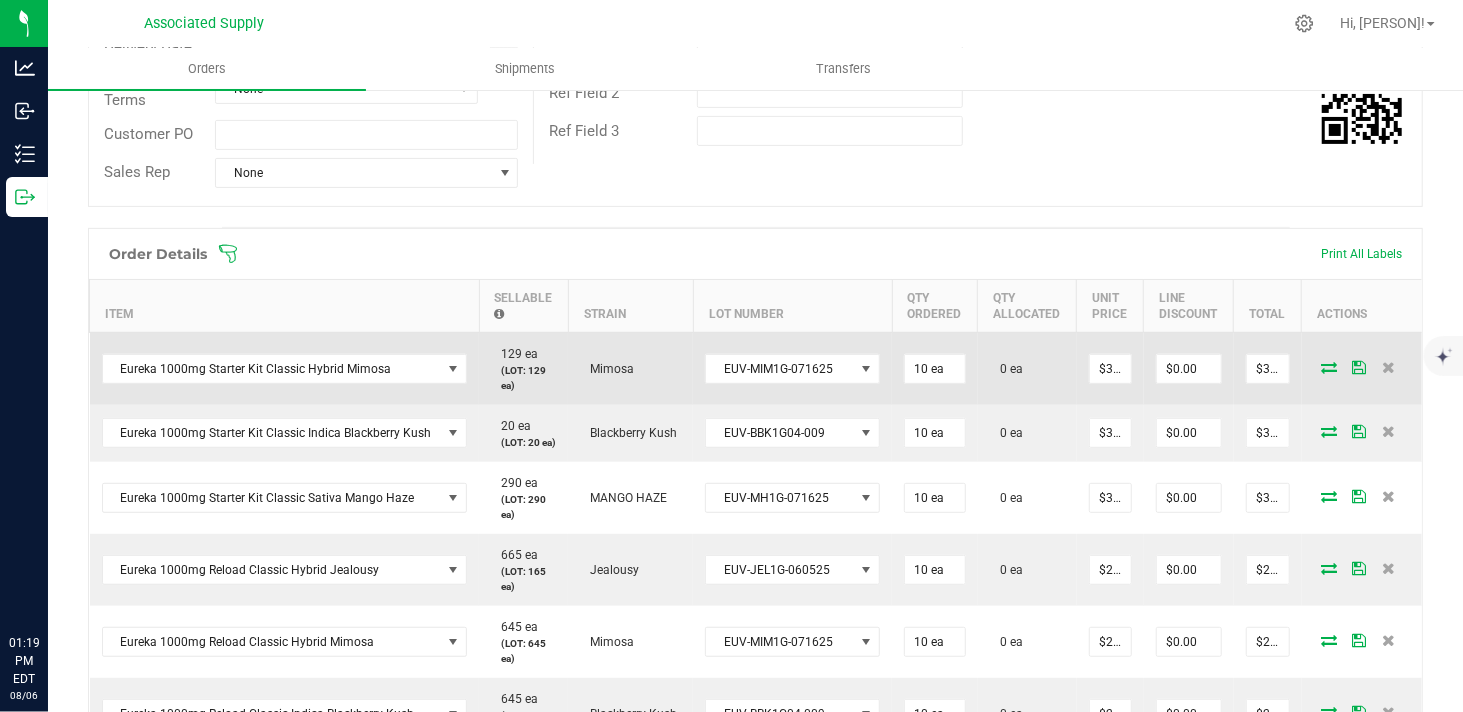 click at bounding box center [1329, 367] 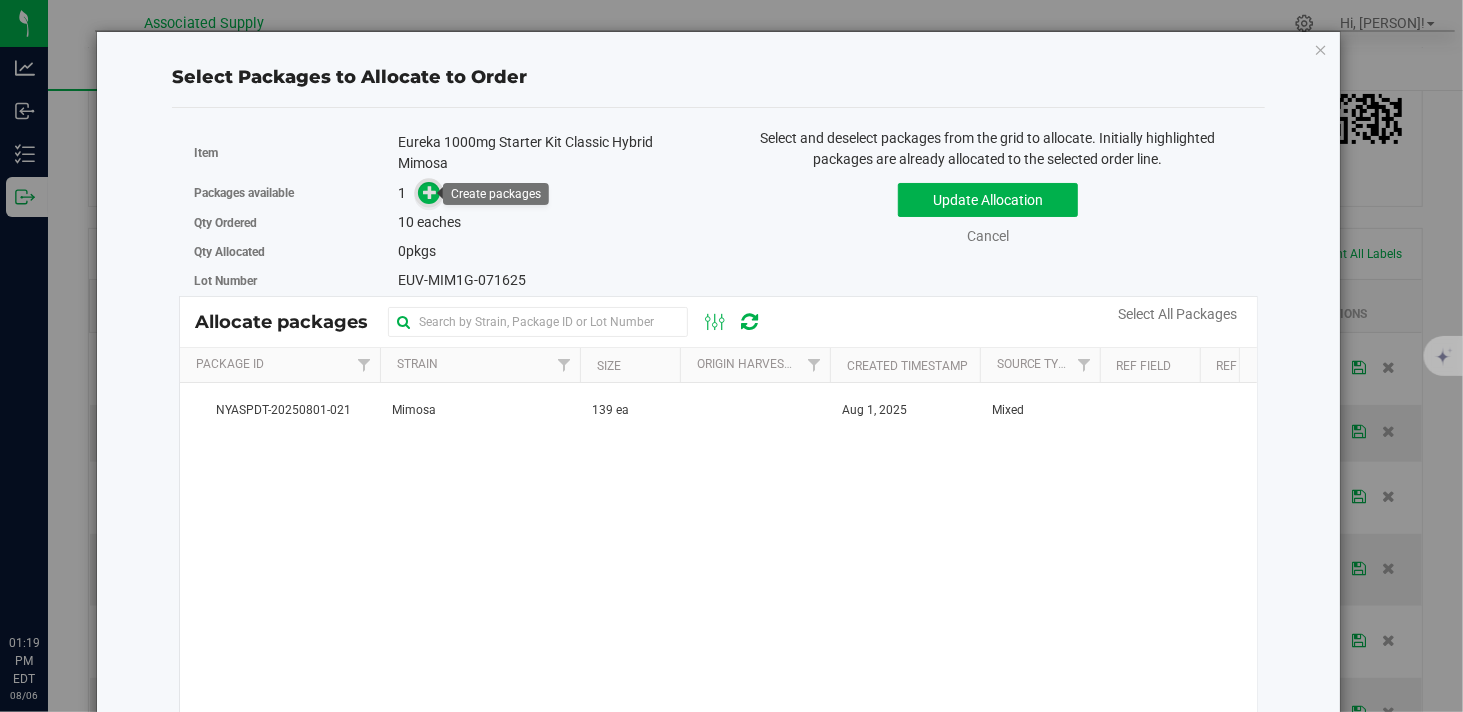 click at bounding box center (430, 192) 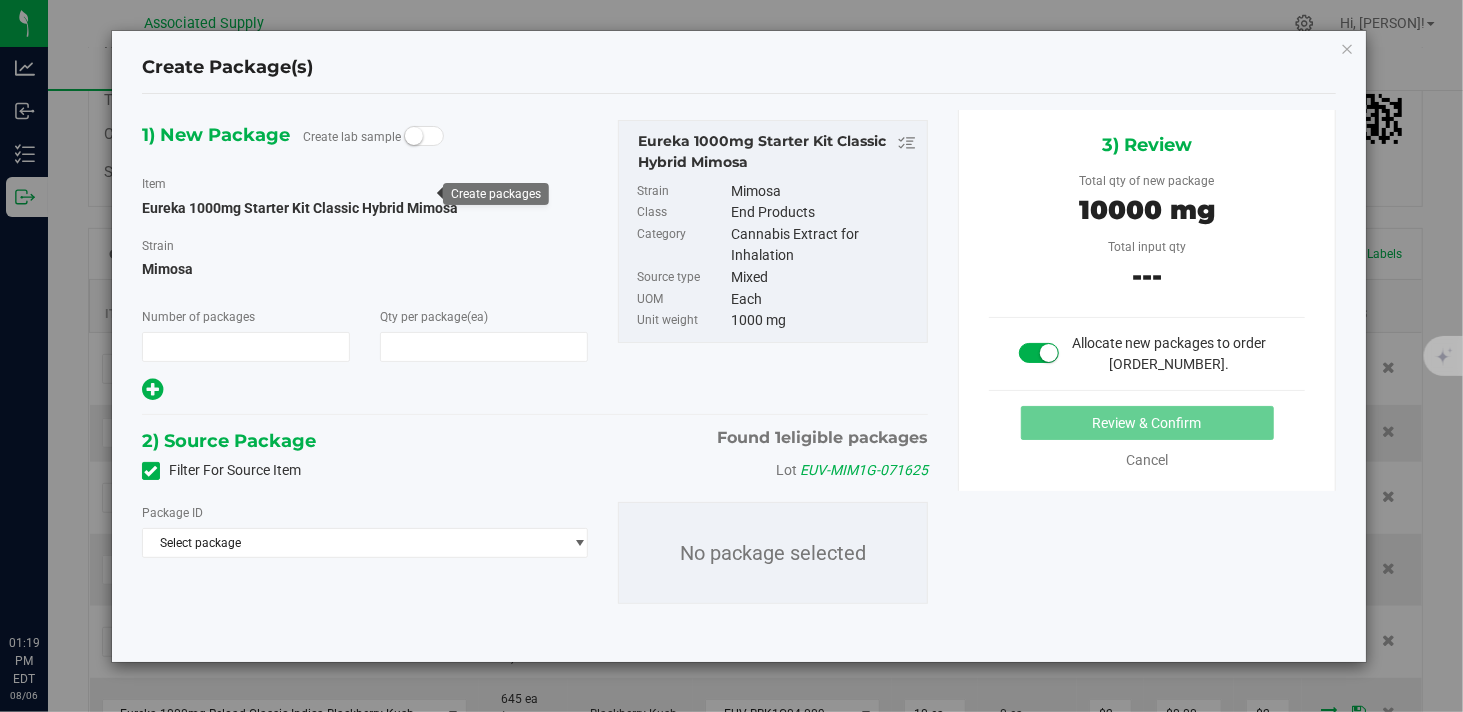 type on "1" 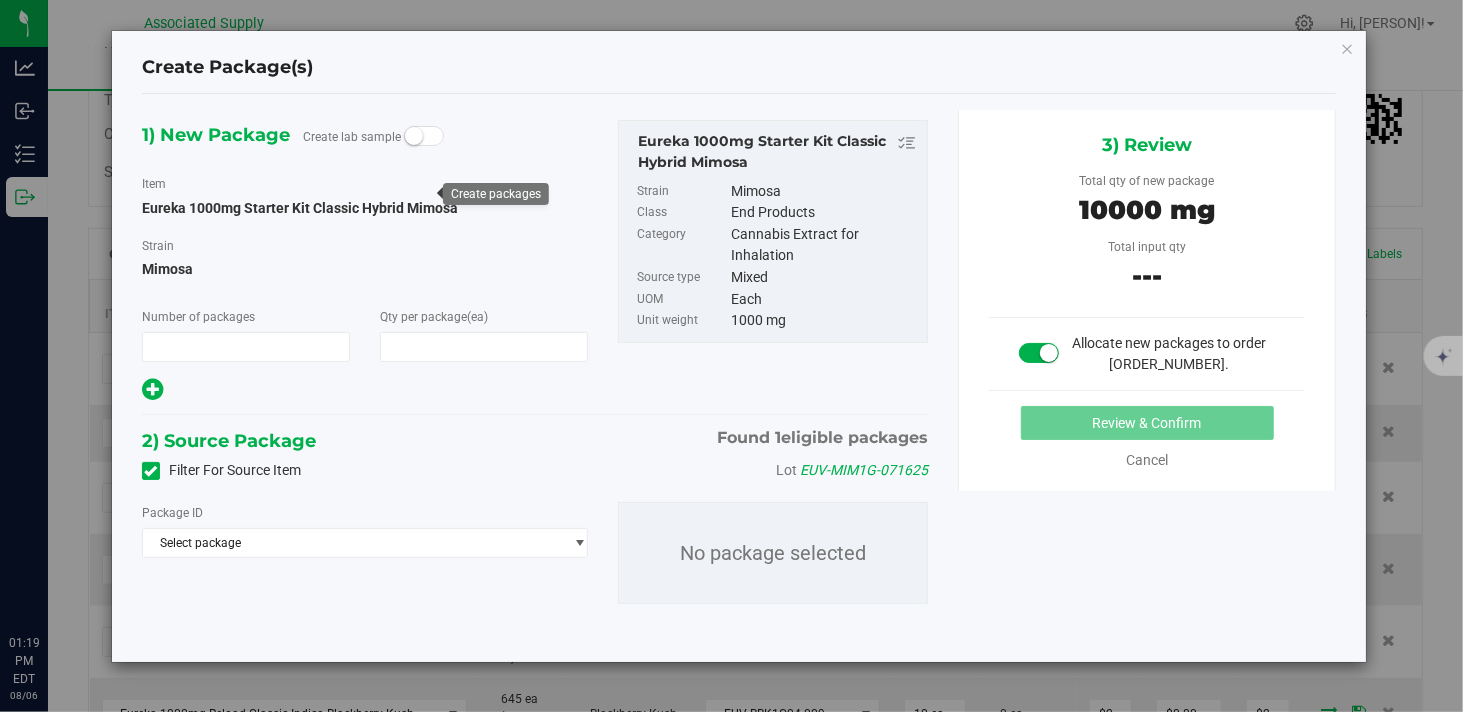 type on "10" 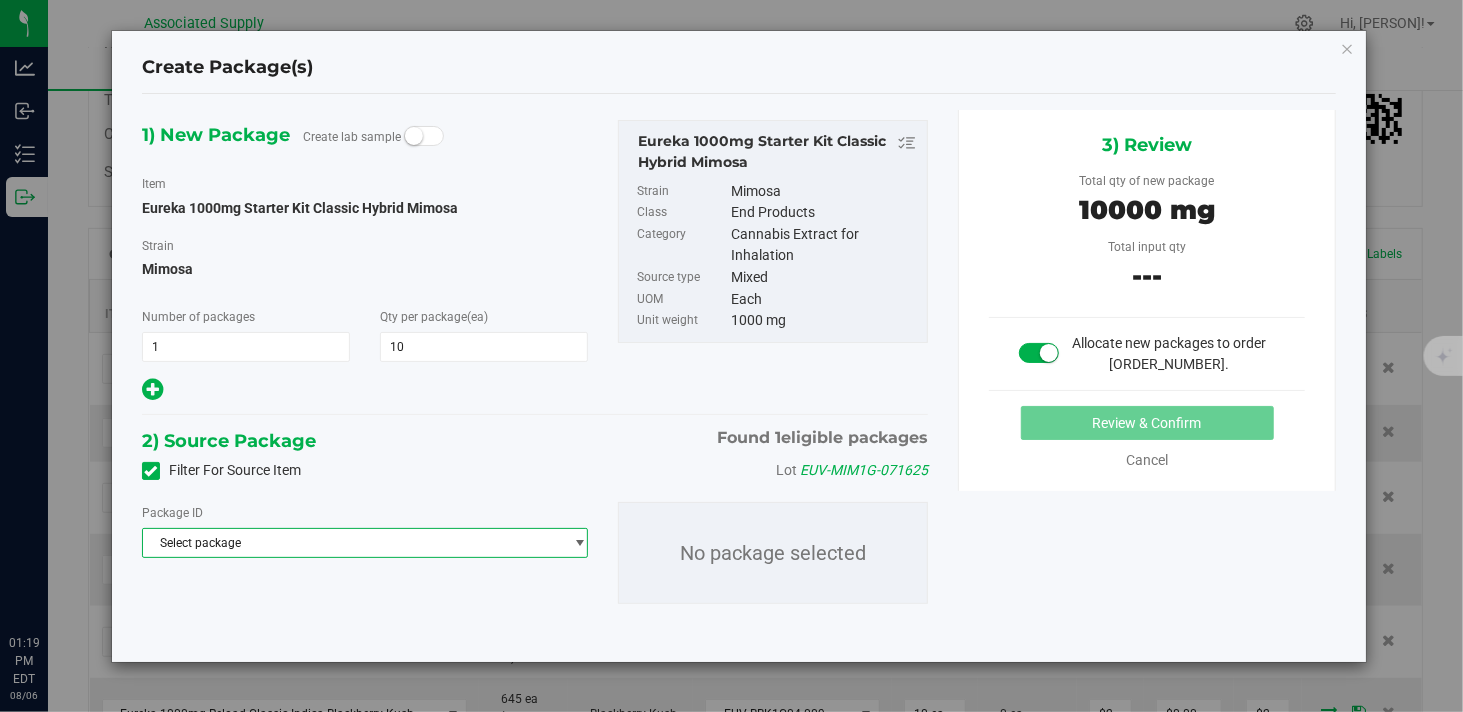 click on "Select package" at bounding box center (352, 543) 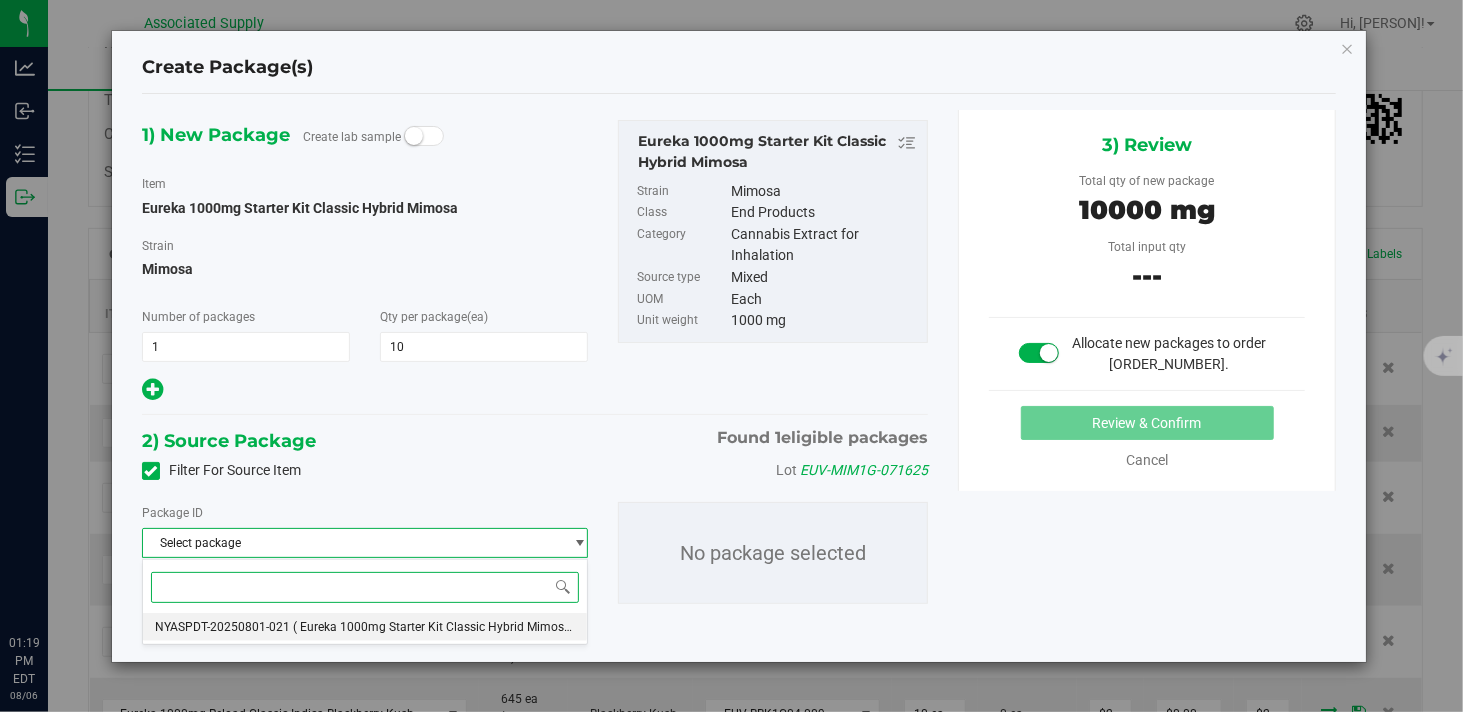 click on "(
Eureka 1000mg Starter Kit Classic Hybrid Mimosa
)" at bounding box center [435, 627] 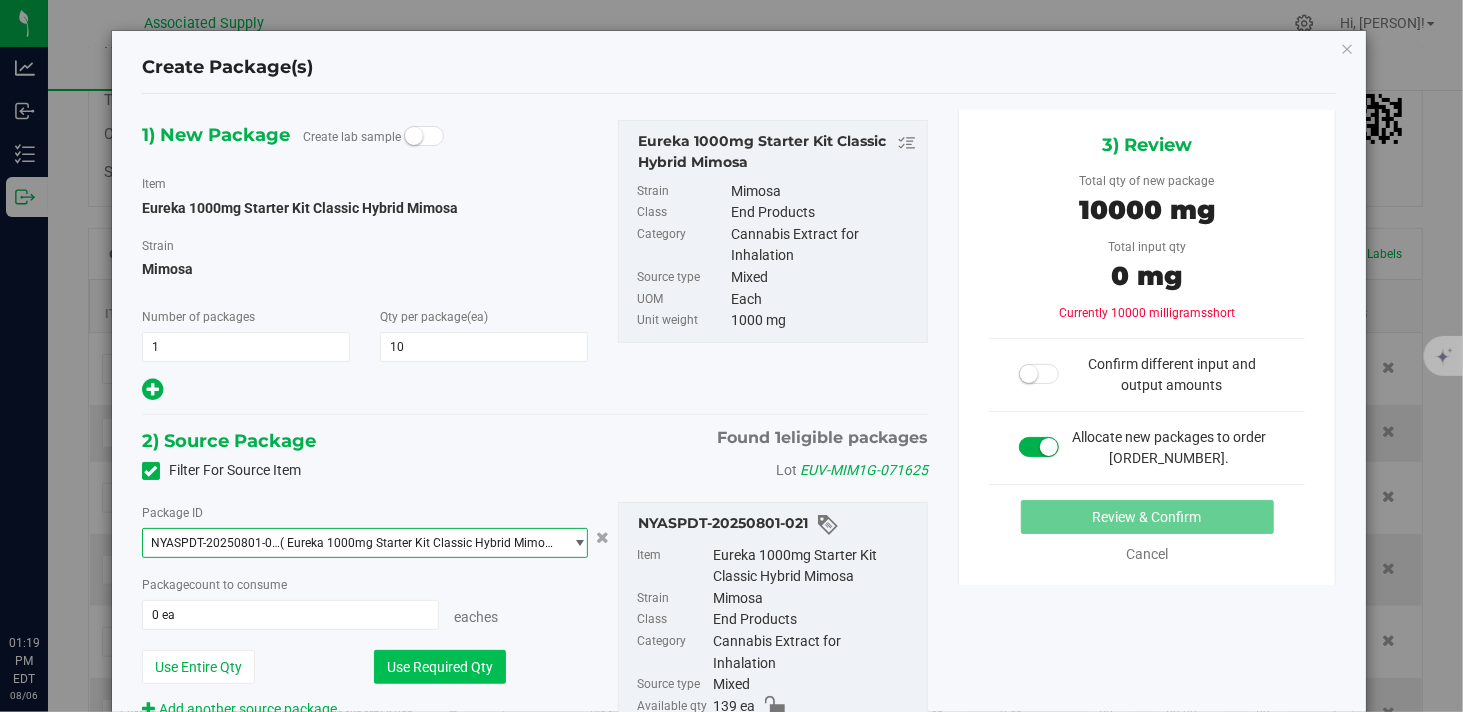click on "Use Required Qty" at bounding box center (440, 667) 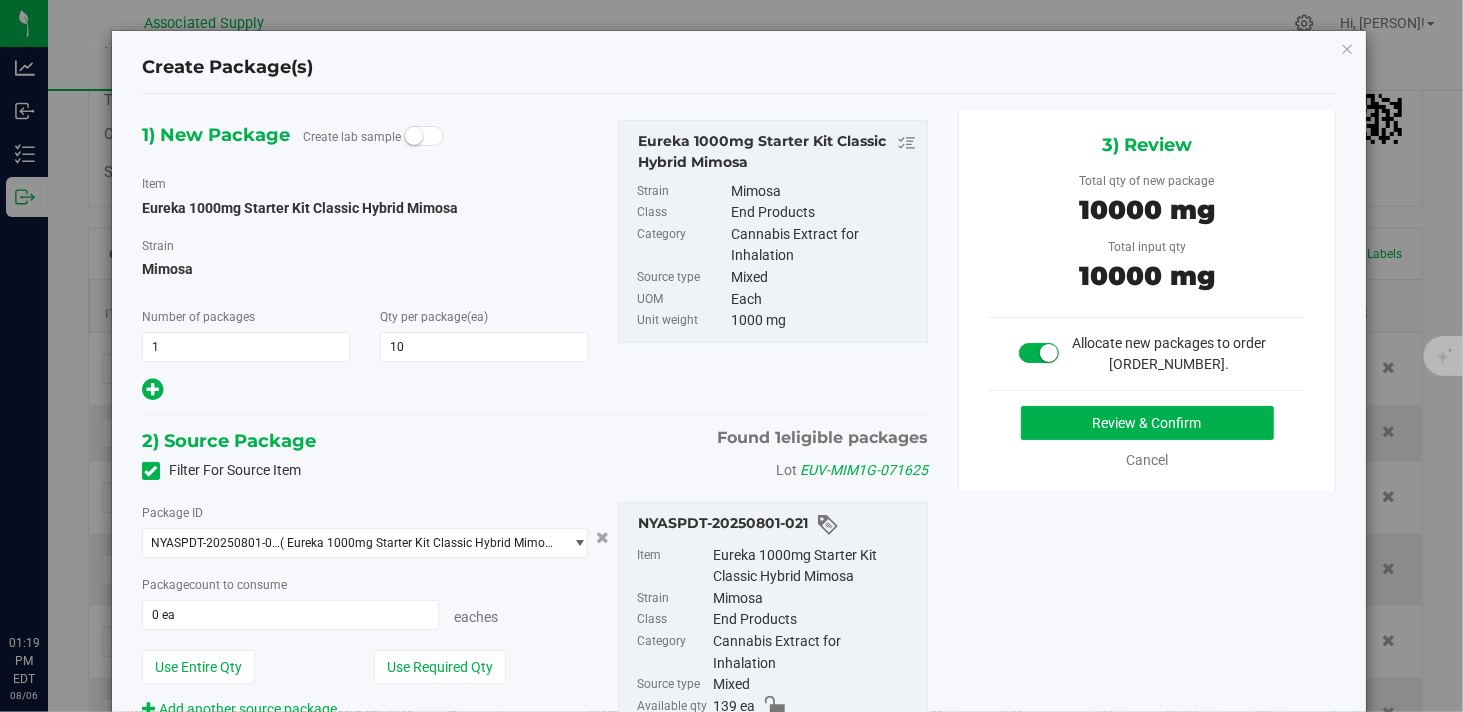type on "10 ea" 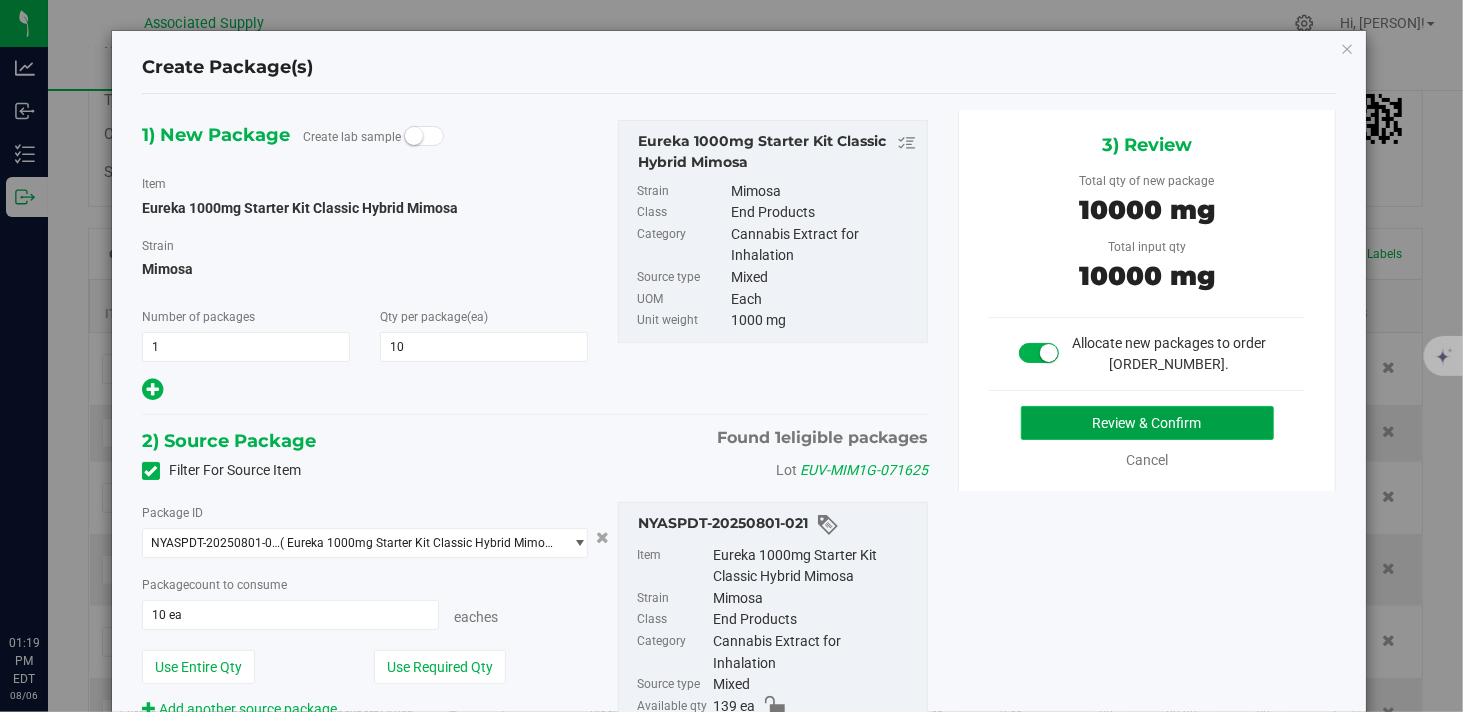 click on "Review & Confirm" at bounding box center (1147, 423) 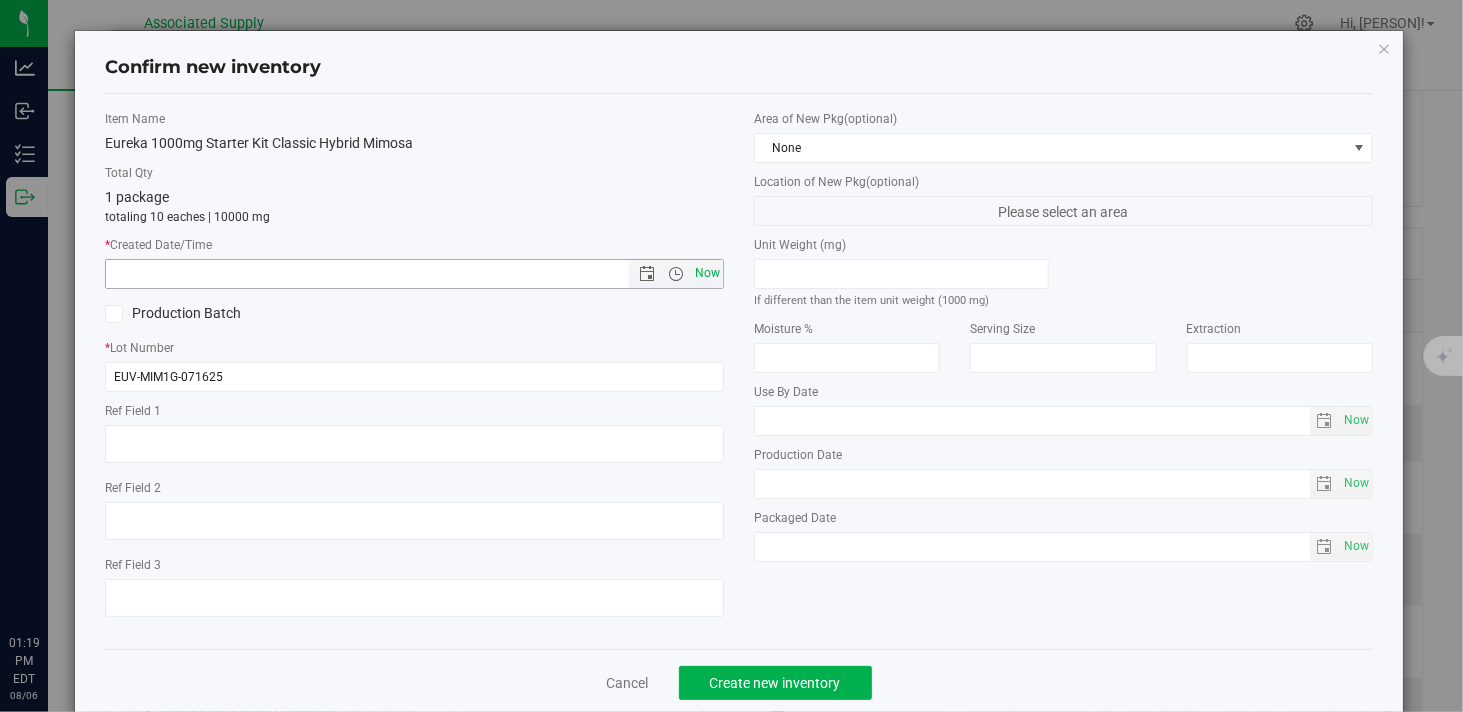 click on "Now" at bounding box center [708, 273] 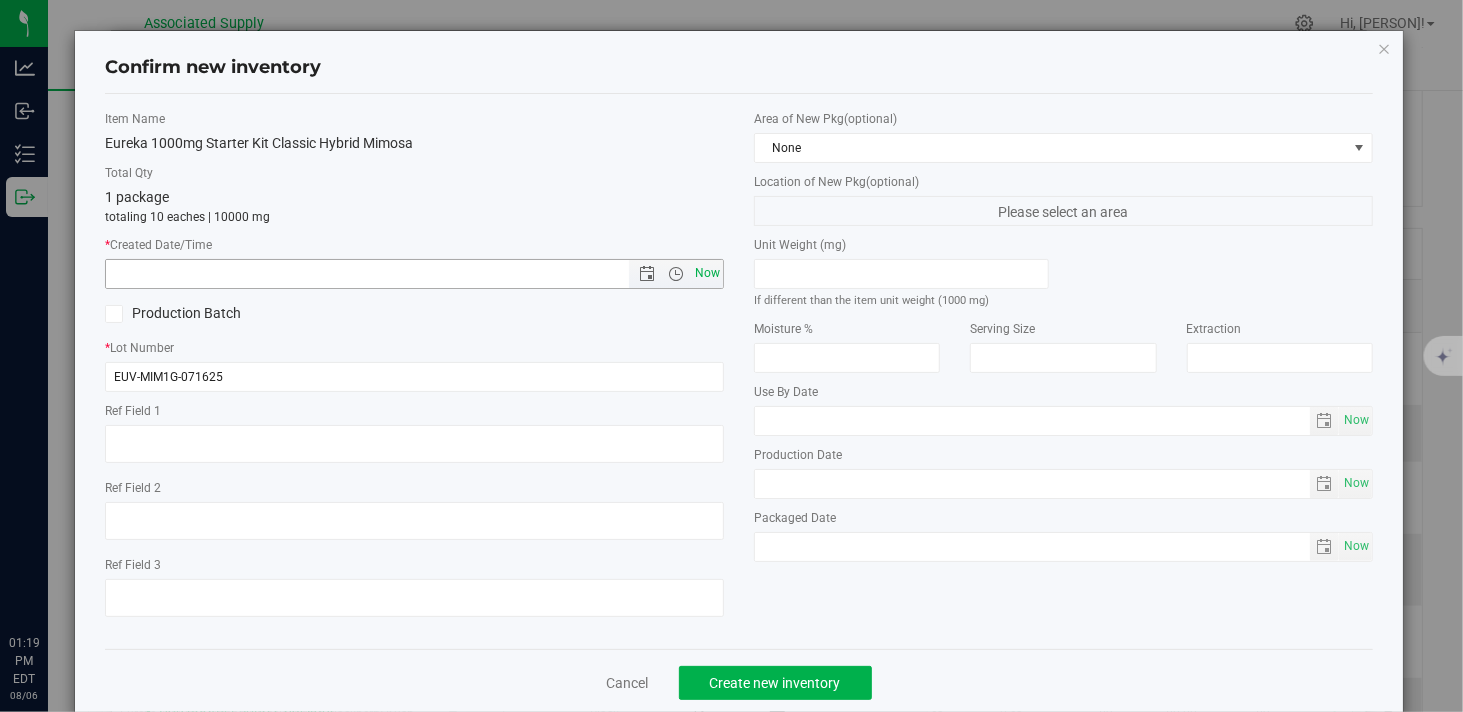 type on "[DATE] [TIME]" 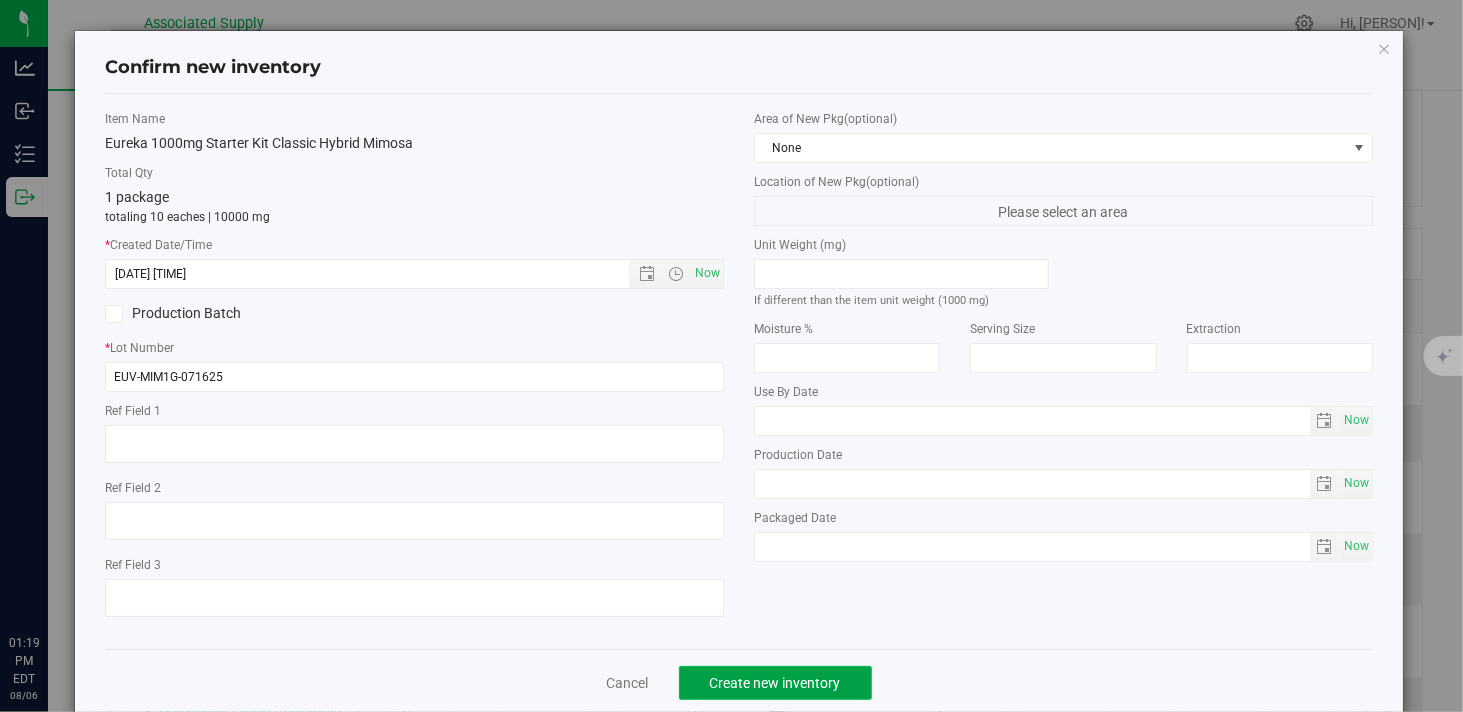 click on "Create new inventory" 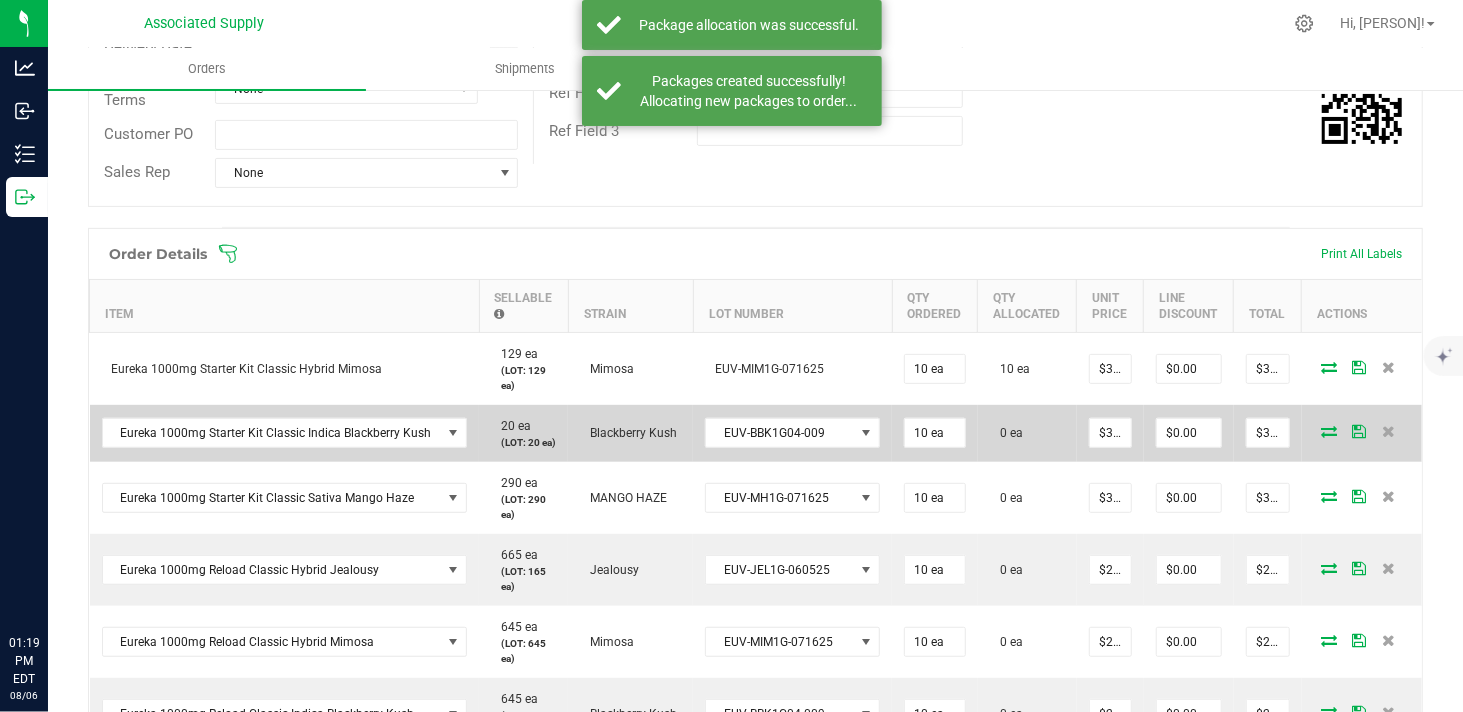 click at bounding box center (1329, 431) 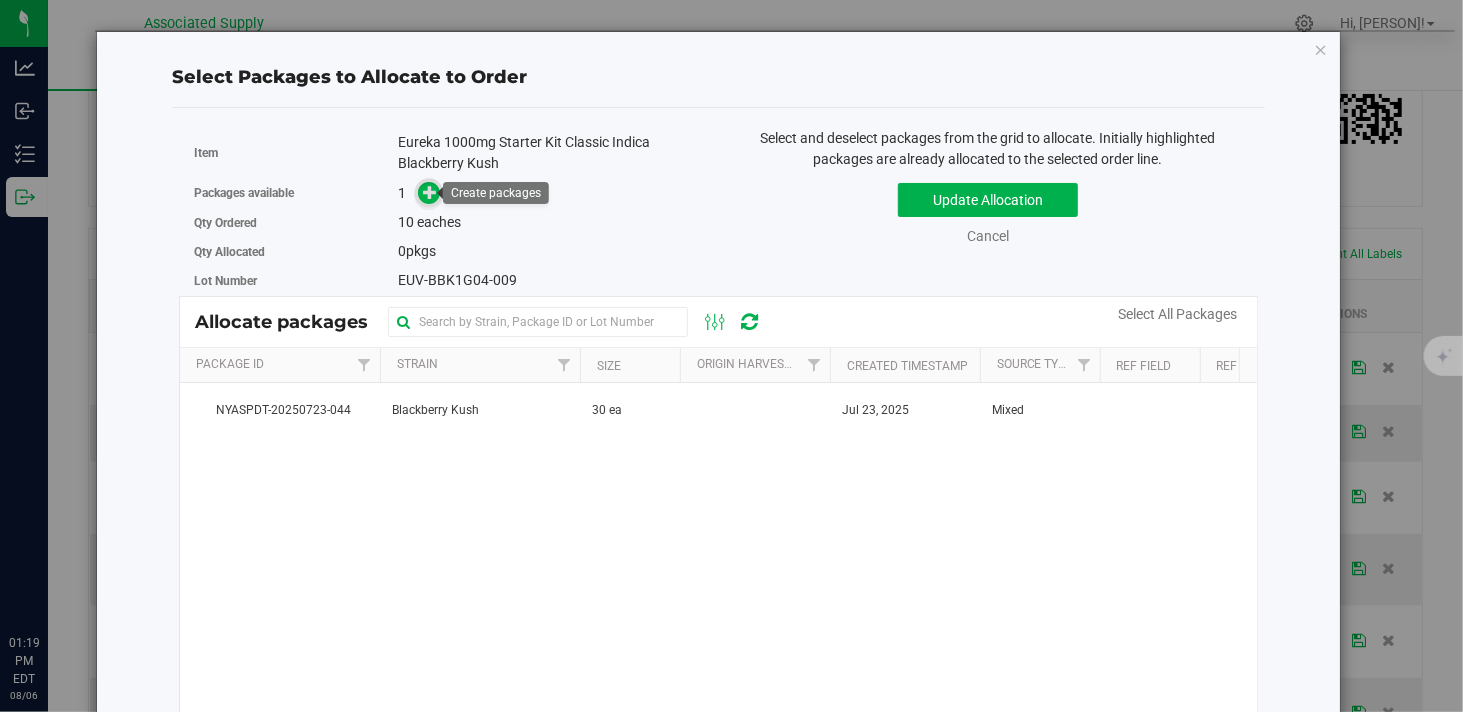 click at bounding box center [430, 192] 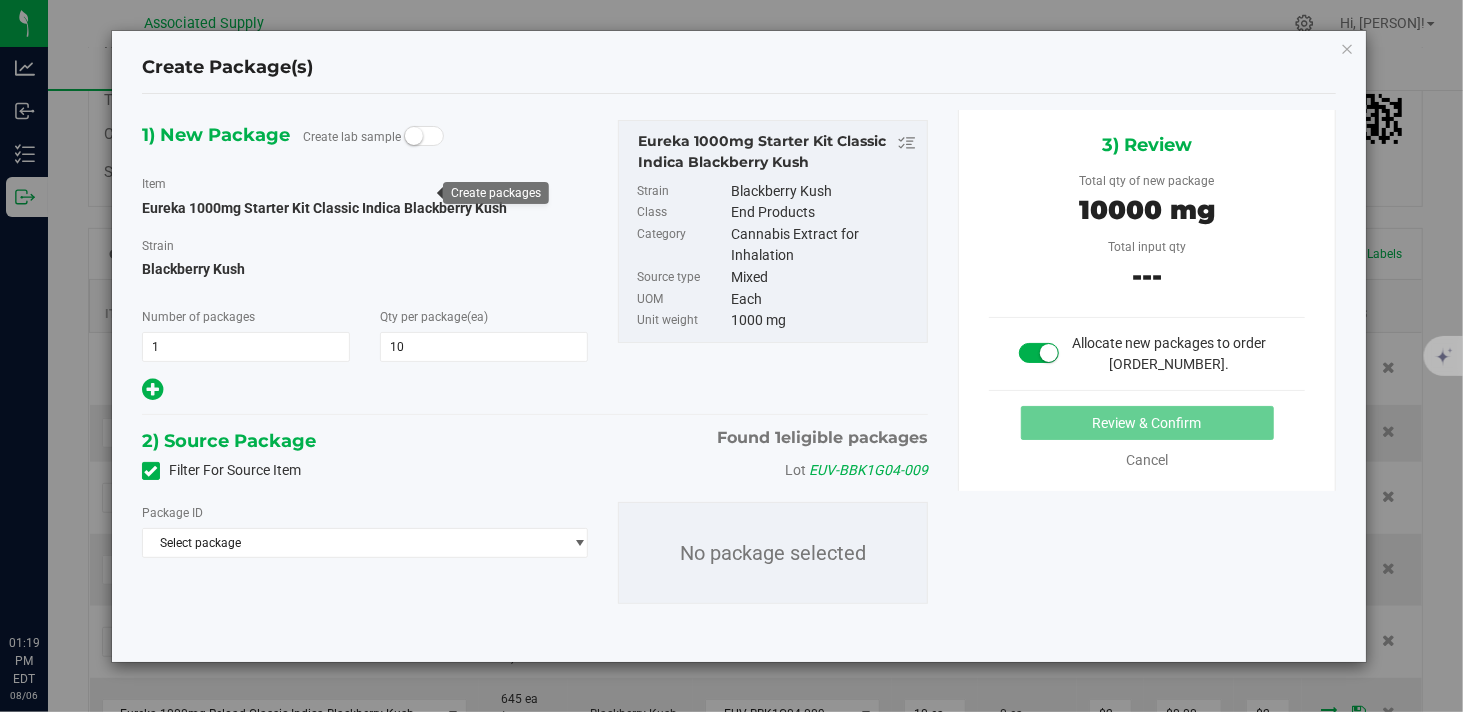 type on "10" 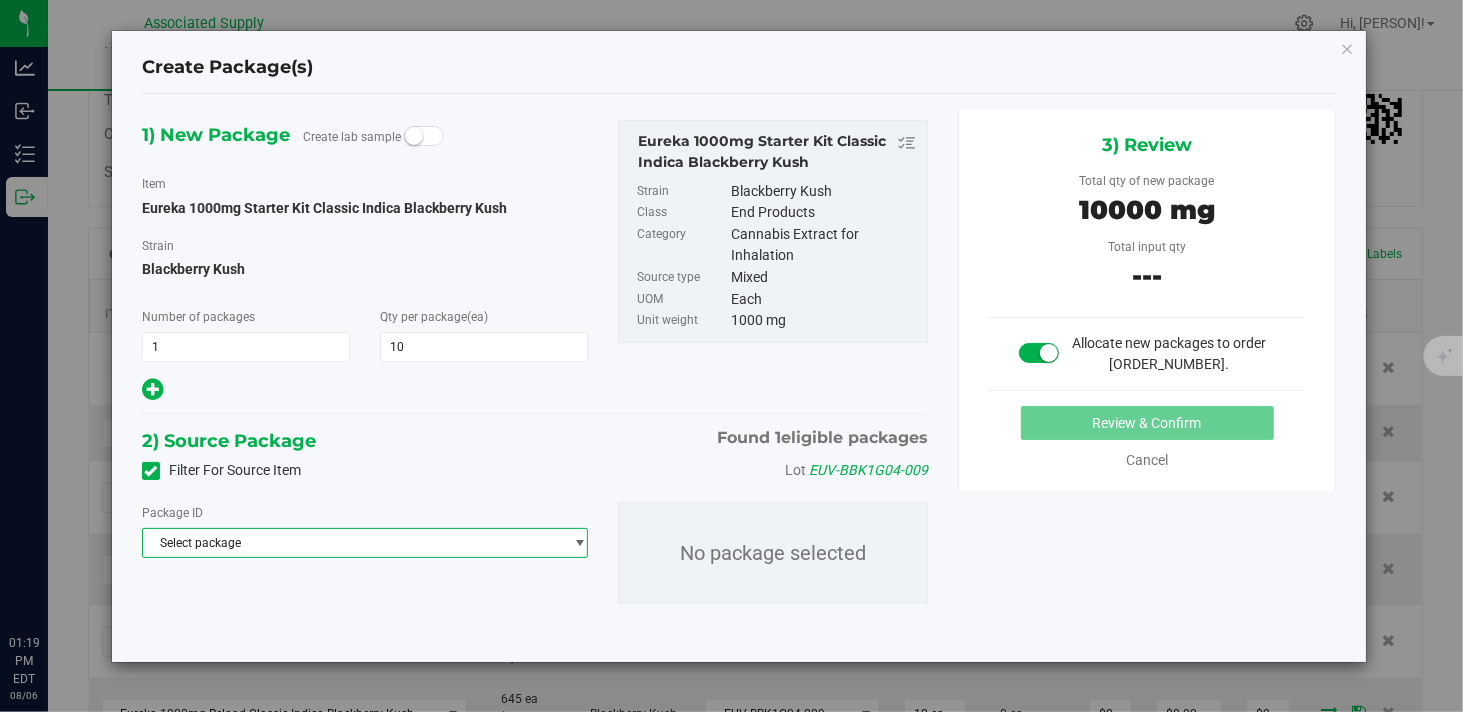 click on "Select package" at bounding box center (352, 543) 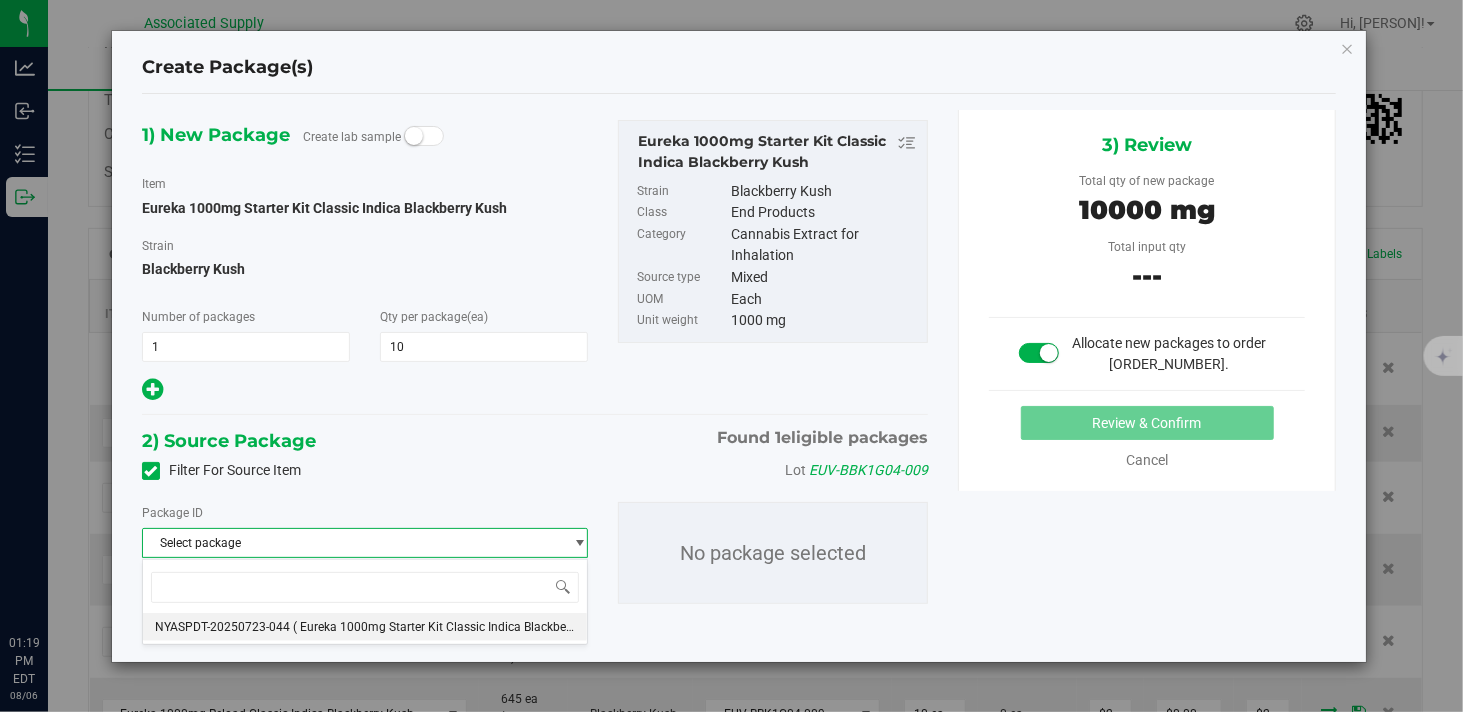click on "(
Eureka 1000mg Starter Kit Classic Indica Blackberry Kush
)" at bounding box center [455, 627] 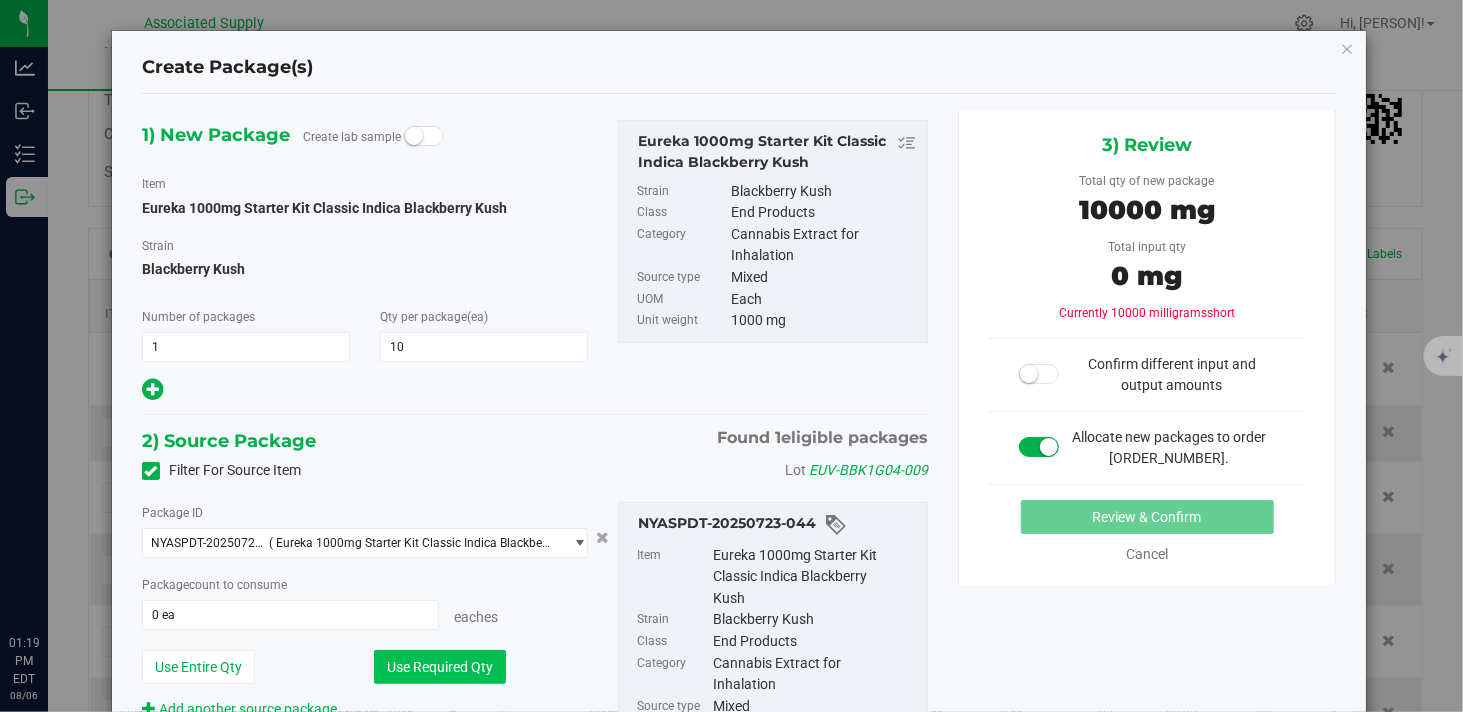 click on "Use Required Qty" at bounding box center (440, 667) 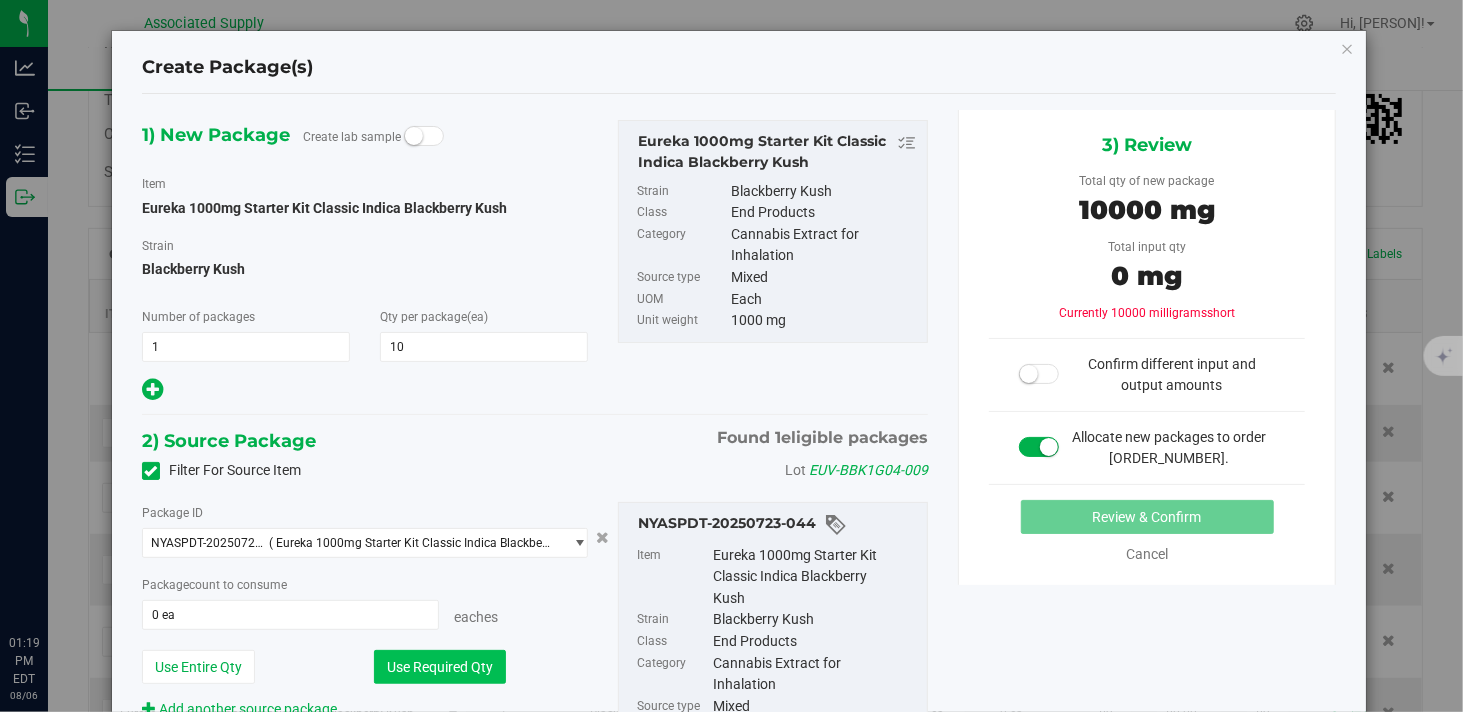 type on "10 ea" 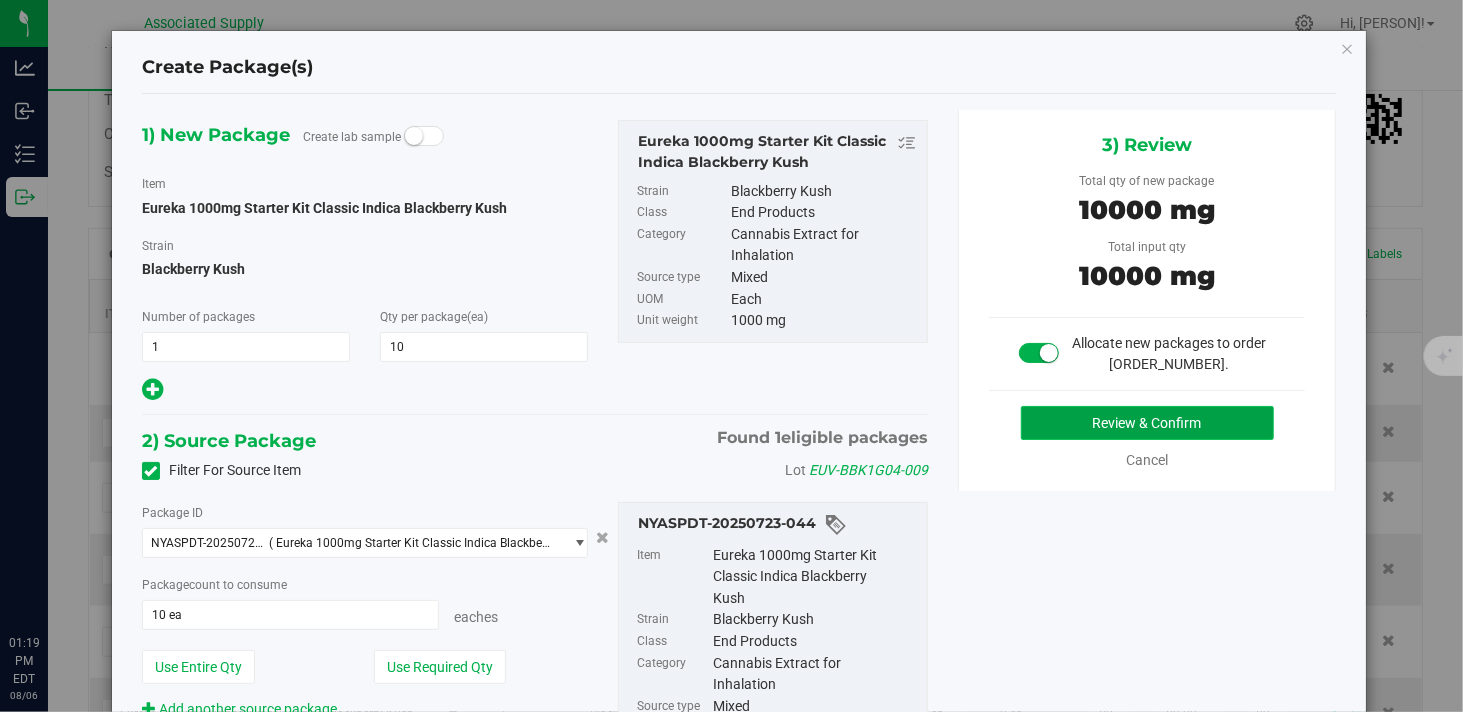 click on "Review & Confirm" at bounding box center (1147, 423) 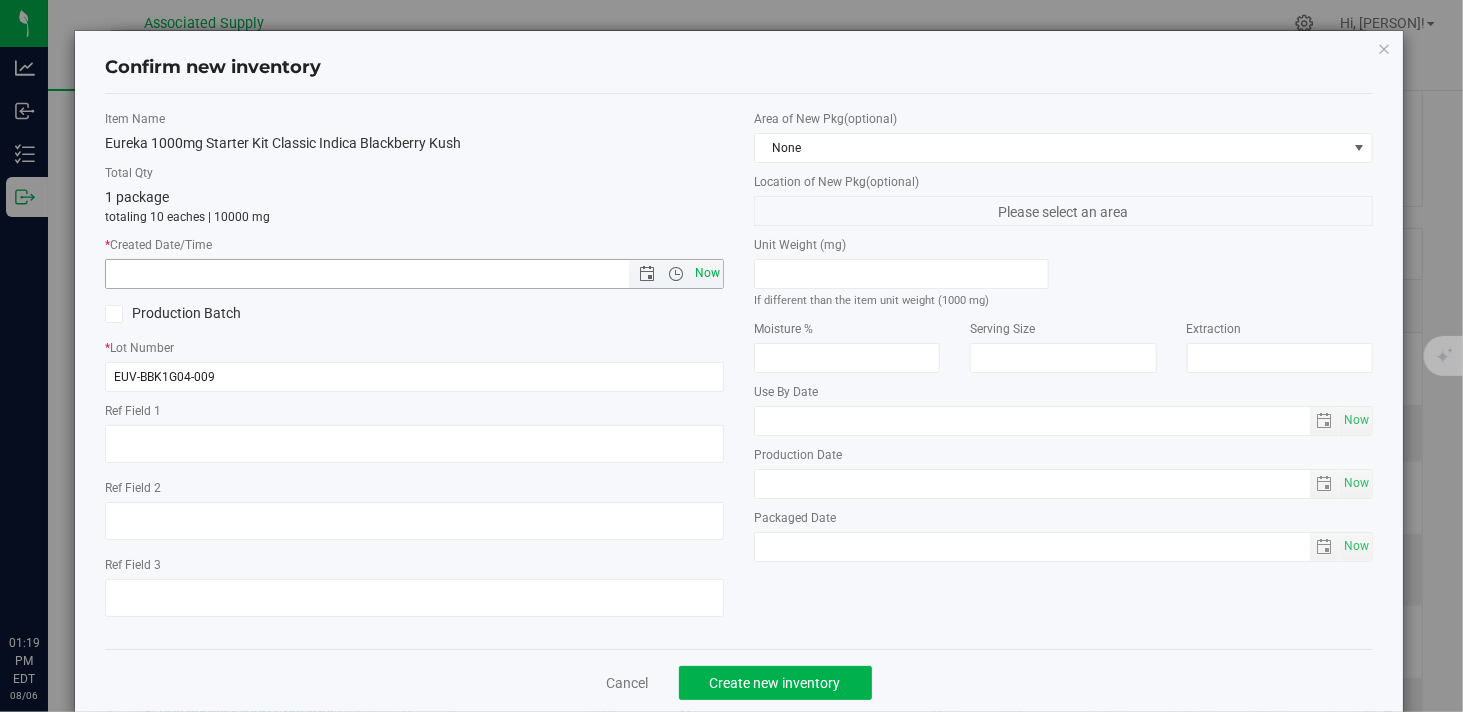 click on "Now" at bounding box center [708, 273] 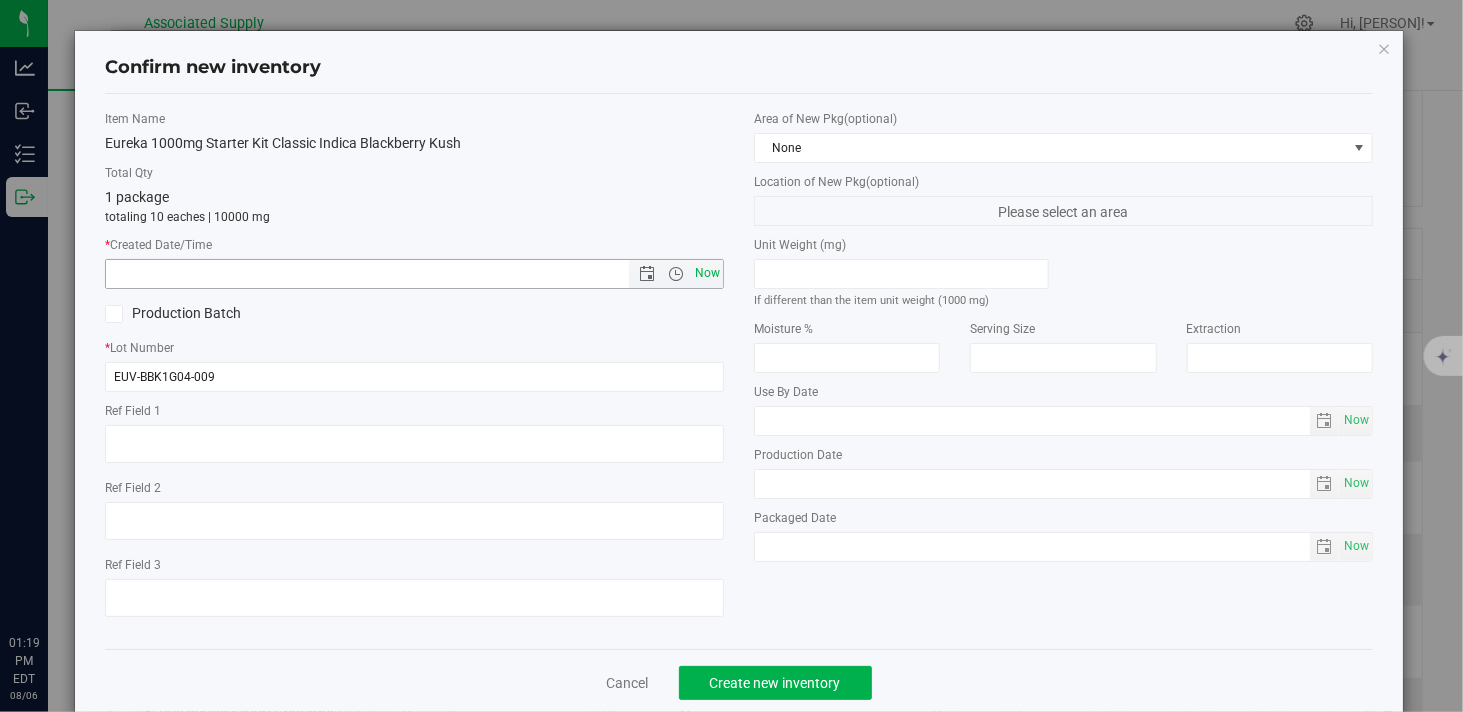 type on "[DATE] [TIME]" 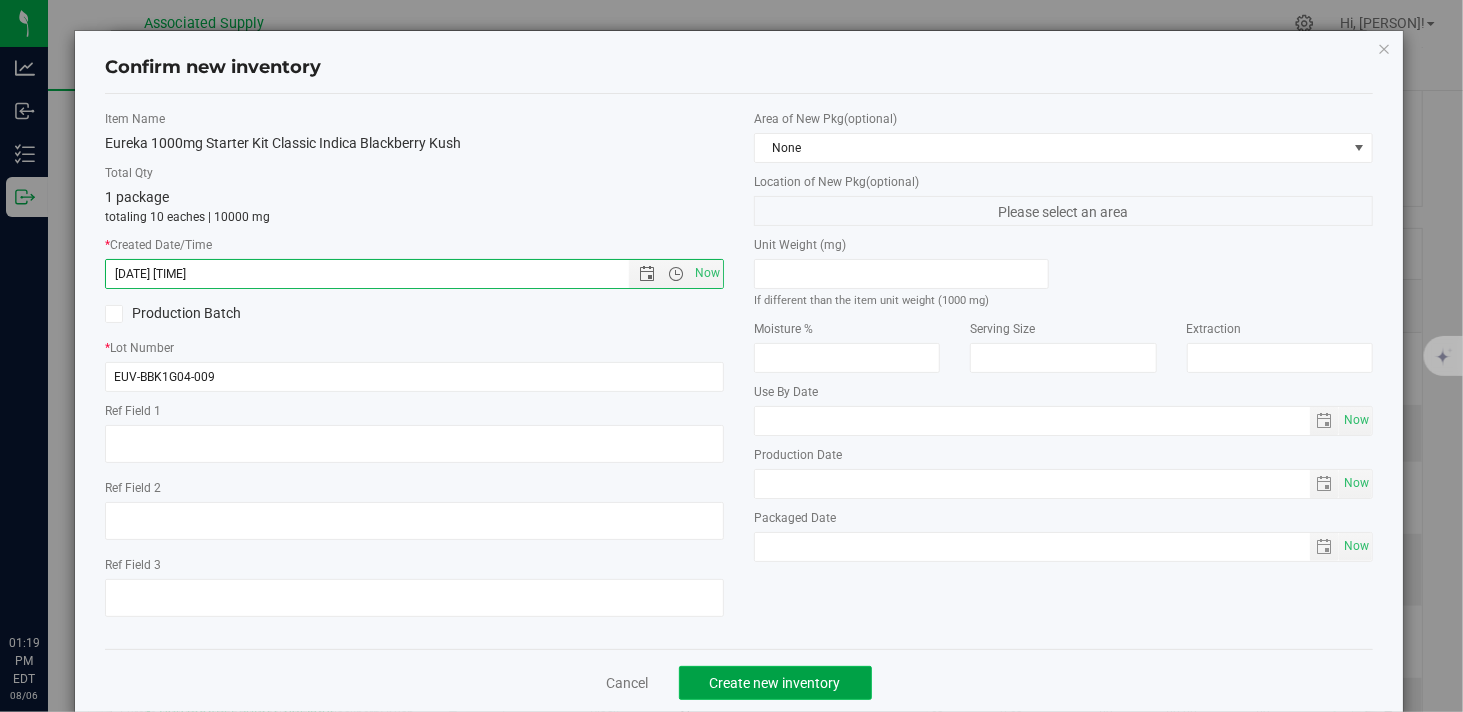click on "Create new inventory" 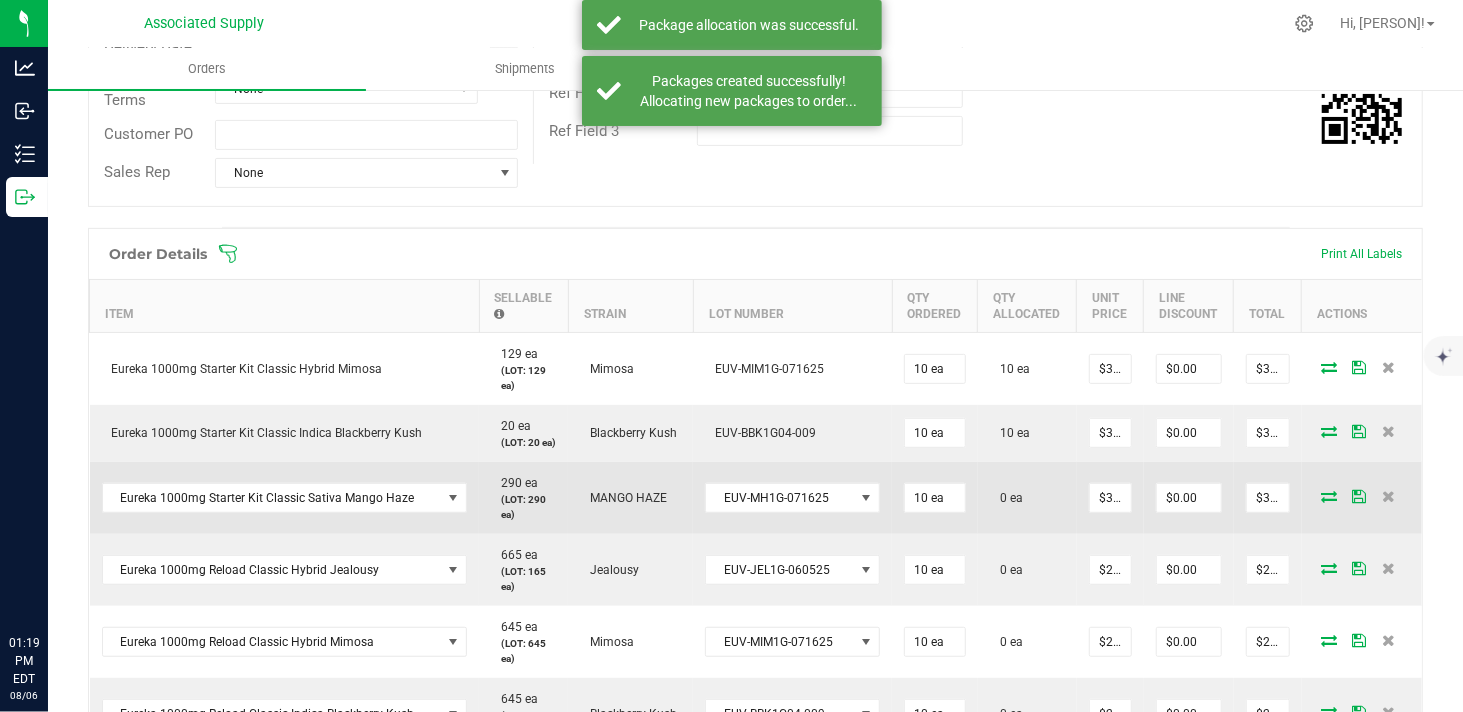 click at bounding box center (1329, 496) 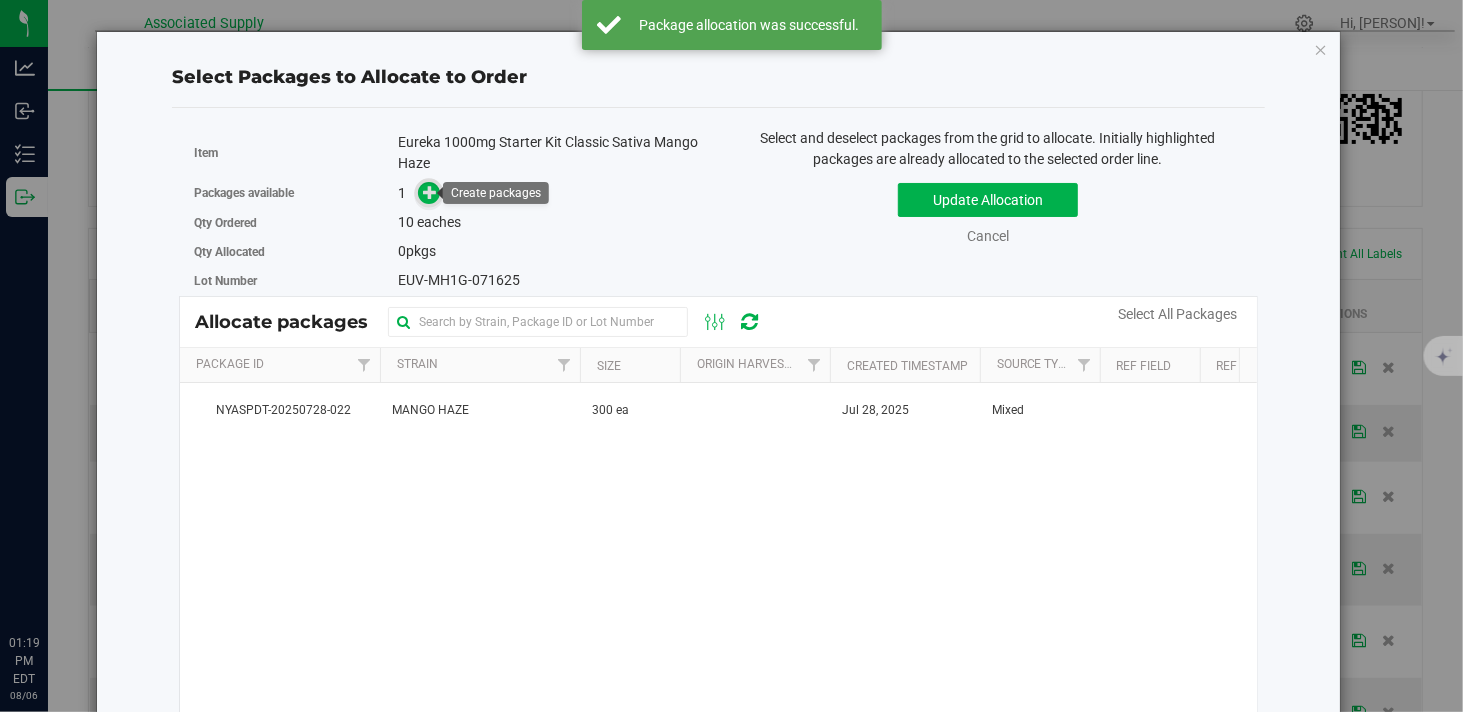 click at bounding box center [430, 192] 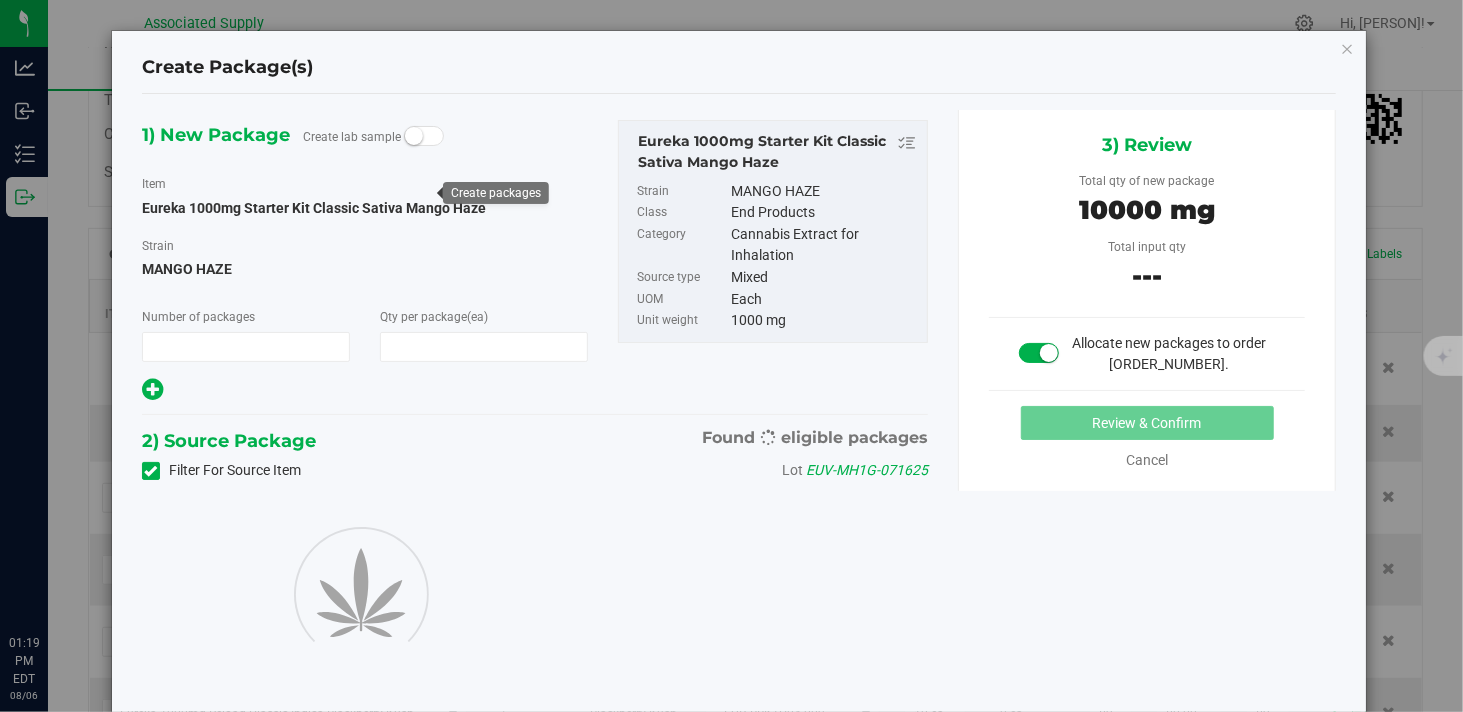 type on "1" 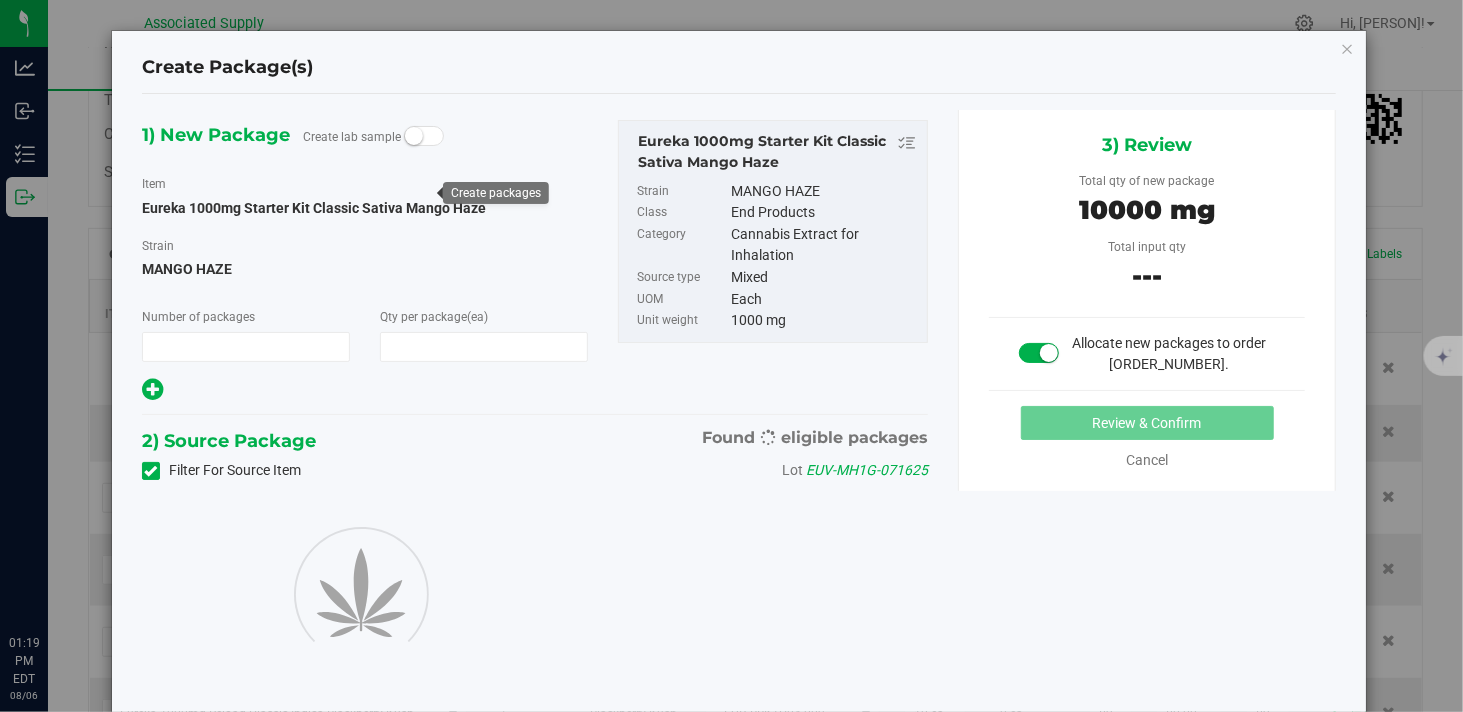 type on "10" 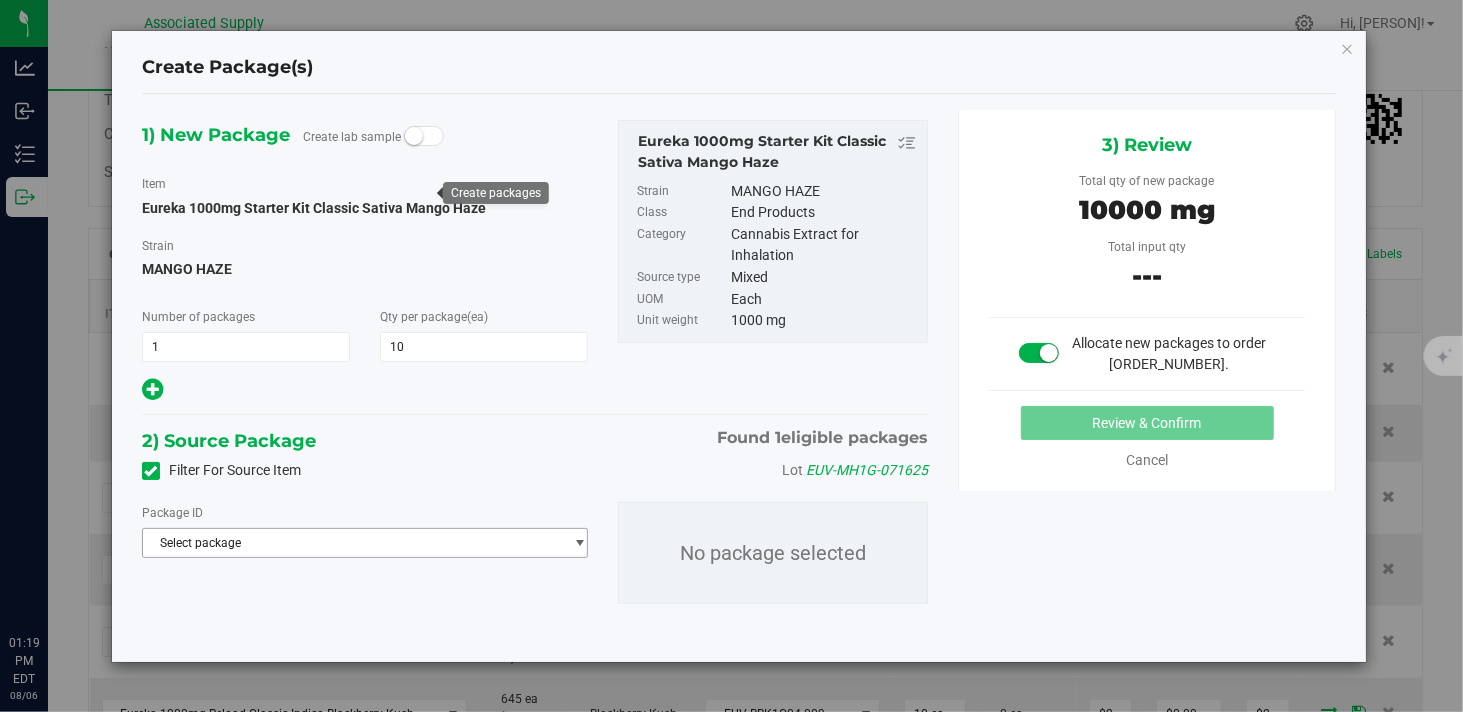 click on "Select package" at bounding box center (352, 543) 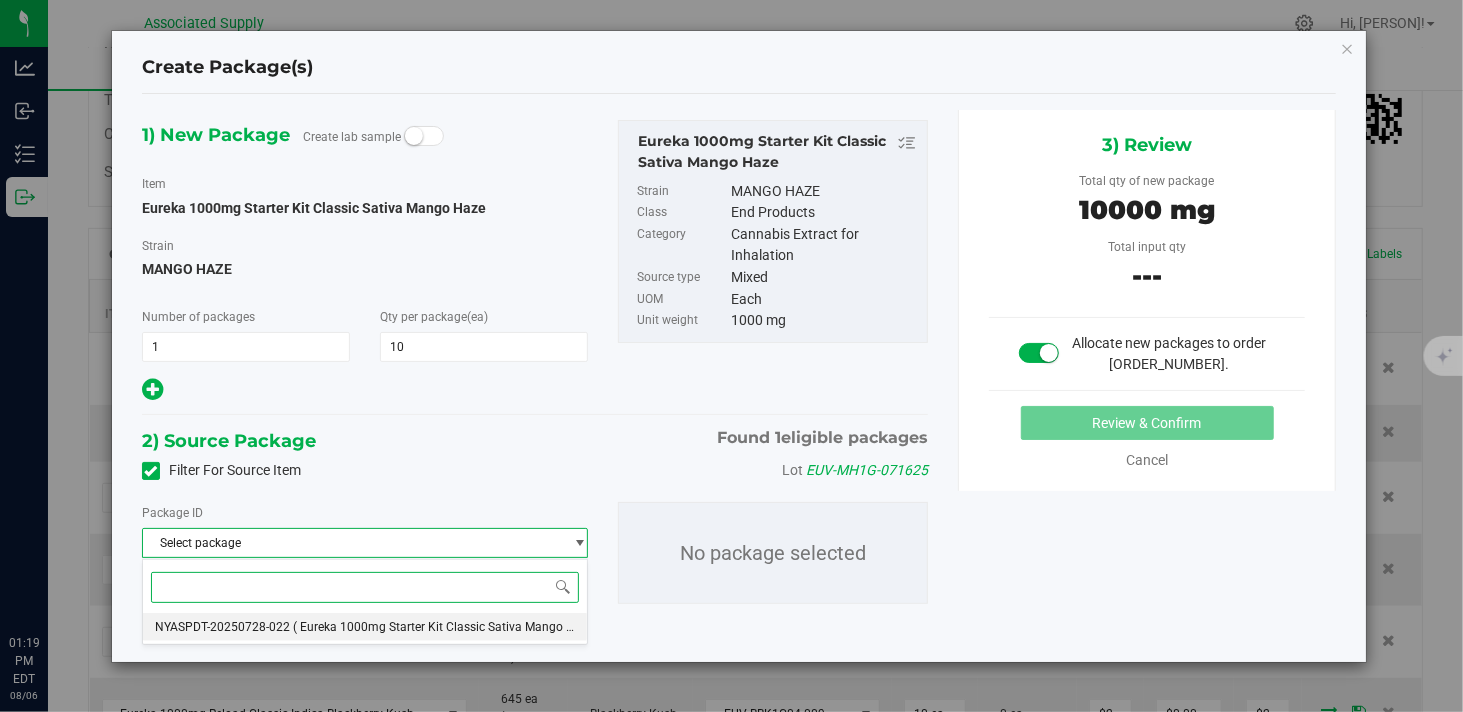 click on "(
Eureka 1000mg Starter Kit Classic Sativa Mango Haze
)" at bounding box center (447, 627) 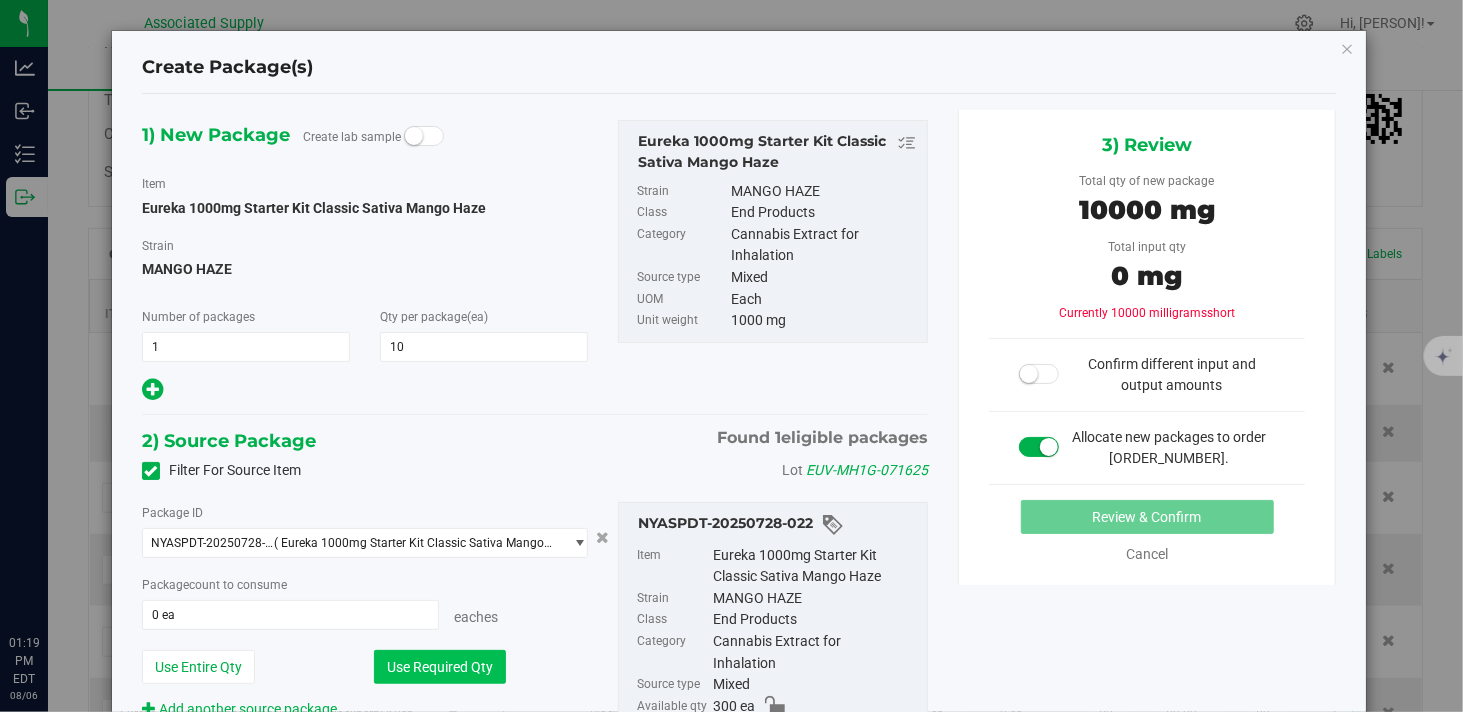 click on "Use Required Qty" at bounding box center [440, 667] 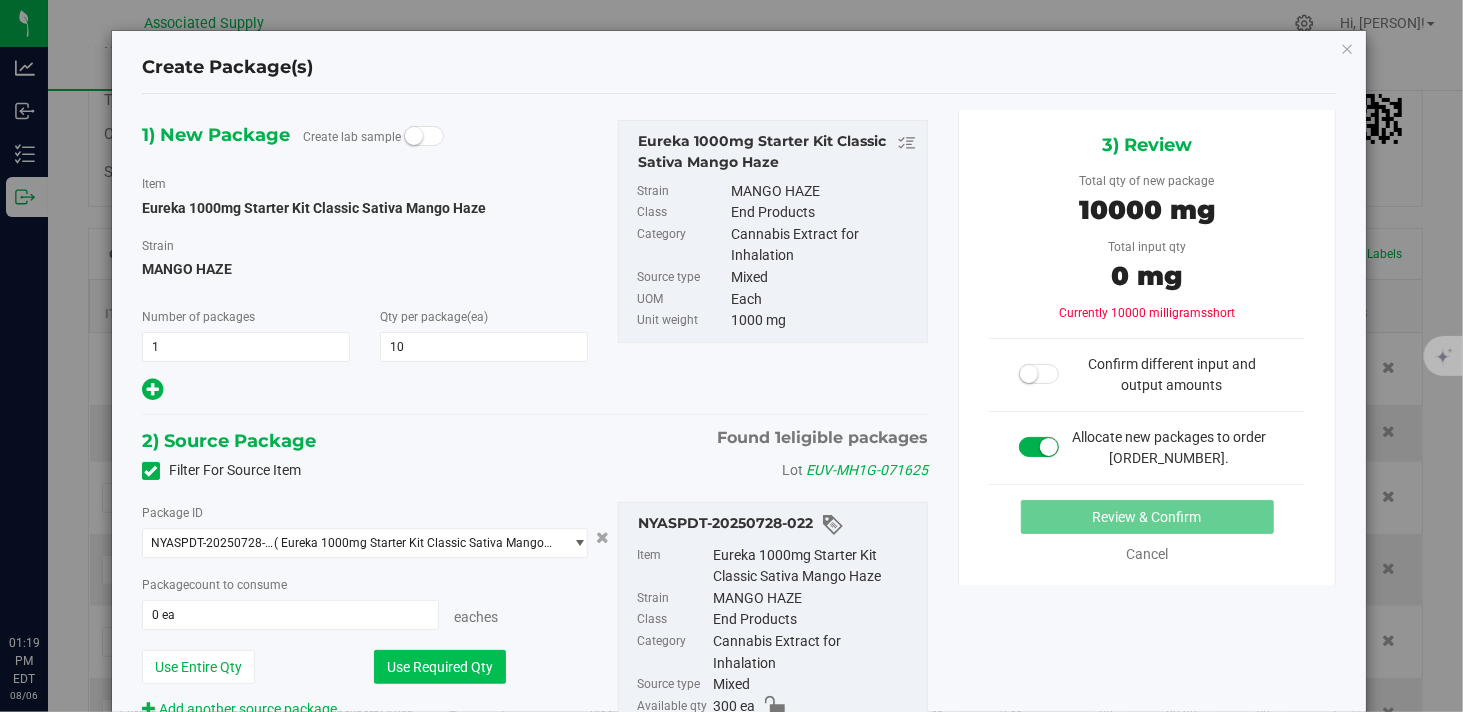 type on "10 ea" 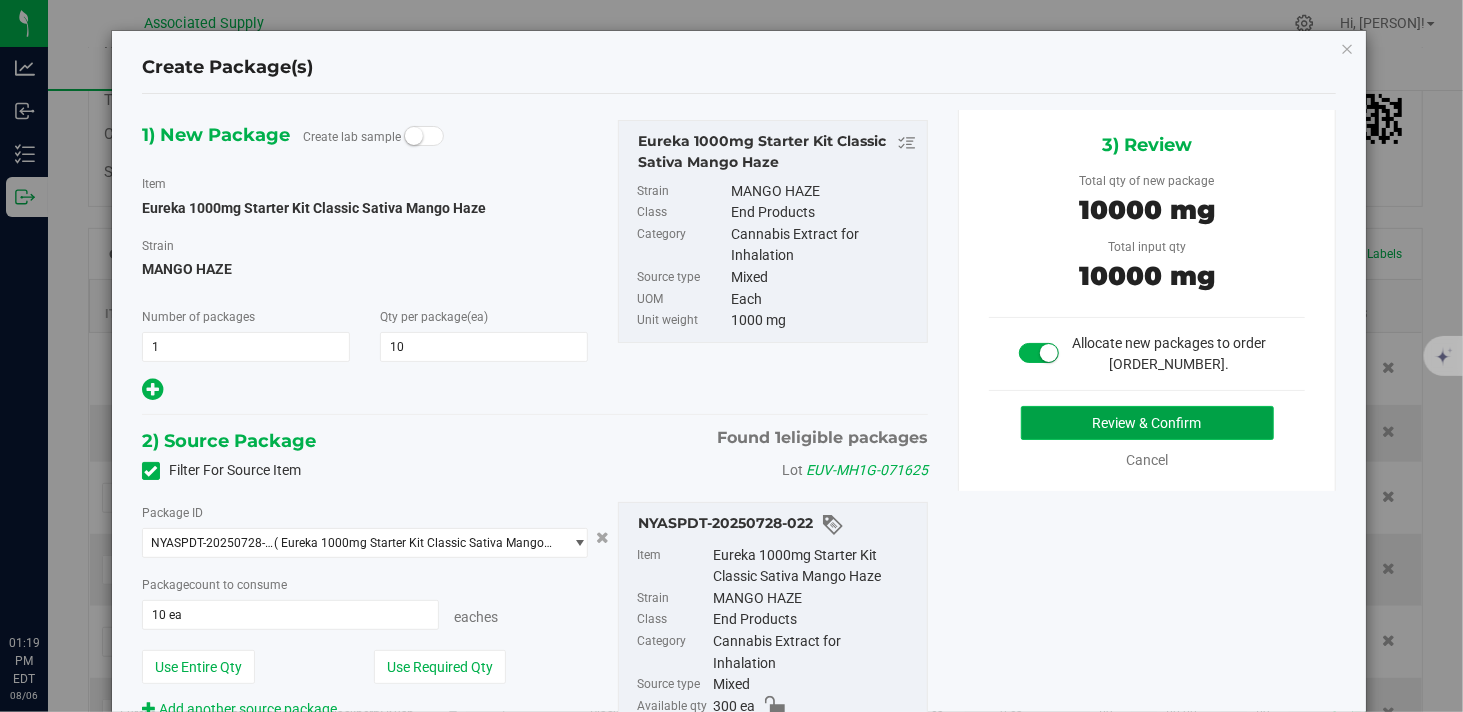 click on "Review & Confirm" at bounding box center [1147, 423] 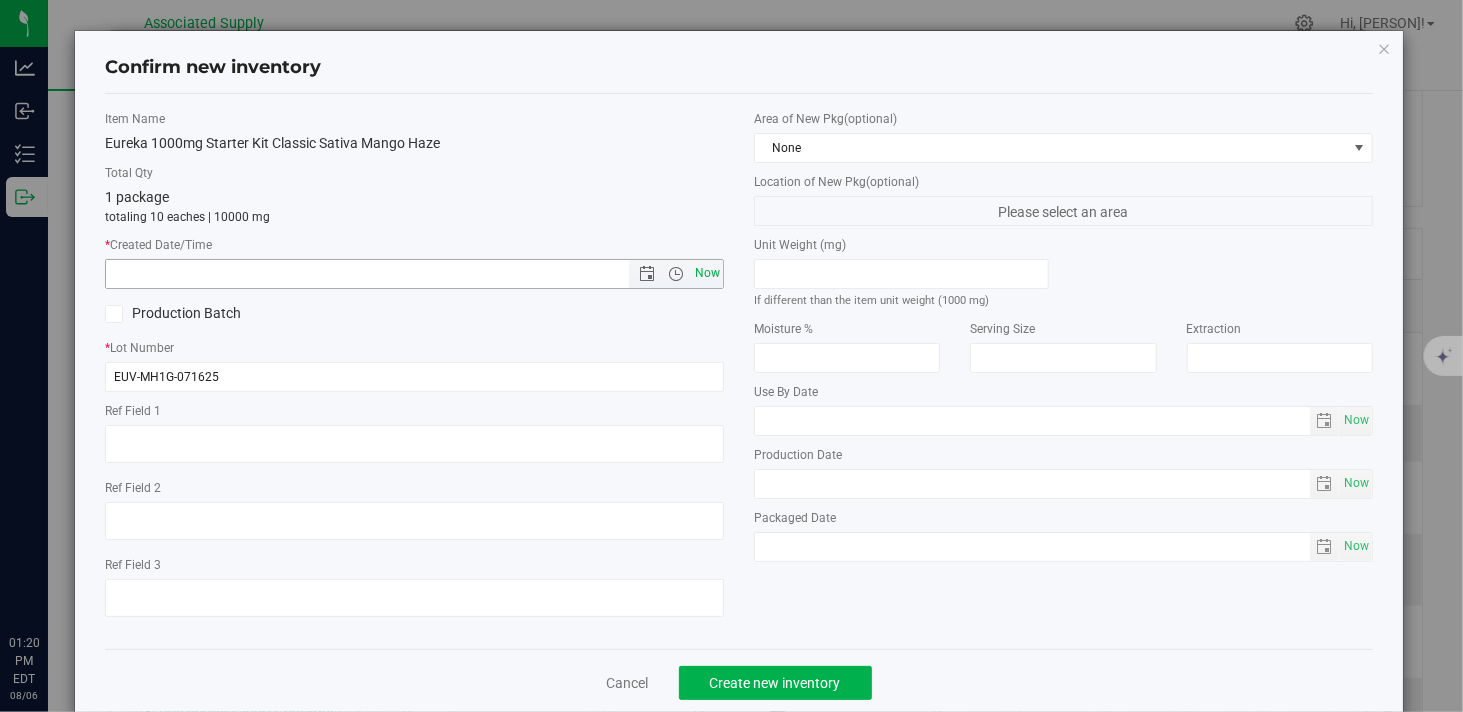 click on "Now" at bounding box center [708, 273] 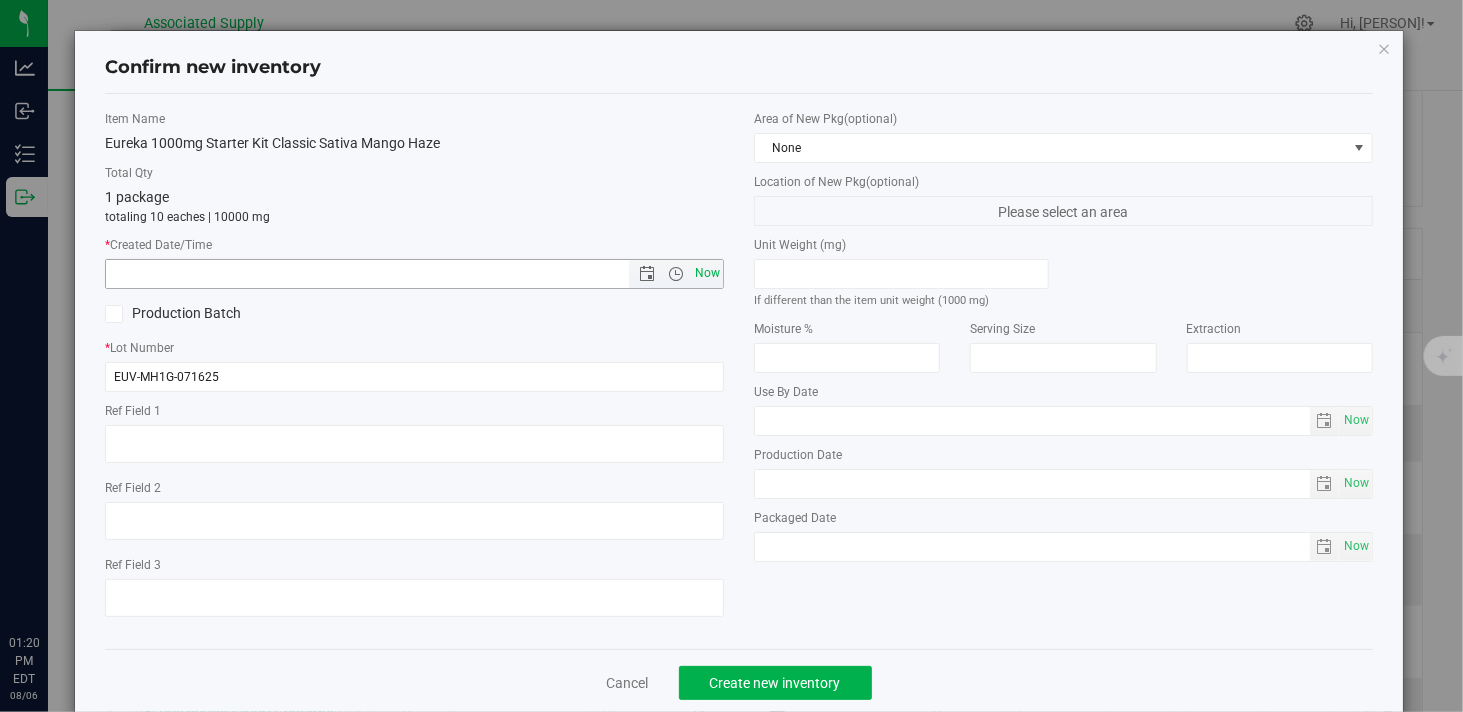 type on "[DATE] [TIME]" 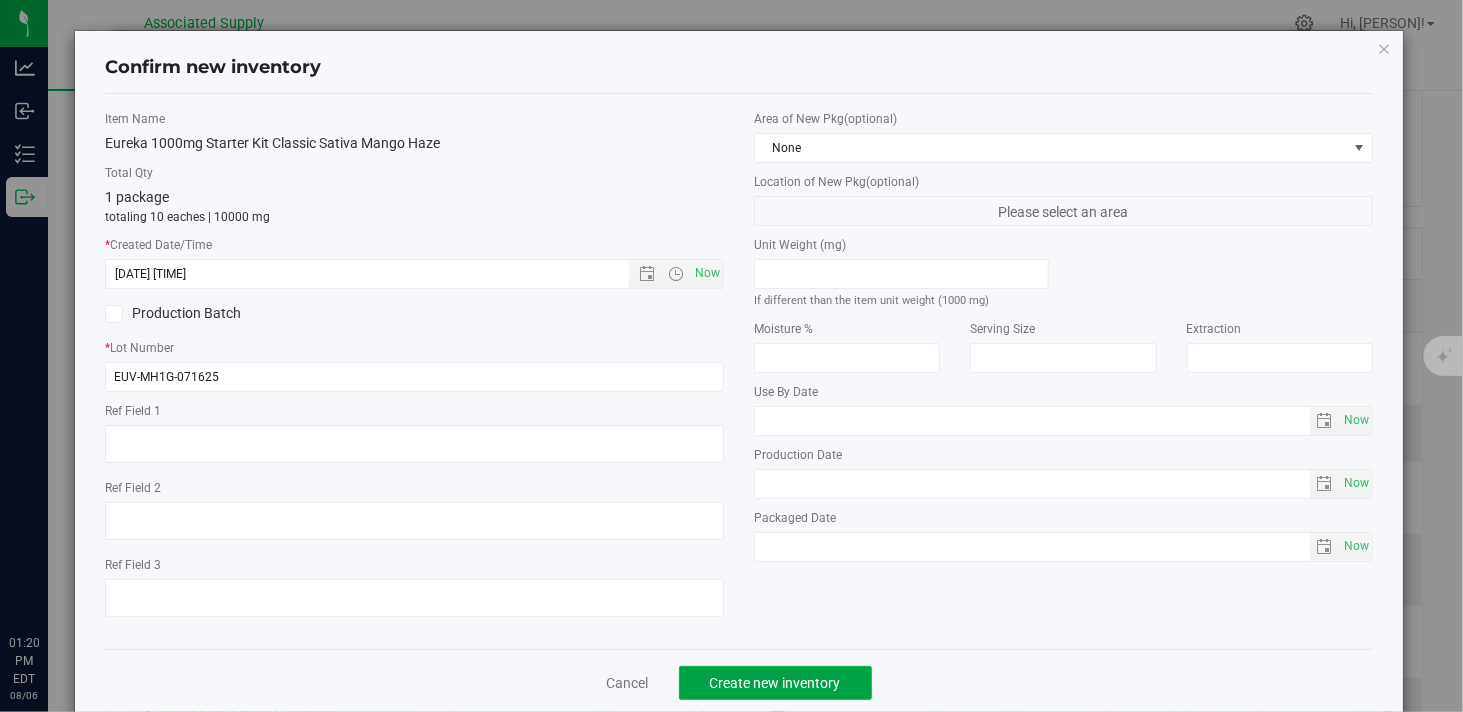 click on "Create new inventory" 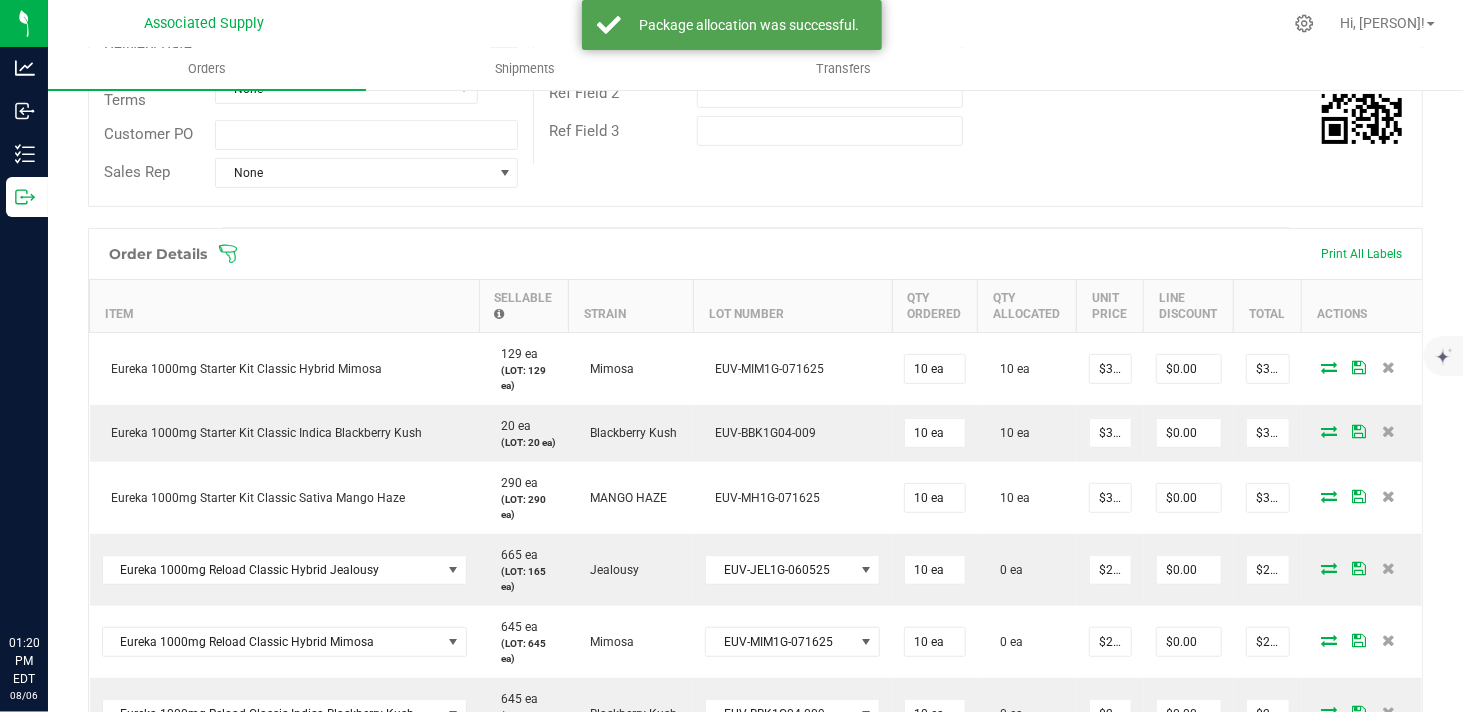 scroll, scrollTop: 497, scrollLeft: 0, axis: vertical 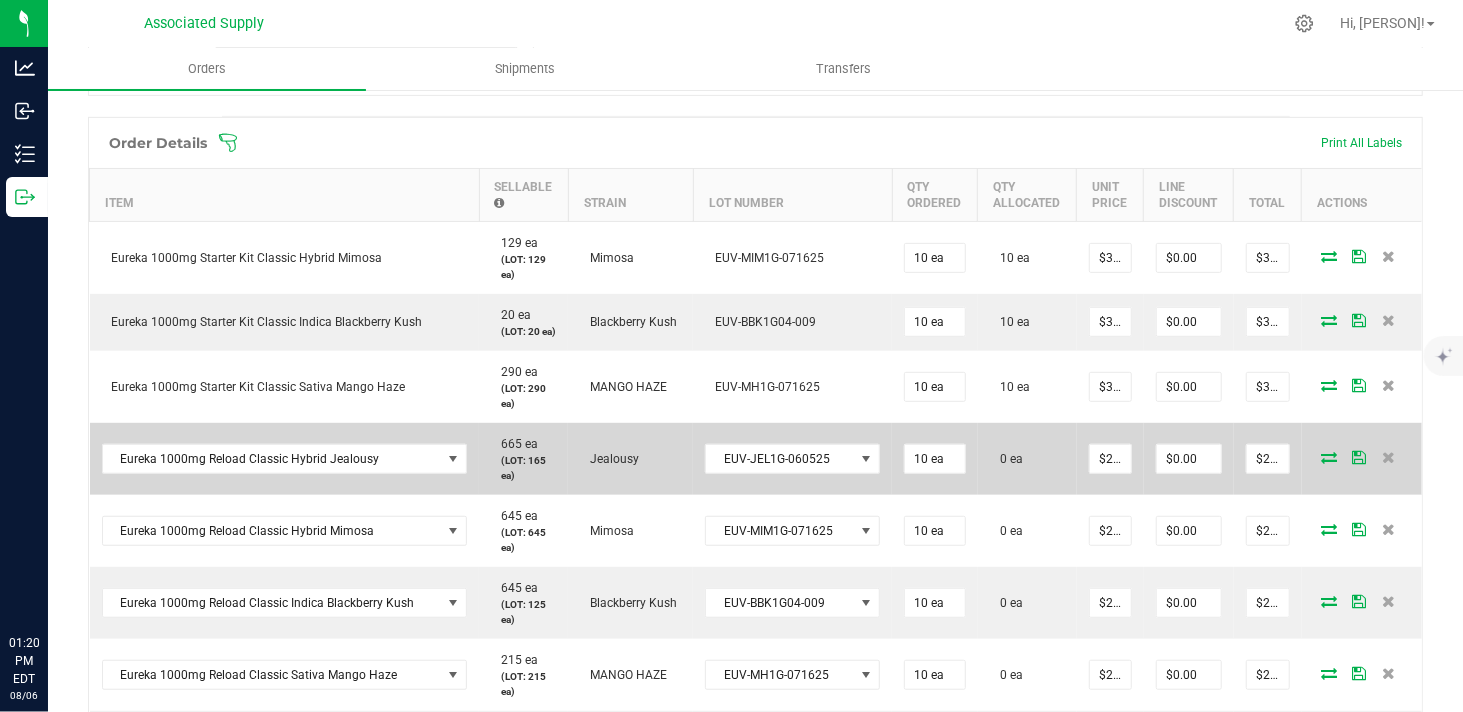 click at bounding box center [1329, 457] 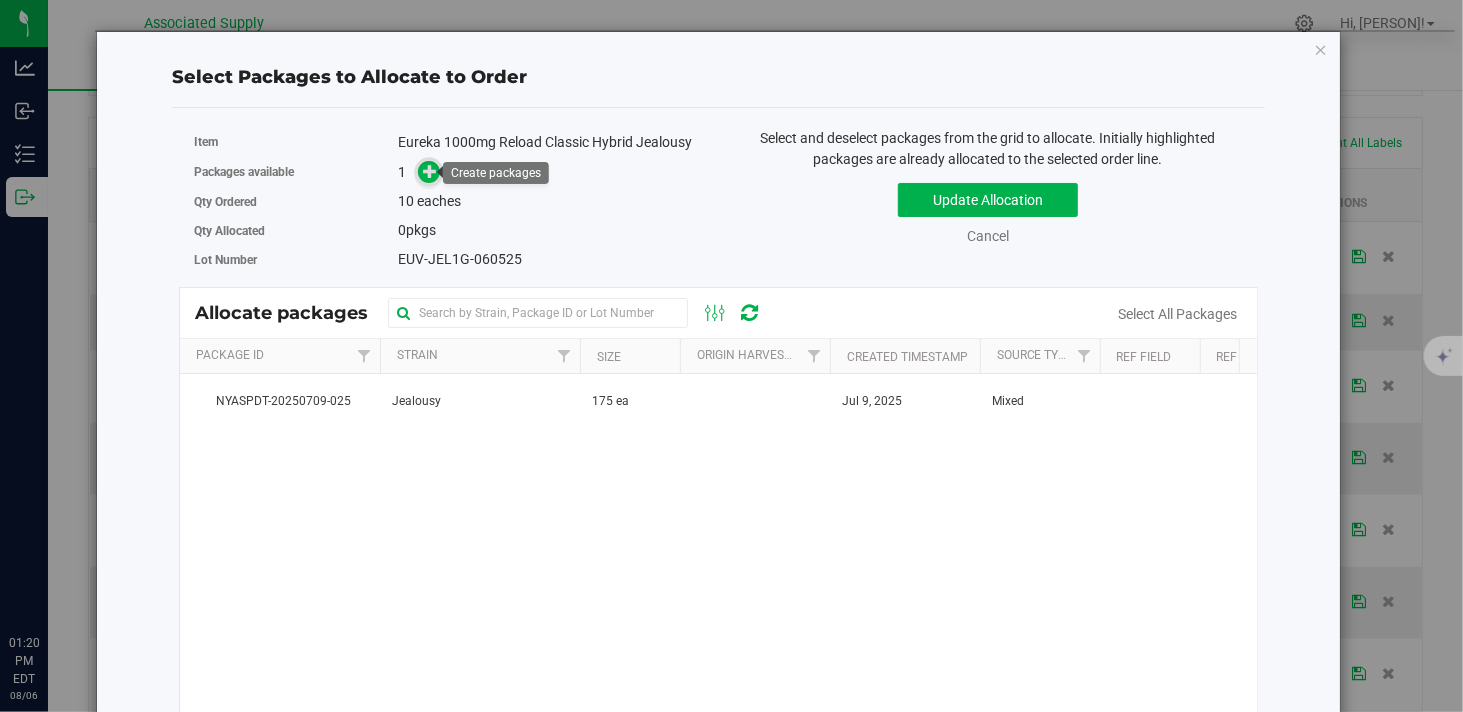 click at bounding box center (430, 171) 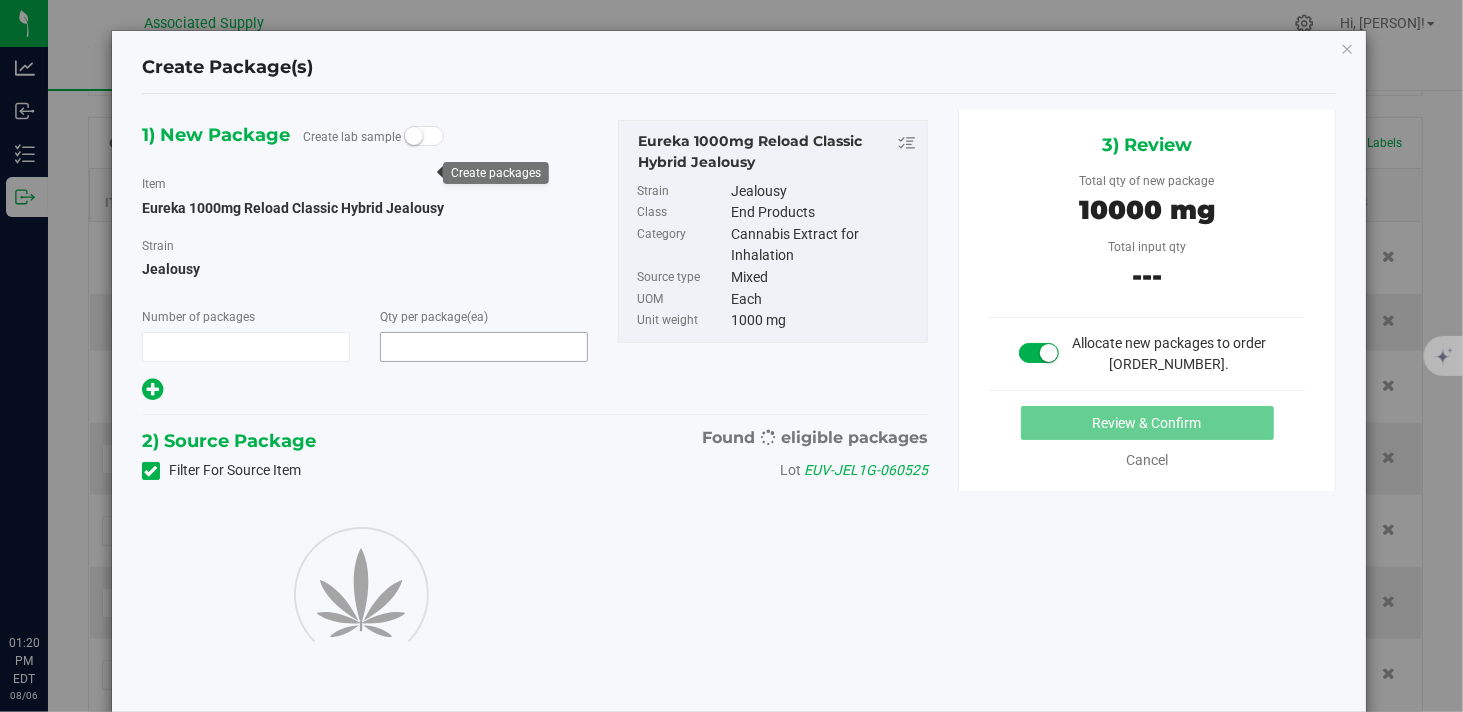 type on "1" 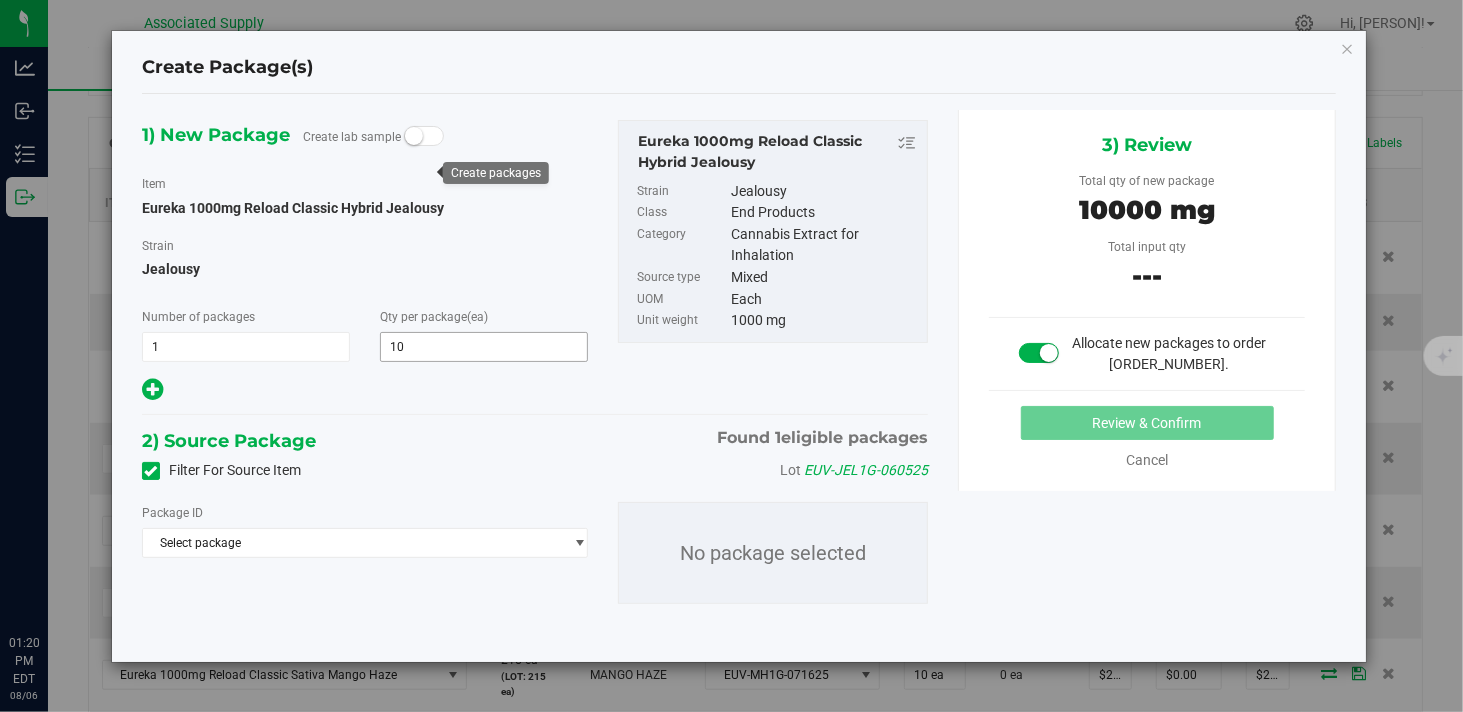 type on "10" 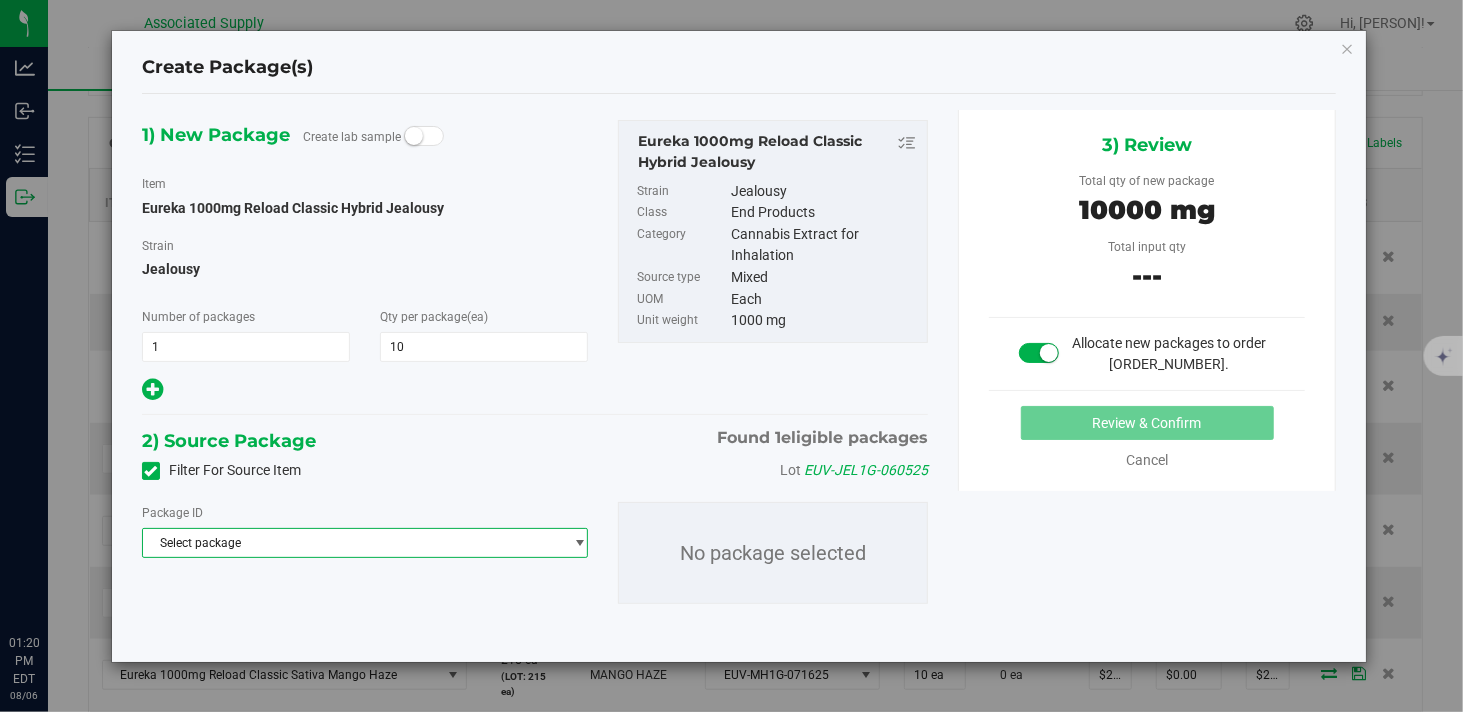 click on "Select package" at bounding box center [352, 543] 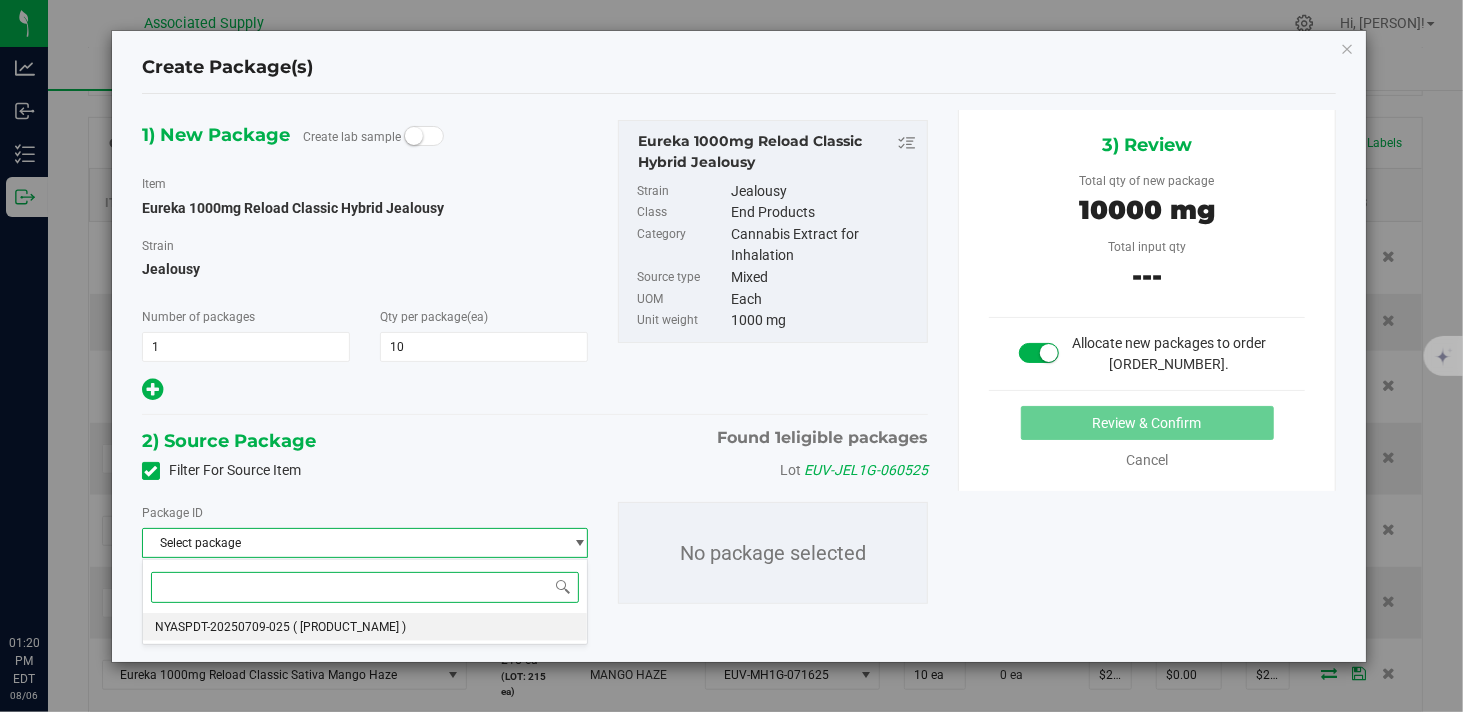 click on "(
[PRODUCT_NAME]
)" at bounding box center [349, 627] 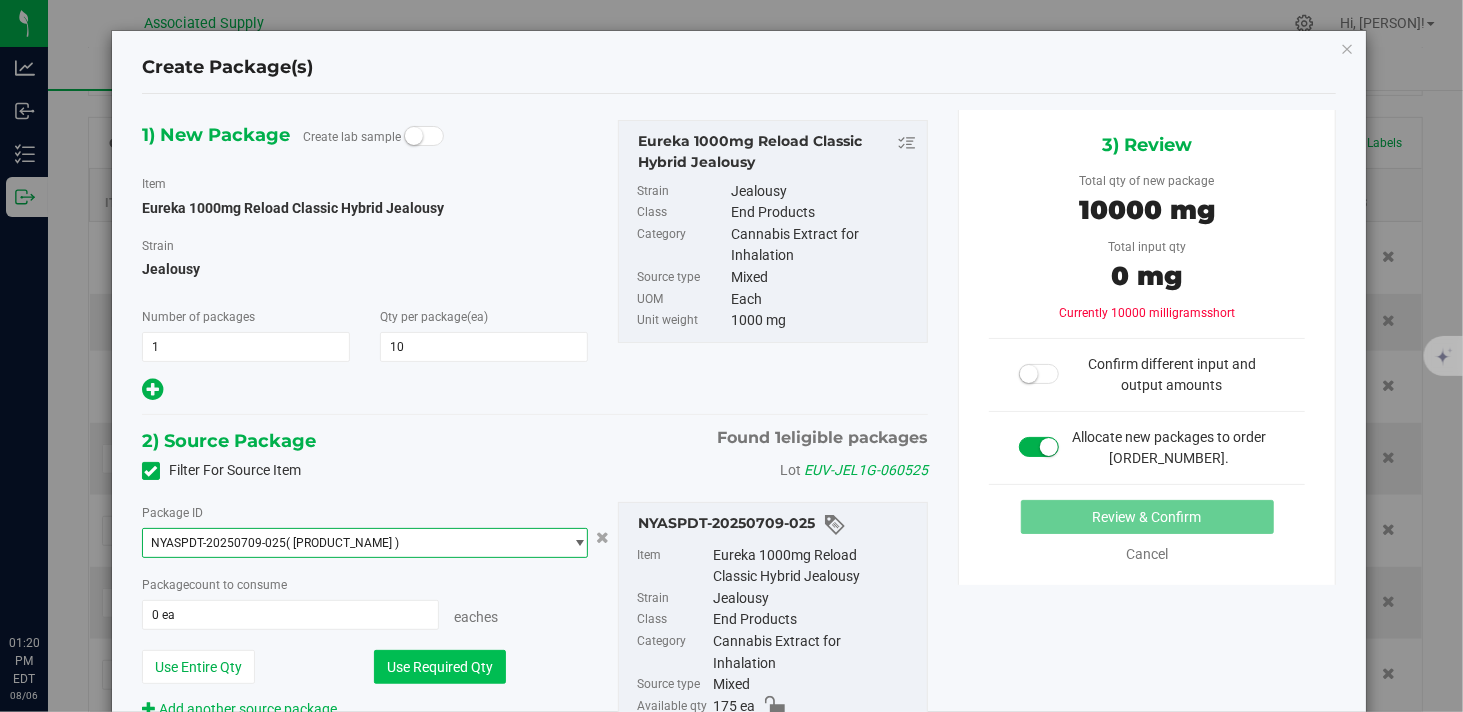click on "Use Required Qty" at bounding box center (440, 667) 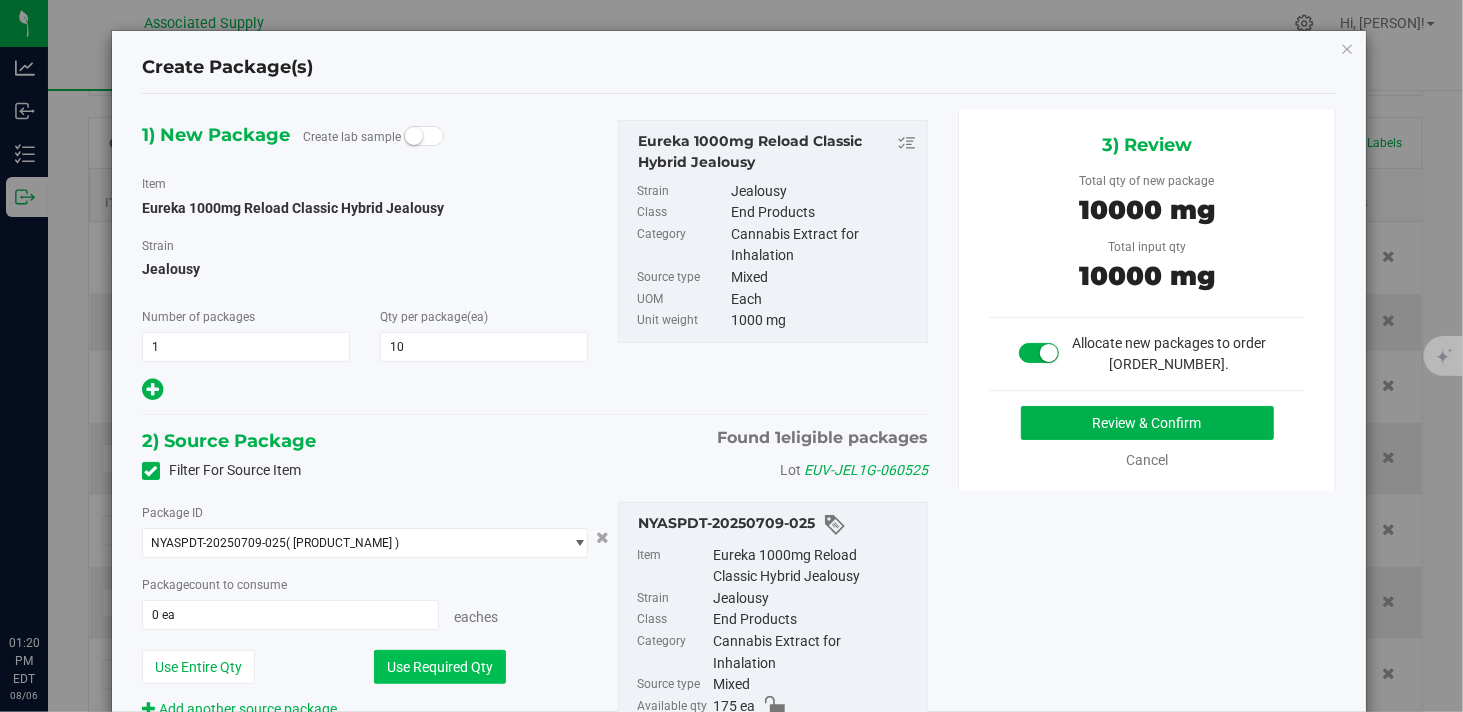 type on "10 ea" 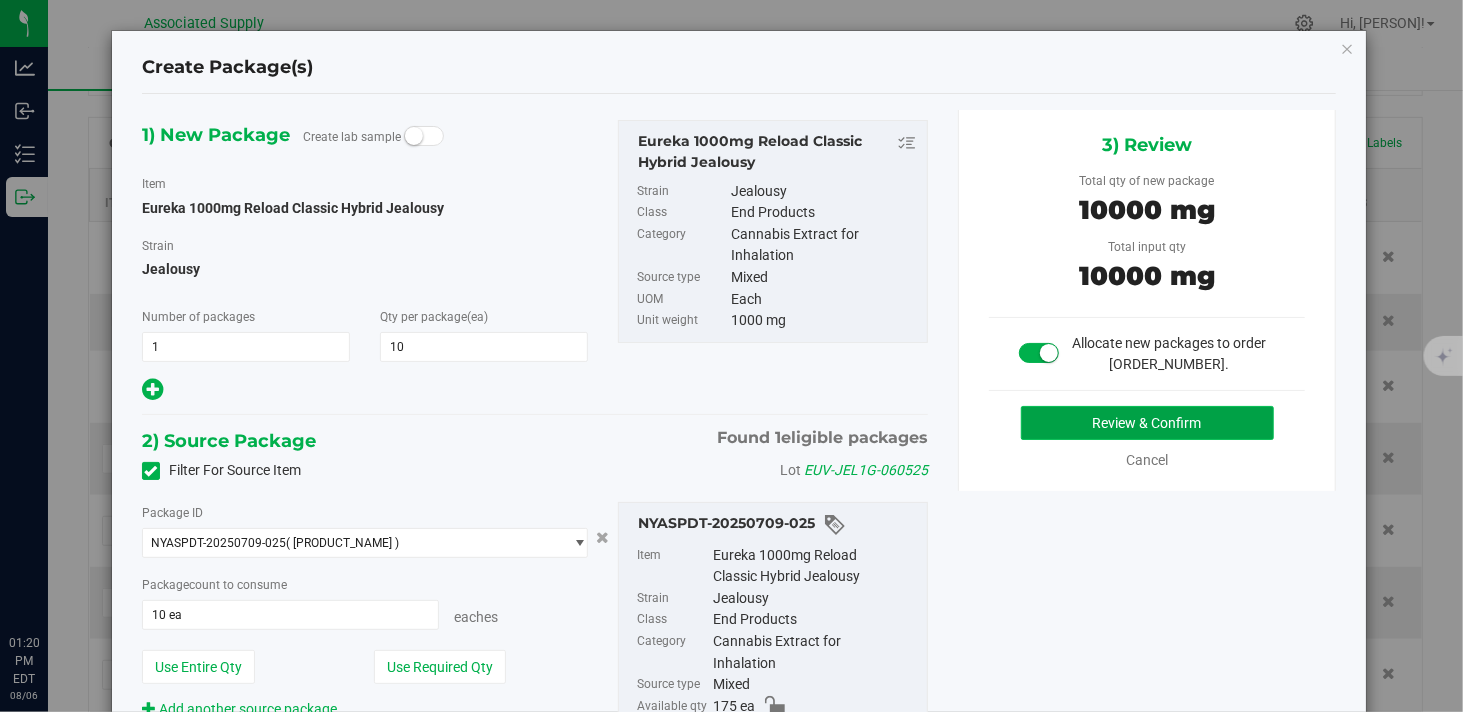 click on "Review & Confirm" at bounding box center [1147, 423] 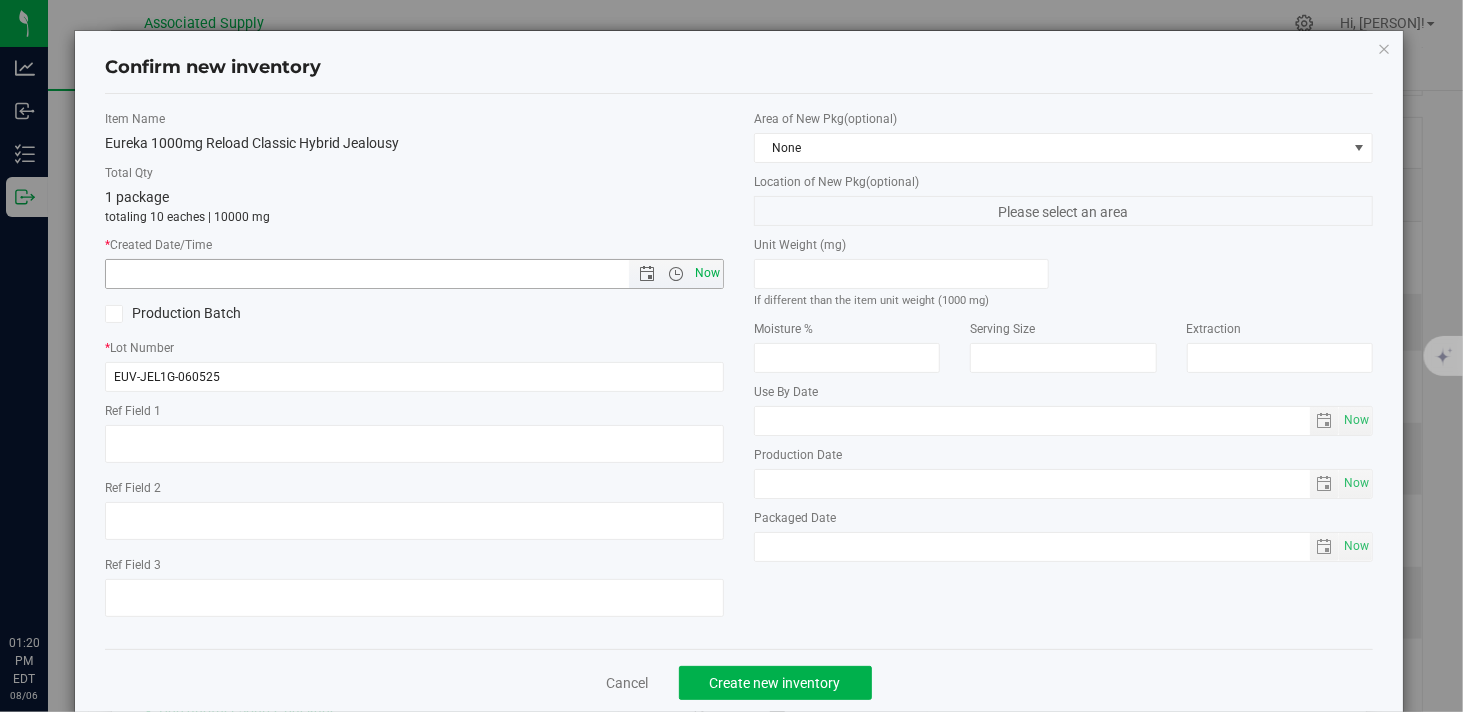 click on "Now" at bounding box center (708, 273) 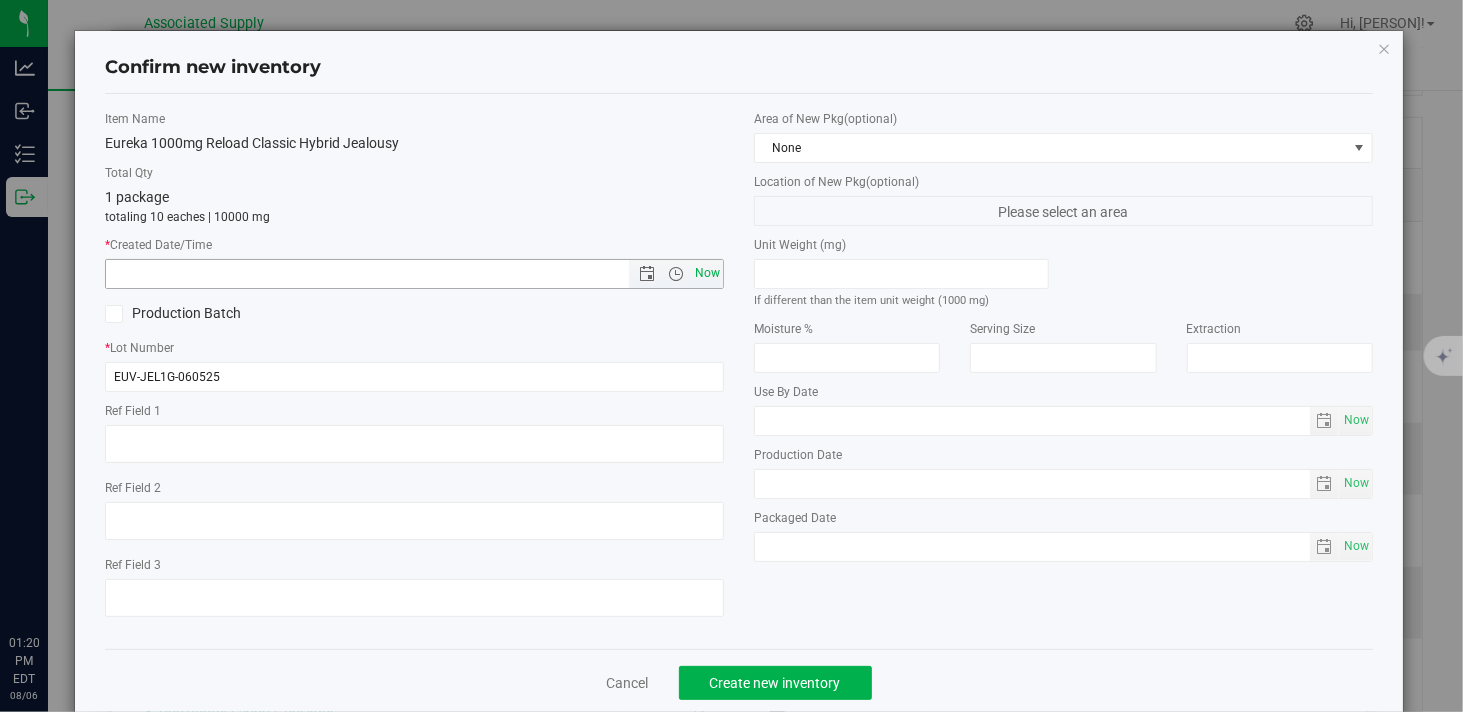 type on "[DATE] [TIME]" 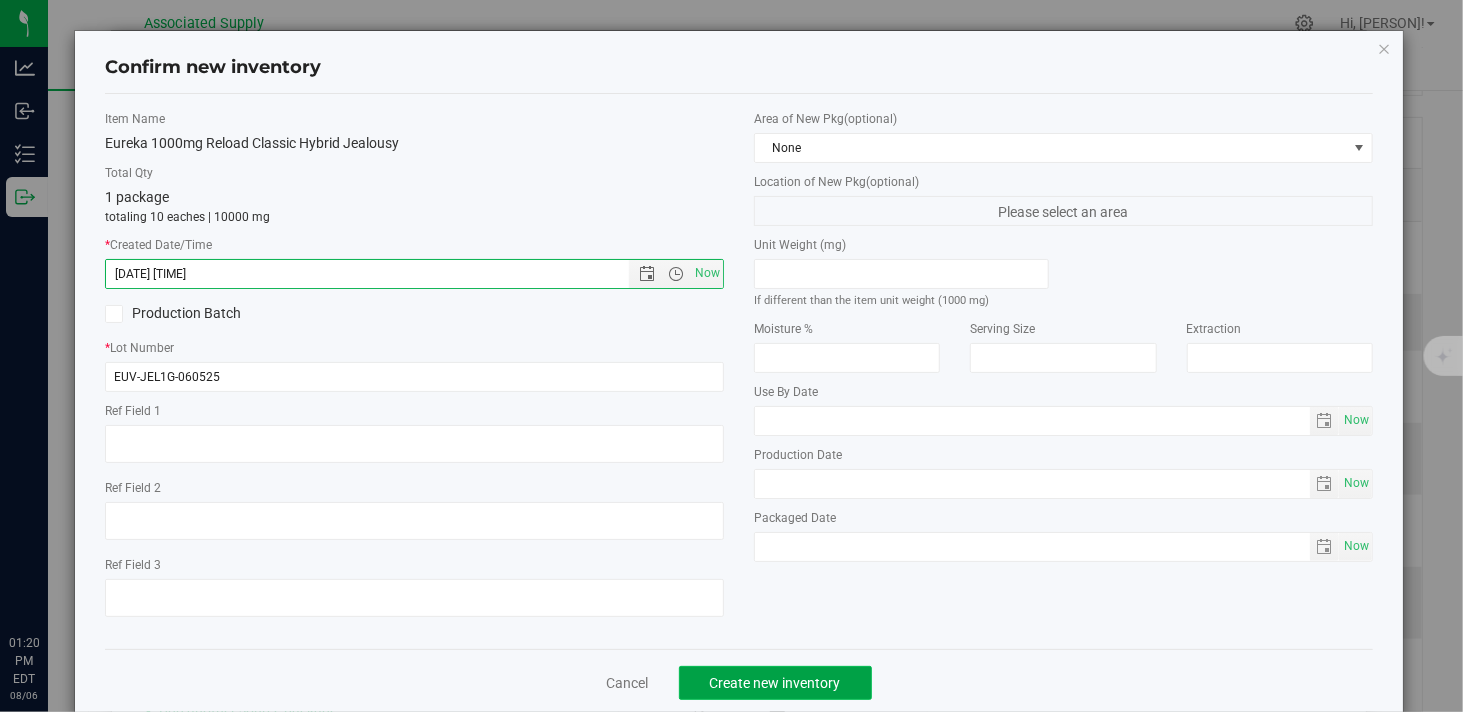 click on "Create new inventory" 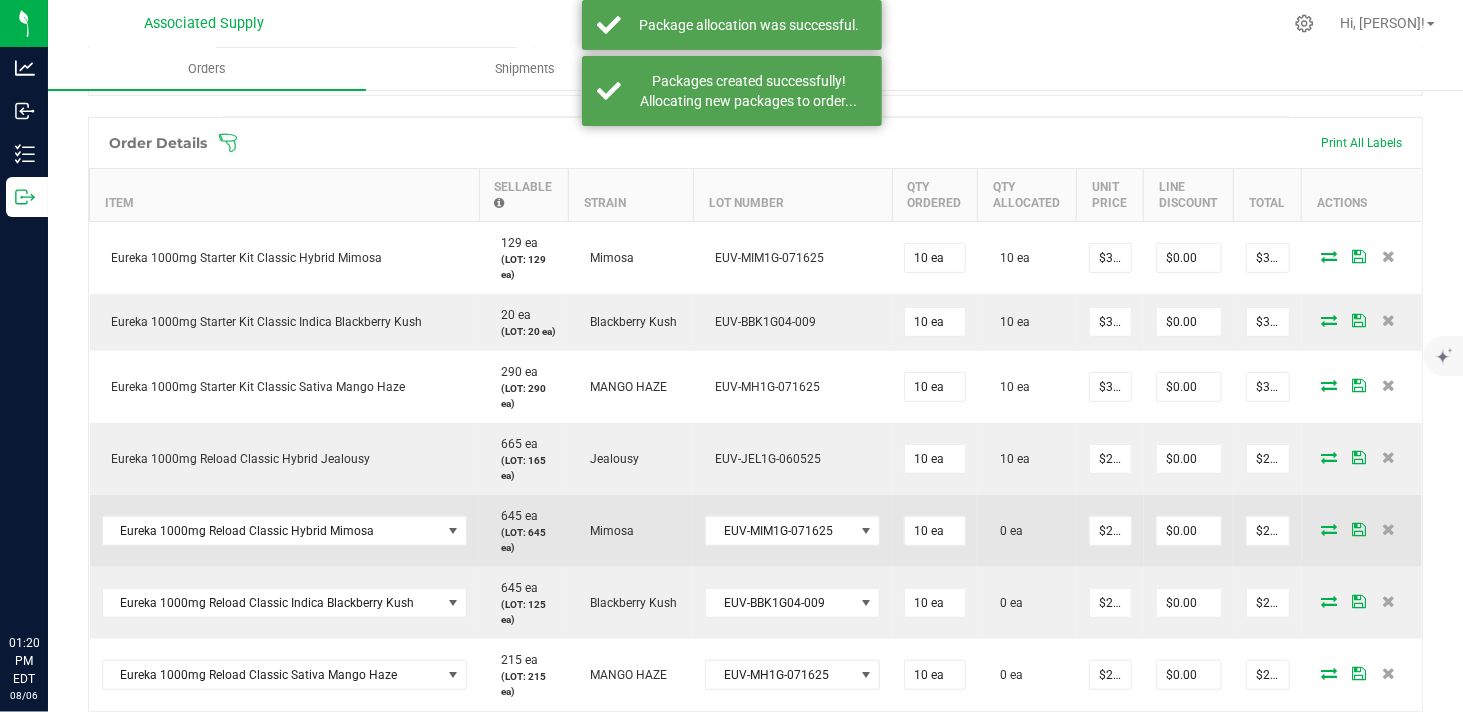 click at bounding box center [1329, 529] 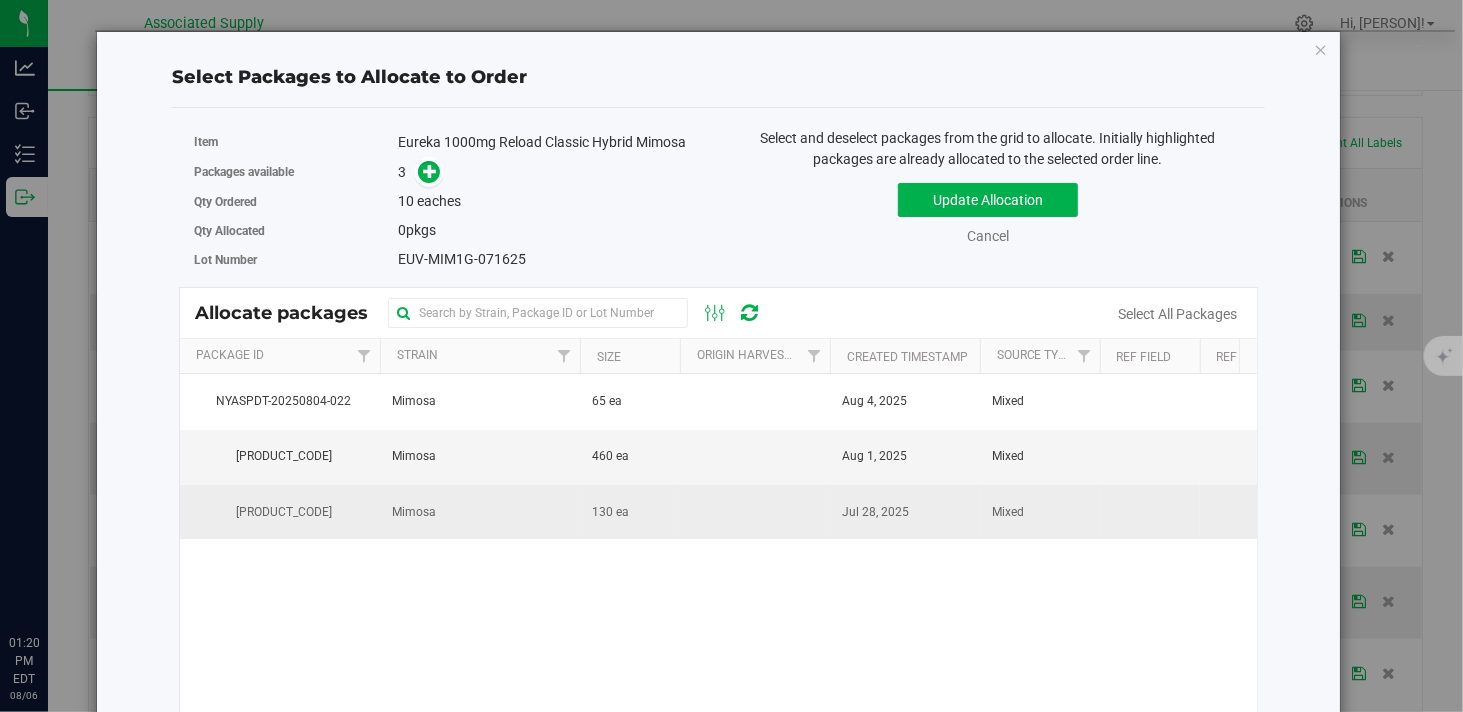 click on "[PRODUCT_CODE]" at bounding box center [280, 512] 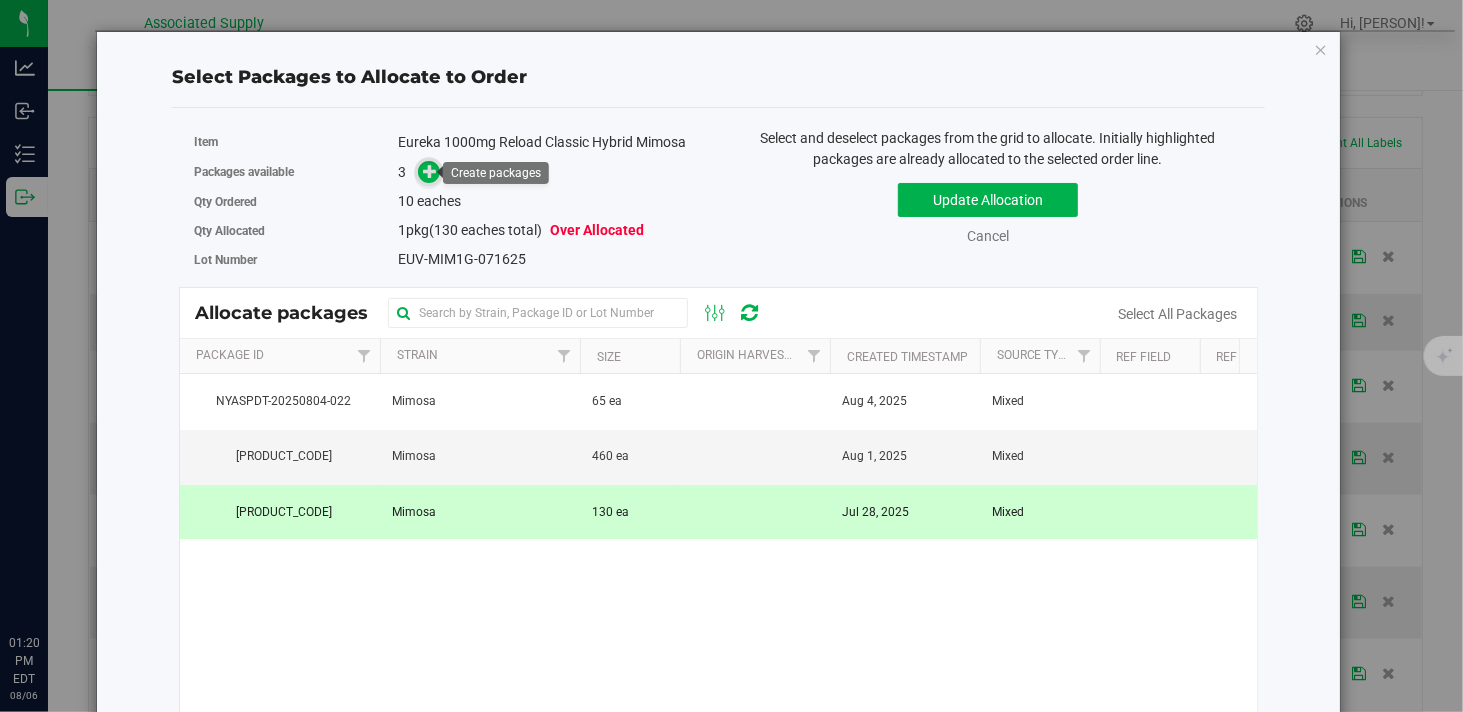 click at bounding box center [430, 171] 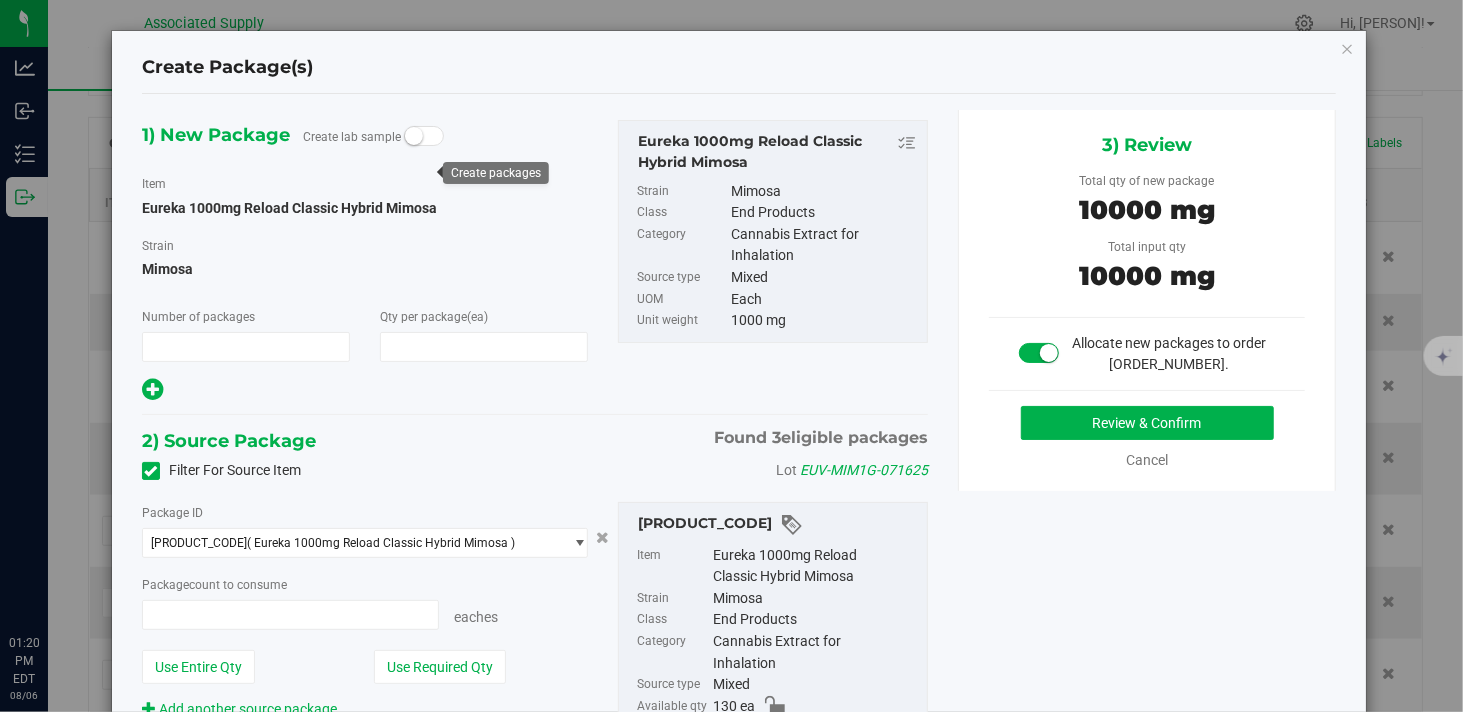type on "1" 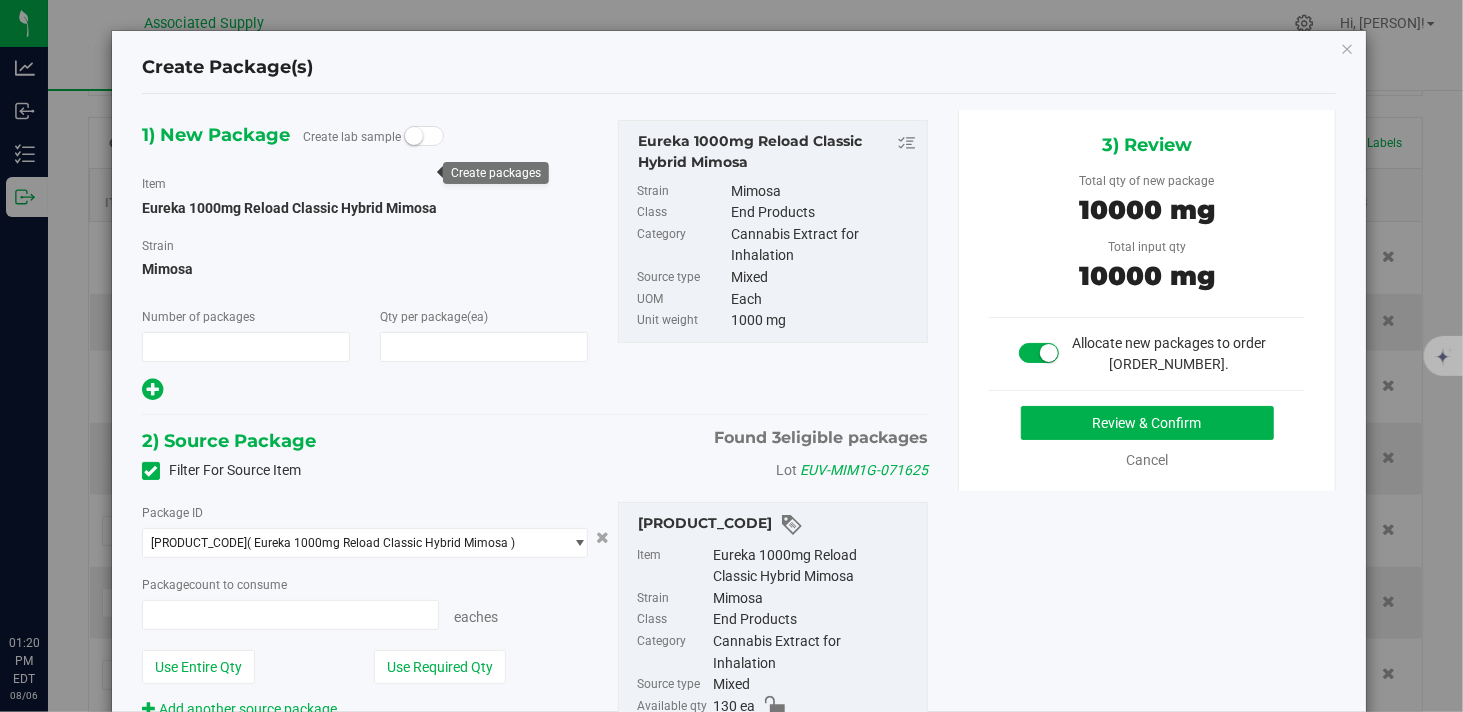 type on "10" 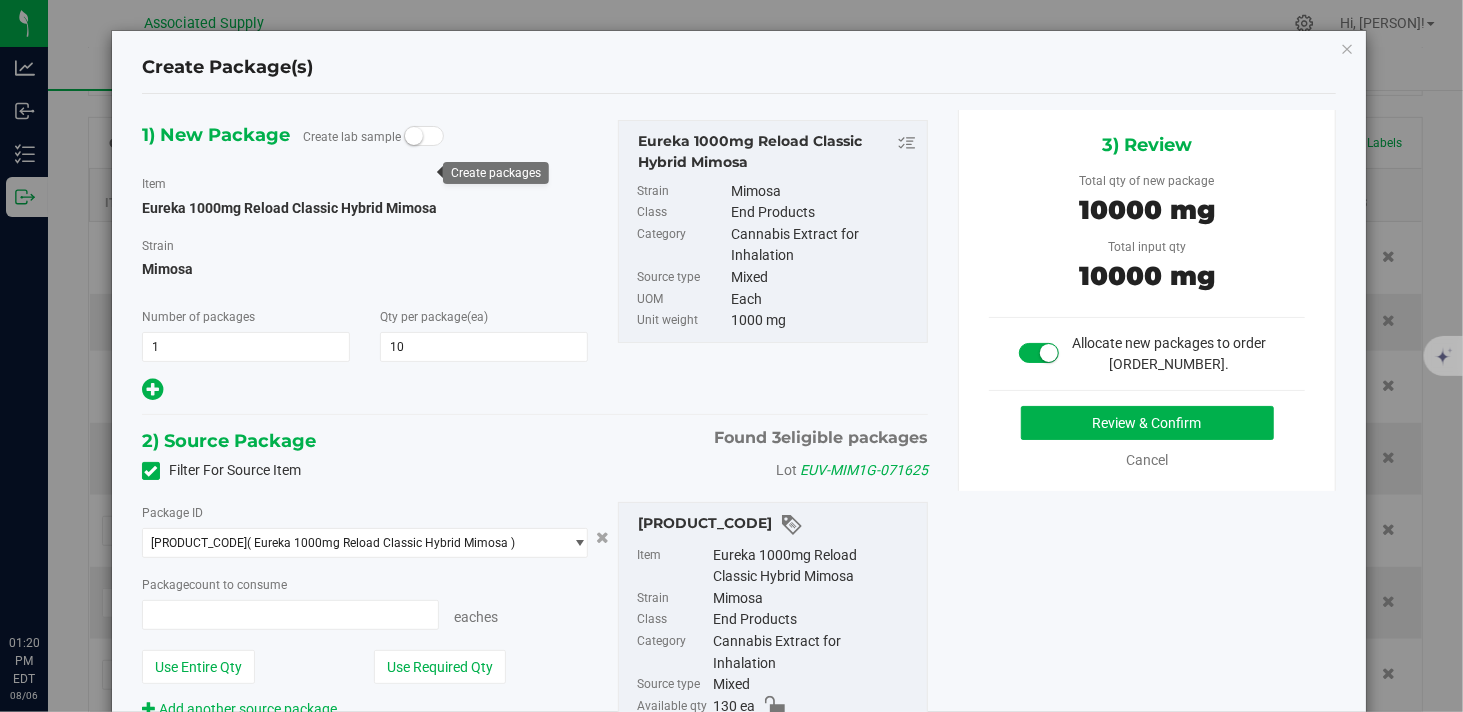 type on "10 ea" 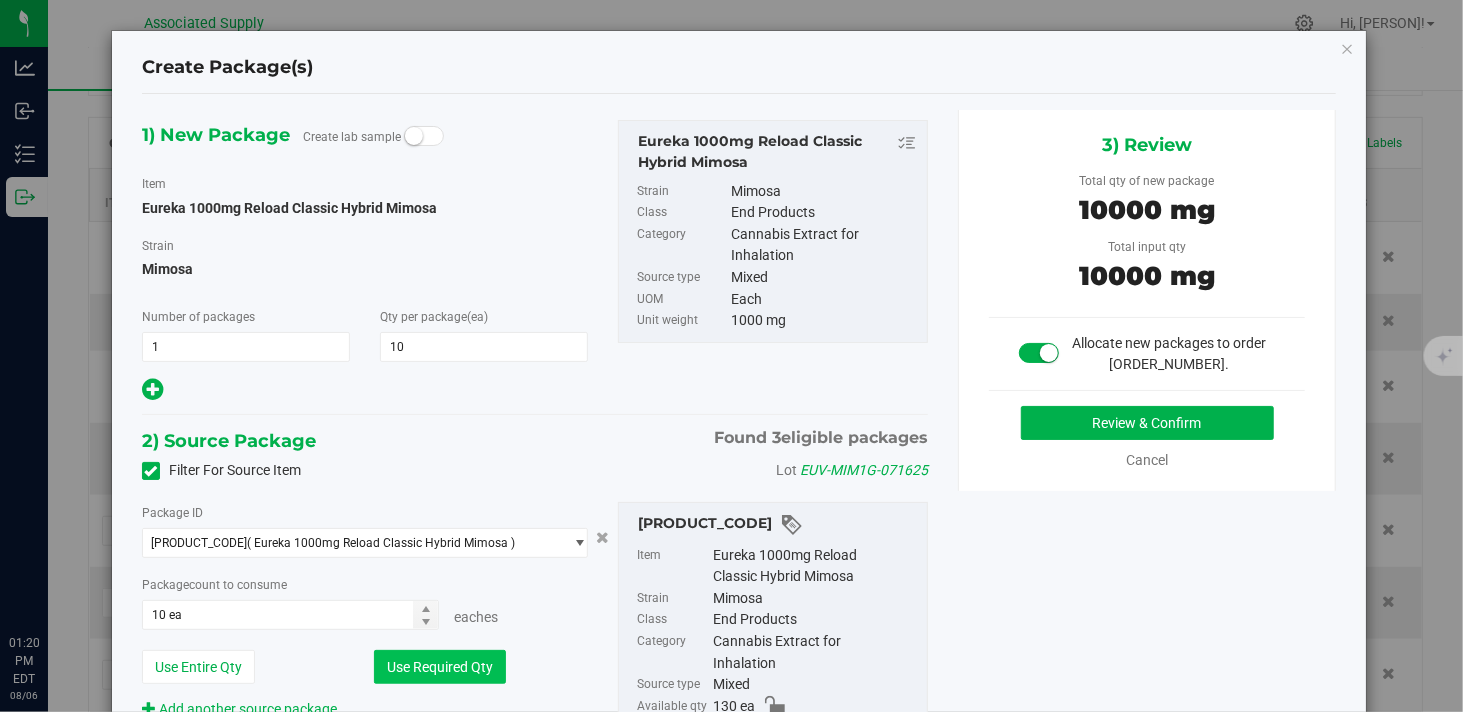 click on "Use Required Qty" at bounding box center (440, 667) 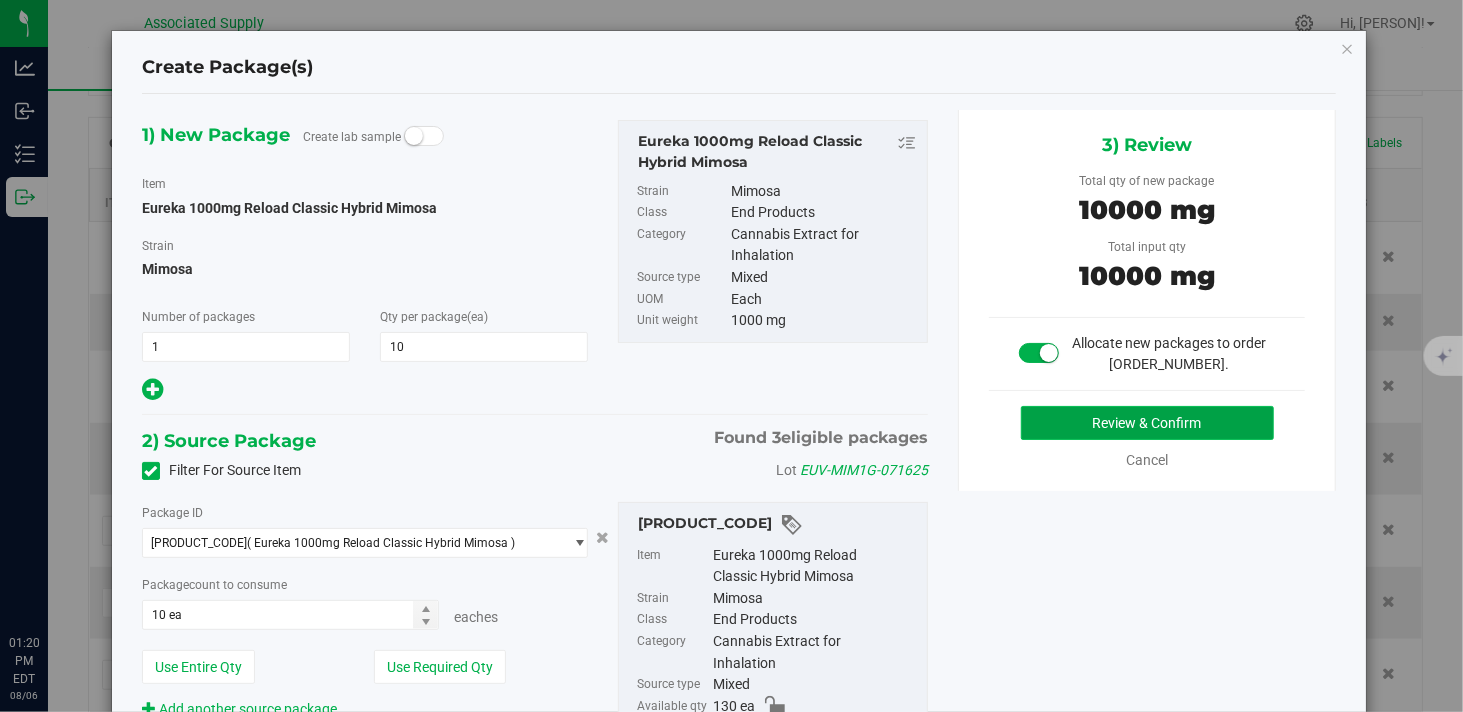 click on "Review & Confirm" at bounding box center (1147, 423) 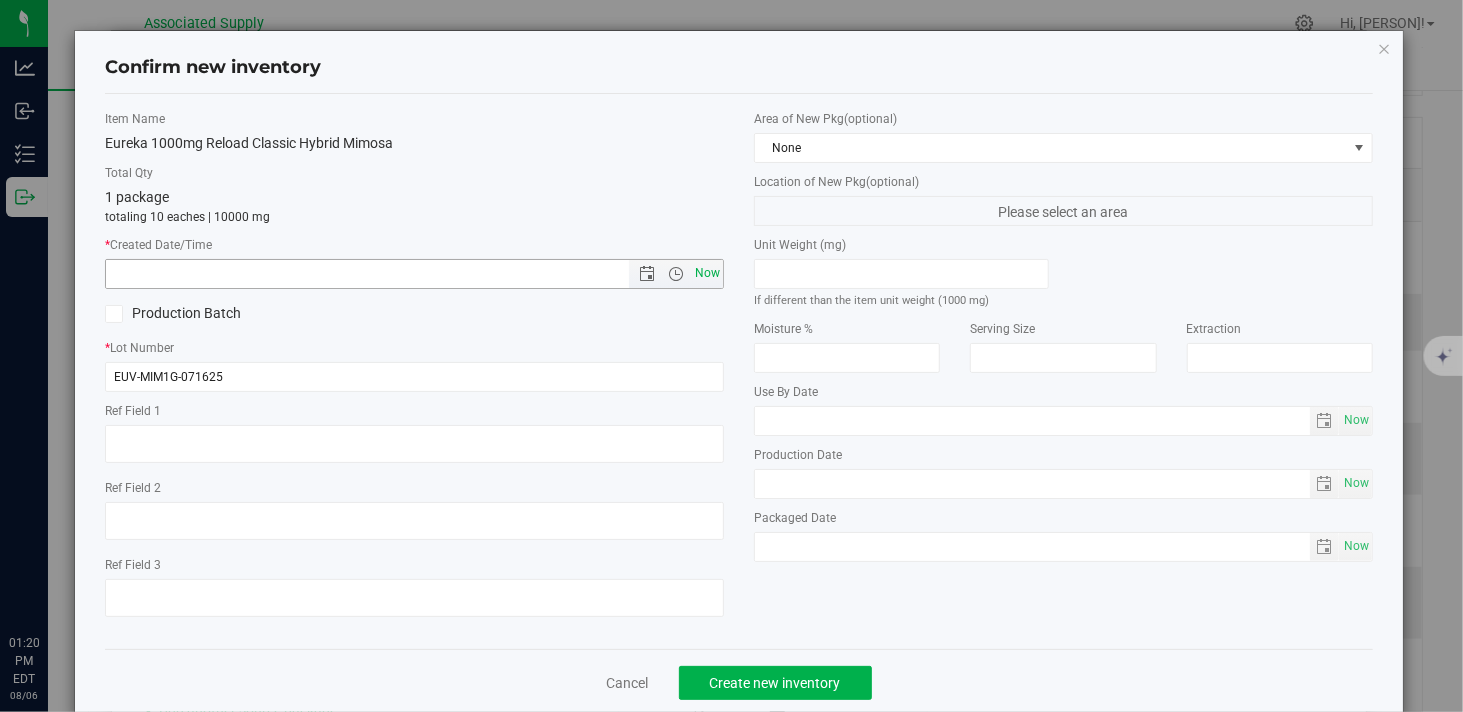 click on "Now" at bounding box center (708, 273) 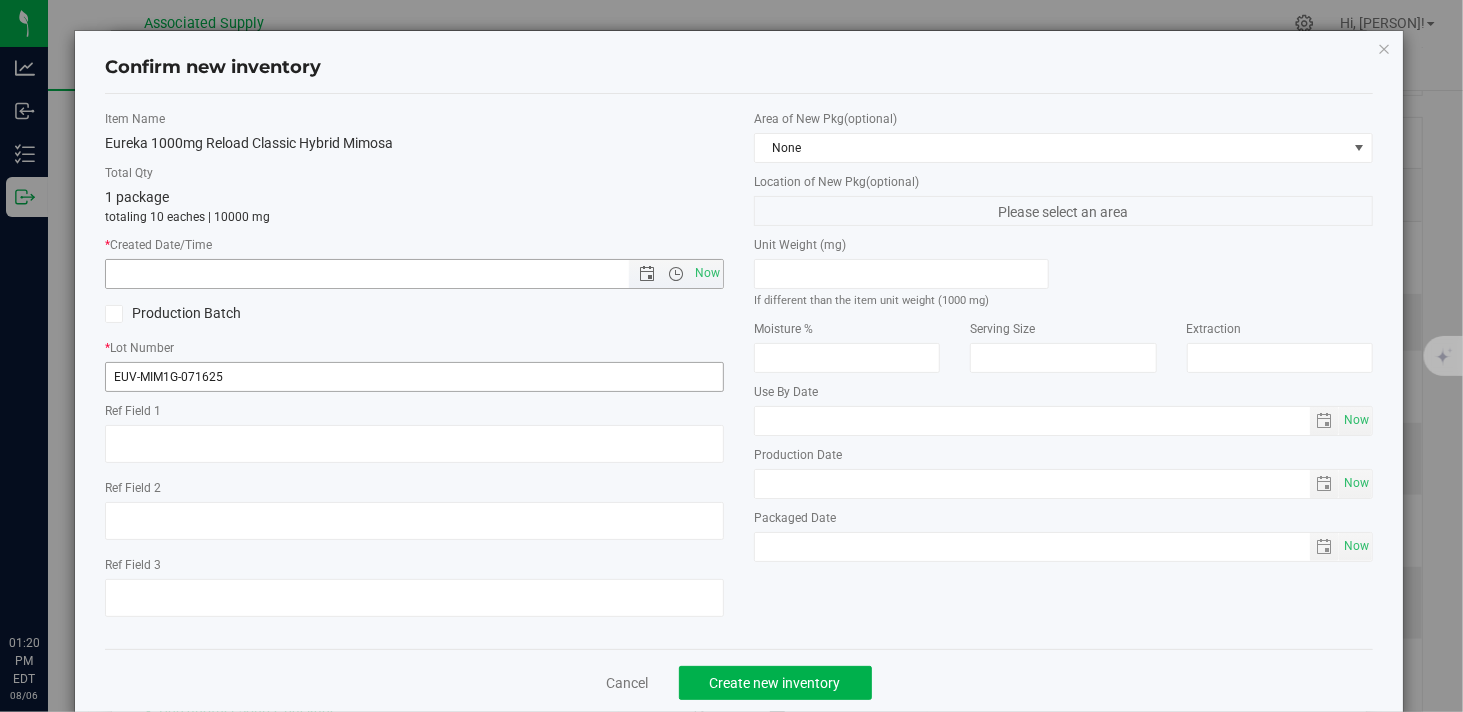 type on "[DATE] [TIME]" 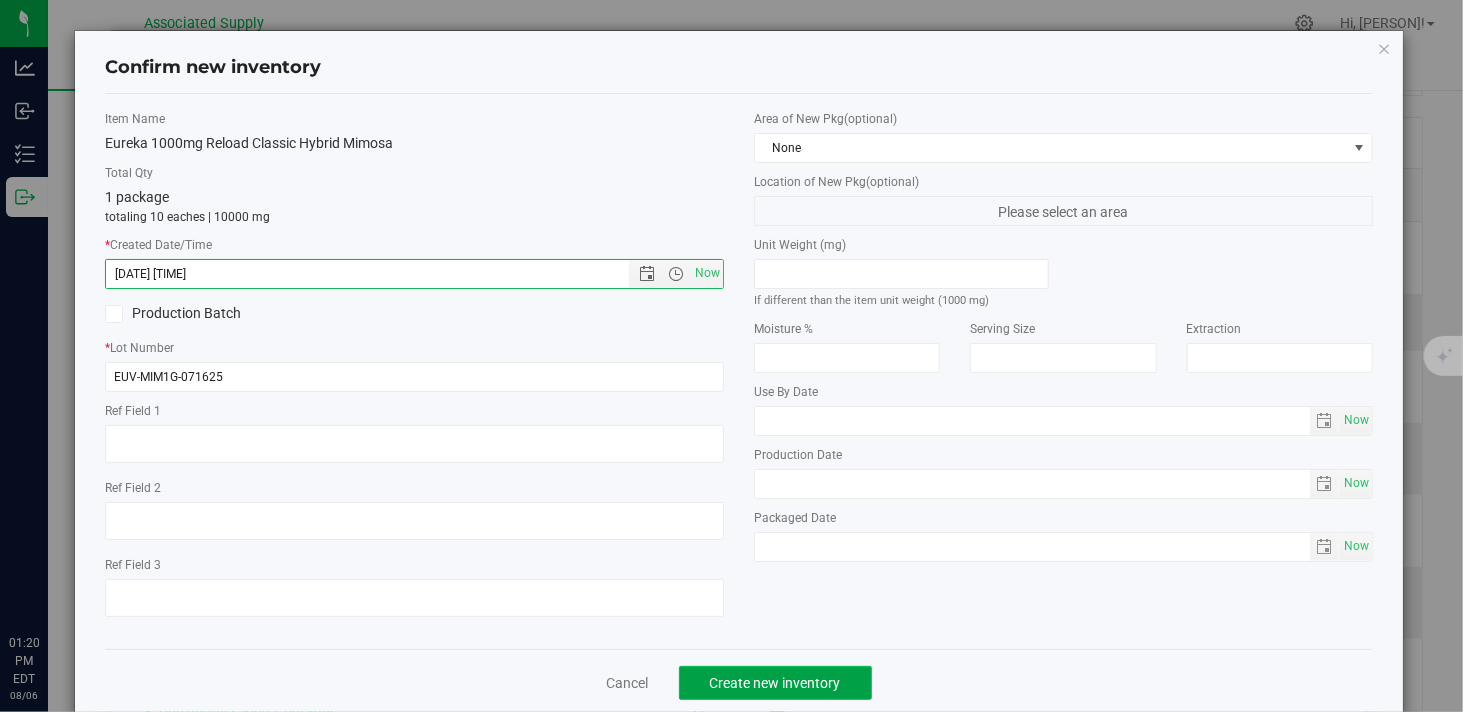 click on "Create new inventory" 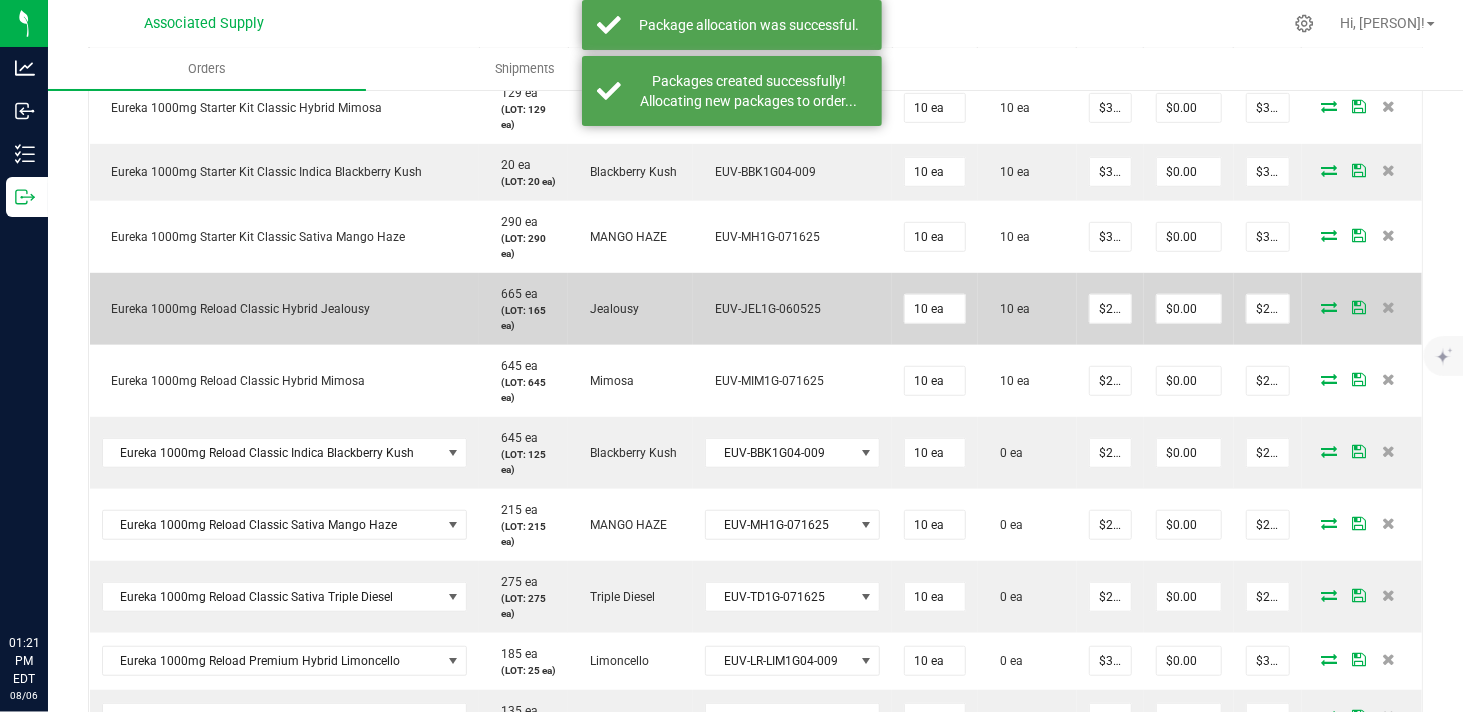scroll, scrollTop: 720, scrollLeft: 0, axis: vertical 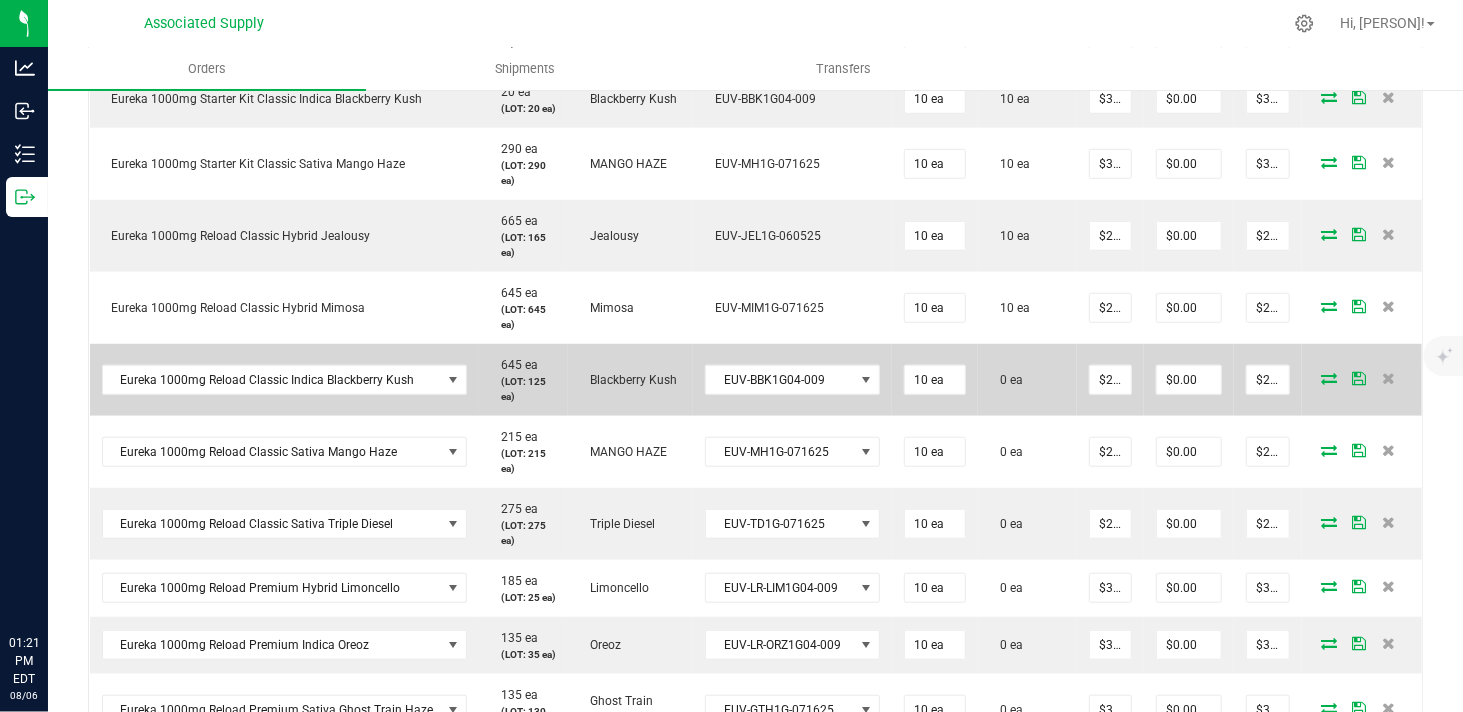 click at bounding box center (1329, 378) 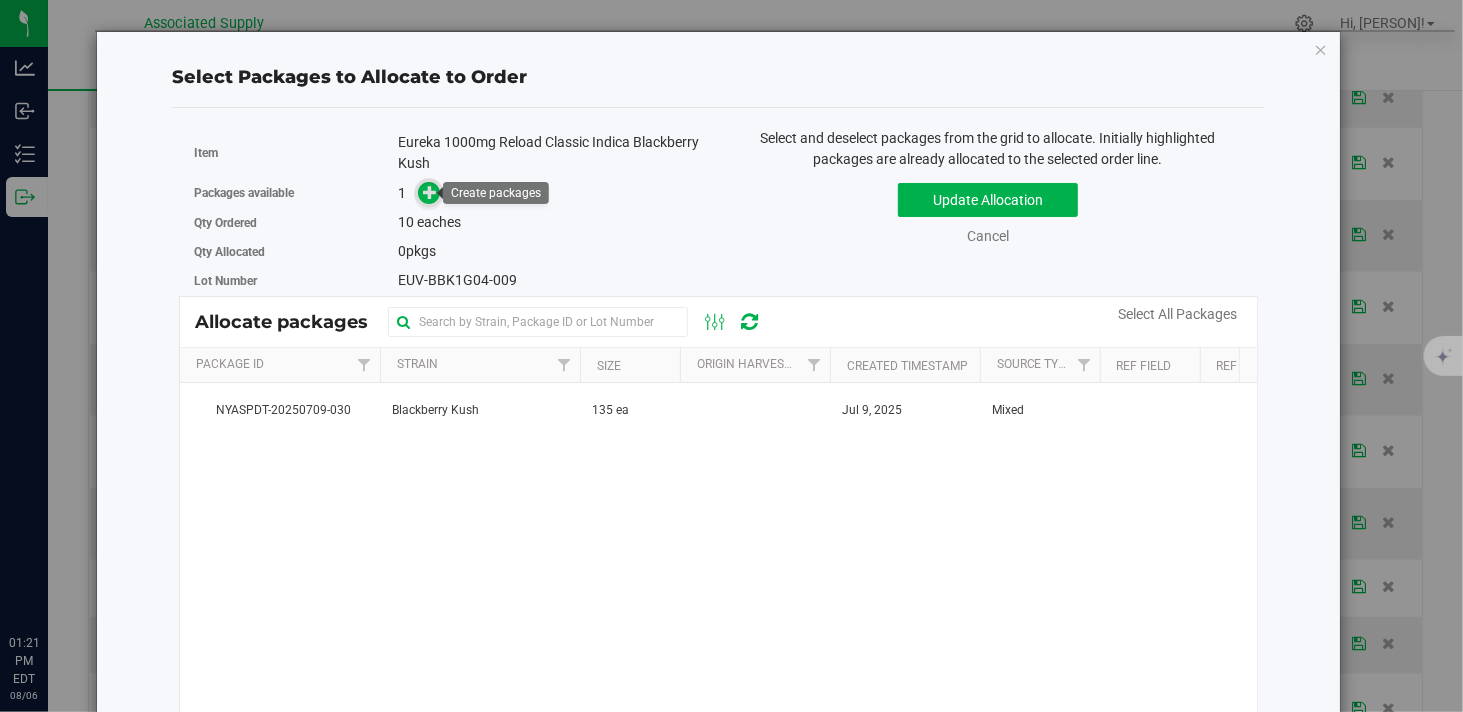 click at bounding box center [430, 192] 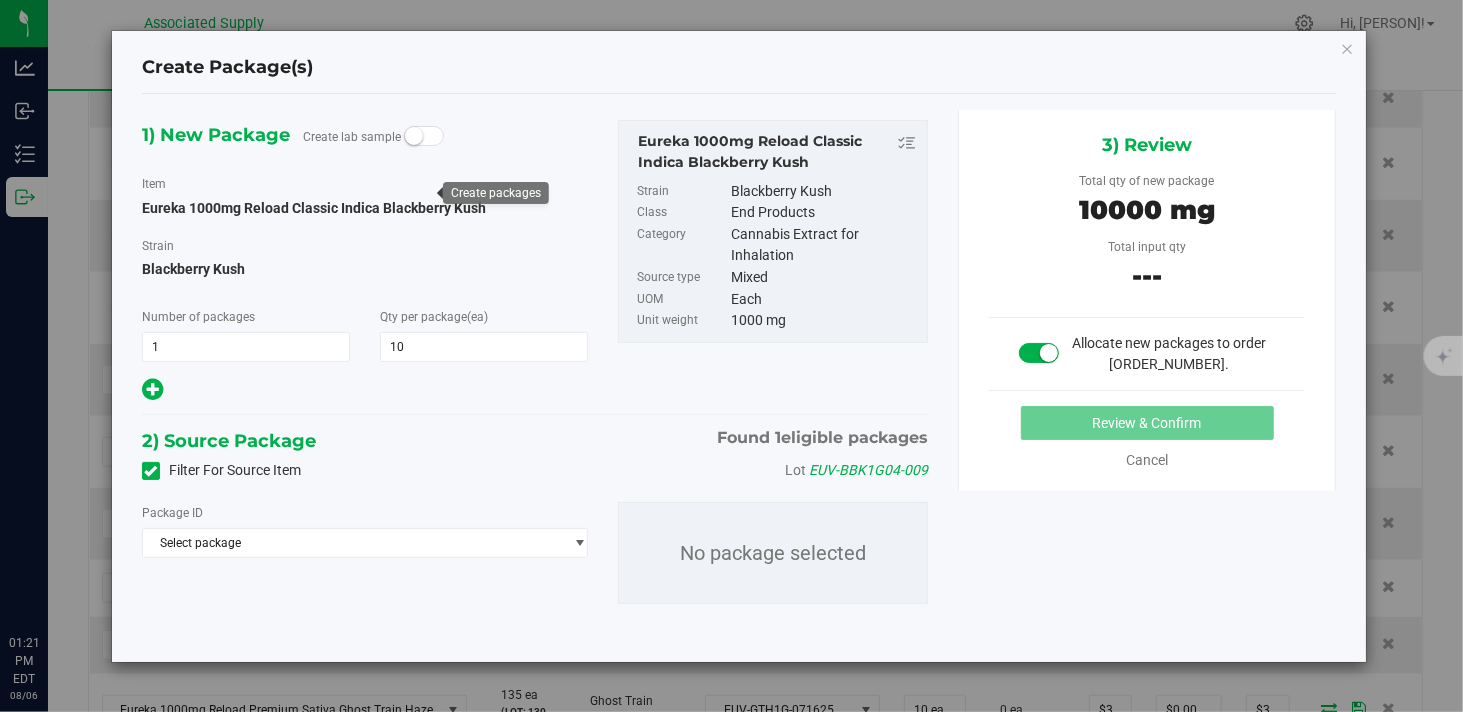 type on "10" 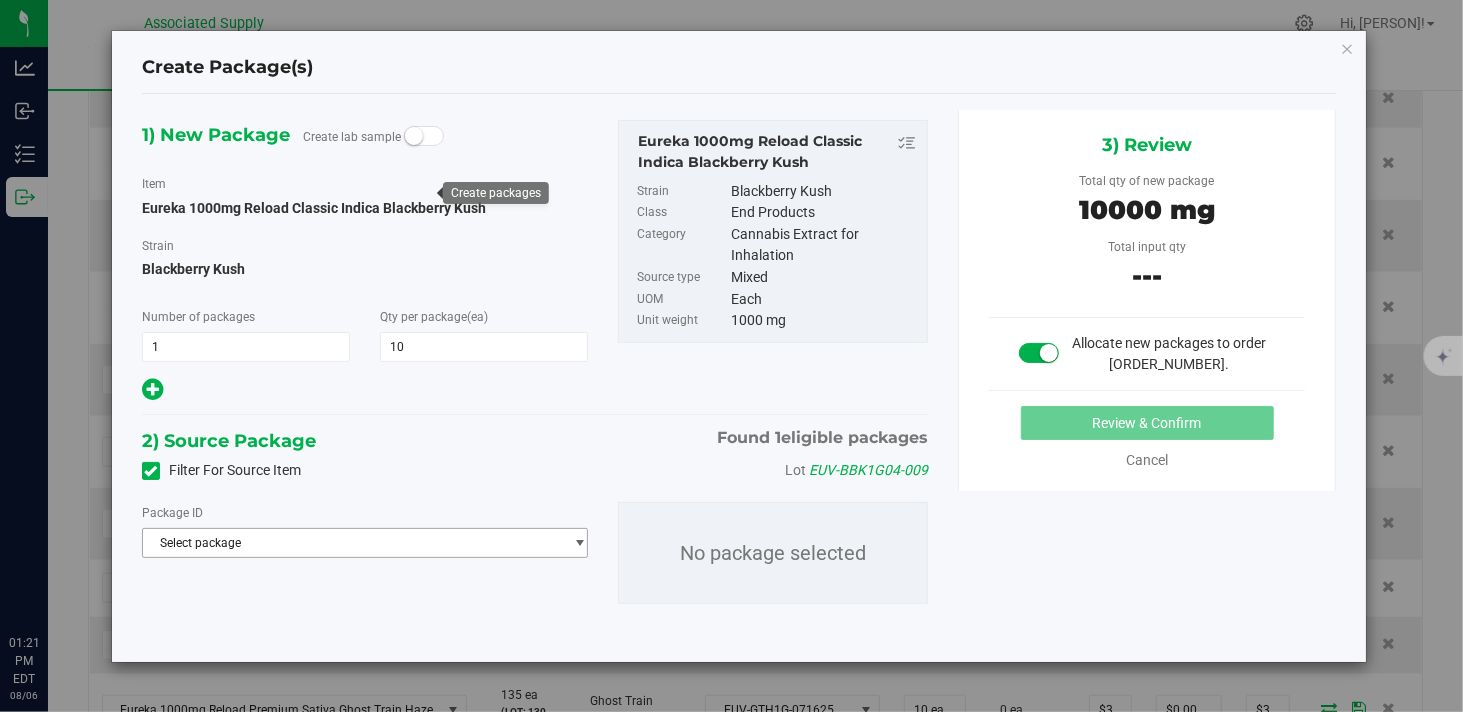 click on "Select package" at bounding box center [352, 543] 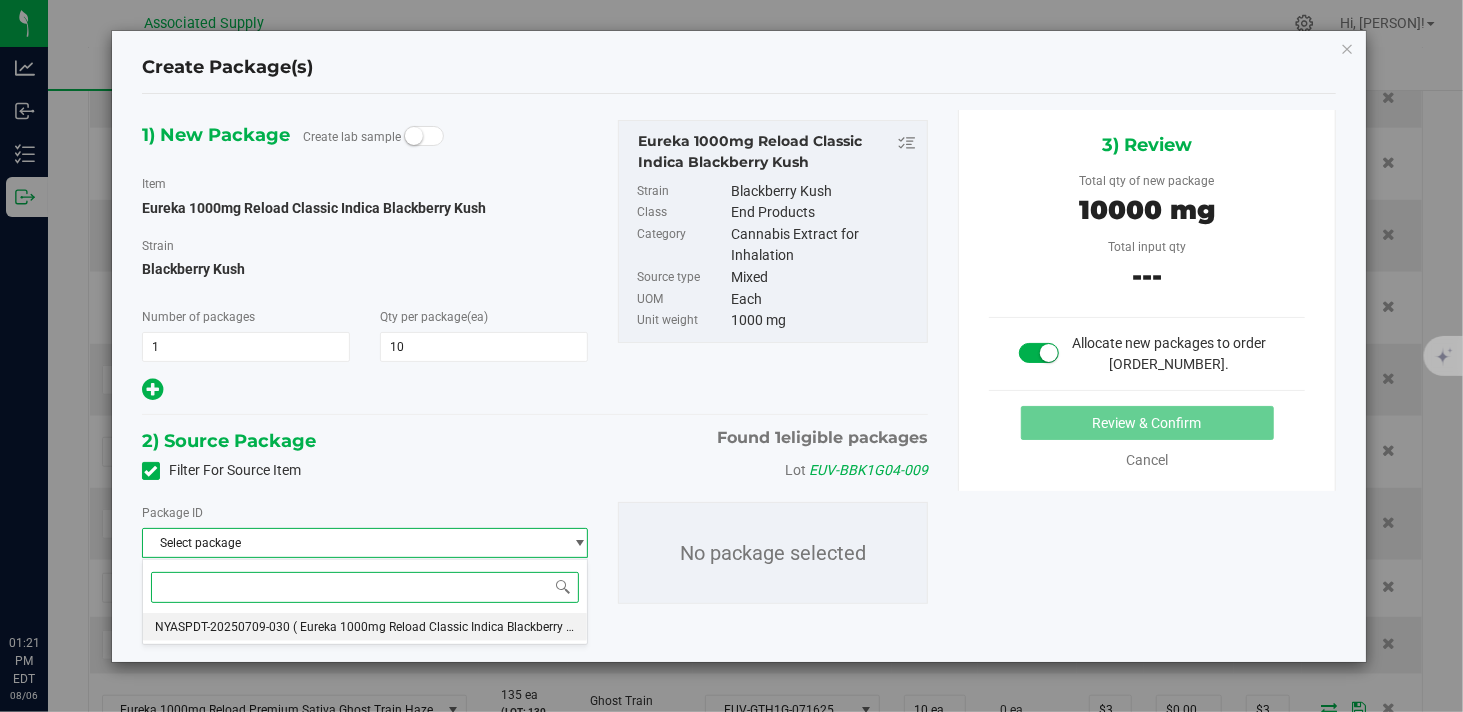 click on "(
Eureka 1000mg Reload Classic Indica Blackberry Kush
)" at bounding box center [447, 627] 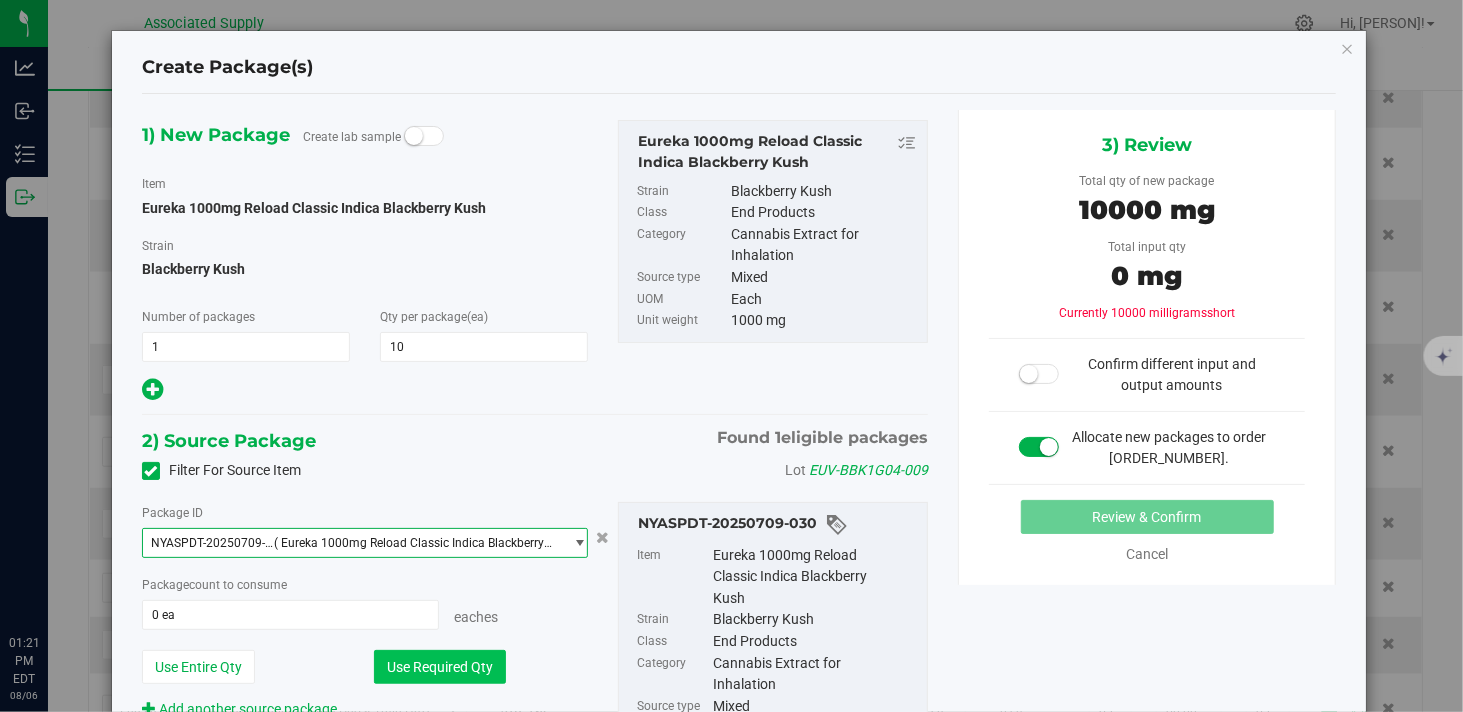 click on "Use Required Qty" at bounding box center [440, 667] 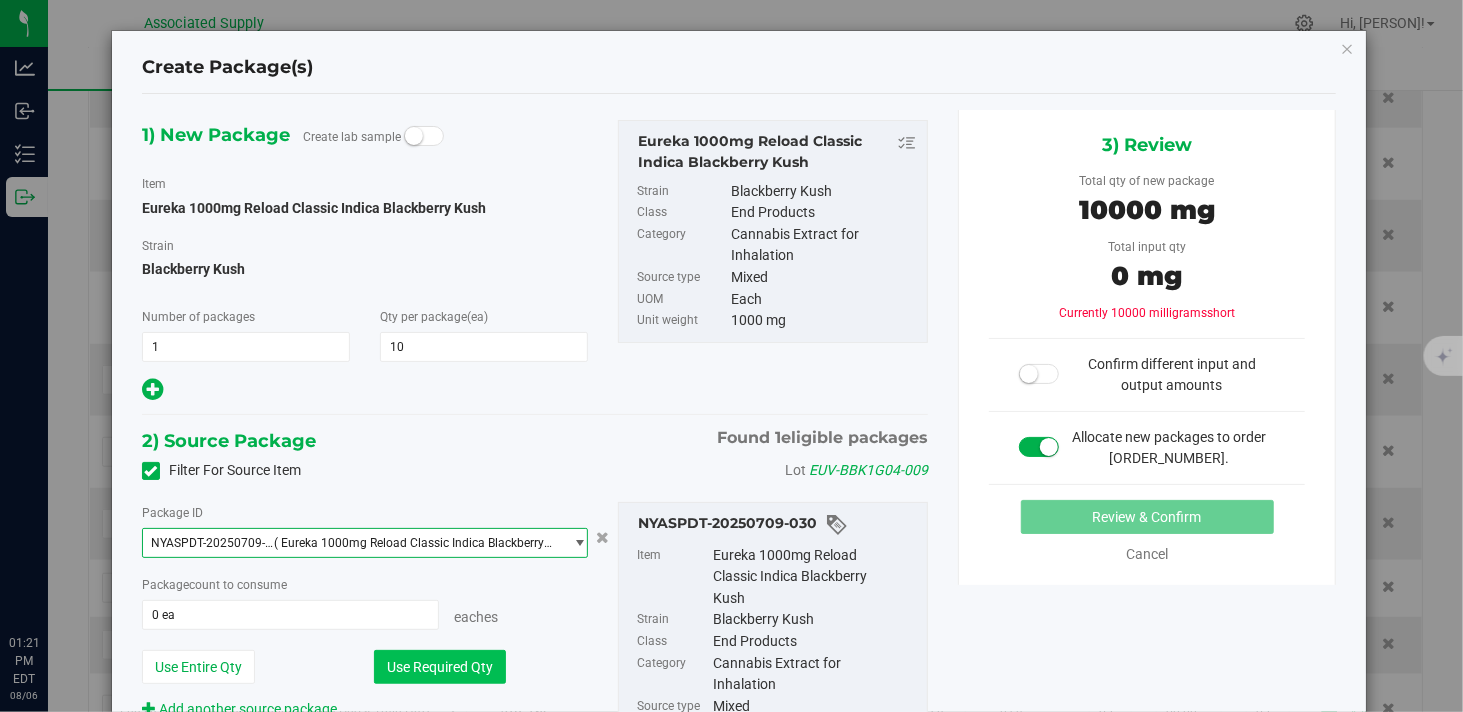 type on "10 ea" 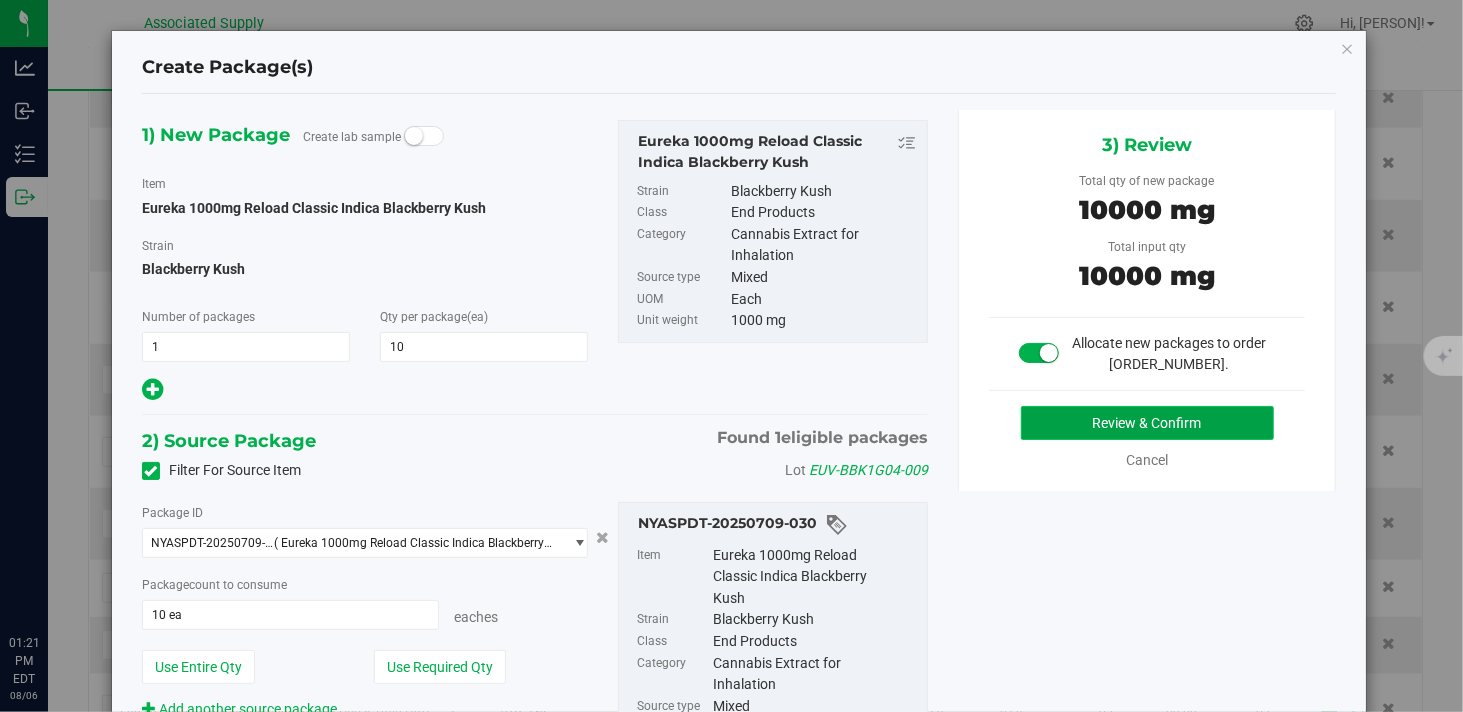 click on "Review & Confirm" at bounding box center (1147, 423) 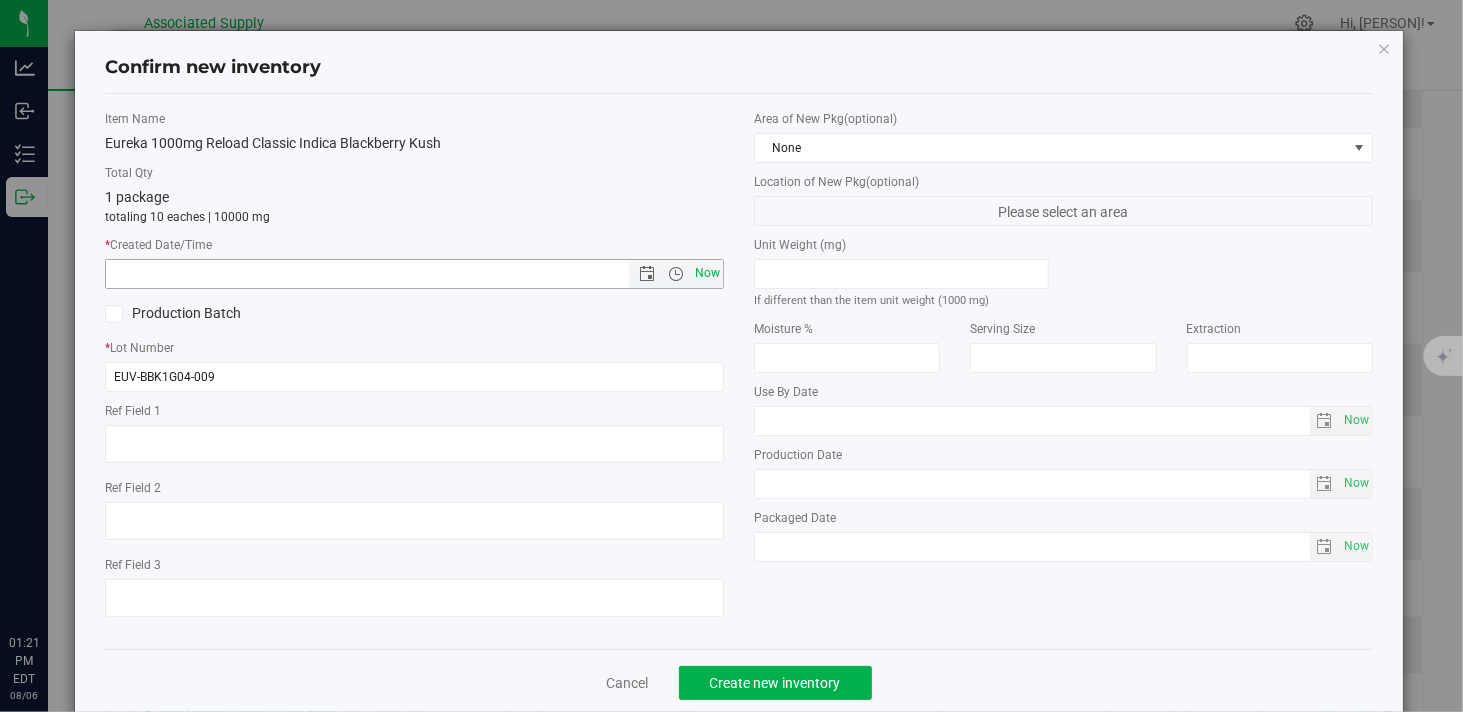 click on "Now" at bounding box center (708, 273) 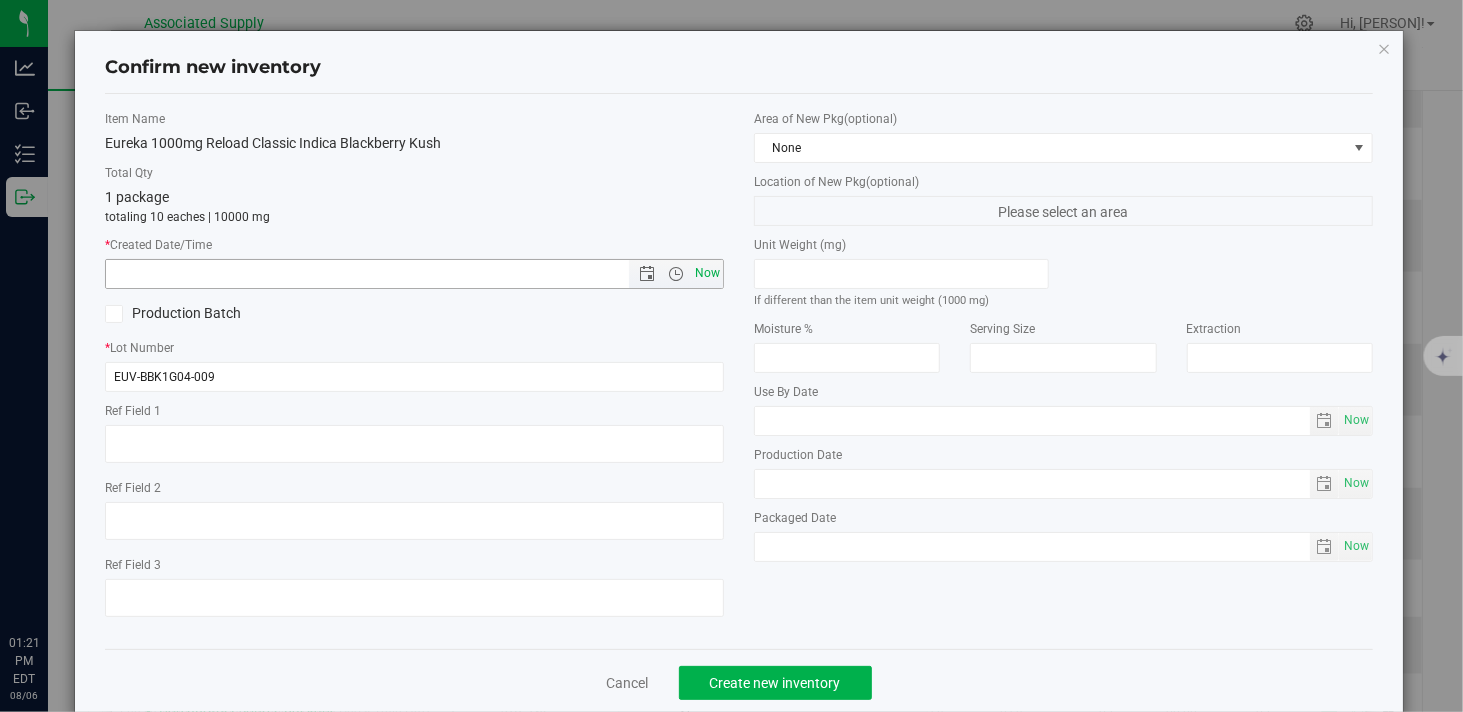 type on "[DATE] [TIME]" 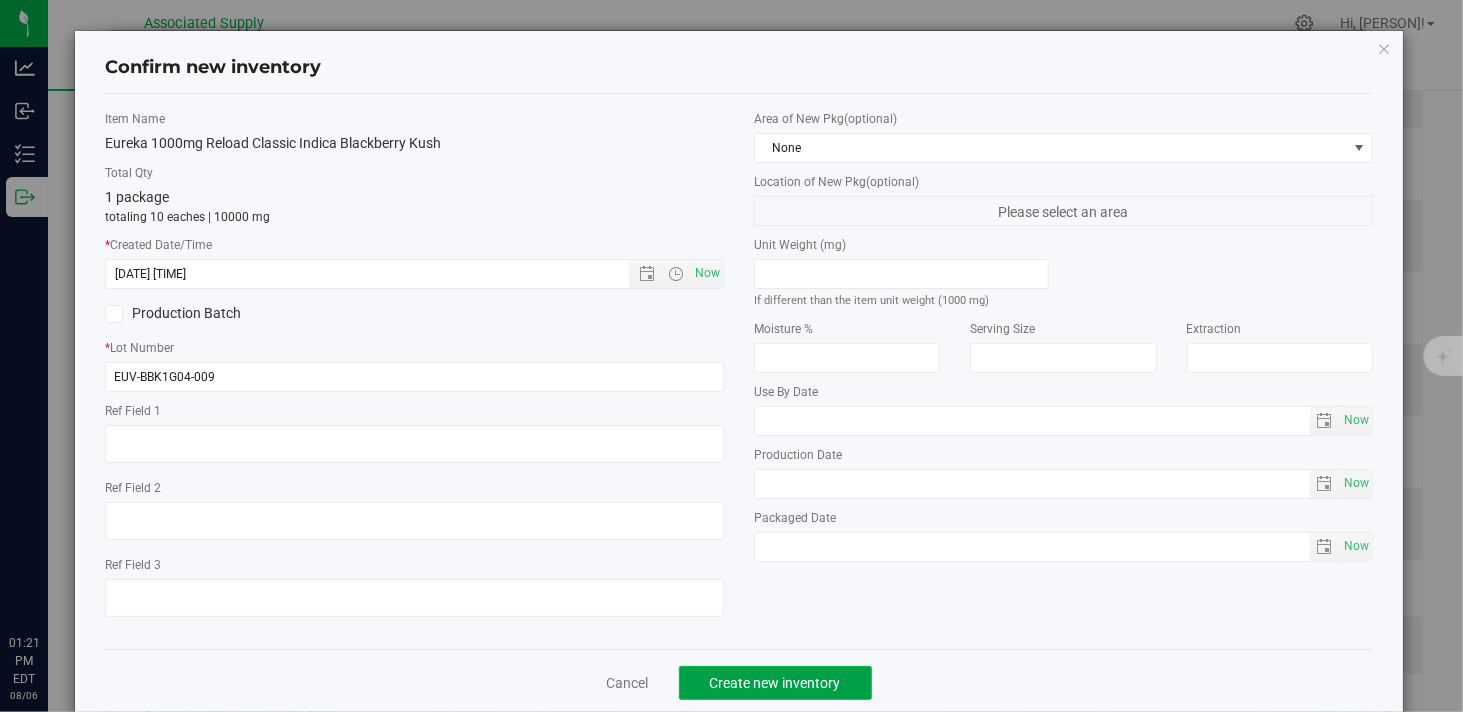 click on "Create new inventory" 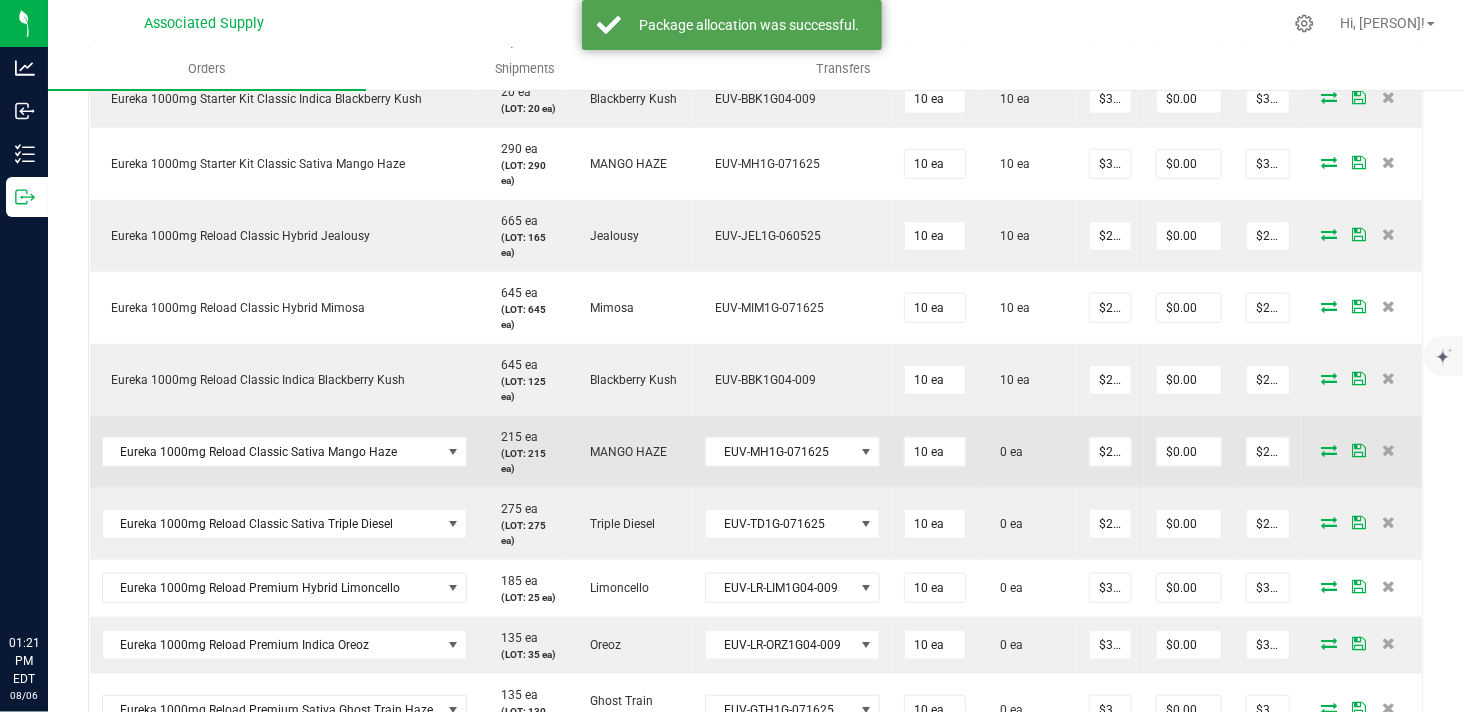 click at bounding box center (1329, 450) 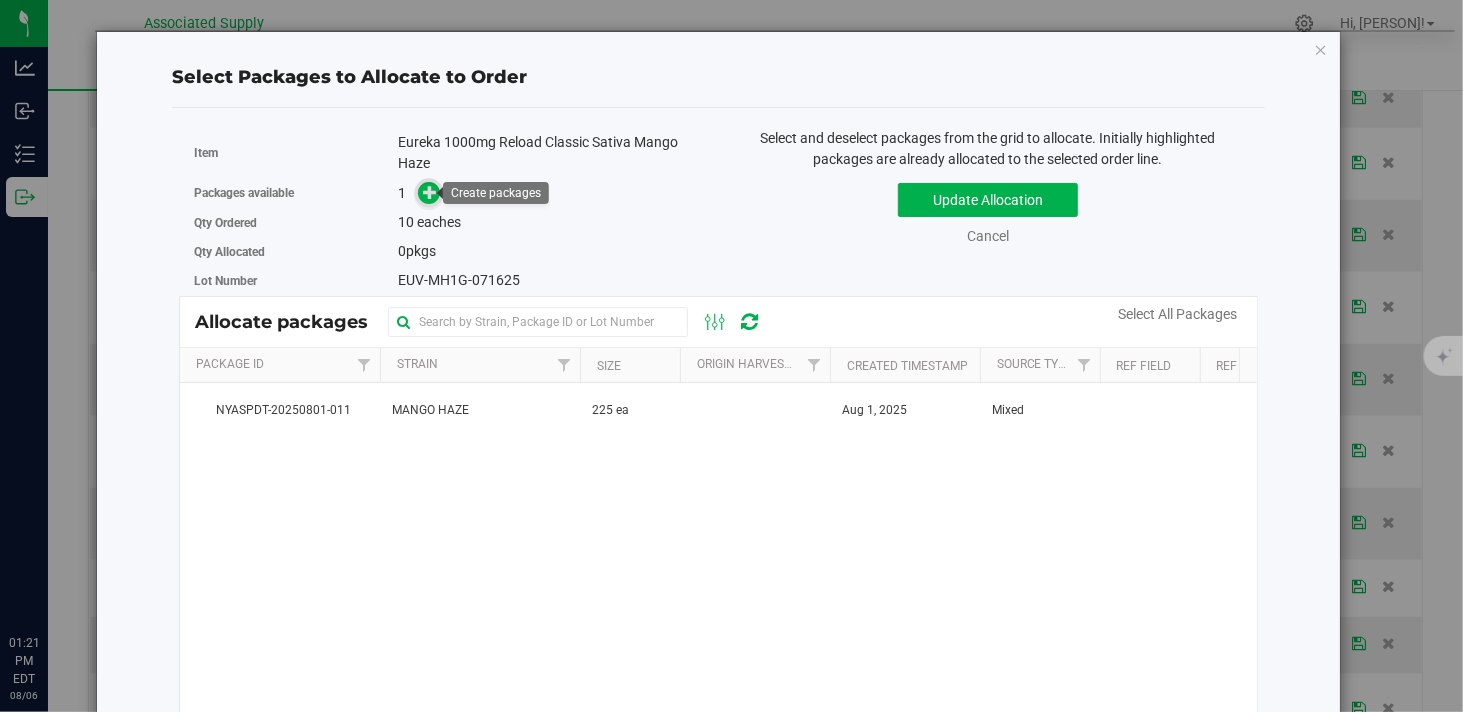 click at bounding box center [430, 191] 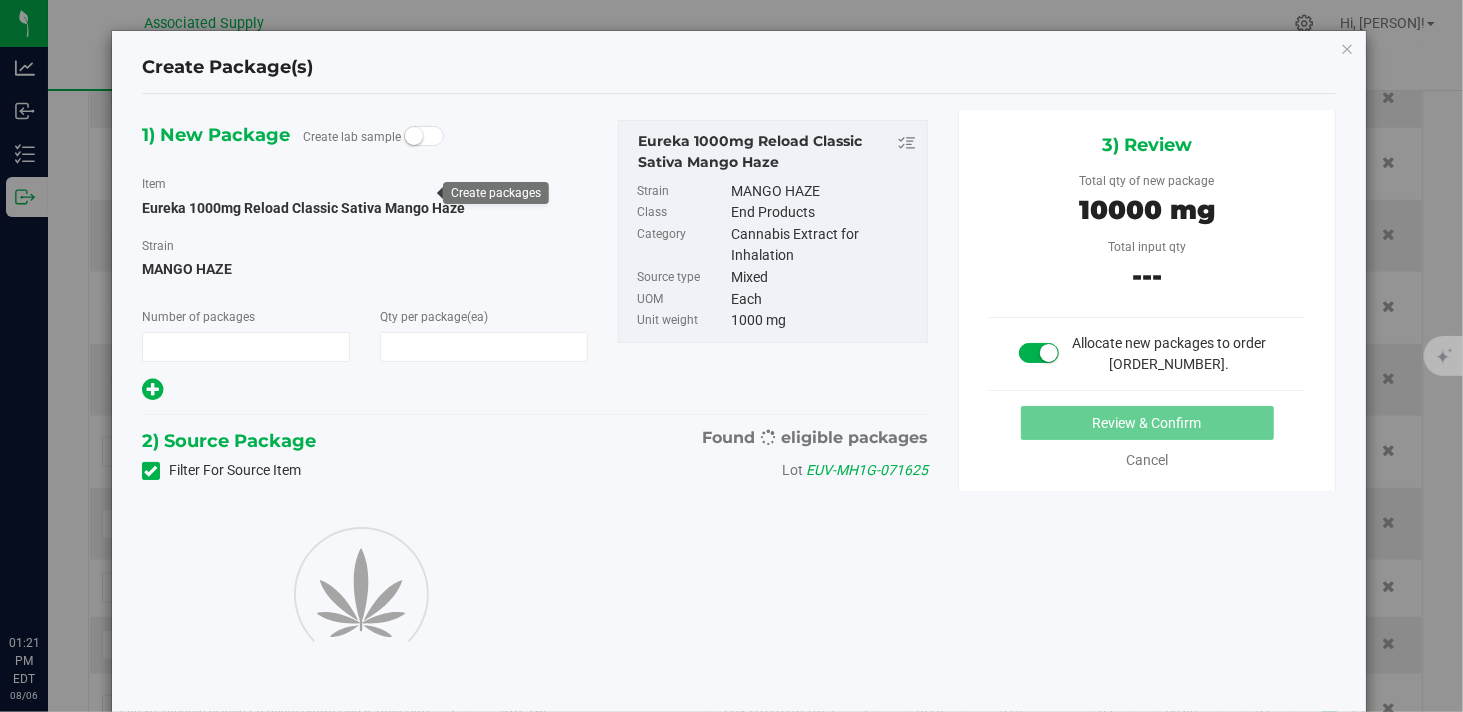 type on "1" 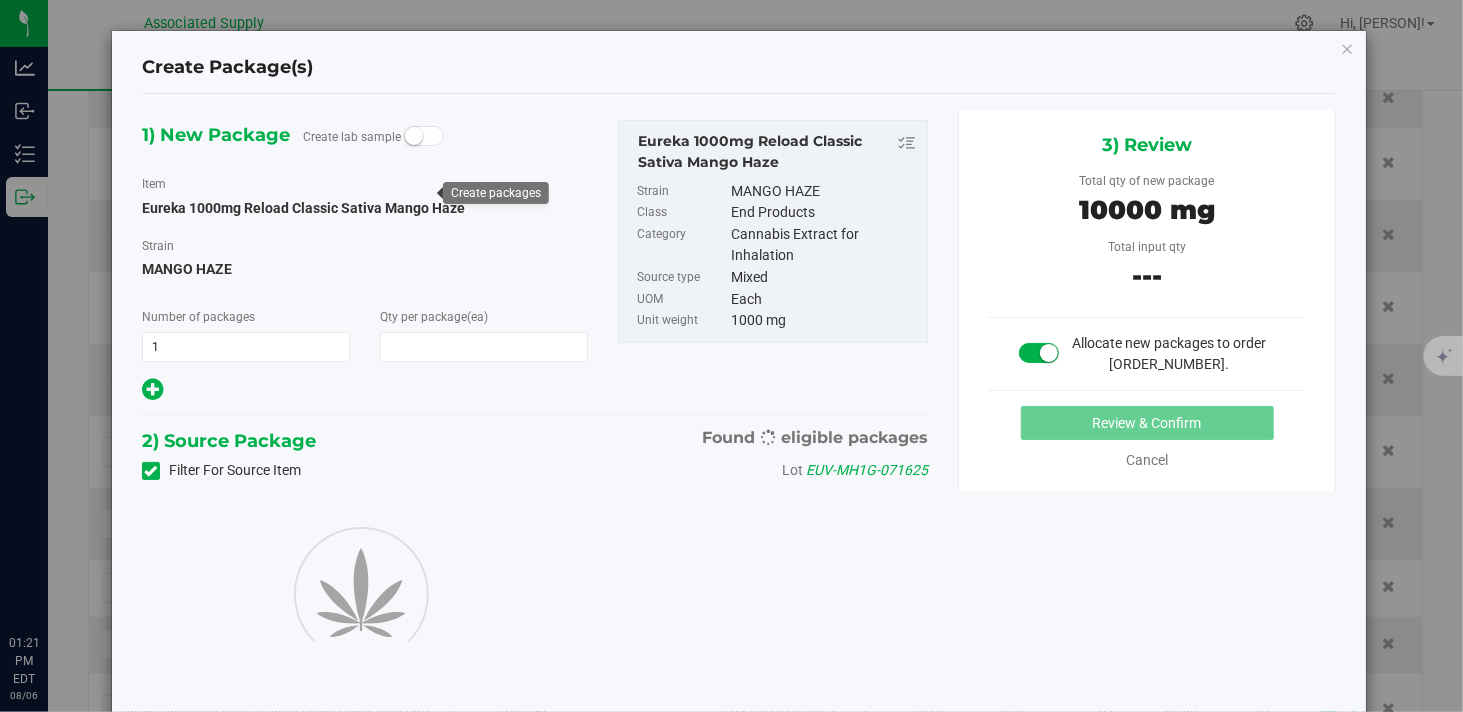 type on "10" 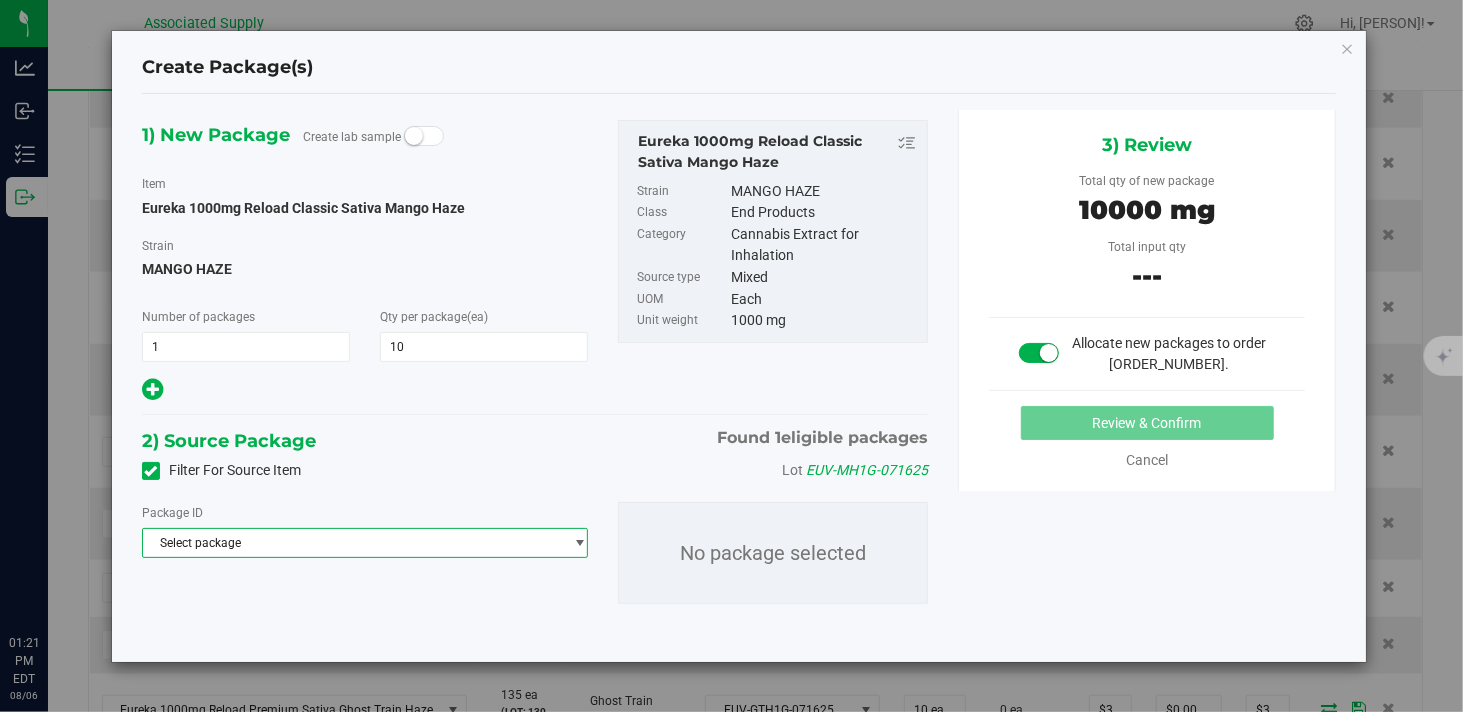 click on "Select package" at bounding box center (352, 543) 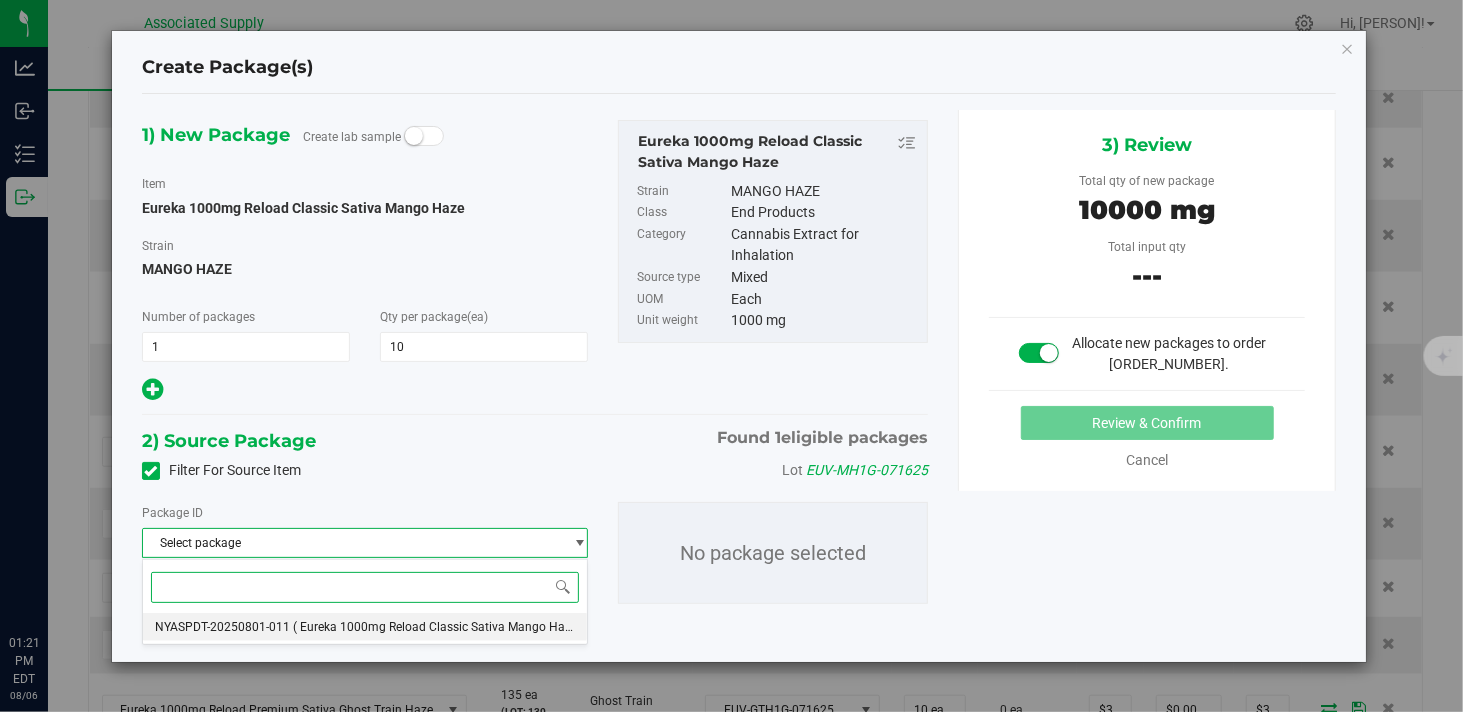 click on "(
Eureka 1000mg Reload Classic Sativa Mango Haze
)" at bounding box center (438, 627) 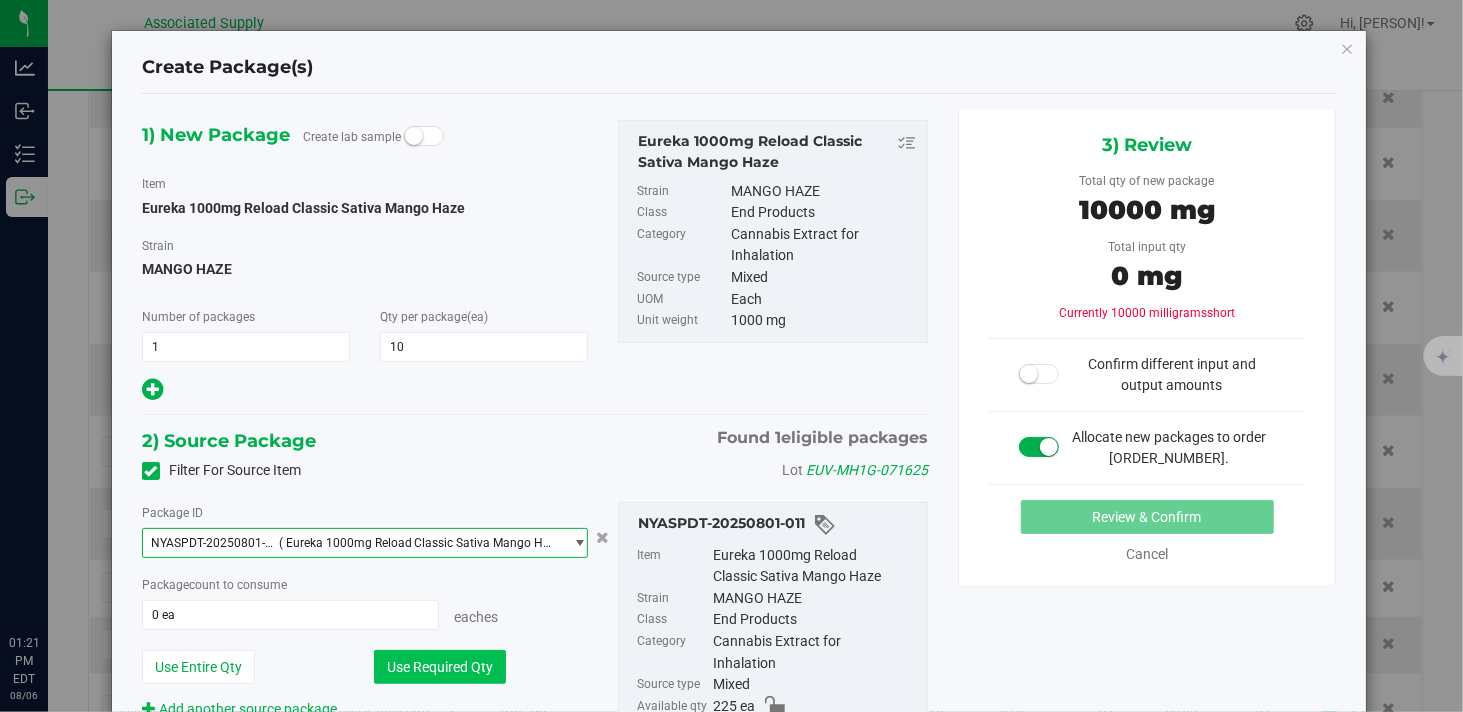 click on "Use Required Qty" at bounding box center [440, 667] 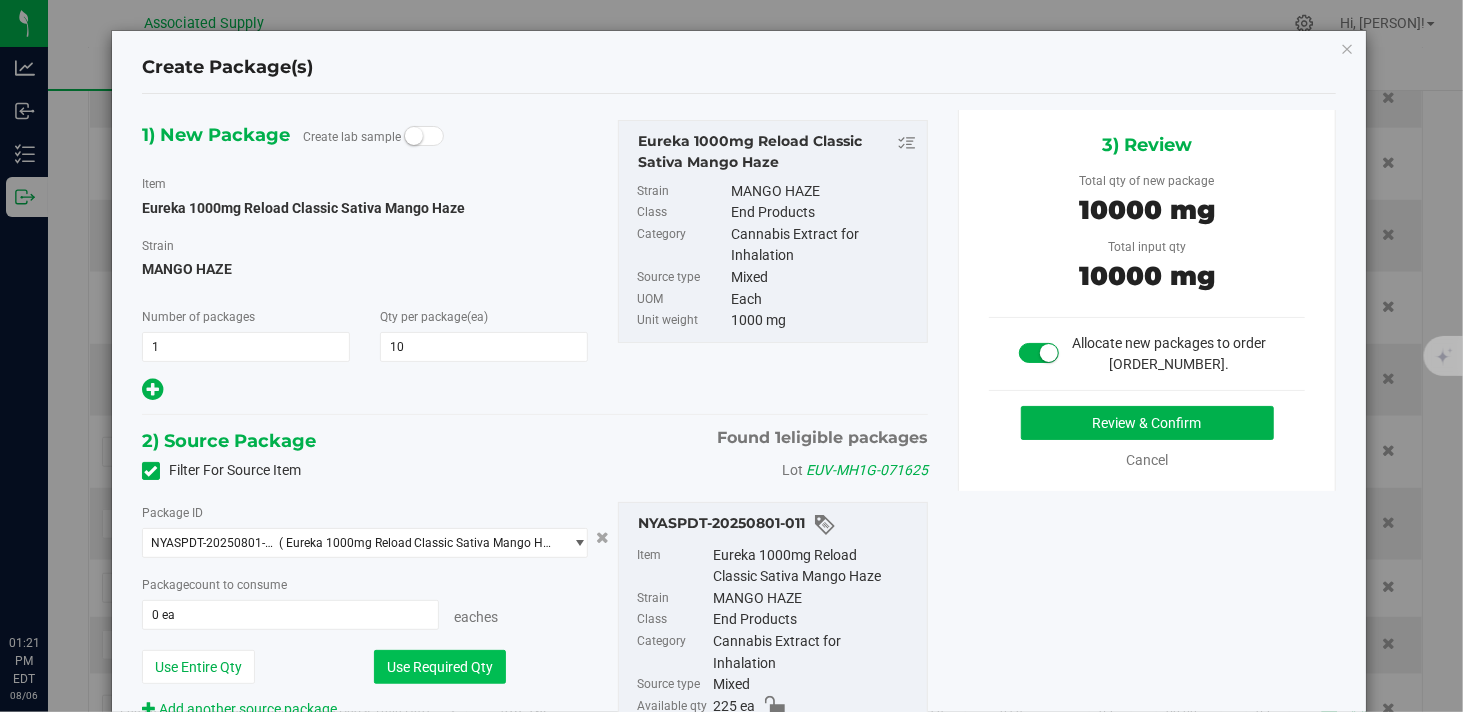 type on "10 ea" 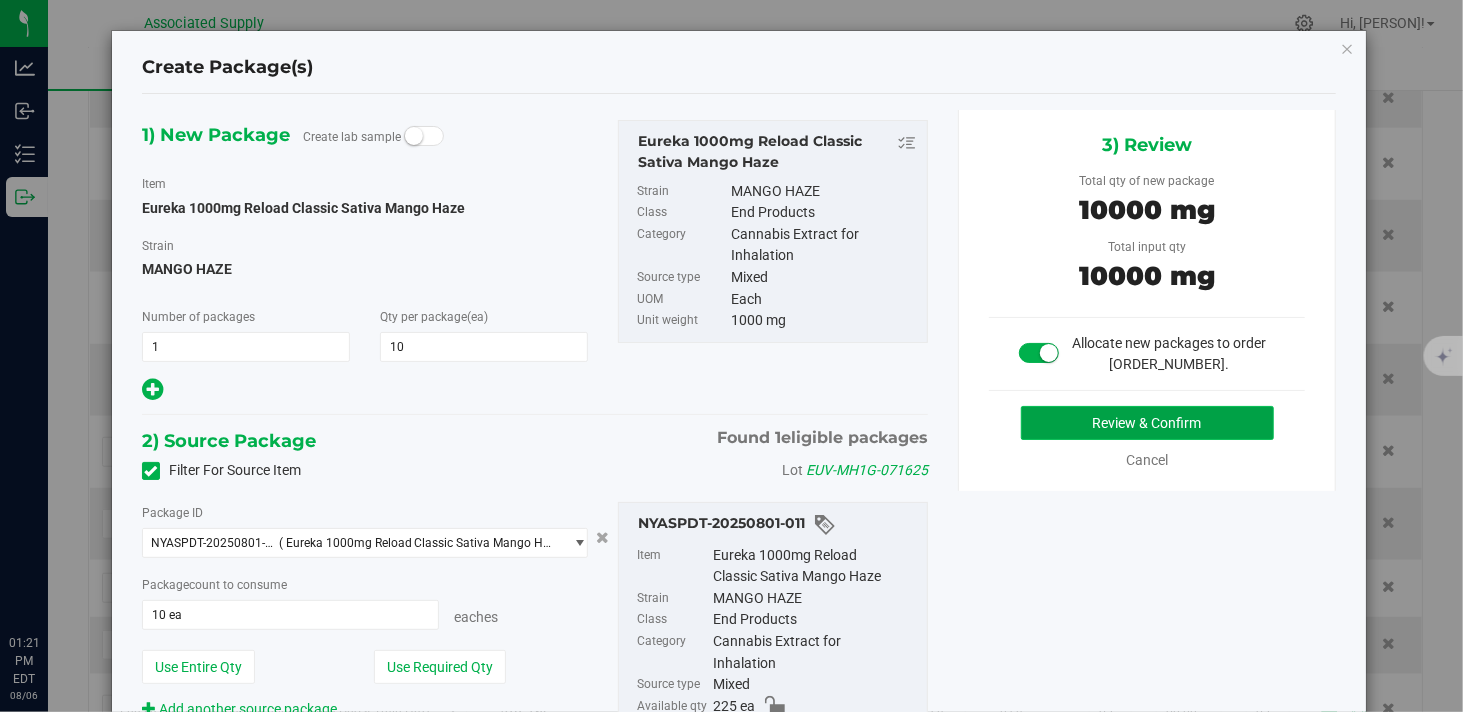 click on "Review & Confirm" at bounding box center [1147, 423] 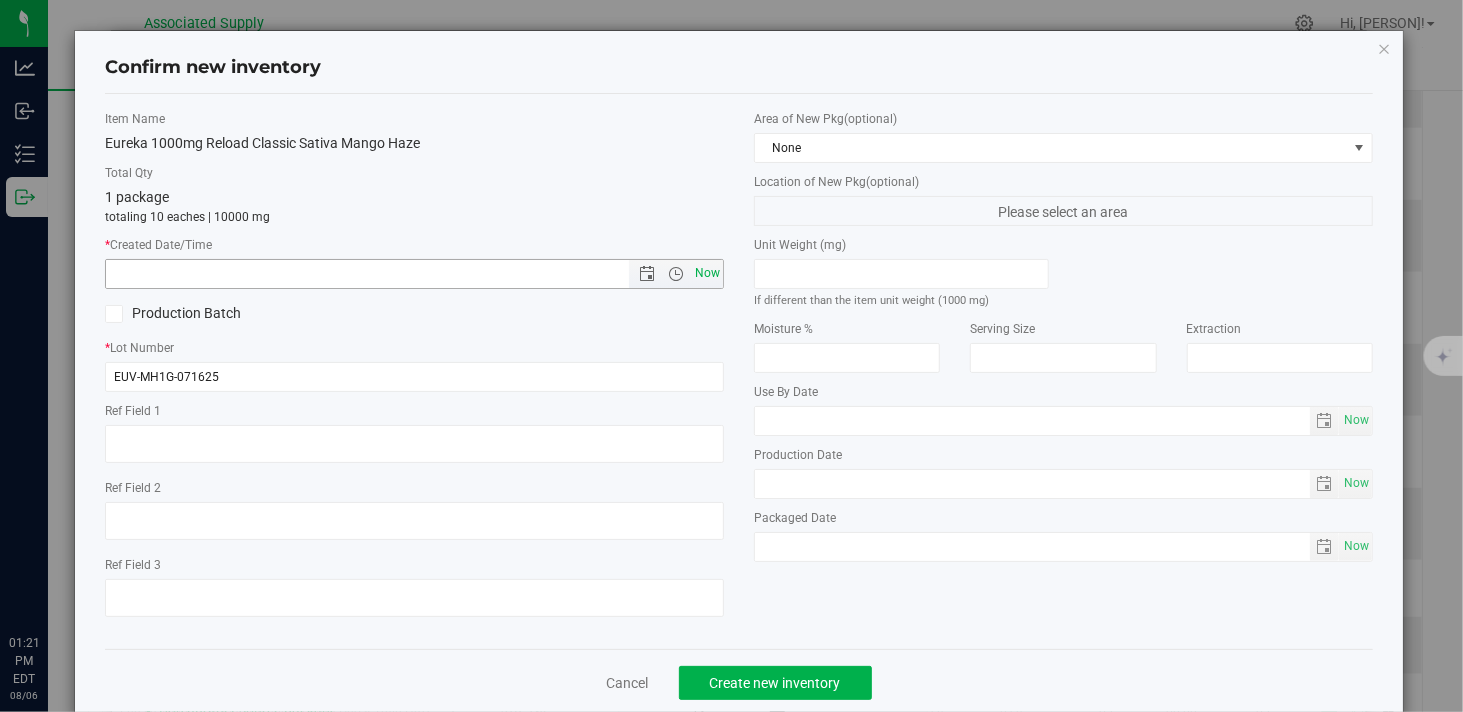 click on "Now" at bounding box center (708, 273) 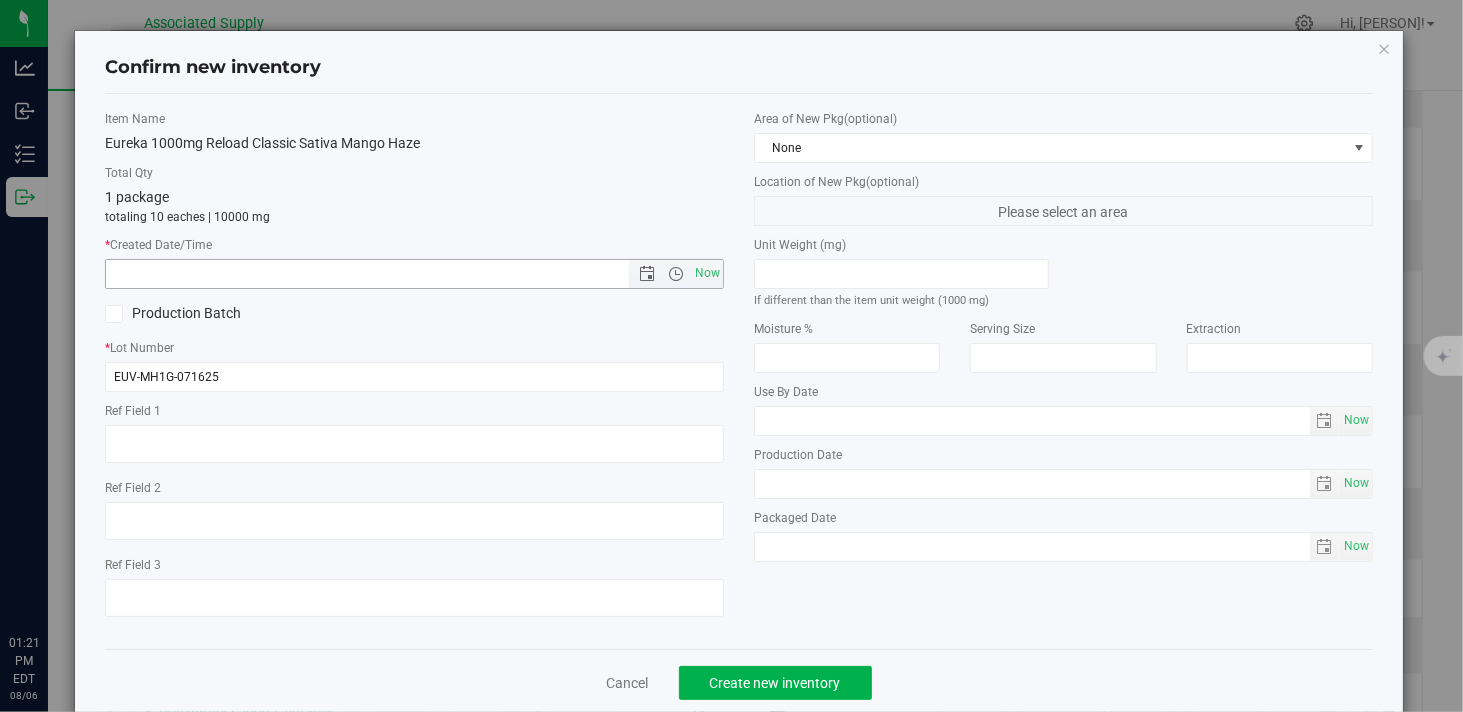 type on "[DATE] [TIME]" 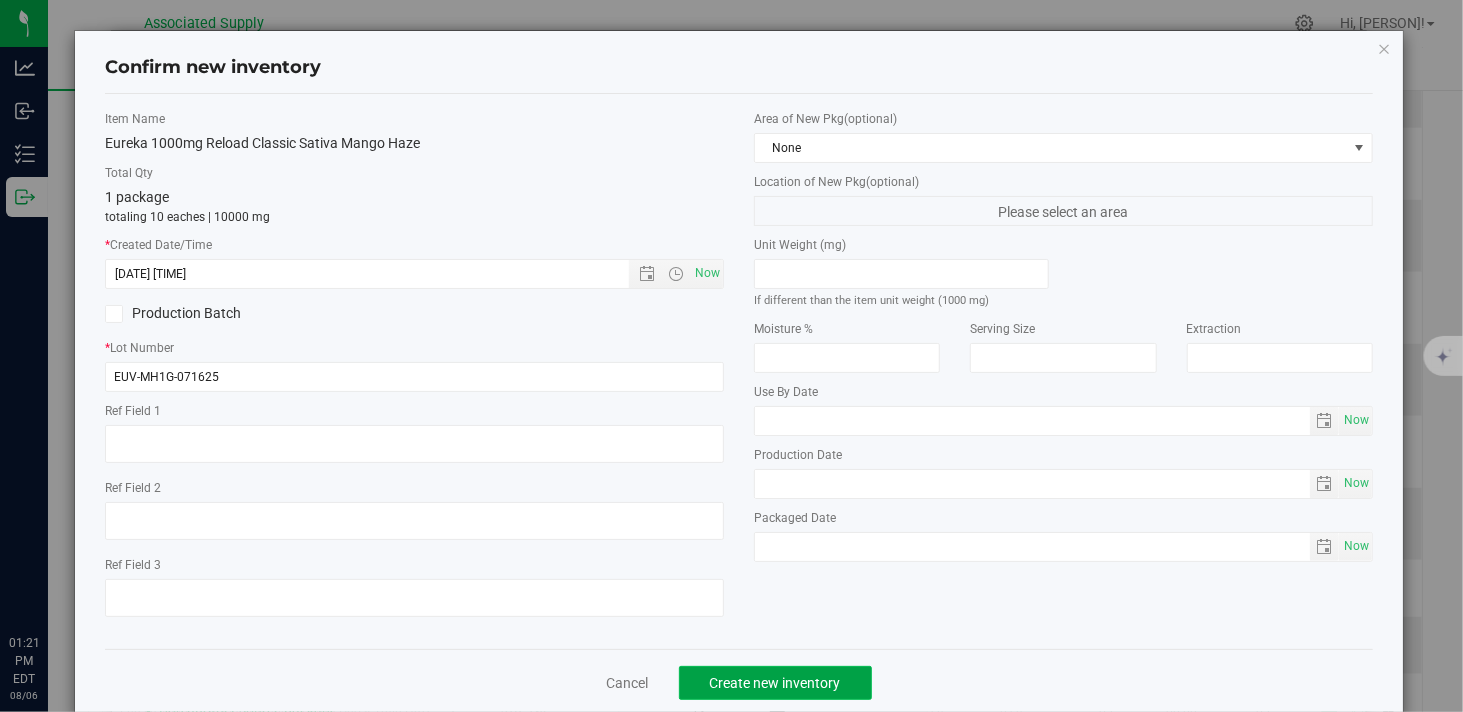 click on "Create new inventory" 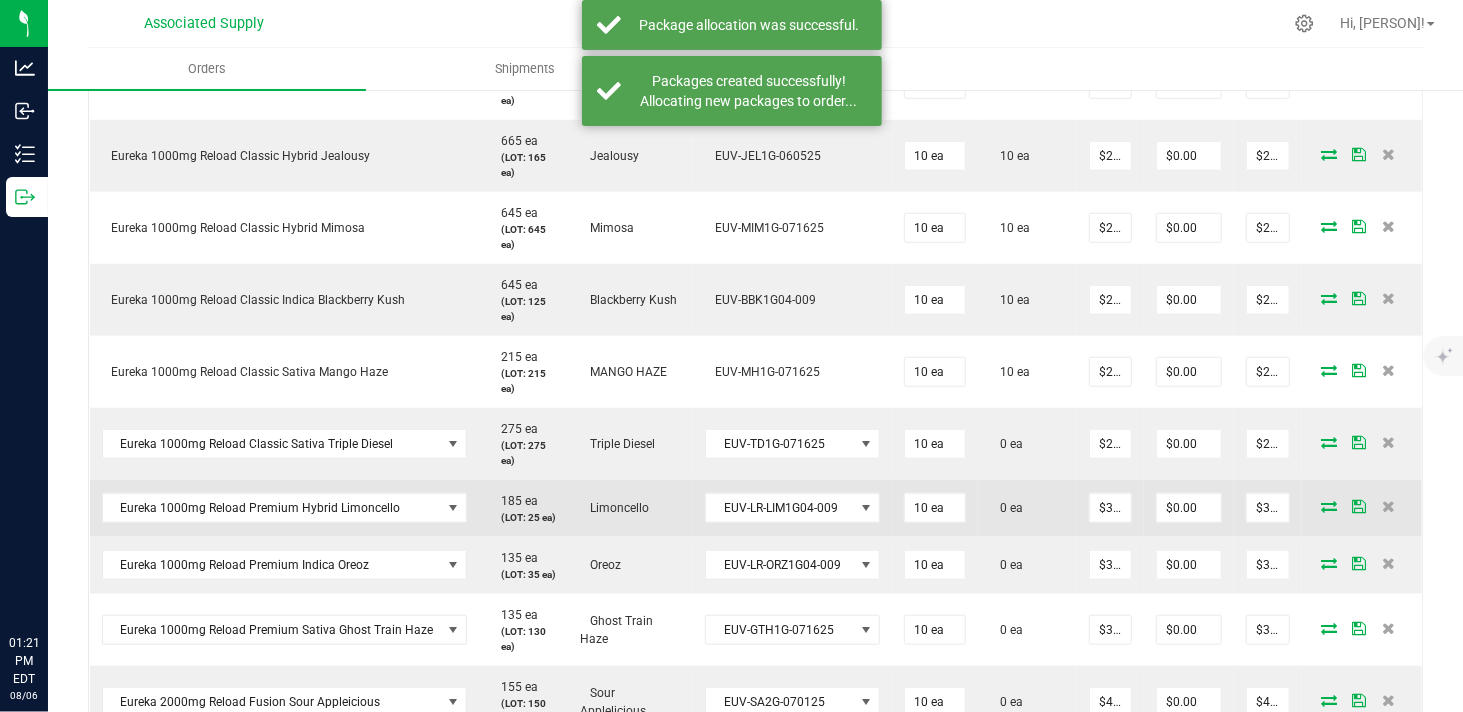 scroll, scrollTop: 831, scrollLeft: 0, axis: vertical 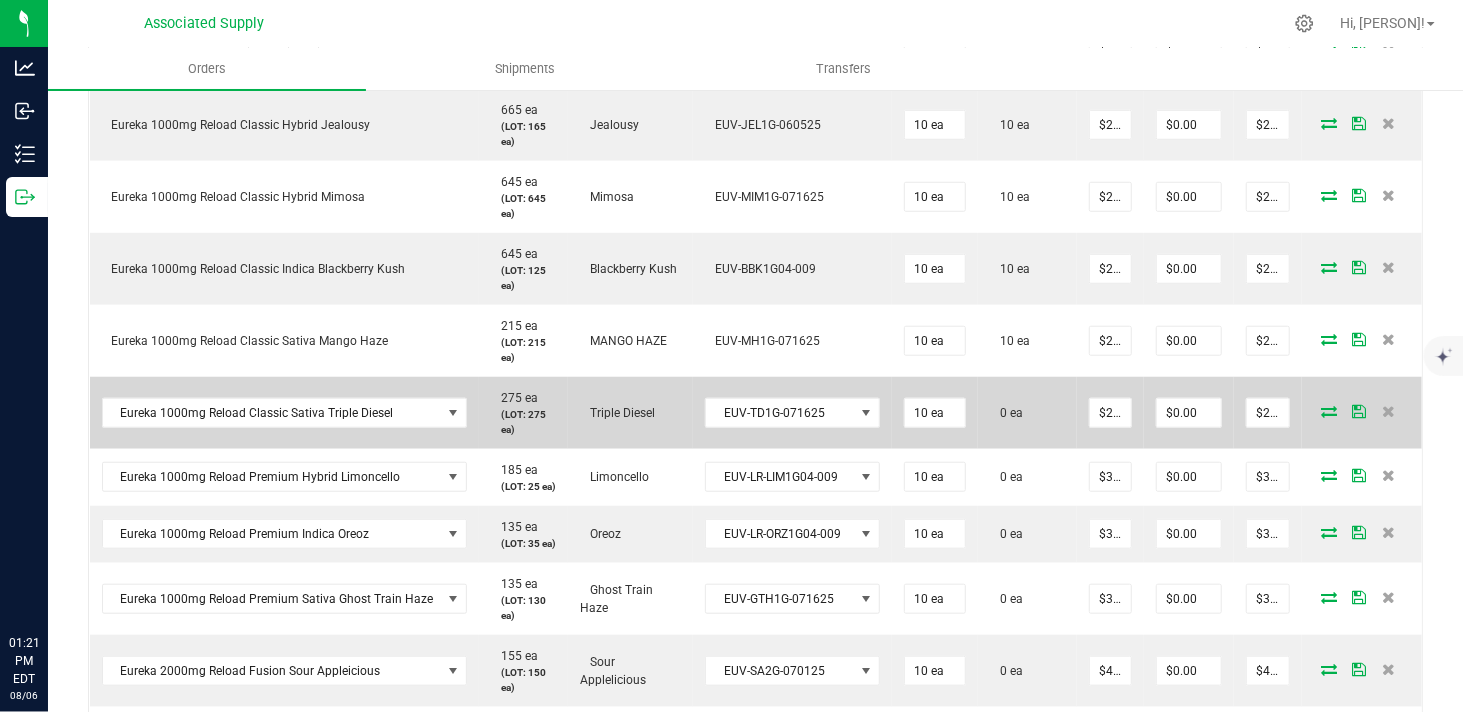 click at bounding box center (1329, 411) 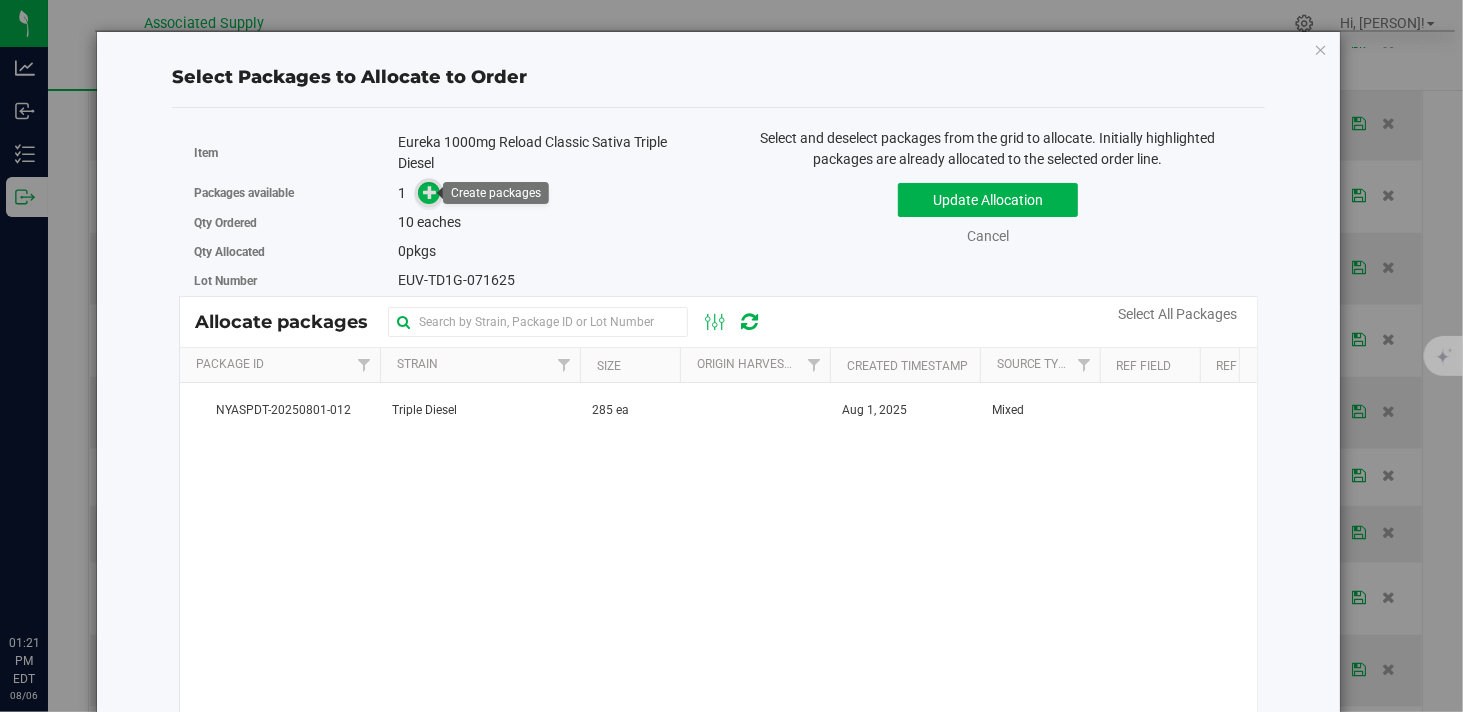 click at bounding box center [430, 192] 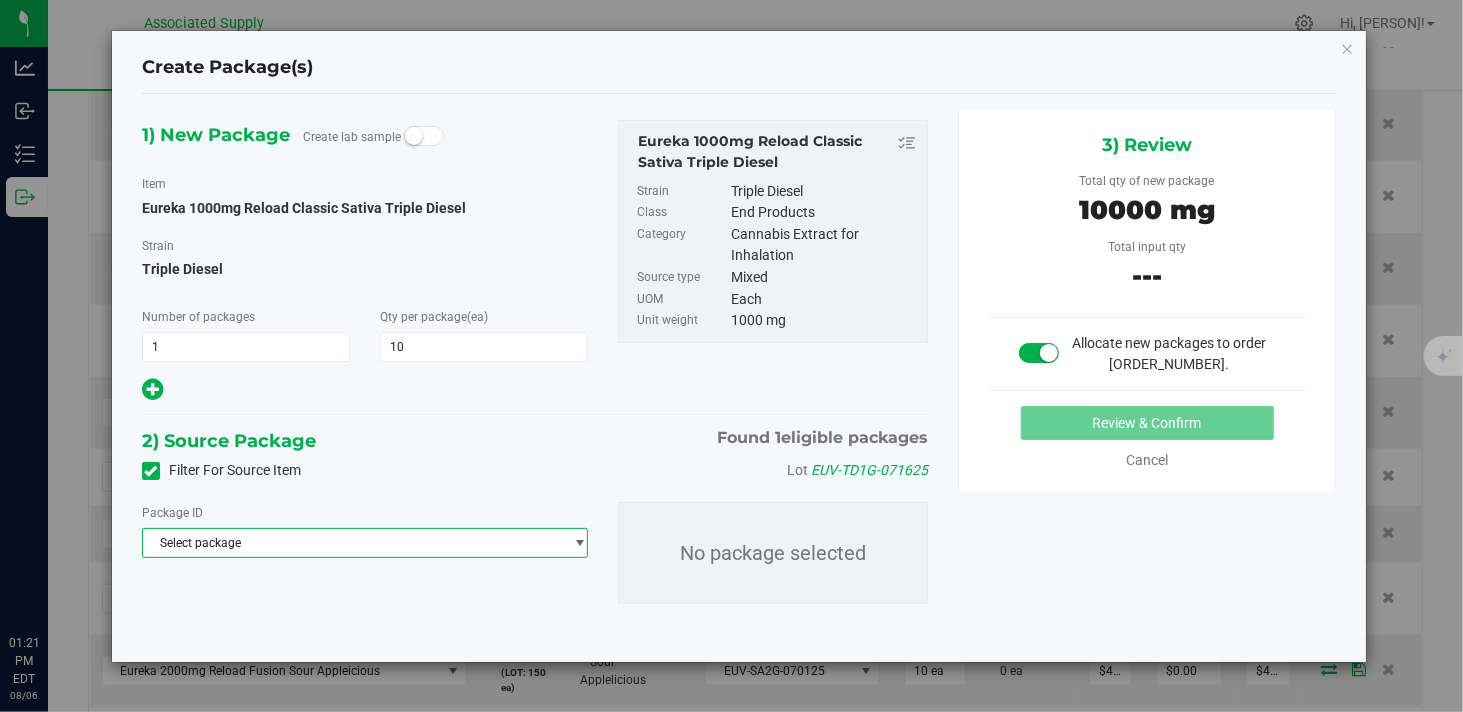 click on "Select package" at bounding box center [352, 543] 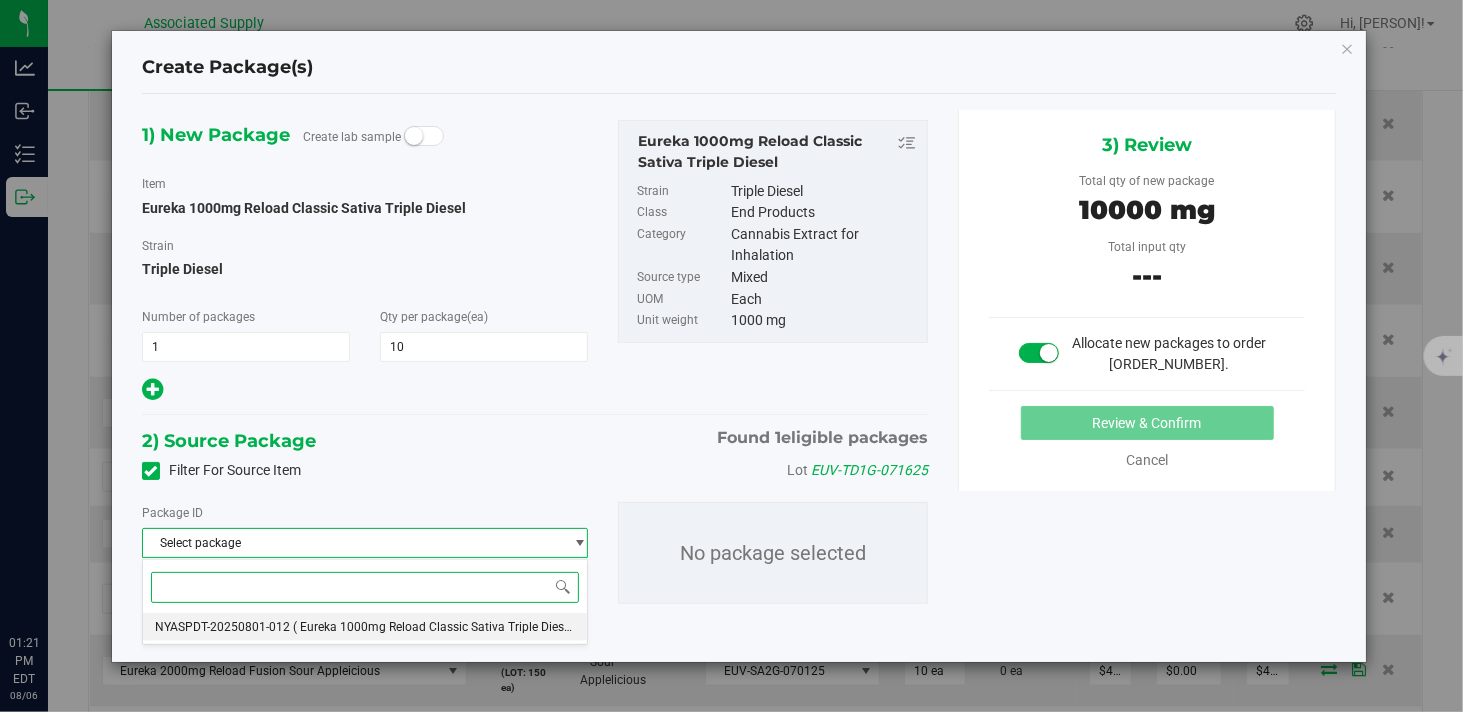 click on "(
Eureka 1000mg Reload Classic Sativa Triple Diesel
)" at bounding box center (436, 627) 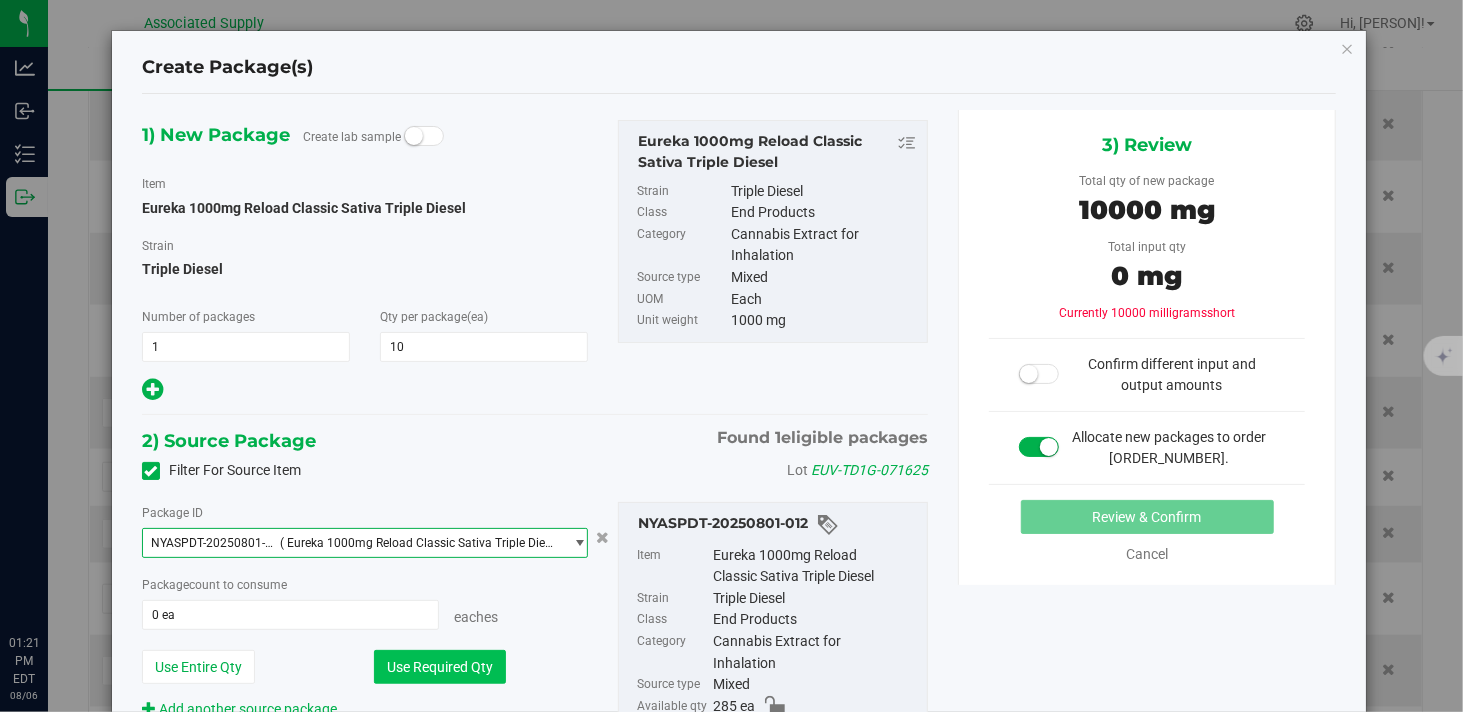 click on "Use Required Qty" at bounding box center (440, 667) 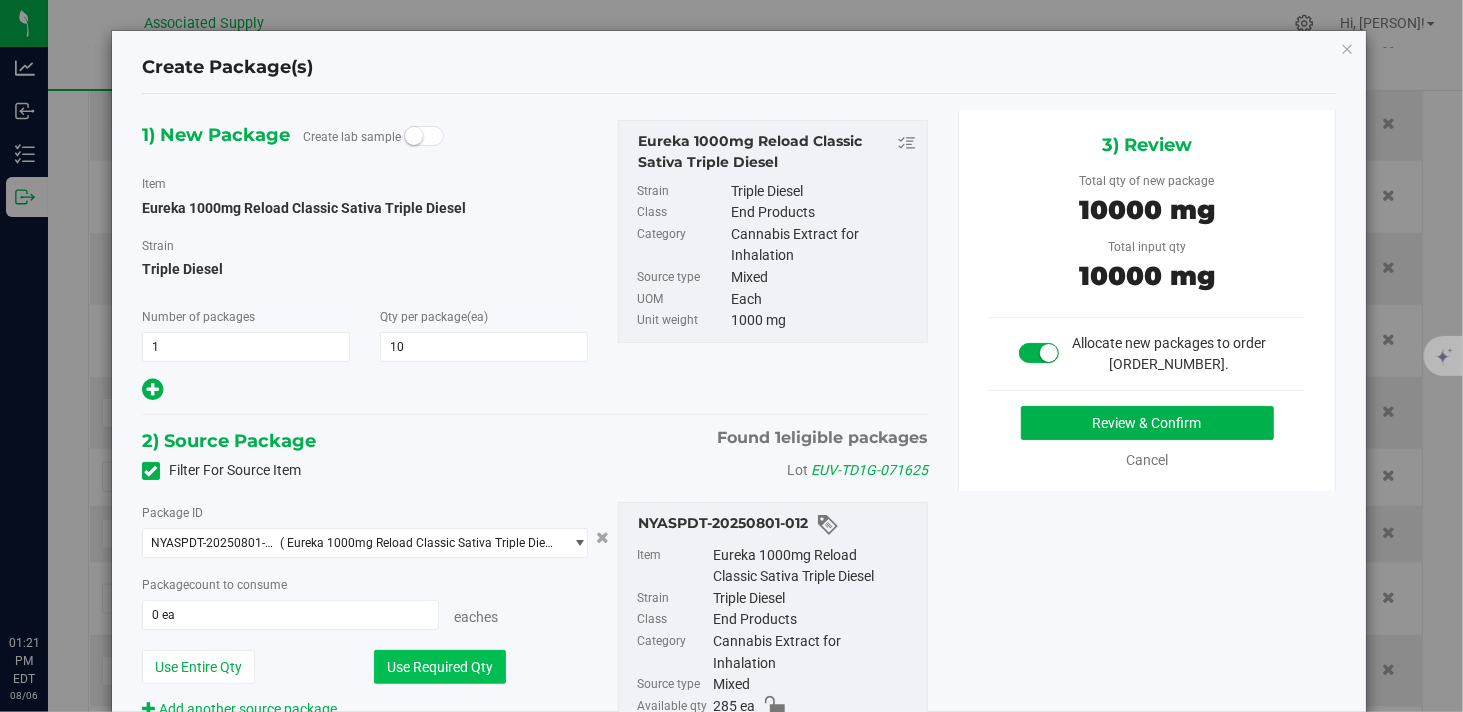 type on "10 ea" 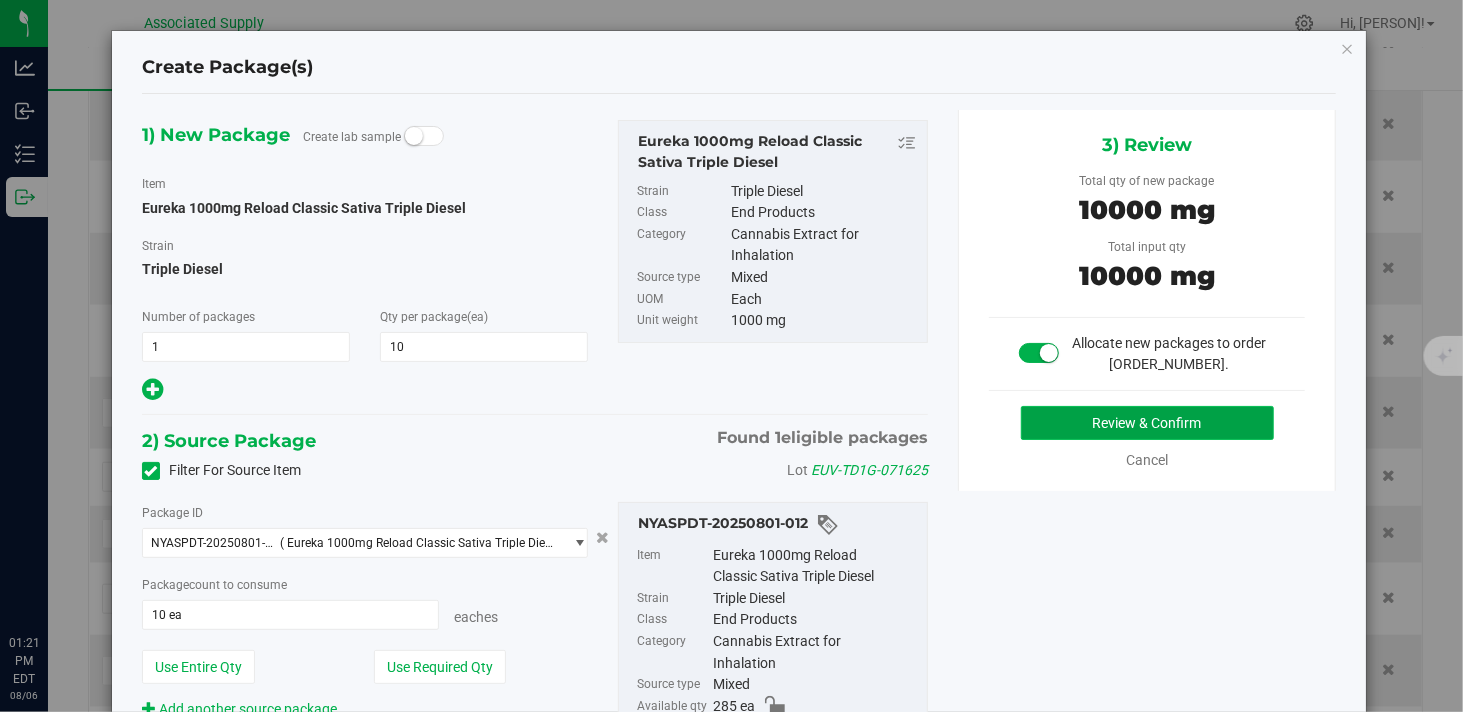 click on "Review & Confirm" at bounding box center (1147, 423) 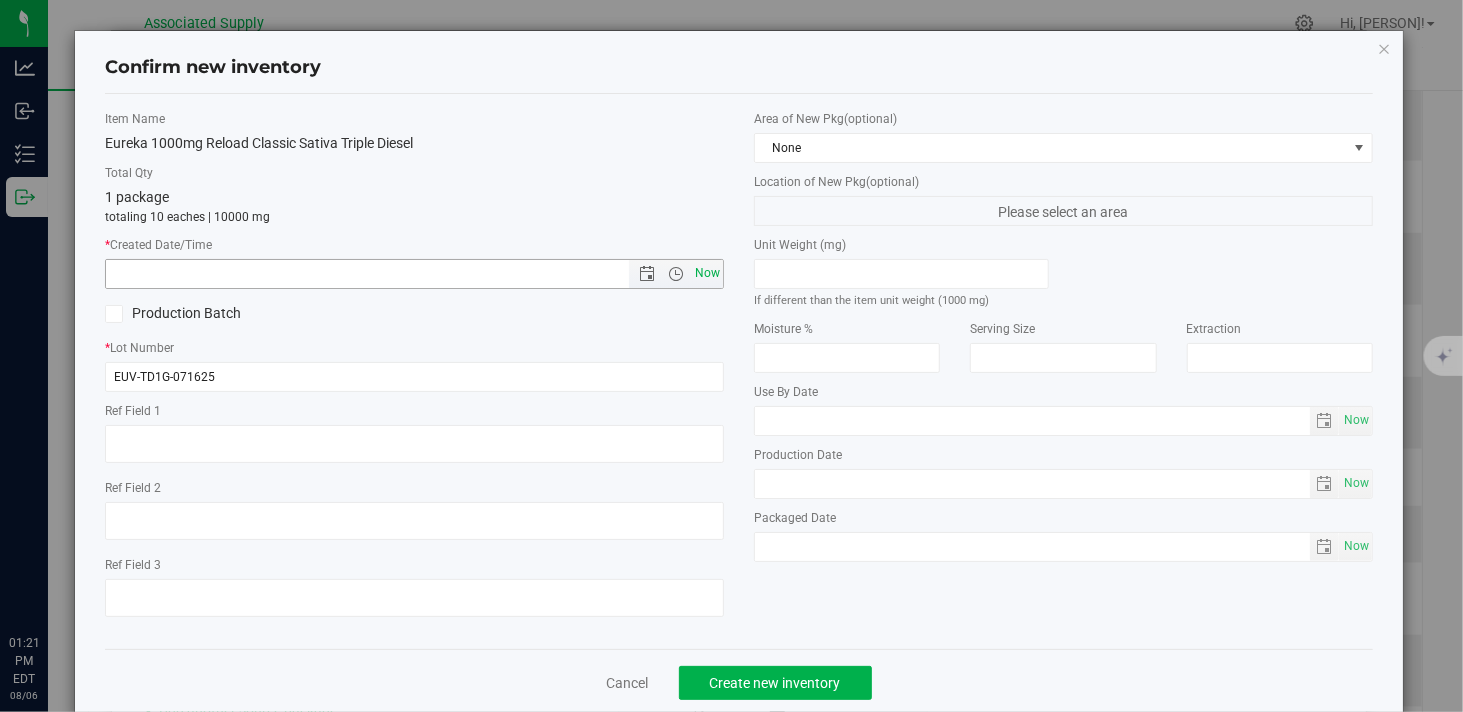 click on "Now" at bounding box center [708, 273] 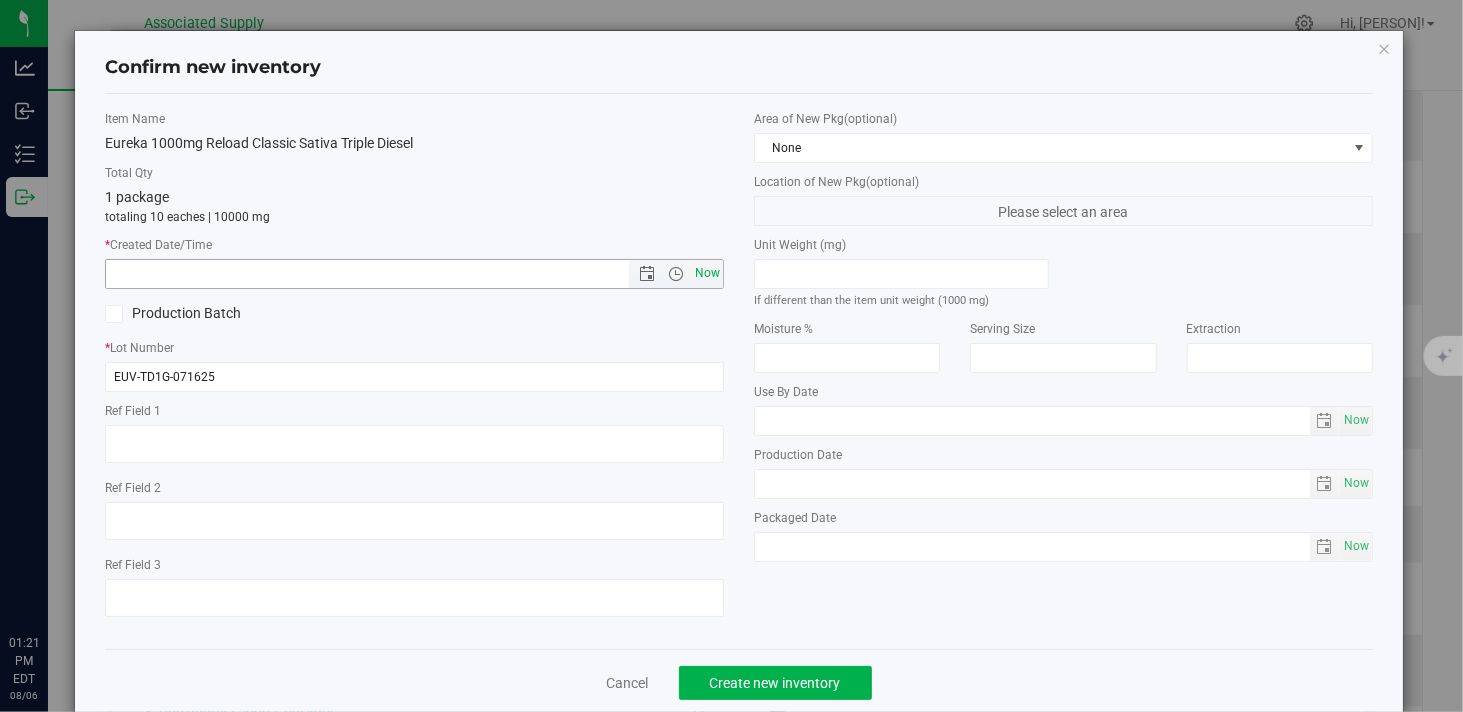type on "[DATE] [TIME]" 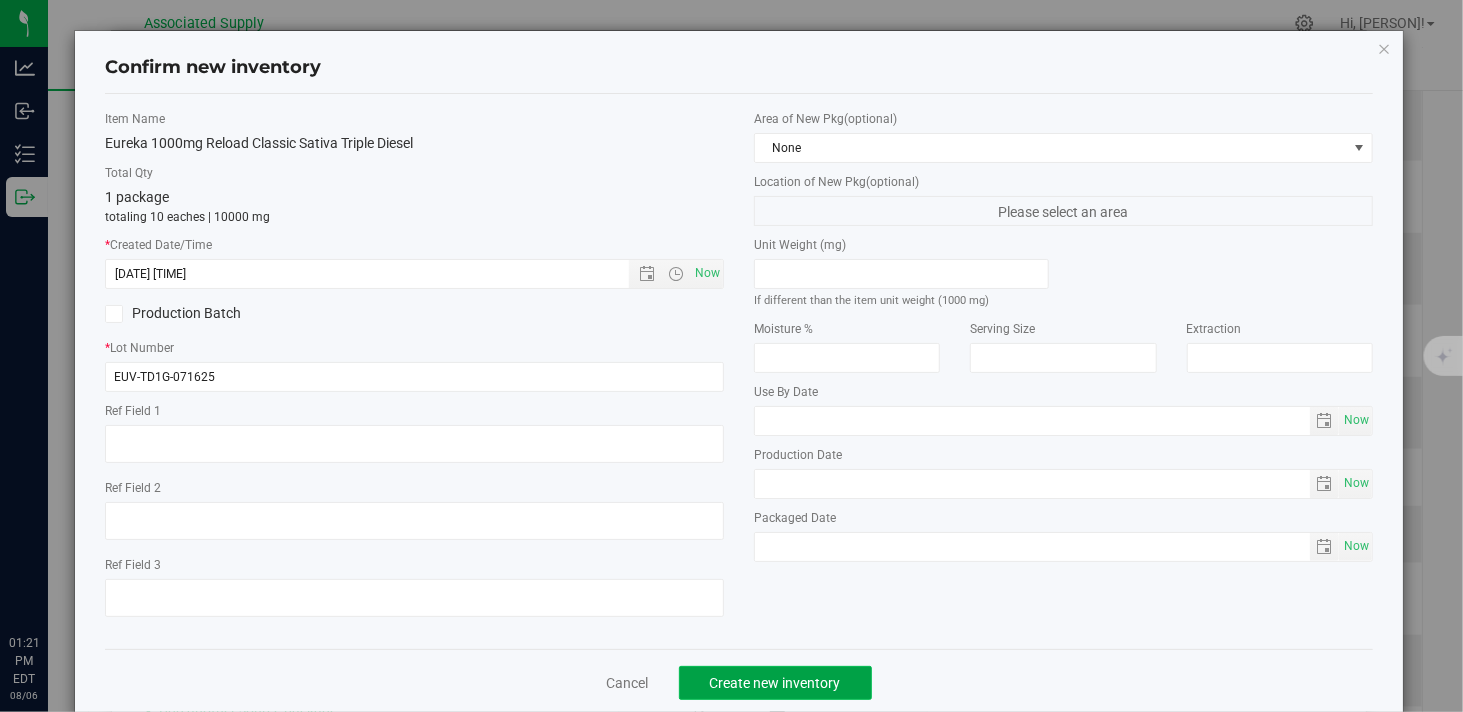 click on "Create new inventory" 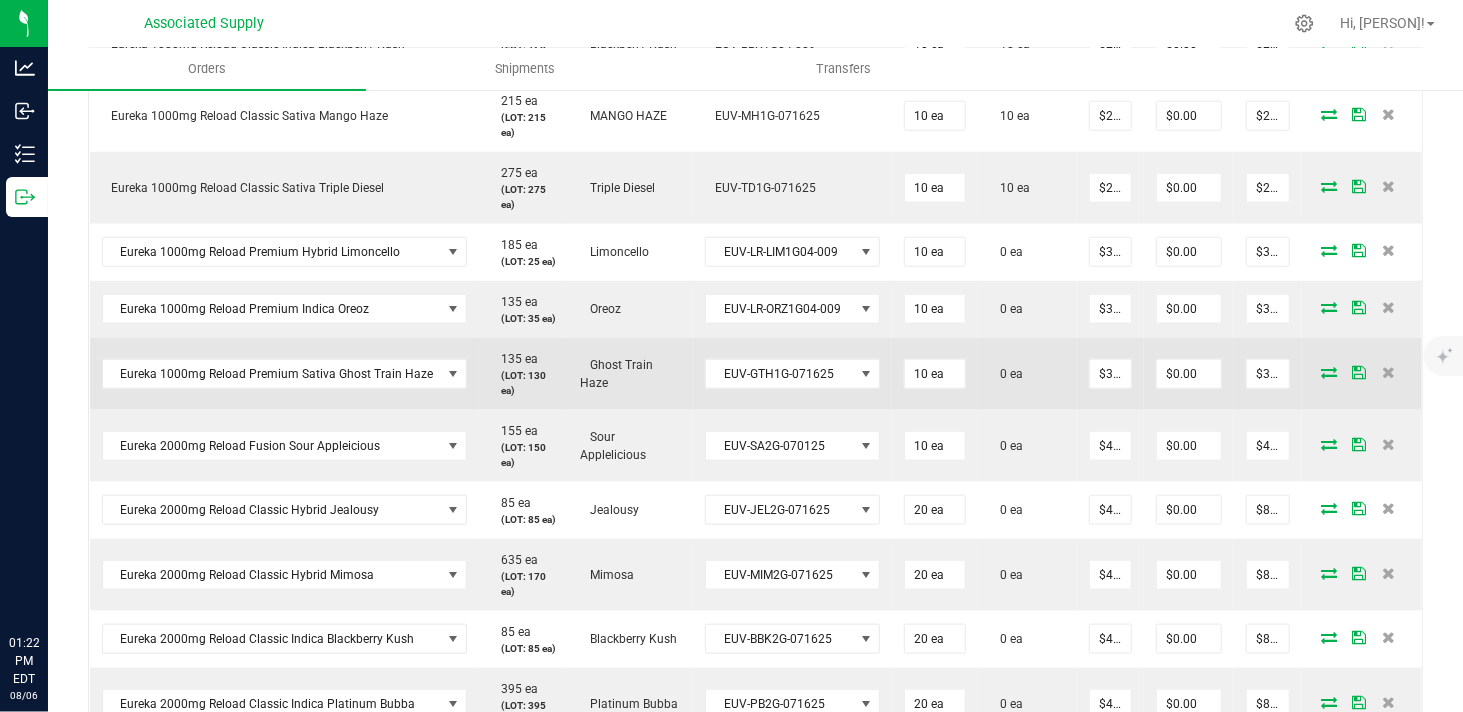 scroll, scrollTop: 1017, scrollLeft: 0, axis: vertical 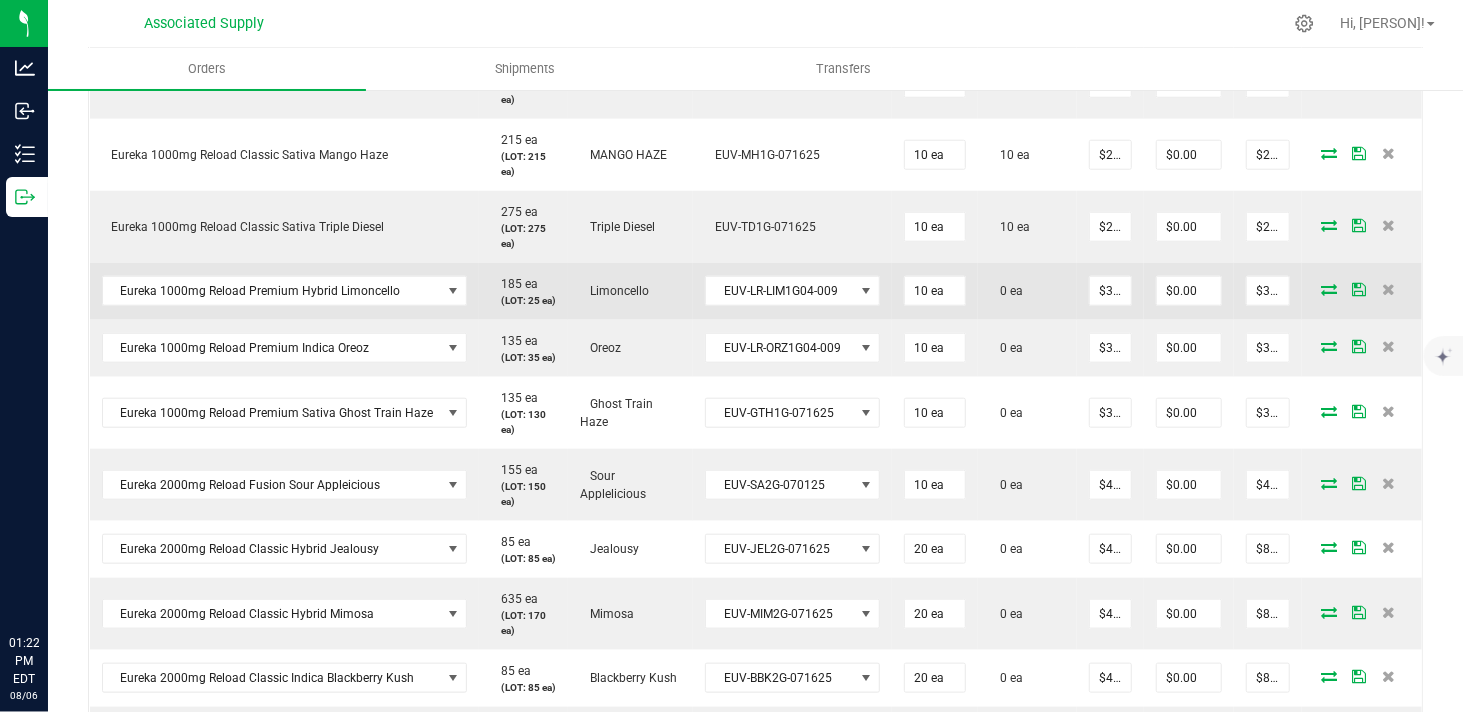 click at bounding box center [1329, 289] 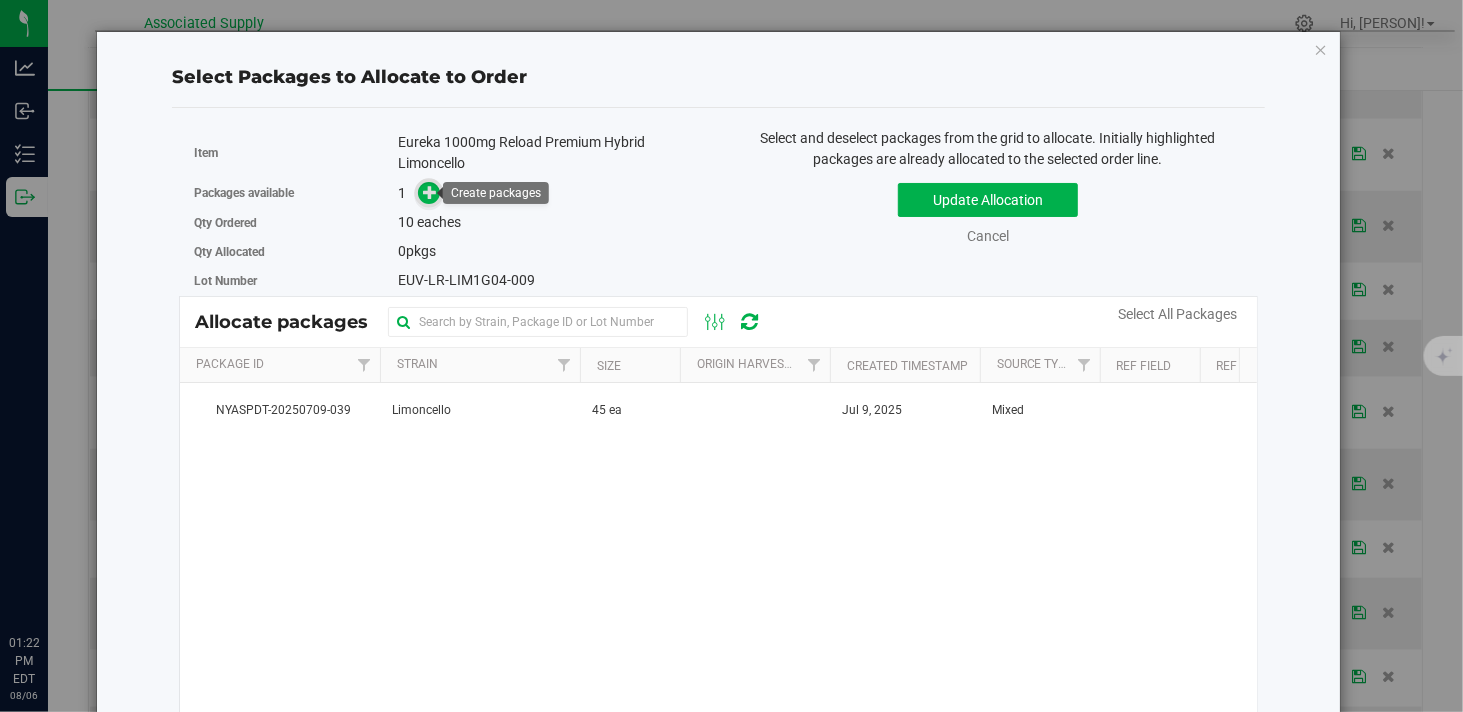 click at bounding box center [430, 192] 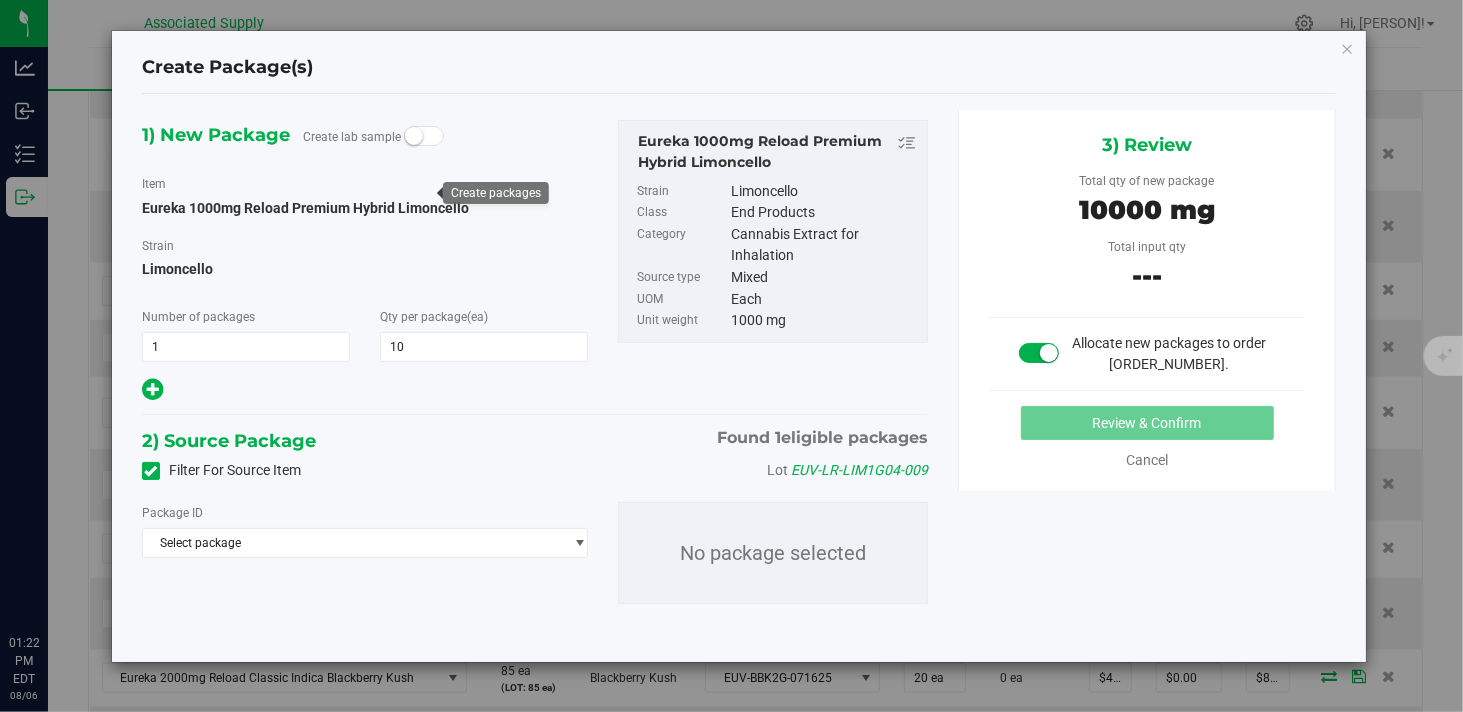 type on "10" 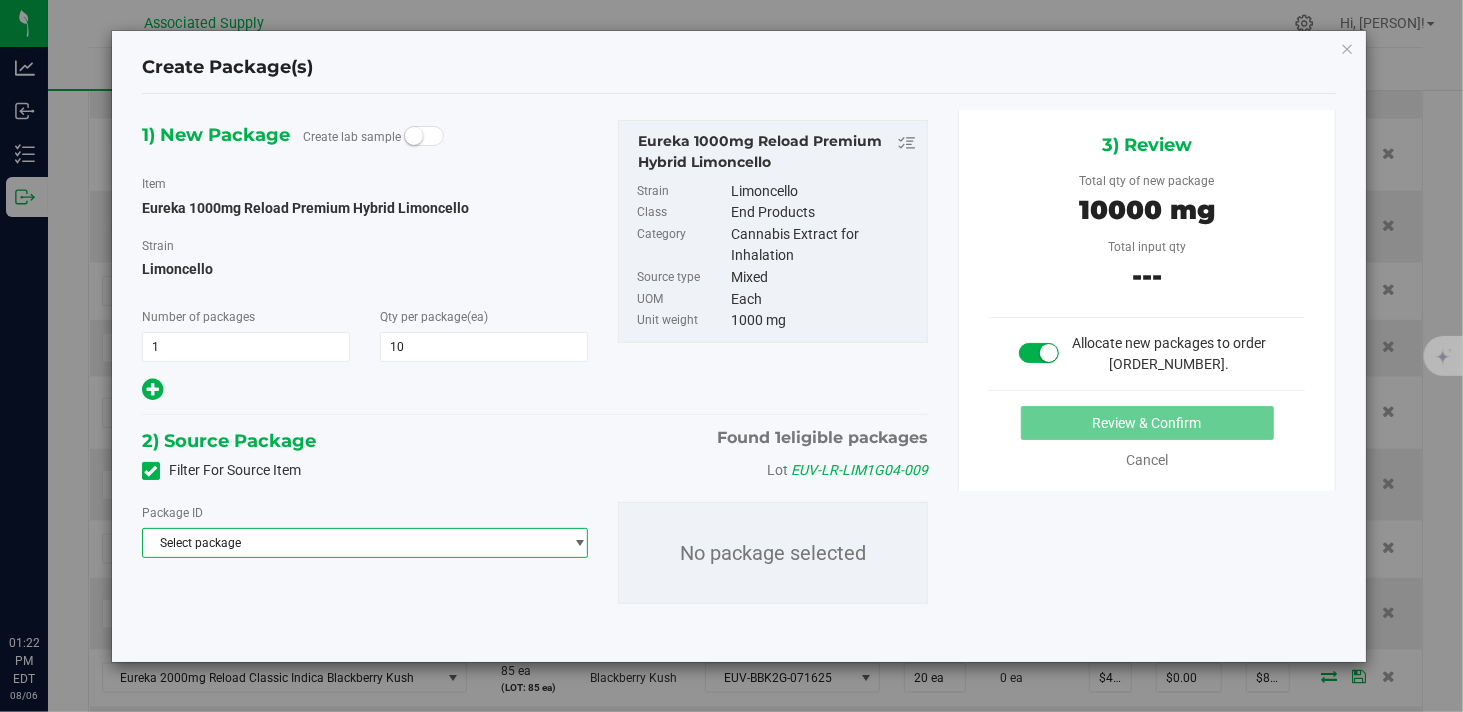 click on "Select package" at bounding box center [352, 543] 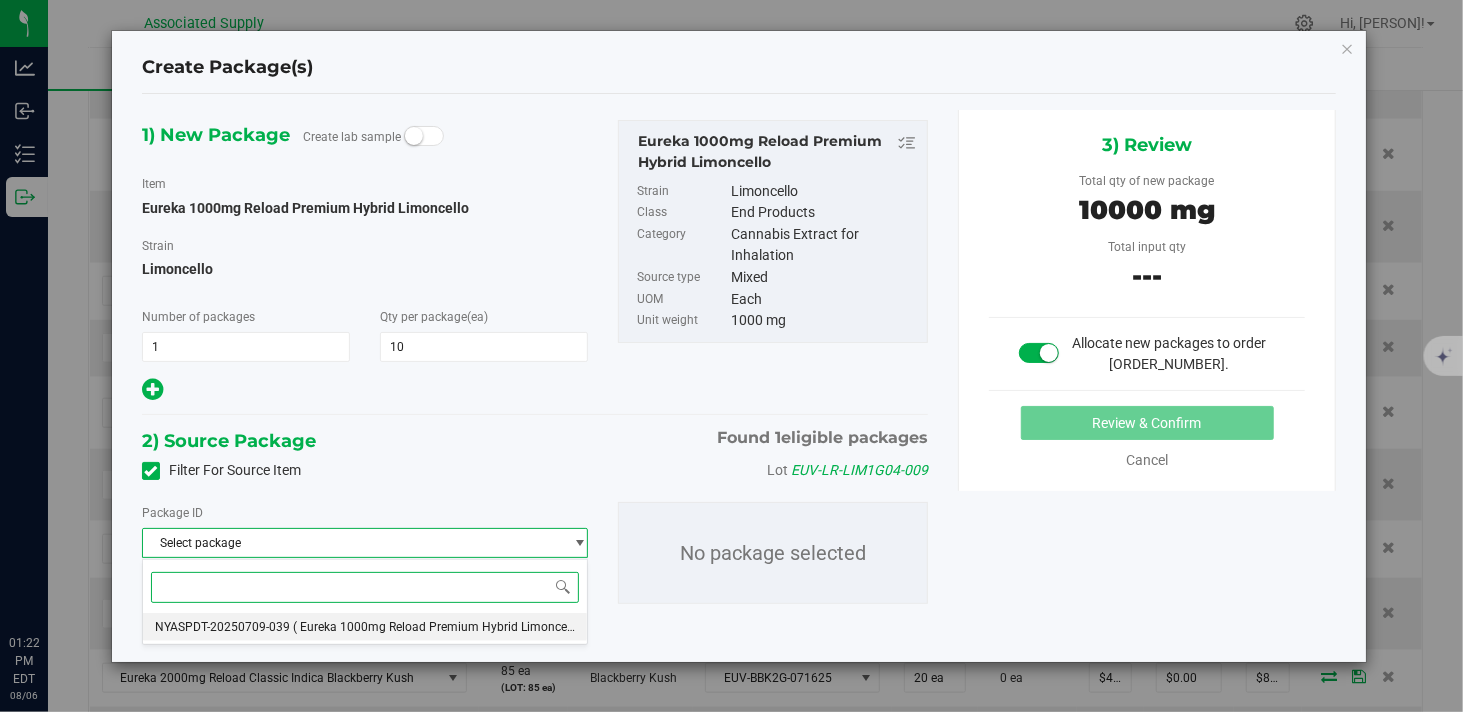 click on "(
Eureka 1000mg Reload Premium Hybrid Limoncello
)" at bounding box center (440, 627) 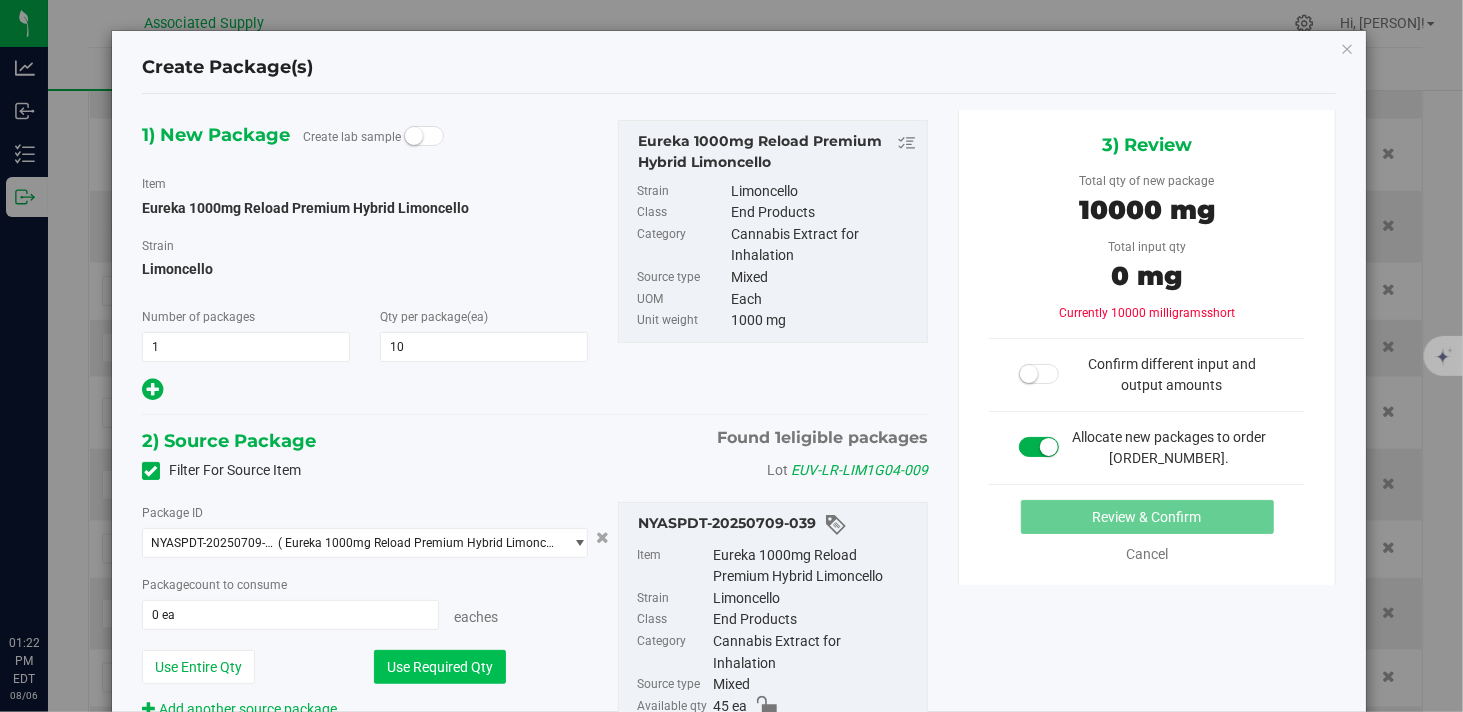 click on "Use Required Qty" at bounding box center [440, 667] 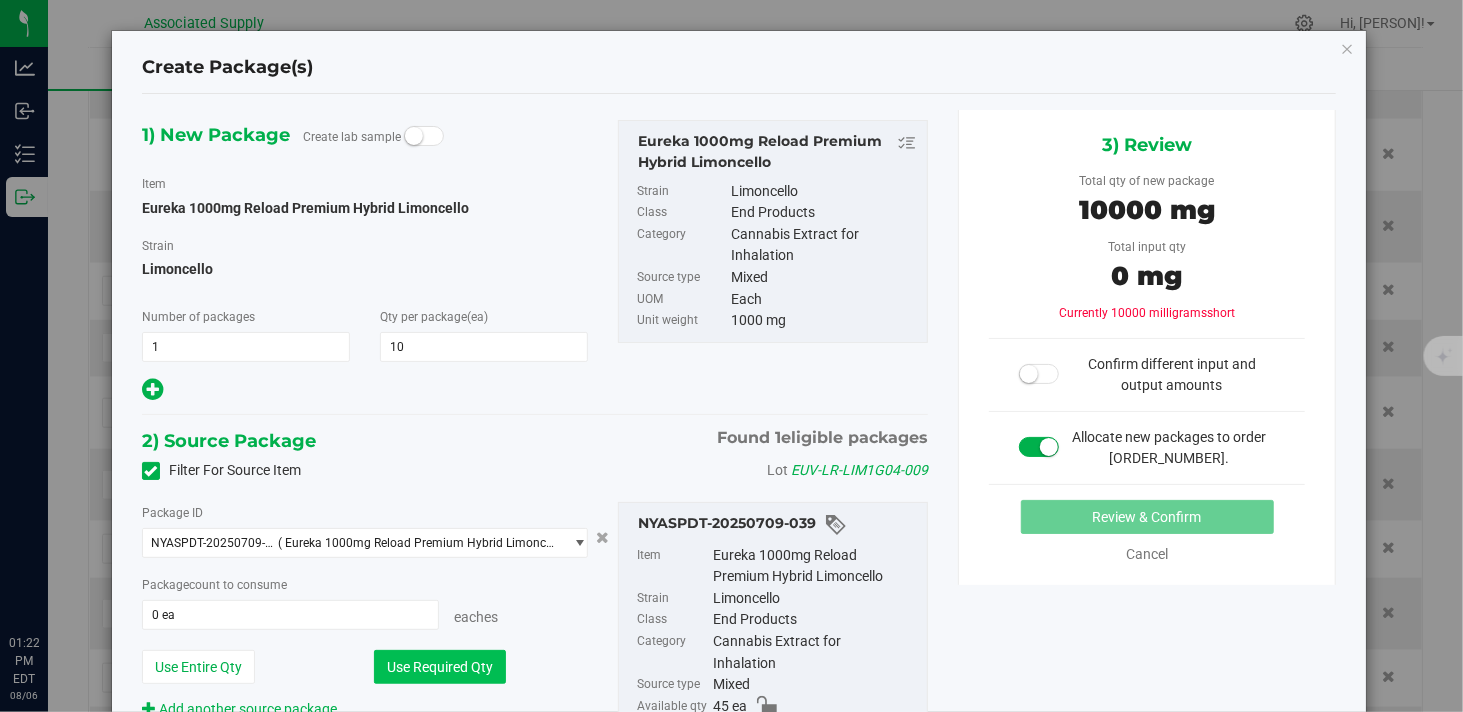 type on "10 ea" 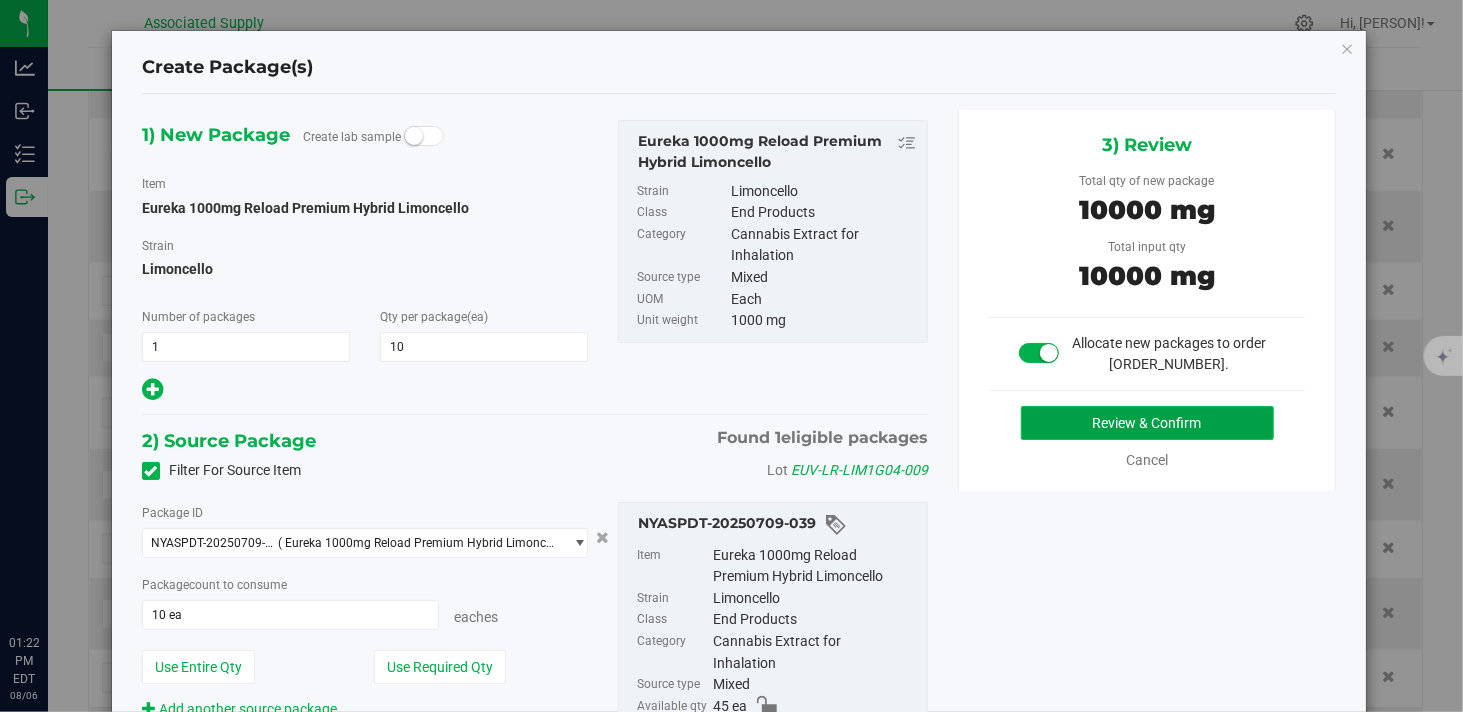 click on "Review & Confirm" at bounding box center [1147, 423] 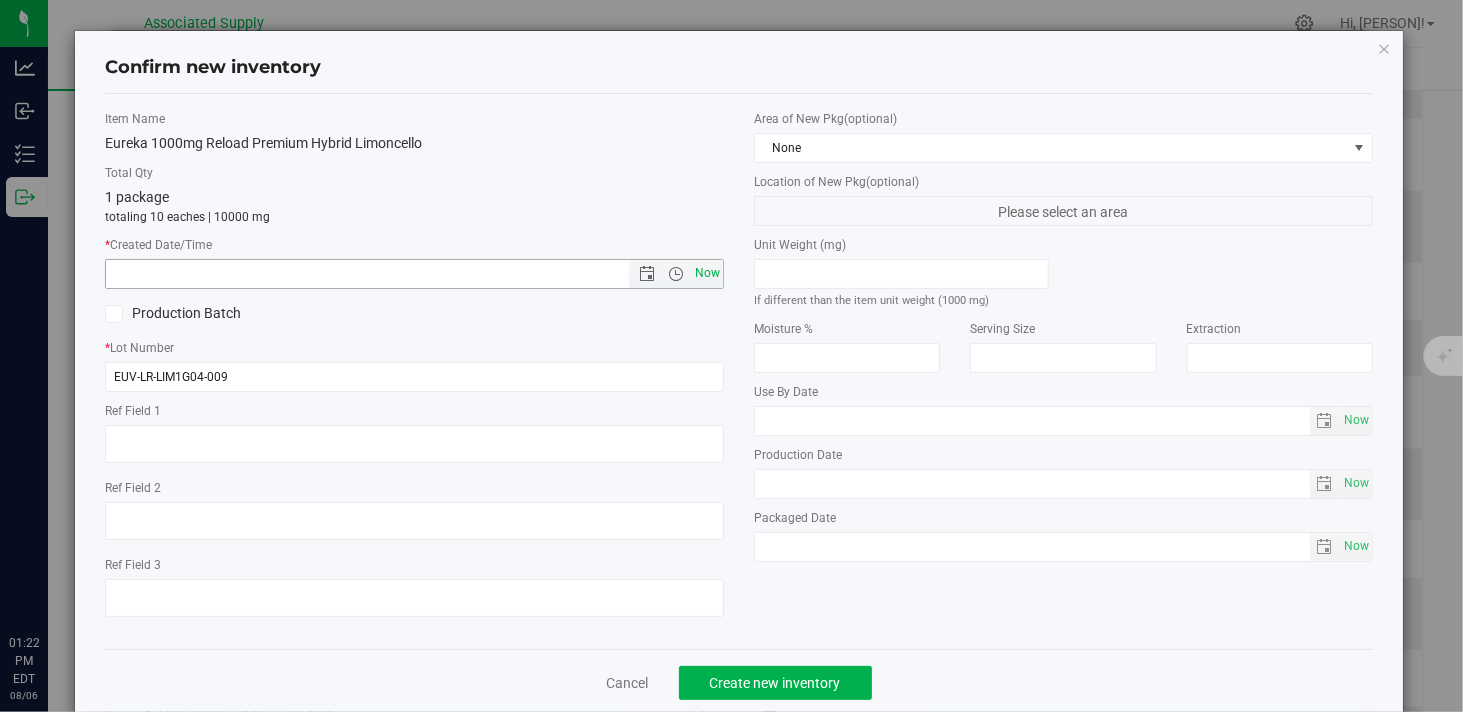 click on "Now" at bounding box center (708, 273) 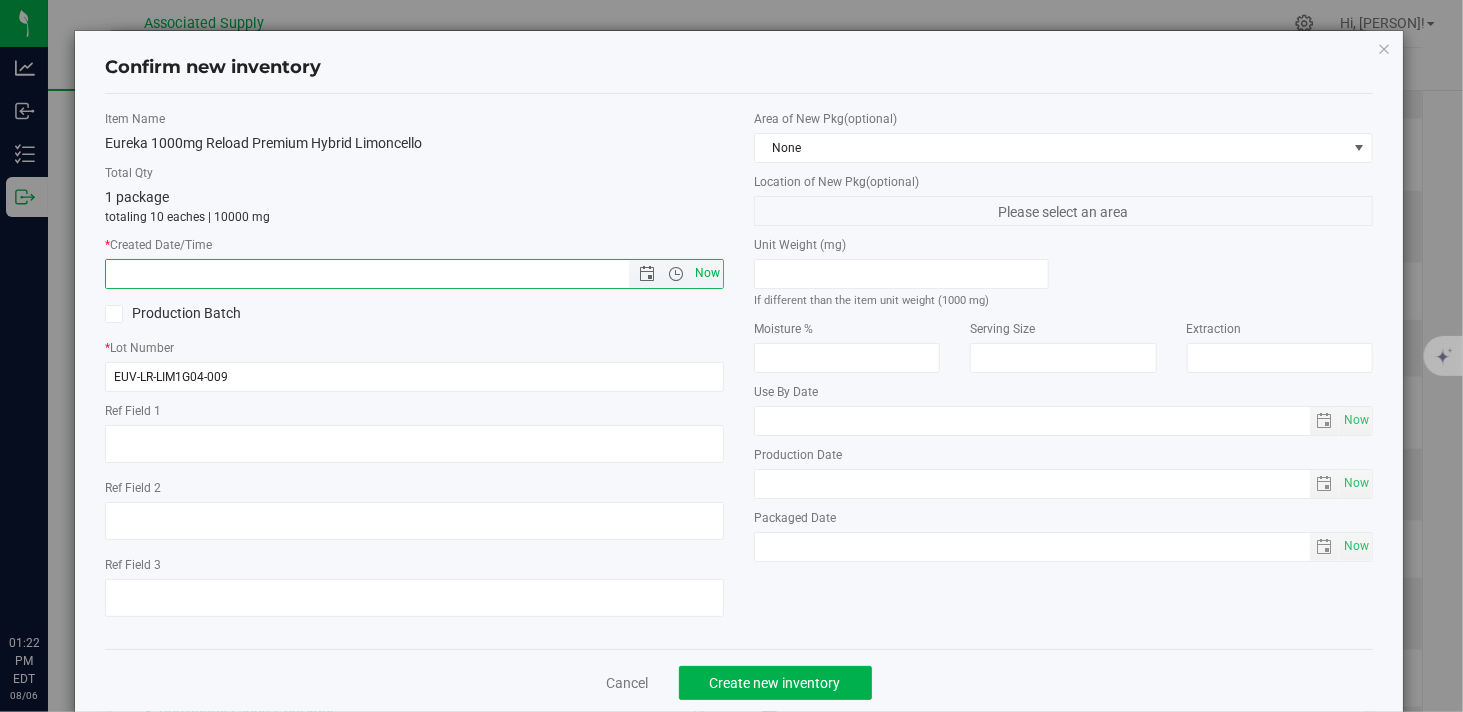 type on "[DATE] [TIME]" 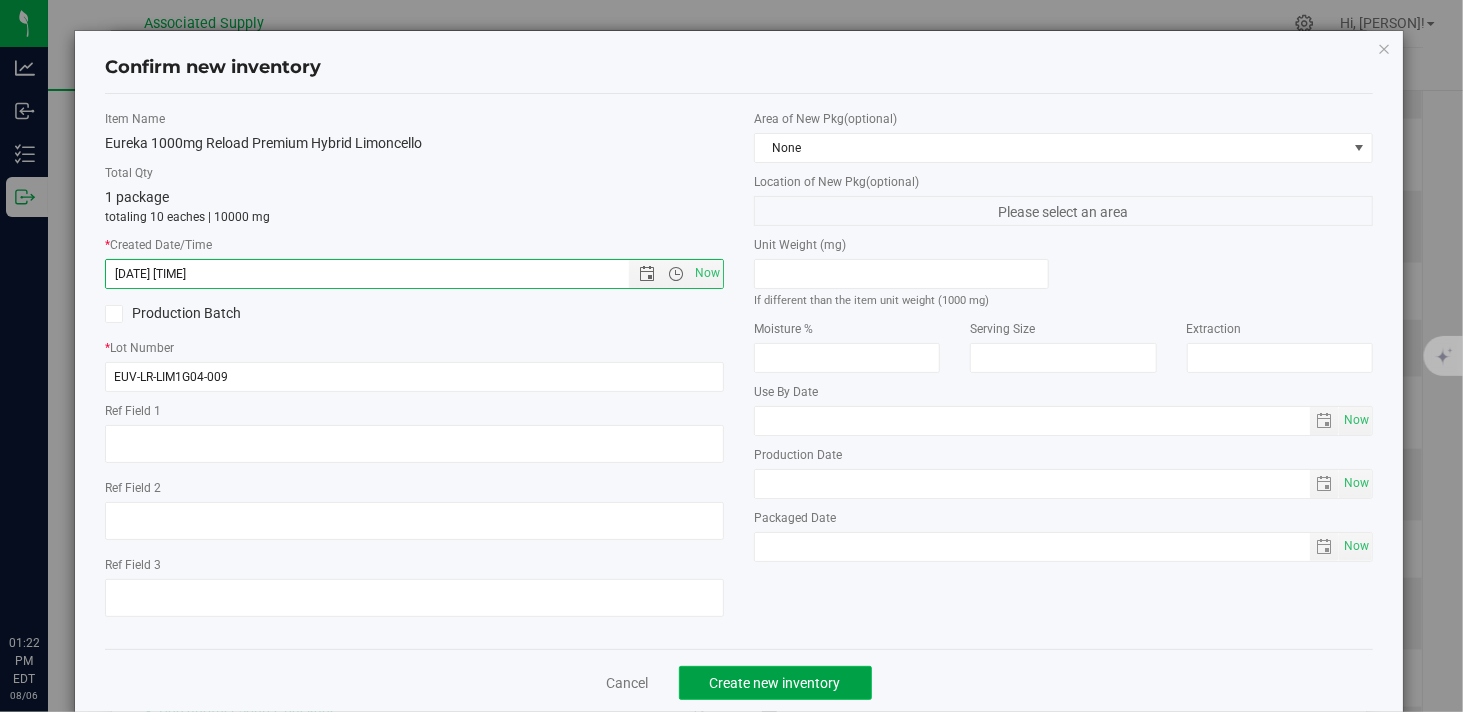click on "Create new inventory" 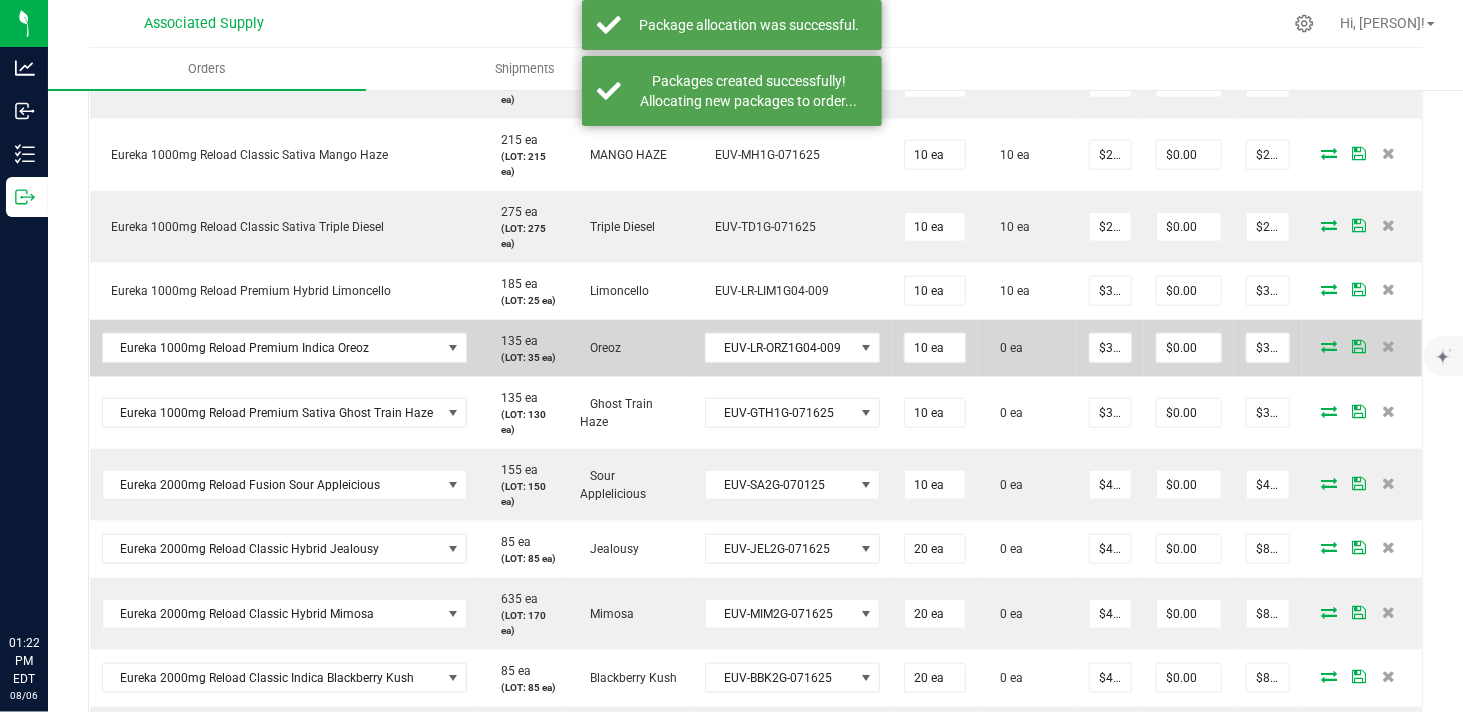 click at bounding box center [1329, 346] 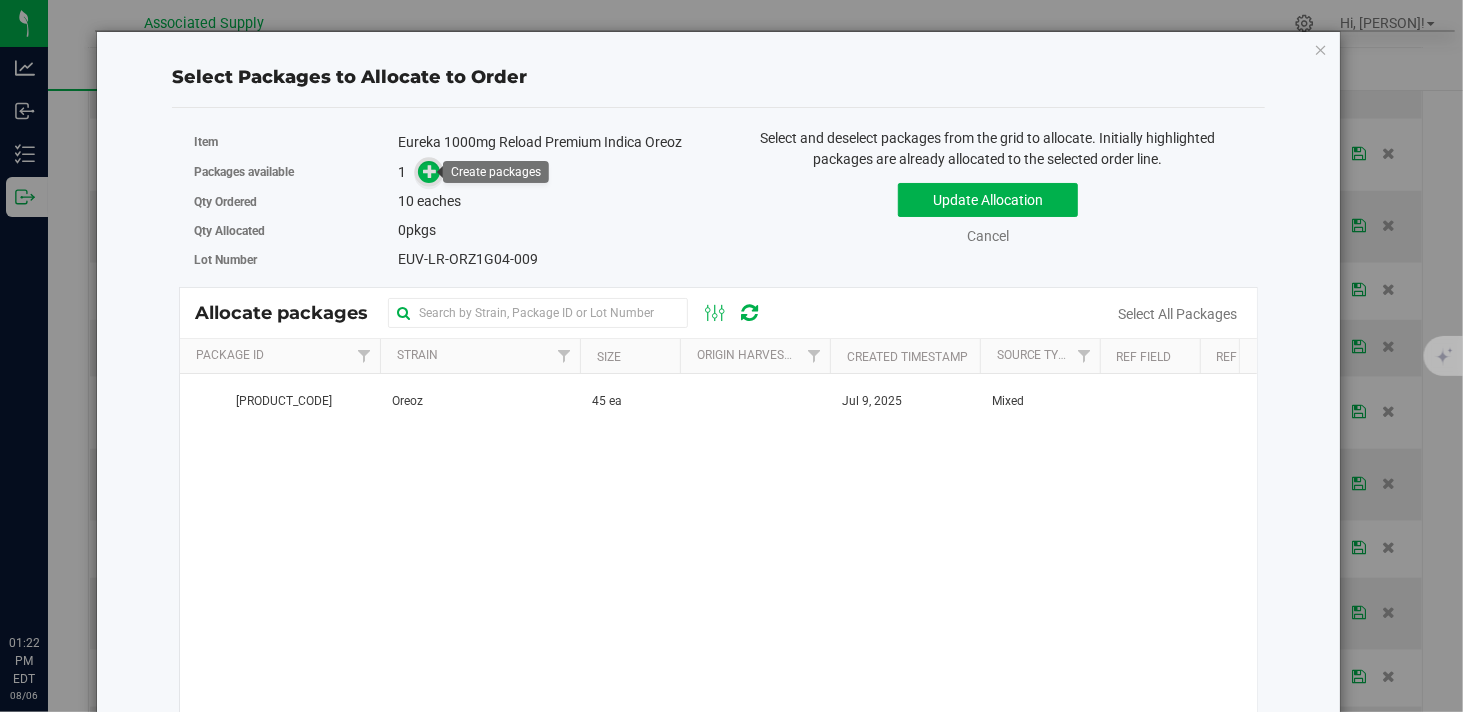 click at bounding box center [430, 171] 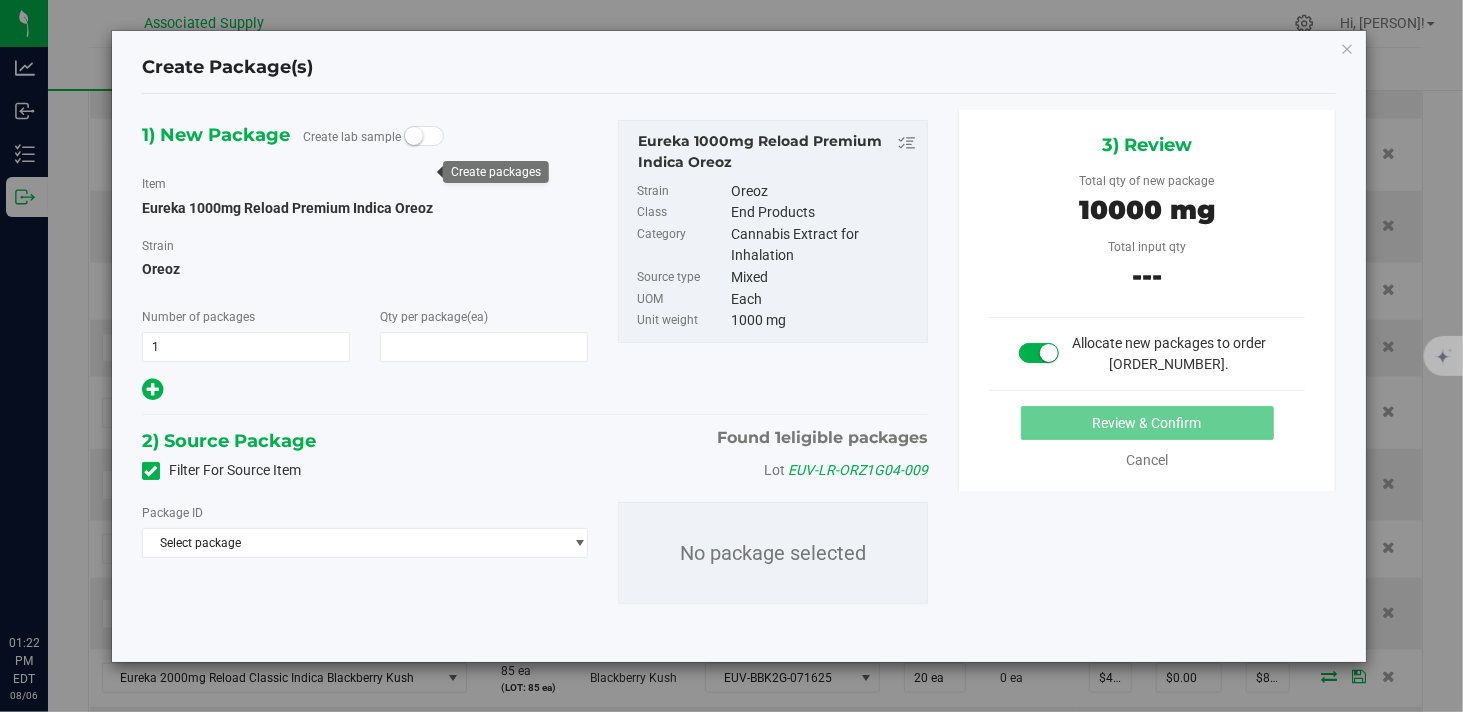 type on "10" 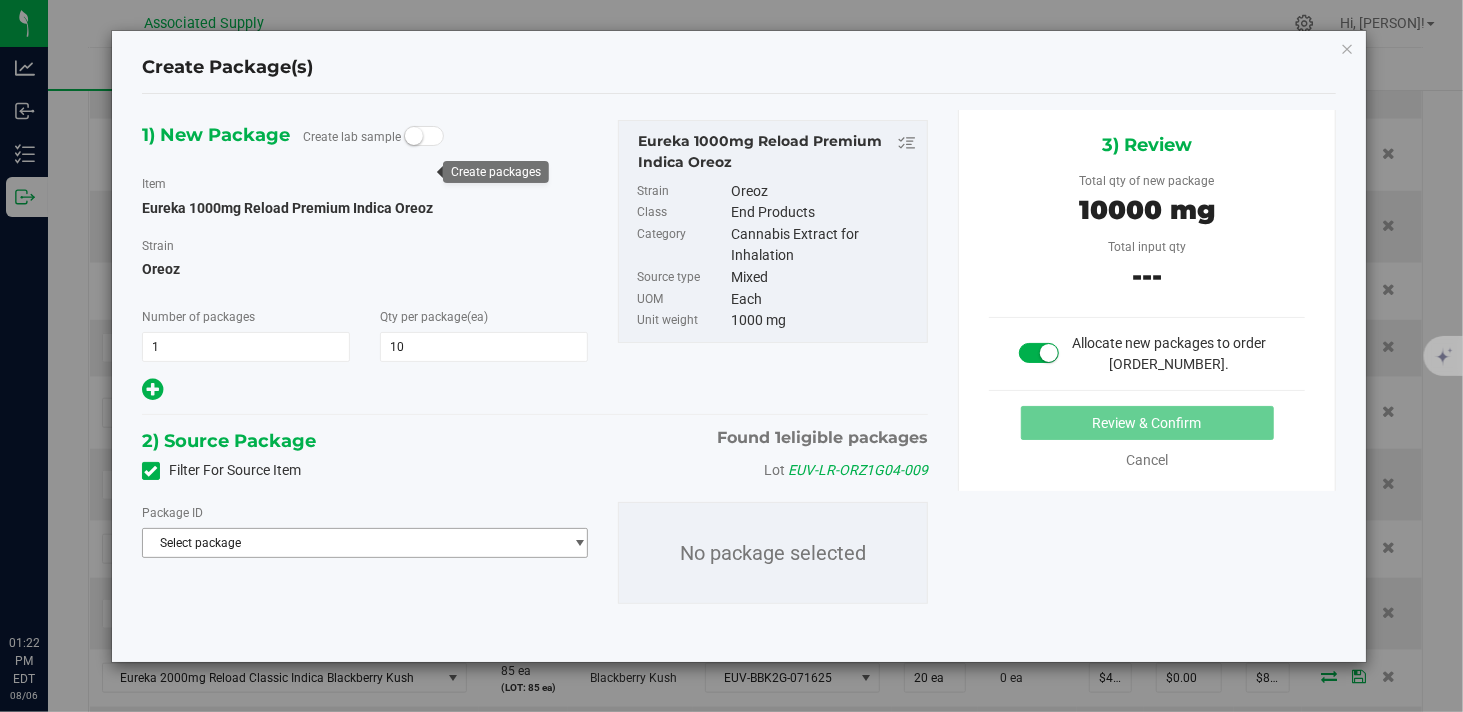 click on "Select package" at bounding box center [352, 543] 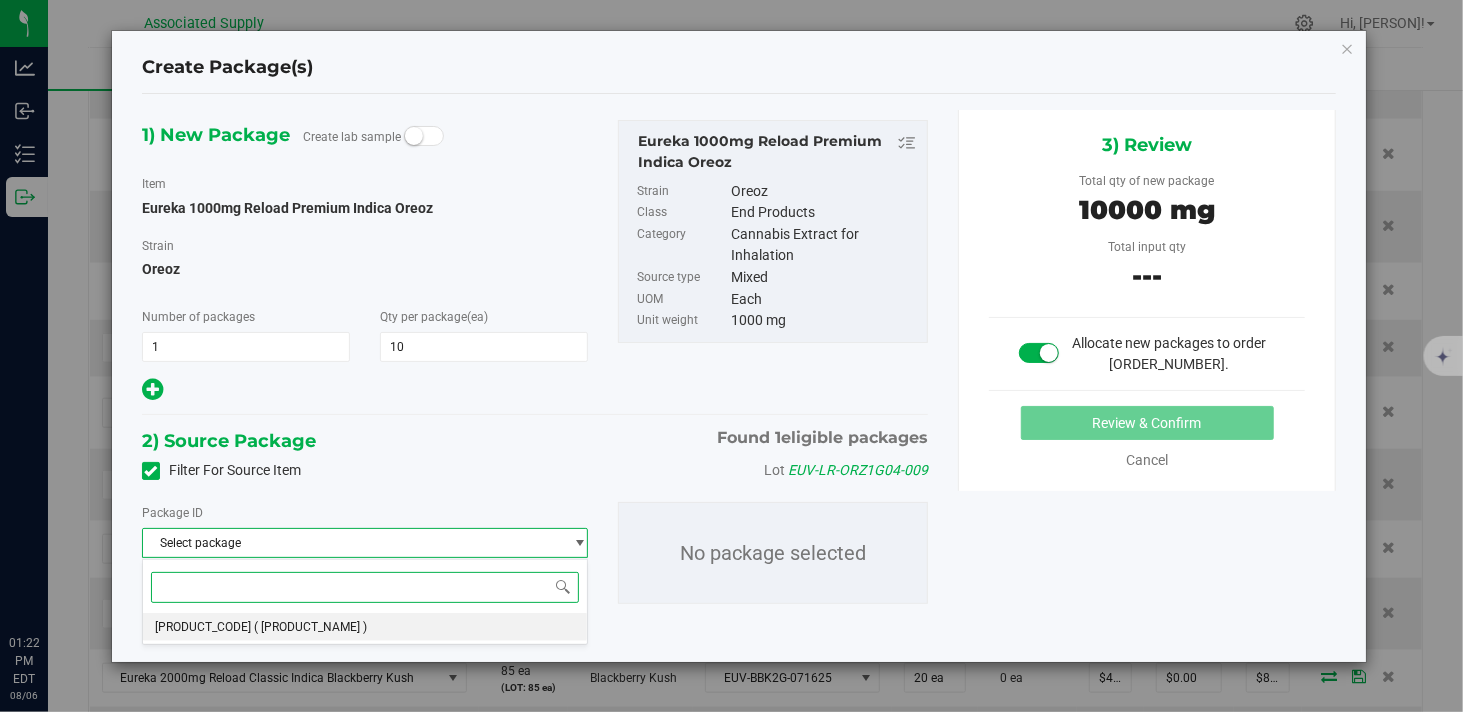 click on "(
[PRODUCT_NAME]
)" at bounding box center (310, 627) 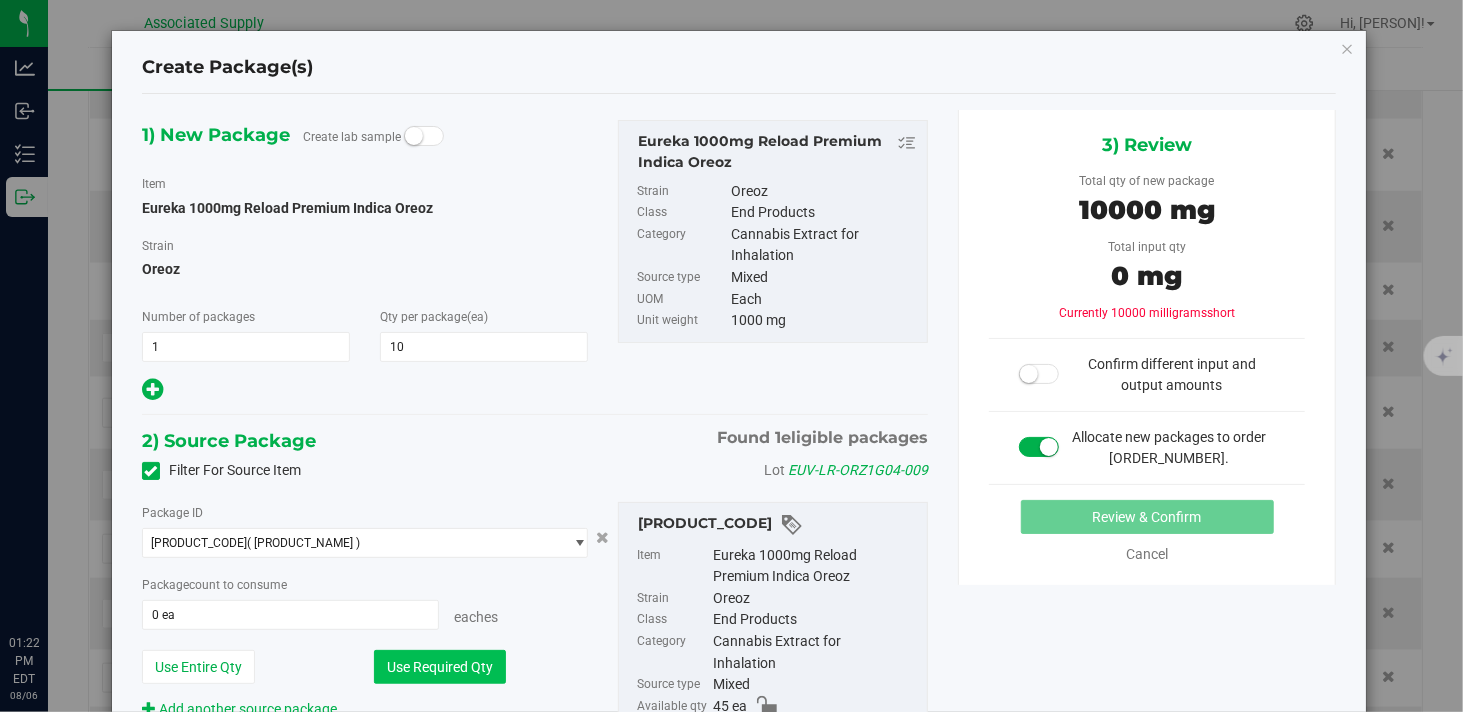 click on "Use Required Qty" at bounding box center [440, 667] 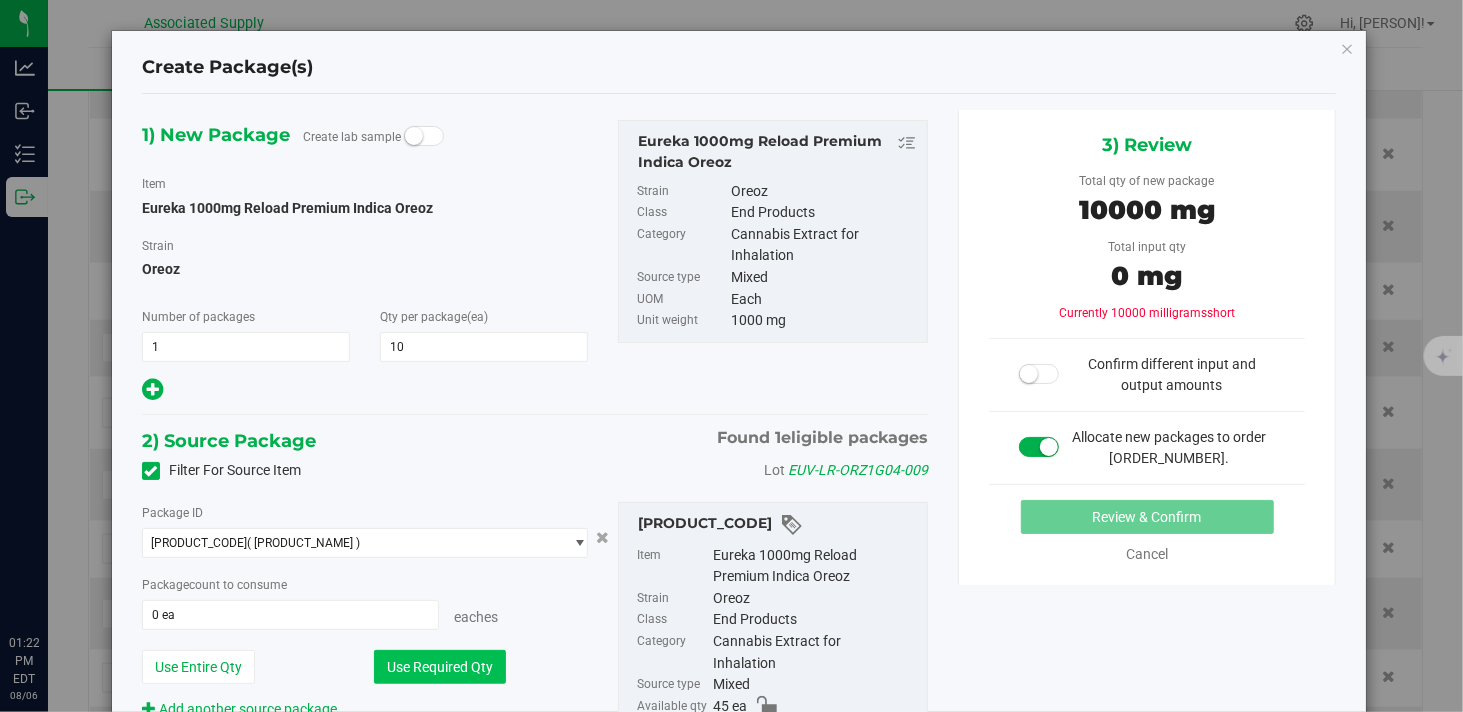 type on "10 ea" 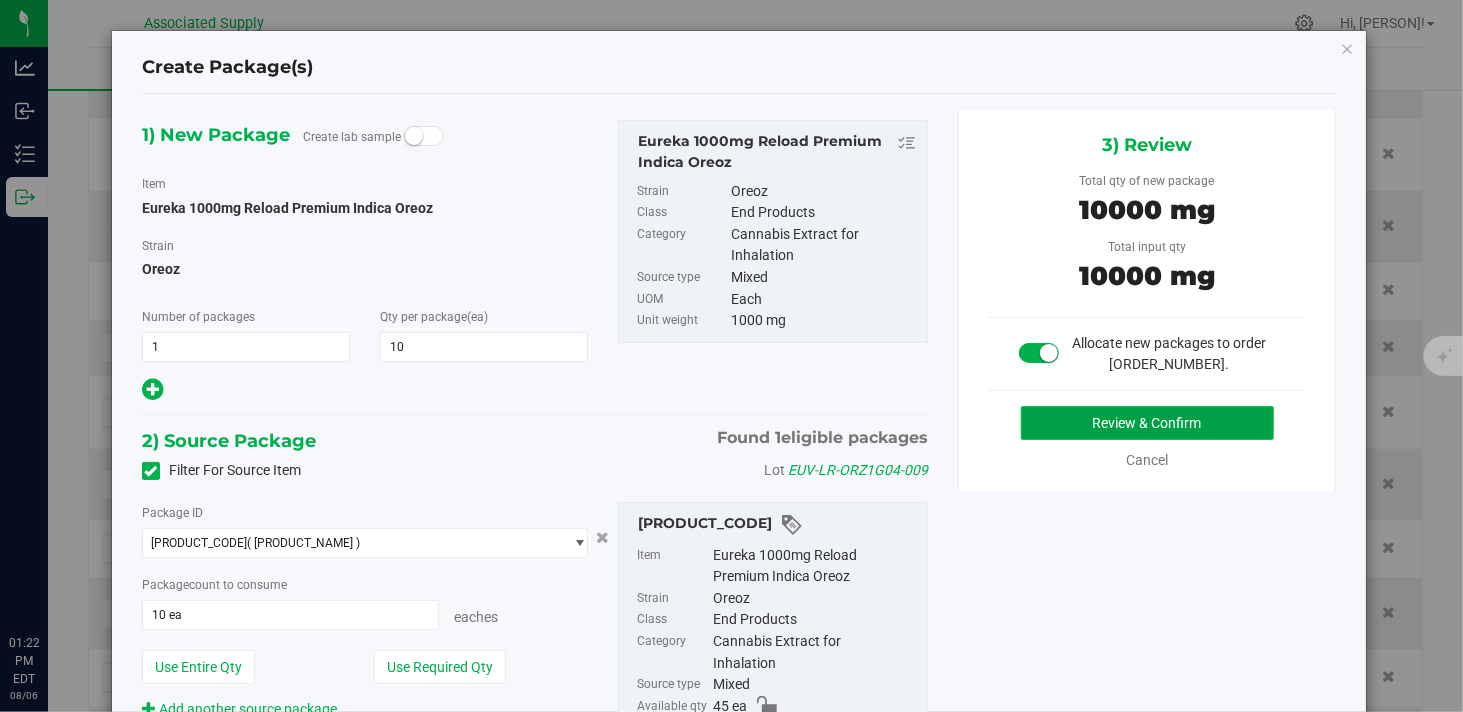 click on "Review & Confirm" at bounding box center [1147, 423] 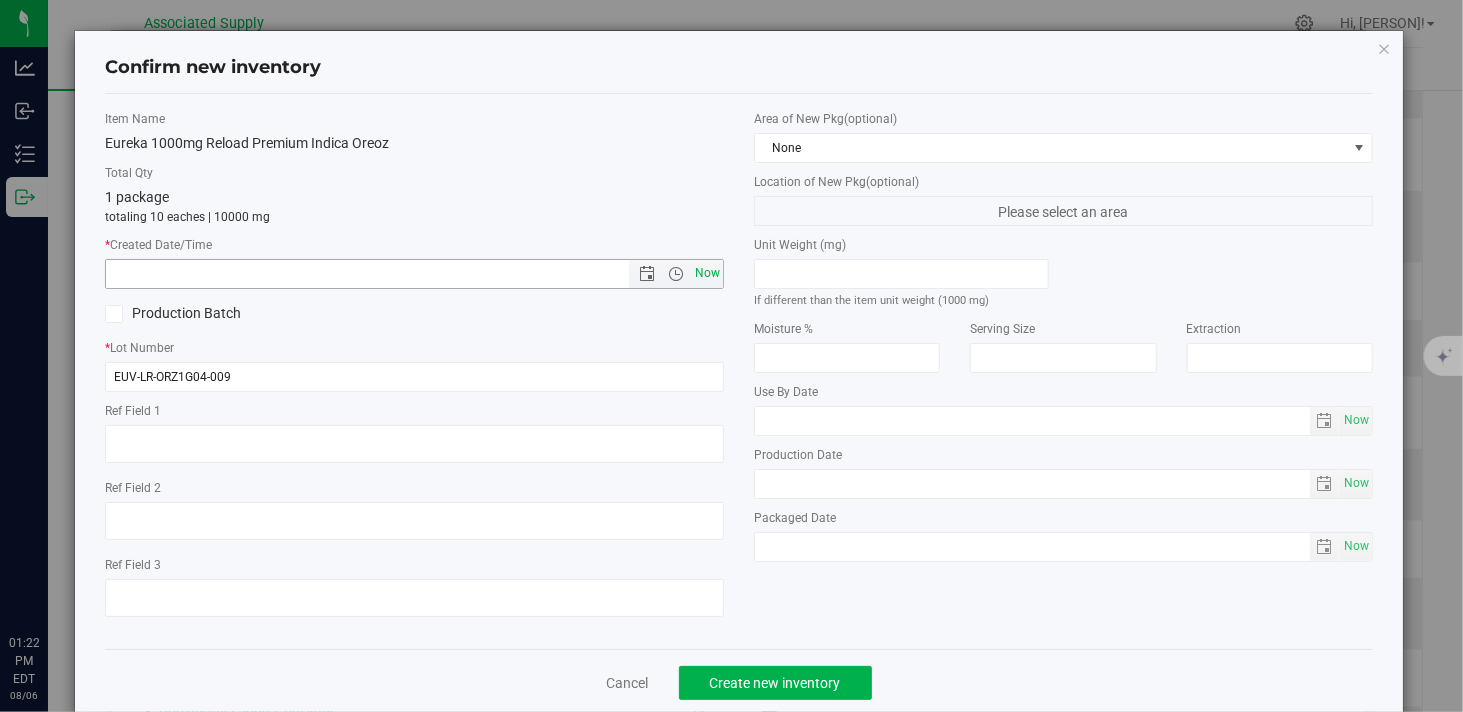click on "Now" at bounding box center (708, 273) 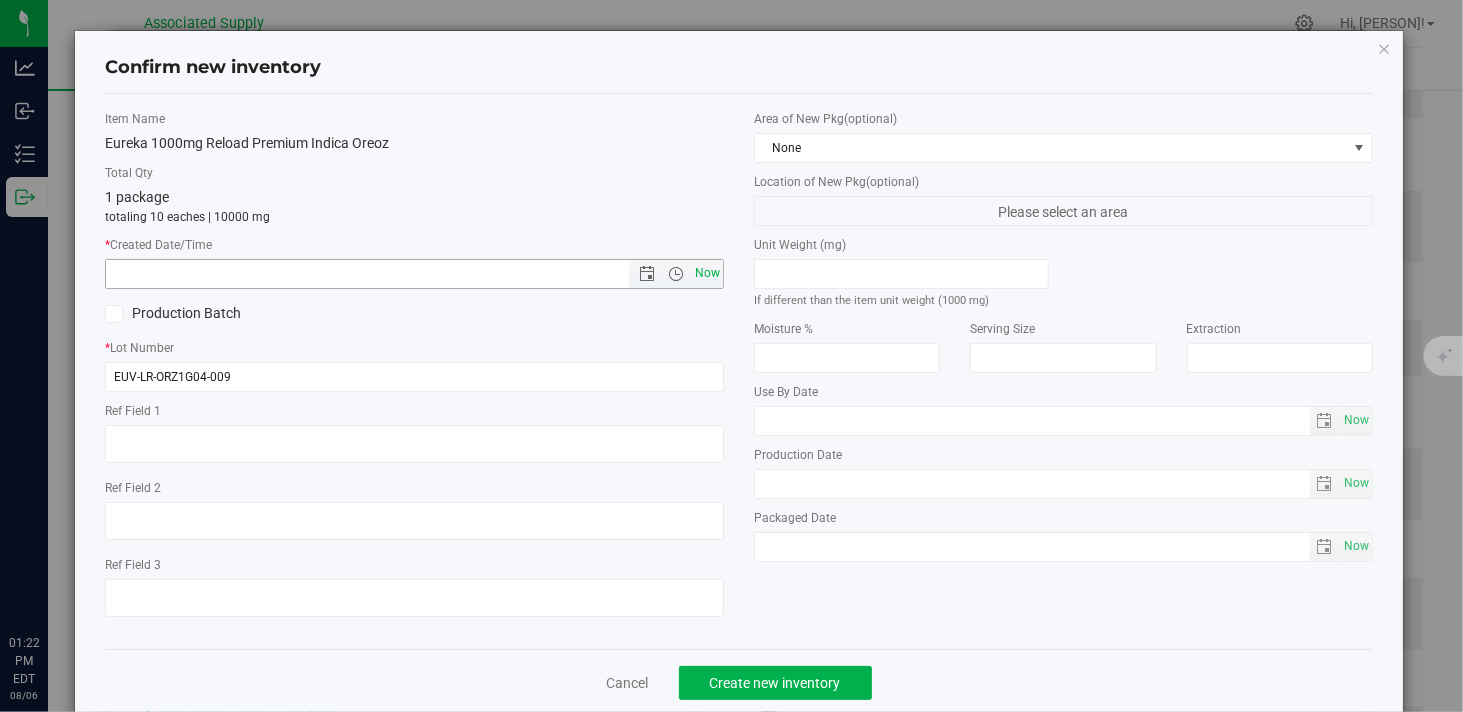 type on "[DATE] [TIME]" 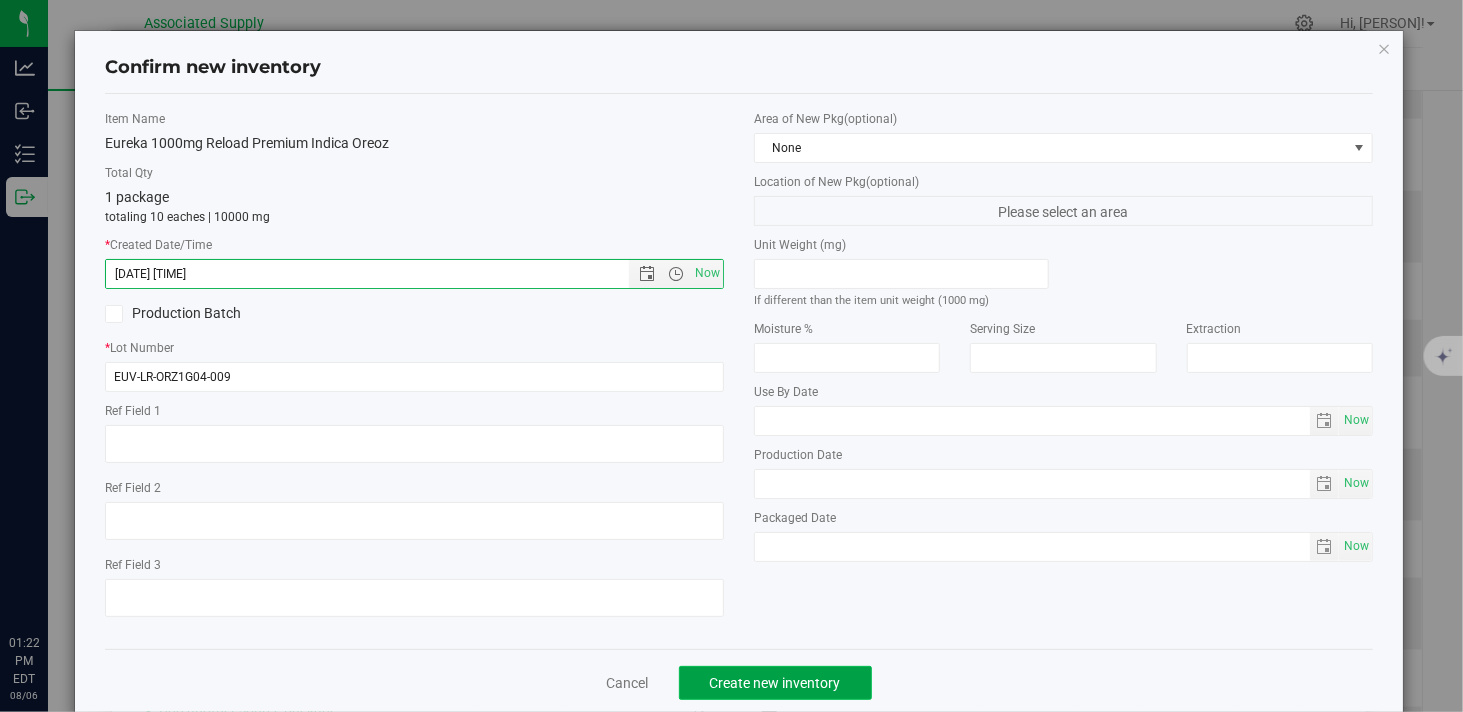 click on "Create new inventory" 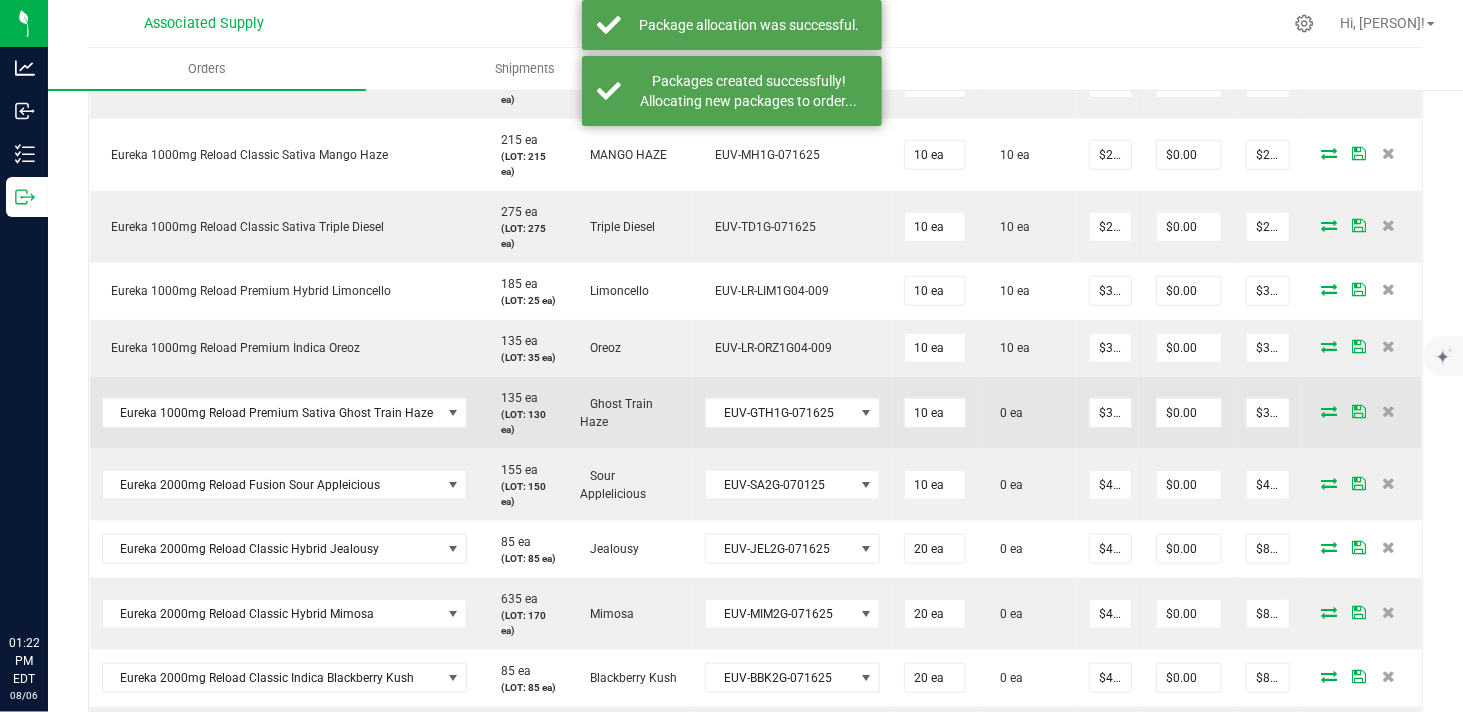 click at bounding box center [1329, 411] 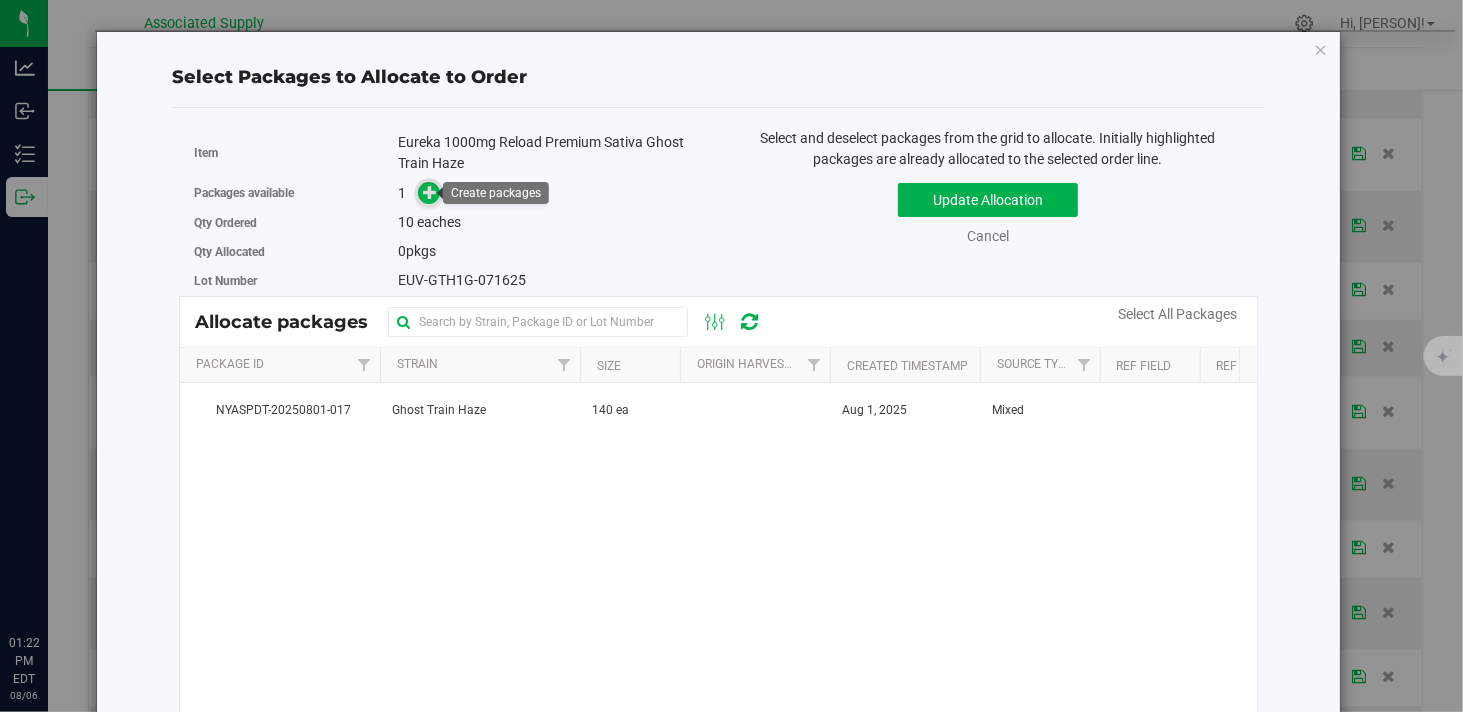 click at bounding box center [430, 192] 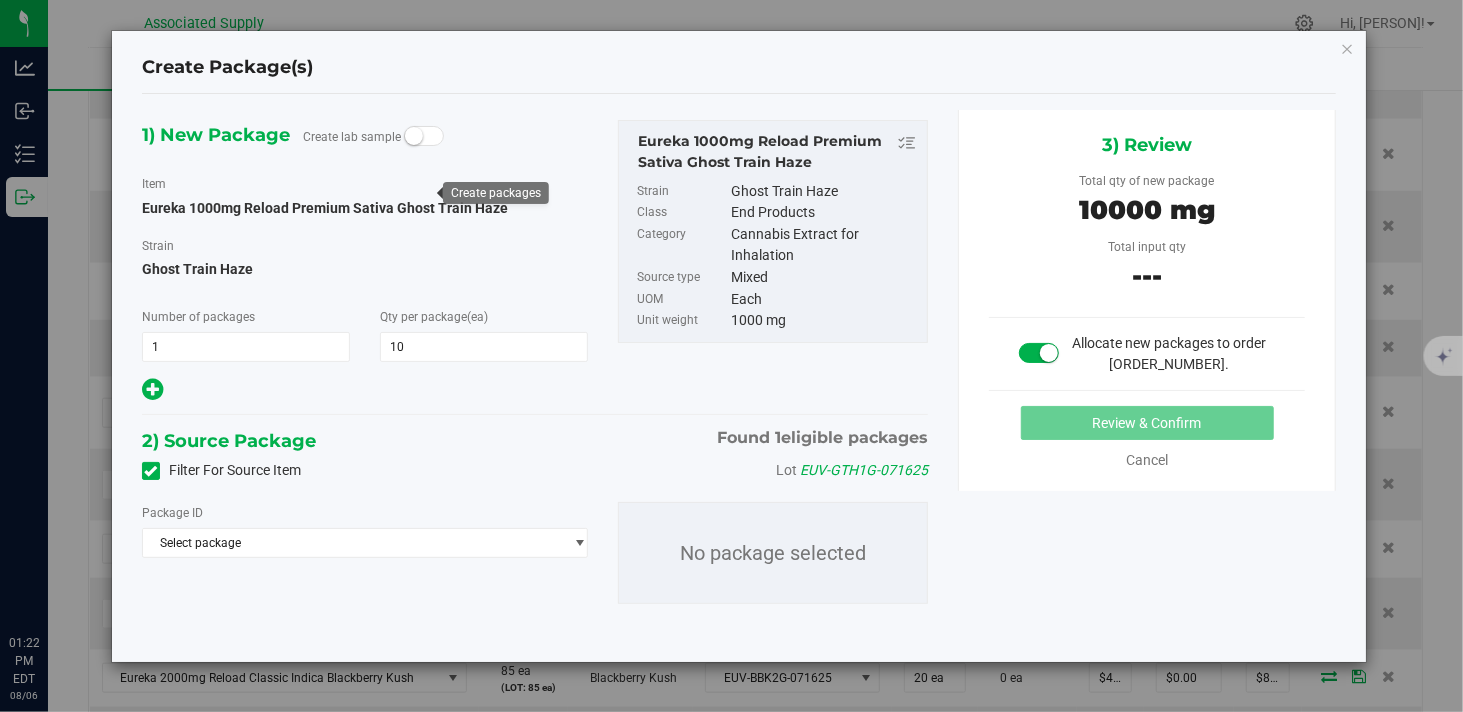type on "10" 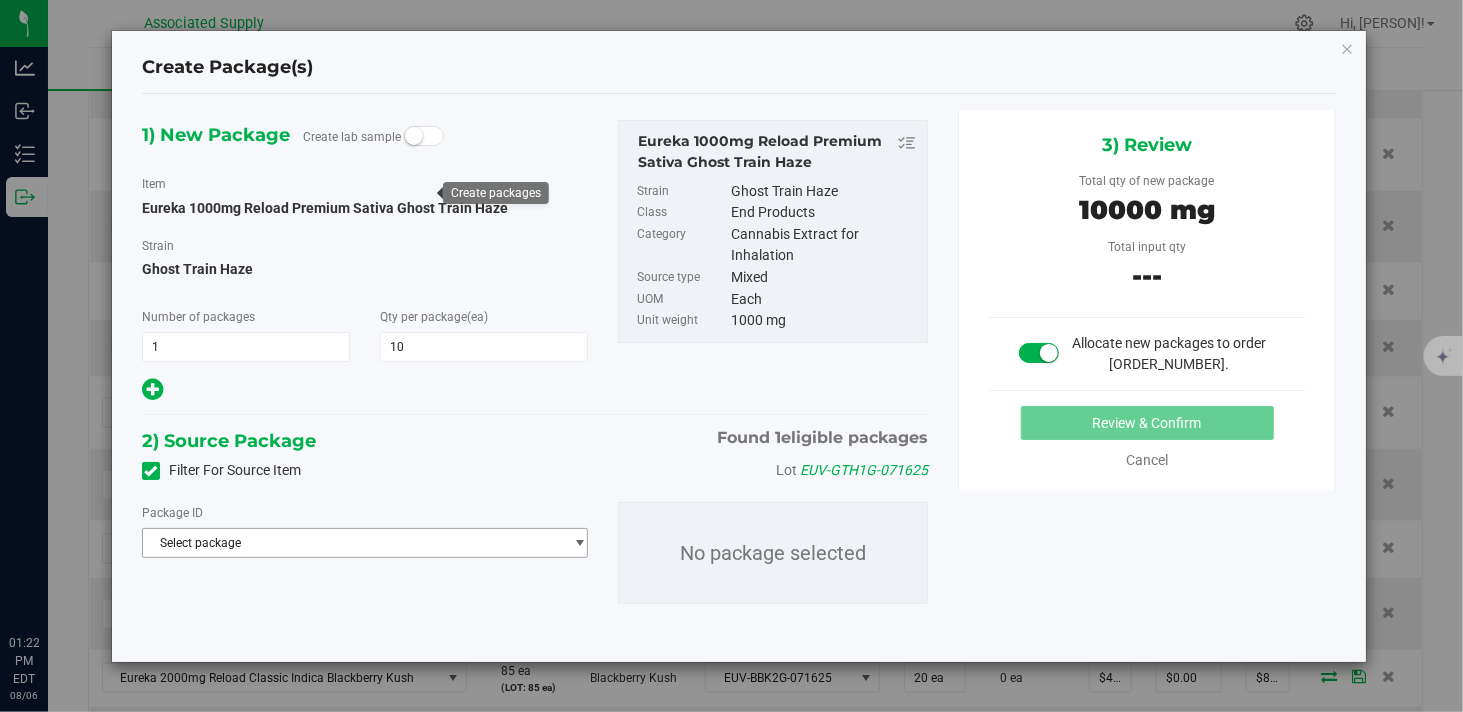 click on "Select package" at bounding box center [352, 543] 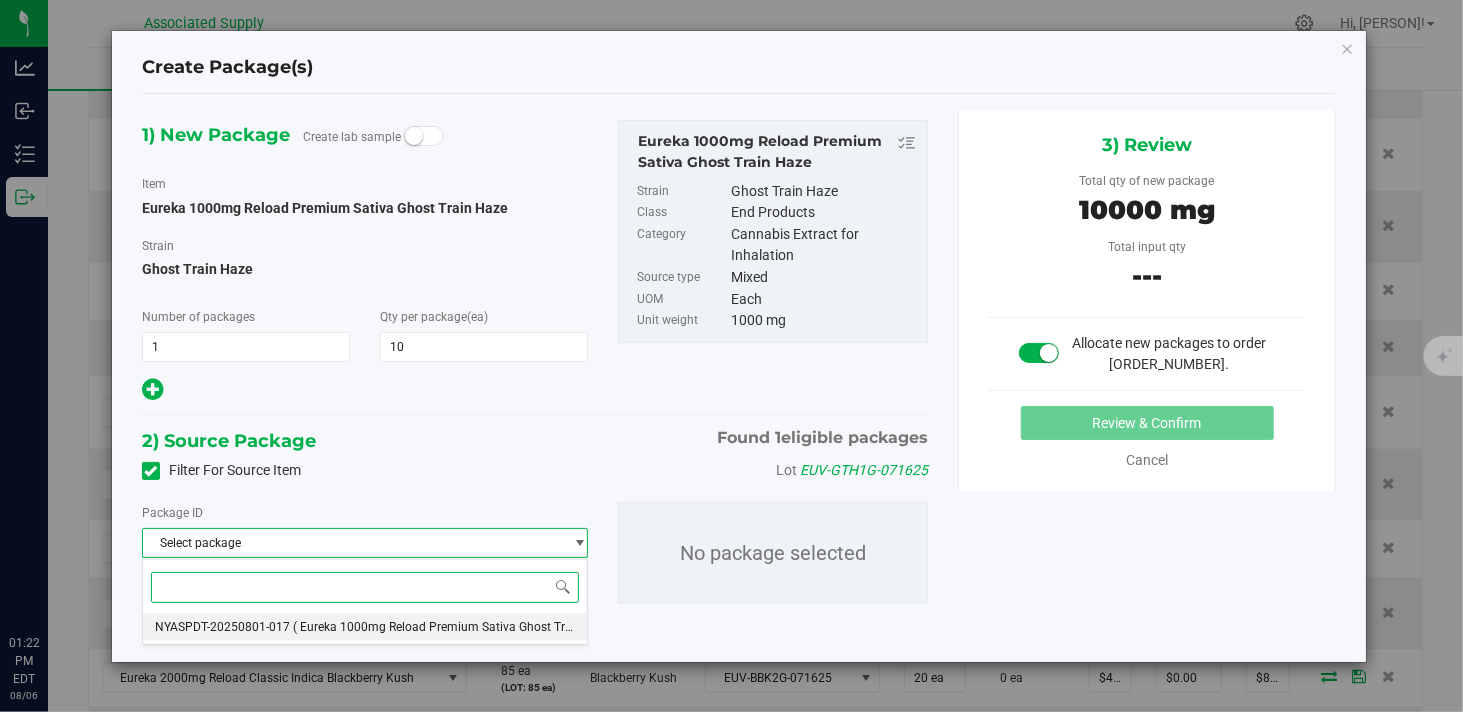 drag, startPoint x: 424, startPoint y: 628, endPoint x: 438, endPoint y: 630, distance: 14.142136 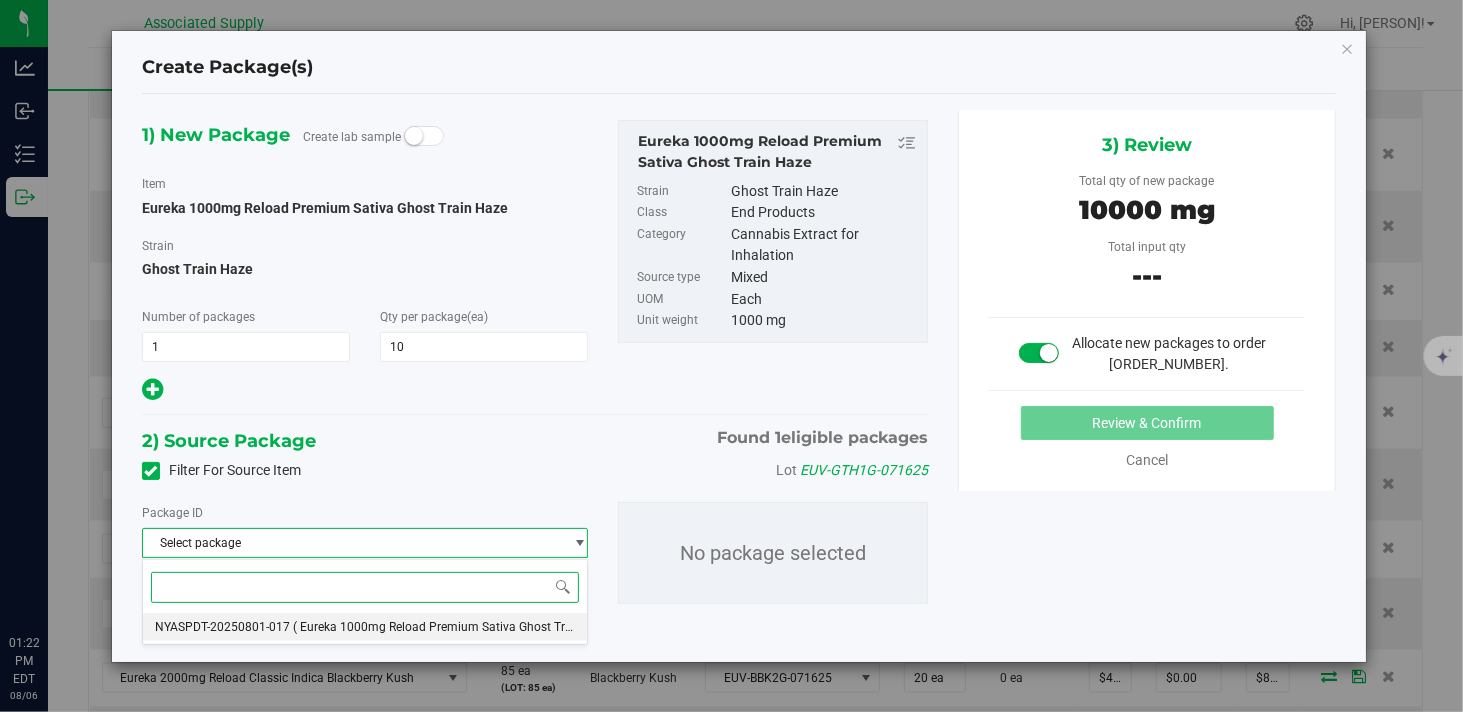 click on "(
Eureka 1000mg Reload Premium Sativa Ghost Train Haze
)" at bounding box center [456, 627] 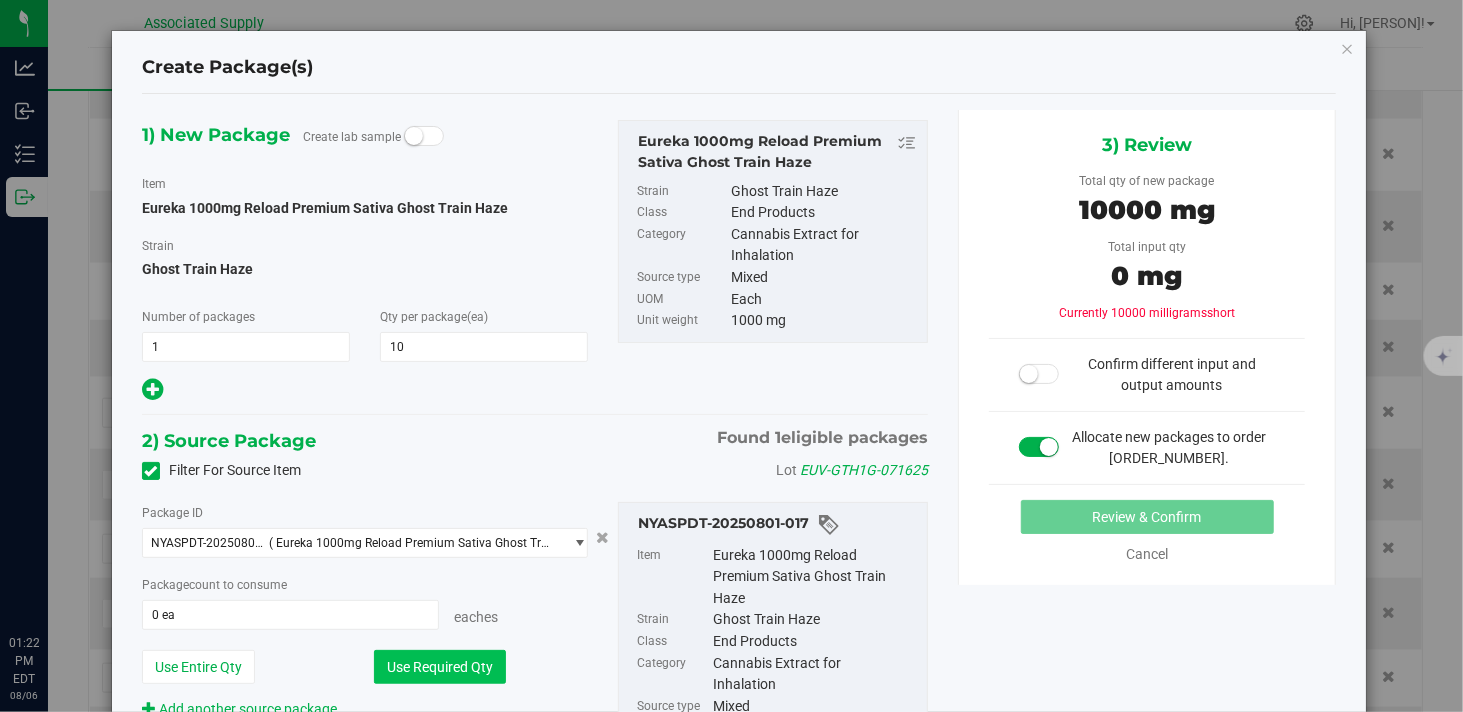 click on "Use Required Qty" at bounding box center [440, 667] 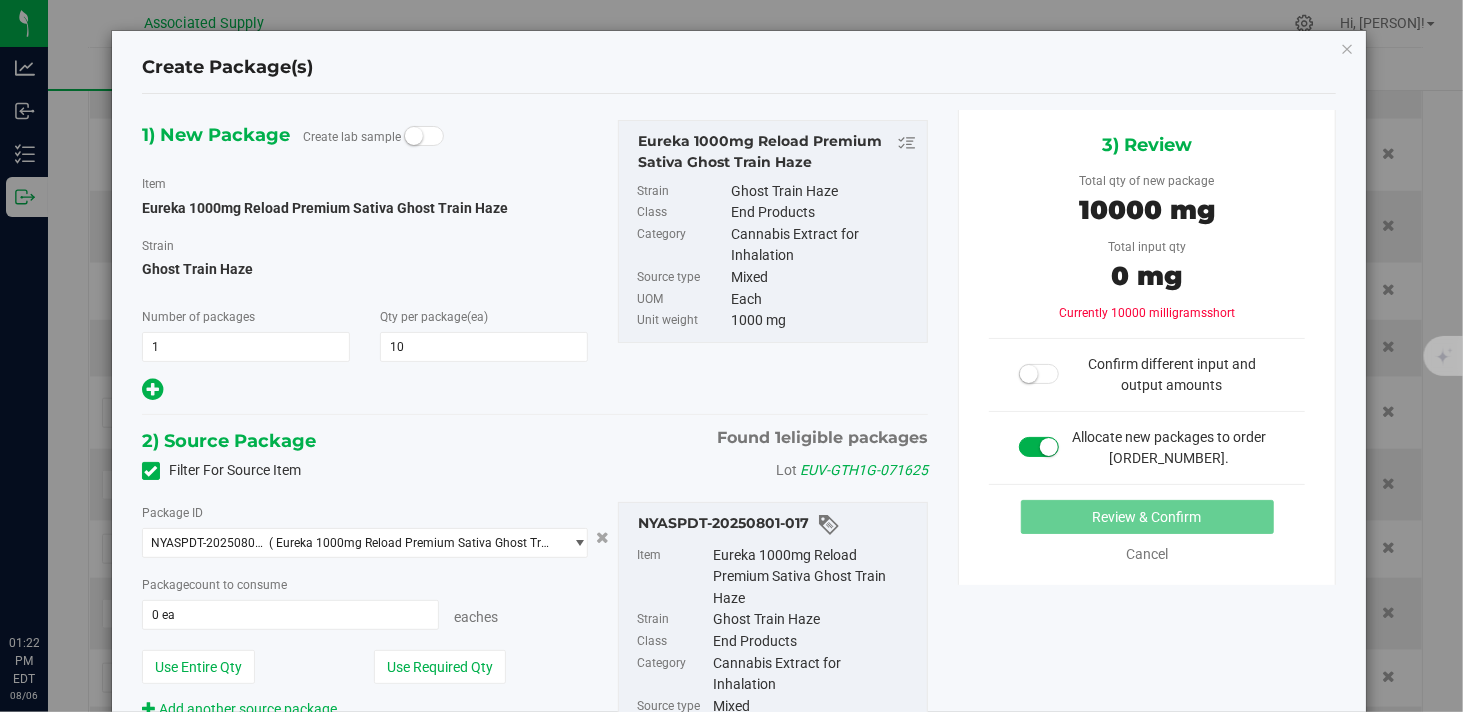 type on "10 ea" 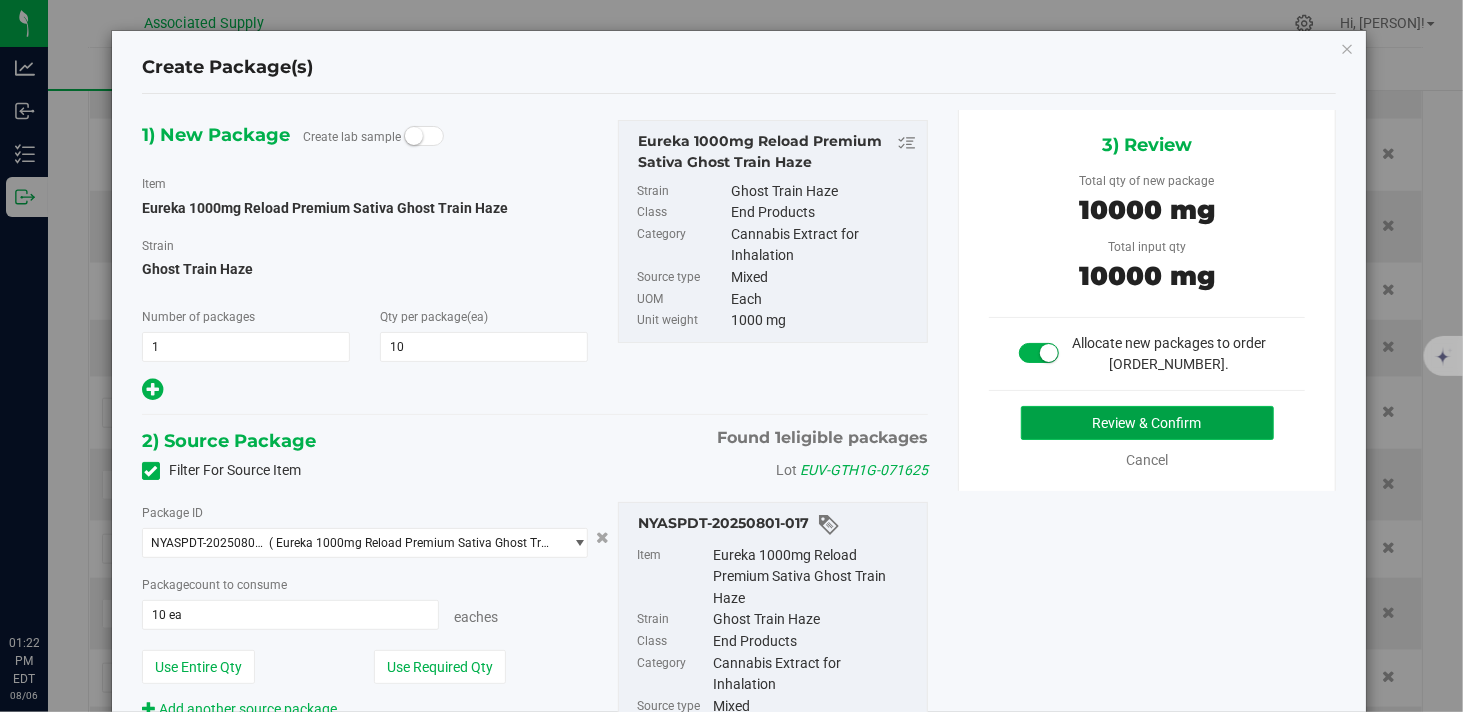 click on "Review & Confirm" at bounding box center [1147, 423] 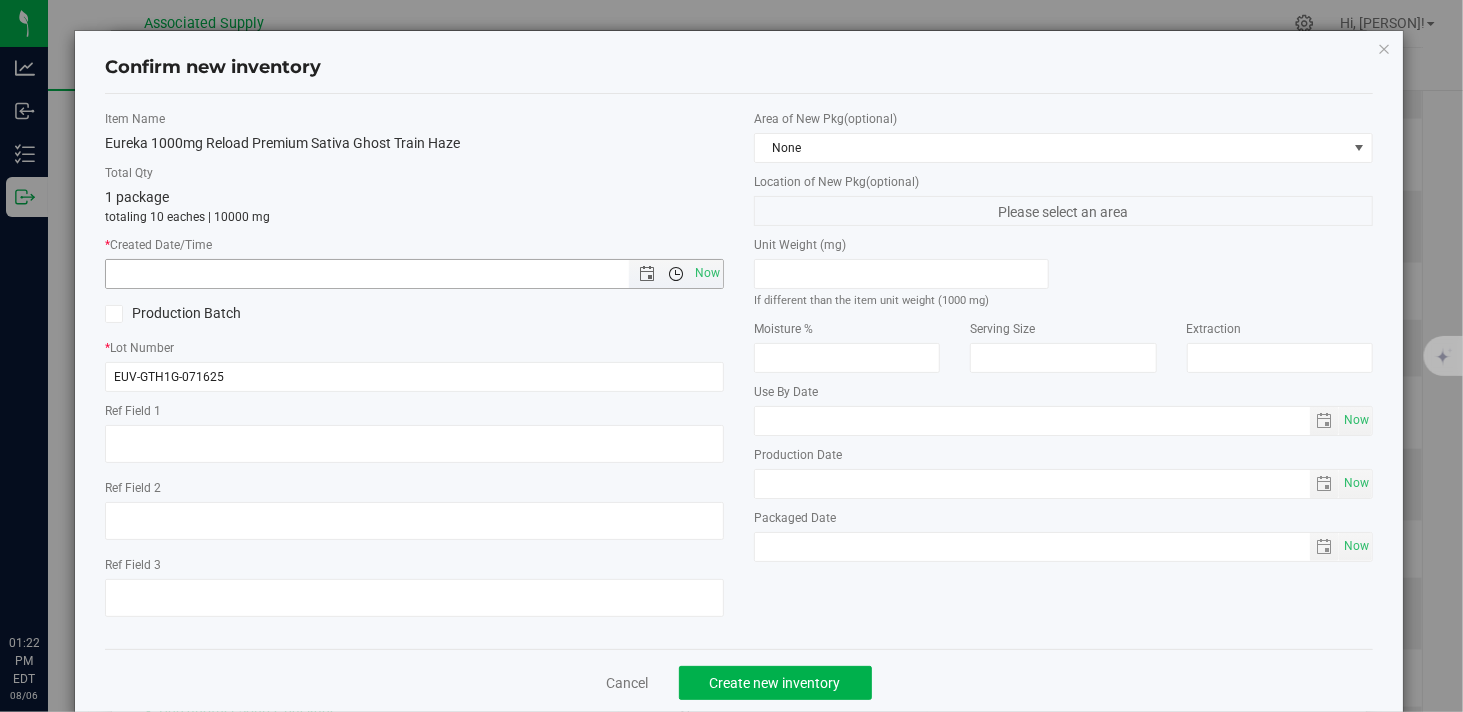 click at bounding box center (676, 274) 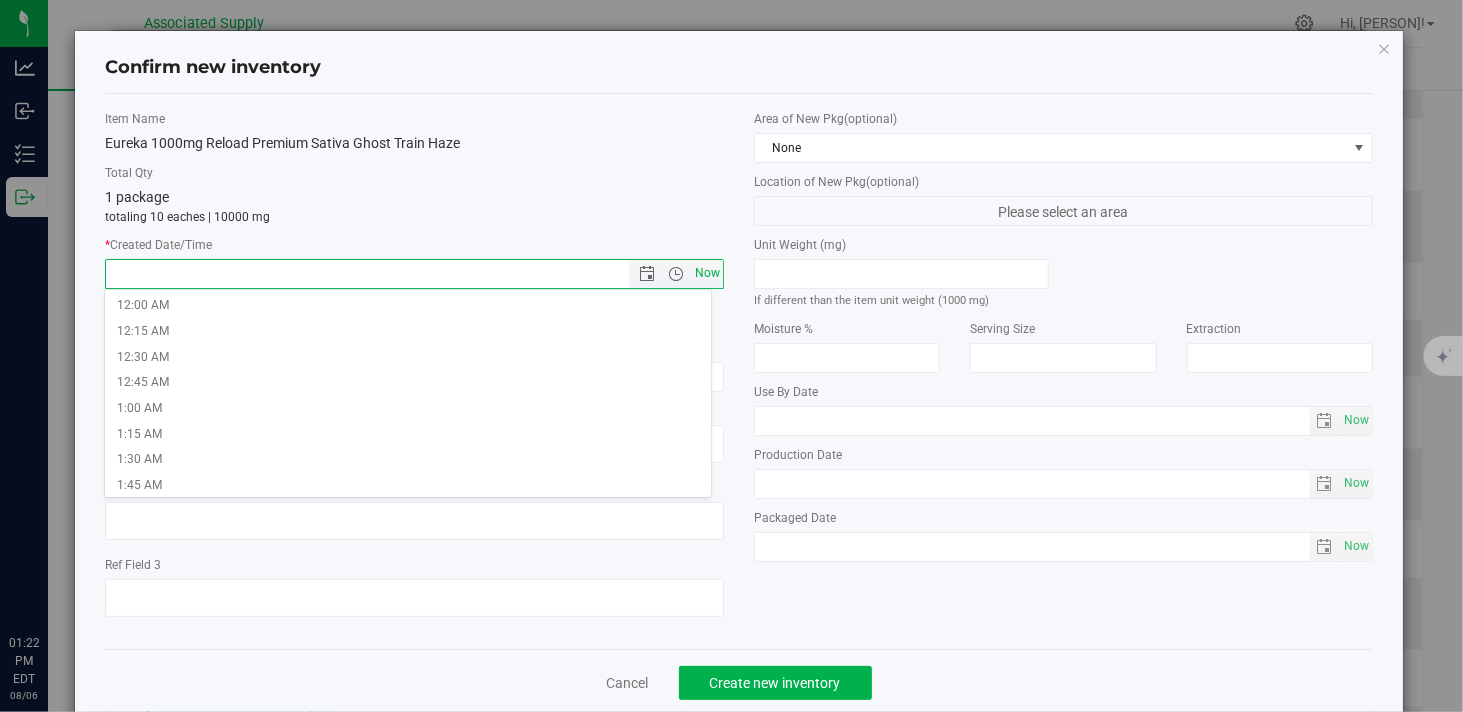 click on "Now" at bounding box center (708, 273) 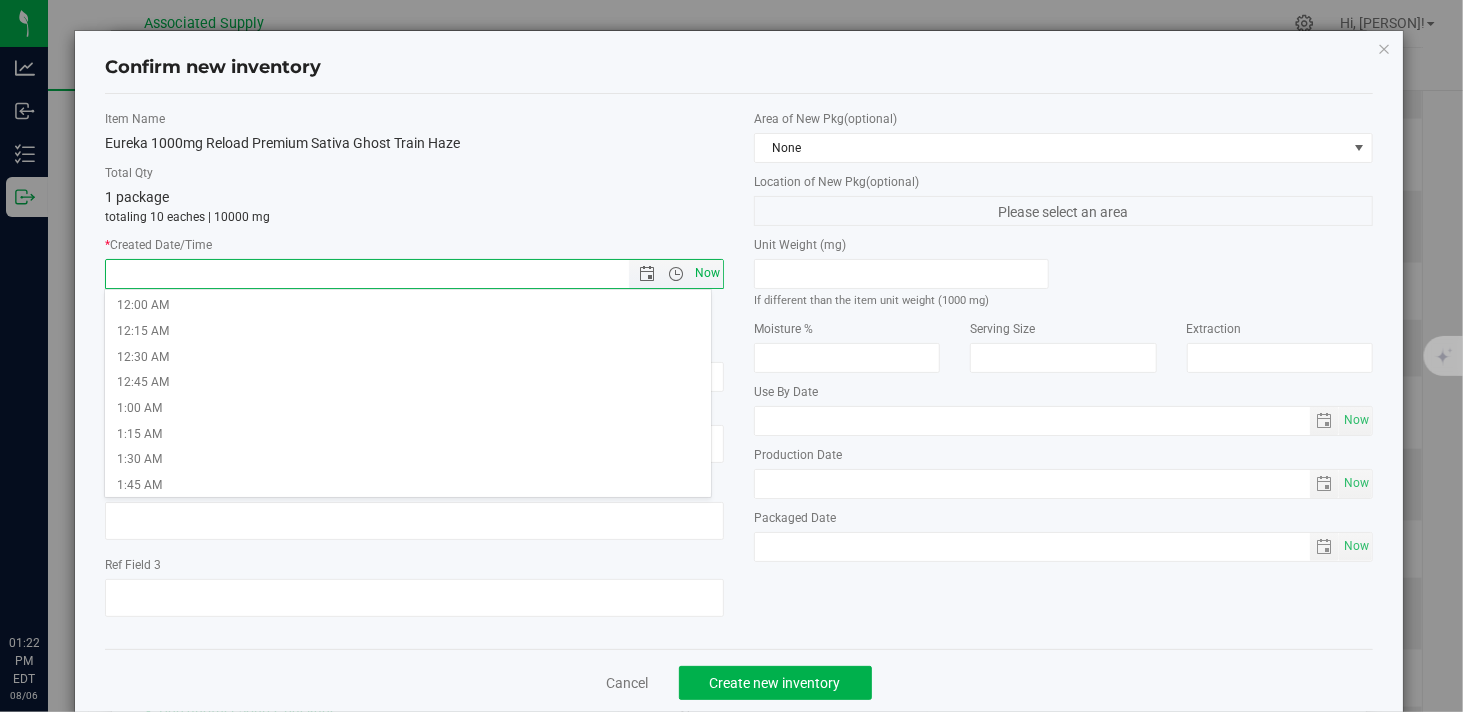 type on "[DATE] [TIME]" 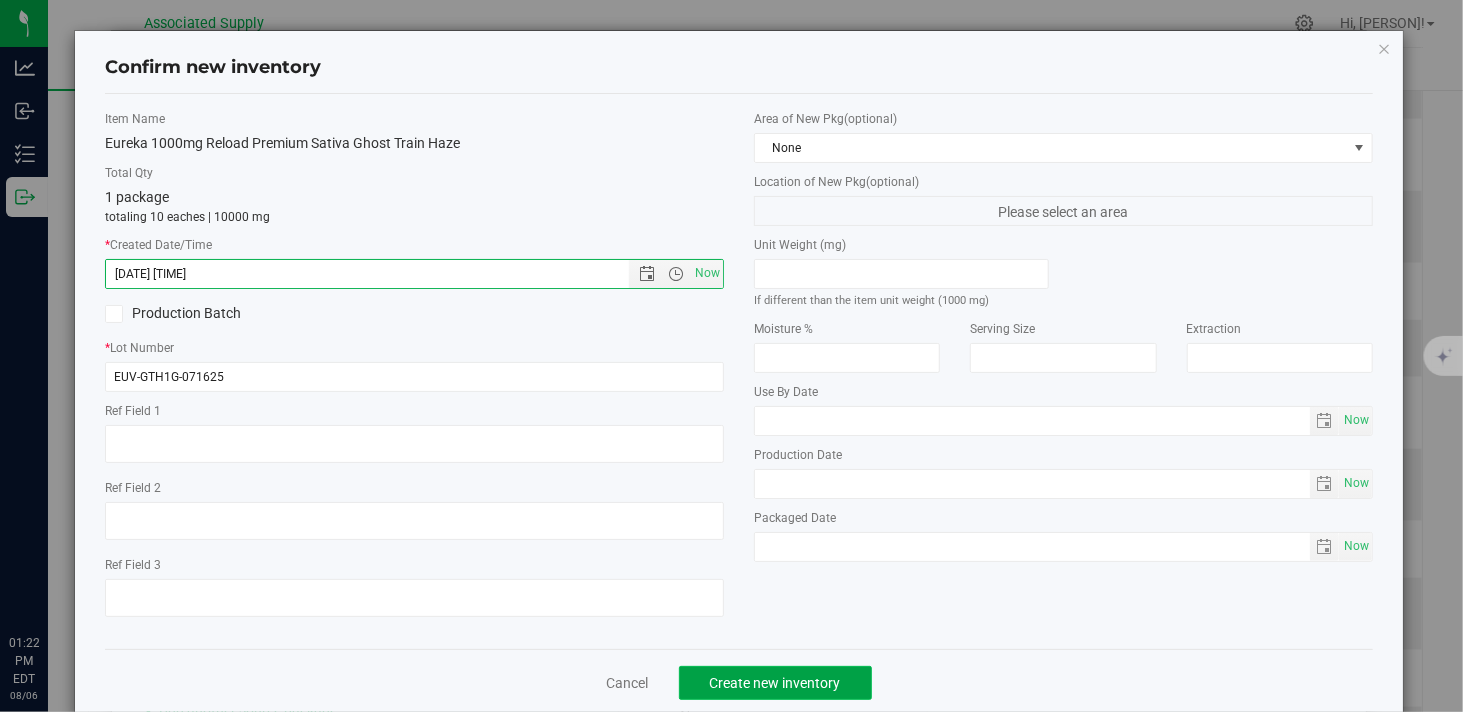 click on "Create new inventory" 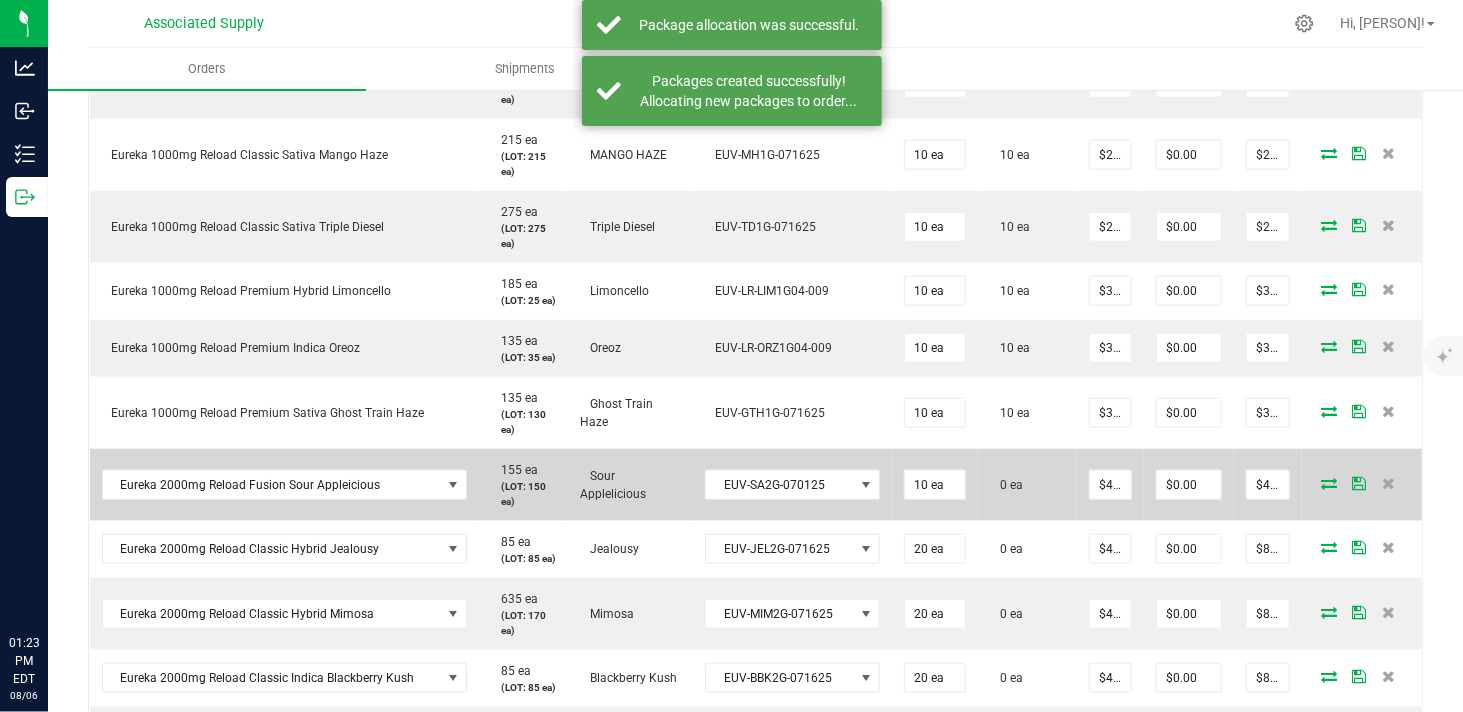 click at bounding box center [1329, 483] 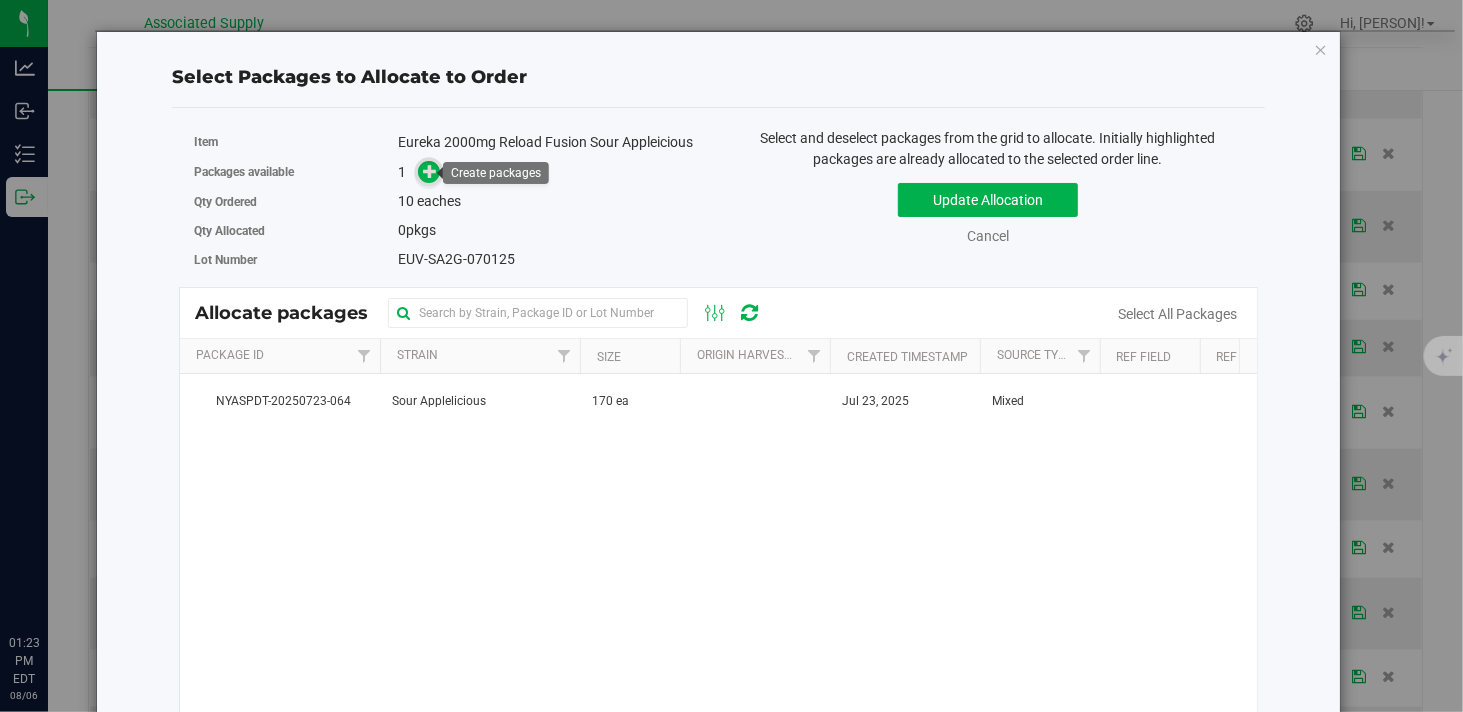click at bounding box center (430, 171) 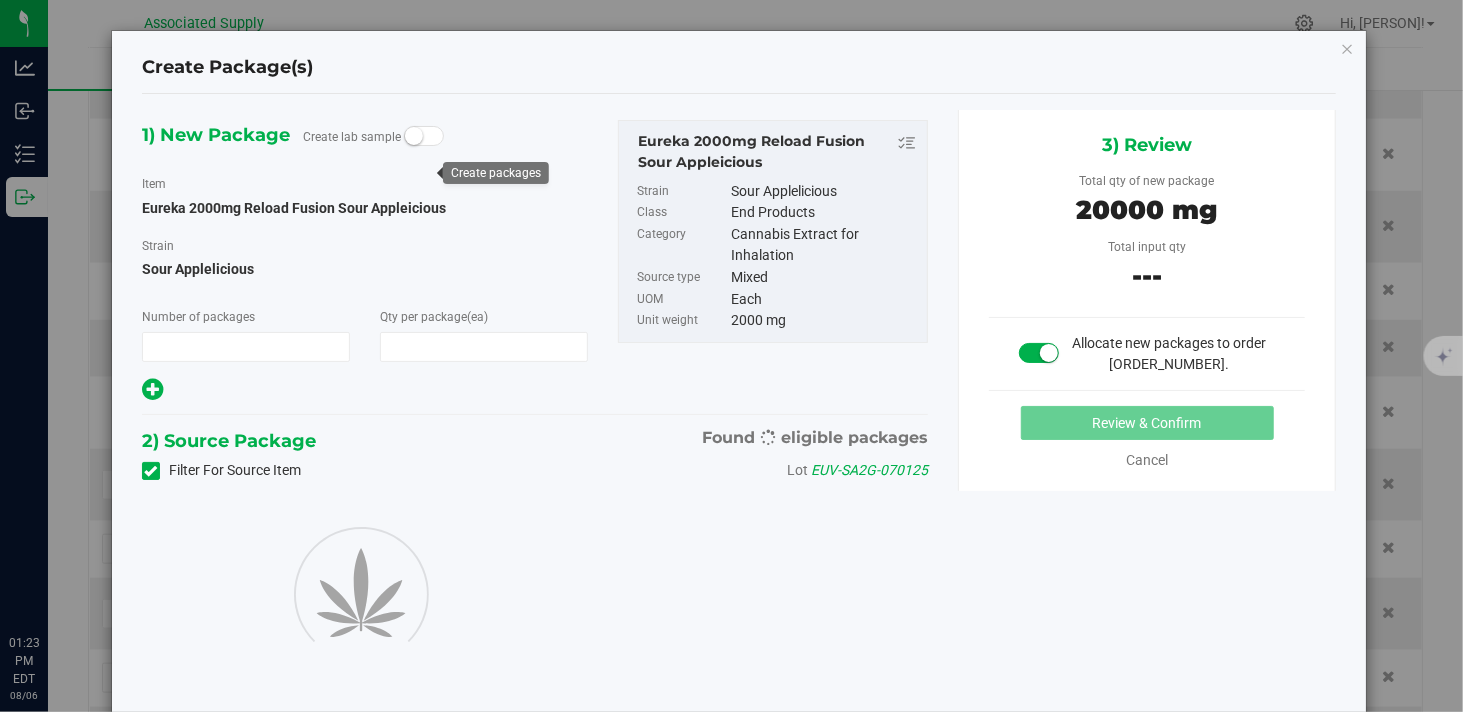 type on "1" 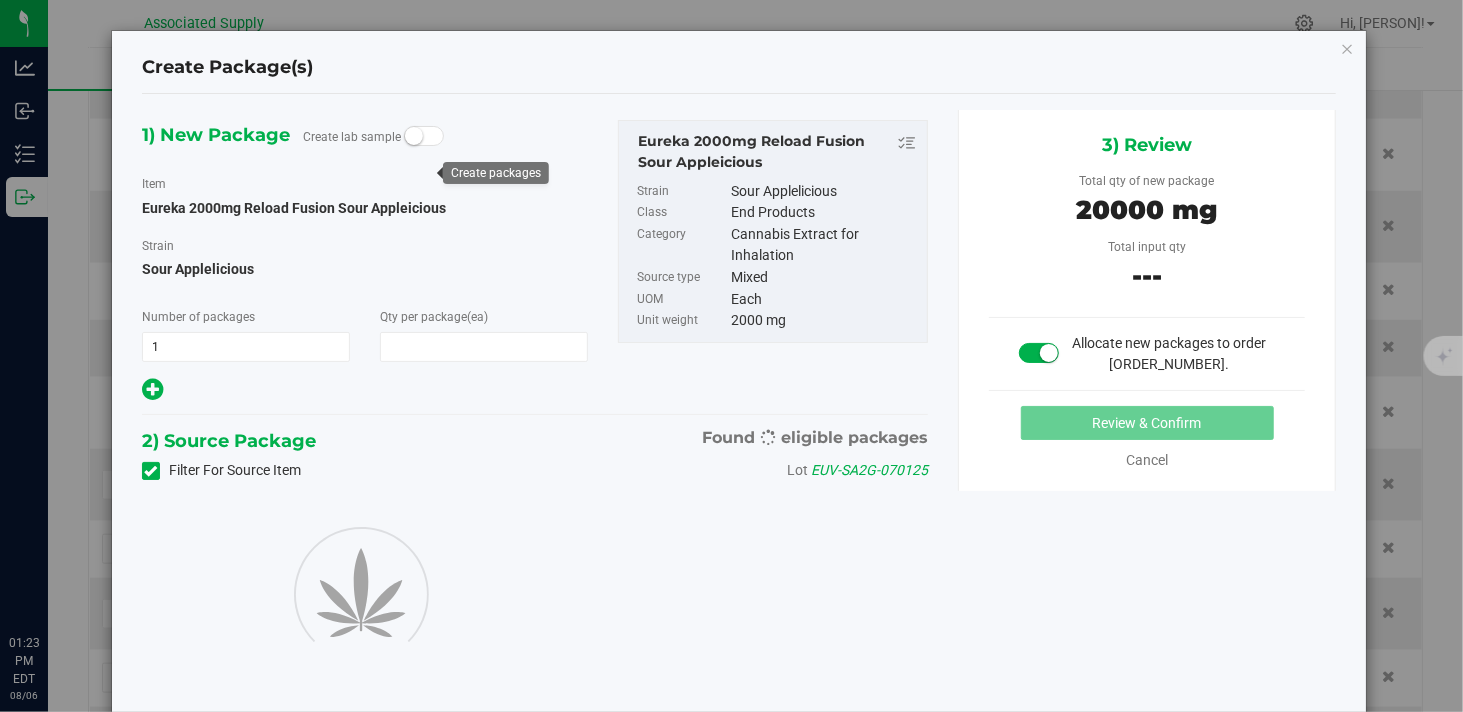 type on "10" 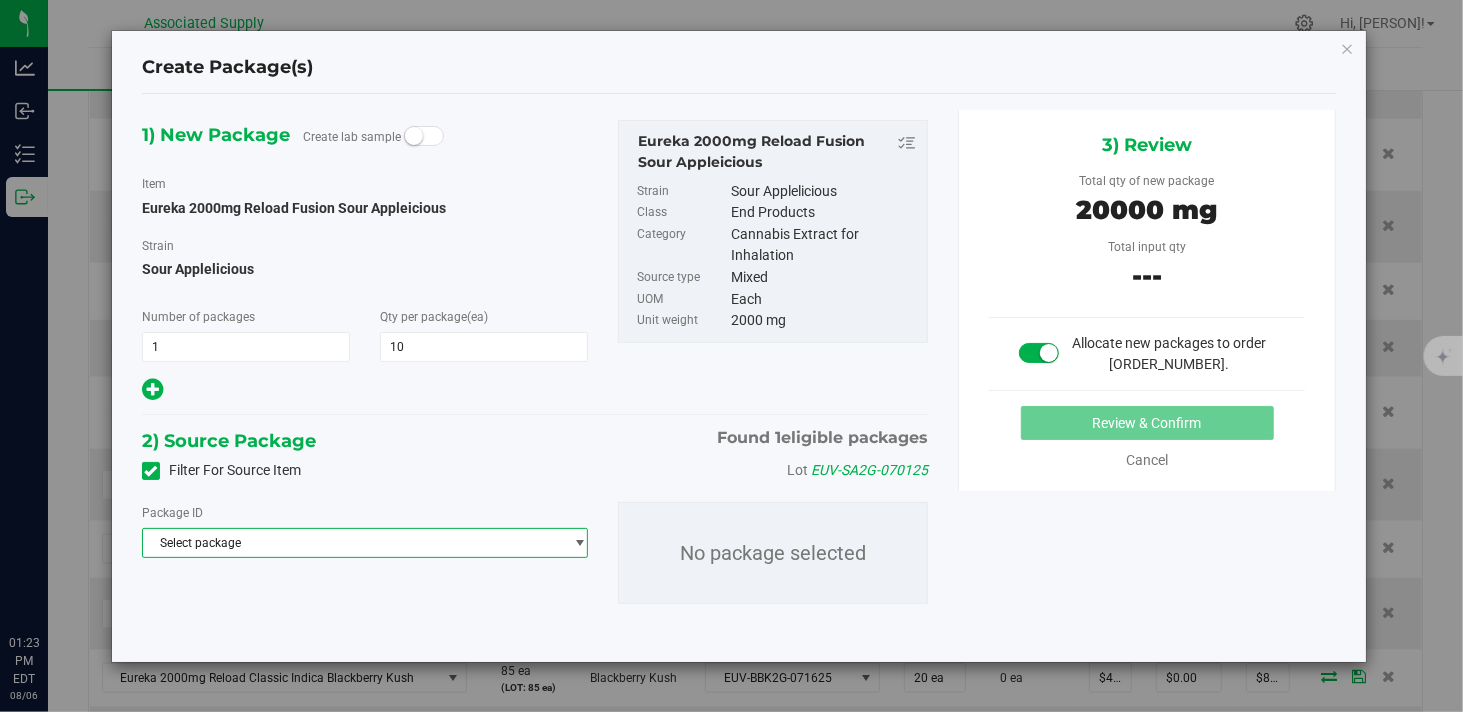 click on "Select package" at bounding box center [352, 543] 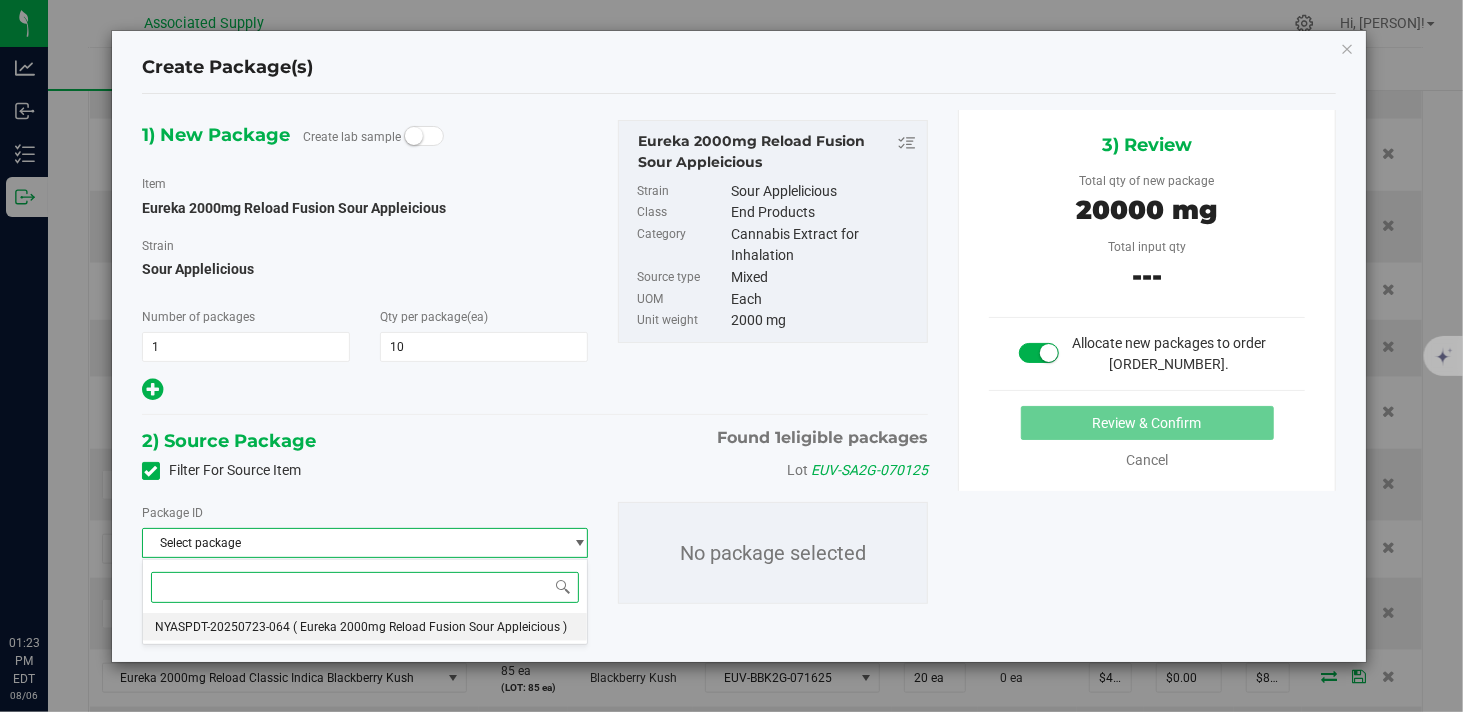 click on "(
Eureka 2000mg Reload Fusion Sour Appleicious
)" at bounding box center (430, 627) 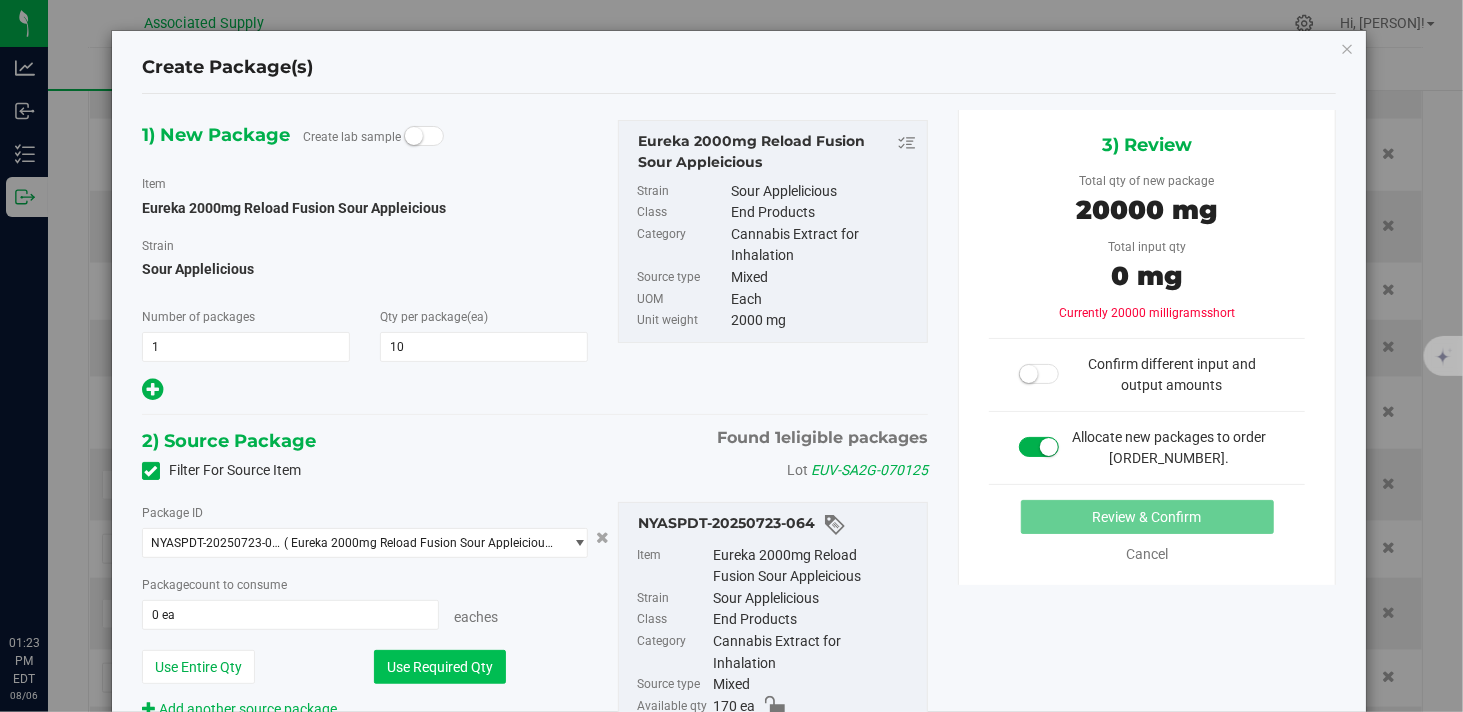 click on "Use Required Qty" at bounding box center (440, 667) 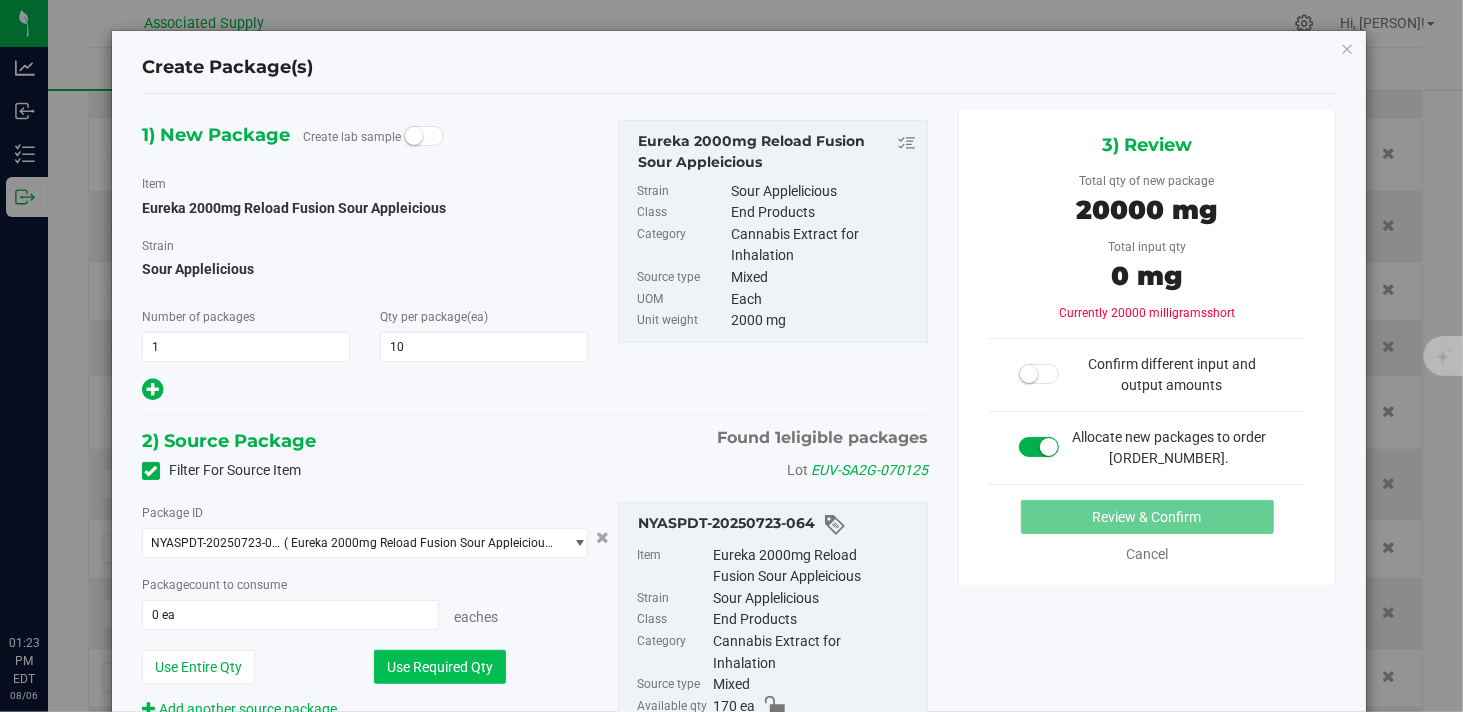 type on "10 ea" 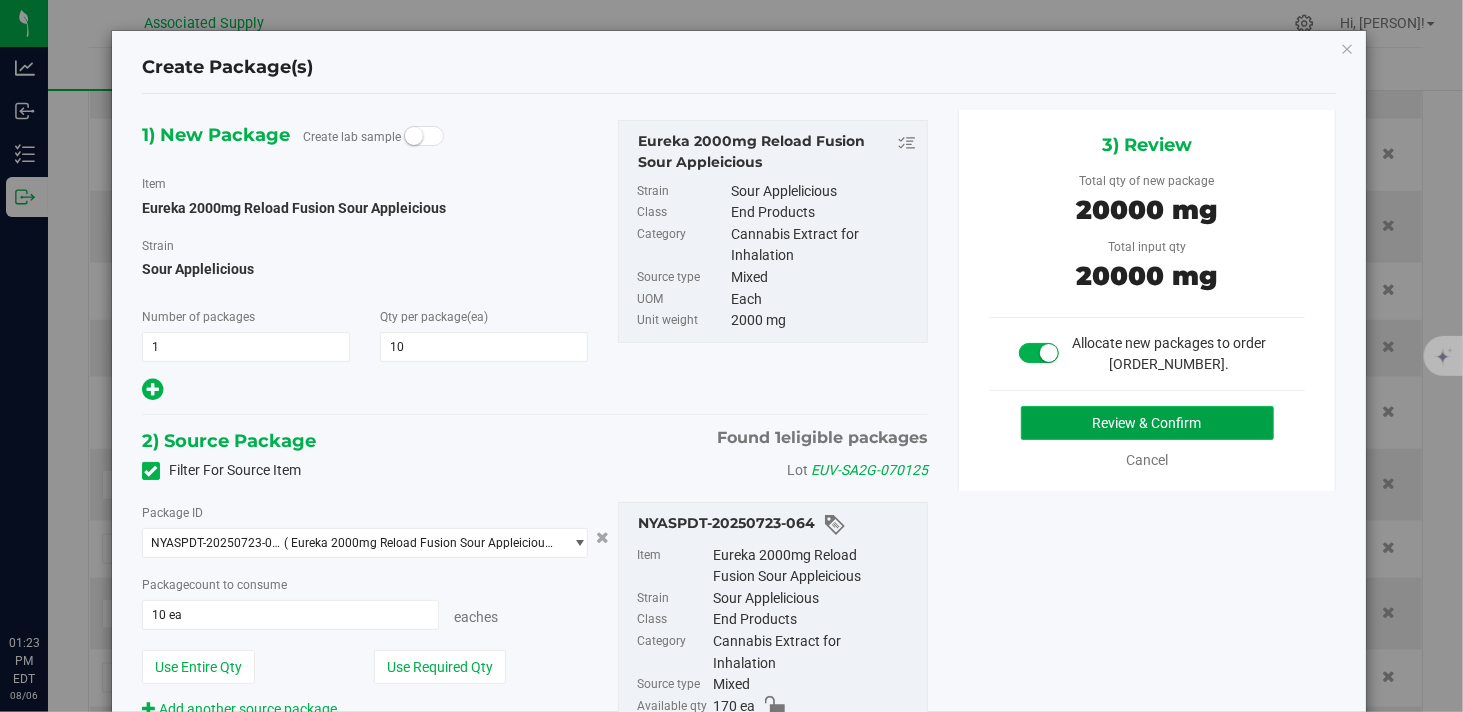 click on "Review & Confirm" at bounding box center (1147, 423) 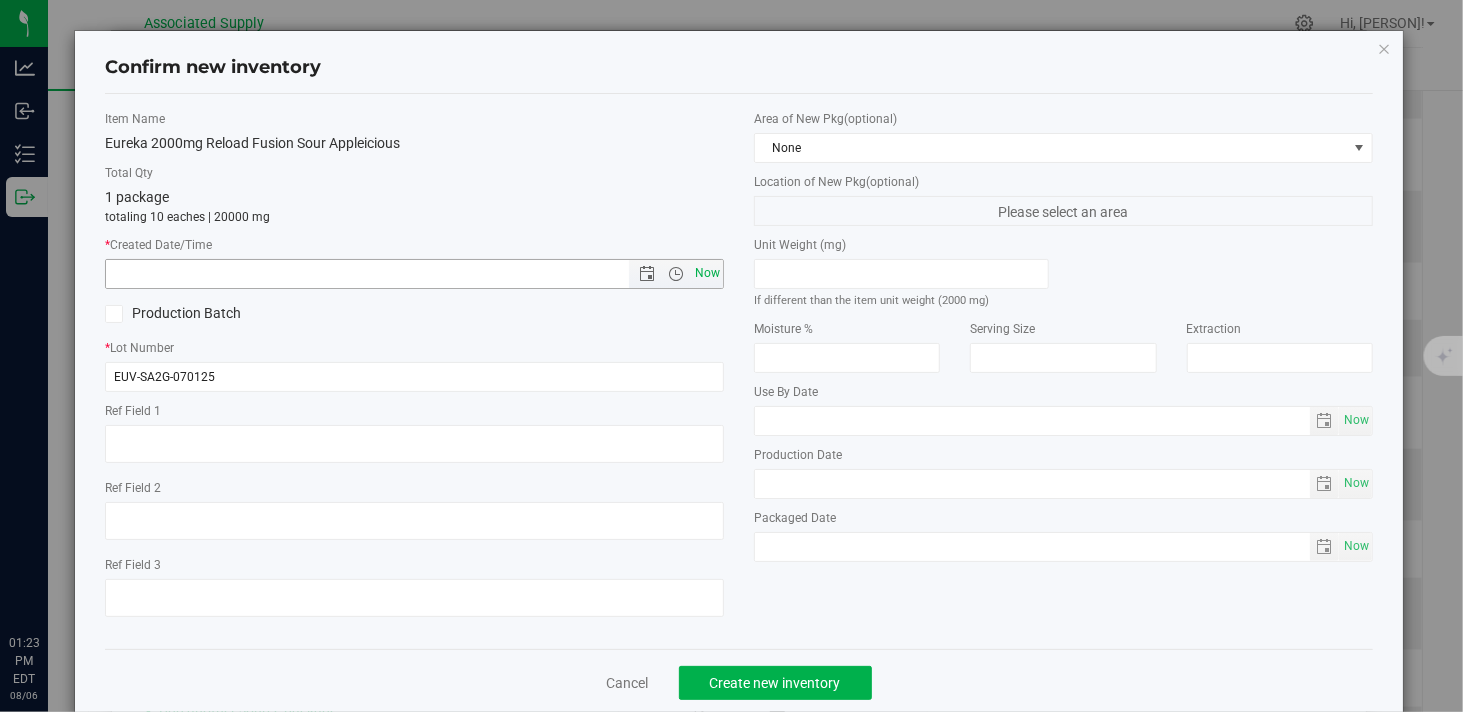 click on "Now" at bounding box center (708, 273) 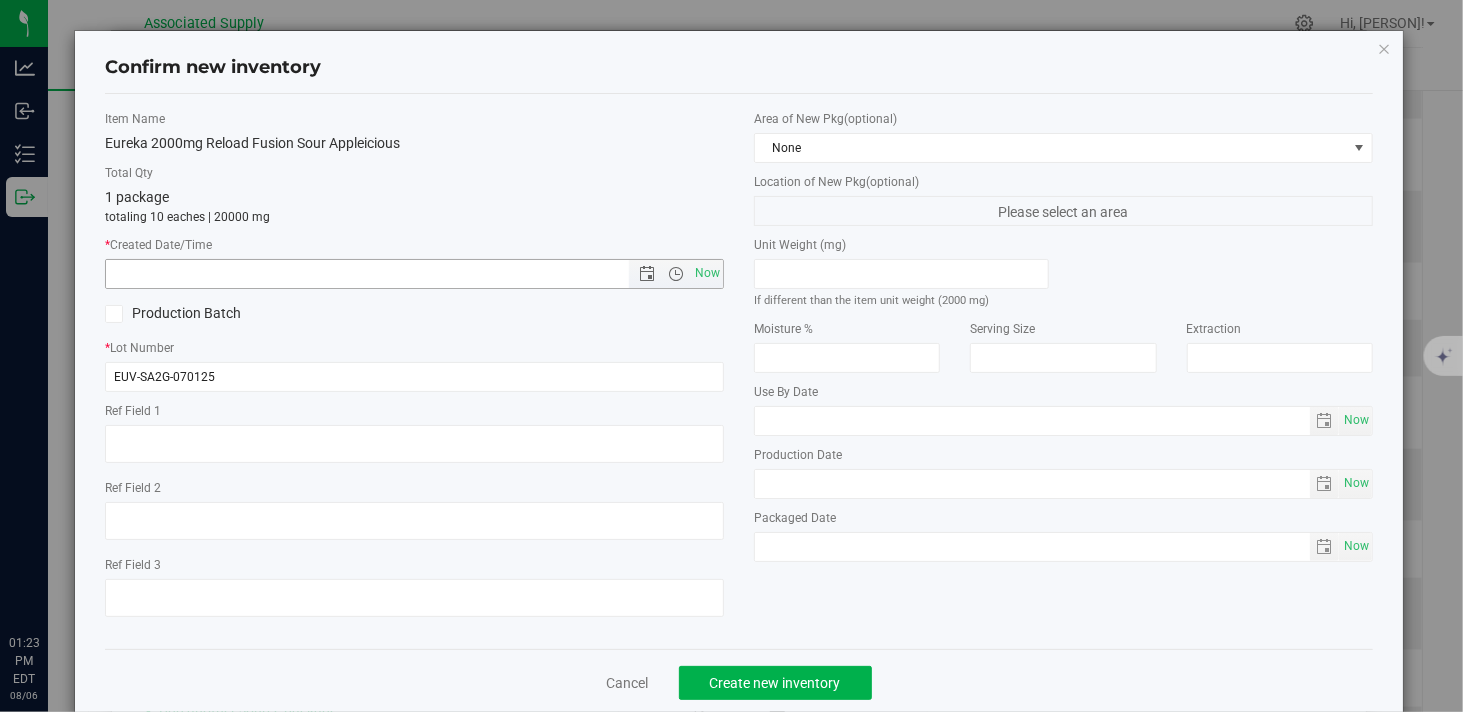 type on "[DATE] [TIME]" 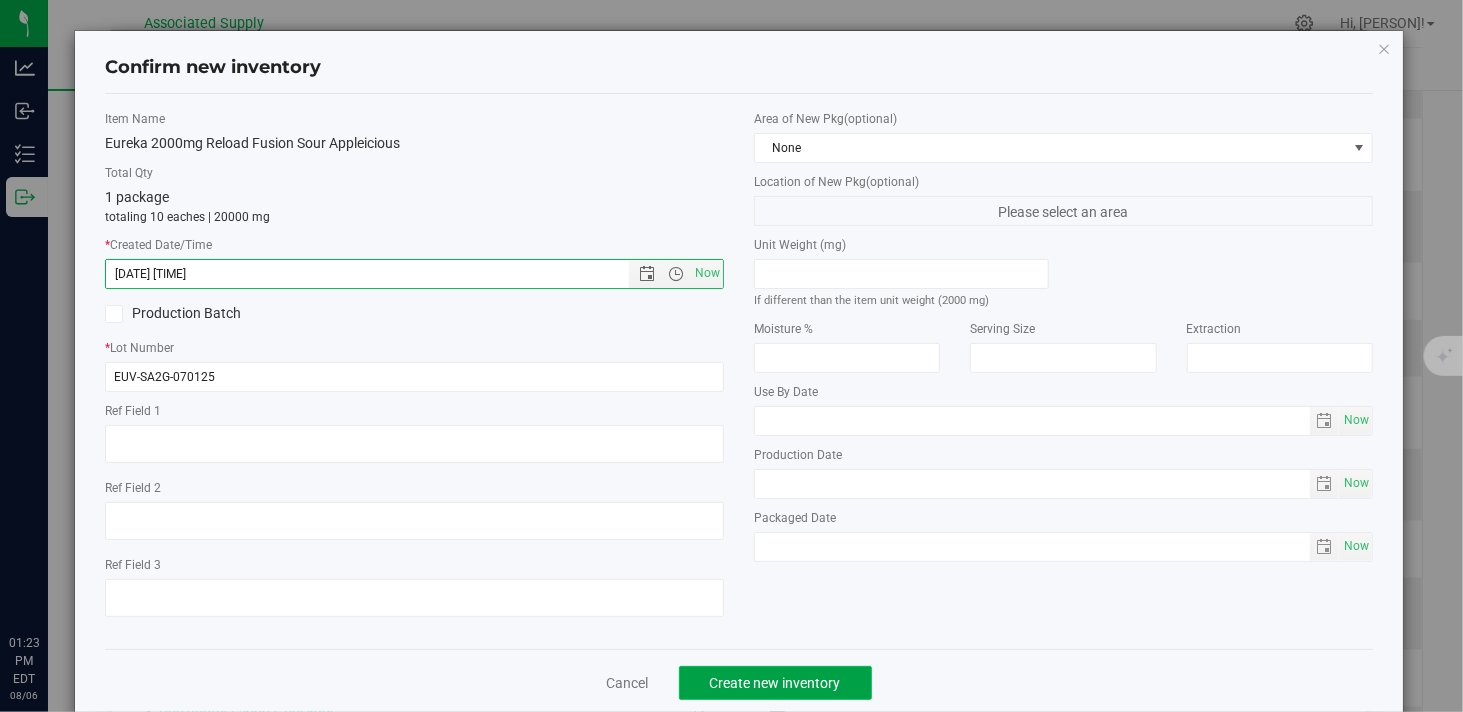 click on "Create new inventory" 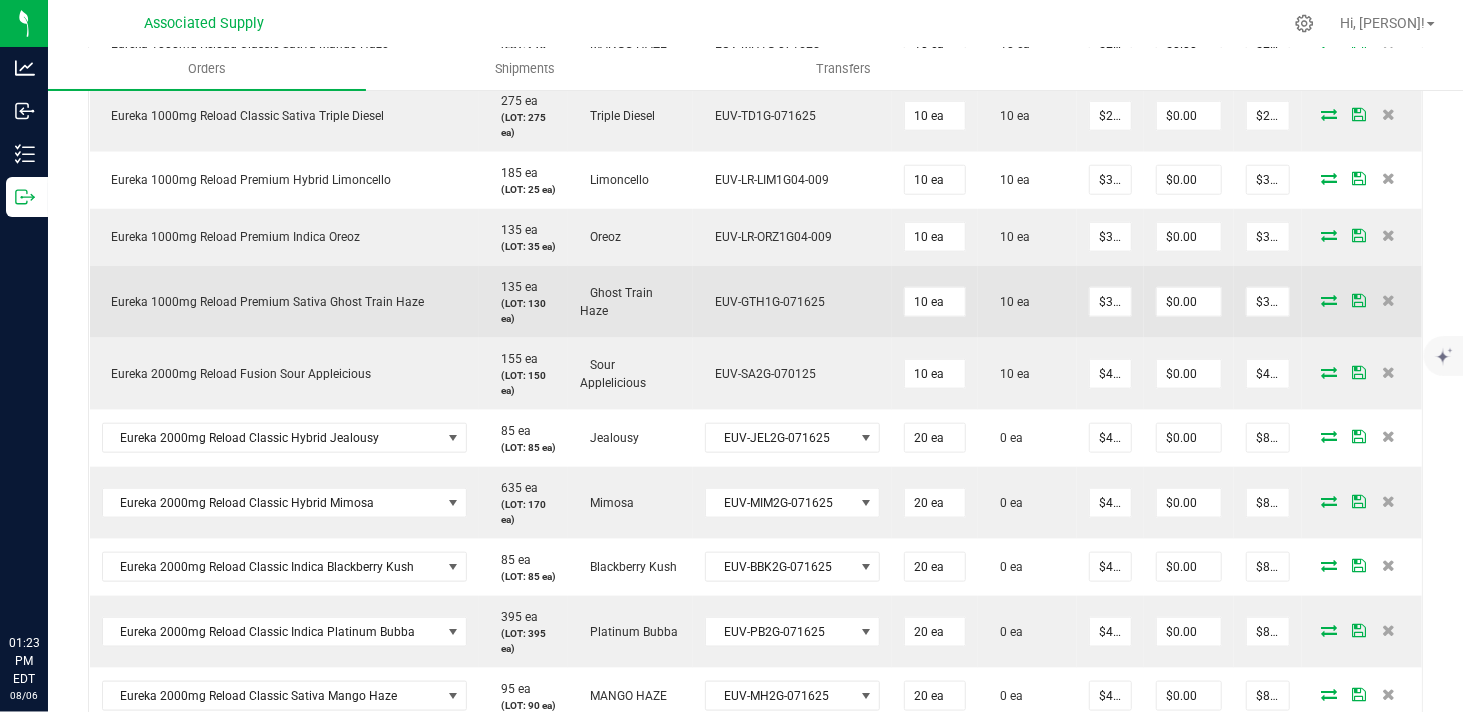 scroll, scrollTop: 1240, scrollLeft: 0, axis: vertical 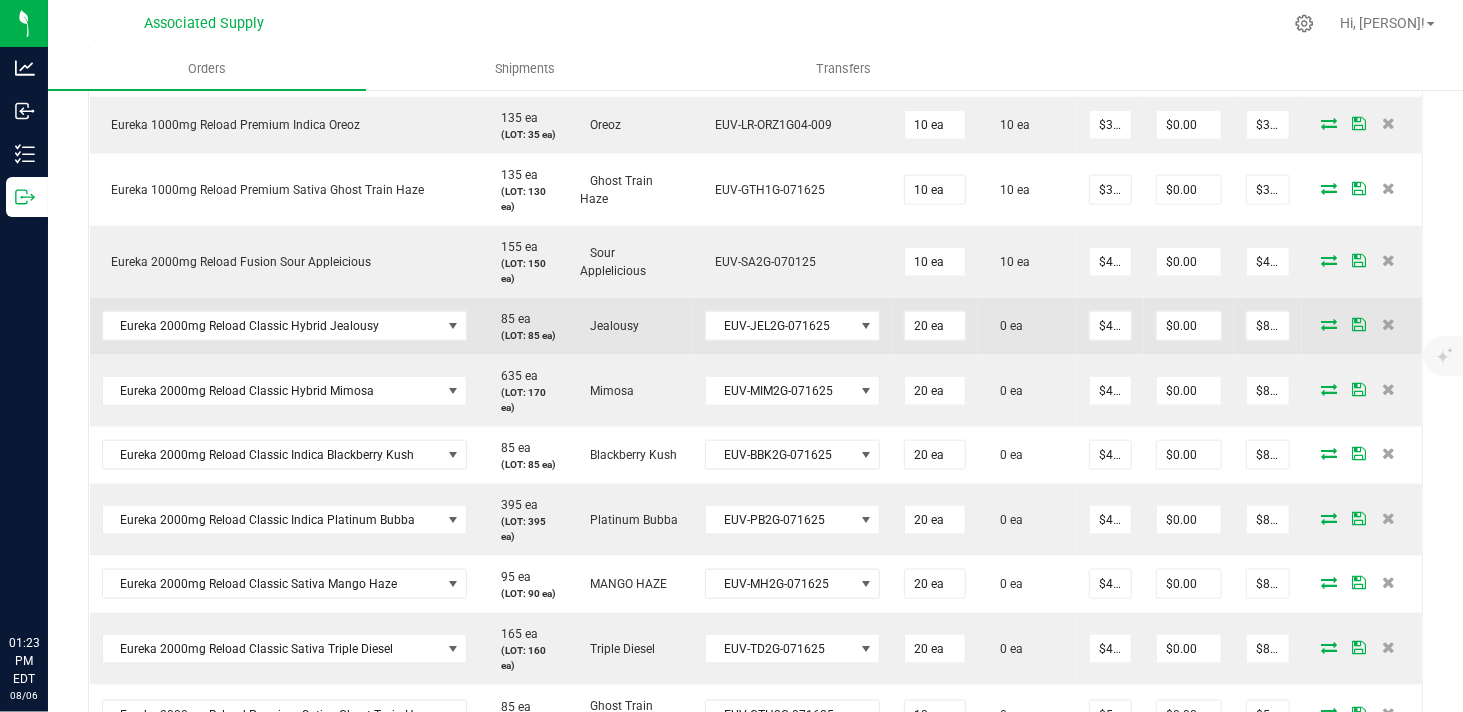 click at bounding box center [1329, 324] 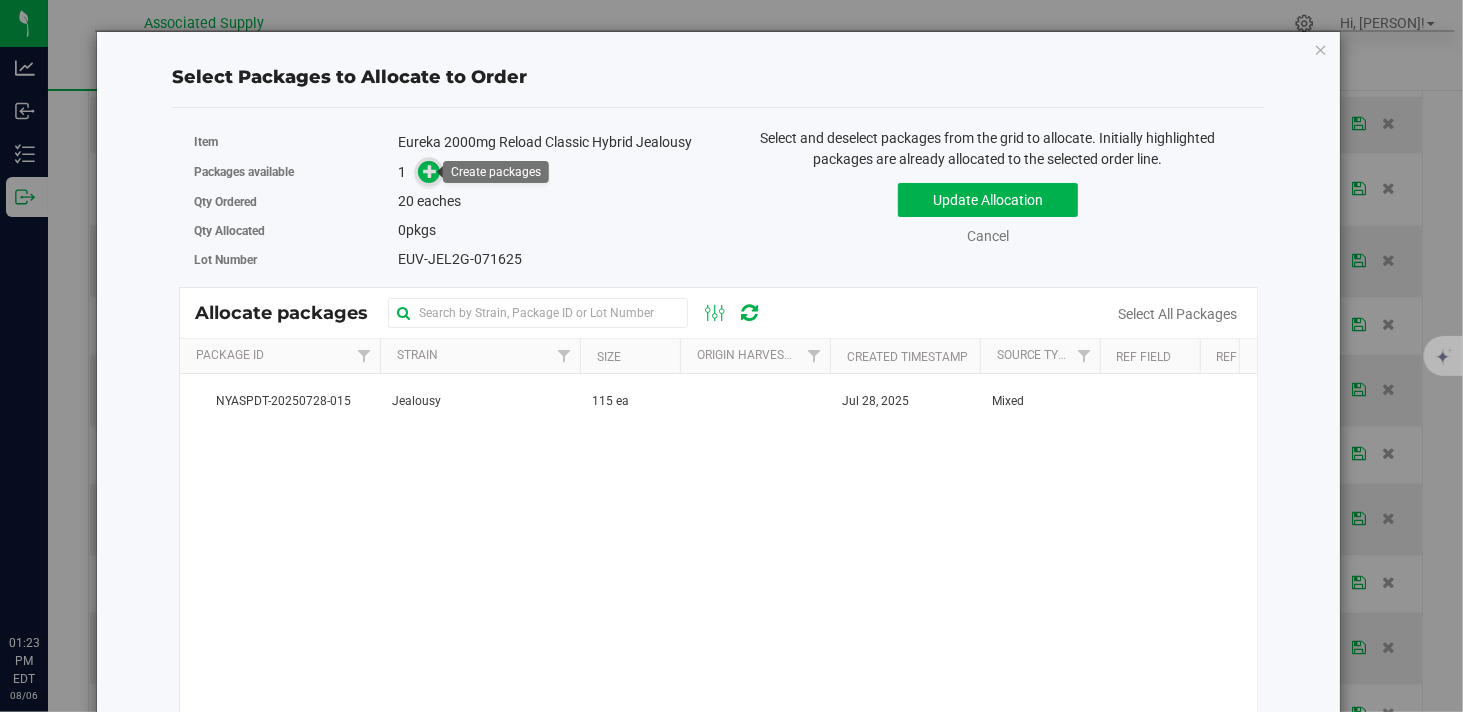 click at bounding box center (430, 171) 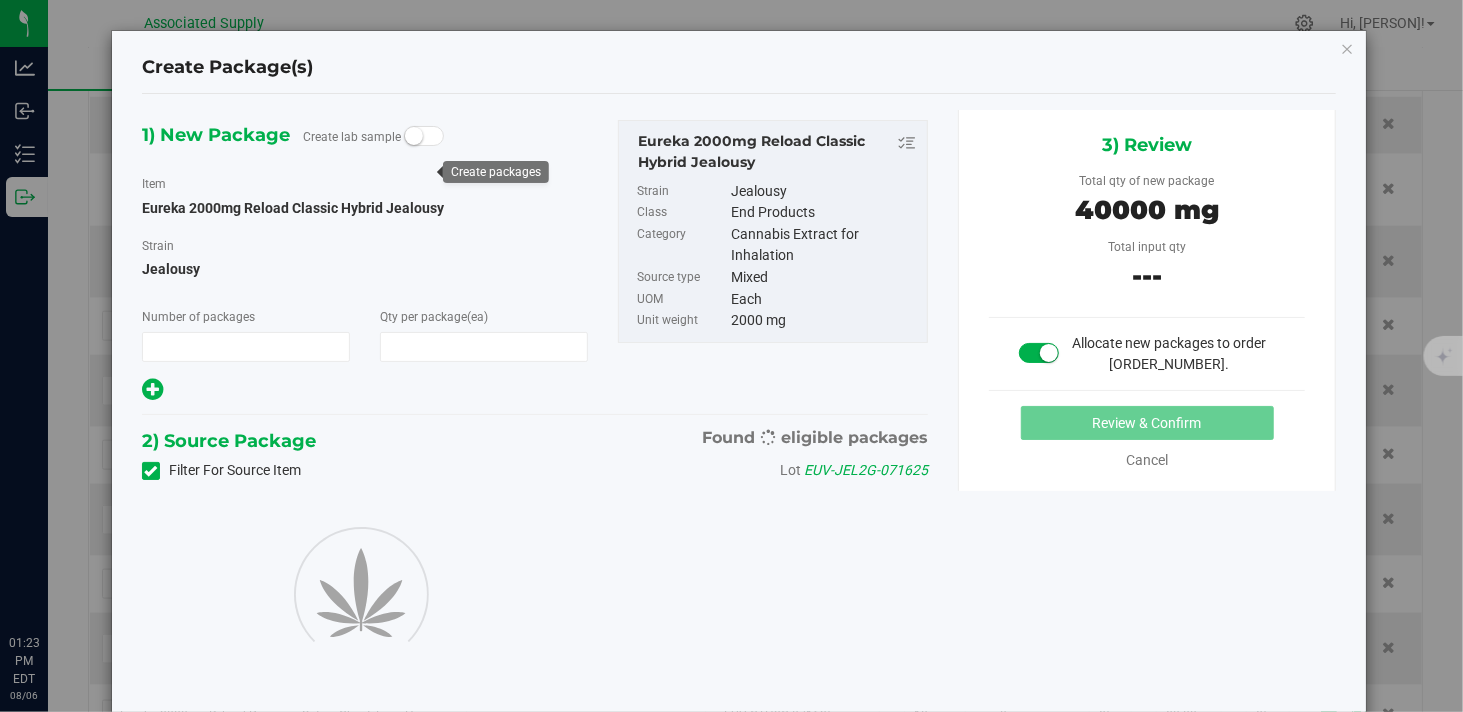 type on "1" 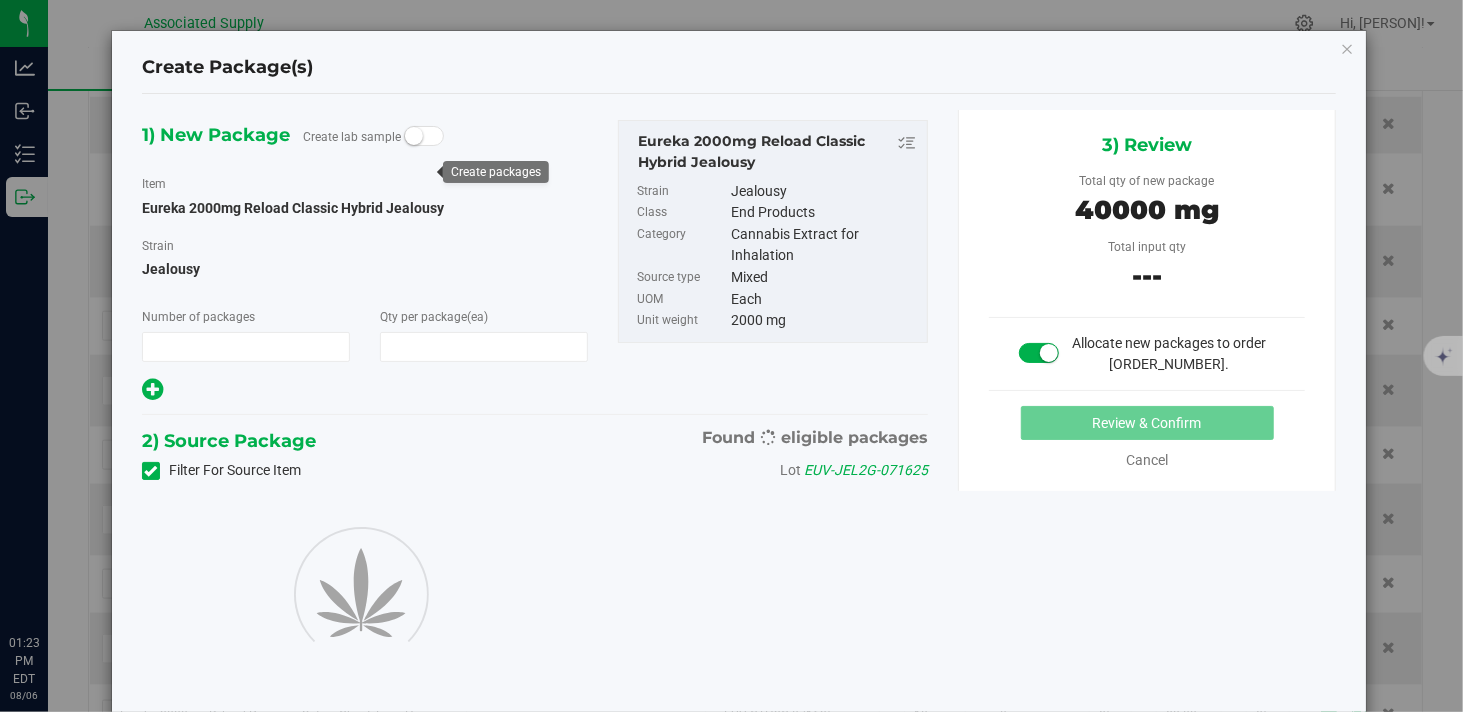 type on "20" 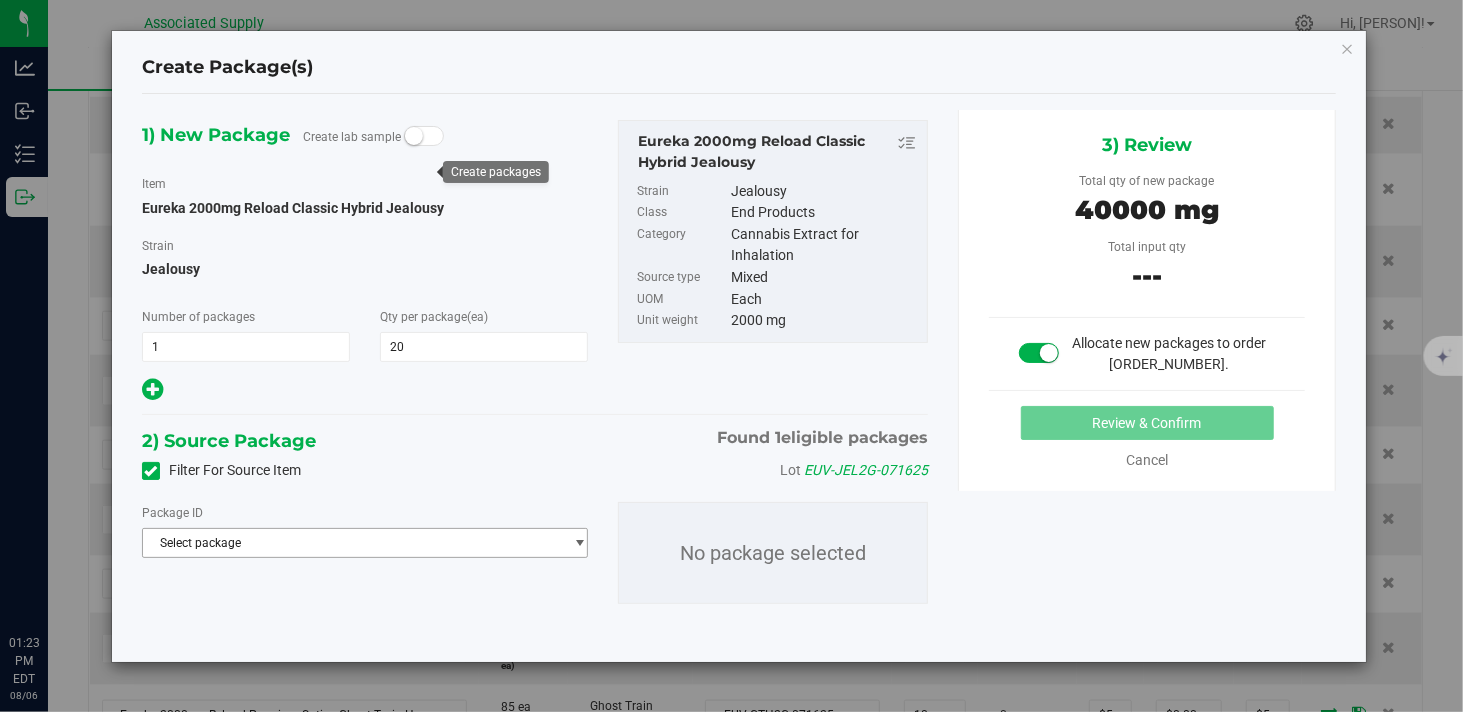 click at bounding box center [579, 543] 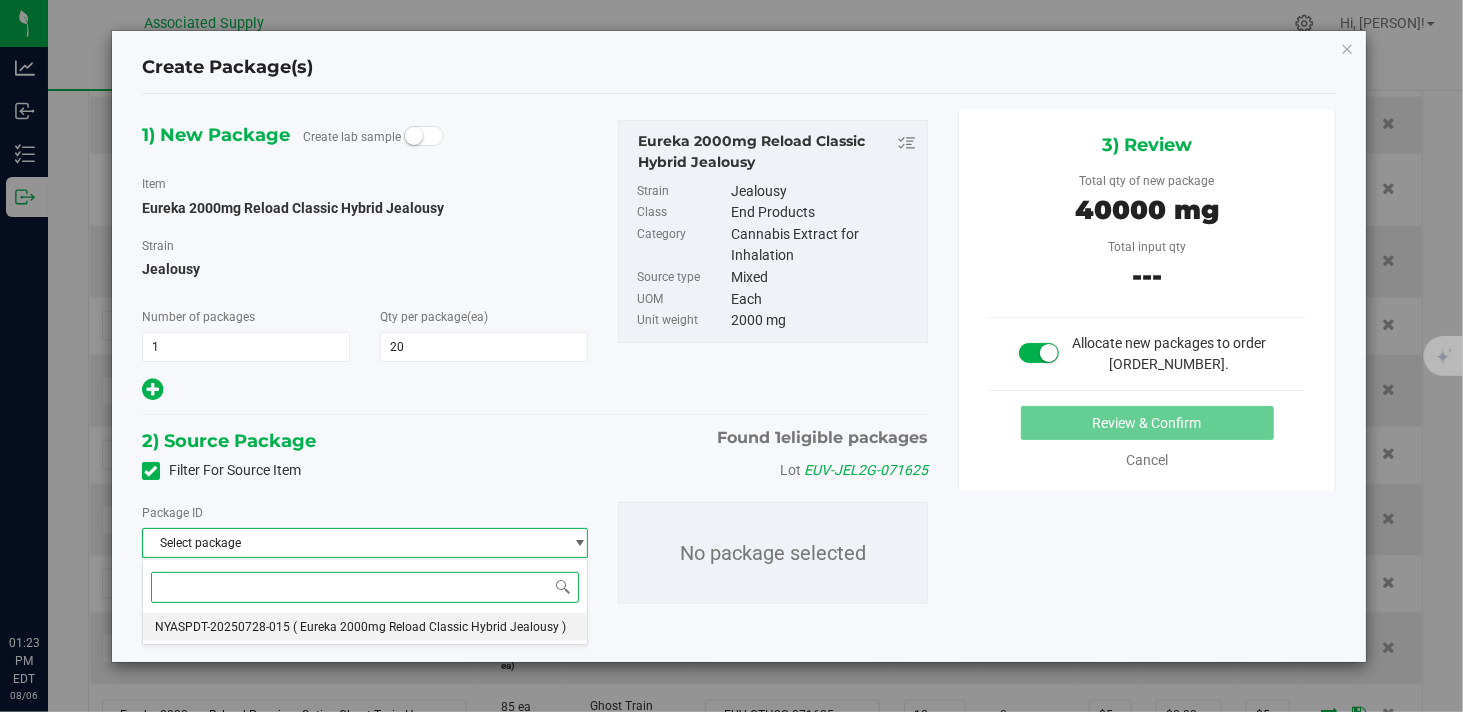 click on "(
Eureka 2000mg Reload Classic Hybrid Jealousy
)" at bounding box center (429, 627) 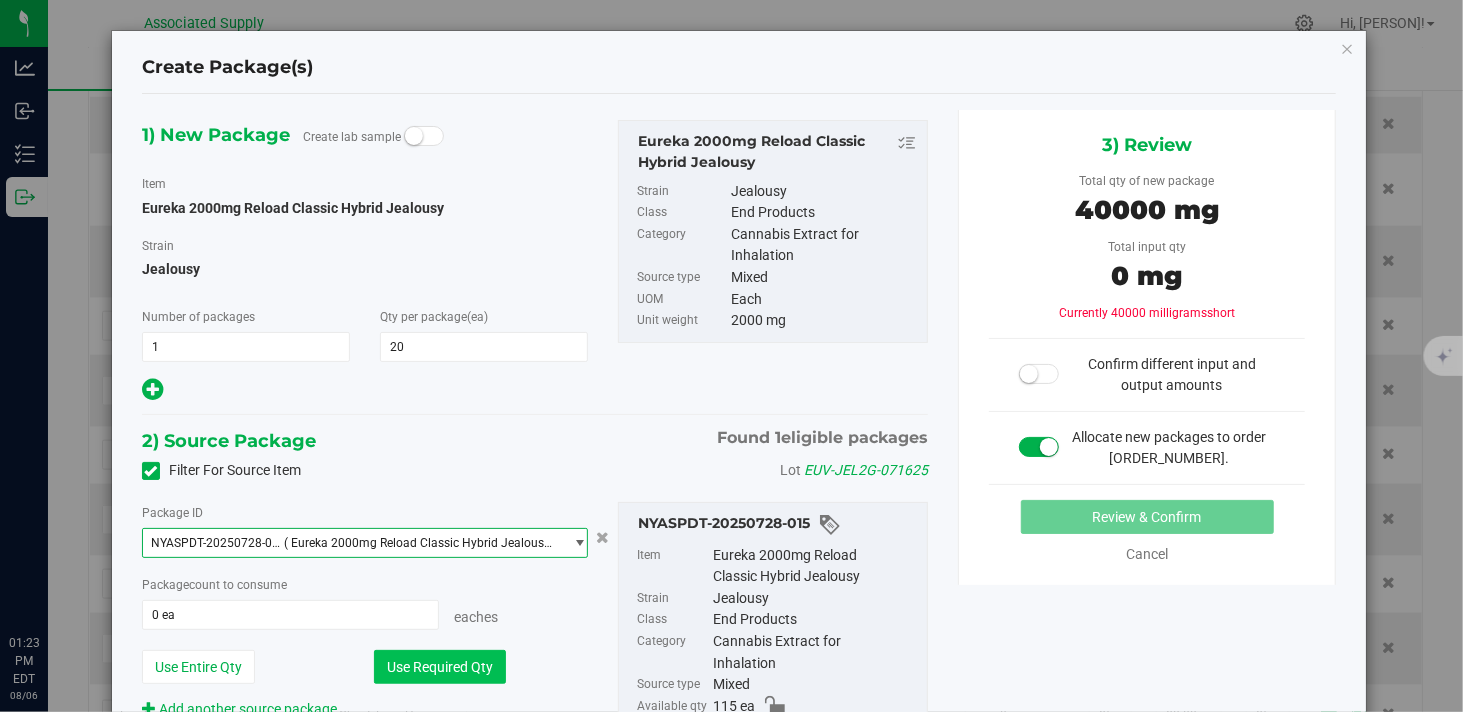 click on "Use Required Qty" at bounding box center (440, 667) 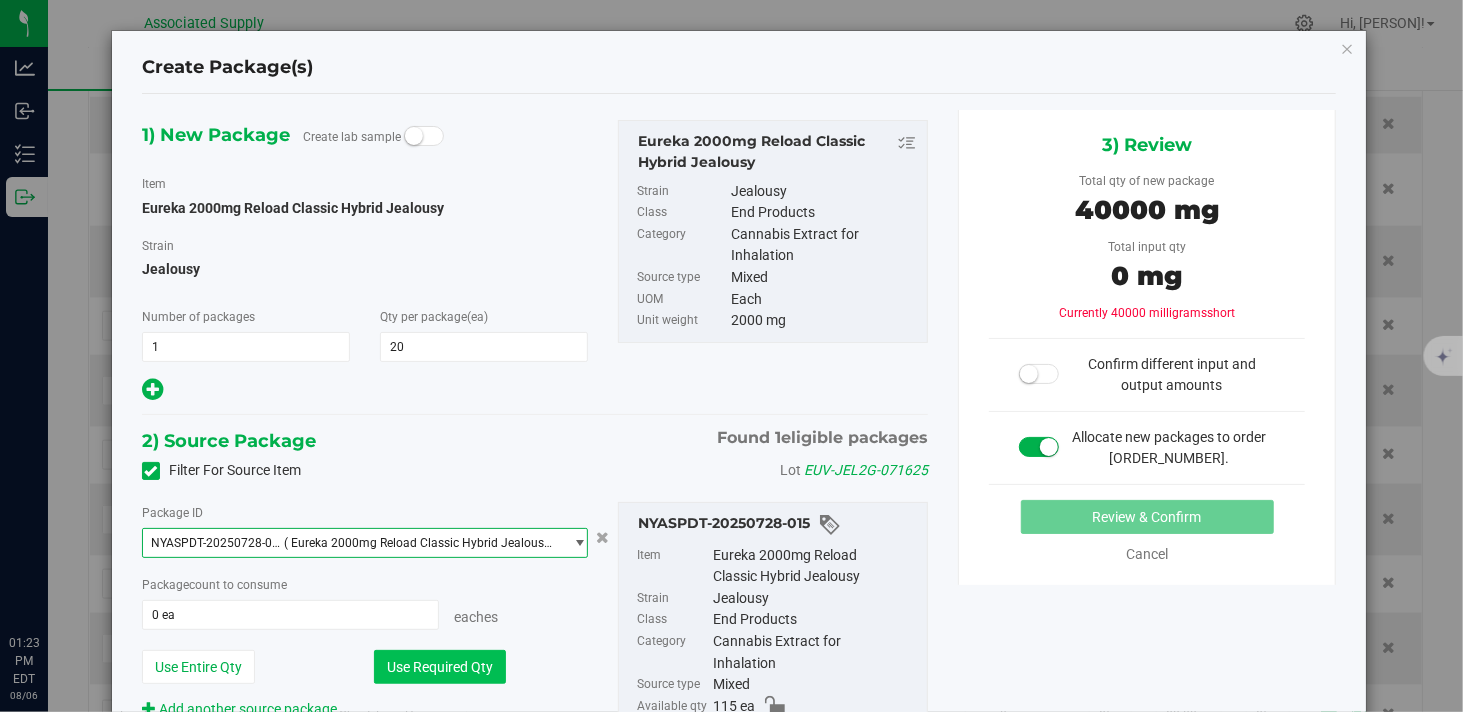 type on "20 ea" 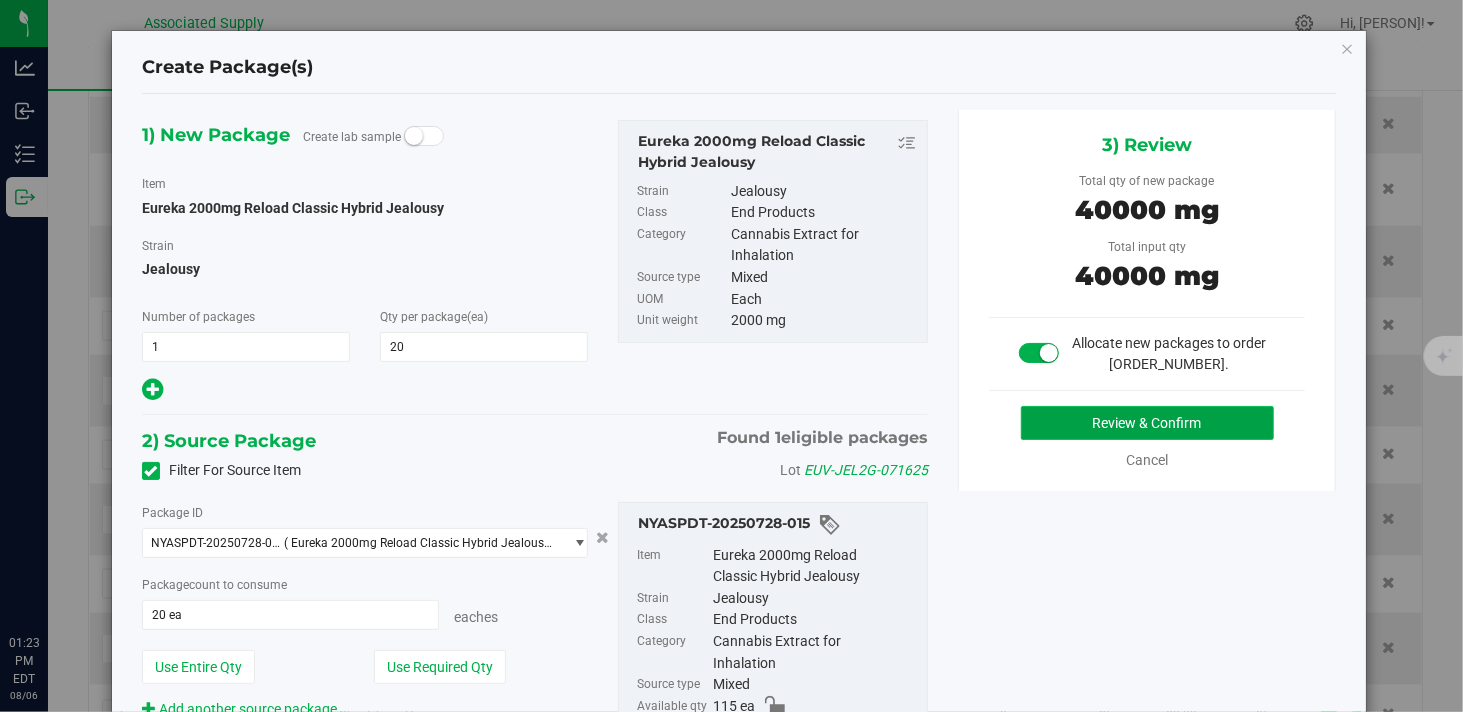 click on "Review & Confirm" at bounding box center [1147, 423] 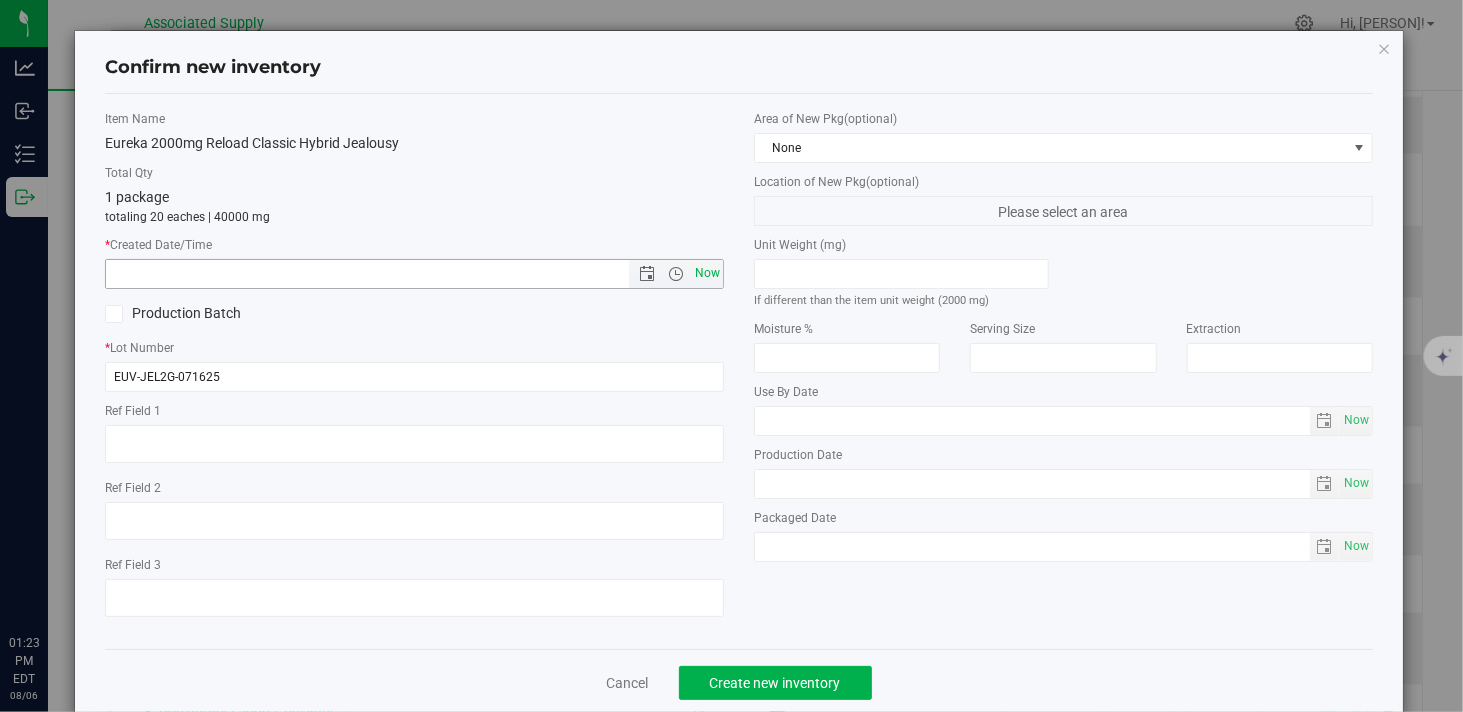click on "Now" at bounding box center [708, 273] 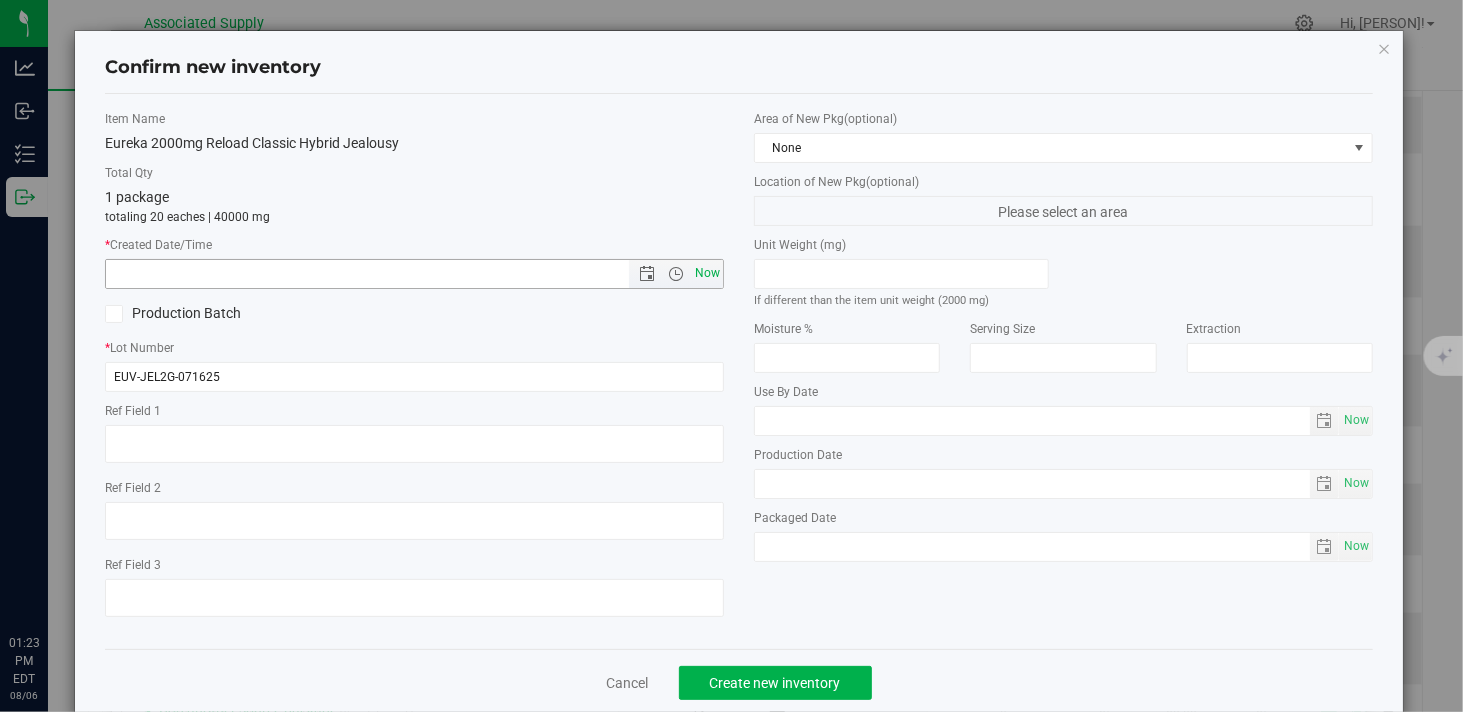 type on "[DATE] [TIME]" 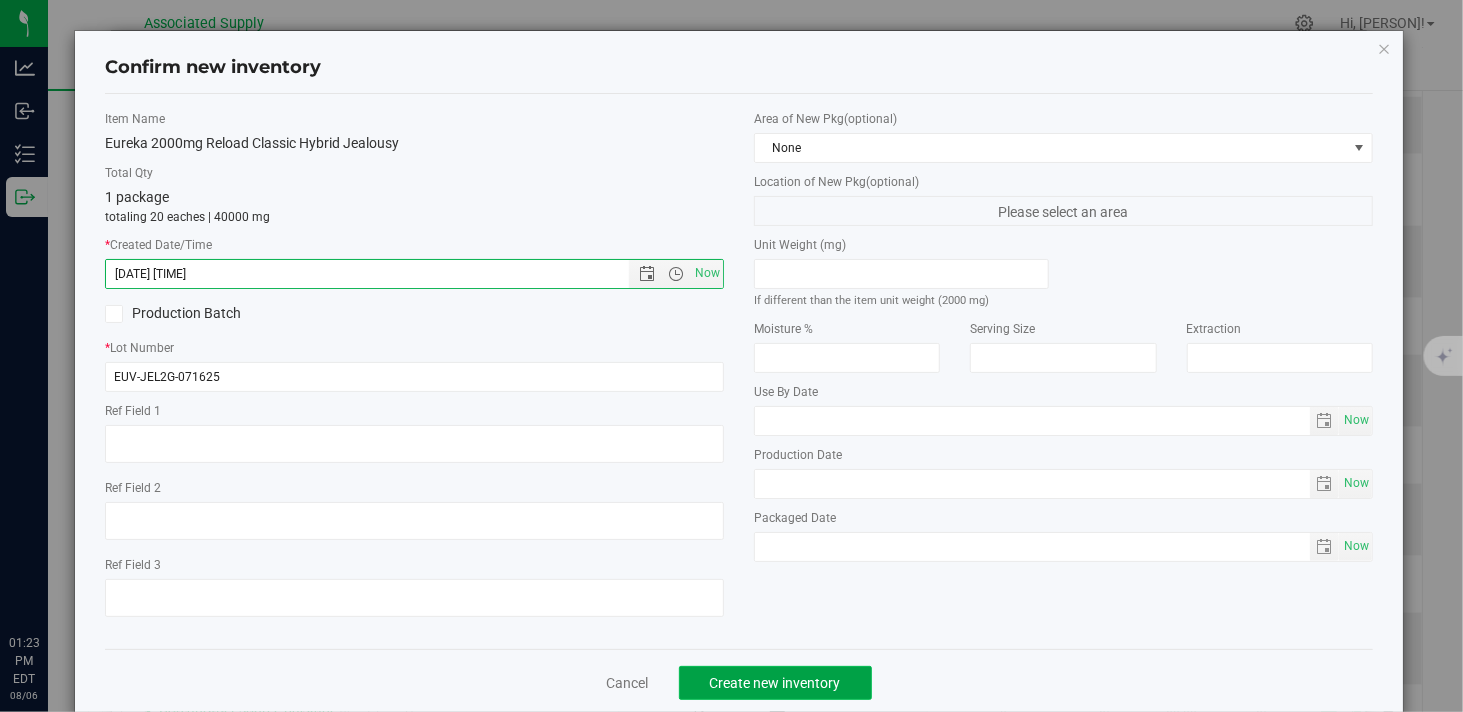 click on "Create new inventory" 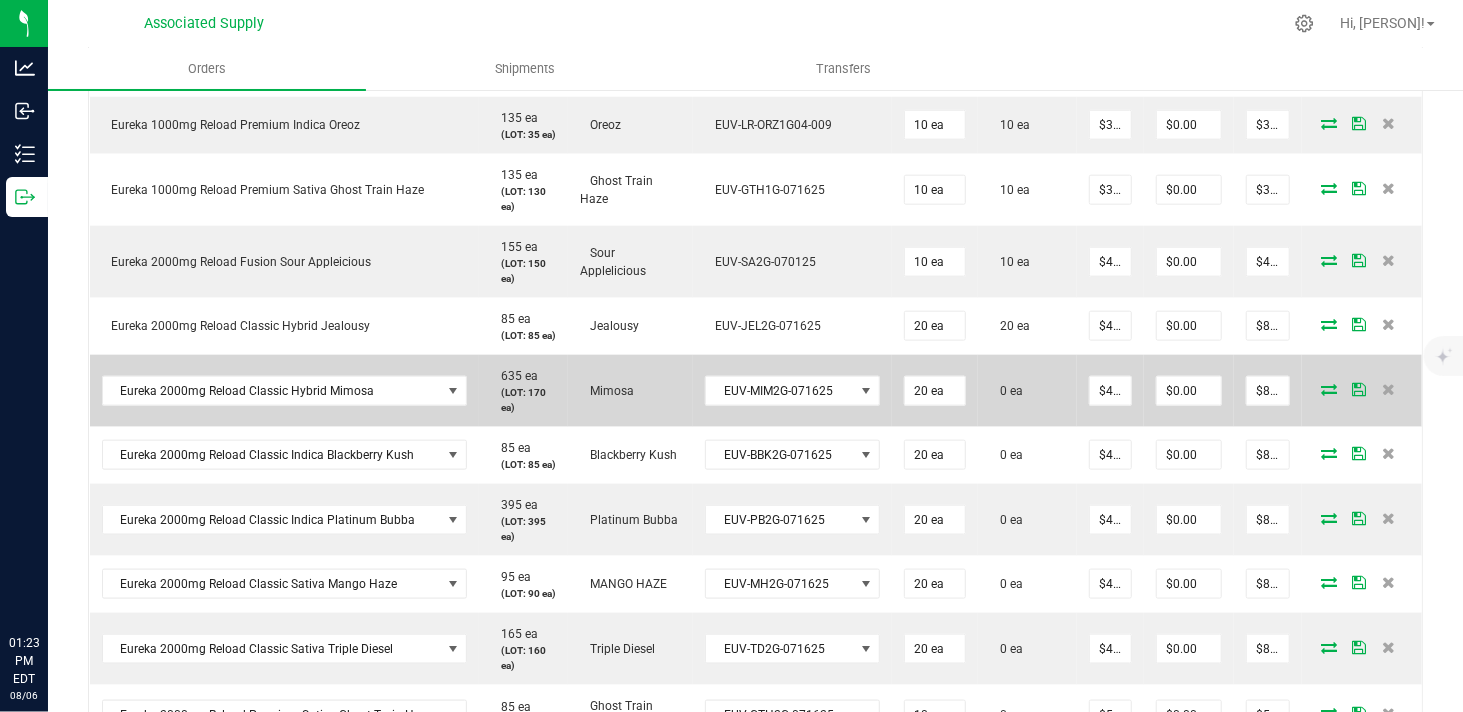 click at bounding box center (1329, 389) 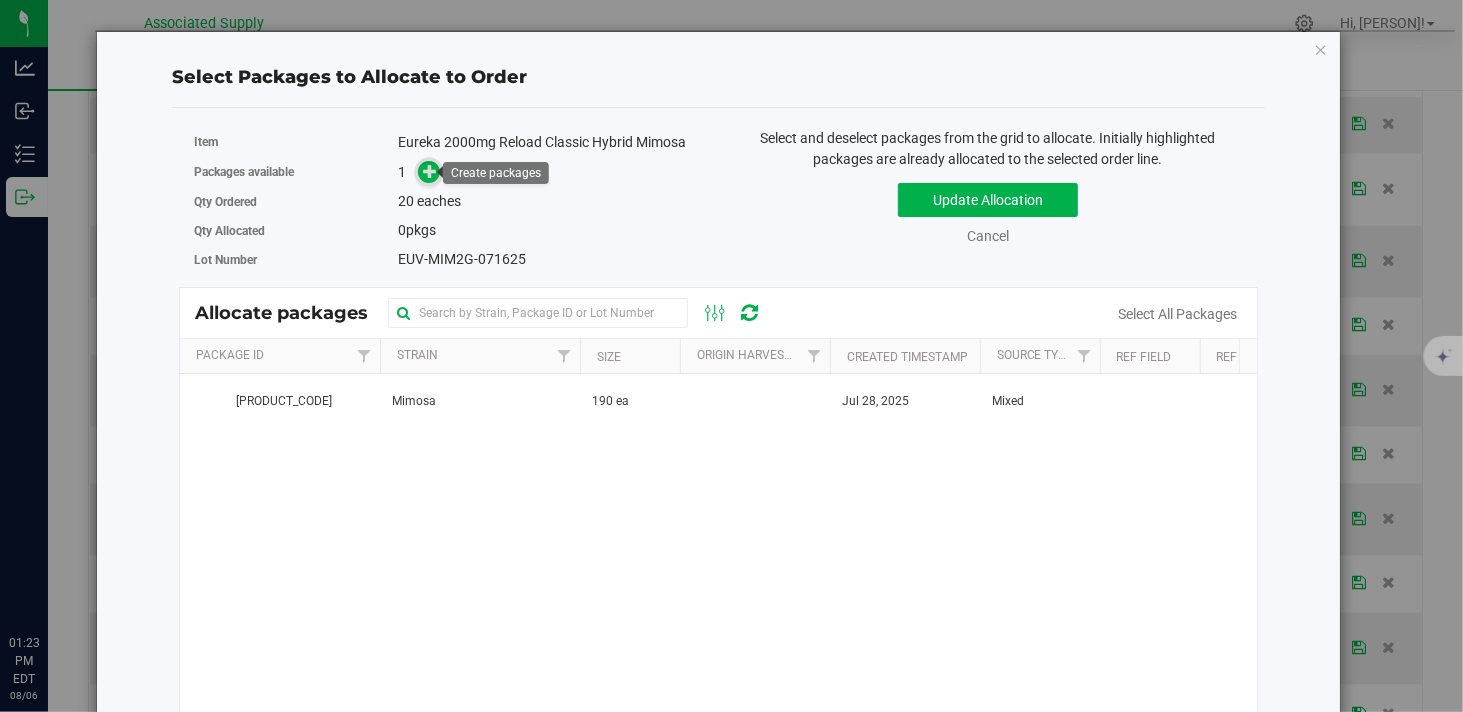 click at bounding box center [430, 171] 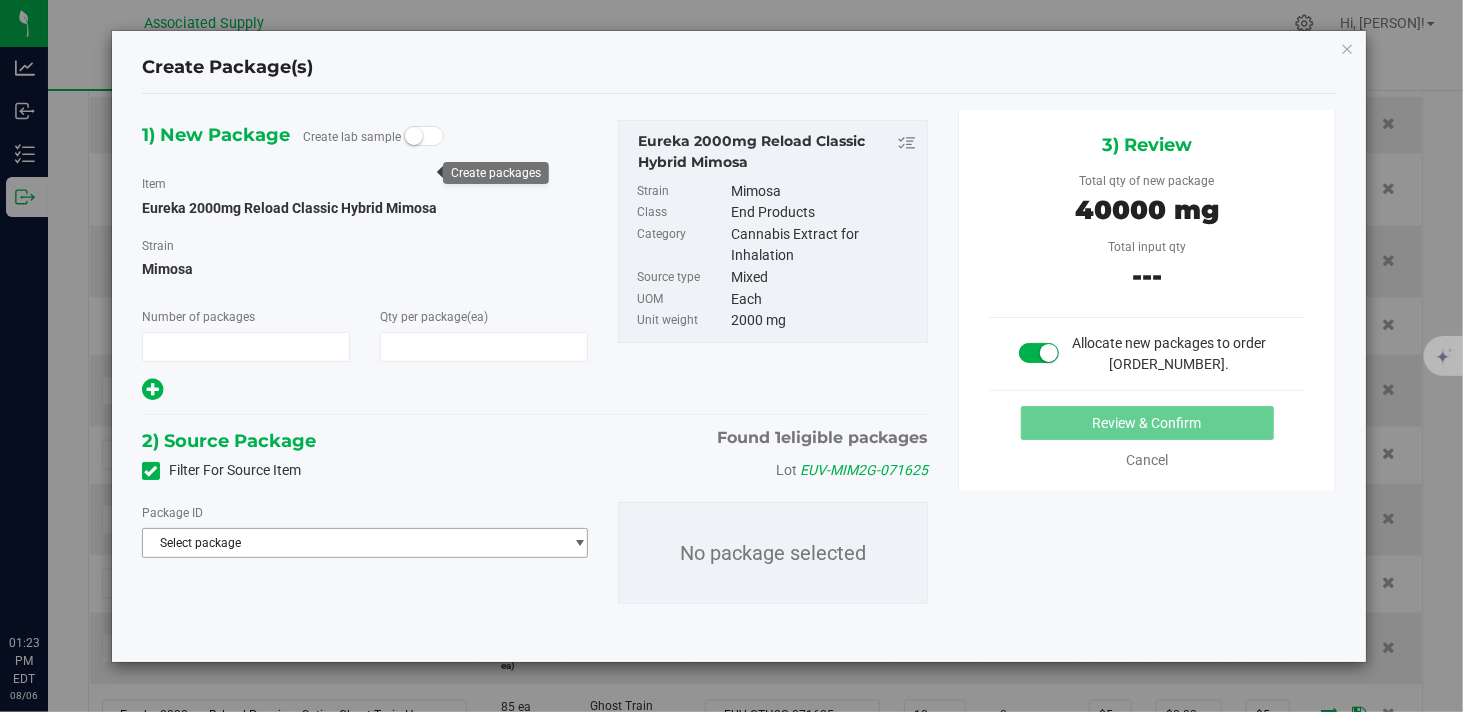 type on "1" 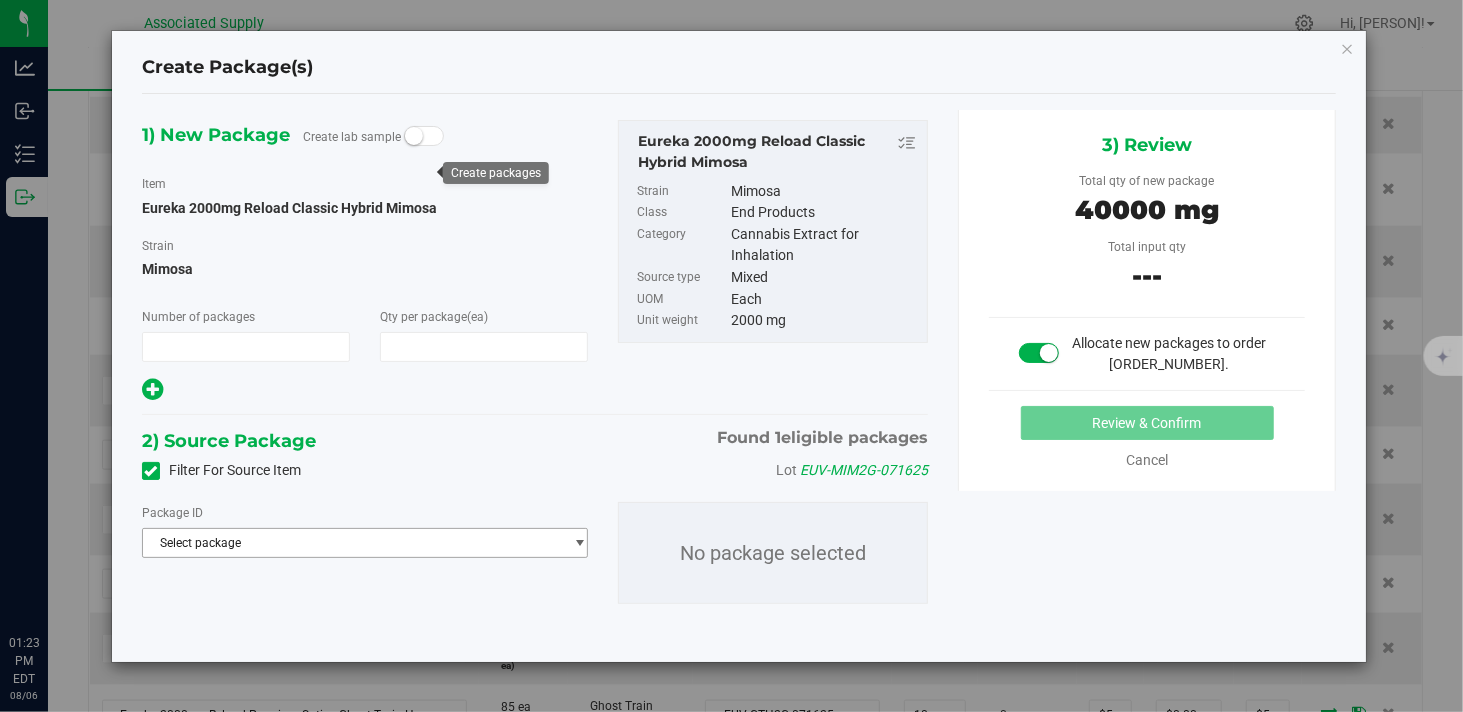 type on "20" 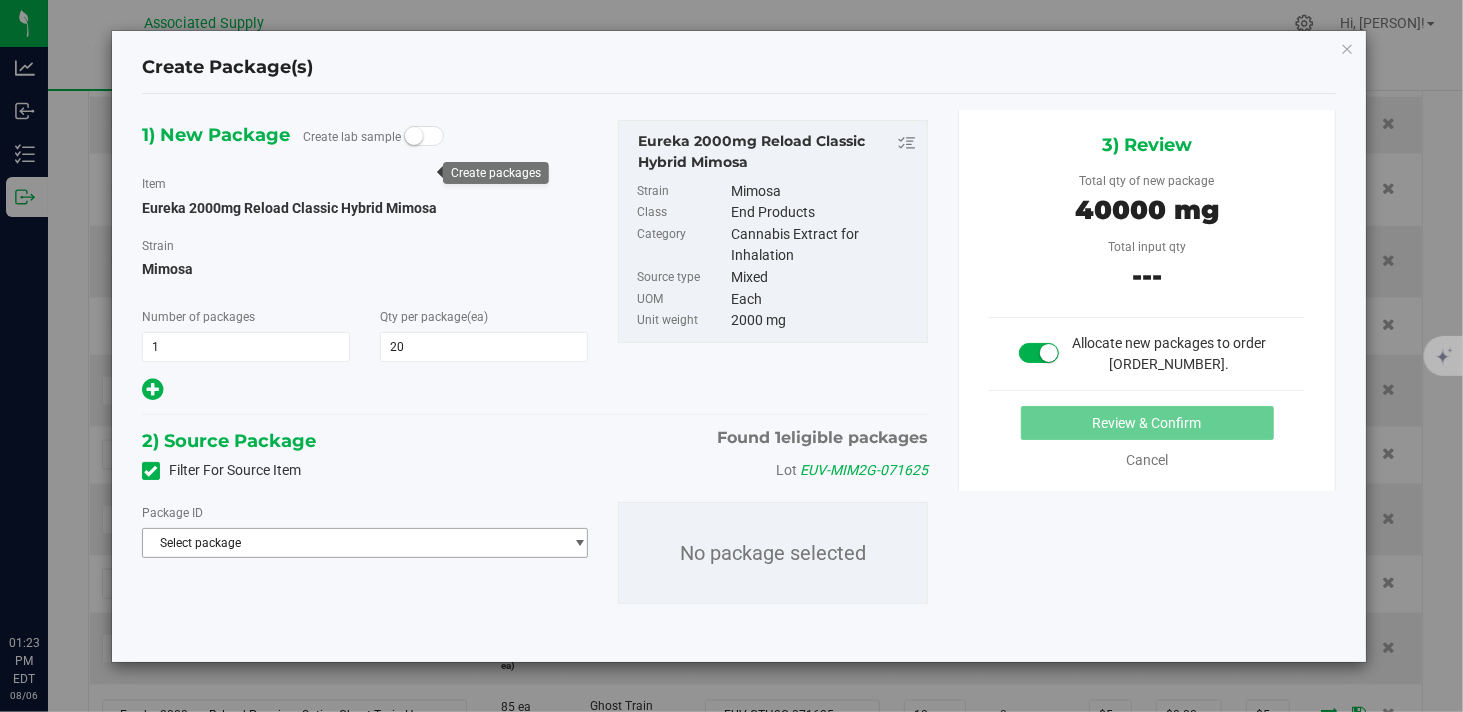 click at bounding box center [579, 543] 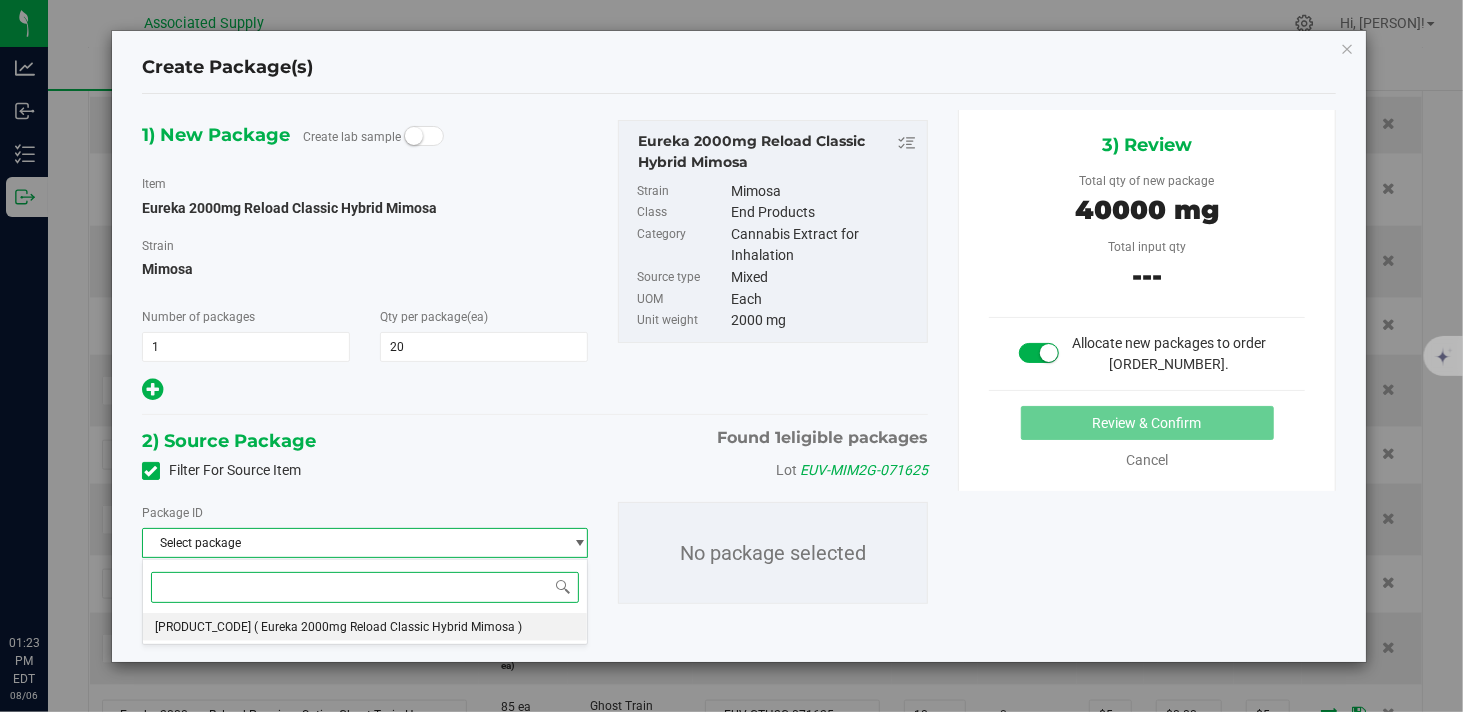 click on "(
Eureka 2000mg Reload Classic Hybrid Mimosa
)" at bounding box center [388, 627] 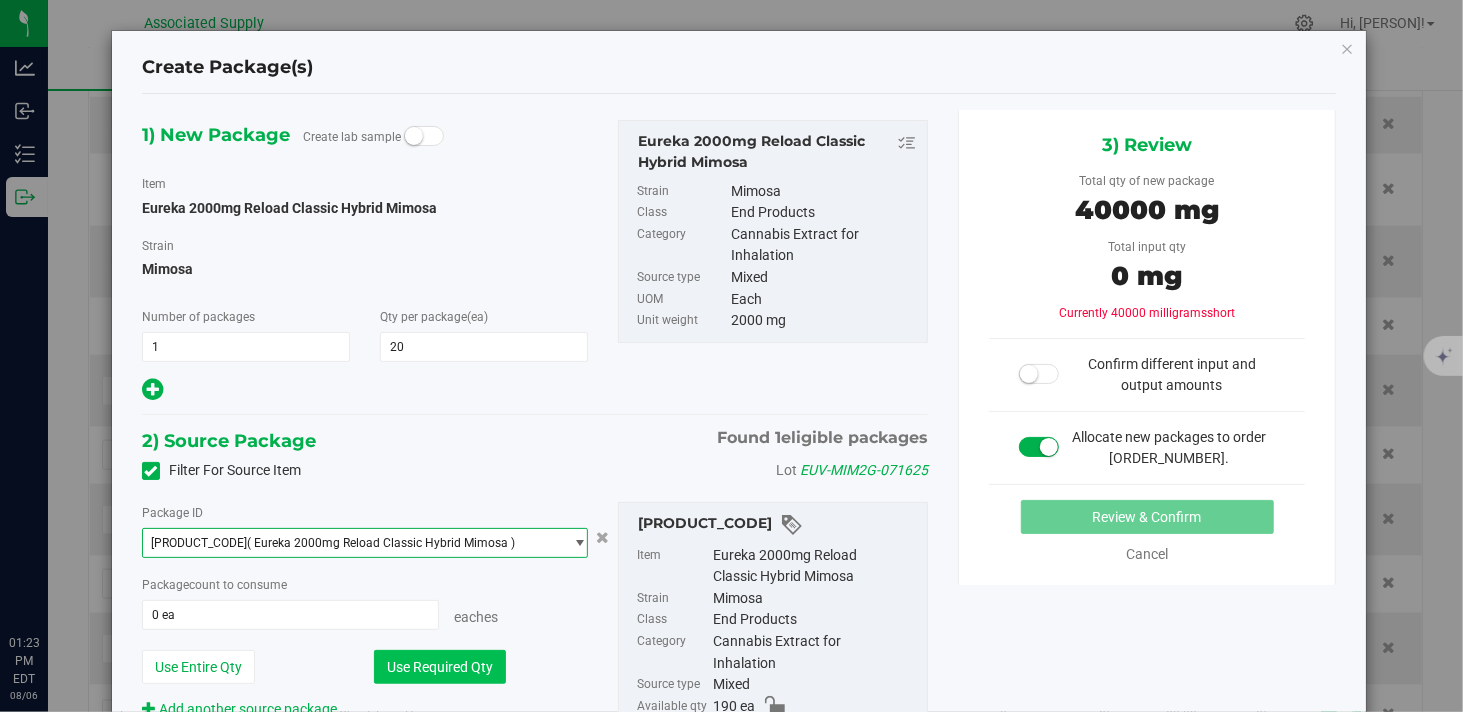 click on "Use Required Qty" at bounding box center [440, 667] 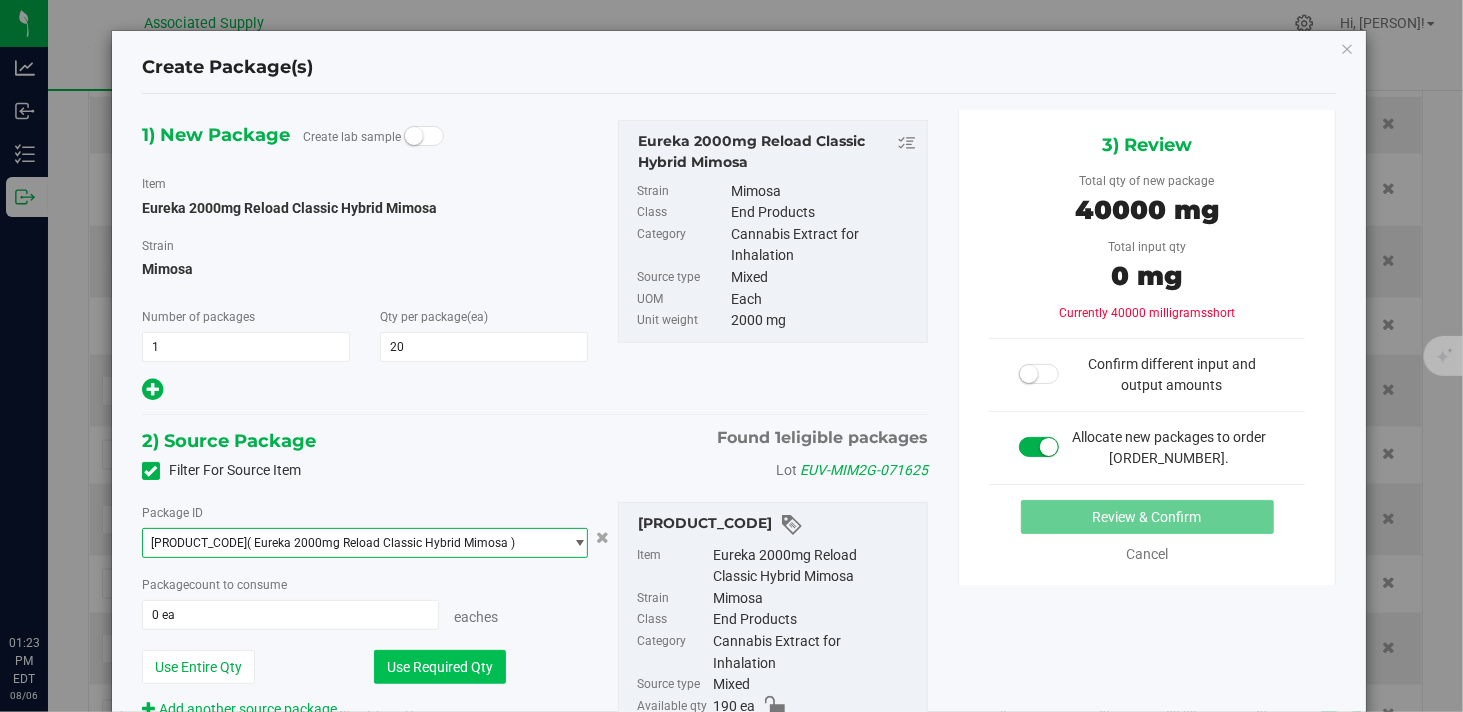 type on "20 ea" 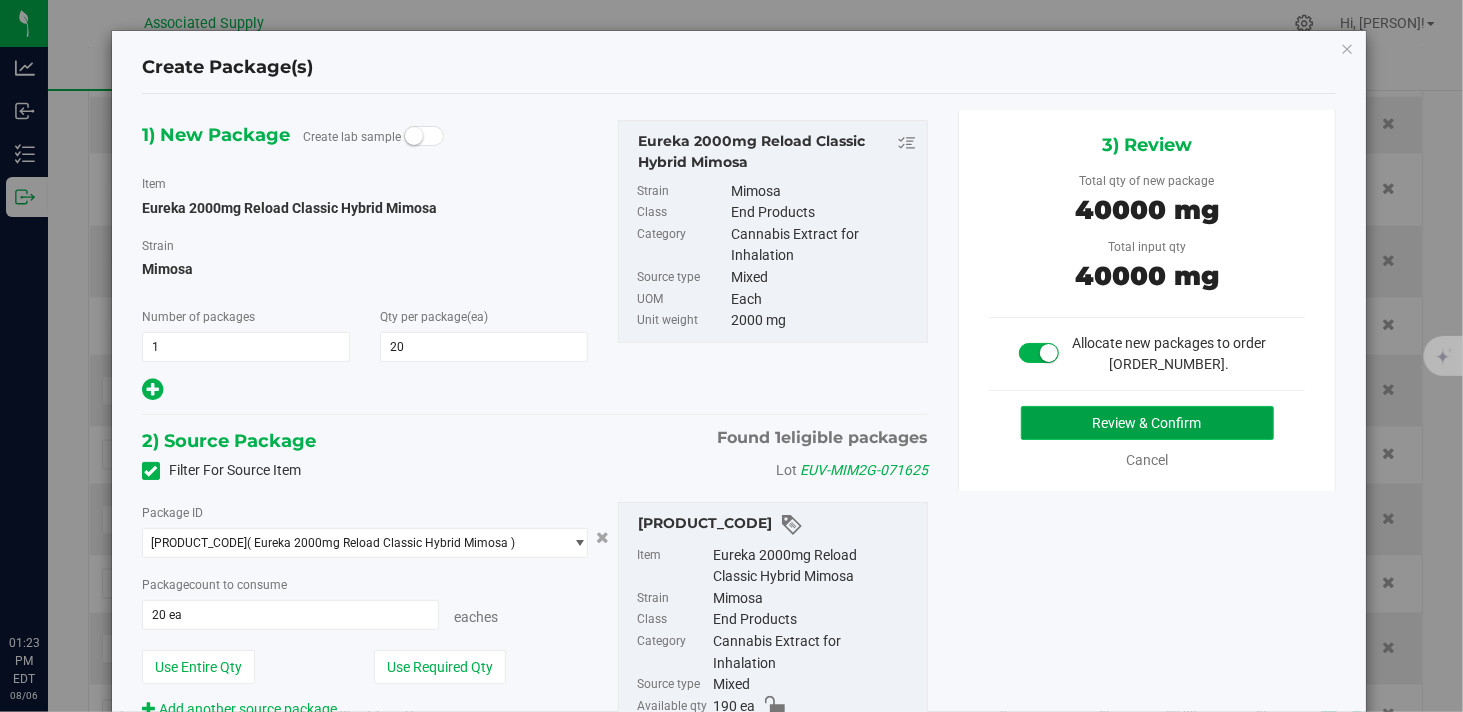 click on "Review & Confirm" at bounding box center [1147, 423] 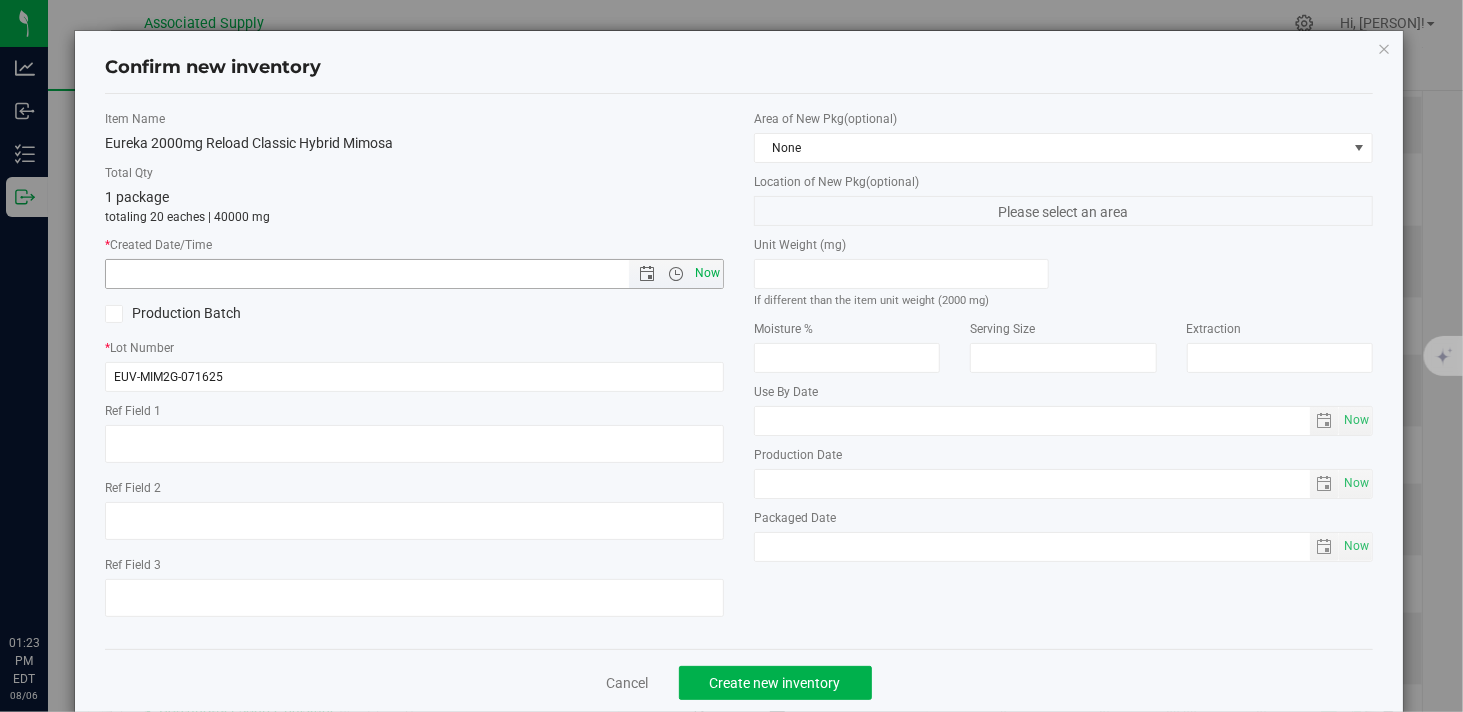 click on "Now" at bounding box center [708, 273] 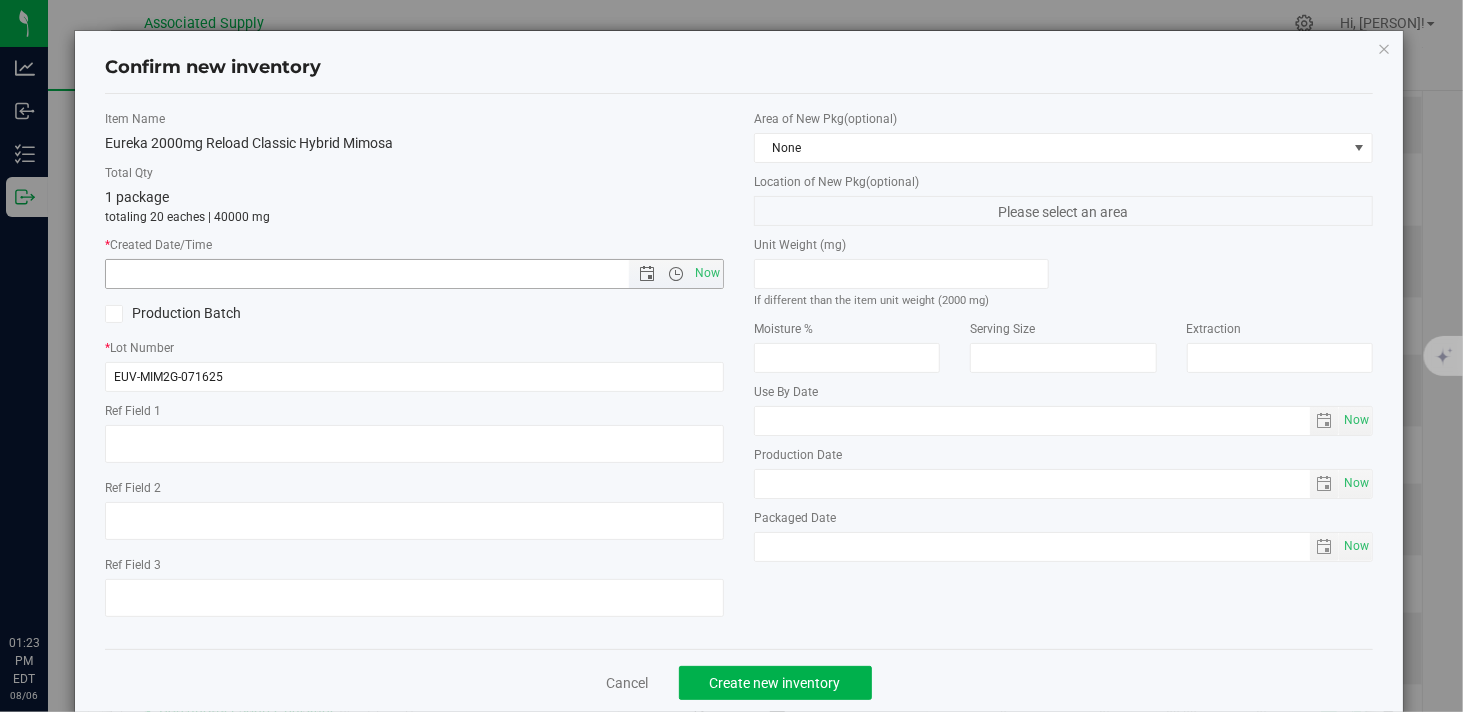 type on "[DATE] [TIME]" 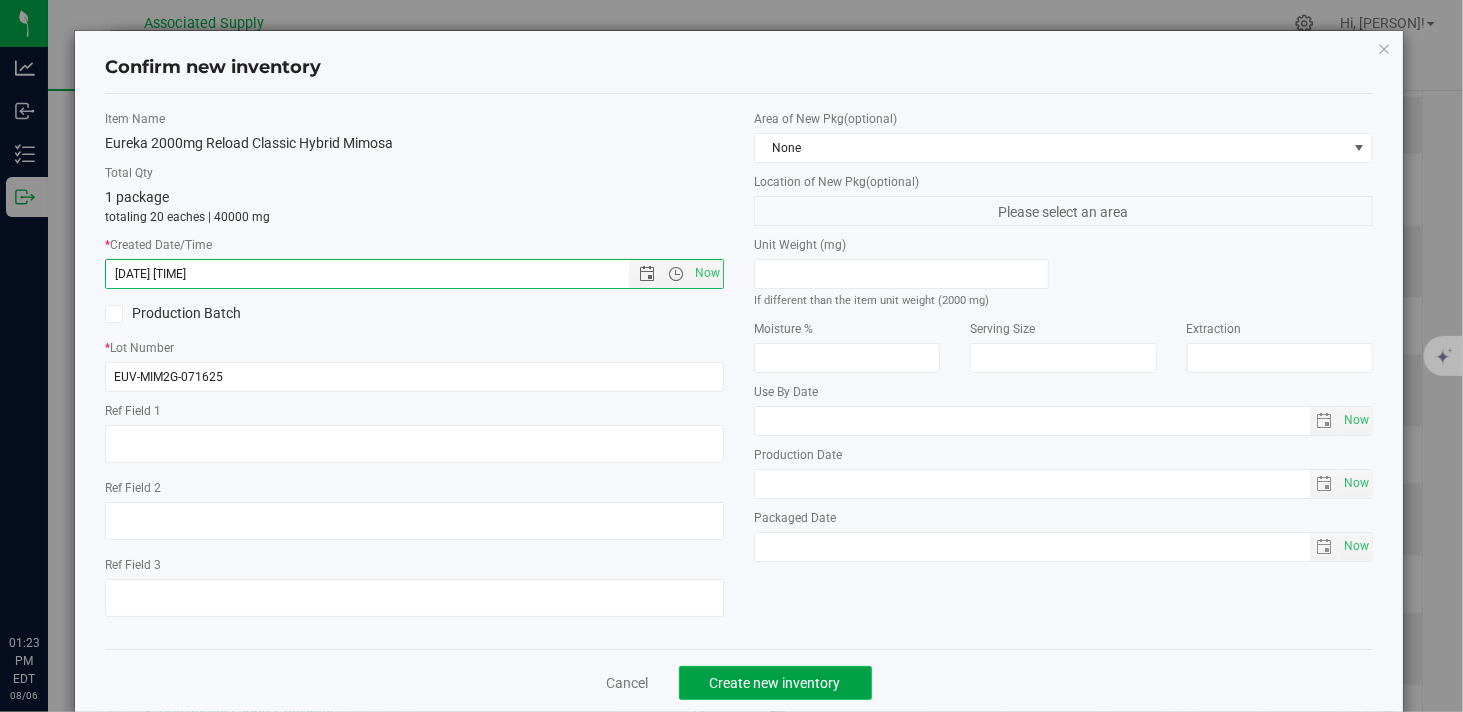 click on "Create new inventory" 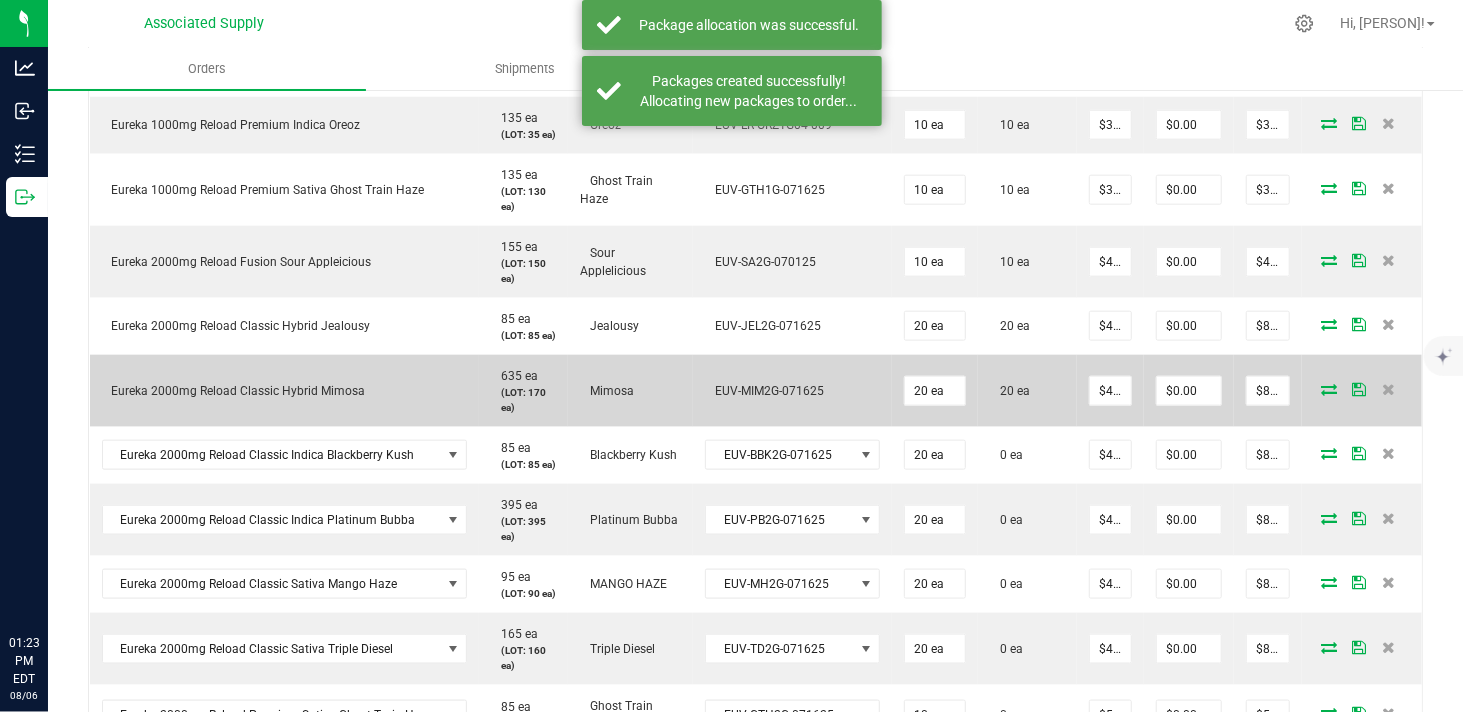 scroll, scrollTop: 1351, scrollLeft: 0, axis: vertical 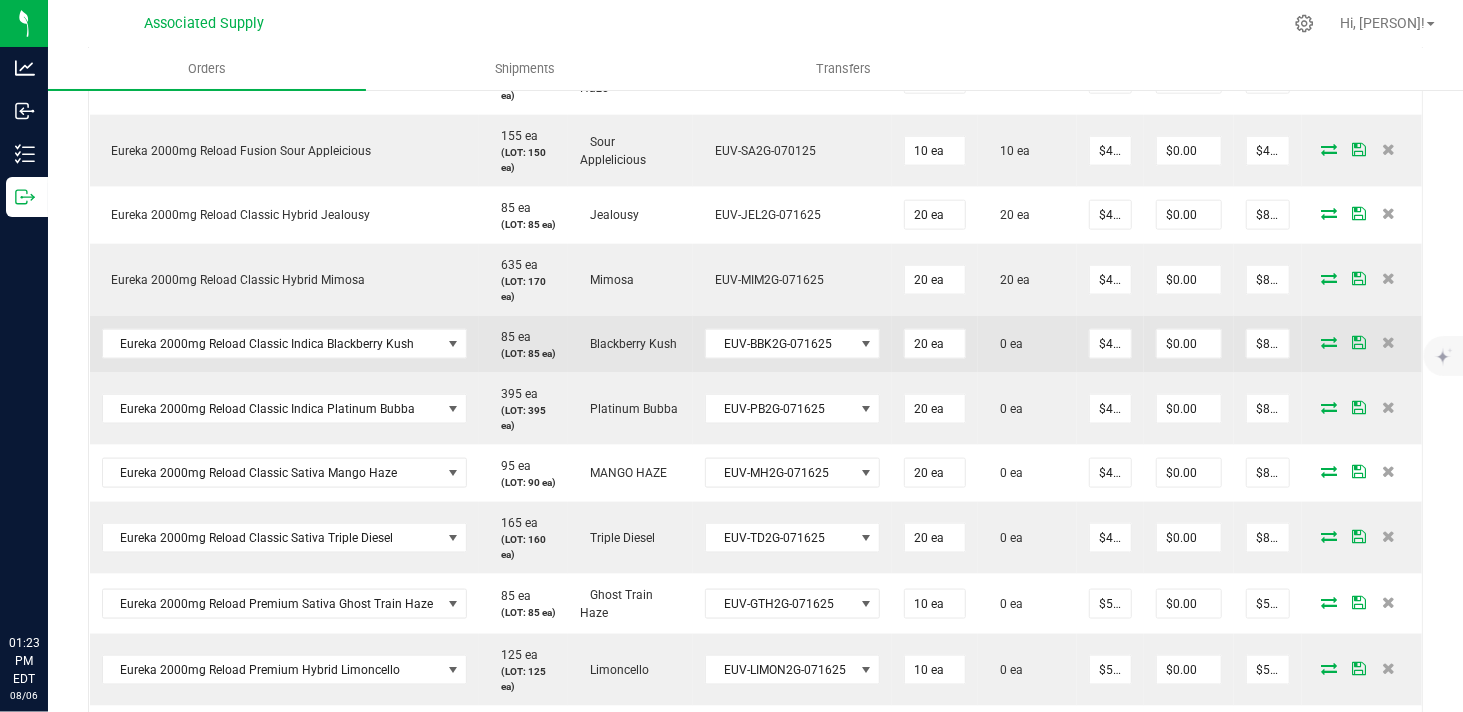 click at bounding box center [1329, 342] 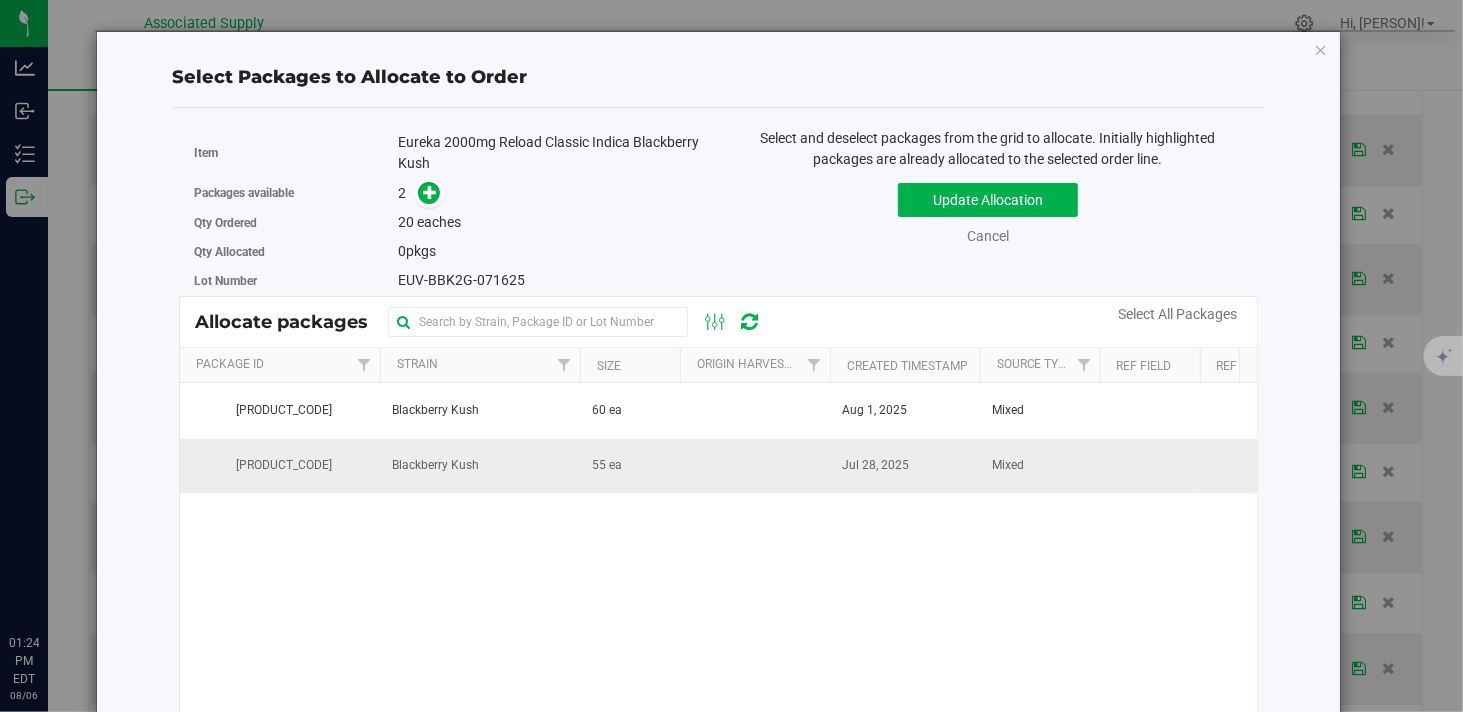 click on "Blackberry Kush" at bounding box center (435, 465) 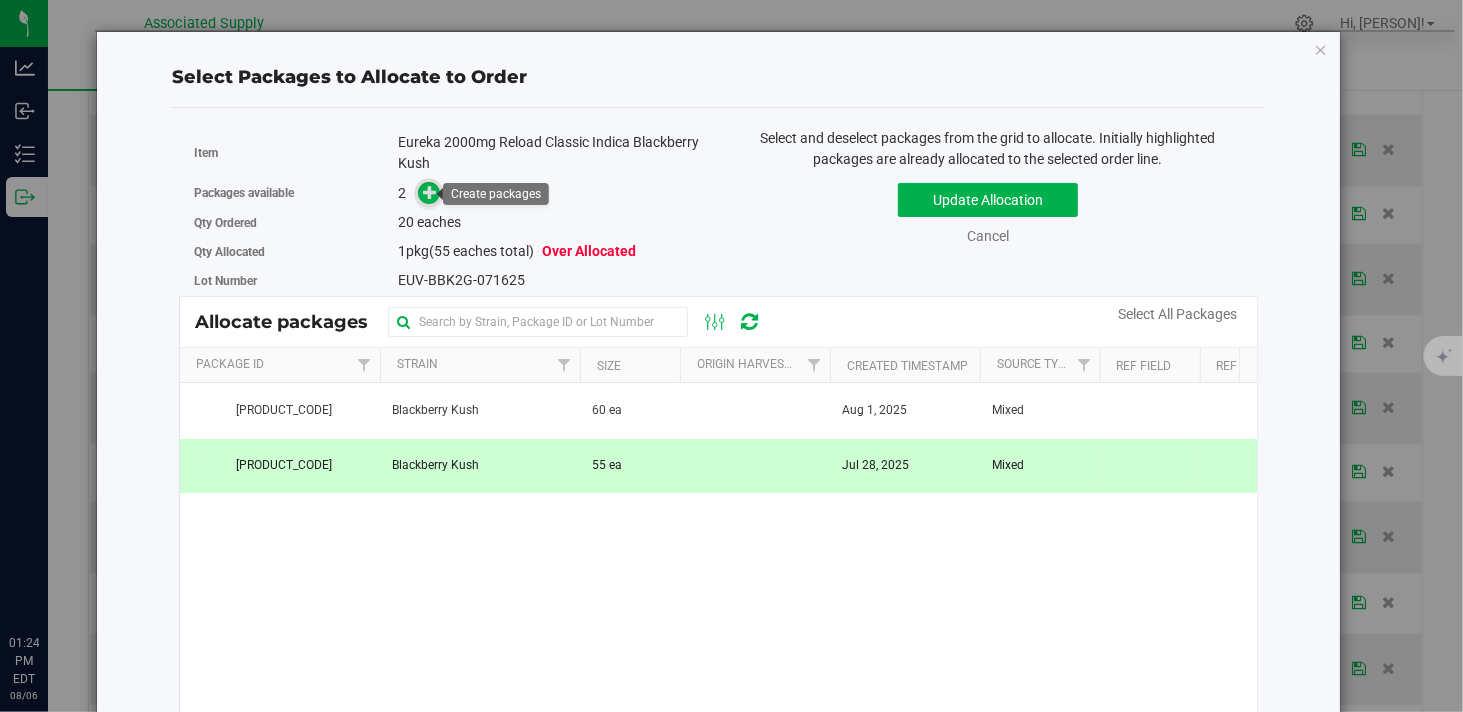click at bounding box center [430, 192] 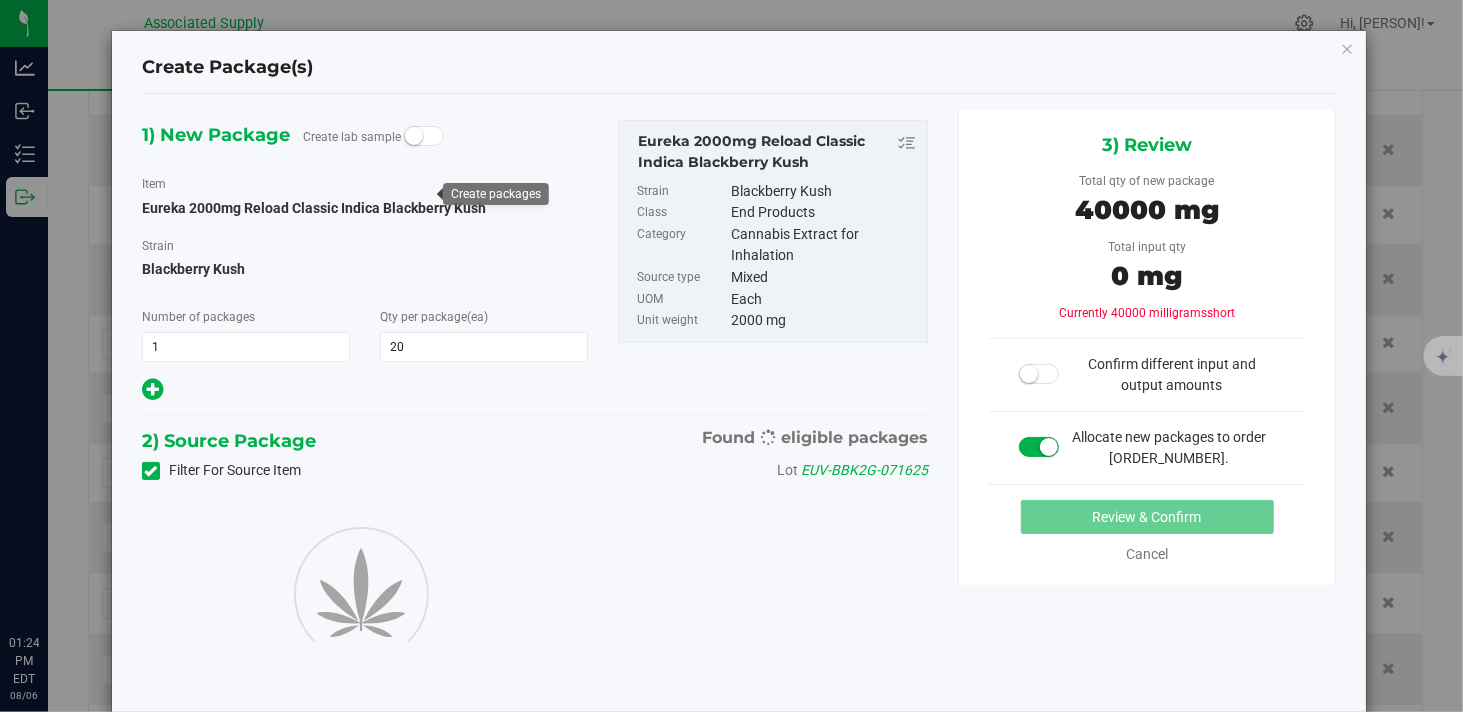 type on "20" 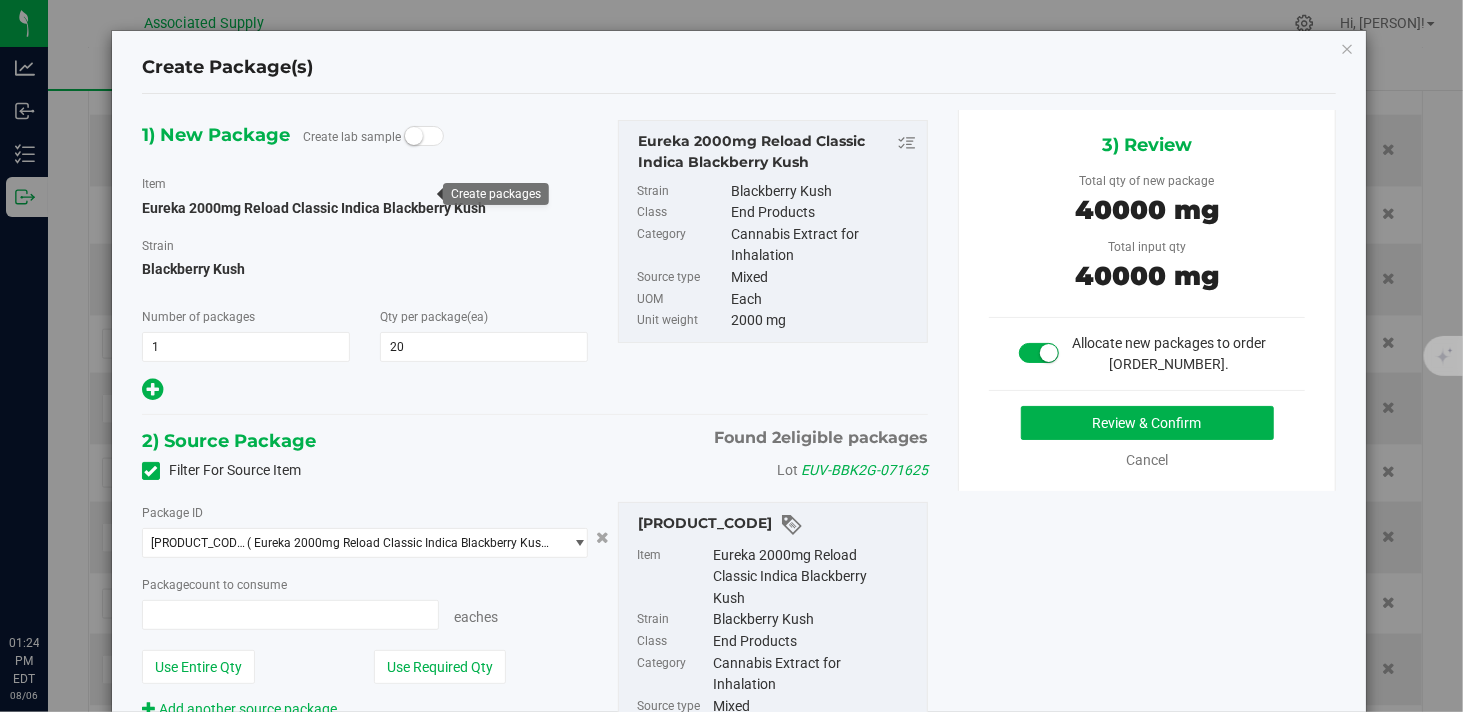 type on "20 ea" 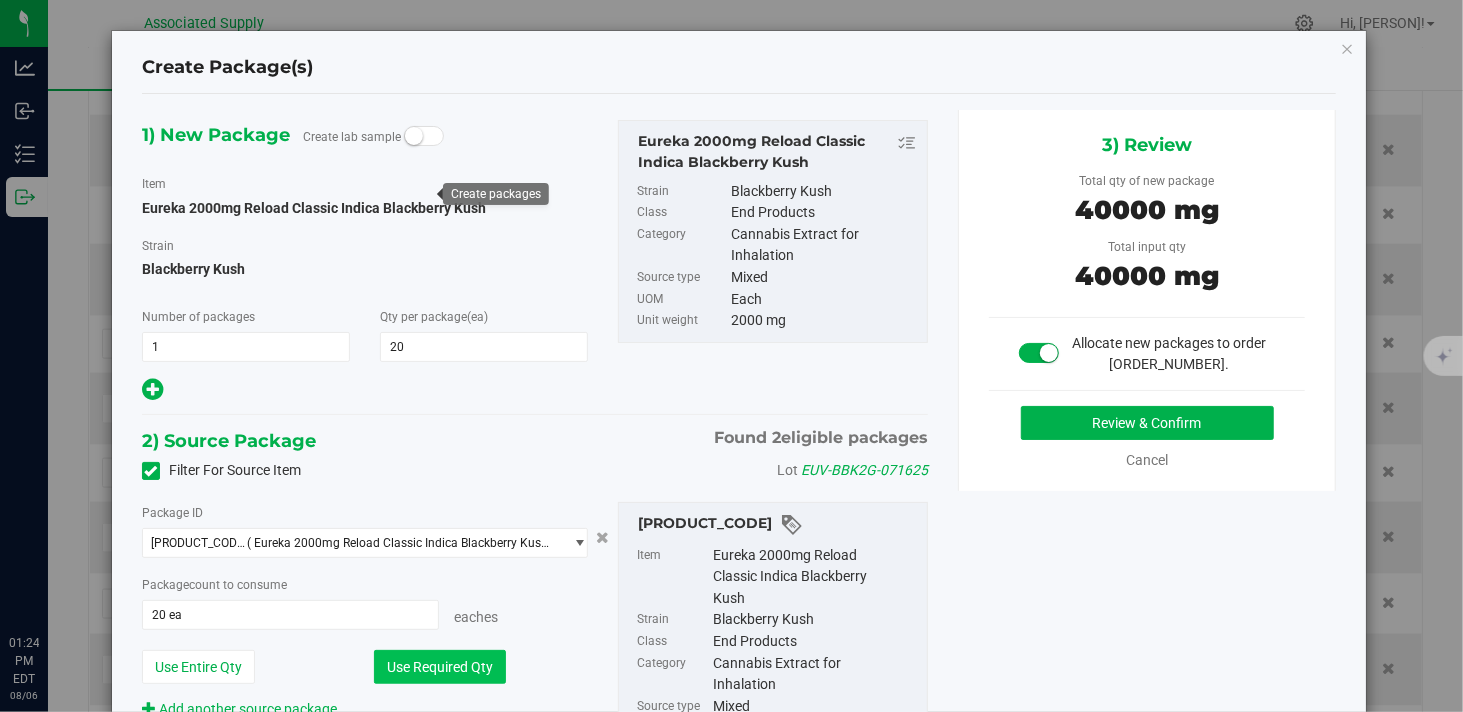click on "Use Required Qty" at bounding box center (440, 667) 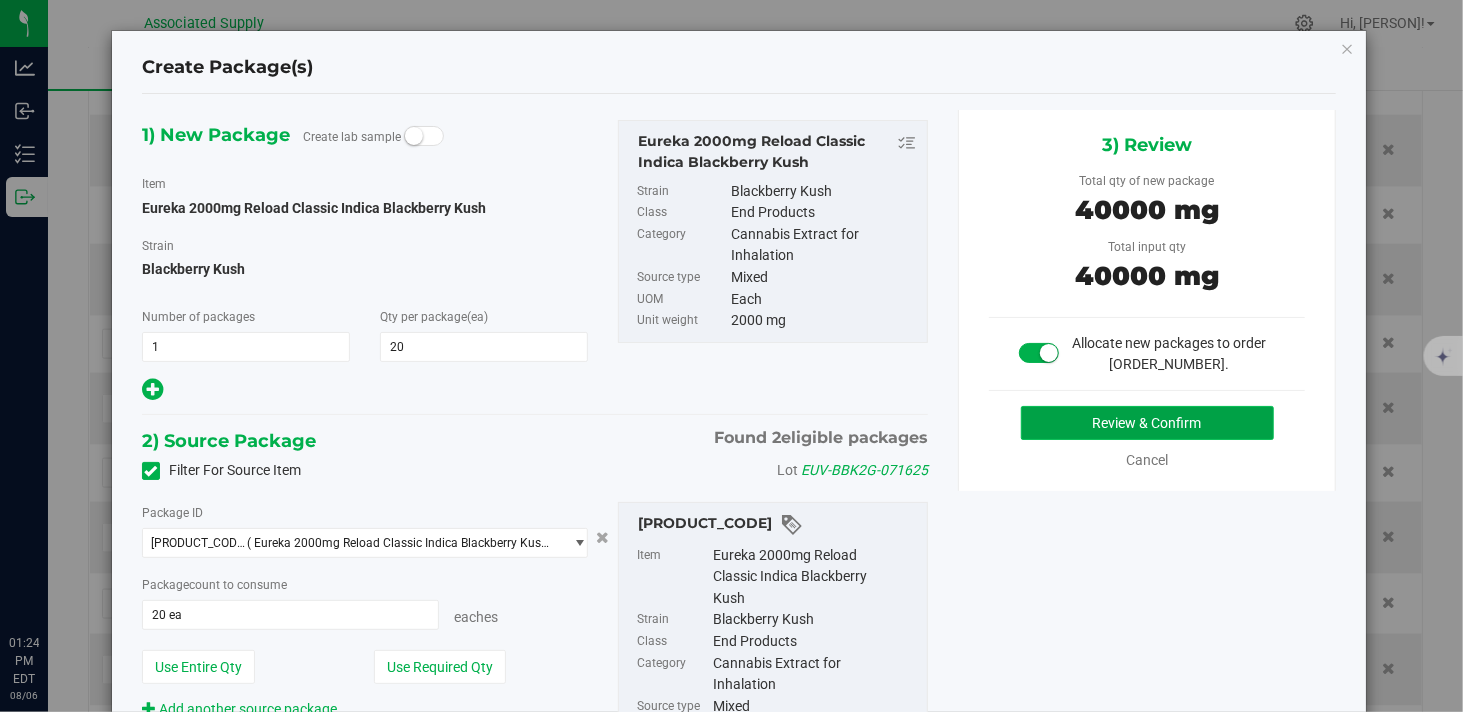 click on "Review & Confirm" at bounding box center [1147, 423] 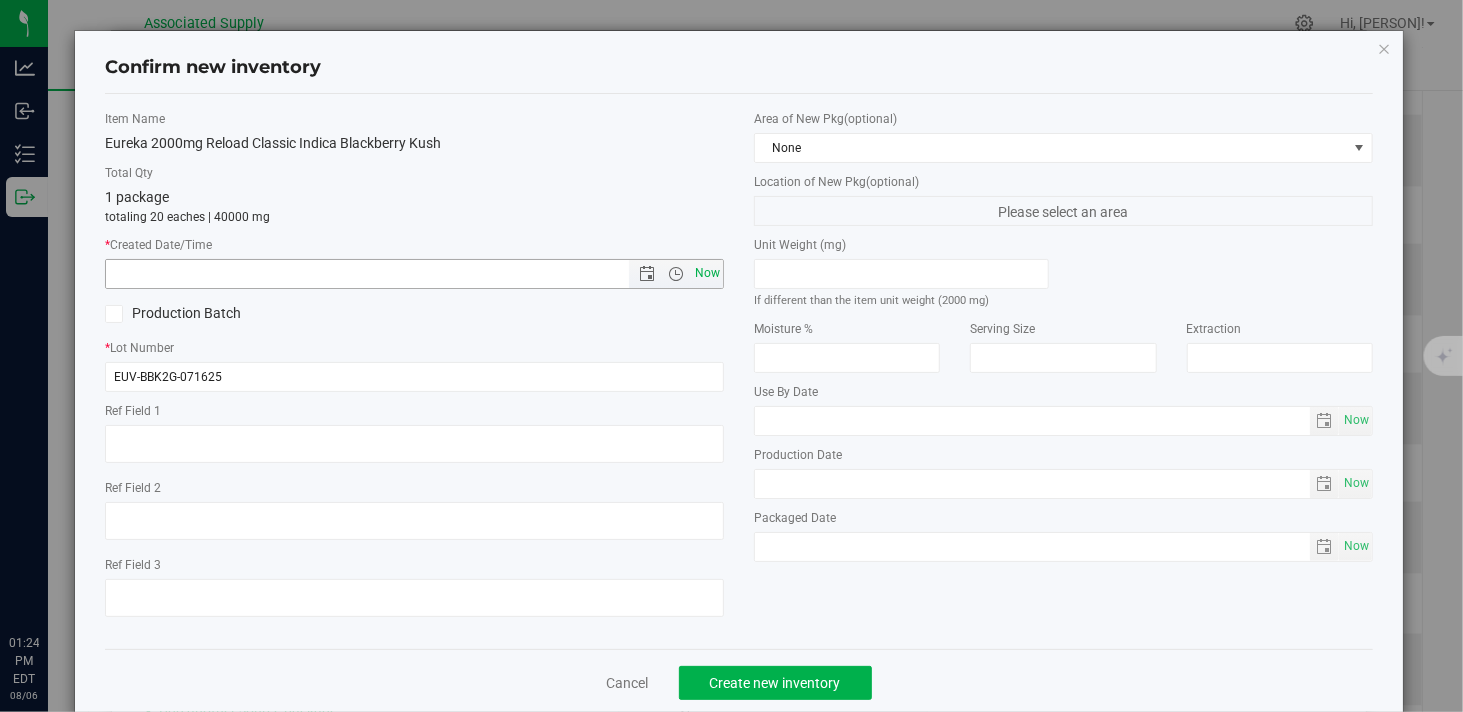 click on "Now" at bounding box center [708, 273] 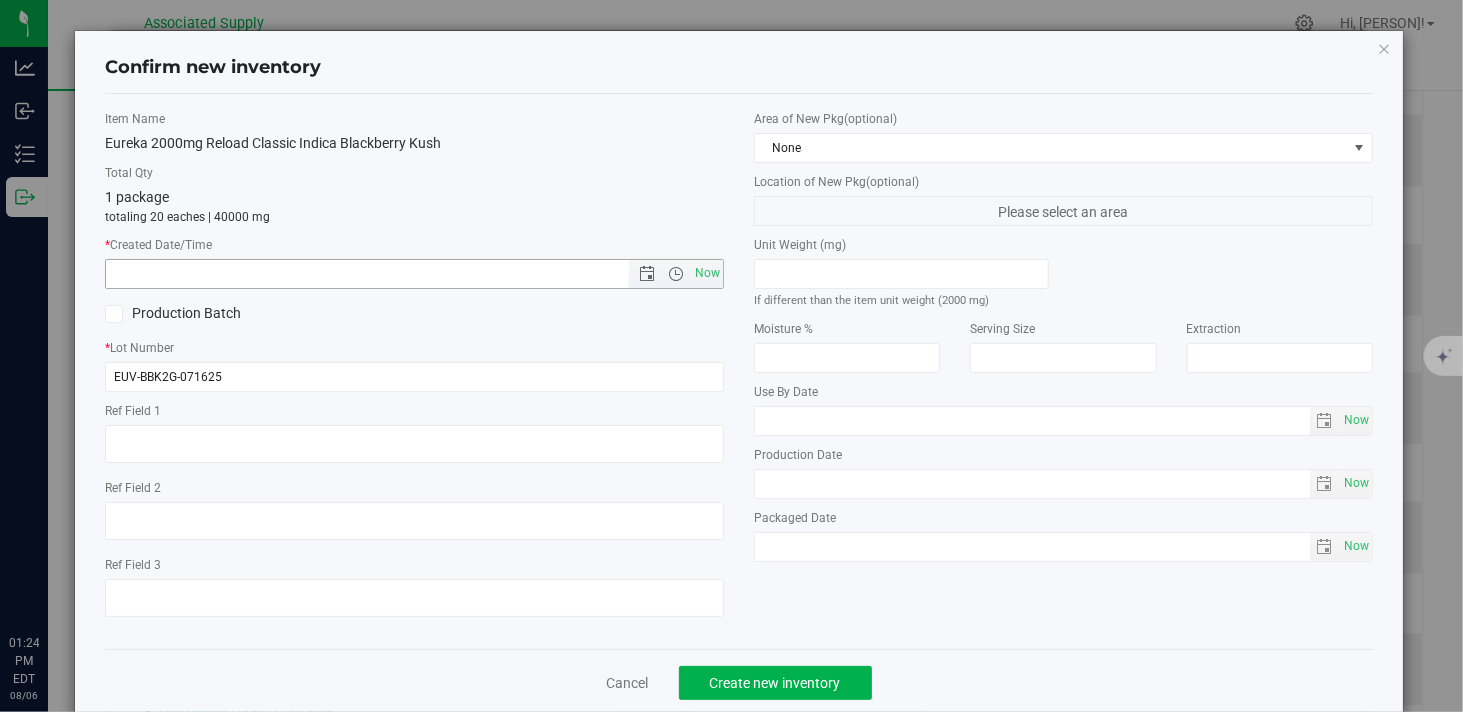 type on "[DATE] [TIME]" 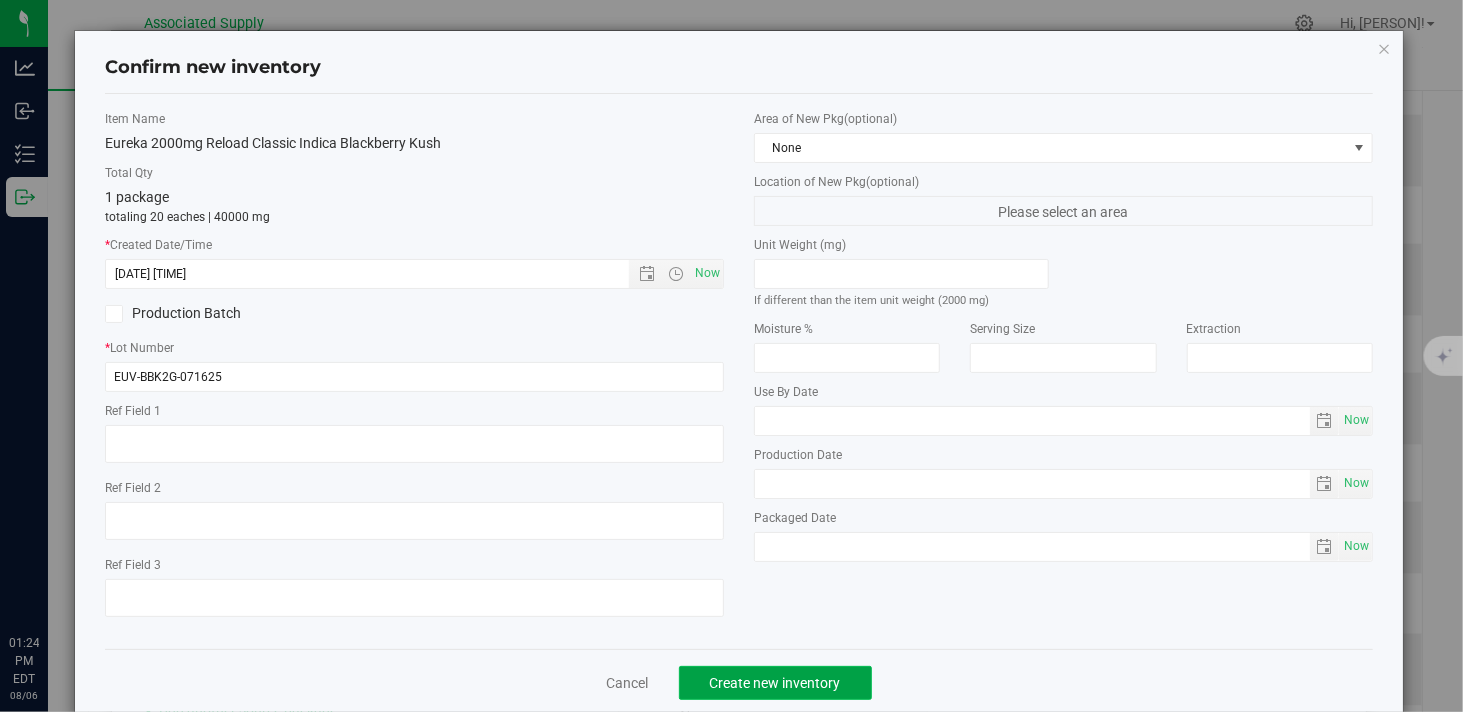click on "Create new inventory" 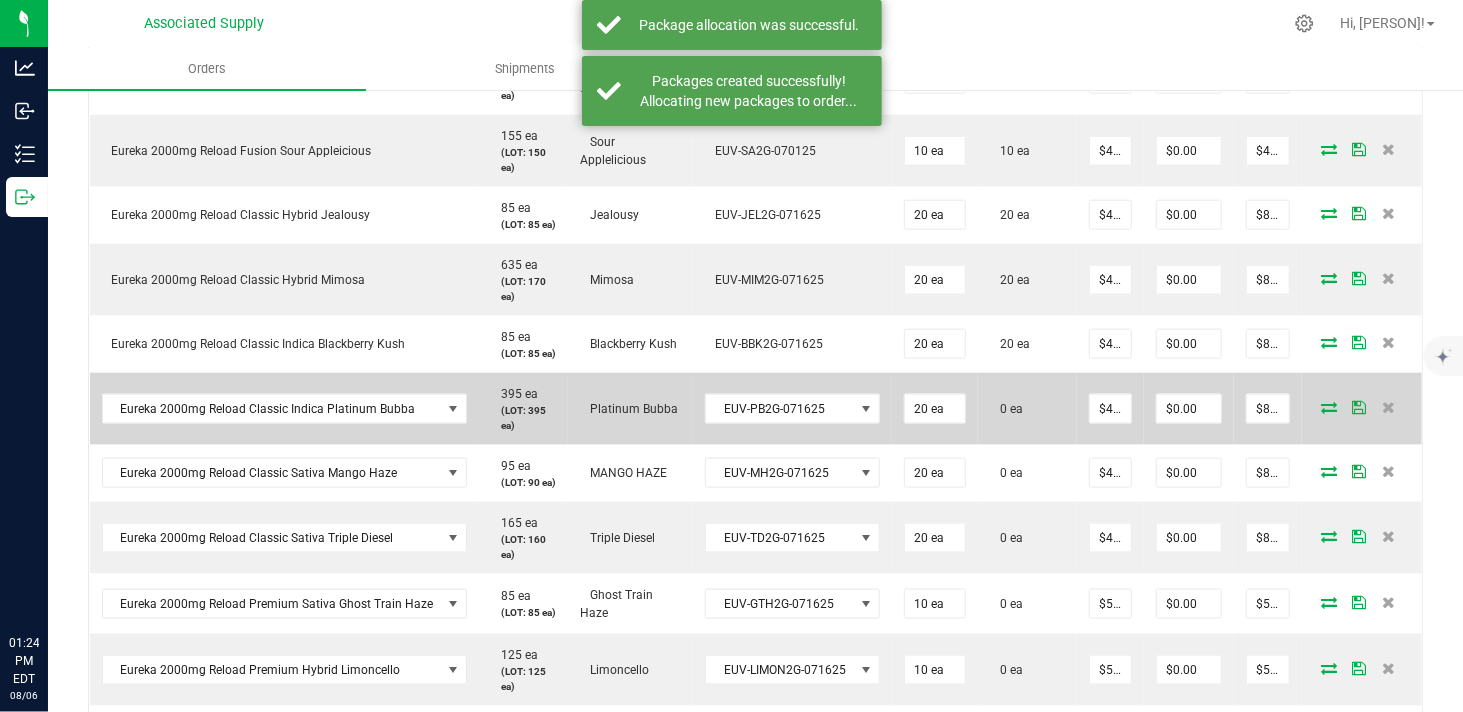 click at bounding box center (1329, 407) 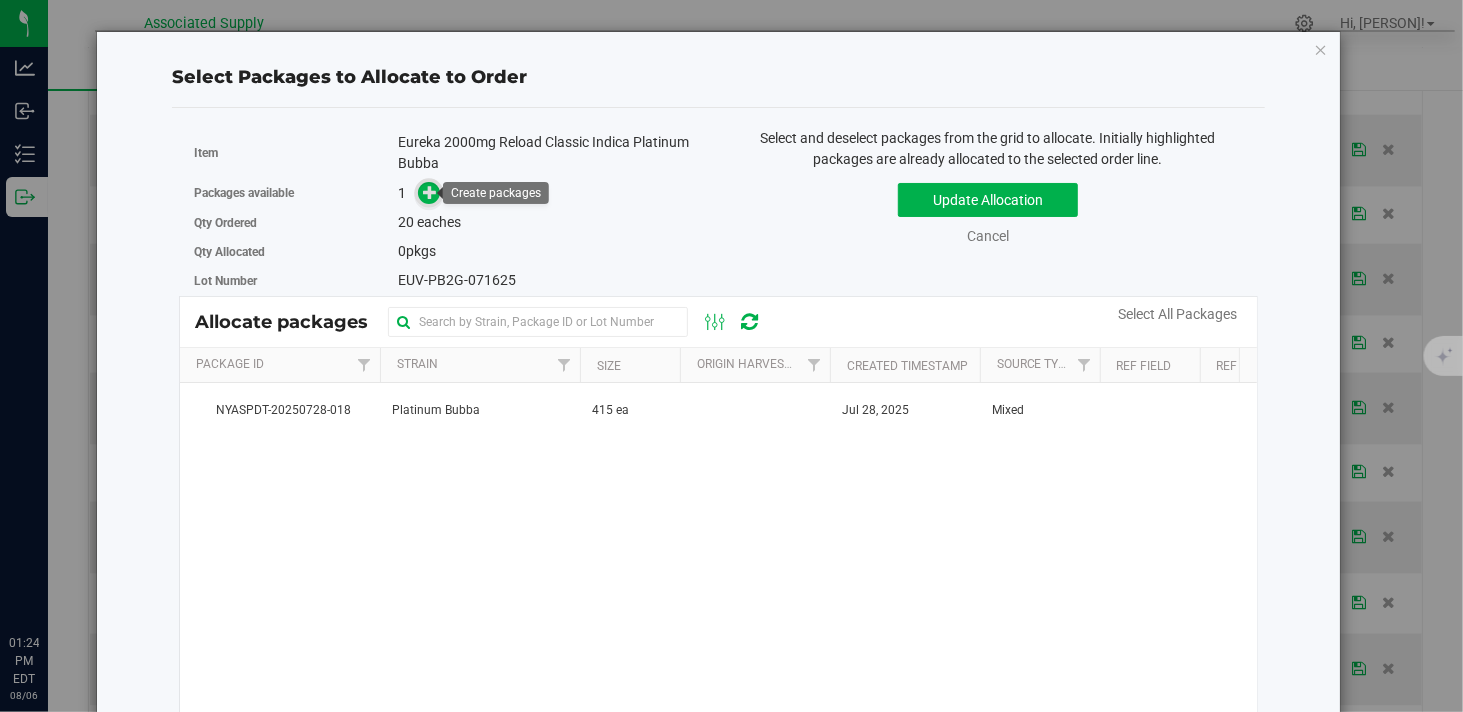 click at bounding box center [430, 192] 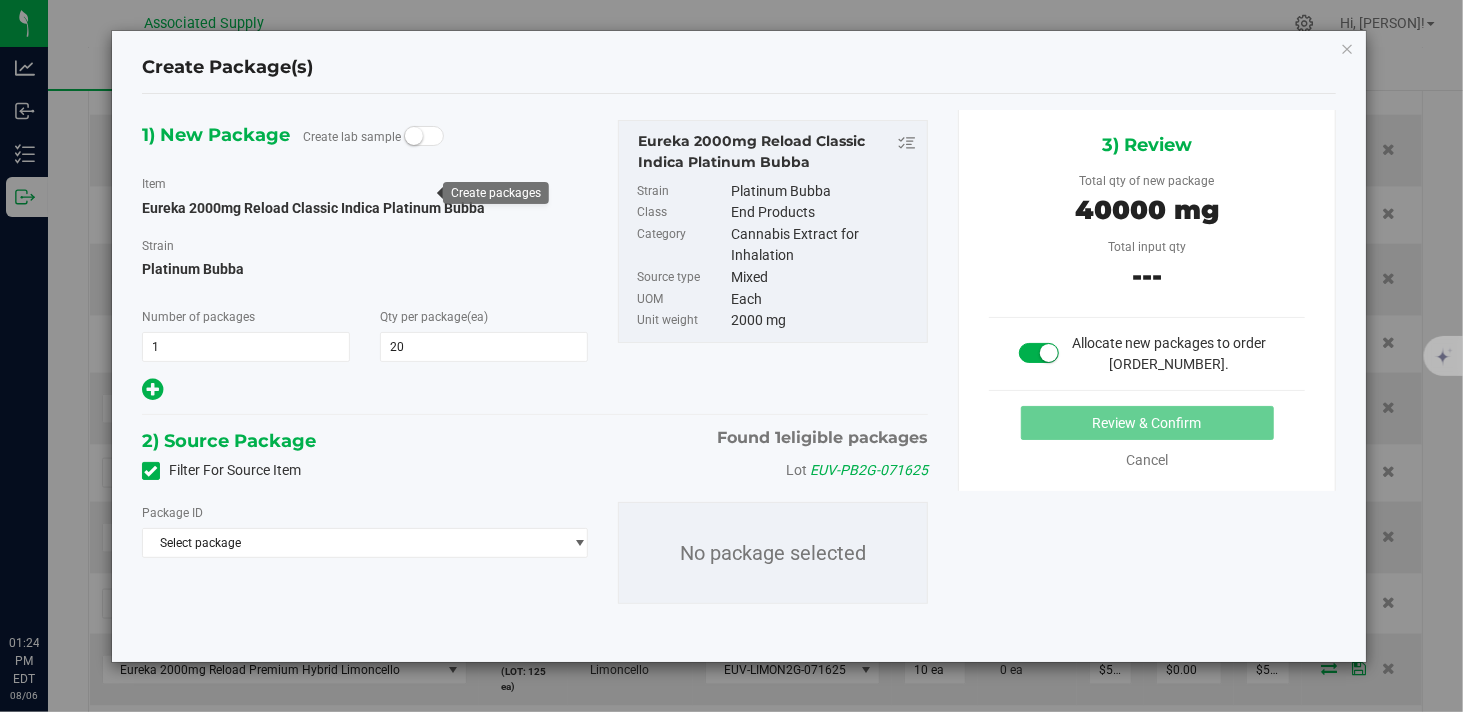 type on "20" 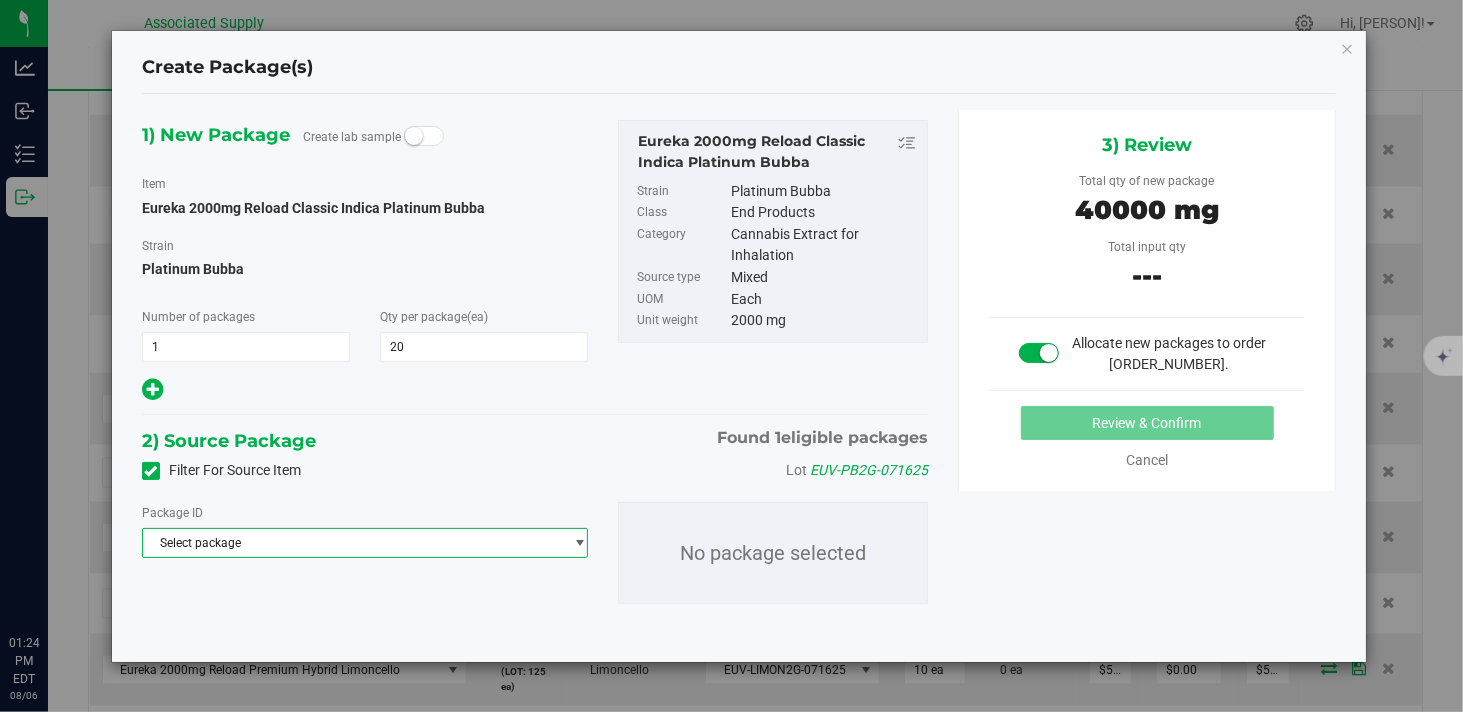 click on "Select package" at bounding box center [352, 543] 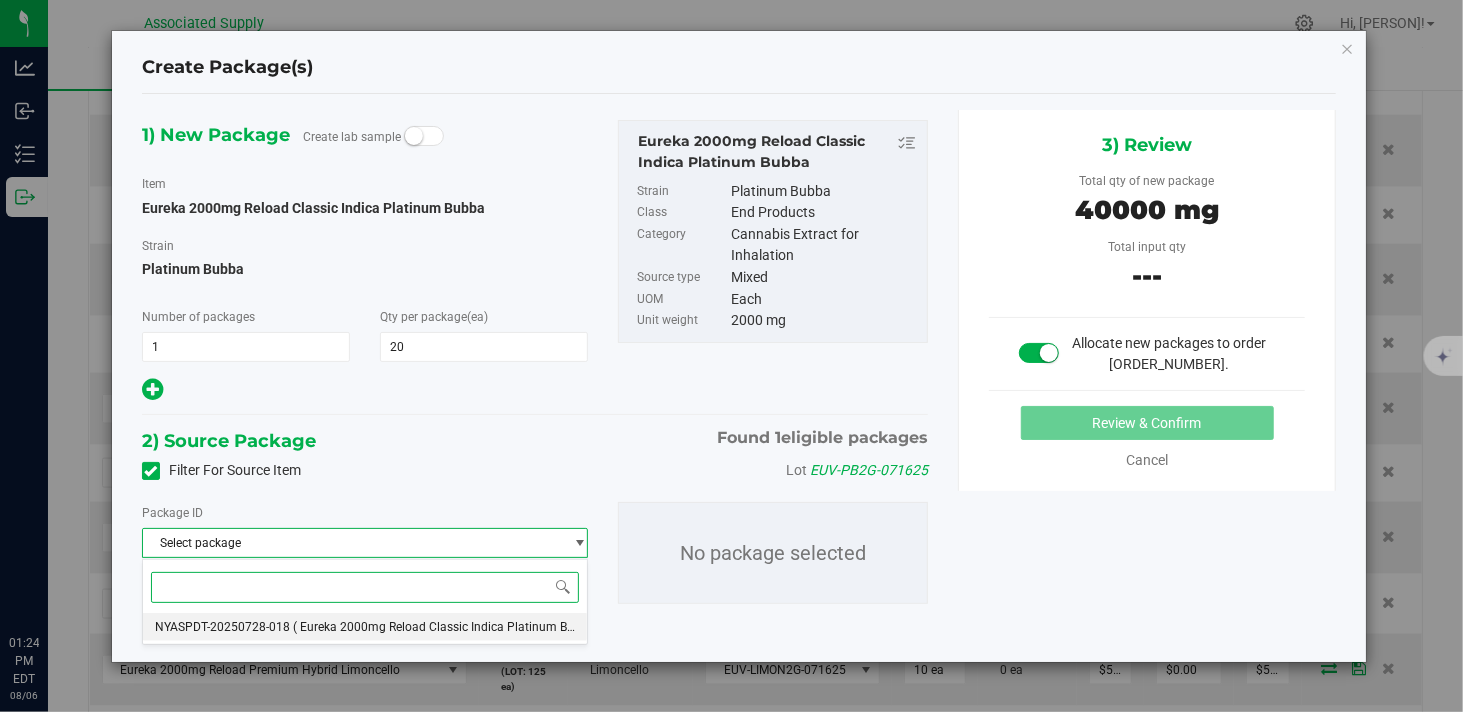 click on "[PRODUCT_CODE]
(
[PRODUCT_NAME]
)" at bounding box center [365, 627] 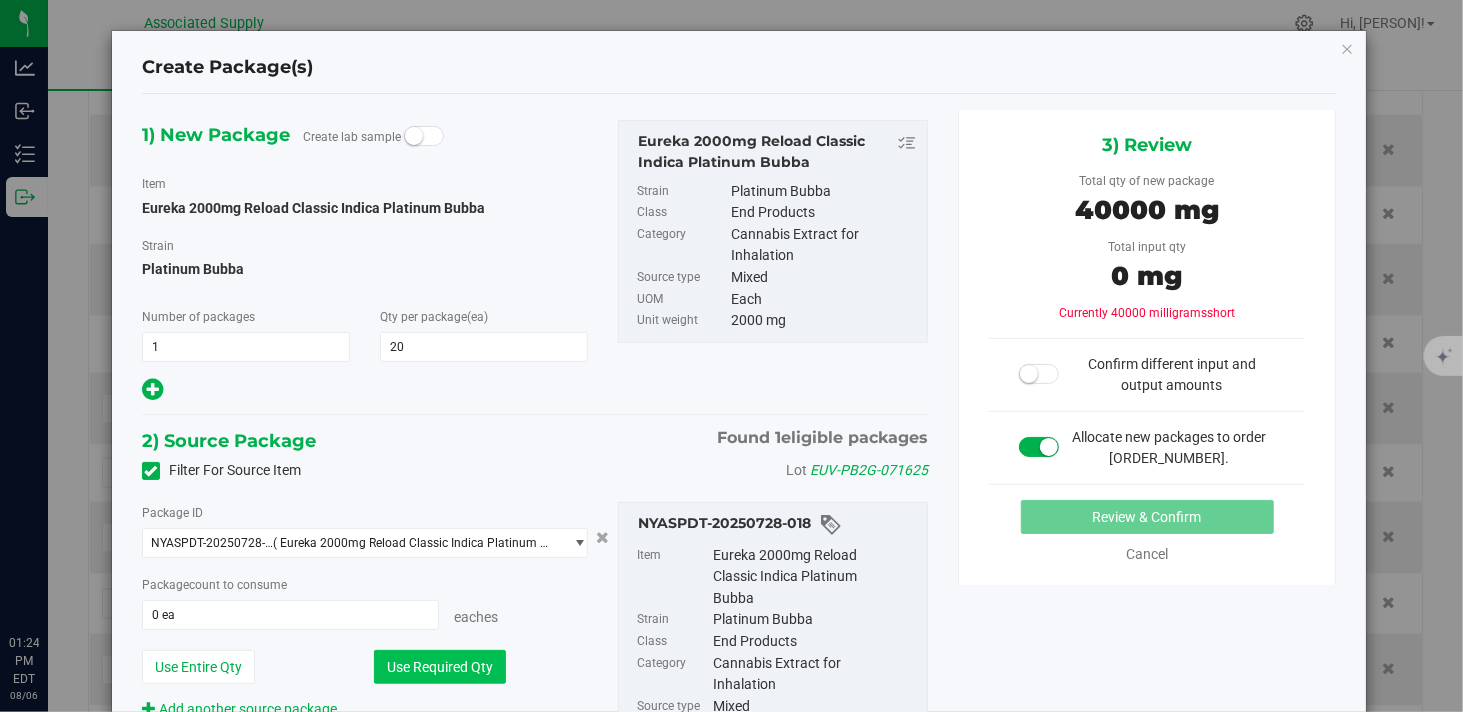 click on "Use Required Qty" at bounding box center (440, 667) 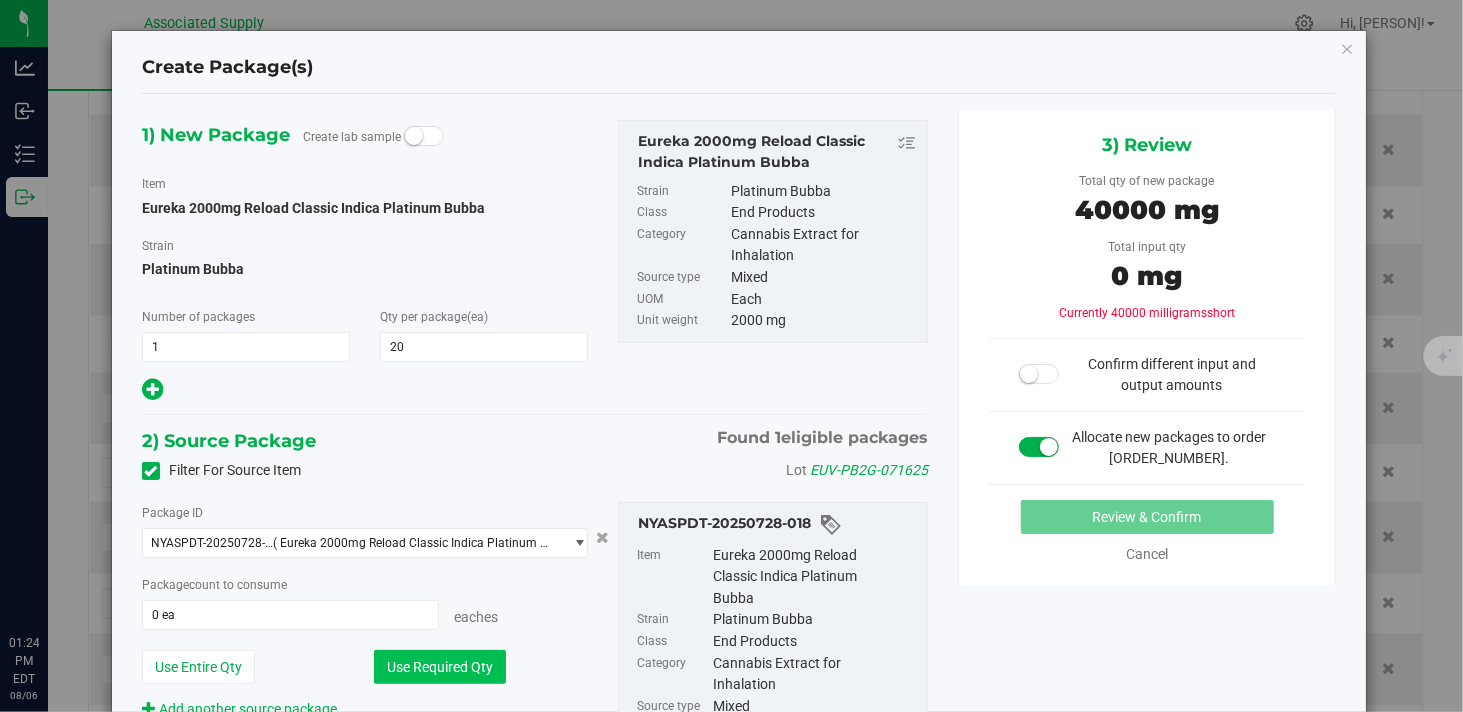 type on "20 ea" 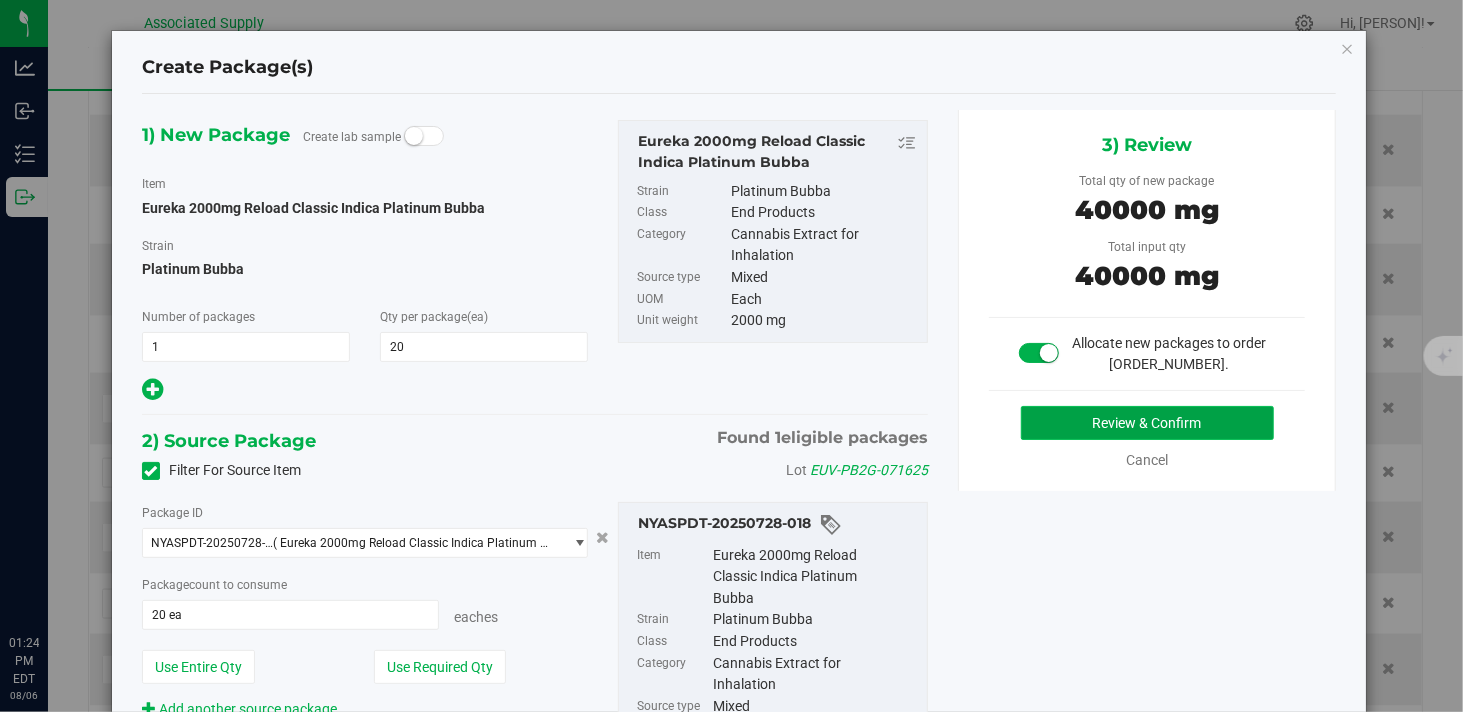 click on "Review & Confirm" at bounding box center (1147, 423) 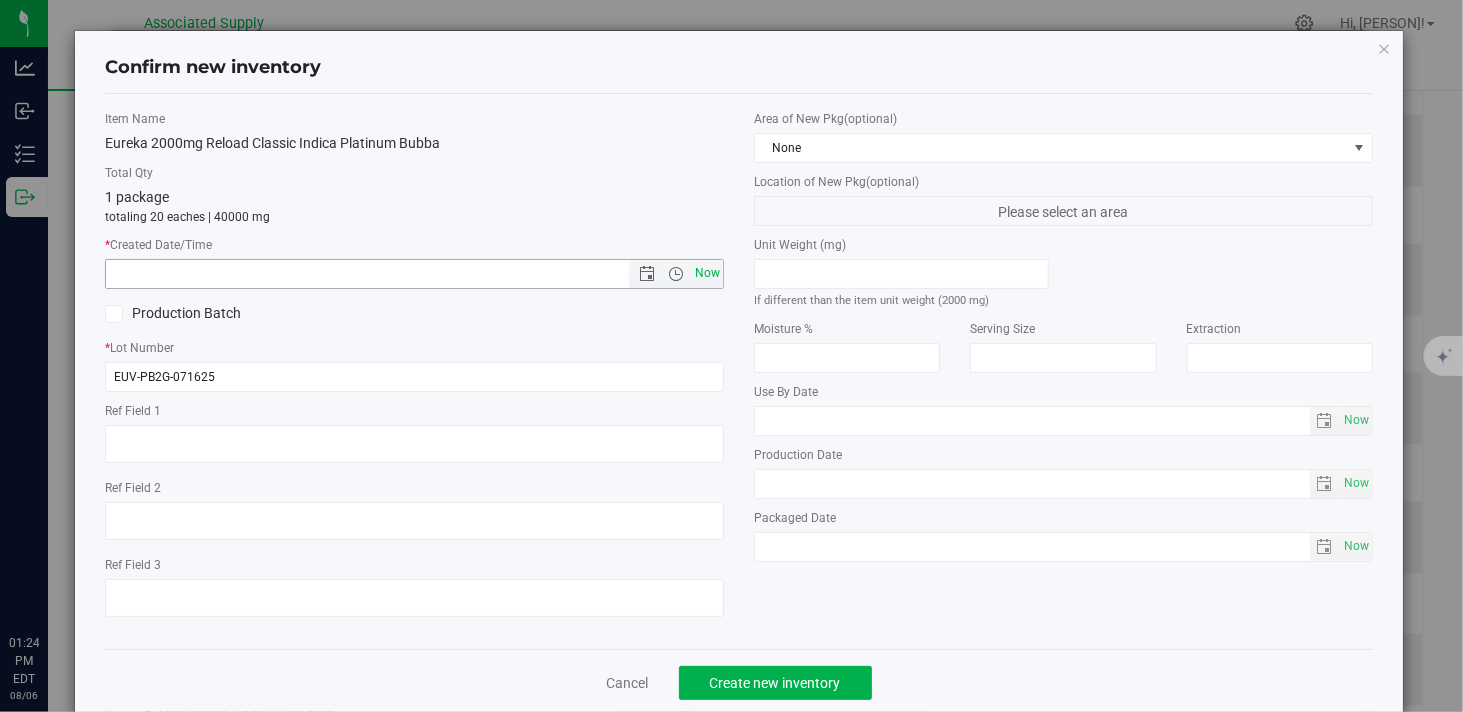 click on "Now" at bounding box center (708, 273) 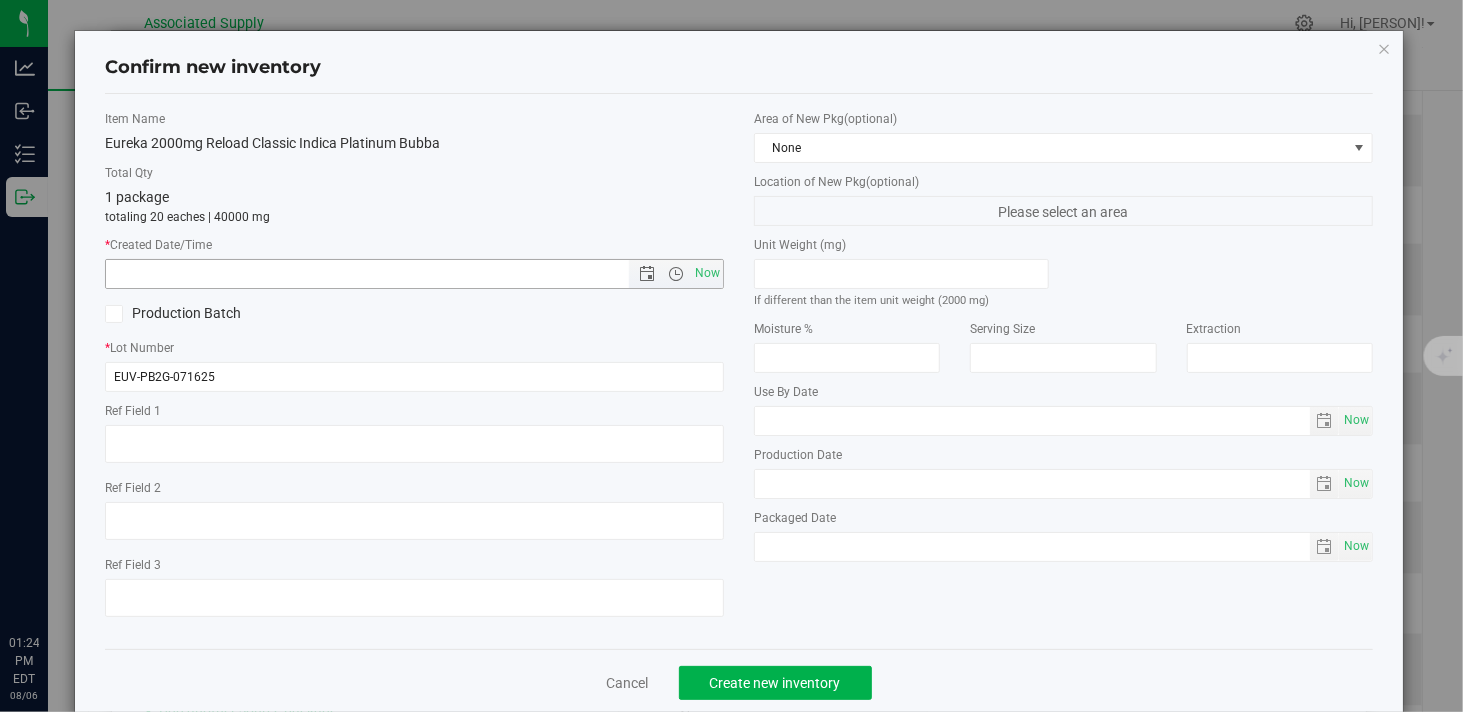 type on "[DATE] [TIME]" 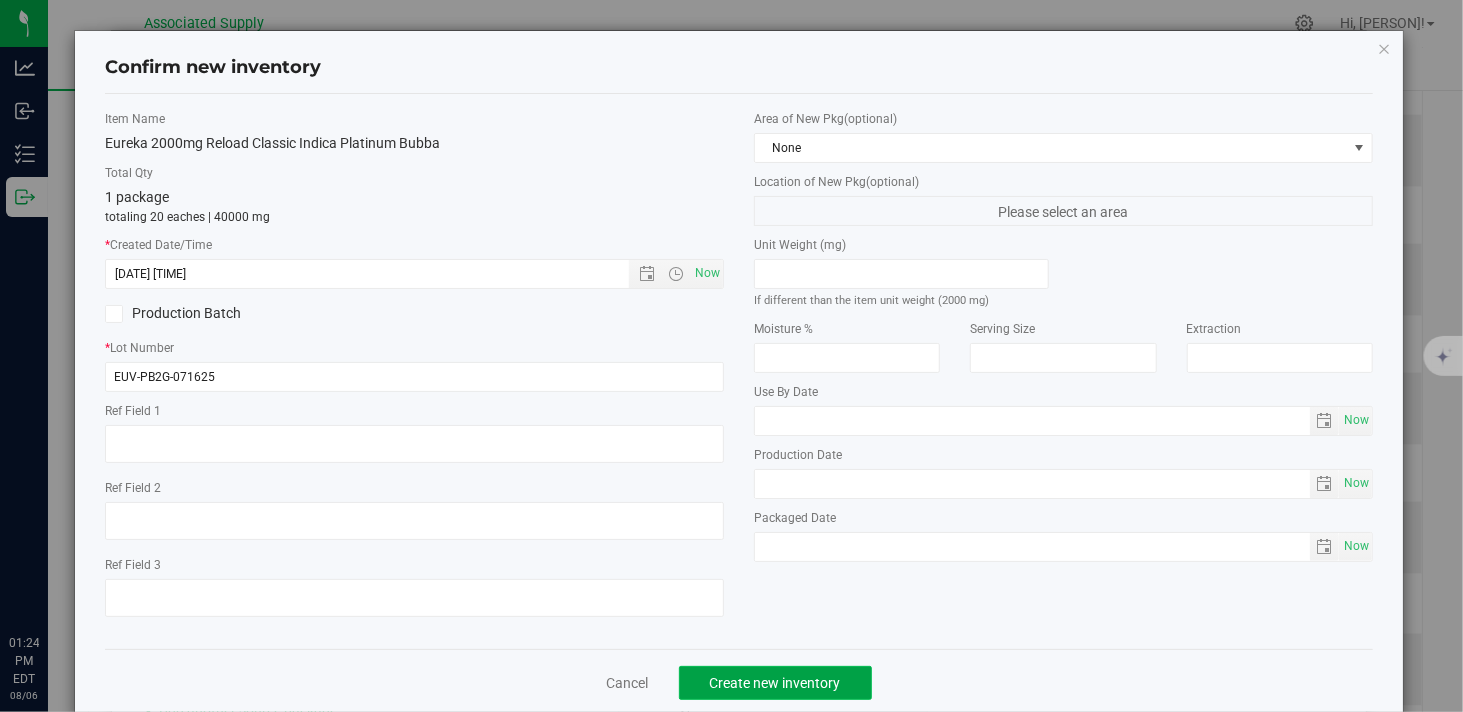 click on "Create new inventory" 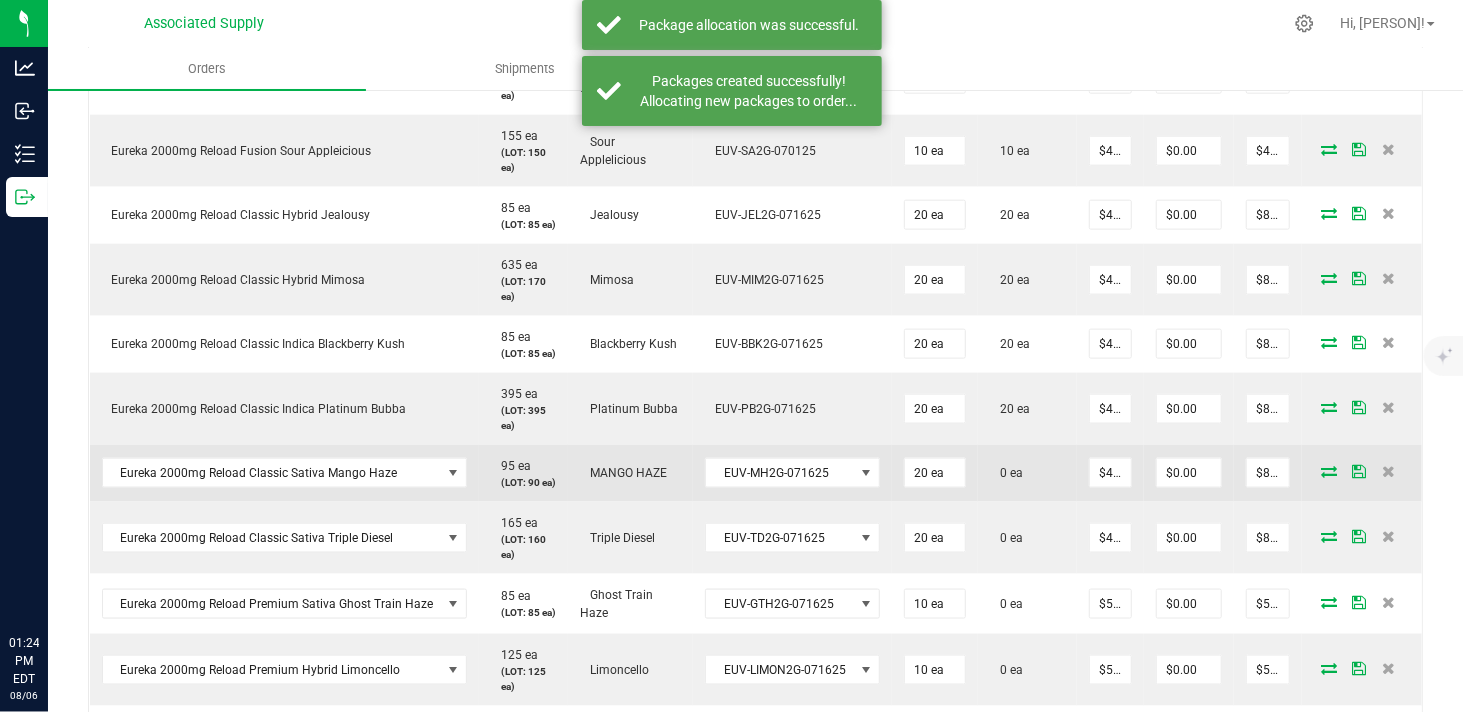 click at bounding box center [1329, 471] 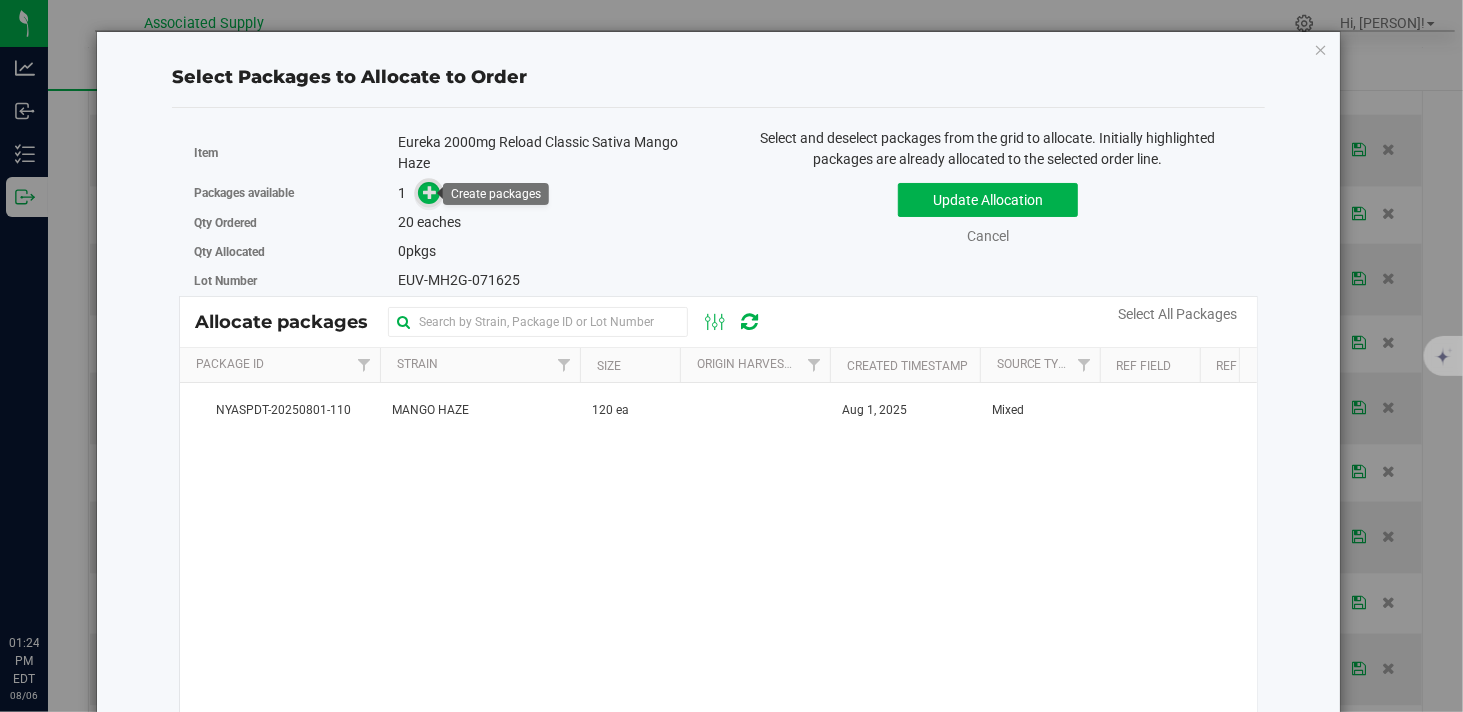 click at bounding box center (430, 192) 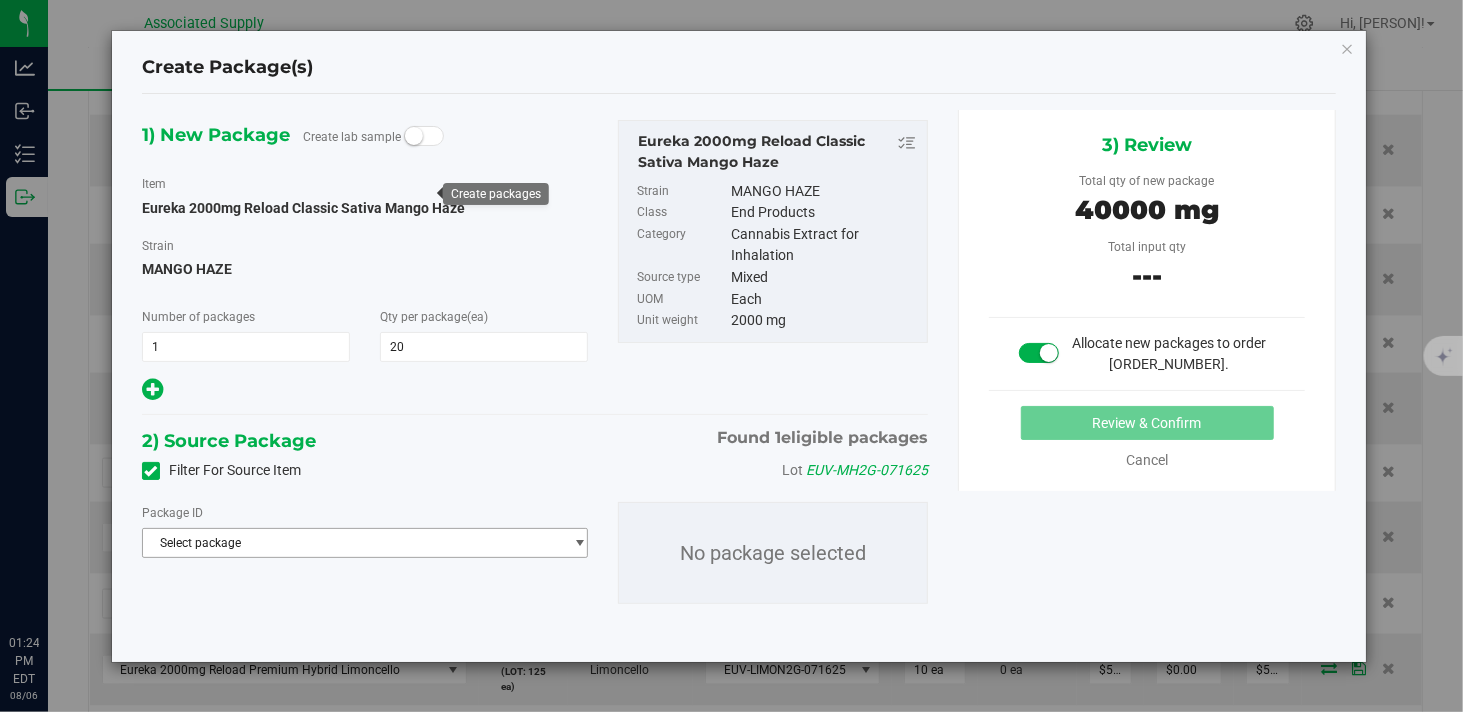 click on "Select package" at bounding box center (352, 543) 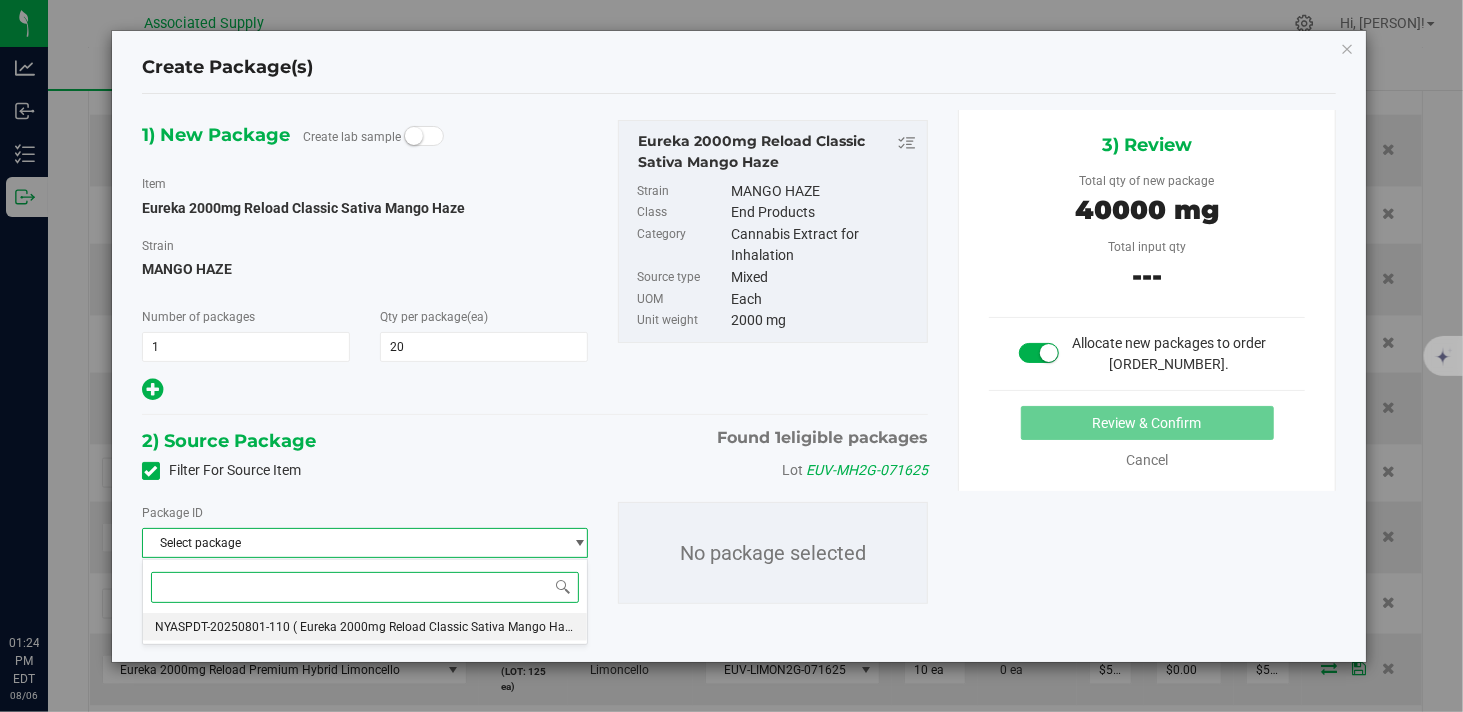 click on "(
Eureka 2000mg Reload Classic Sativa Mango Haze
)" at bounding box center [438, 627] 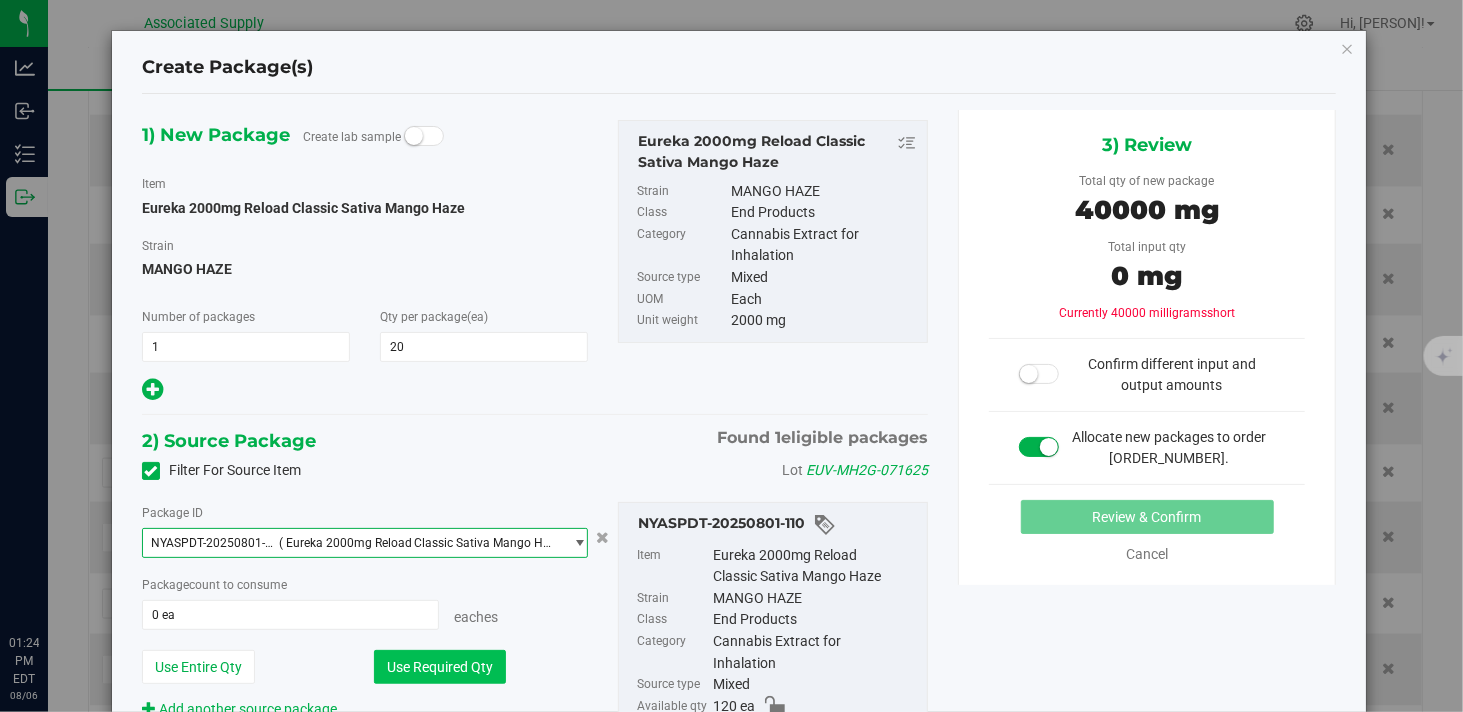click on "Use Required Qty" at bounding box center (440, 667) 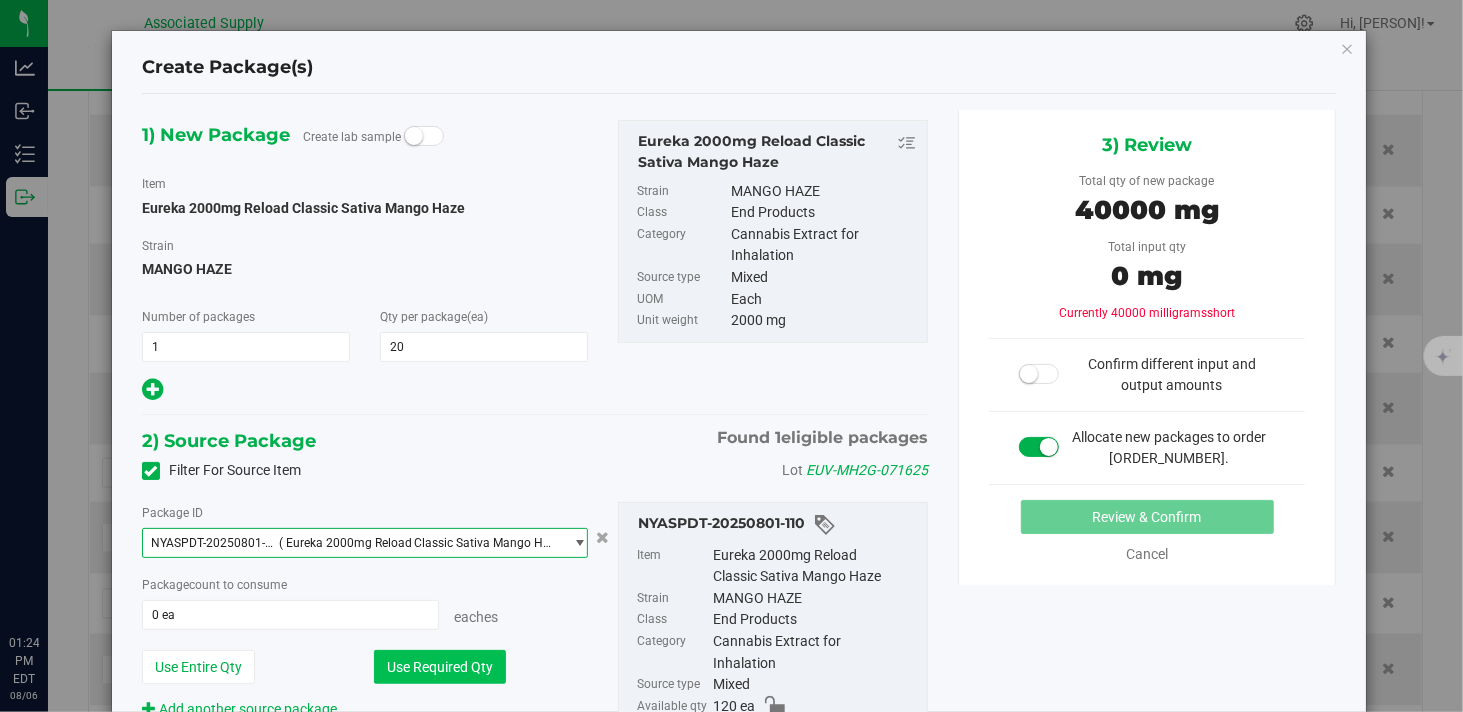 type on "20 ea" 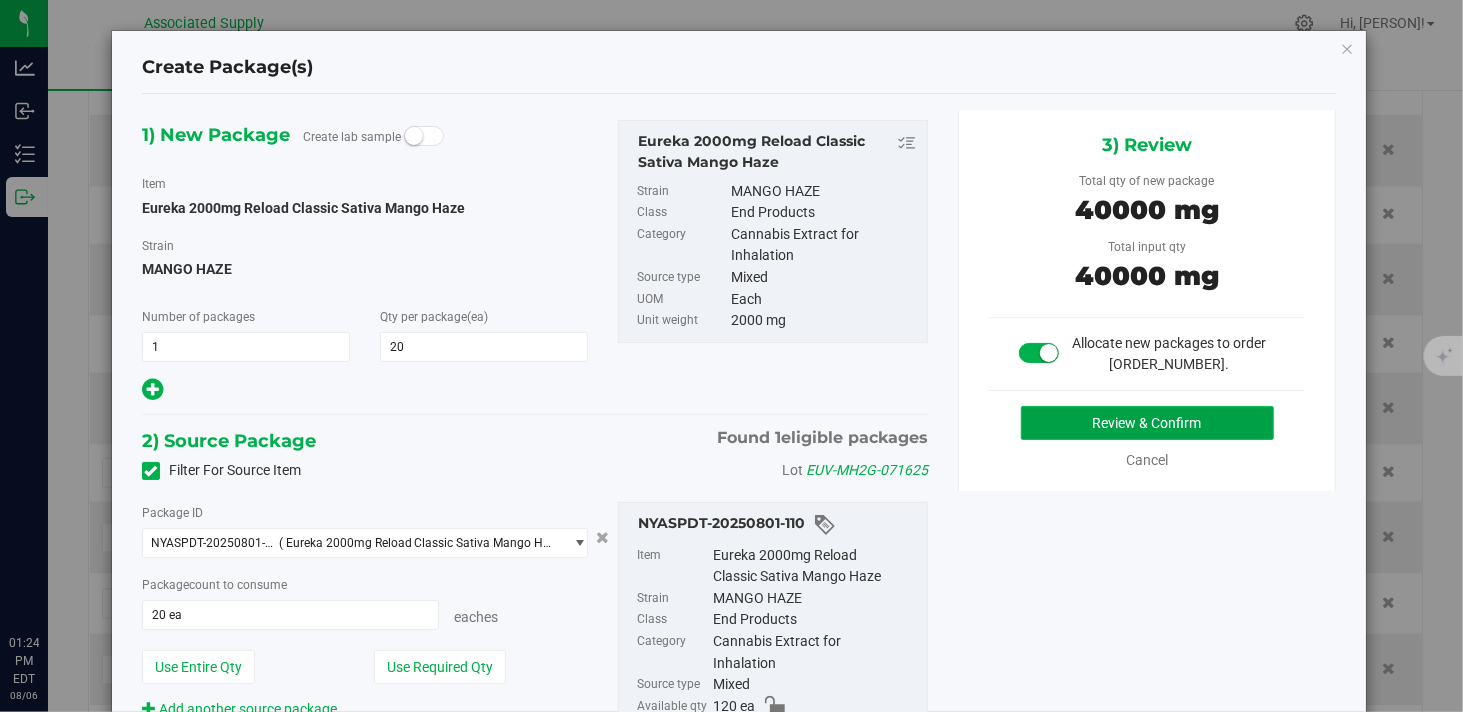 click on "Review & Confirm" at bounding box center (1147, 423) 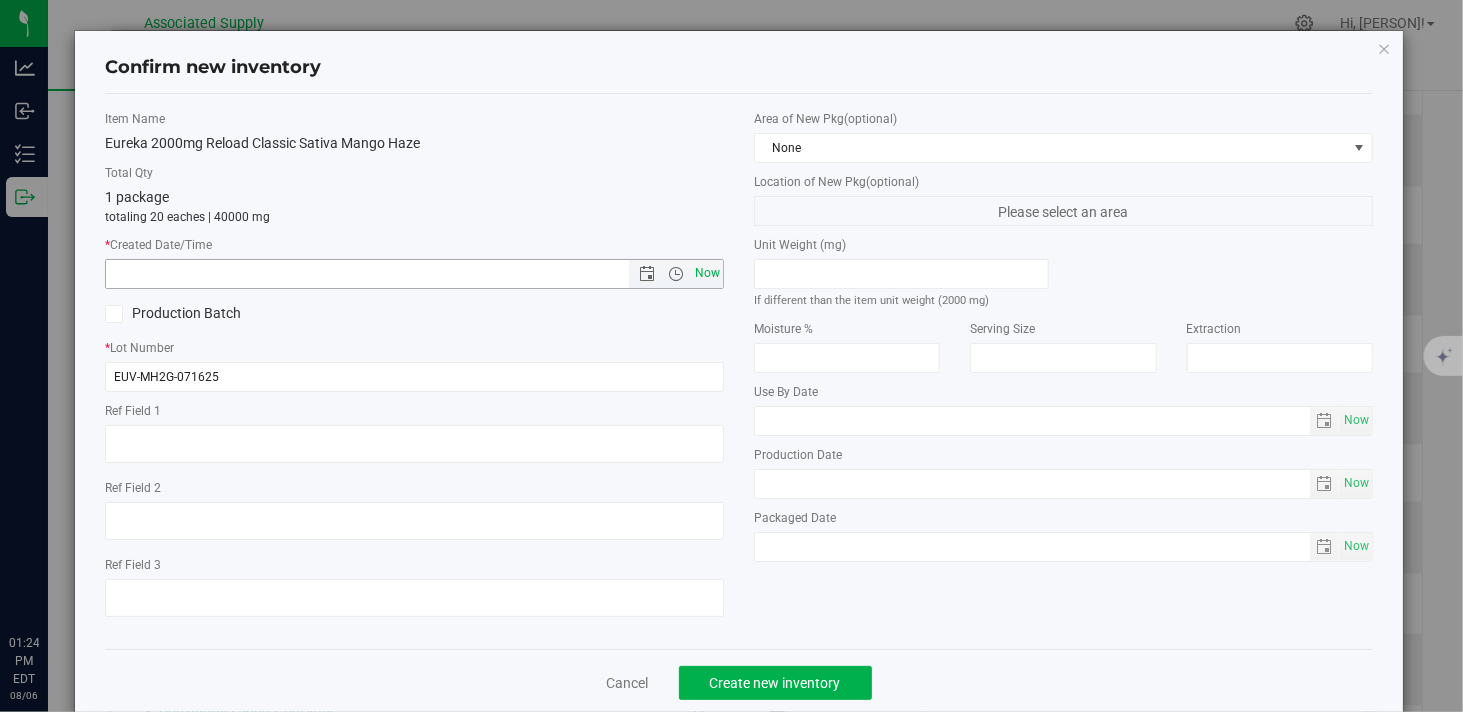 click on "Now" at bounding box center [708, 273] 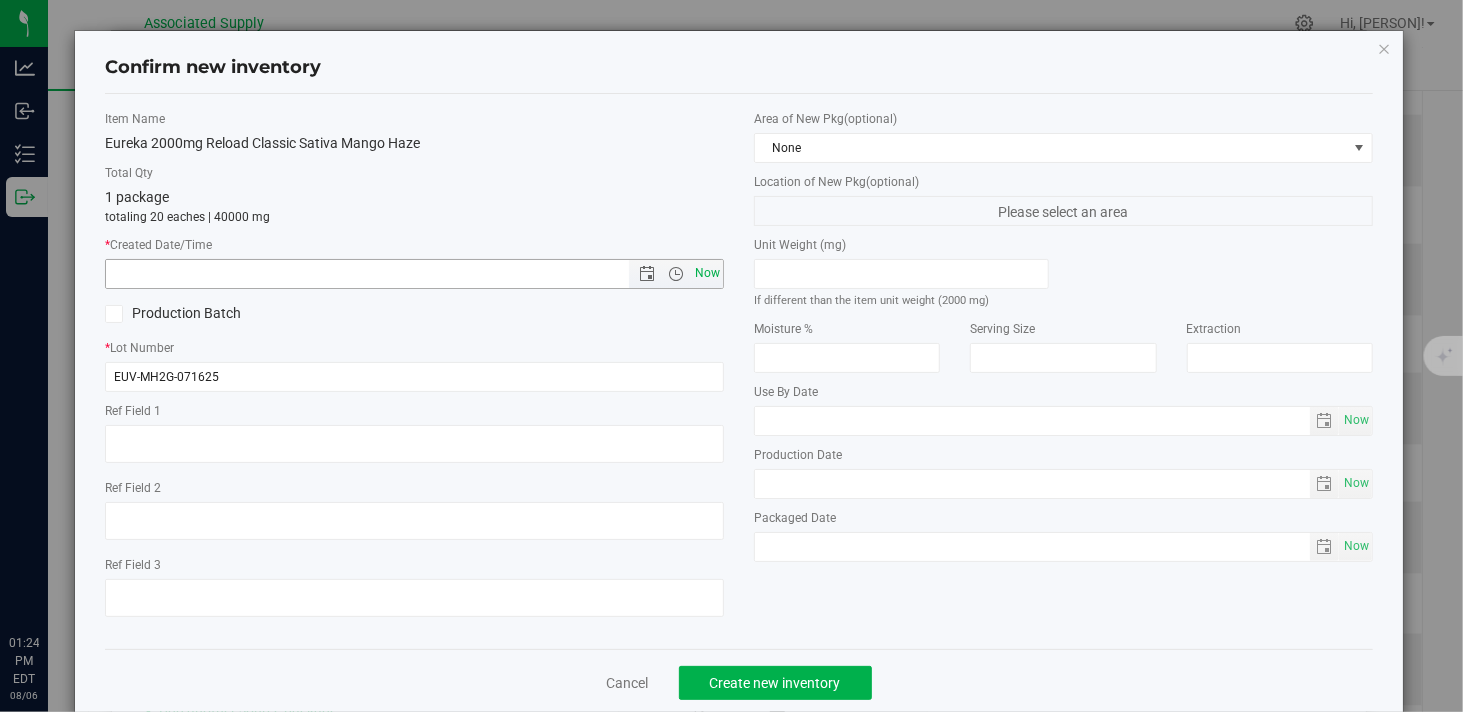 type on "[DATE] [TIME]" 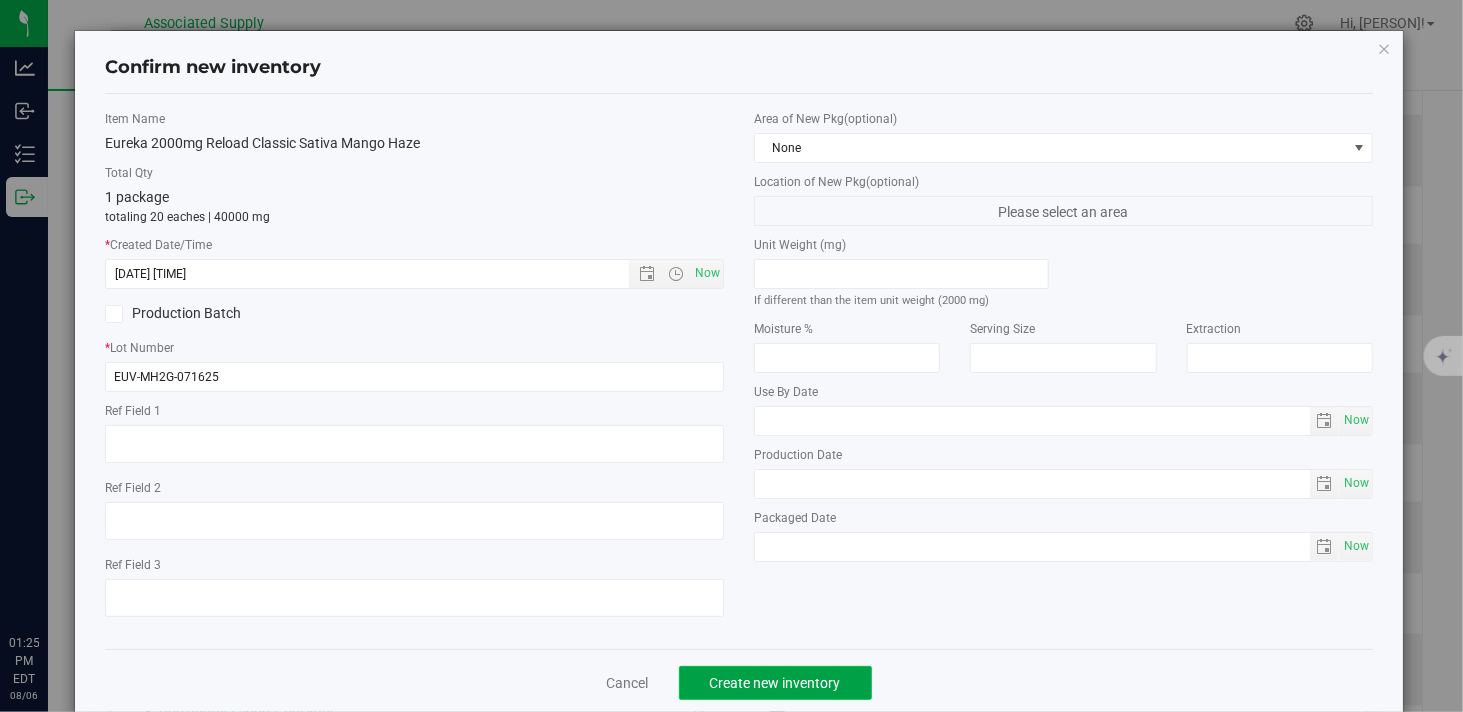 click on "Create new inventory" 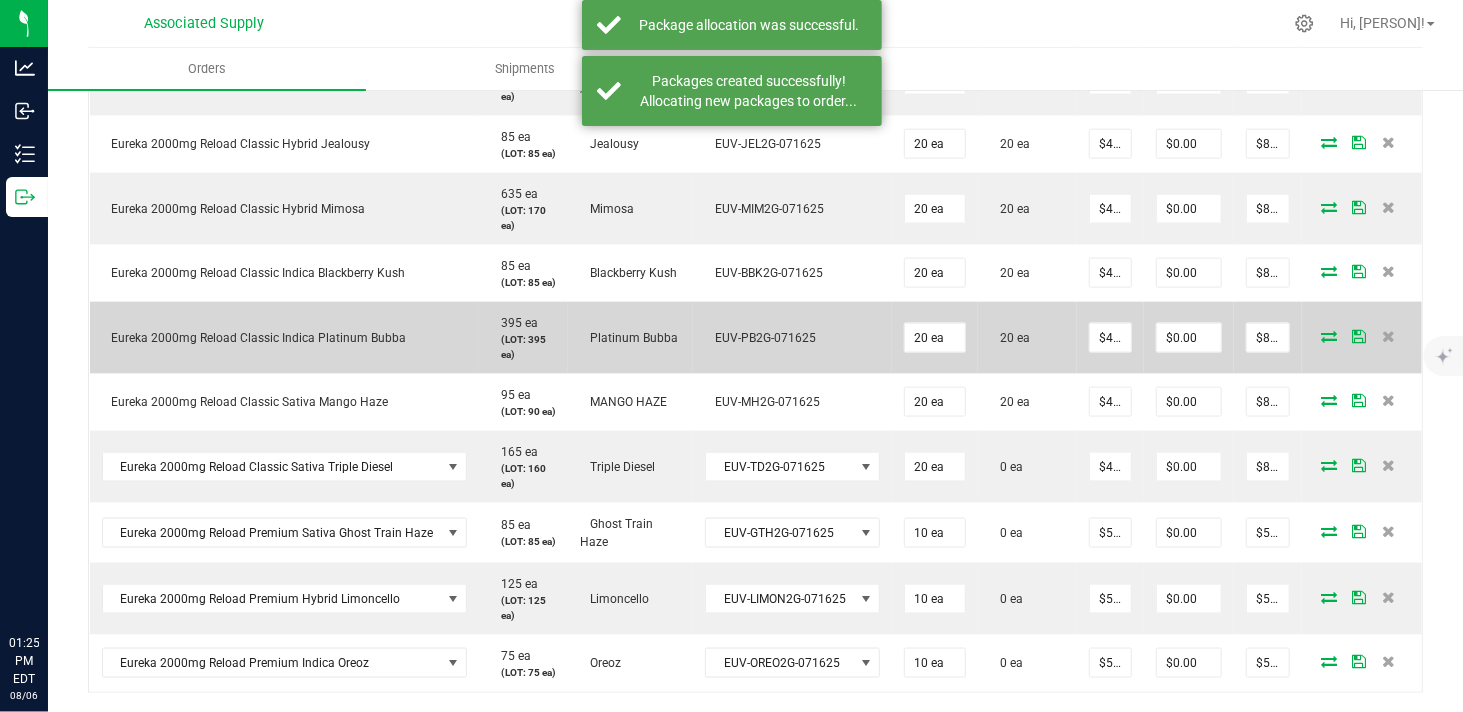 scroll, scrollTop: 1462, scrollLeft: 0, axis: vertical 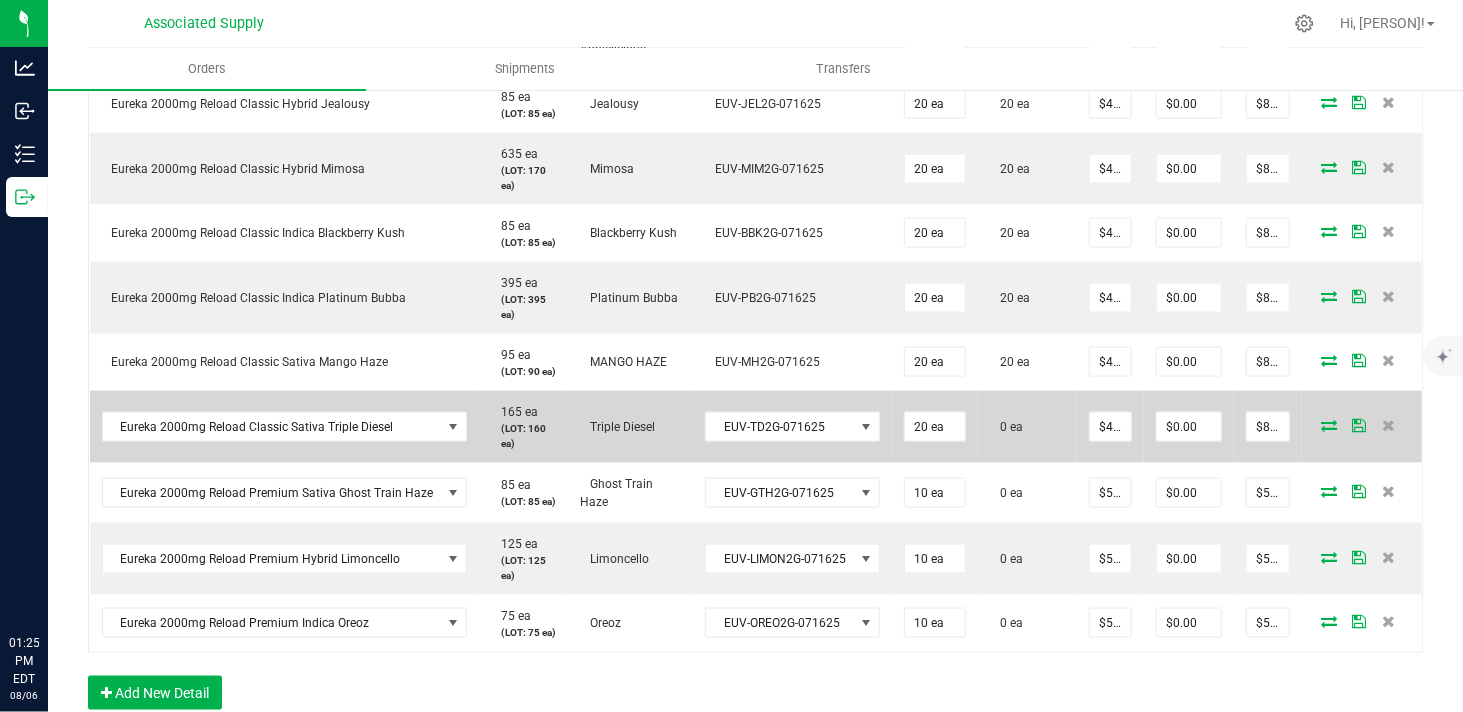 click at bounding box center [1329, 425] 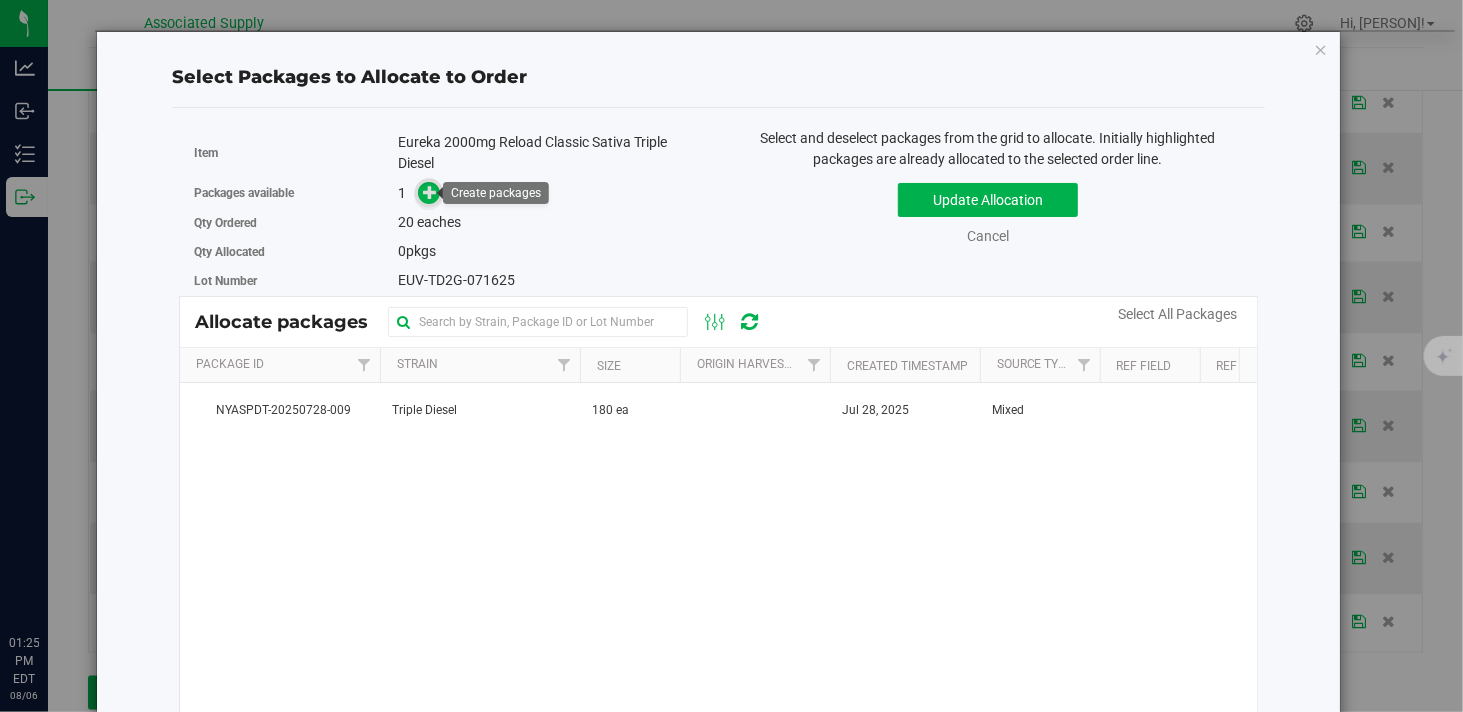 click at bounding box center (430, 192) 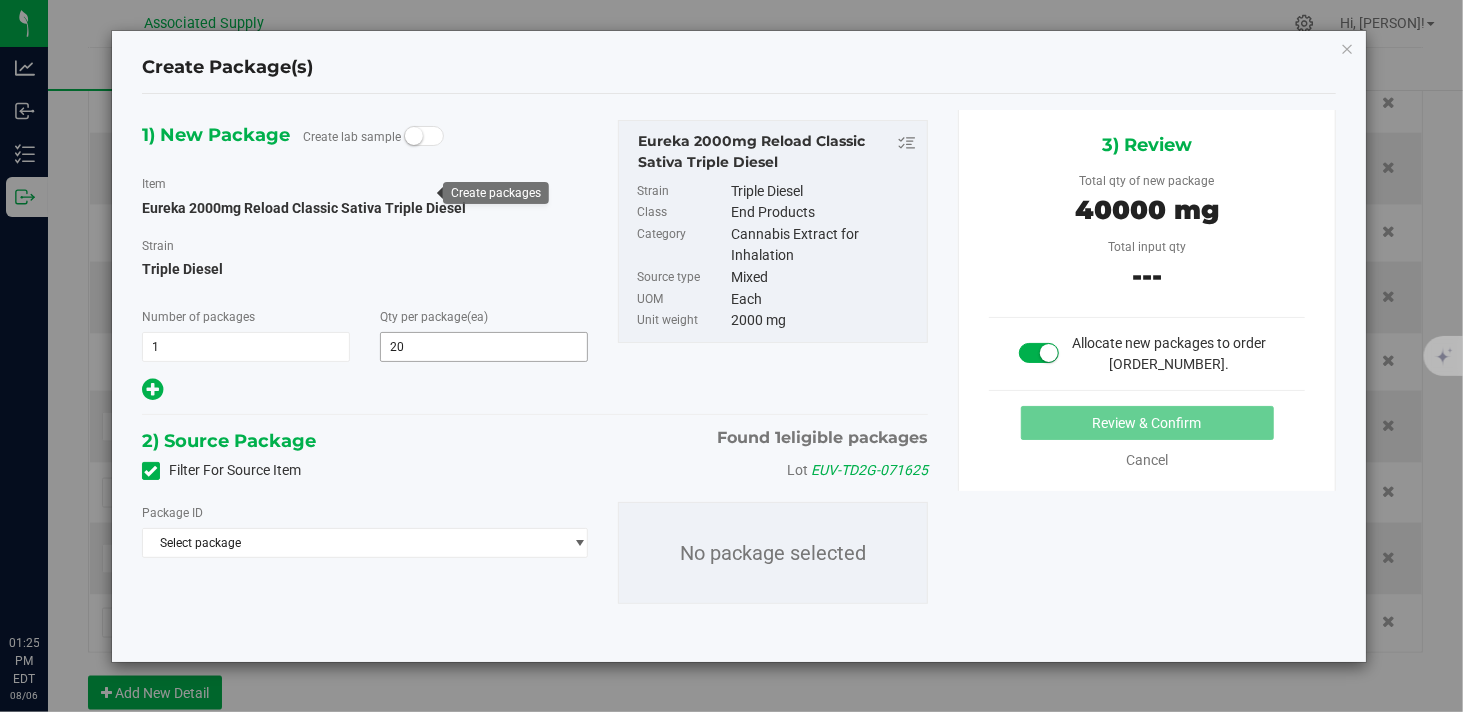 type on "20" 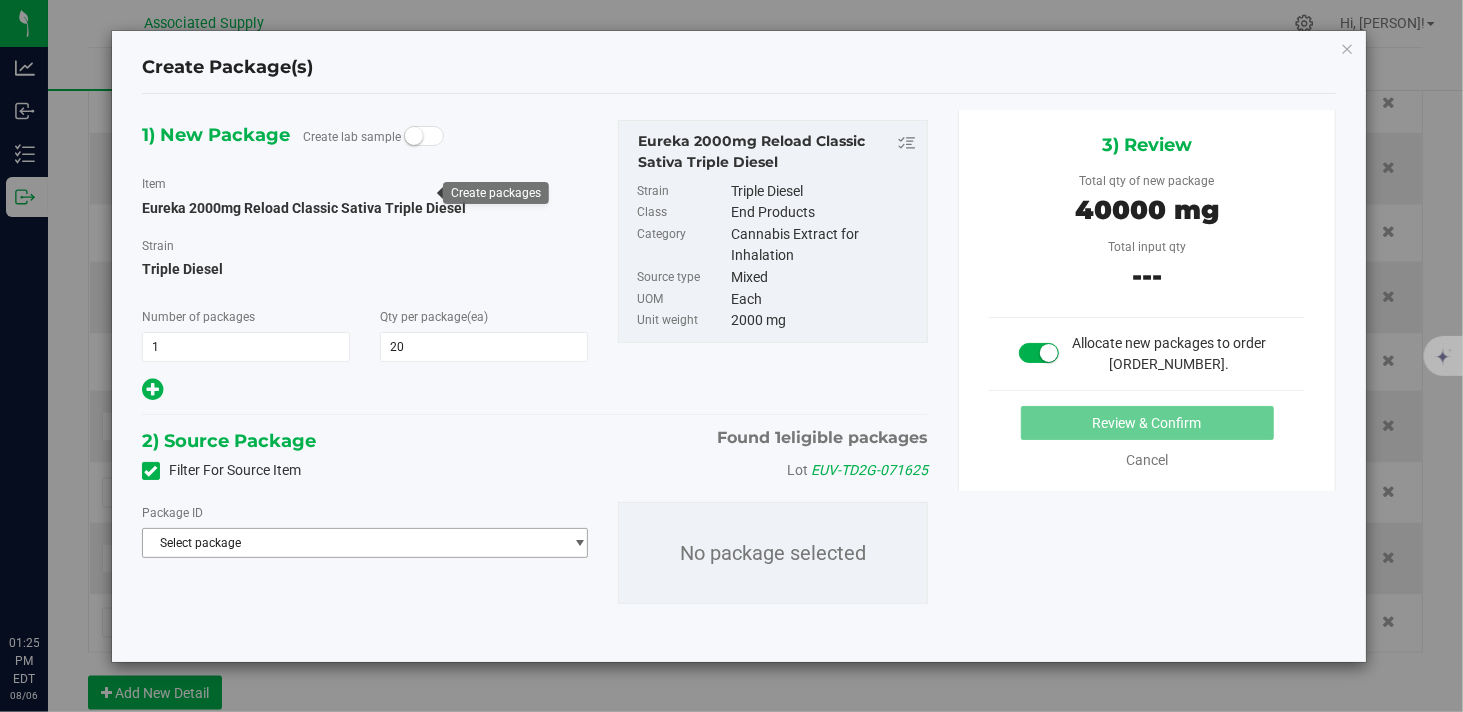 click on "Select package" at bounding box center (352, 543) 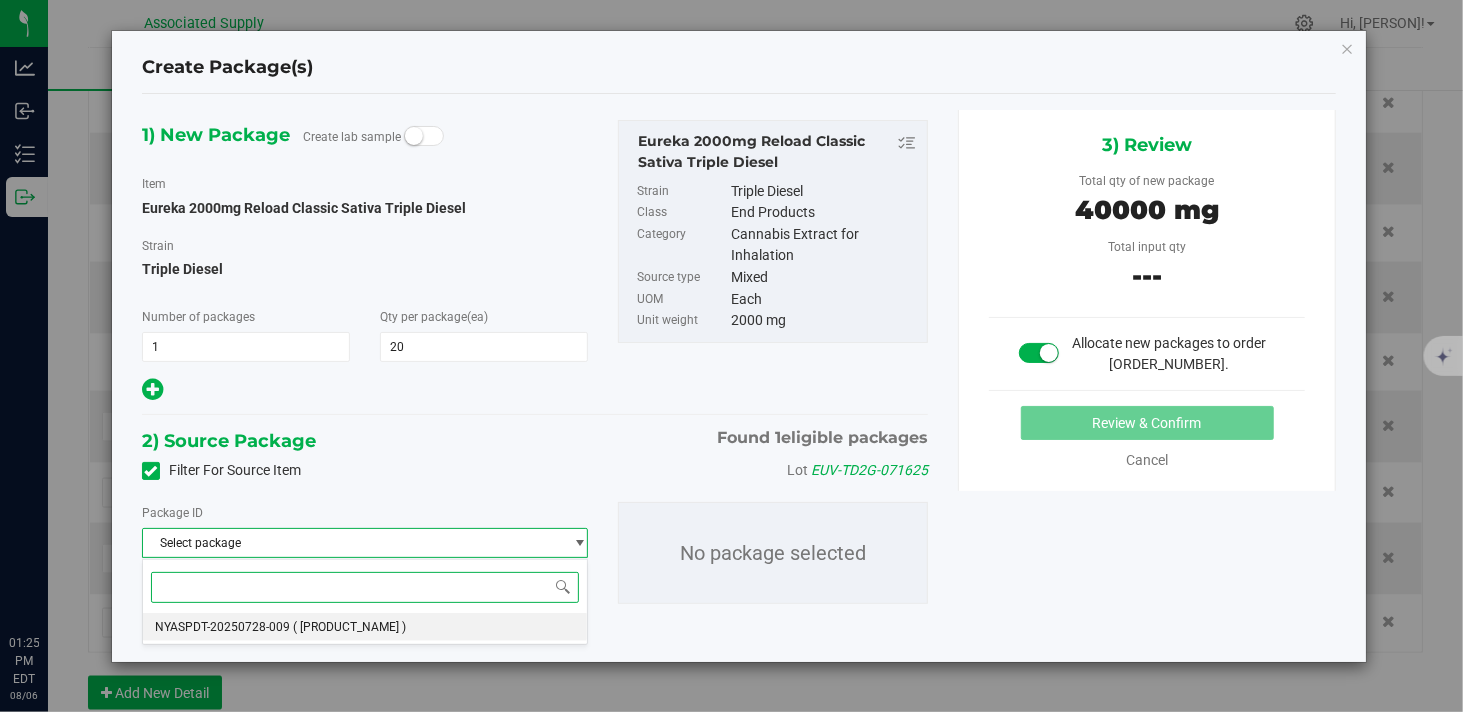click on "(
[PRODUCT_NAME]
)" at bounding box center (349, 627) 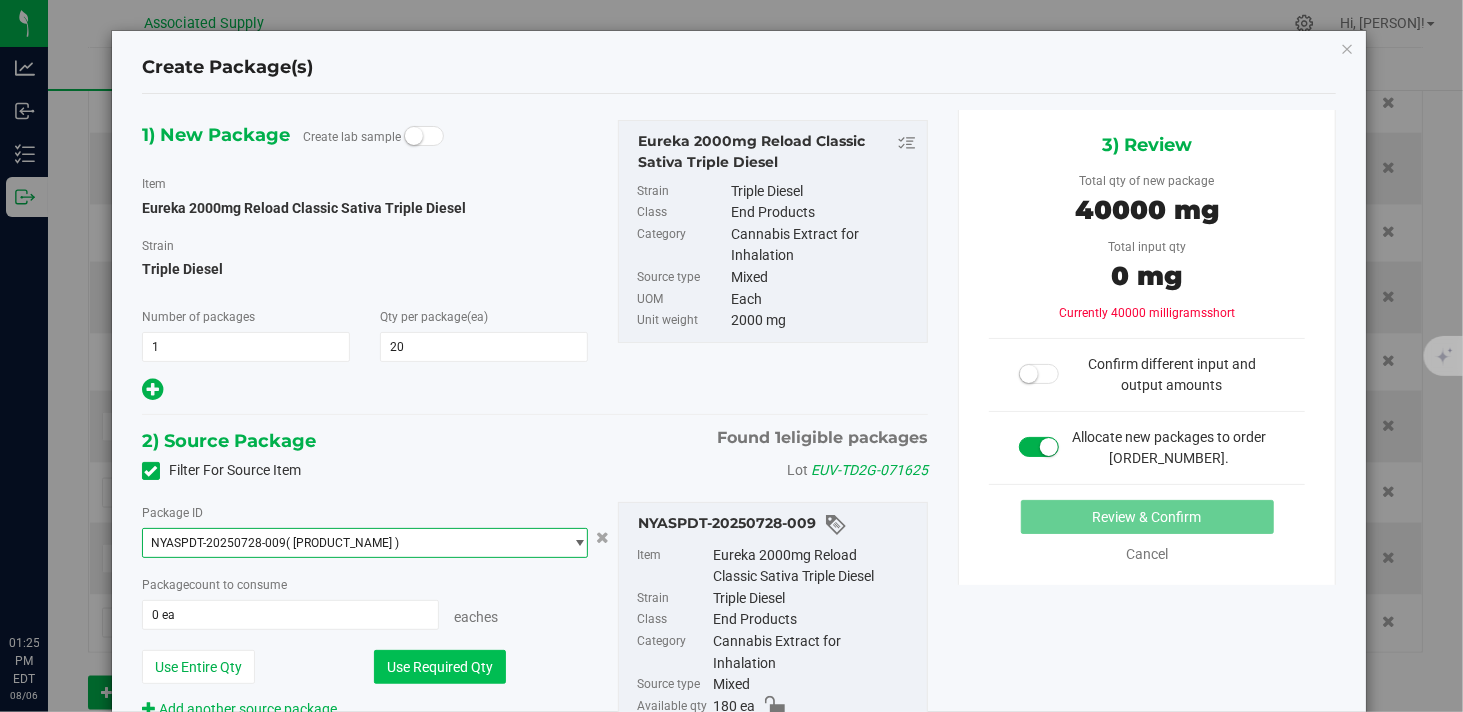 click on "Use Required Qty" at bounding box center [440, 667] 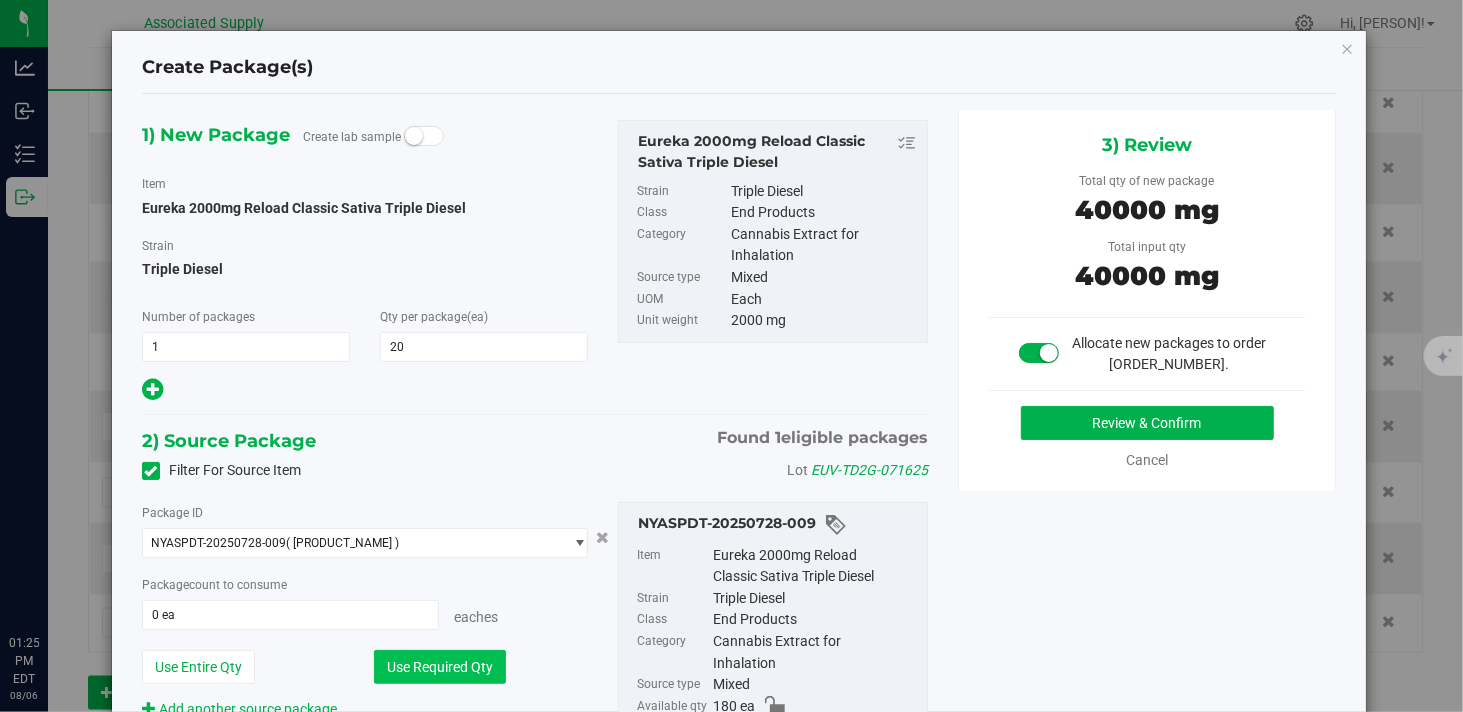 type on "20 ea" 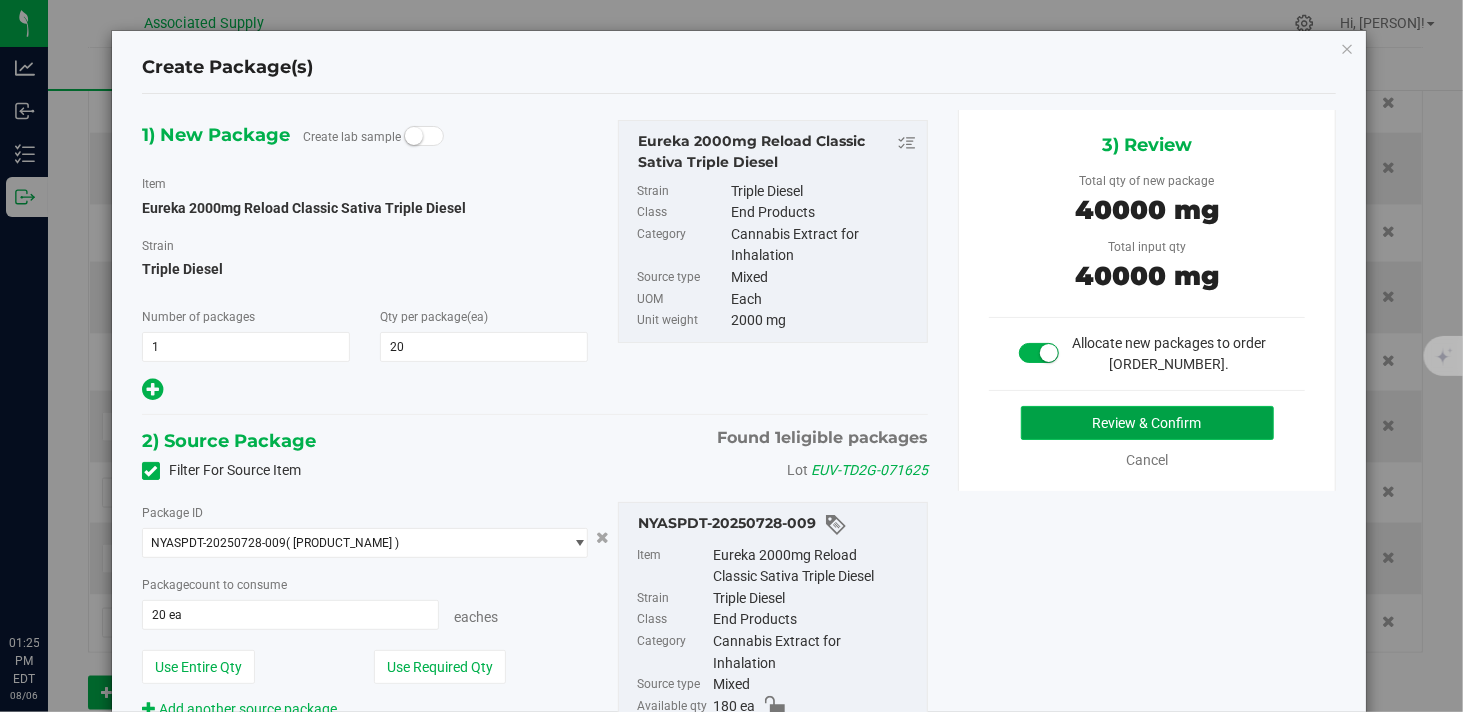 click on "Review & Confirm" at bounding box center [1147, 423] 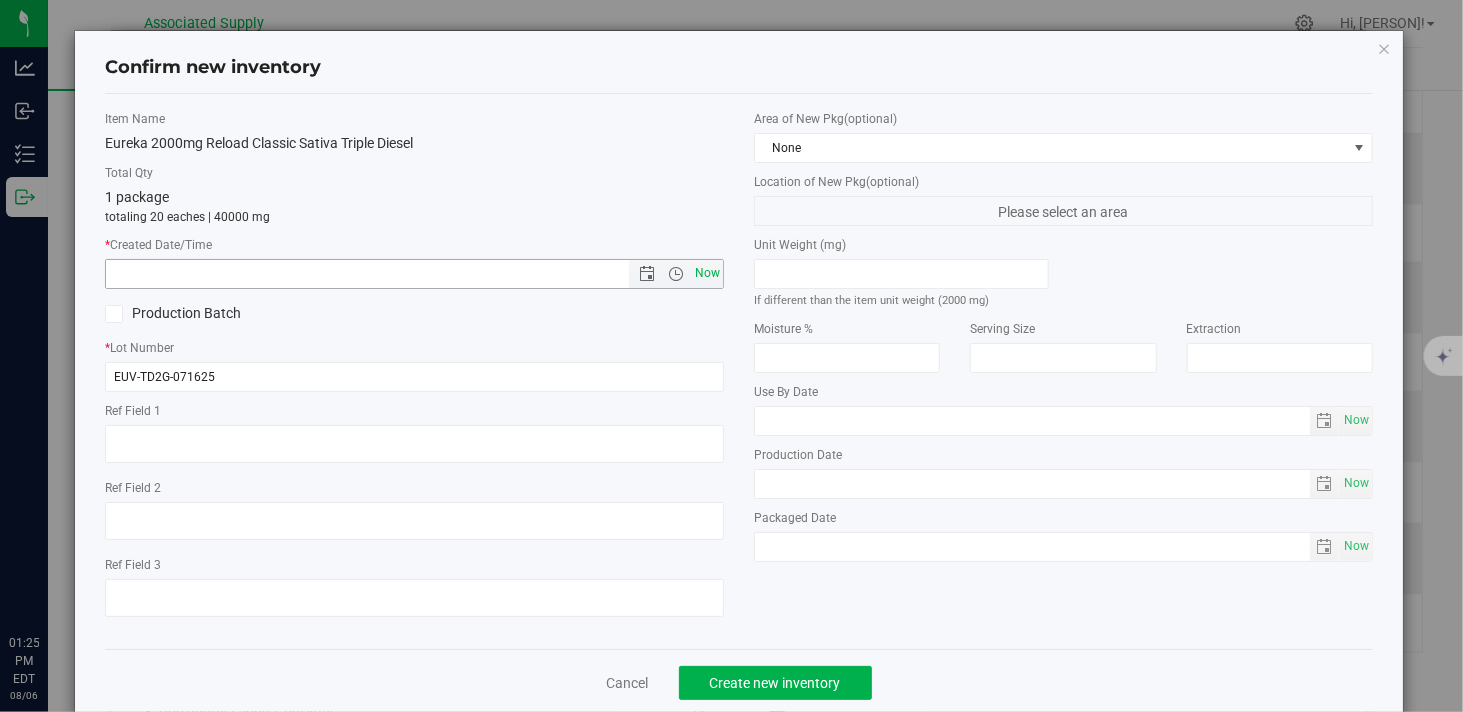 click on "Now" at bounding box center [708, 273] 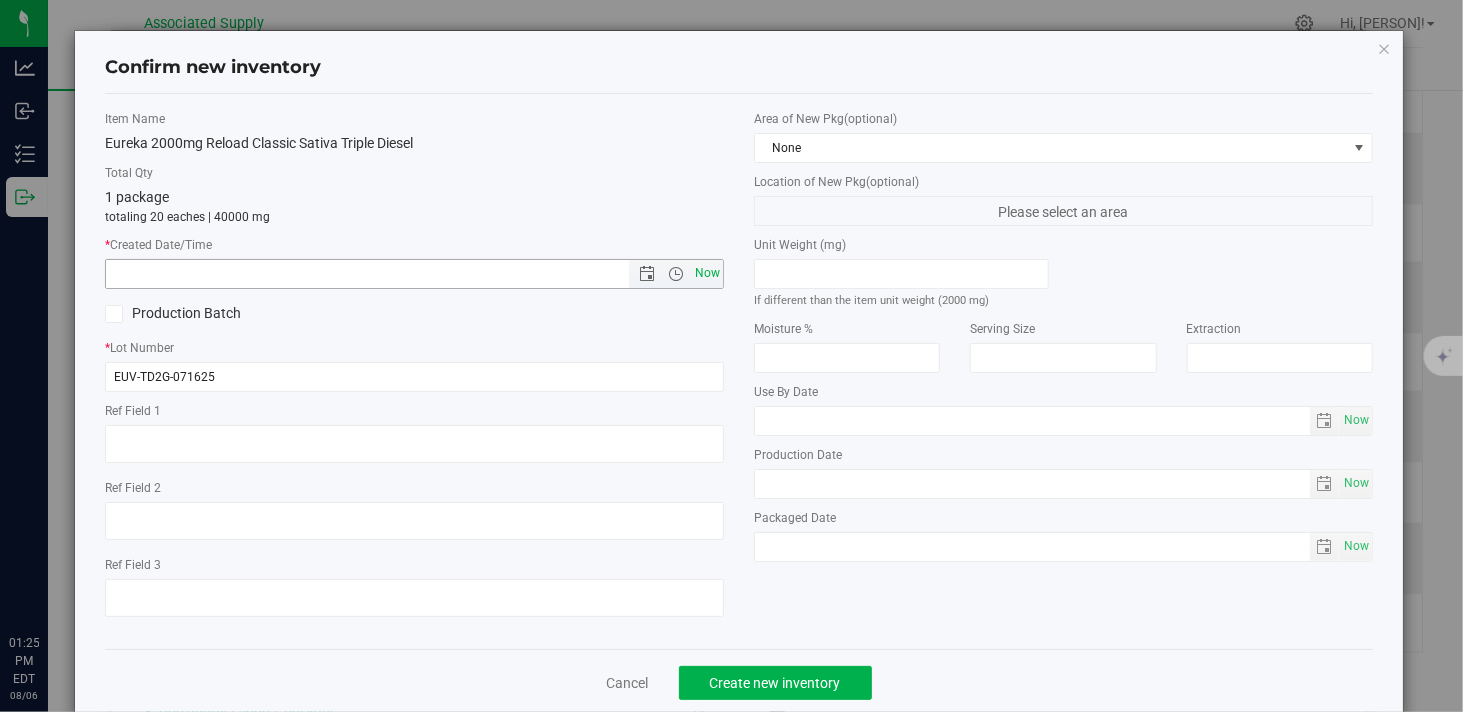 type on "[DATE] [TIME]" 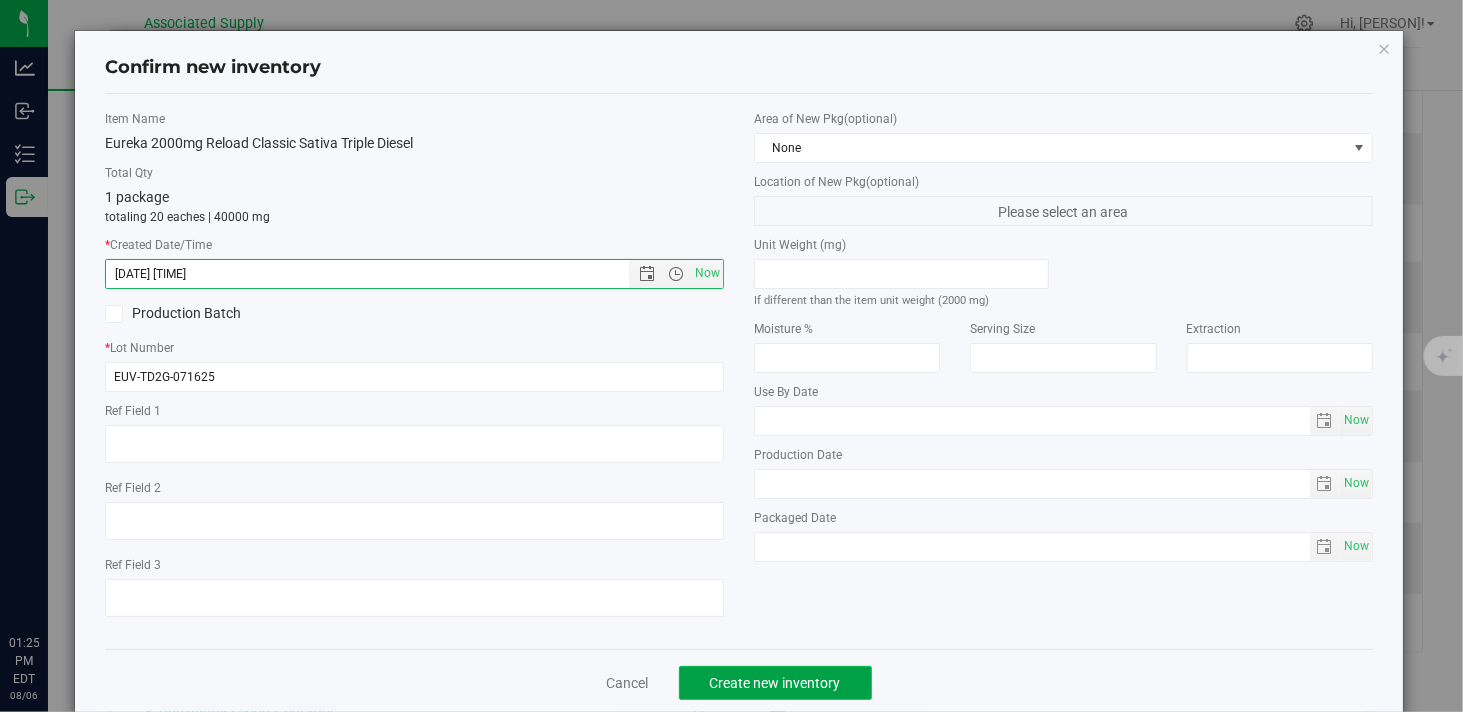 click on "Create new inventory" 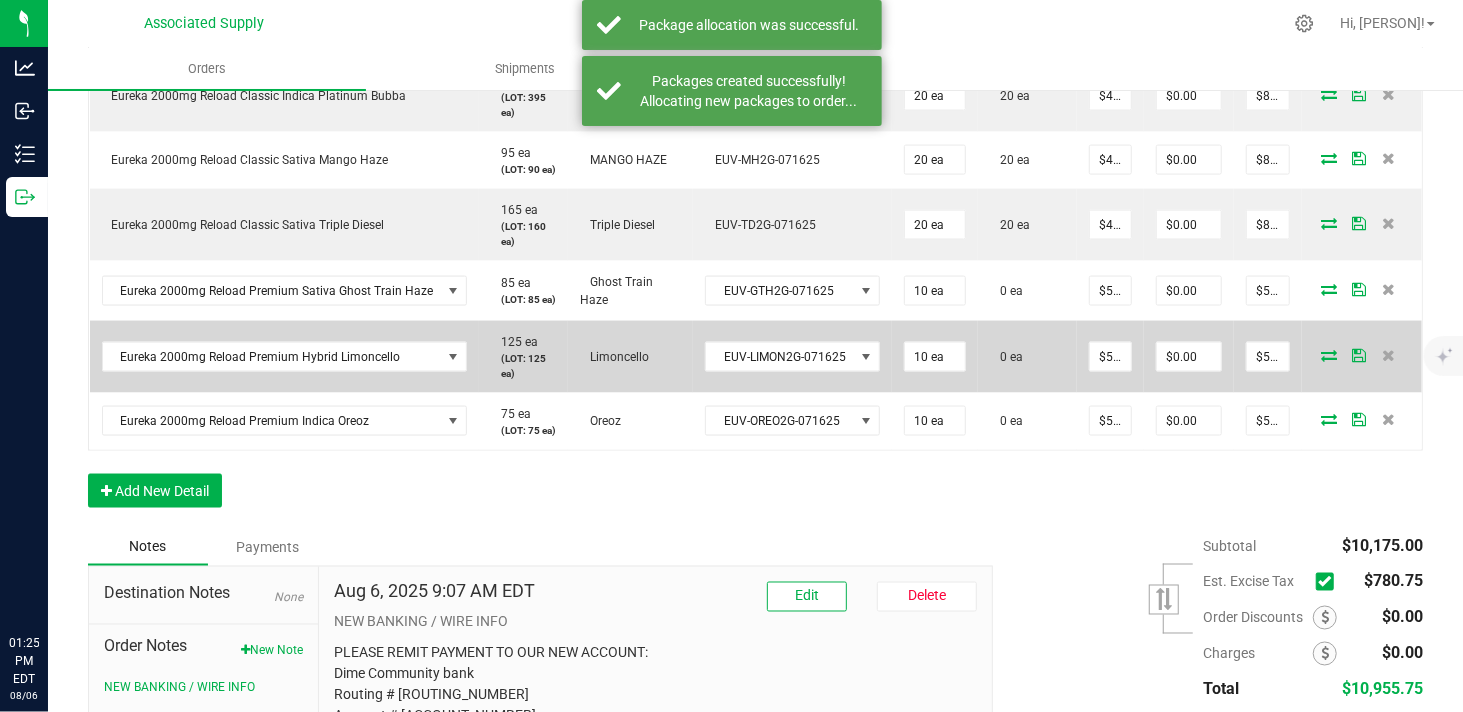 scroll, scrollTop: 1684, scrollLeft: 0, axis: vertical 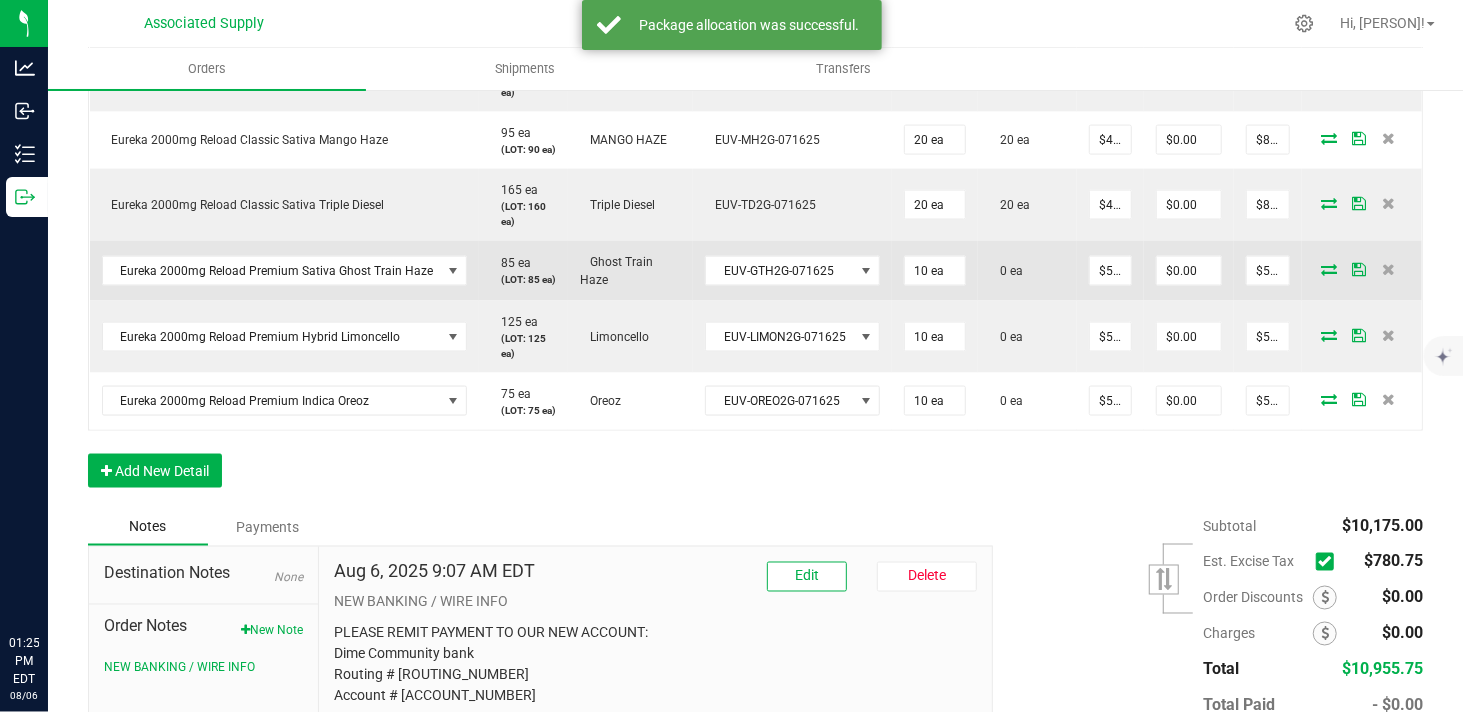 click at bounding box center [1329, 269] 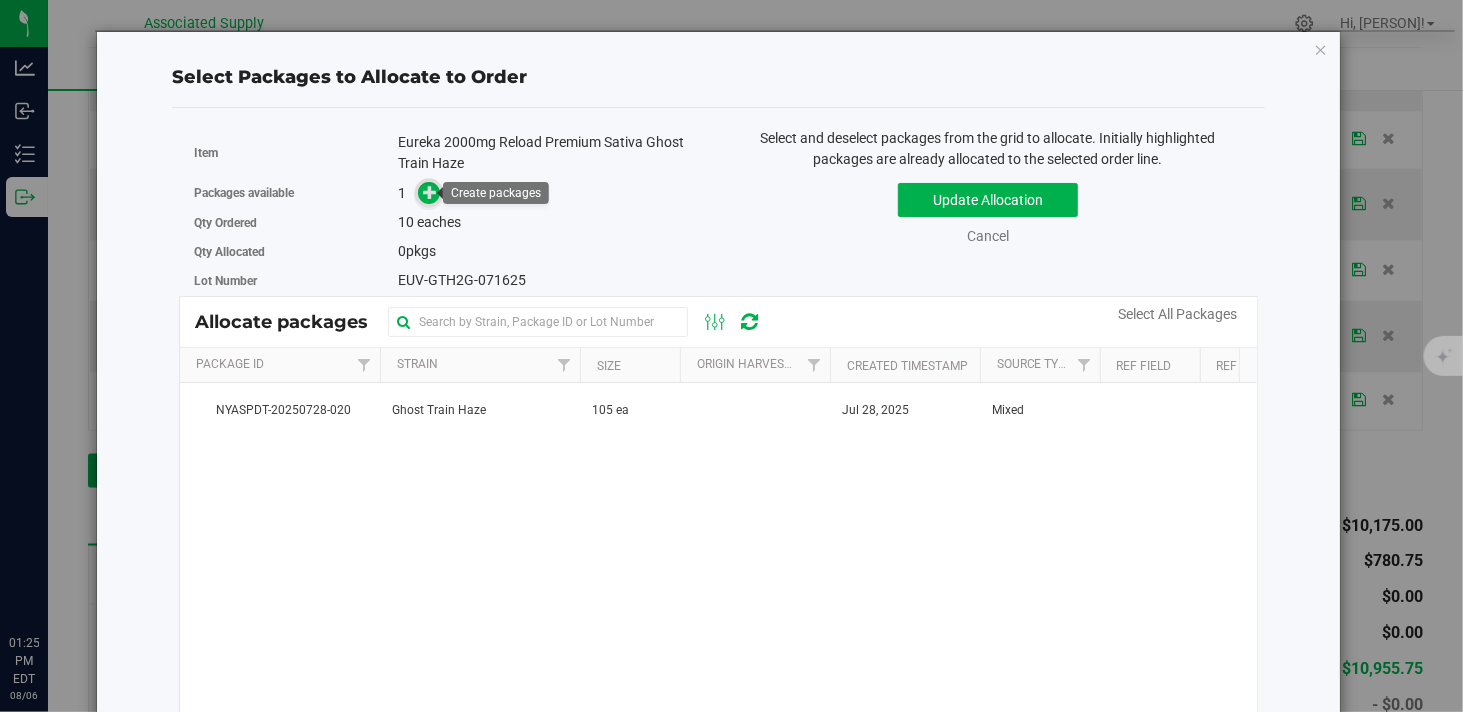 click at bounding box center [430, 192] 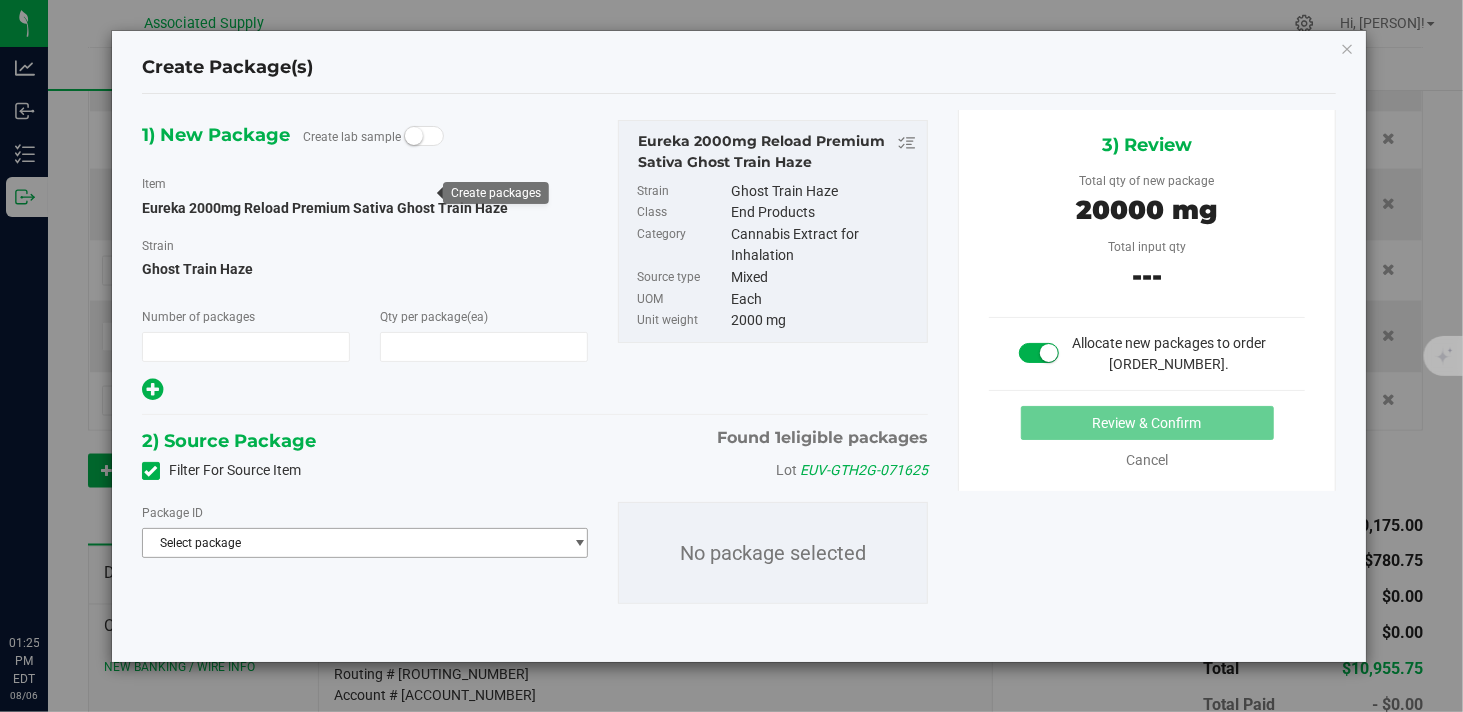 type on "1" 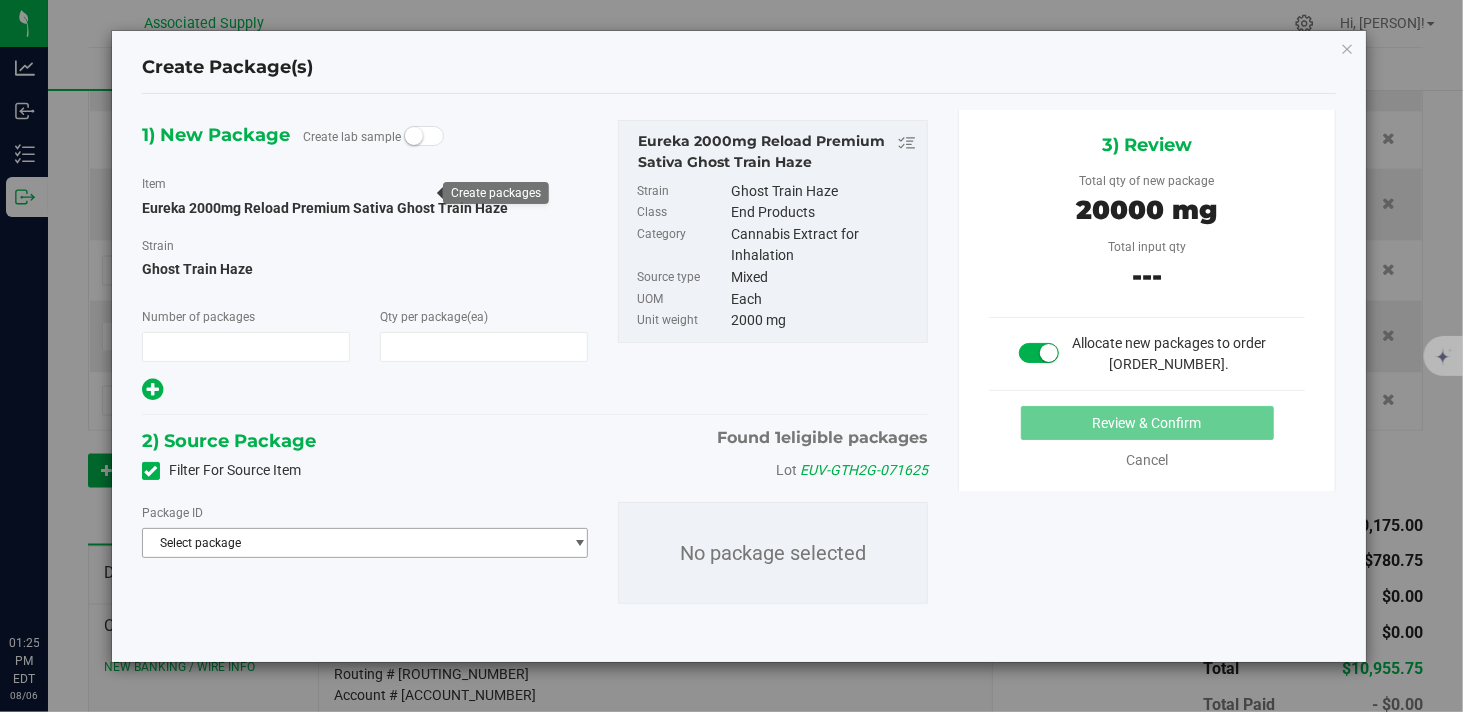 type on "10" 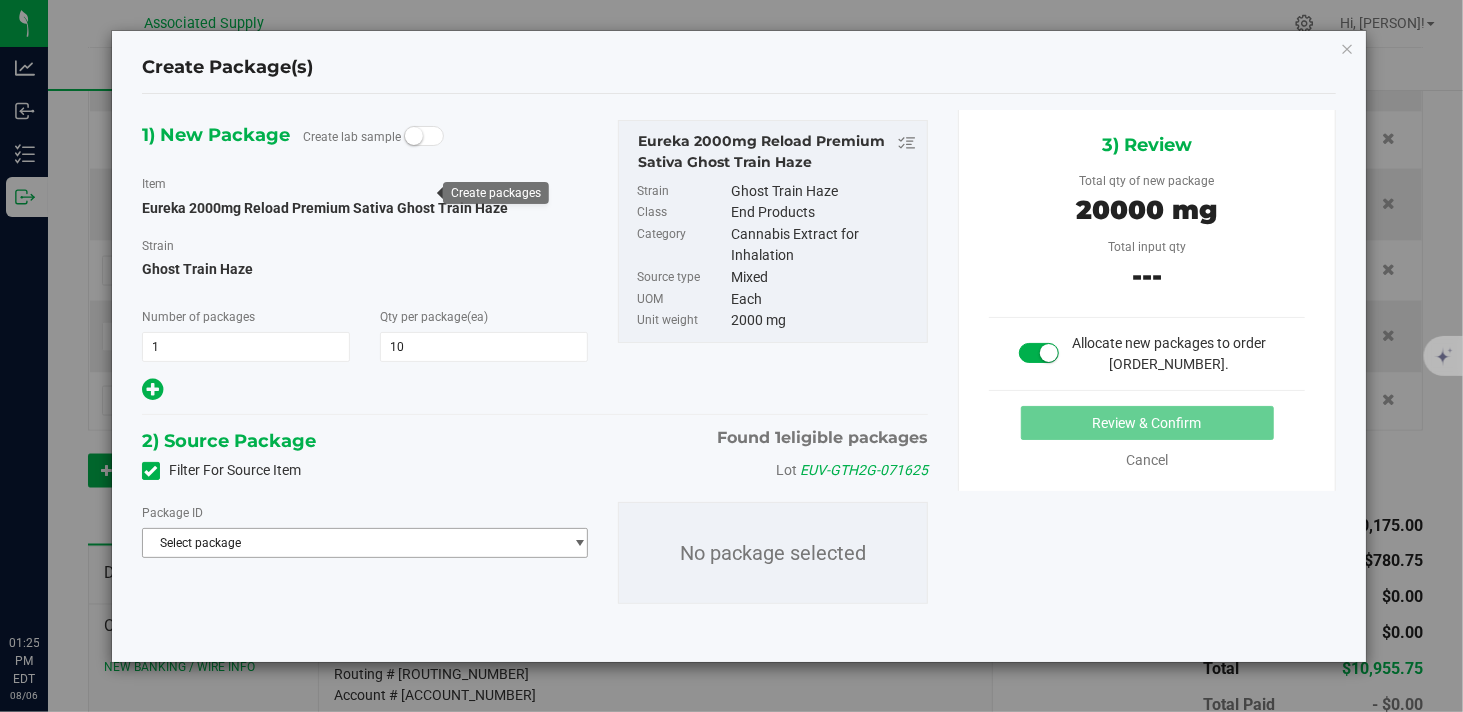 click on "Select package" at bounding box center [352, 543] 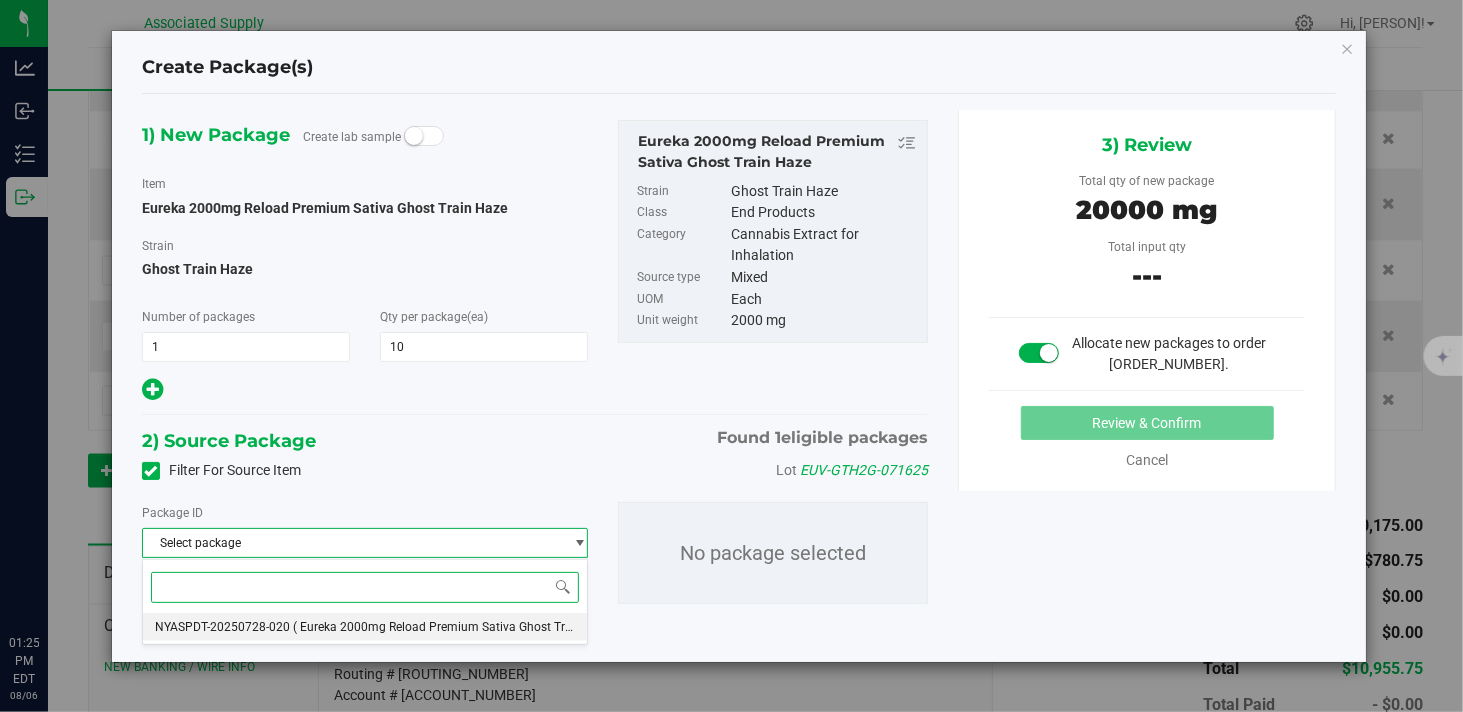 click on "(
Eureka 2000mg Reload Premium Sativa Ghost Train Haze
)" at bounding box center [456, 627] 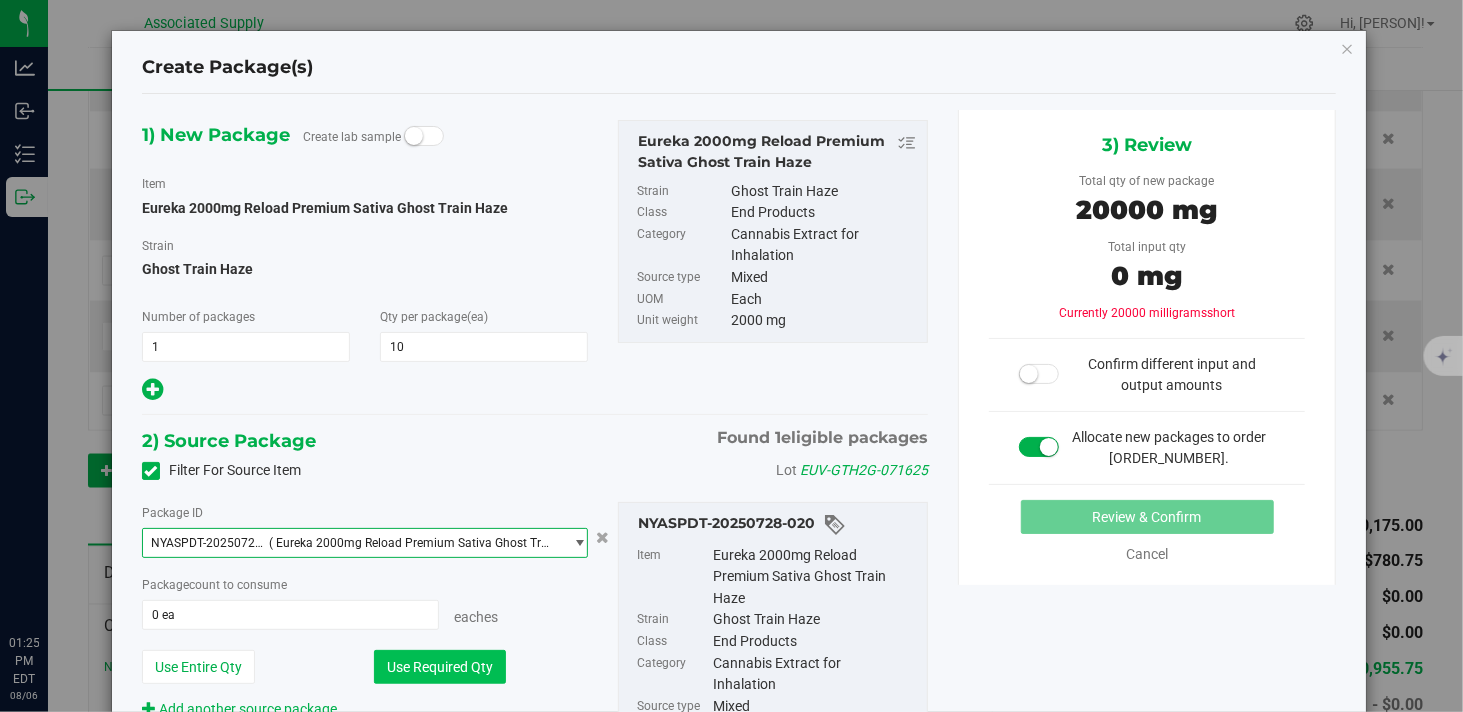 click on "Use Required Qty" at bounding box center [440, 667] 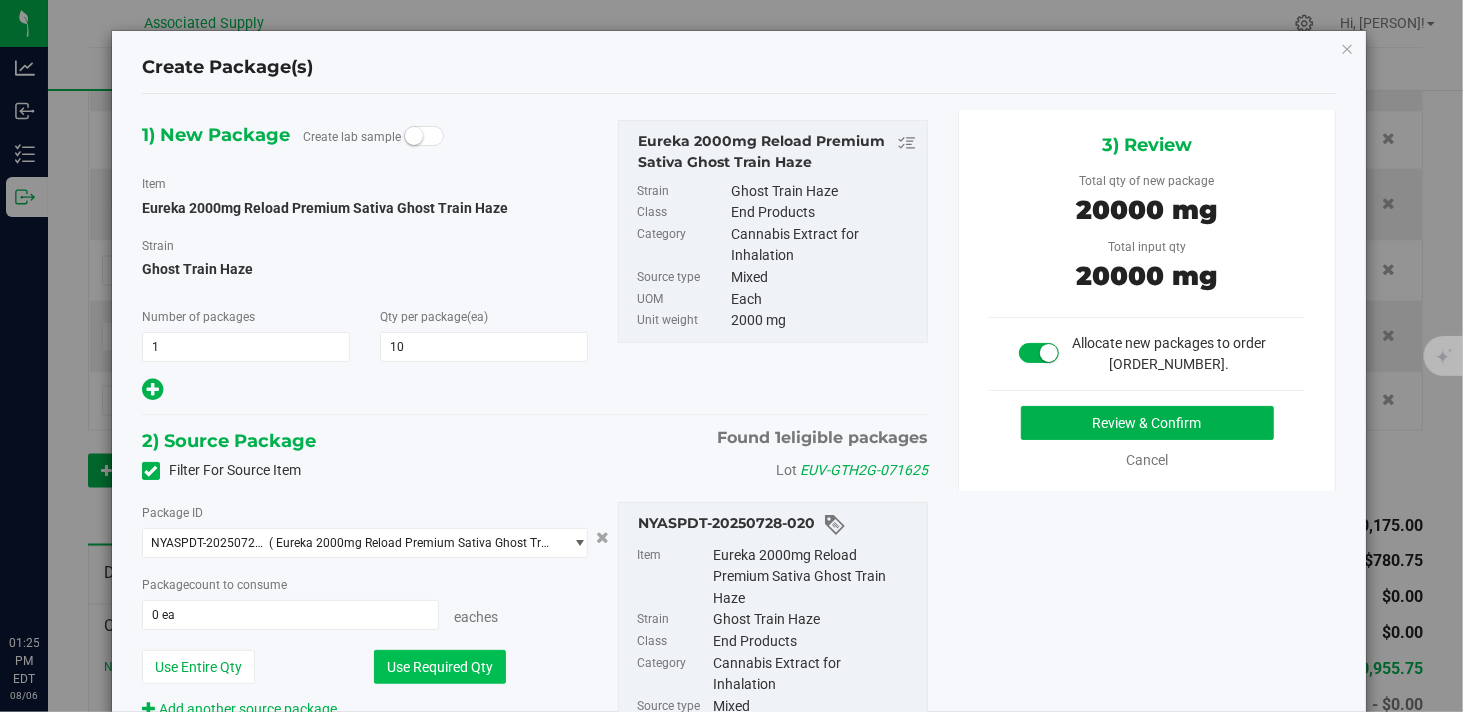 type on "10 ea" 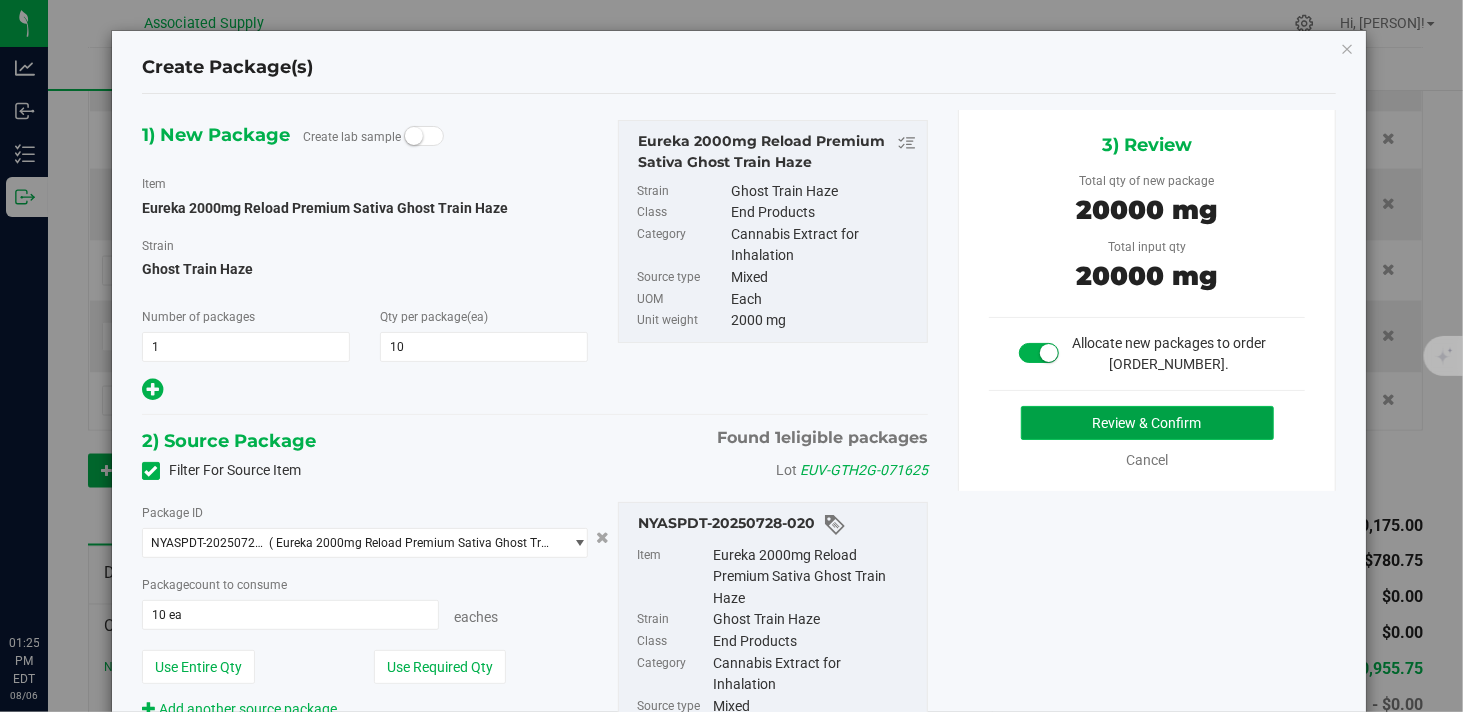 click on "Review & Confirm" at bounding box center [1147, 423] 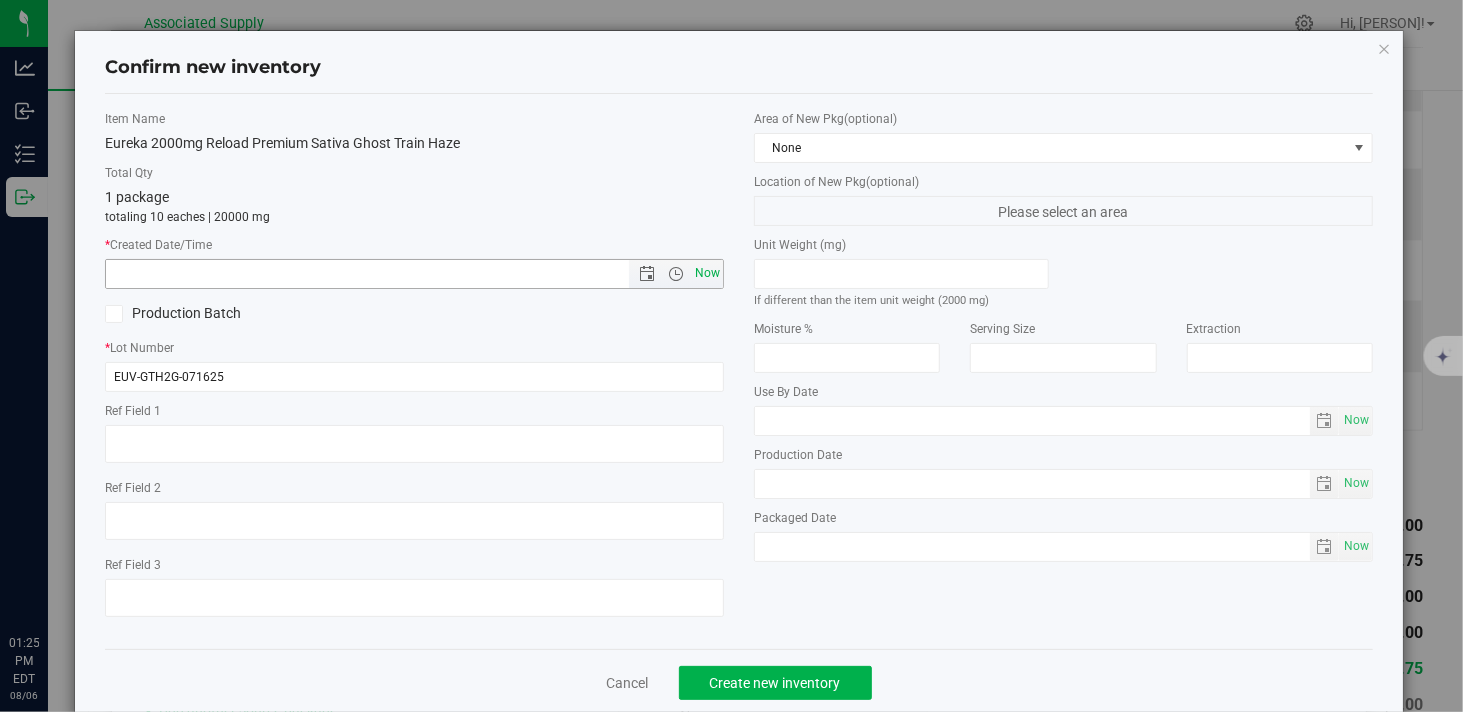 click on "Now" at bounding box center [708, 273] 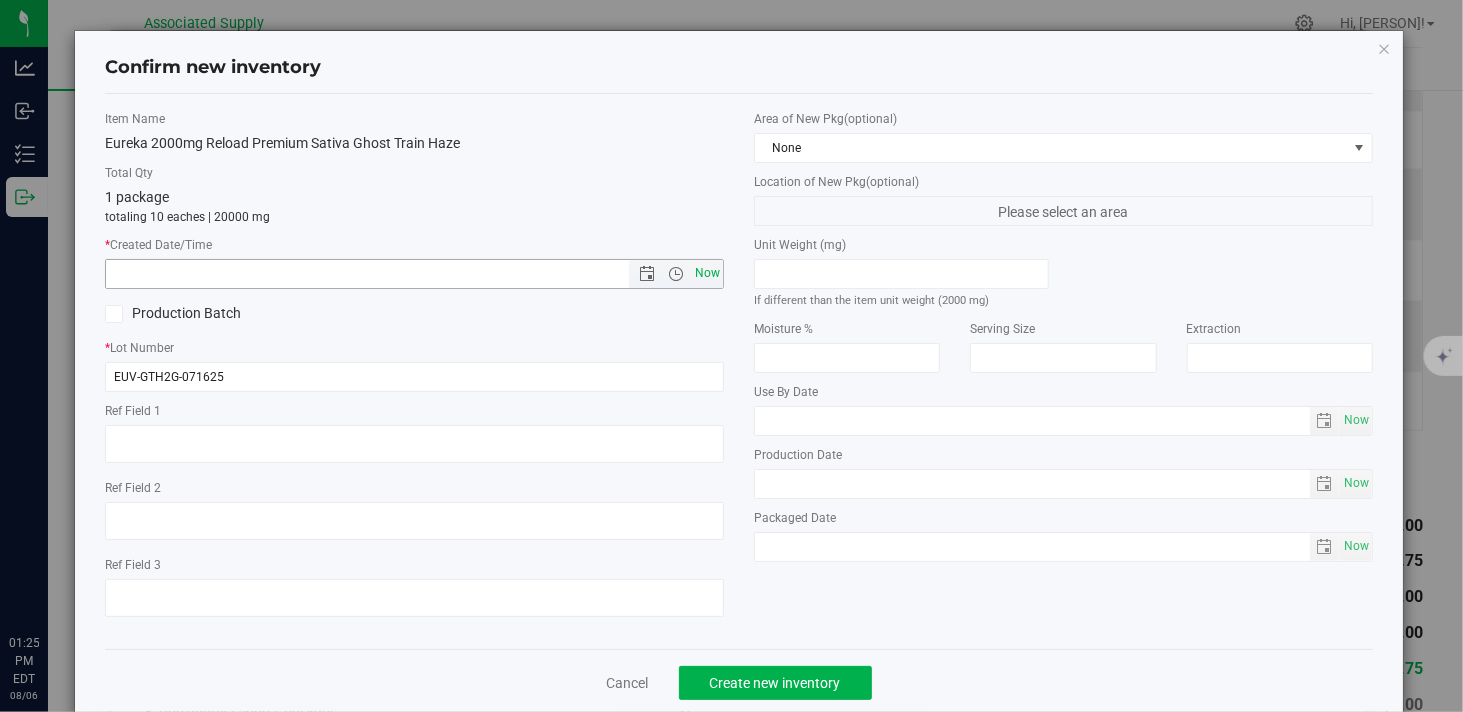 type on "[DATE] [TIME]" 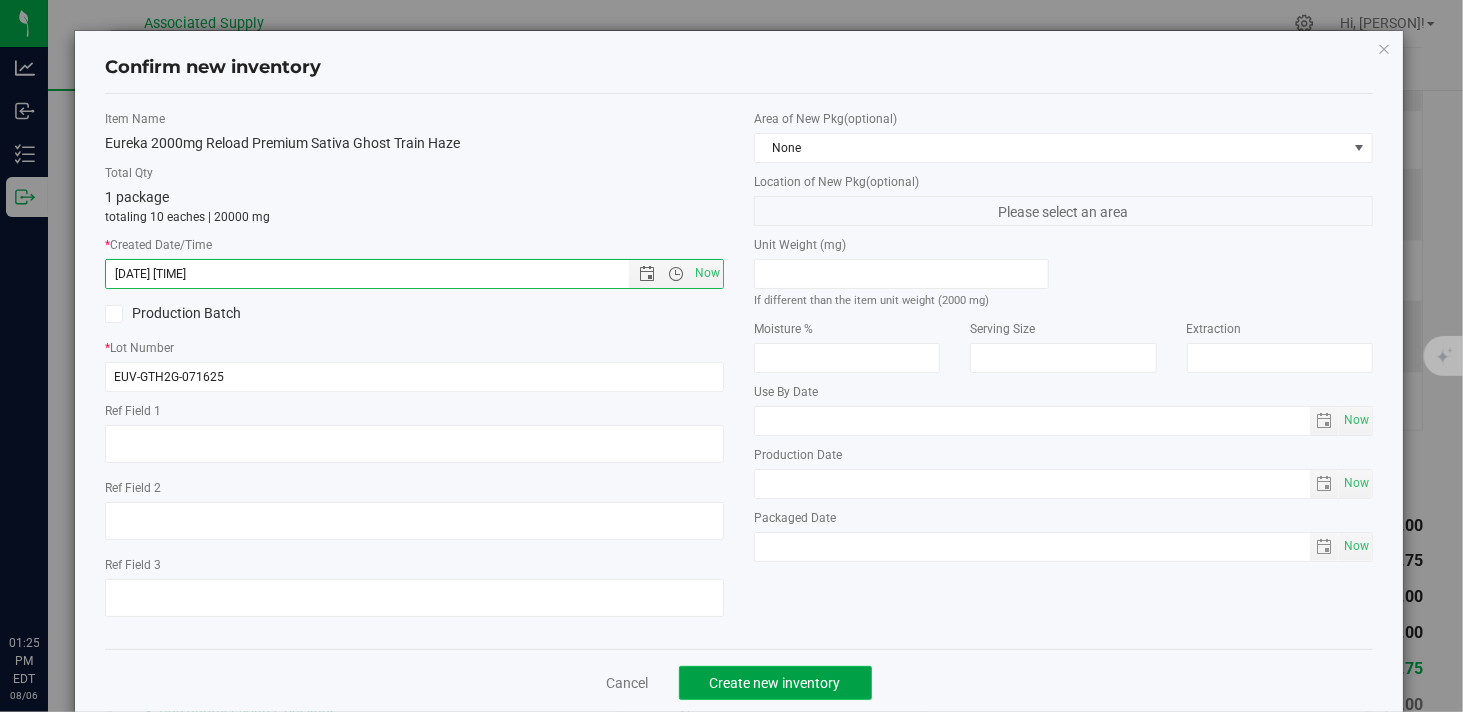 click on "Create new inventory" 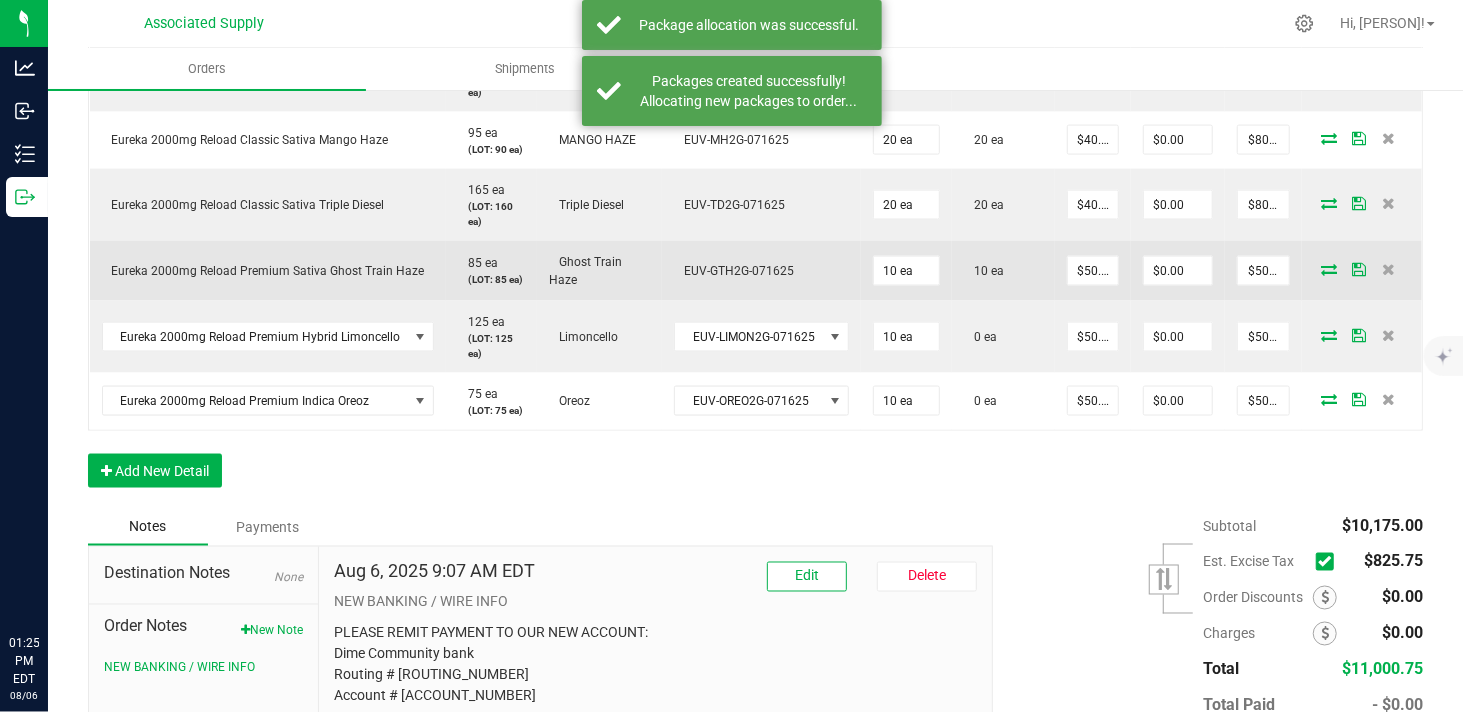 scroll, scrollTop: 1684, scrollLeft: 0, axis: vertical 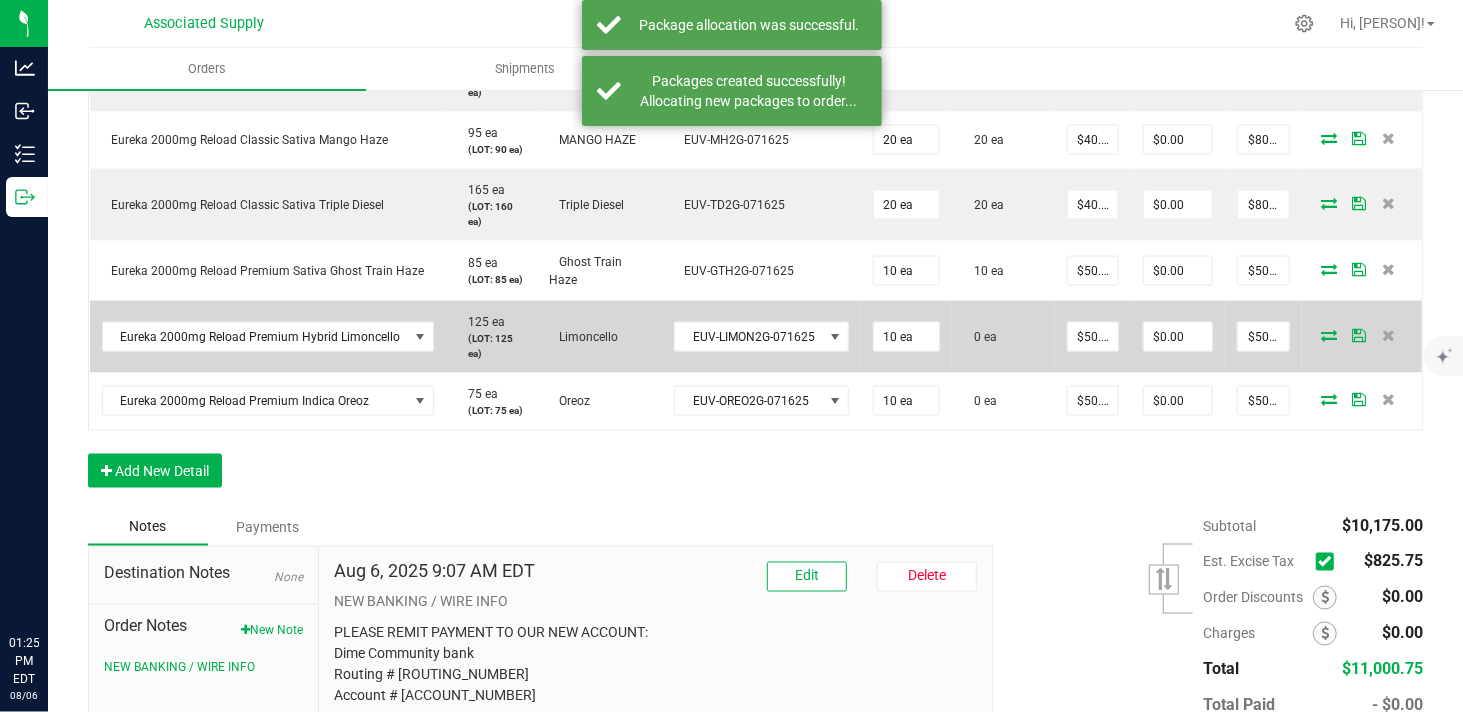 click at bounding box center [1329, 335] 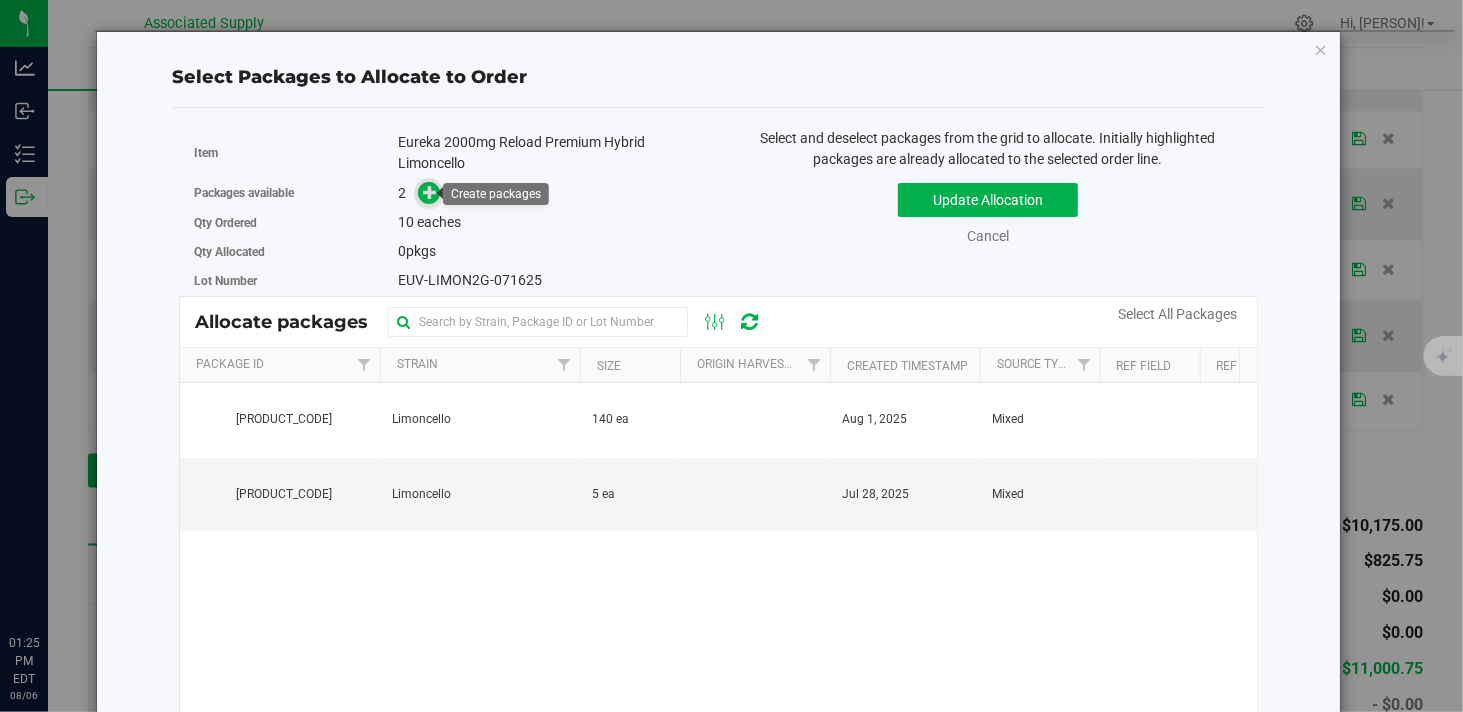 click at bounding box center (430, 192) 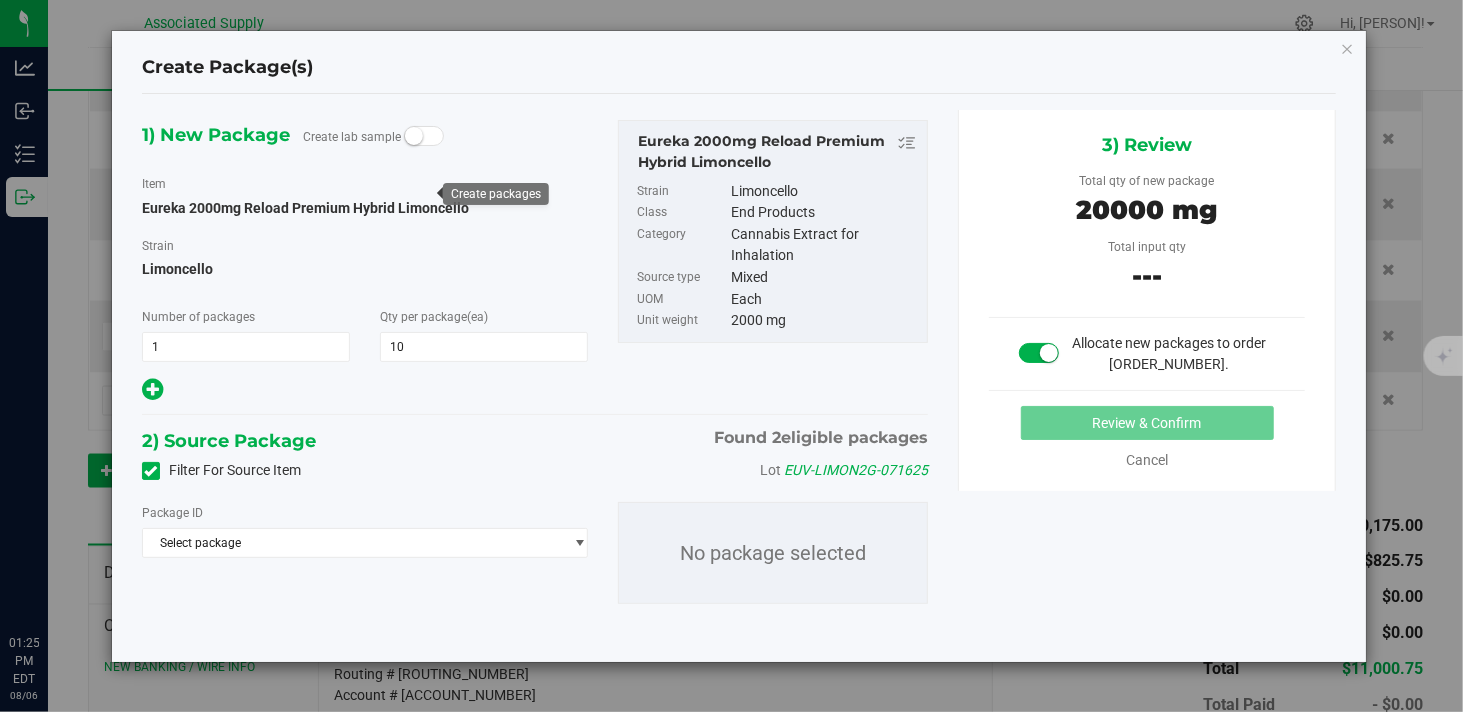 type on "10" 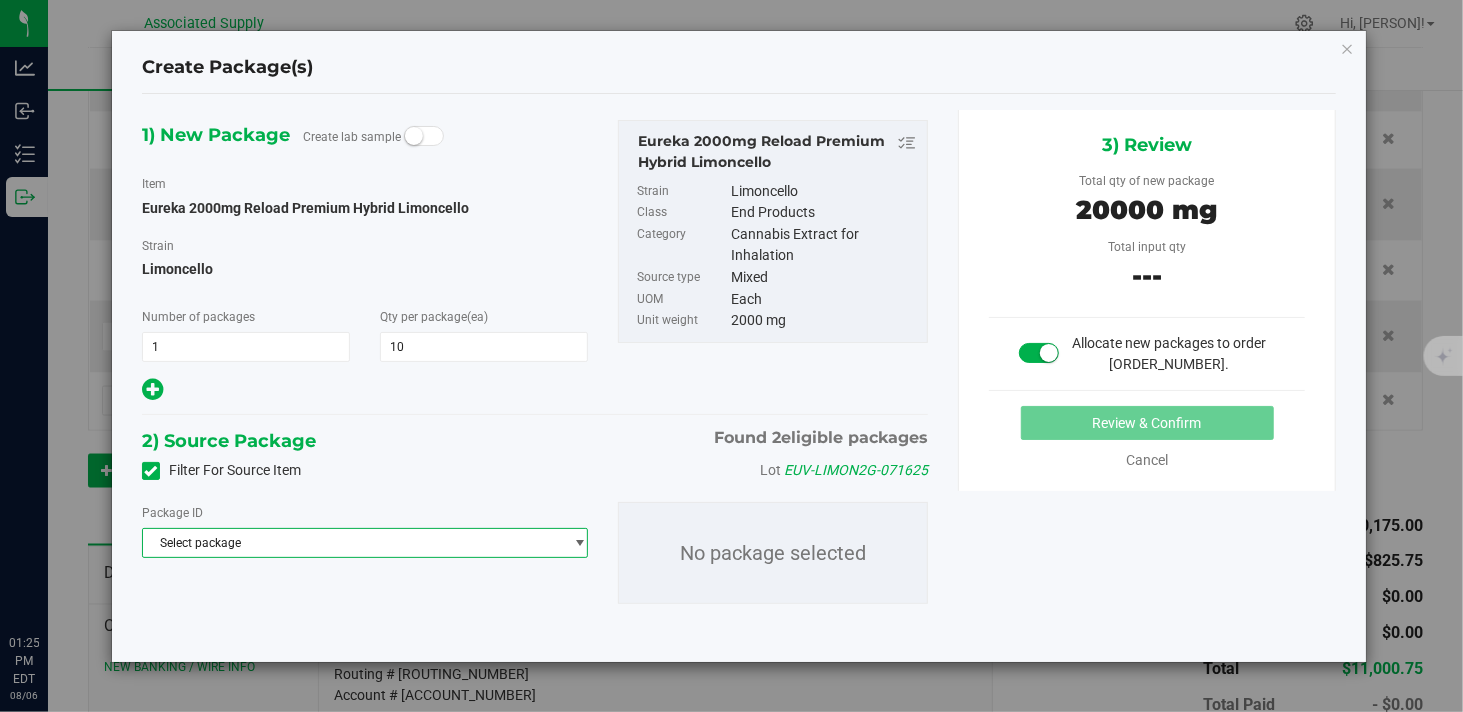 click on "Select package" at bounding box center (352, 543) 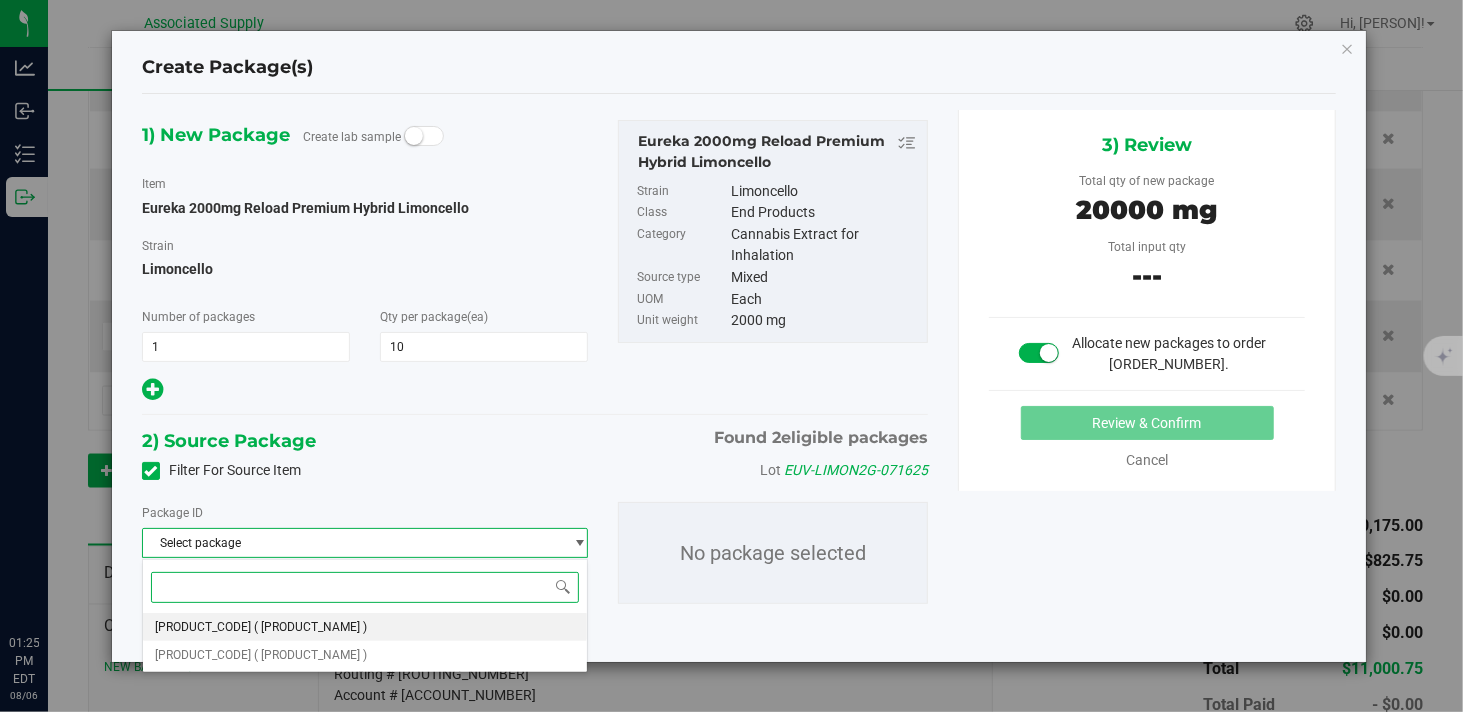 click on "(
[PRODUCT_NAME]
)" at bounding box center (310, 627) 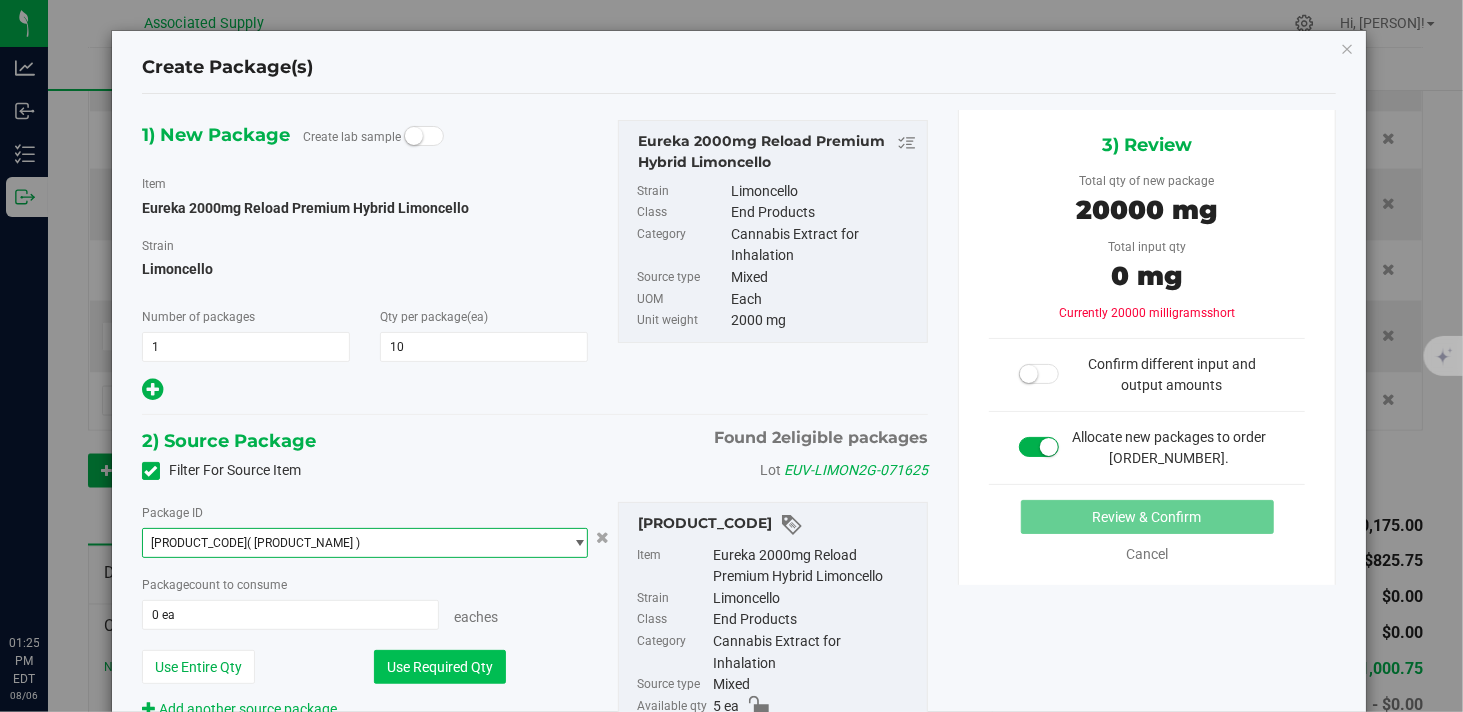 click on "Use Required Qty" at bounding box center [440, 667] 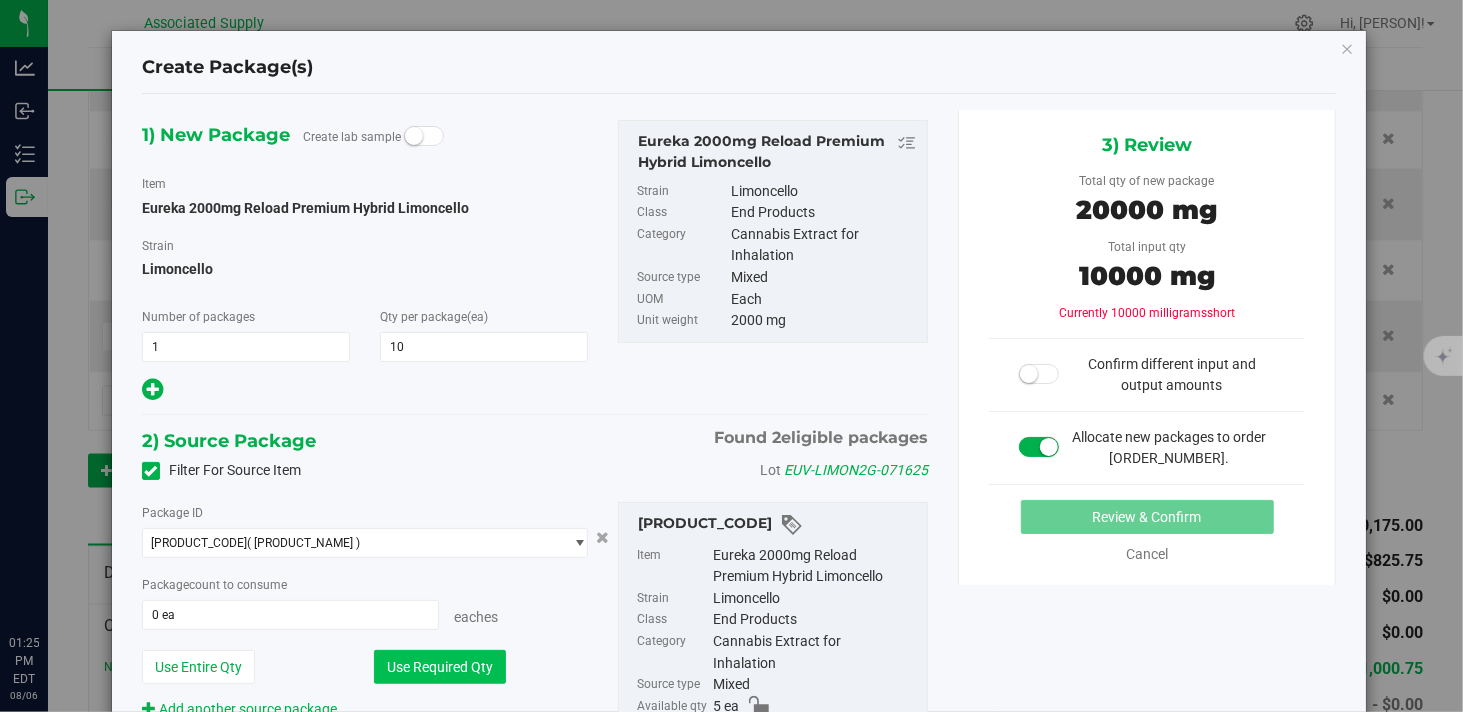 type on "5 ea" 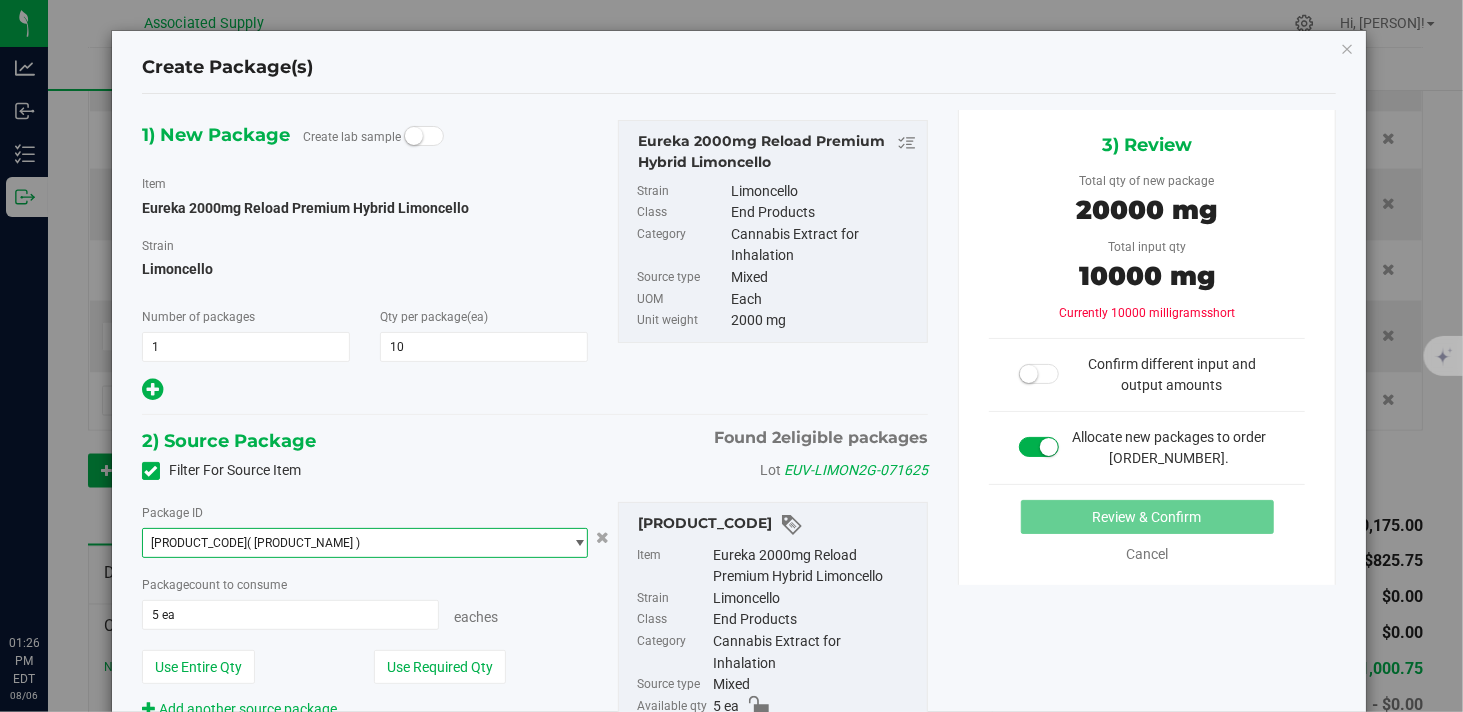click at bounding box center [579, 543] 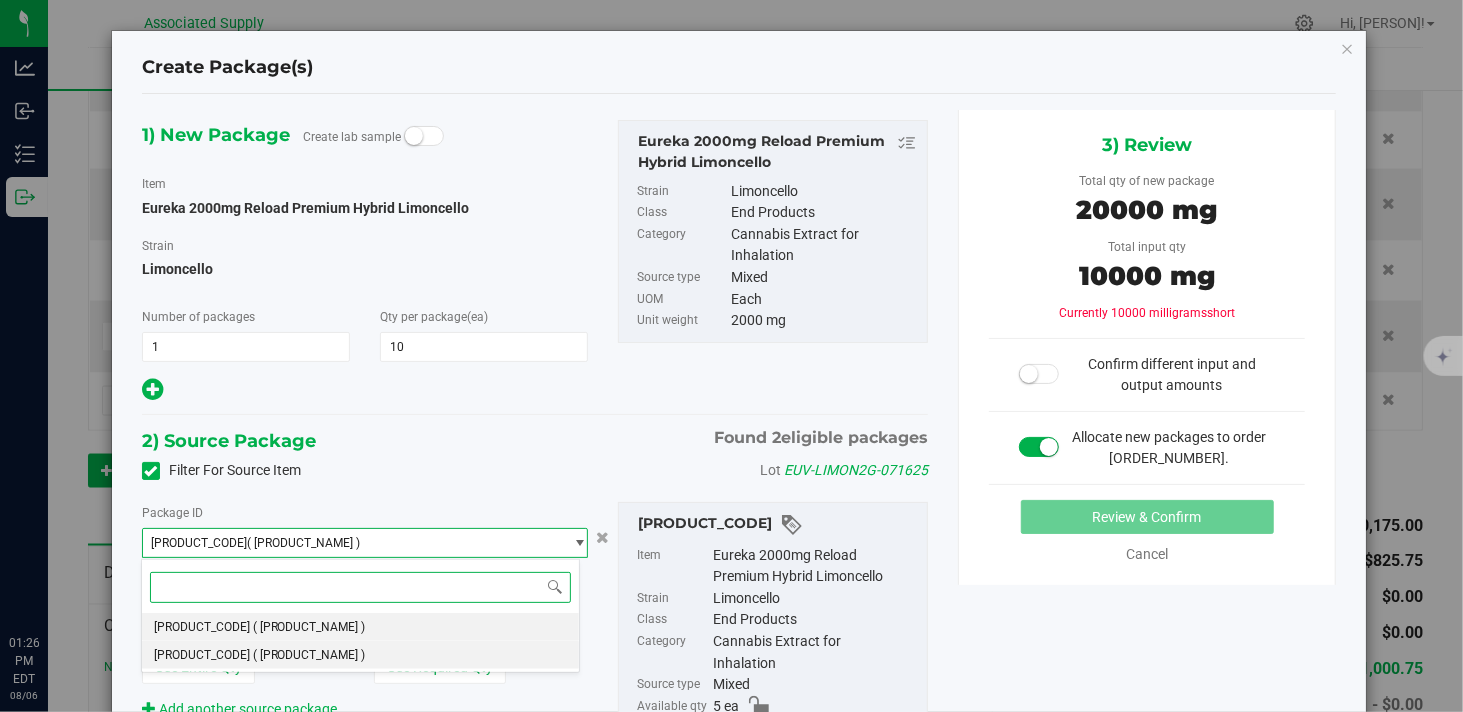 click on "(
[PRODUCT_NAME]
)" at bounding box center [309, 655] 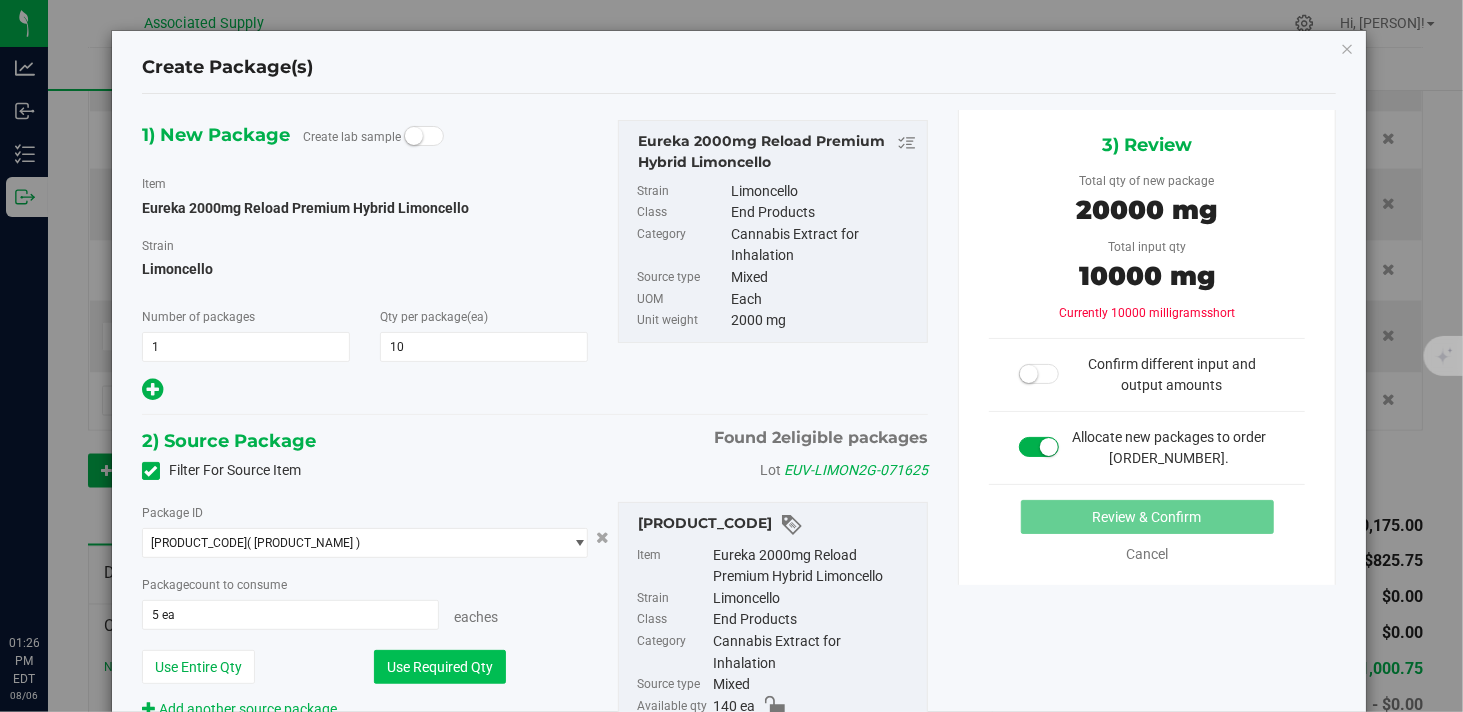 click on "Use Required Qty" at bounding box center (440, 667) 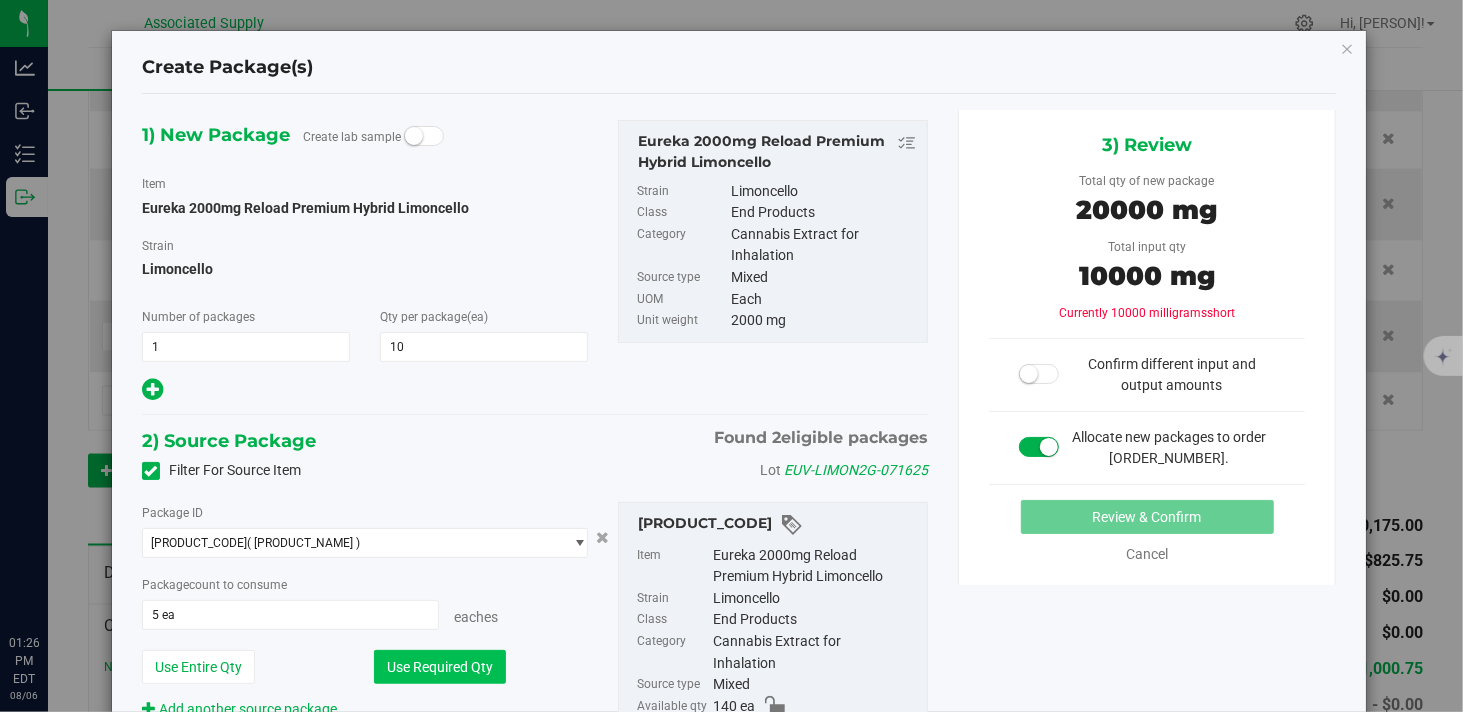 type on "10 ea" 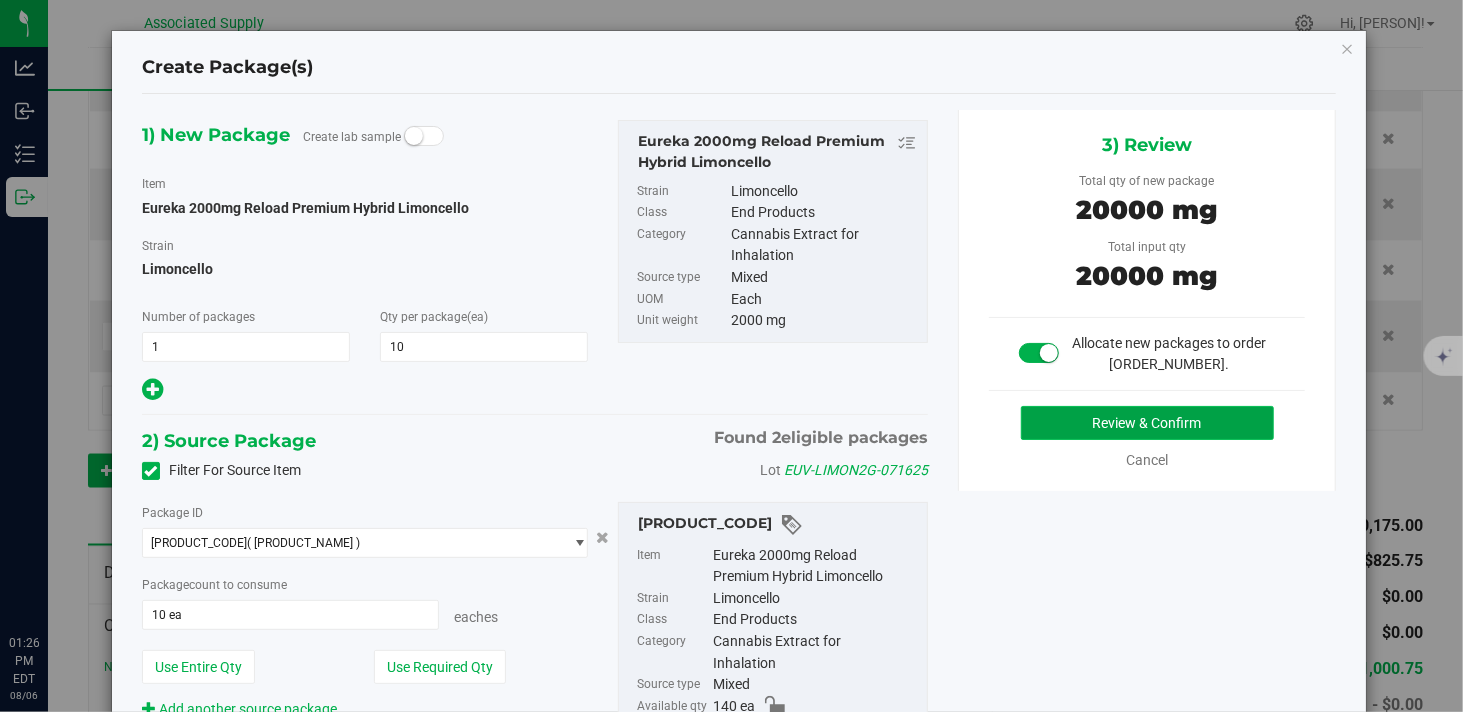click on "Review & Confirm" at bounding box center [1147, 423] 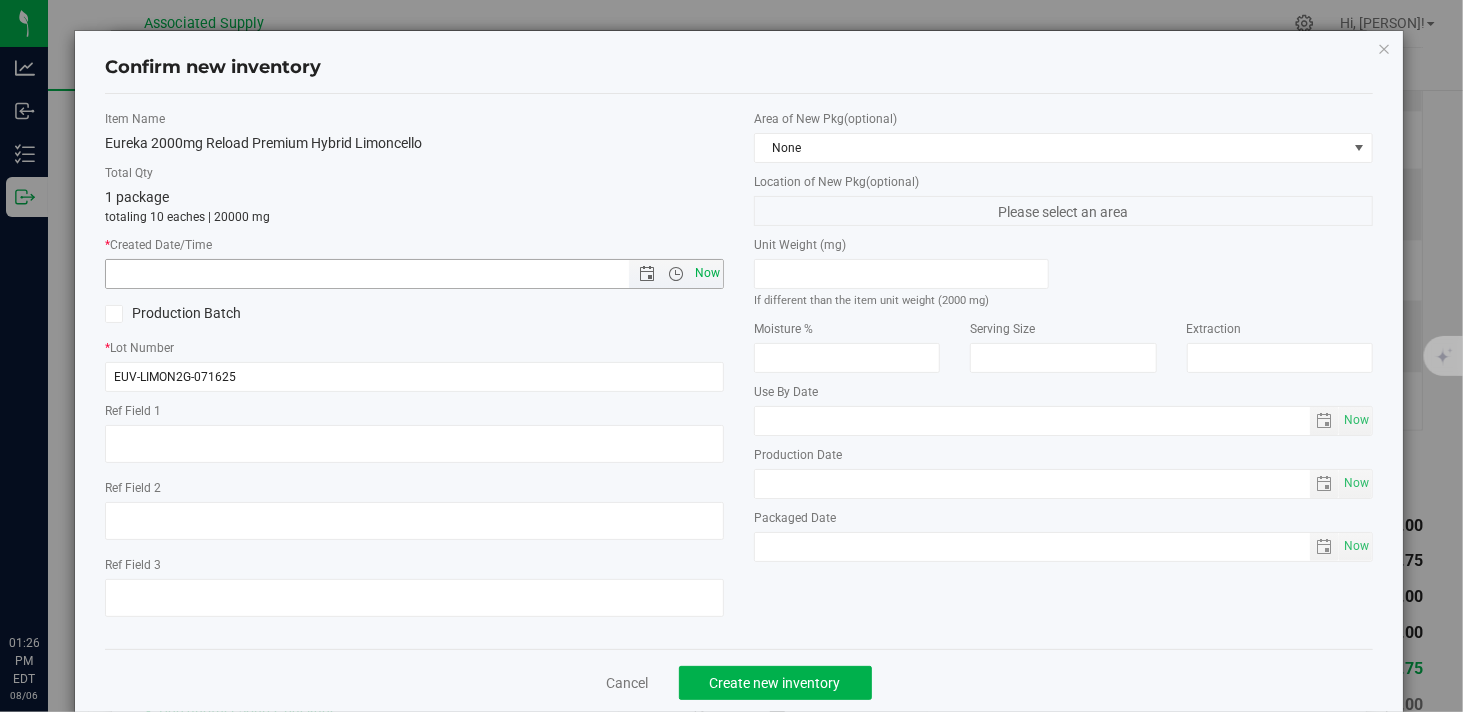 click on "Now" at bounding box center (708, 273) 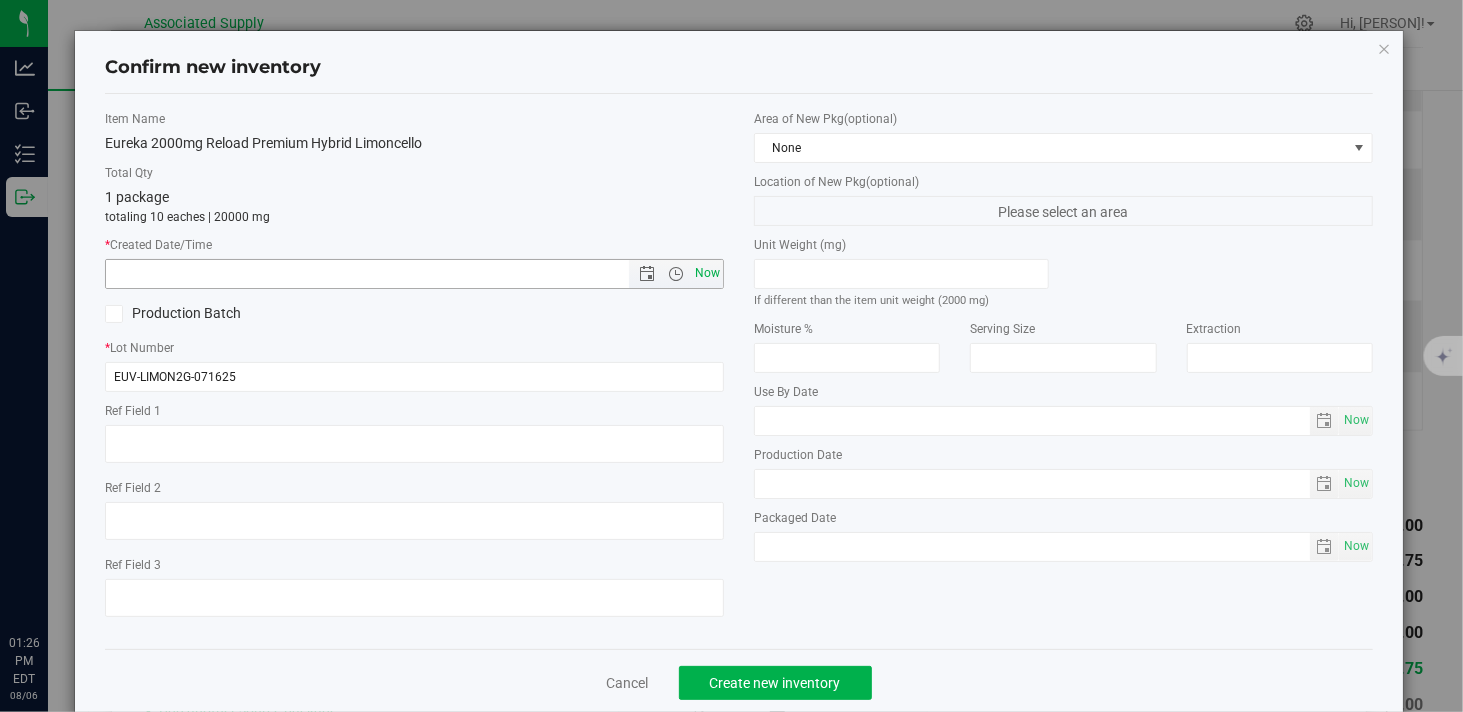 type on "8/6/2025 1:26 PM" 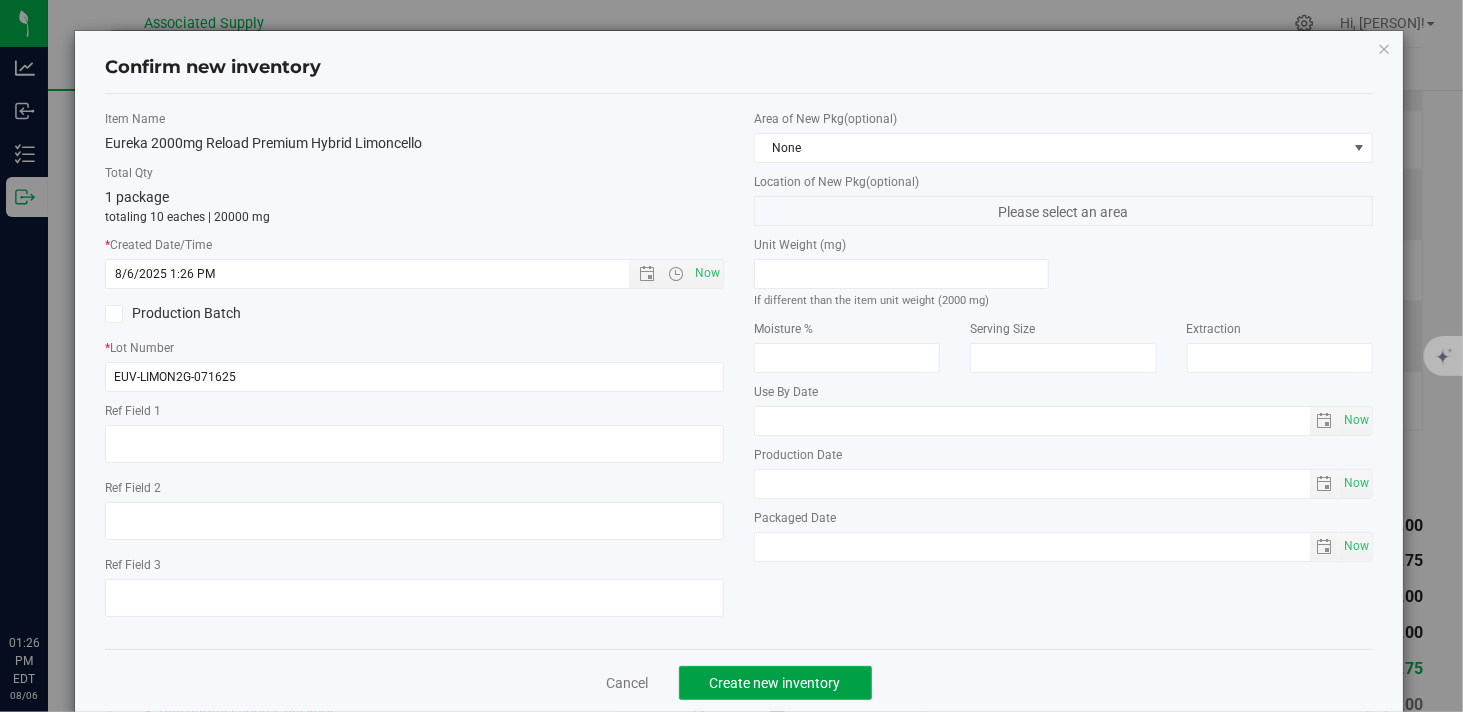 click on "Create new inventory" 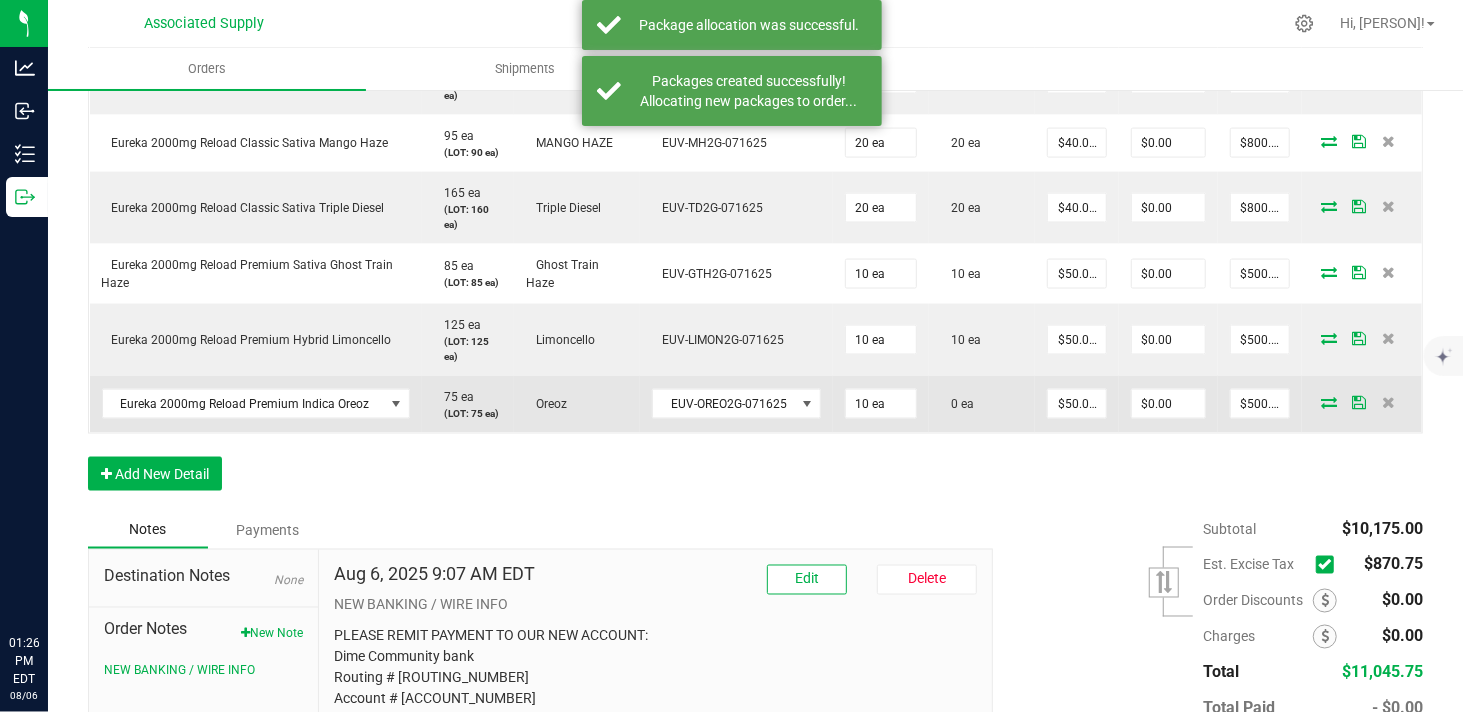 scroll, scrollTop: 1684, scrollLeft: 0, axis: vertical 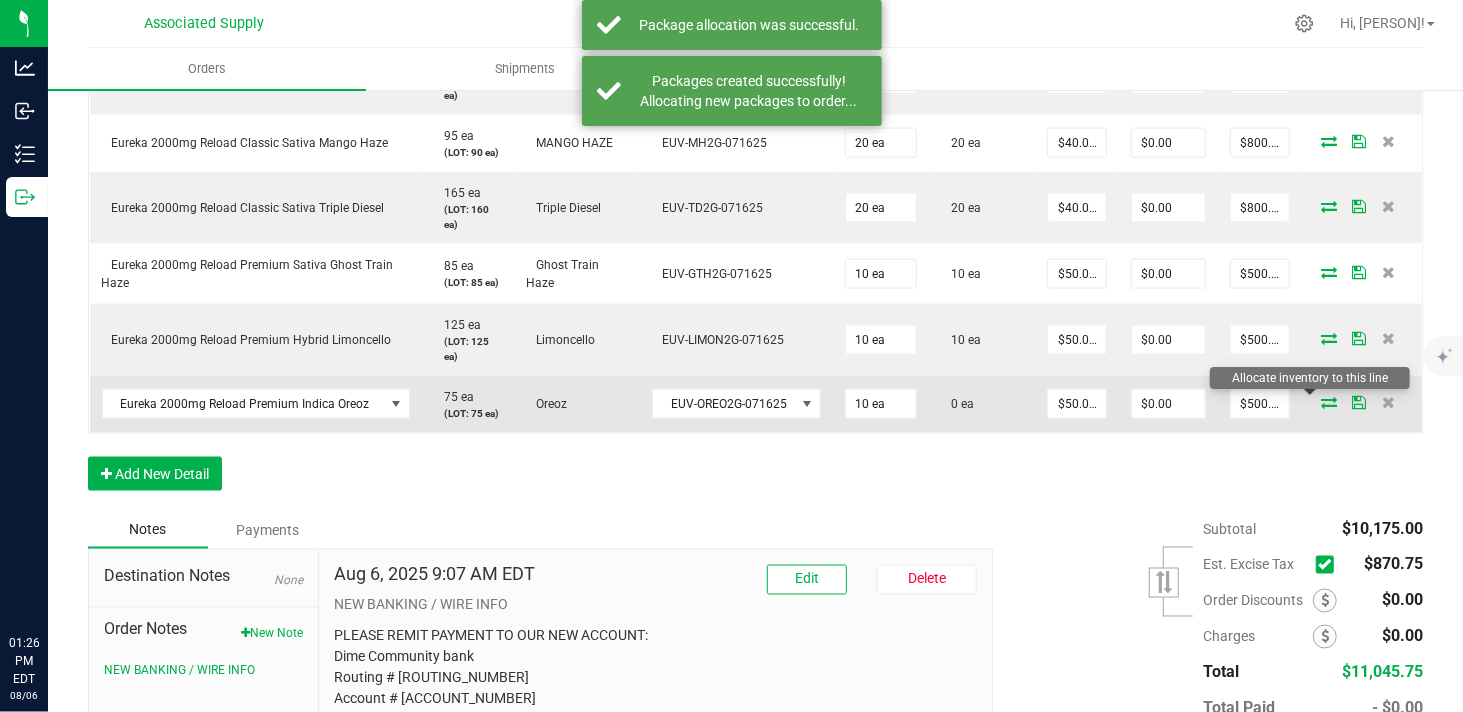 click at bounding box center [1329, 402] 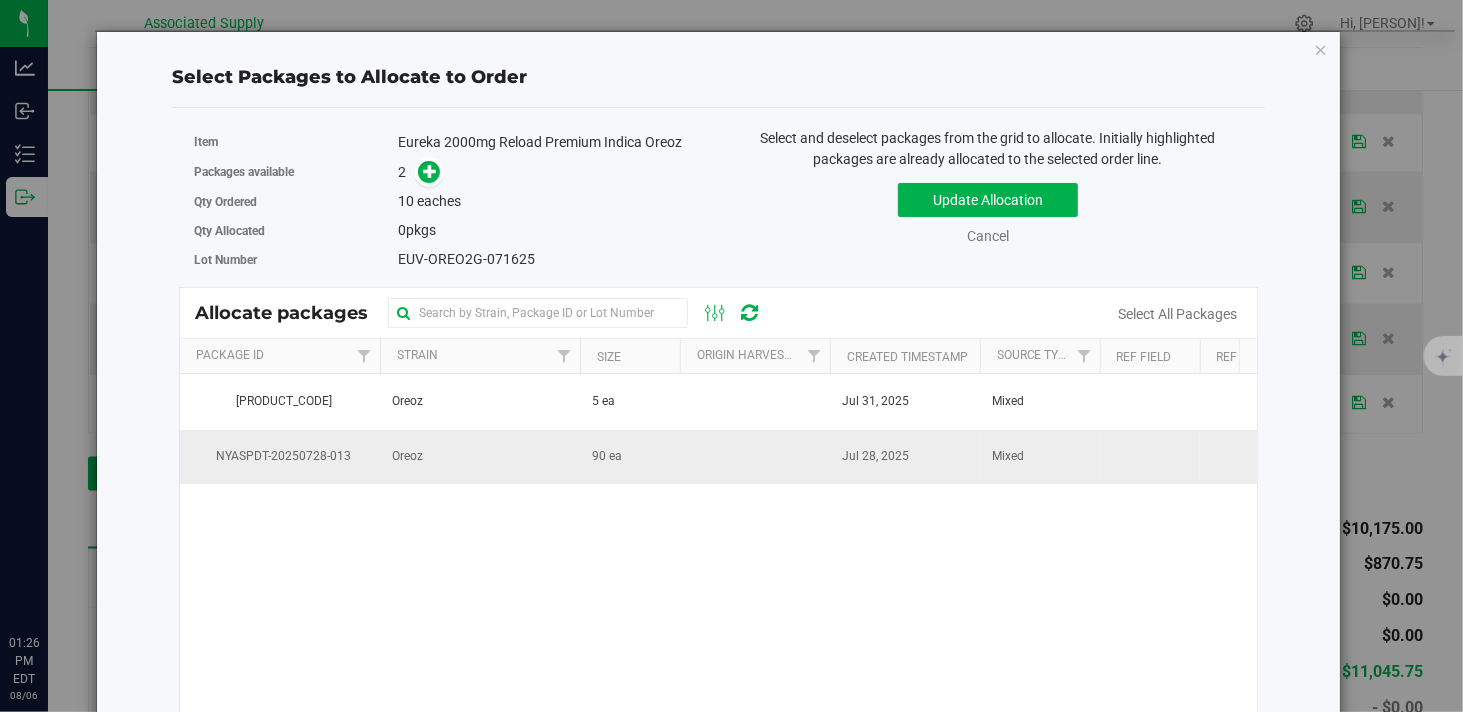 click on "Oreoz" at bounding box center [480, 457] 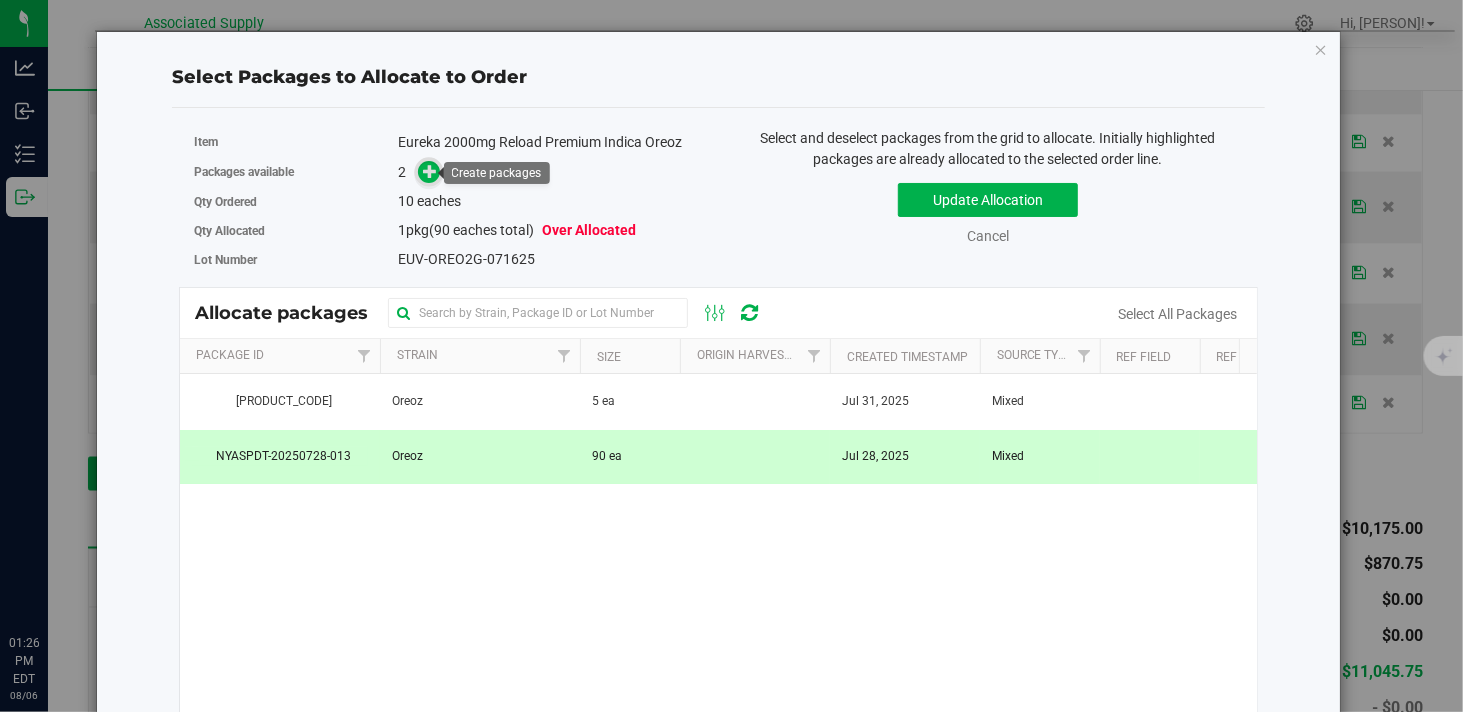 click at bounding box center [430, 171] 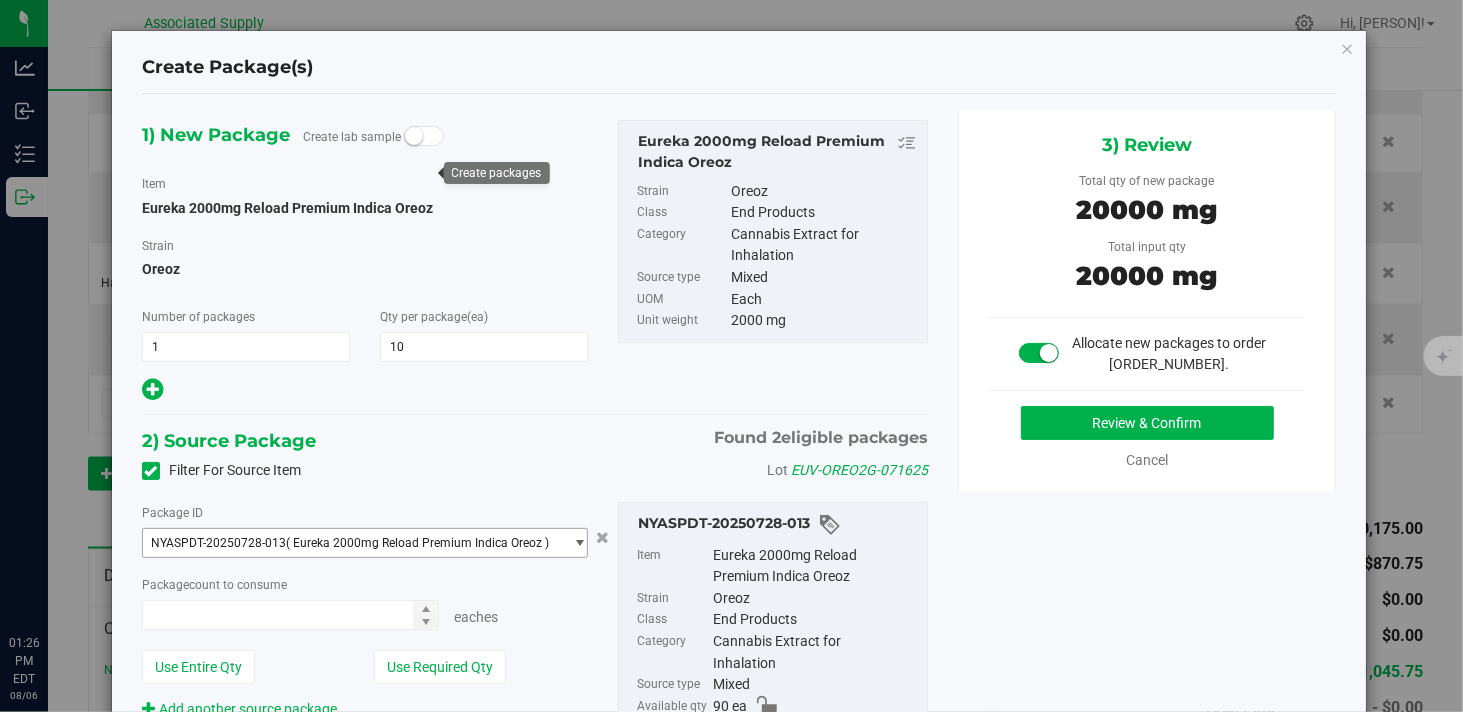 type on "10 ea" 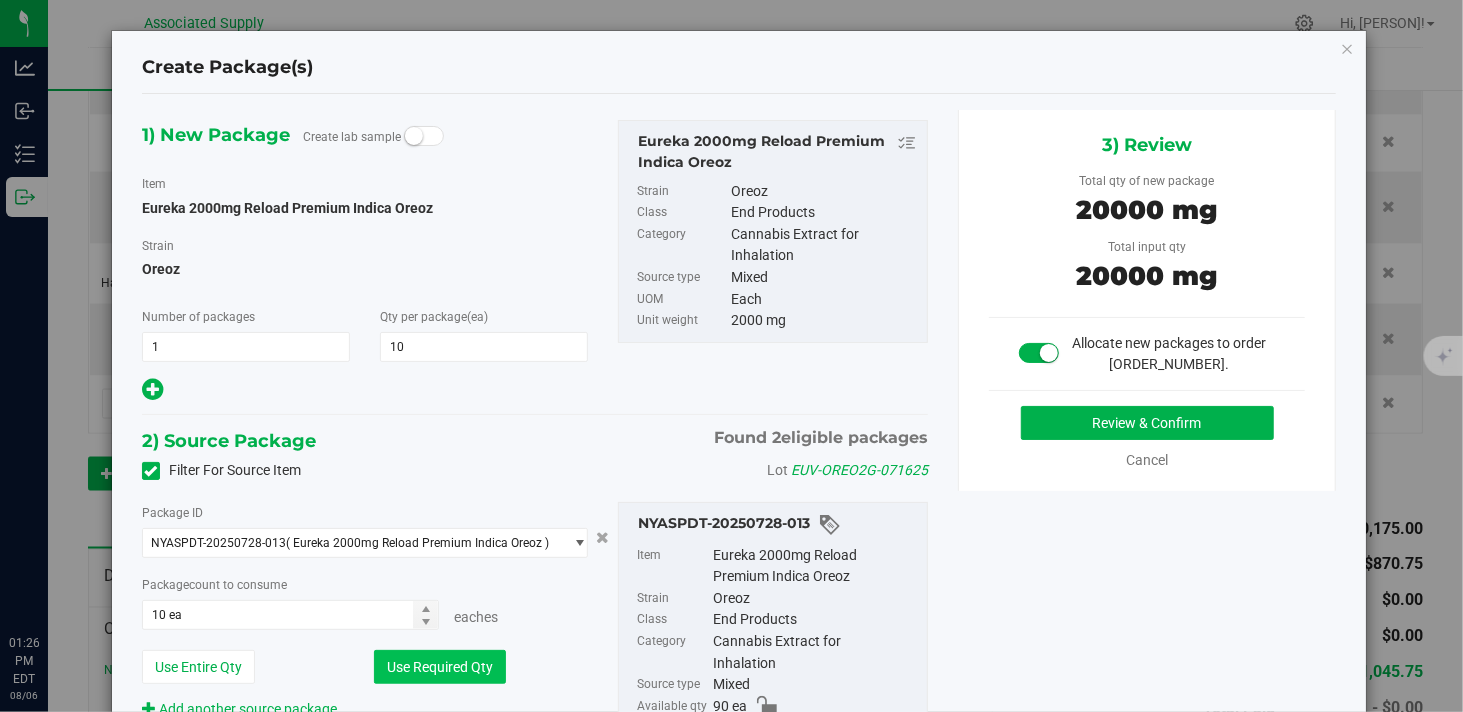 click on "Use Required Qty" at bounding box center (440, 667) 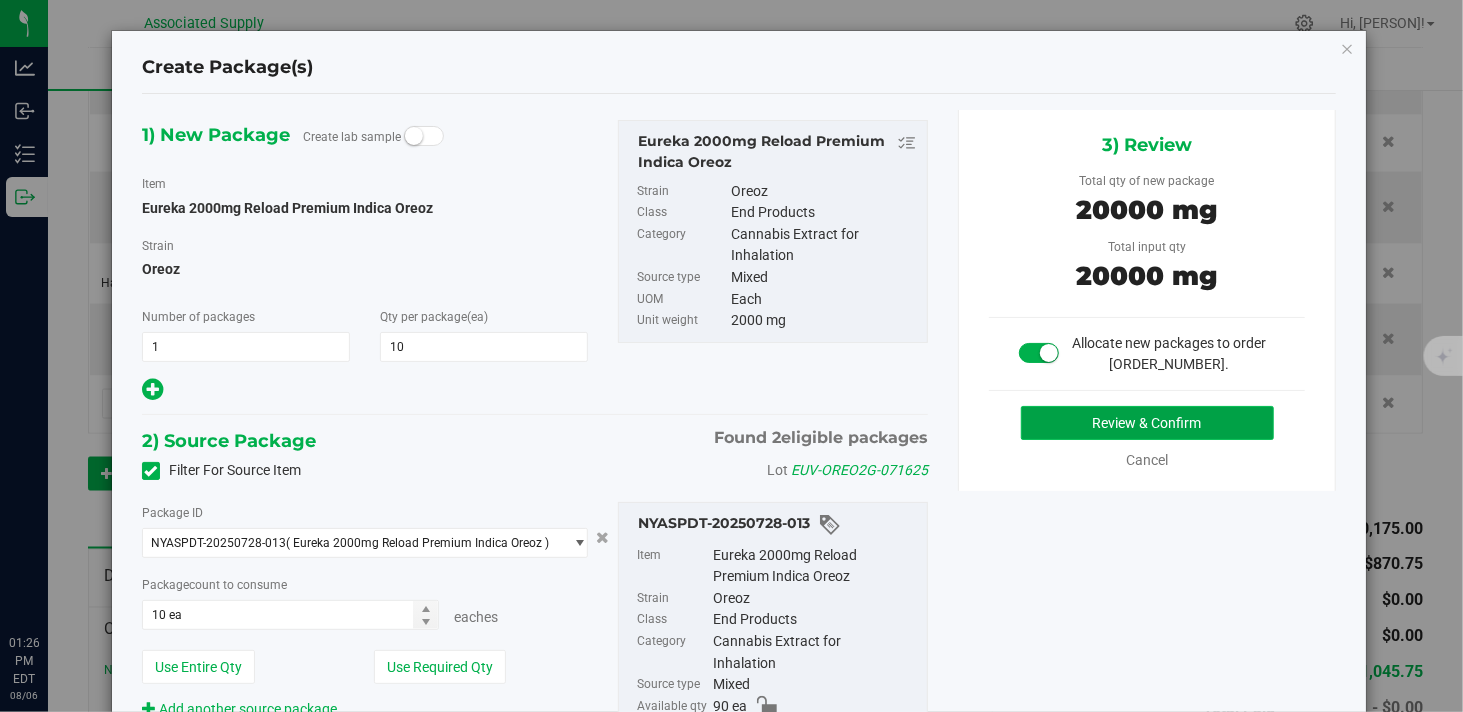 click on "Review & Confirm" at bounding box center [1147, 423] 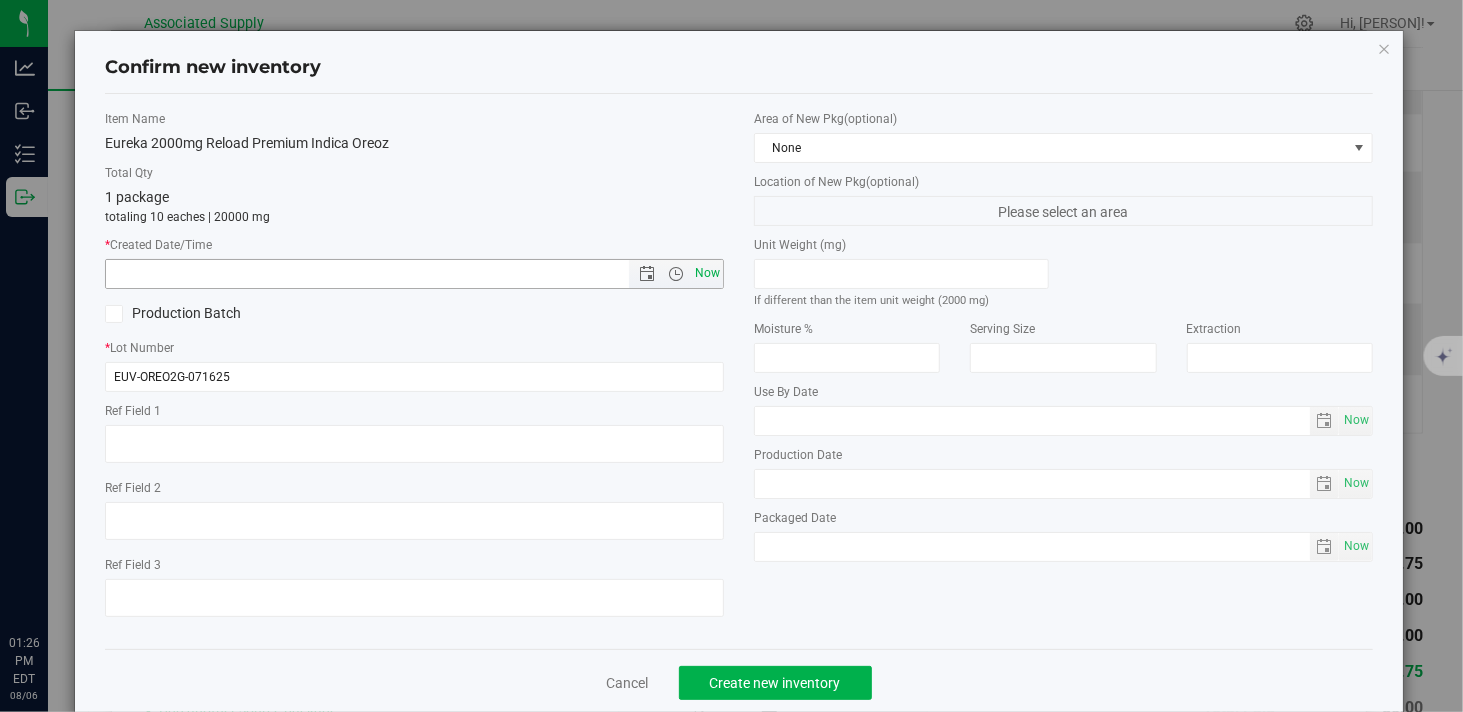 click on "Now" at bounding box center (708, 273) 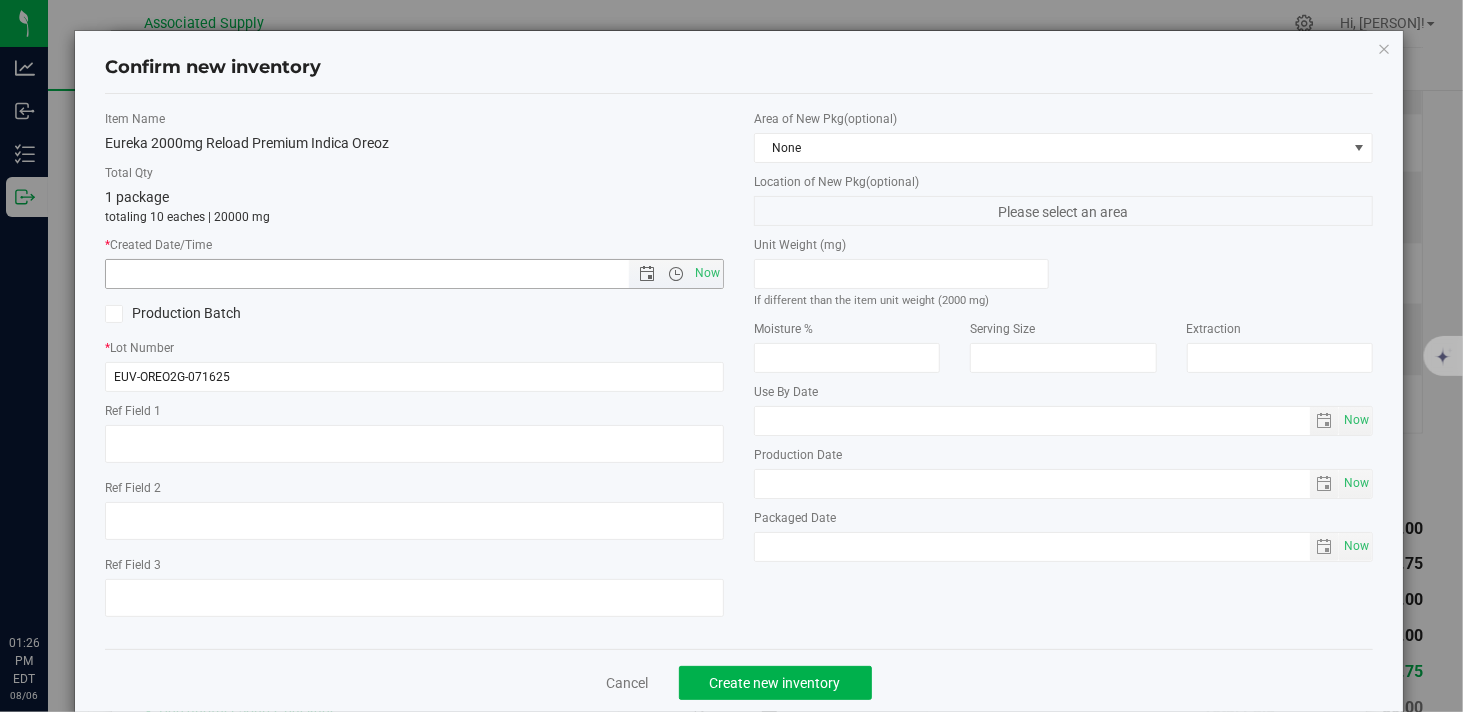 type on "8/6/2025 1:26 PM" 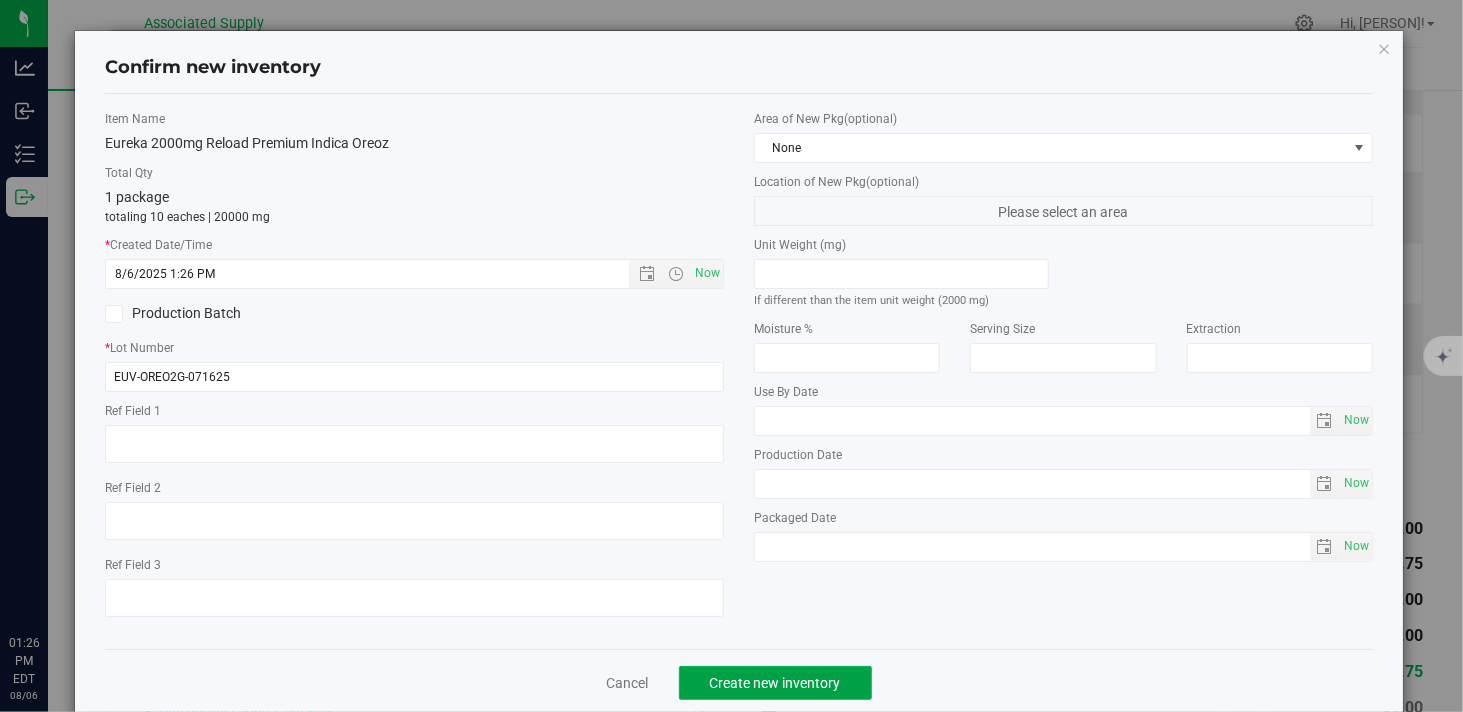 click on "Create new inventory" 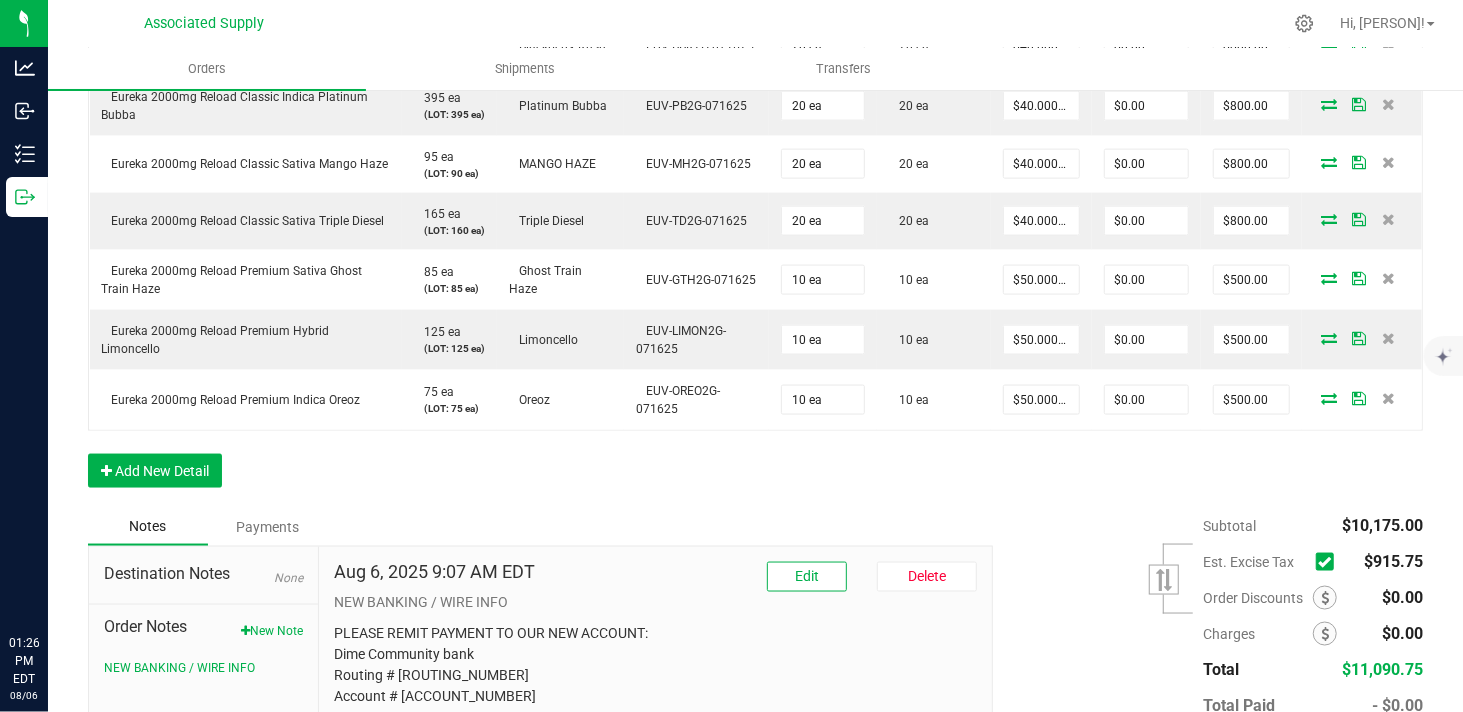 scroll, scrollTop: 1650, scrollLeft: 0, axis: vertical 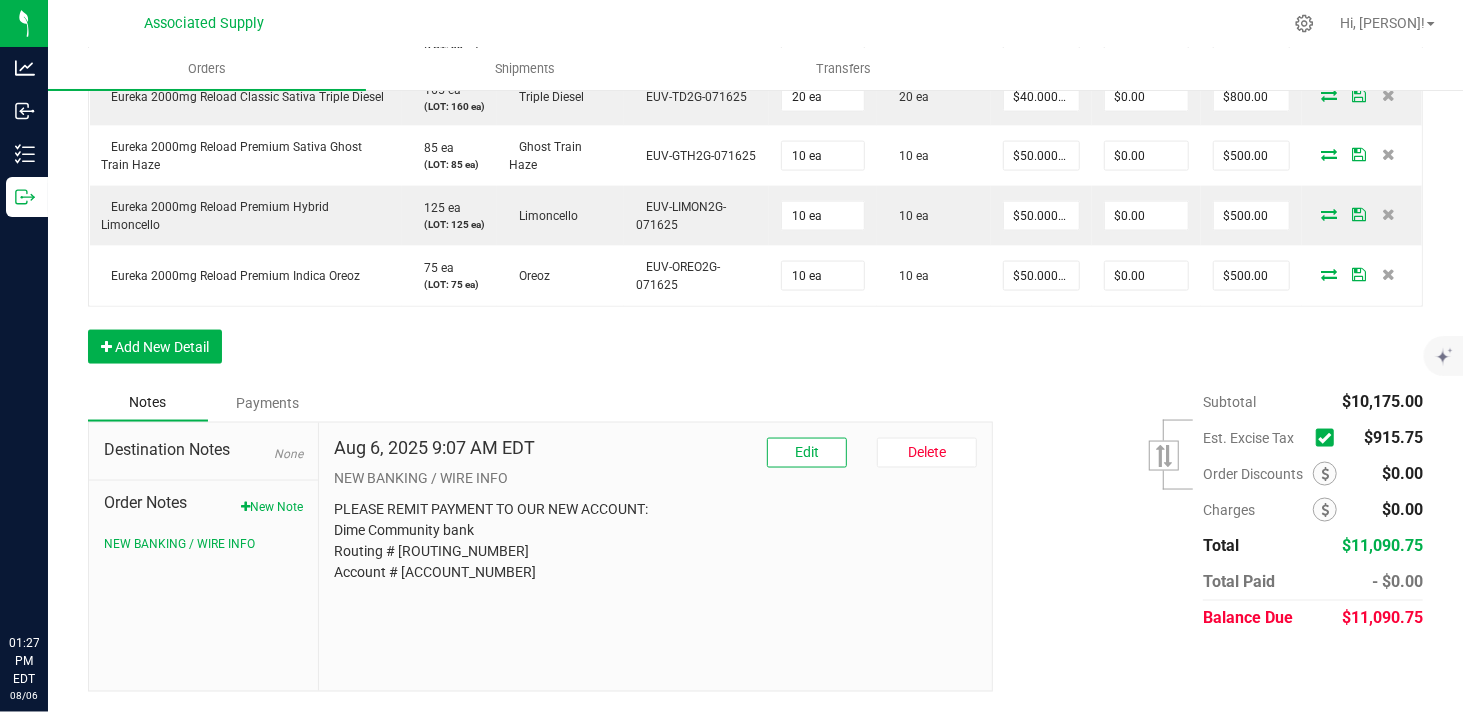 click at bounding box center [1324, 438] 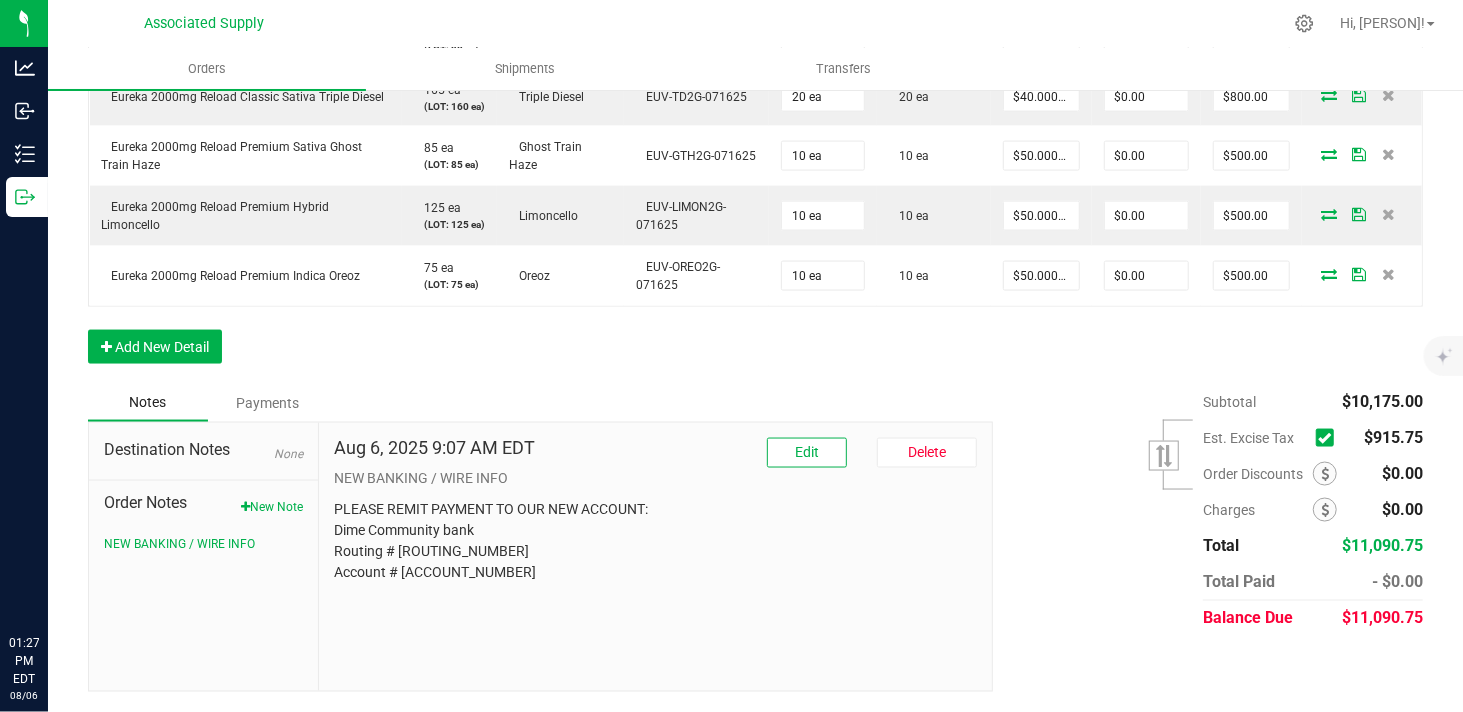 click at bounding box center (0, 0) 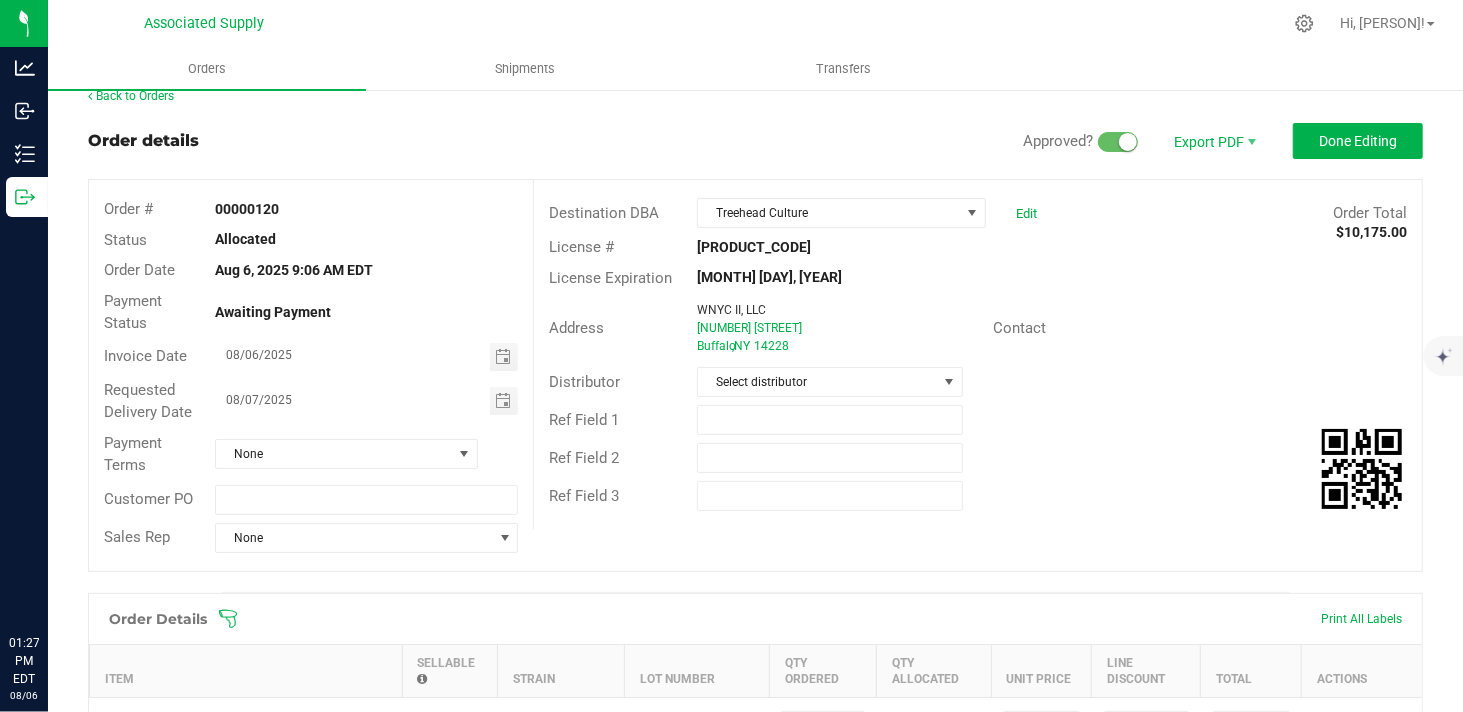 scroll, scrollTop: 0, scrollLeft: 0, axis: both 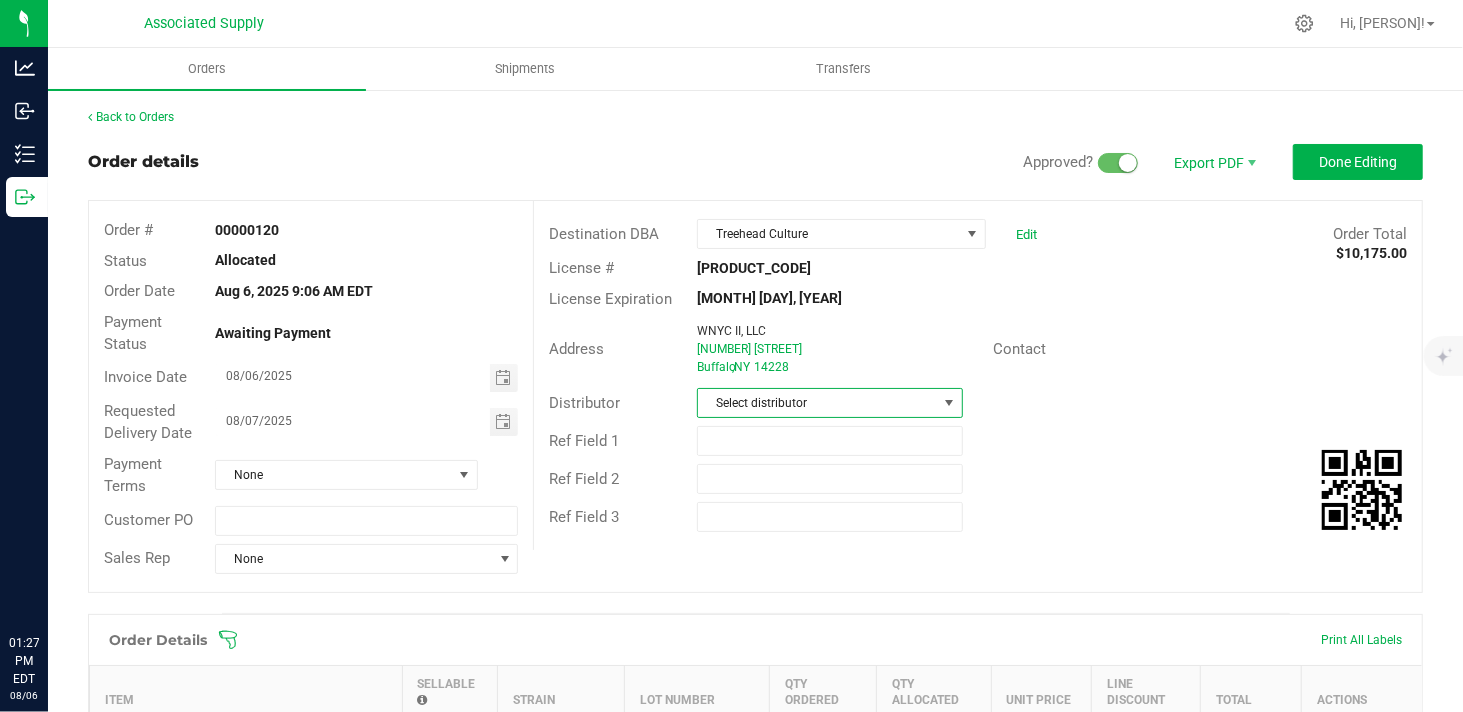 click at bounding box center (950, 403) 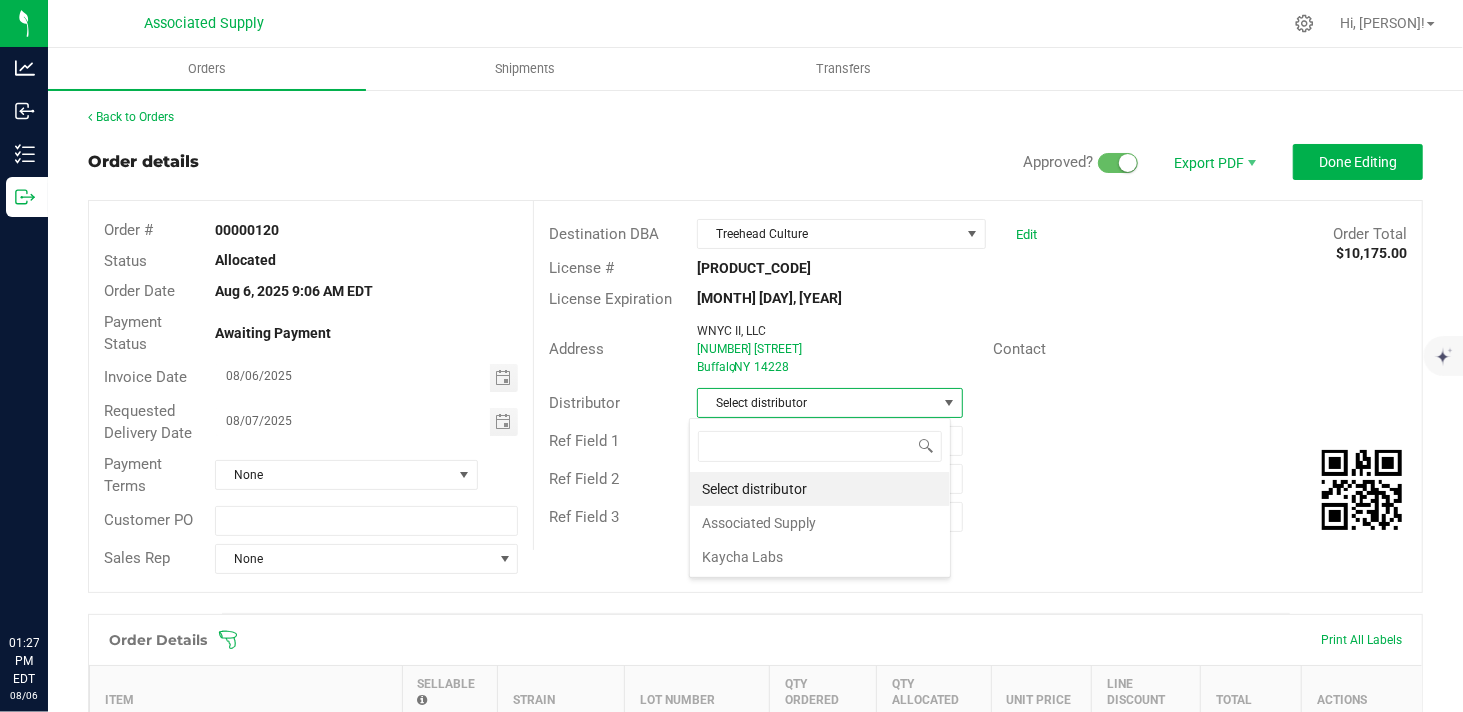 scroll, scrollTop: 99970, scrollLeft: 99737, axis: both 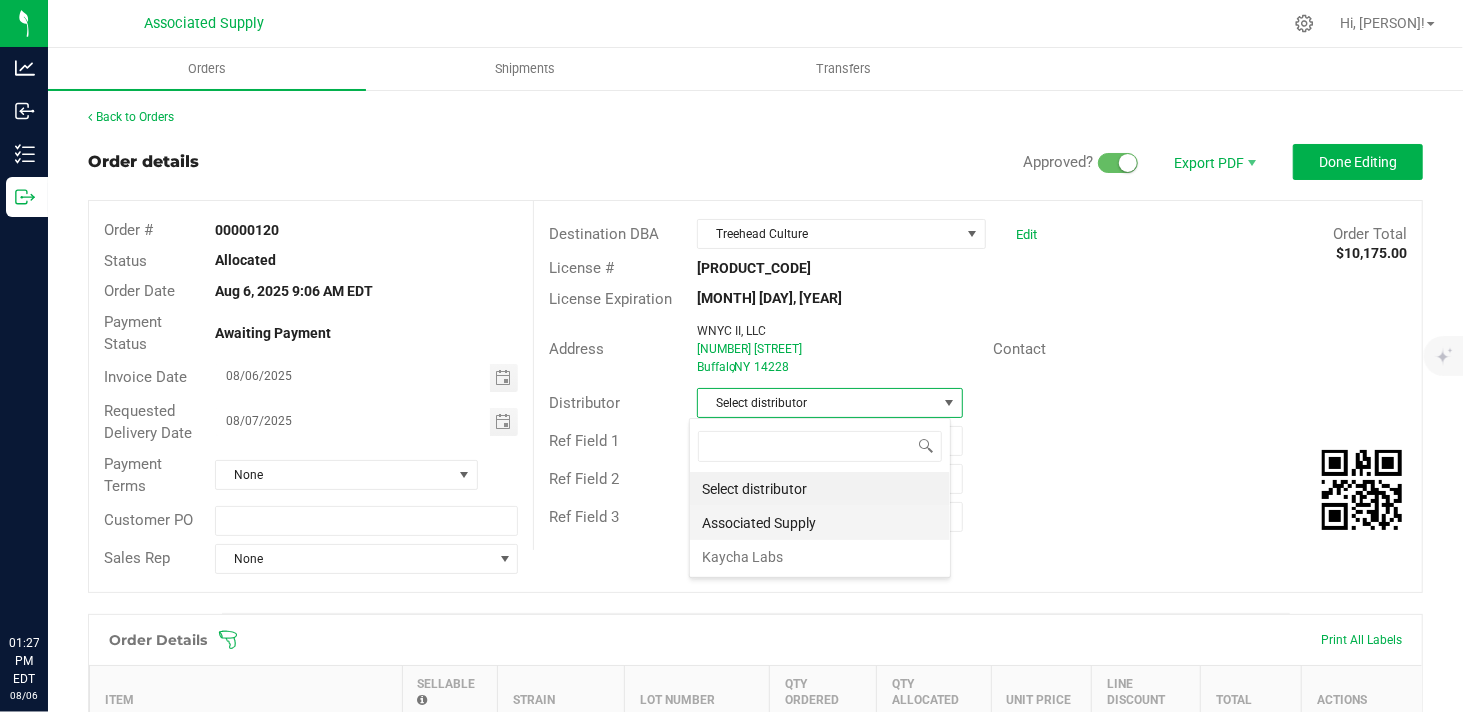 click on "Associated Supply" at bounding box center (820, 523) 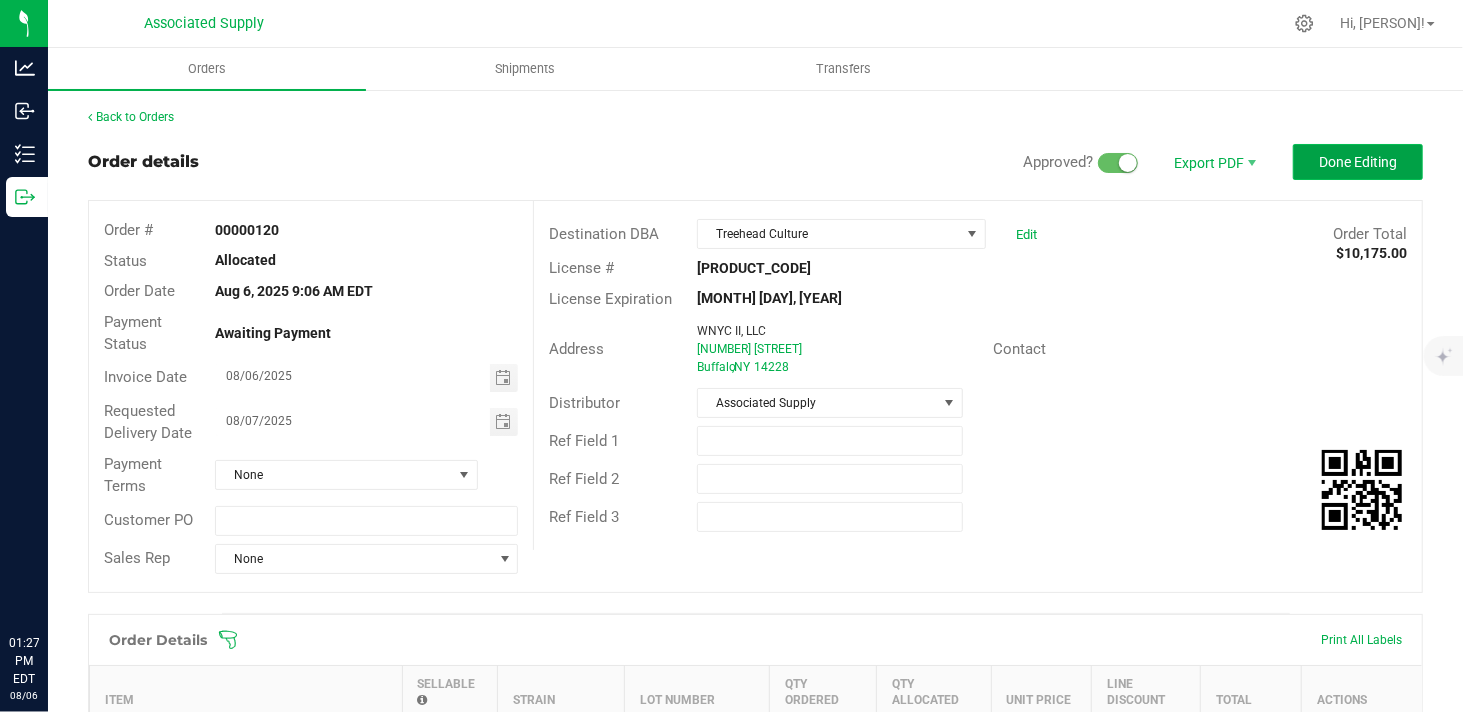 click on "Done Editing" at bounding box center [1358, 162] 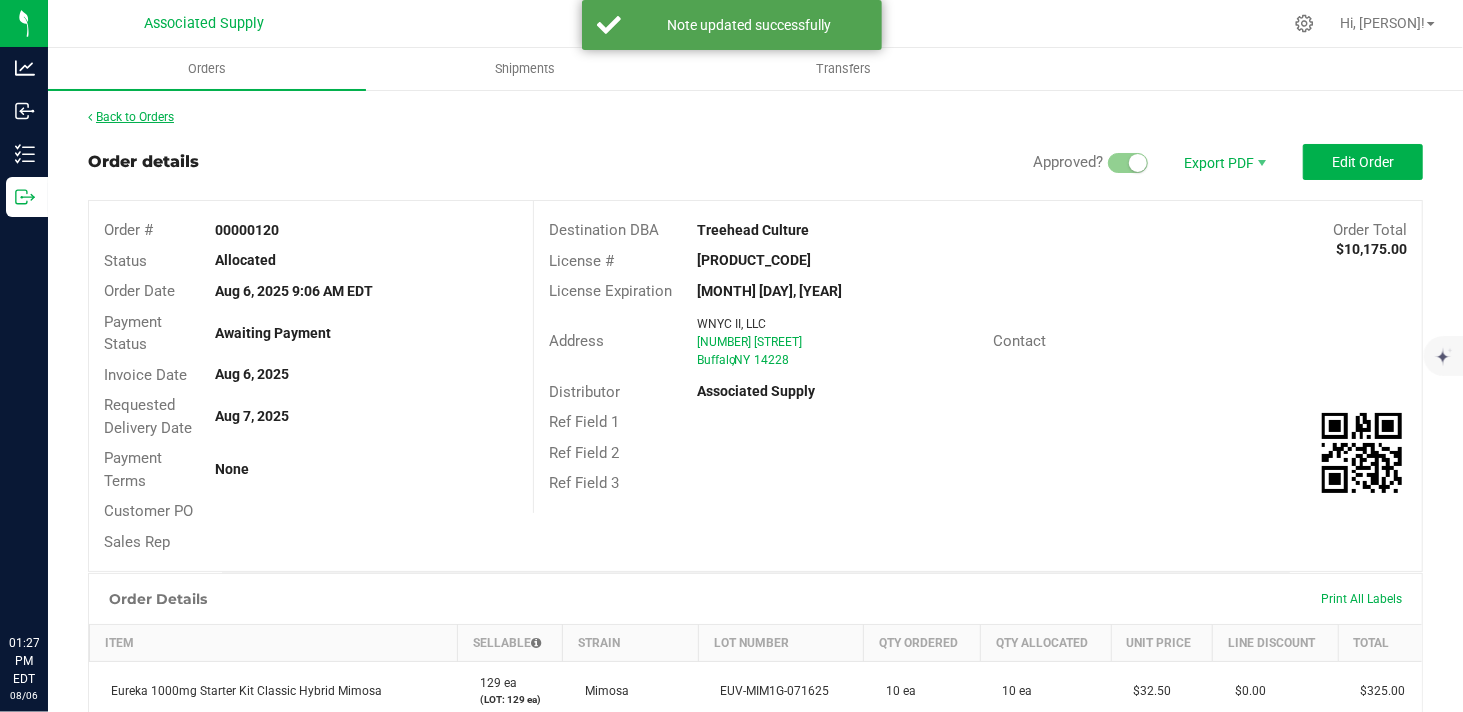 click on "Back to Orders" at bounding box center (131, 117) 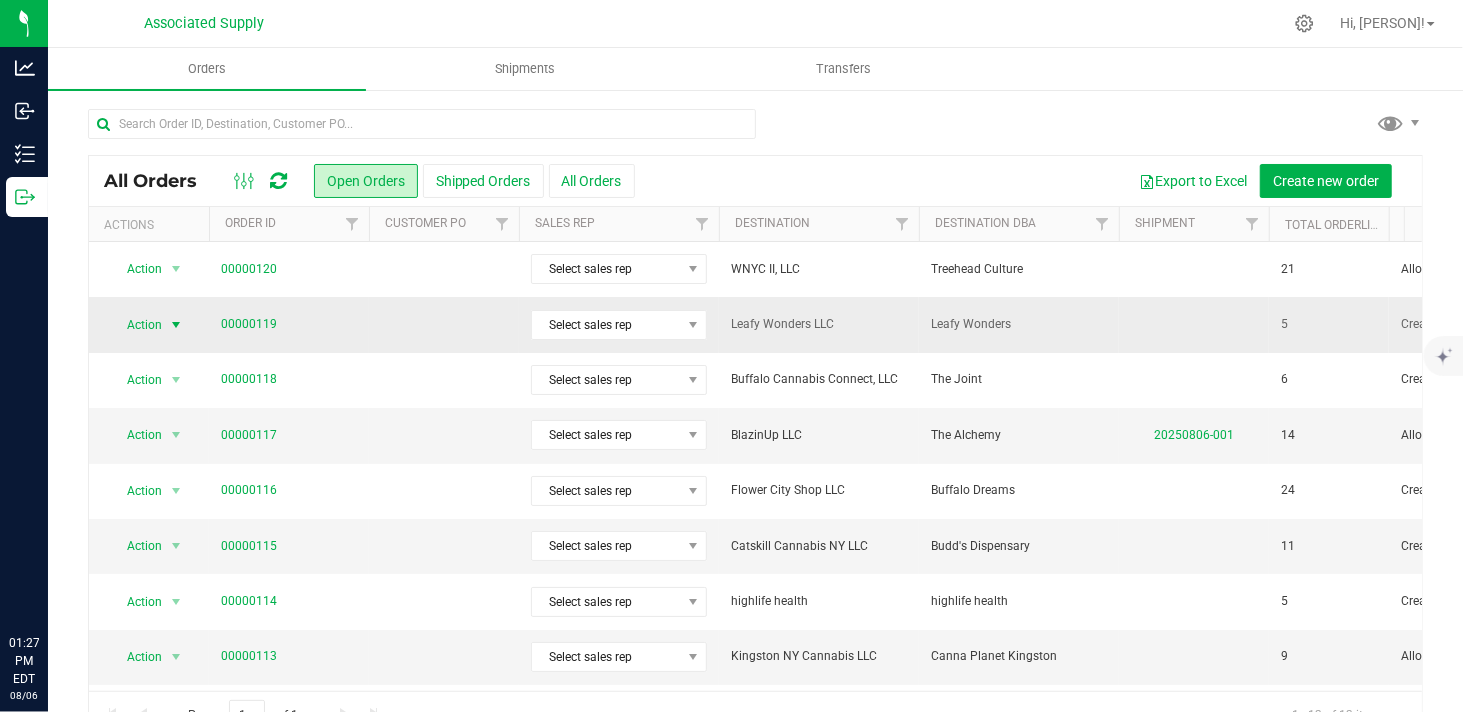 click at bounding box center (176, 325) 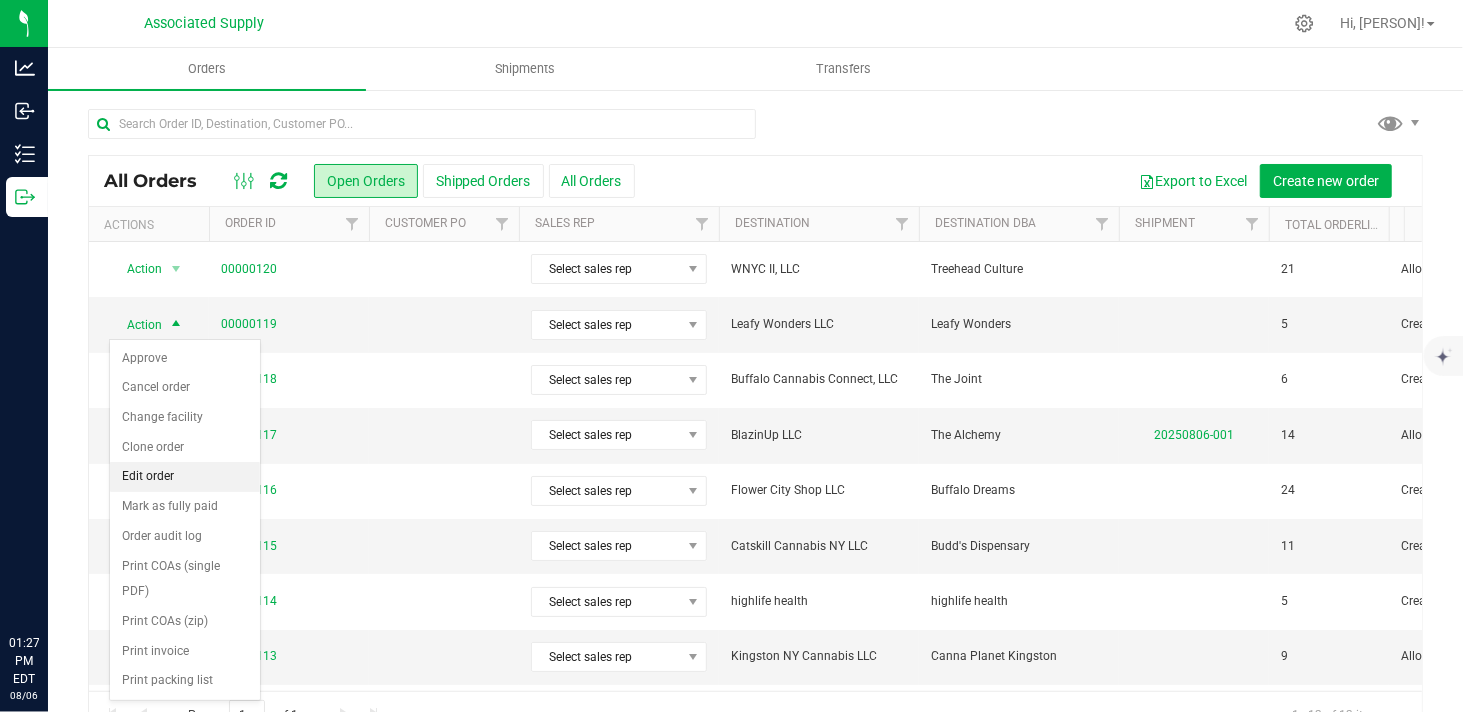 click on "Edit order" at bounding box center [185, 477] 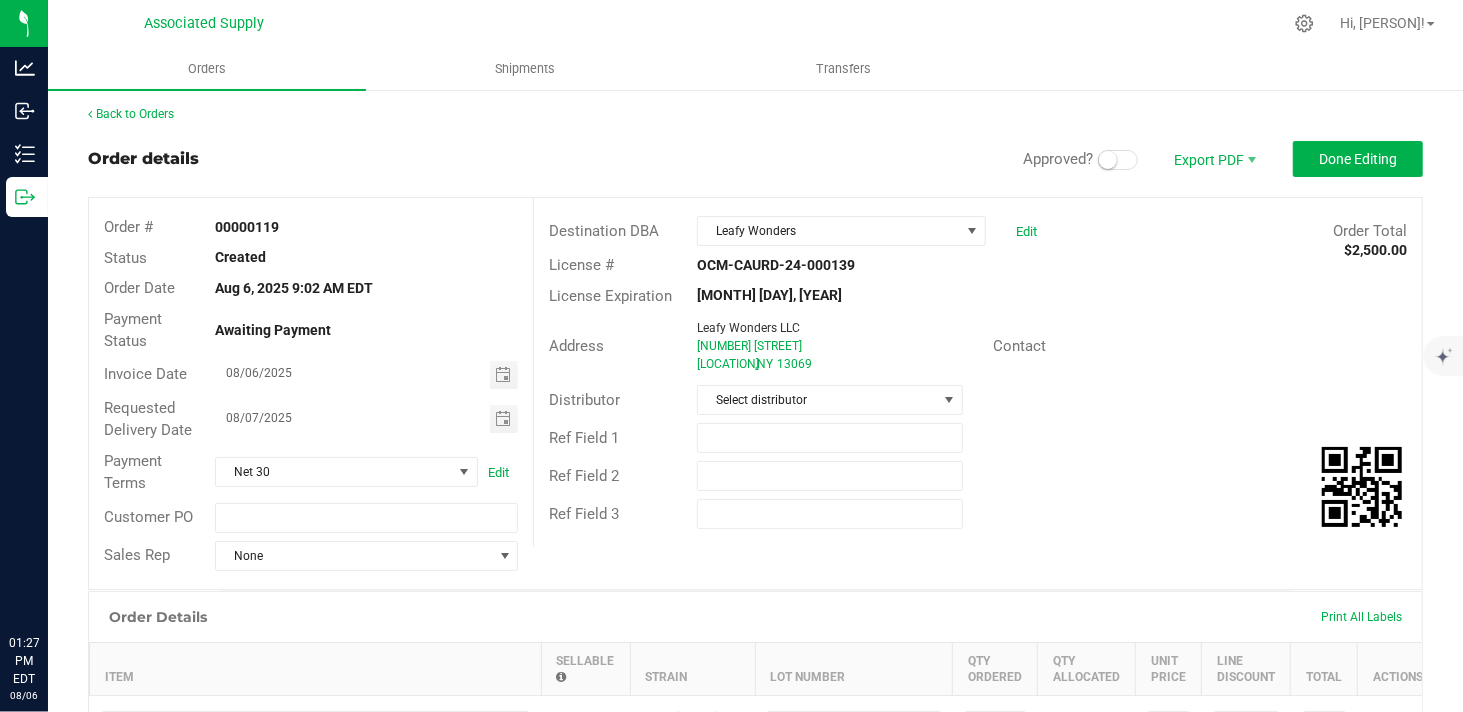 scroll, scrollTop: 0, scrollLeft: 0, axis: both 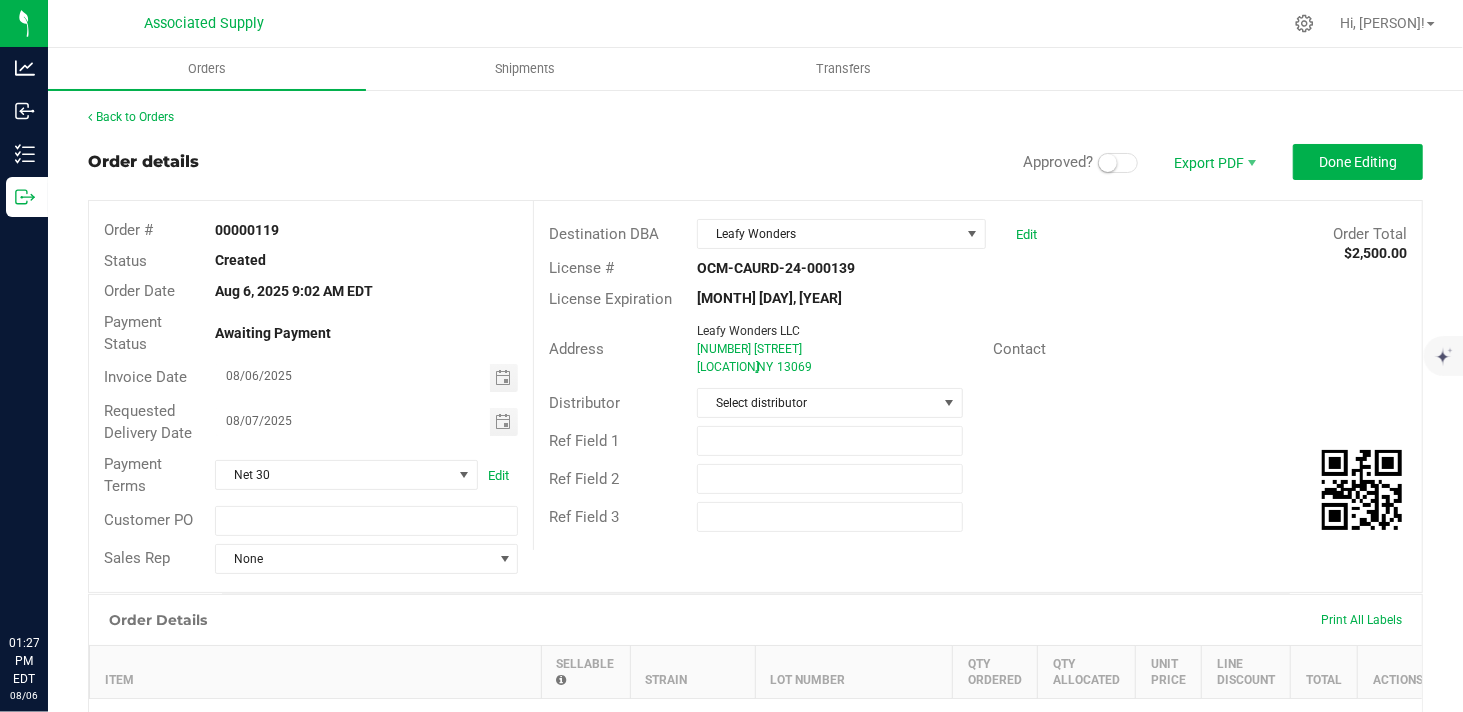click at bounding box center [1118, 163] 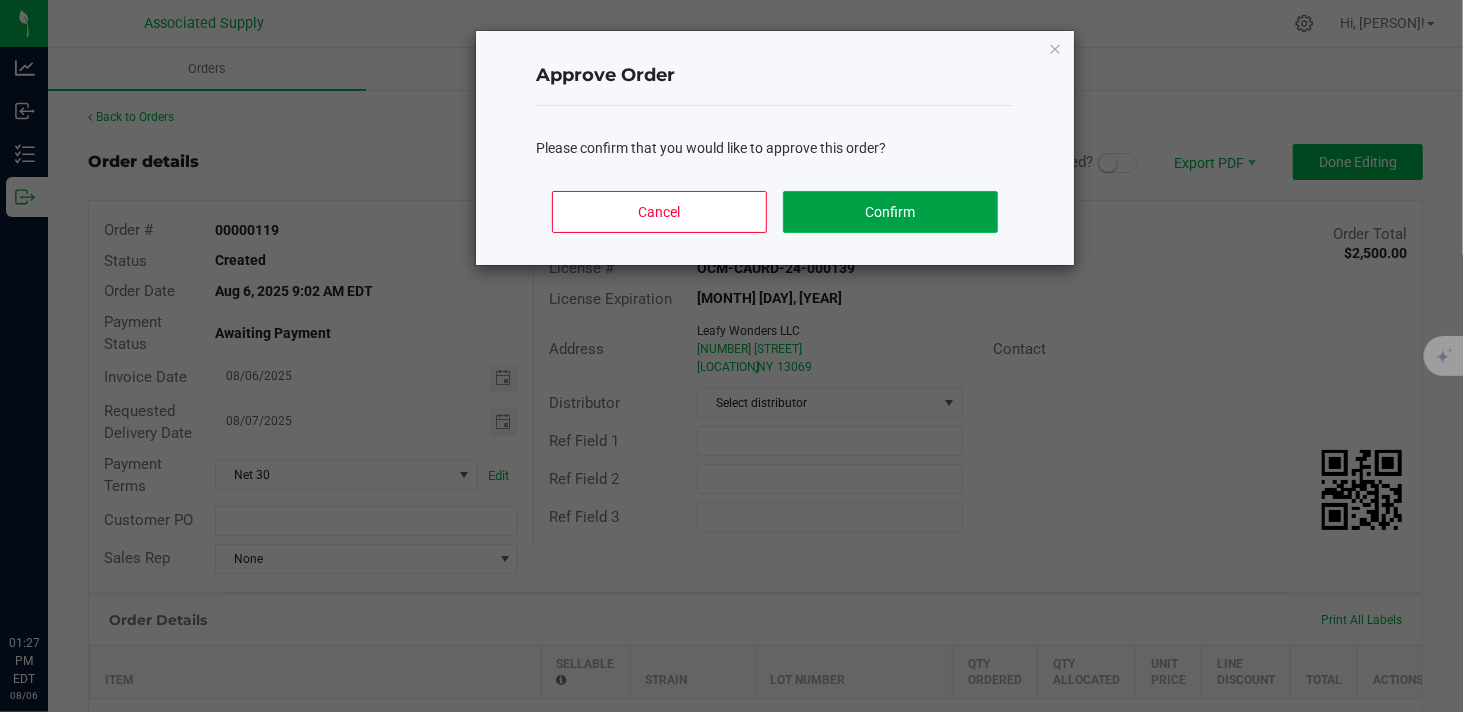 click on "Confirm" 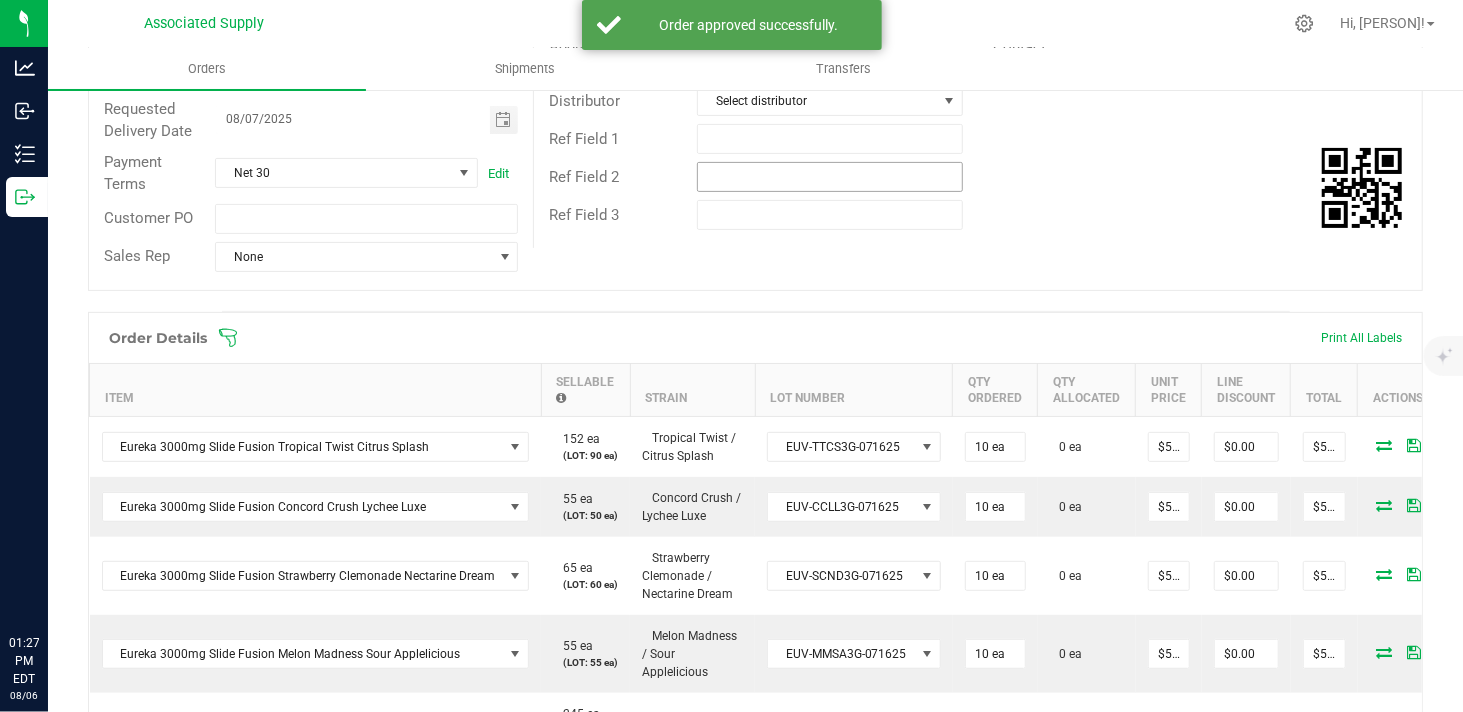 scroll, scrollTop: 333, scrollLeft: 0, axis: vertical 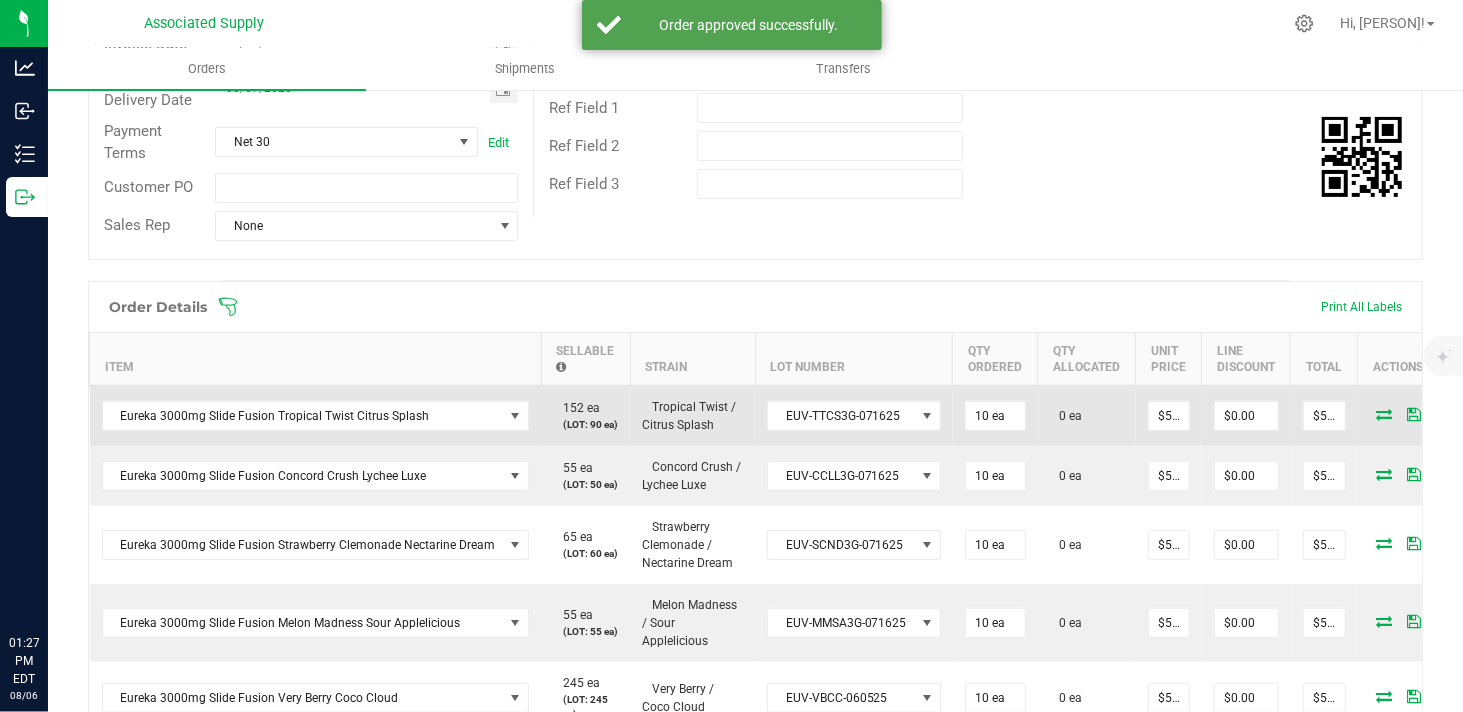 click at bounding box center [1385, 414] 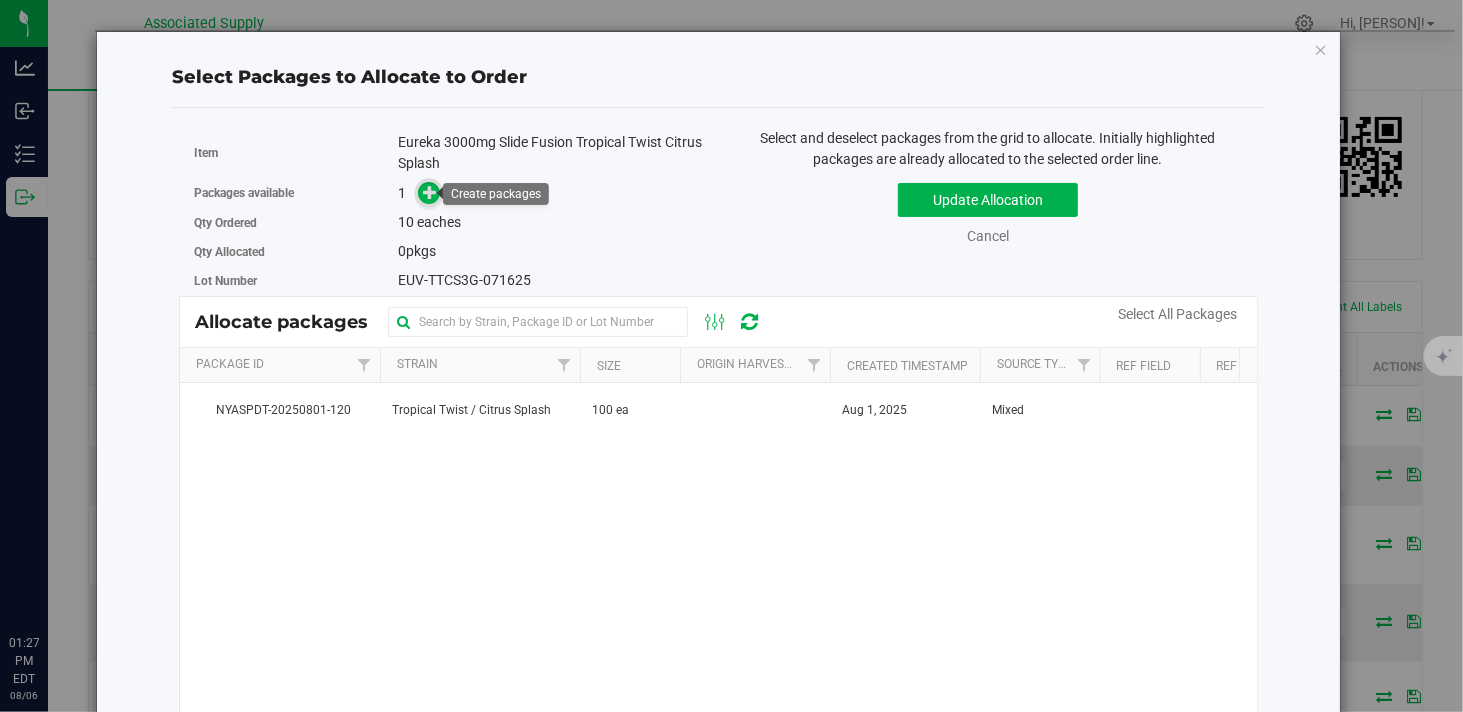 click at bounding box center (430, 192) 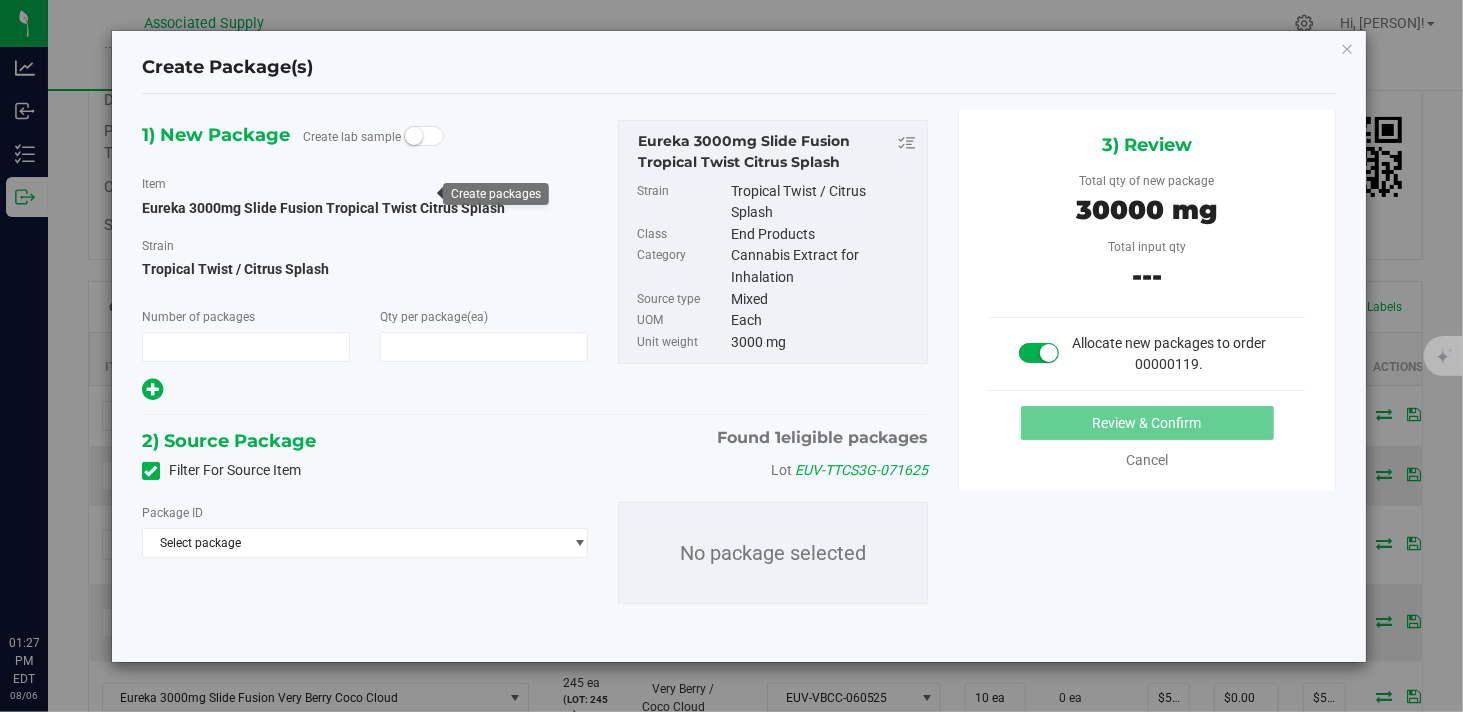 type on "1" 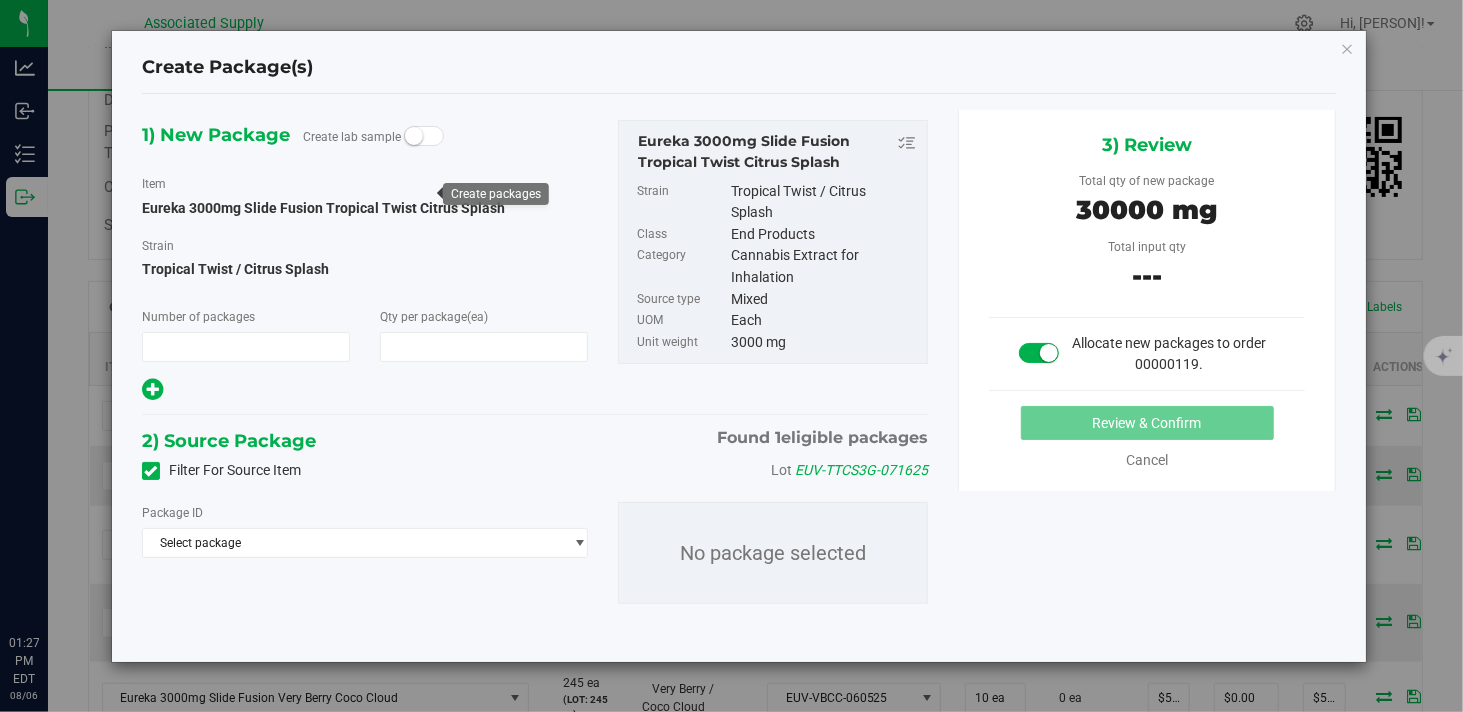 type on "10" 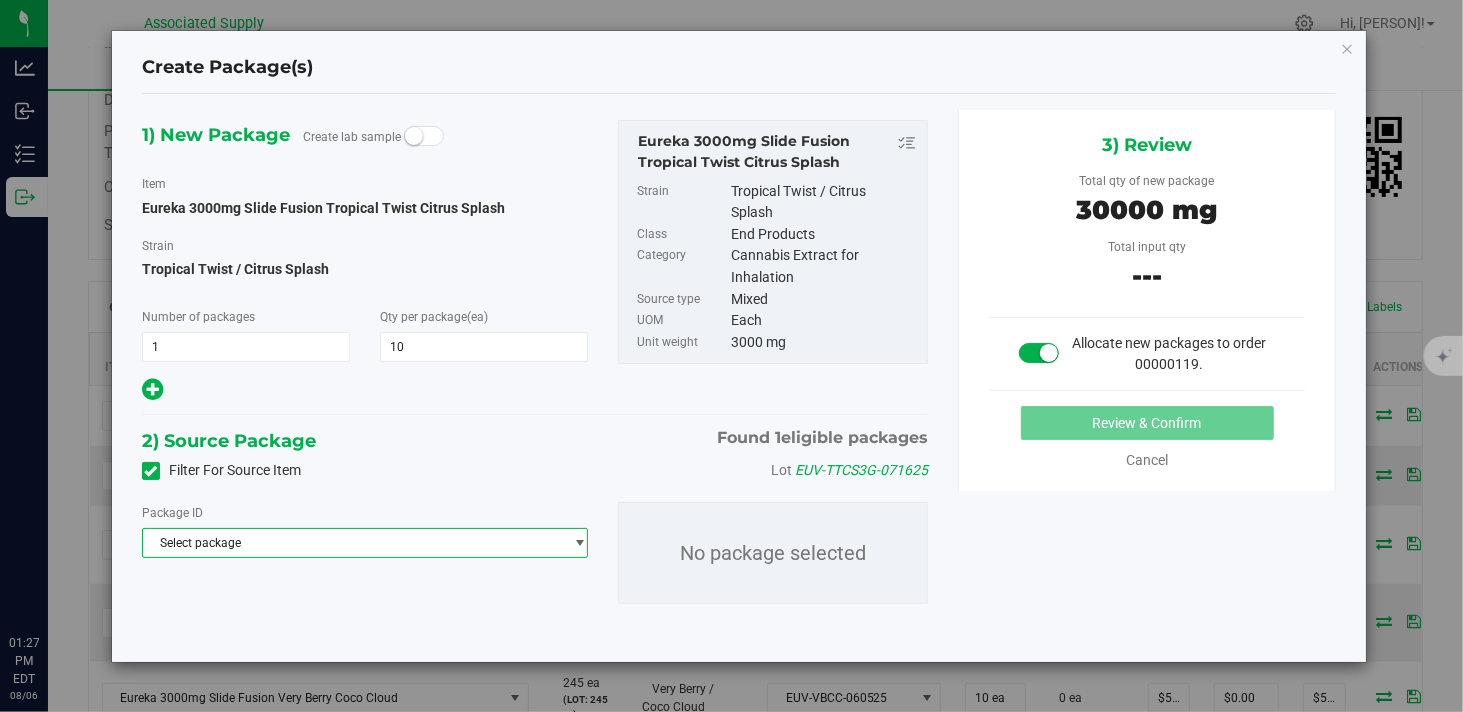 click on "Select package" at bounding box center (352, 543) 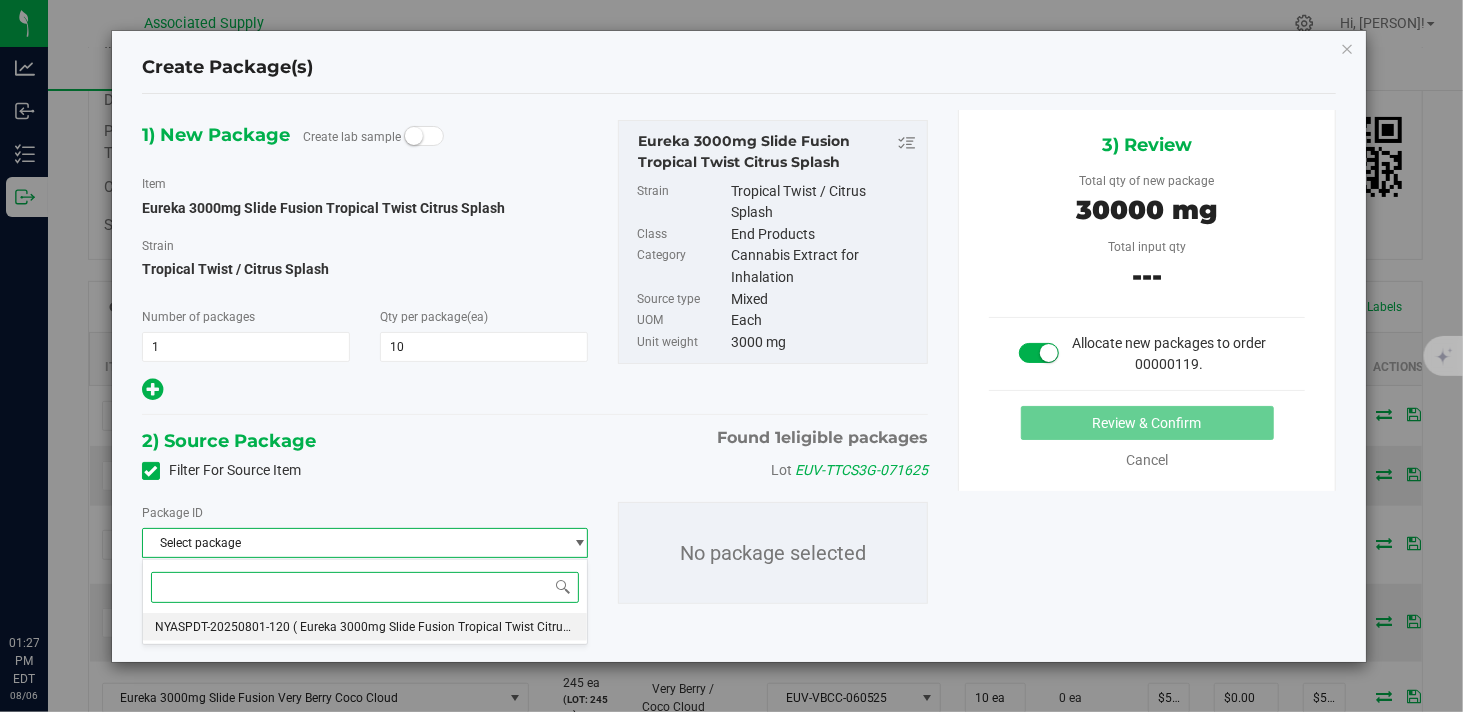 click on "[PRODUCT_CODE]
(
[PRODUCT_NAME]
)" at bounding box center (365, 627) 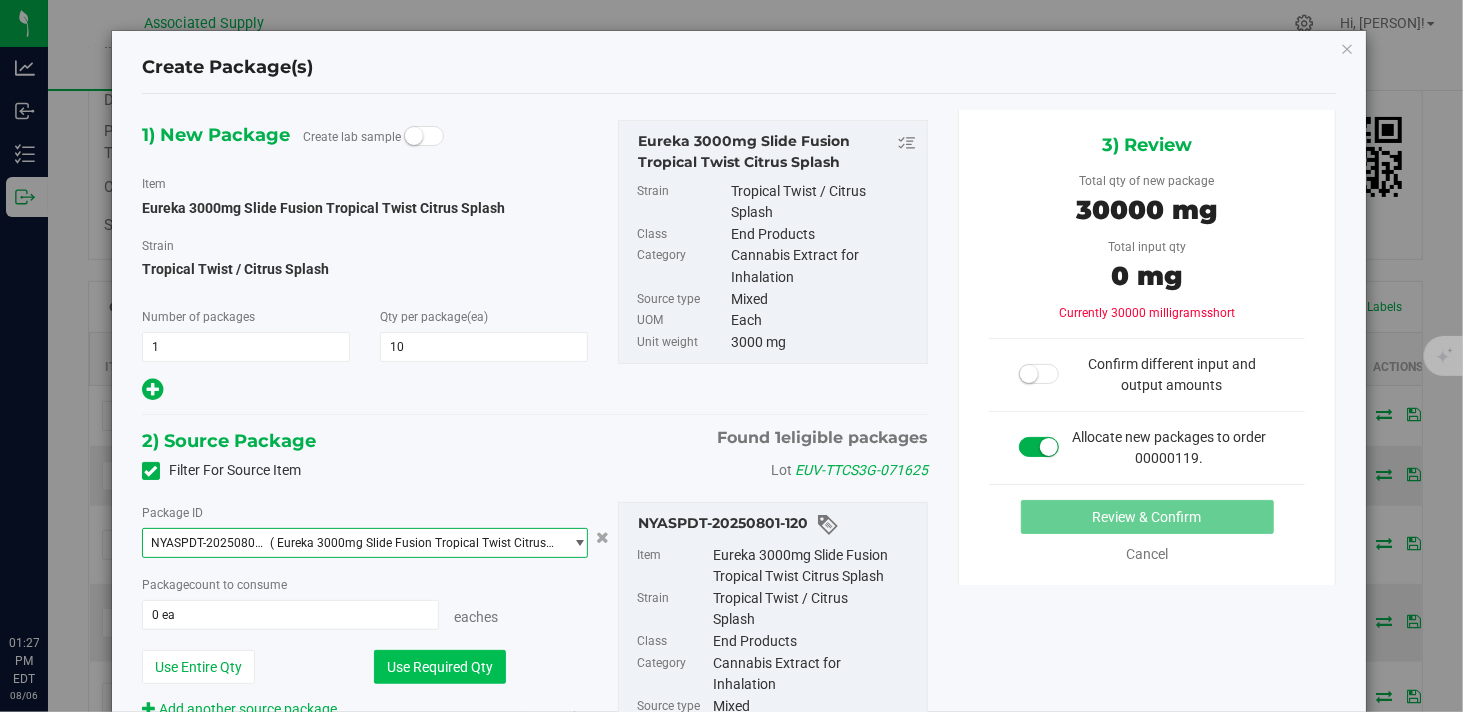 click on "Use Required Qty" at bounding box center [440, 667] 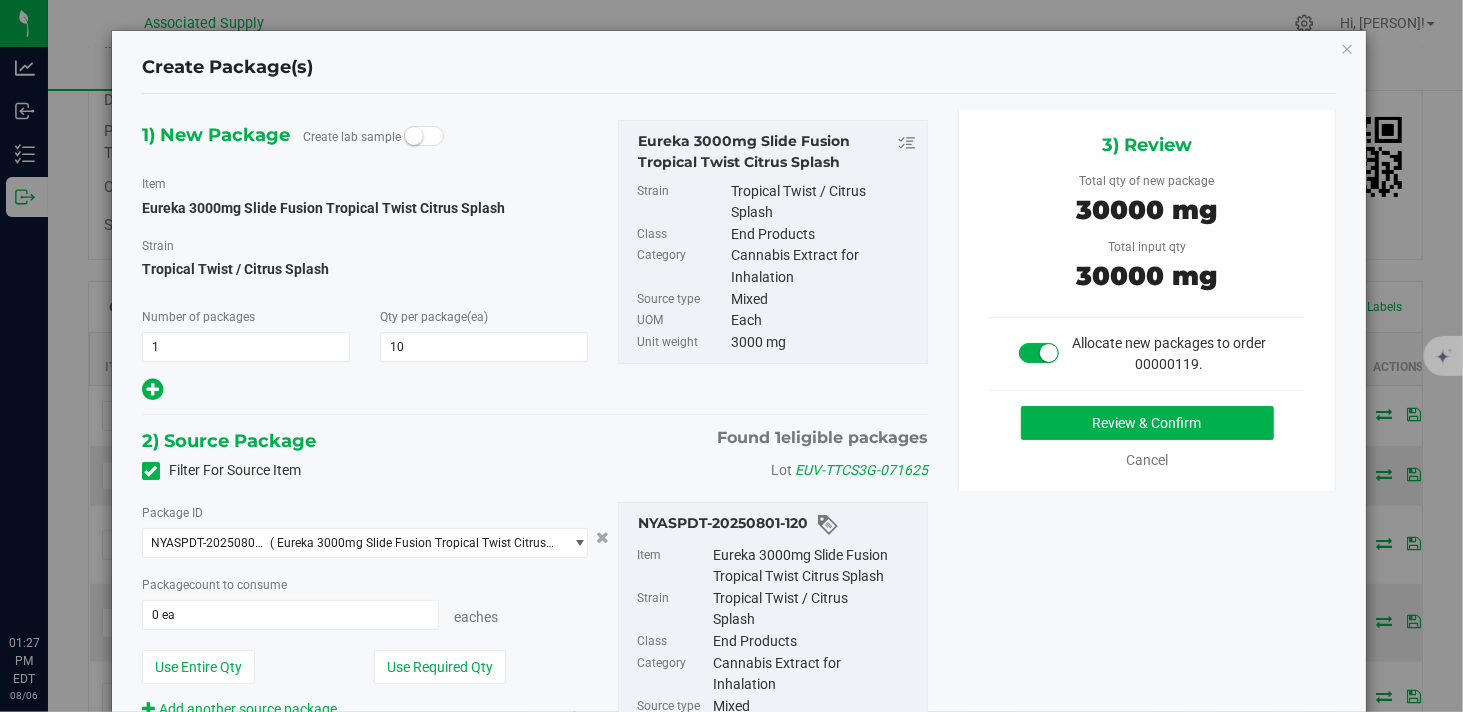 type on "10 ea" 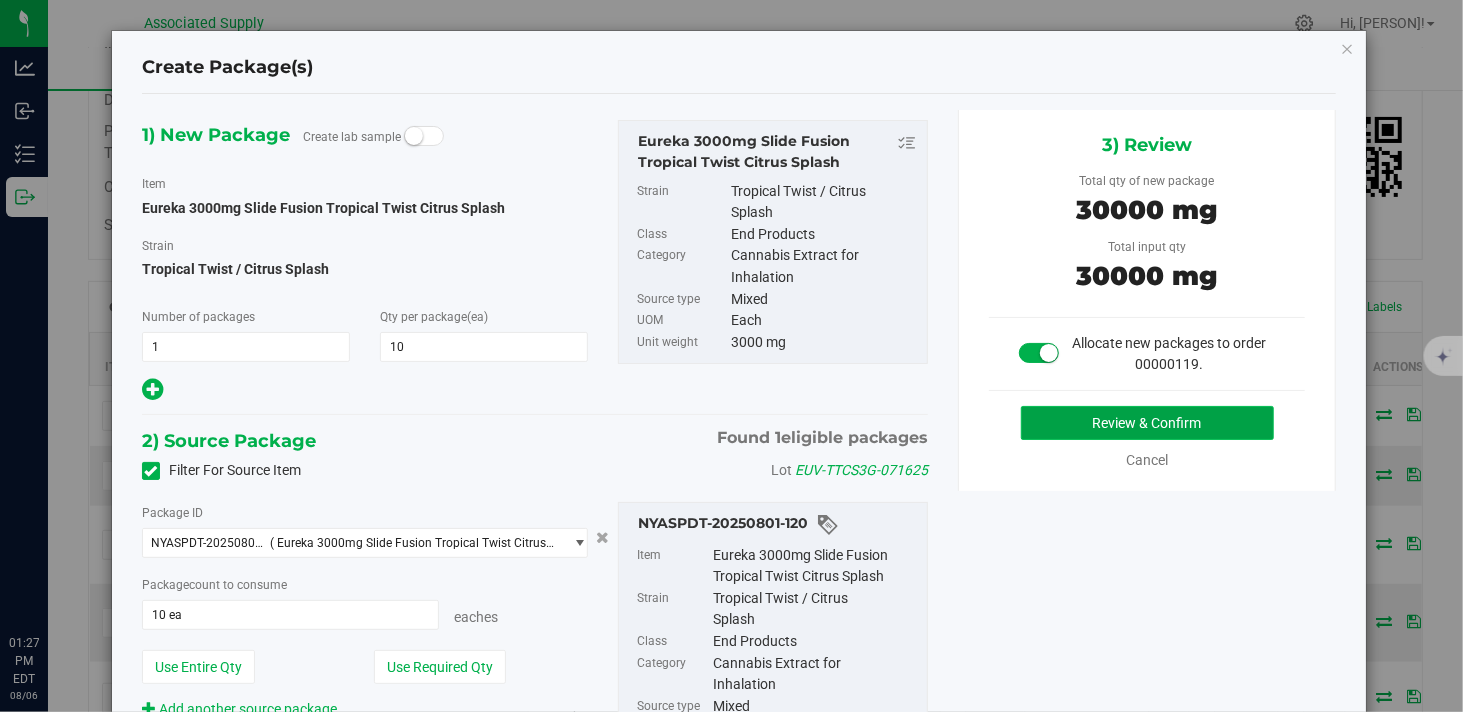 click on "Review & Confirm" at bounding box center [1147, 423] 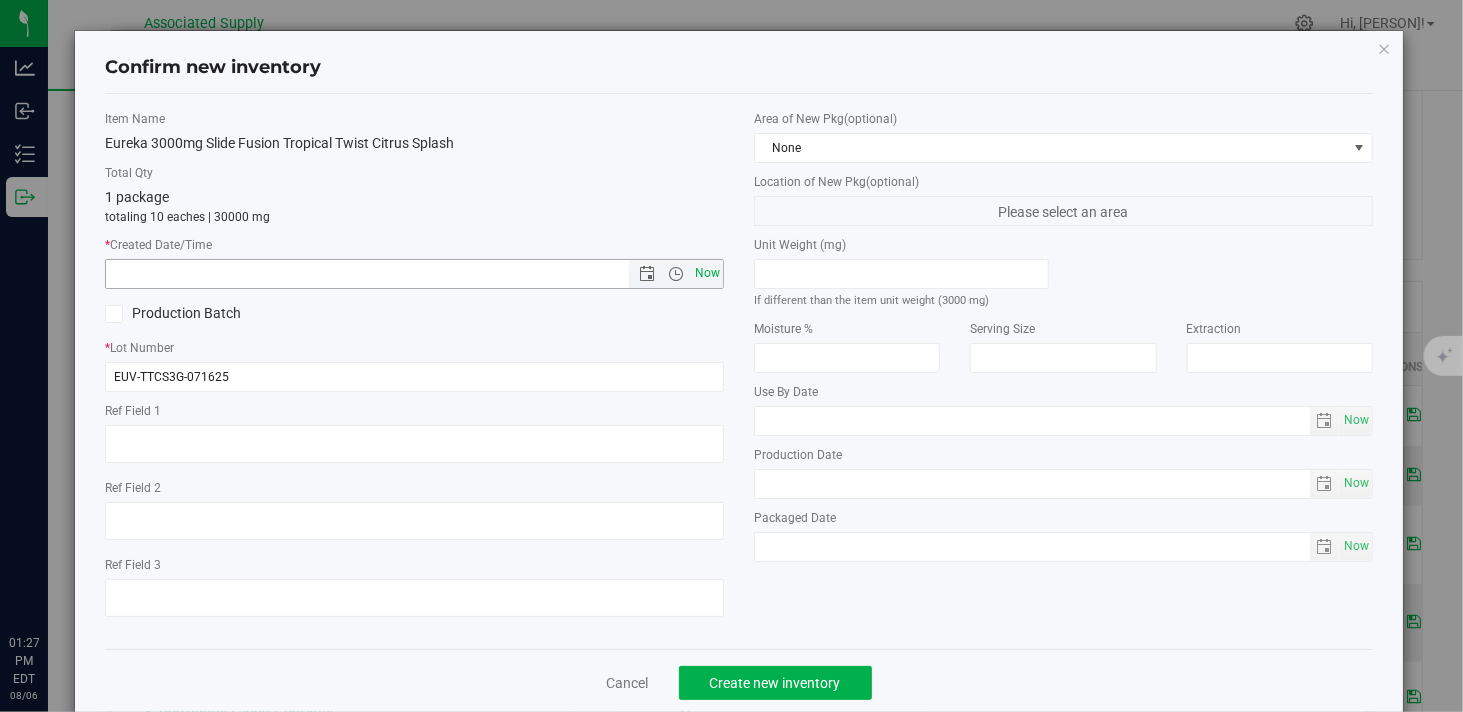 click on "Now" at bounding box center [708, 273] 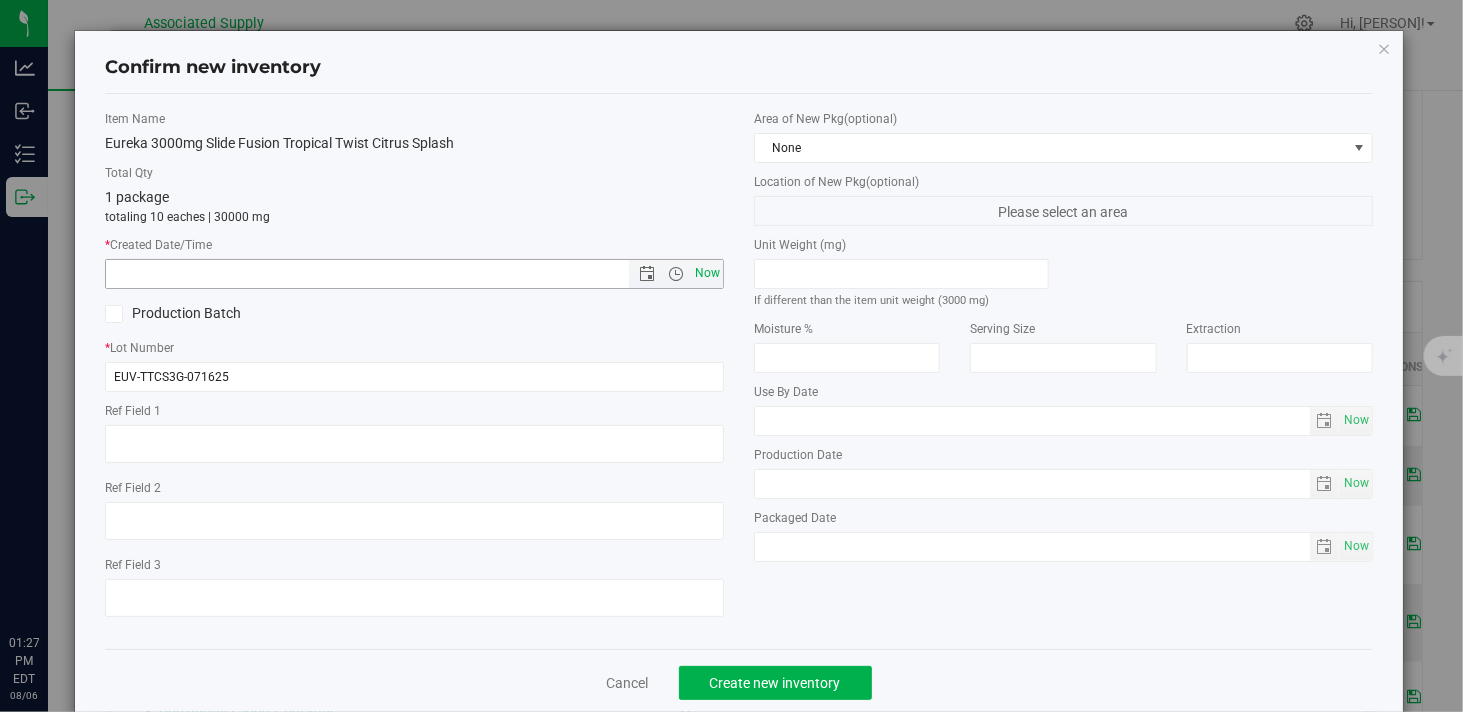 type on "8/6/2025 1:27 PM" 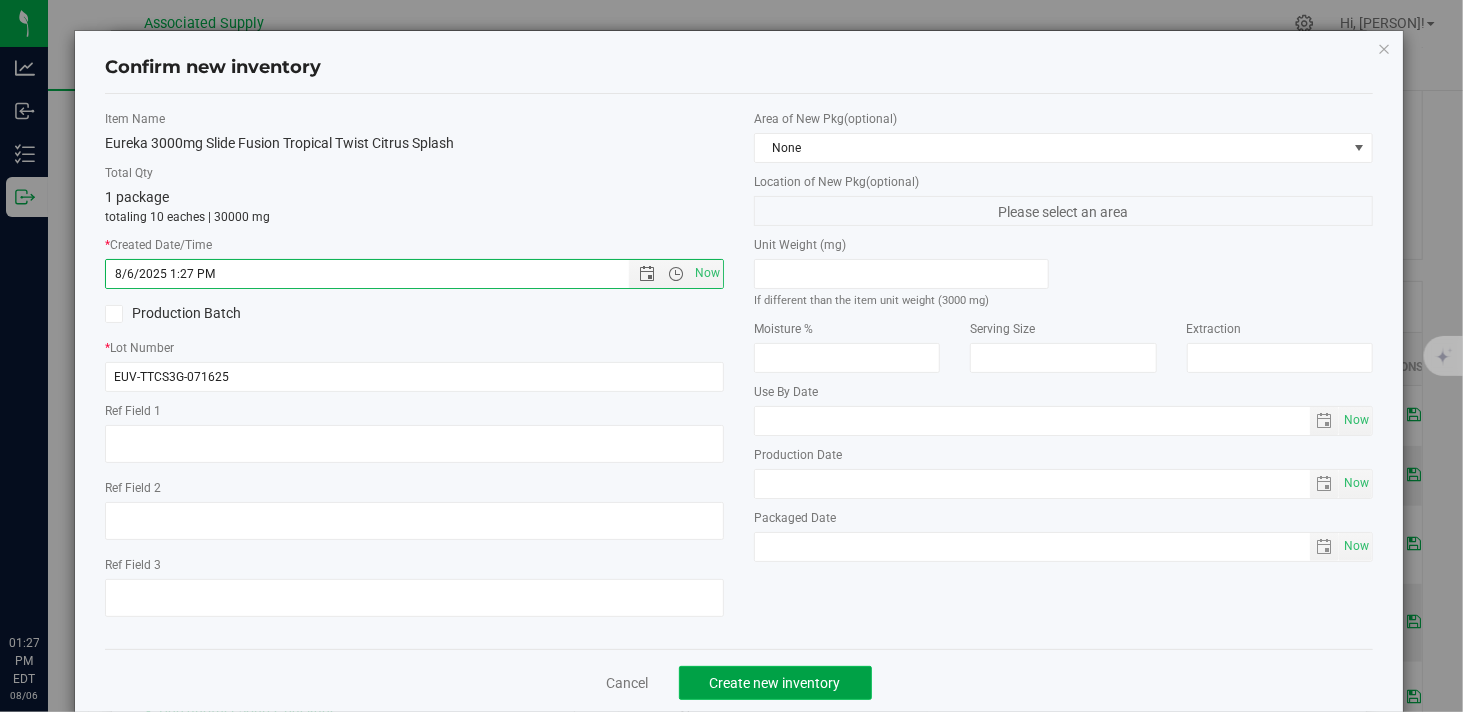 click on "Create new inventory" 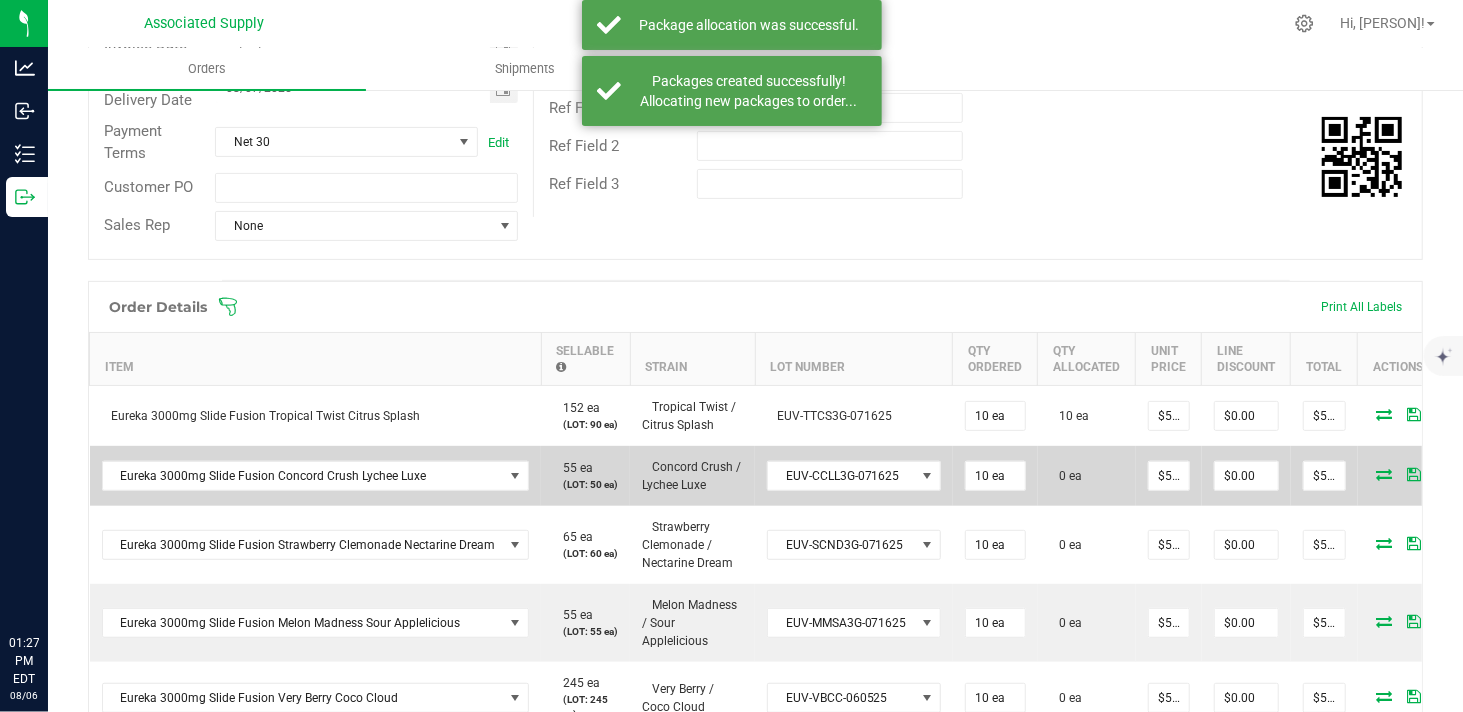 click at bounding box center (1385, 474) 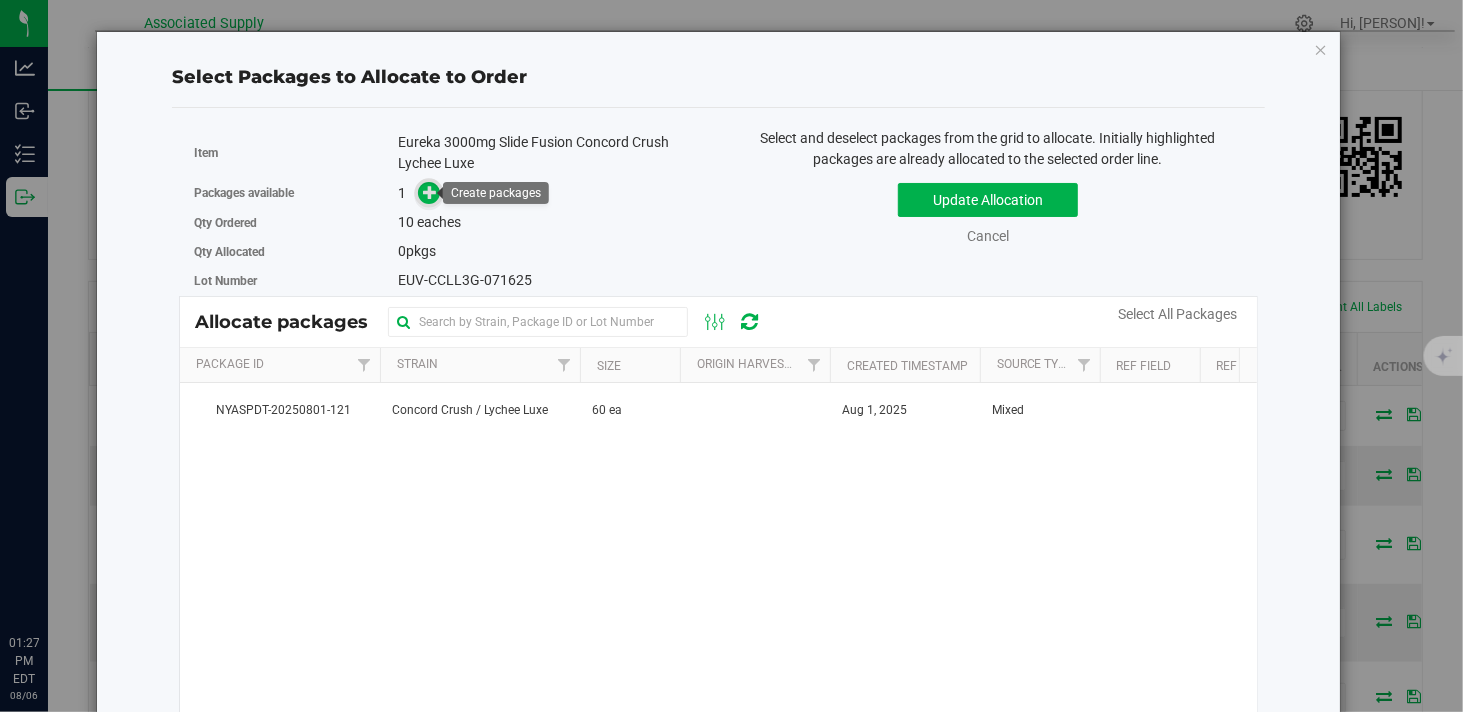 click at bounding box center [430, 192] 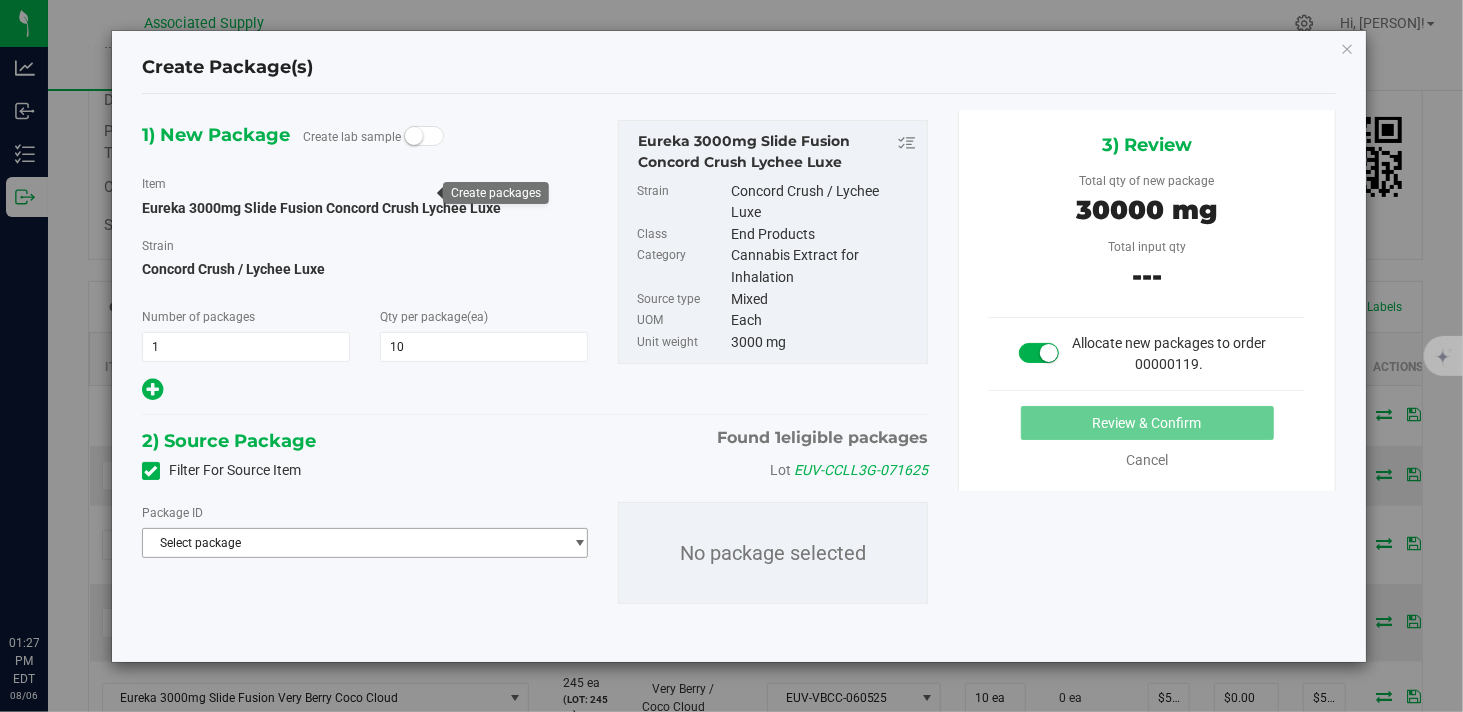 type on "10" 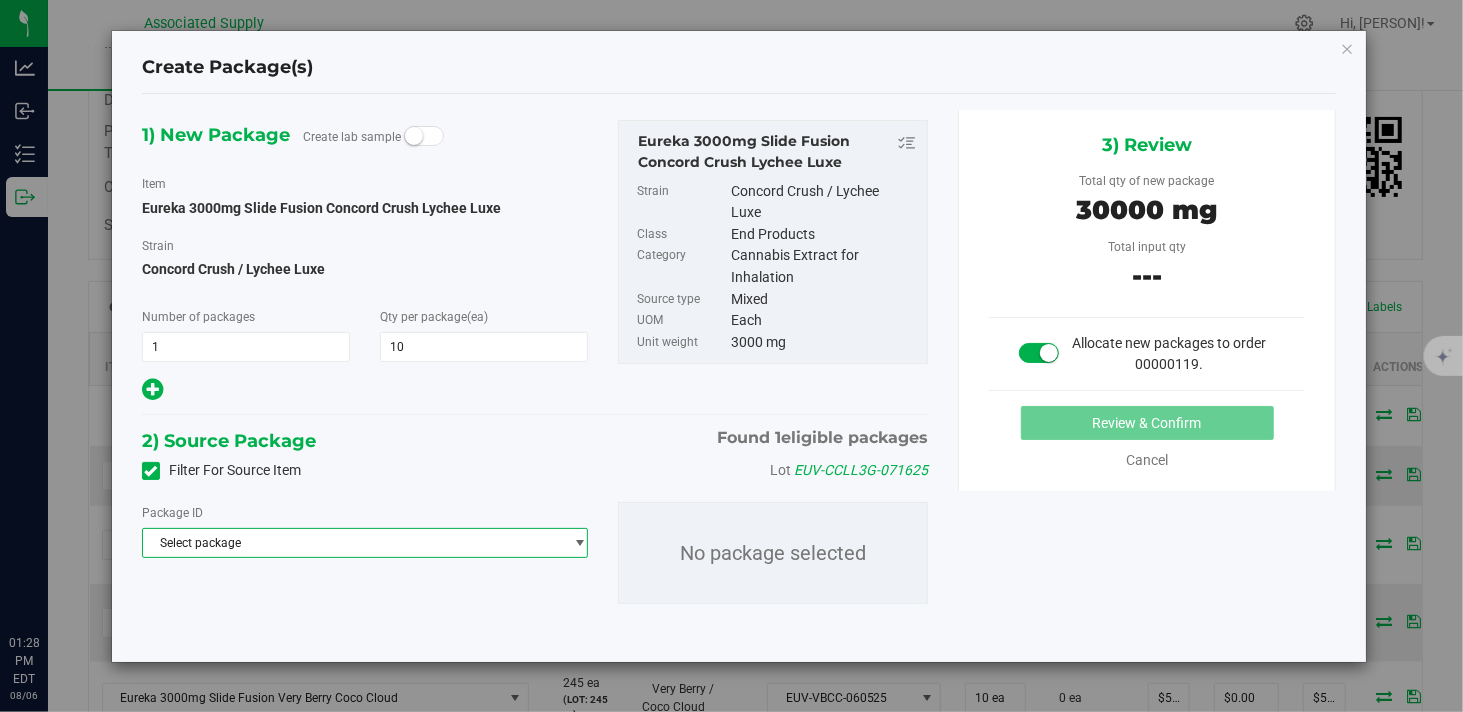 click on "Select package" at bounding box center [352, 543] 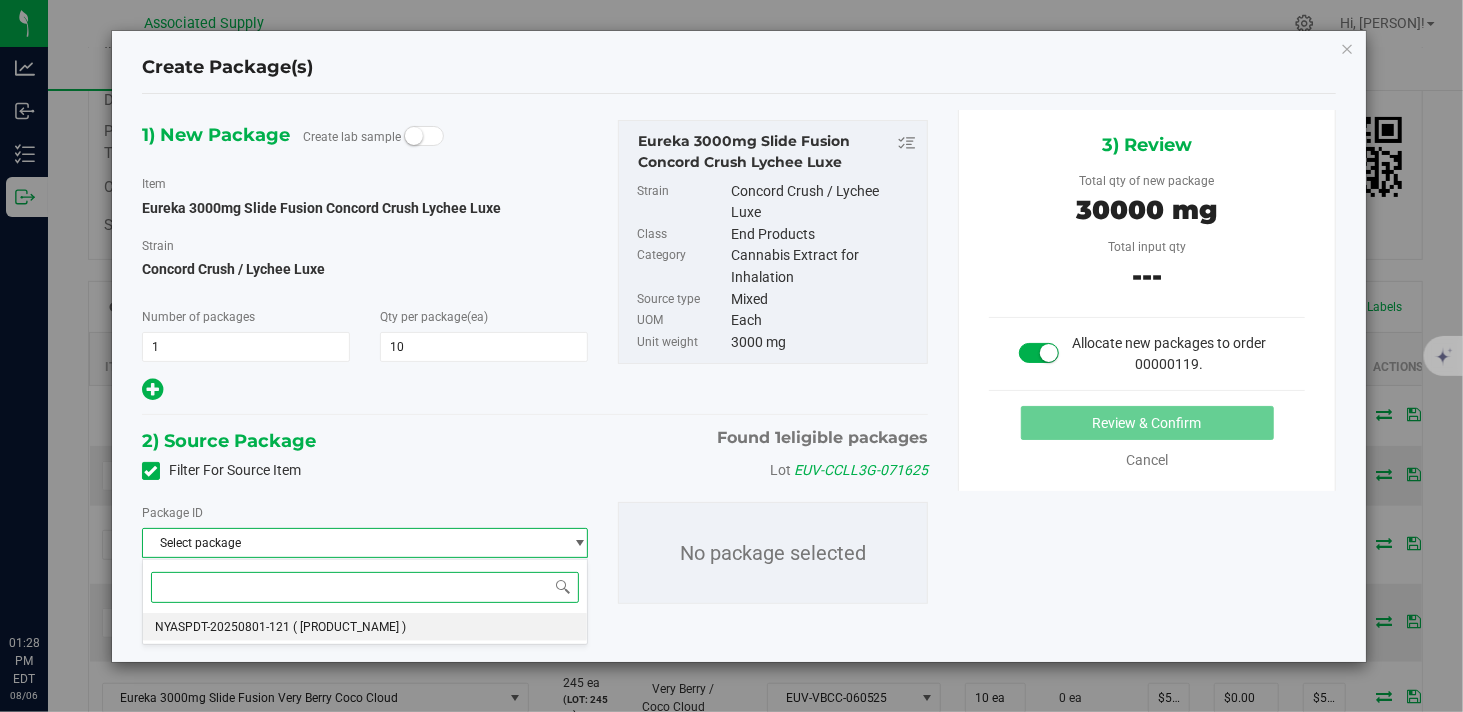 click on "(
[PRODUCT_NAME]
)" at bounding box center (349, 627) 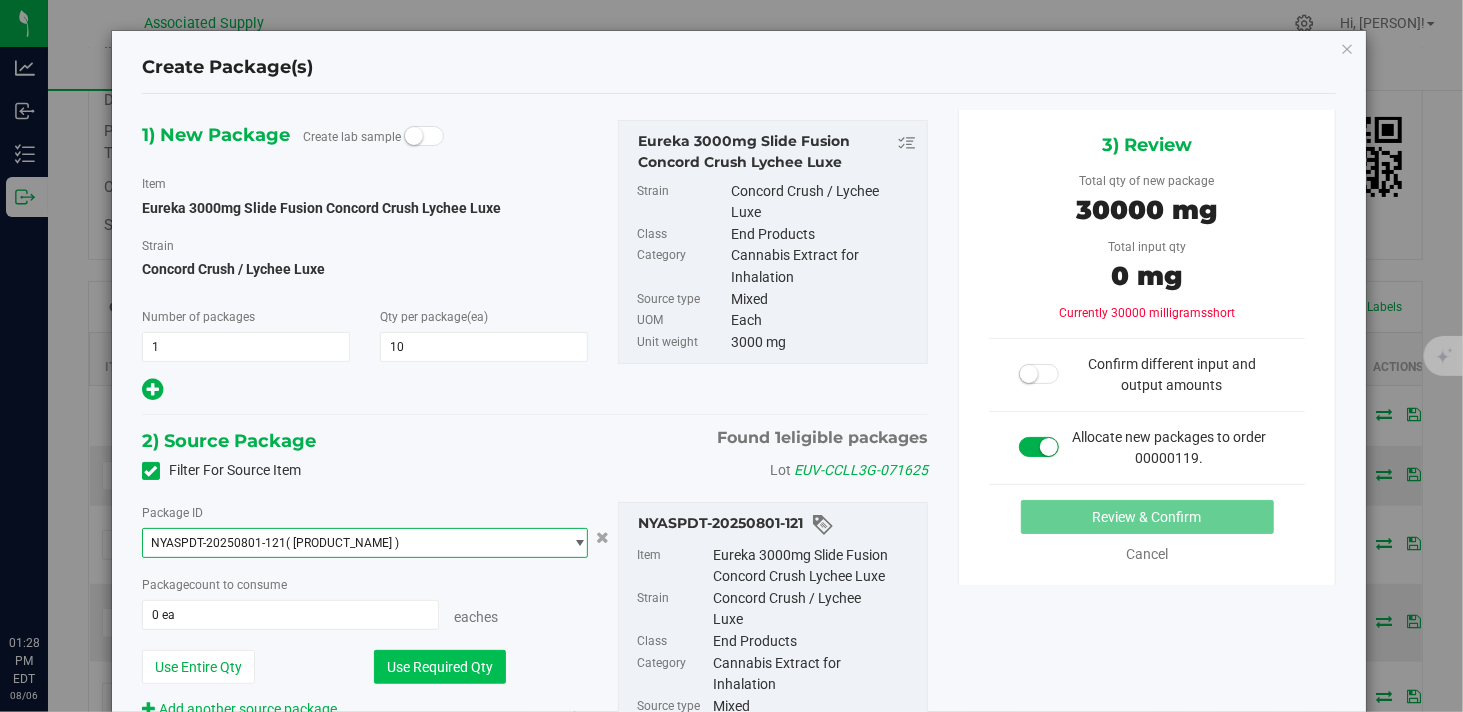 click on "Use Required Qty" at bounding box center (440, 667) 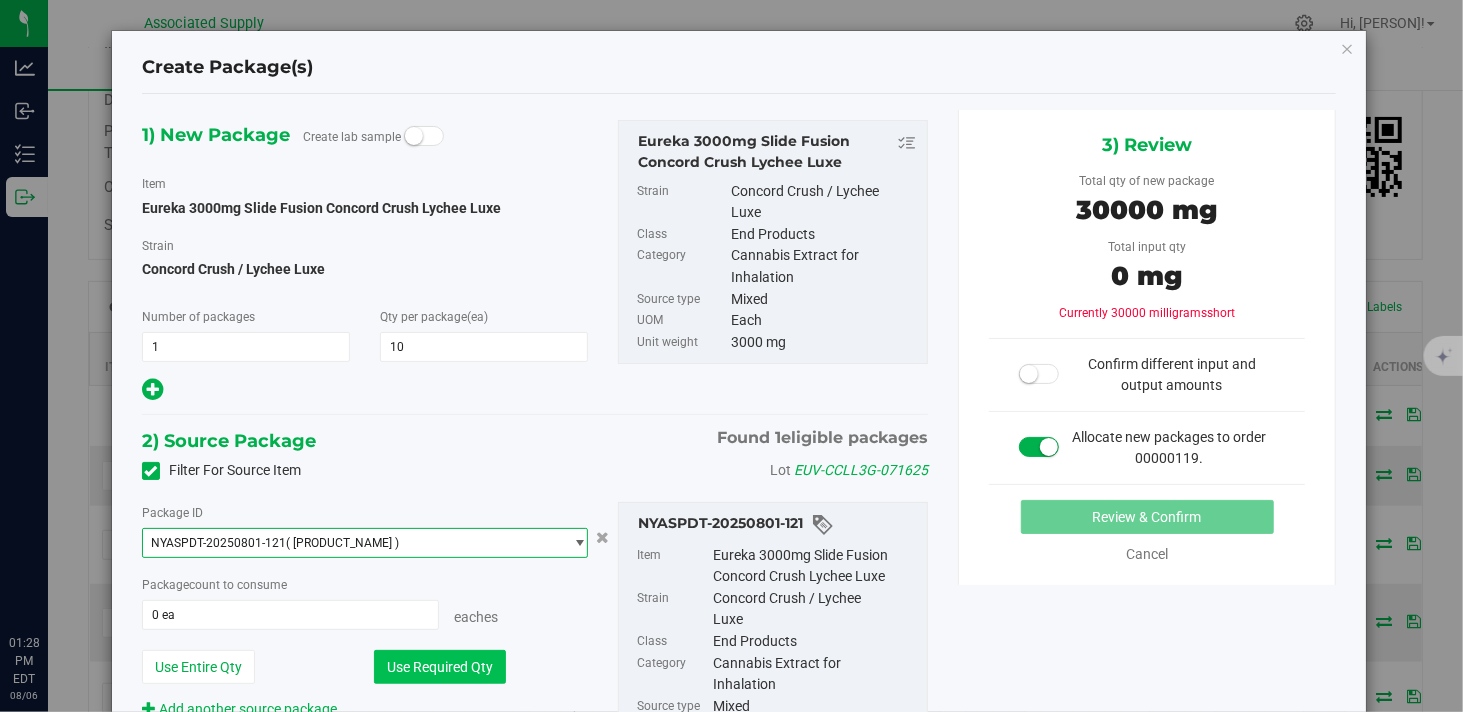 type on "10 ea" 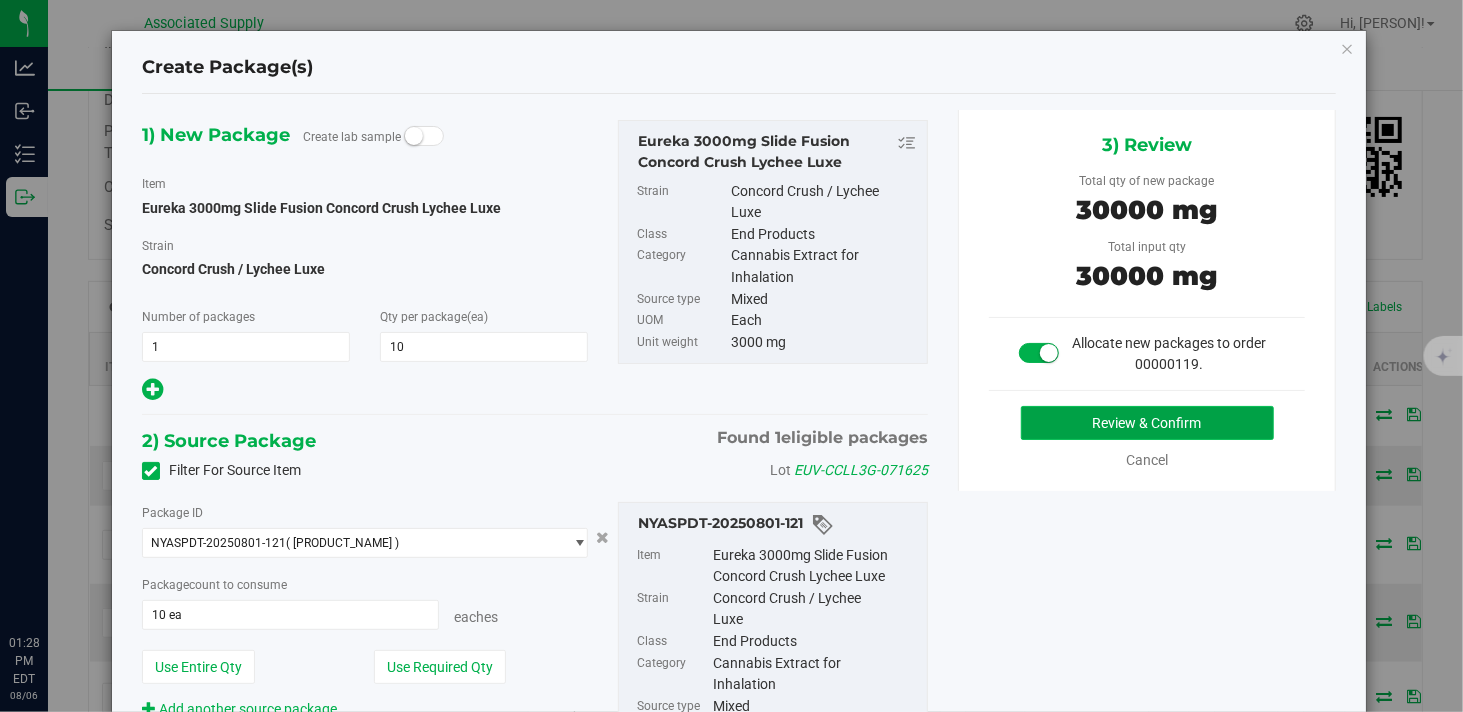 click on "Review & Confirm" at bounding box center [1147, 423] 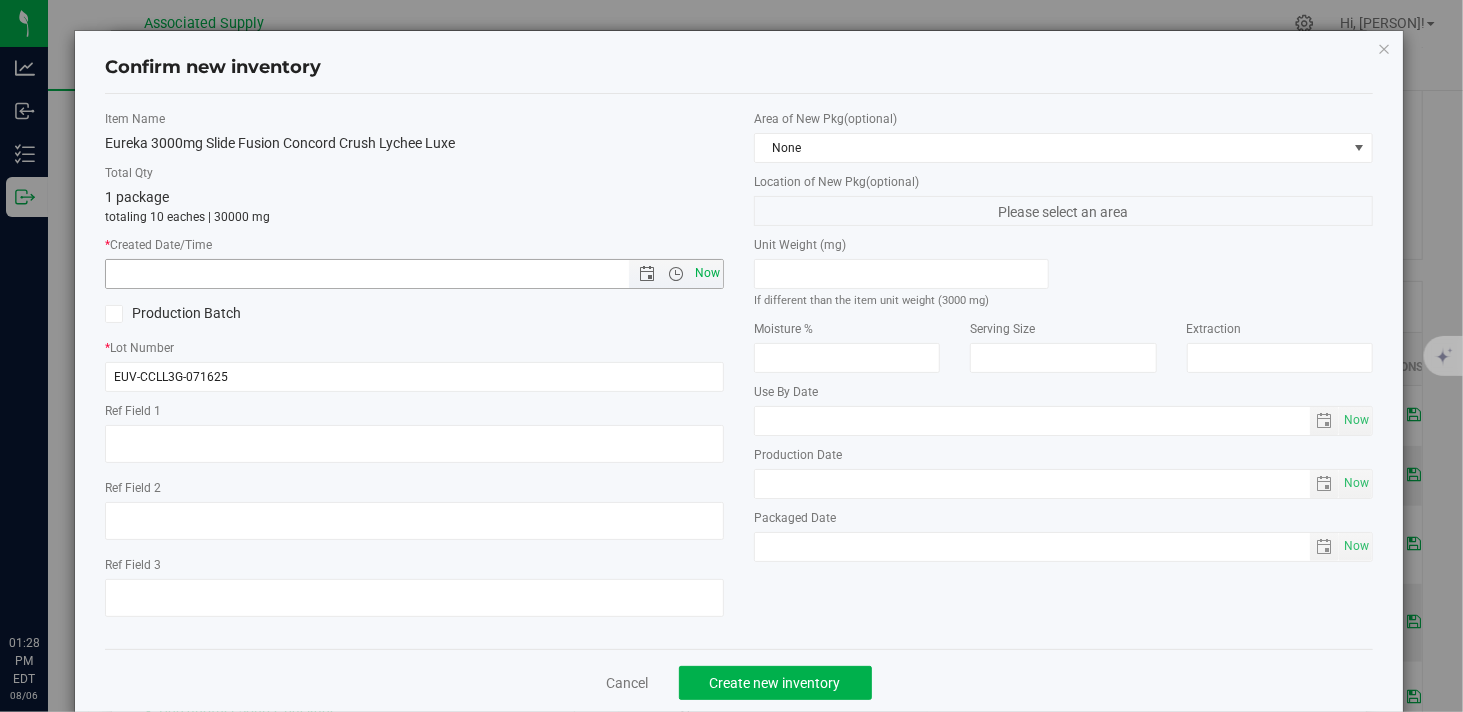 click on "Now" at bounding box center (708, 273) 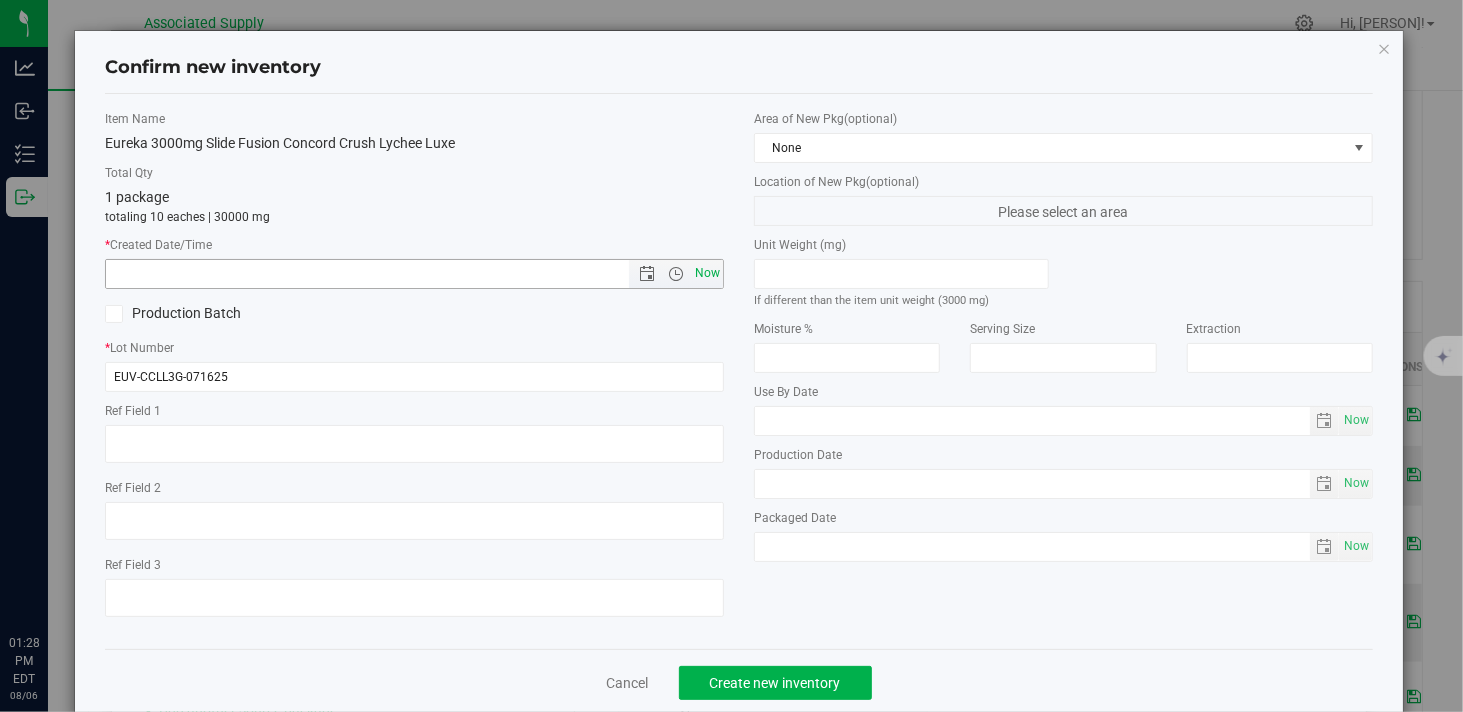 type on "[DATE] [TIME]" 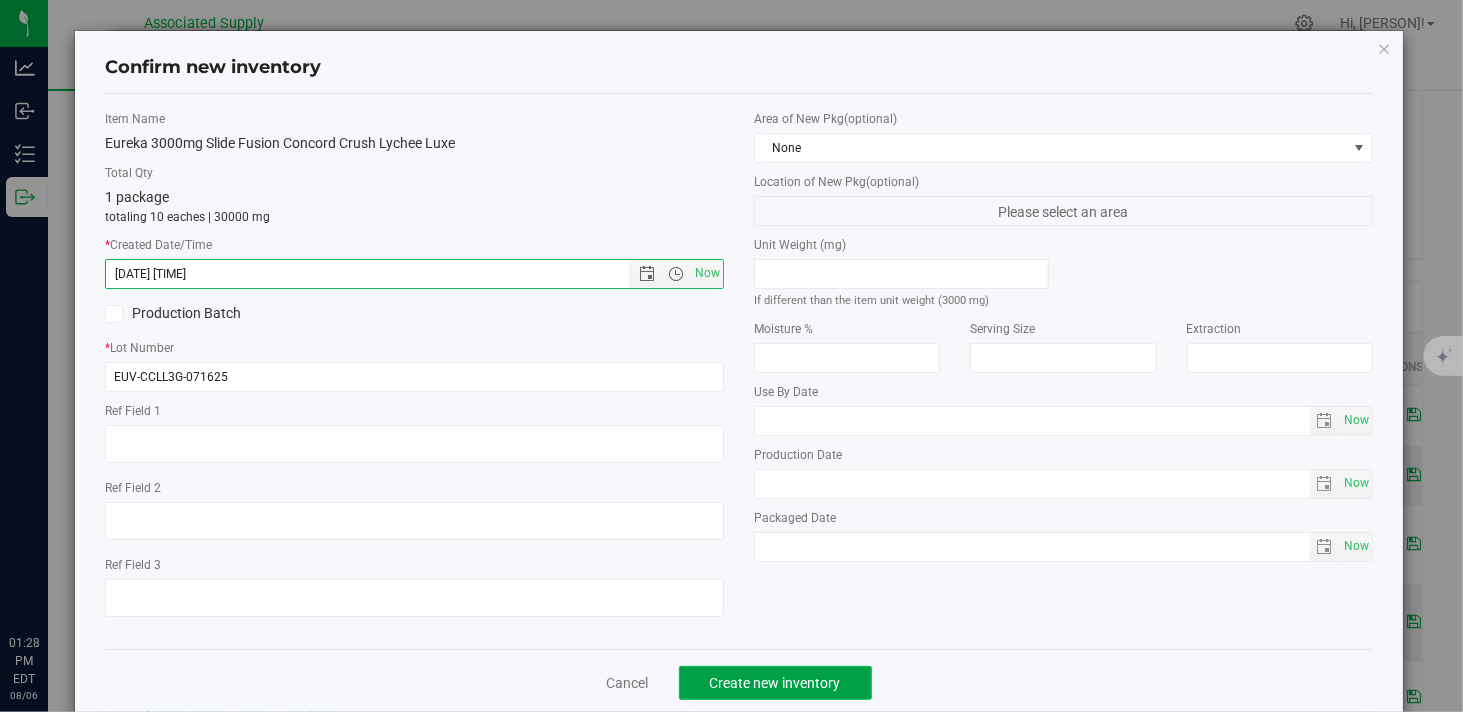 click on "Create new inventory" 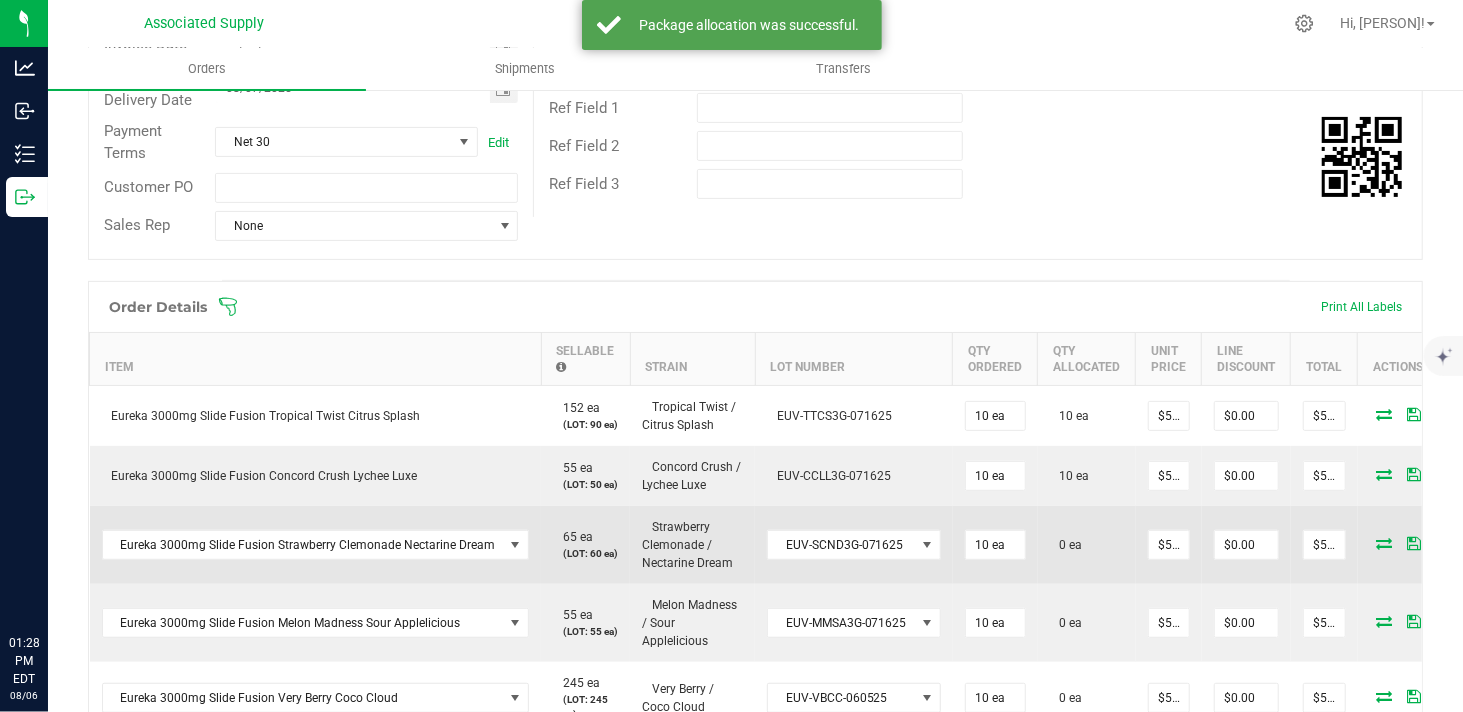 click at bounding box center (1385, 543) 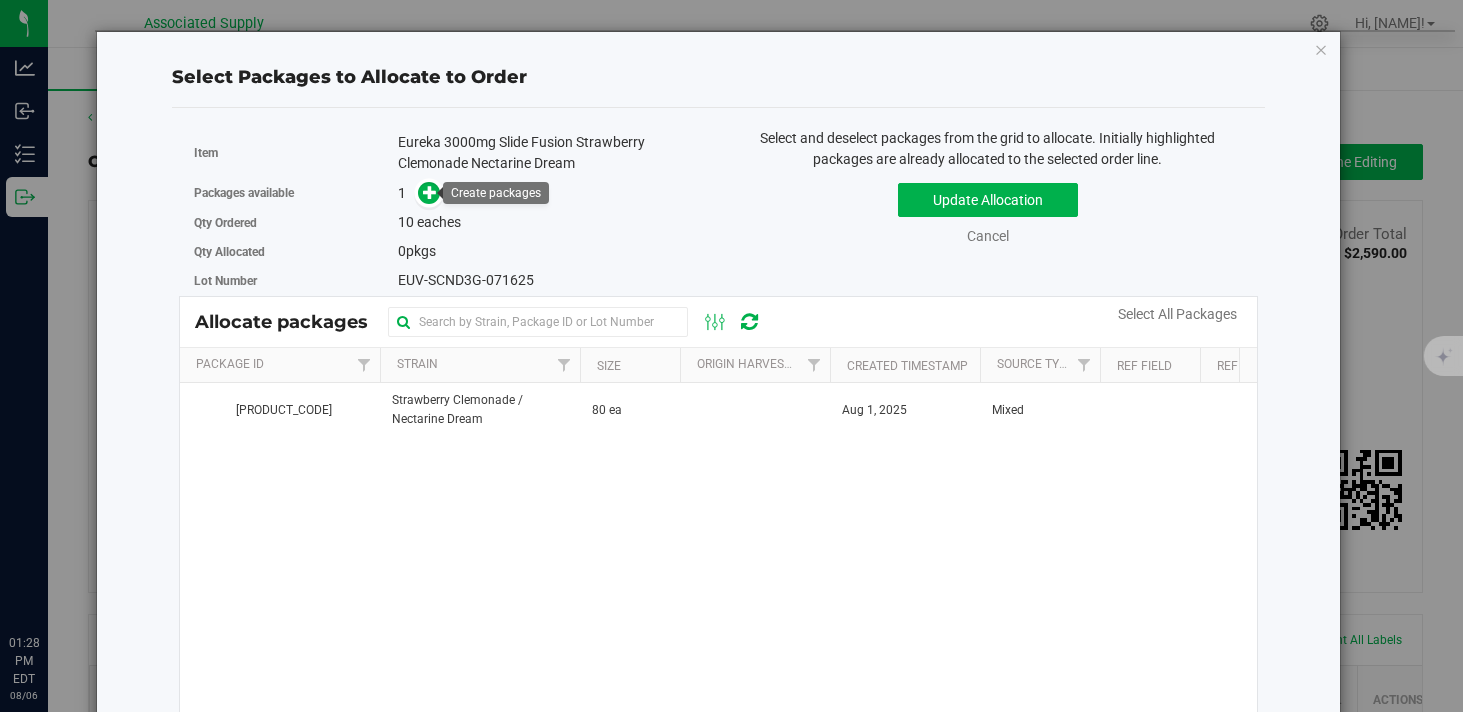 click at bounding box center [430, 192] 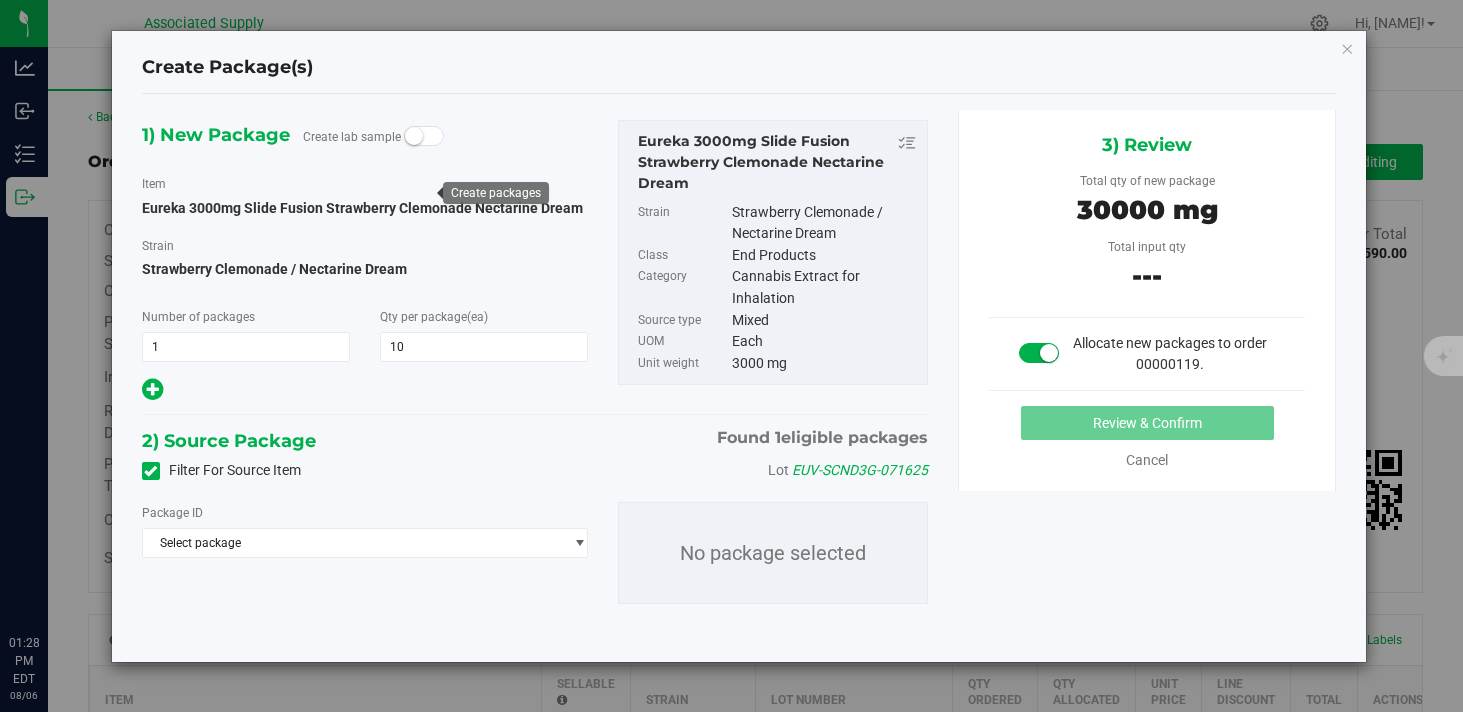scroll, scrollTop: 0, scrollLeft: 0, axis: both 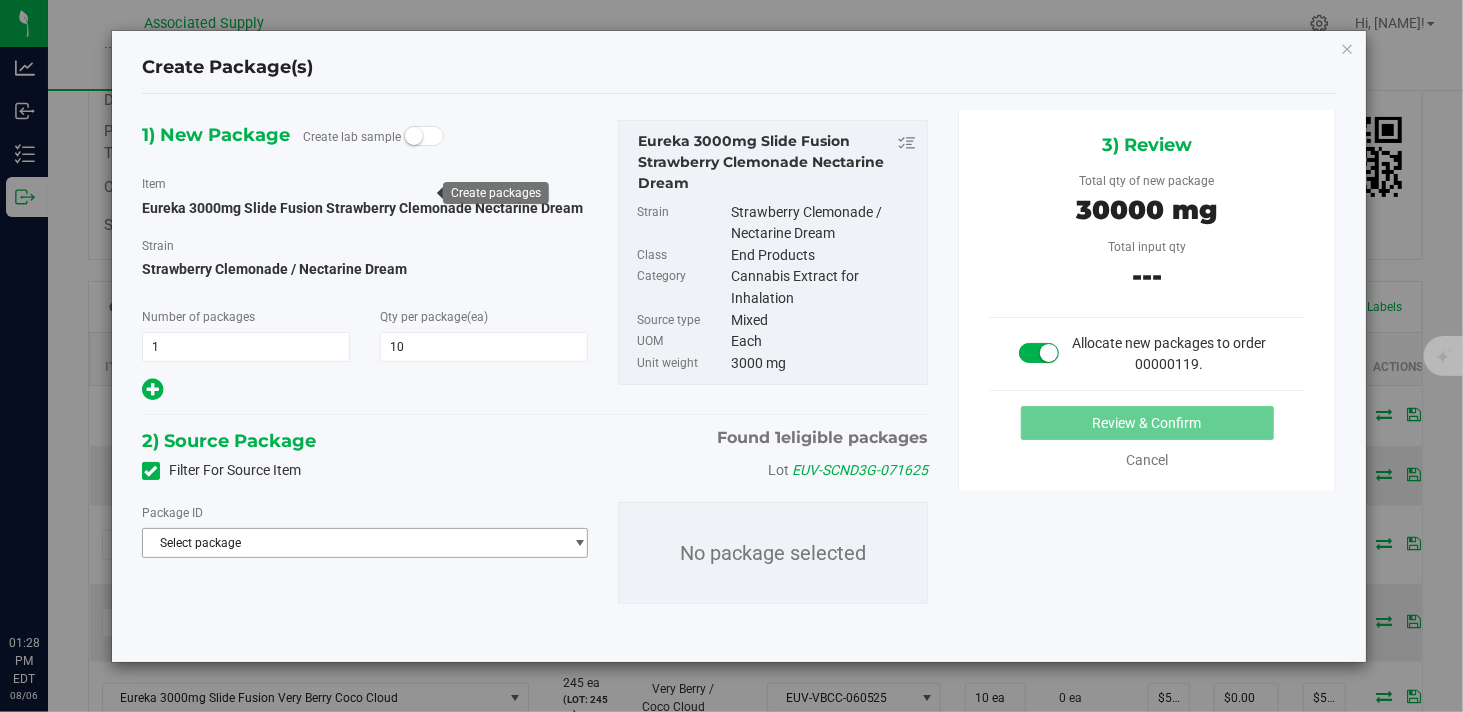 click on "Select package" at bounding box center (352, 543) 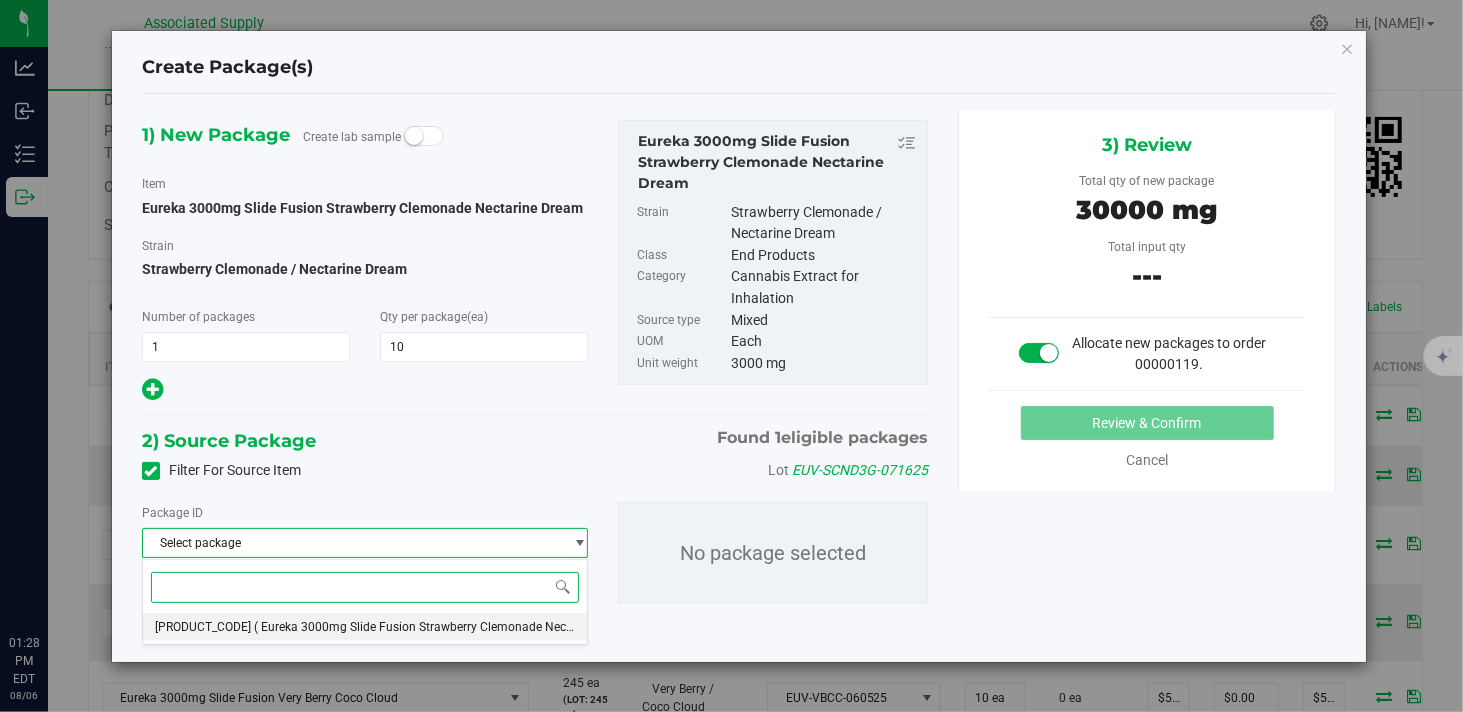 click on "(
Eureka 3000mg Slide Fusion Strawberry Clemonade Nectarine Dream
)" at bounding box center (448, 627) 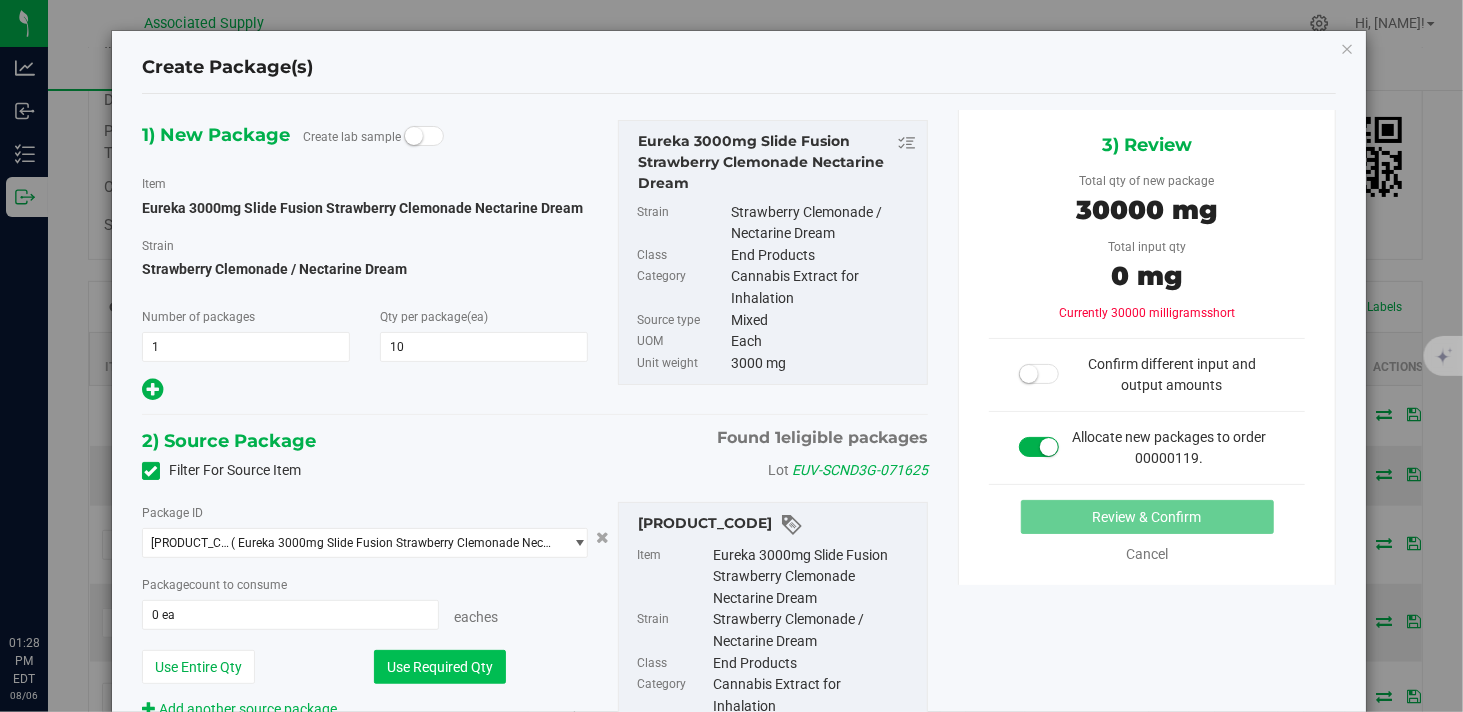 click on "Use Required Qty" at bounding box center [440, 667] 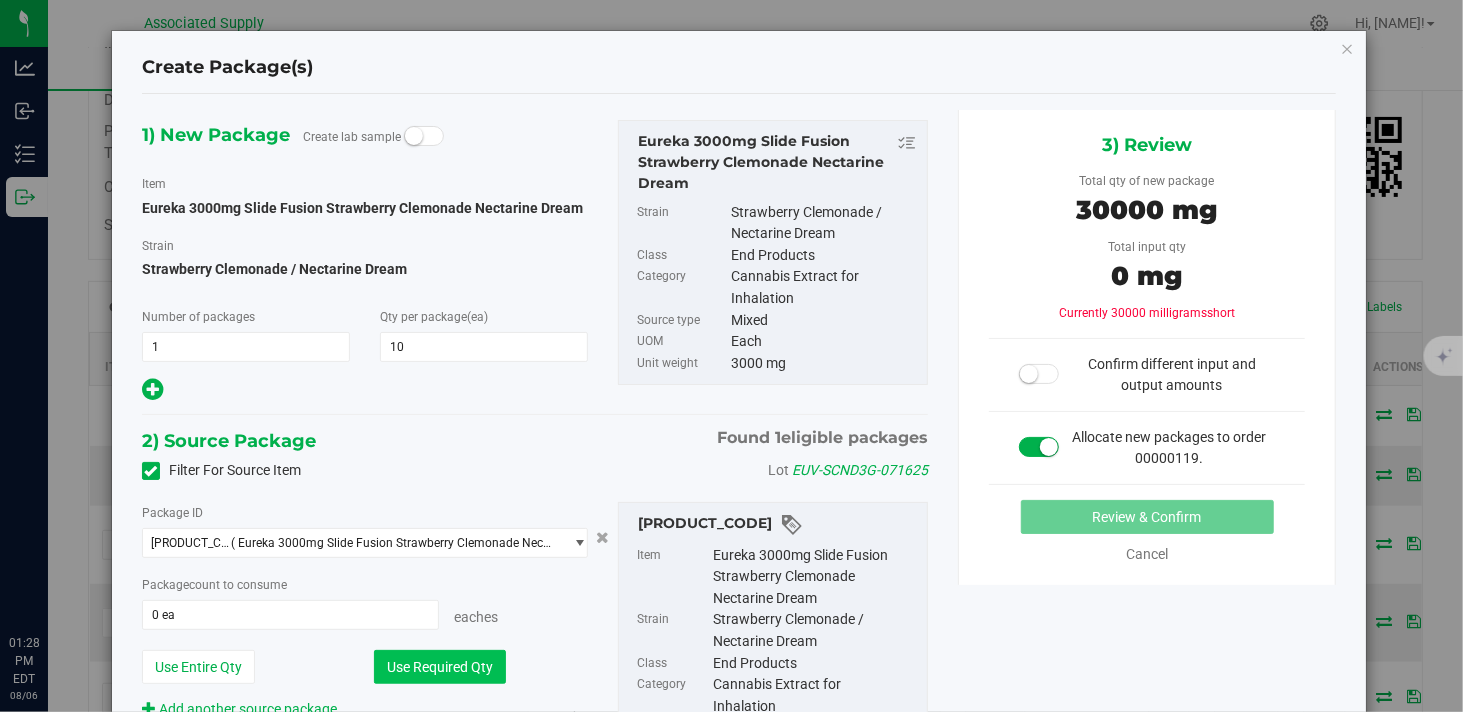 type on "10 ea" 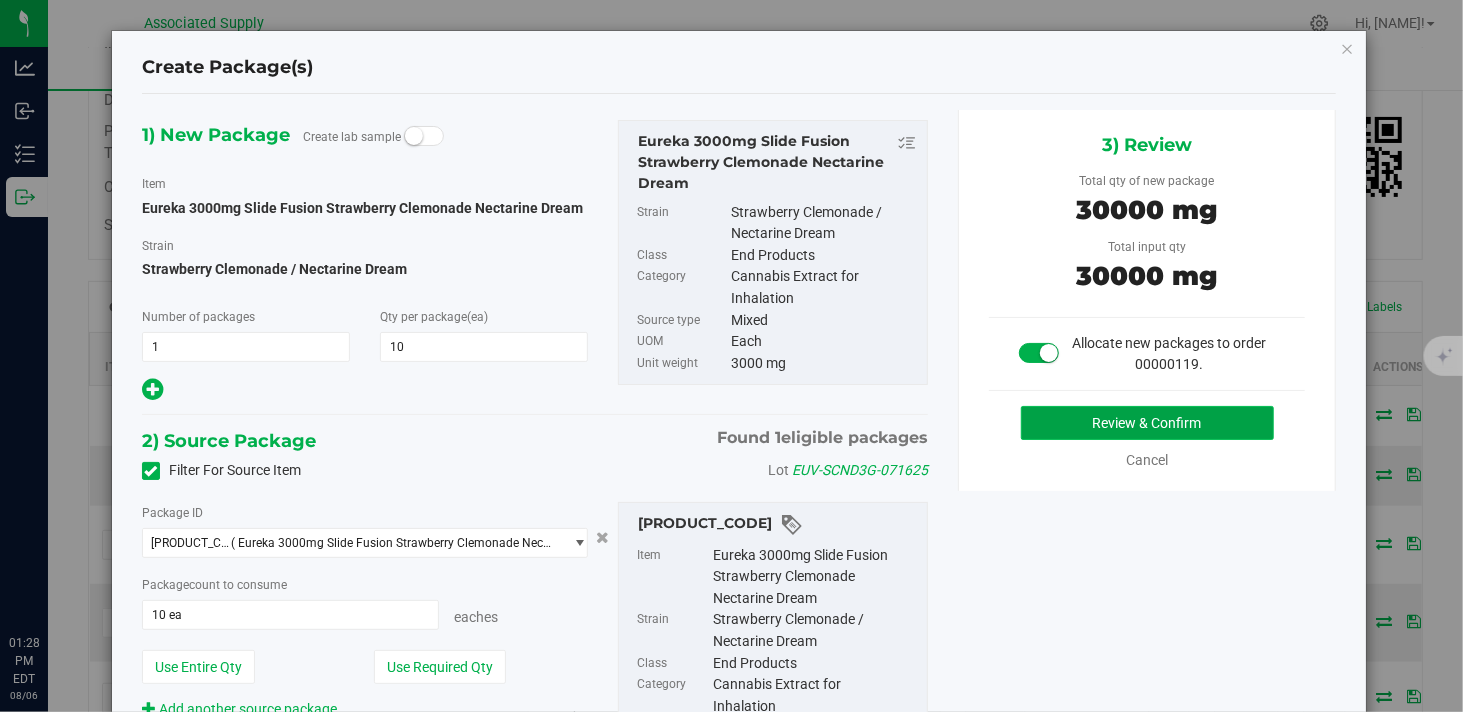 click on "Review & Confirm" at bounding box center [1147, 423] 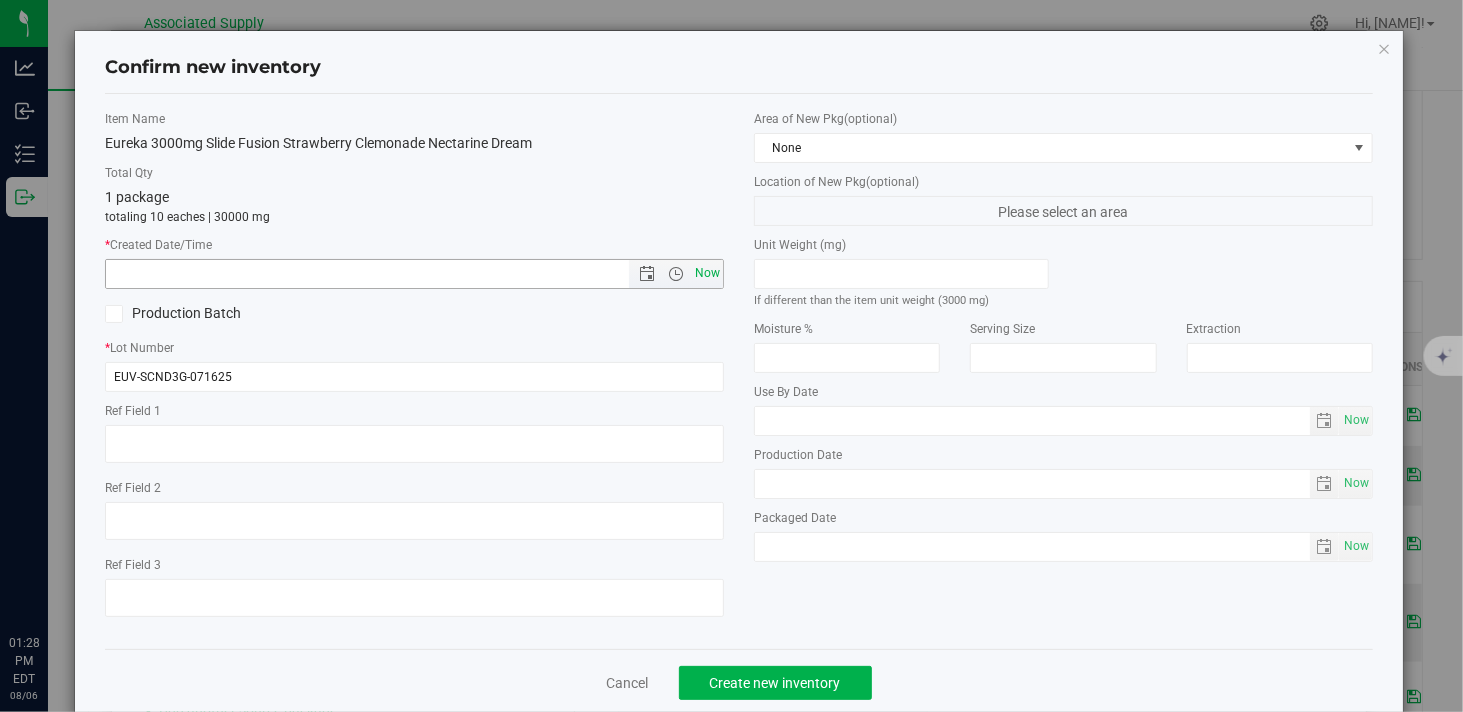 click on "Now" at bounding box center [708, 273] 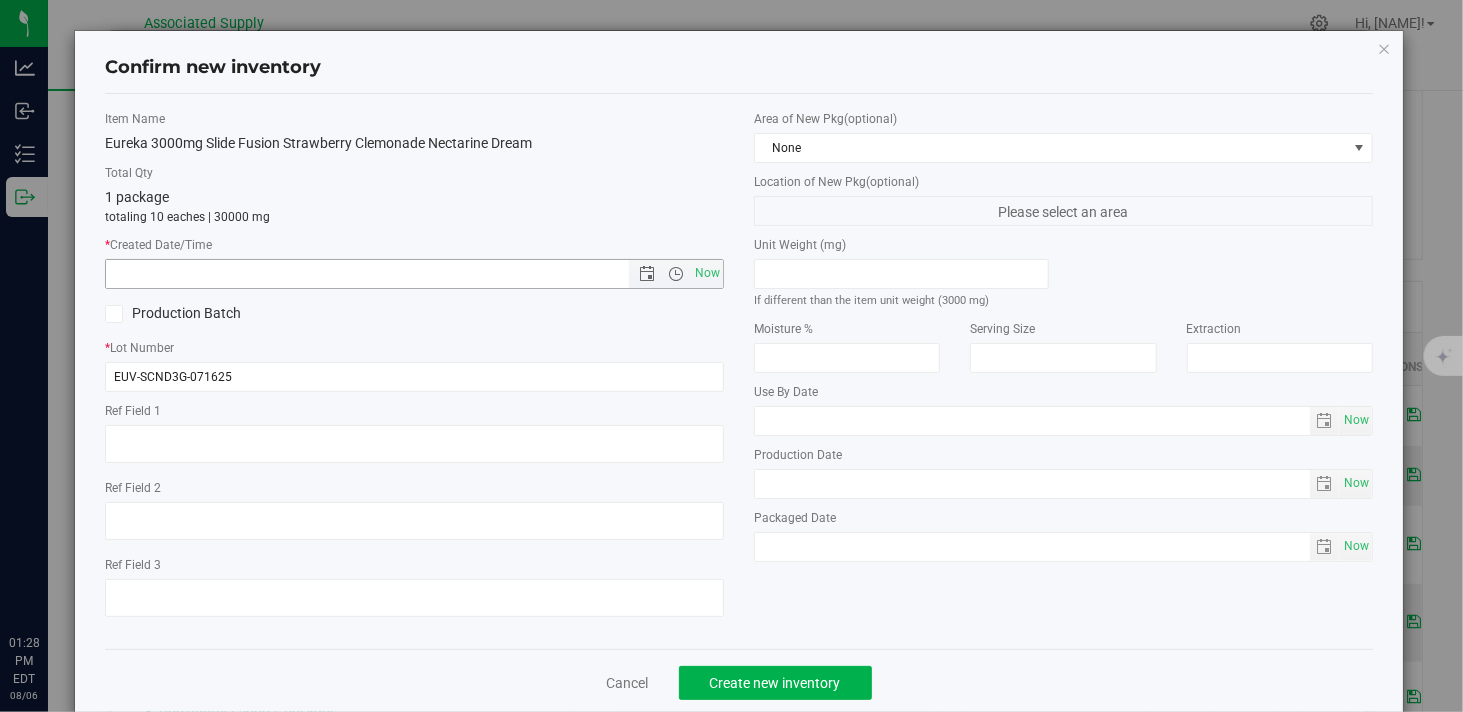 type on "[DATE] [TIME]" 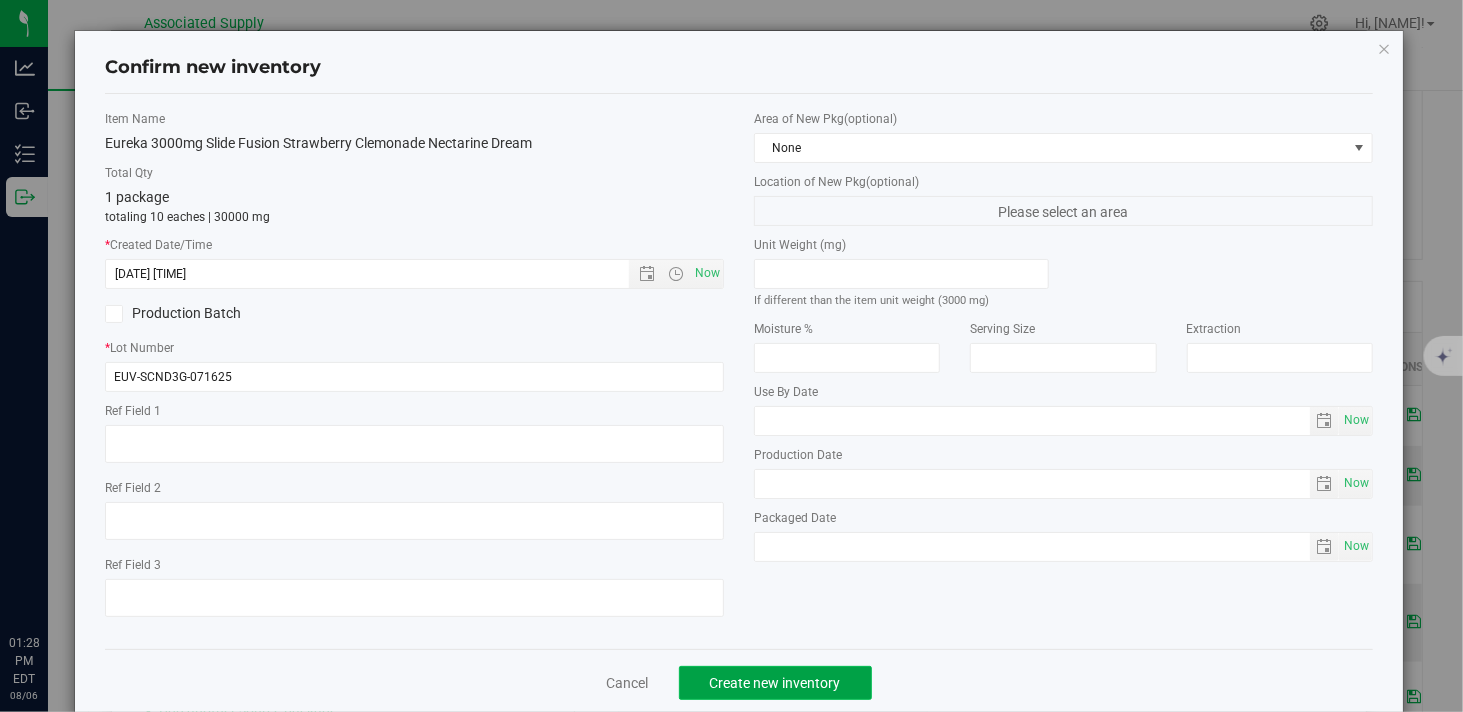 click on "Create new inventory" 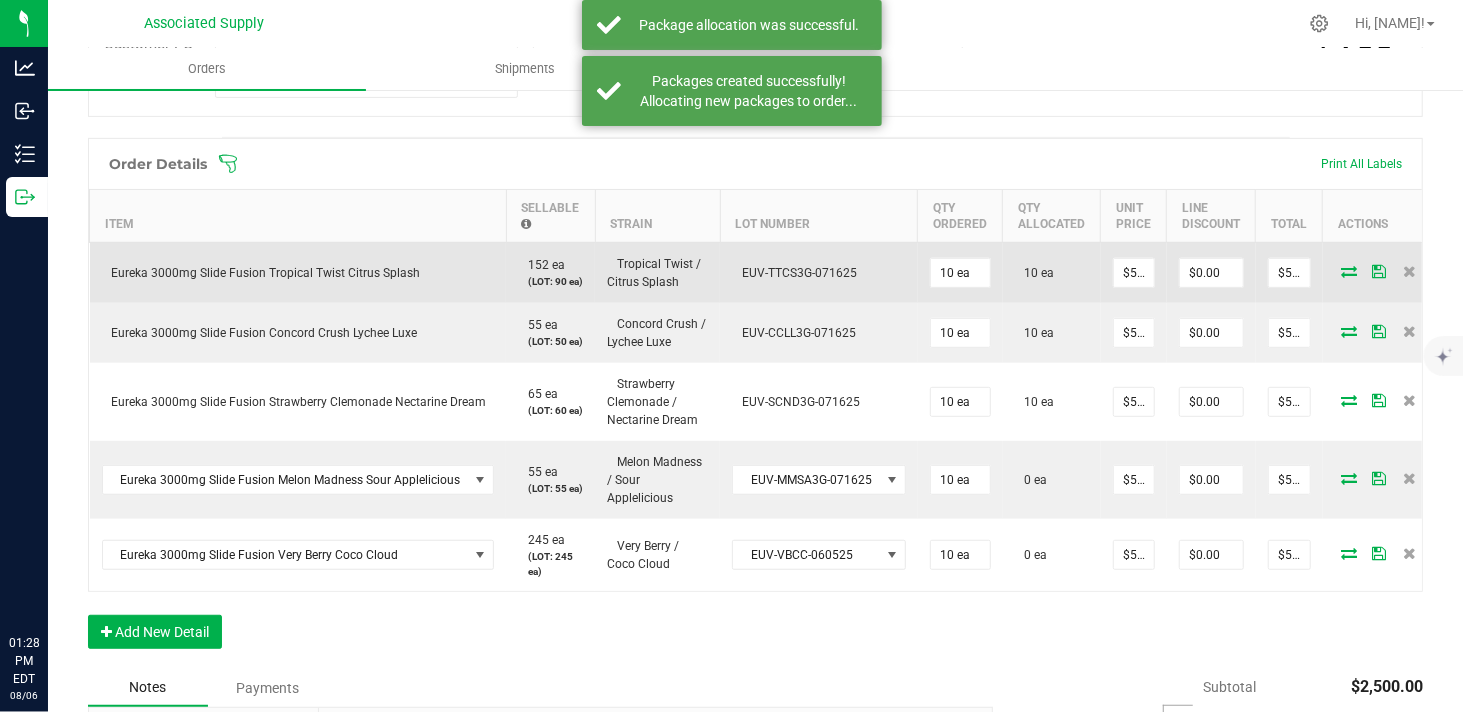 scroll, scrollTop: 555, scrollLeft: 0, axis: vertical 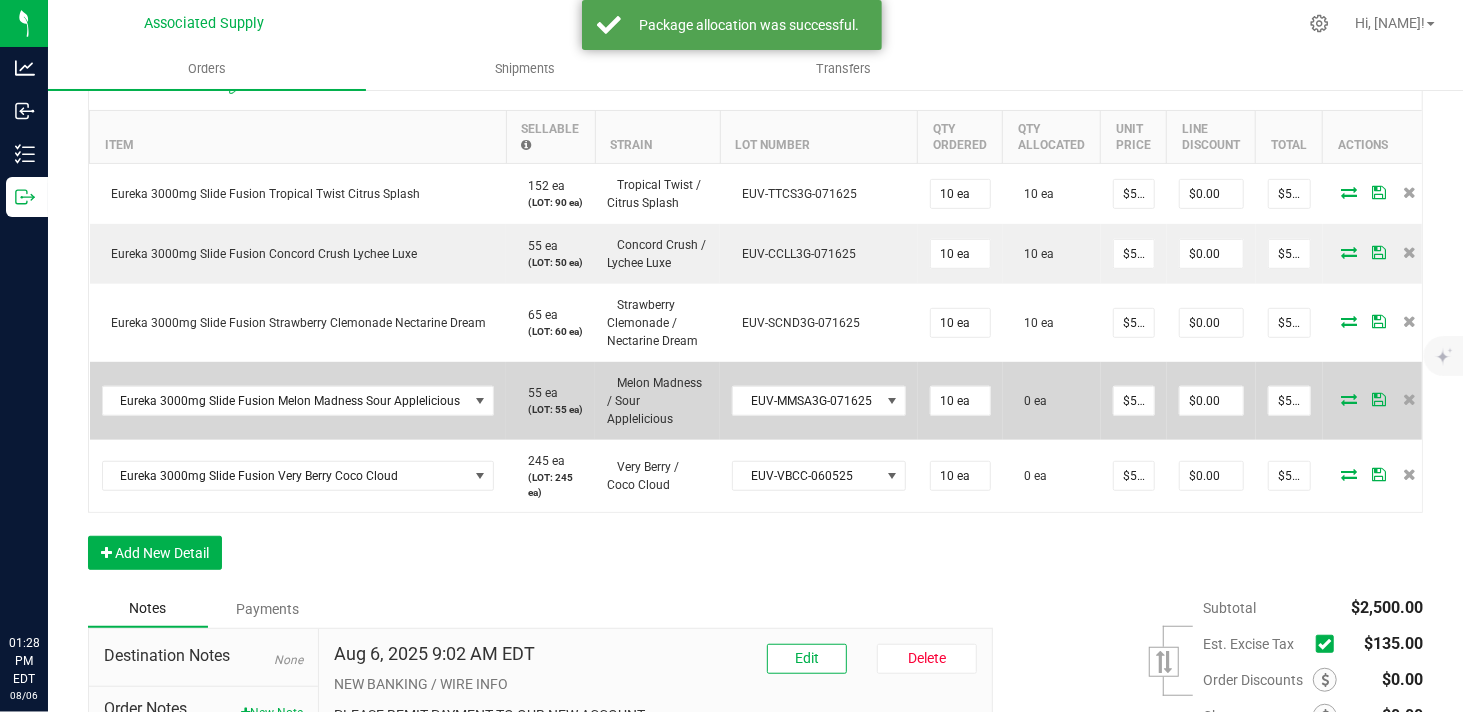 click at bounding box center [1350, 399] 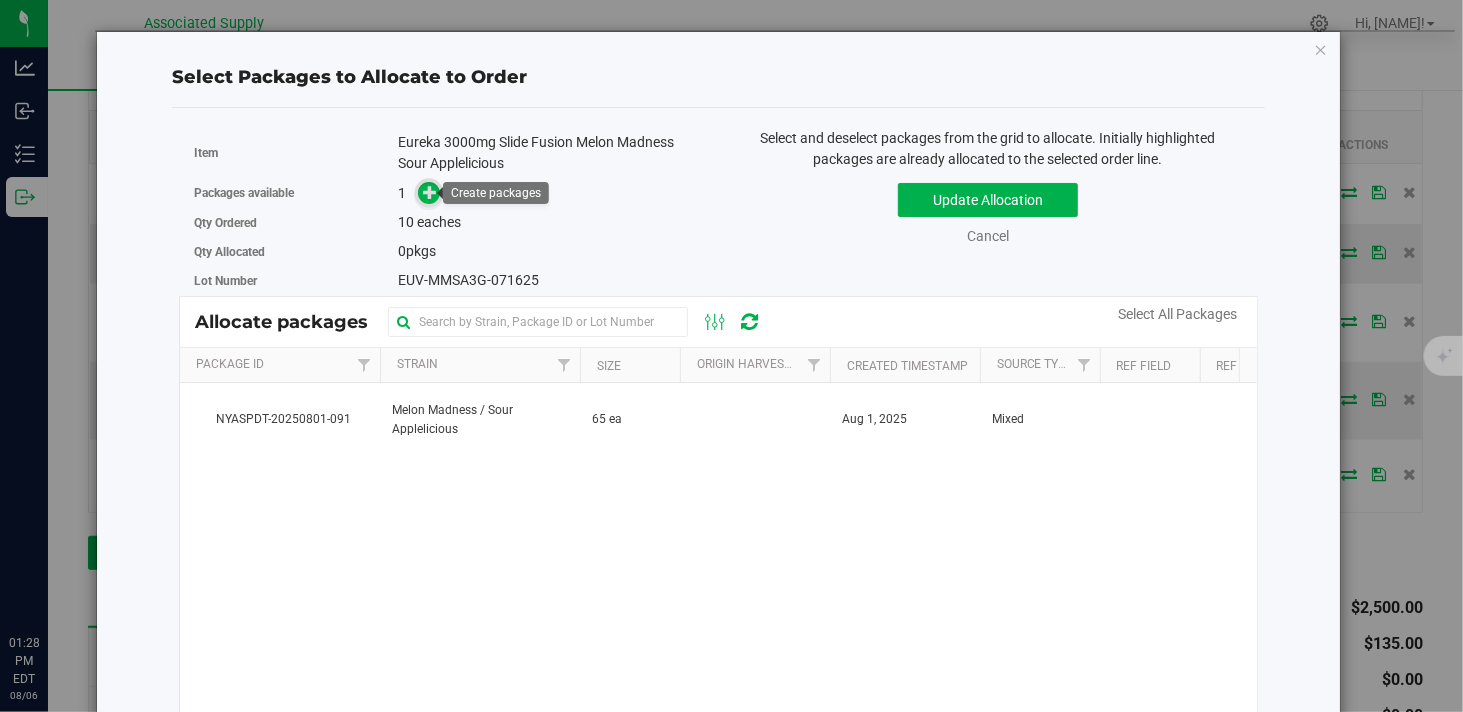 click at bounding box center [430, 192] 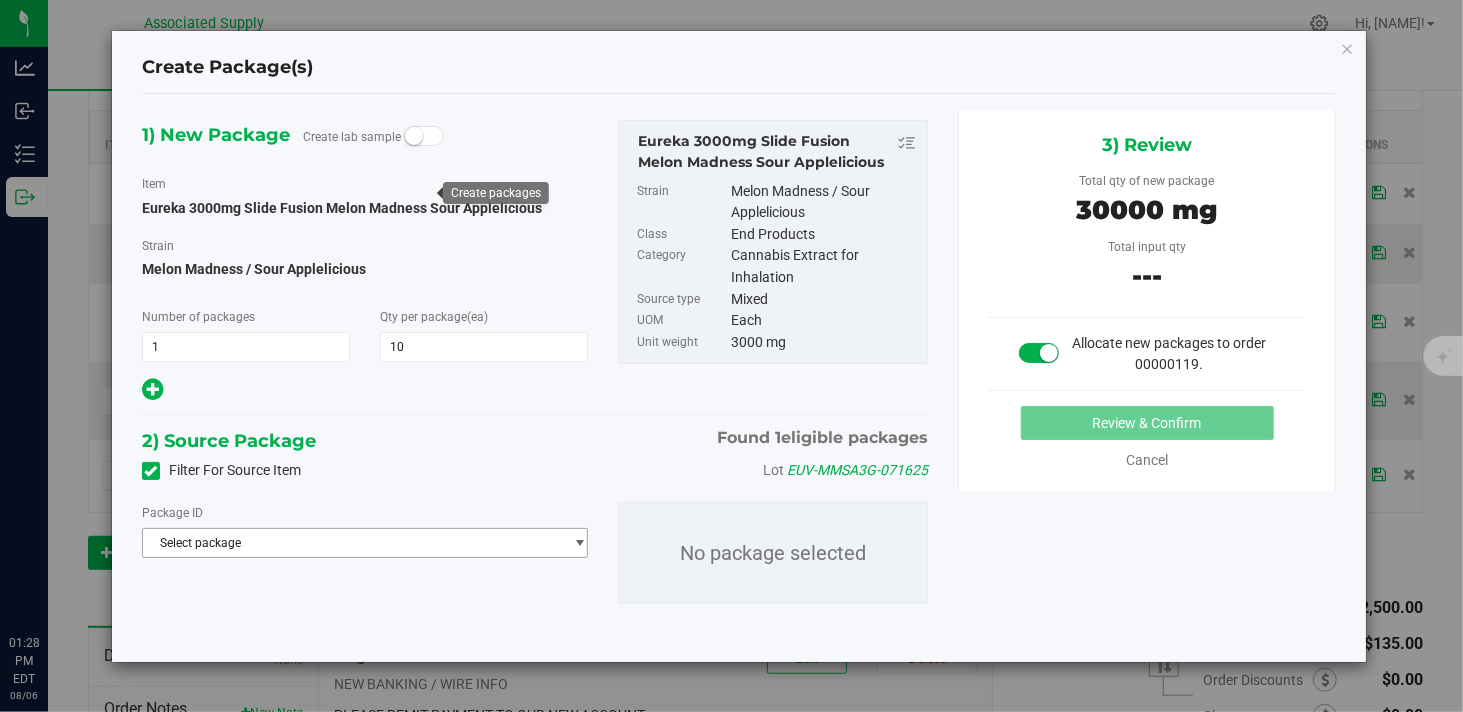 click on "Select package" at bounding box center [352, 543] 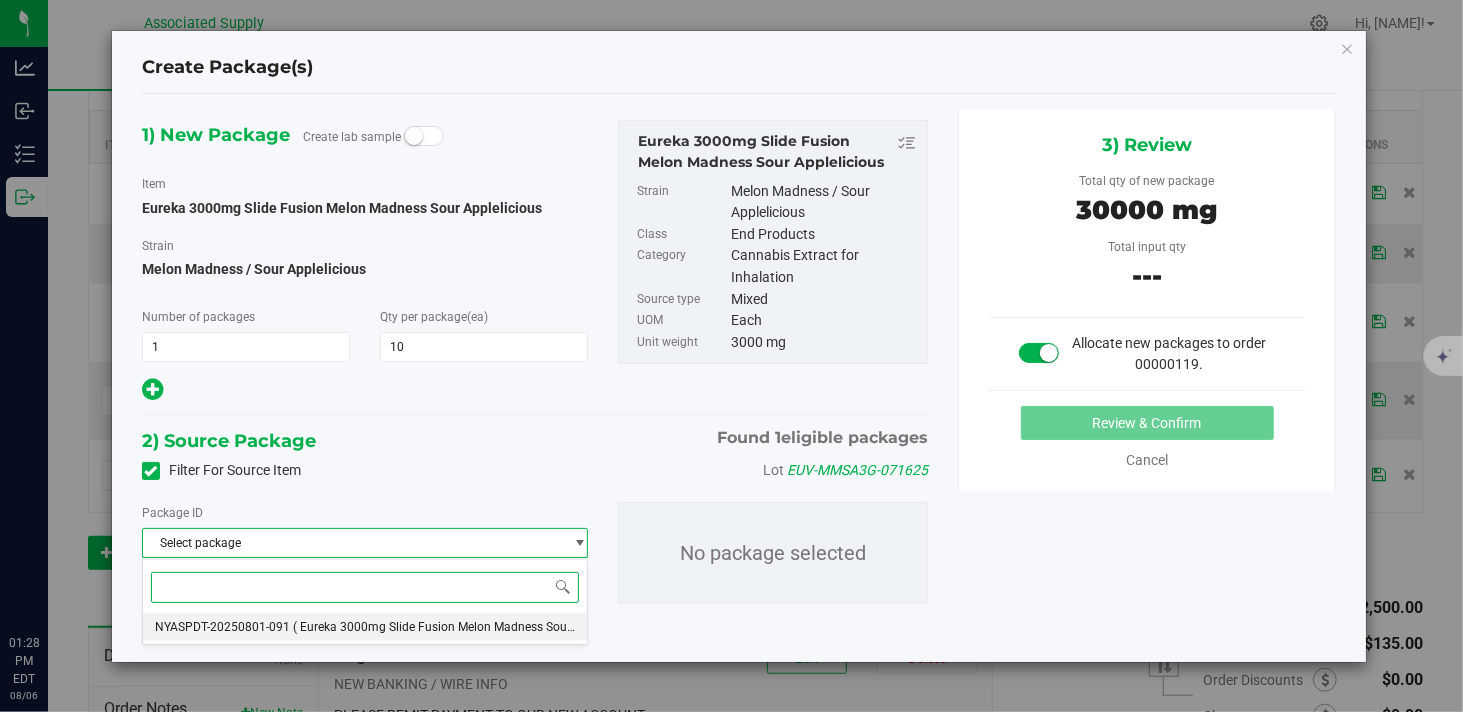 click on "(
Eureka 3000mg Slide Fusion Melon Madness Sour Applelicious
)" at bounding box center (470, 627) 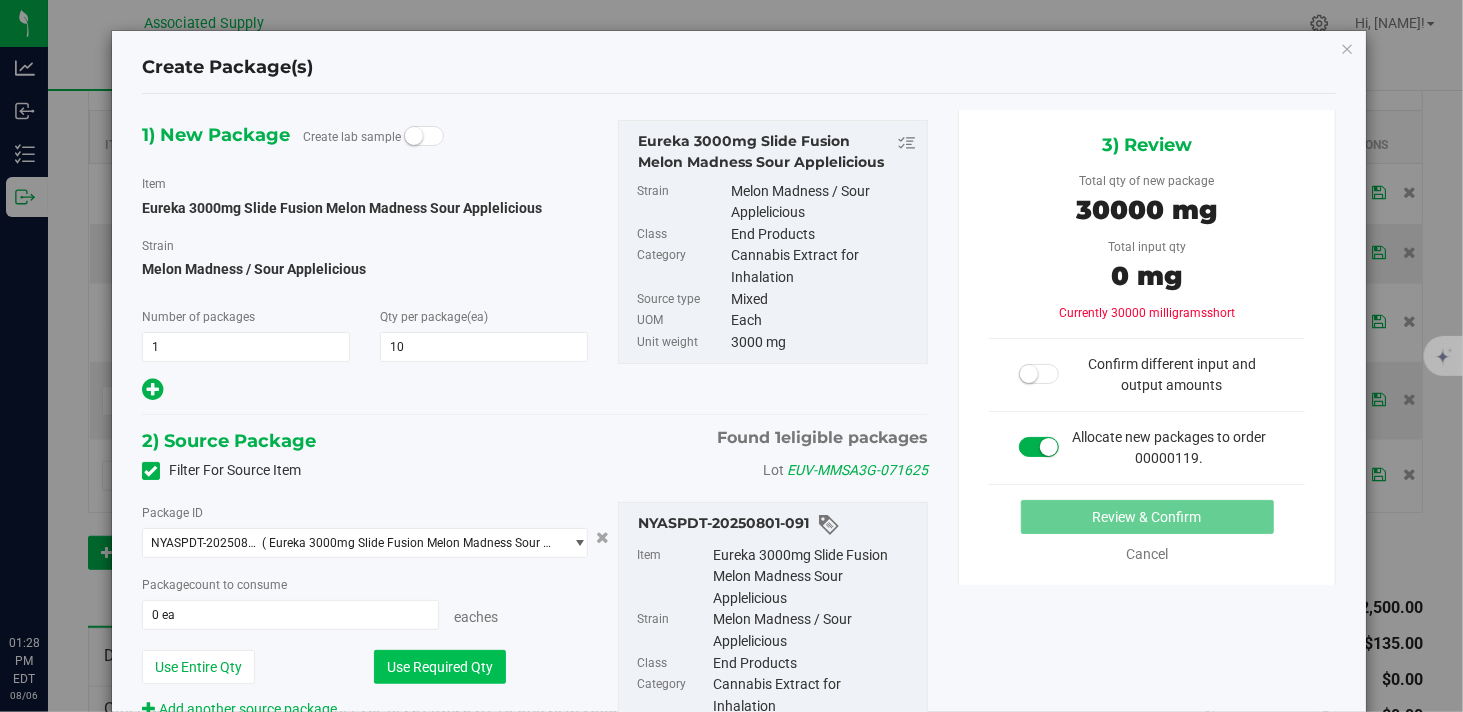click on "Use Required Qty" at bounding box center [440, 667] 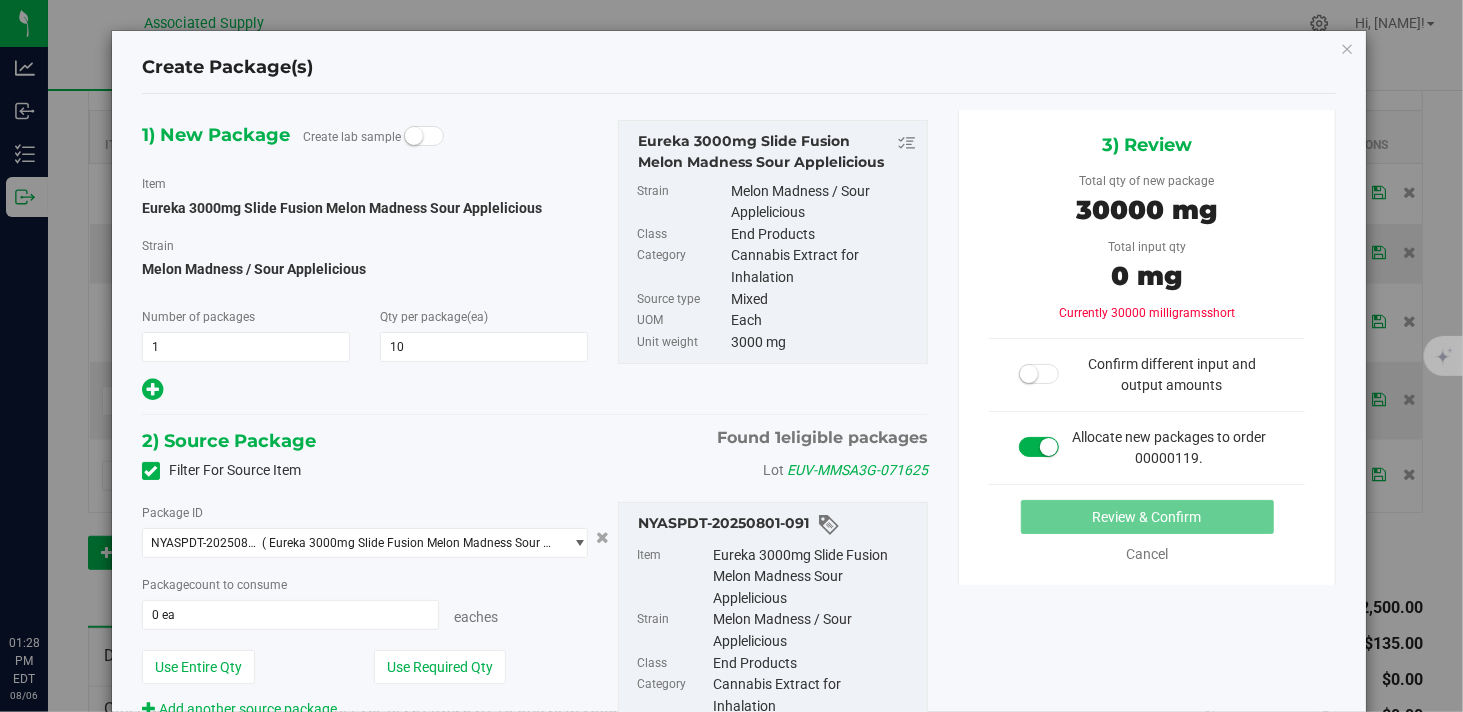 type on "10 ea" 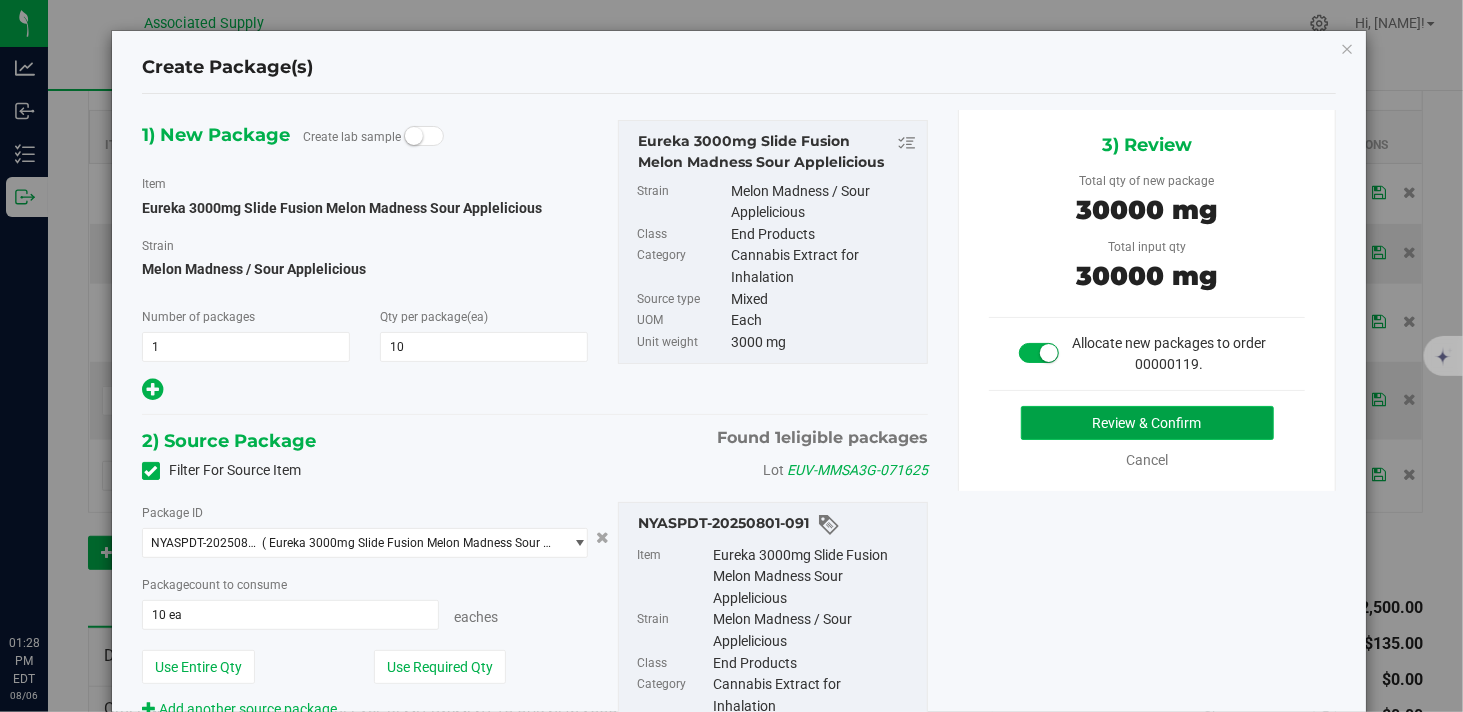 click on "Review & Confirm" at bounding box center [1147, 423] 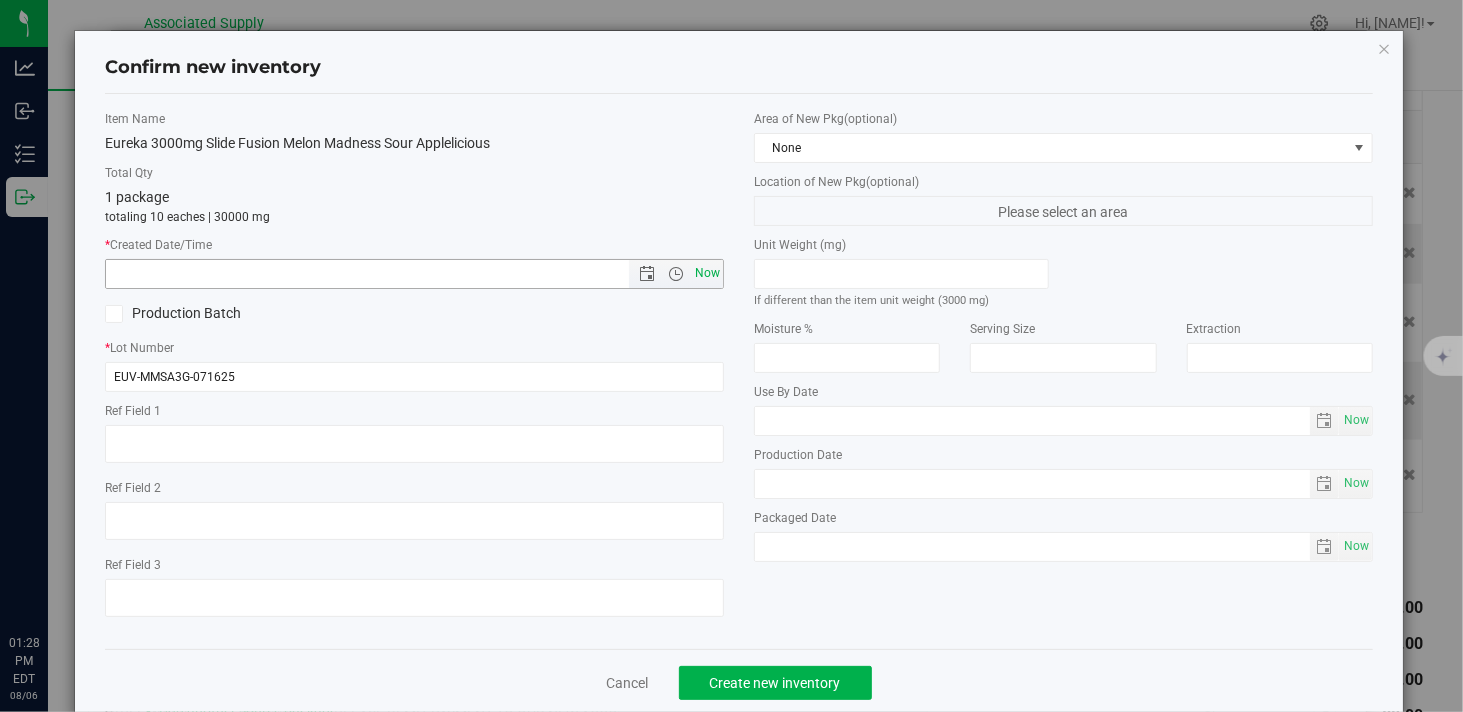 click on "Now" at bounding box center [708, 273] 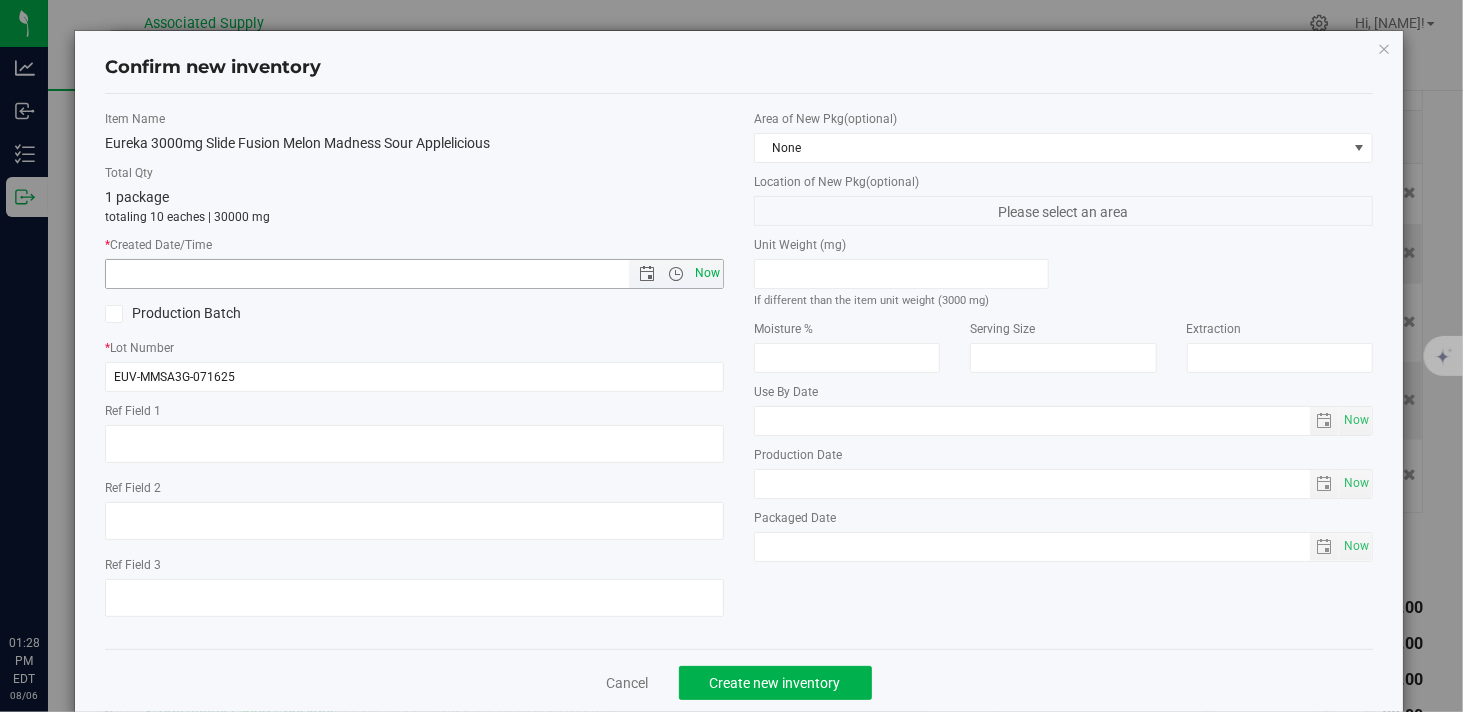 type on "[DATE] [TIME]" 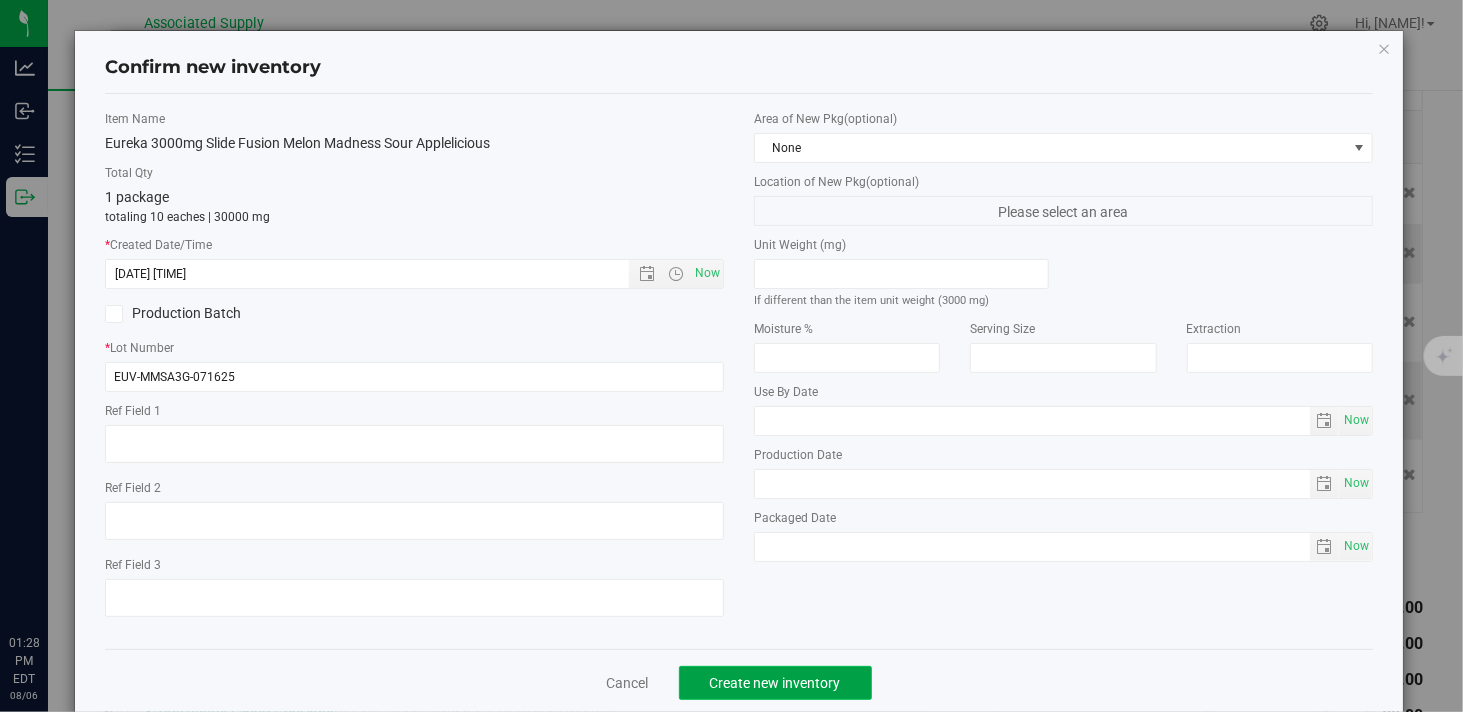 click on "Create new inventory" 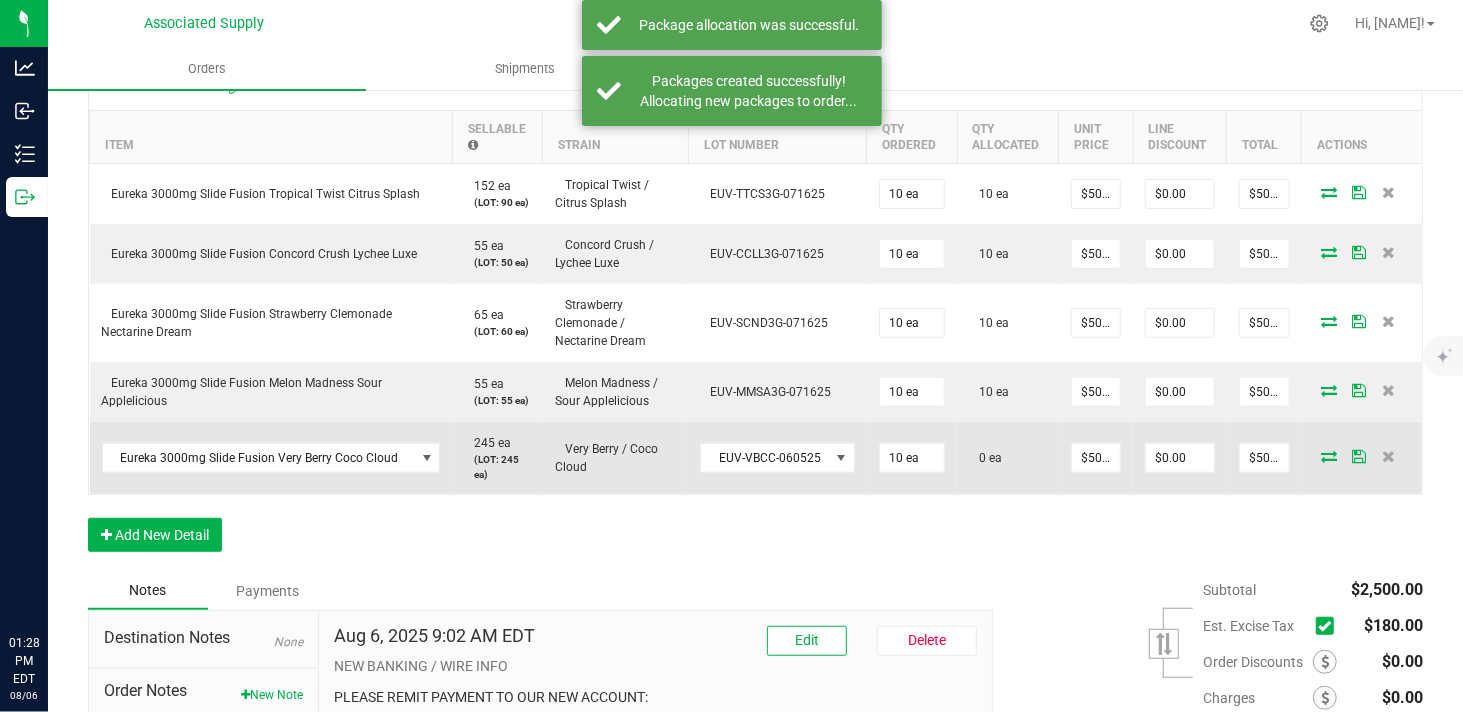 click at bounding box center [1329, 456] 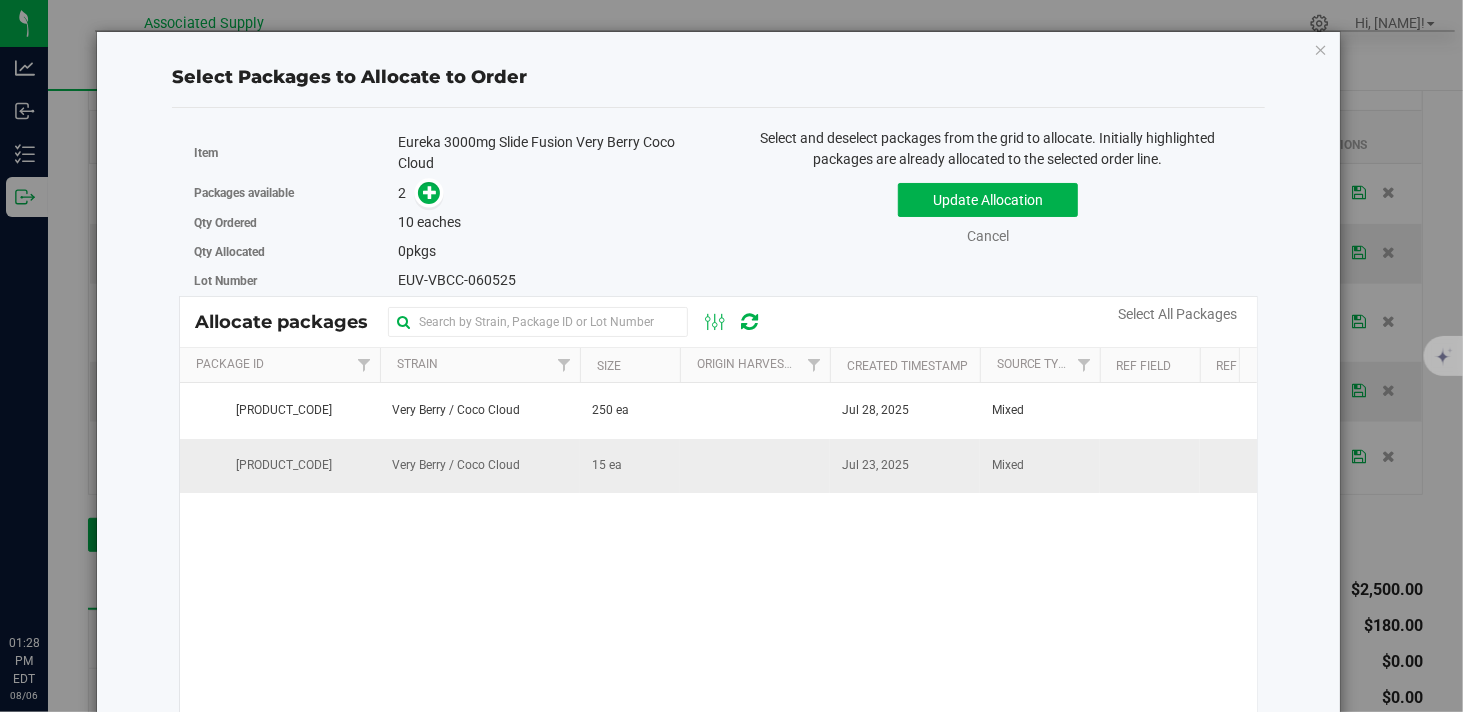 click on "Very Berry / Coco Cloud" at bounding box center [456, 465] 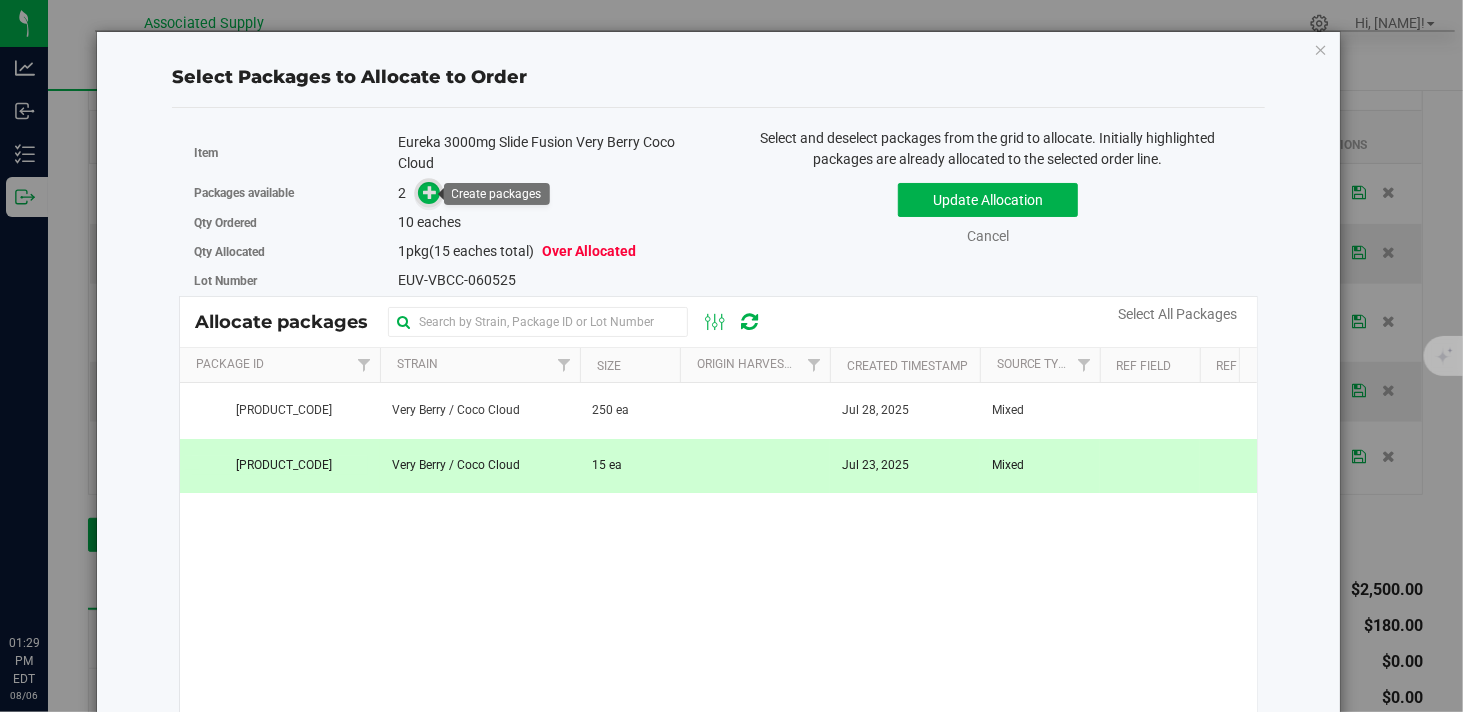 click at bounding box center (430, 192) 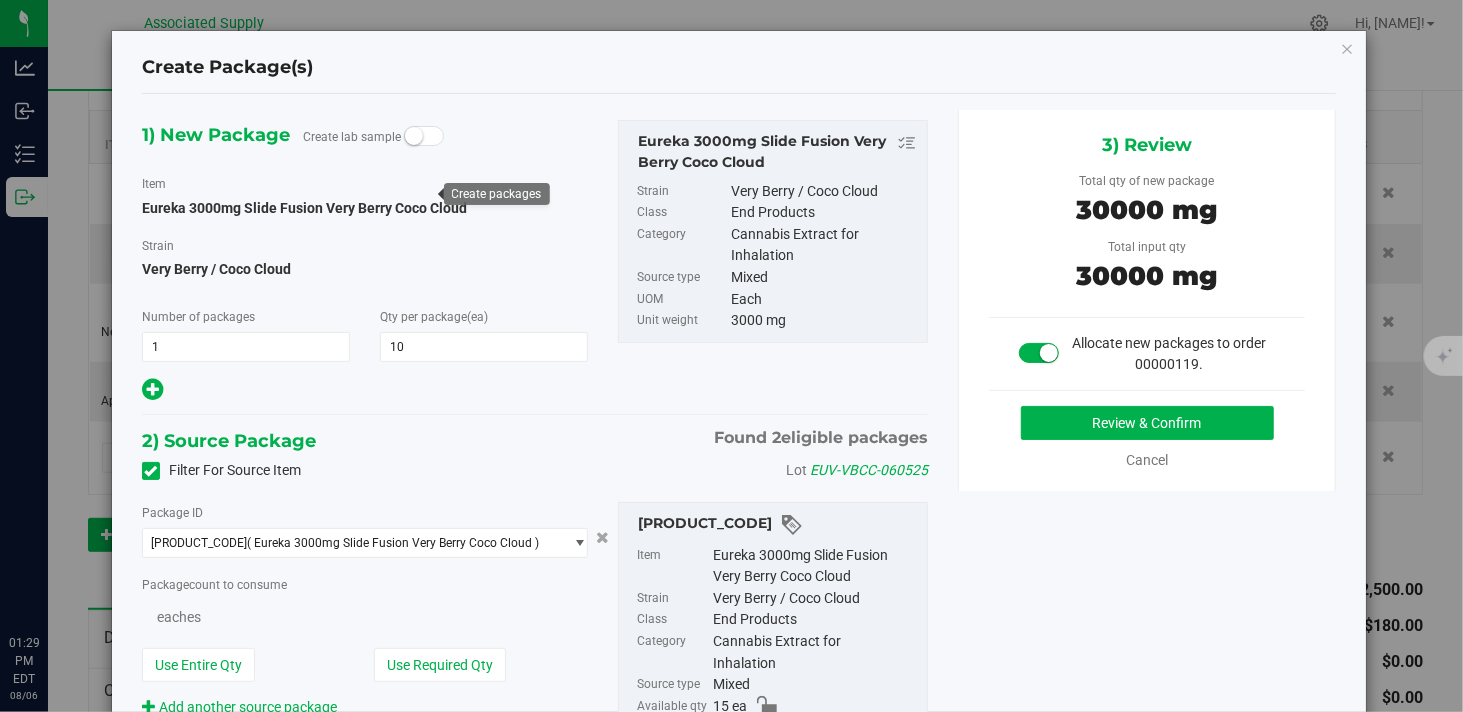 type on "10" 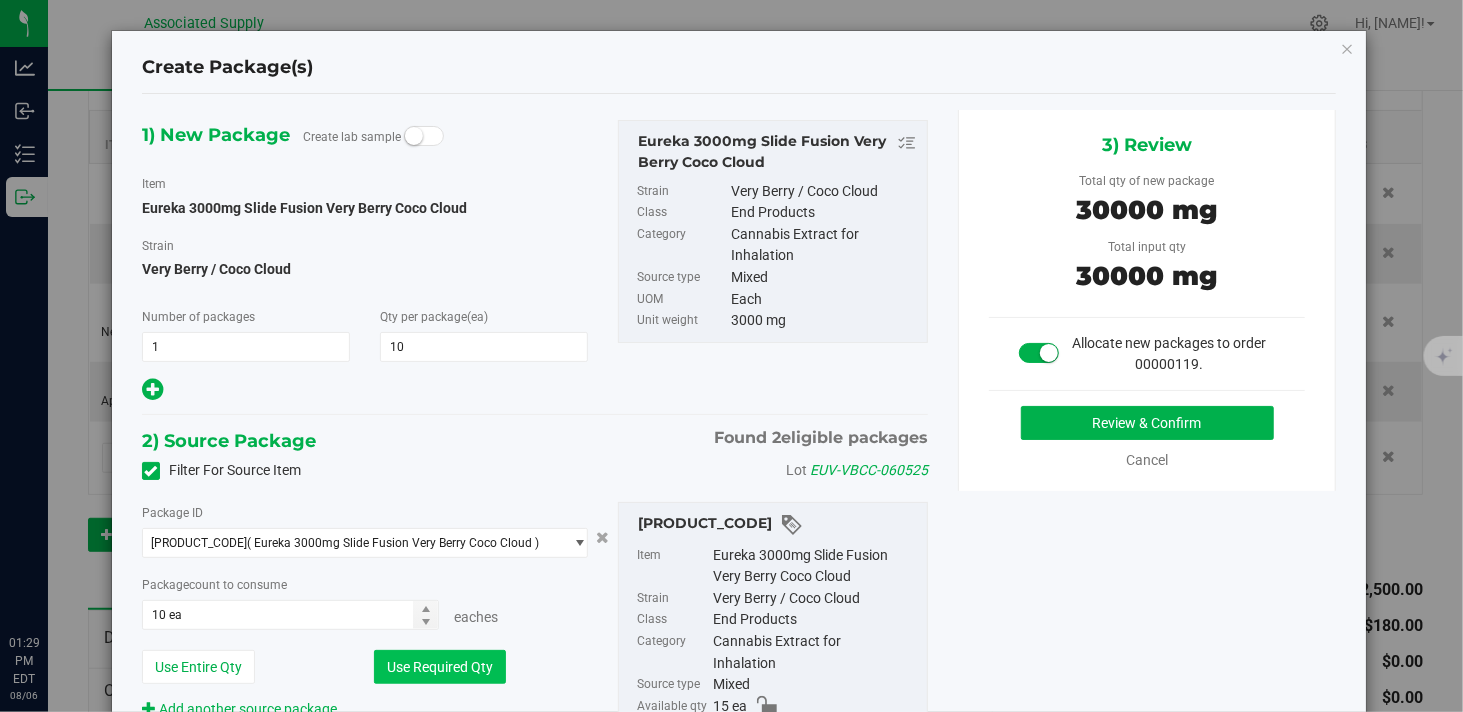 click on "Use Required Qty" at bounding box center (440, 667) 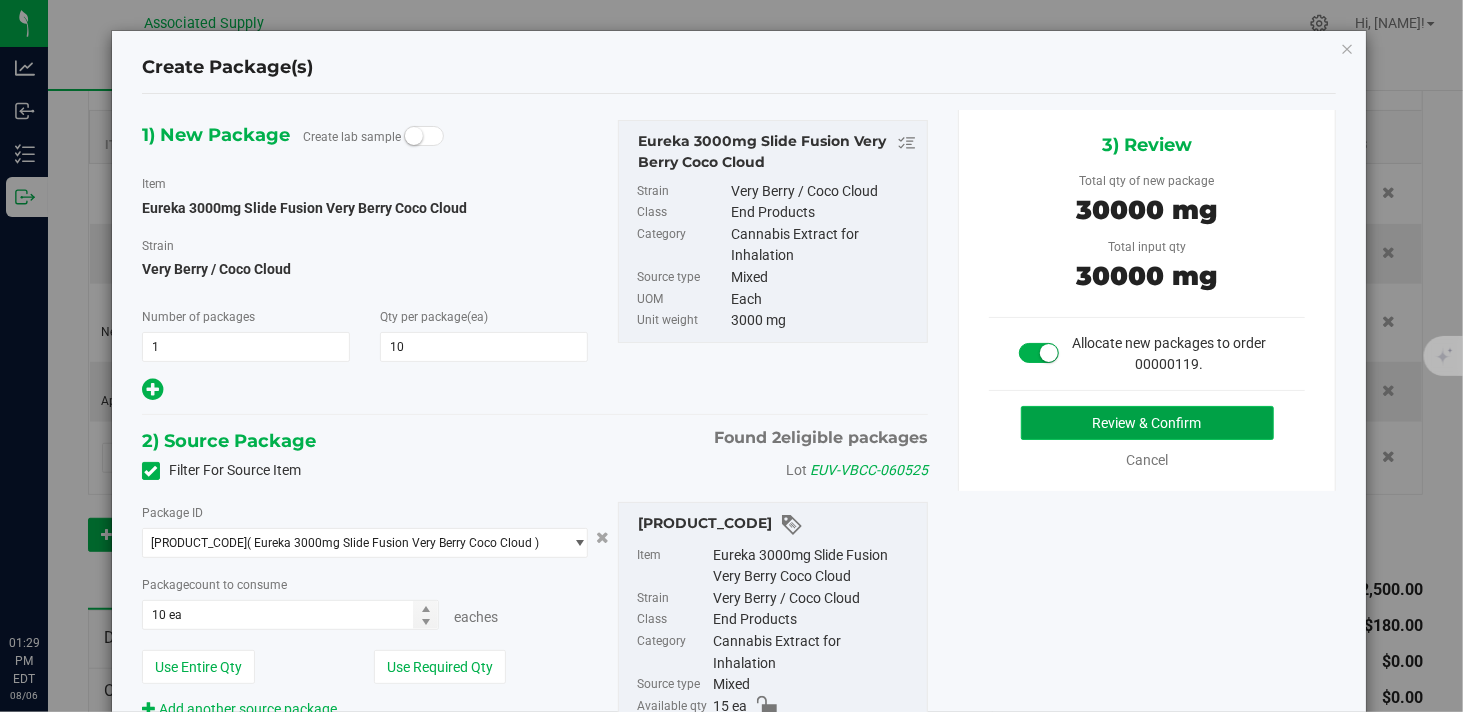 click on "Review & Confirm" at bounding box center [1147, 423] 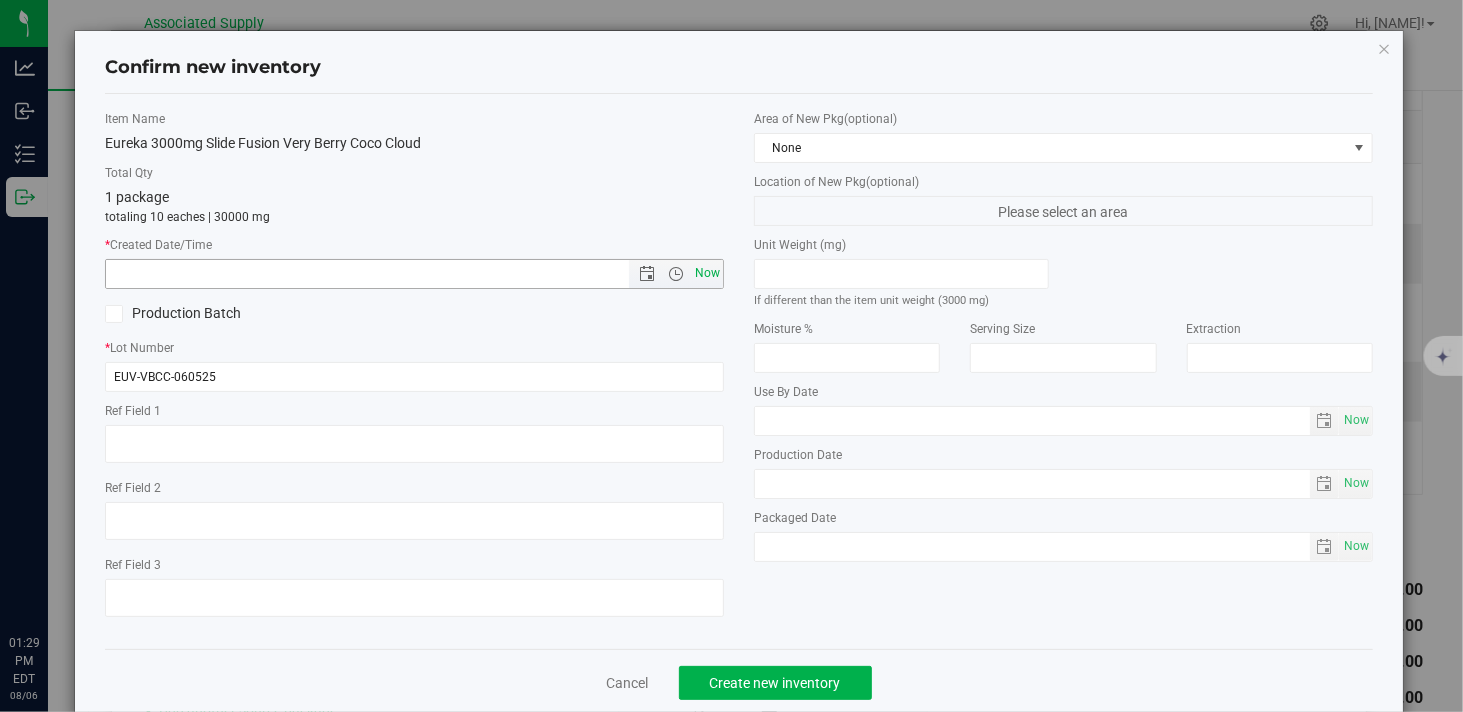 click on "Now" at bounding box center [708, 273] 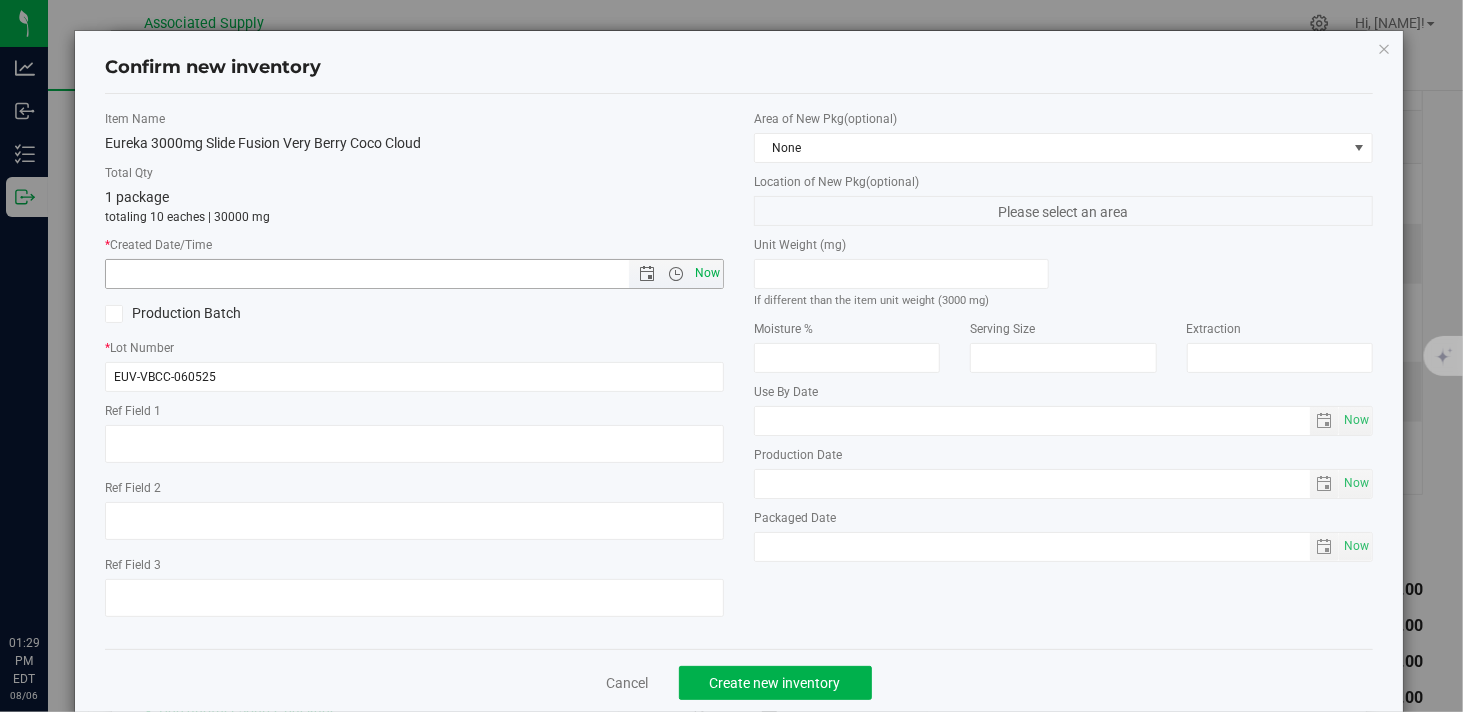 type on "8/6/2025 1:29 PM" 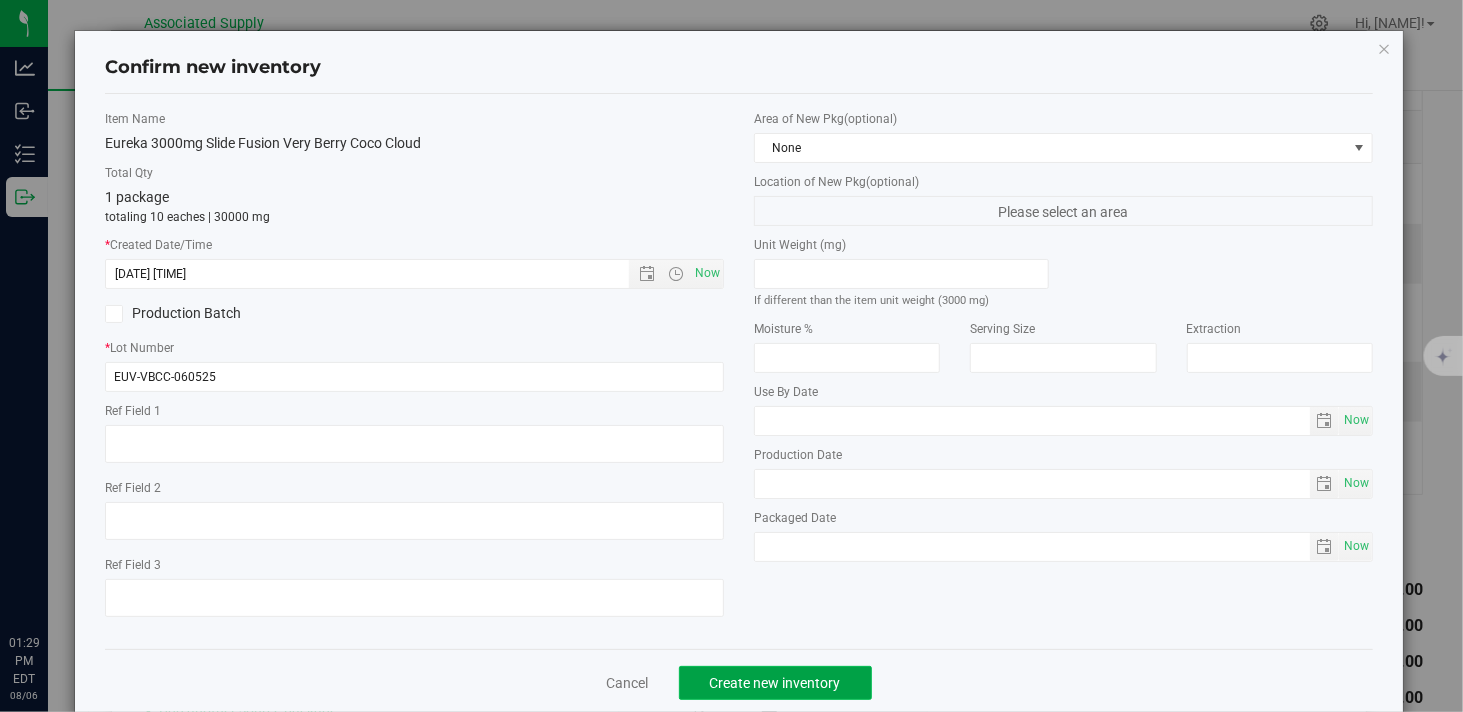 click on "Create new inventory" 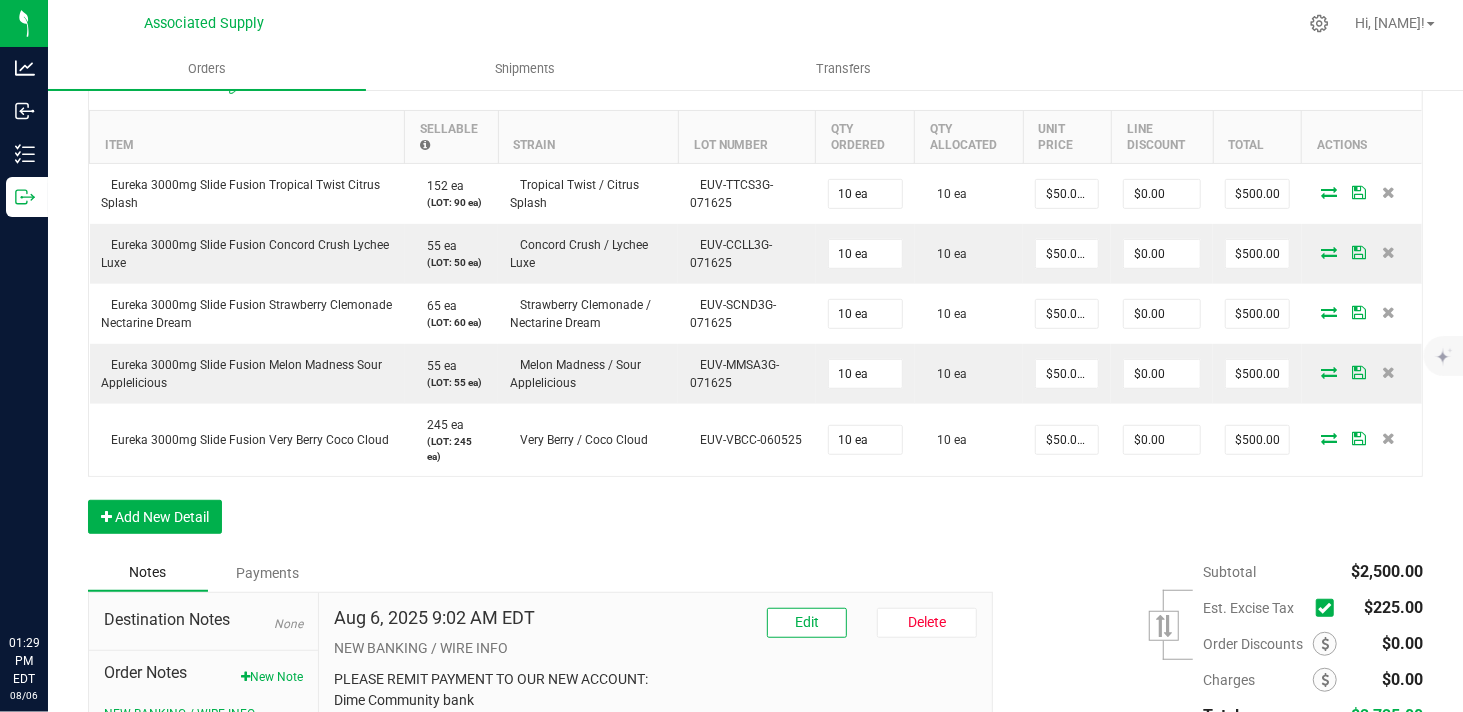 click at bounding box center [1324, 608] 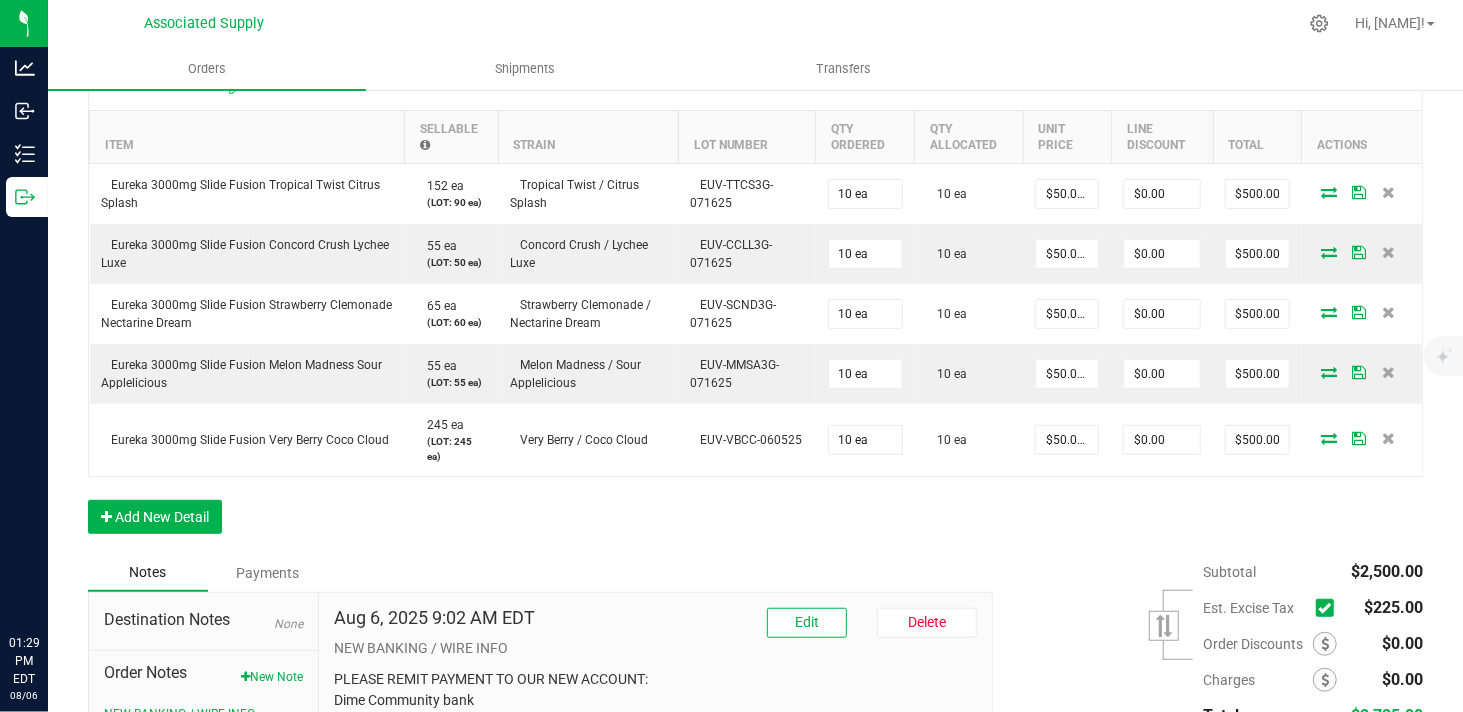 click at bounding box center [0, 0] 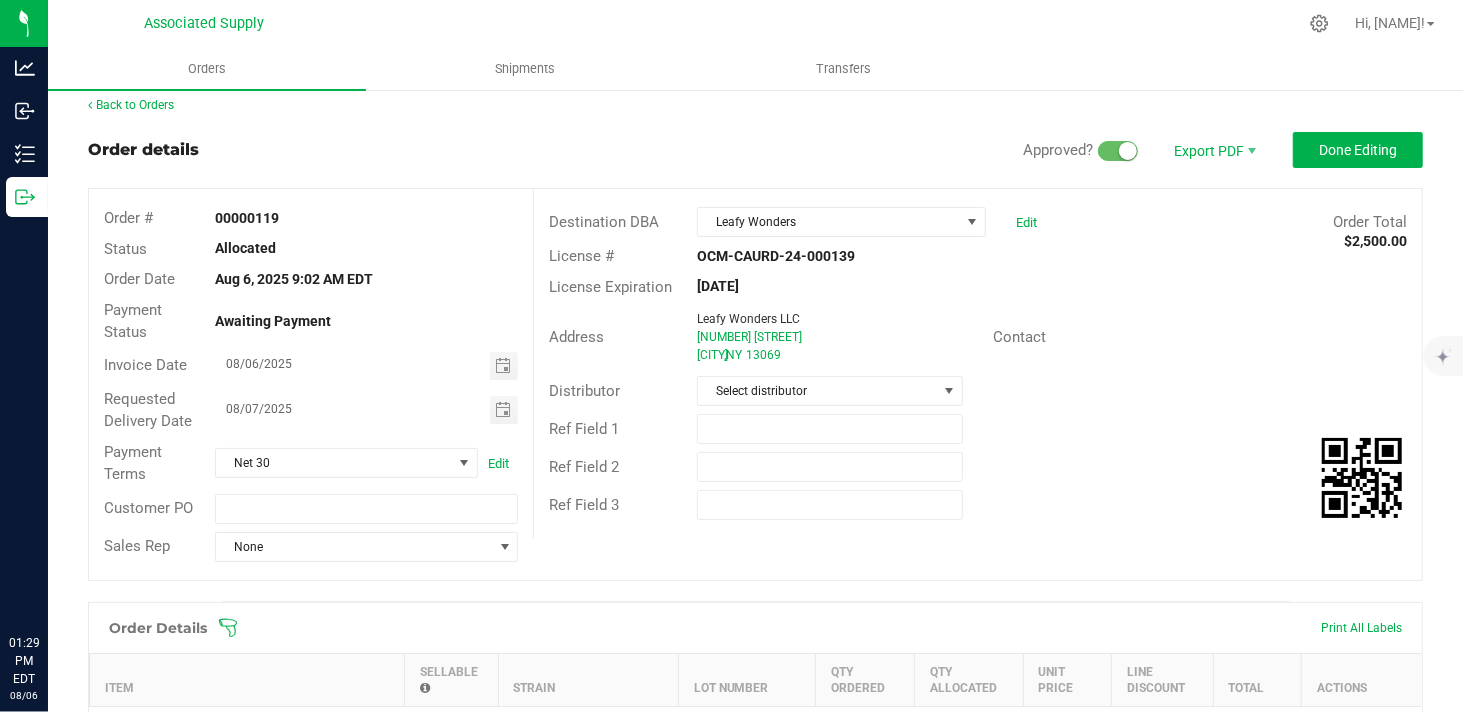 scroll, scrollTop: 0, scrollLeft: 0, axis: both 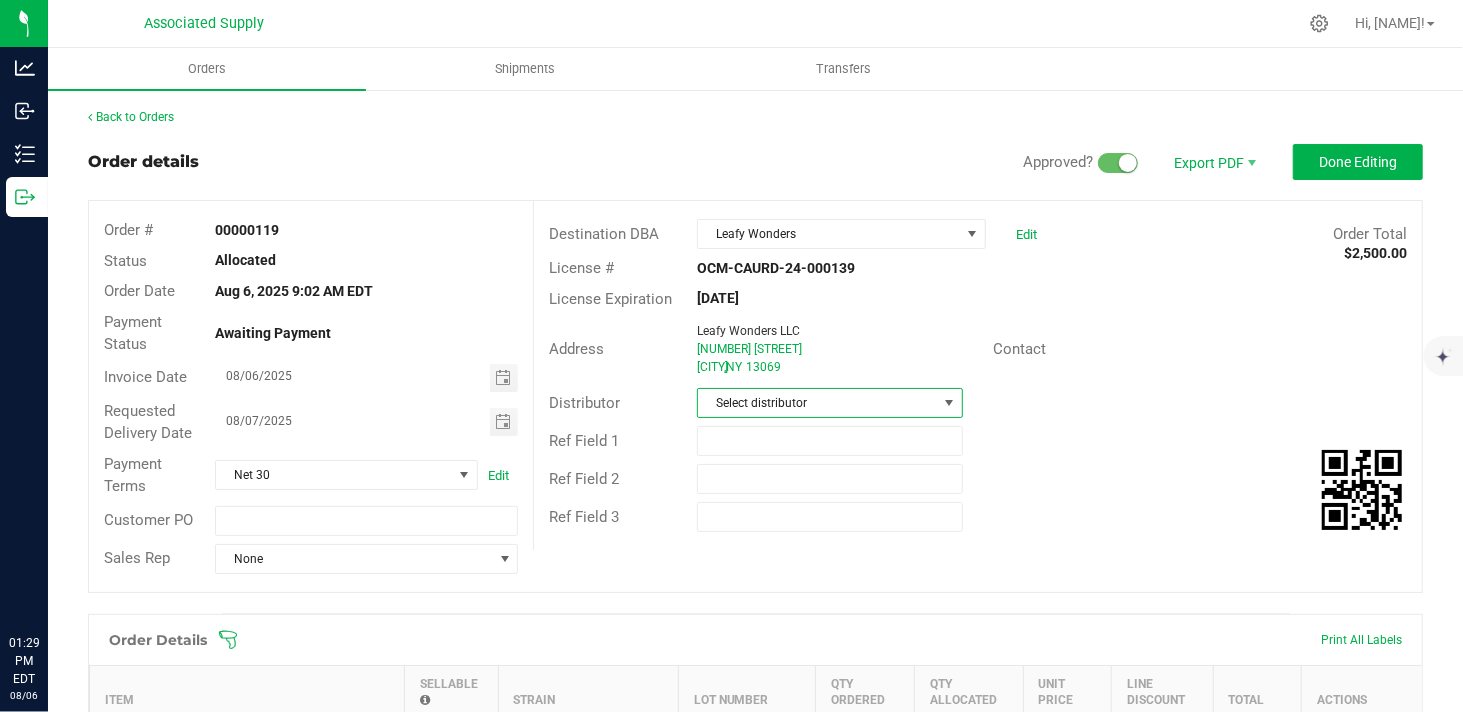 click on "Select distributor" at bounding box center [817, 403] 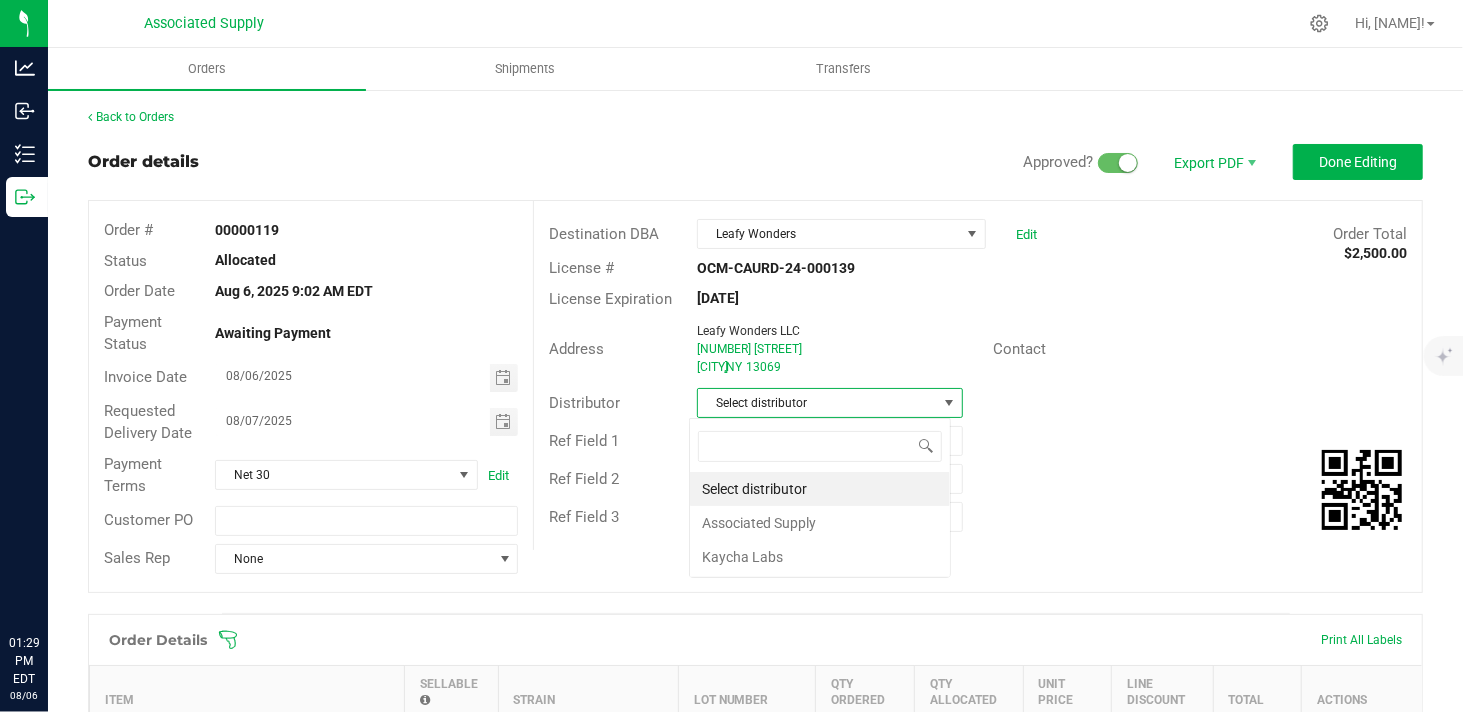 scroll, scrollTop: 99970, scrollLeft: 99737, axis: both 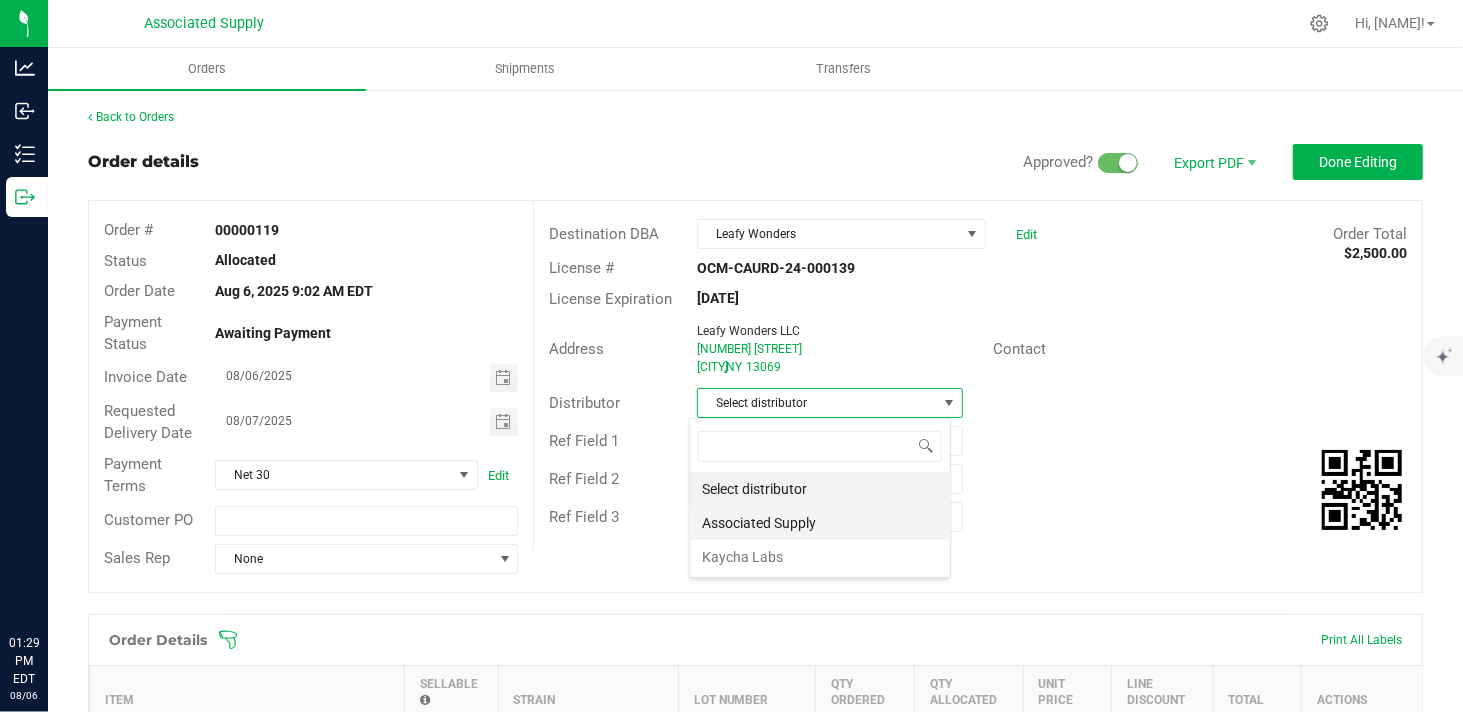 click on "Associated Supply" at bounding box center (820, 523) 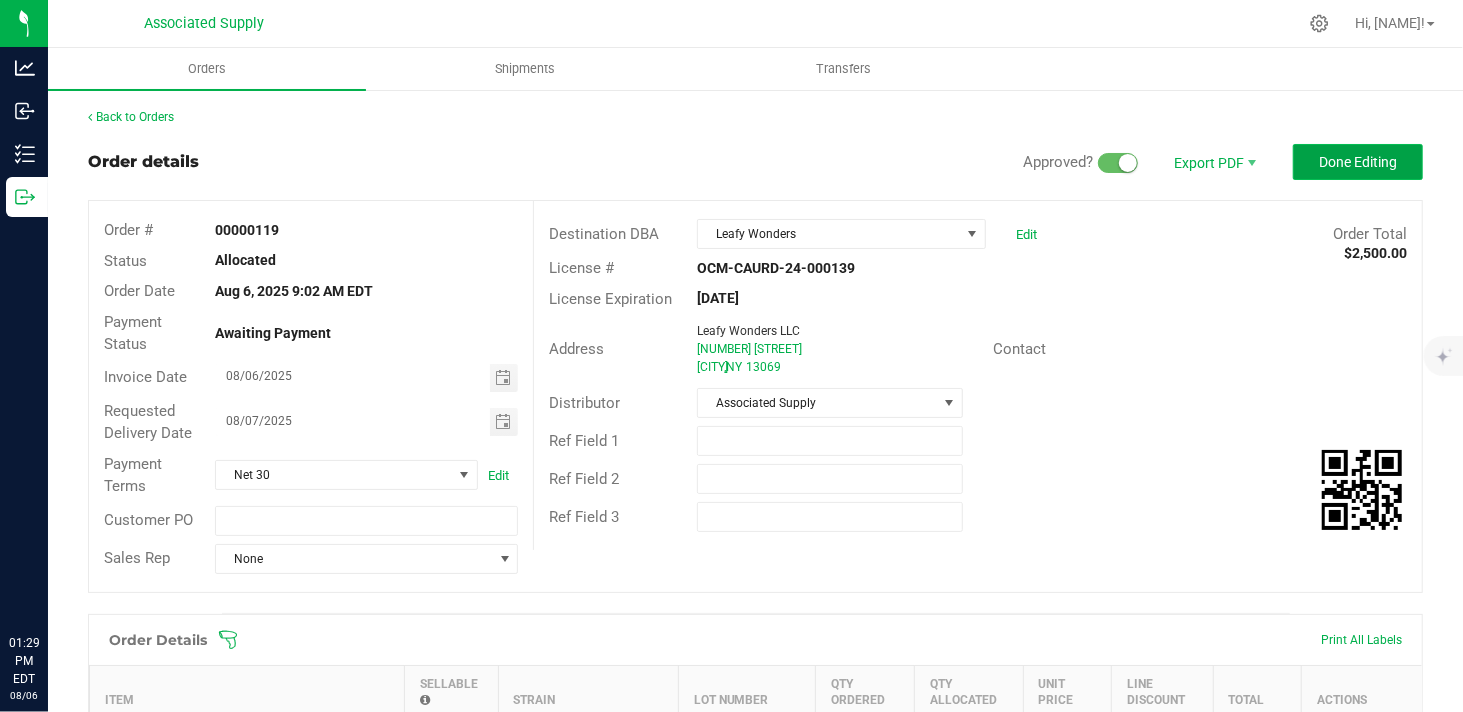 click on "Done Editing" at bounding box center (1358, 162) 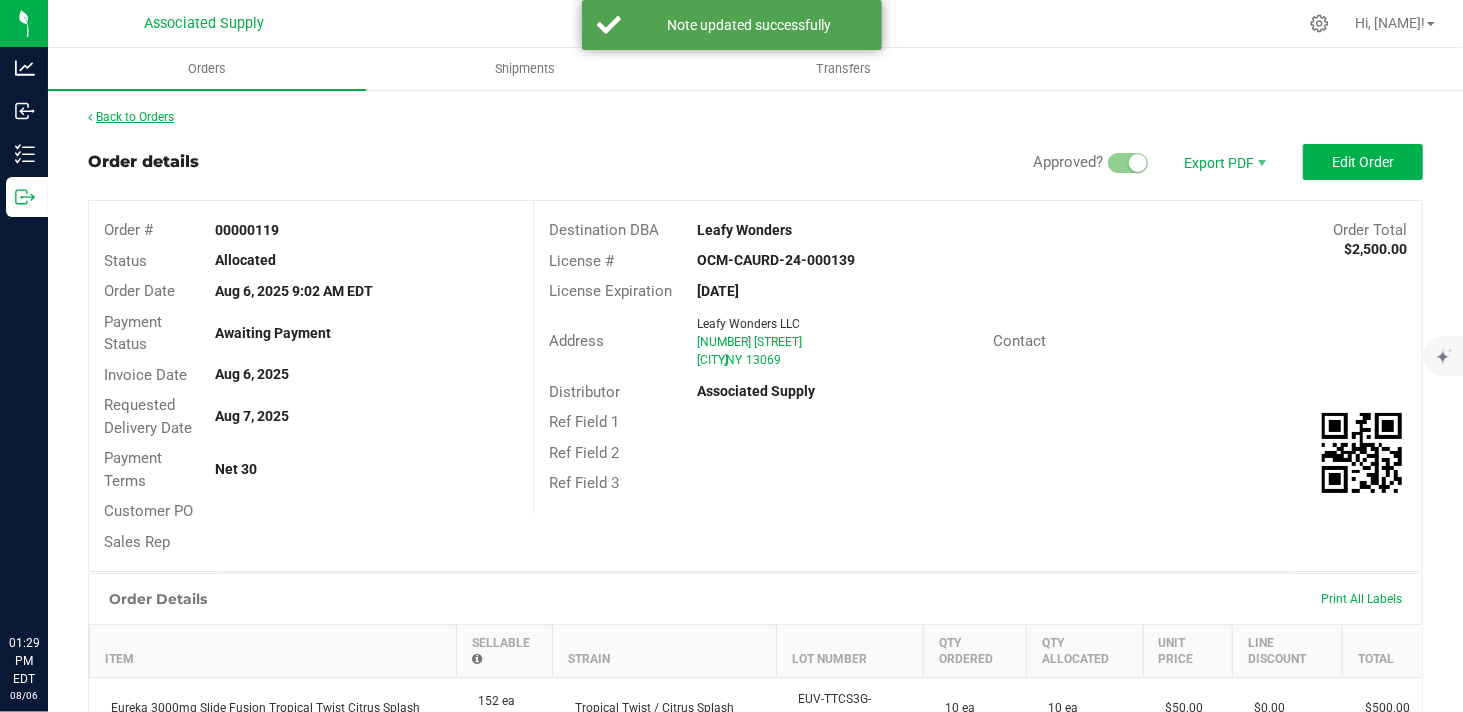 click on "Back to Orders" at bounding box center (131, 117) 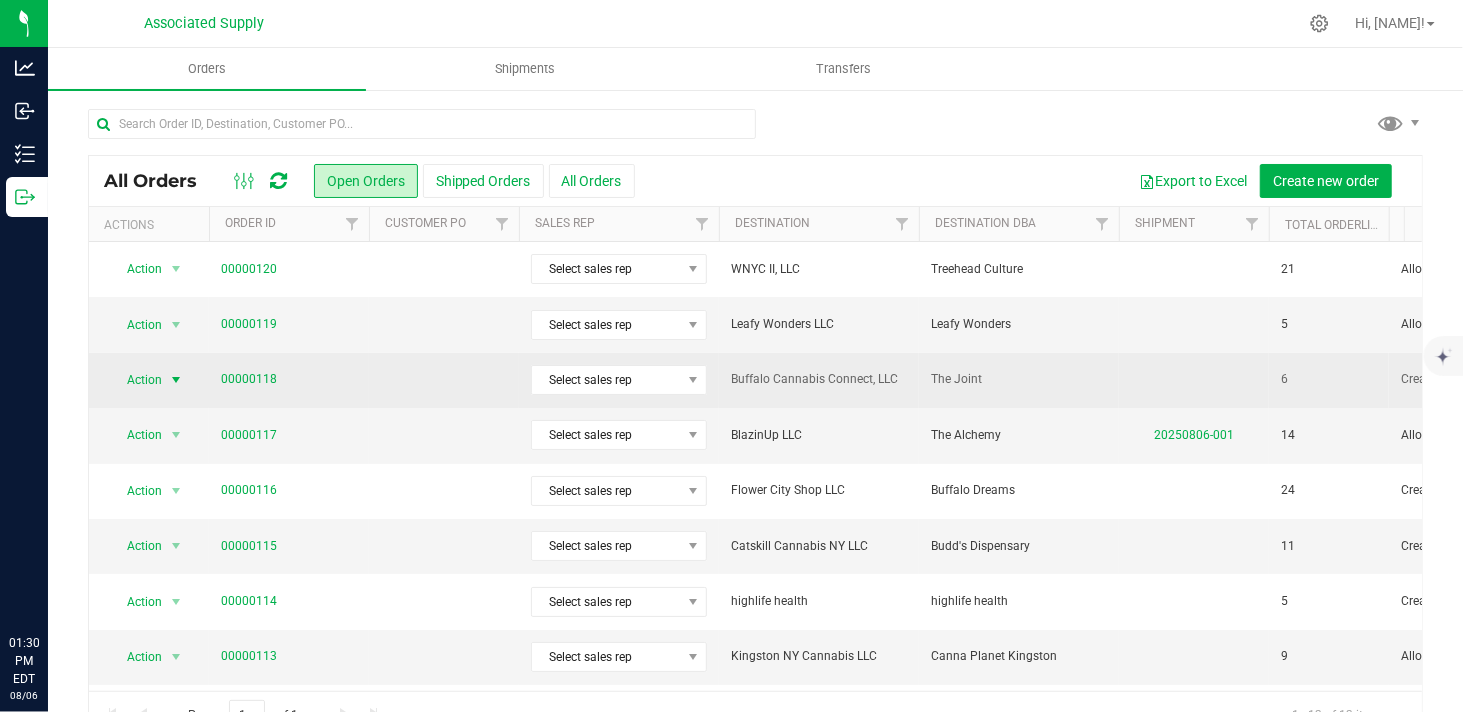 click at bounding box center (176, 380) 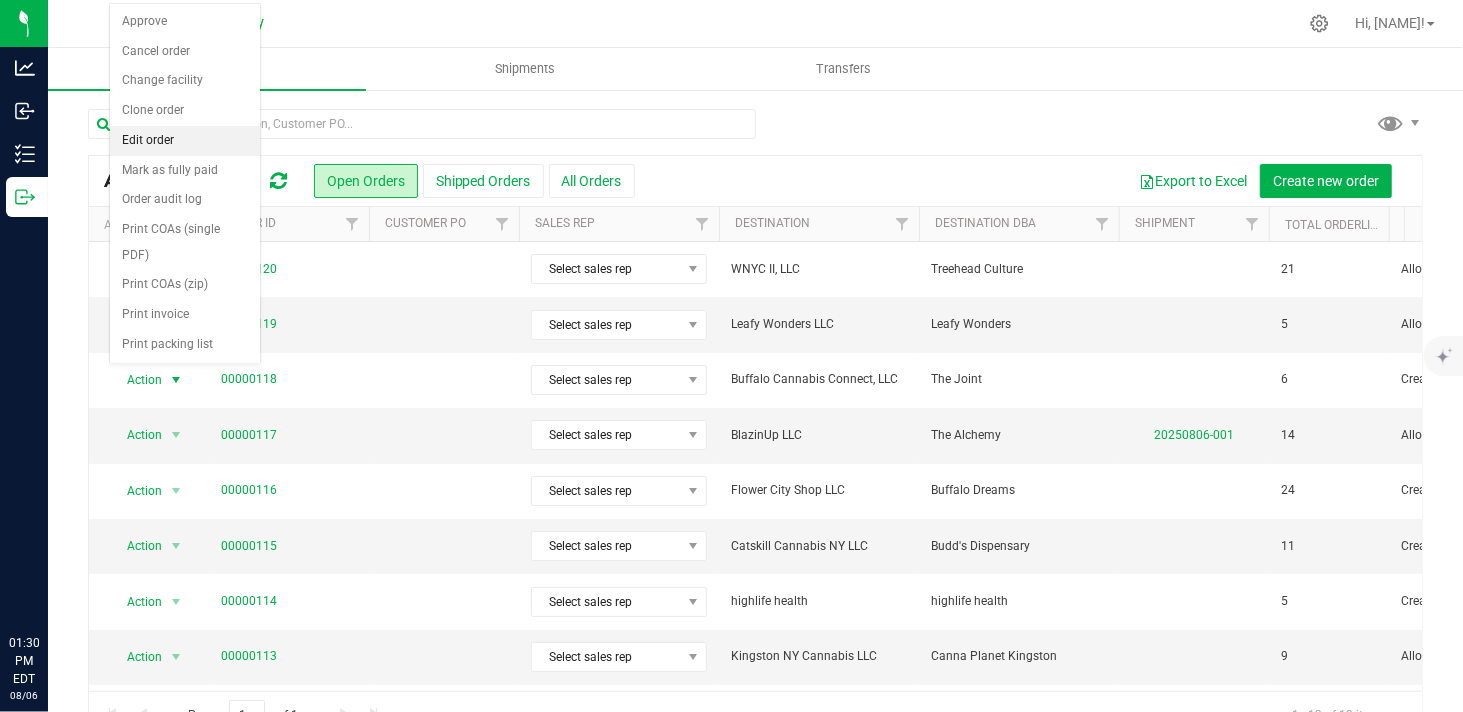 click on "Edit order" at bounding box center (185, 141) 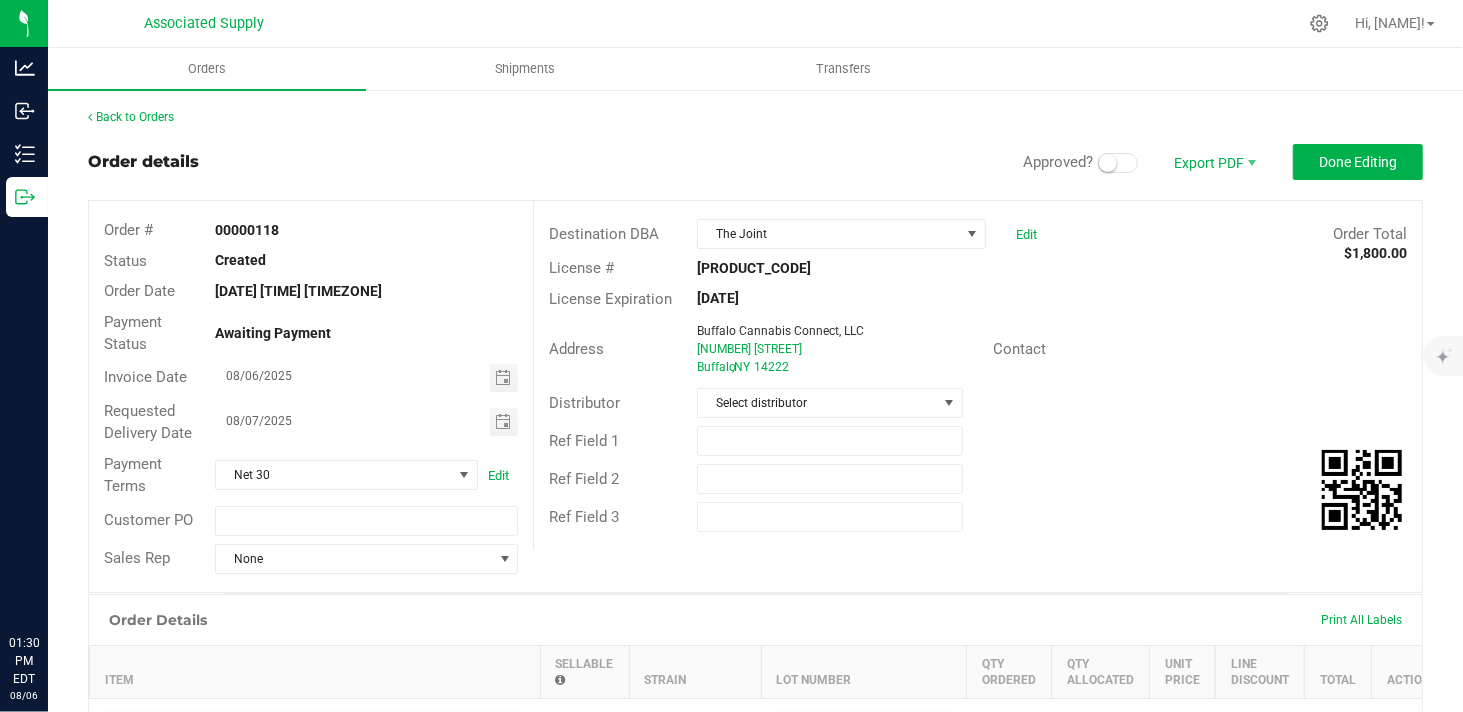 click at bounding box center [1118, 163] 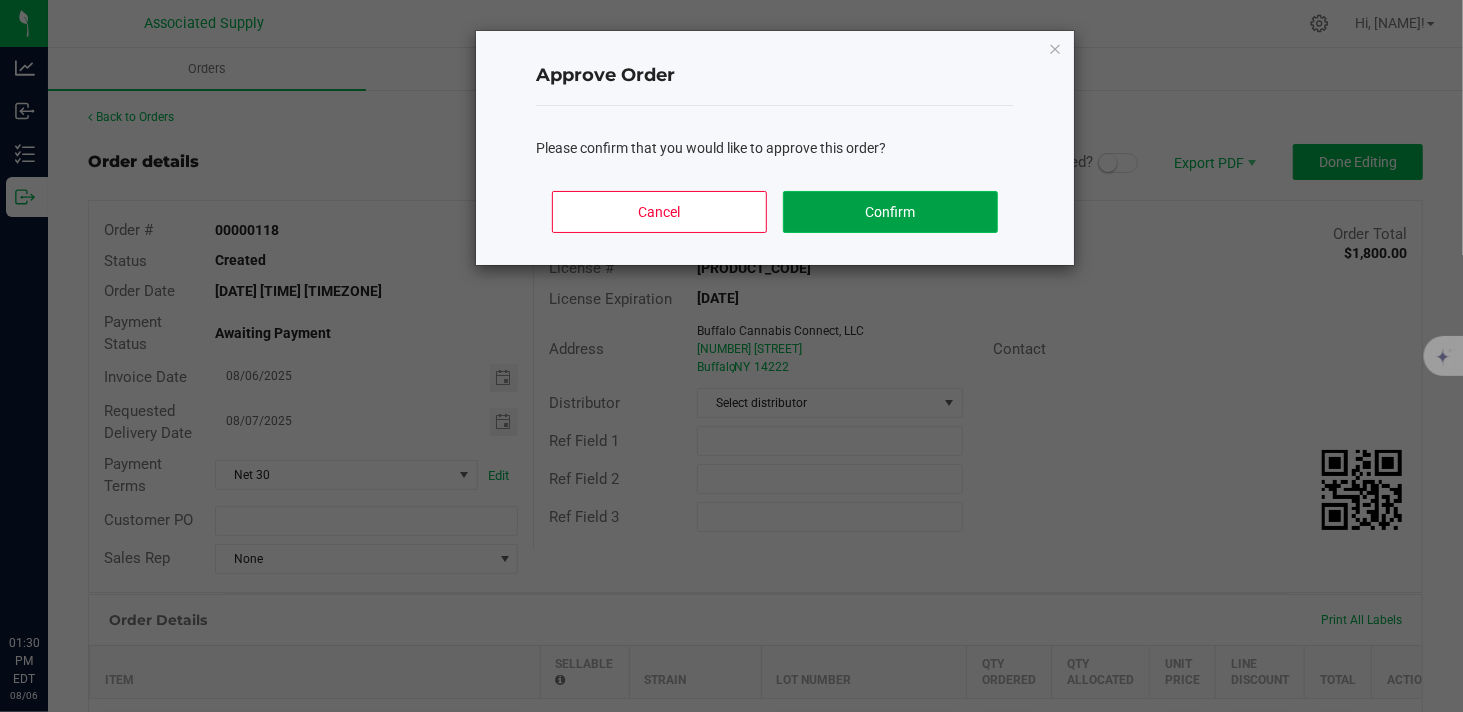 click on "Confirm" 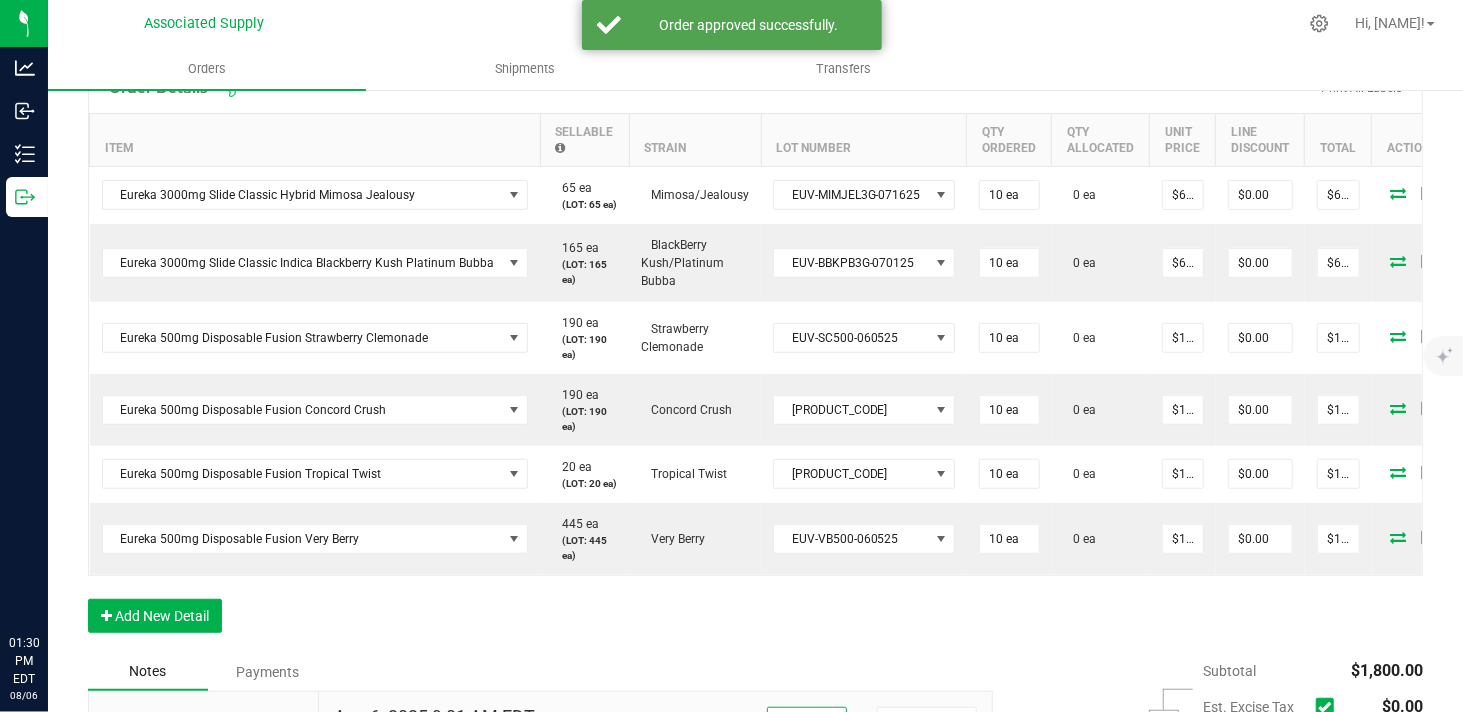 scroll, scrollTop: 555, scrollLeft: 0, axis: vertical 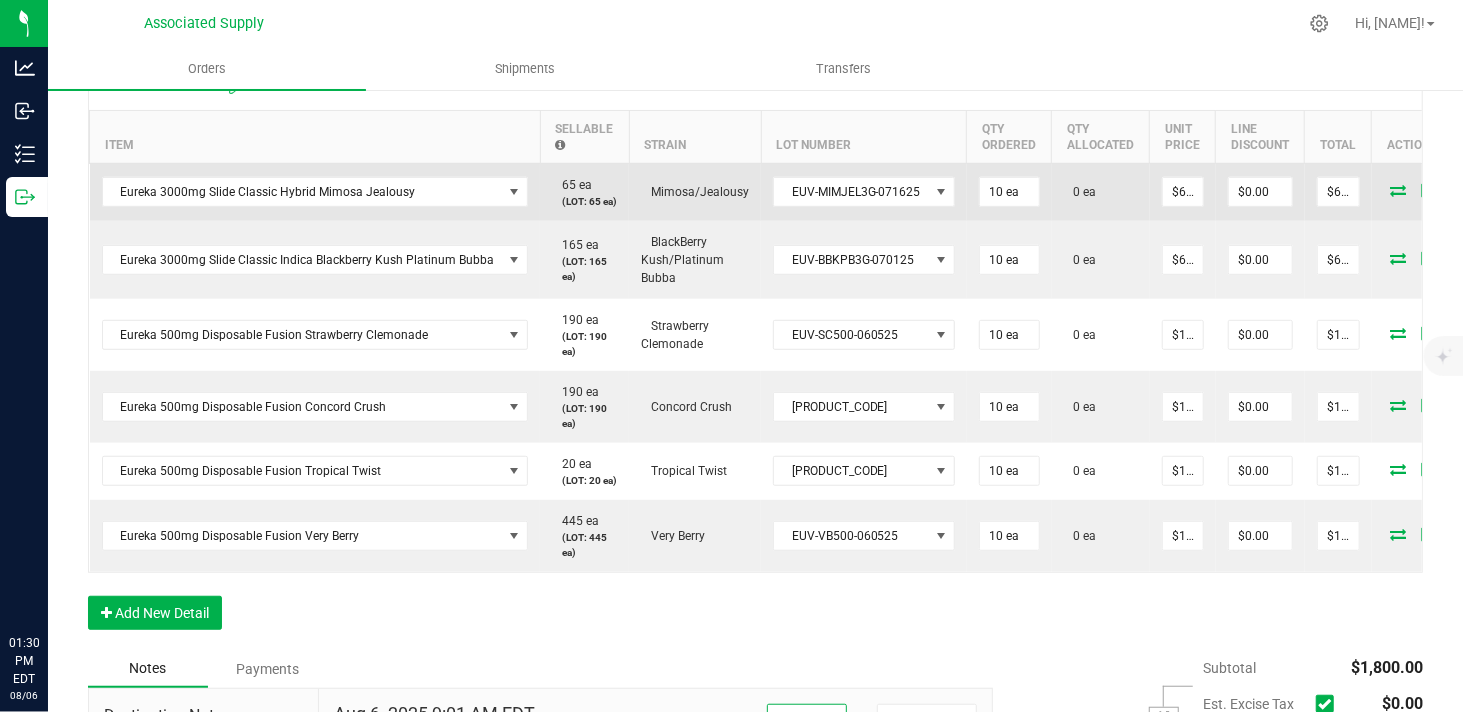 click at bounding box center (1399, 190) 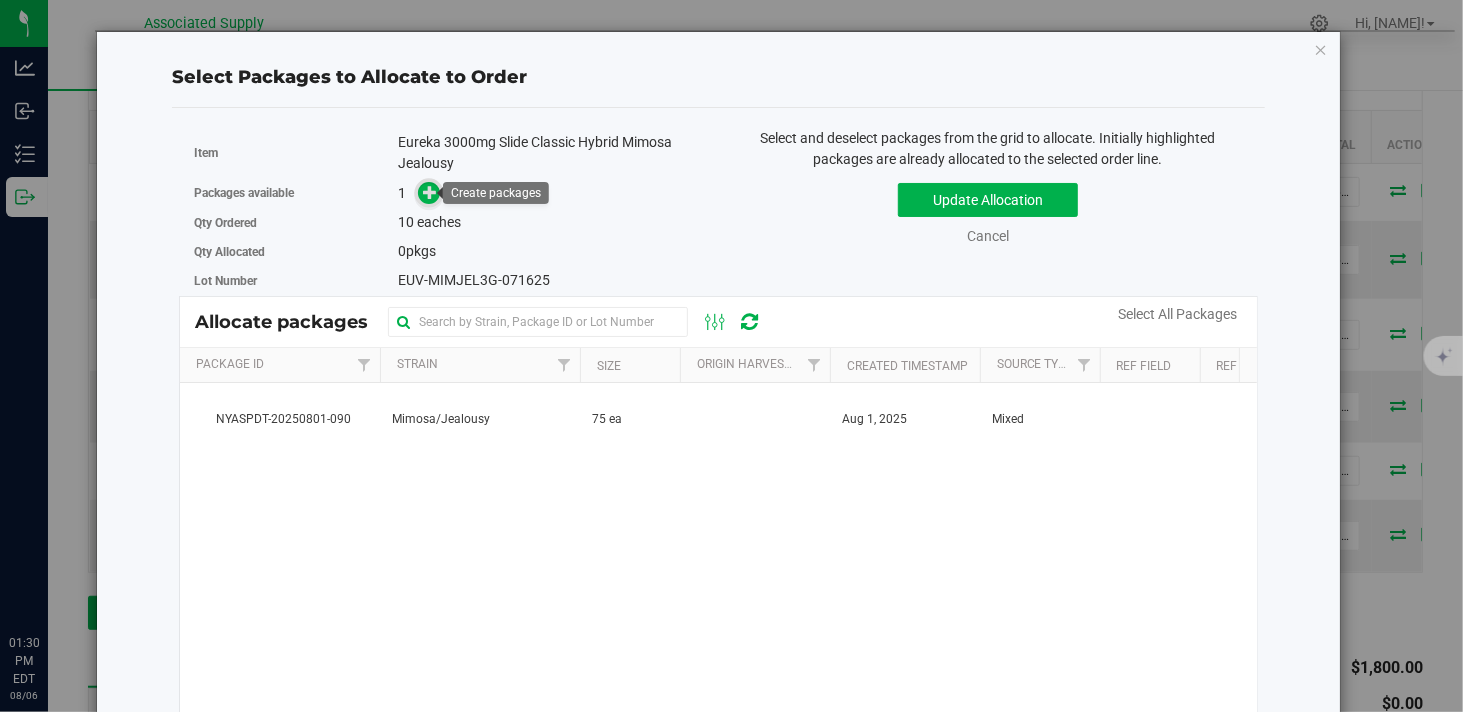click at bounding box center (430, 192) 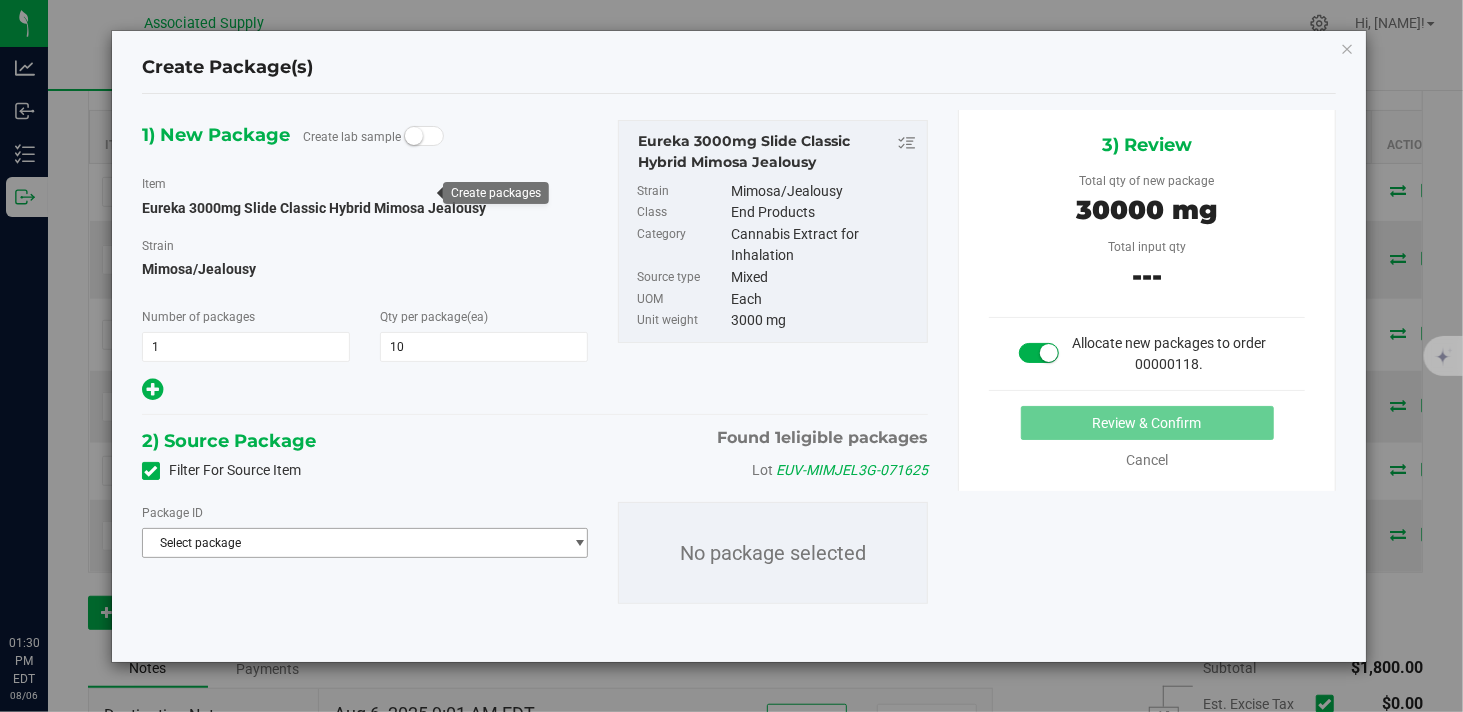 click on "Select package" at bounding box center (352, 543) 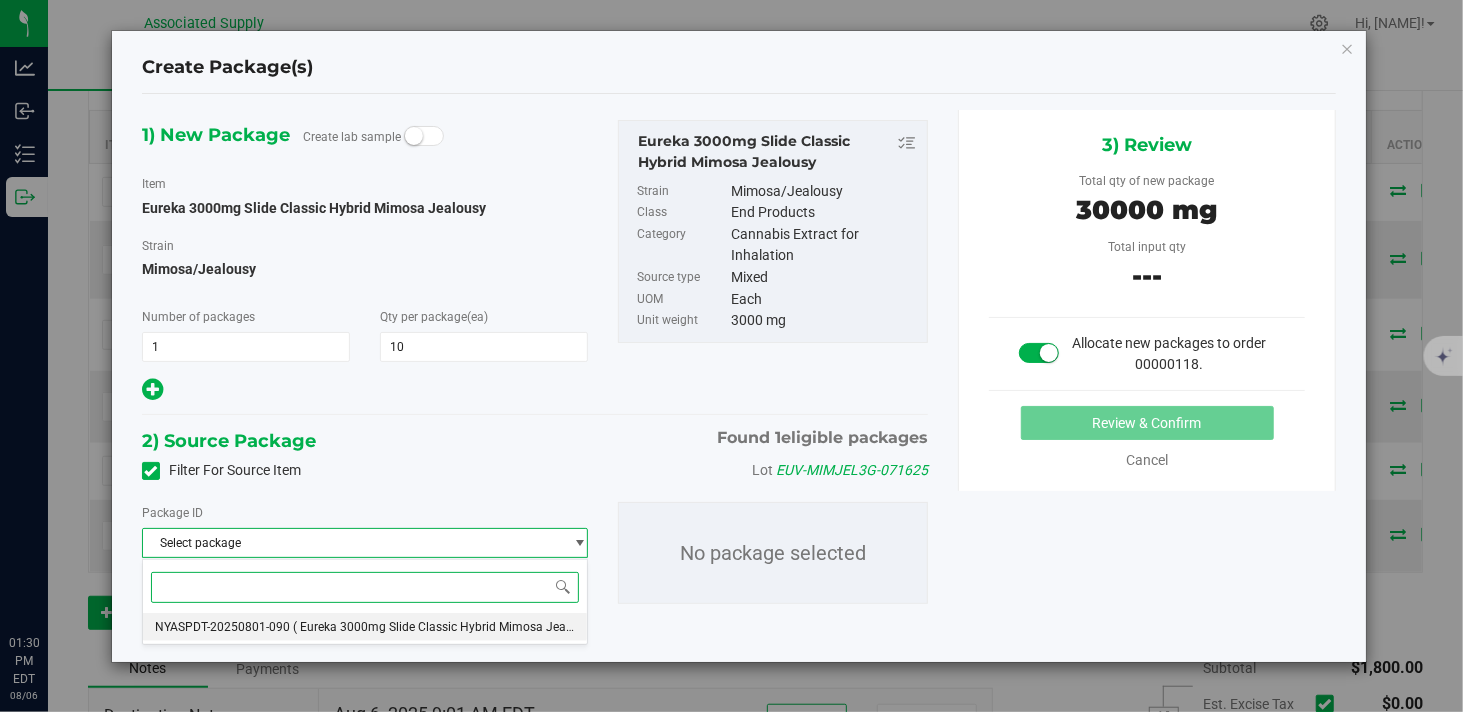 click on "(
Eureka 3000mg Slide Classic Hybrid Mimosa Jealousy
)" at bounding box center [447, 627] 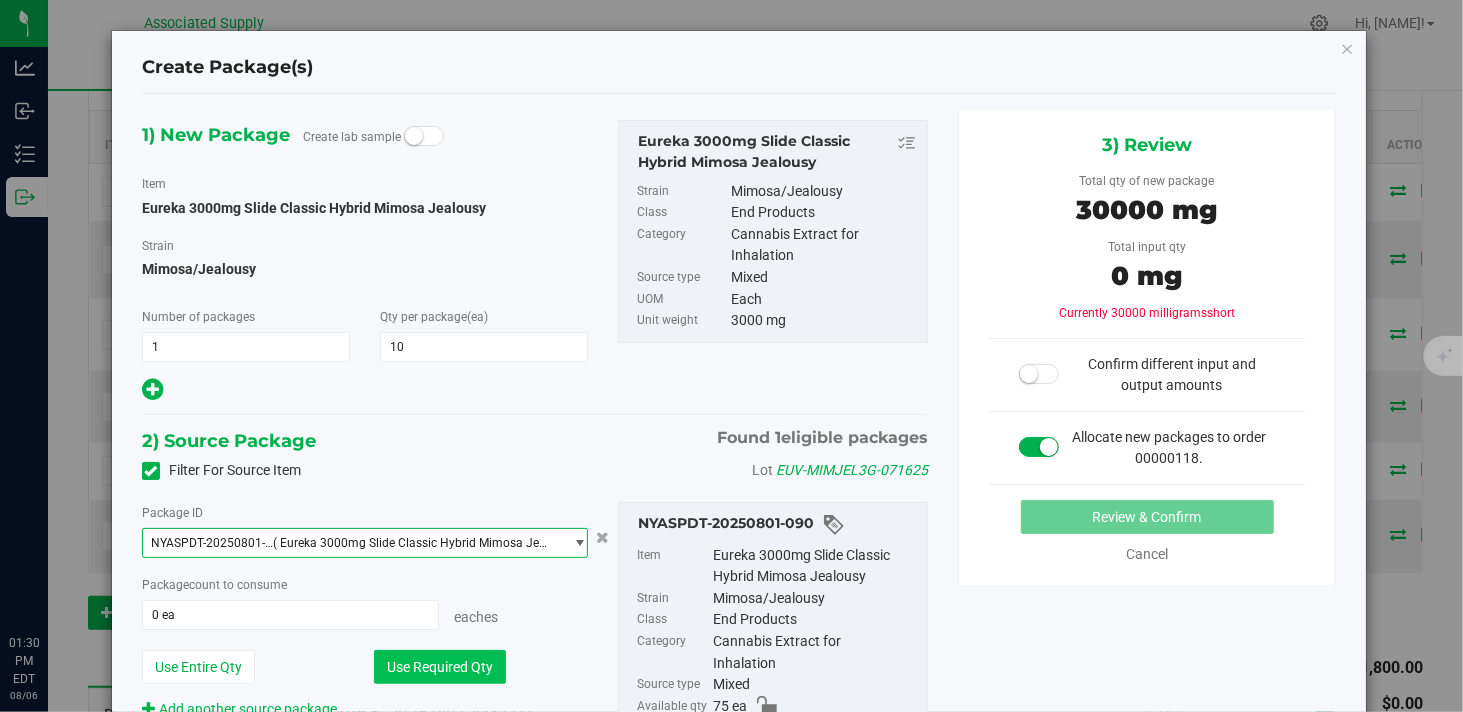 click on "Use Required Qty" at bounding box center (440, 667) 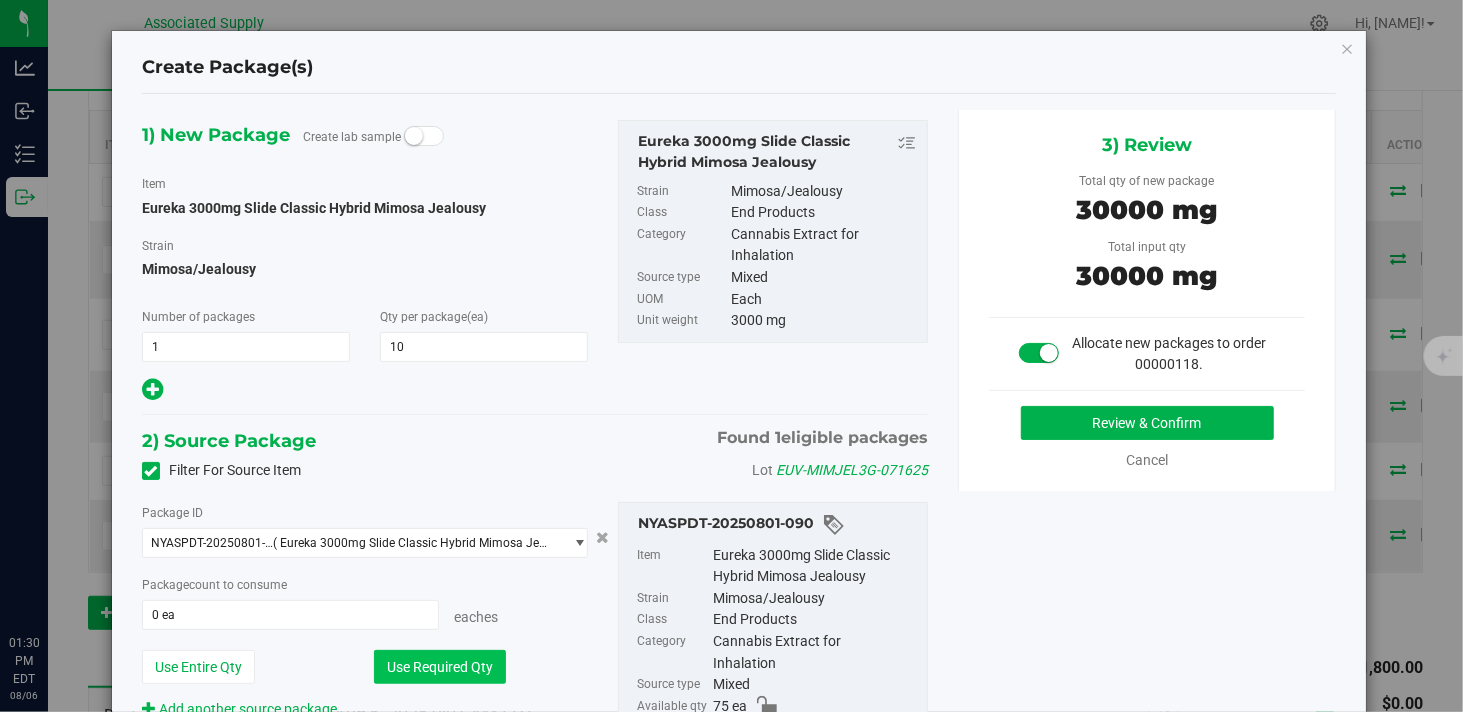 type on "10 ea" 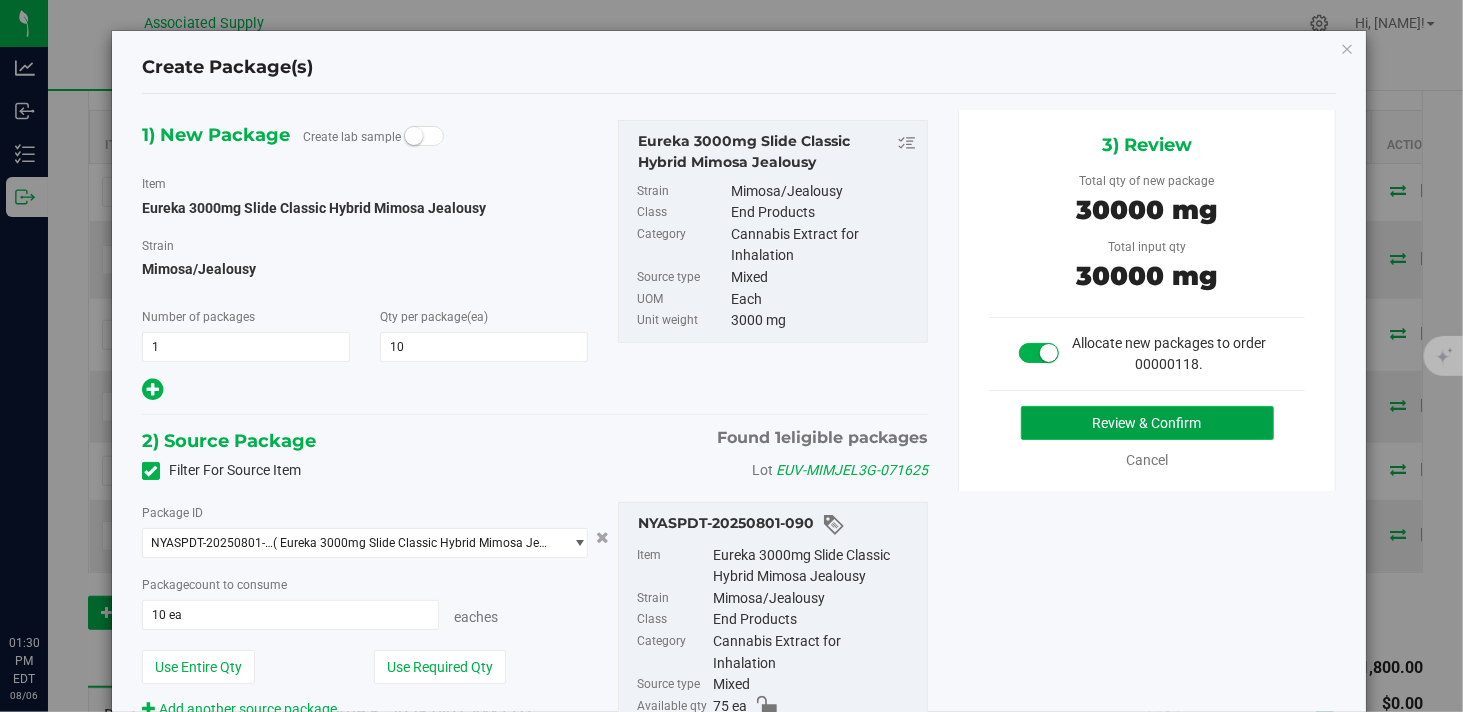 click on "Review & Confirm" at bounding box center [1147, 423] 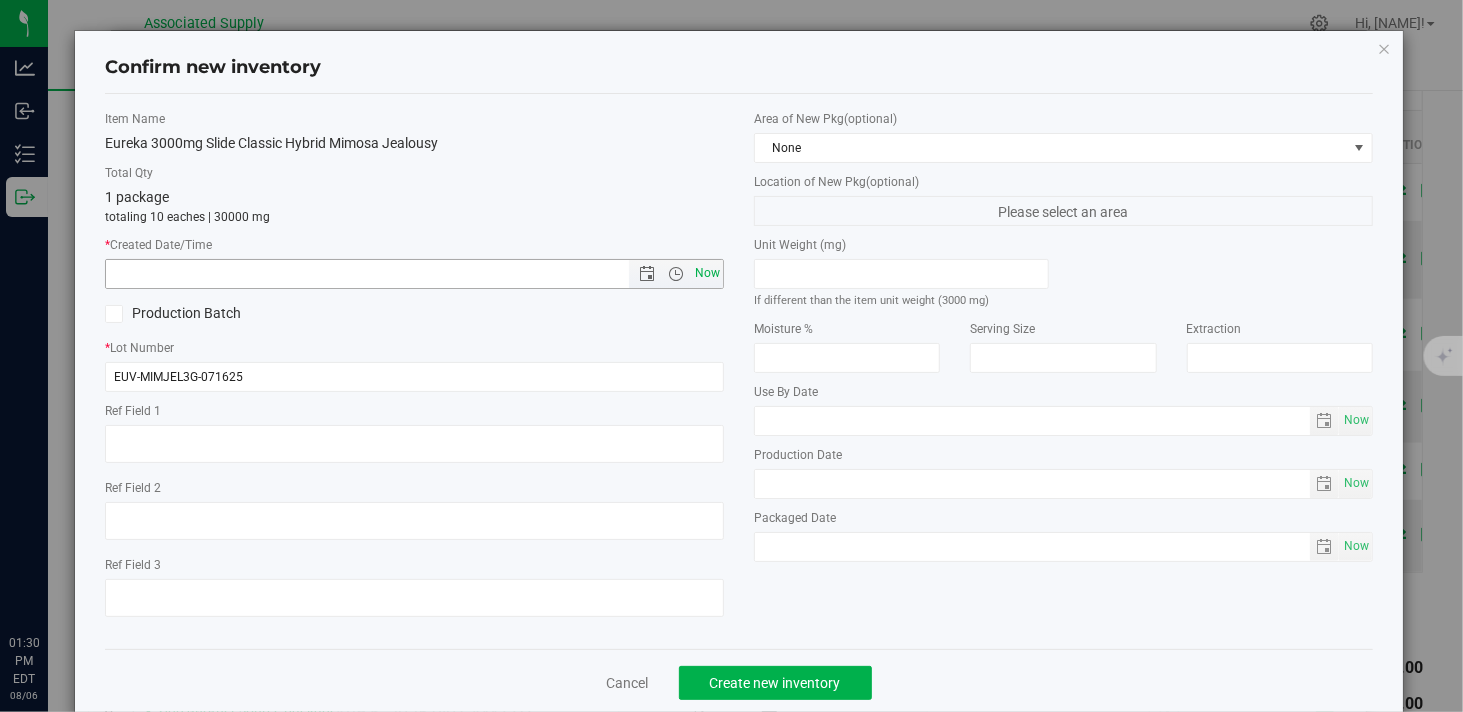 click on "Now" at bounding box center [708, 273] 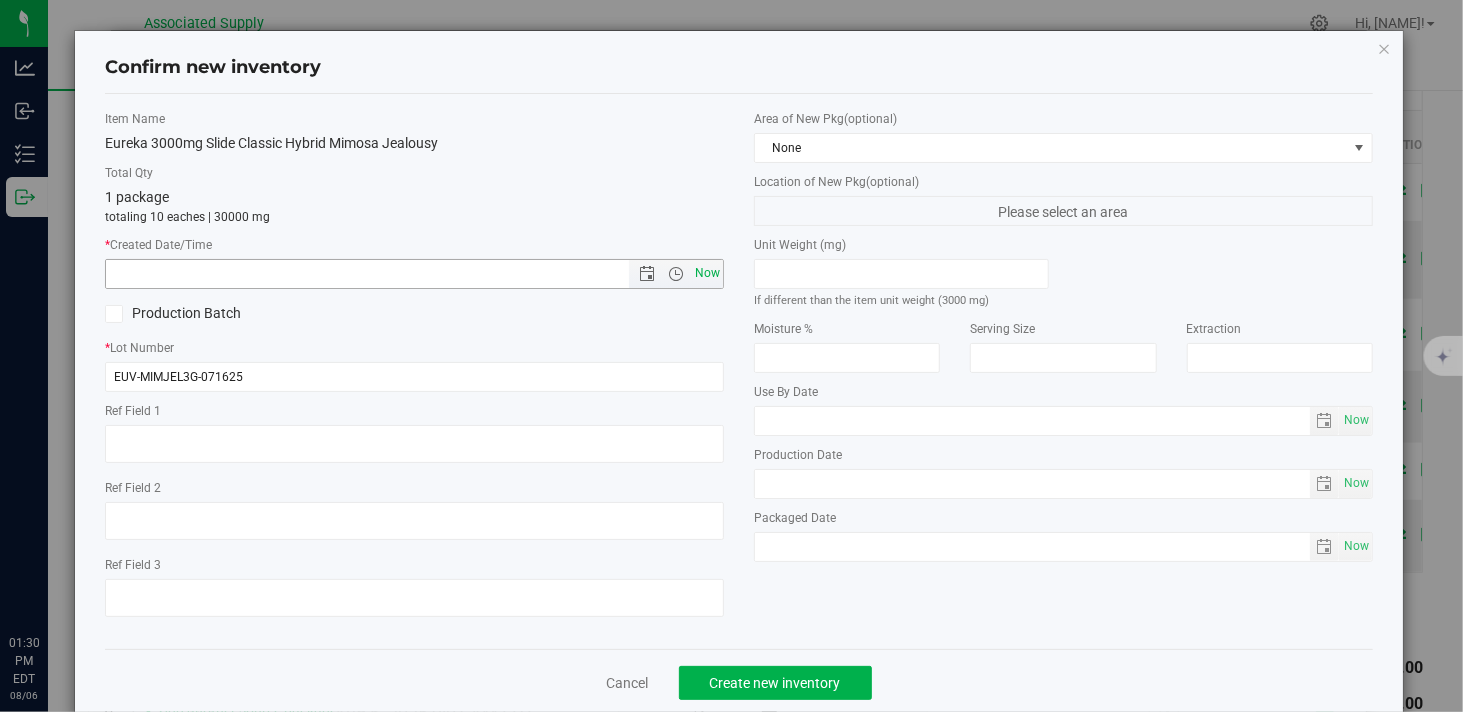 type on "8/6/2025 1:30 PM" 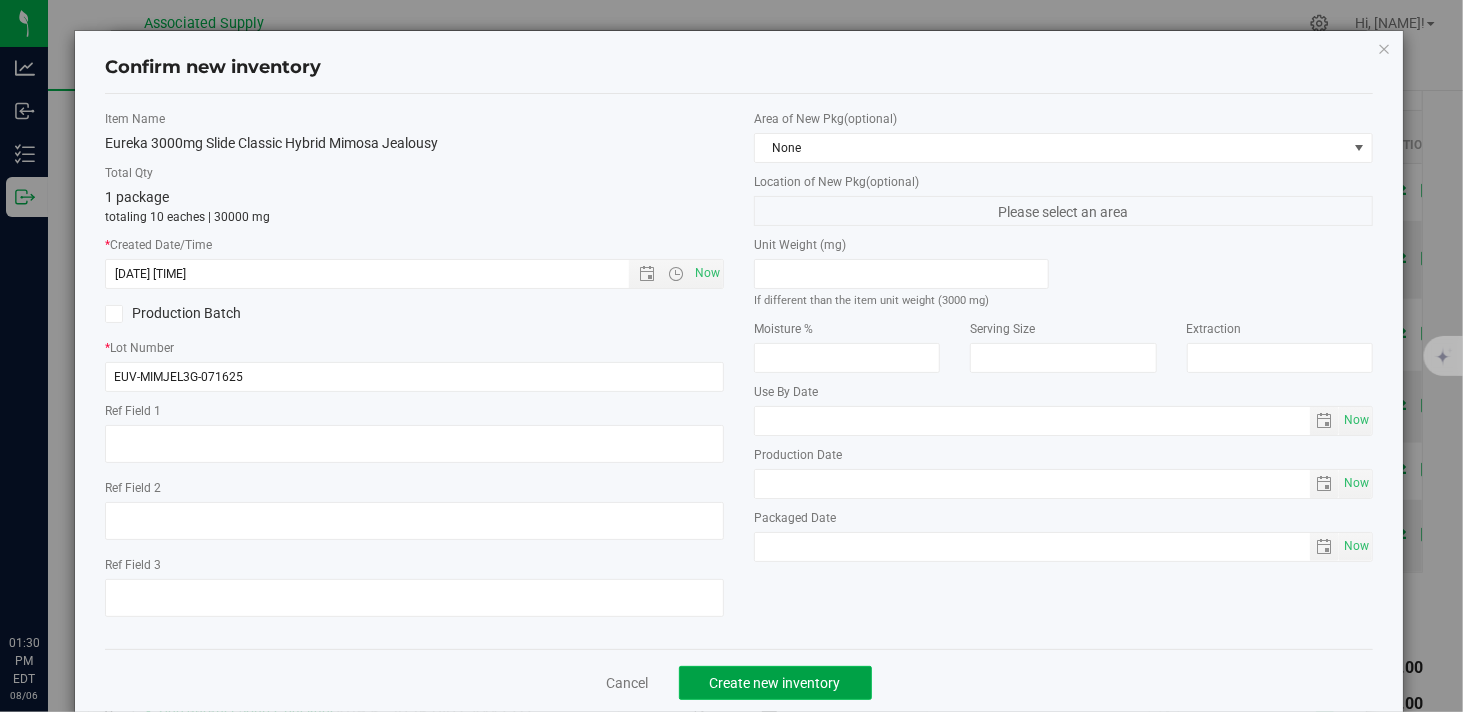 click on "Create new inventory" 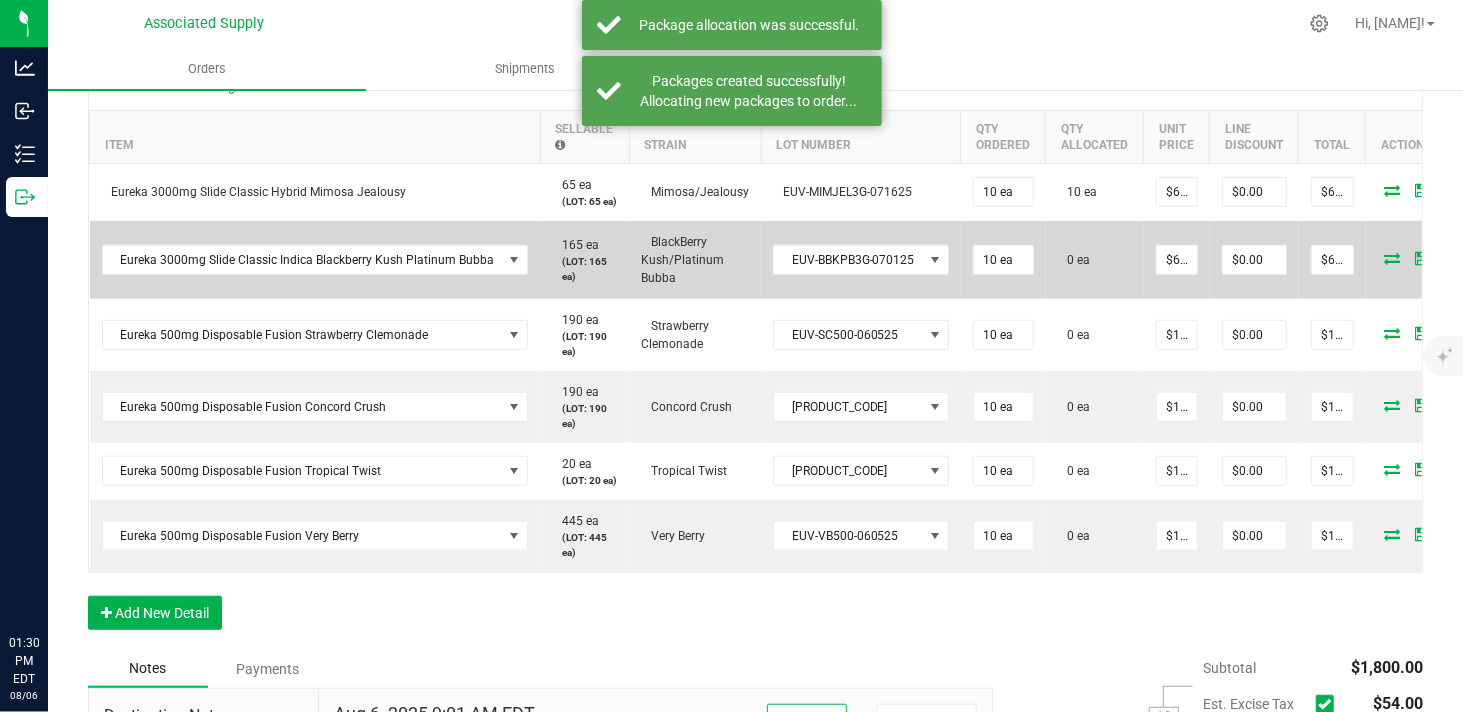click at bounding box center (1393, 258) 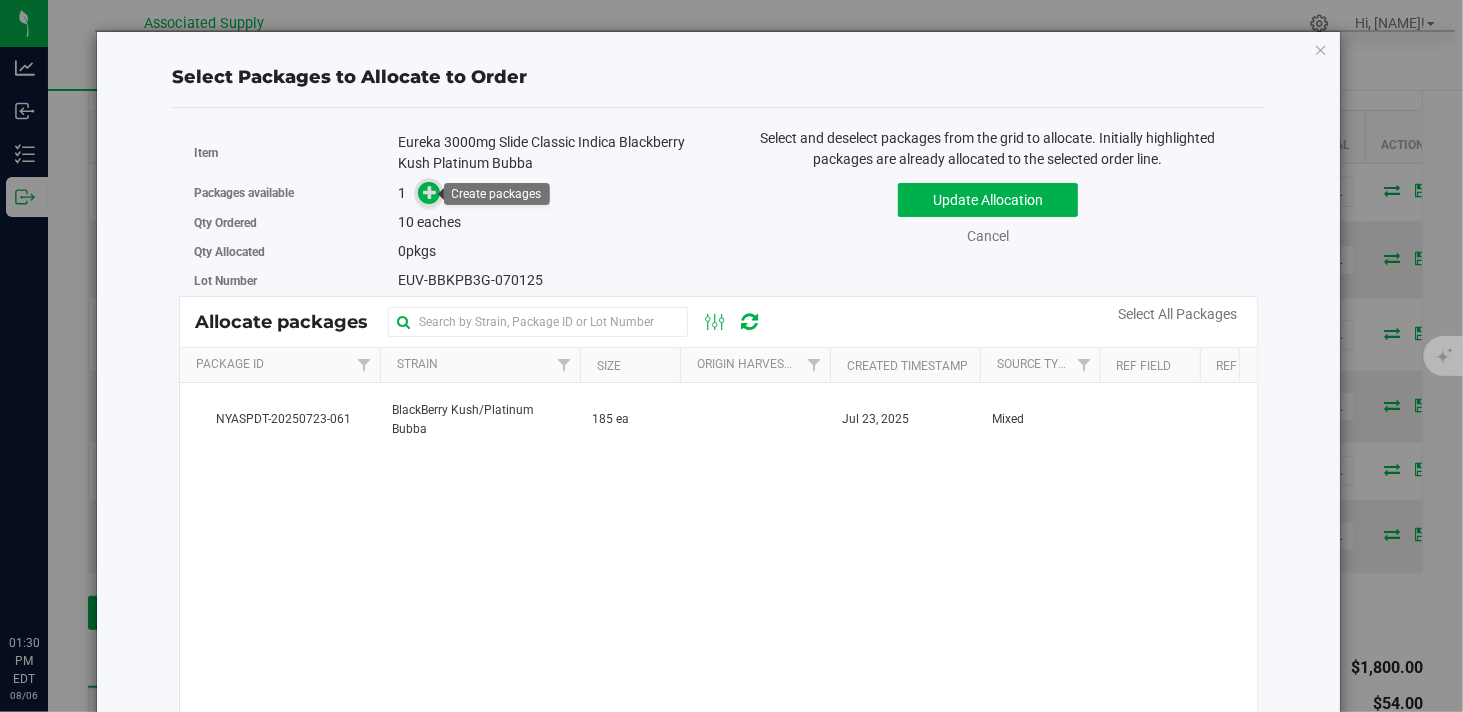 click at bounding box center (430, 192) 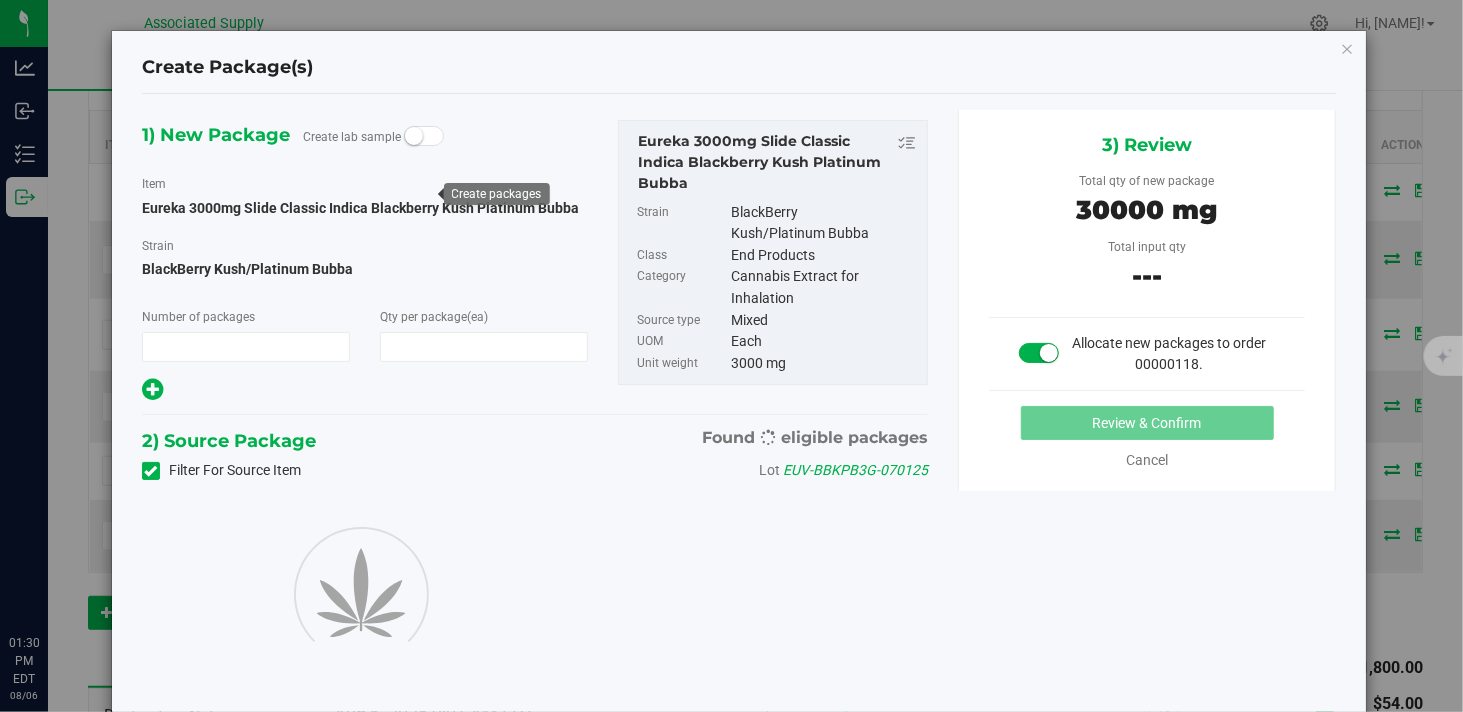type on "1" 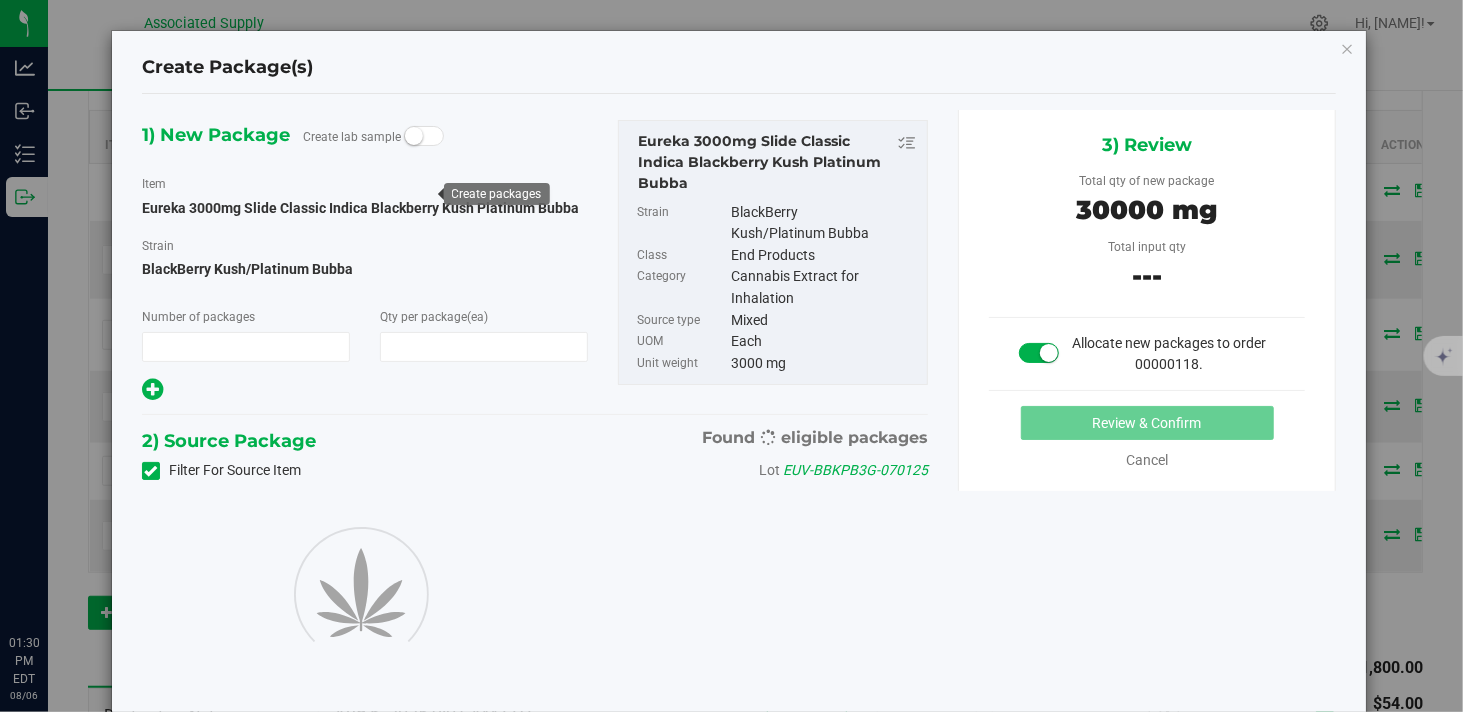 type on "10" 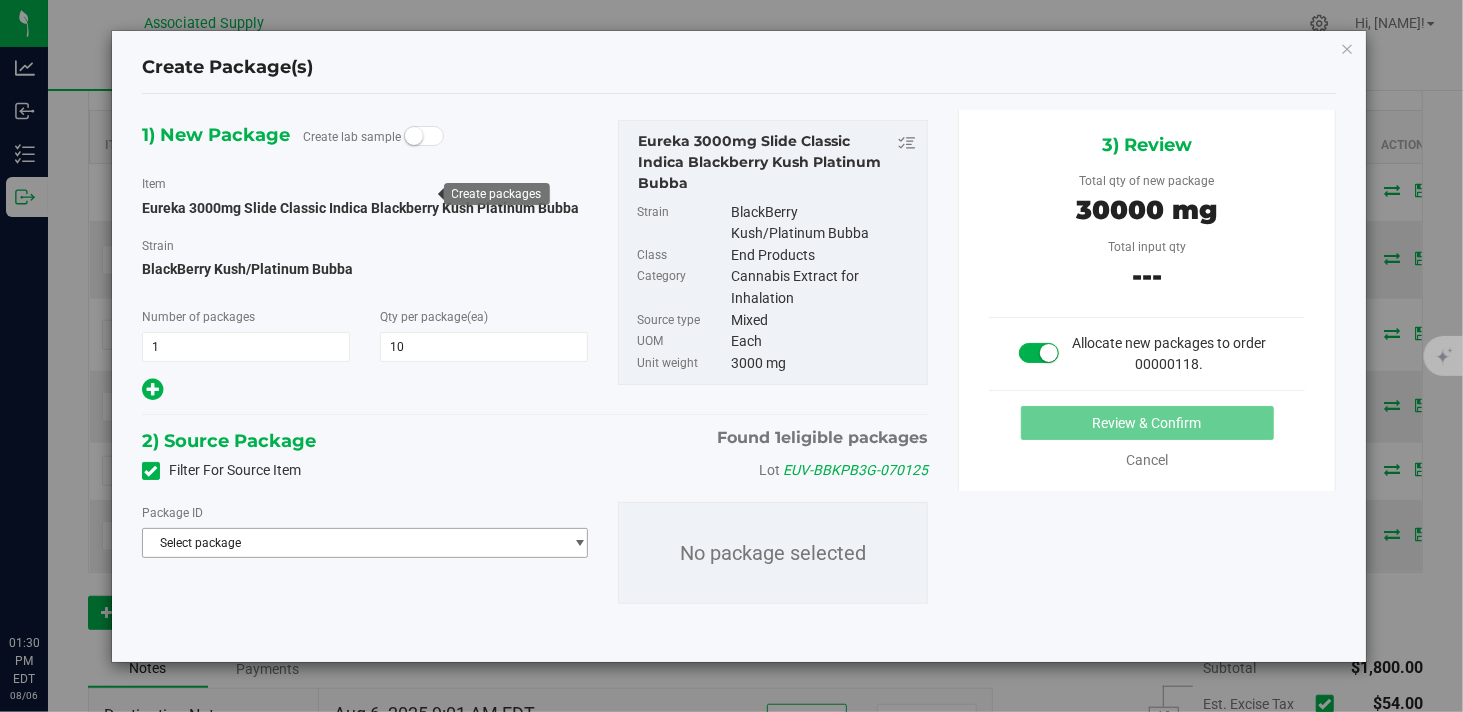 click on "Select package" at bounding box center (352, 543) 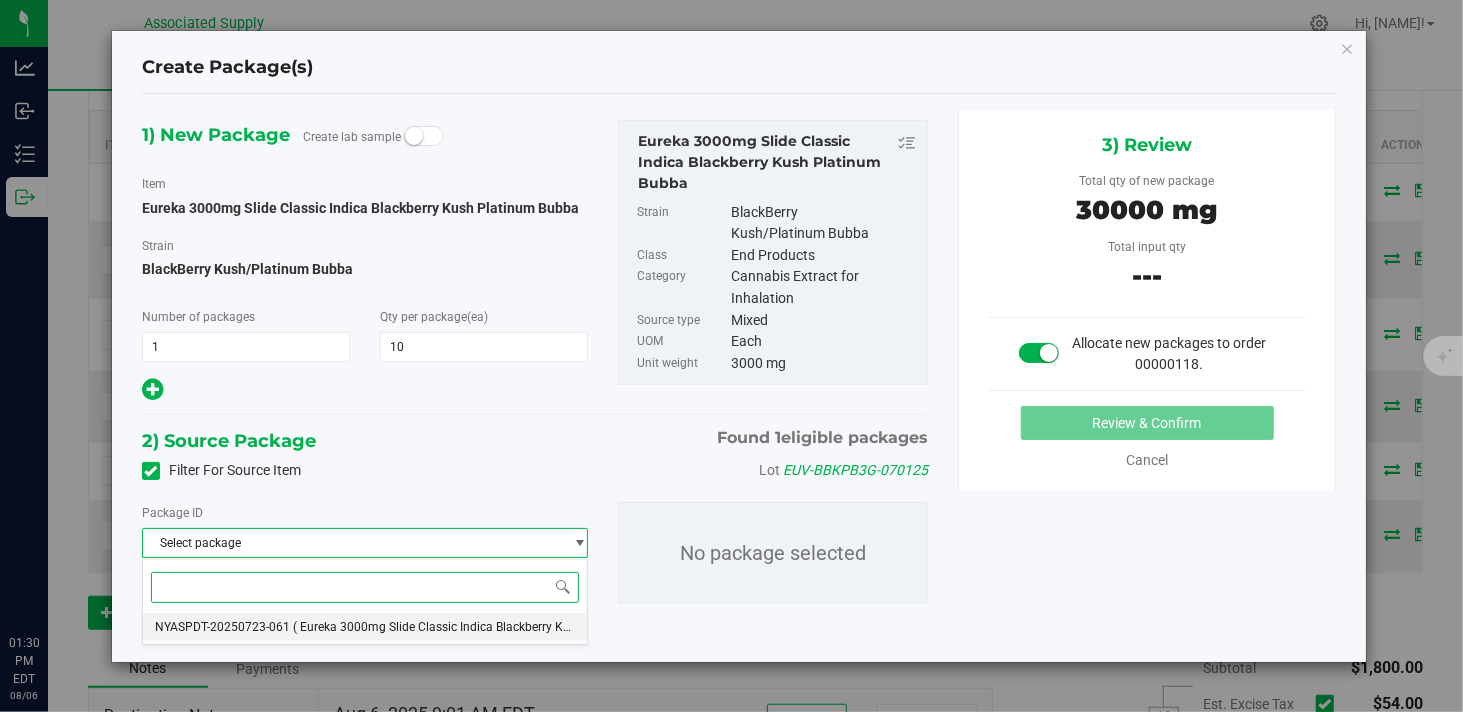 click on "(
Eureka 3000mg Slide Classic Indica Blackberry Kush Platinum Bubba
)" at bounding box center [487, 627] 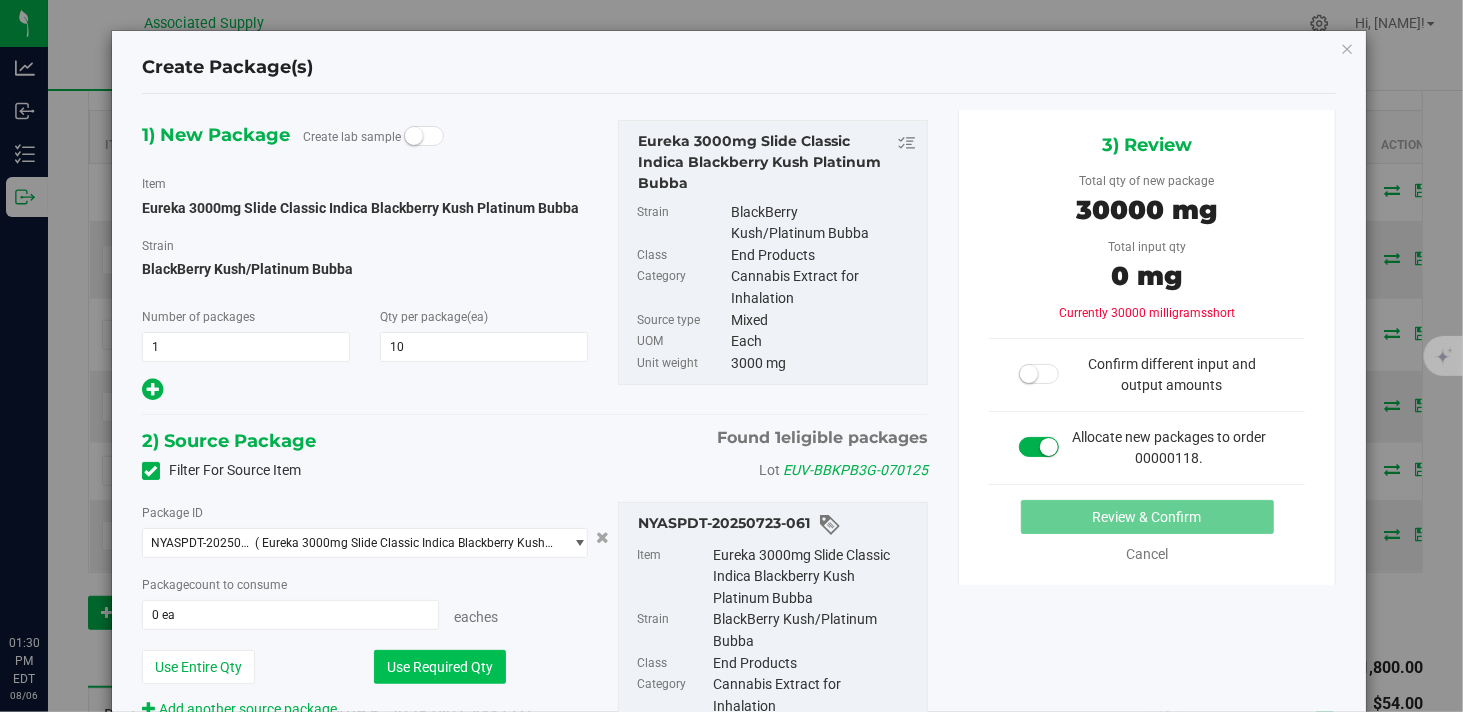 click on "Use Required Qty" at bounding box center (440, 667) 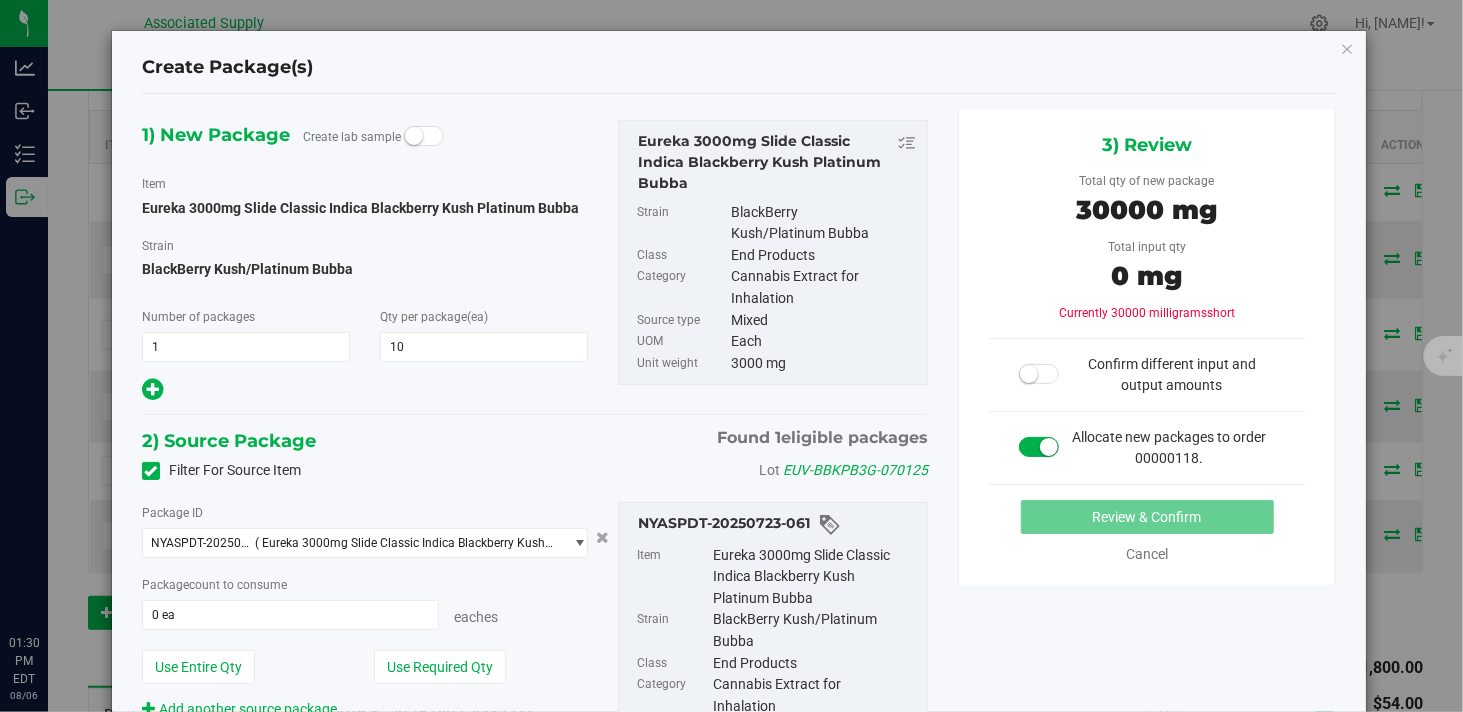 type on "10 ea" 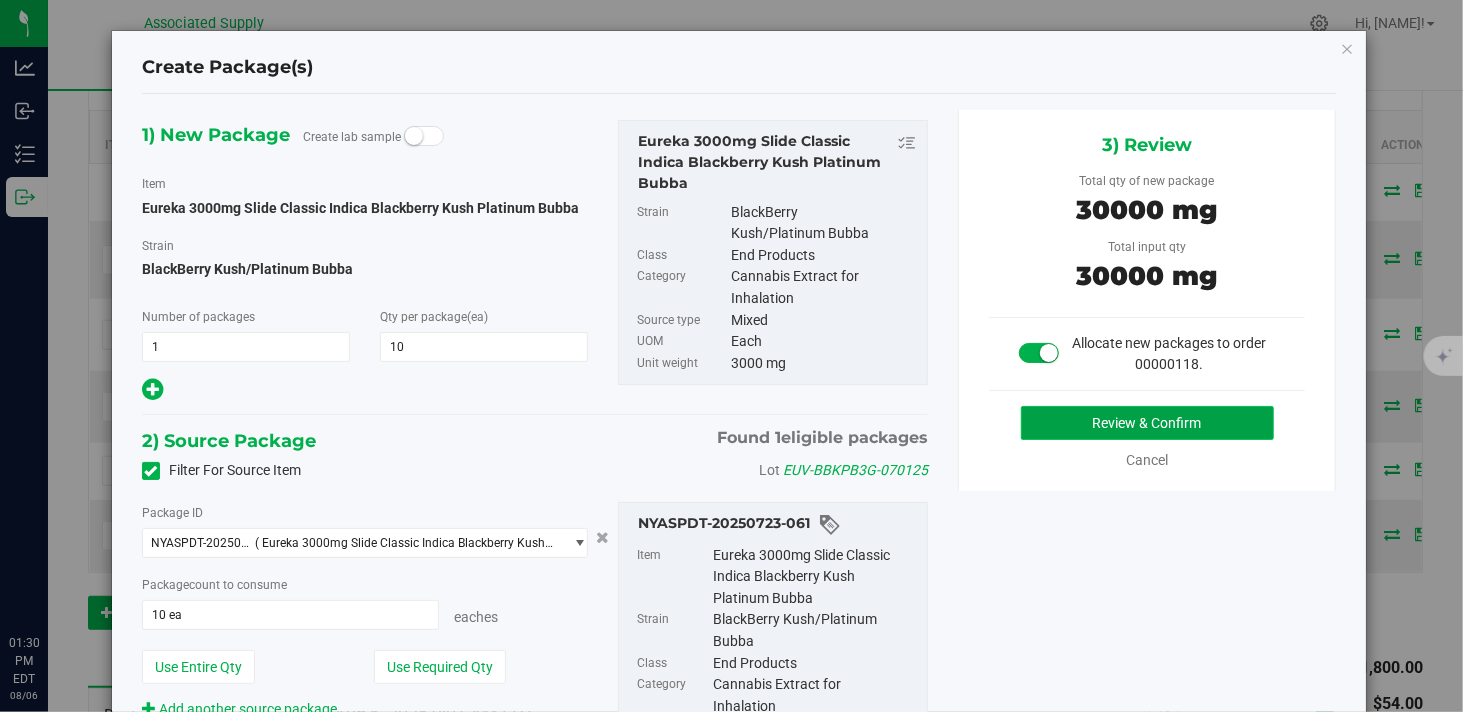 click on "Review & Confirm" at bounding box center [1147, 423] 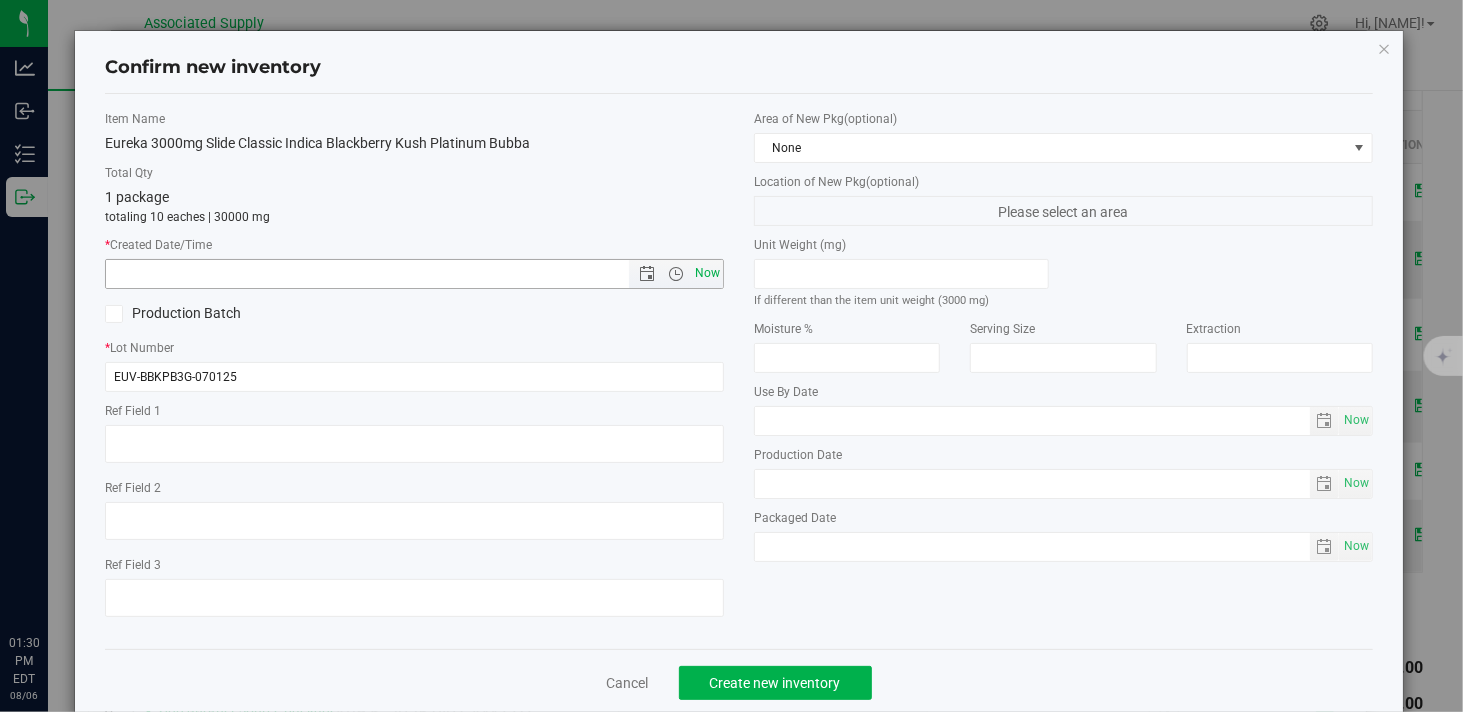 click on "Now" at bounding box center [708, 273] 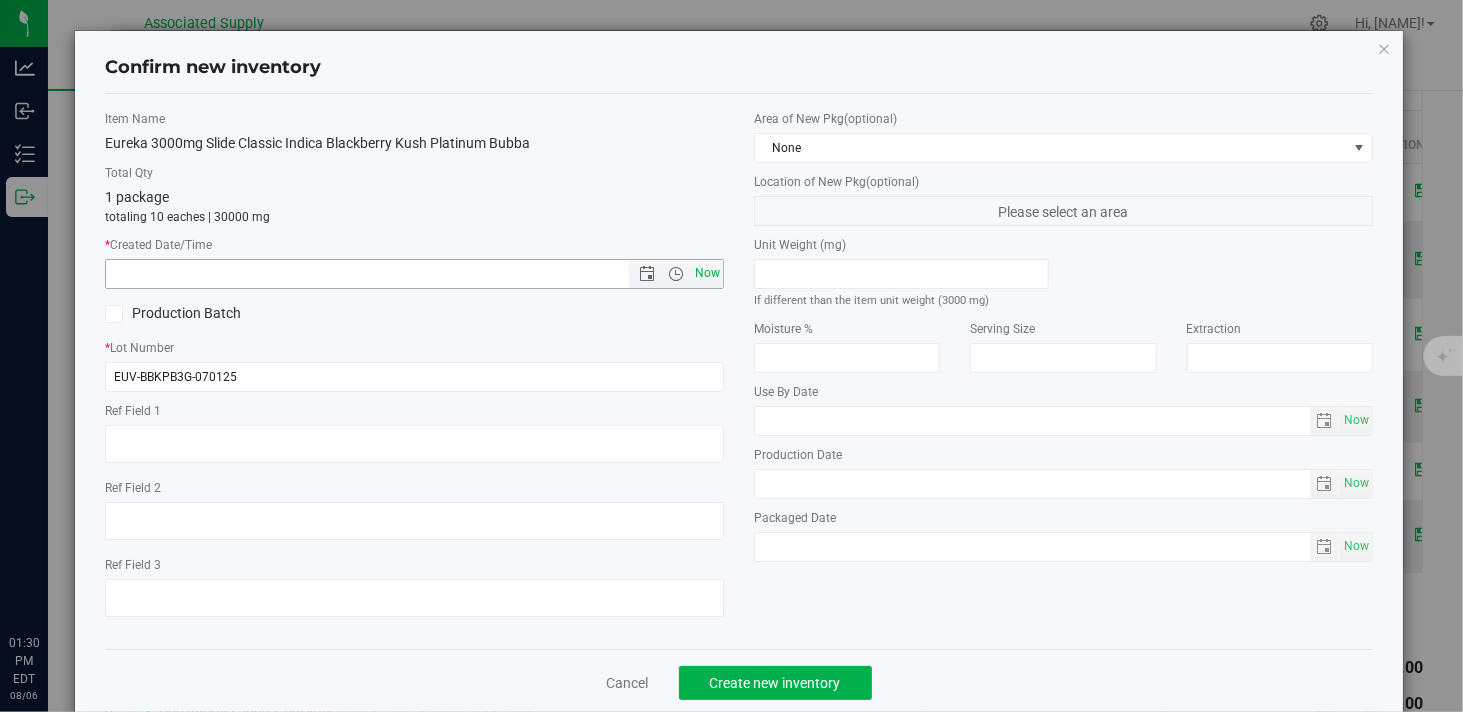type on "8/6/2025 1:30 PM" 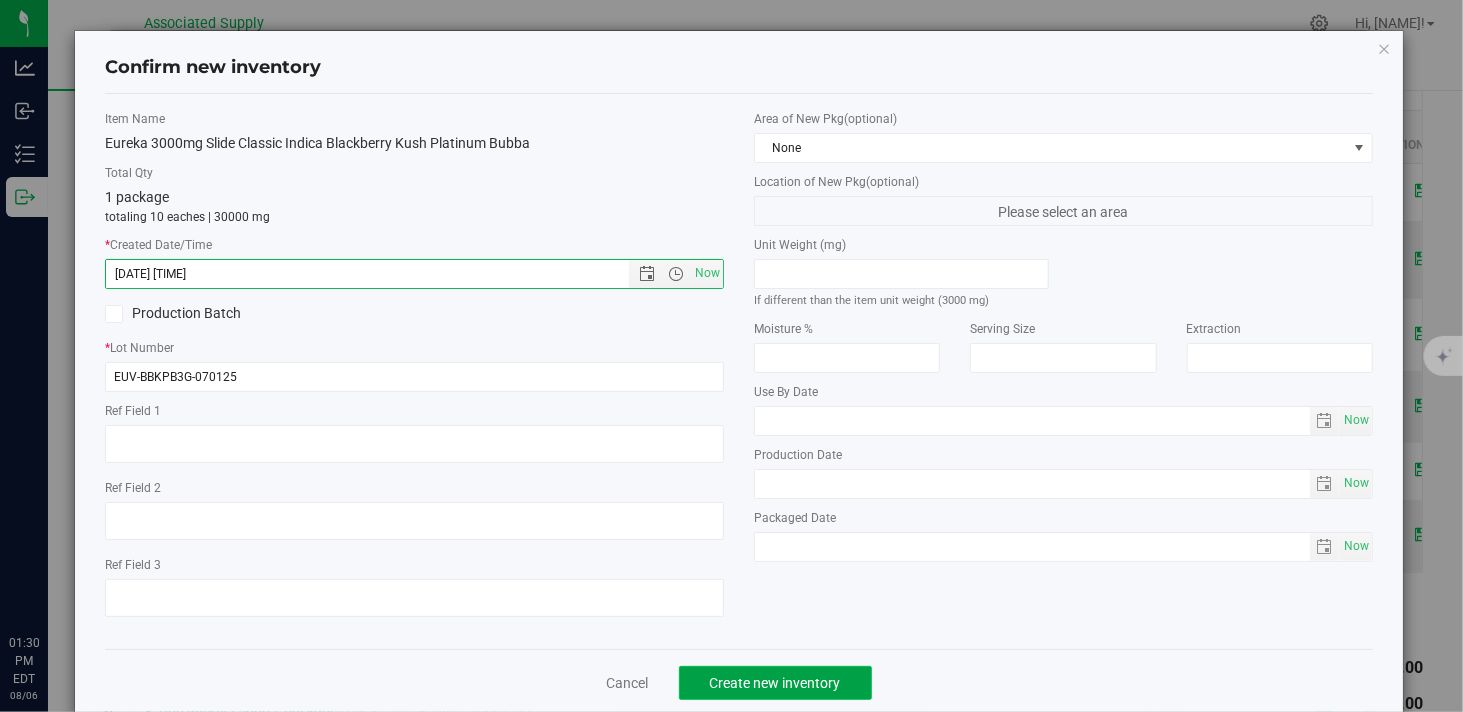 click on "Create new inventory" 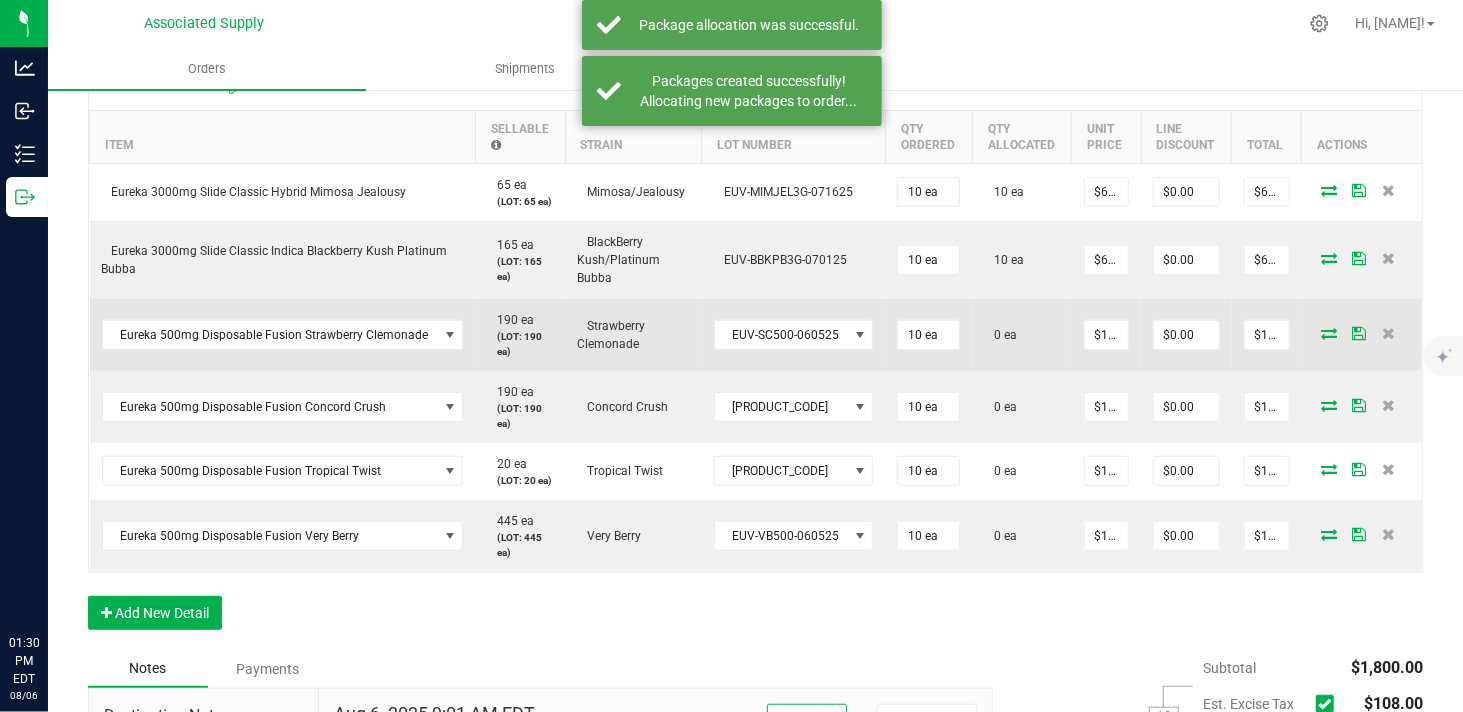 click at bounding box center [1329, 333] 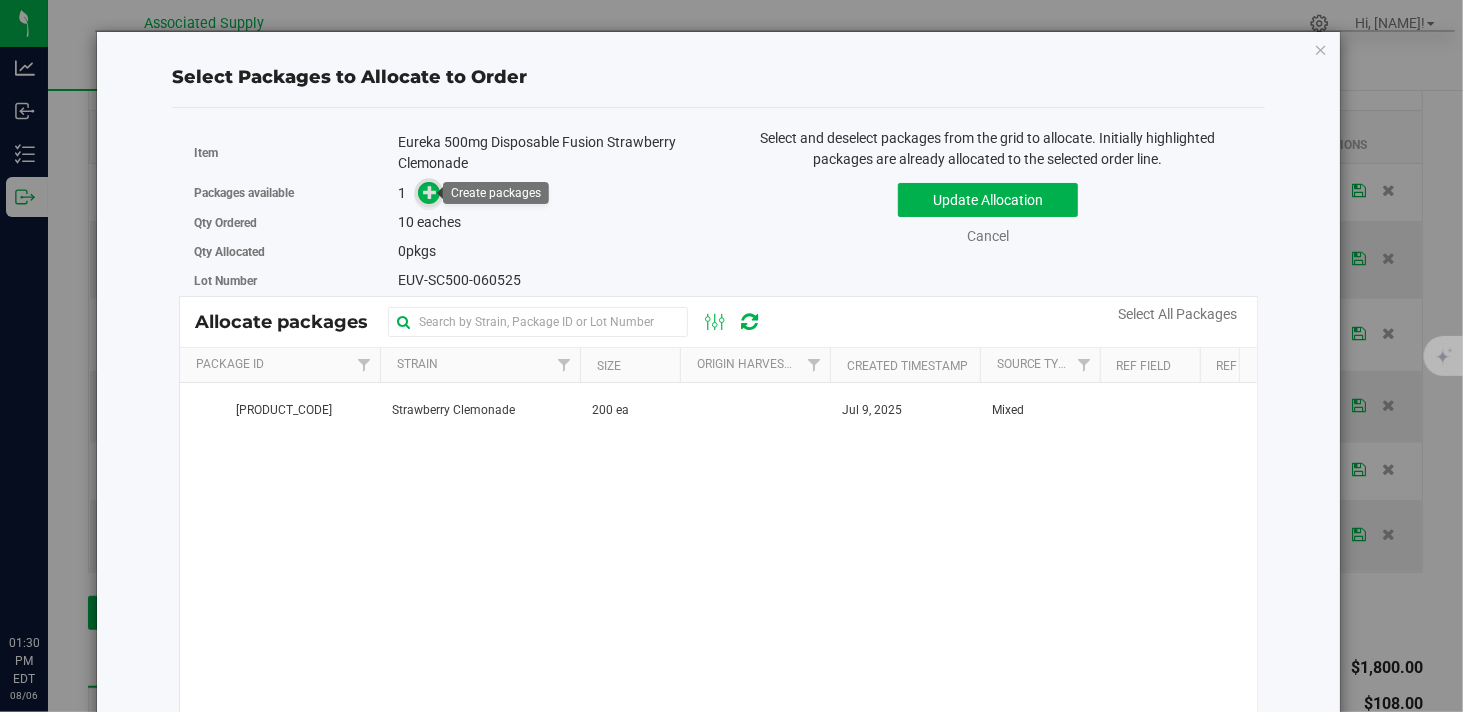 click at bounding box center [430, 192] 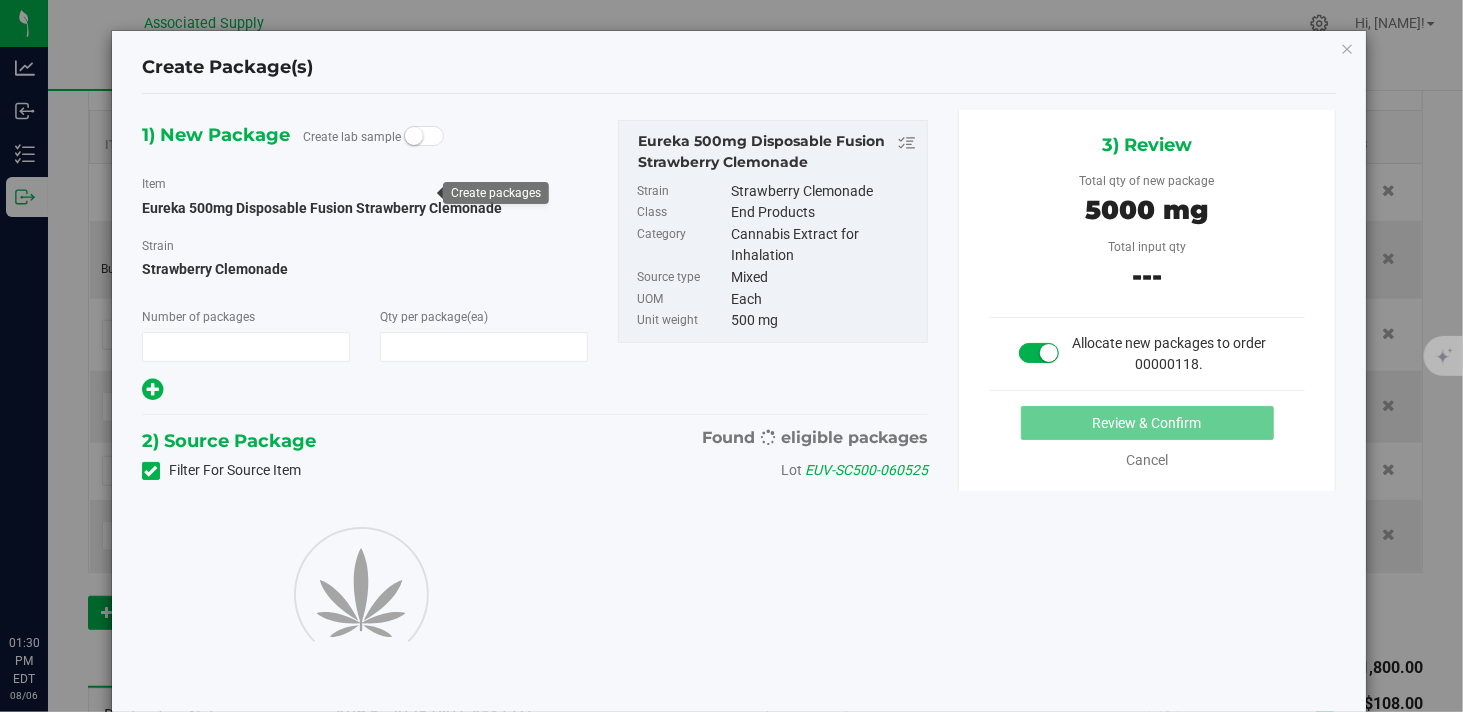 type on "1" 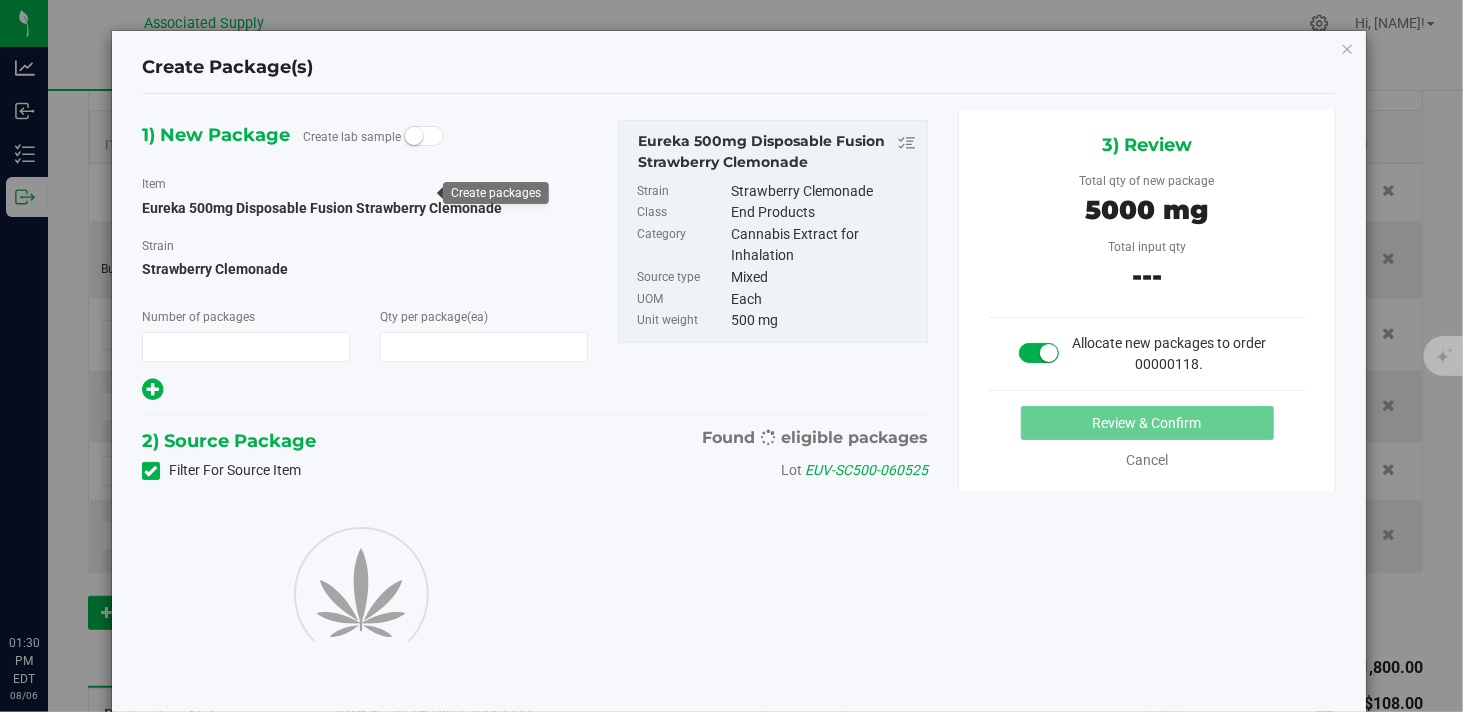 type on "10" 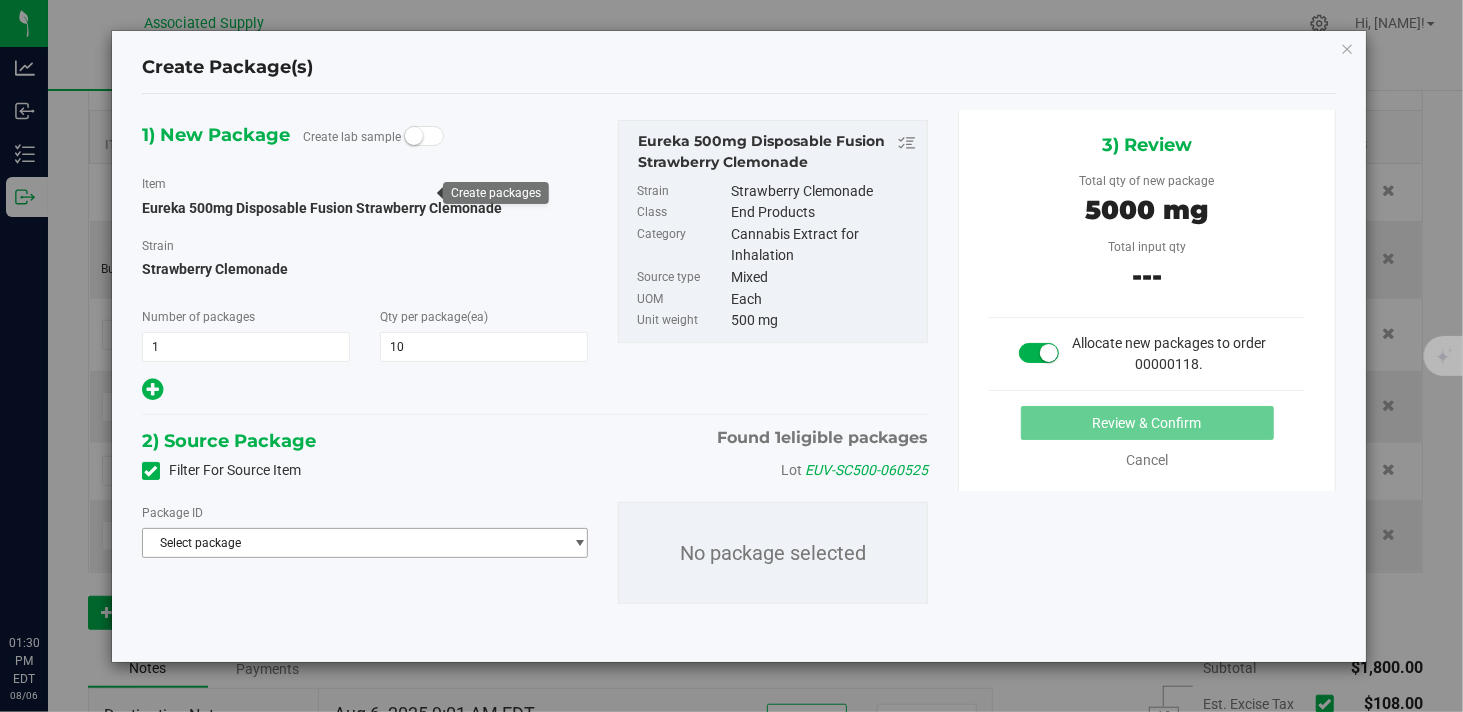 click on "Select package" at bounding box center (352, 543) 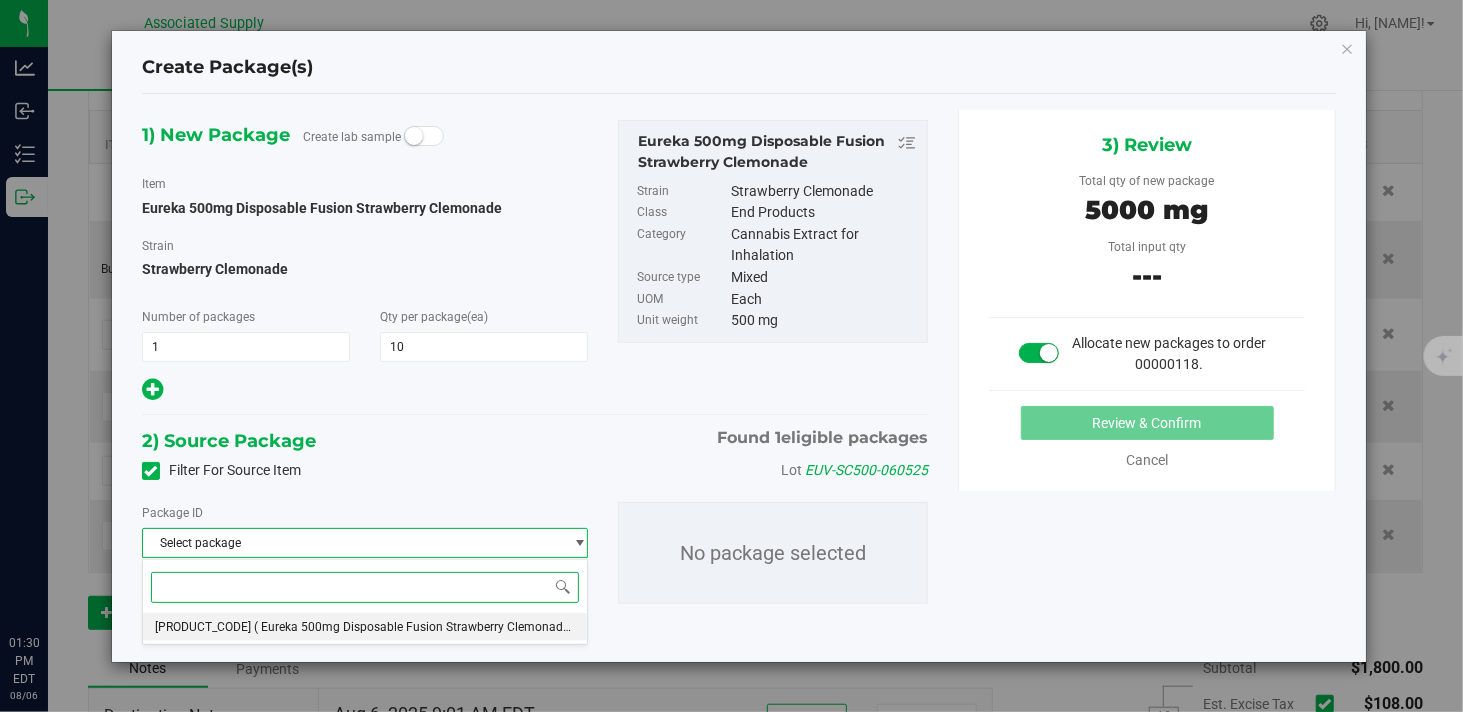 click on "NYASPDT-20250709-072
(
Eureka 500mg Disposable Fusion Strawberry Clemonade
)" at bounding box center (365, 627) 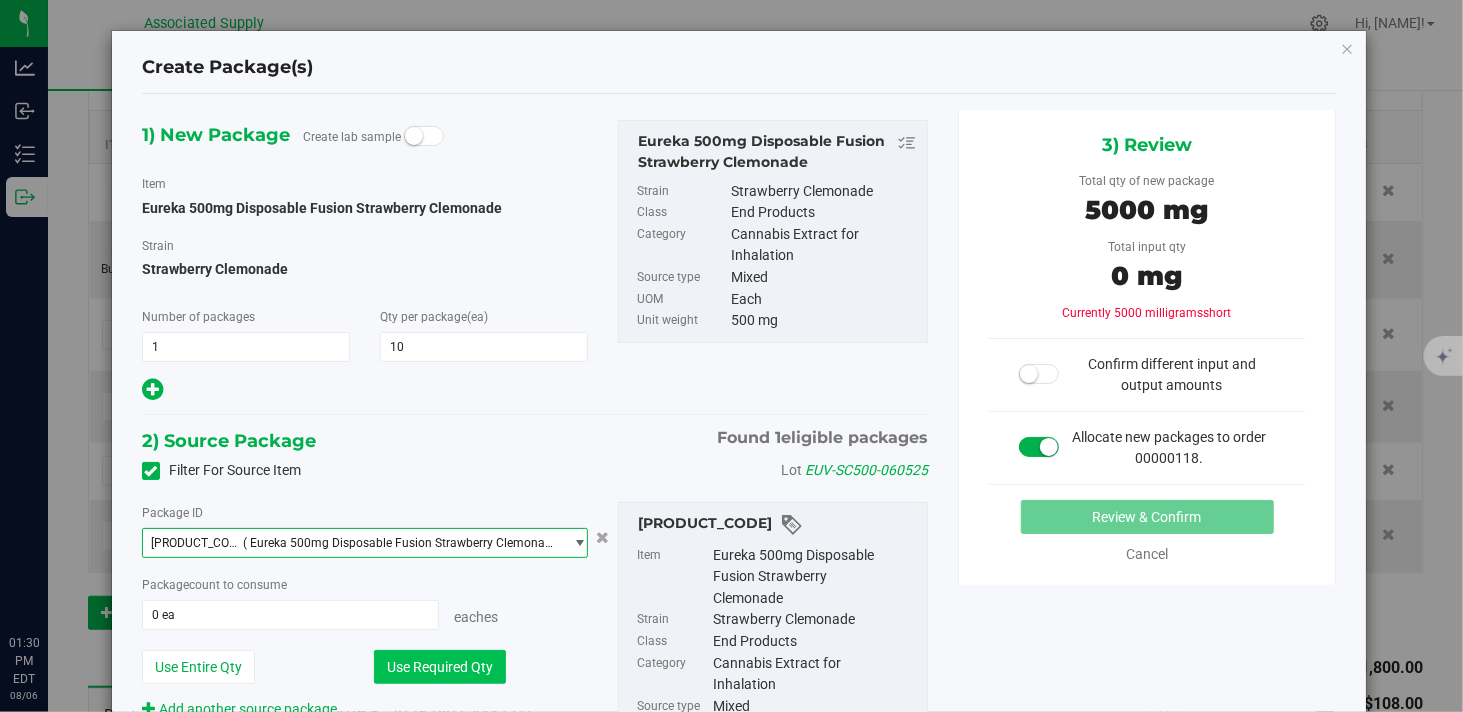click on "Use Required Qty" at bounding box center [440, 667] 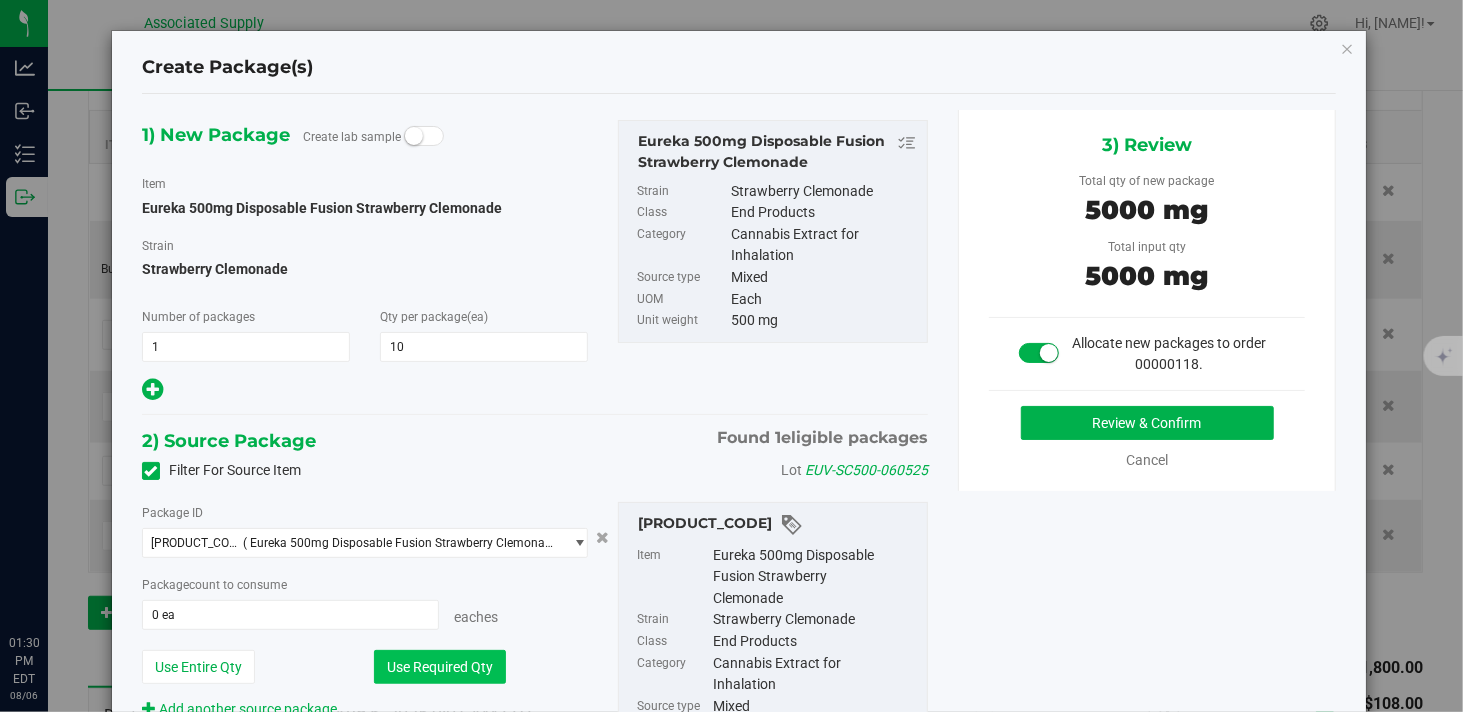 type on "10 ea" 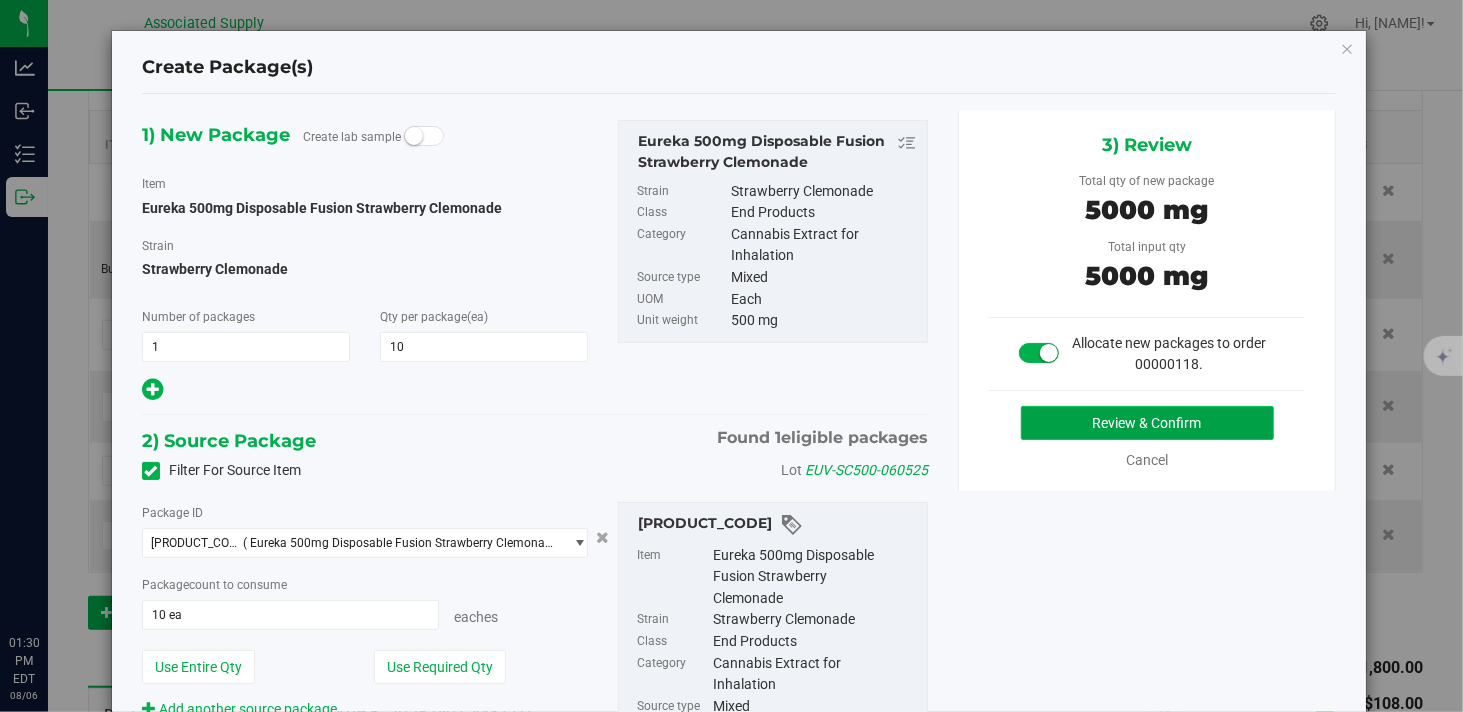 click on "Review & Confirm" at bounding box center [1147, 423] 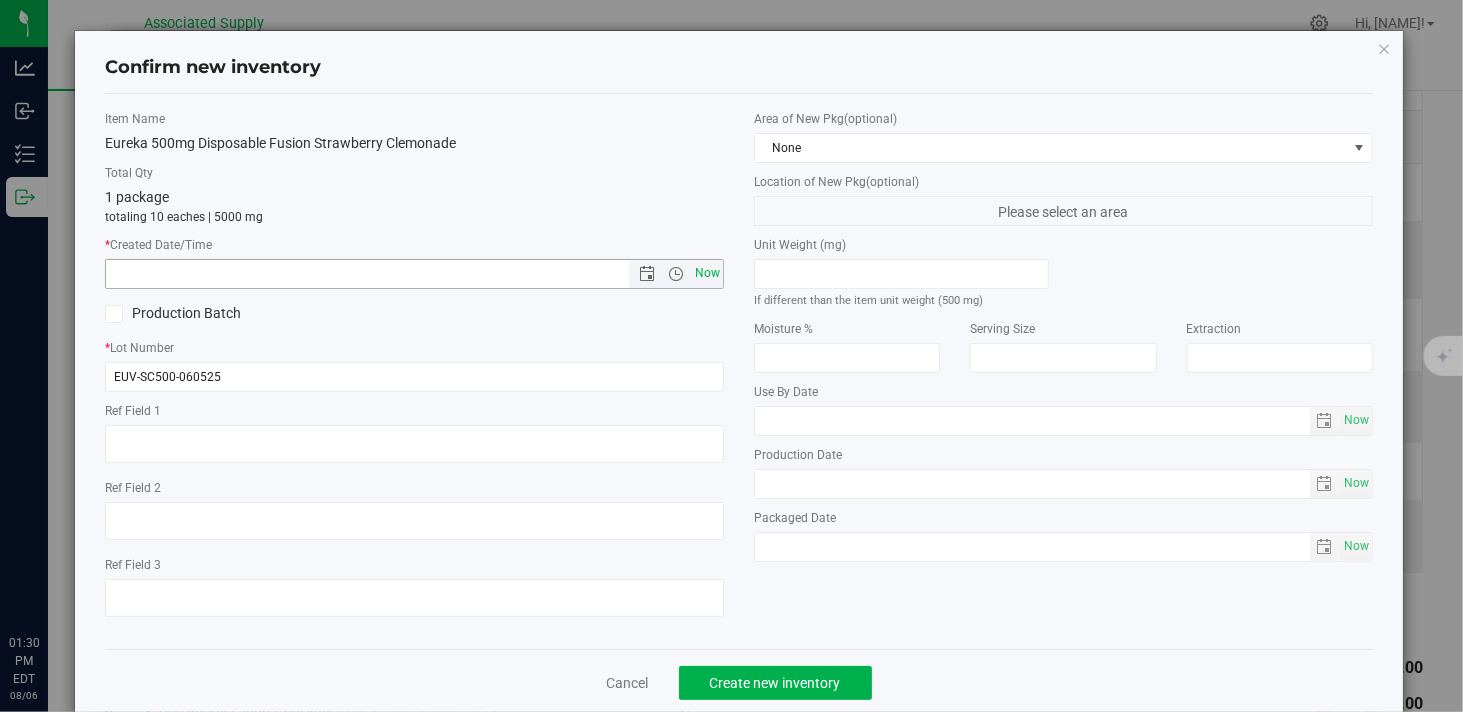 click on "Now" at bounding box center [708, 273] 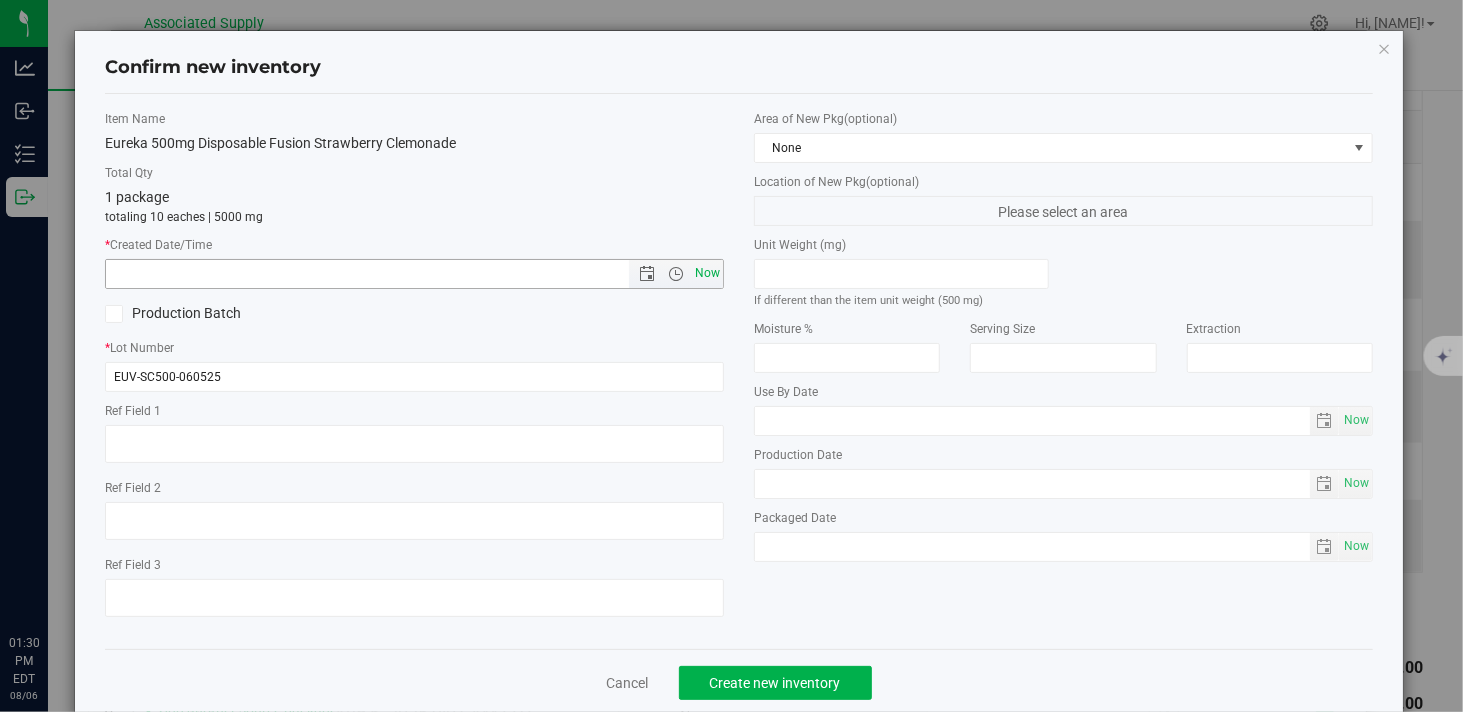 type on "8/6/2025 1:30 PM" 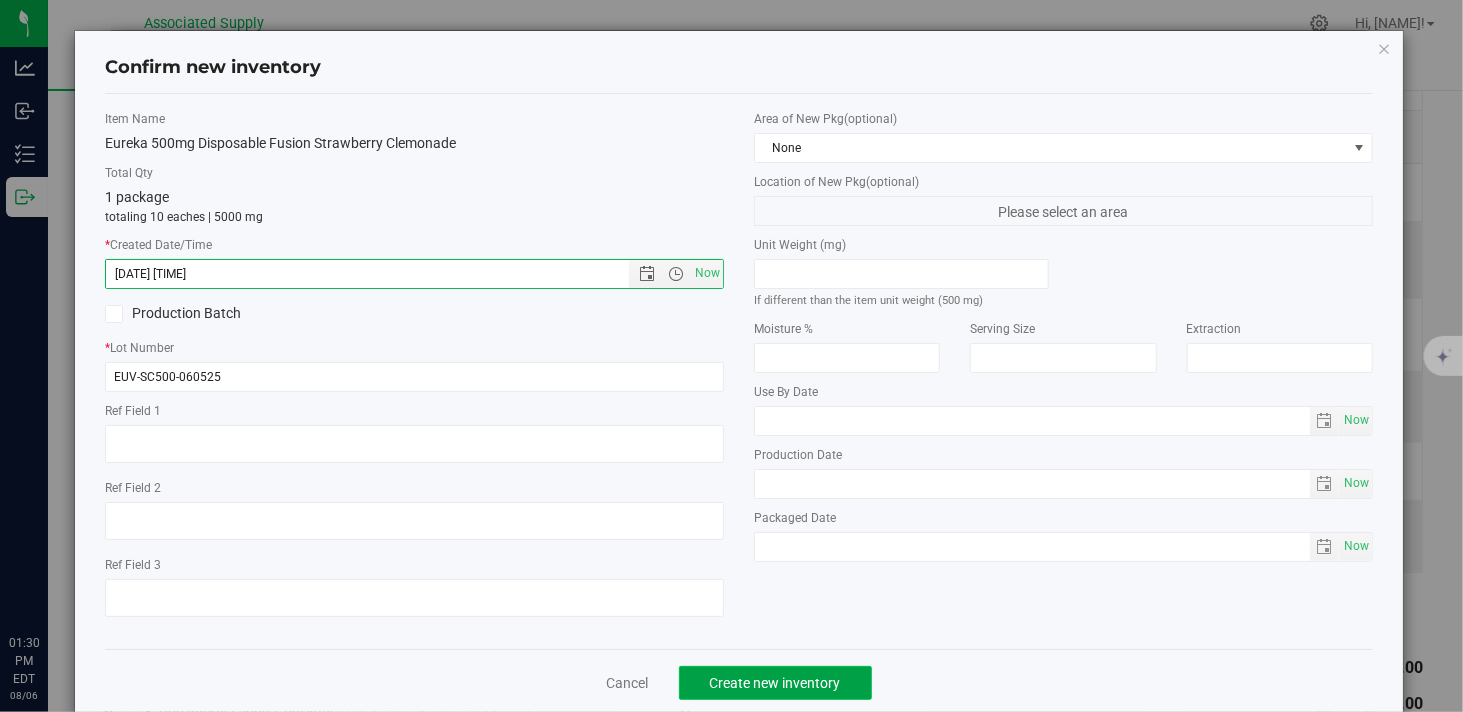 click on "Create new inventory" 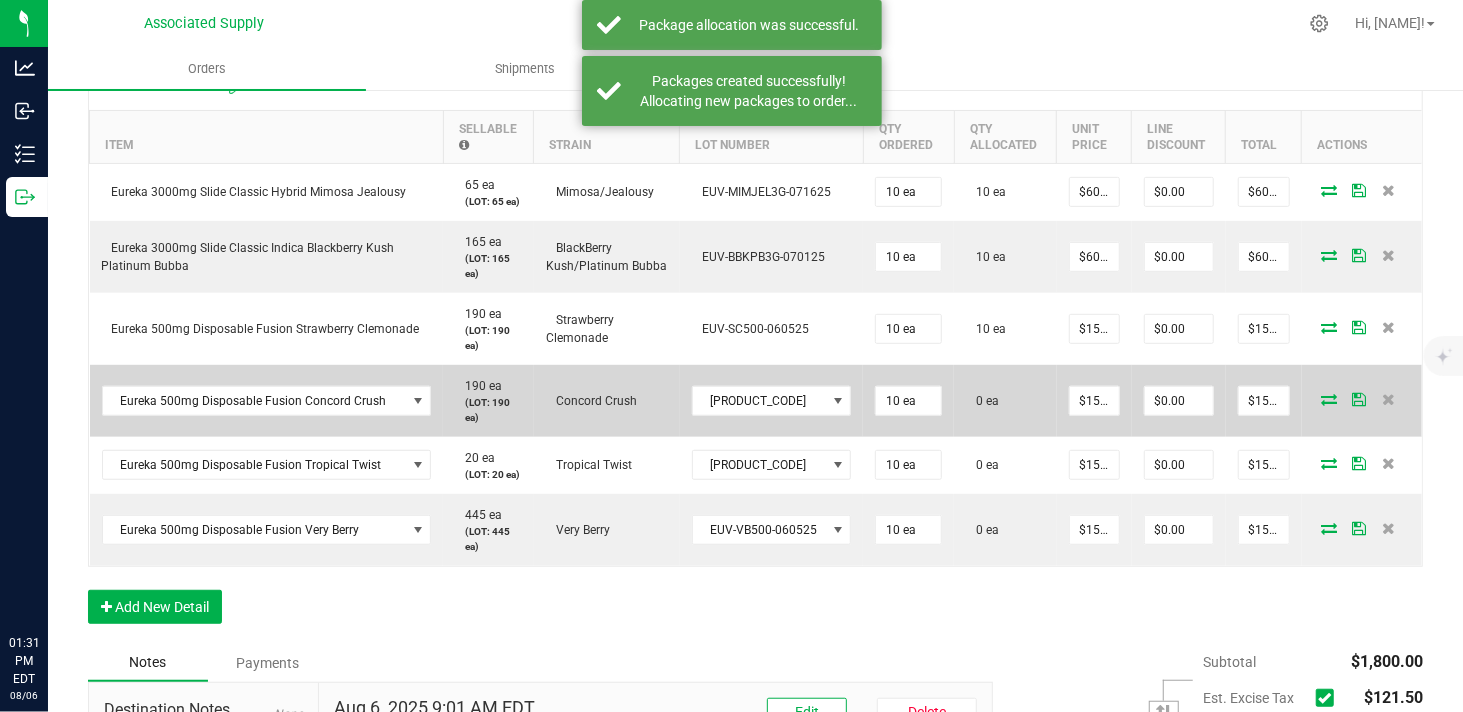 click at bounding box center [1329, 399] 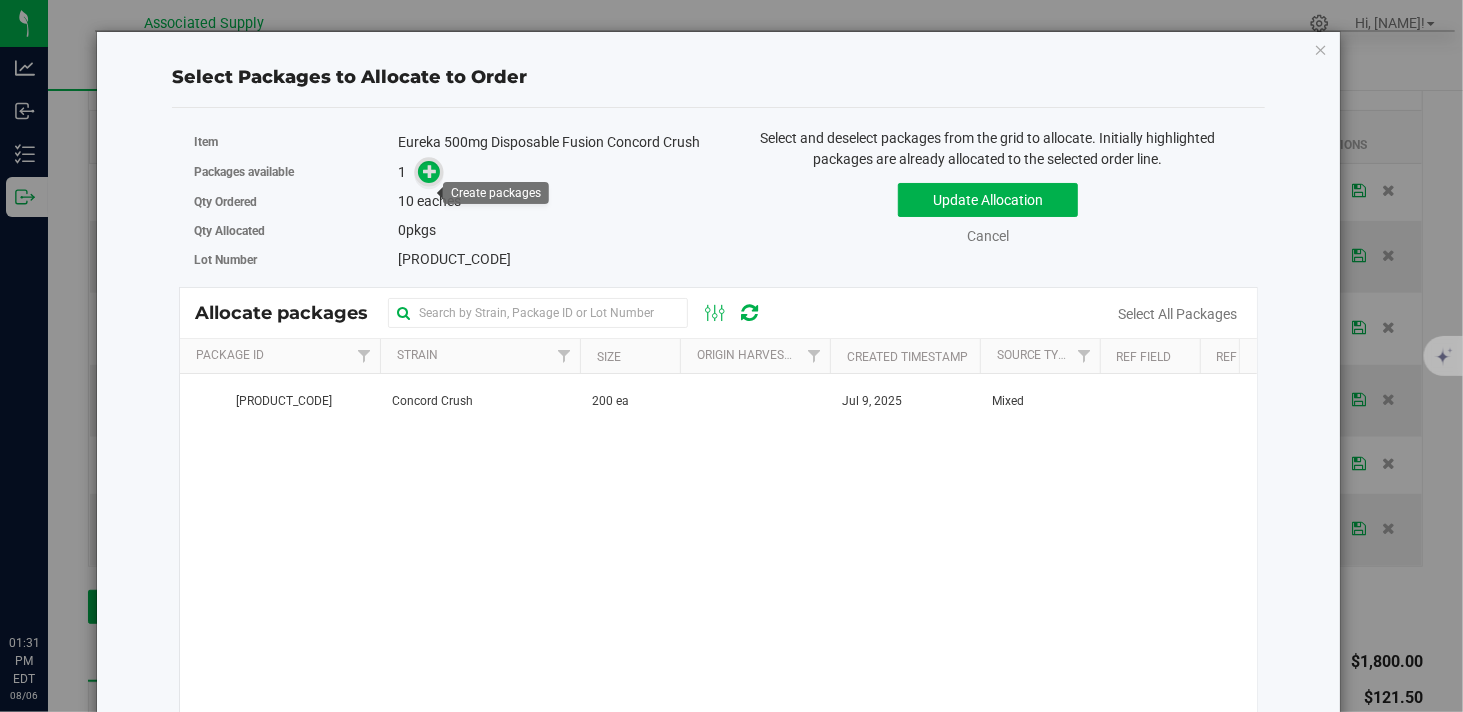 click at bounding box center [430, 171] 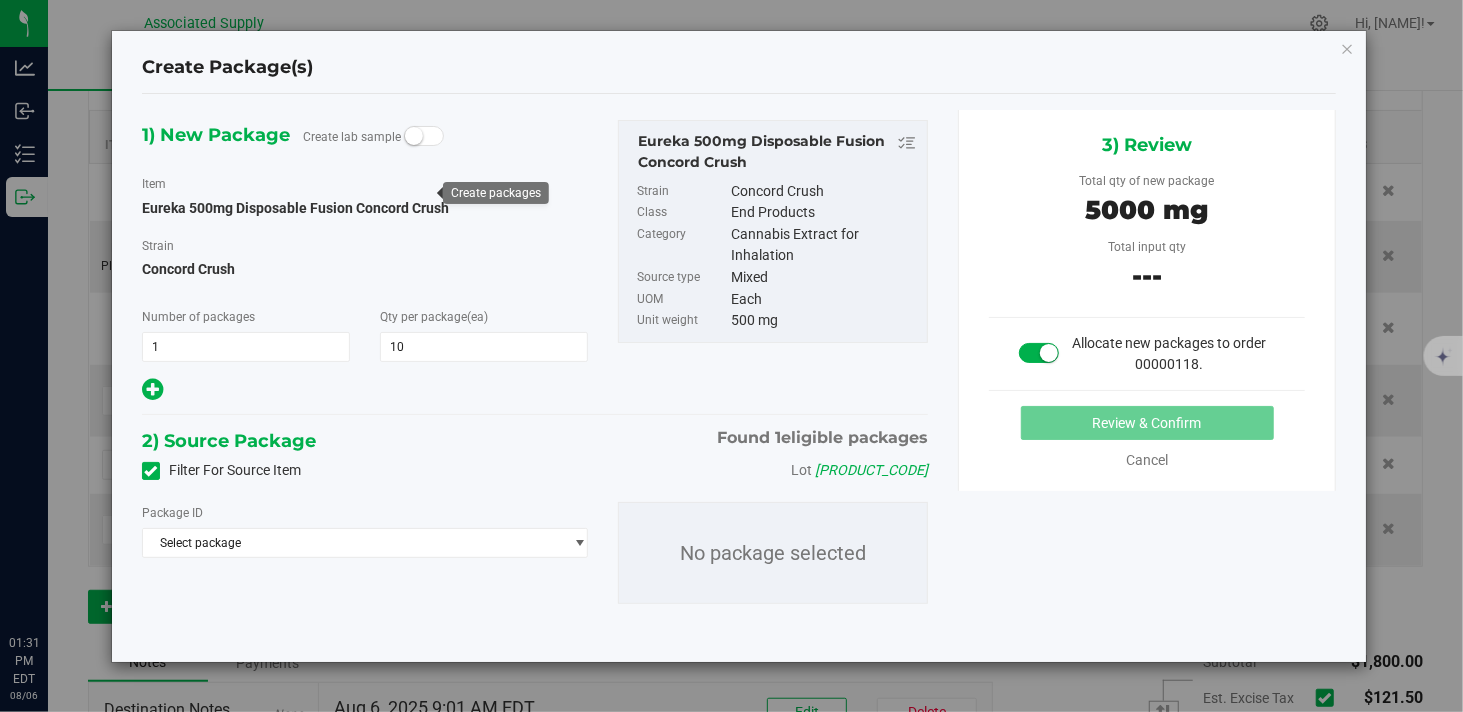 type on "10" 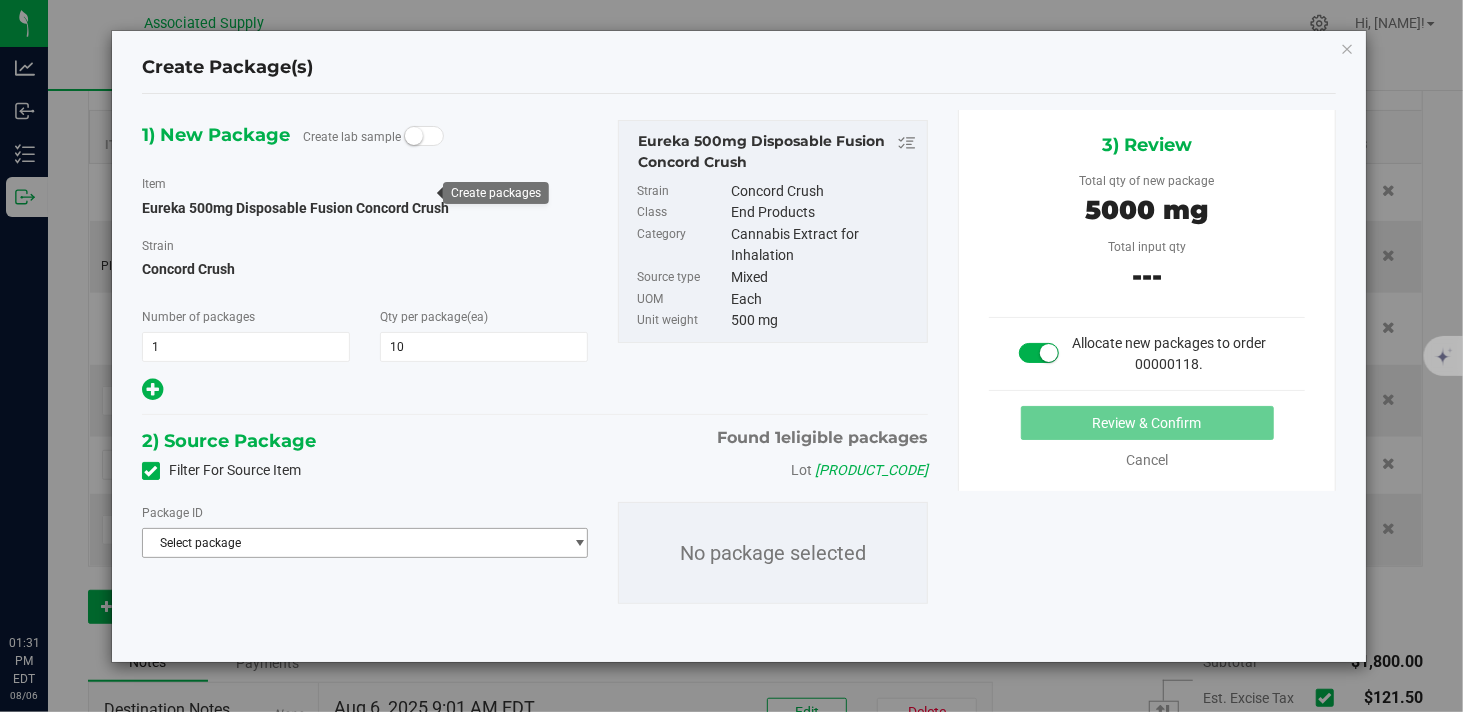 click on "Select package" at bounding box center (352, 543) 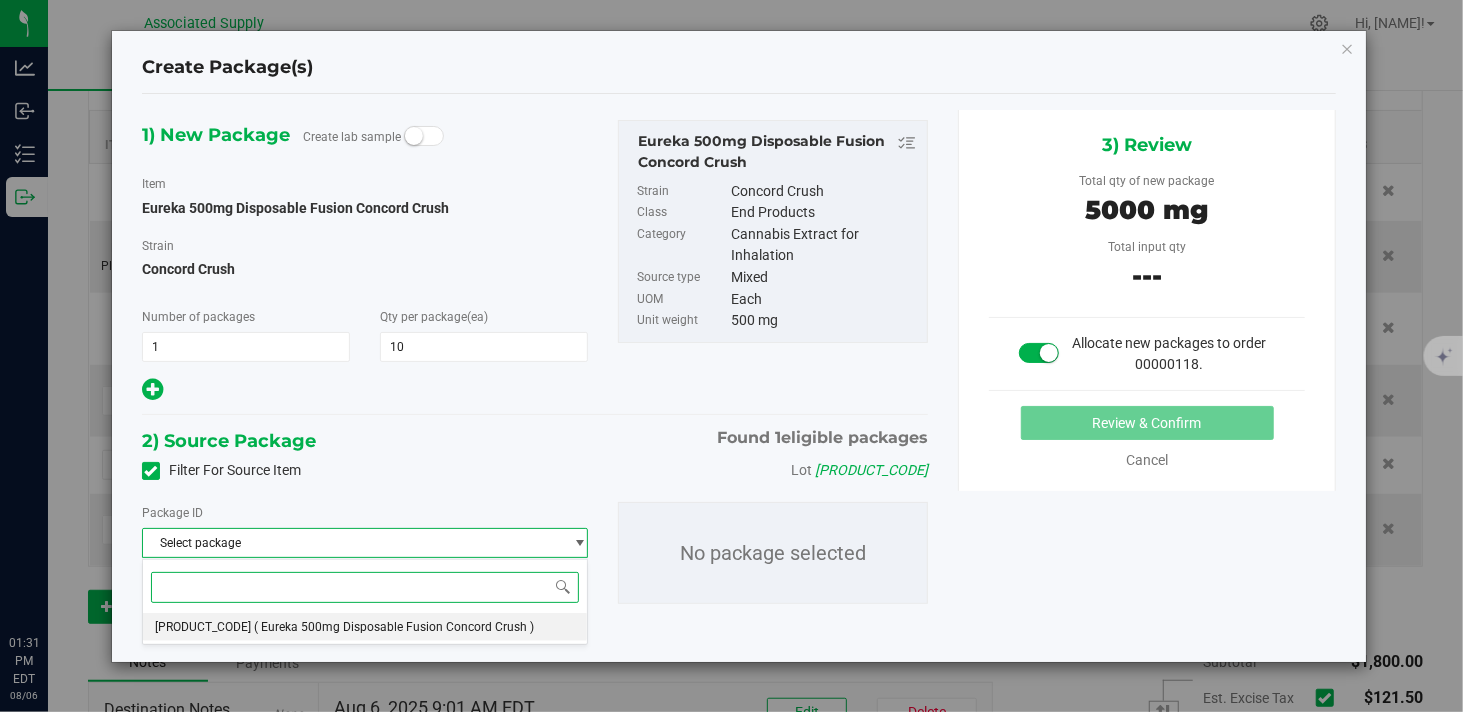 click on "(
Eureka 500mg Disposable Fusion Concord Crush
)" at bounding box center [394, 627] 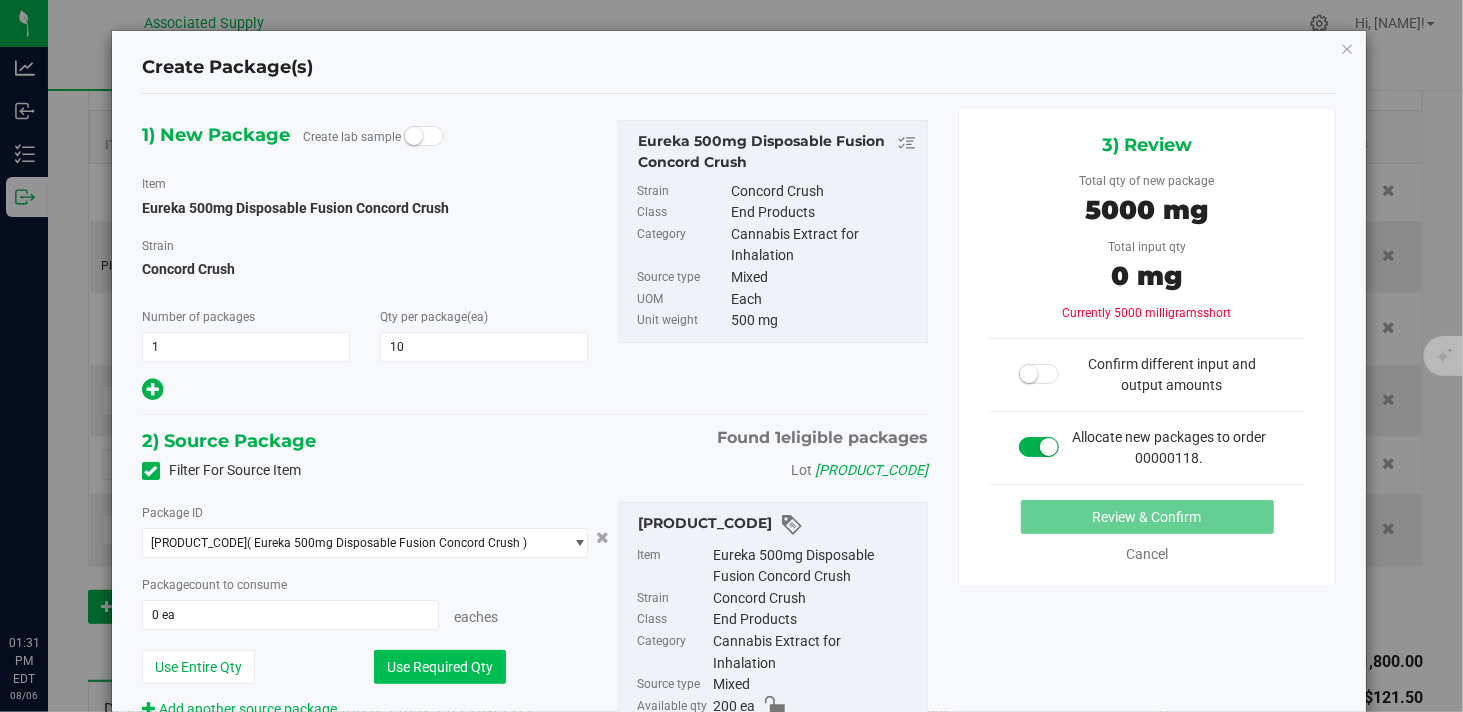 click on "Use Required Qty" at bounding box center [440, 667] 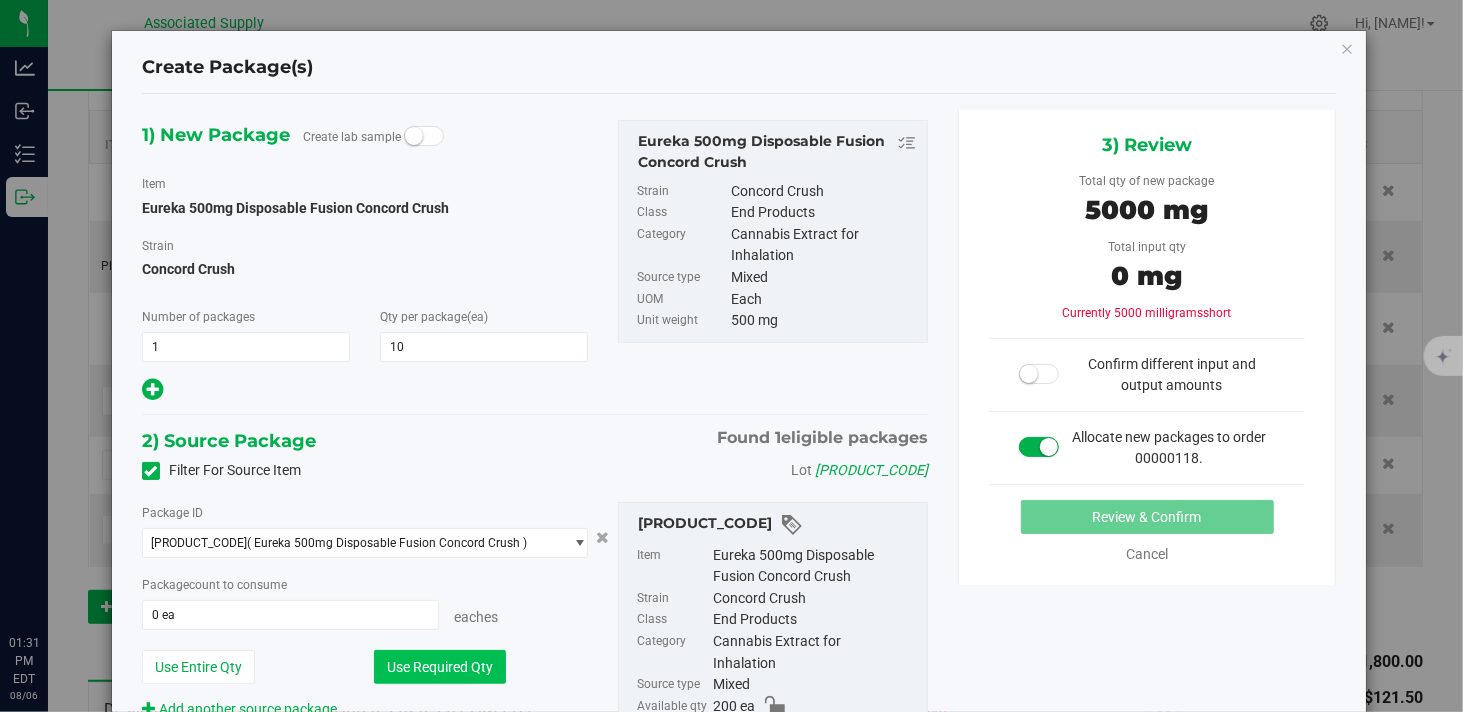 type on "10 ea" 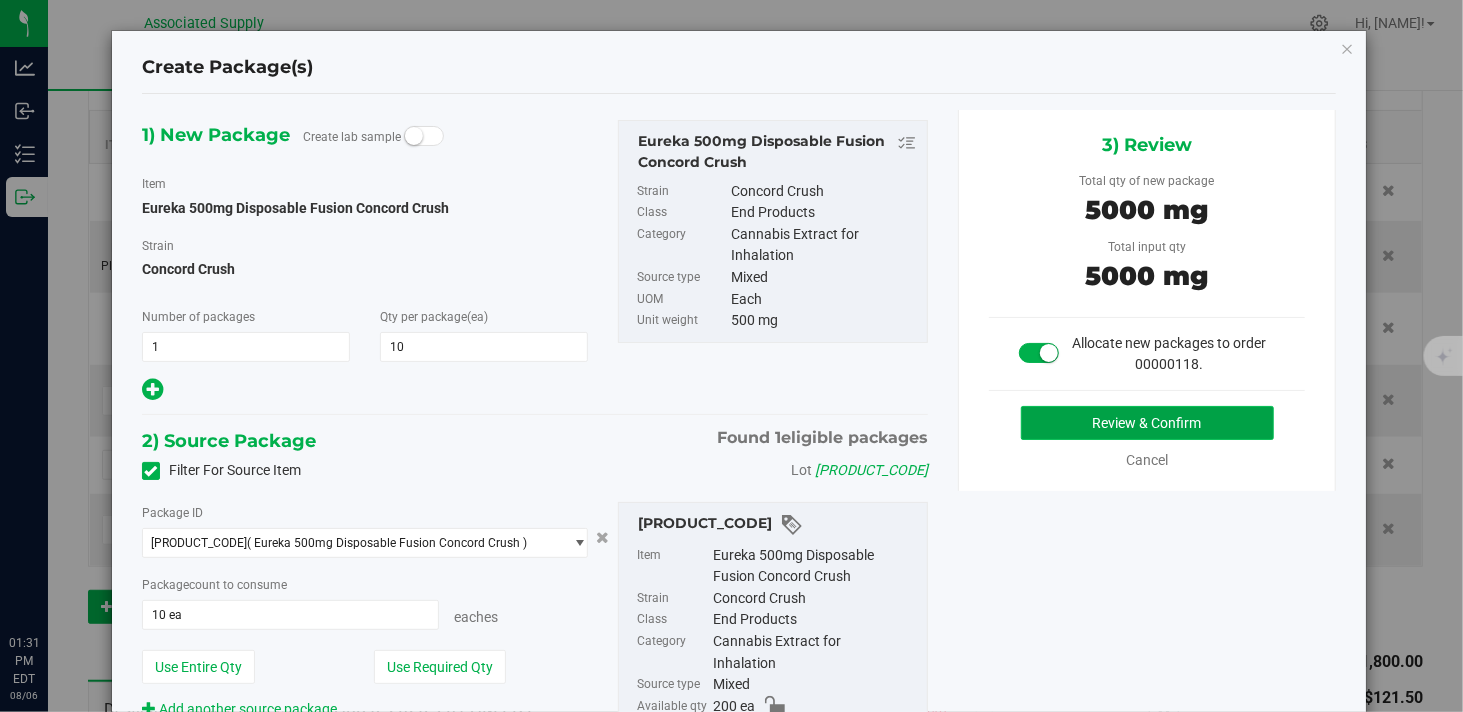 click on "Review & Confirm" at bounding box center (1147, 423) 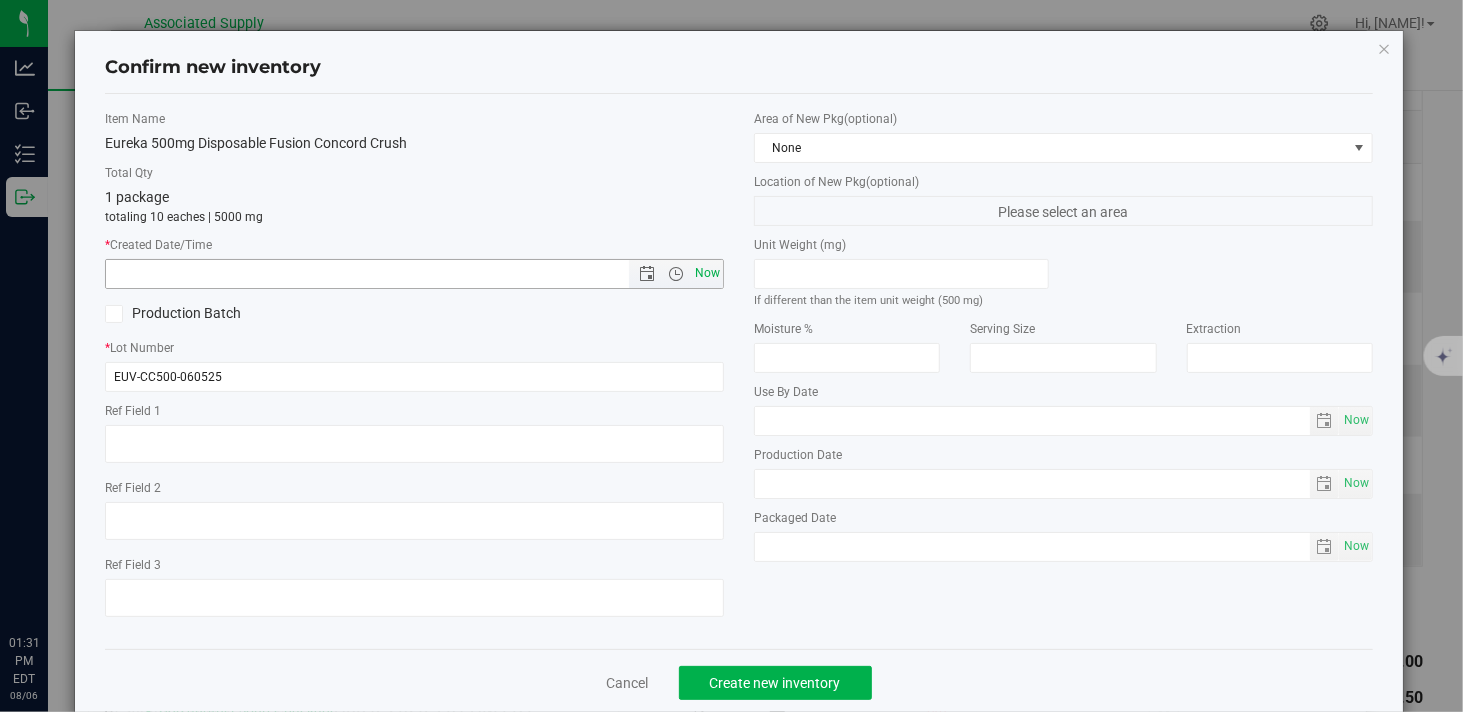 click on "Now" at bounding box center [708, 273] 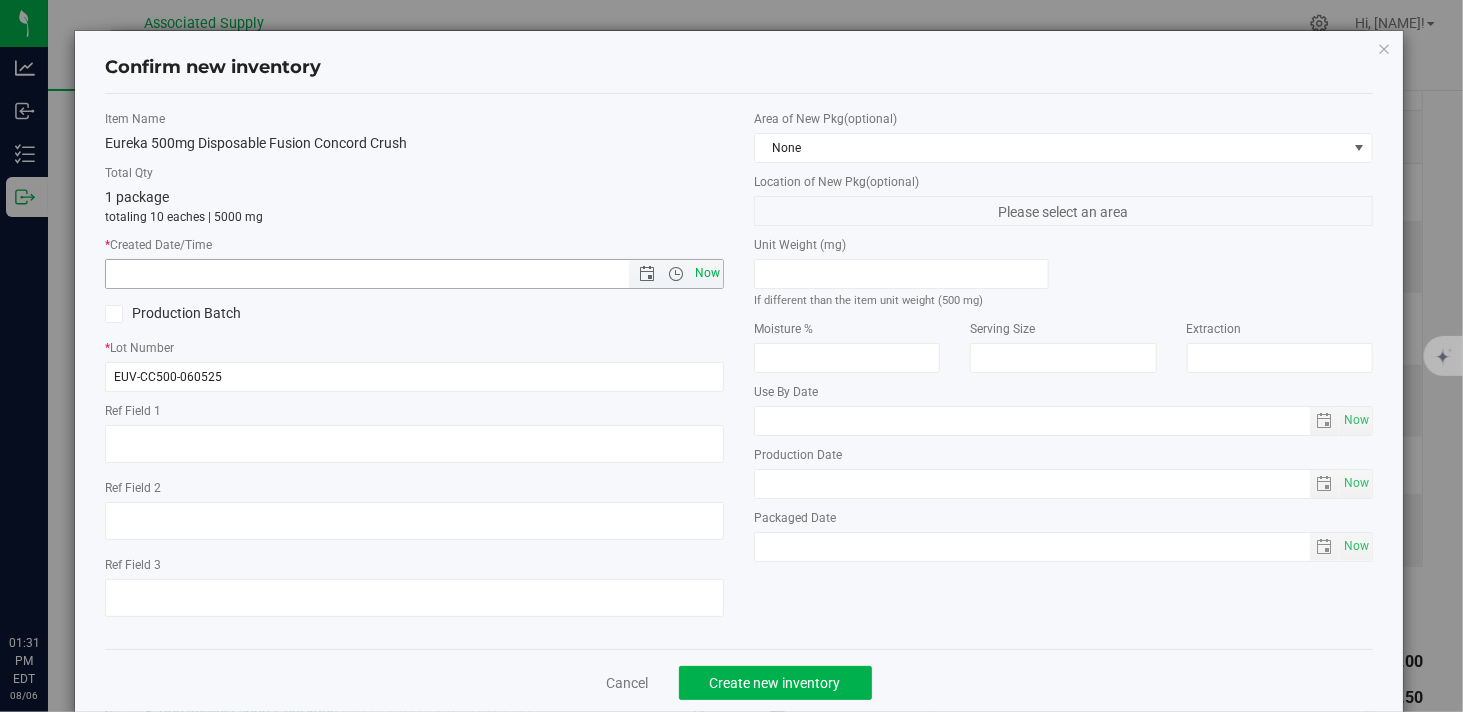 type on "8/6/2025 1:31 PM" 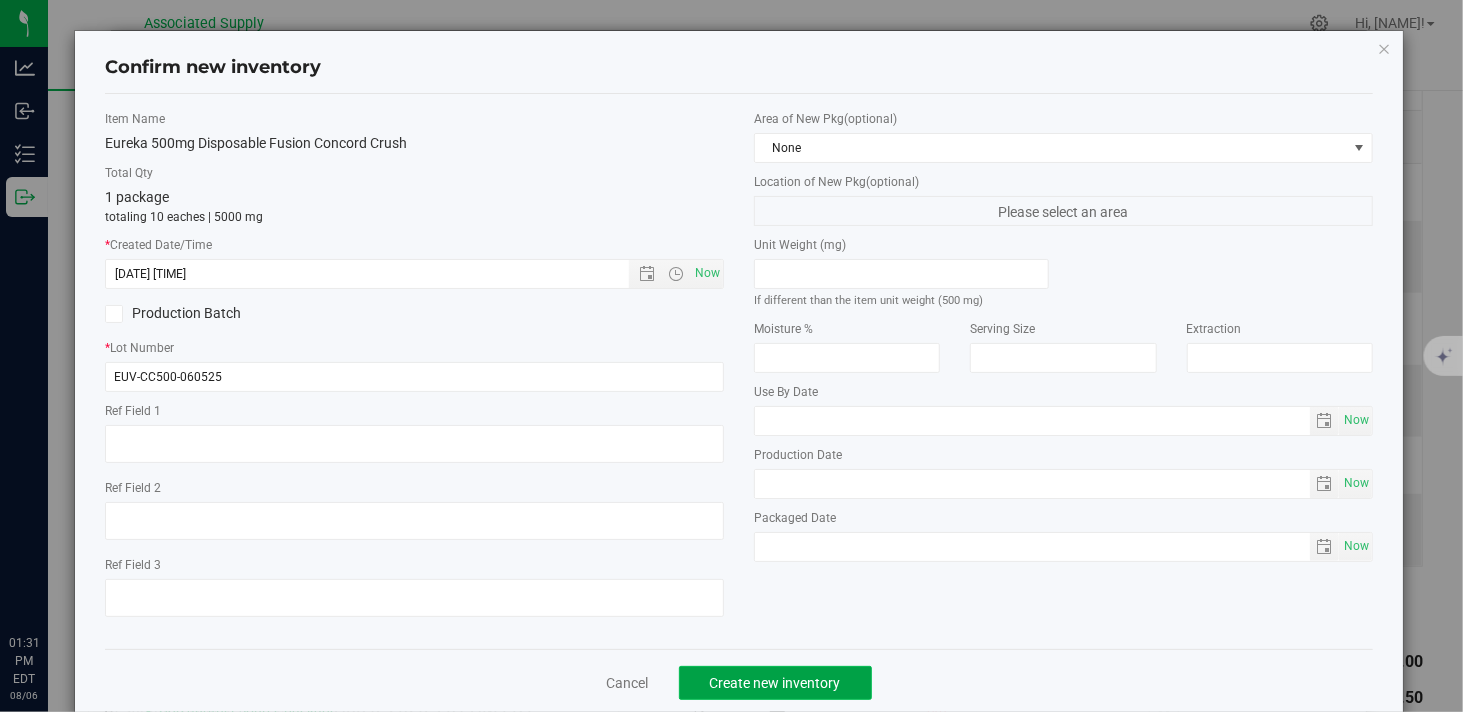 click on "Create new inventory" 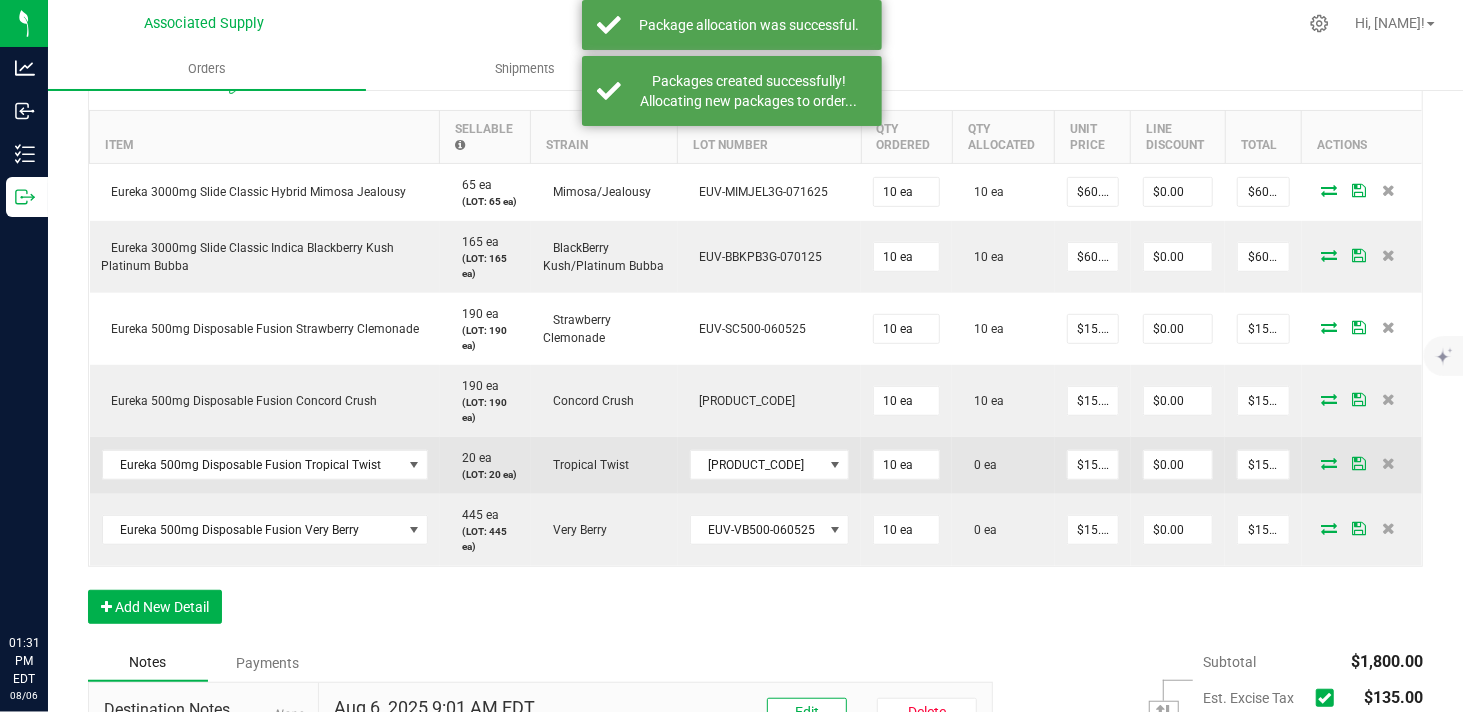 click at bounding box center [1329, 463] 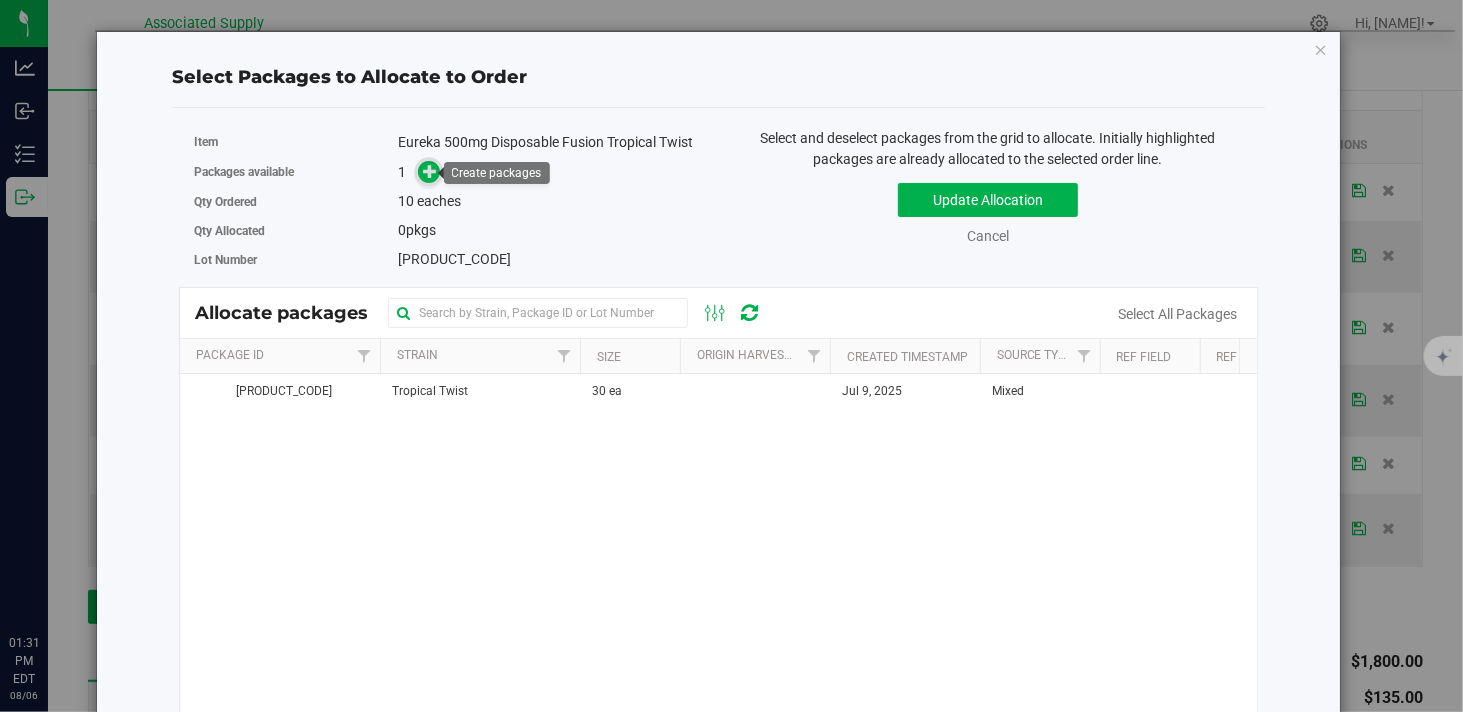 click at bounding box center [430, 171] 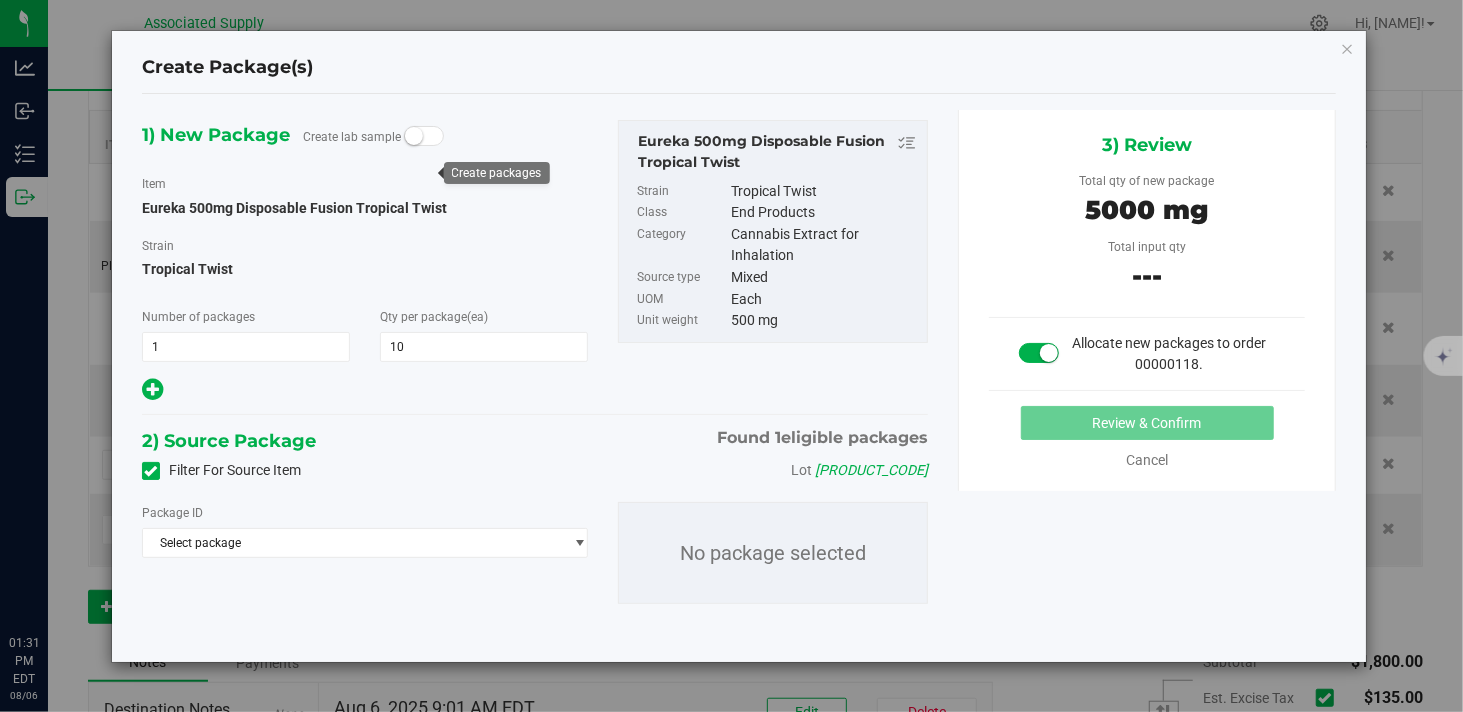 type on "10" 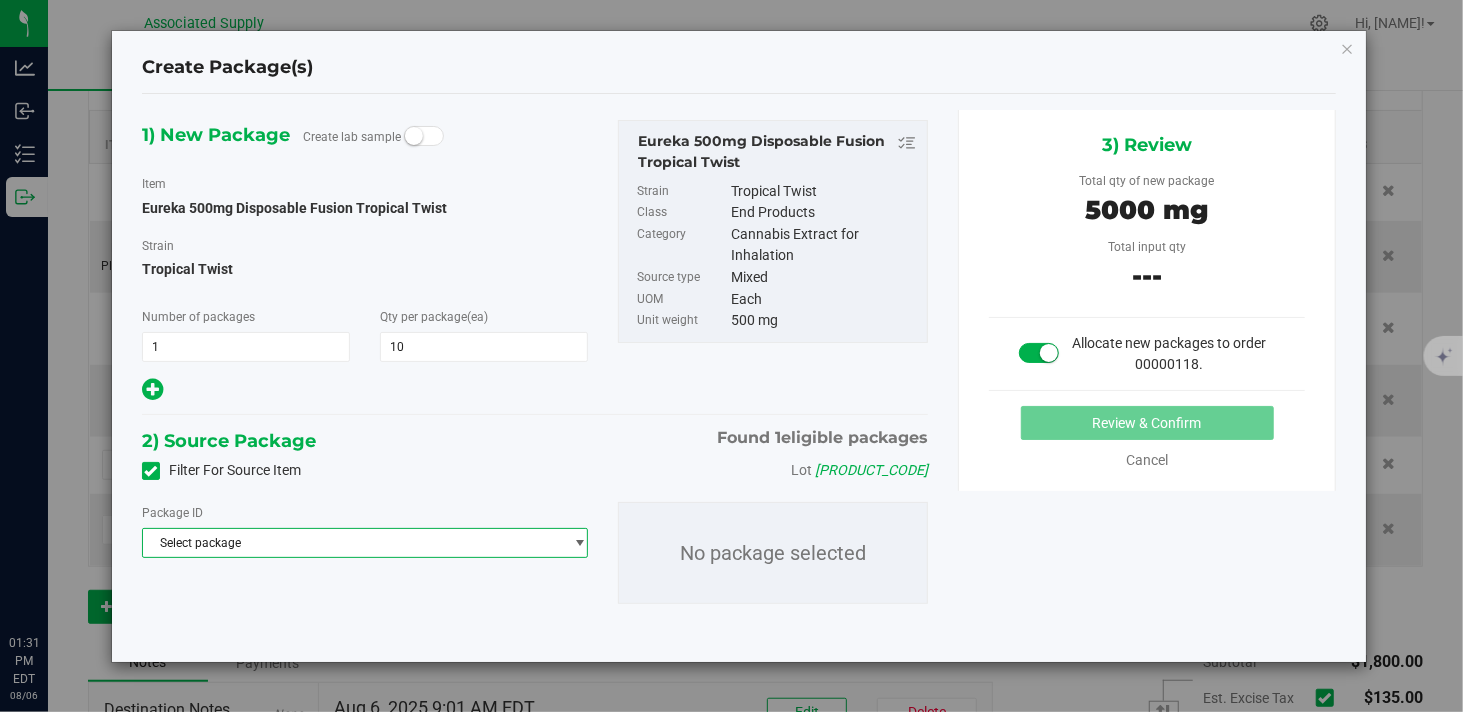click on "Select package" at bounding box center (352, 543) 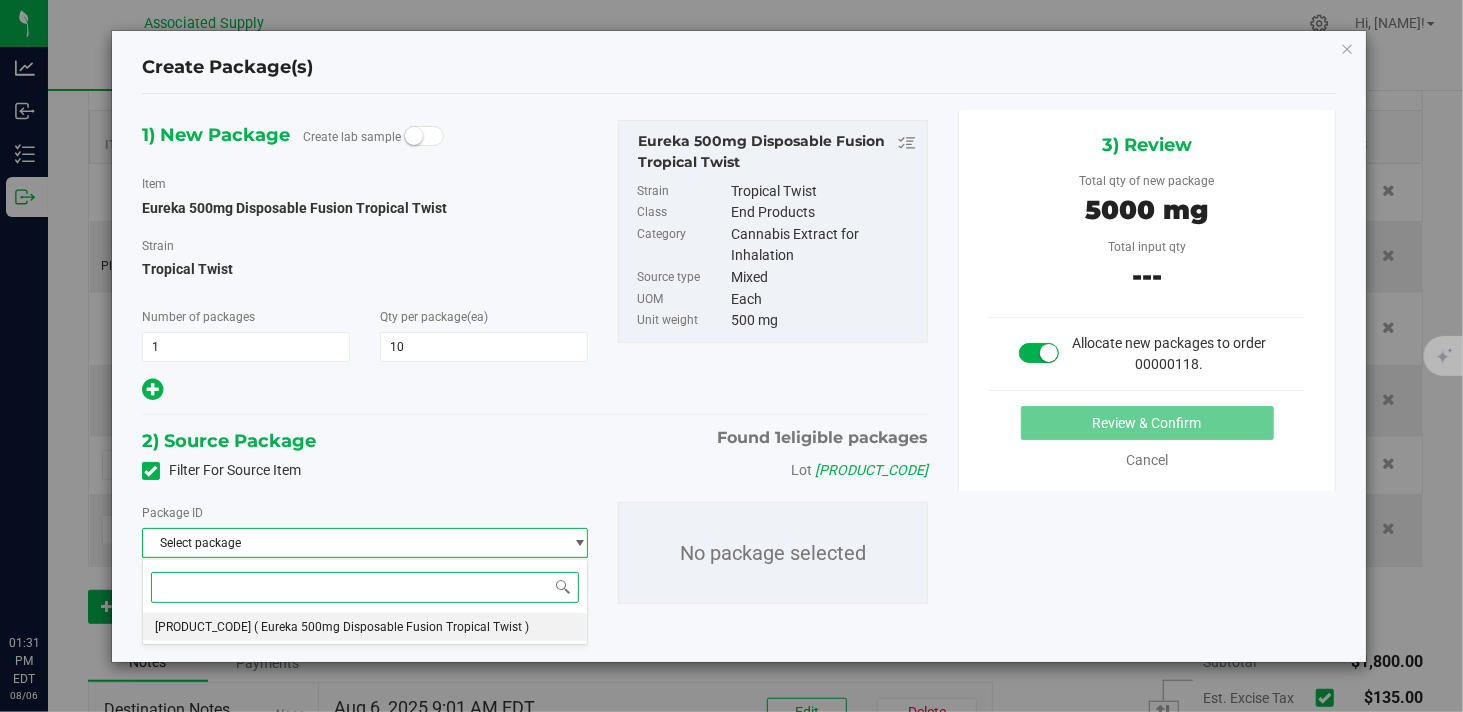 click on "(
Eureka 500mg Disposable Fusion Tropical Twist
)" at bounding box center [391, 627] 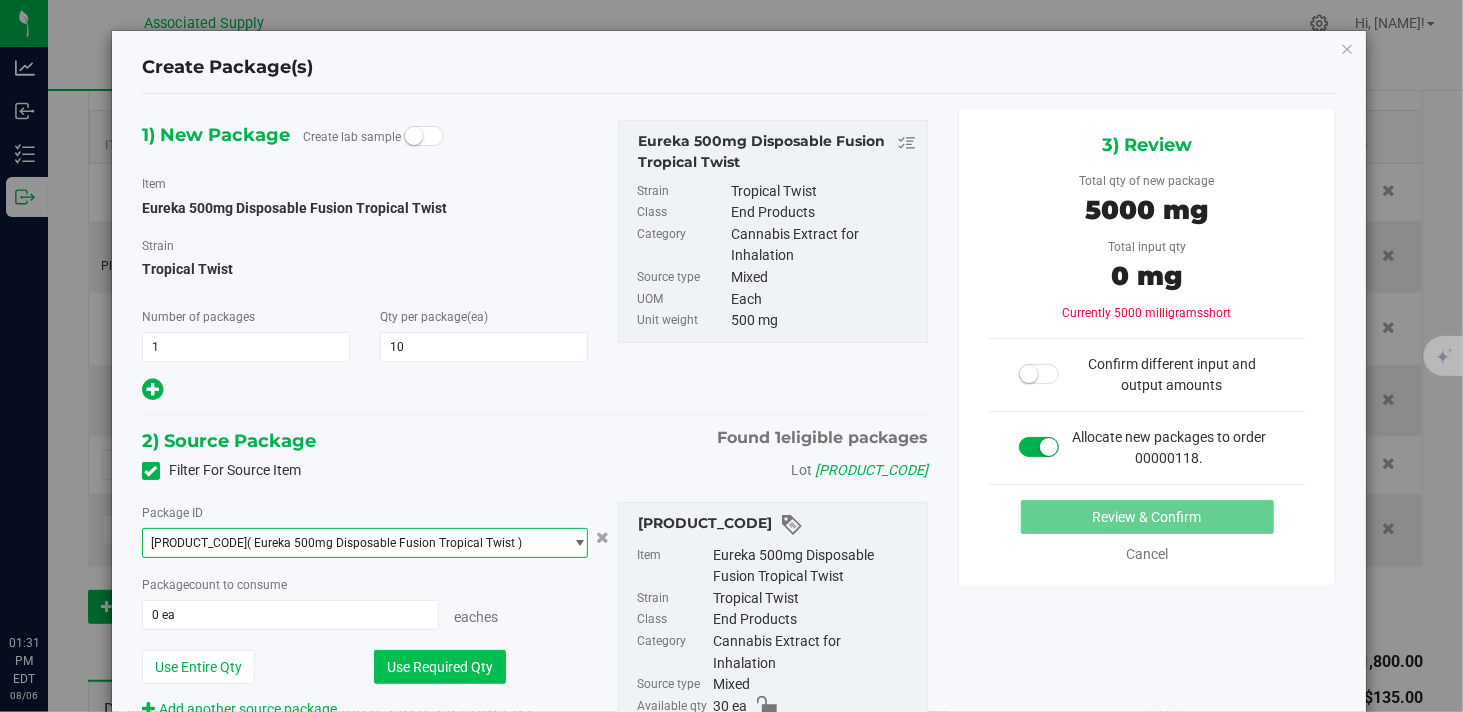 click on "Use Required Qty" at bounding box center (440, 667) 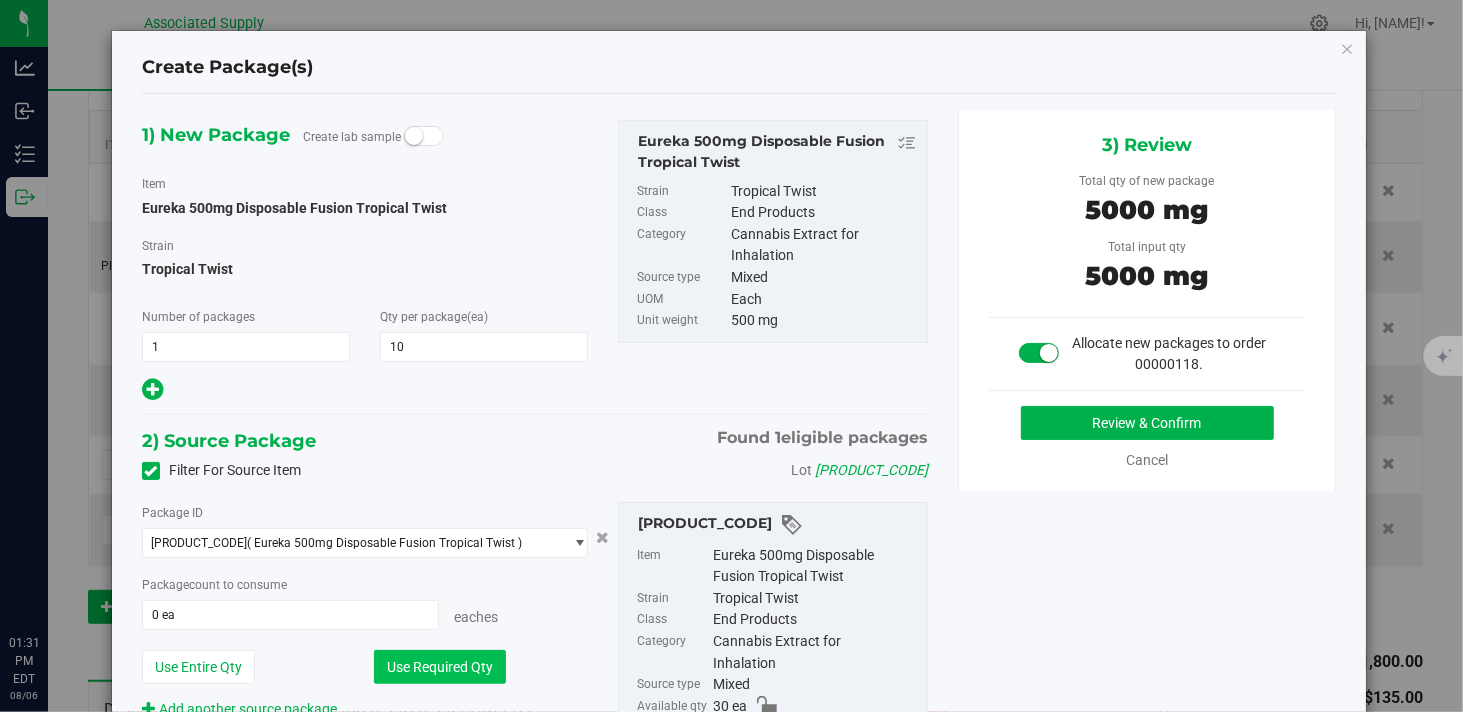 type on "10 ea" 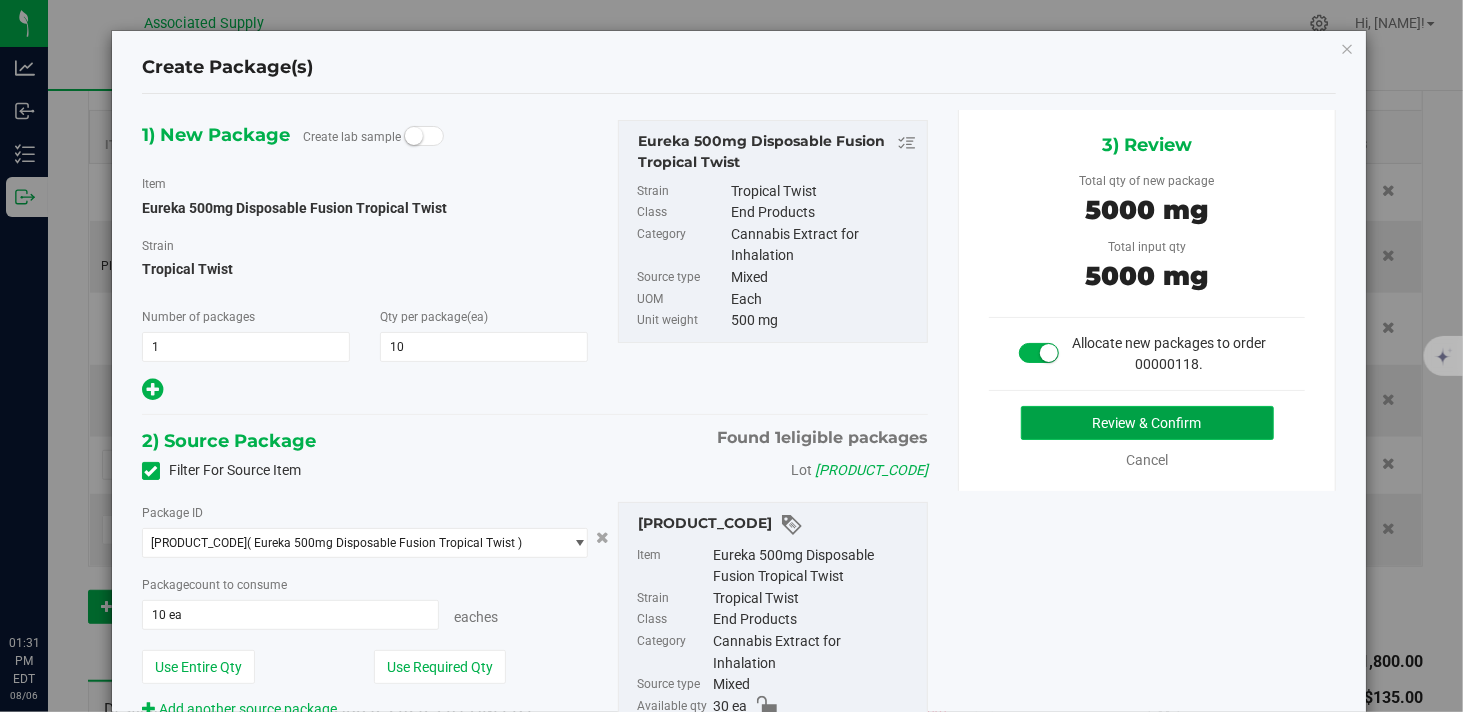 click on "Review & Confirm" at bounding box center [1147, 423] 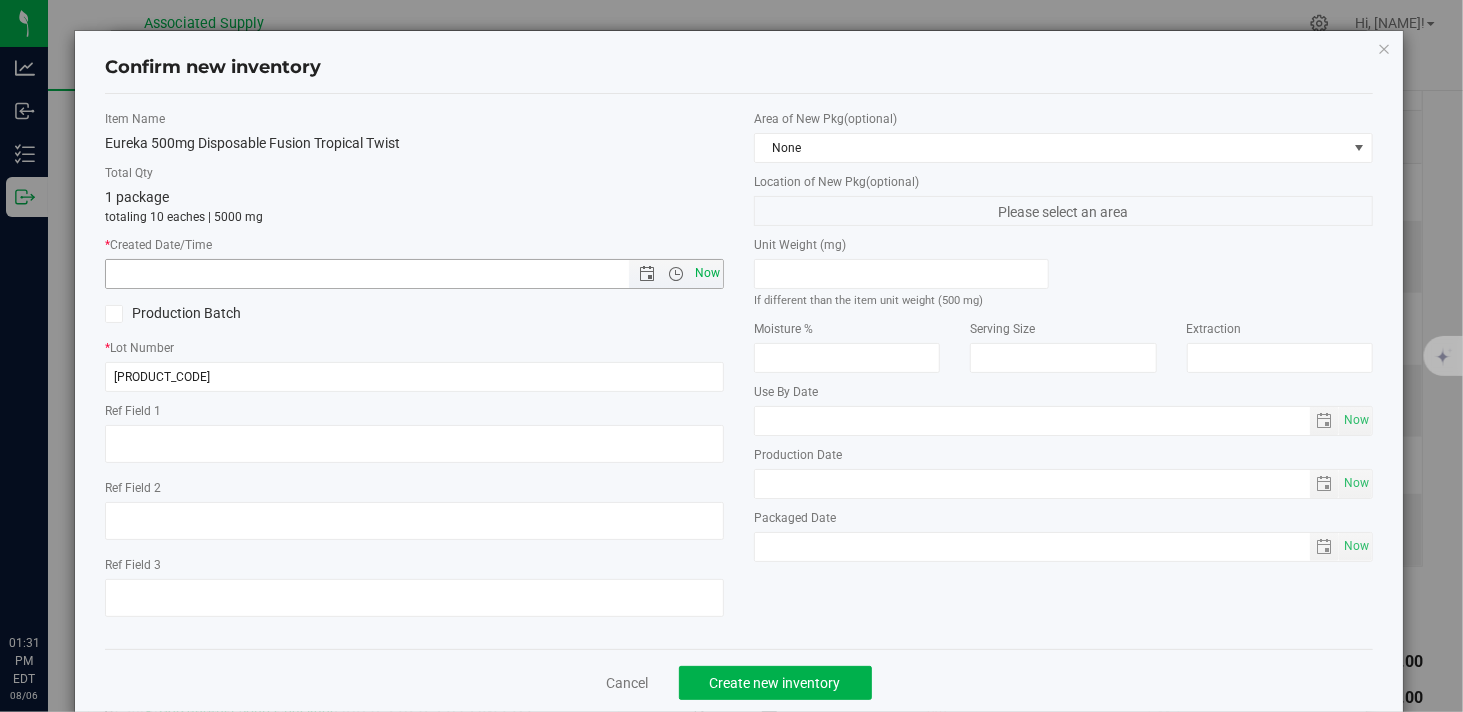 click on "Now" at bounding box center (708, 273) 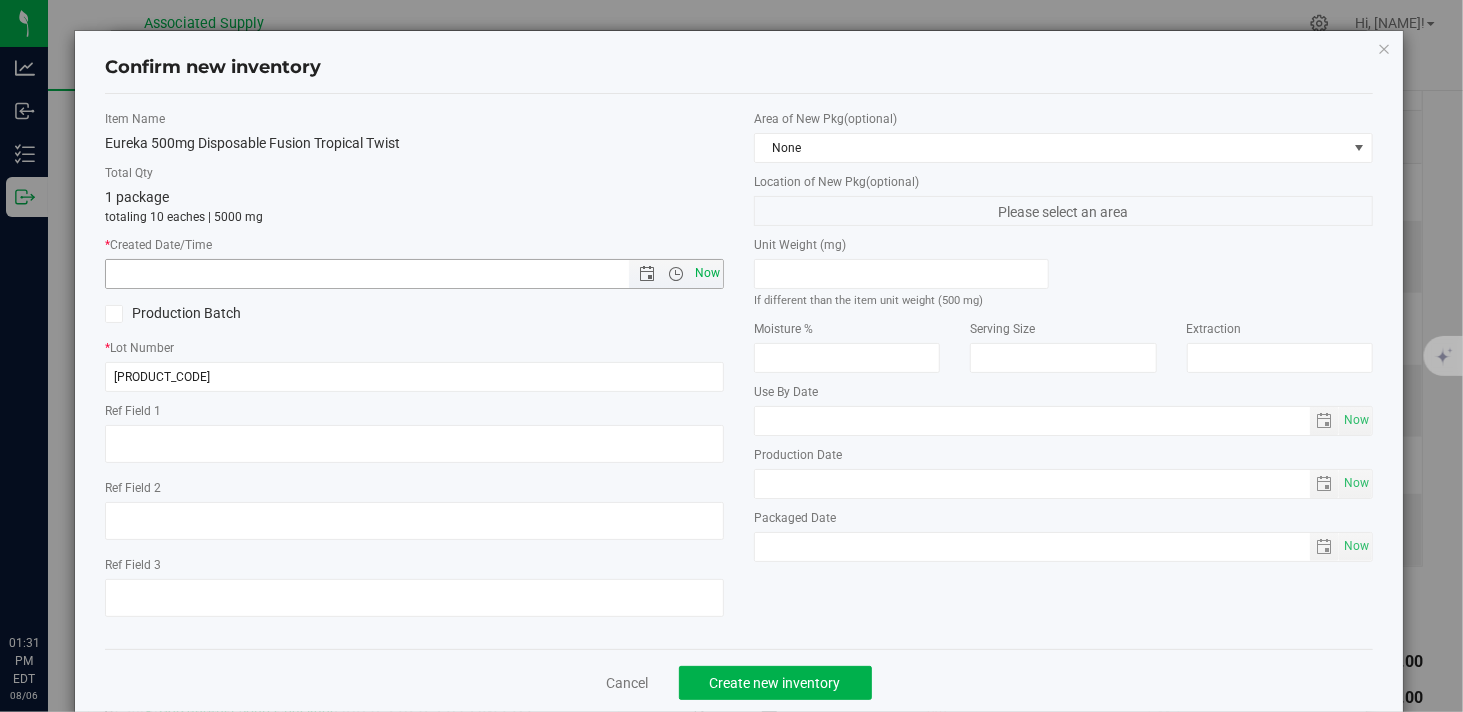 type on "8/6/2025 1:31 PM" 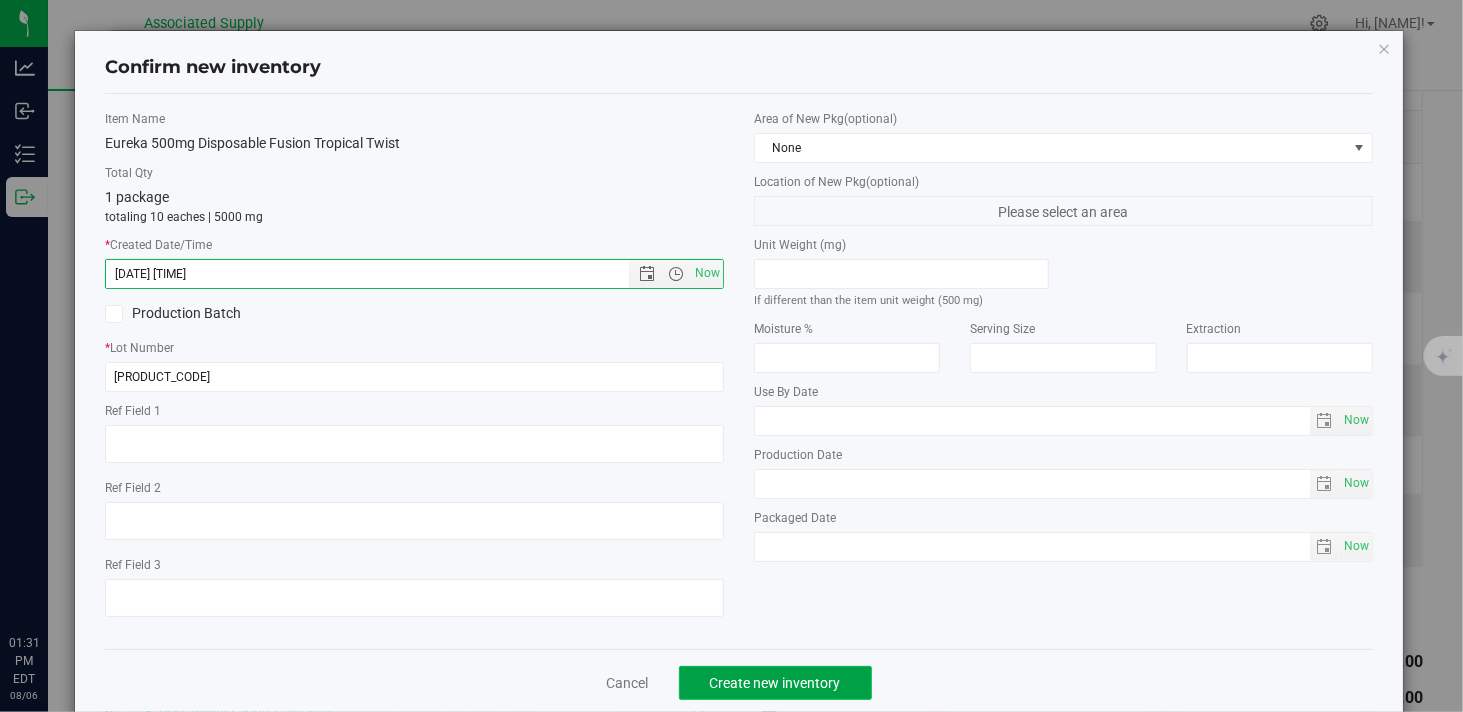 click on "Create new inventory" 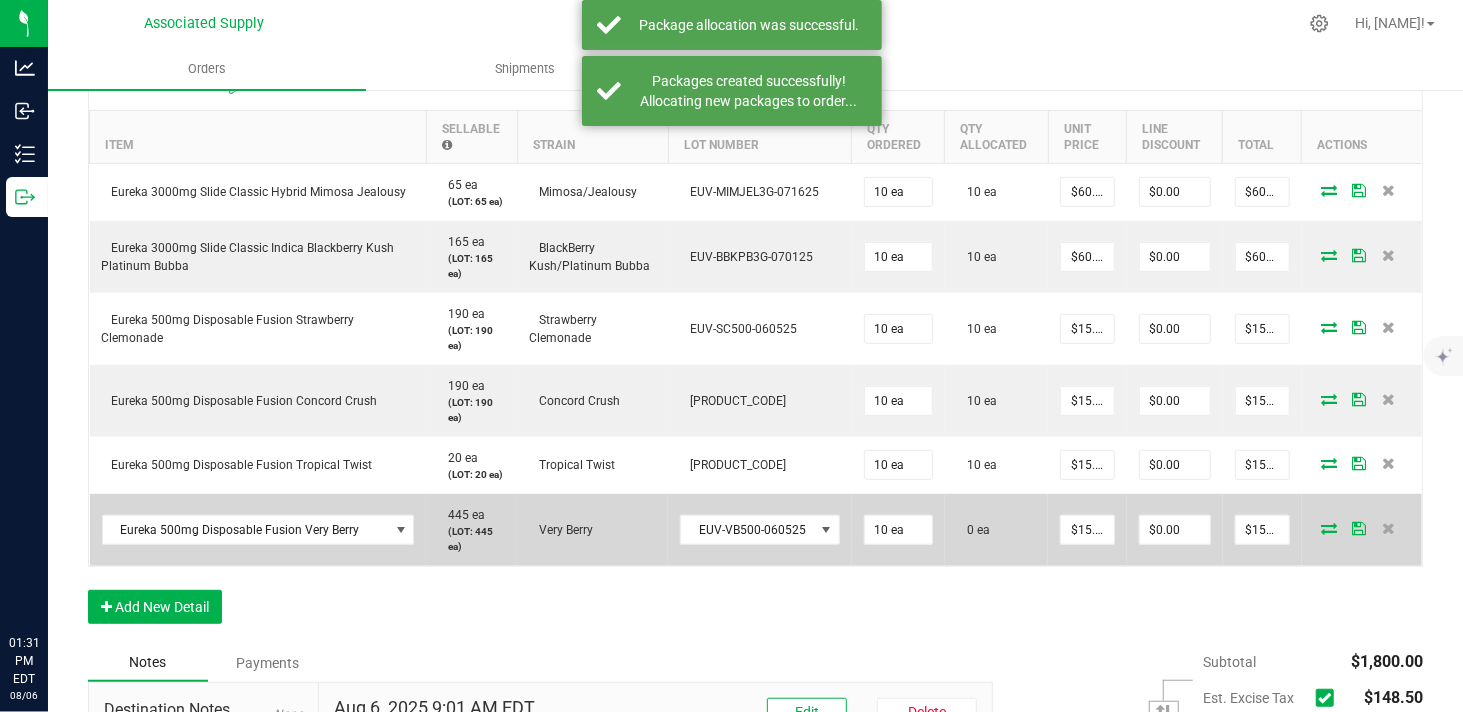 click at bounding box center (1329, 528) 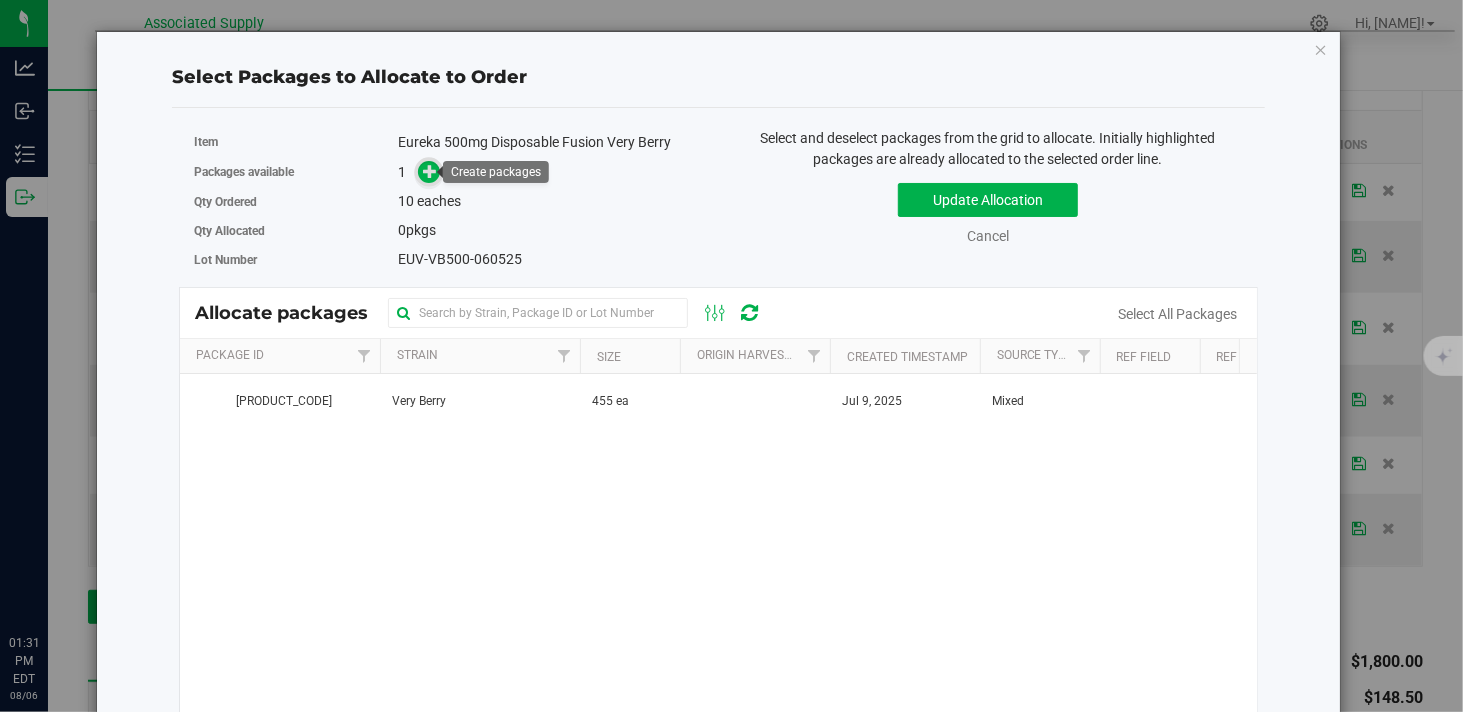click at bounding box center (430, 171) 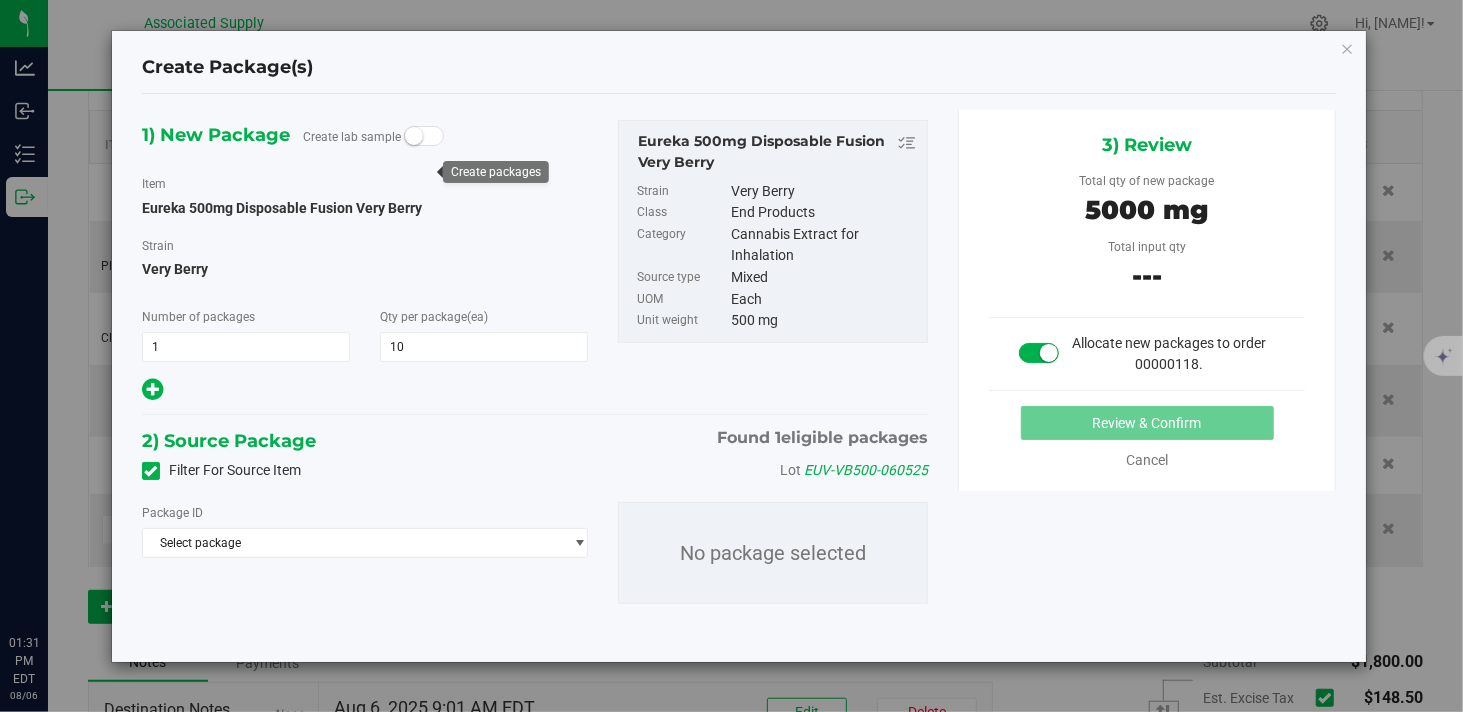 type on "10" 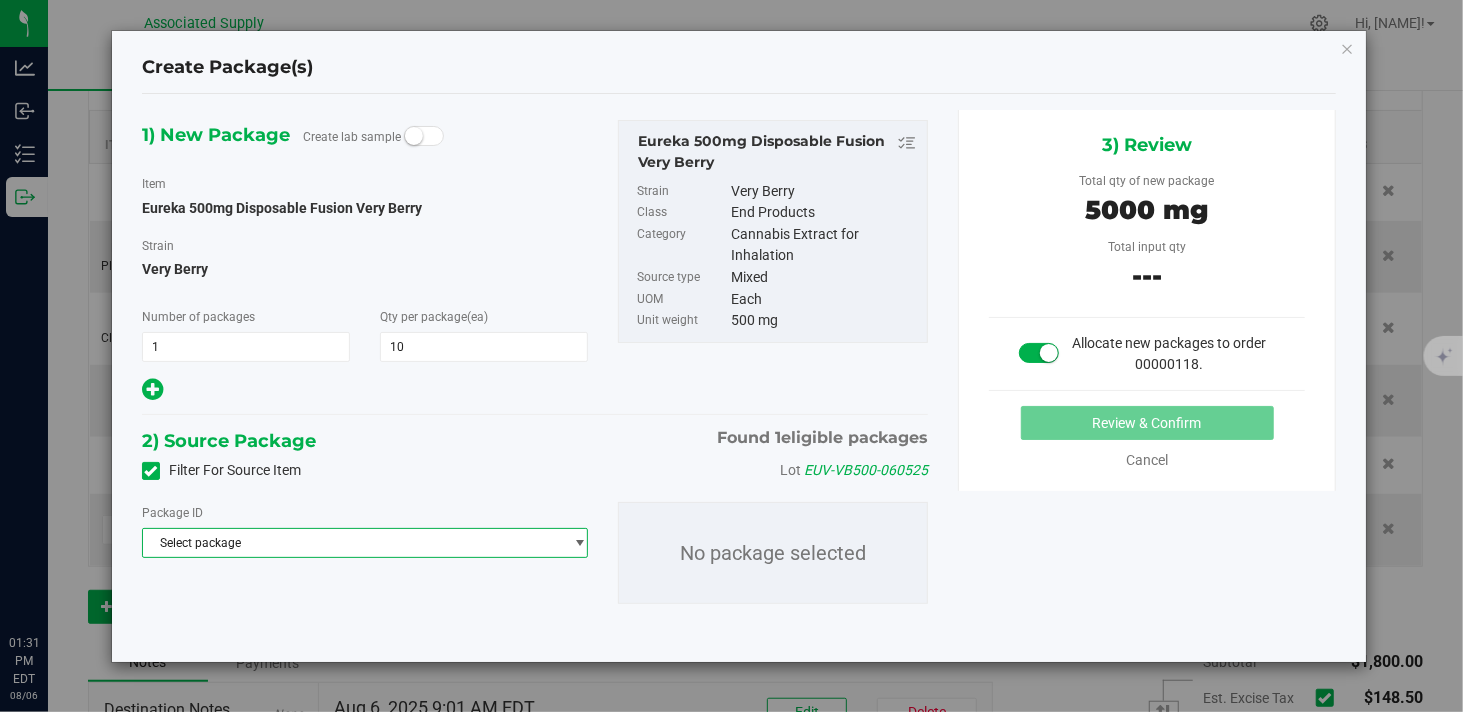 click on "Select package" at bounding box center [352, 543] 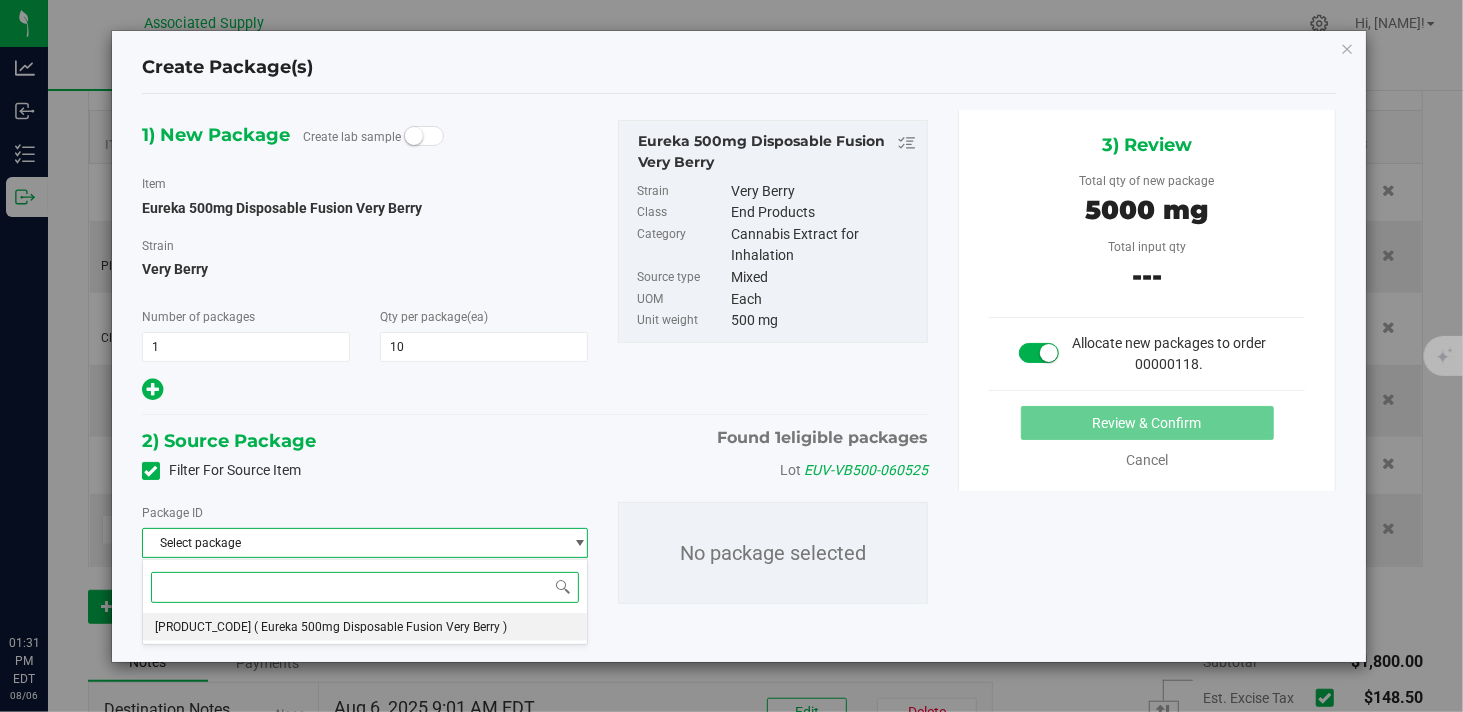 click on "(
Eureka 500mg Disposable Fusion Very Berry
)" at bounding box center (380, 627) 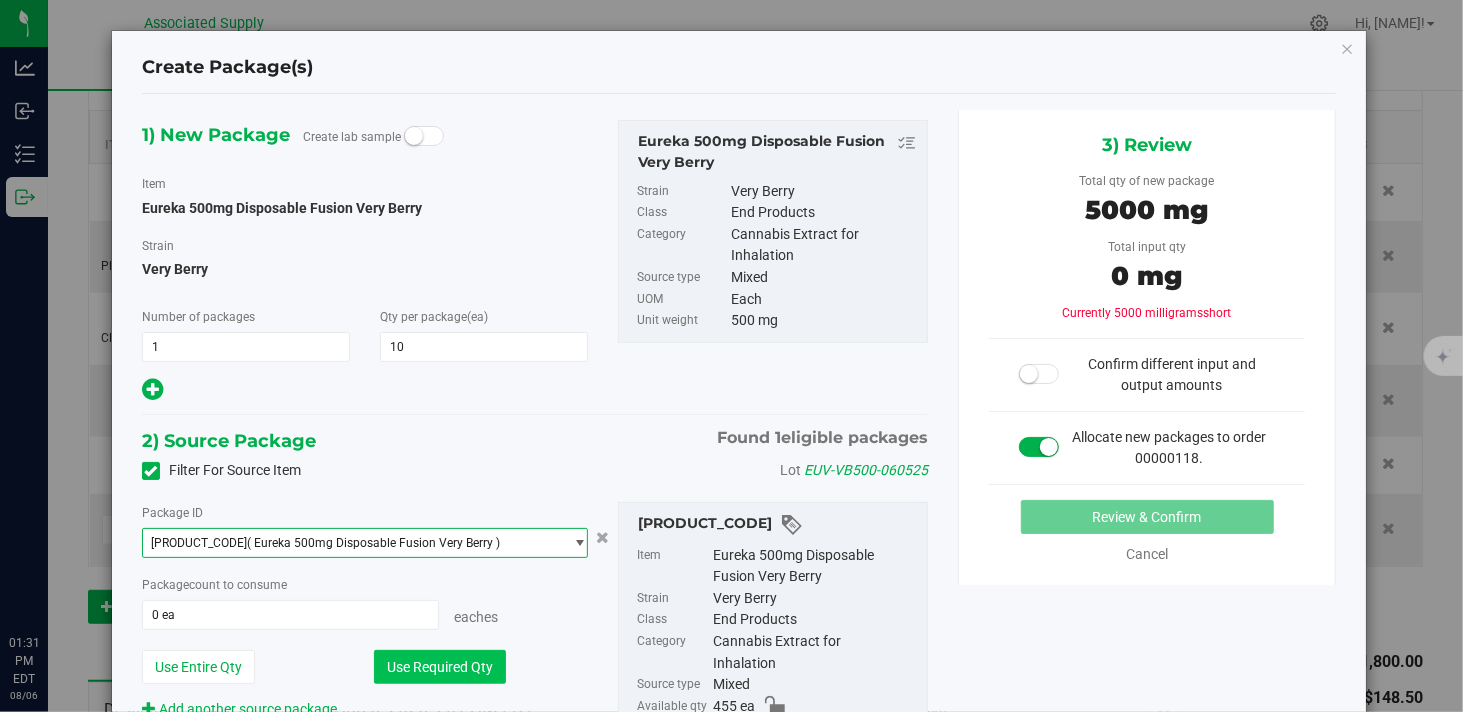 click on "Use Required Qty" at bounding box center [440, 667] 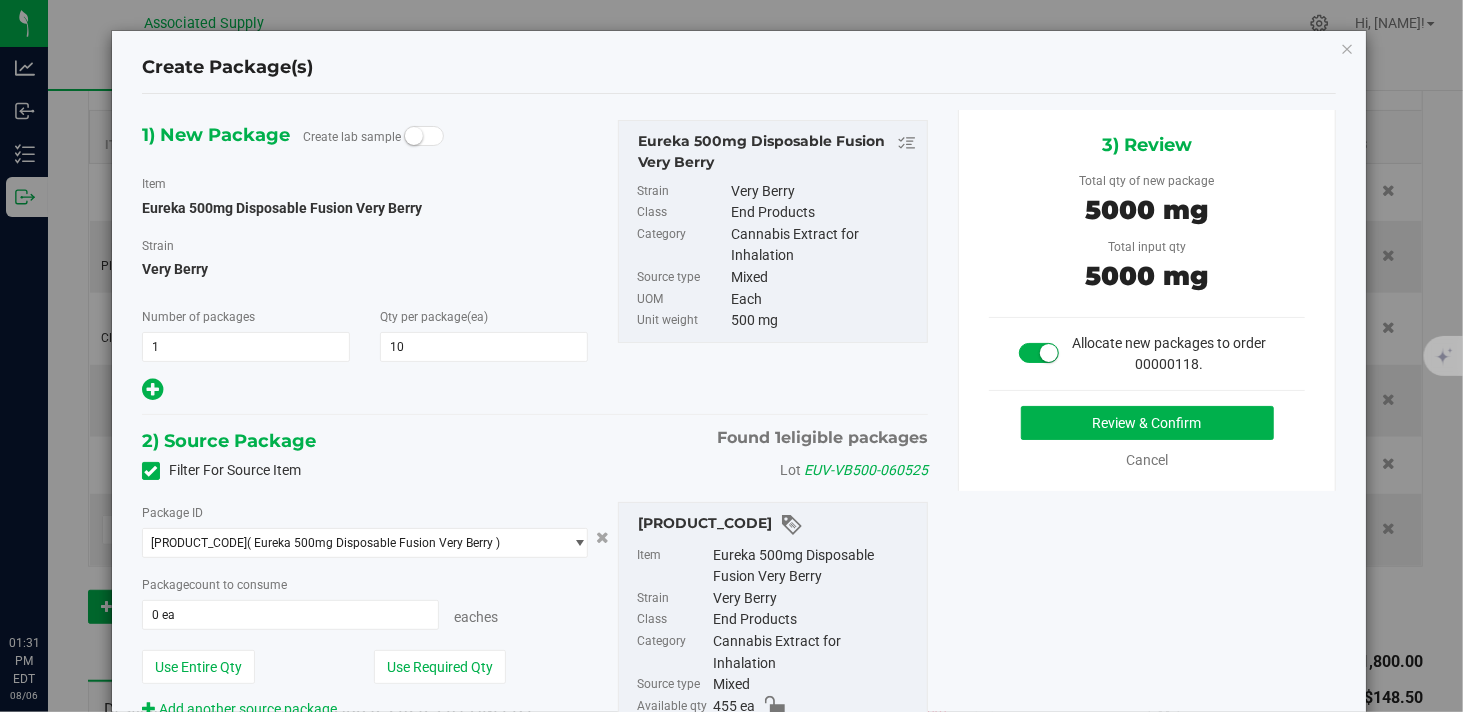 type on "10 ea" 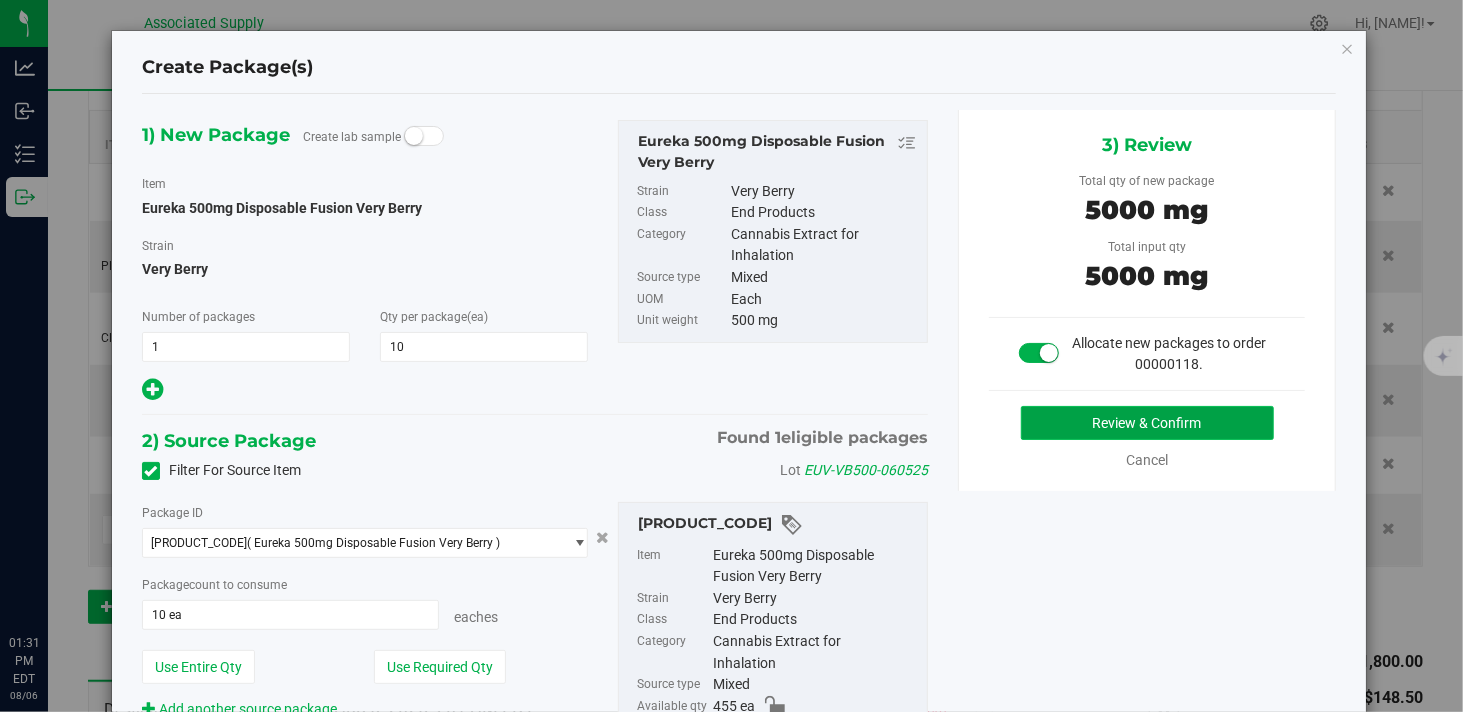 click on "Review & Confirm" at bounding box center (1147, 423) 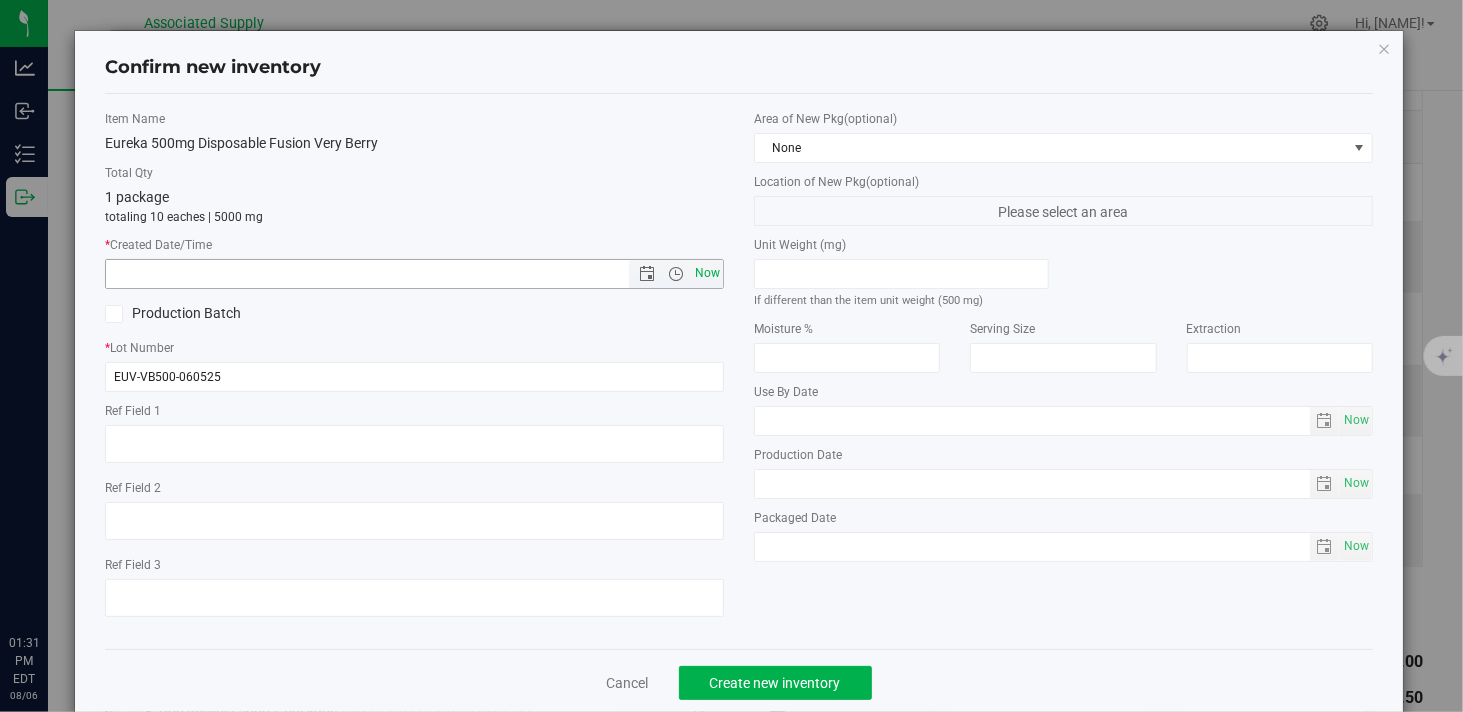 click on "Now" at bounding box center [708, 273] 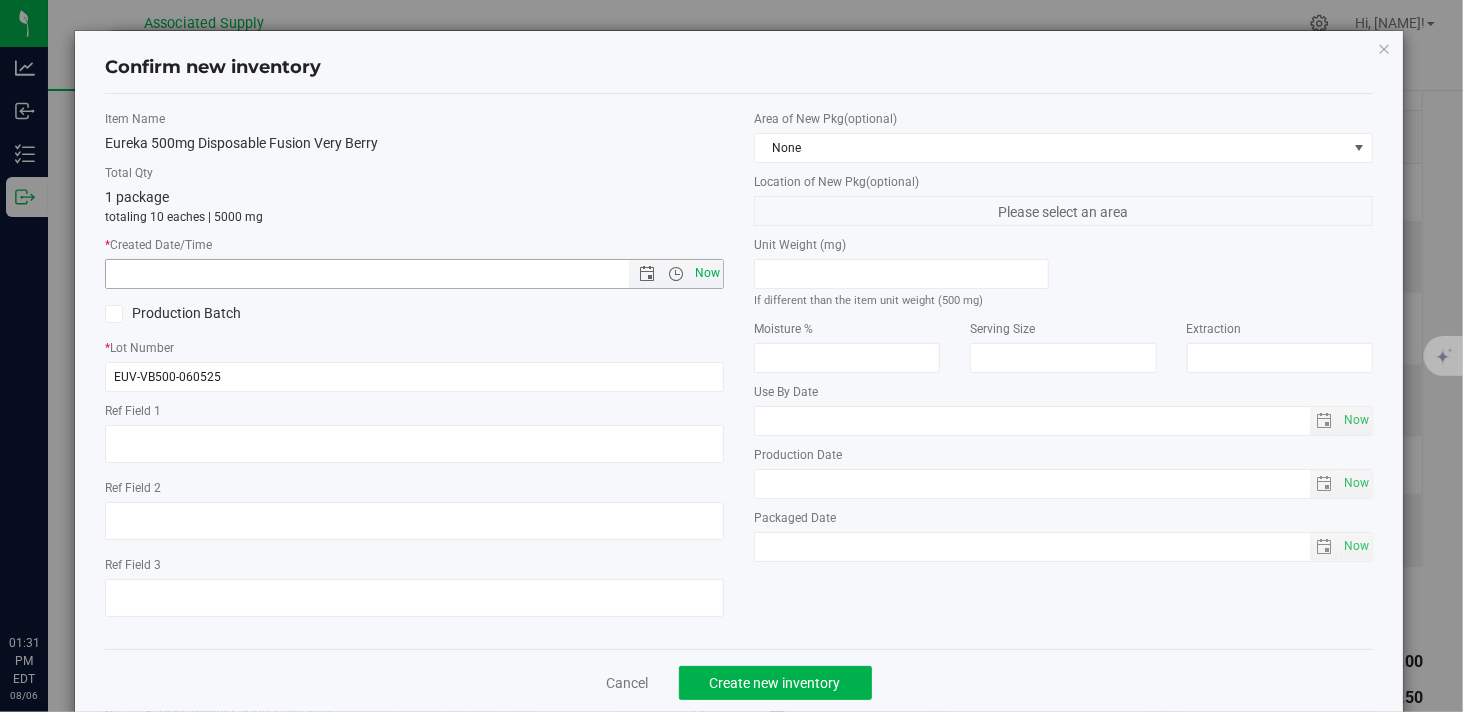 type on "8/6/2025 1:31 PM" 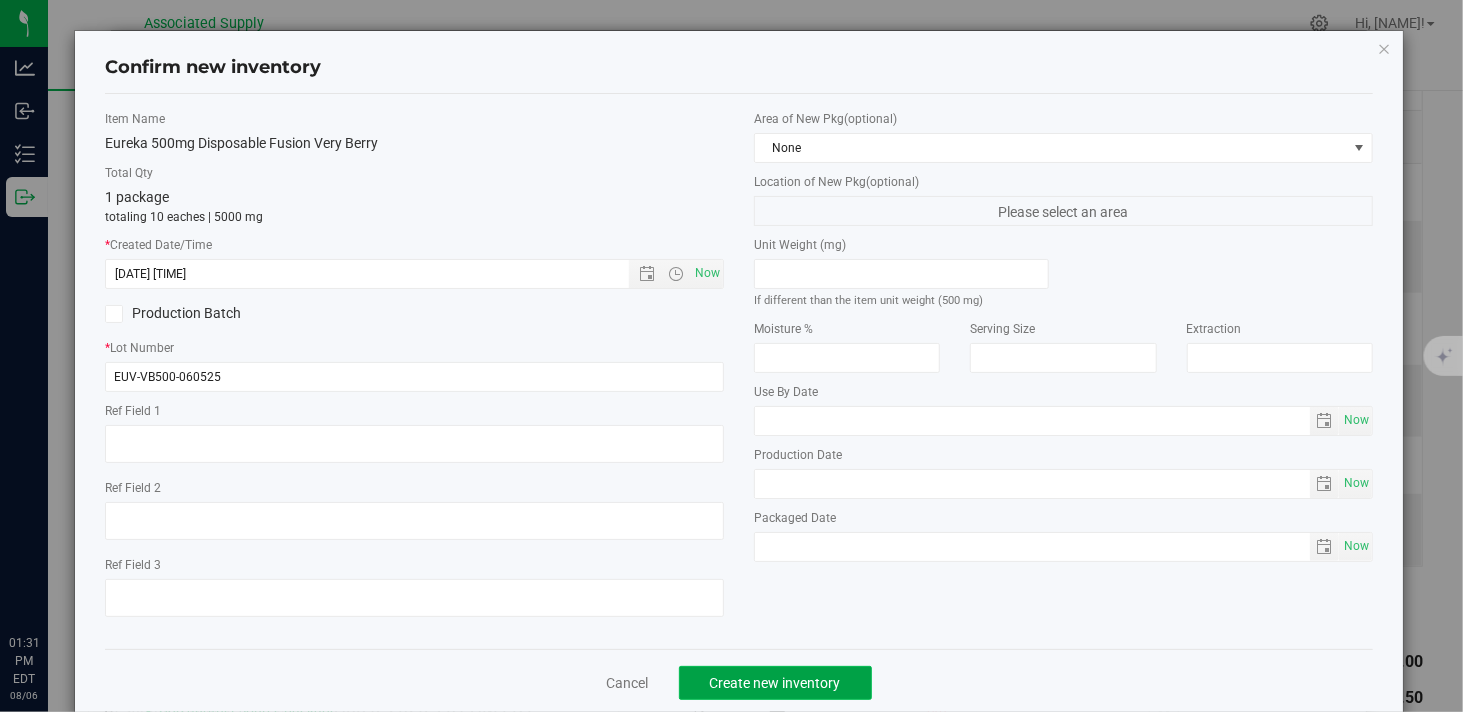 click on "Create new inventory" 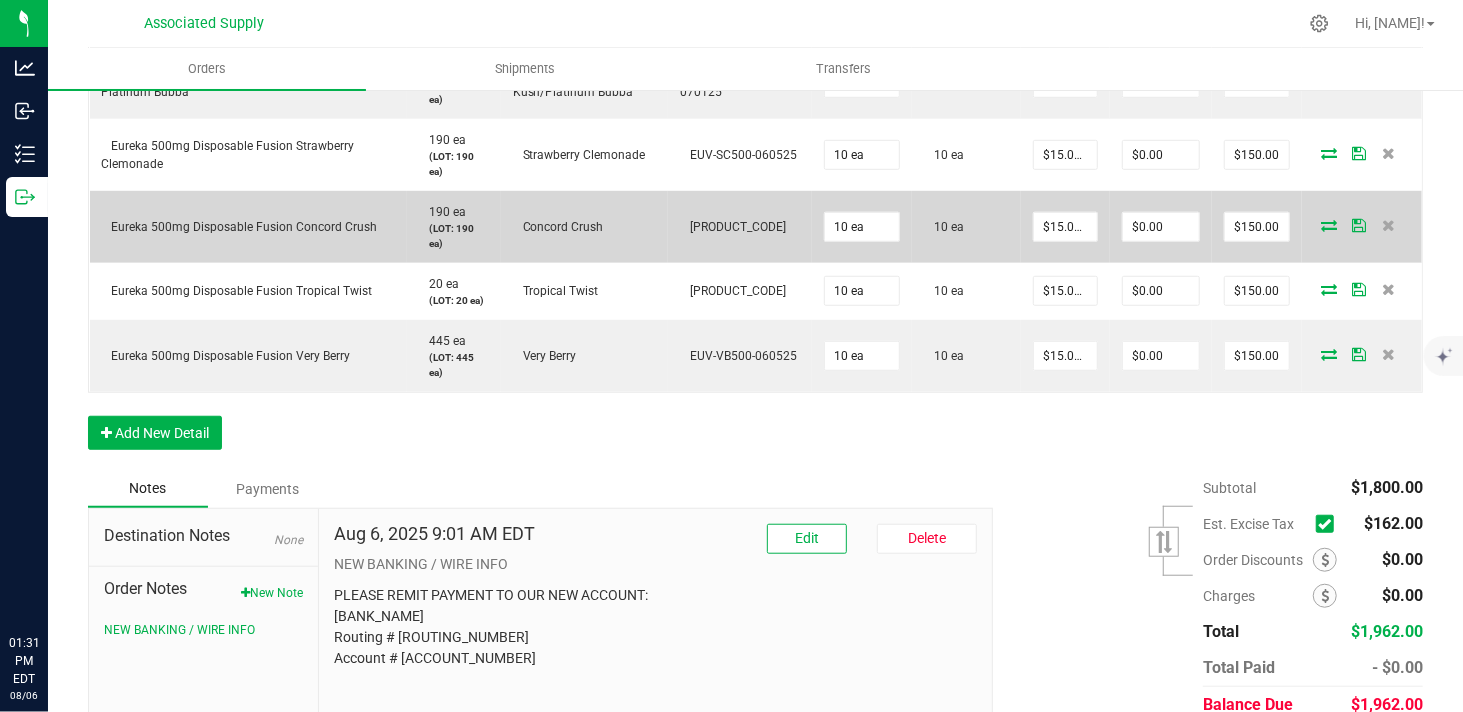 scroll, scrollTop: 777, scrollLeft: 0, axis: vertical 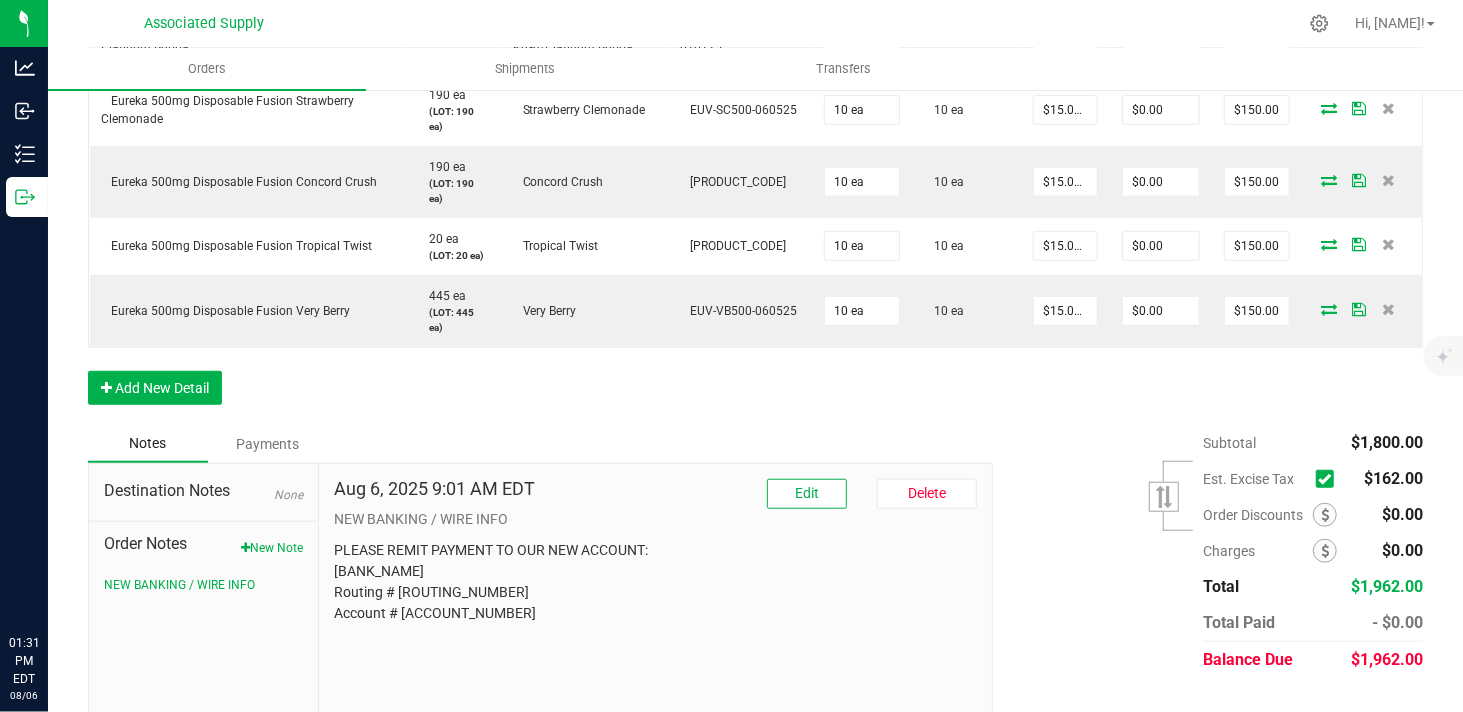 click at bounding box center (1324, 479) 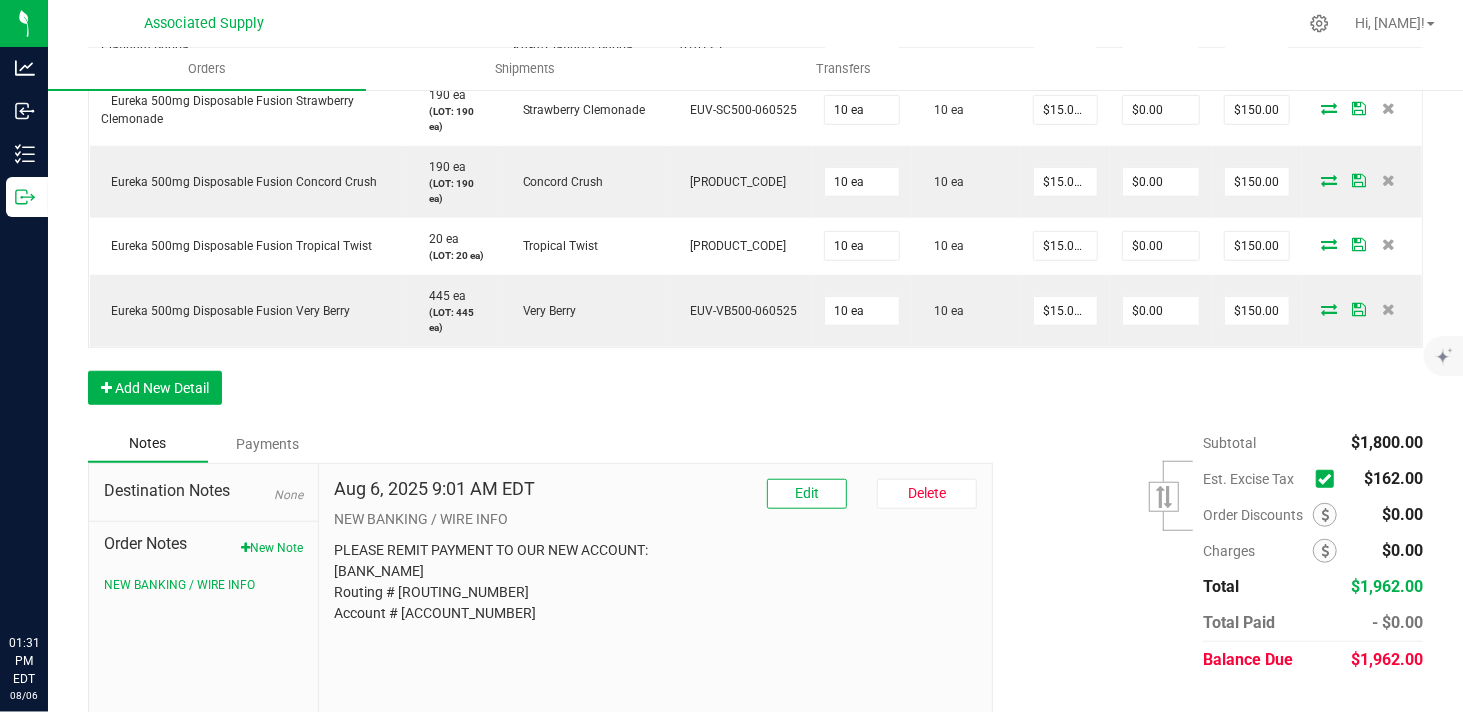 click at bounding box center (0, 0) 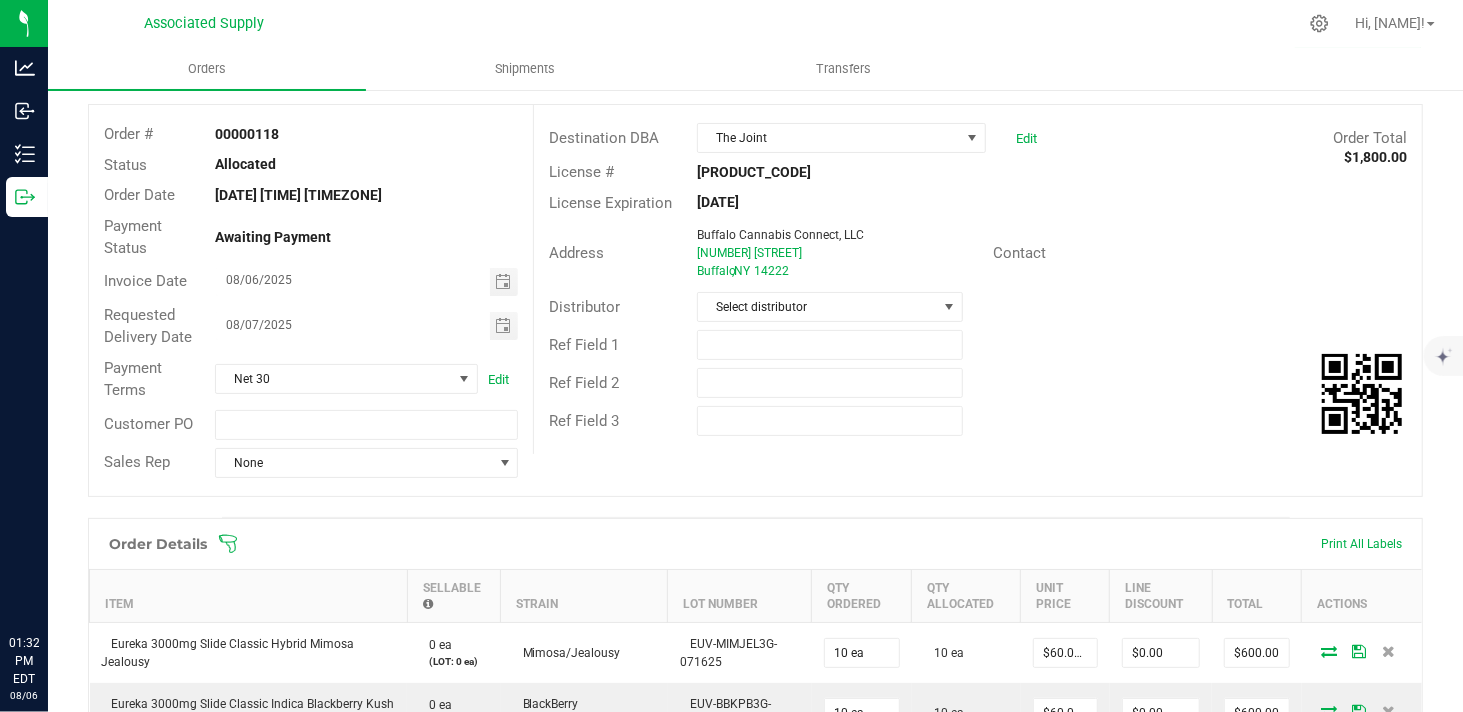 scroll, scrollTop: 0, scrollLeft: 0, axis: both 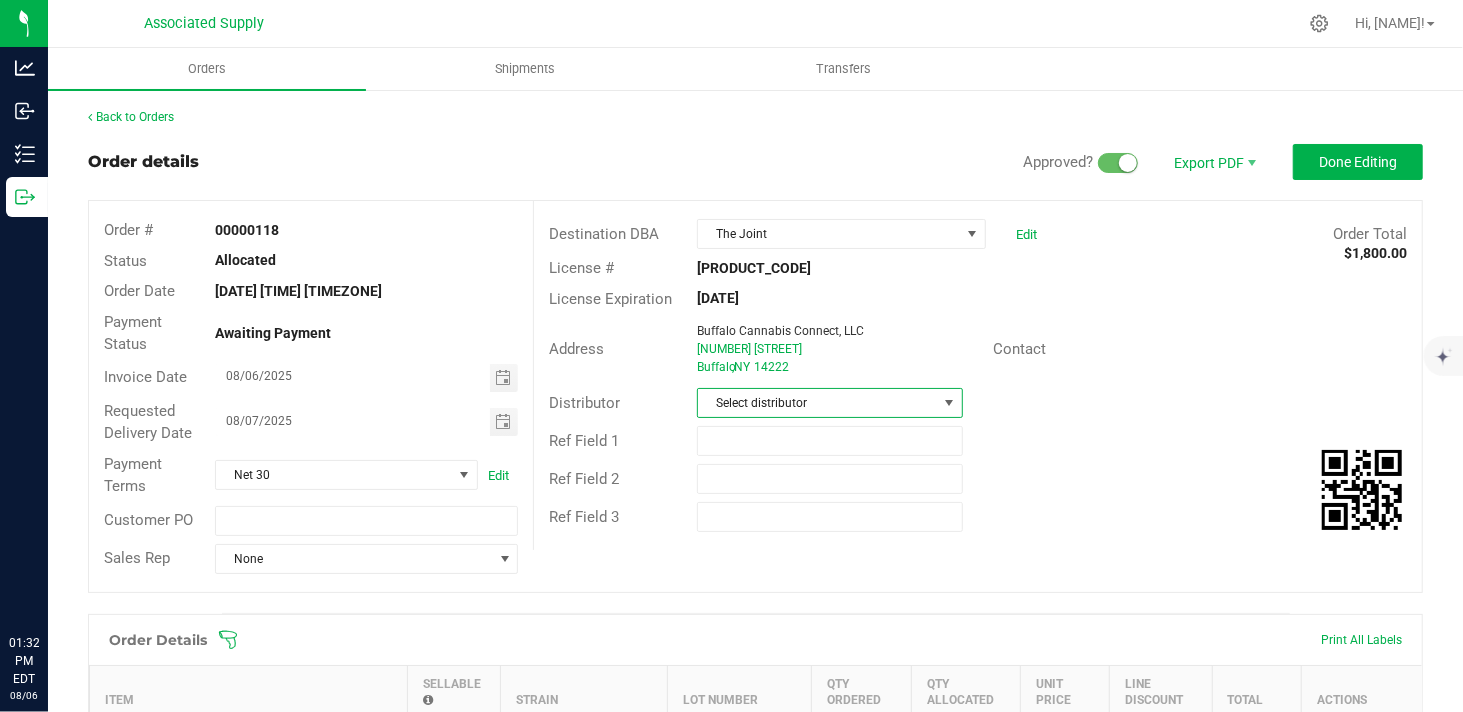 click at bounding box center [950, 403] 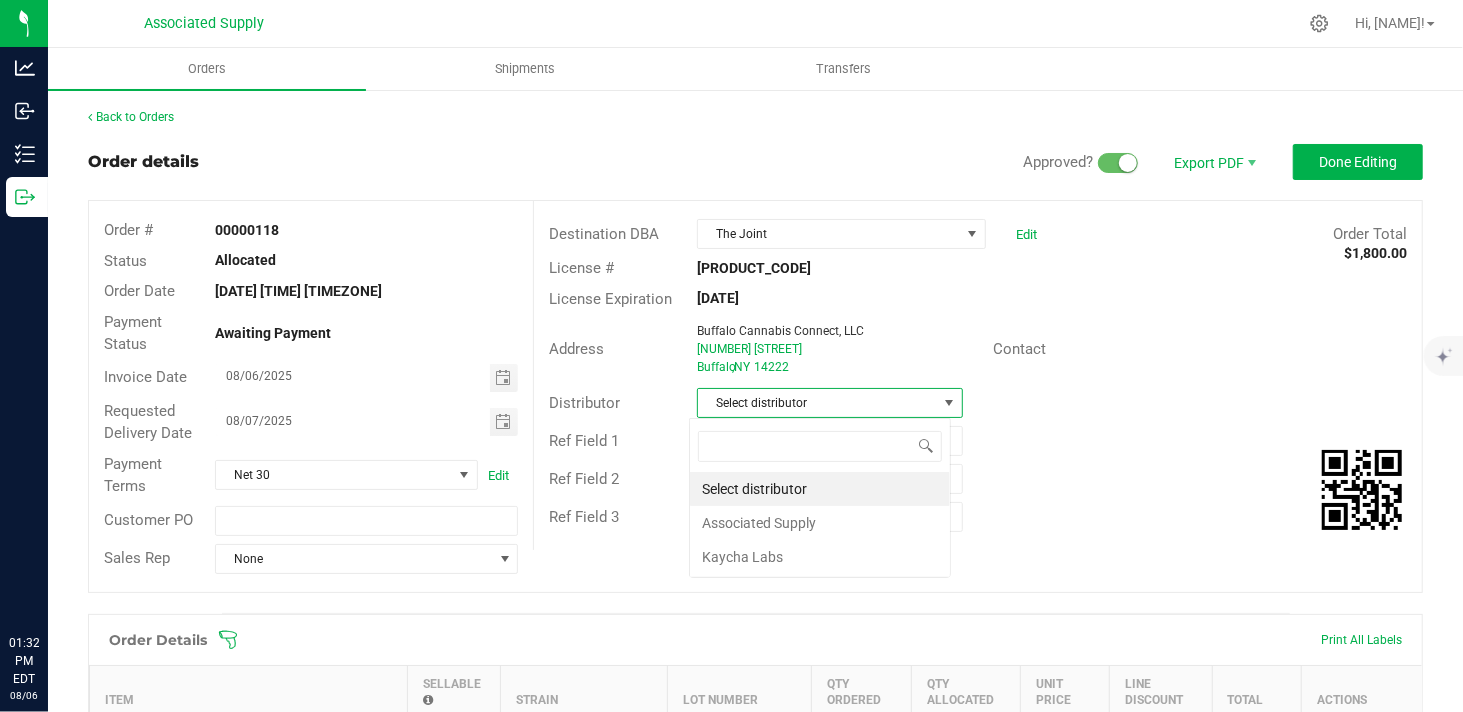 scroll, scrollTop: 99970, scrollLeft: 99737, axis: both 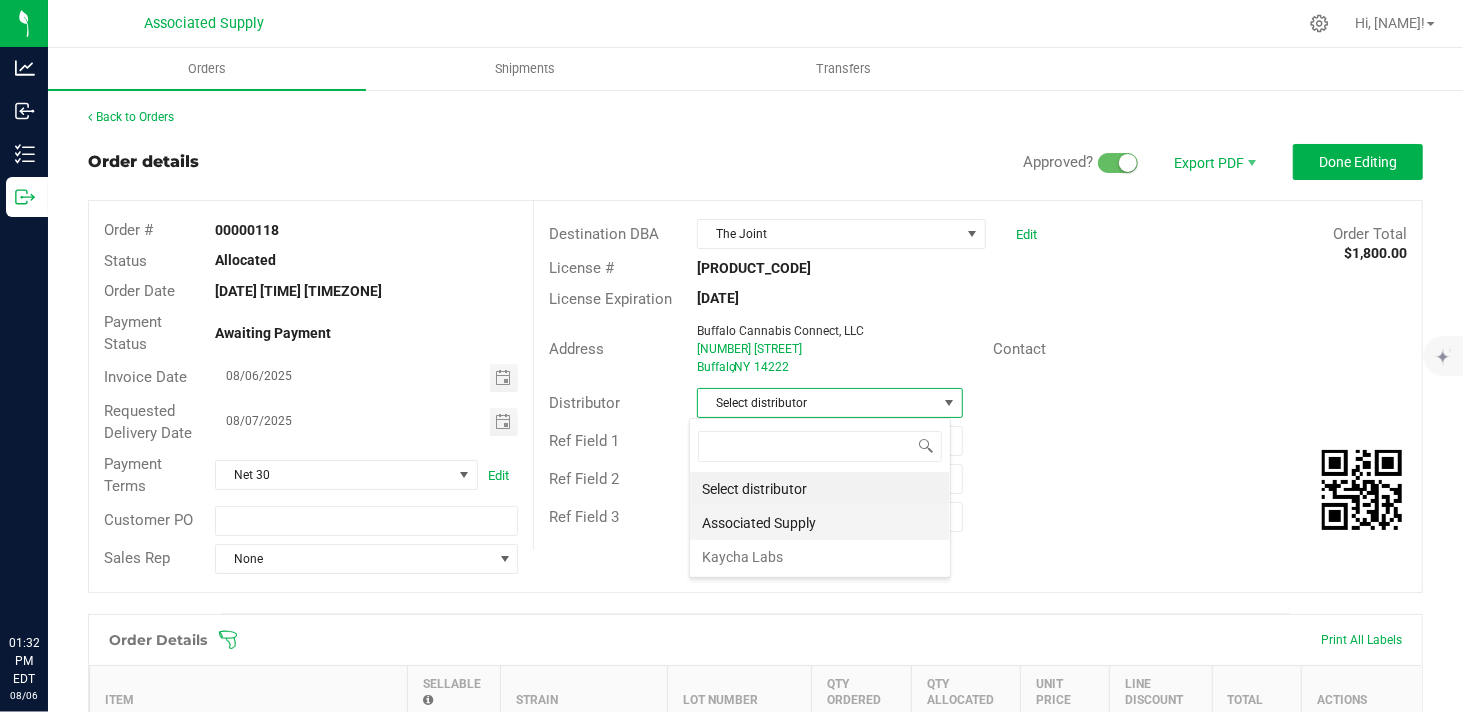 click on "Associated Supply" at bounding box center (820, 523) 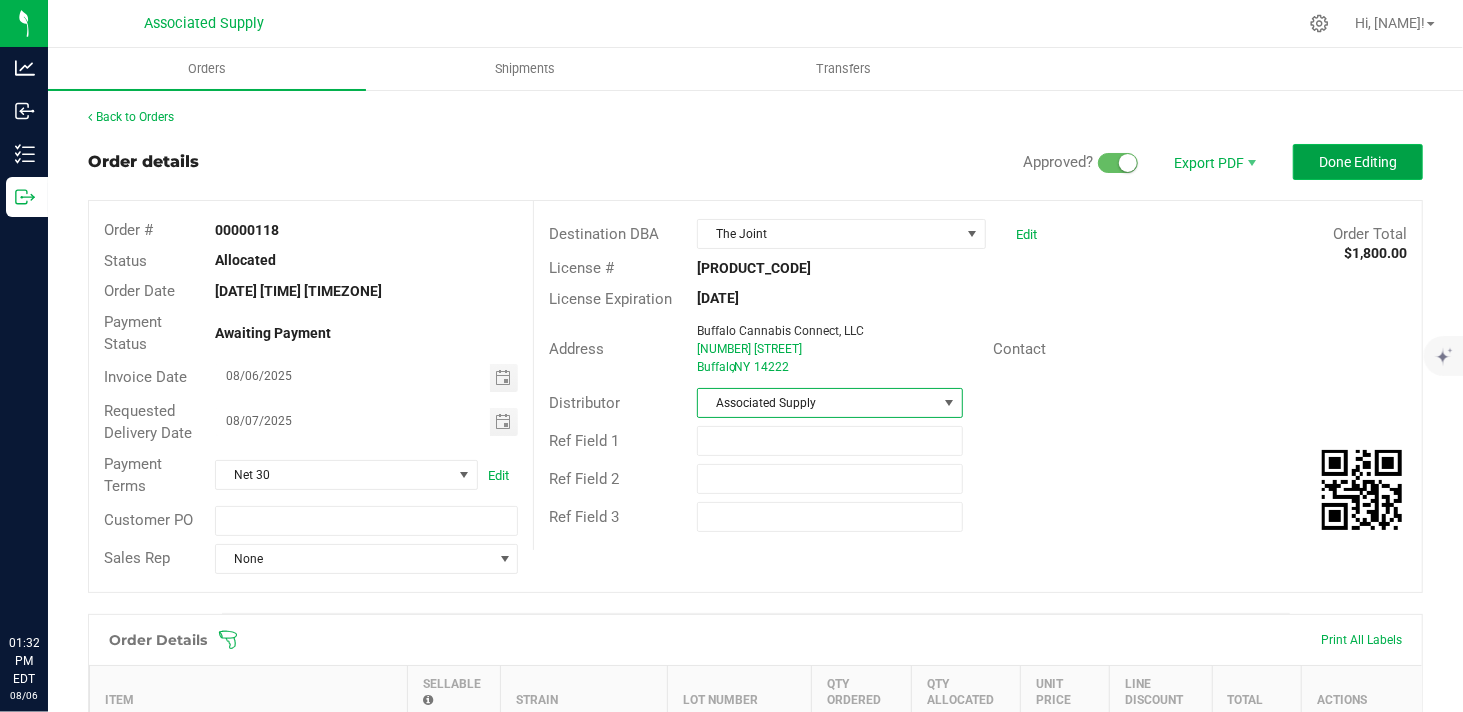 click on "Done Editing" at bounding box center (1358, 162) 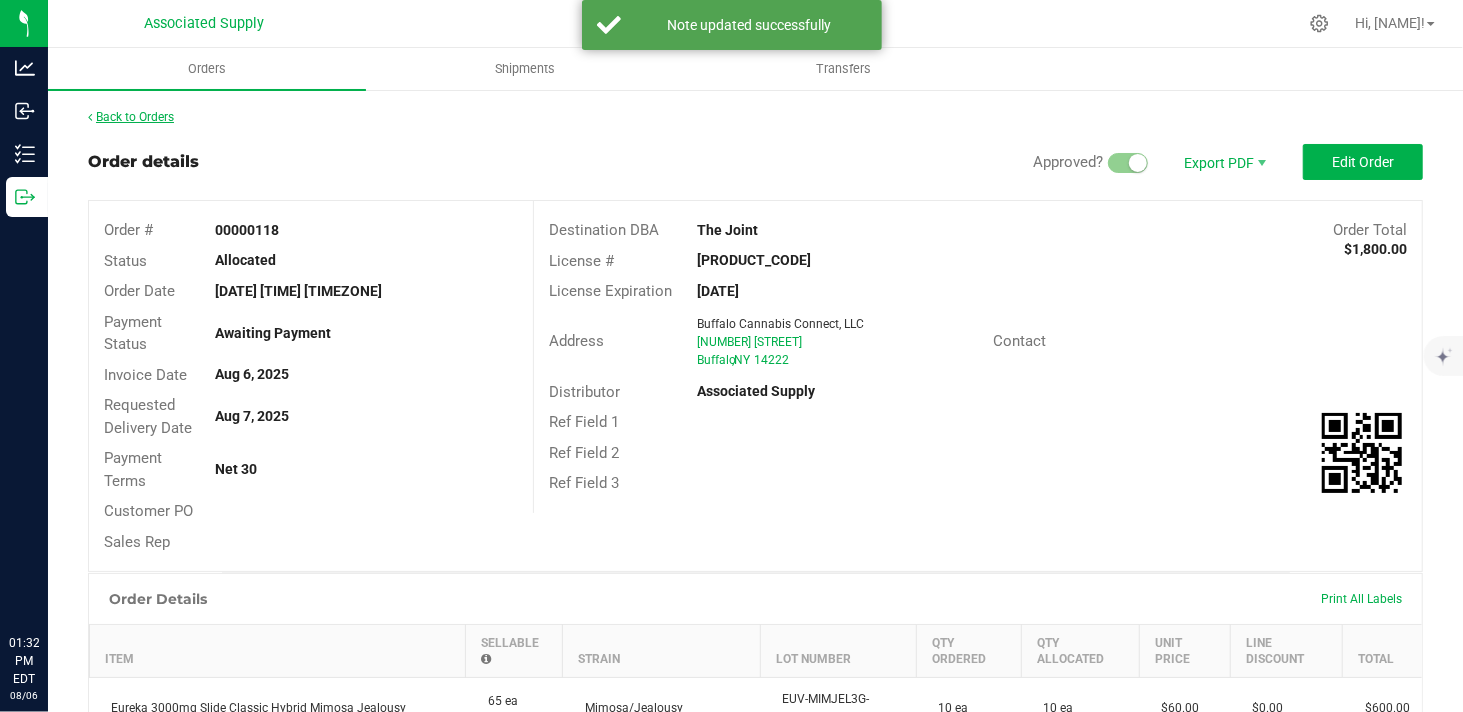 click on "Back to Orders" at bounding box center [131, 117] 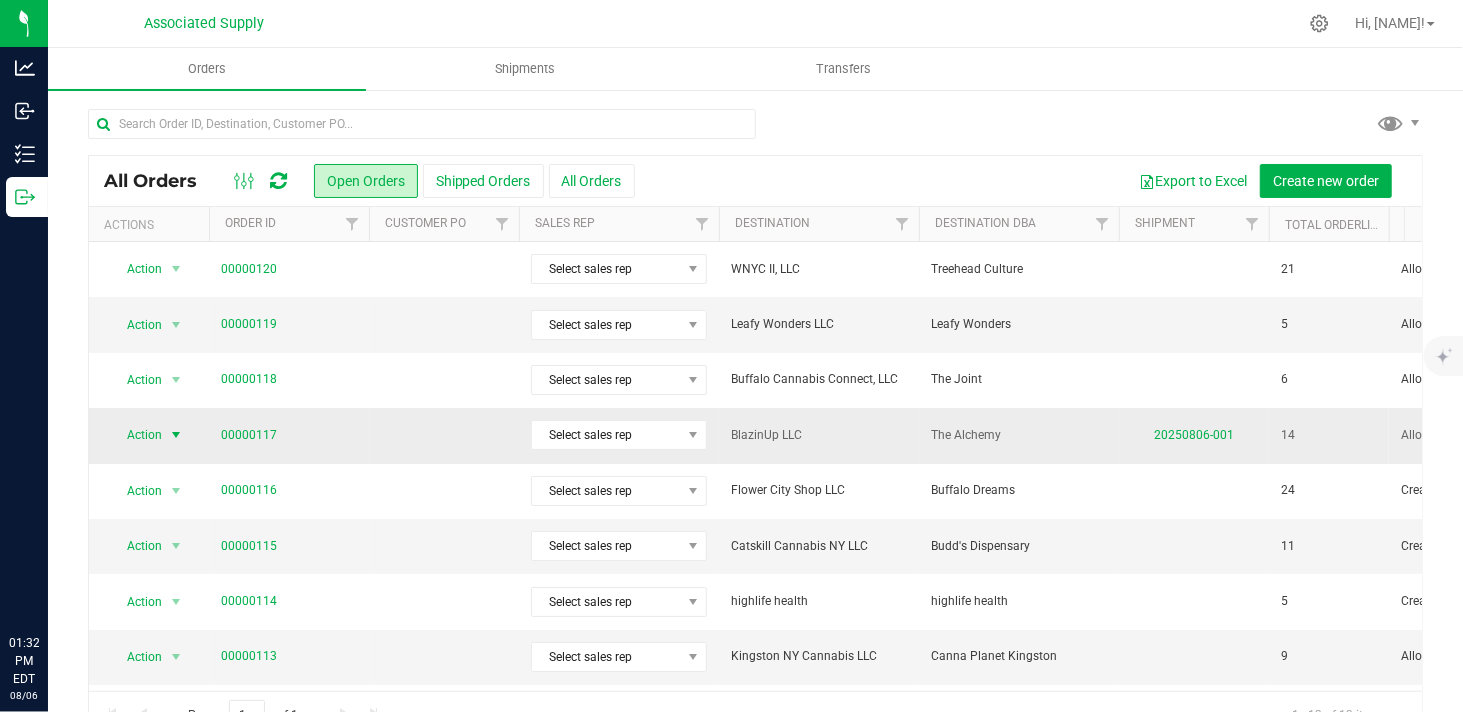 click at bounding box center (176, 435) 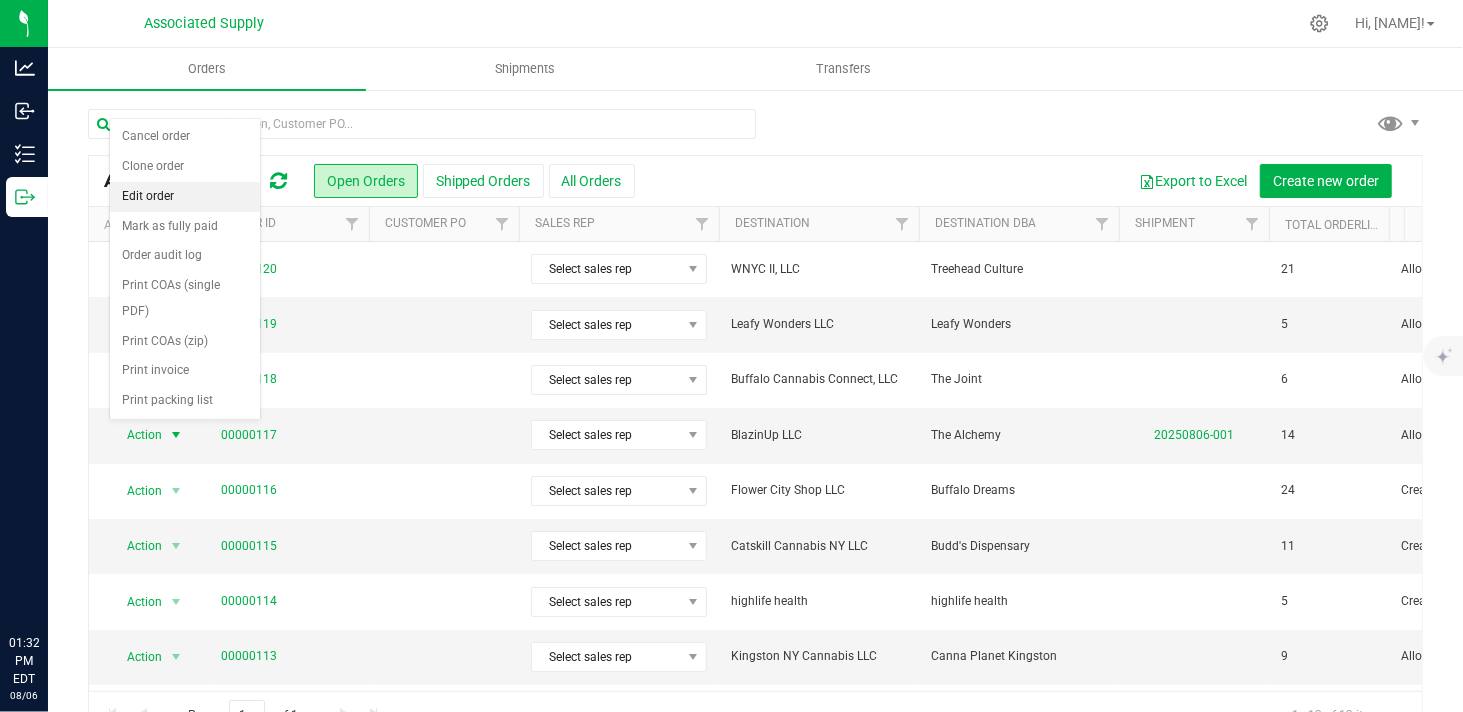 click on "Edit order" at bounding box center (185, 197) 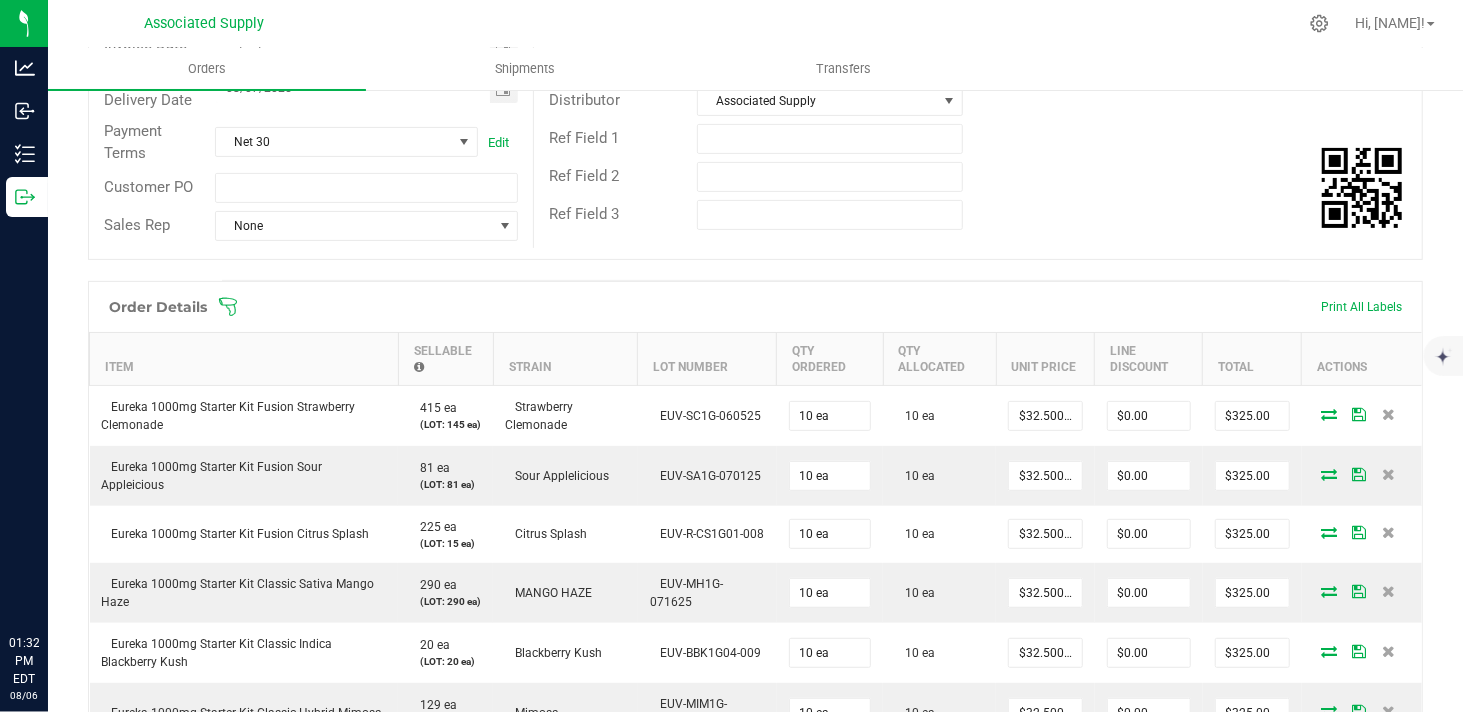scroll, scrollTop: 0, scrollLeft: 0, axis: both 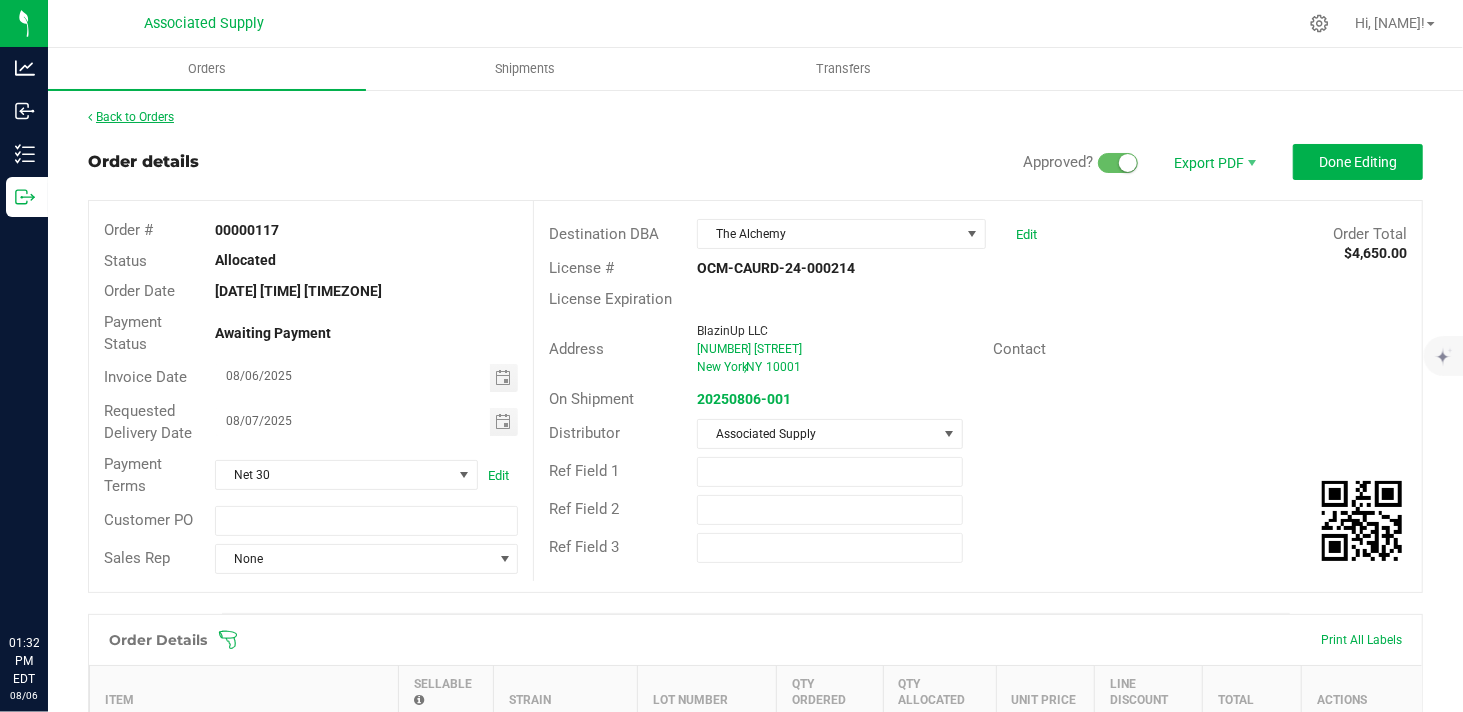 click on "Back to Orders" at bounding box center [131, 117] 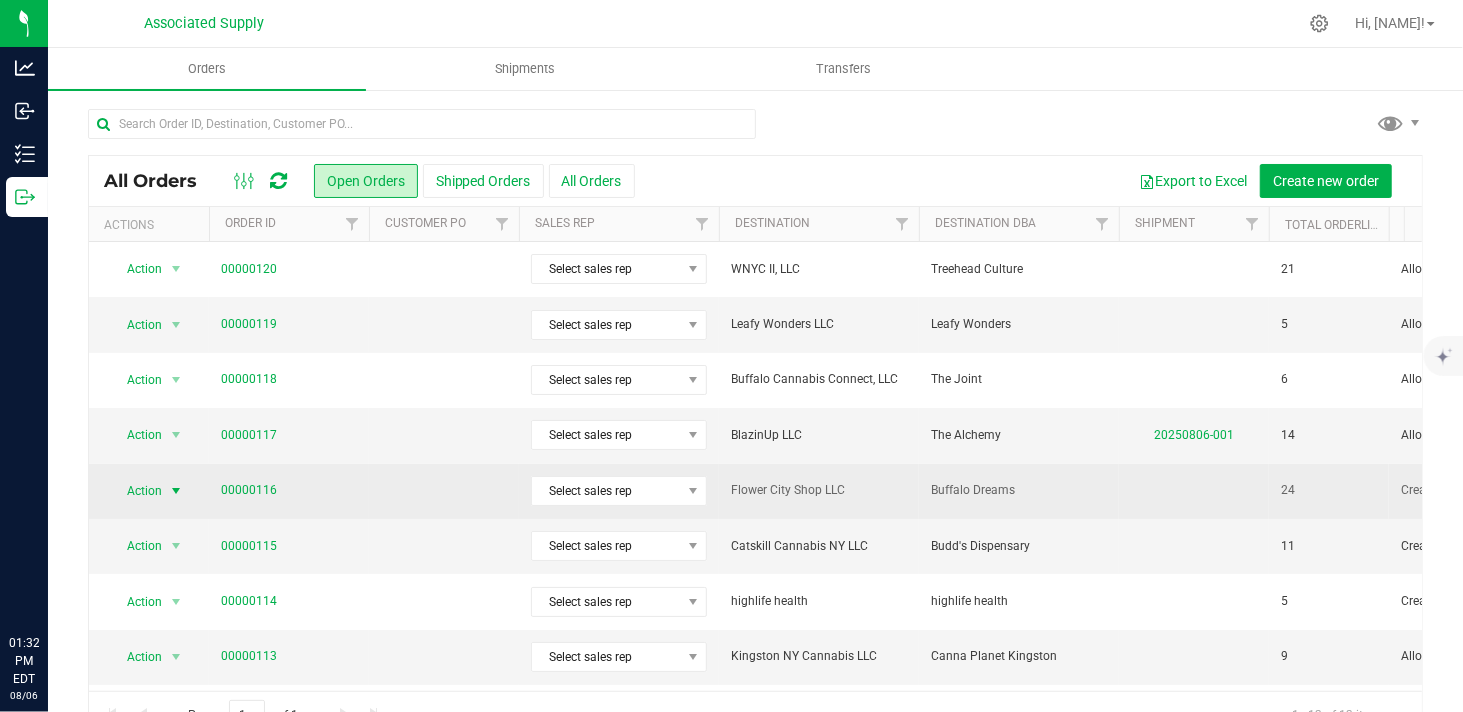 click at bounding box center (176, 491) 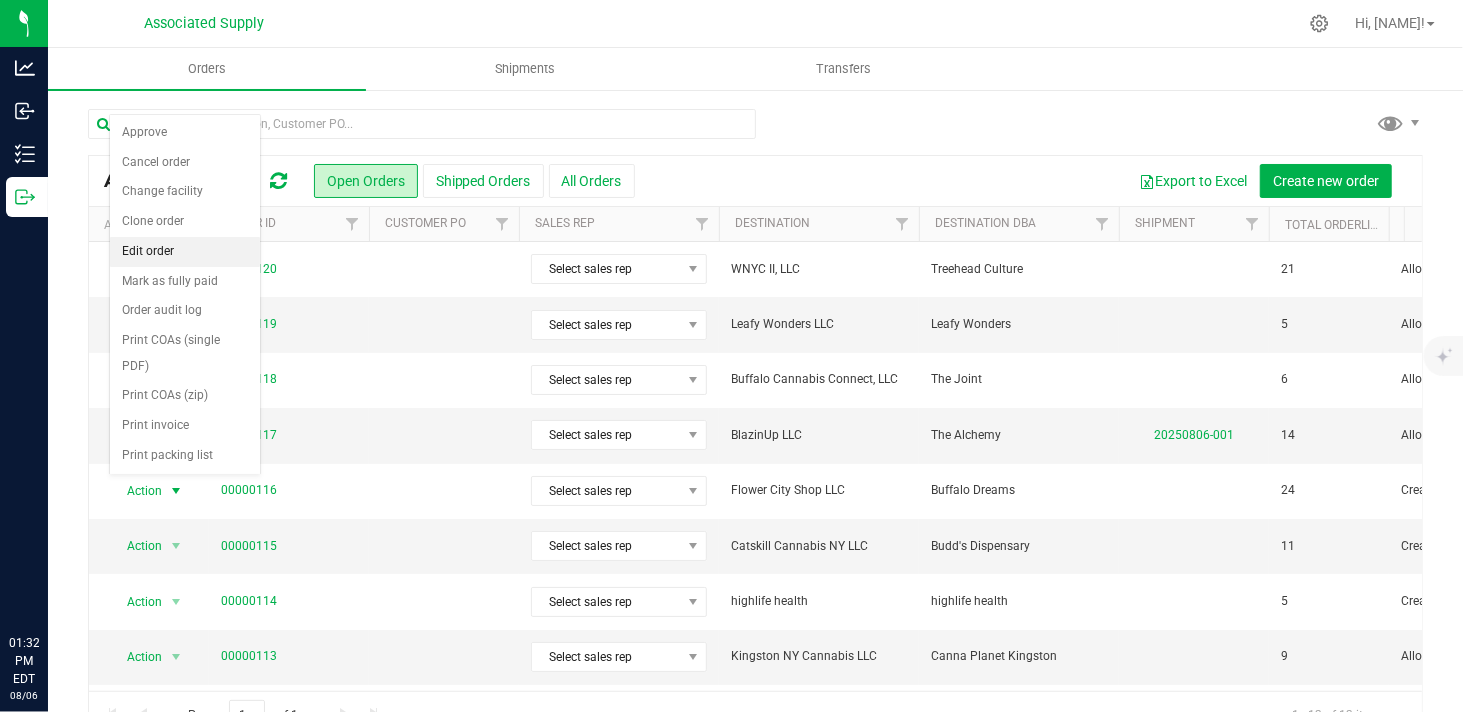 click on "Edit order" at bounding box center (185, 252) 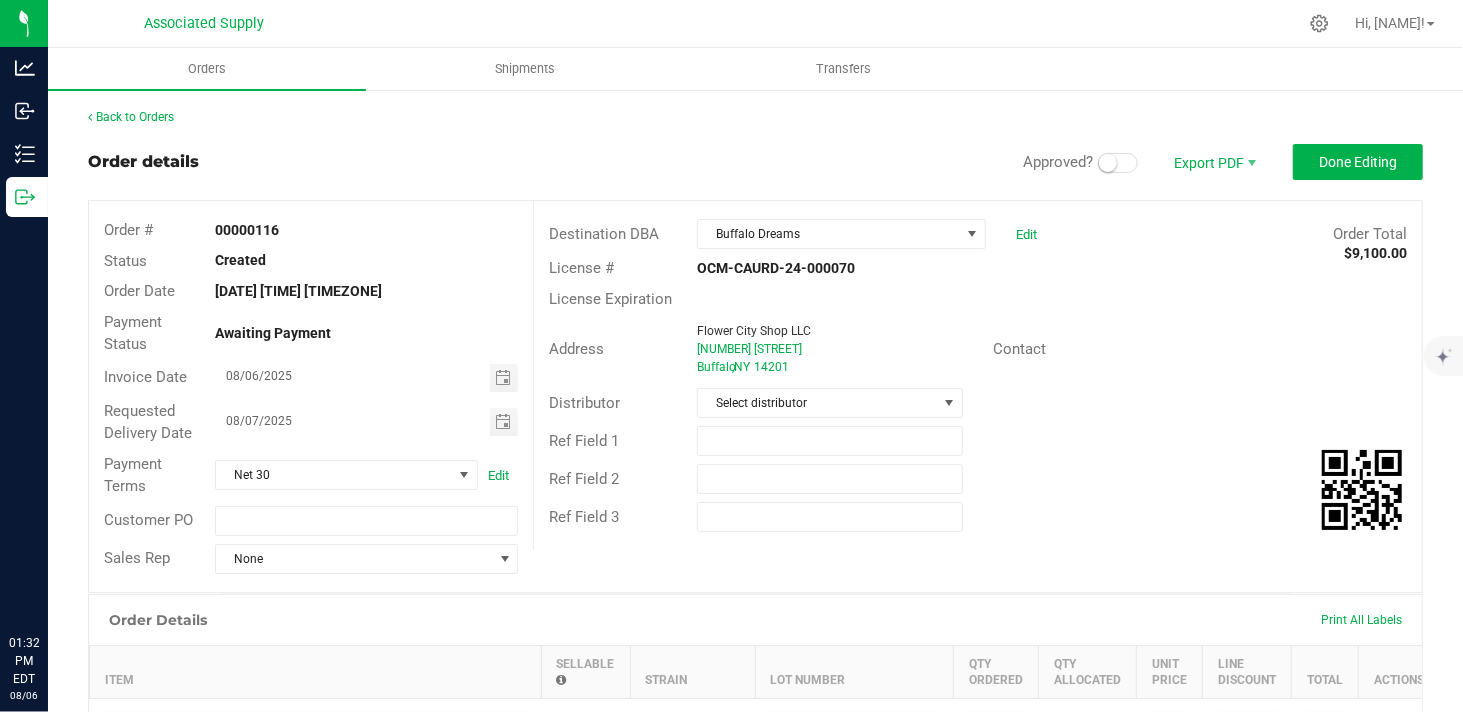 click at bounding box center (1118, 163) 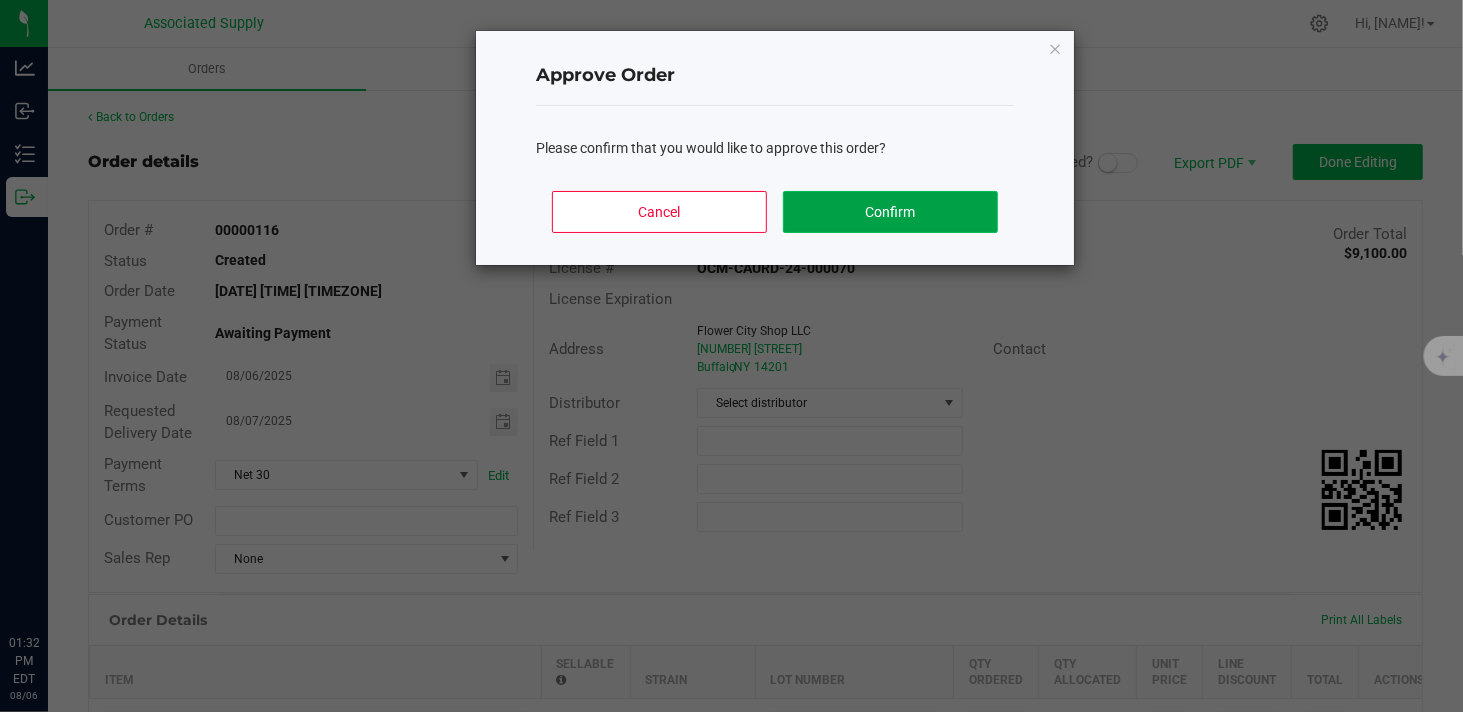 click on "Confirm" 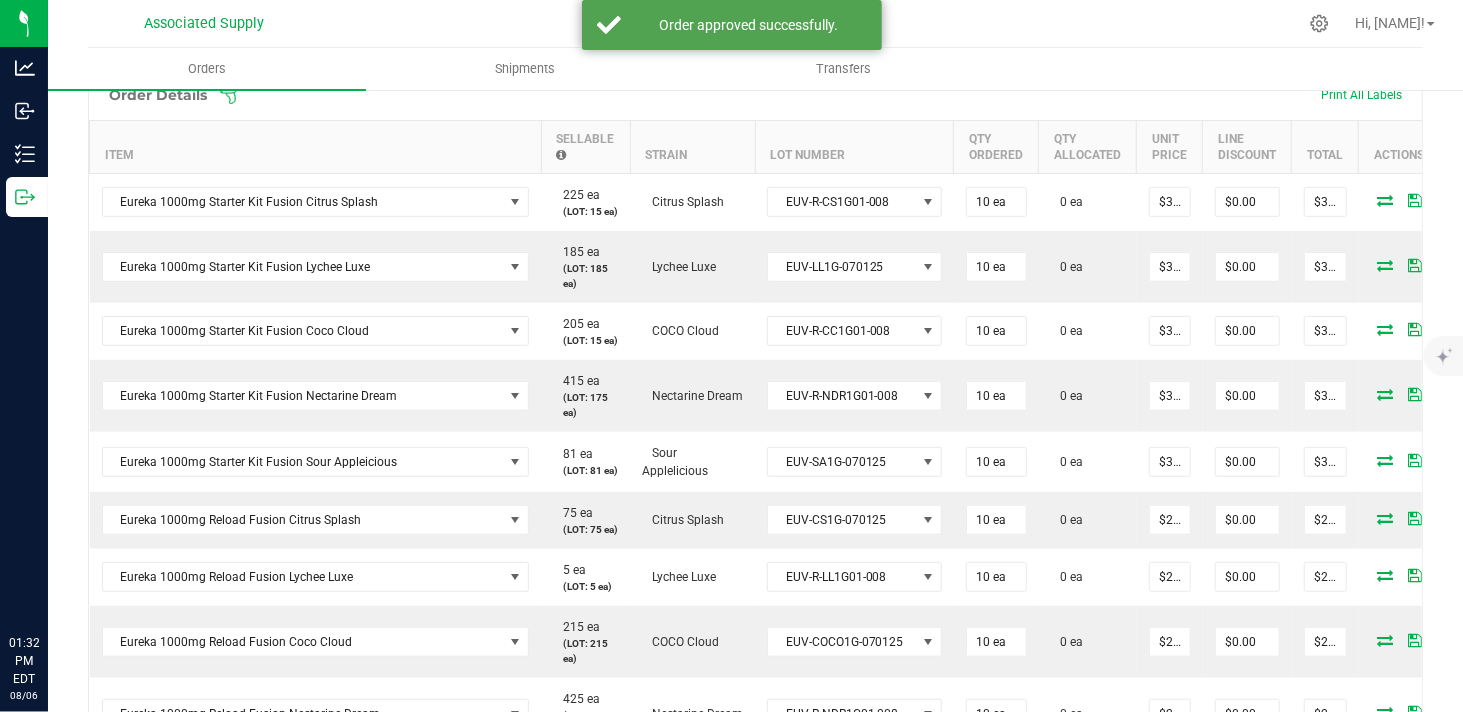 scroll, scrollTop: 555, scrollLeft: 0, axis: vertical 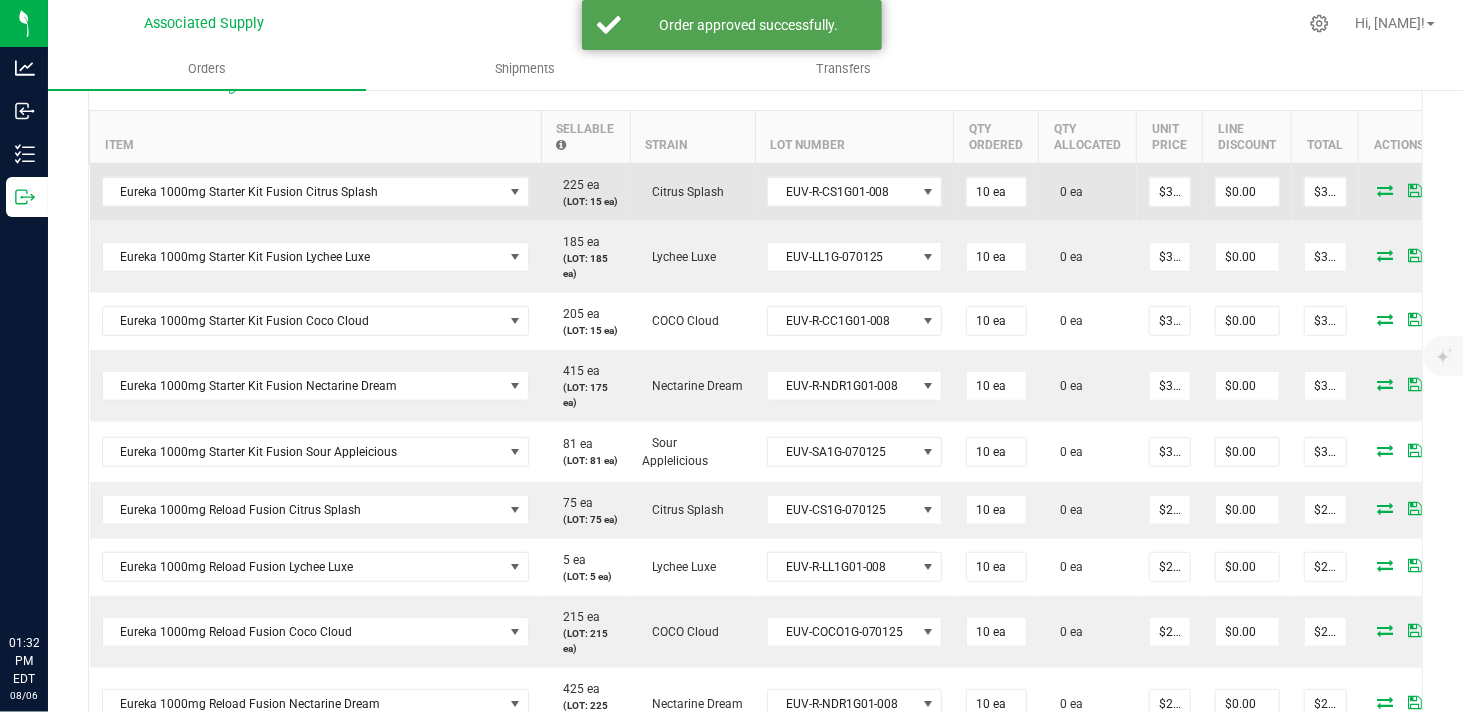 click at bounding box center (1386, 190) 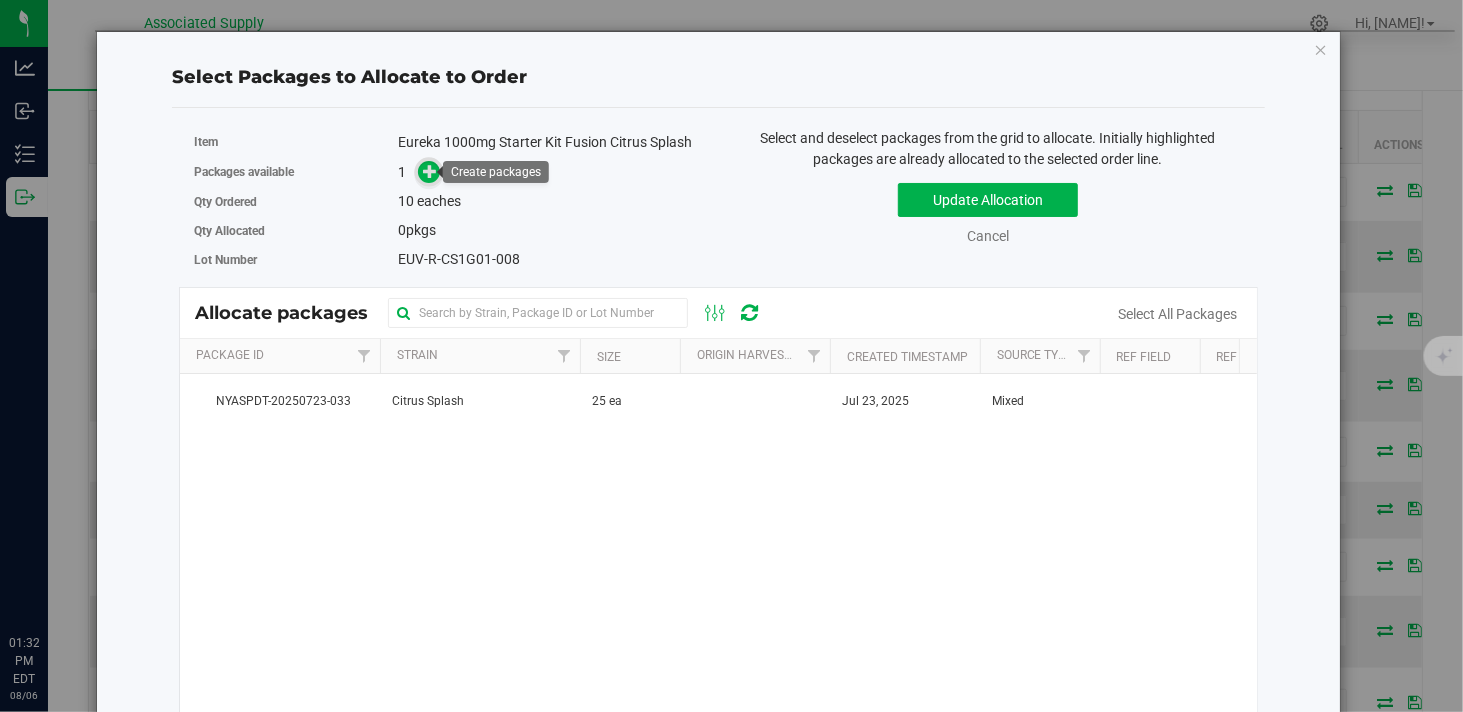 click at bounding box center [430, 171] 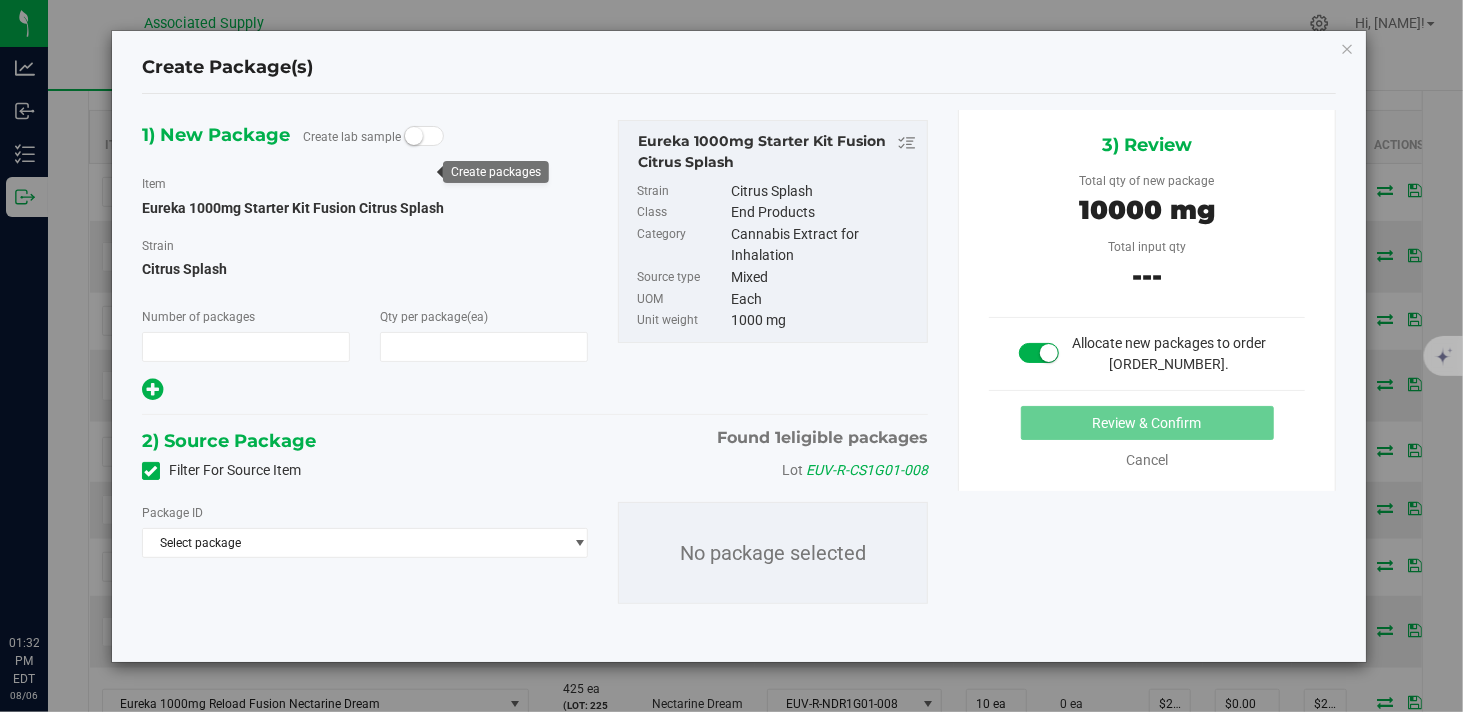 type on "1" 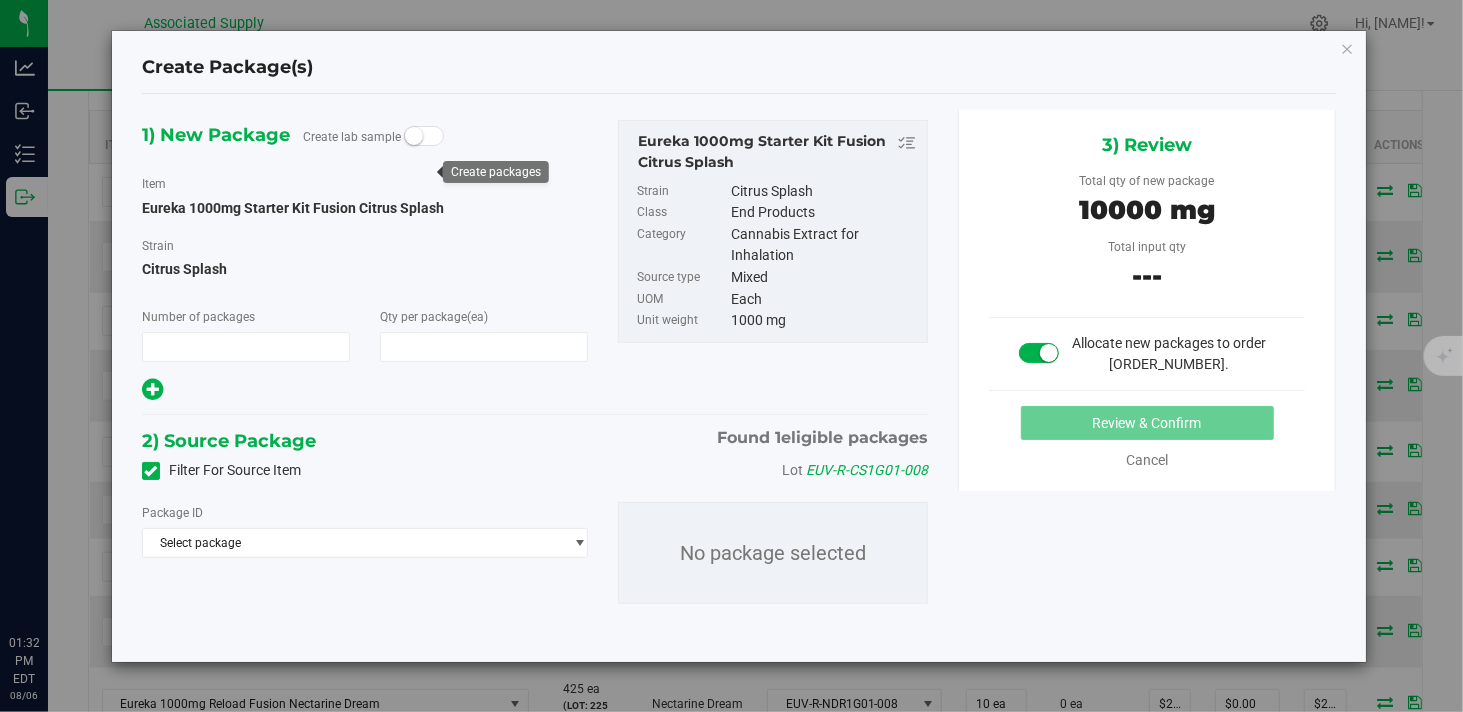 type on "10" 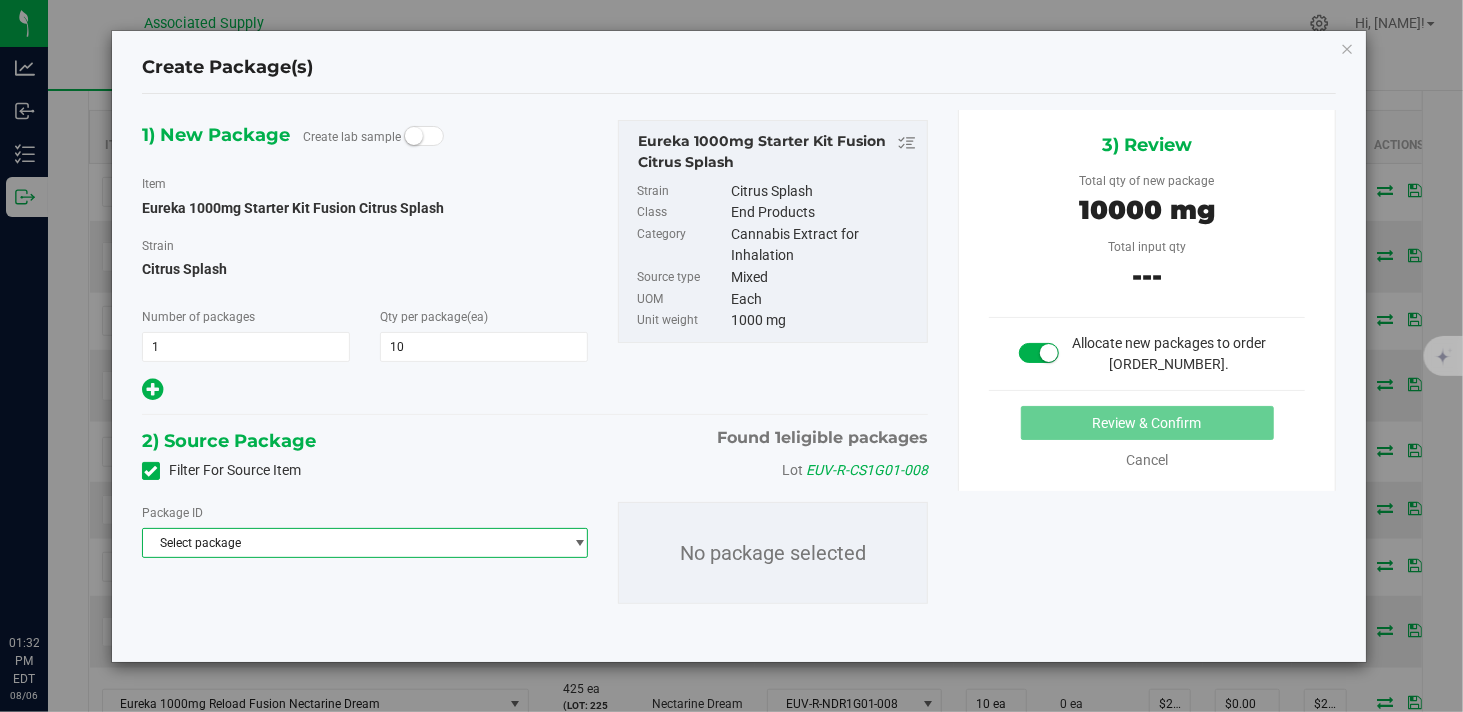click on "Select package" at bounding box center (352, 543) 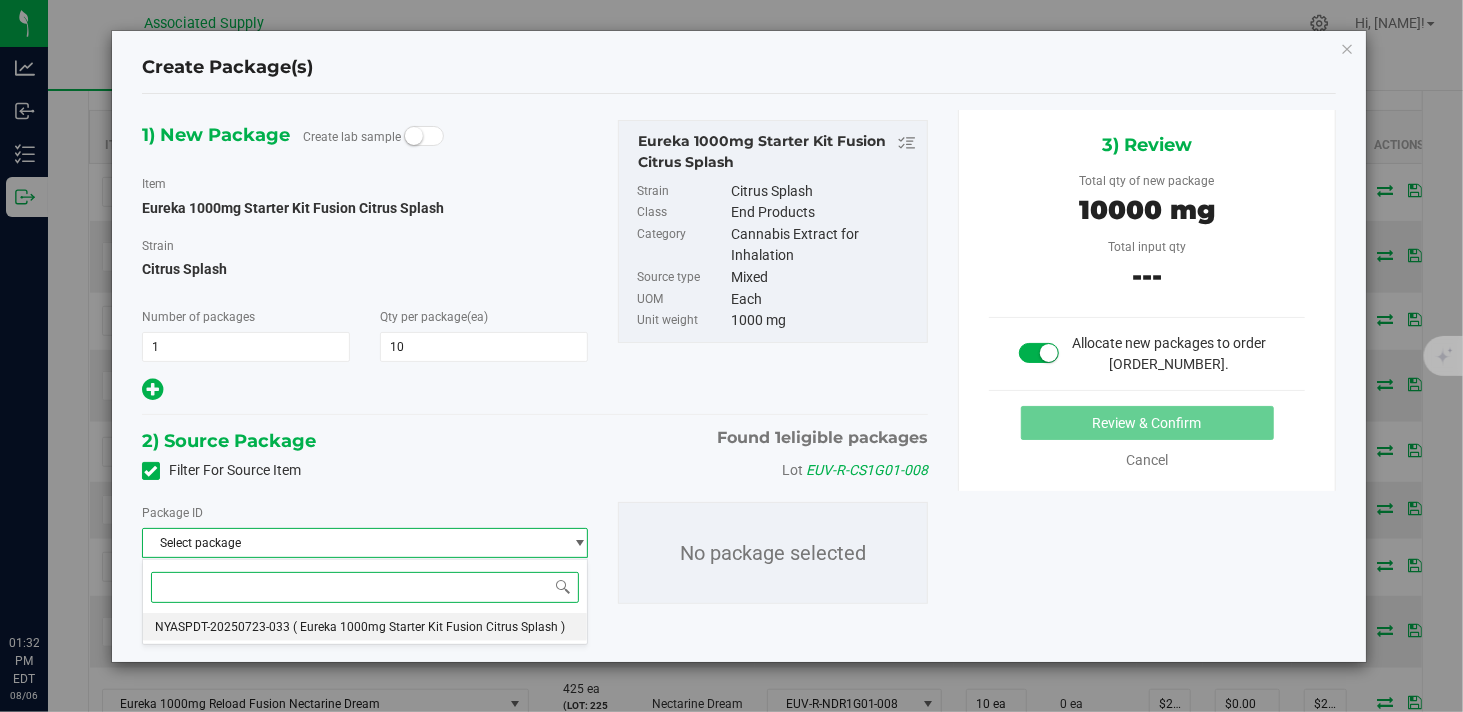 click on "(
Eureka 1000mg Starter Kit Fusion Citrus Splash
)" at bounding box center [429, 627] 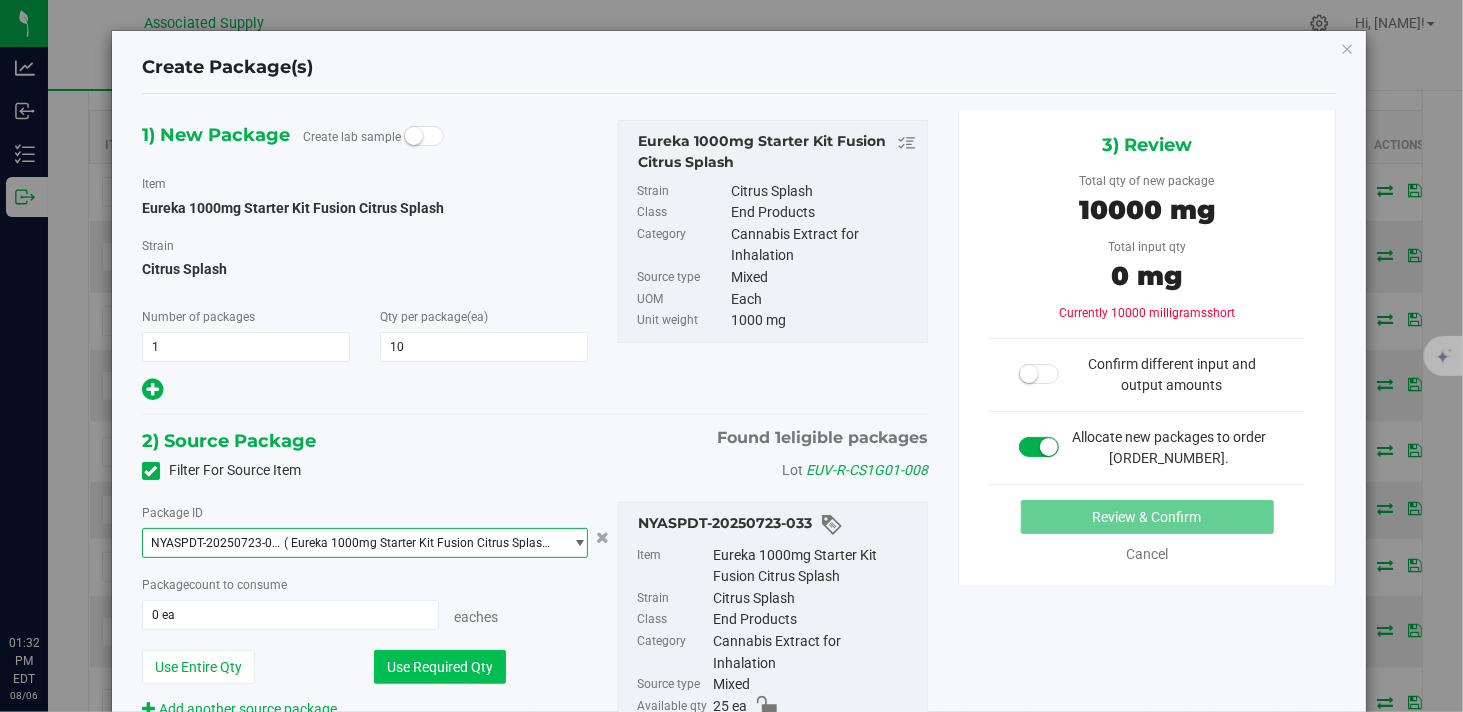 click on "Use Required Qty" at bounding box center [440, 667] 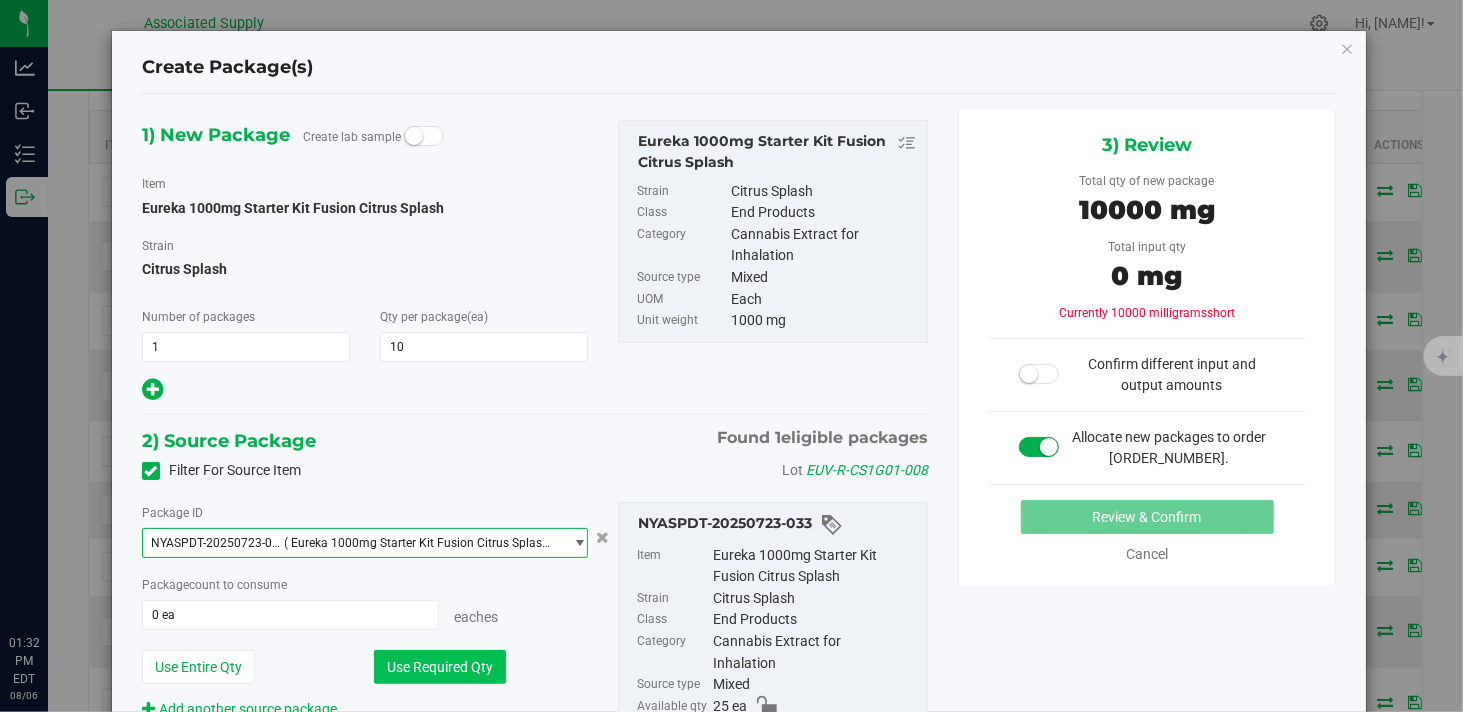 type on "10 ea" 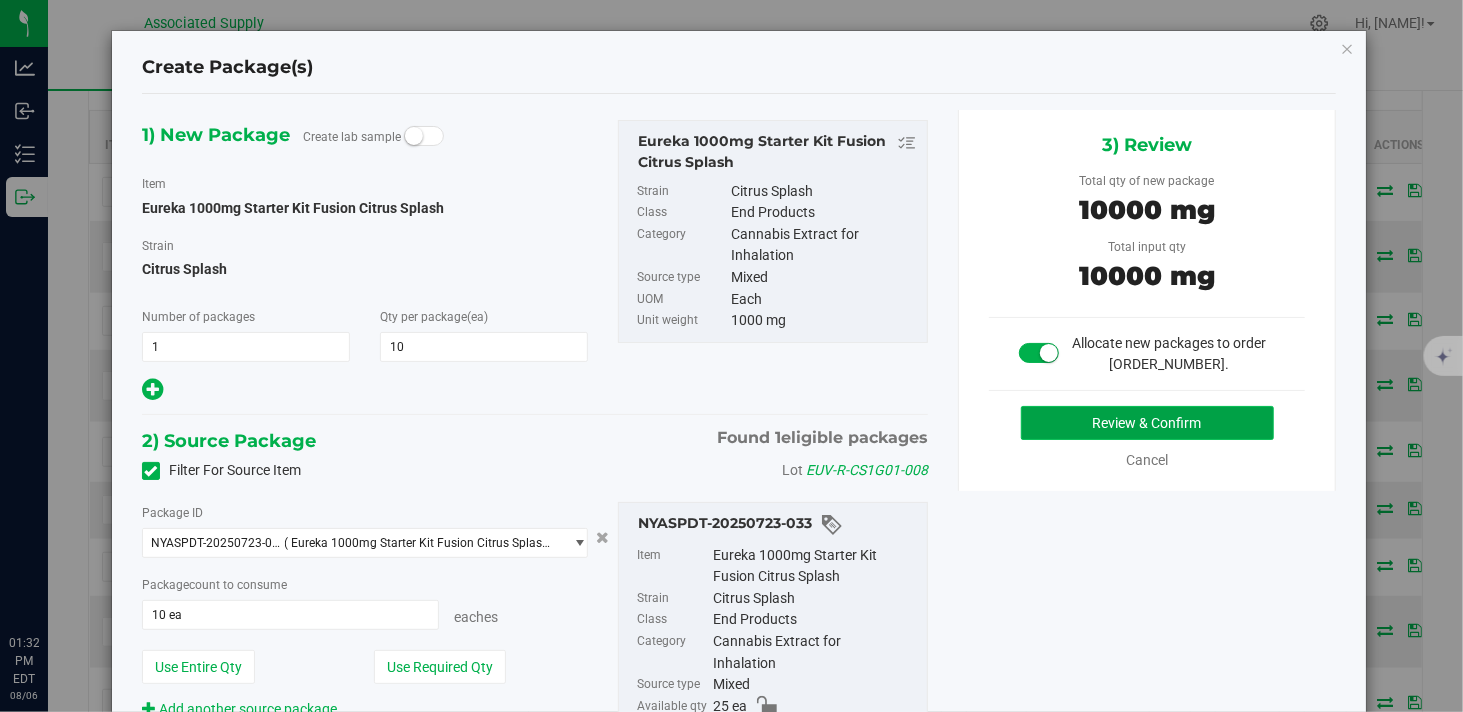 click on "Review & Confirm" at bounding box center [1147, 423] 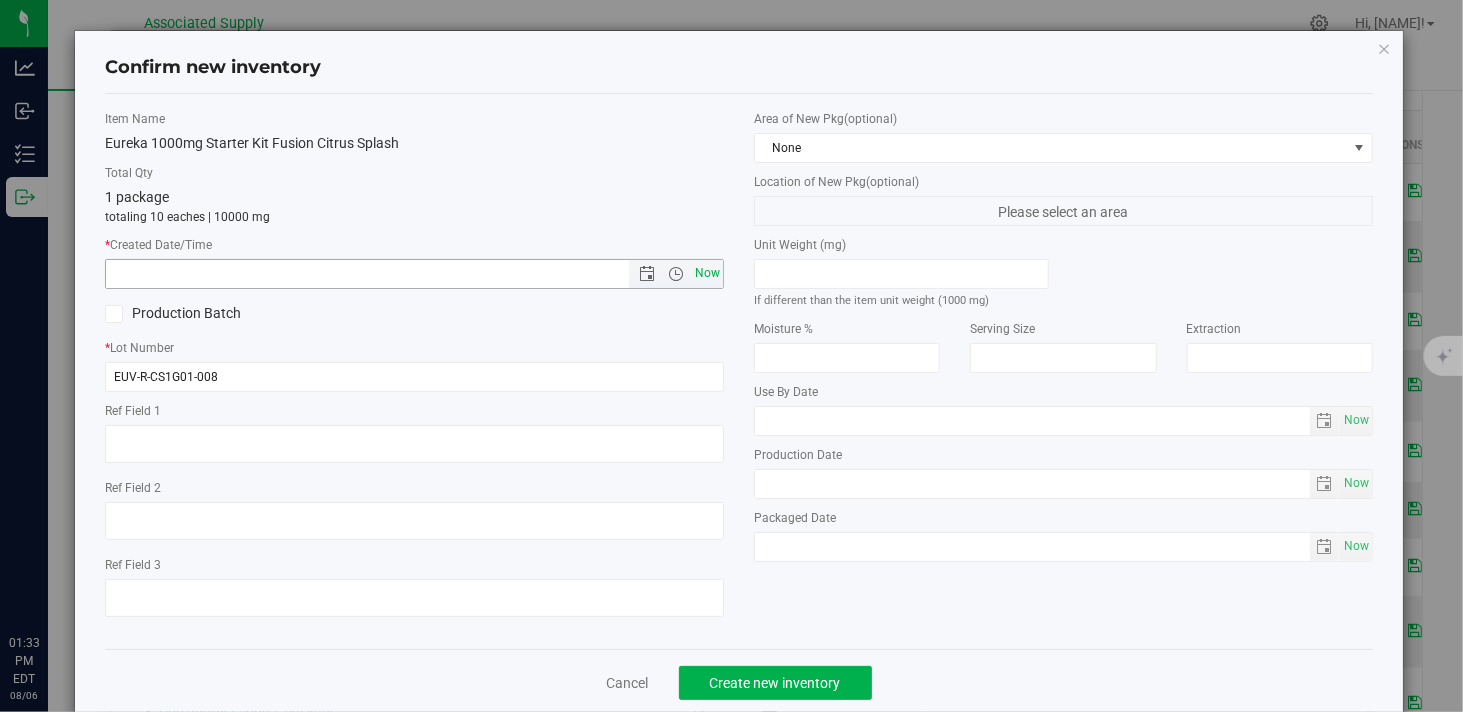 click on "Now" at bounding box center (708, 273) 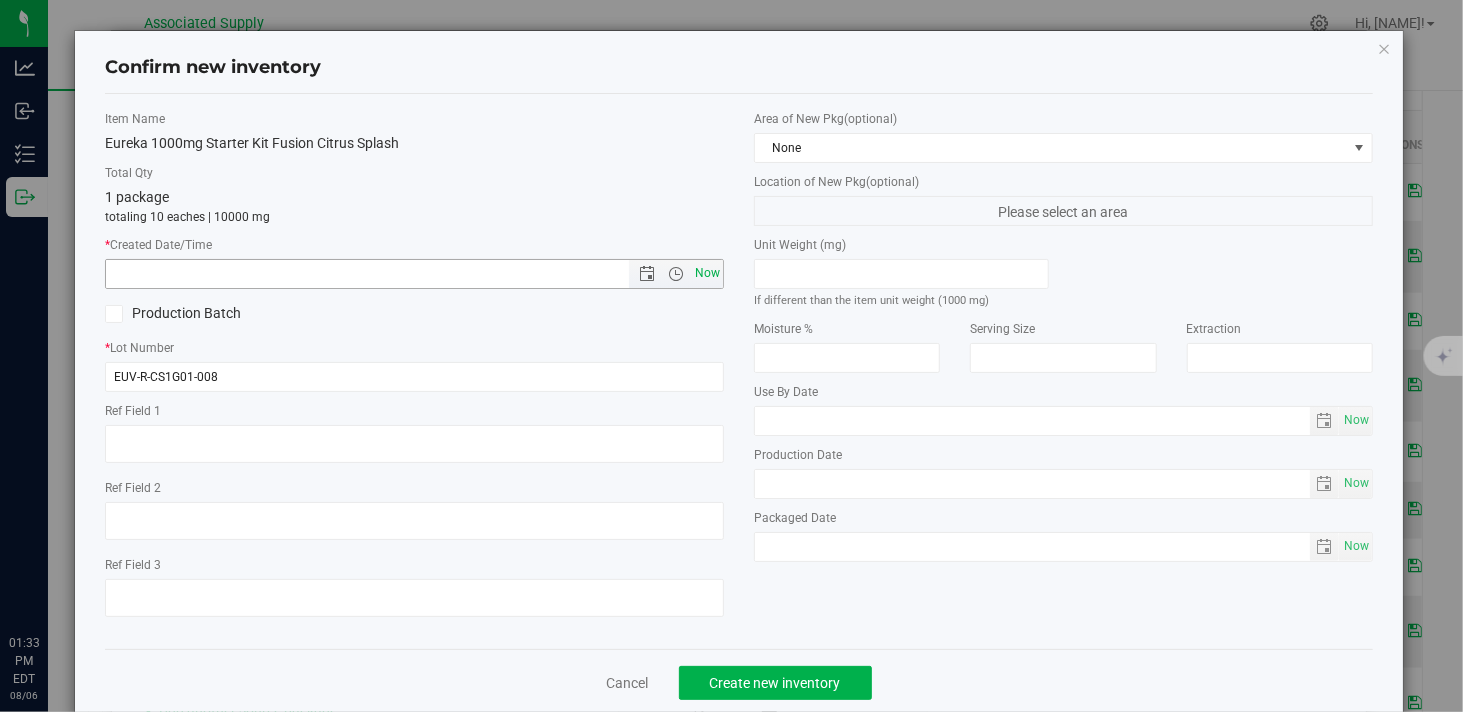 type on "8/6/2025 1:33 PM" 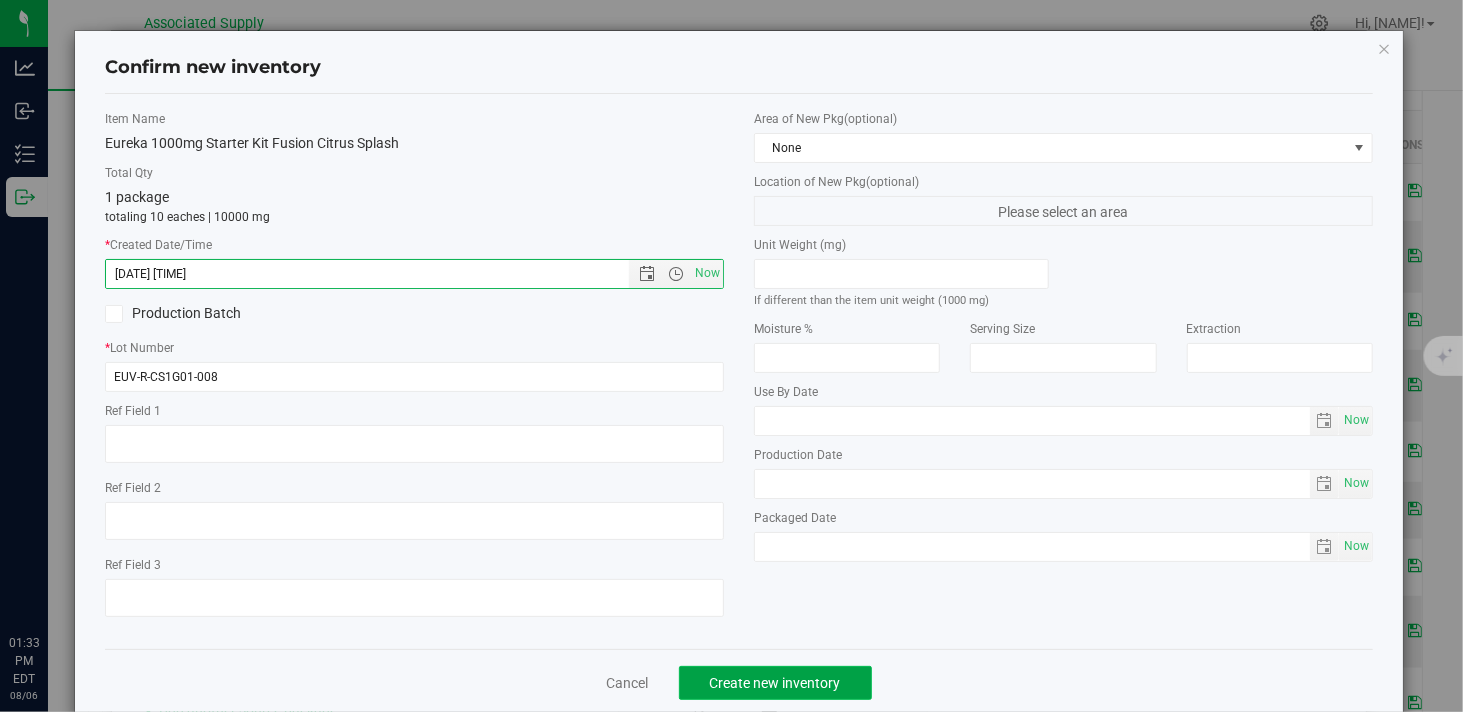 click on "Create new inventory" 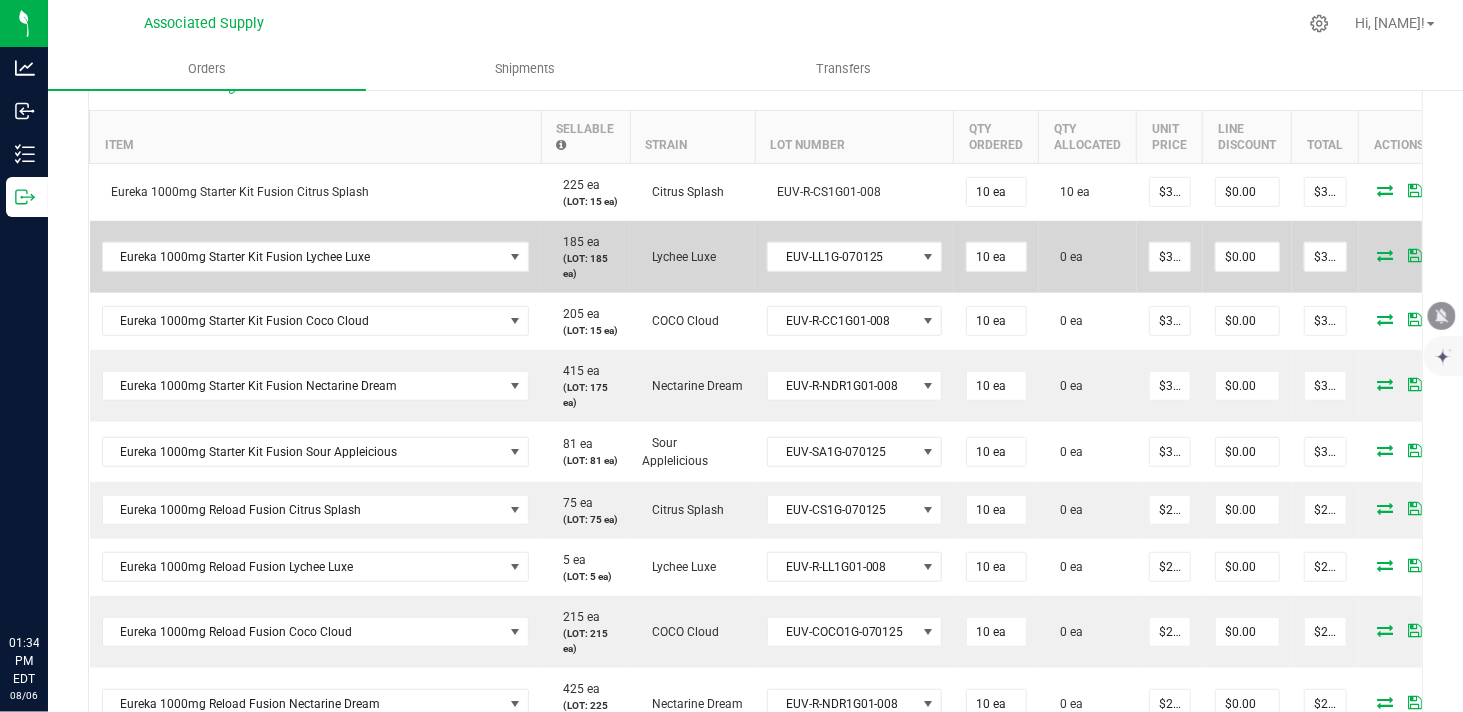 click at bounding box center (1386, 255) 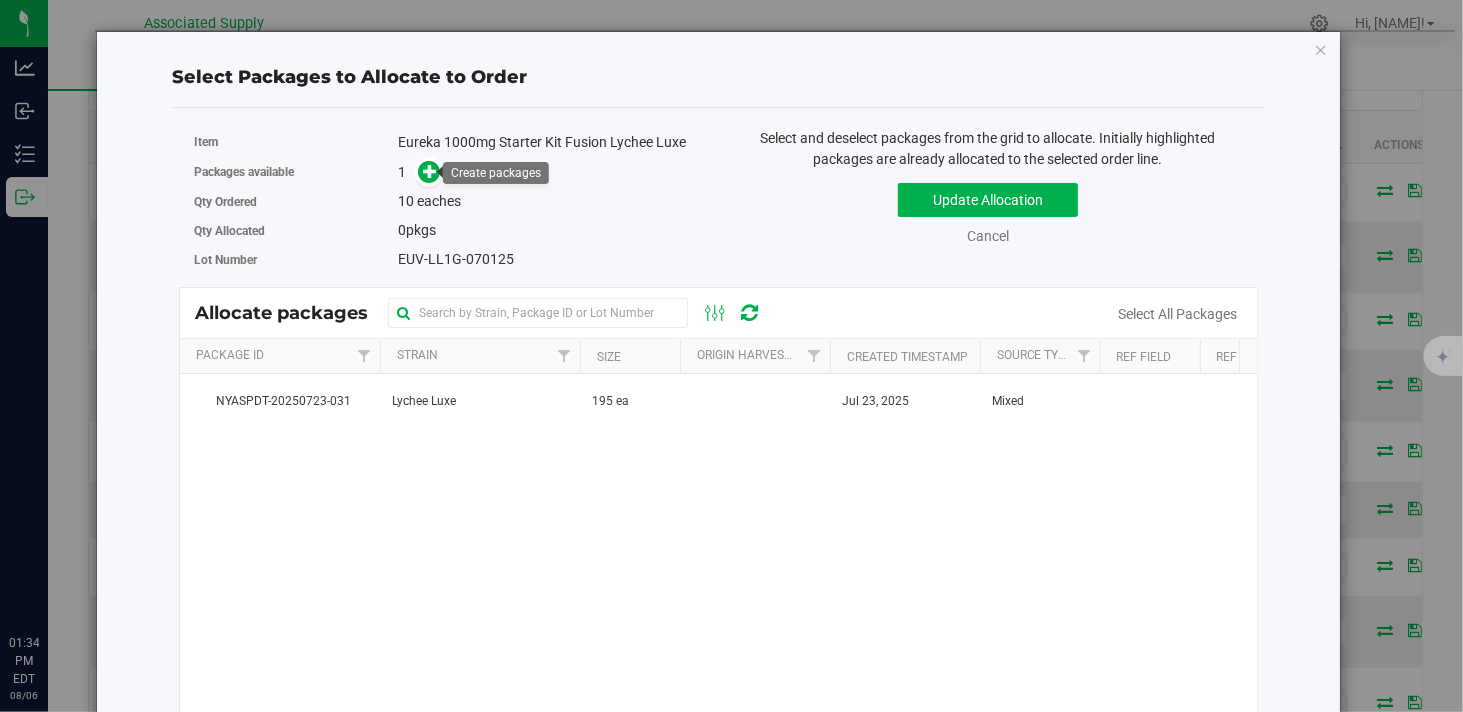 drag, startPoint x: 427, startPoint y: 166, endPoint x: 427, endPoint y: 203, distance: 37 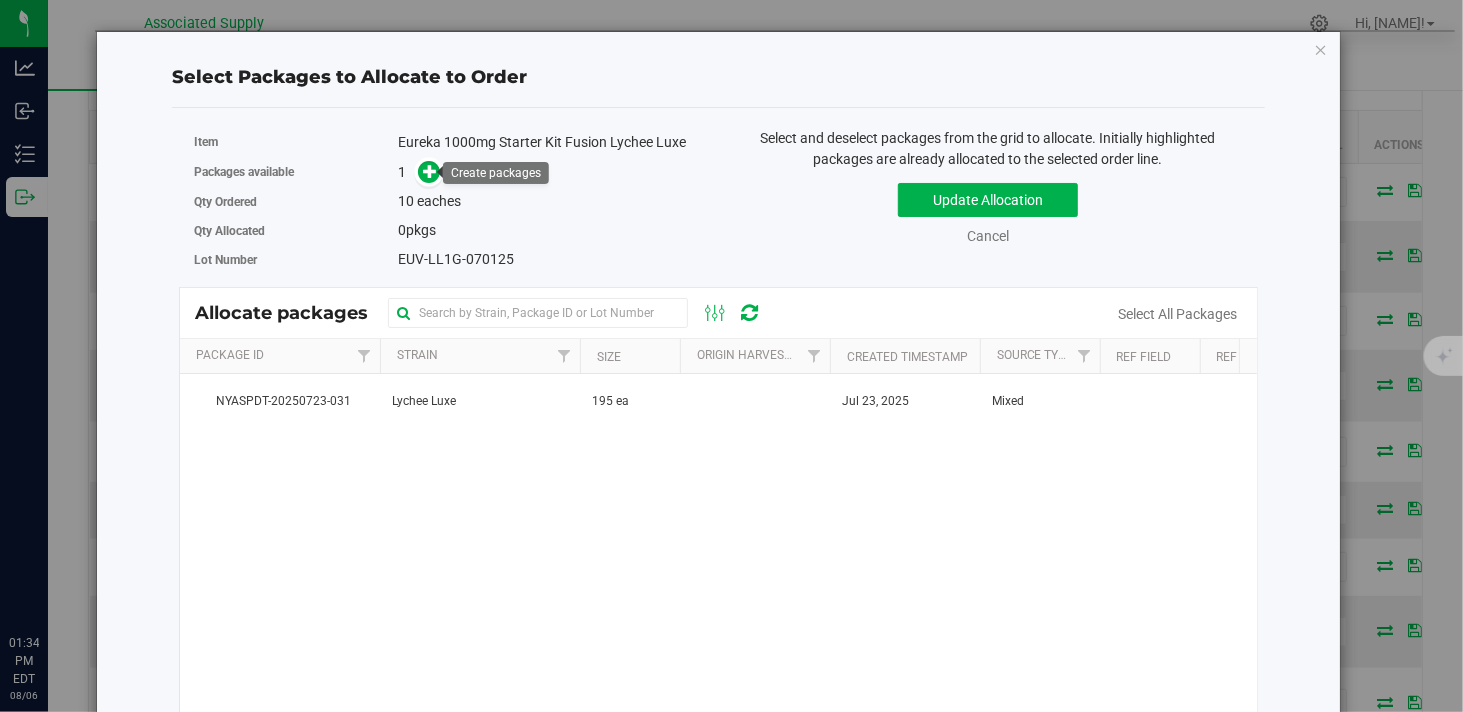 click at bounding box center [430, 171] 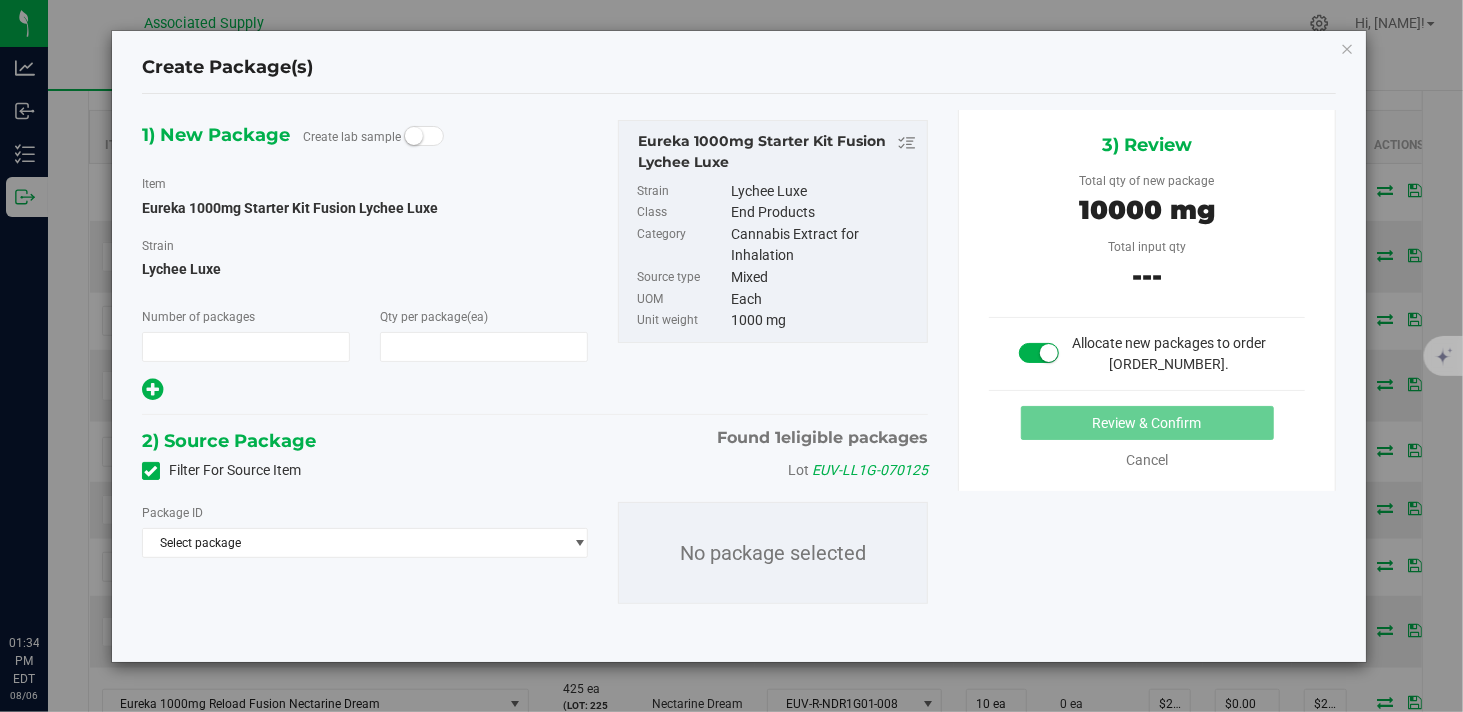 type on "1" 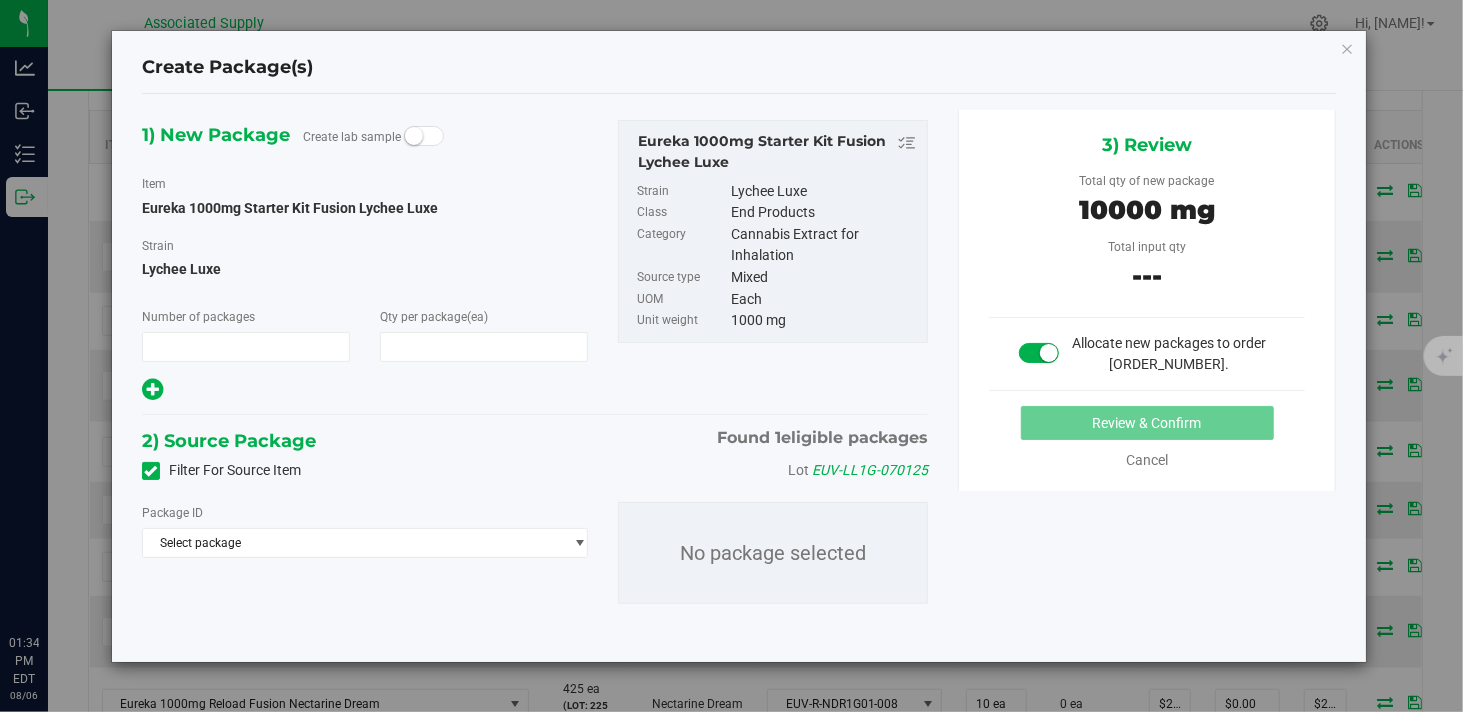 type on "10" 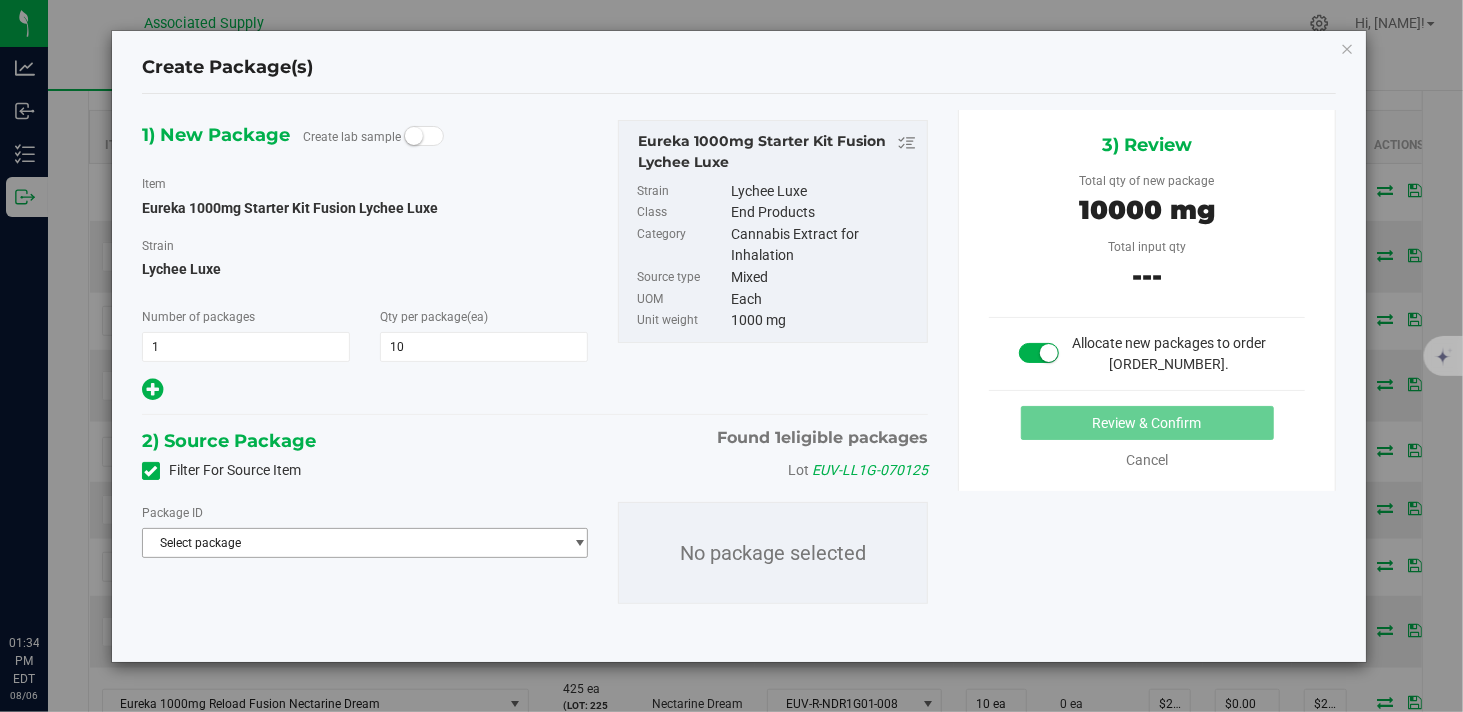 click on "Select package" at bounding box center (352, 543) 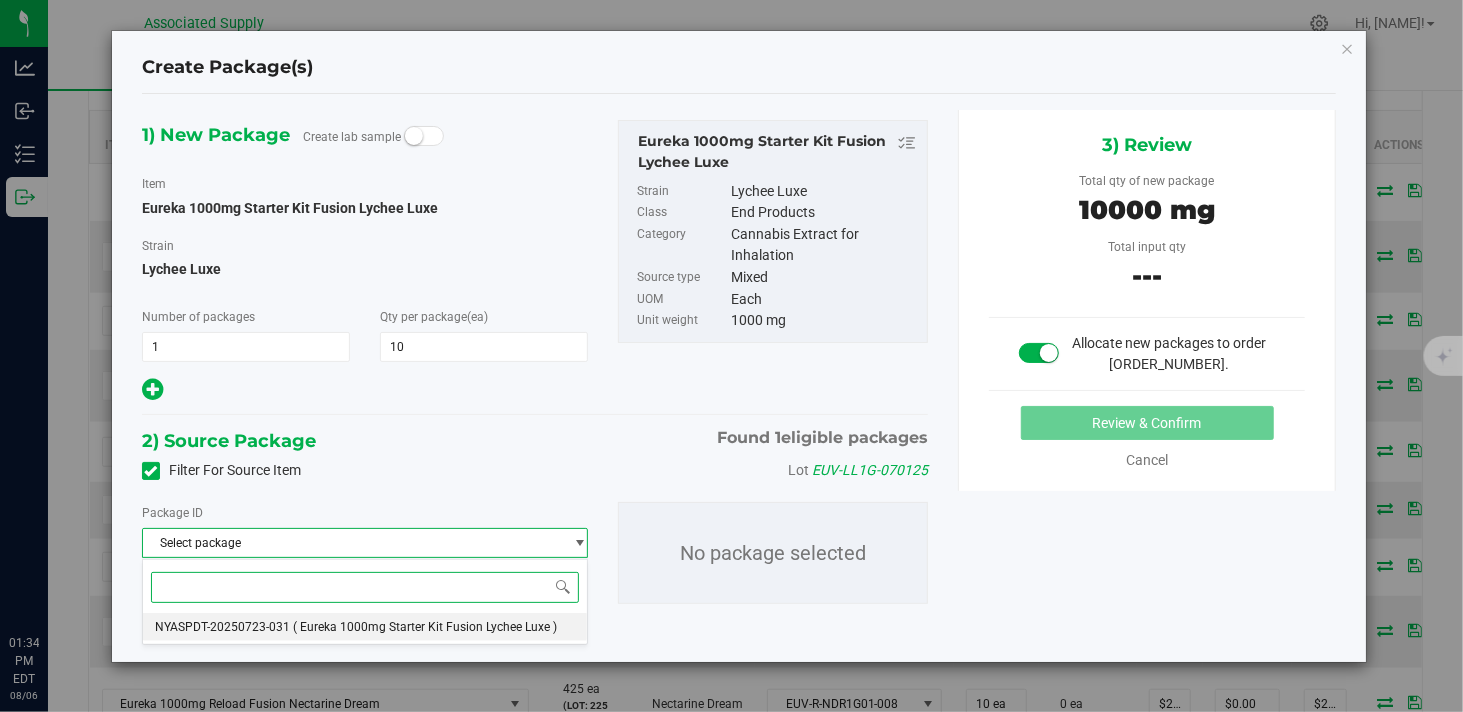 click on "(
Eureka 1000mg Starter Kit Fusion Lychee Luxe
)" at bounding box center (425, 627) 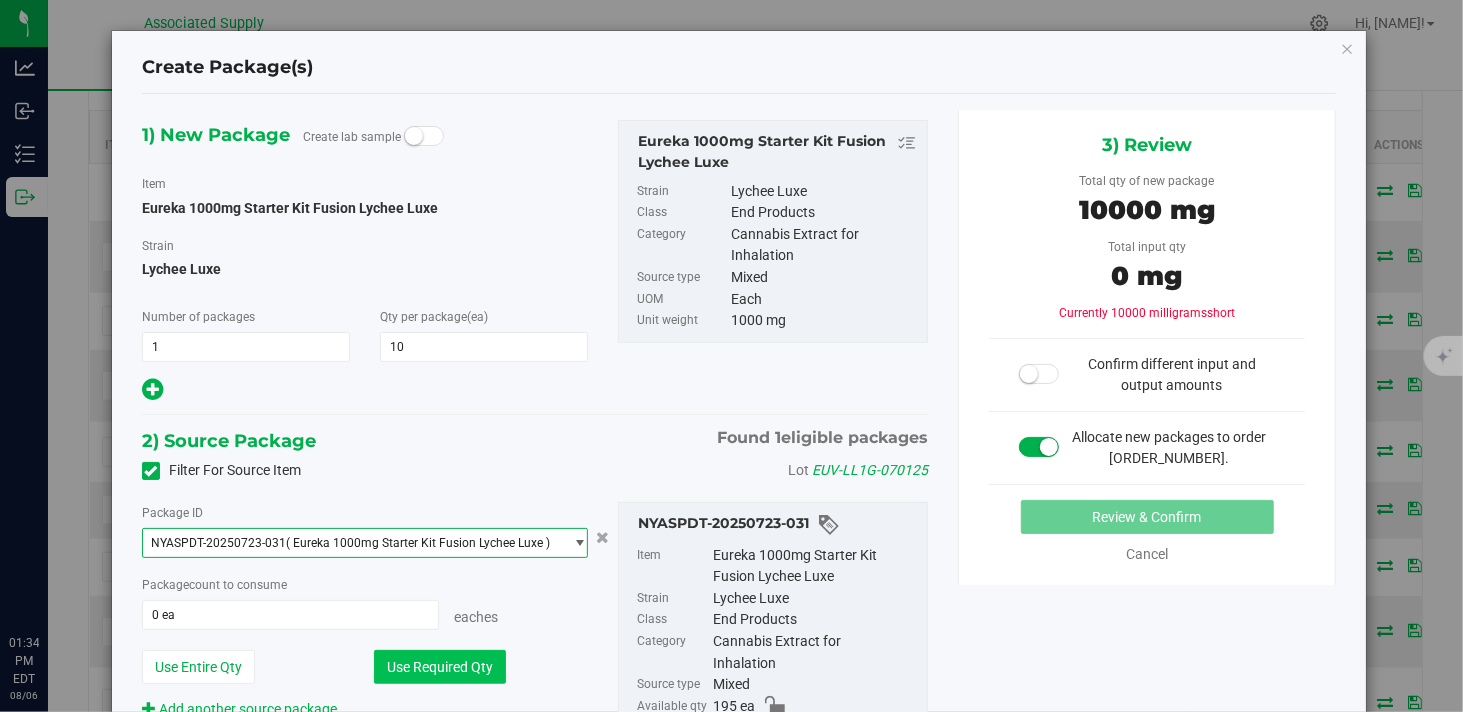 click on "Use Required Qty" at bounding box center (440, 667) 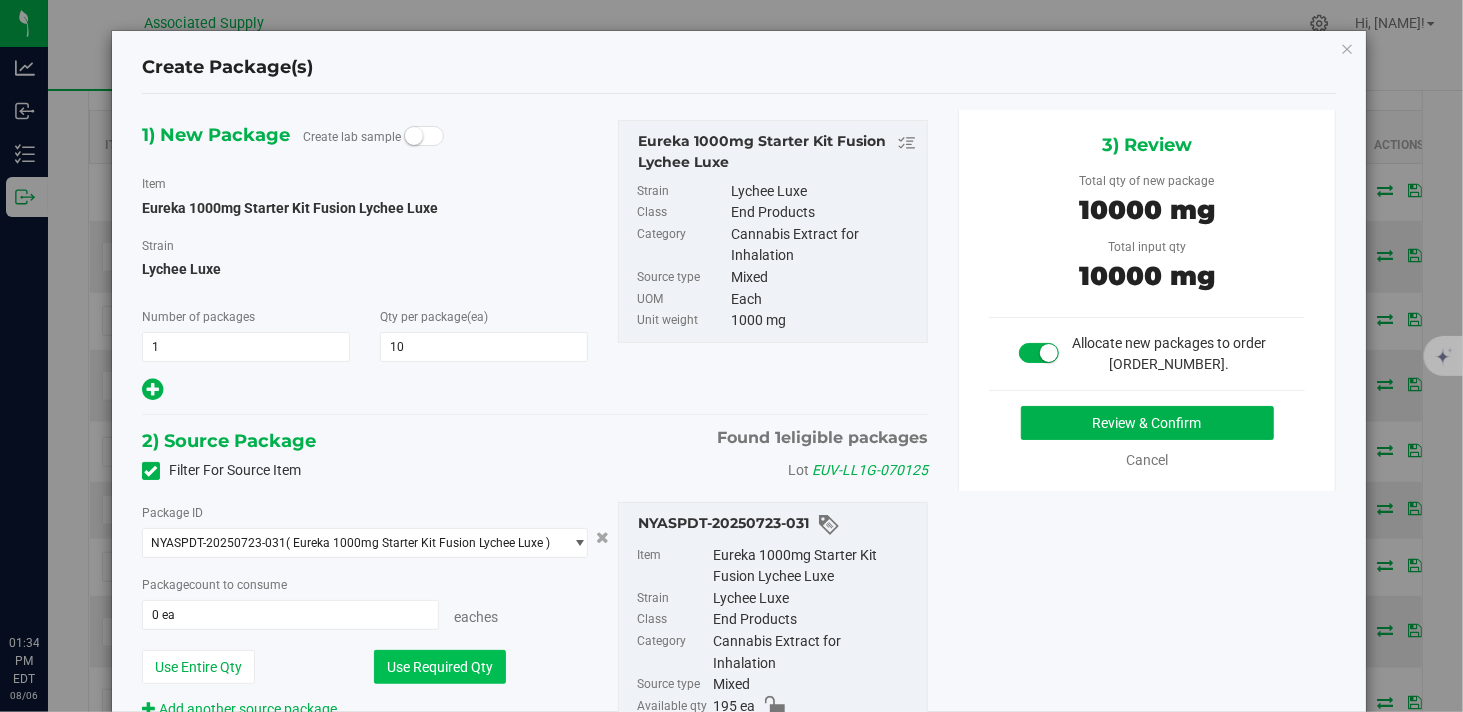 type on "10 ea" 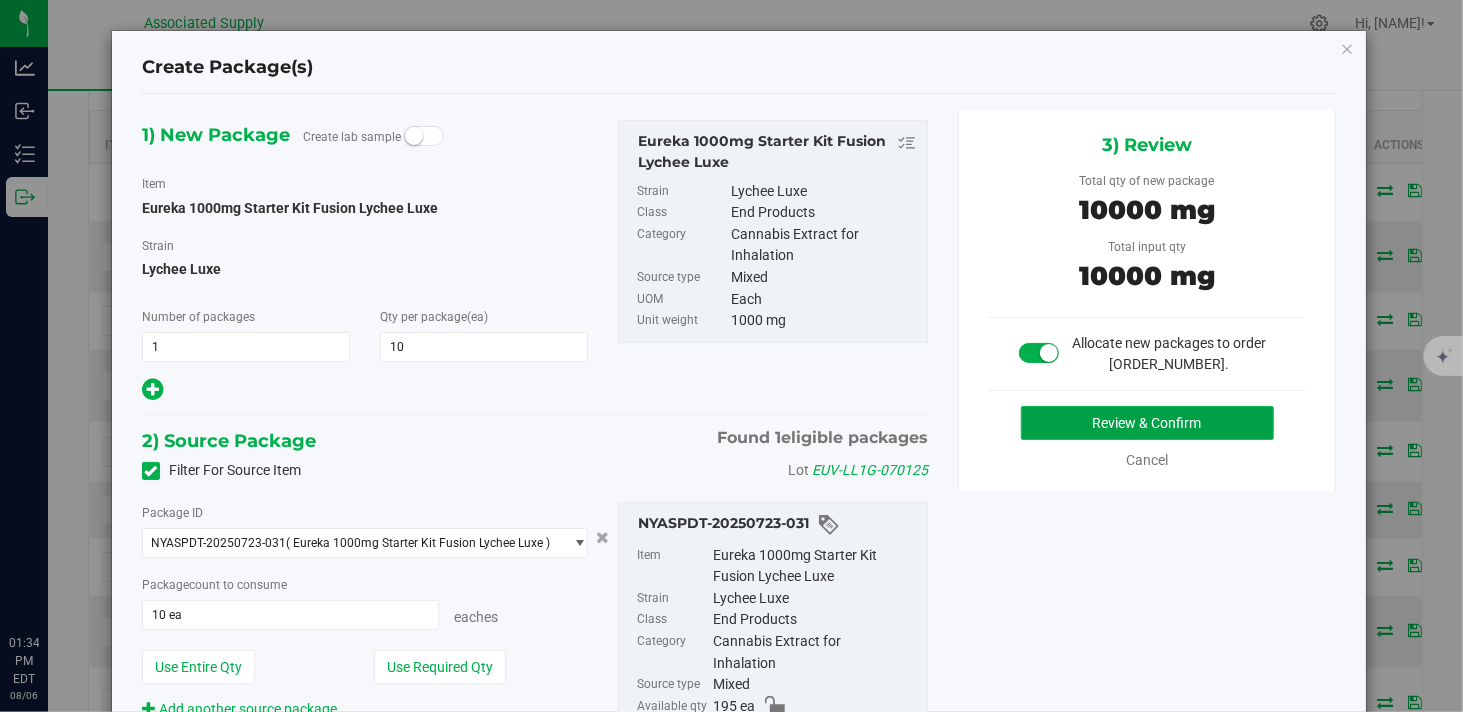click on "Review & Confirm" at bounding box center (1147, 423) 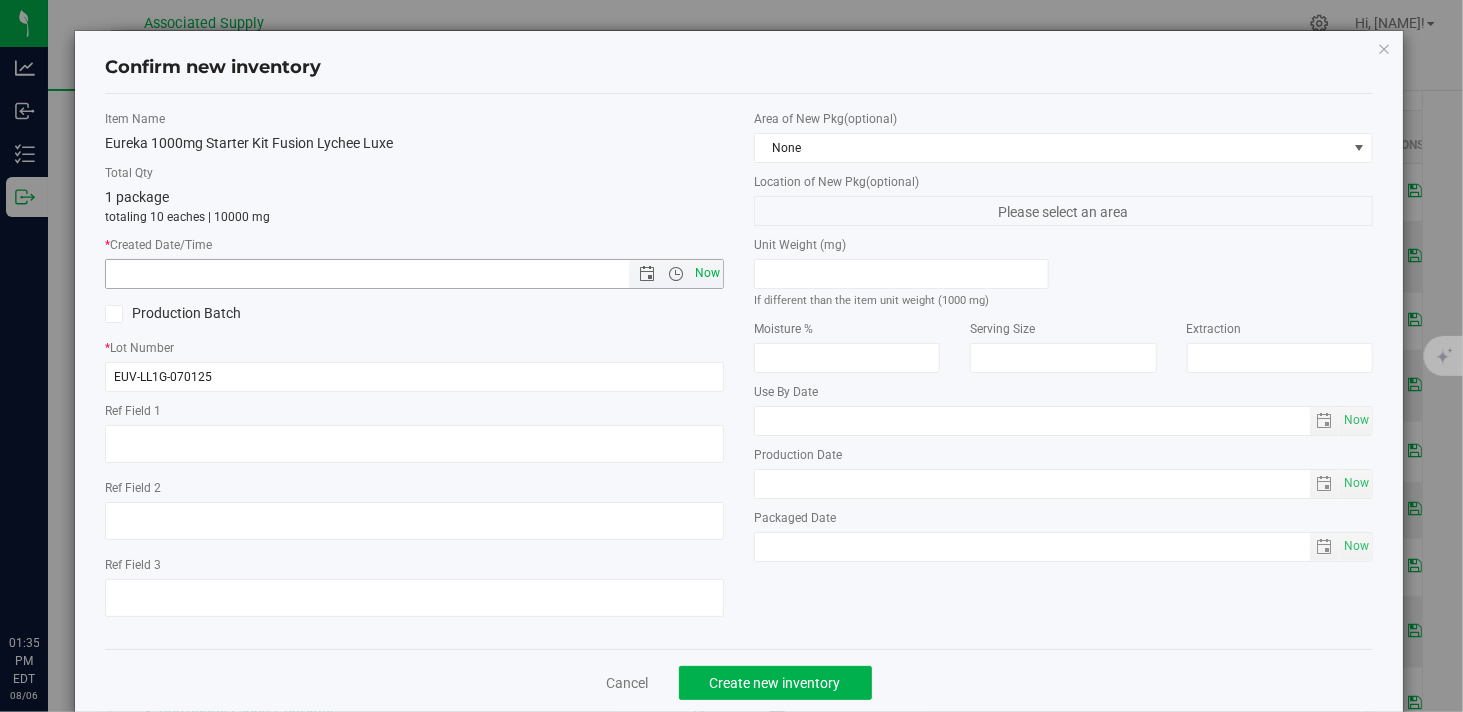 click on "Now" at bounding box center (708, 273) 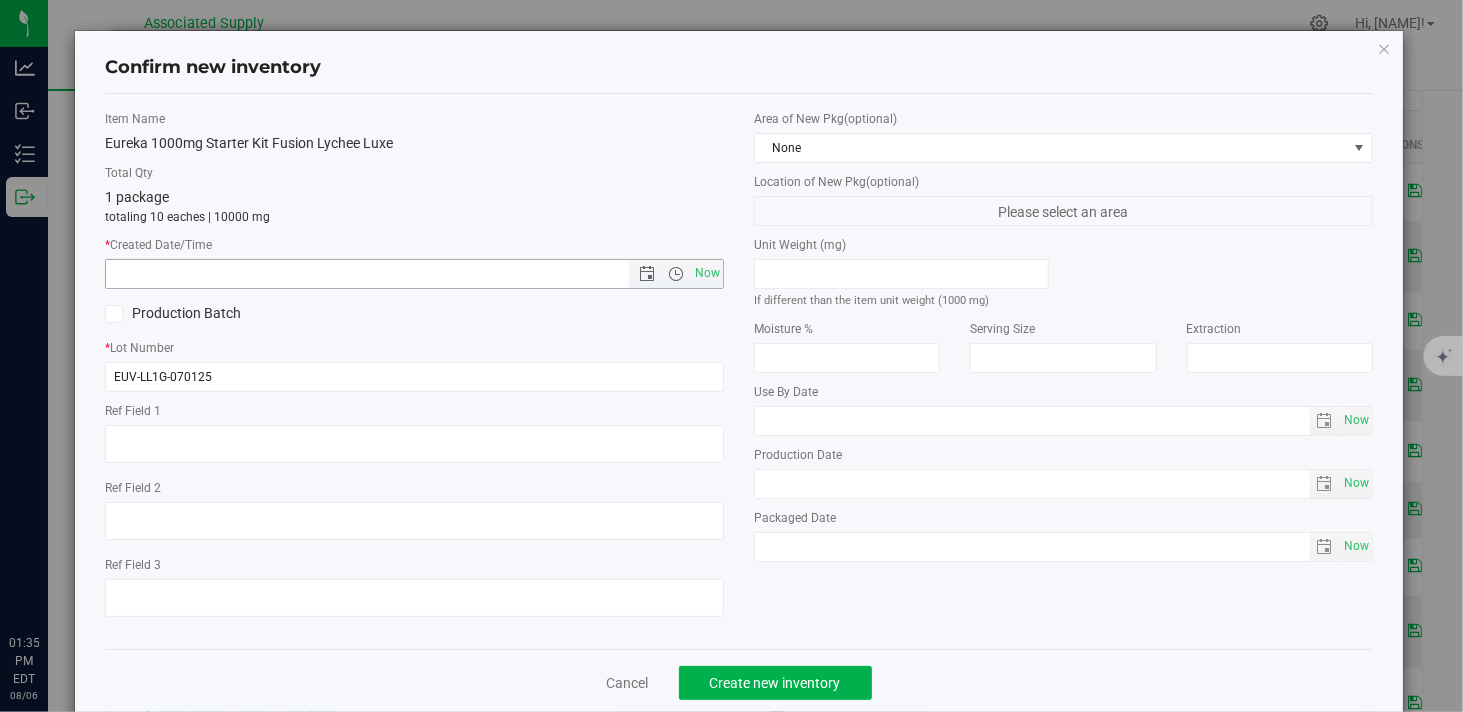 type on "8/6/2025 1:35 PM" 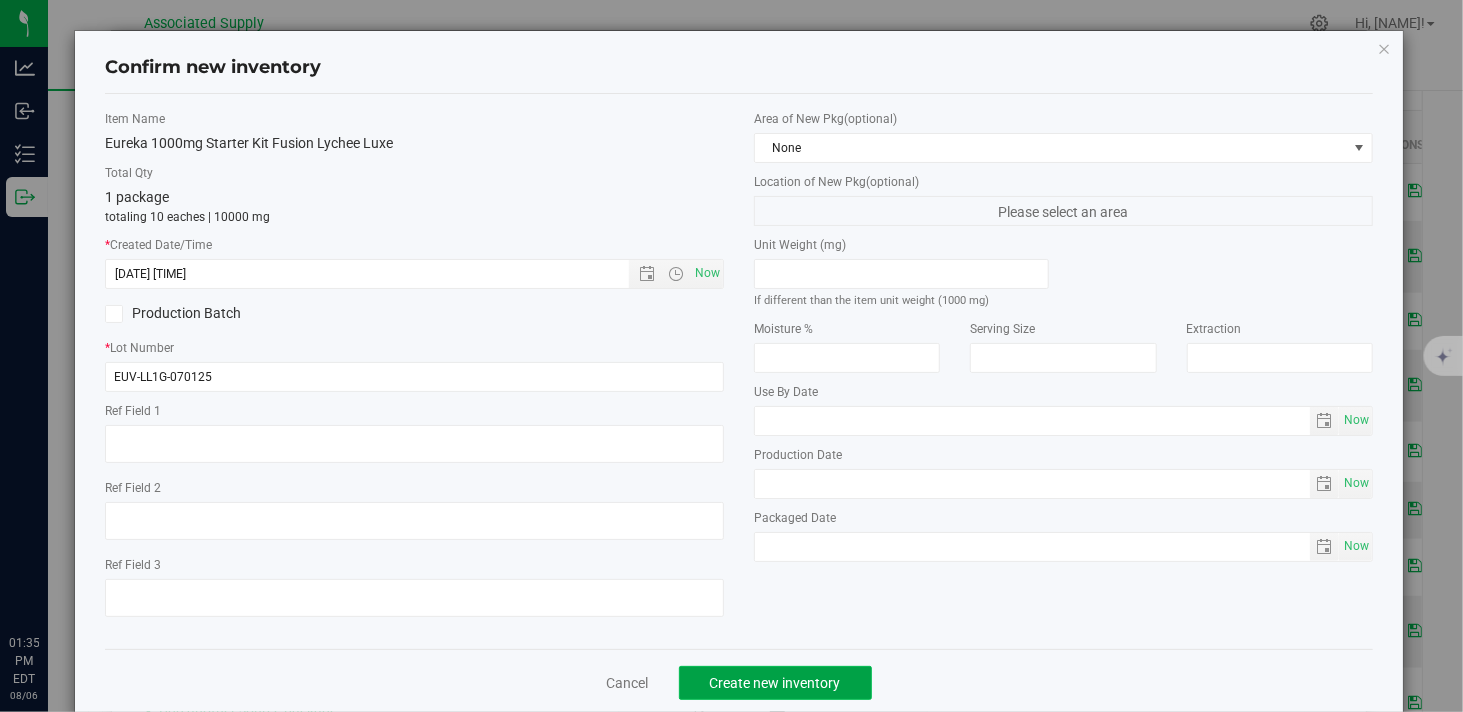 click on "Create new inventory" 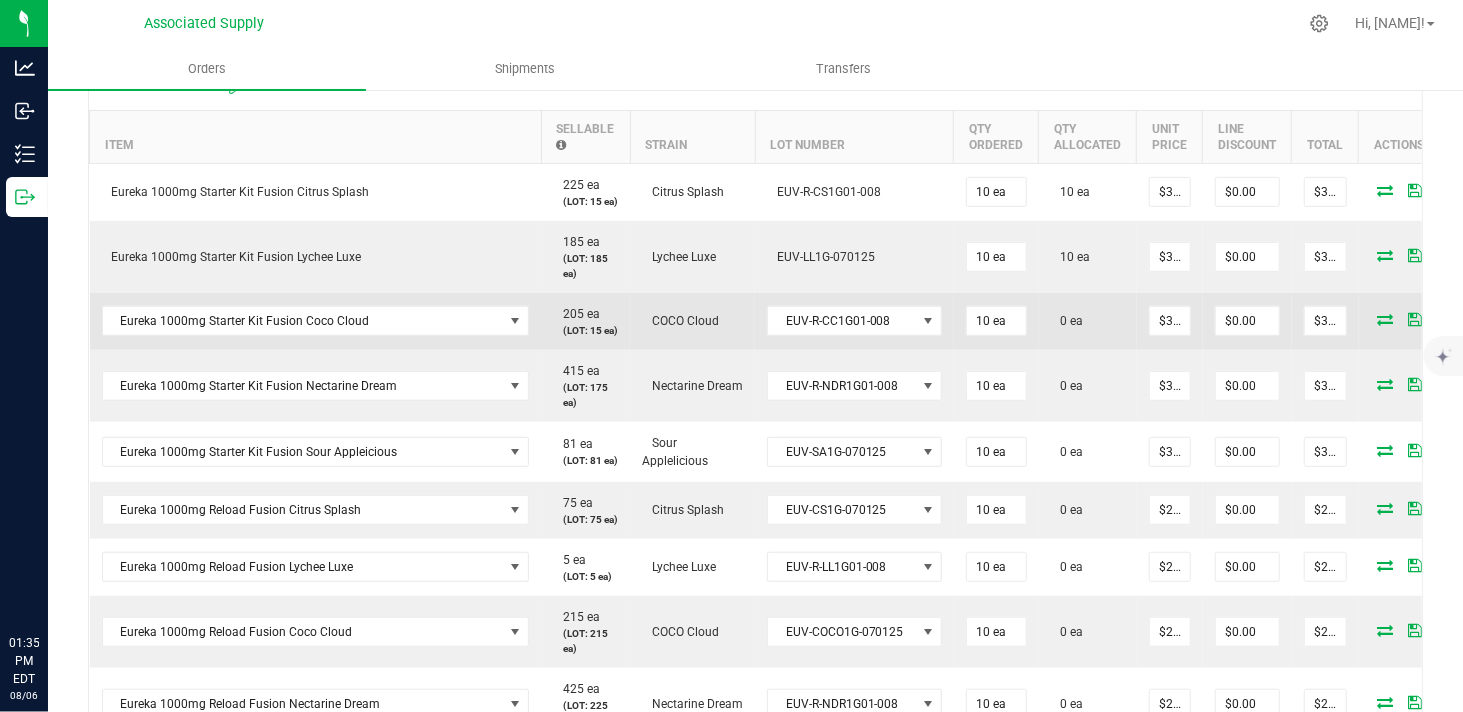 click at bounding box center [1386, 319] 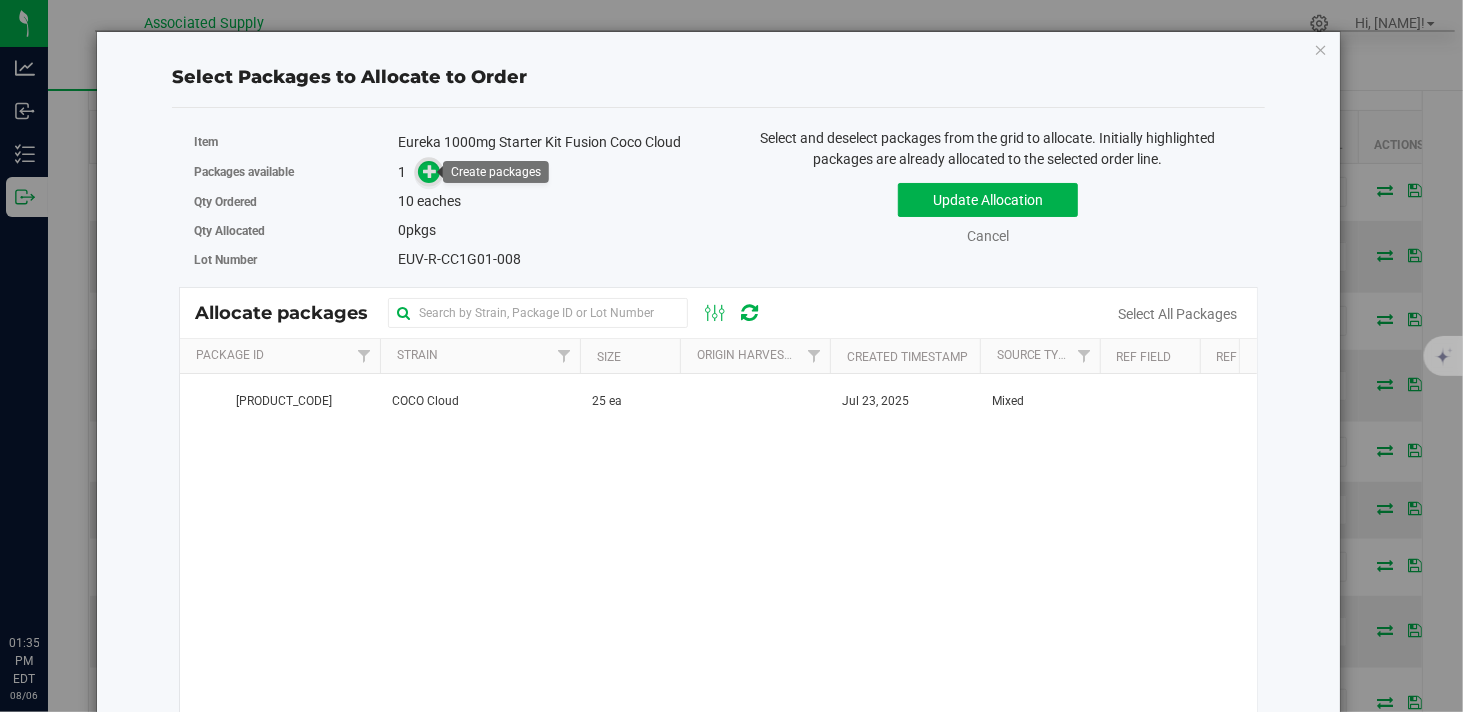click at bounding box center (430, 171) 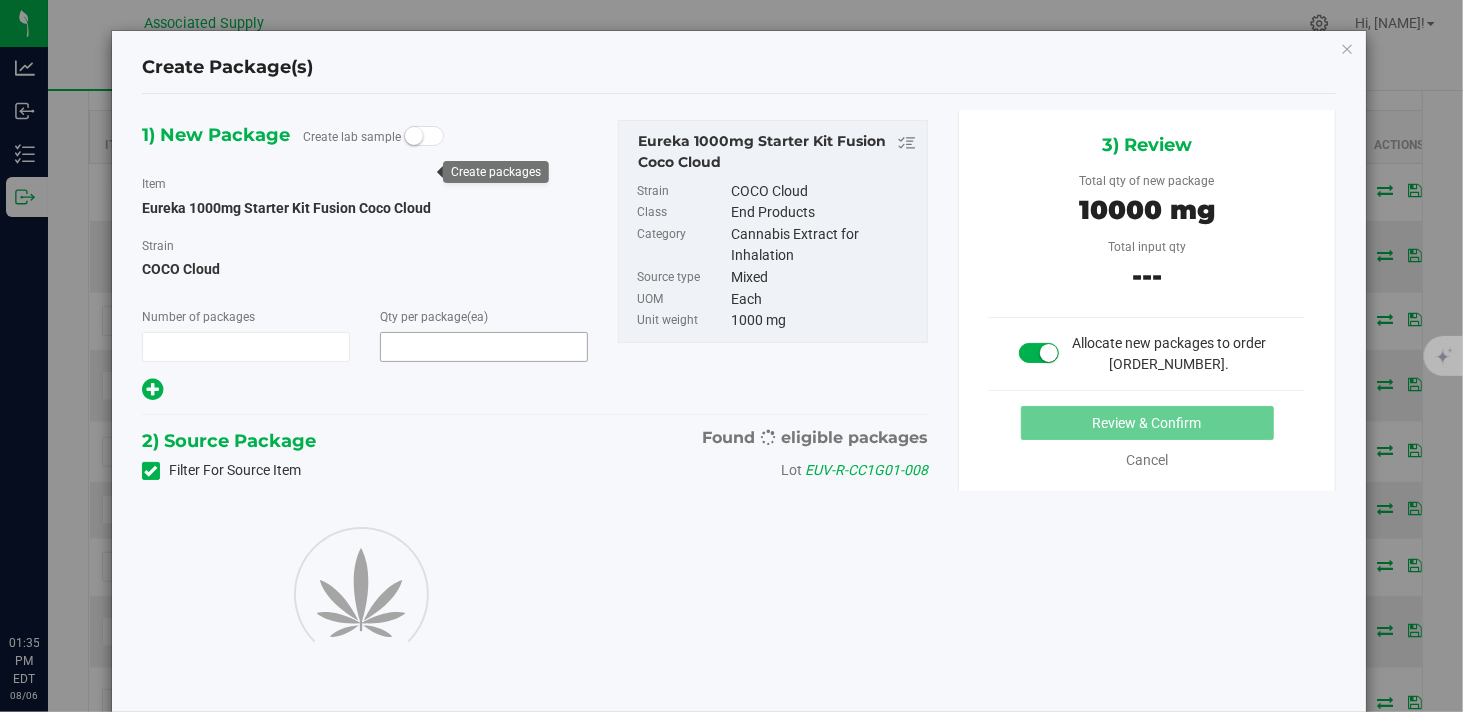 type on "1" 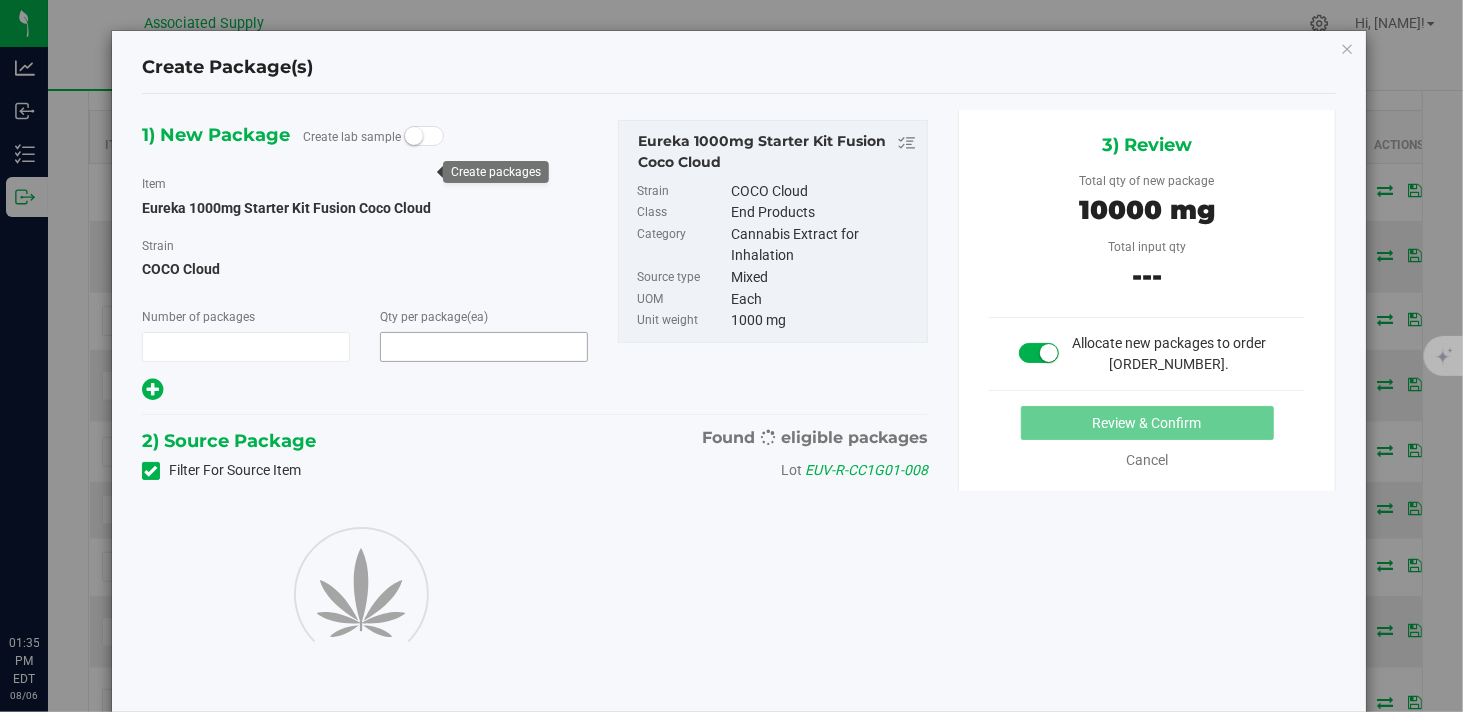 type on "10" 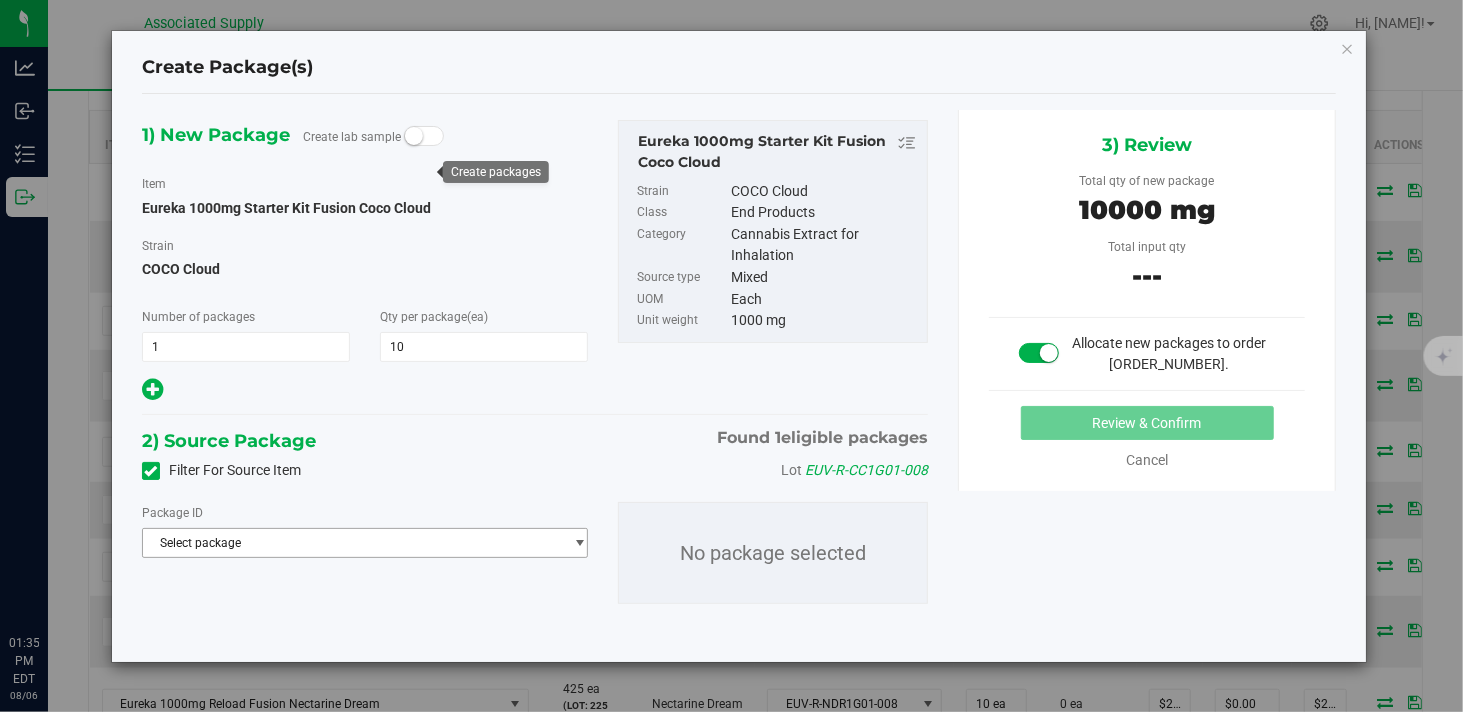 click on "Select package" at bounding box center (352, 543) 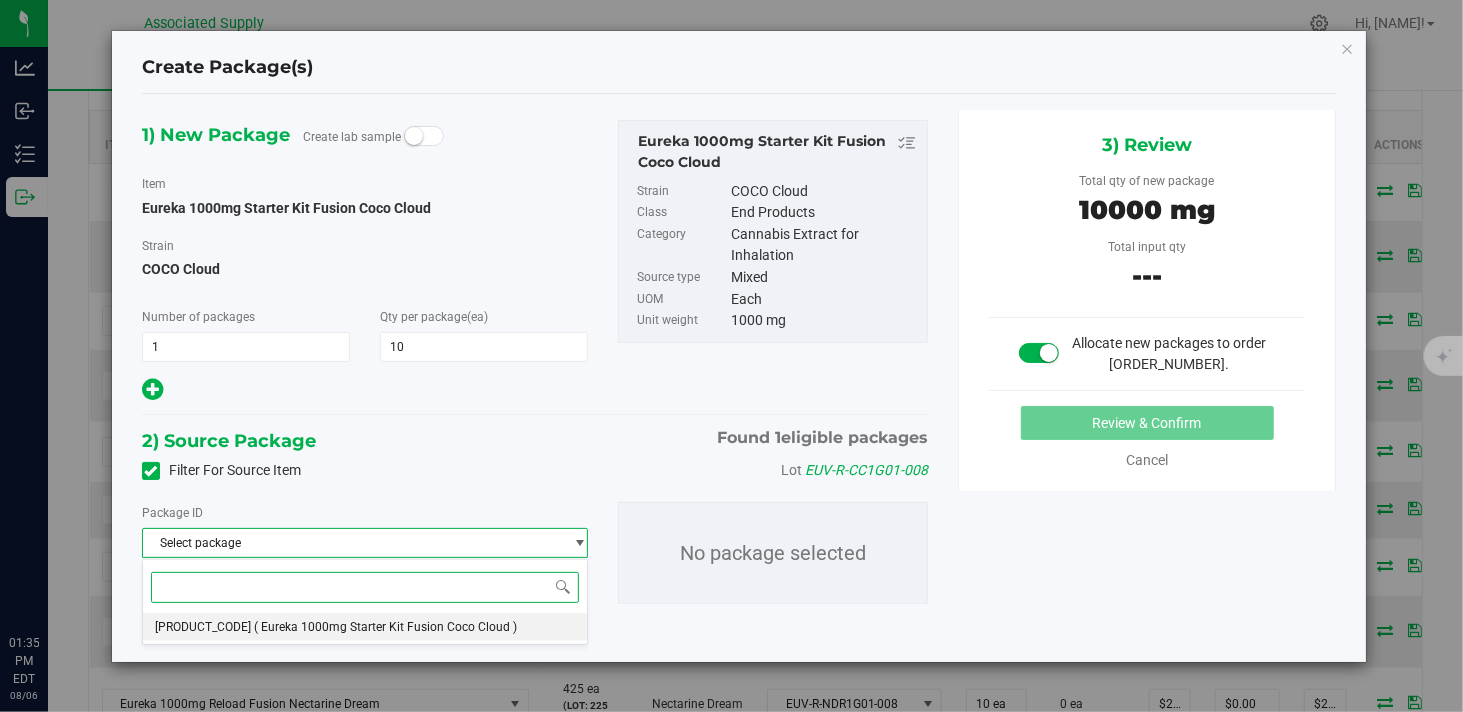 click on "(
Eureka 1000mg Starter Kit Fusion Coco Cloud
)" at bounding box center (385, 627) 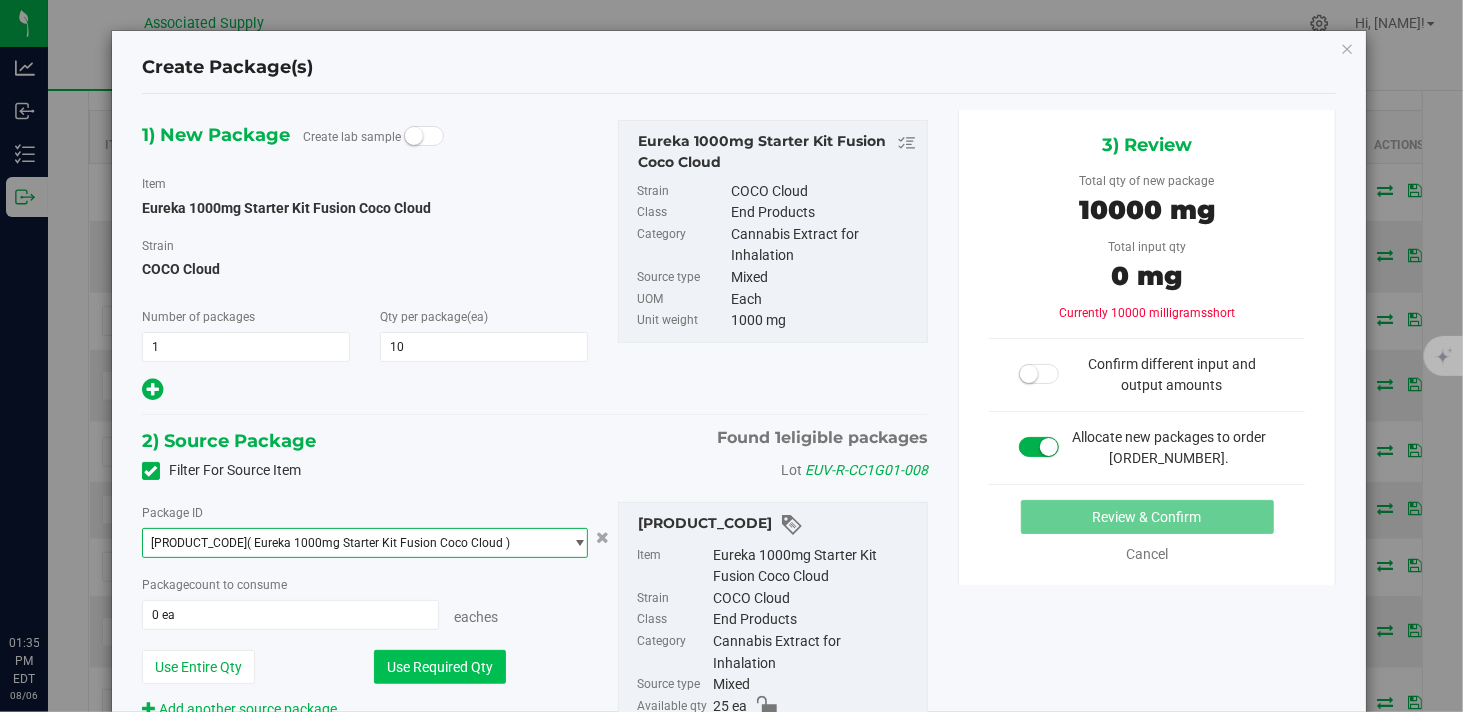 click on "Use Required Qty" at bounding box center [440, 667] 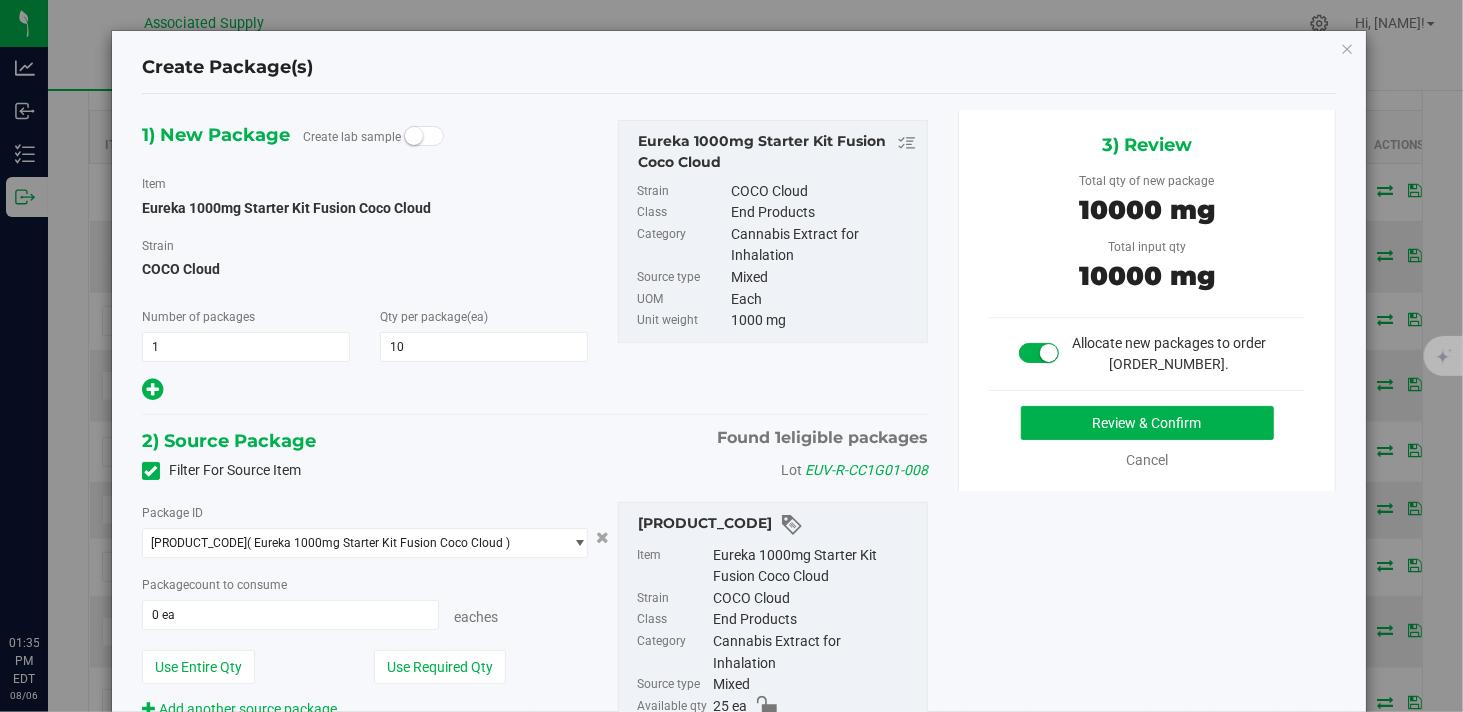 type on "10 ea" 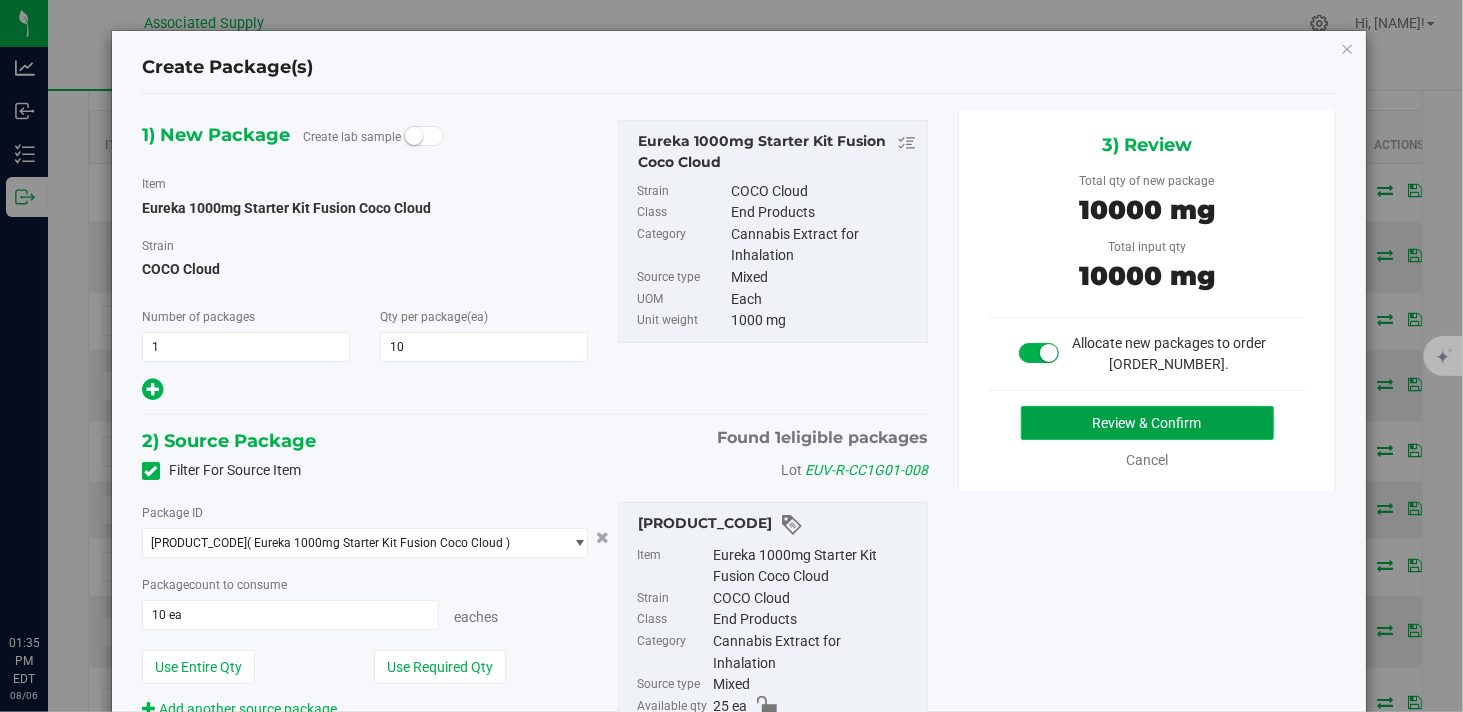 click on "Review & Confirm" at bounding box center [1147, 423] 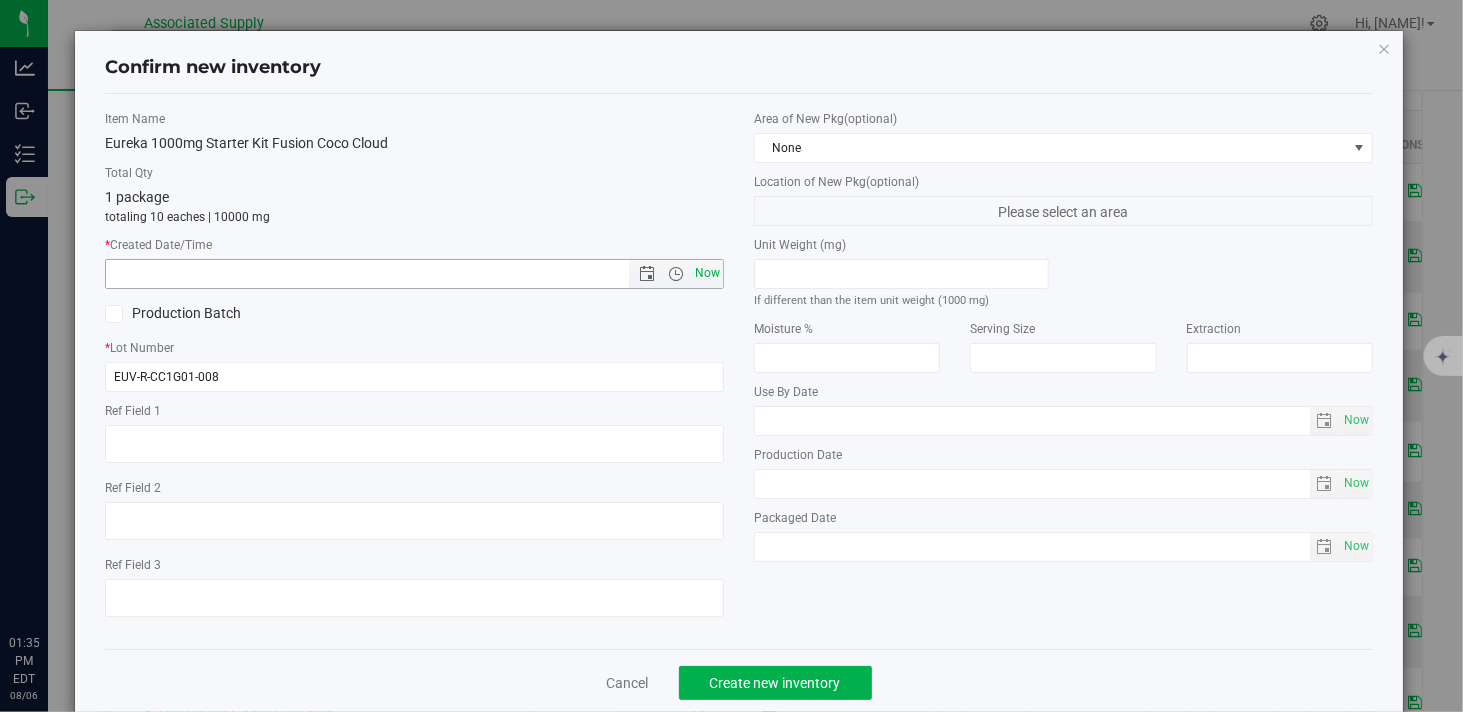 click on "Now" at bounding box center (708, 273) 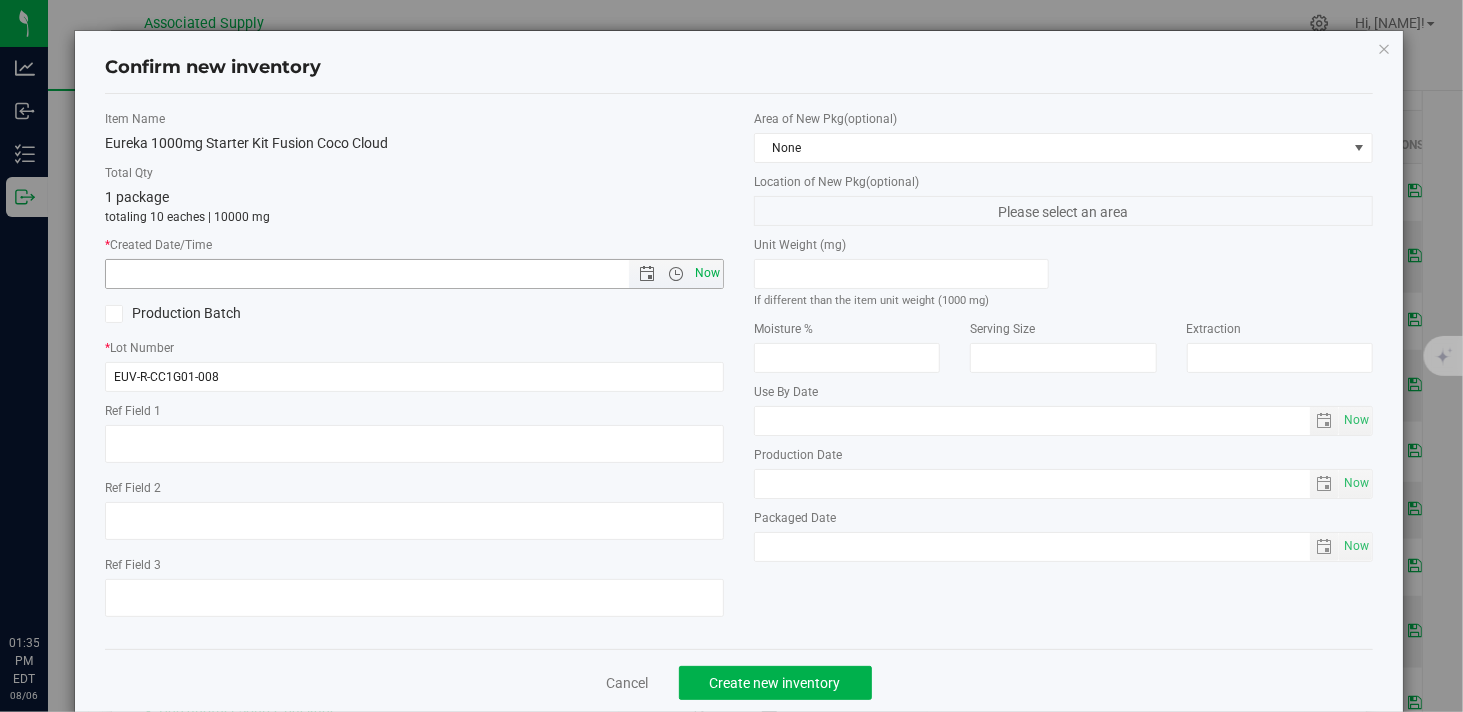 type on "8/6/2025 1:35 PM" 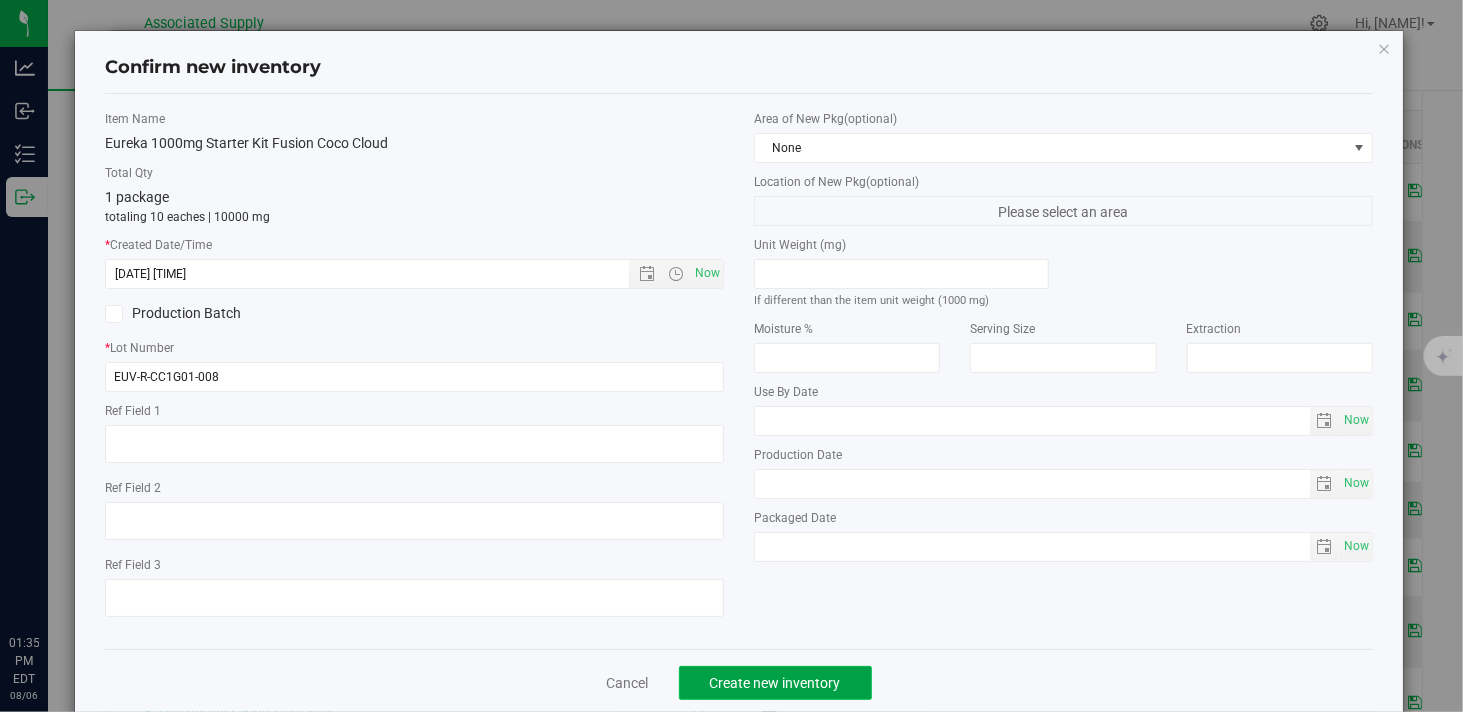 click on "Create new inventory" 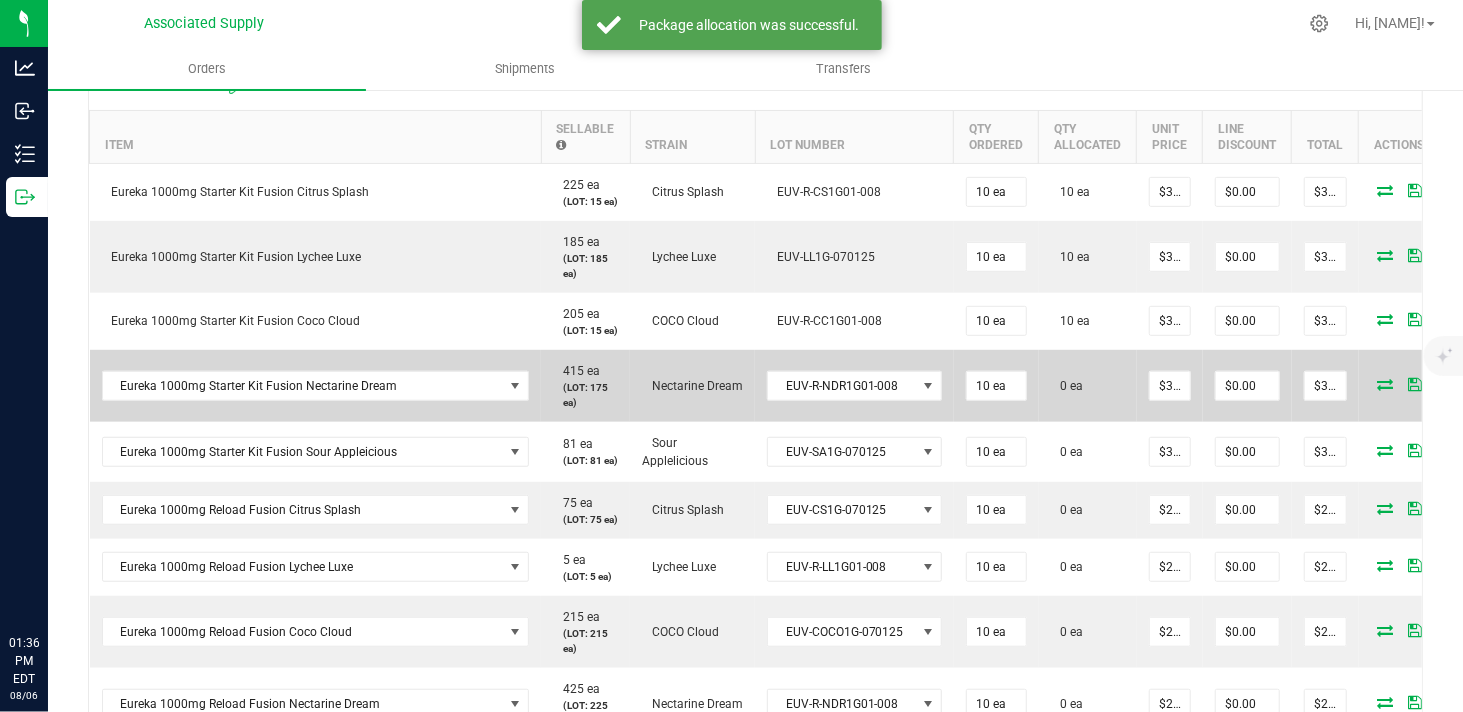 click at bounding box center (1386, 384) 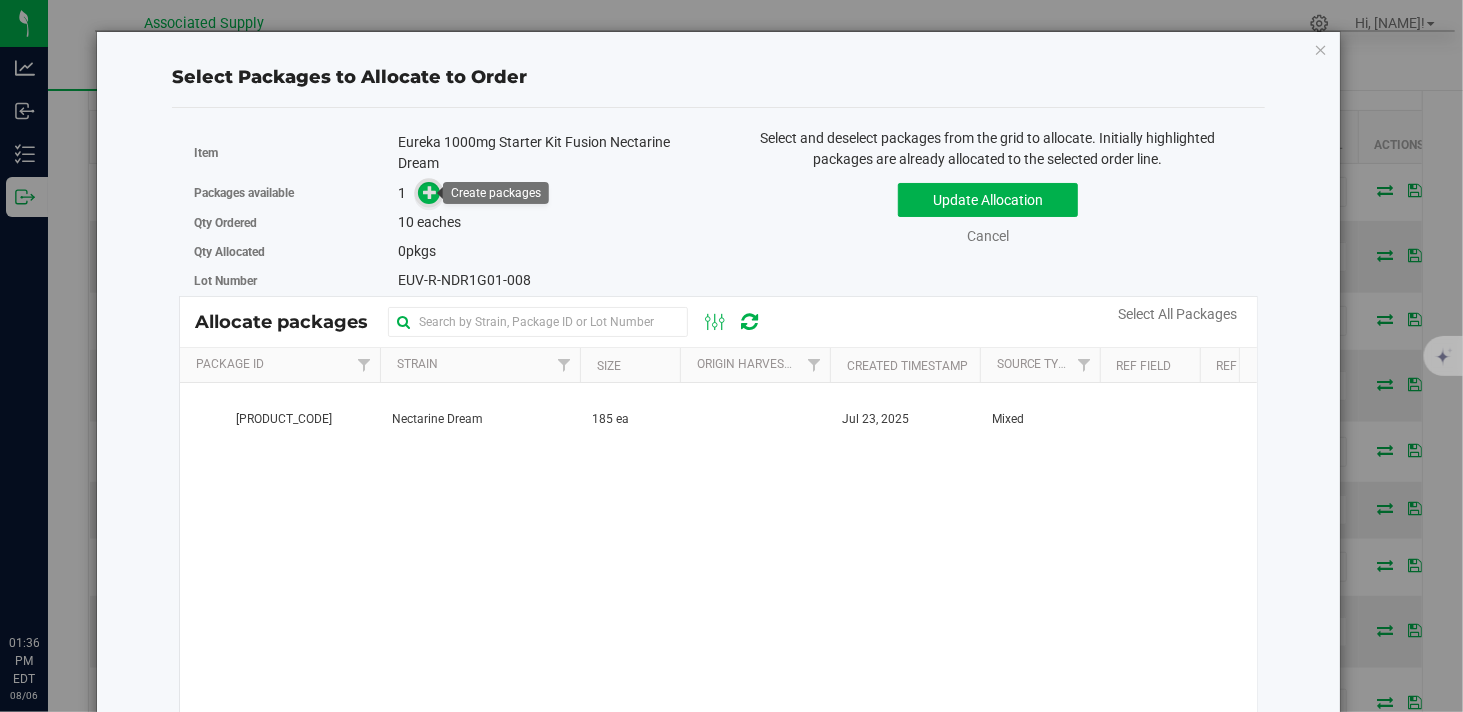 click at bounding box center (430, 192) 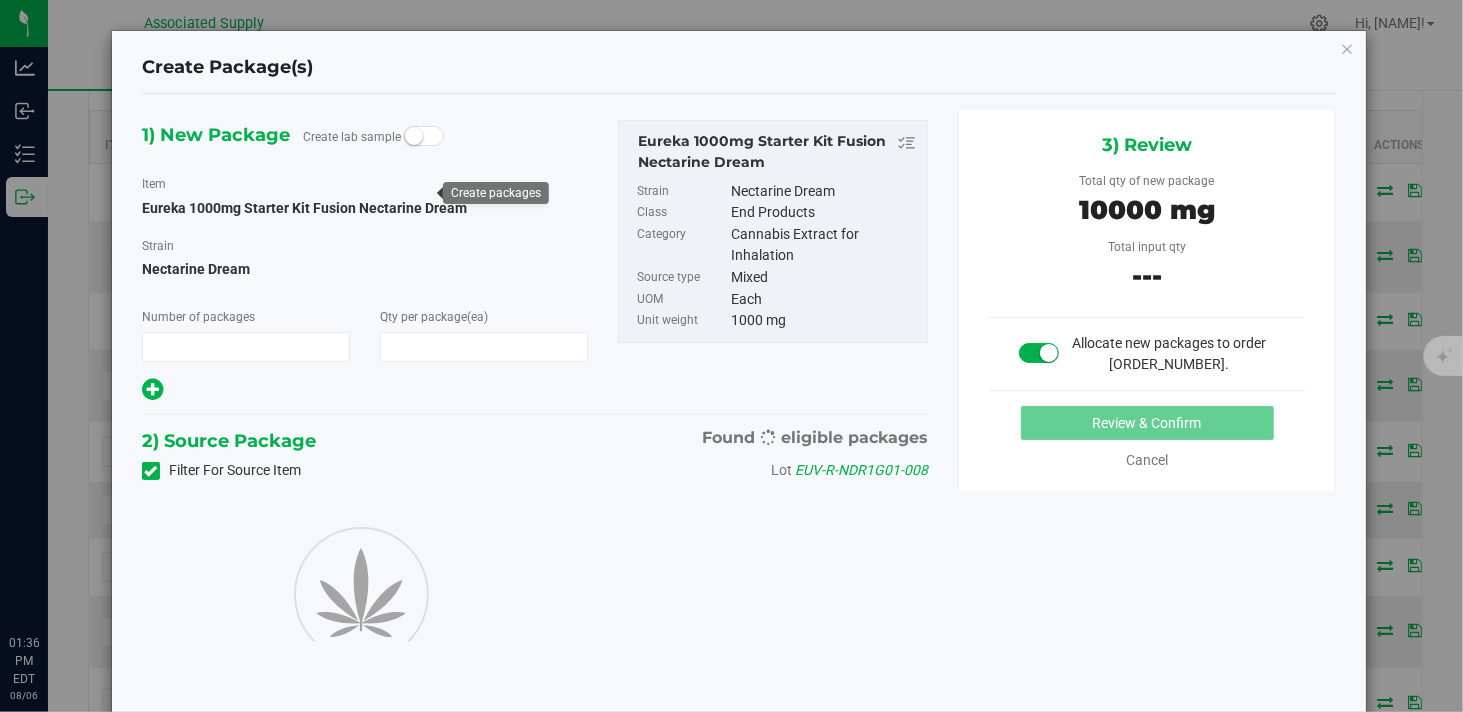 type on "1" 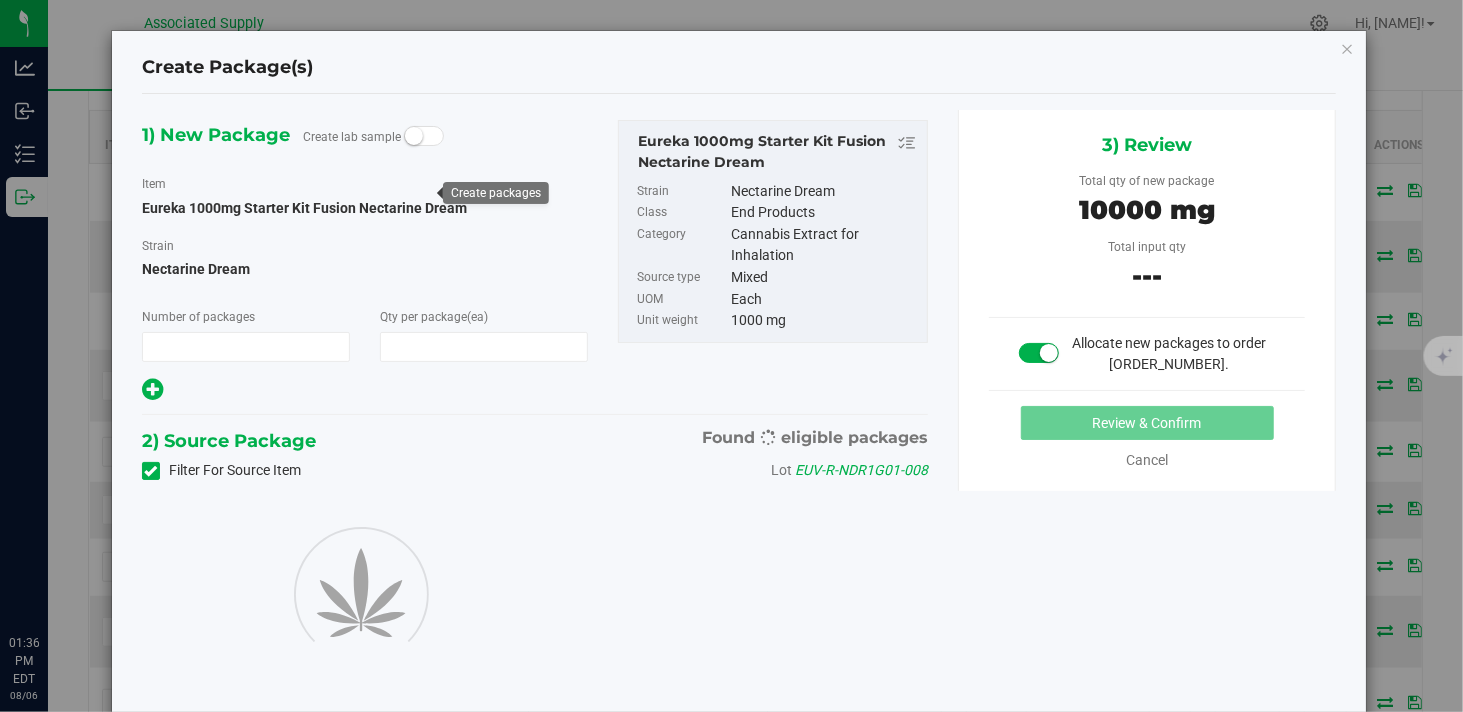 type on "10" 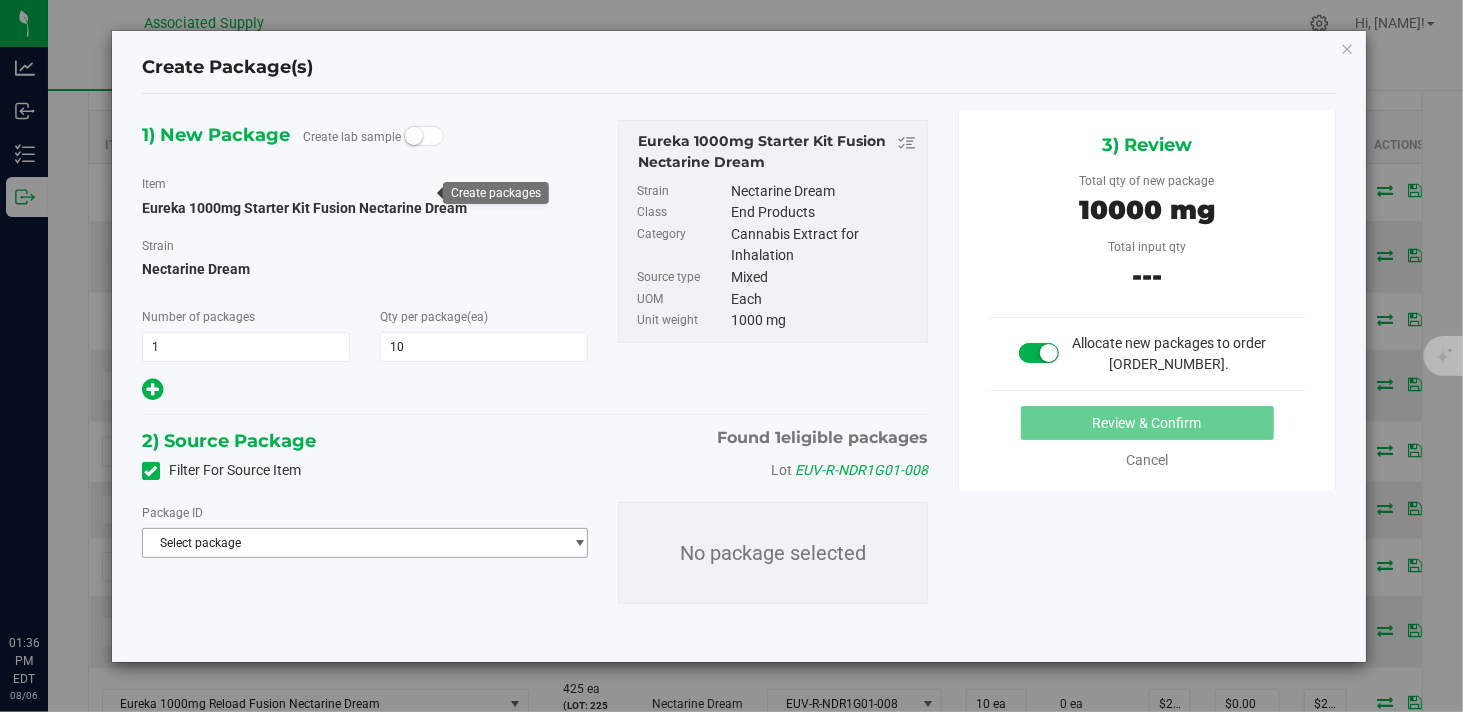 click on "Select package" at bounding box center (352, 543) 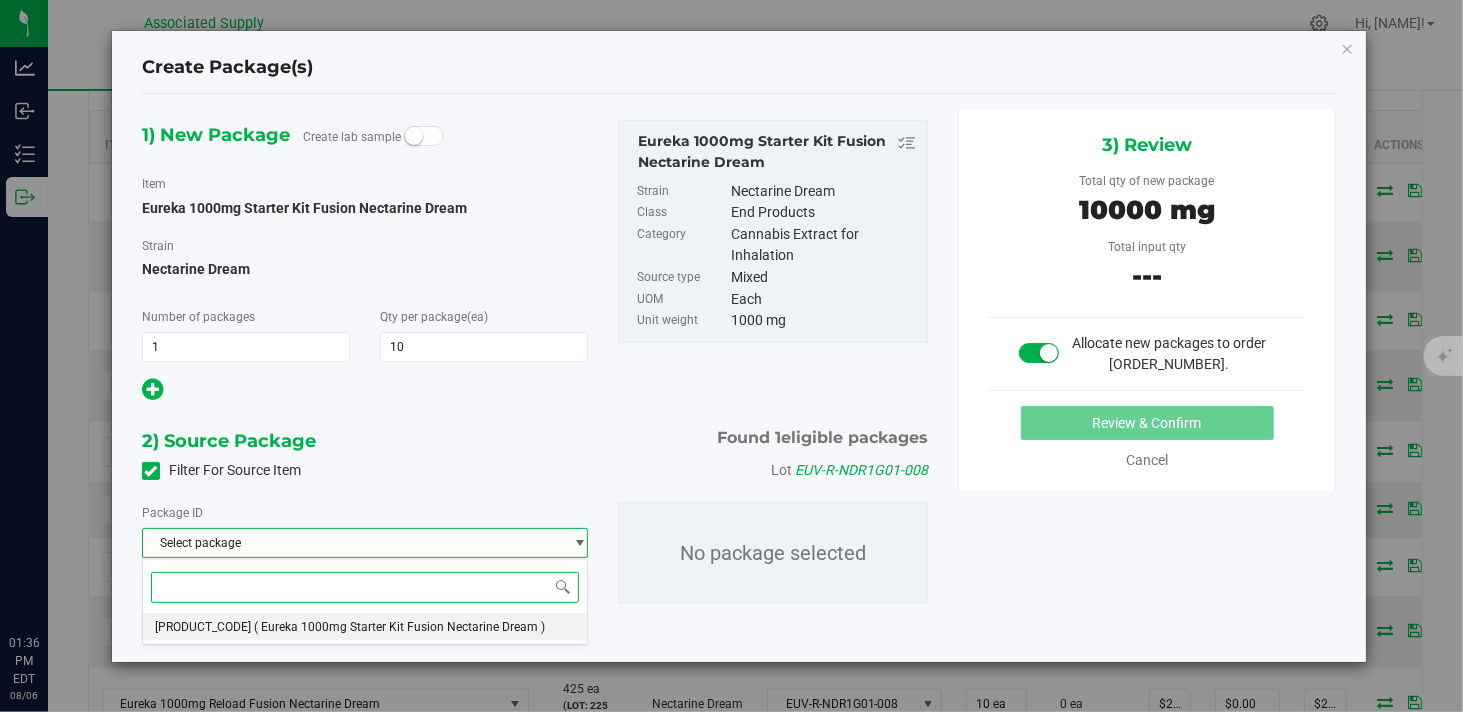 click on "(
Eureka 1000mg Starter Kit Fusion Nectarine Dream
)" at bounding box center [399, 627] 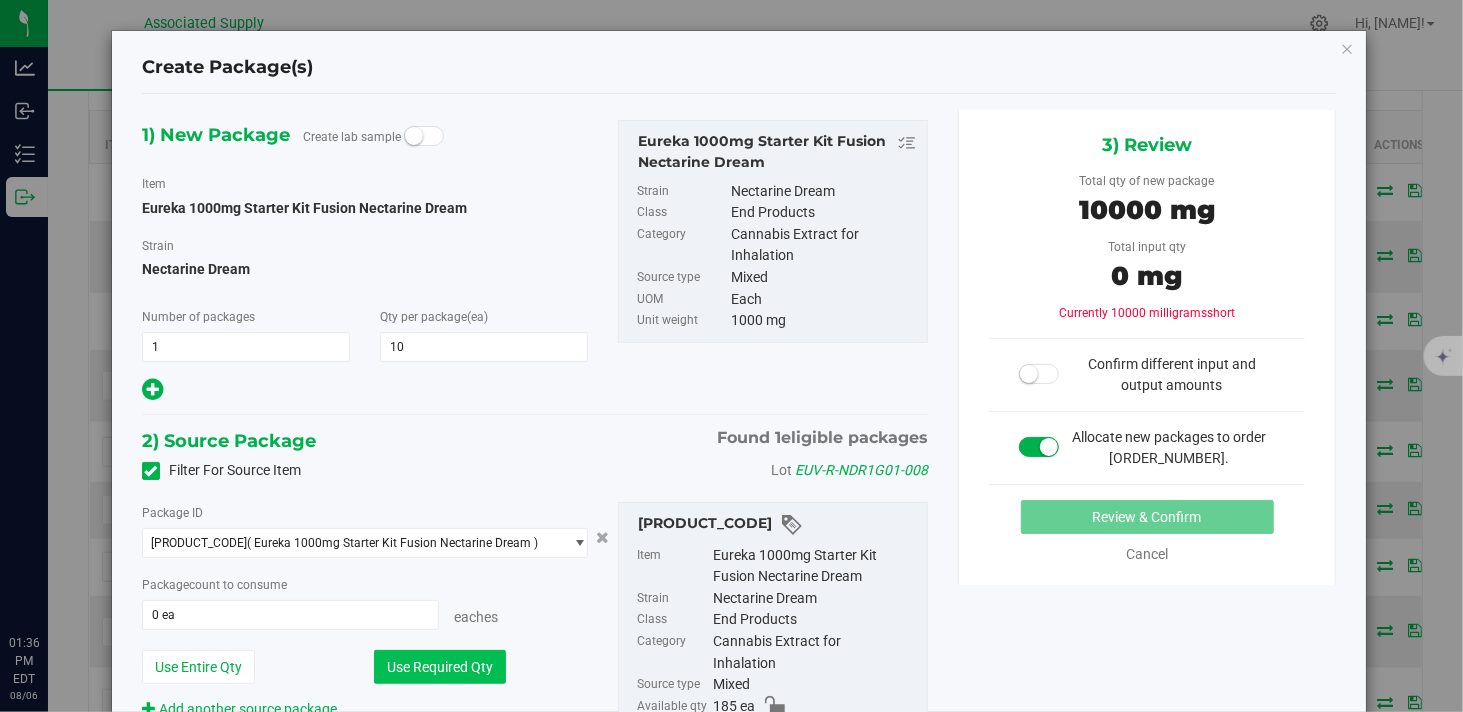 click on "Use Required Qty" at bounding box center (440, 667) 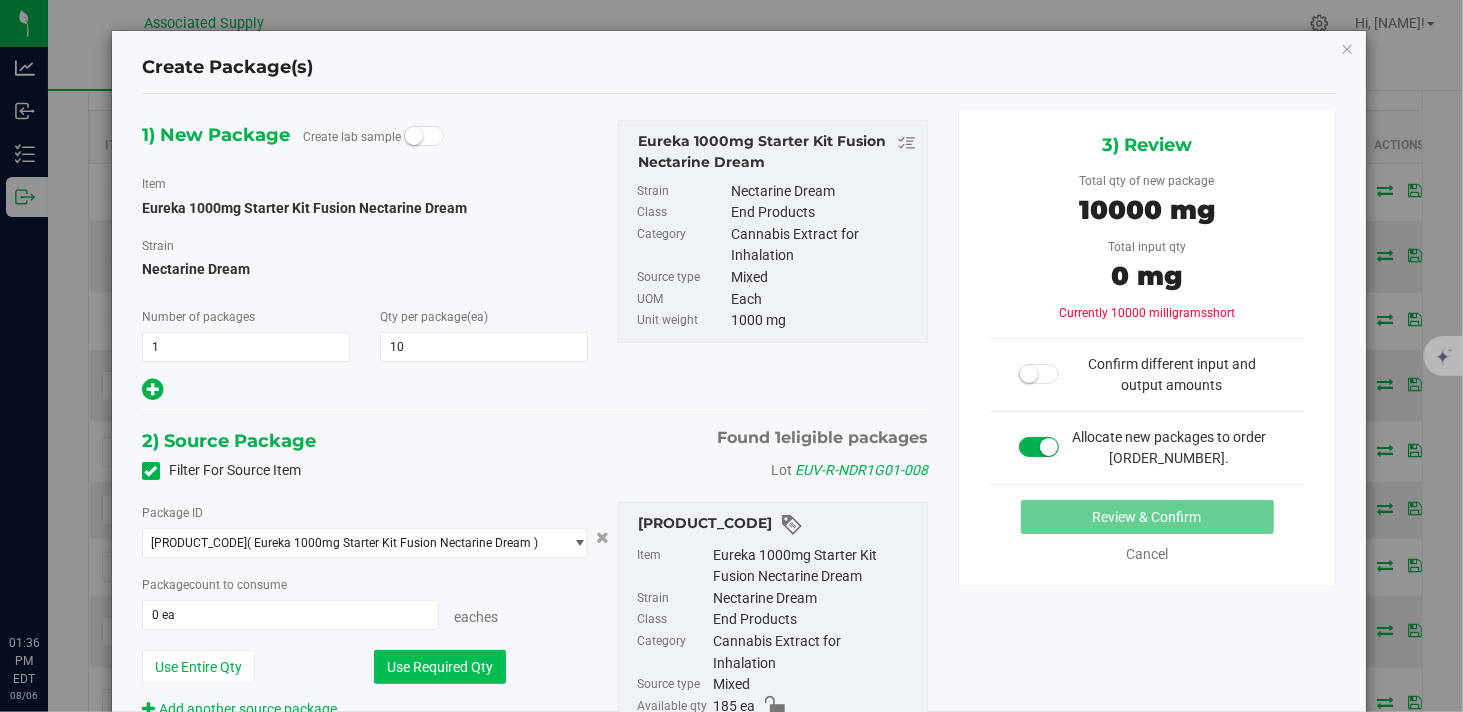 type on "10 ea" 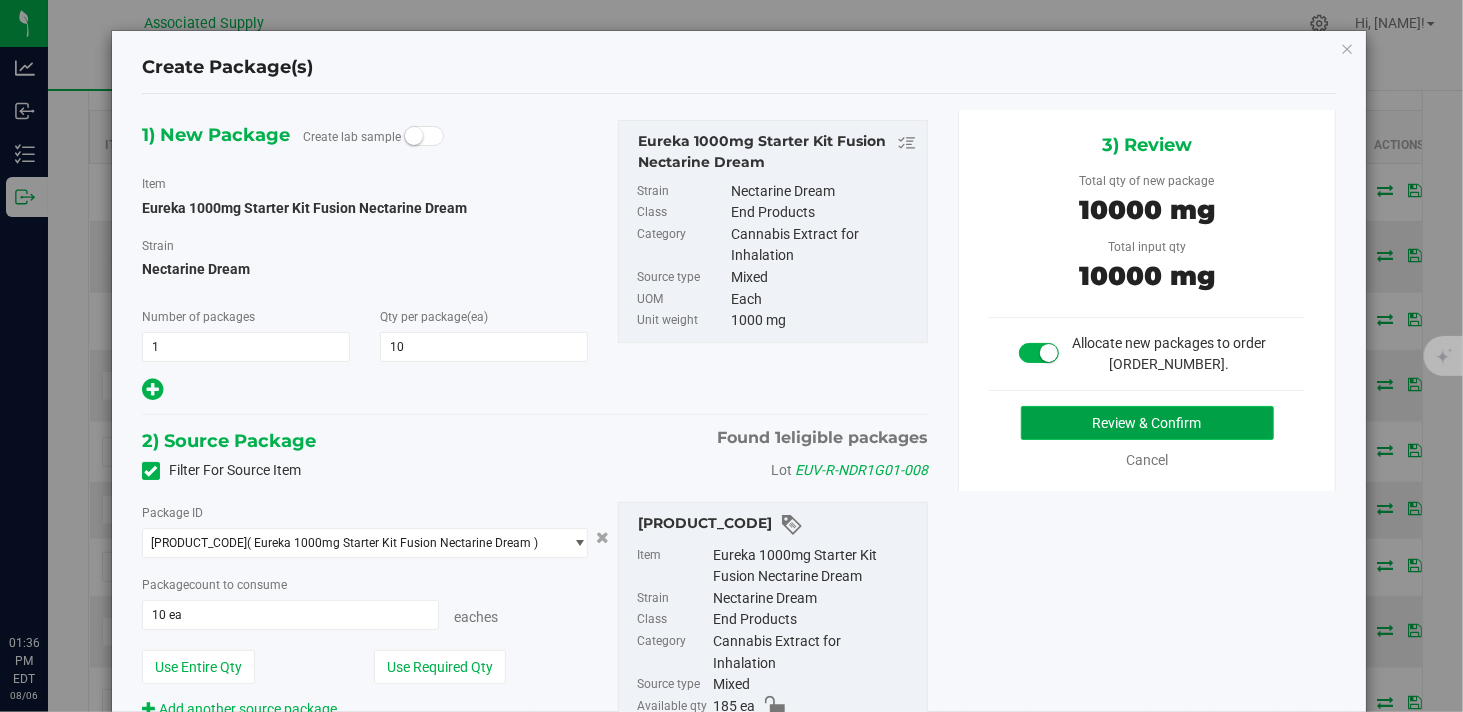 click on "Review & Confirm" at bounding box center (1147, 423) 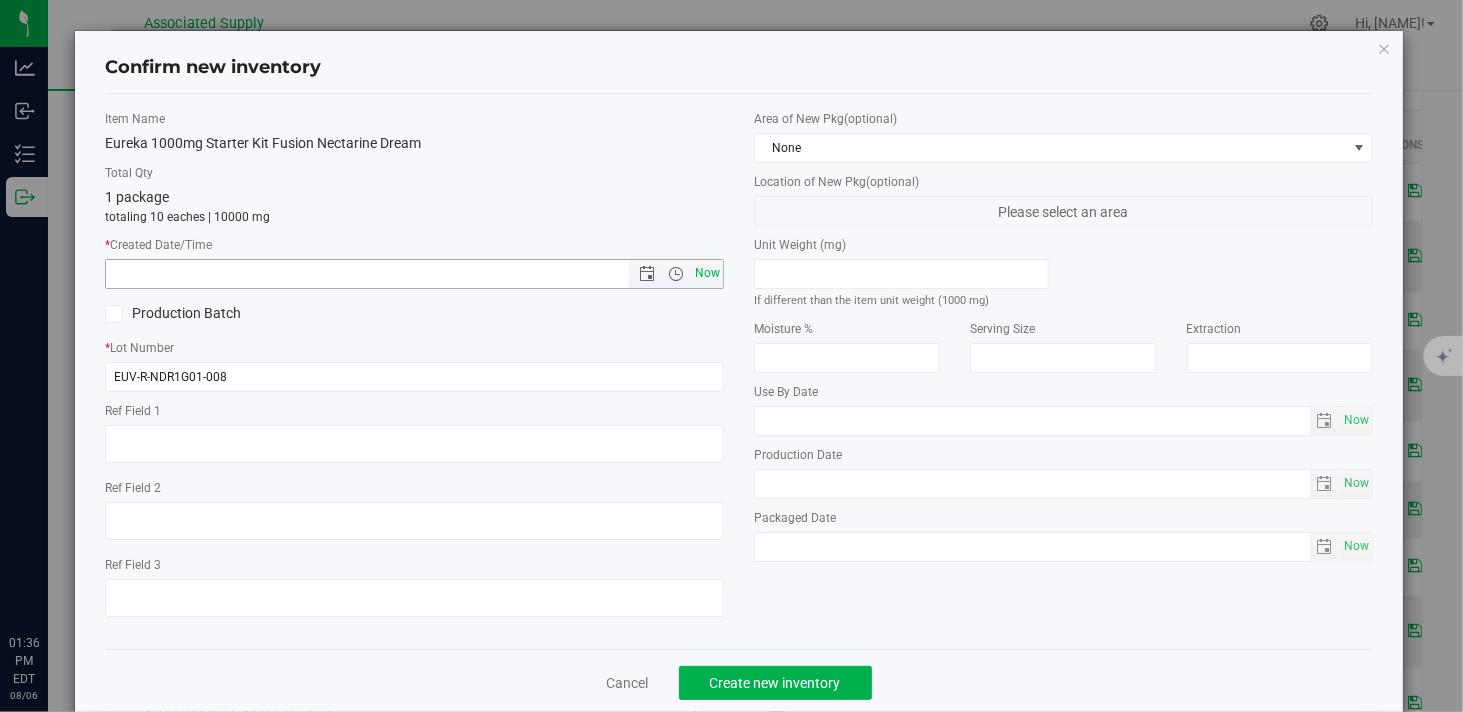 click on "Now" at bounding box center (708, 273) 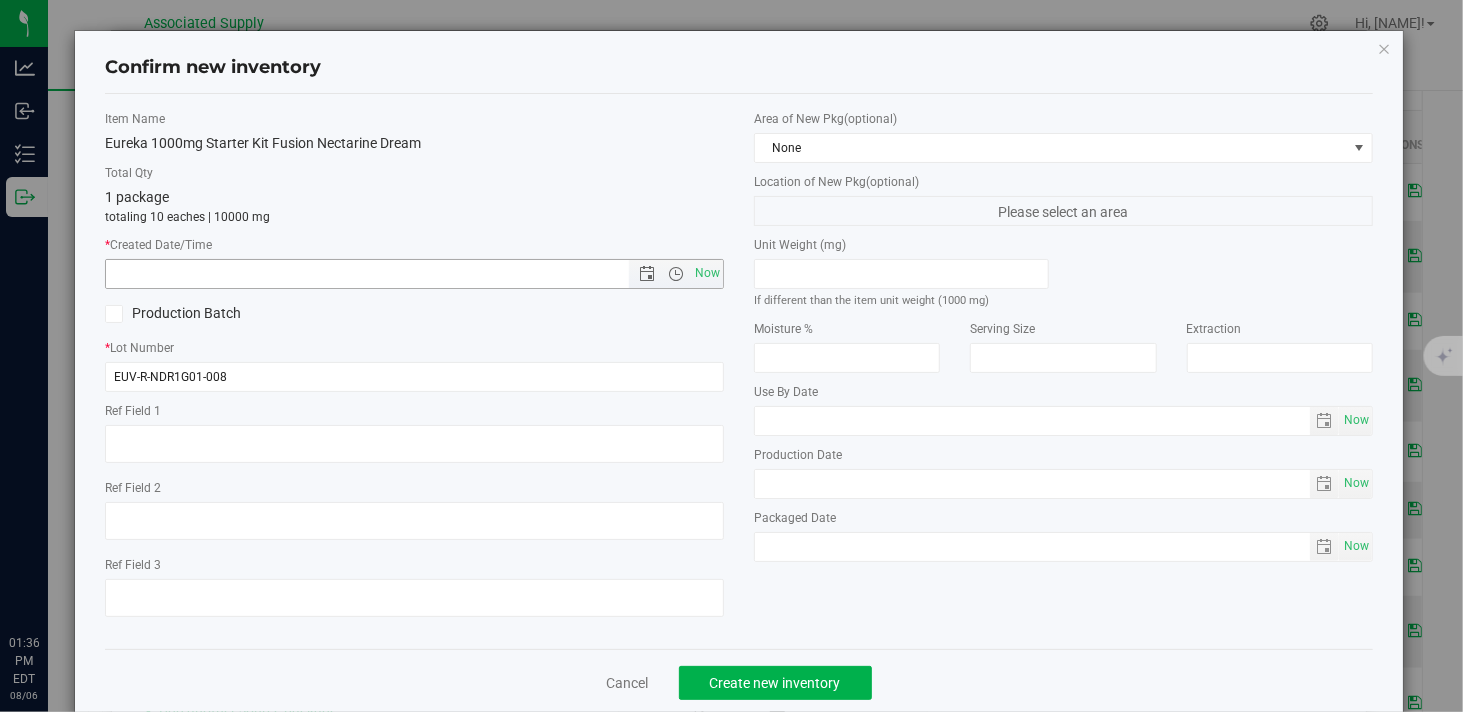 type on "8/6/2025 1:36 PM" 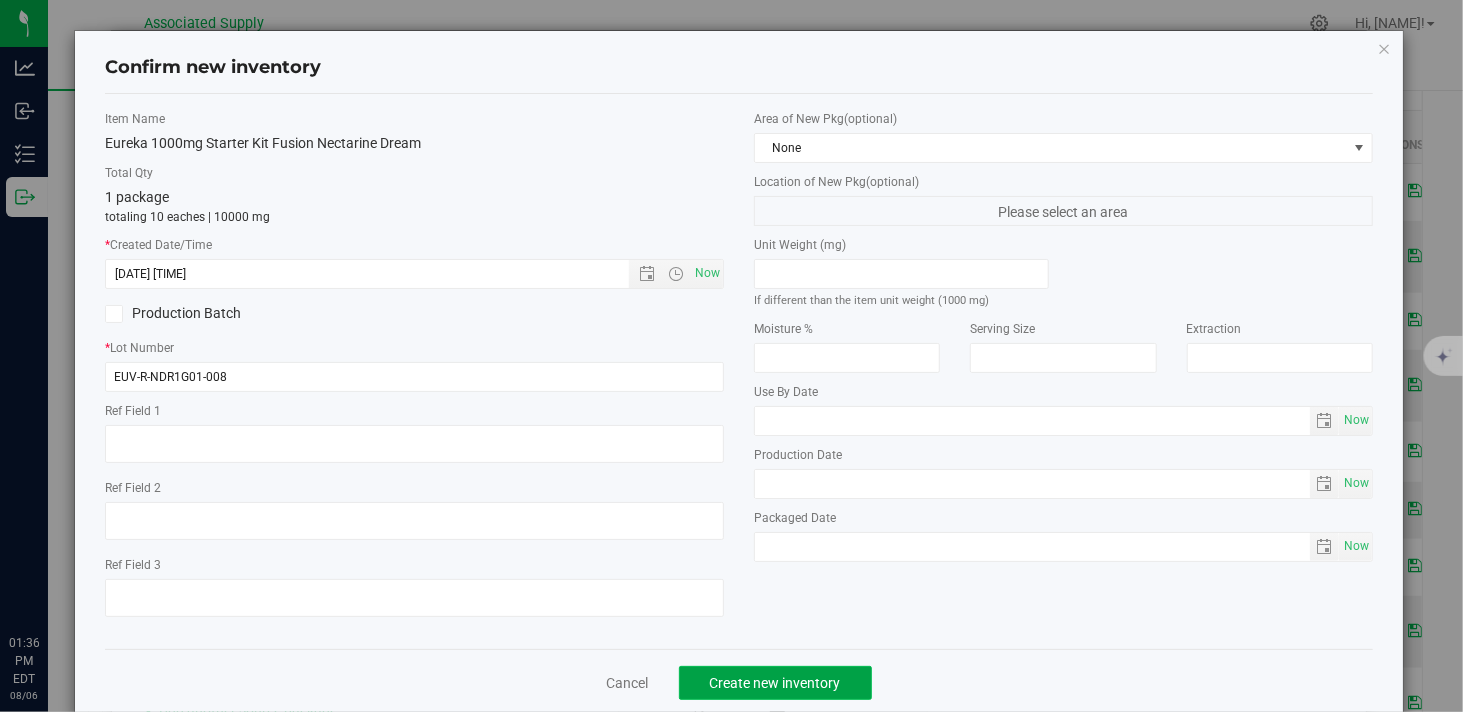 click on "Create new inventory" 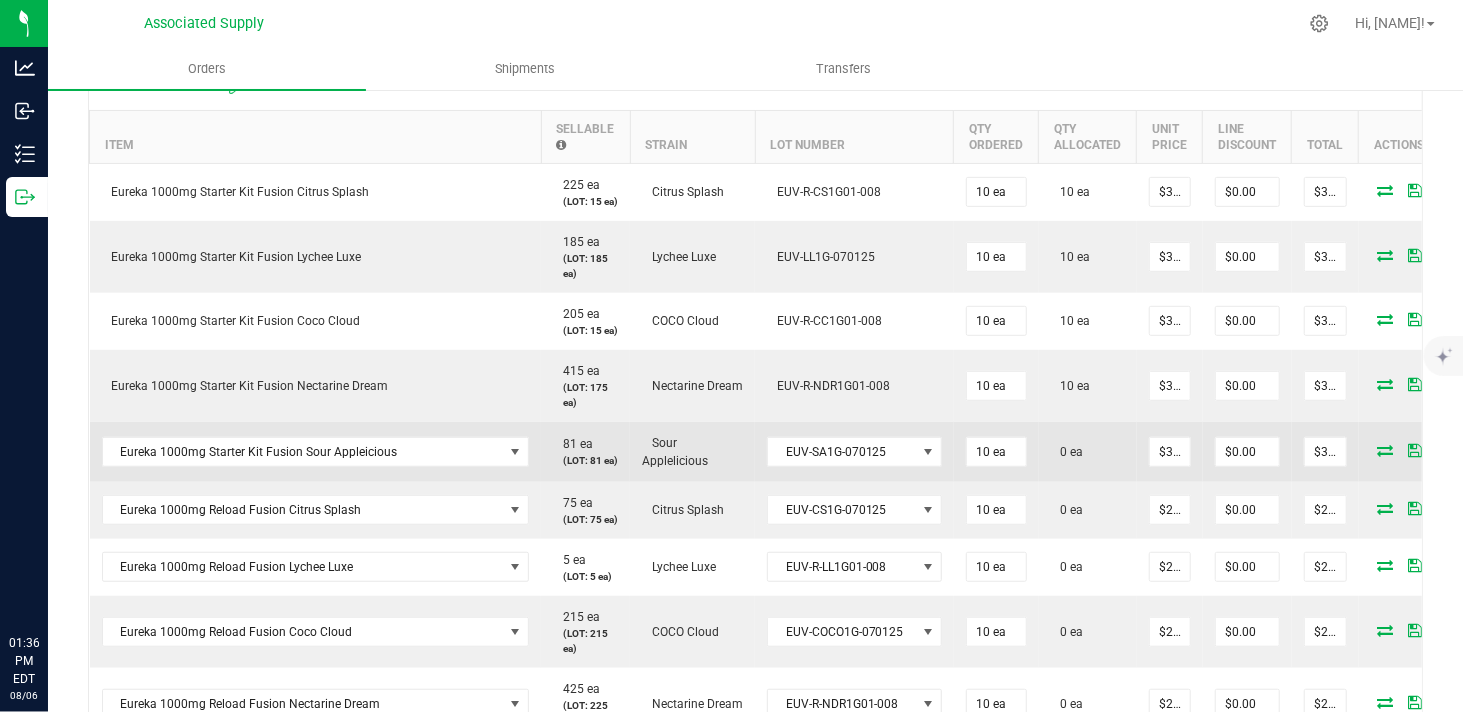 click at bounding box center (1386, 450) 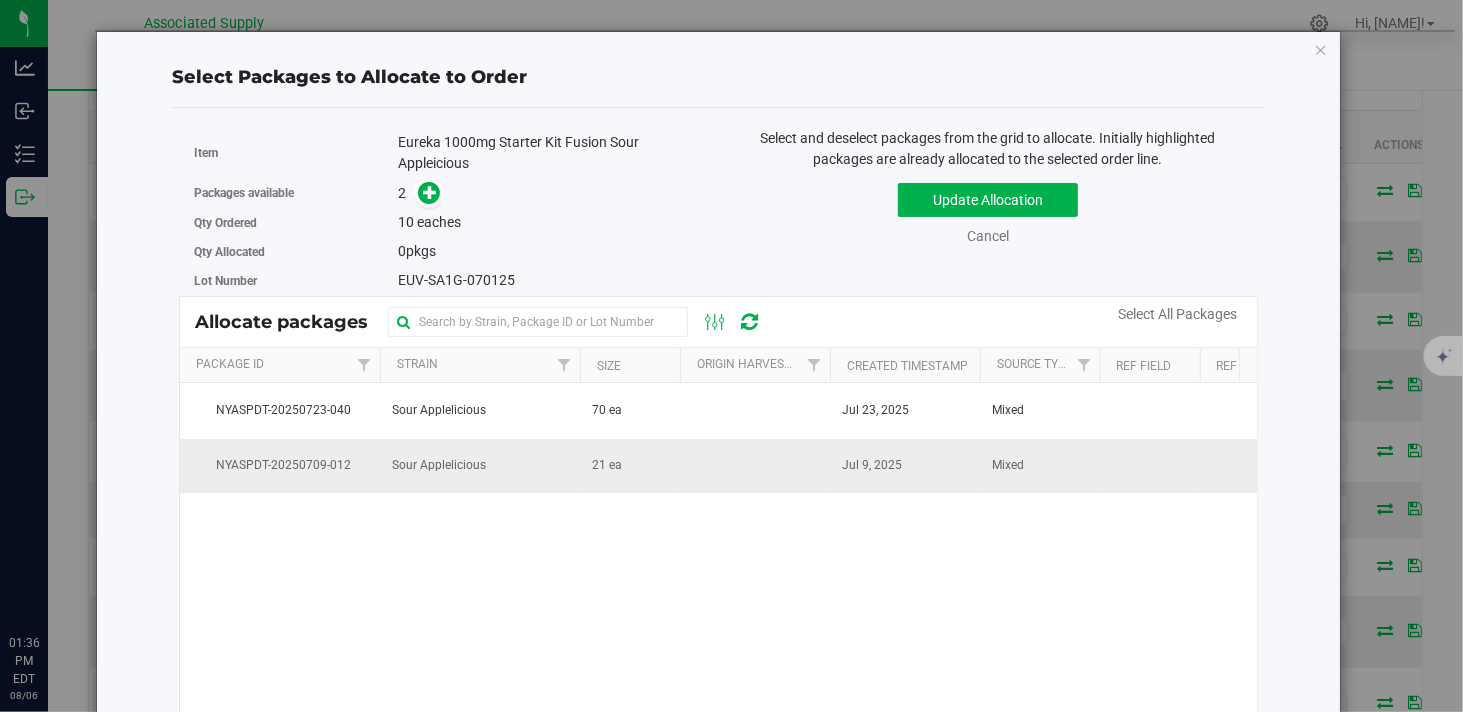 click on "Sour Applelicious" at bounding box center [480, 466] 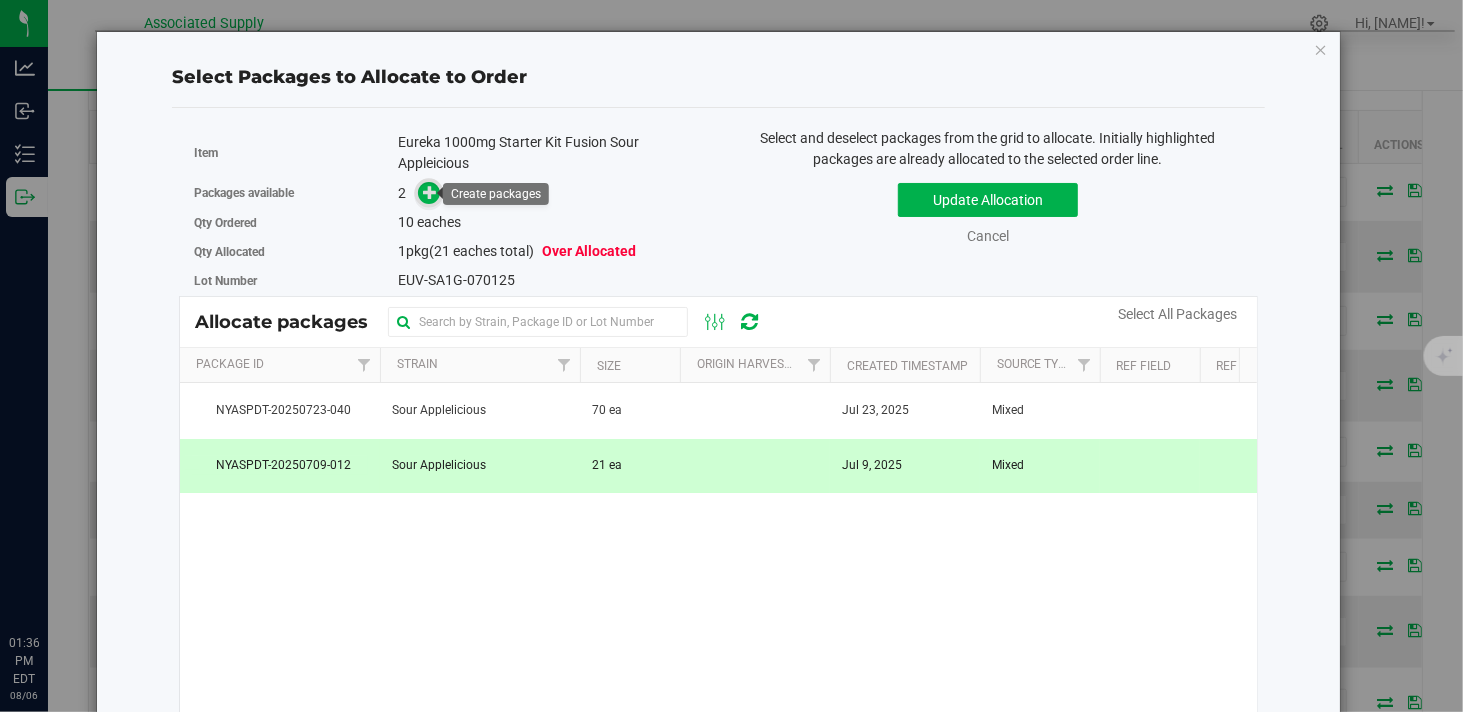 click at bounding box center [430, 192] 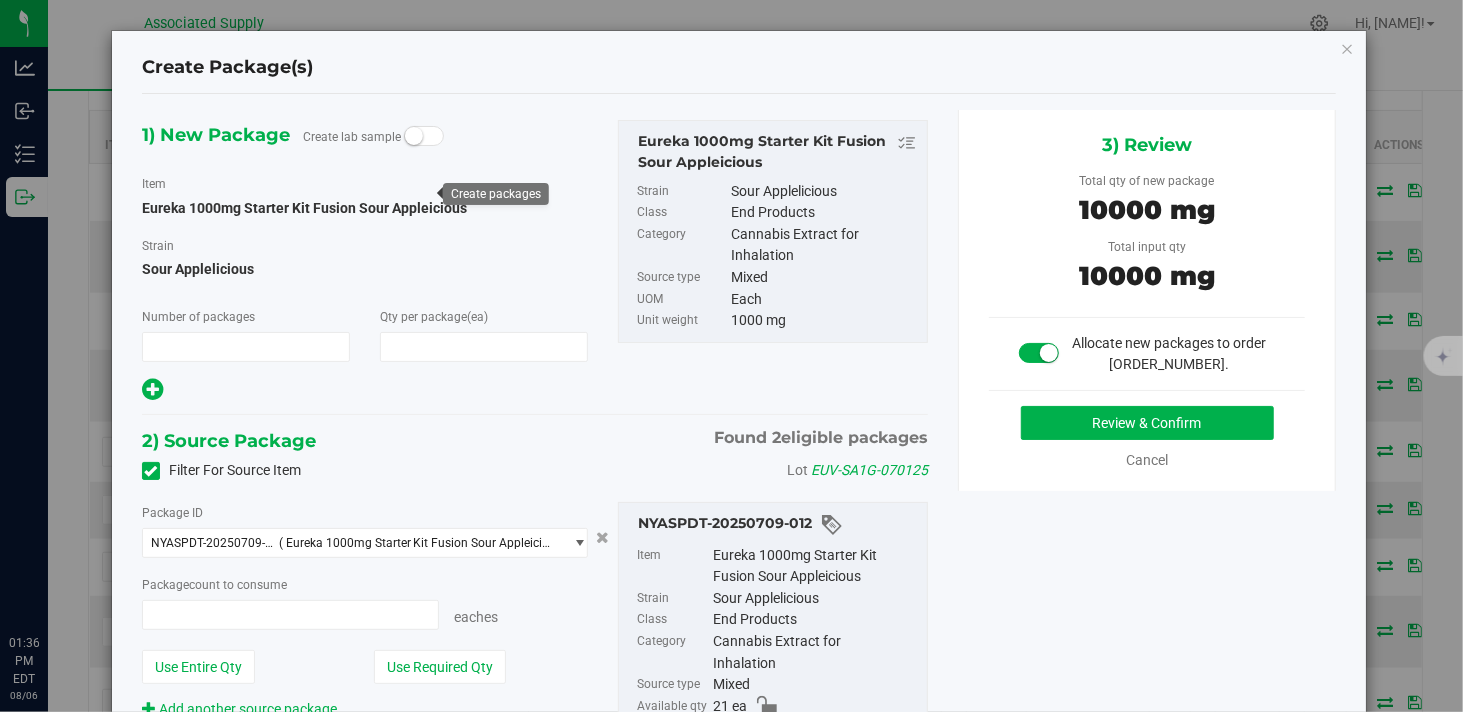 type on "1" 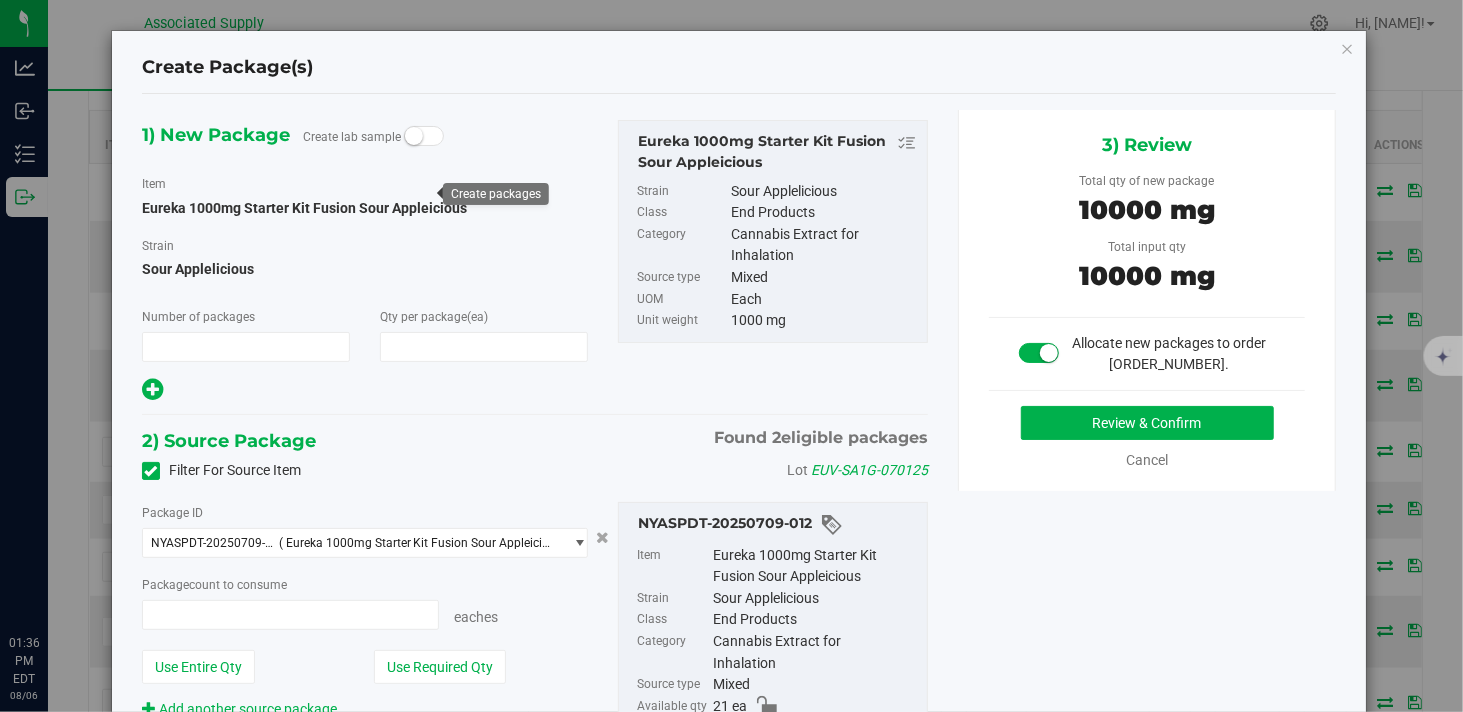 type on "10" 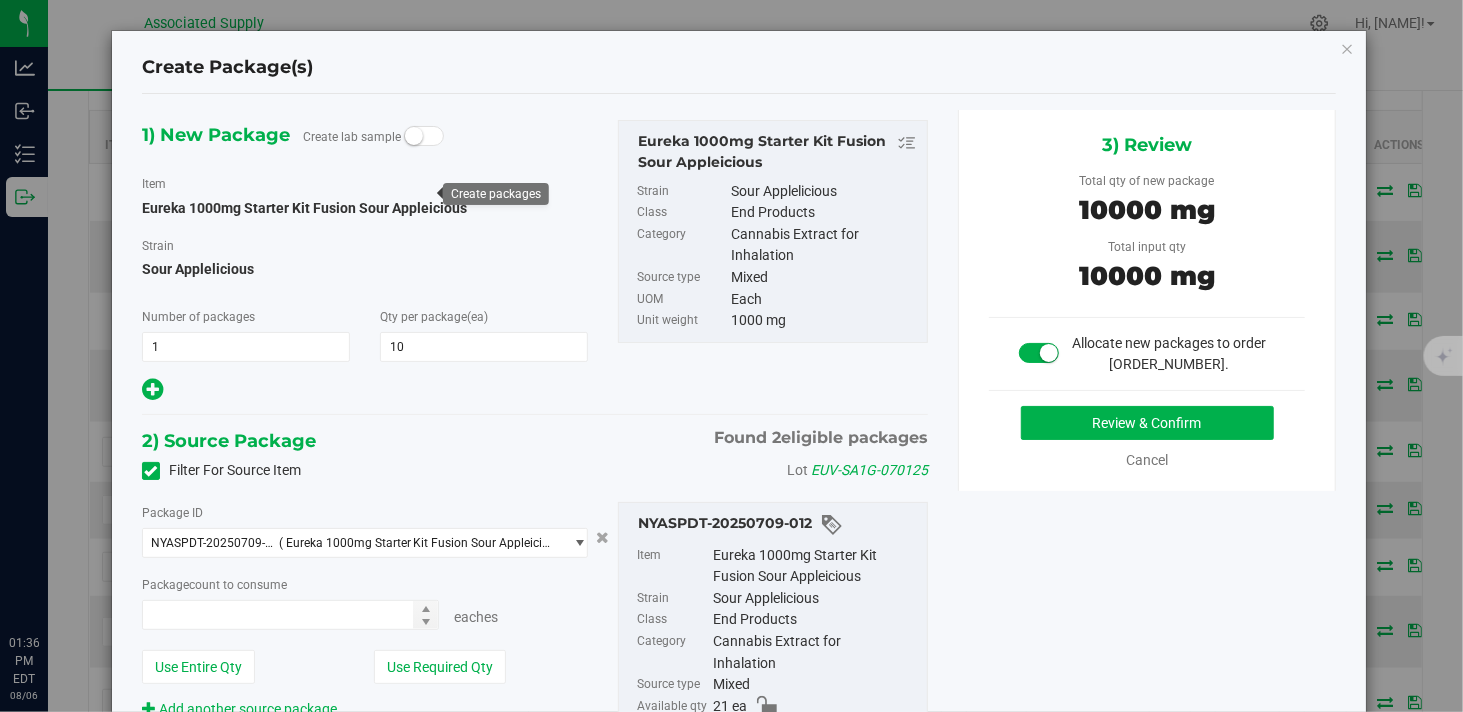 type on "10 ea" 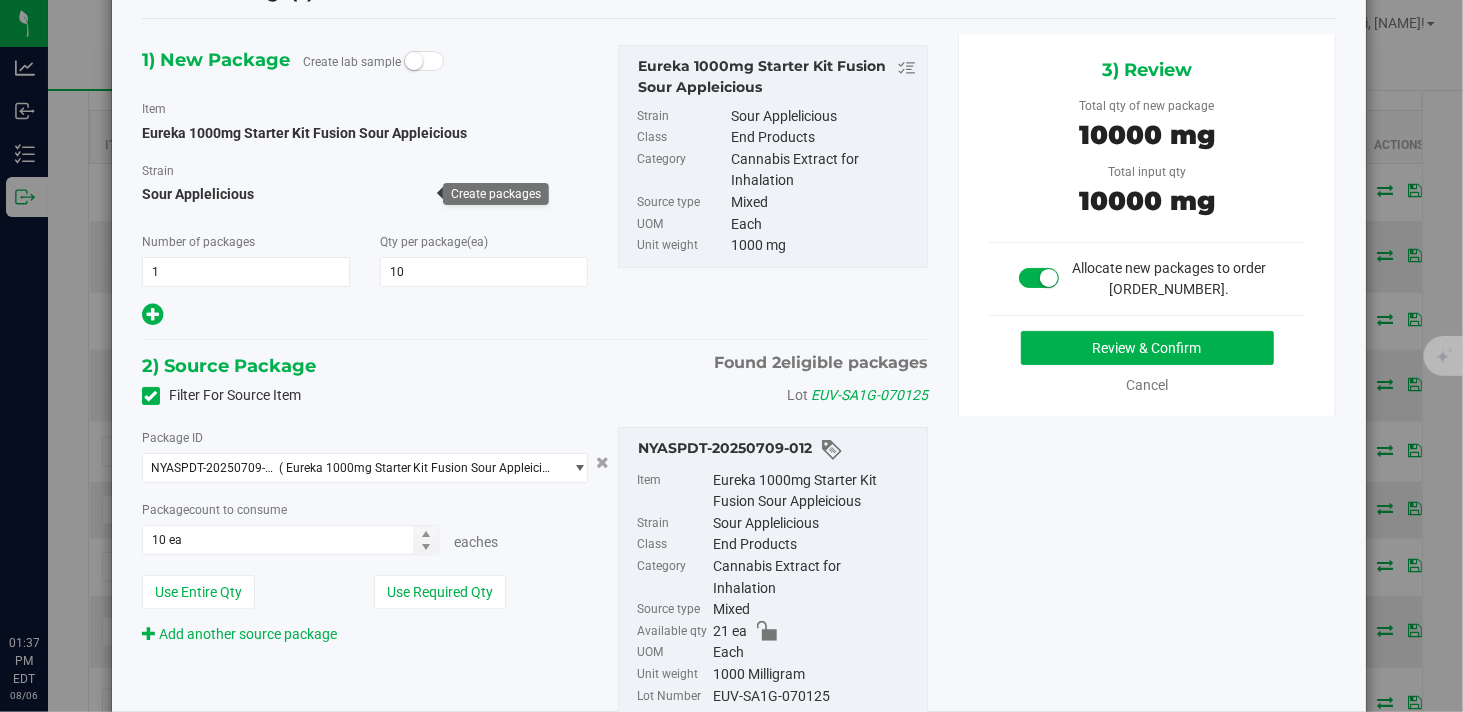 scroll, scrollTop: 111, scrollLeft: 0, axis: vertical 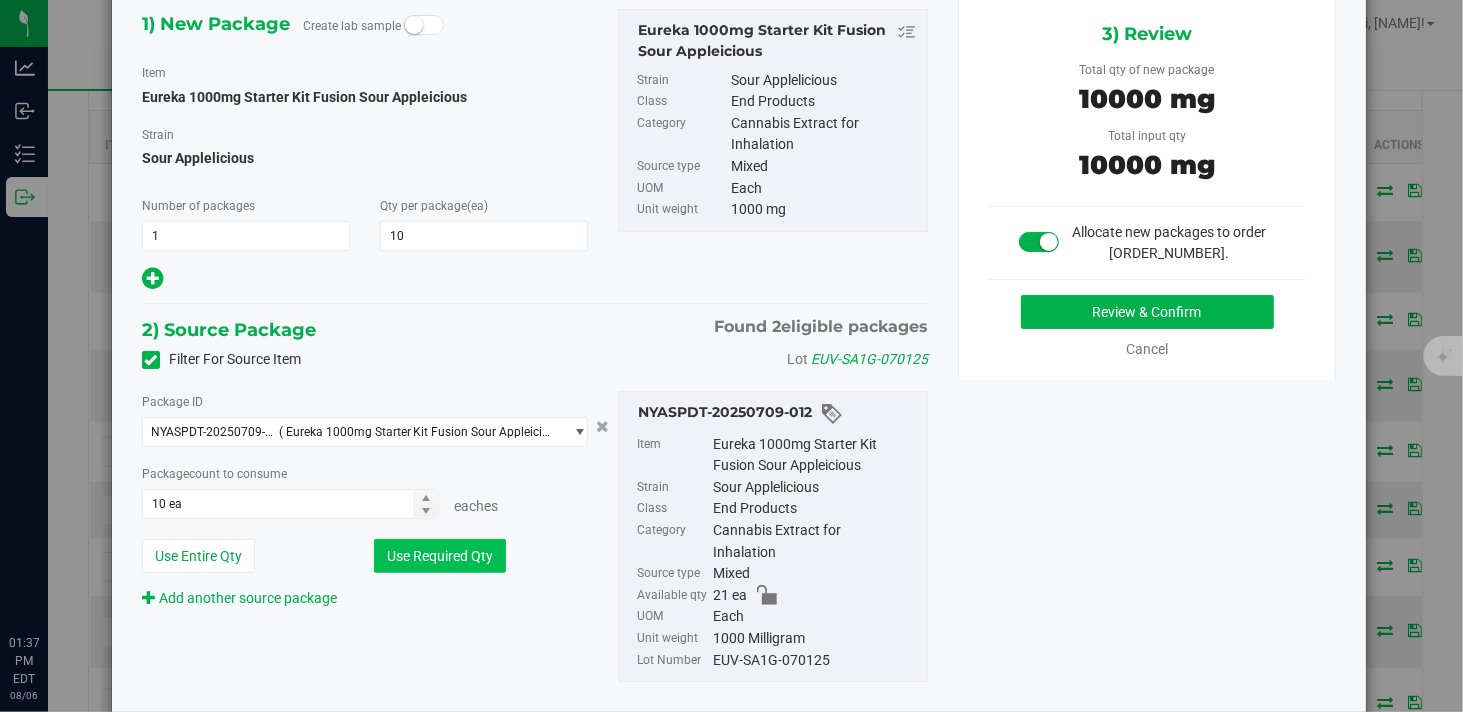 click on "Use Required Qty" at bounding box center (440, 556) 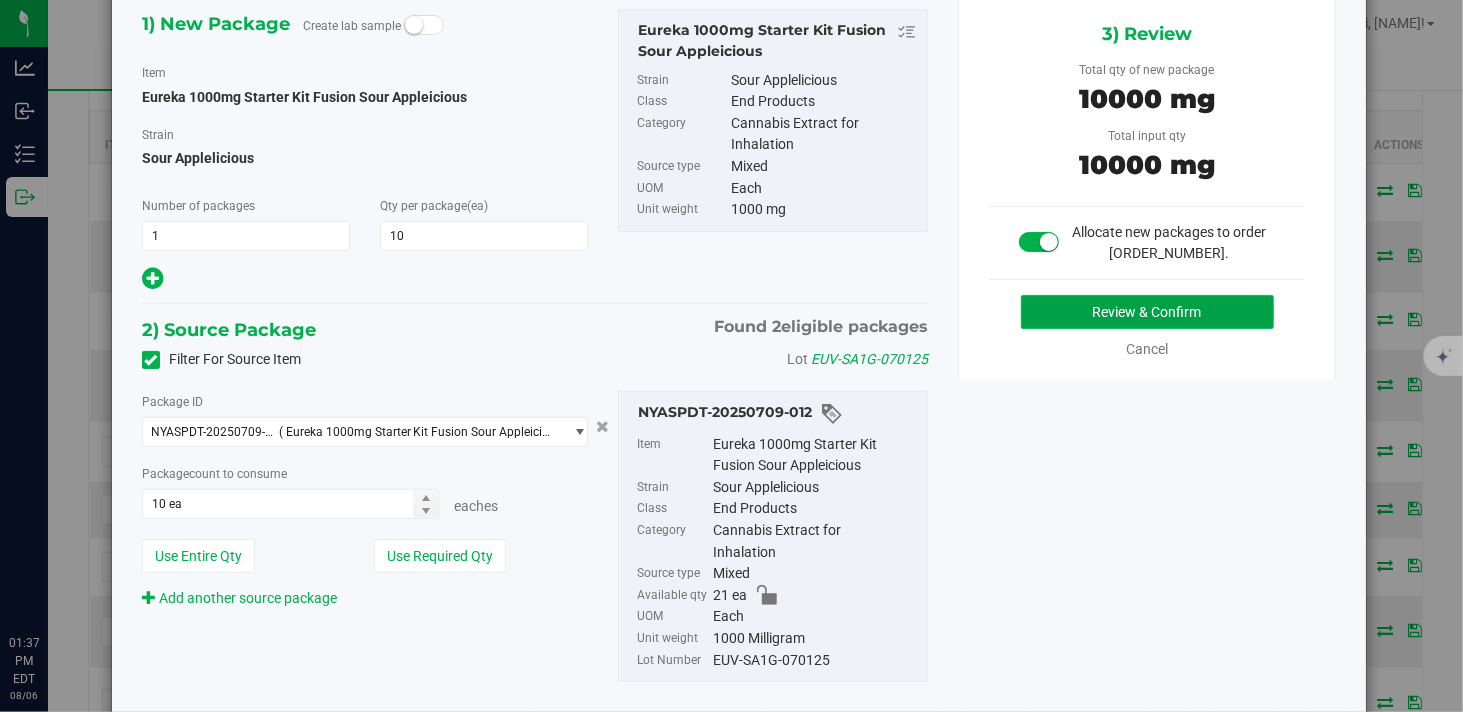 click on "Review & Confirm" at bounding box center (1147, 312) 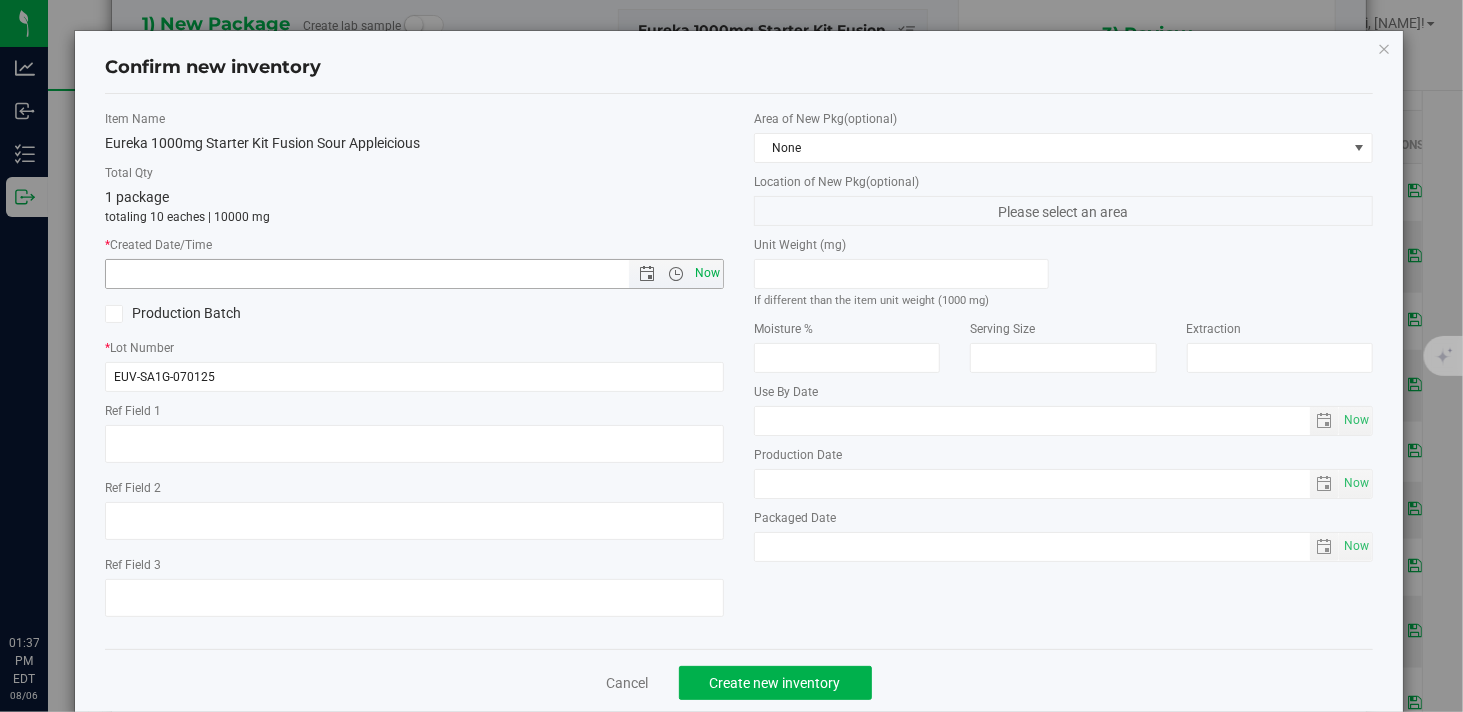 click on "Now" at bounding box center (708, 273) 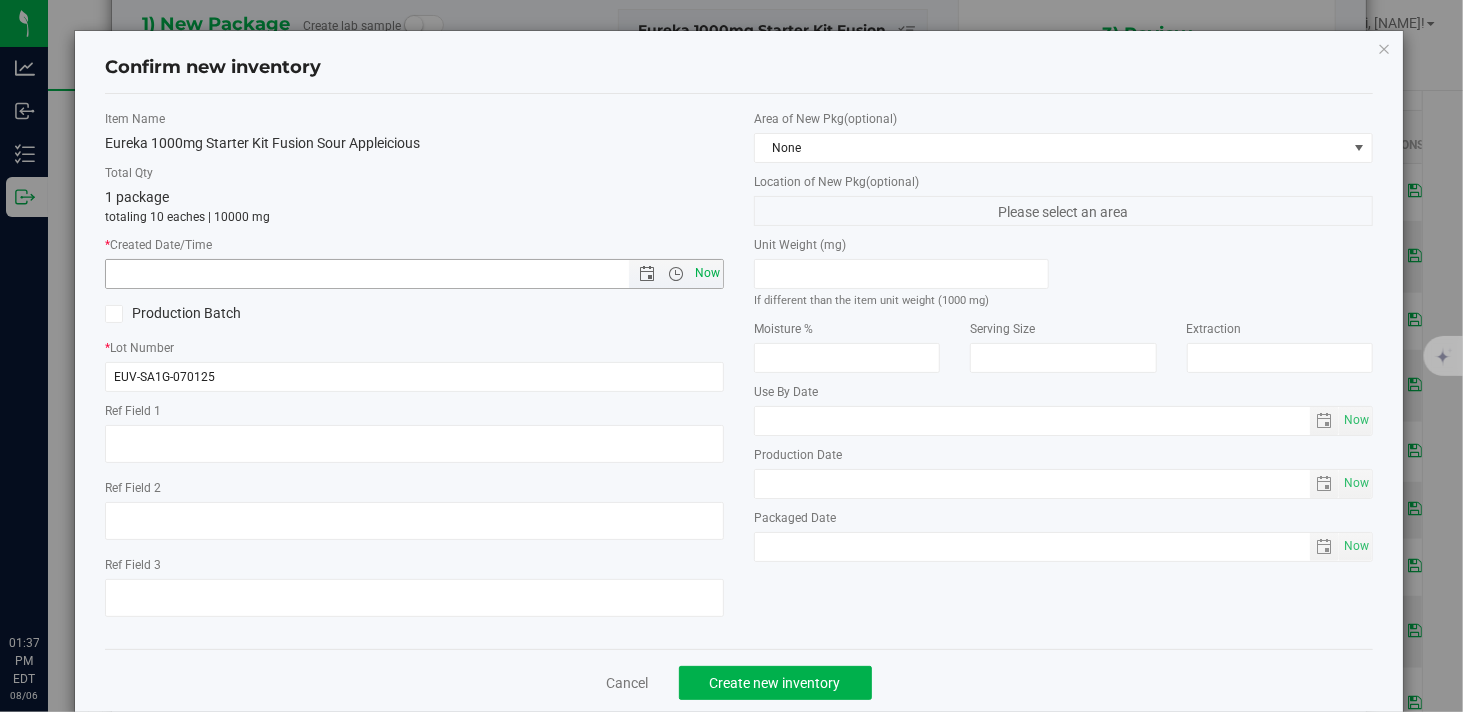 type on "8/6/2025 1:37 PM" 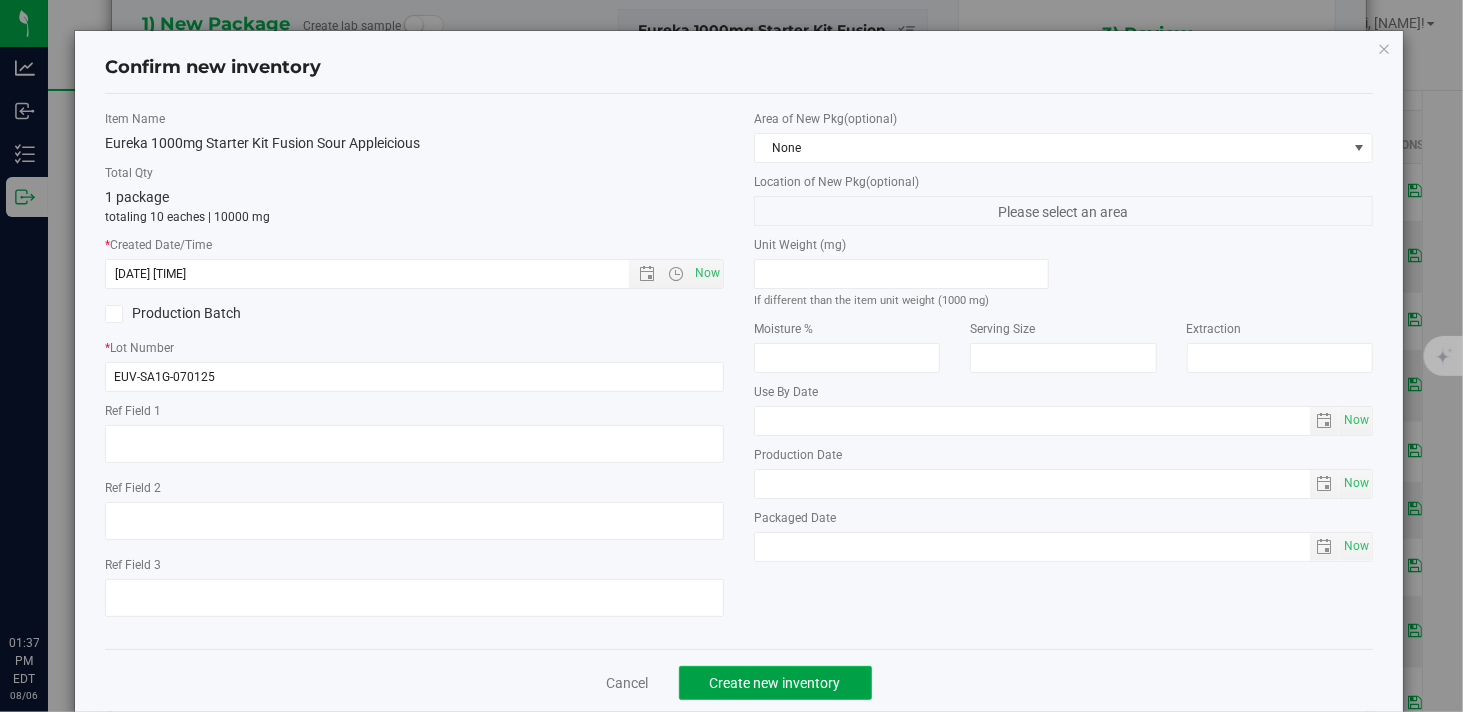 click on "Create new inventory" 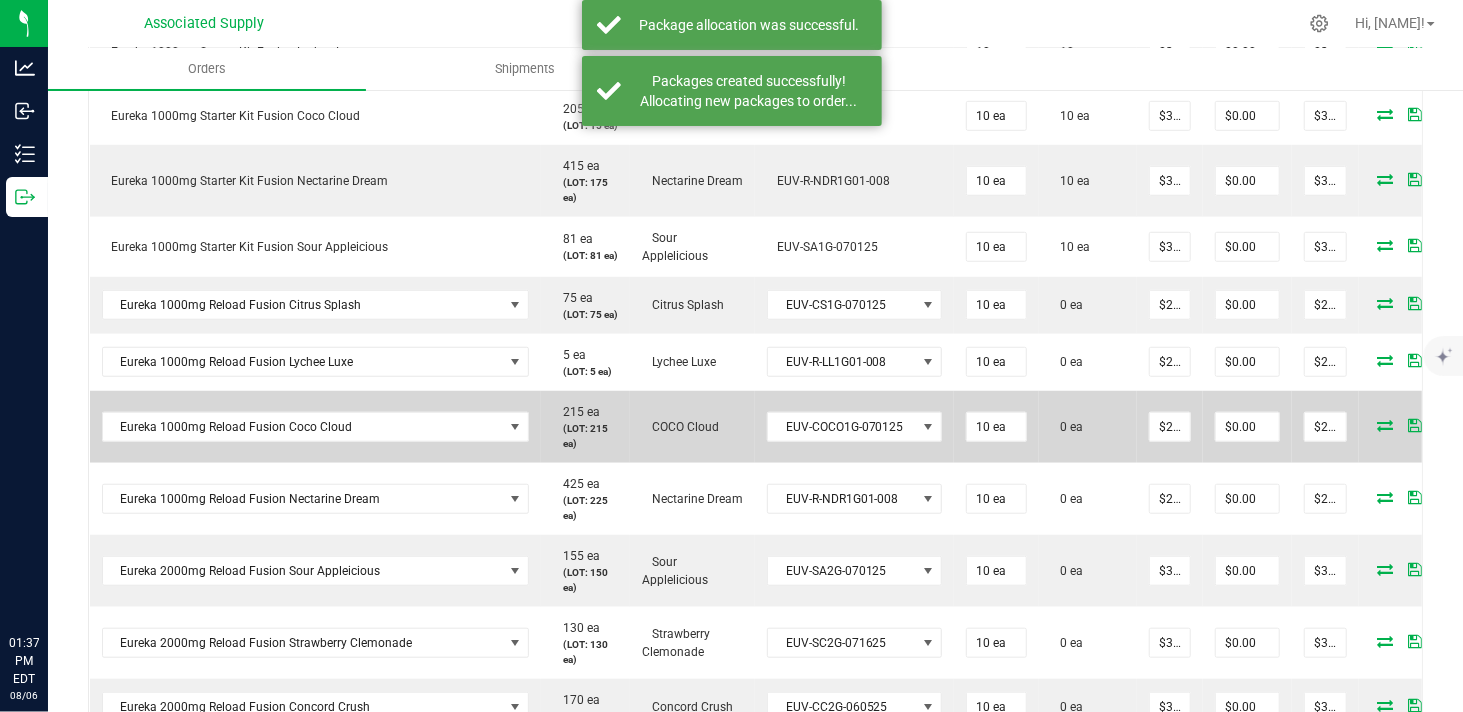 scroll, scrollTop: 777, scrollLeft: 0, axis: vertical 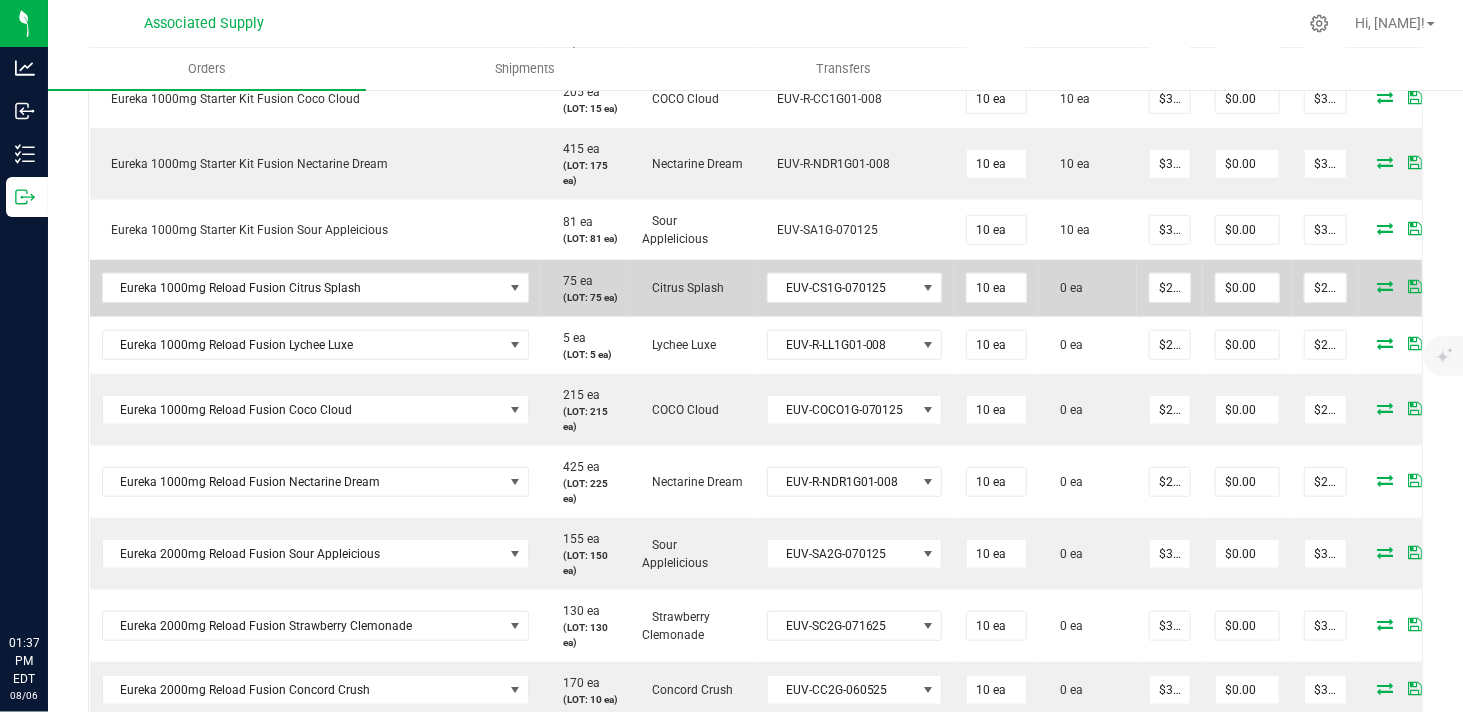 click at bounding box center (1386, 286) 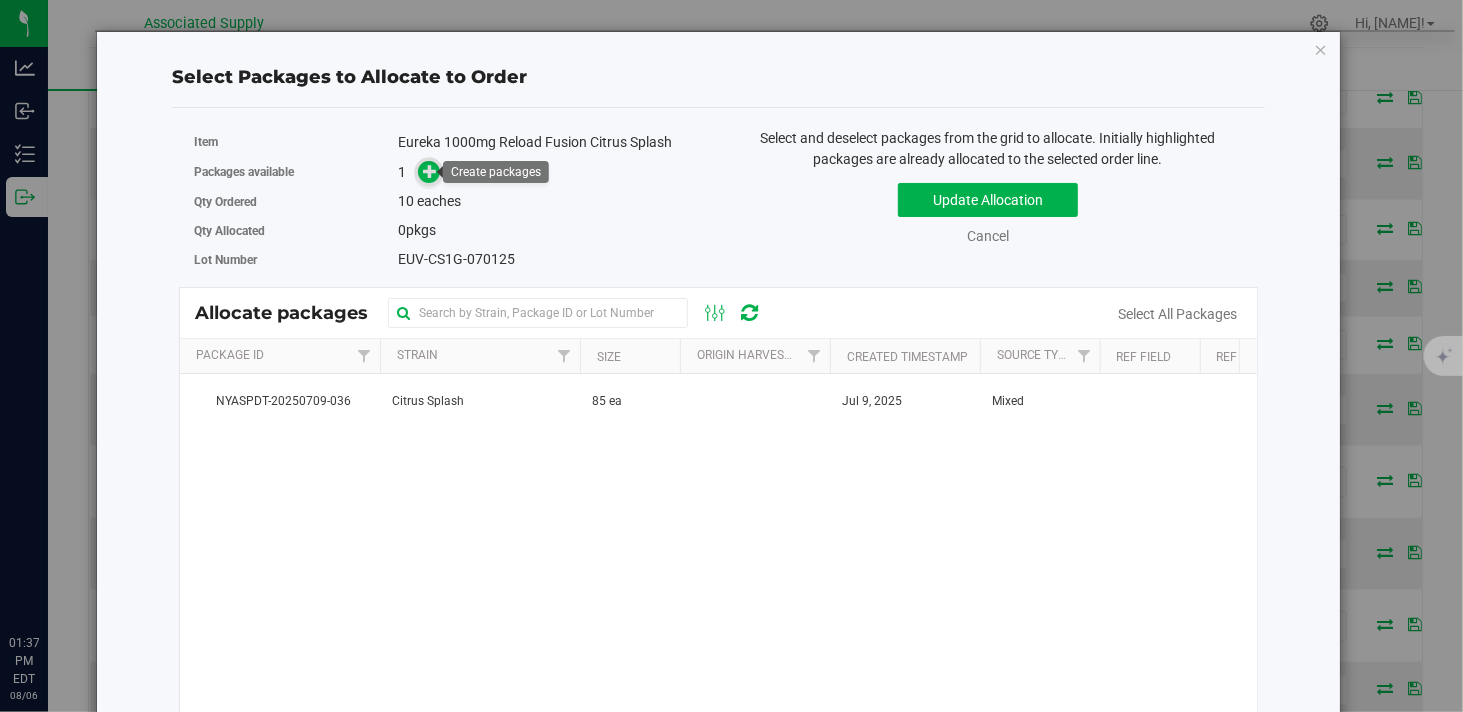 click at bounding box center [430, 170] 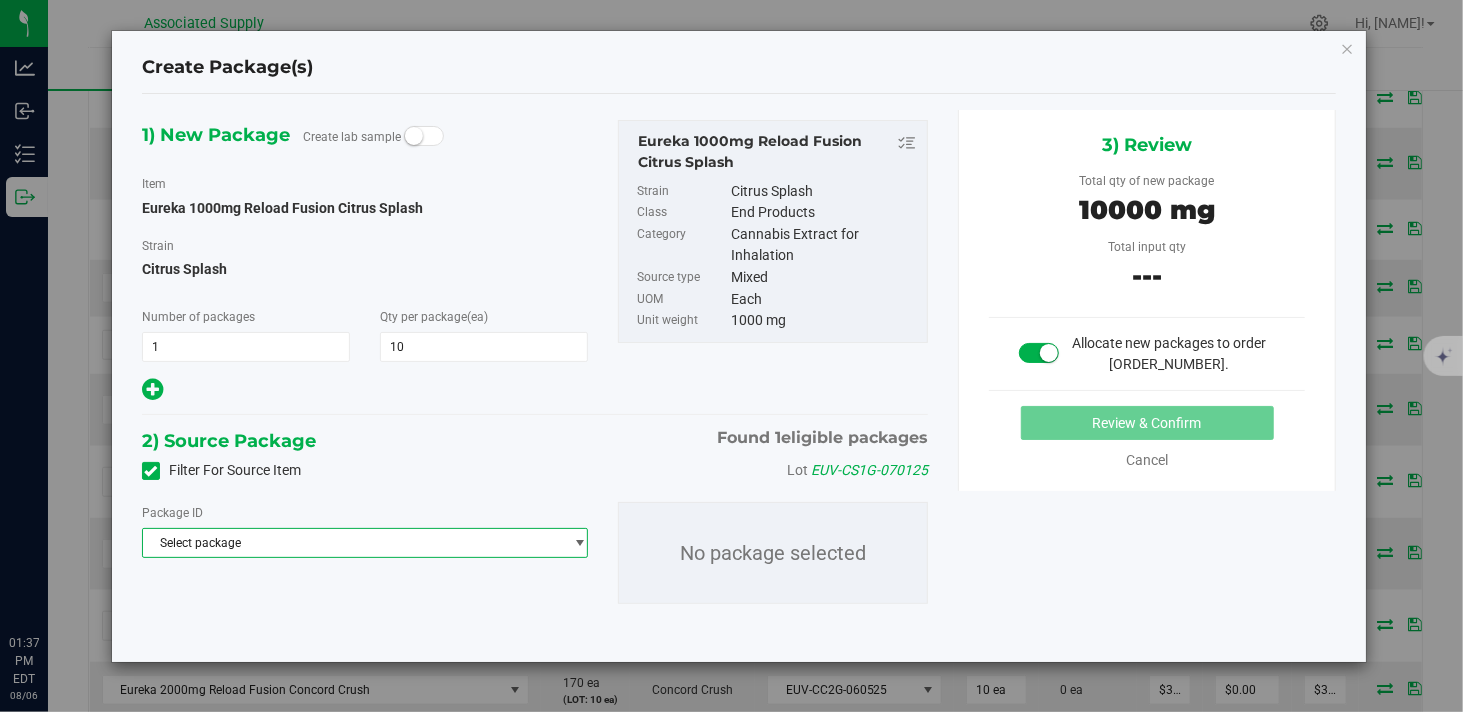 click on "Select package" at bounding box center (352, 543) 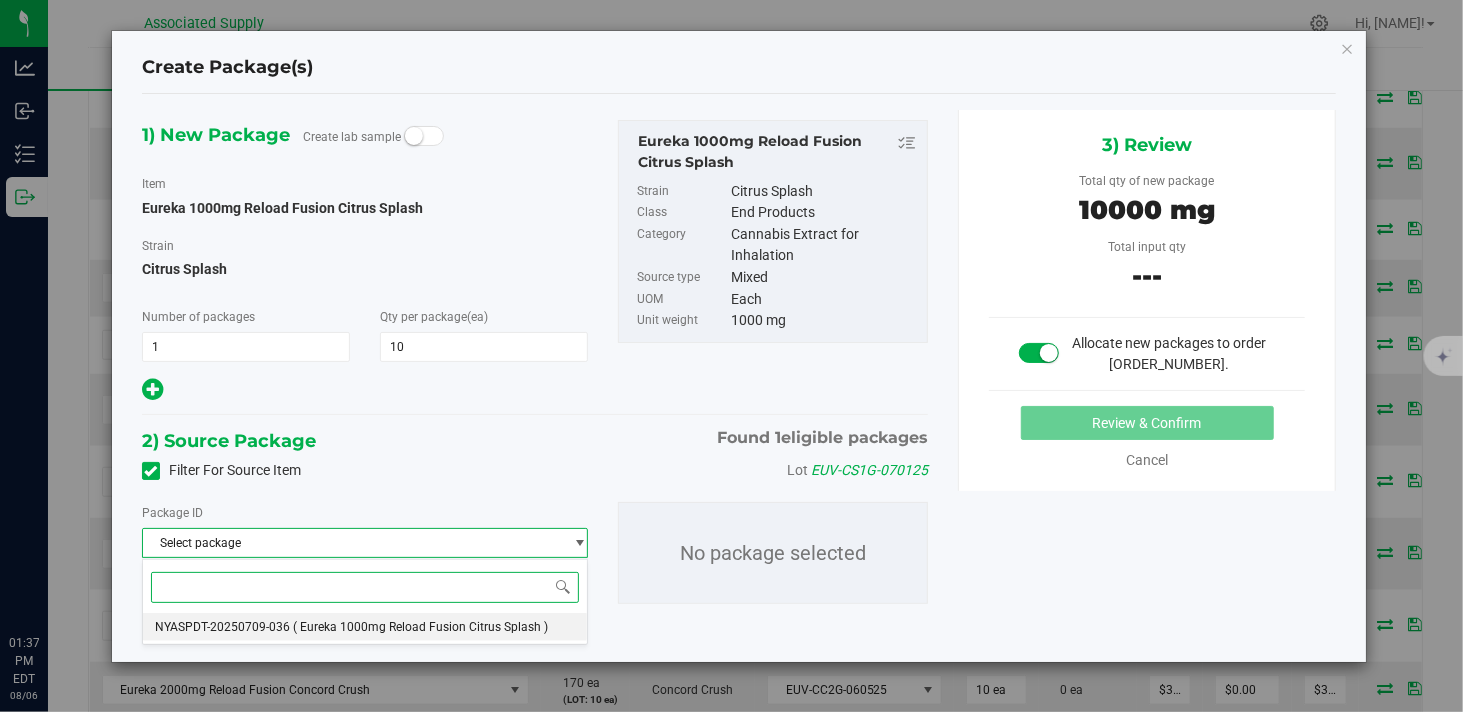 click on "(
Eureka 1000mg Reload Fusion Citrus Splash
)" at bounding box center (420, 627) 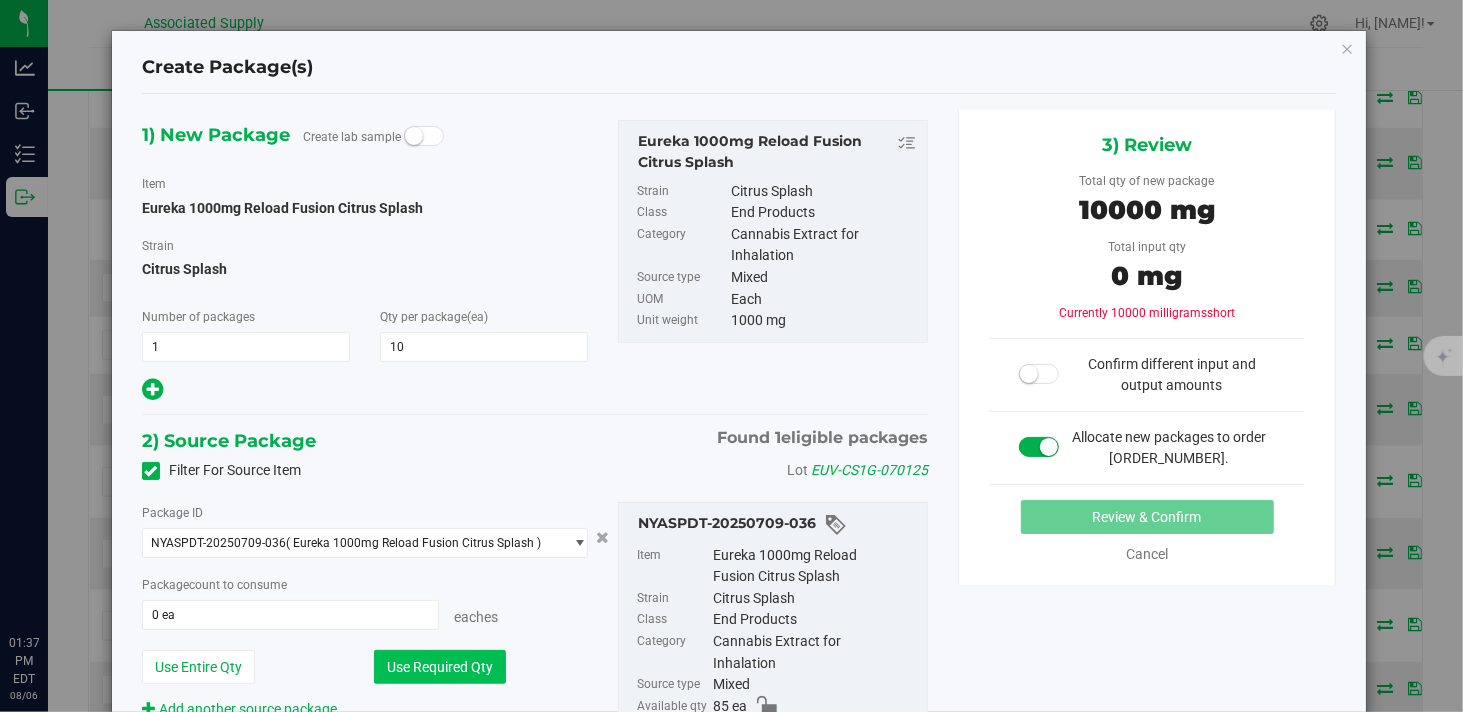 click on "Use Required Qty" at bounding box center (440, 667) 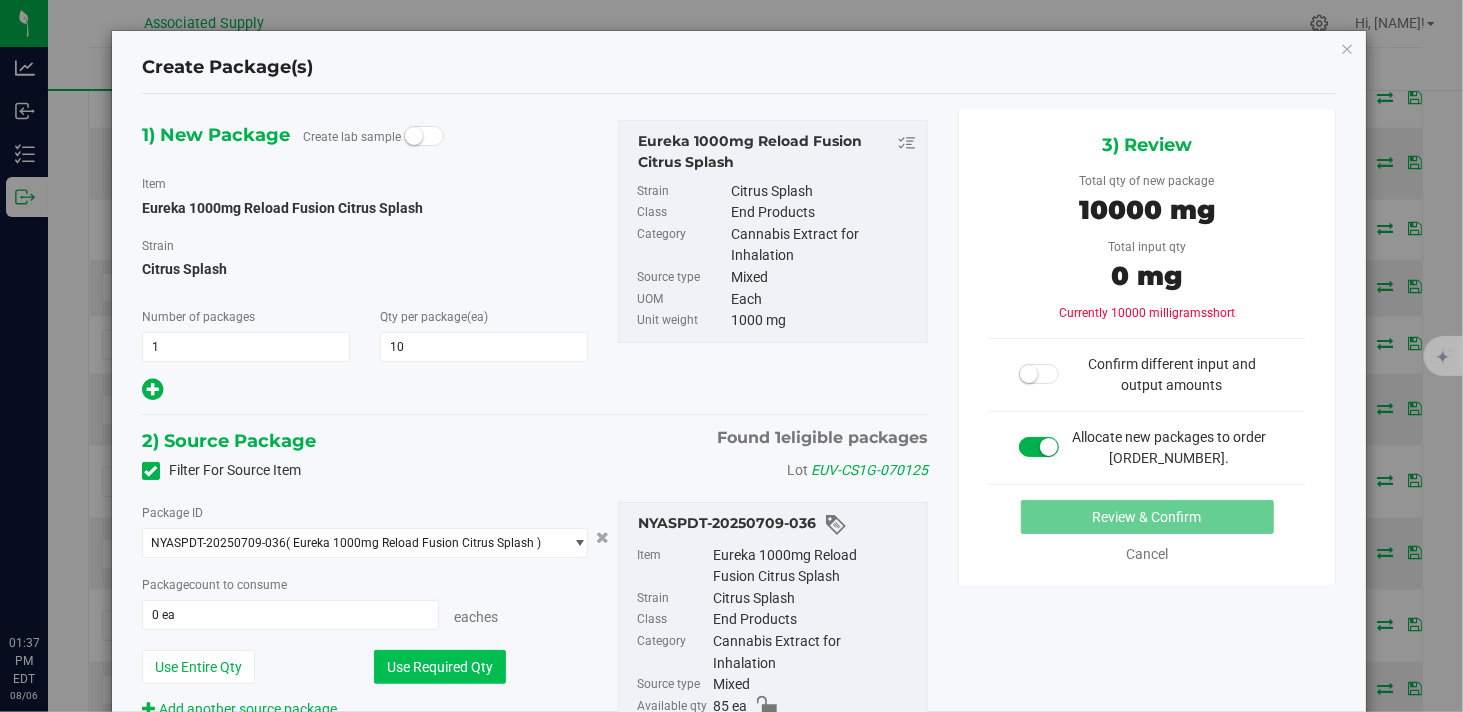 type on "10 ea" 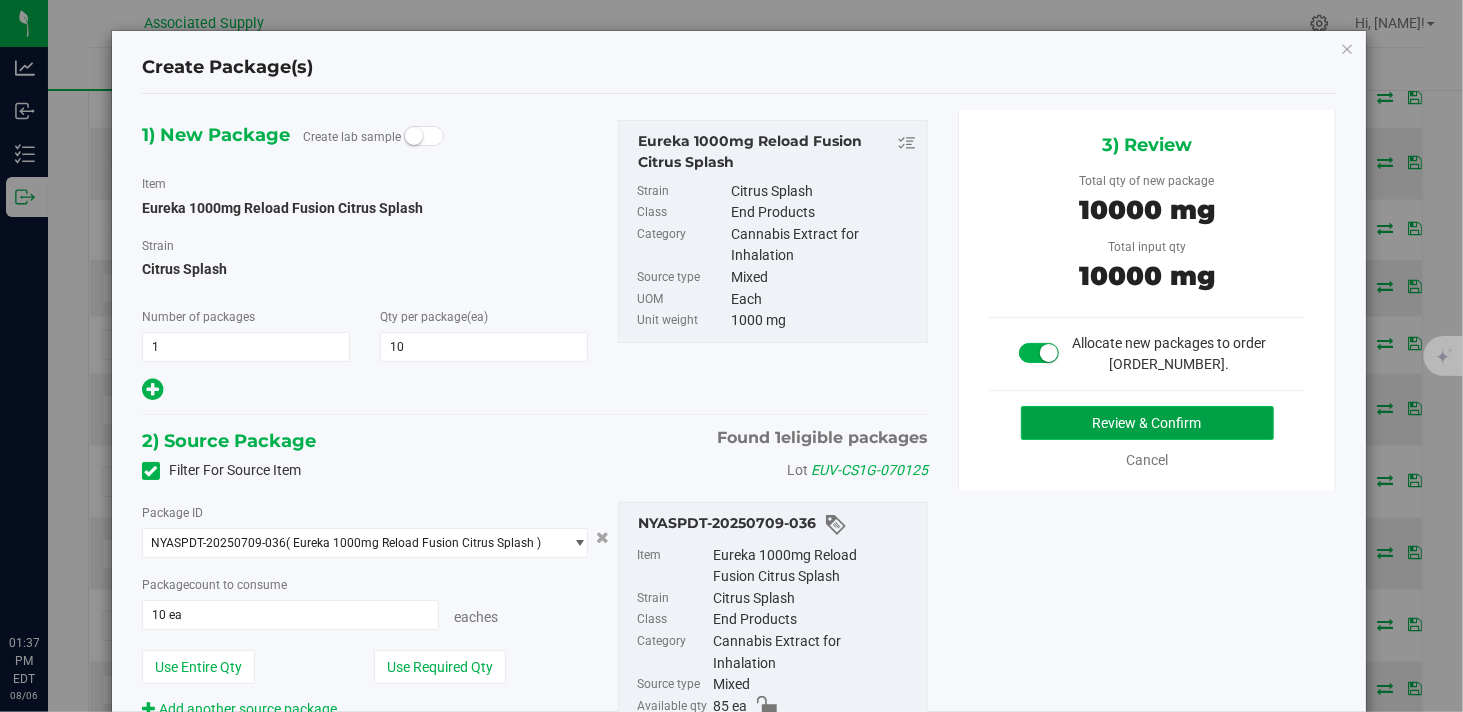 click on "Review & Confirm" at bounding box center [1147, 423] 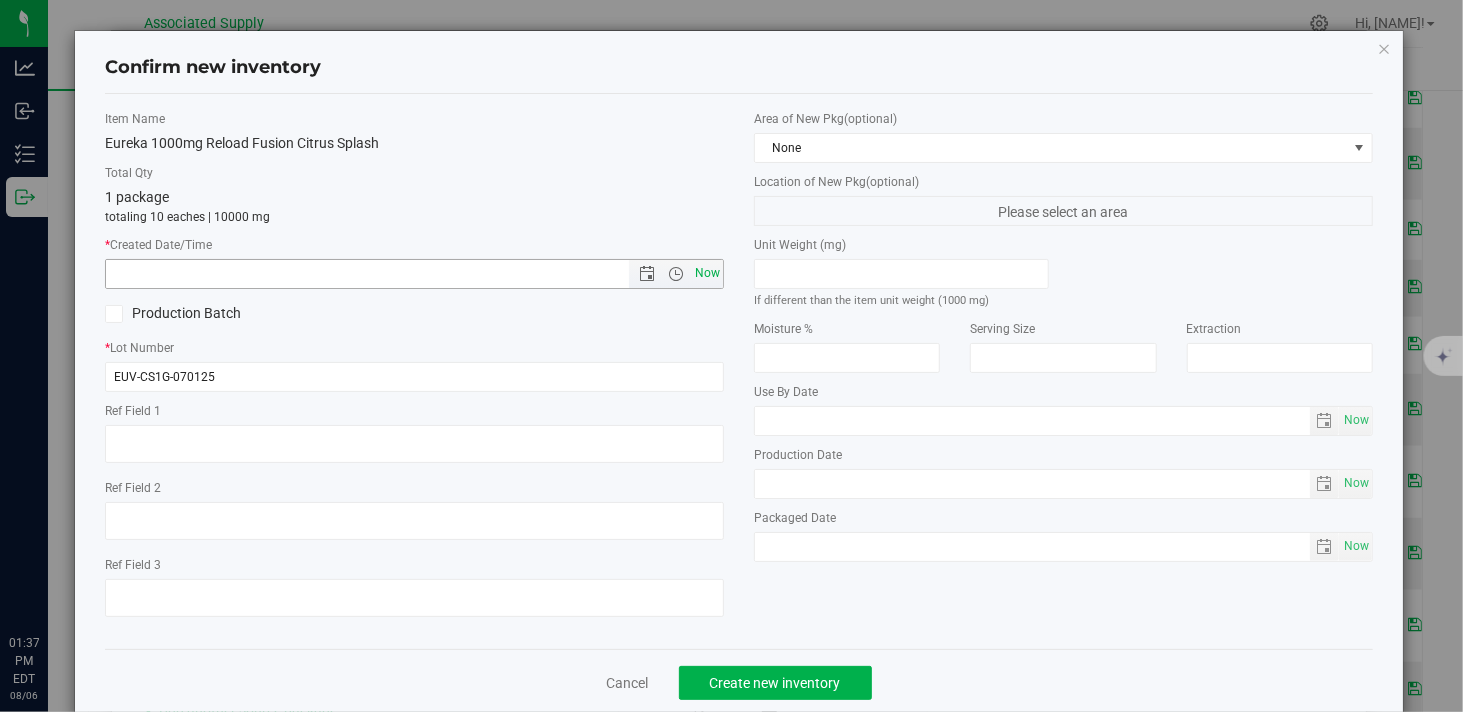 click on "Now" at bounding box center (708, 273) 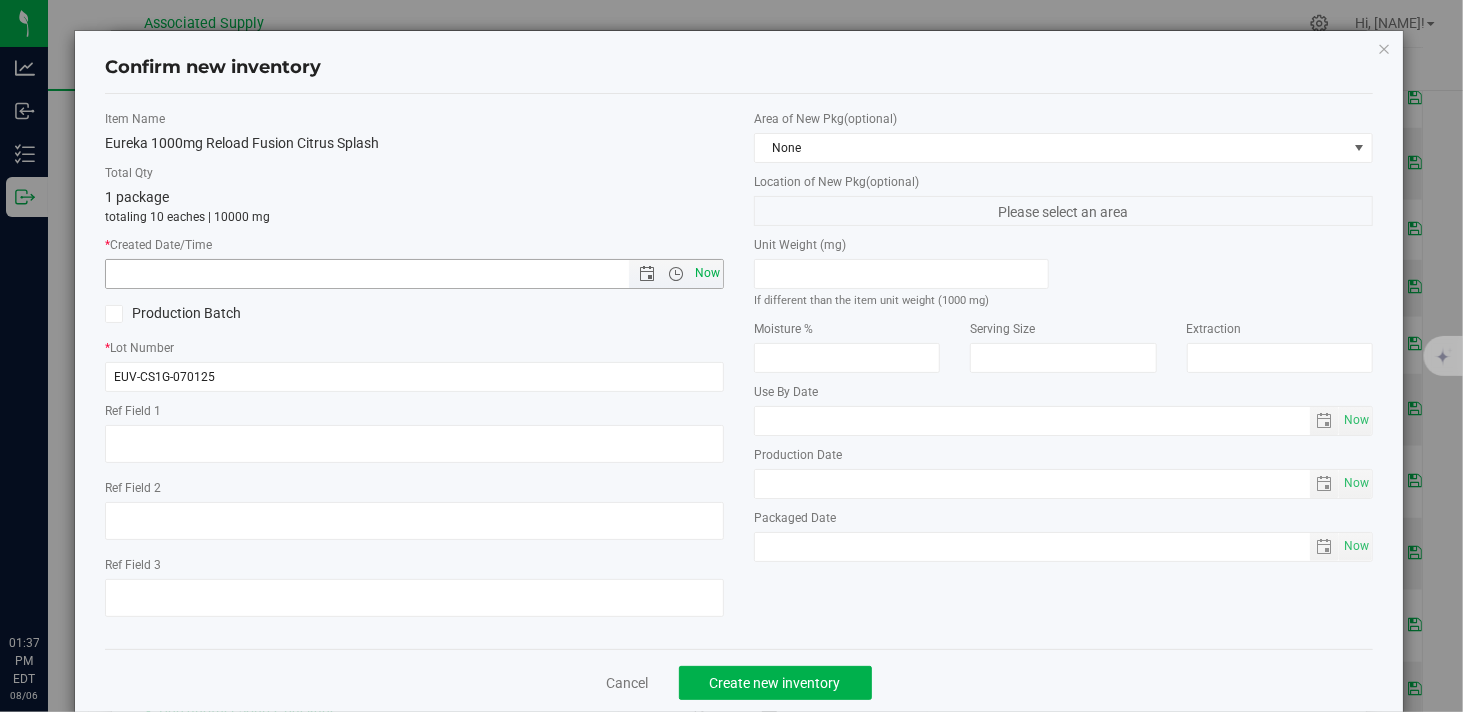 type on "8/6/2025 1:37 PM" 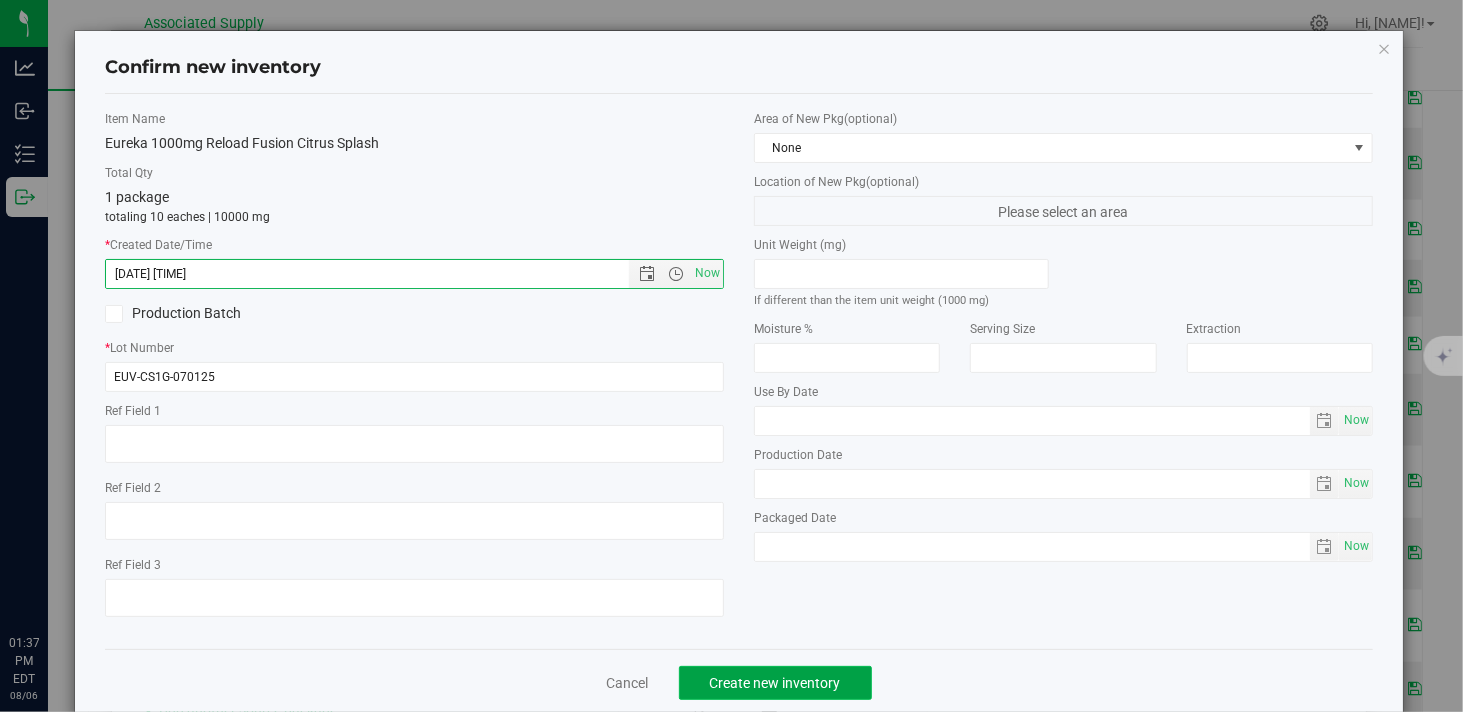 click on "Create new inventory" 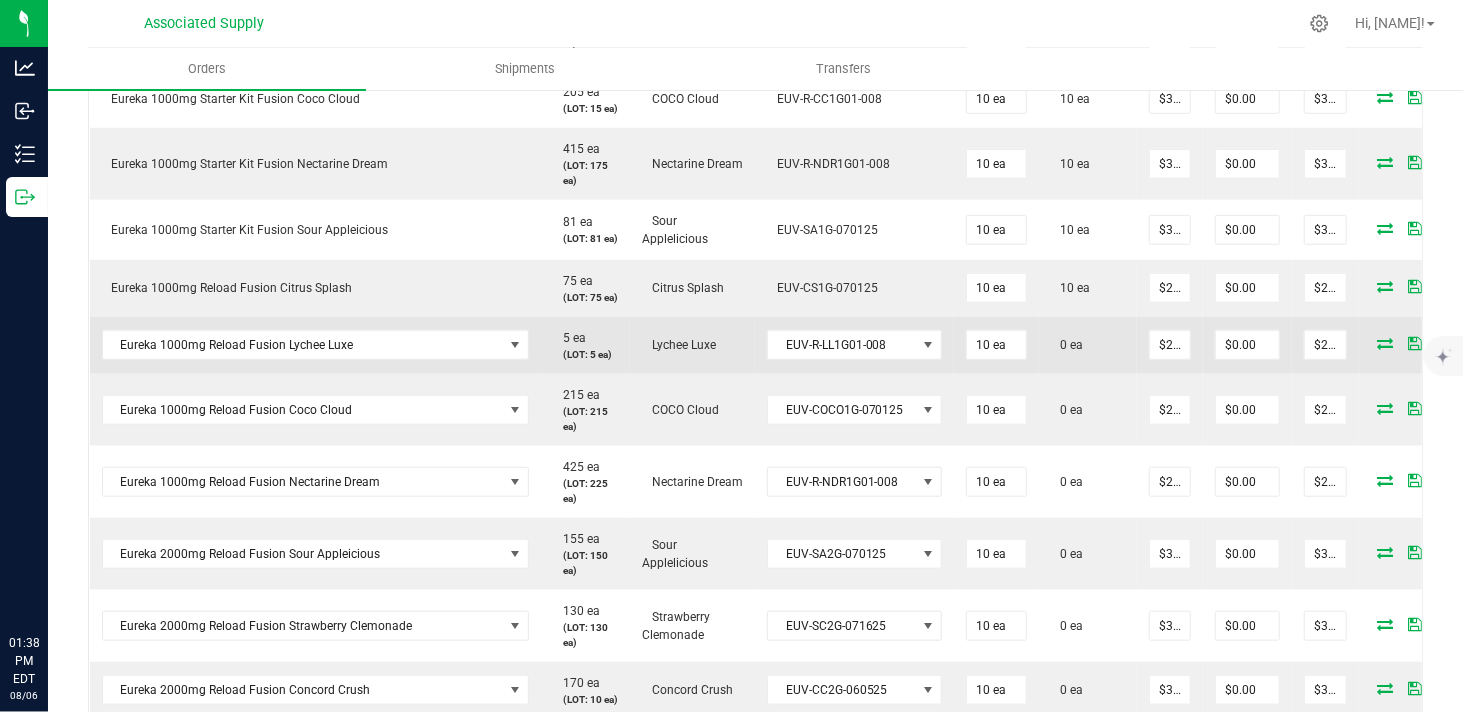 click at bounding box center [1386, 343] 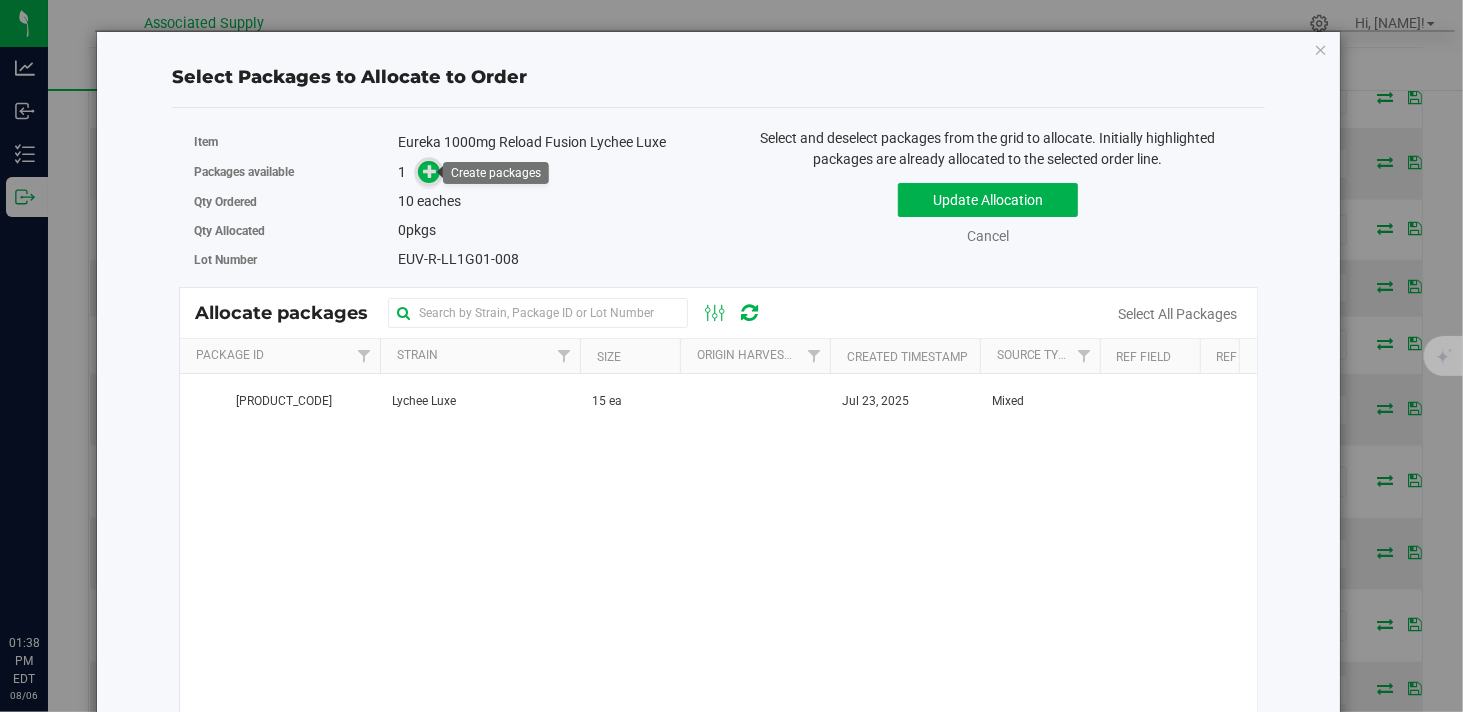 click at bounding box center (430, 171) 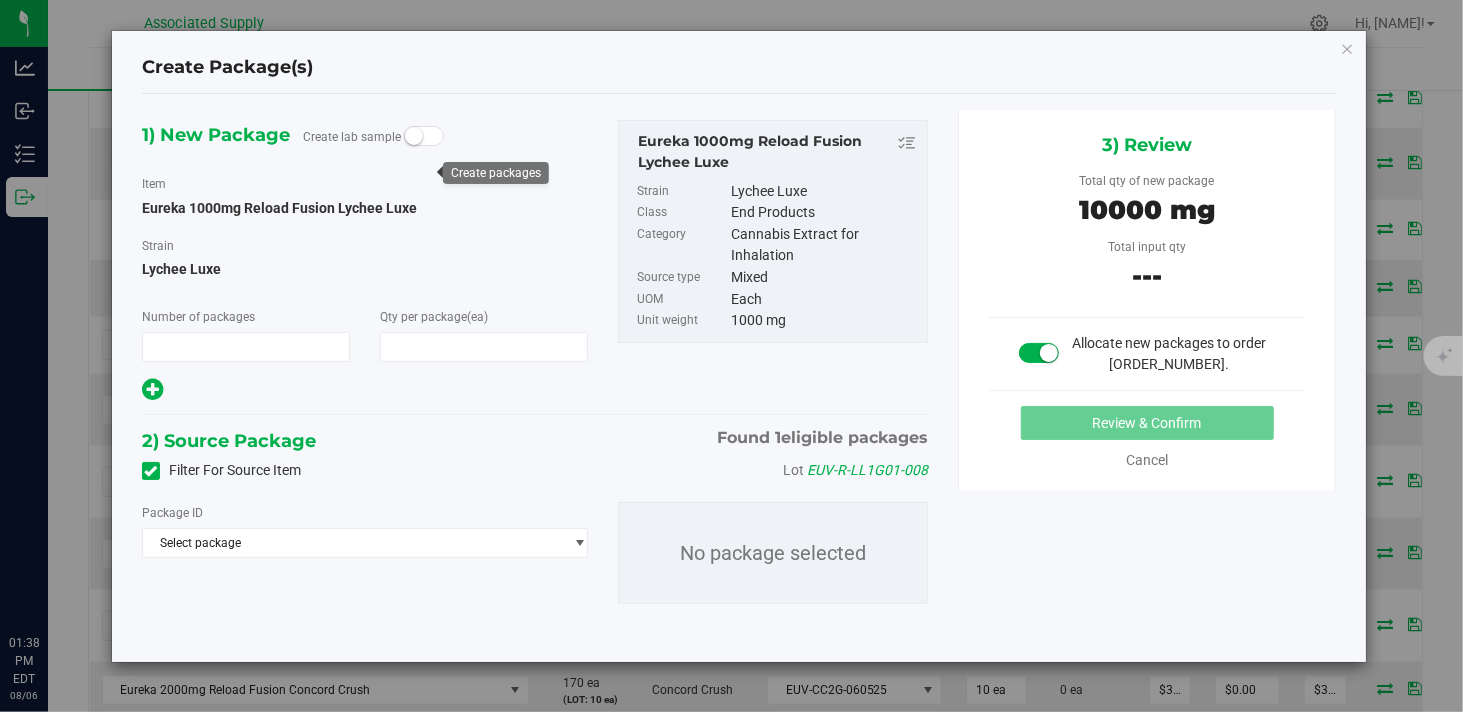 type on "1" 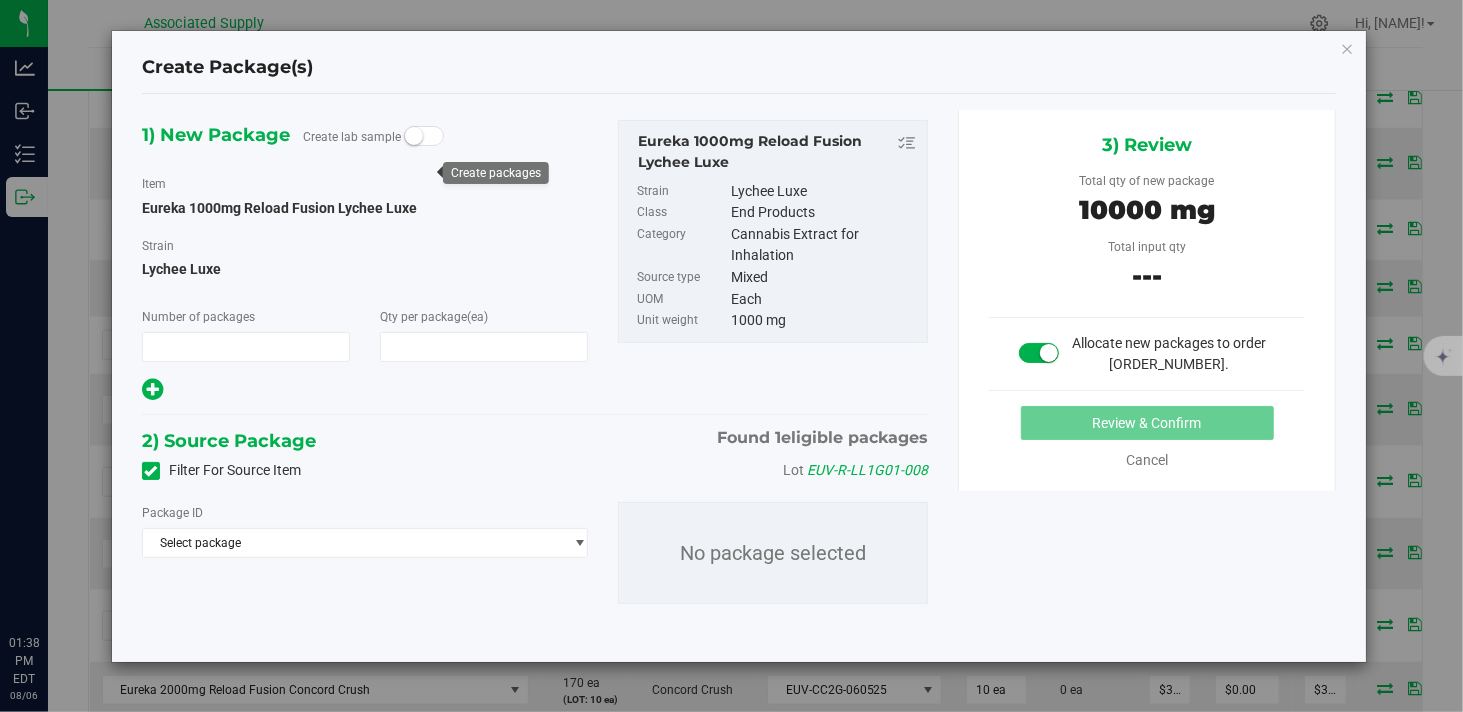 type on "10" 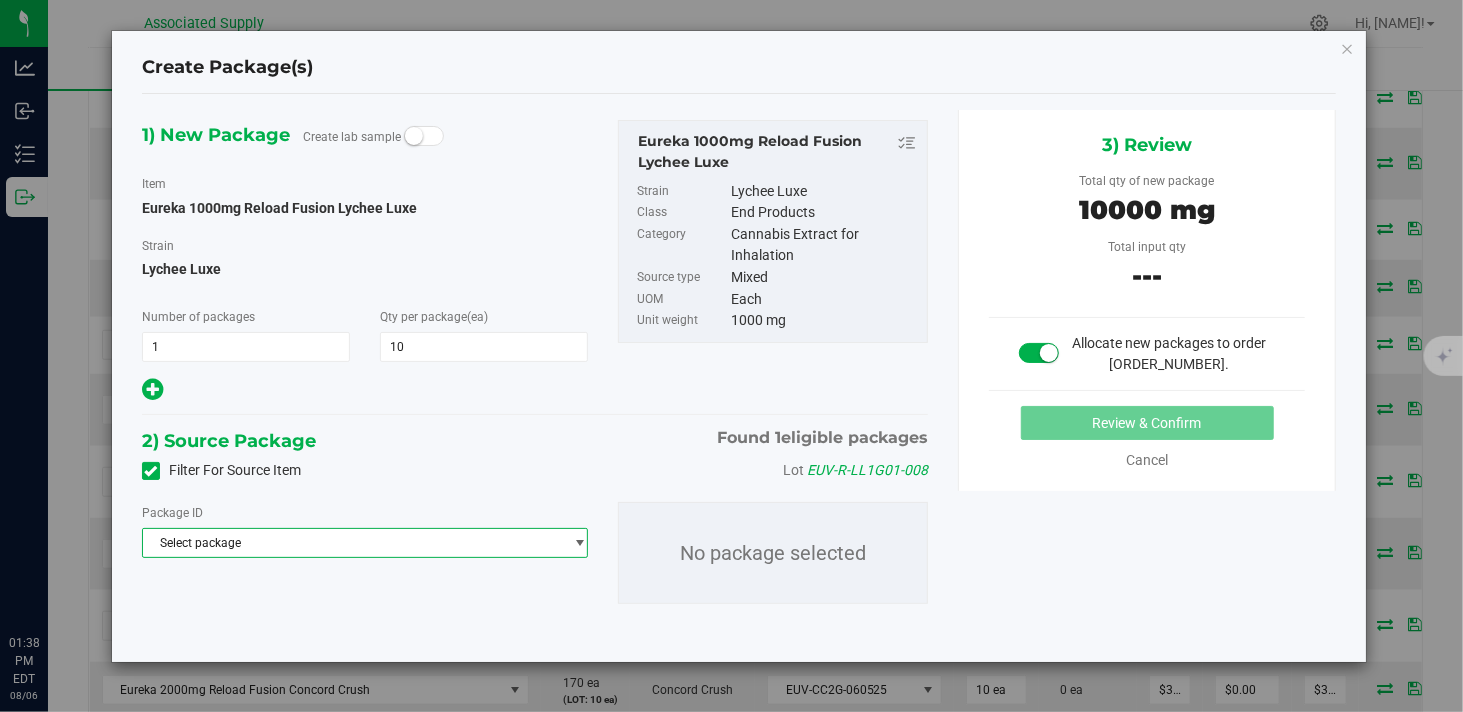 click on "Select package" at bounding box center (352, 543) 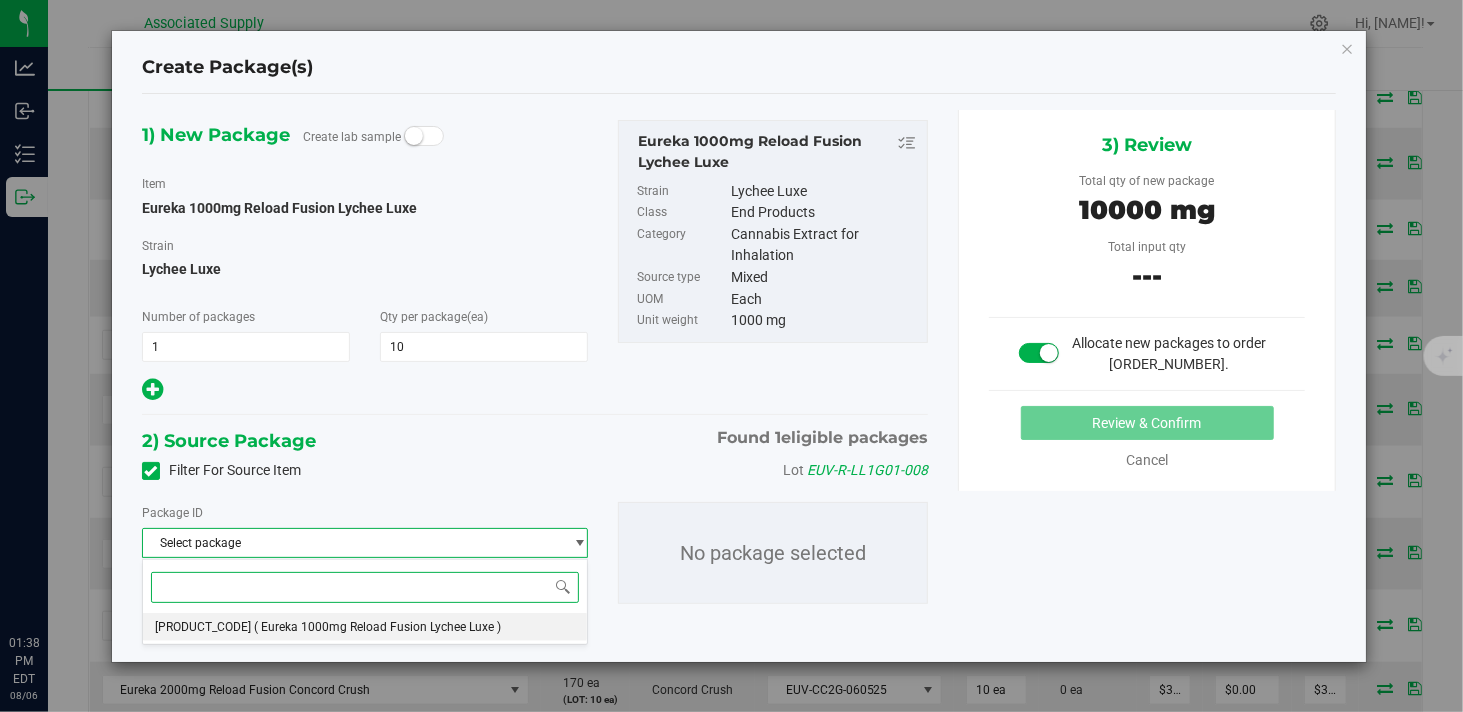 click on "(
Eureka 1000mg Reload Fusion Lychee Luxe
)" at bounding box center [377, 627] 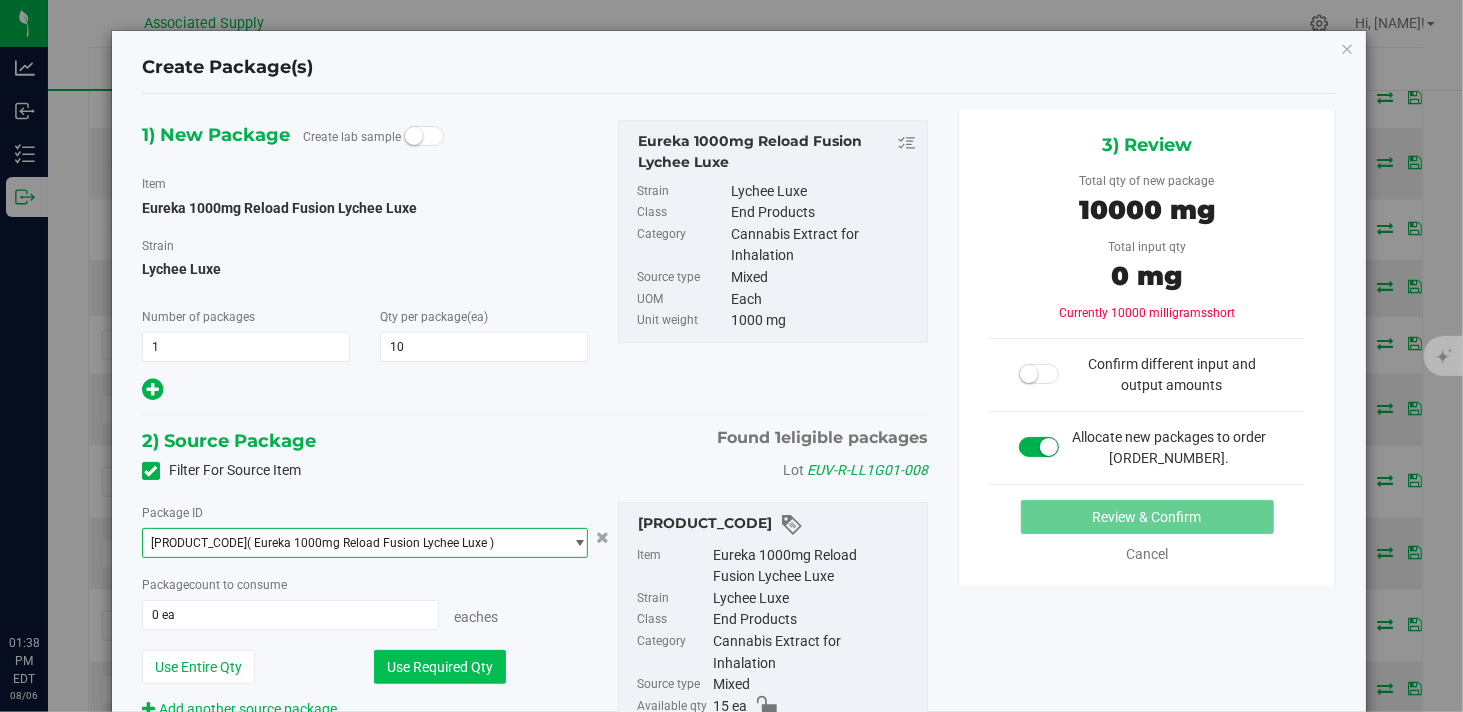 click on "Use Required Qty" at bounding box center (440, 667) 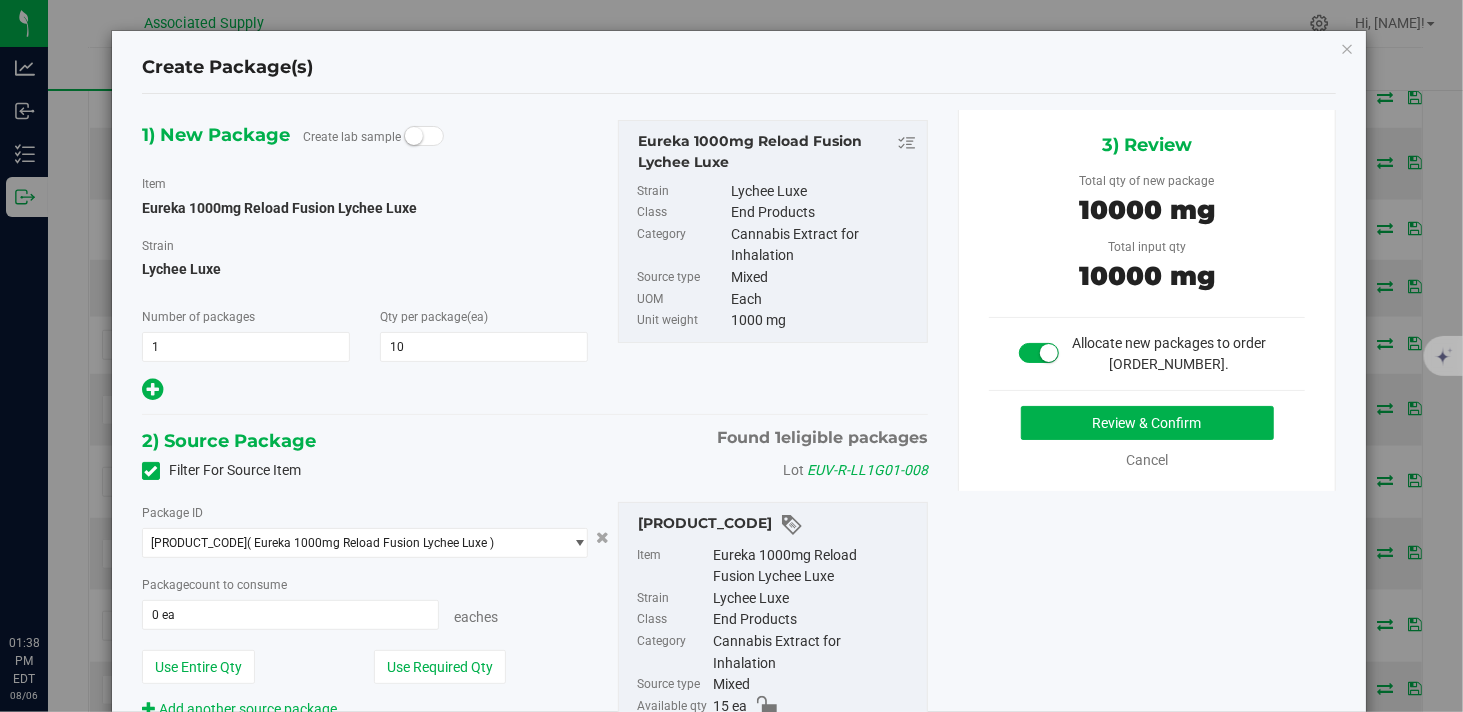 type on "10 ea" 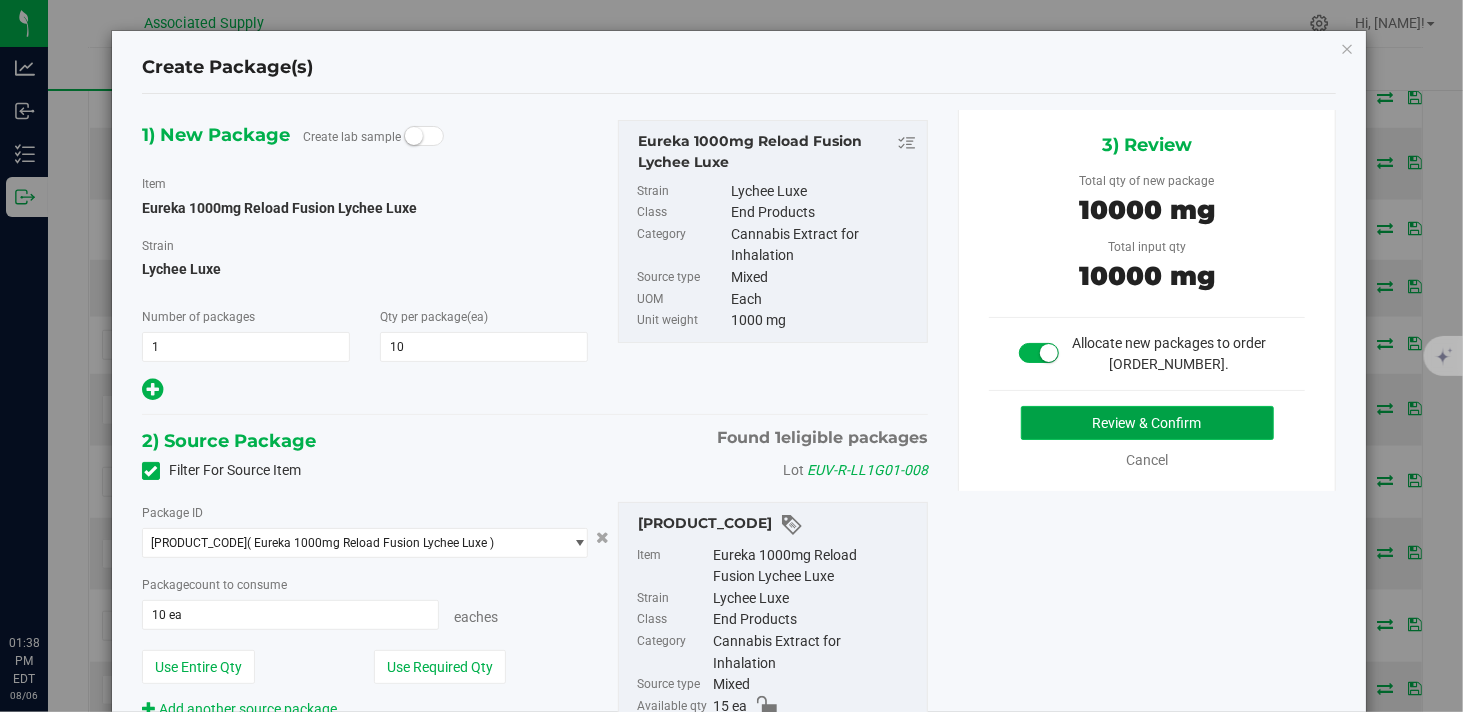 click on "Review & Confirm" at bounding box center [1147, 423] 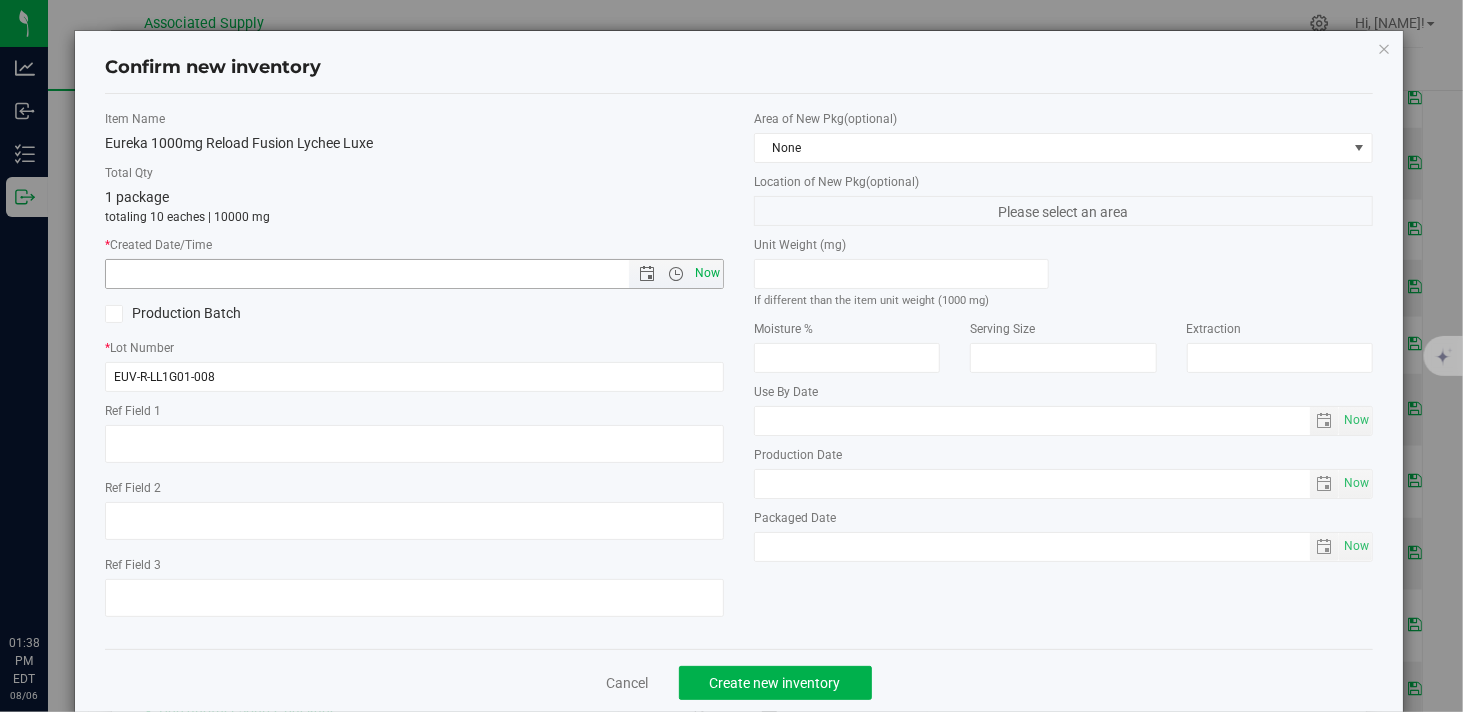 click on "Now" at bounding box center [708, 273] 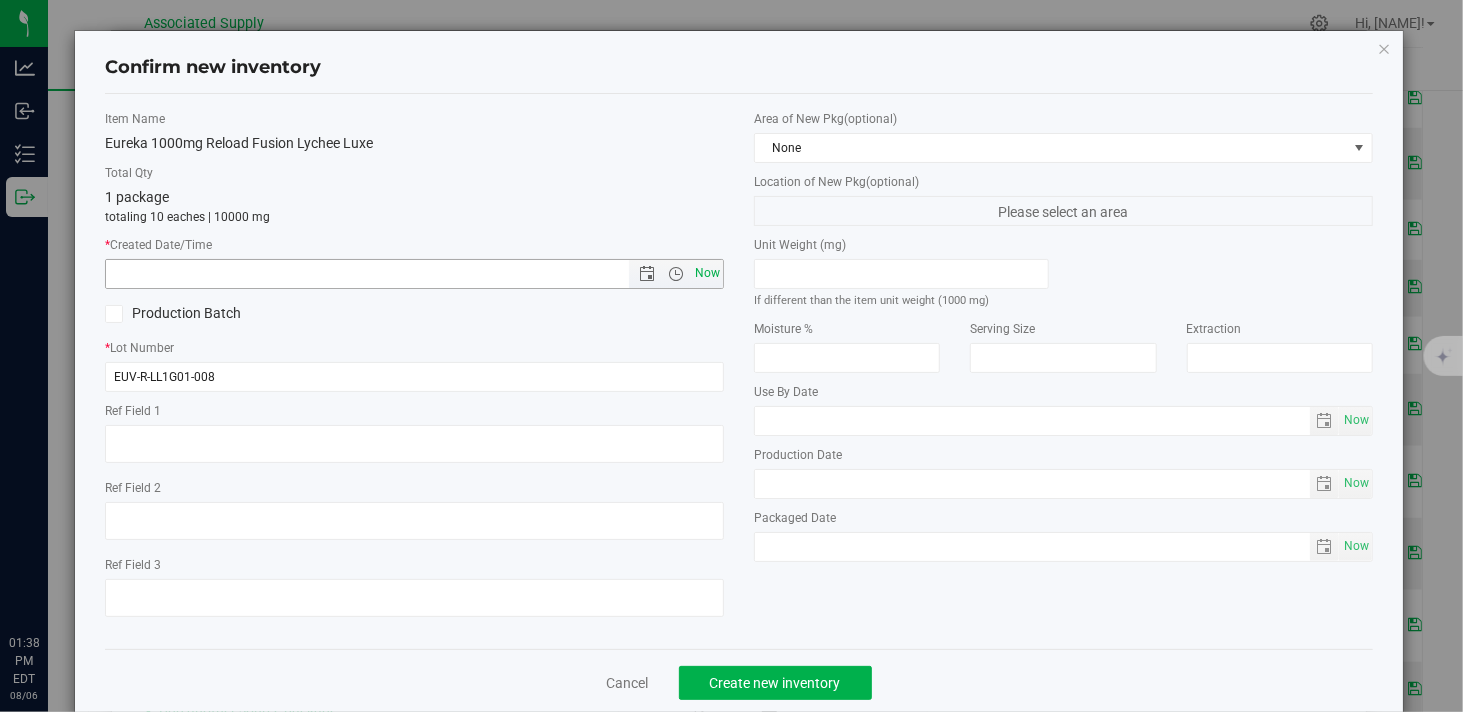 type on "8/6/2025 1:38 PM" 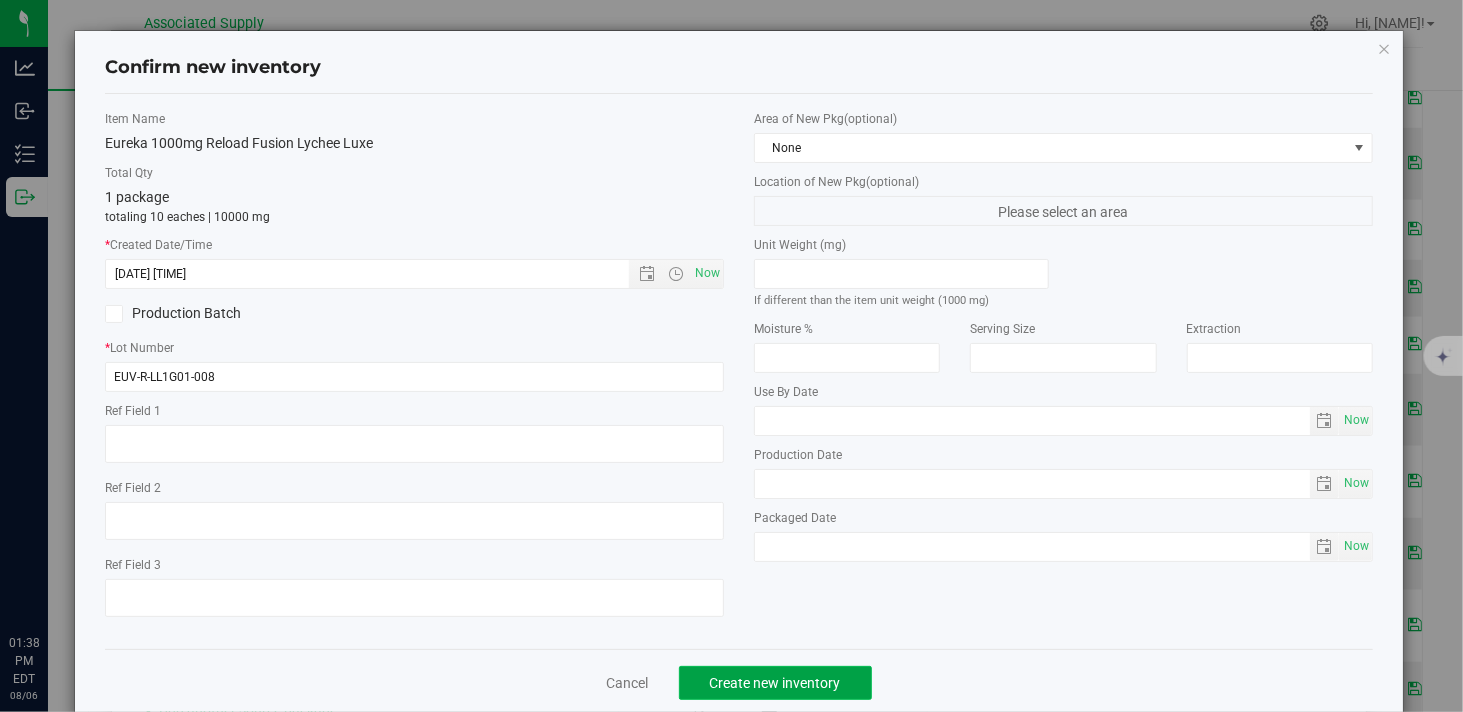click on "Create new inventory" 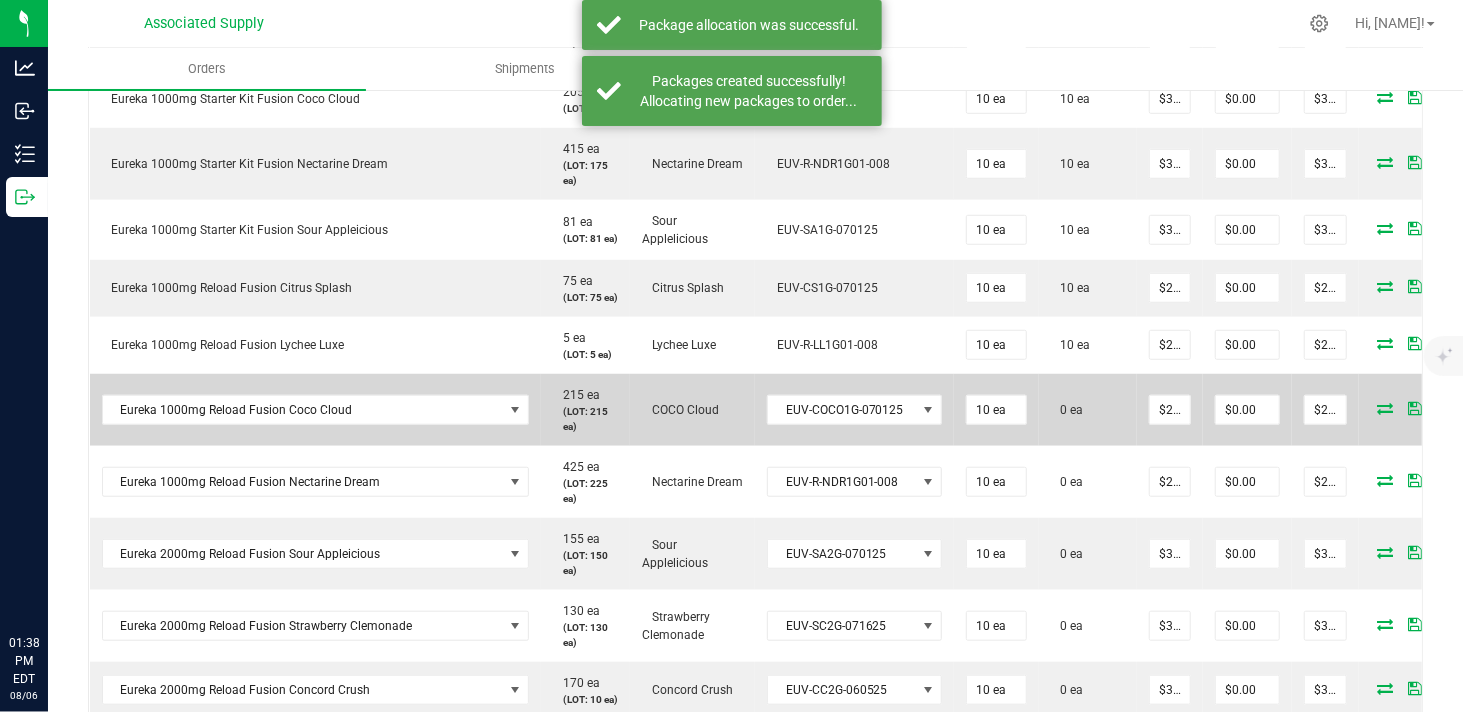 click at bounding box center [1386, 408] 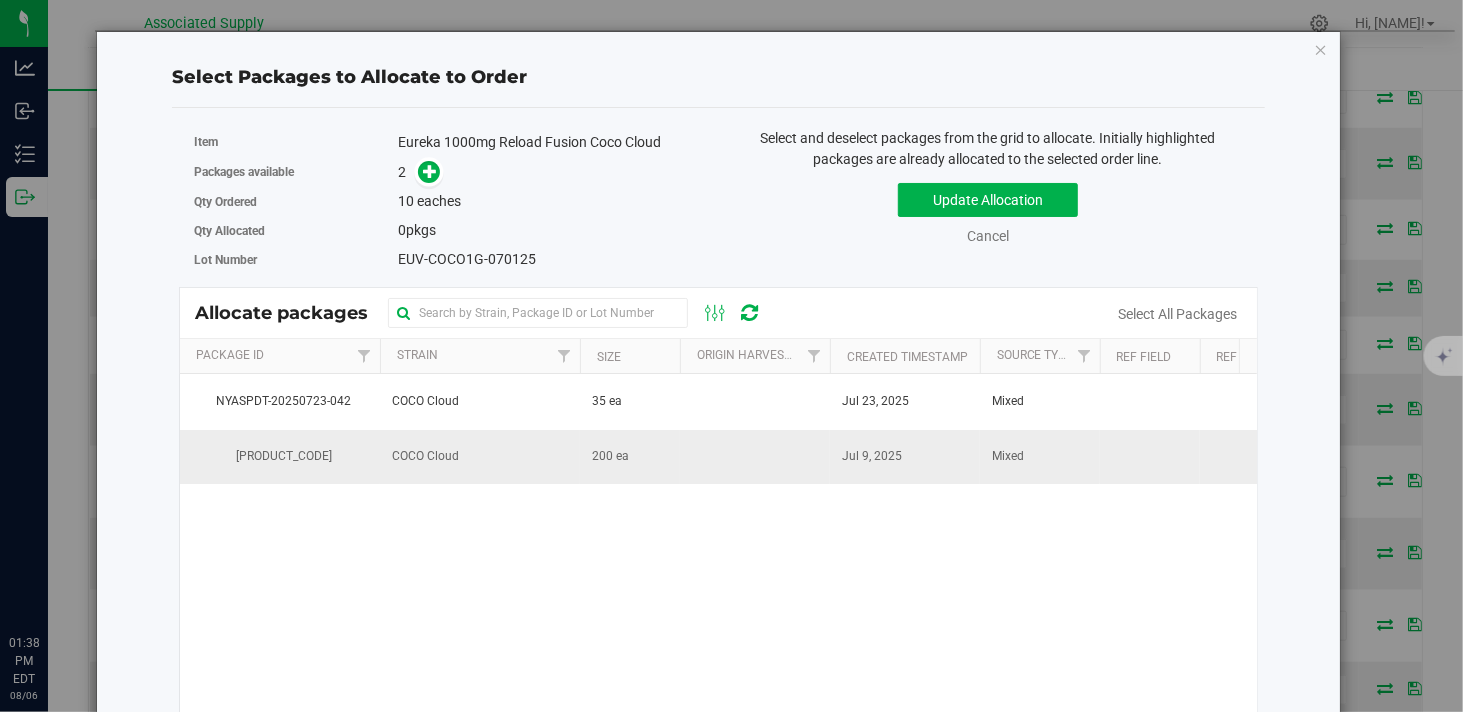 click on "200 ea" at bounding box center [610, 456] 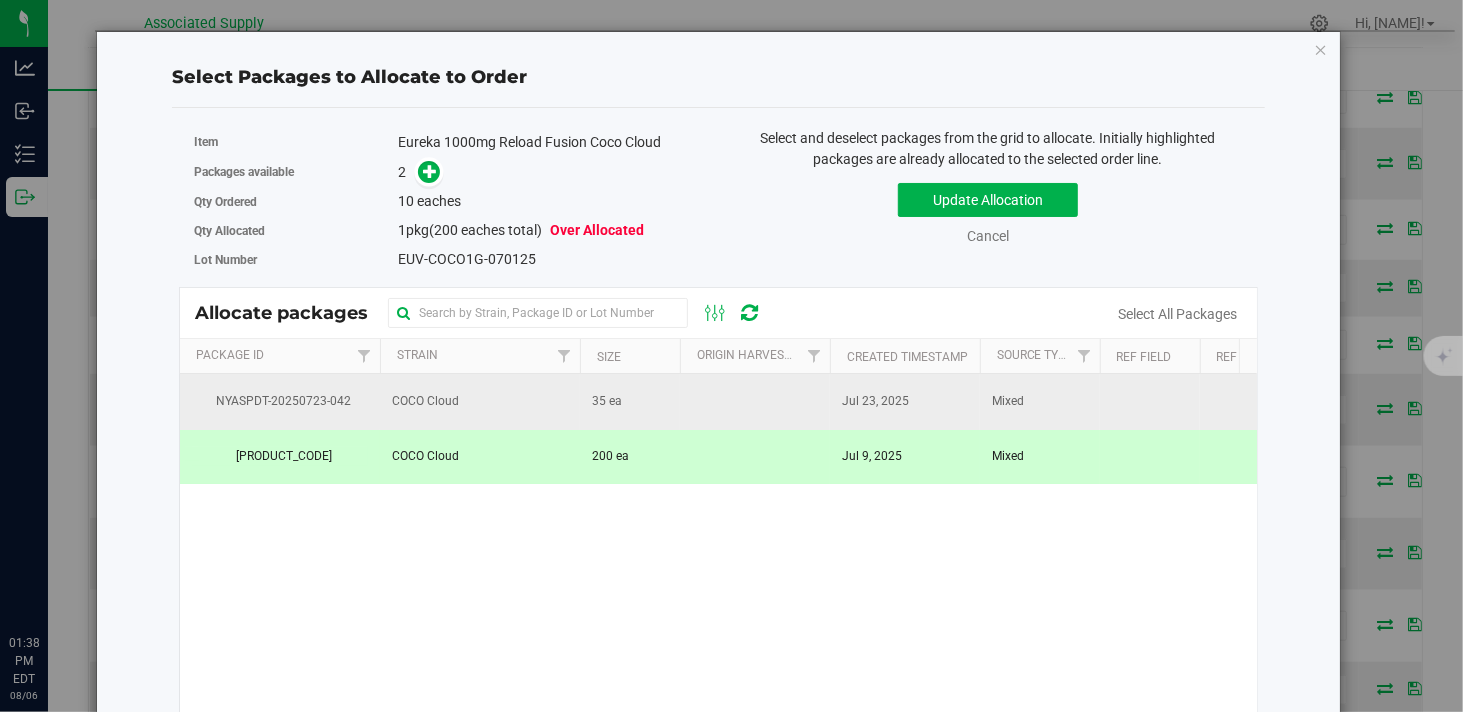 click on "COCO Cloud" at bounding box center [480, 401] 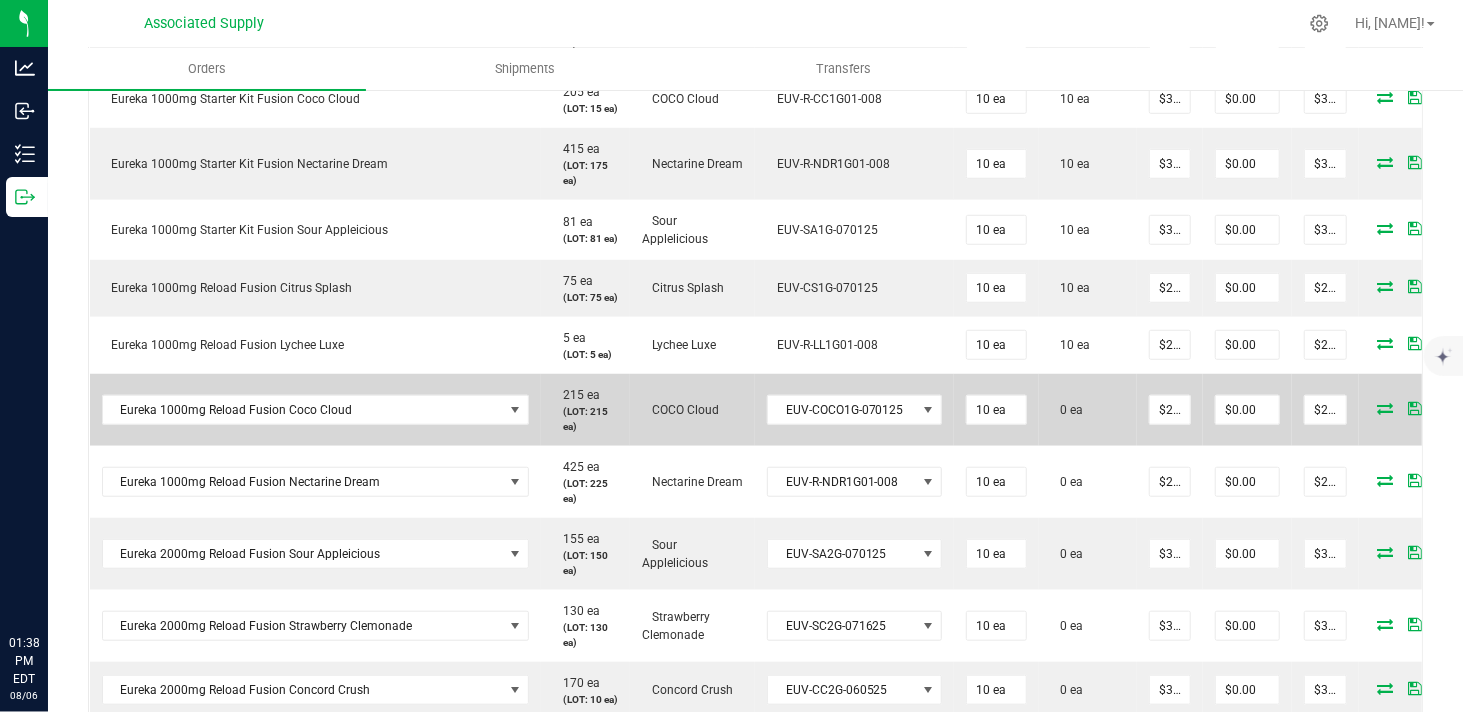 click at bounding box center (1386, 408) 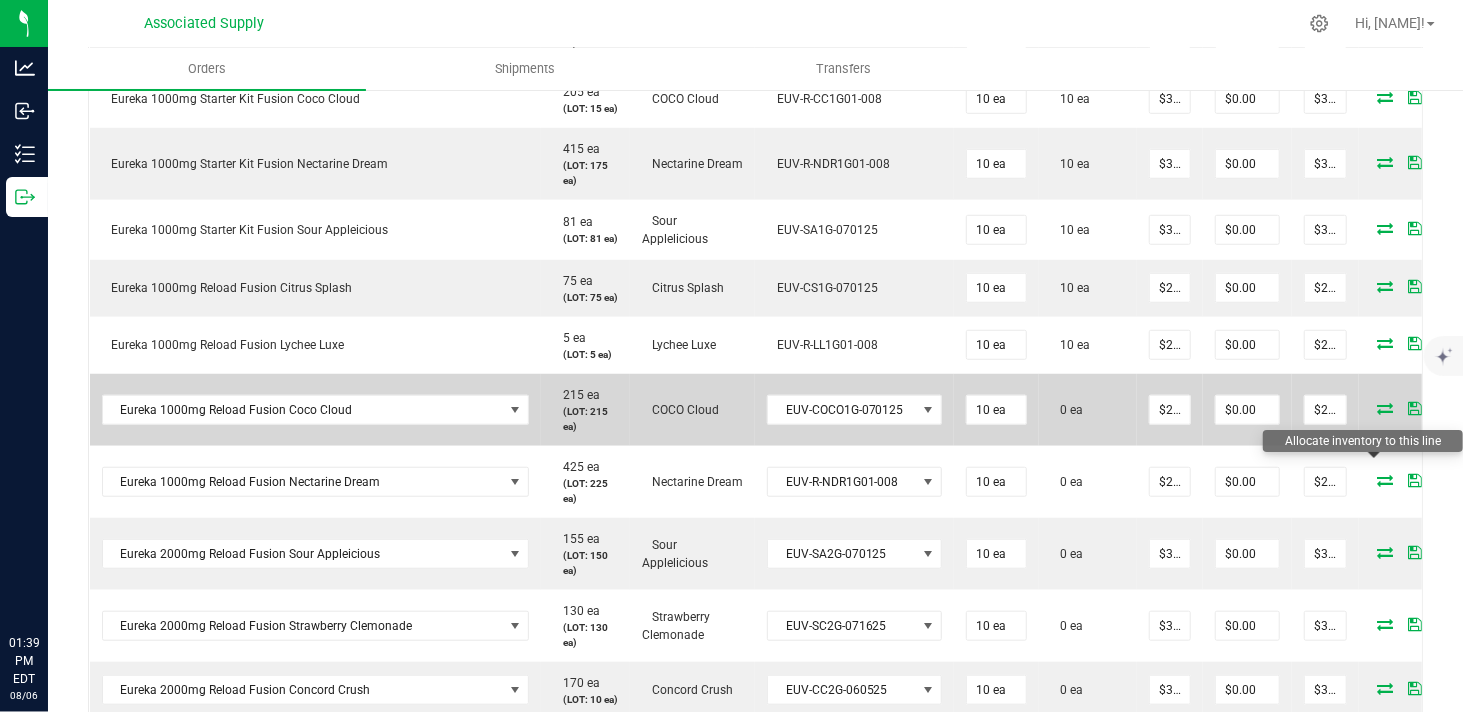 click at bounding box center [1386, 408] 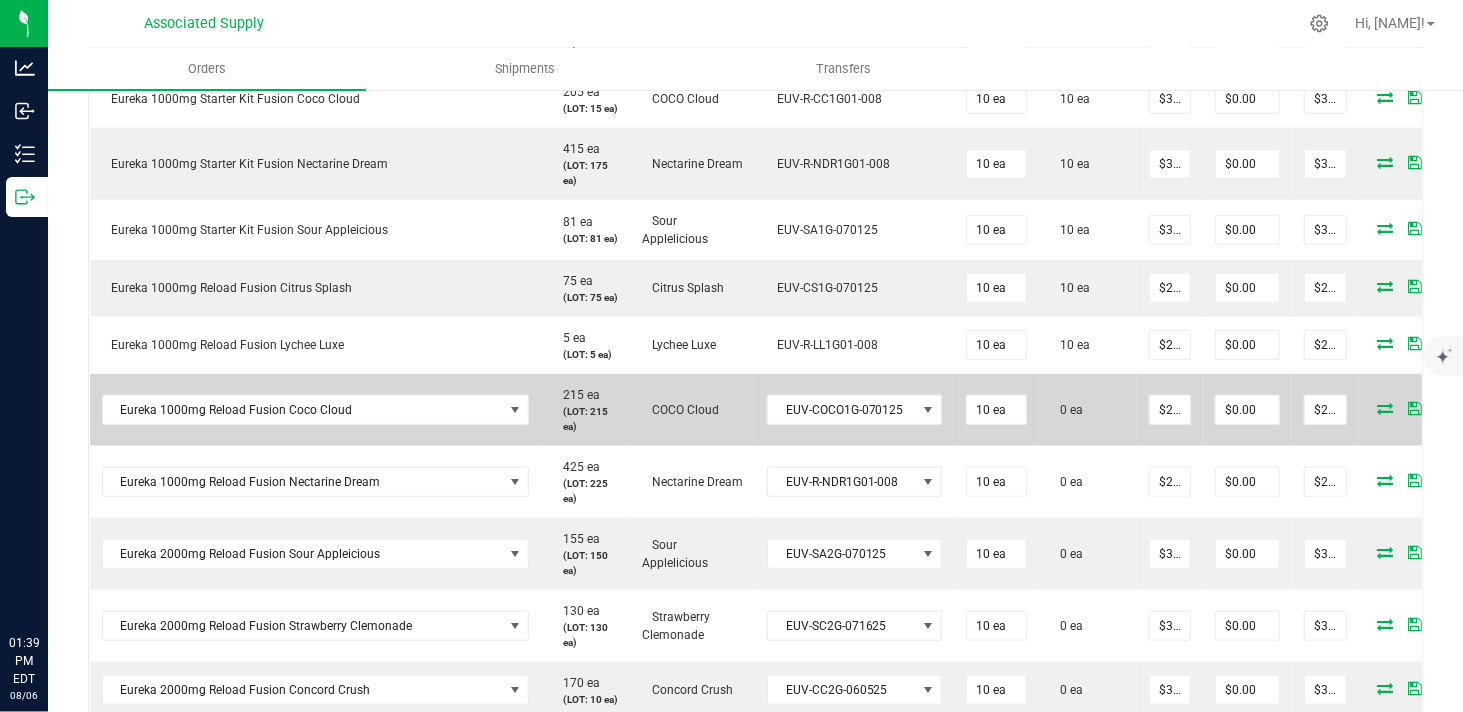 click at bounding box center [1386, 408] 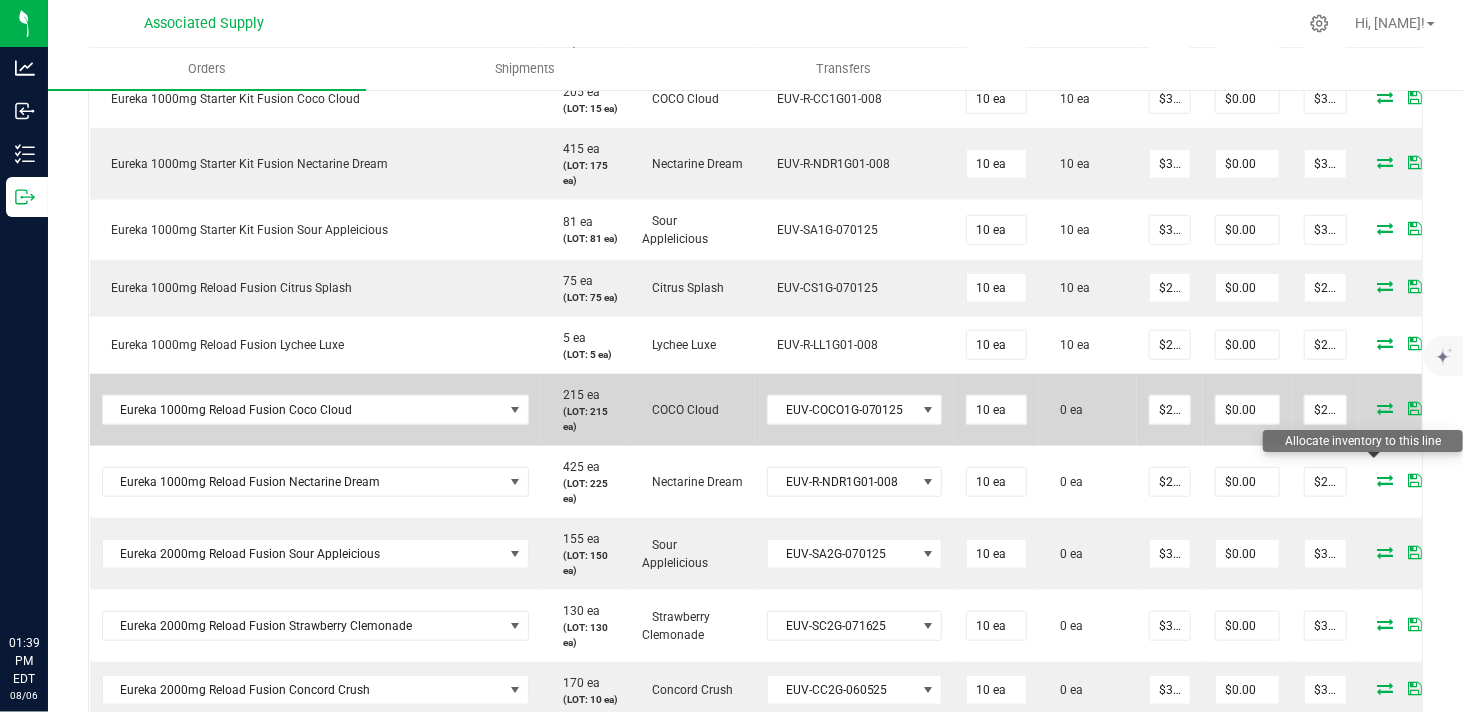 click at bounding box center [1386, 408] 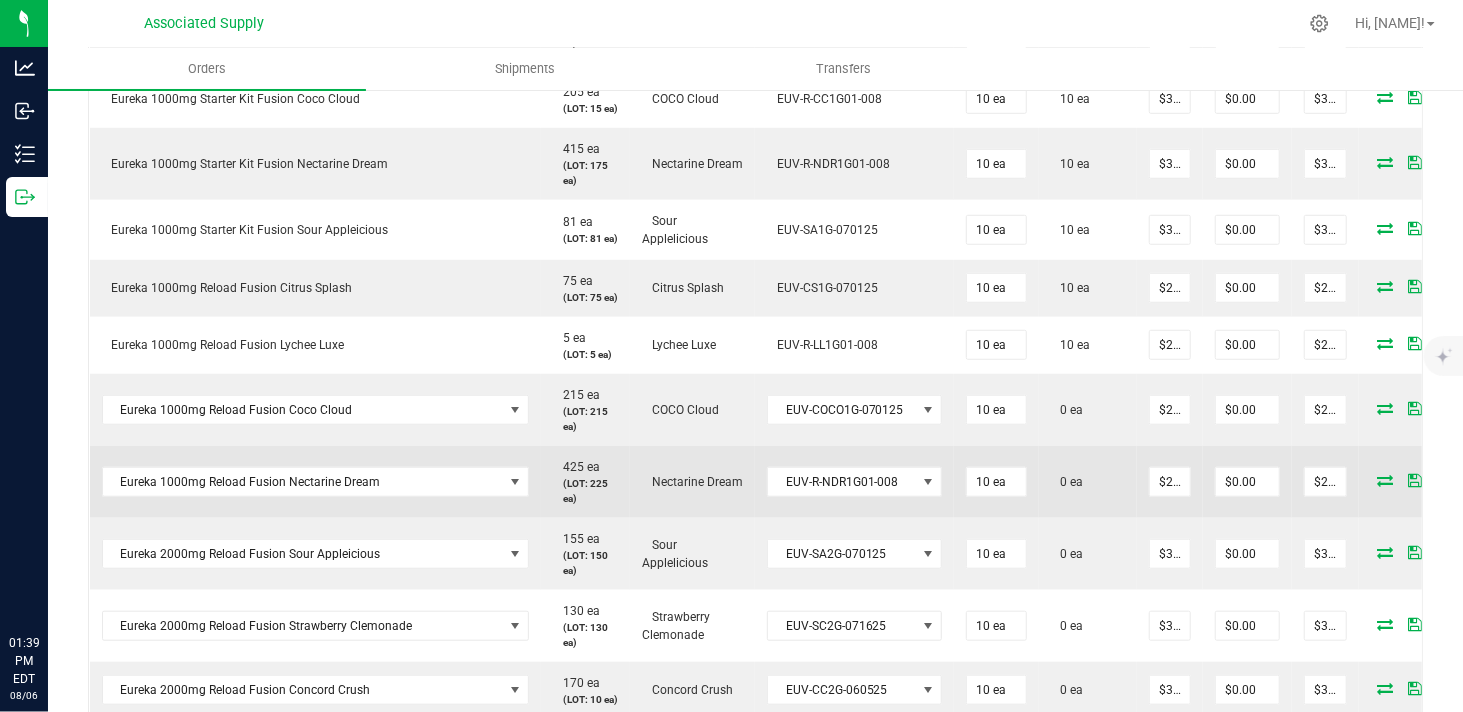click at bounding box center (1386, 480) 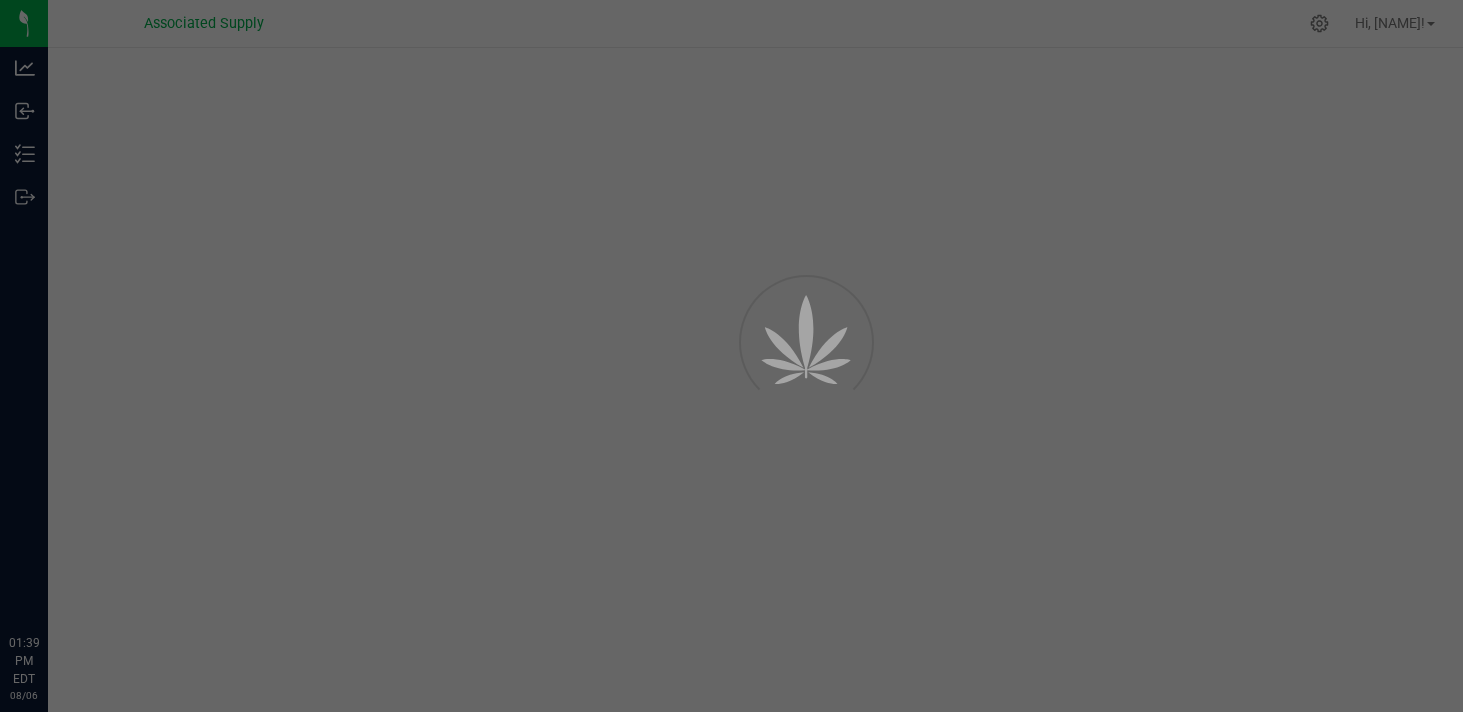 scroll, scrollTop: 0, scrollLeft: 0, axis: both 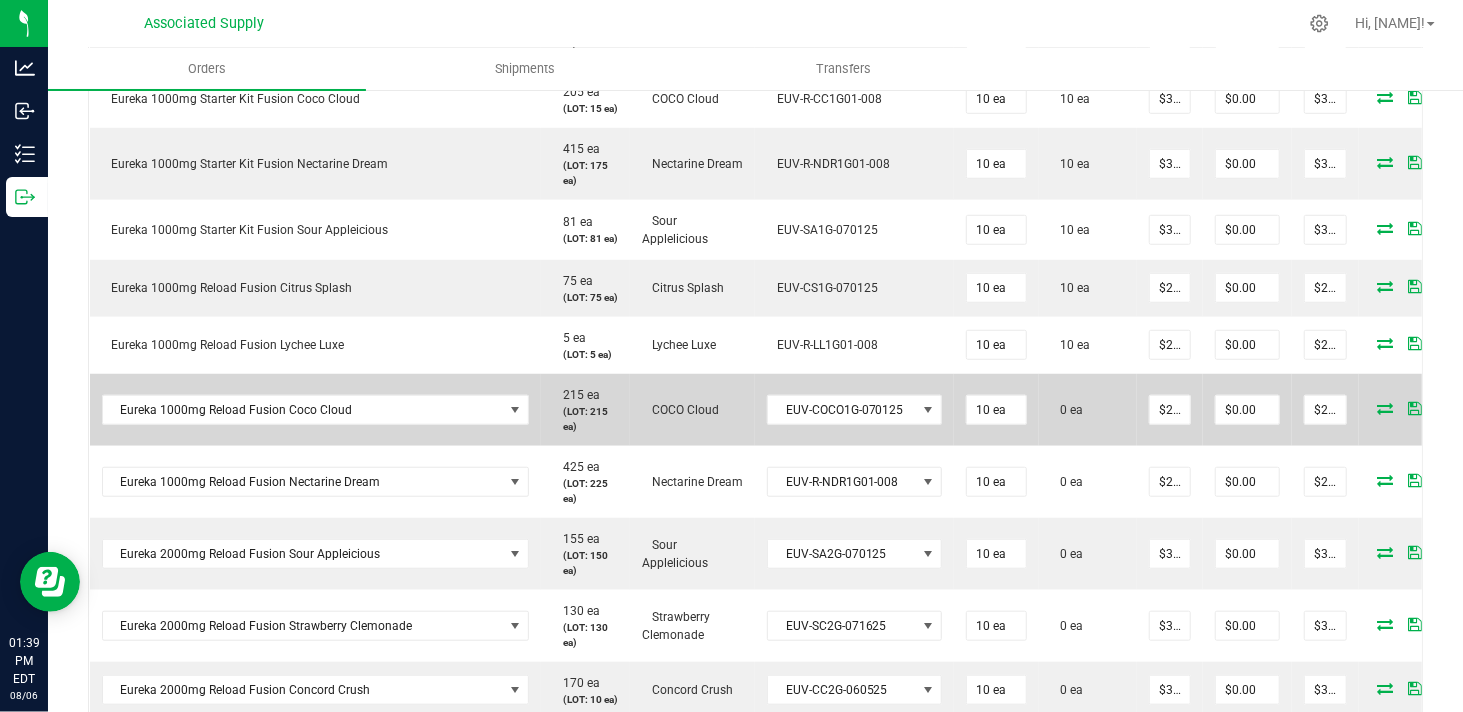 click at bounding box center [1386, 408] 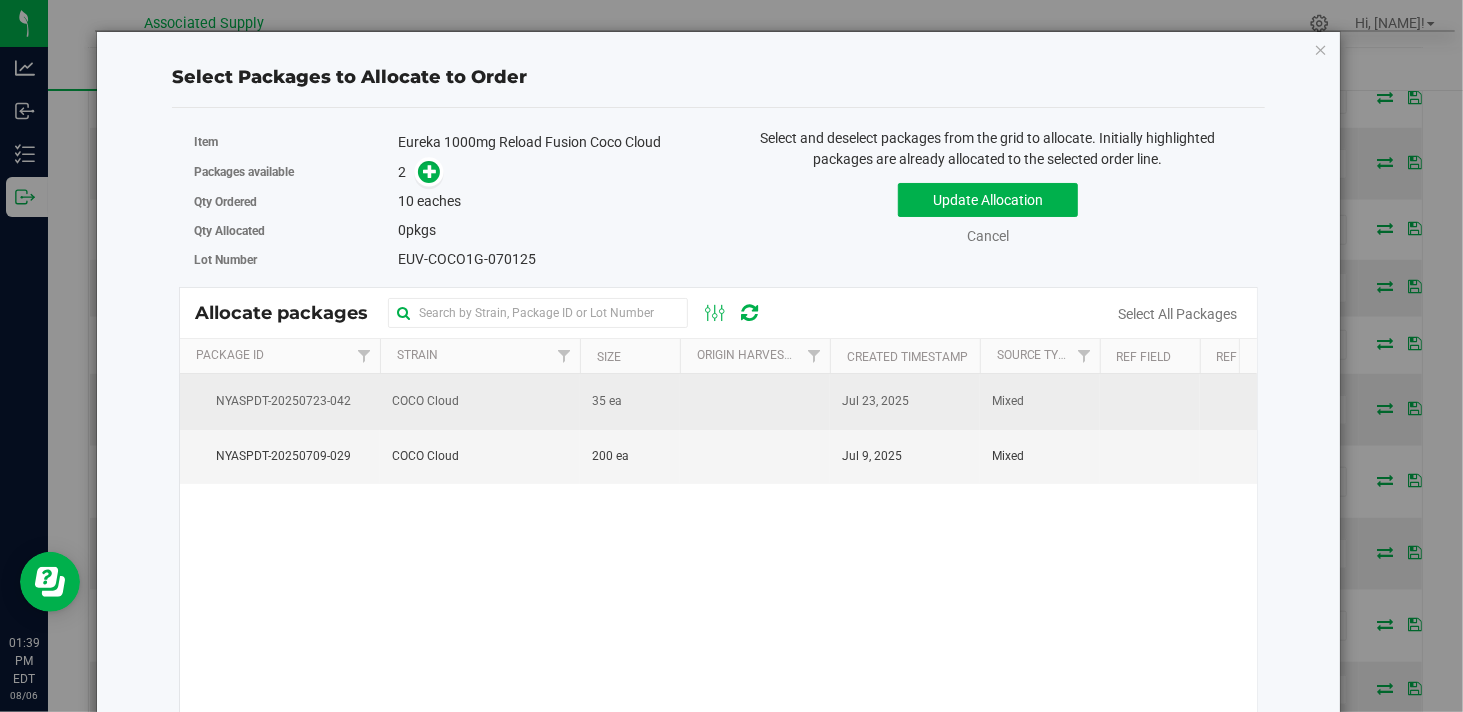 click on "35 ea" at bounding box center (607, 401) 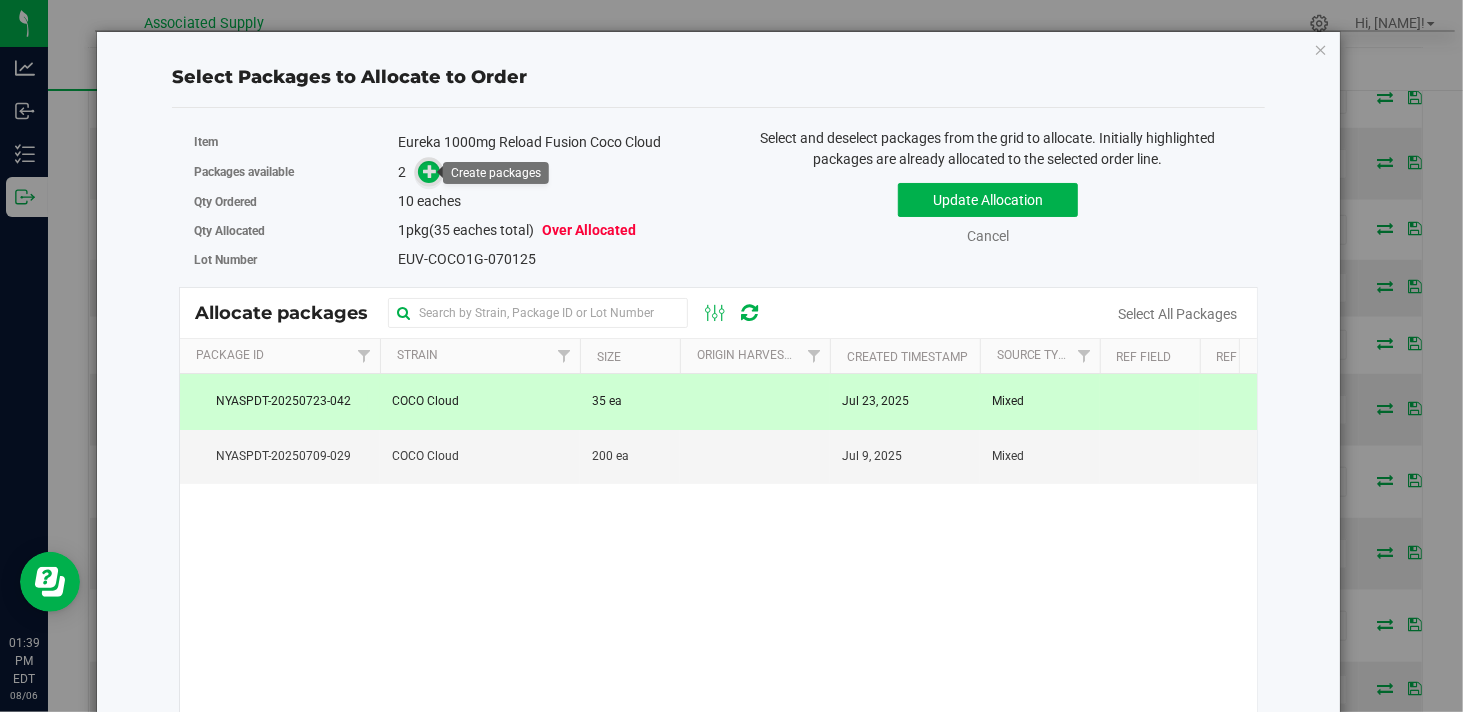 click at bounding box center (430, 171) 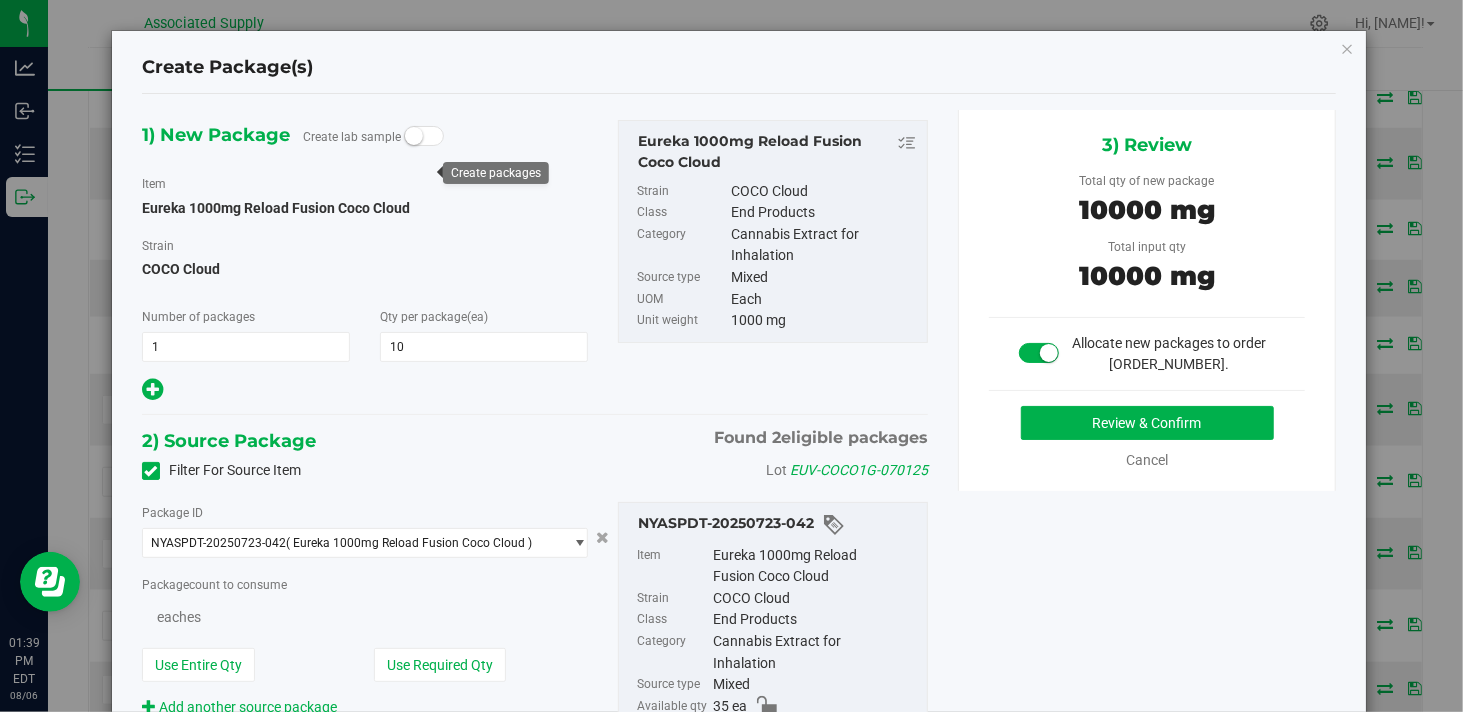 type on "10" 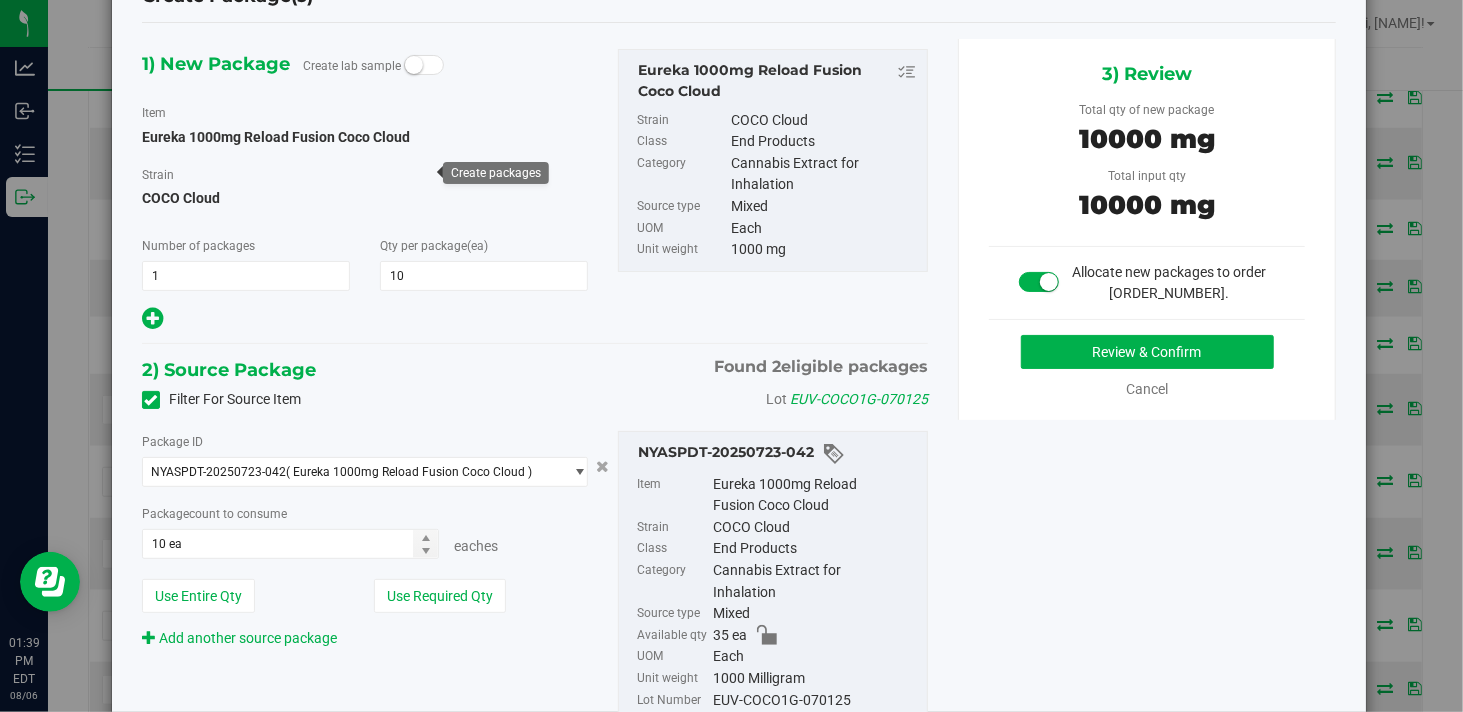scroll, scrollTop: 111, scrollLeft: 0, axis: vertical 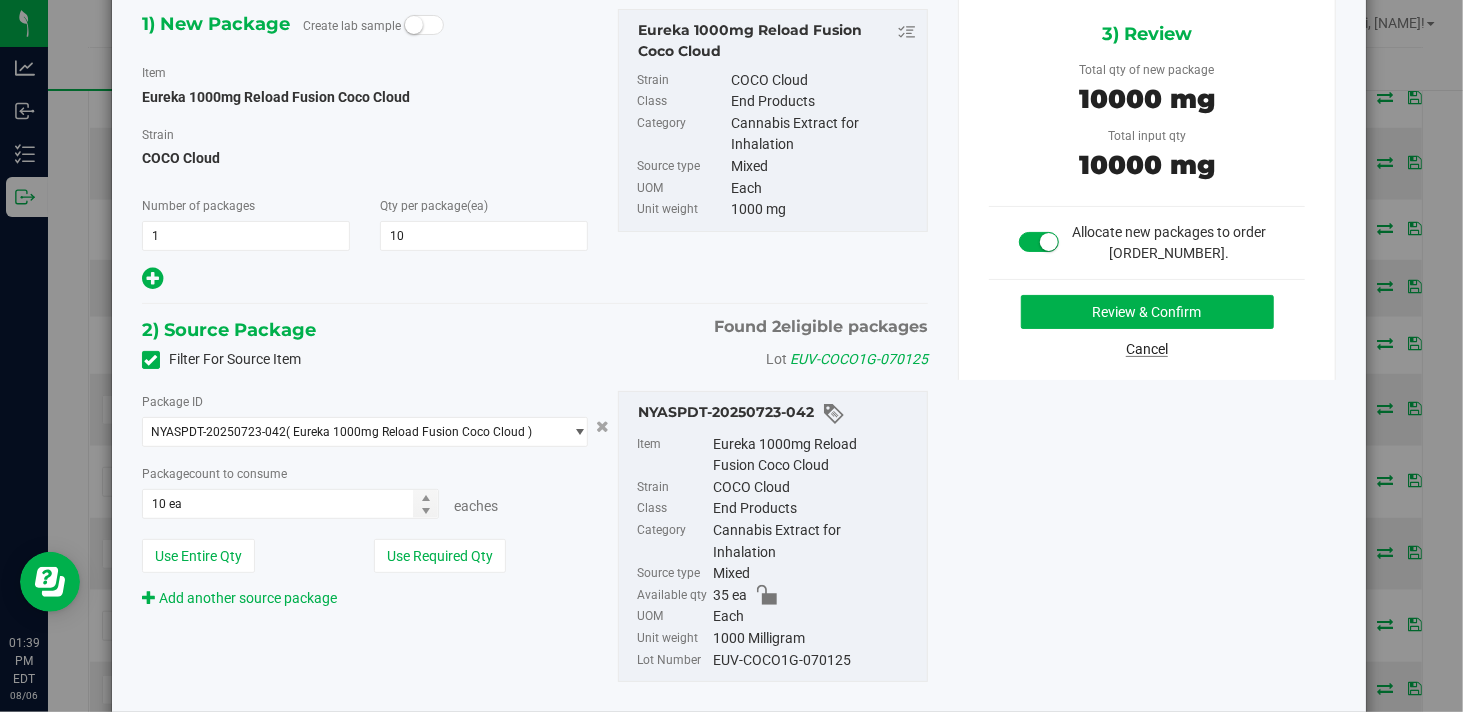 click on "Cancel" at bounding box center (1147, 349) 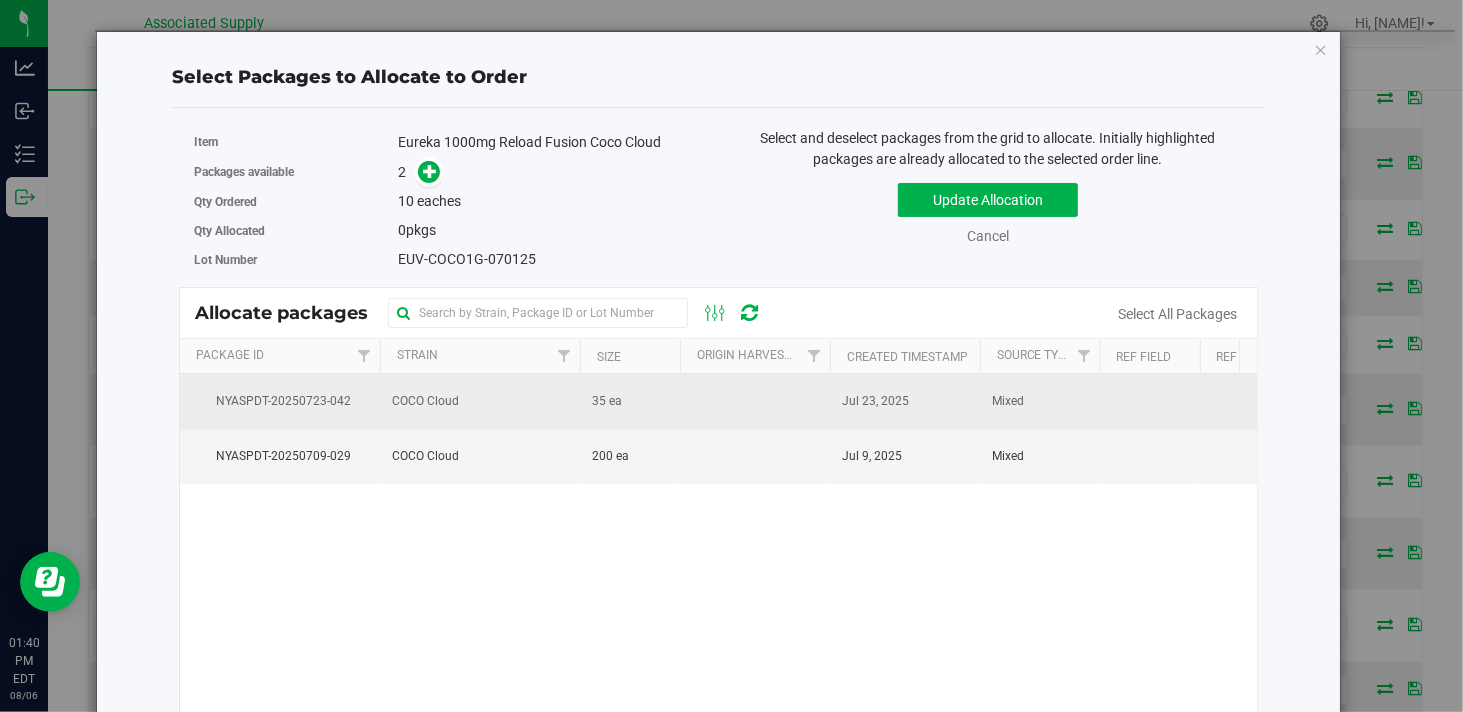 click on "35 ea" at bounding box center [630, 401] 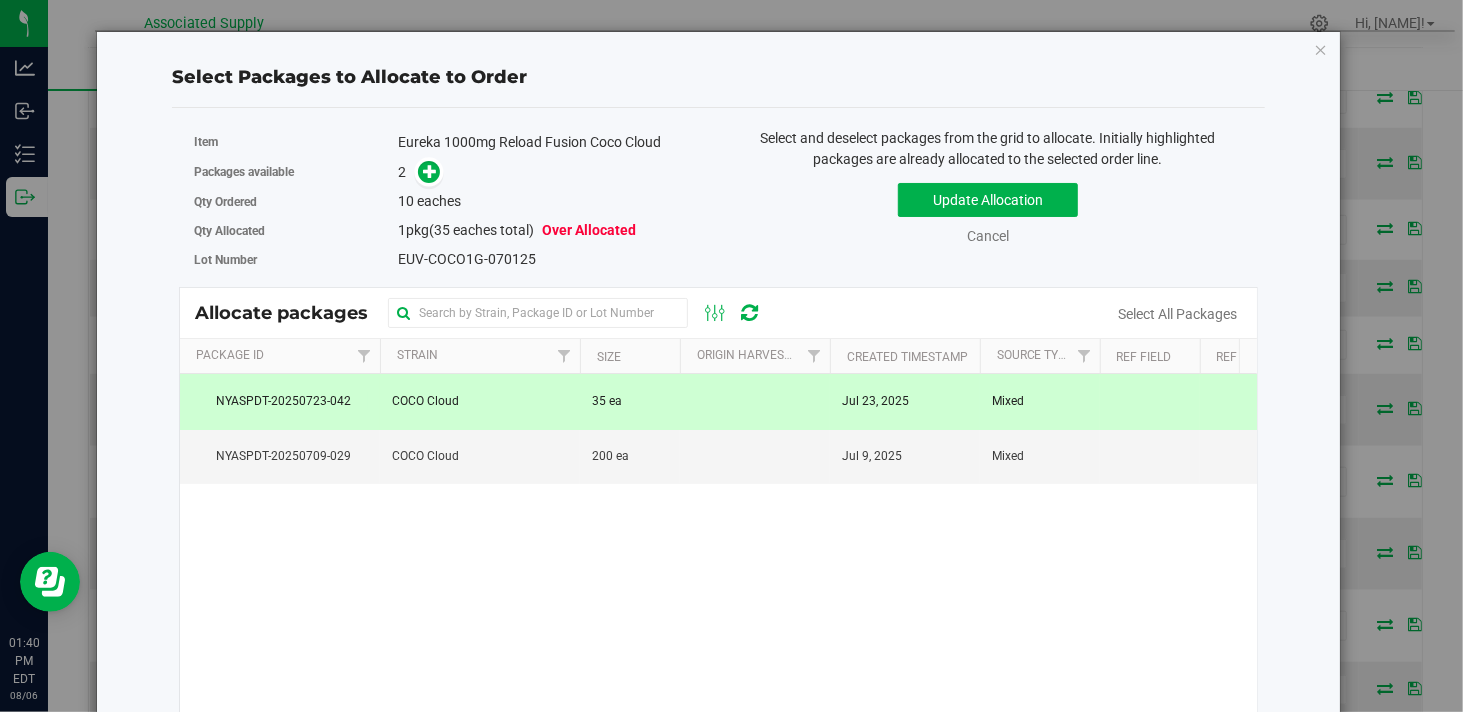 click on "COCO Cloud" at bounding box center [480, 401] 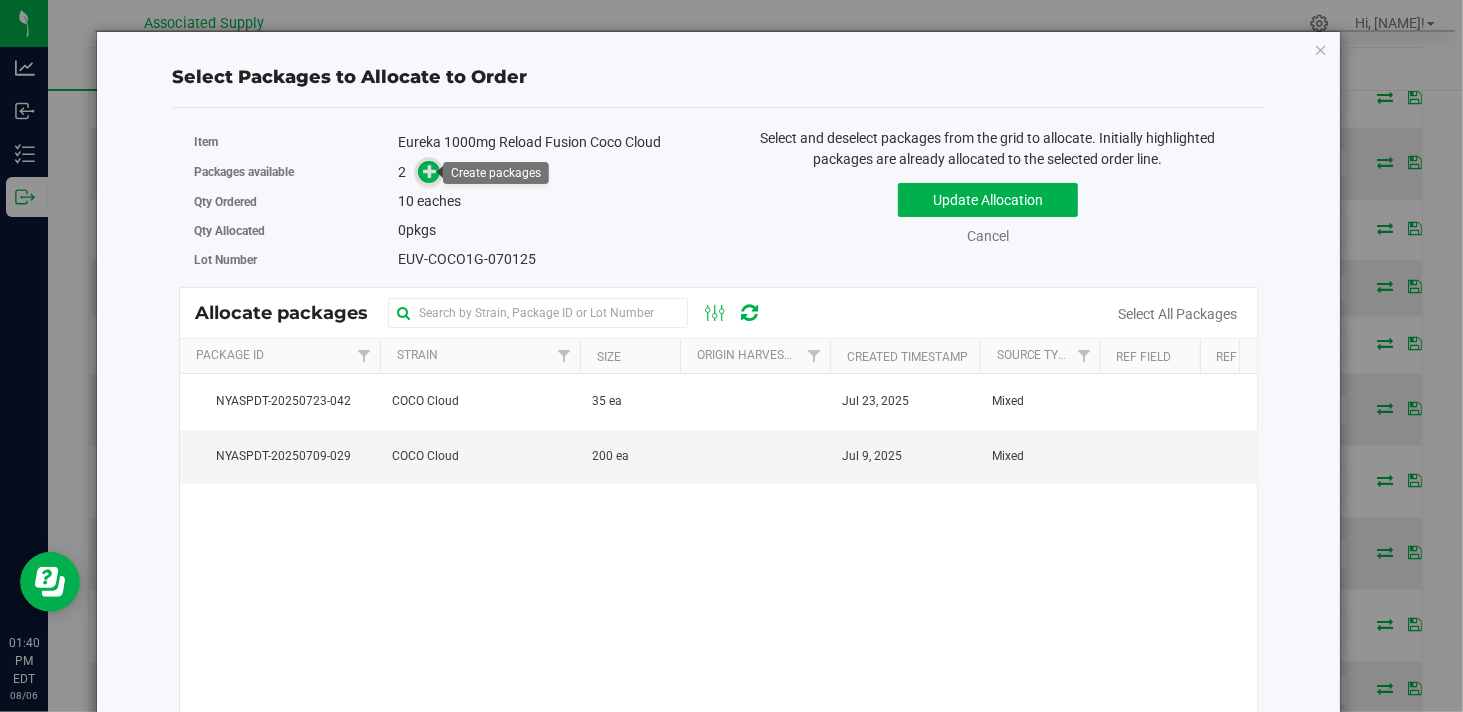 click at bounding box center (430, 171) 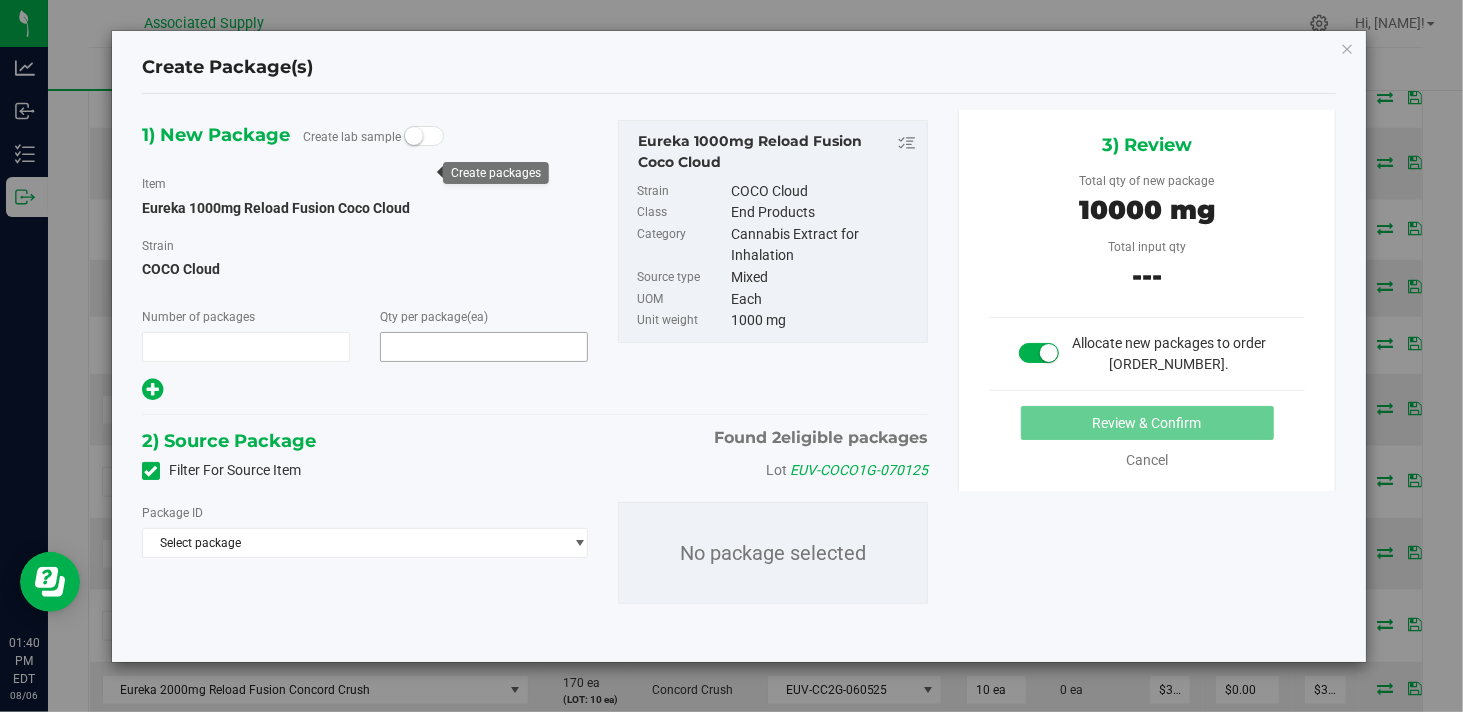 type on "1" 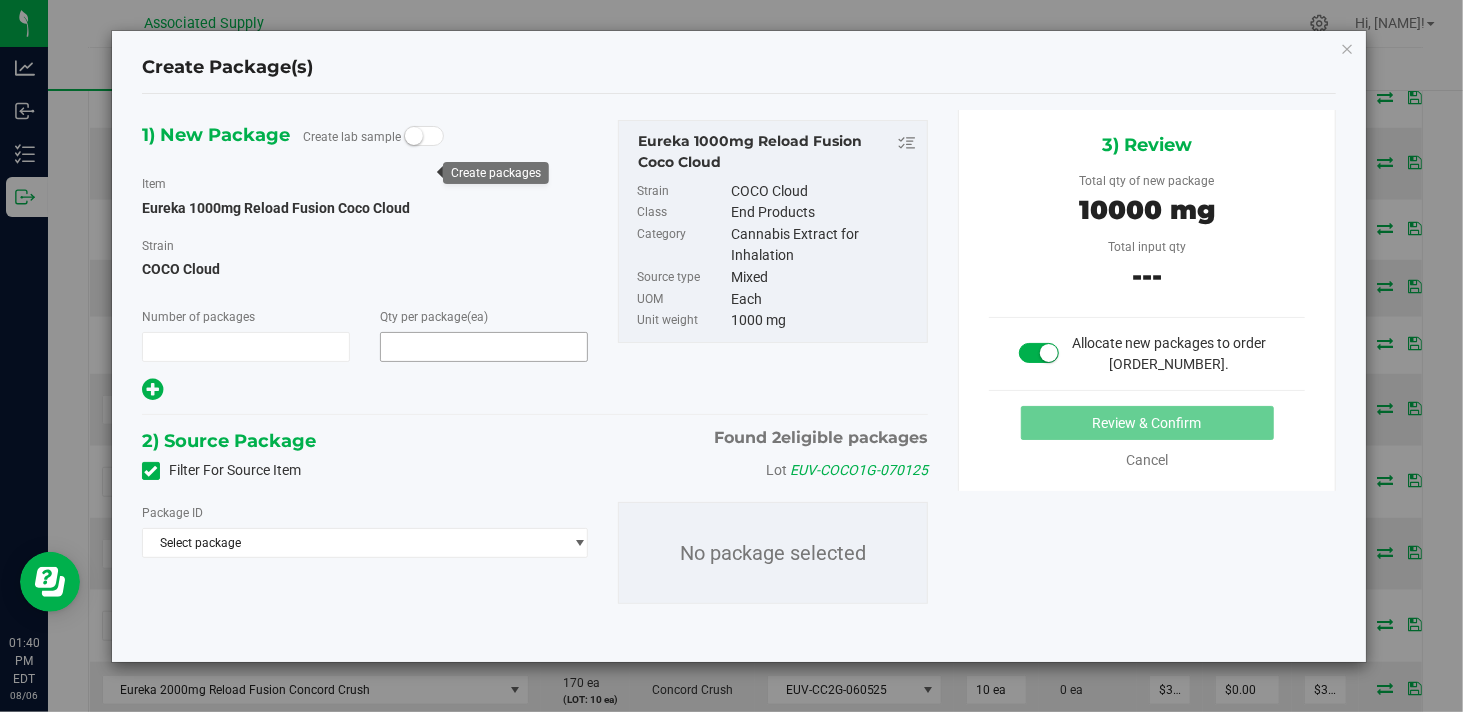 type on "10" 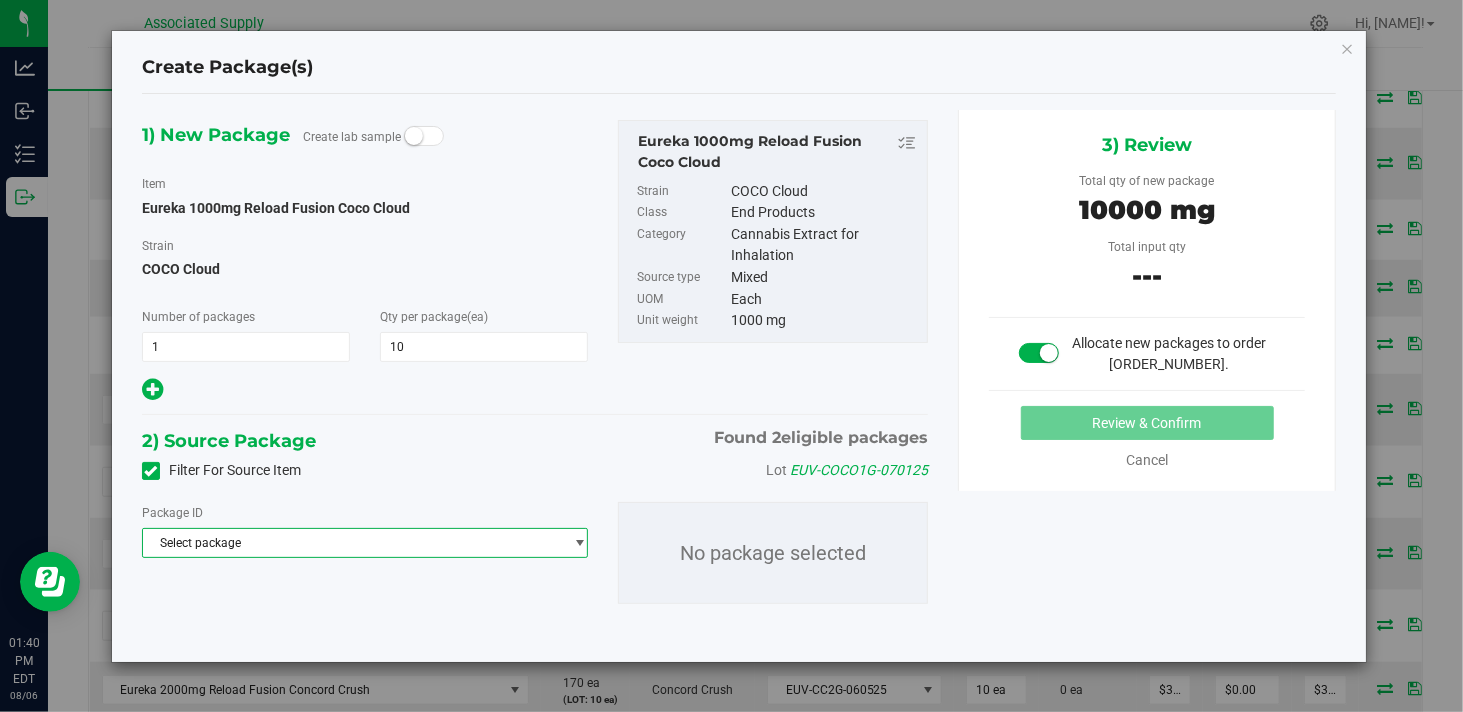 click on "Select package" at bounding box center (352, 543) 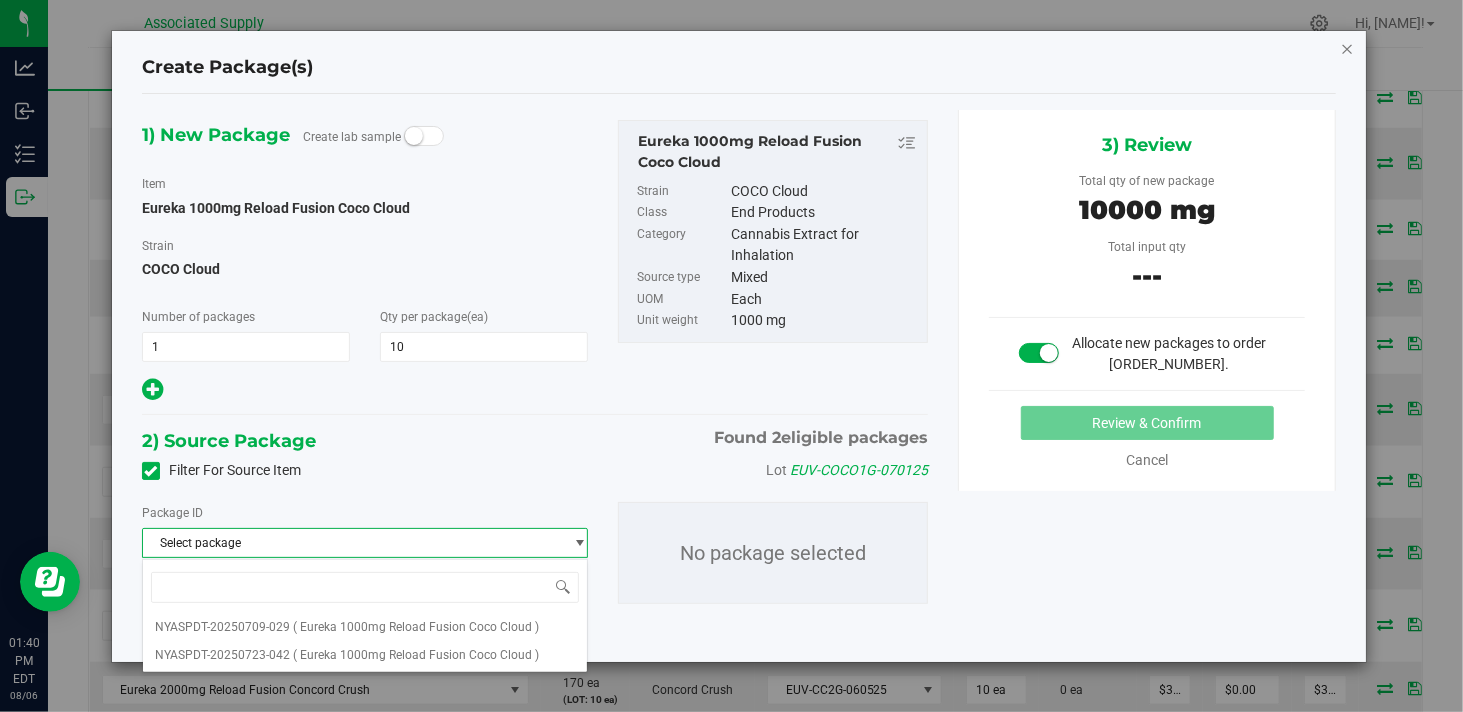 click at bounding box center (1348, 48) 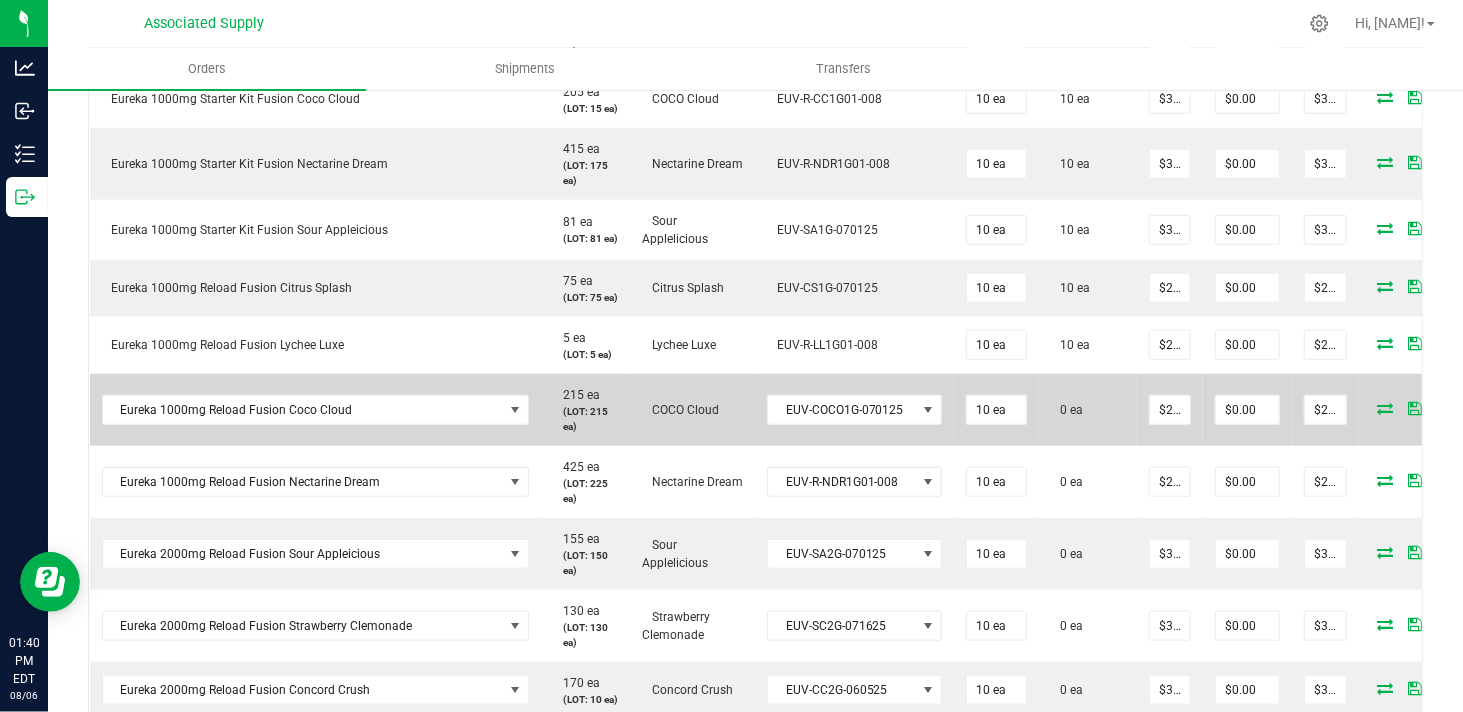 click at bounding box center [1386, 408] 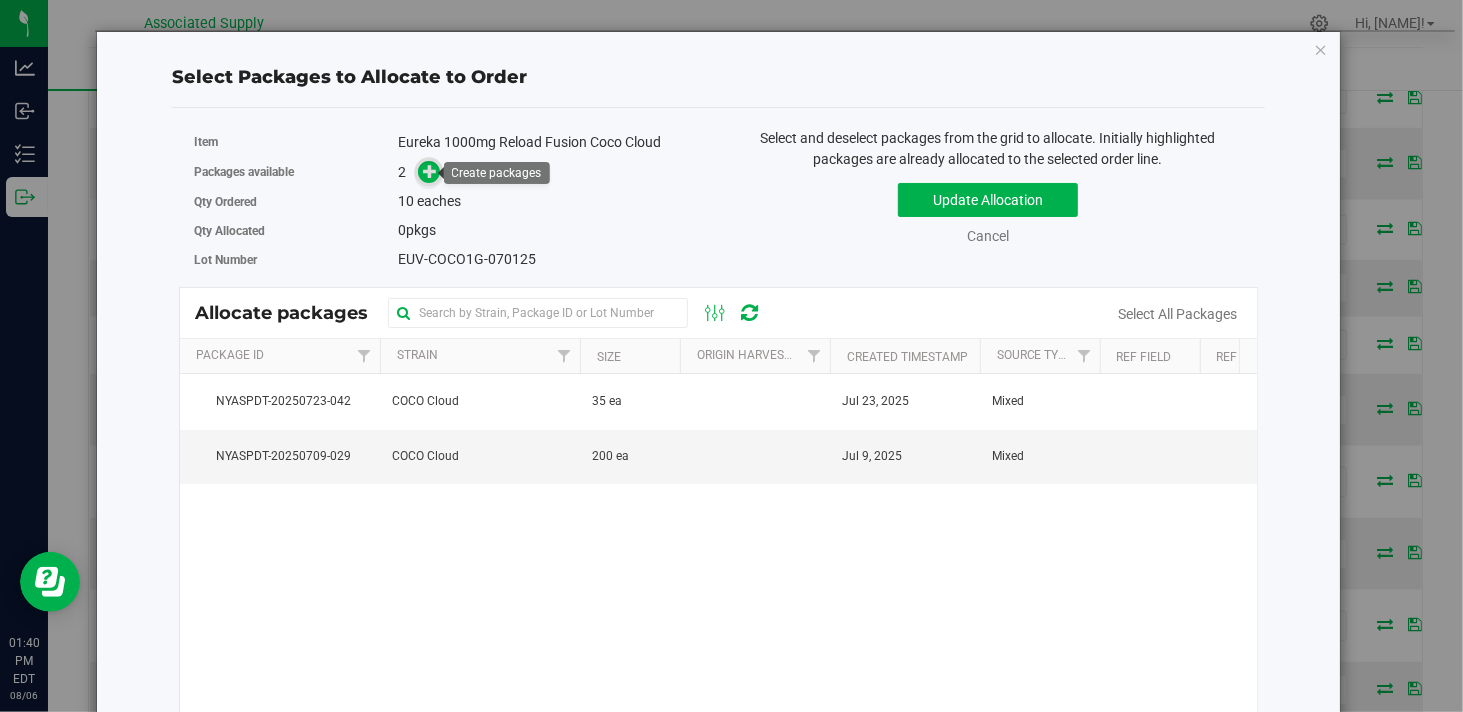 click at bounding box center (430, 171) 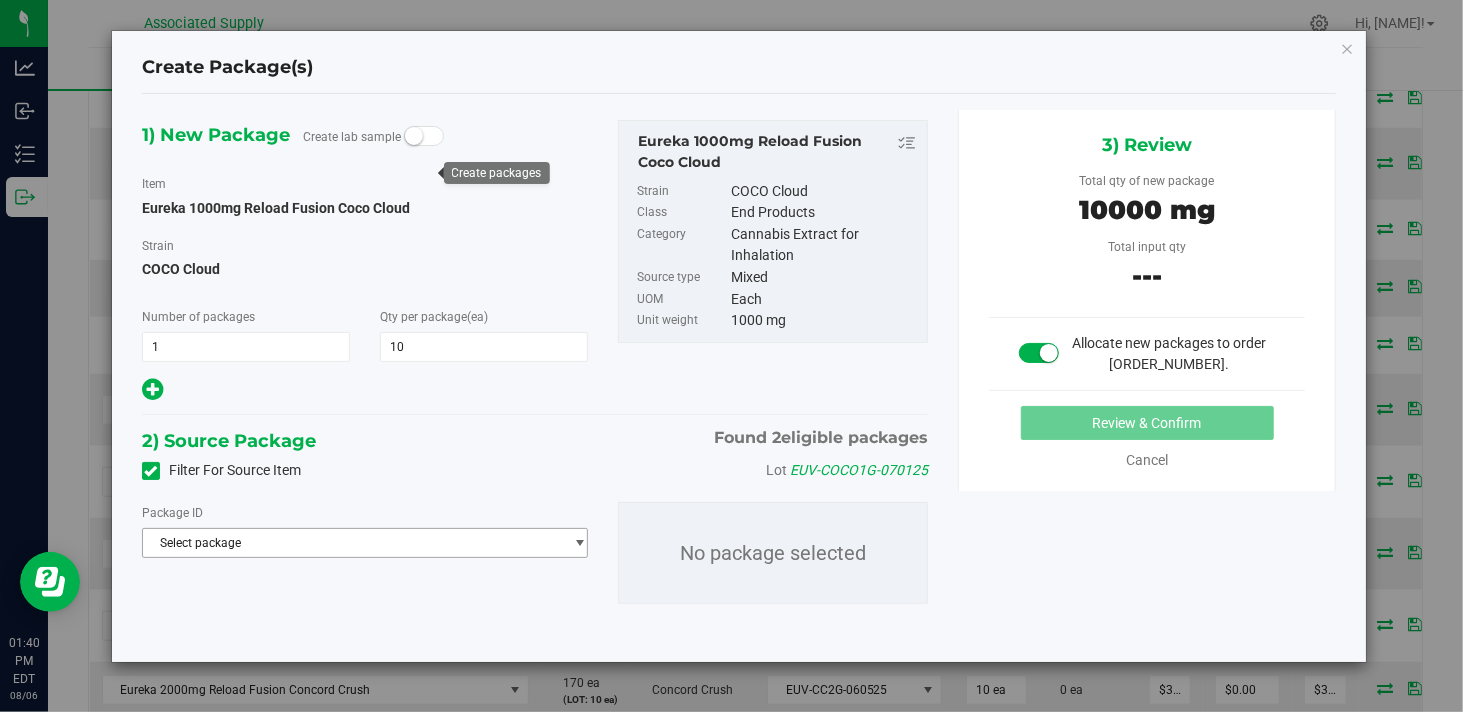click on "Select package" at bounding box center (352, 543) 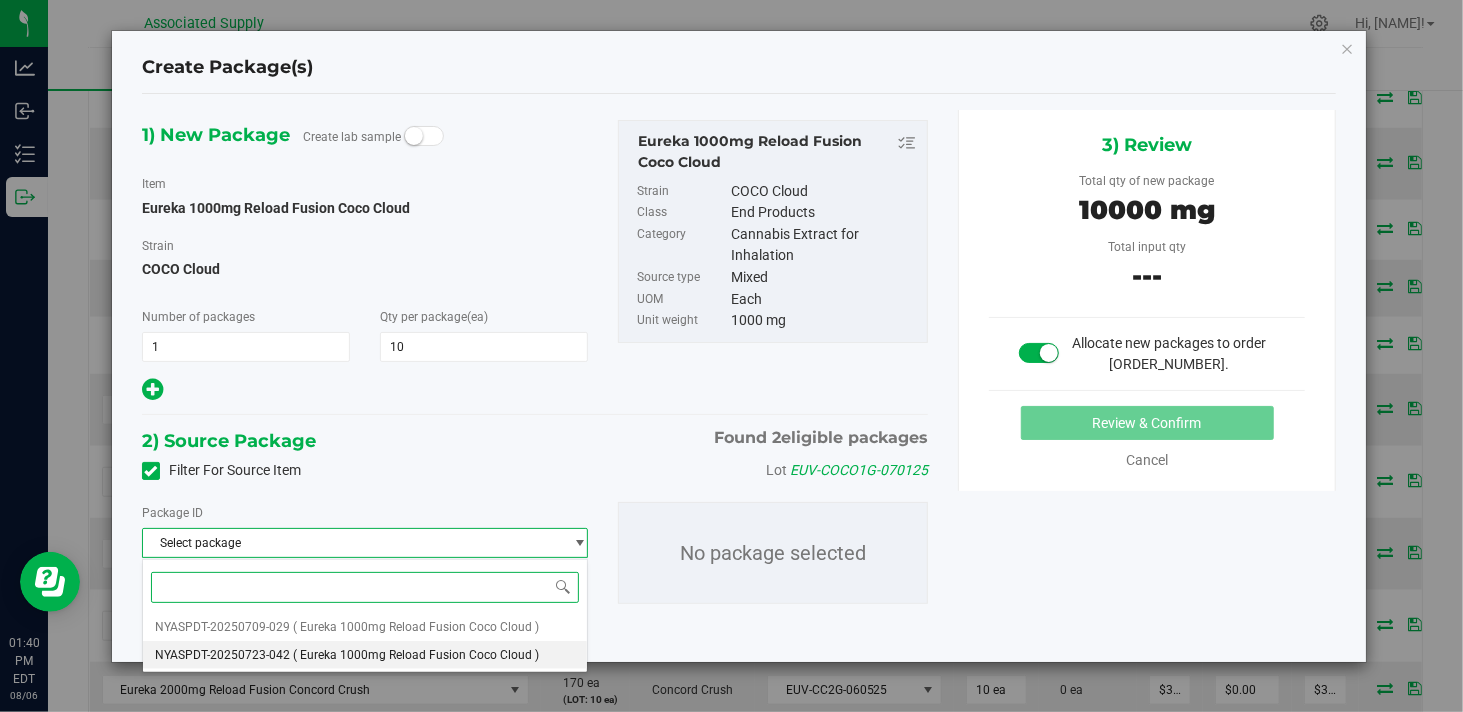 click on "(
Eureka 1000mg Reload Fusion Coco Cloud
)" at bounding box center [416, 655] 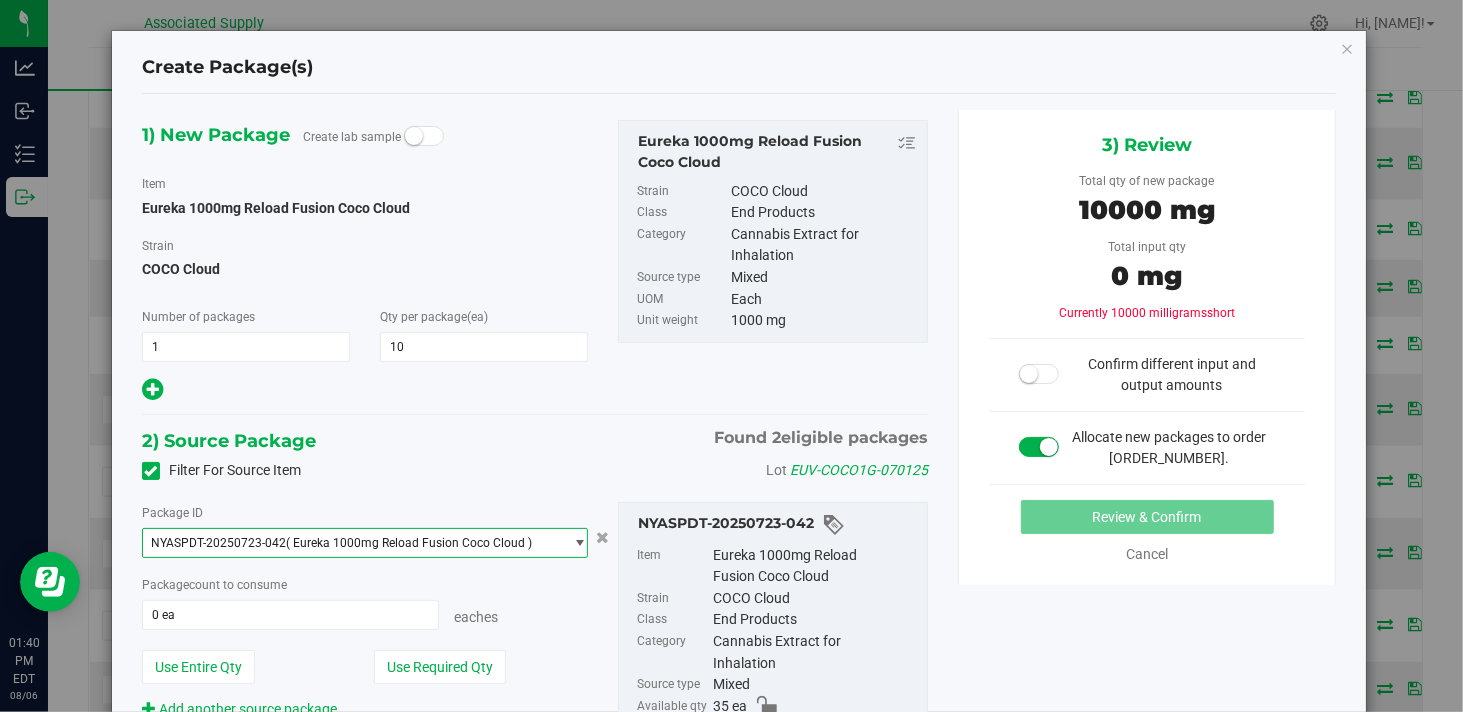 scroll, scrollTop: 172, scrollLeft: 0, axis: vertical 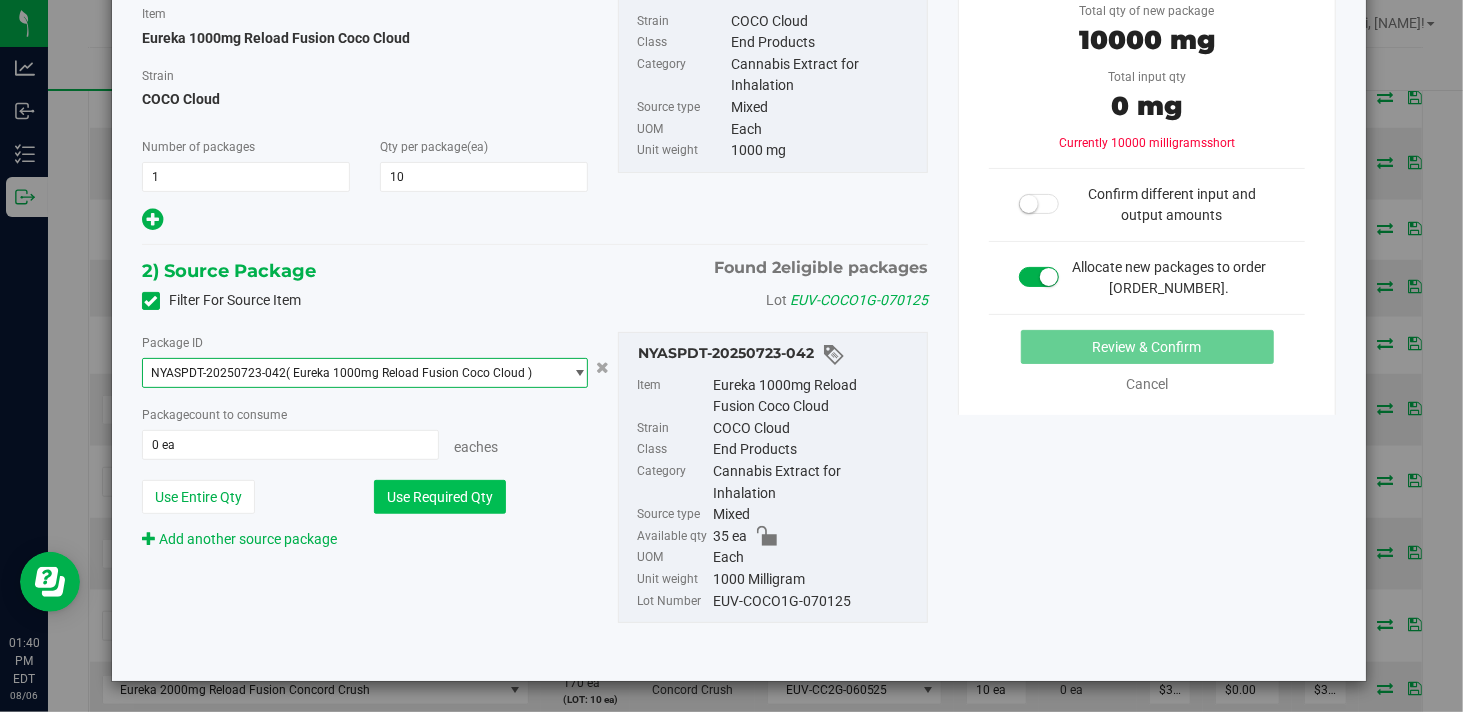 click on "Use Required Qty" at bounding box center (440, 497) 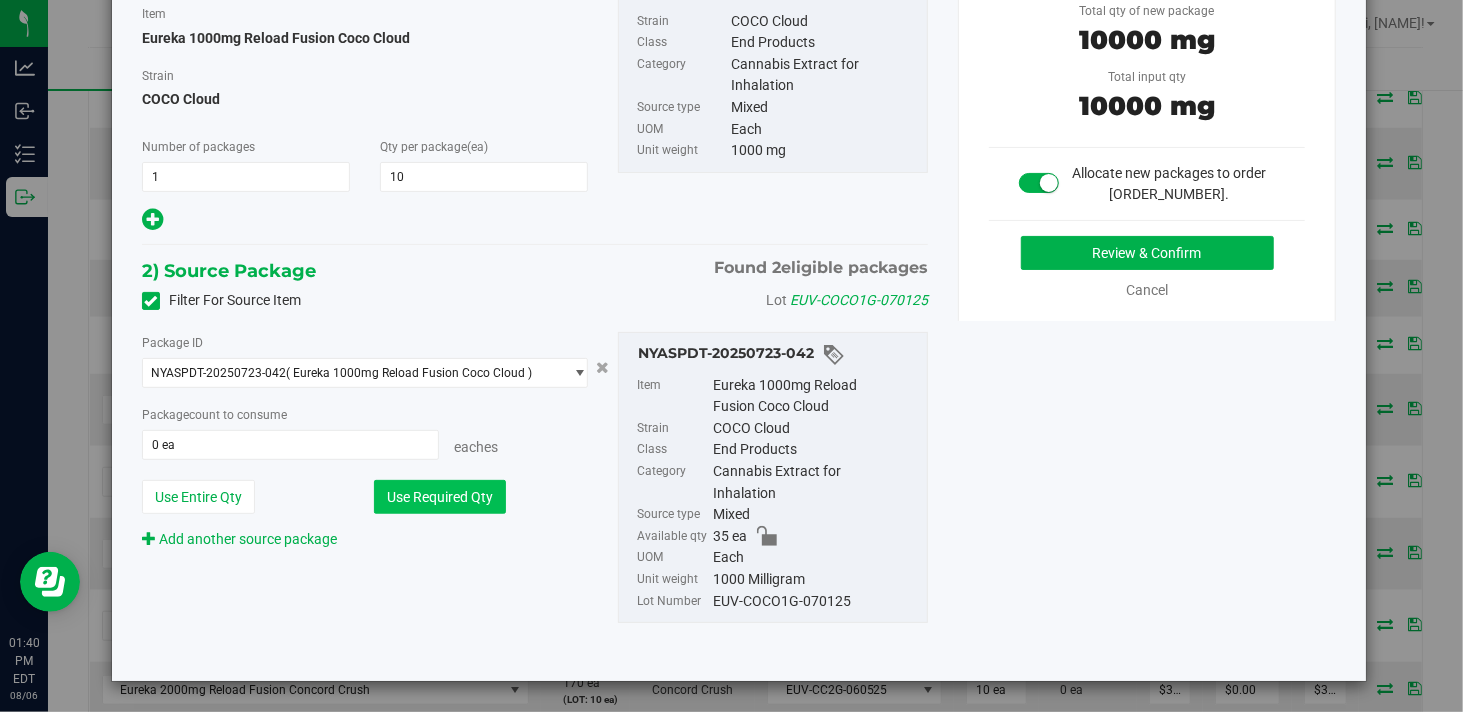 type on "10 ea" 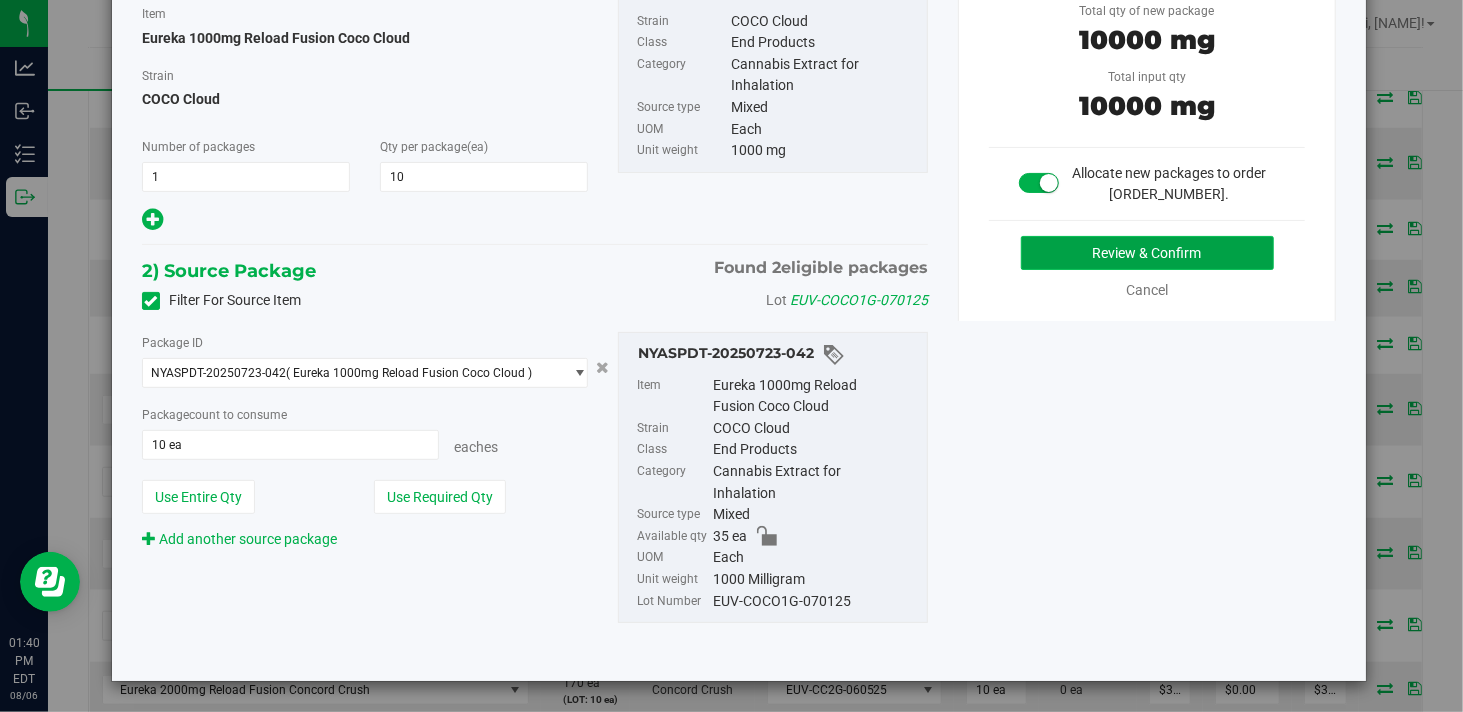 click on "Review & Confirm" at bounding box center (1147, 253) 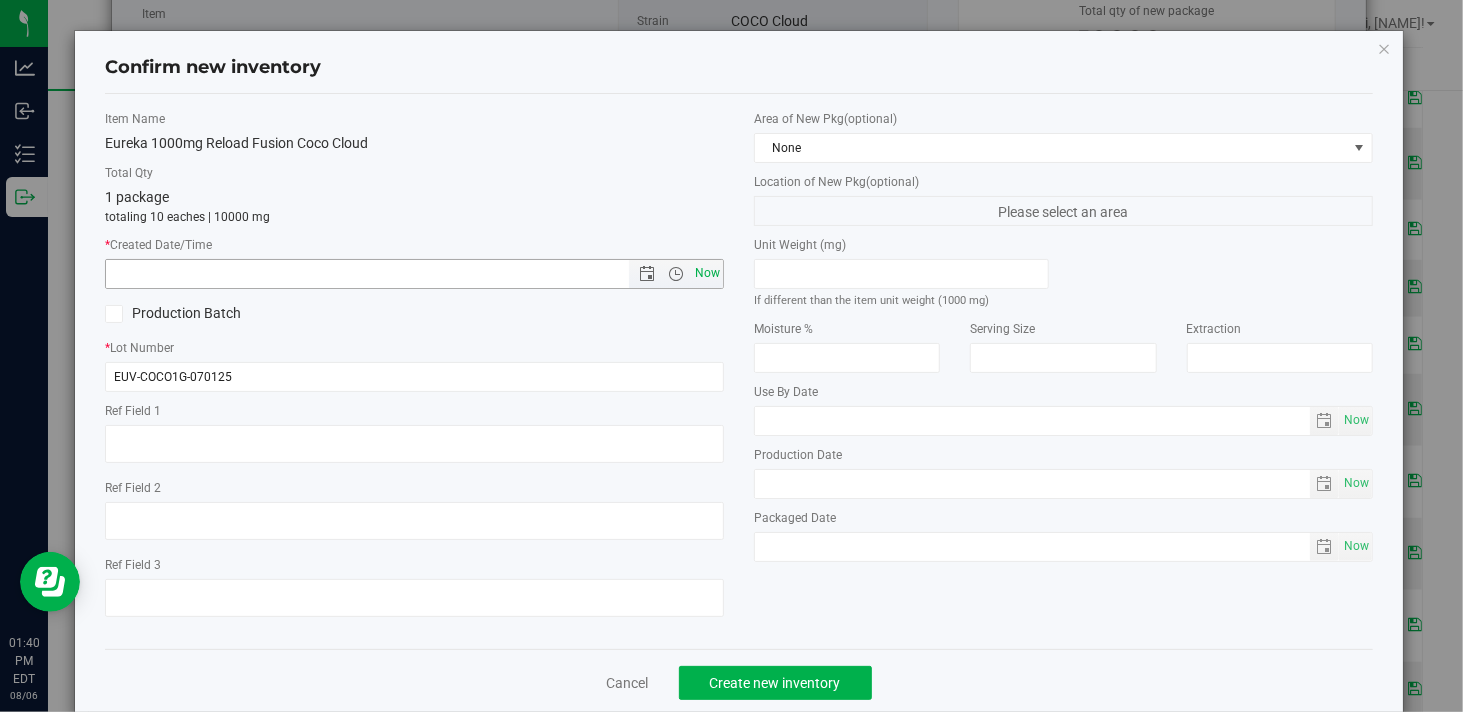 click on "Now" at bounding box center (708, 273) 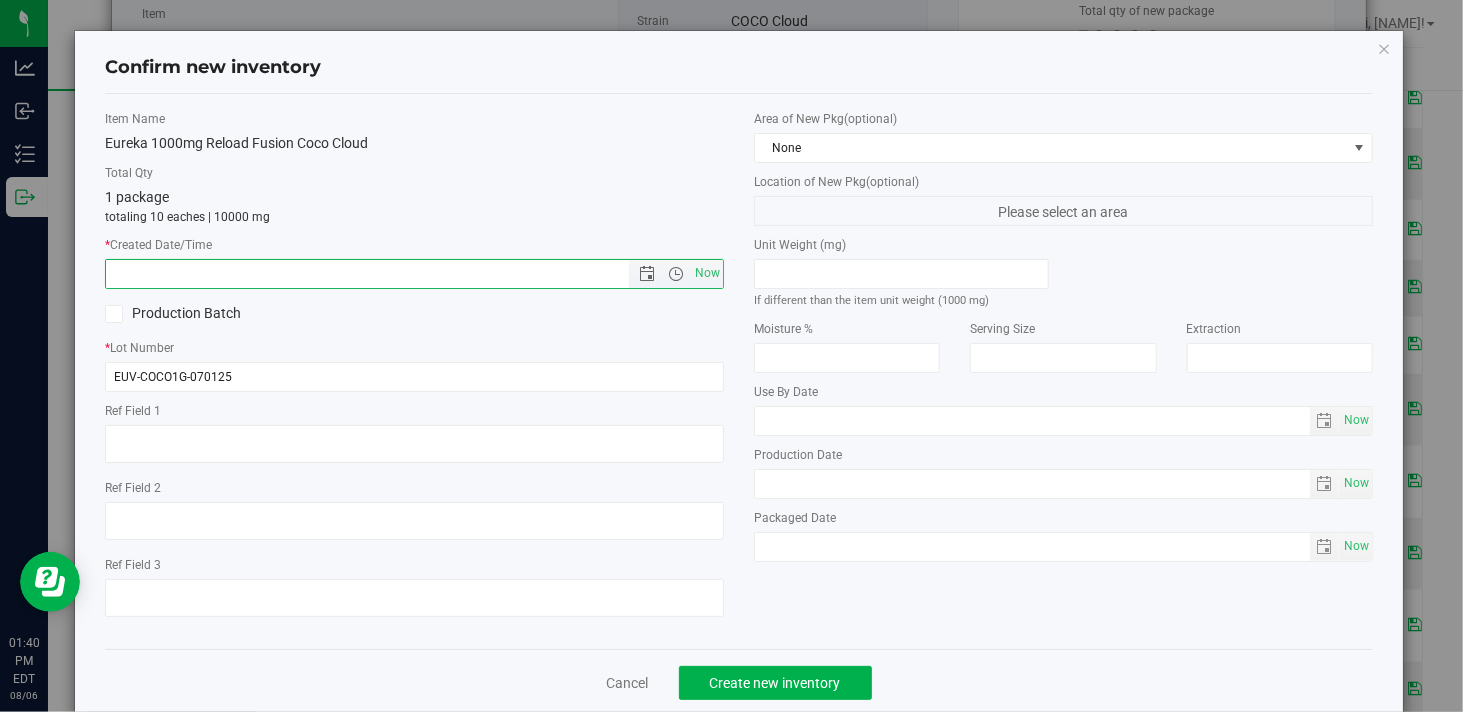 type on "8/6/2025 1:40 PM" 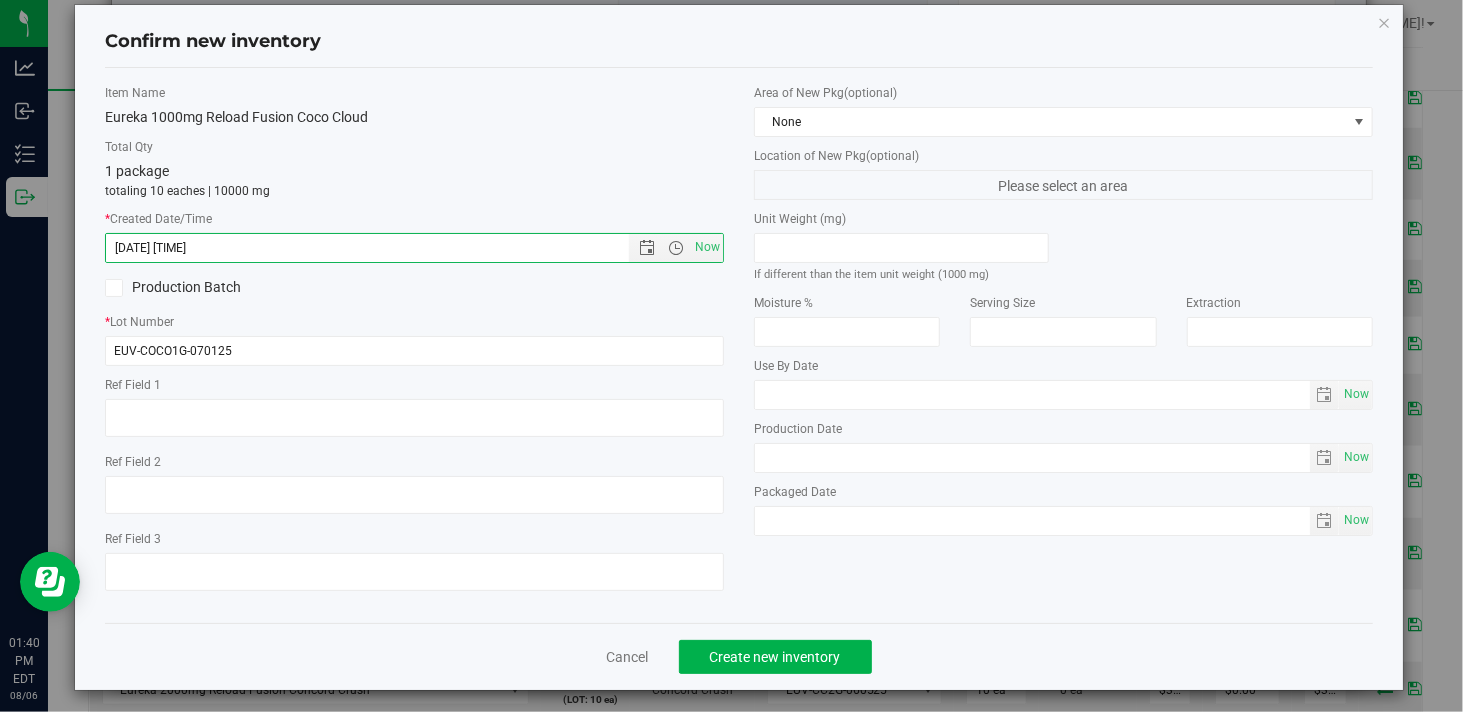 scroll, scrollTop: 40, scrollLeft: 0, axis: vertical 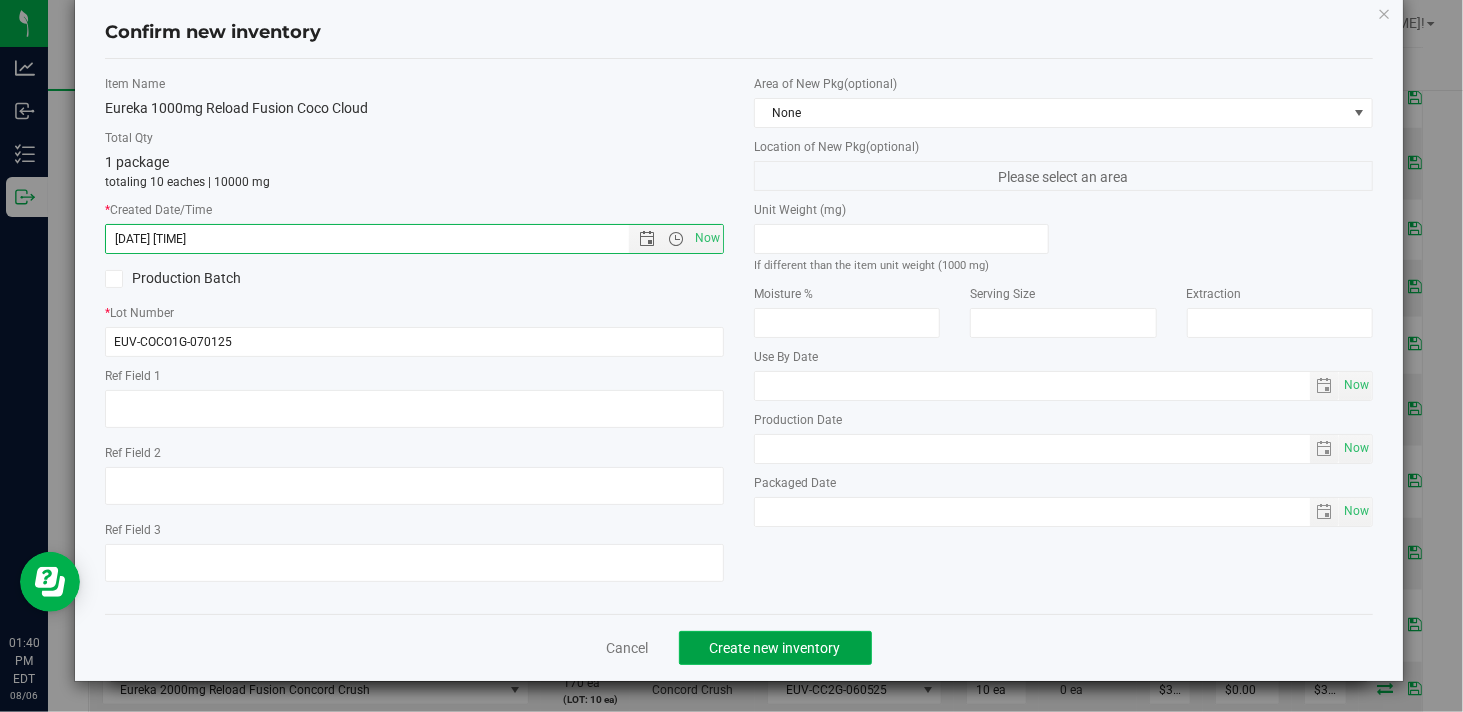 click on "Create new inventory" 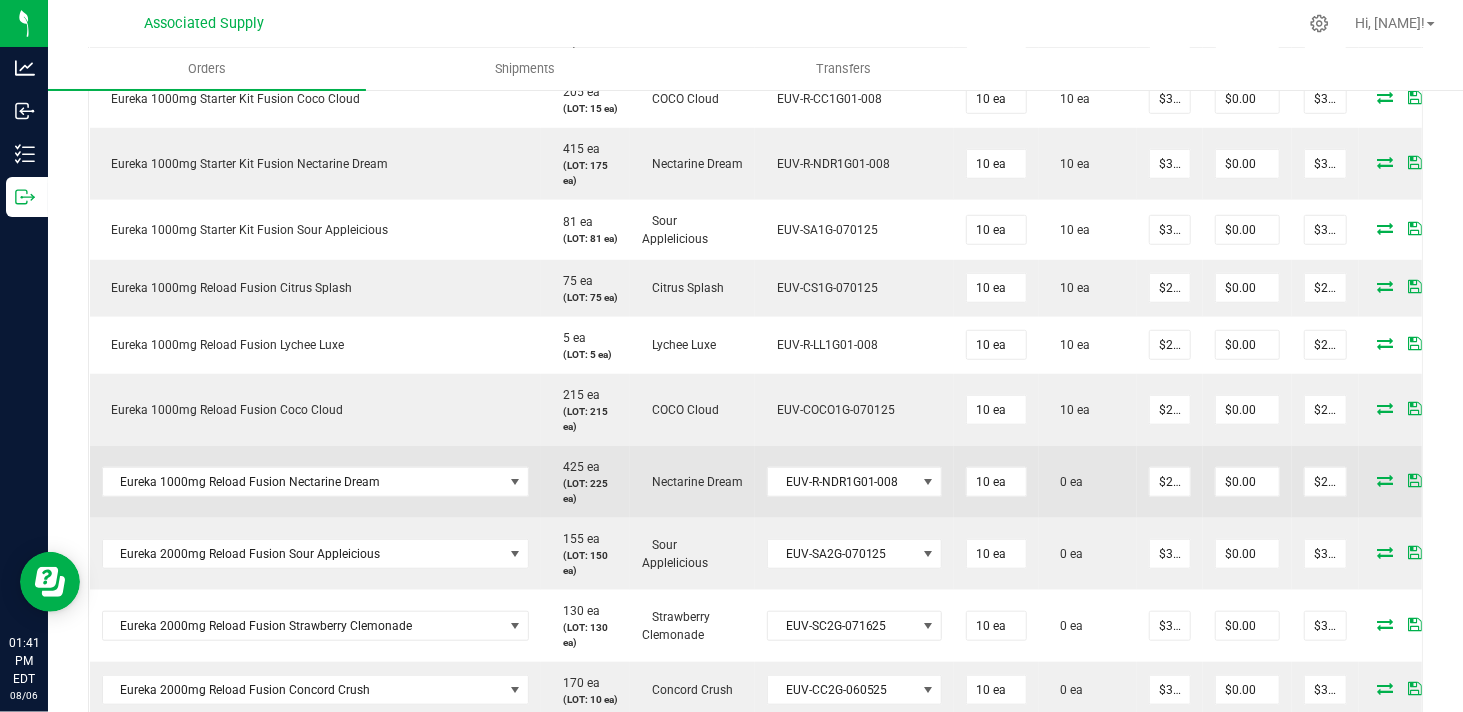 click at bounding box center (1386, 480) 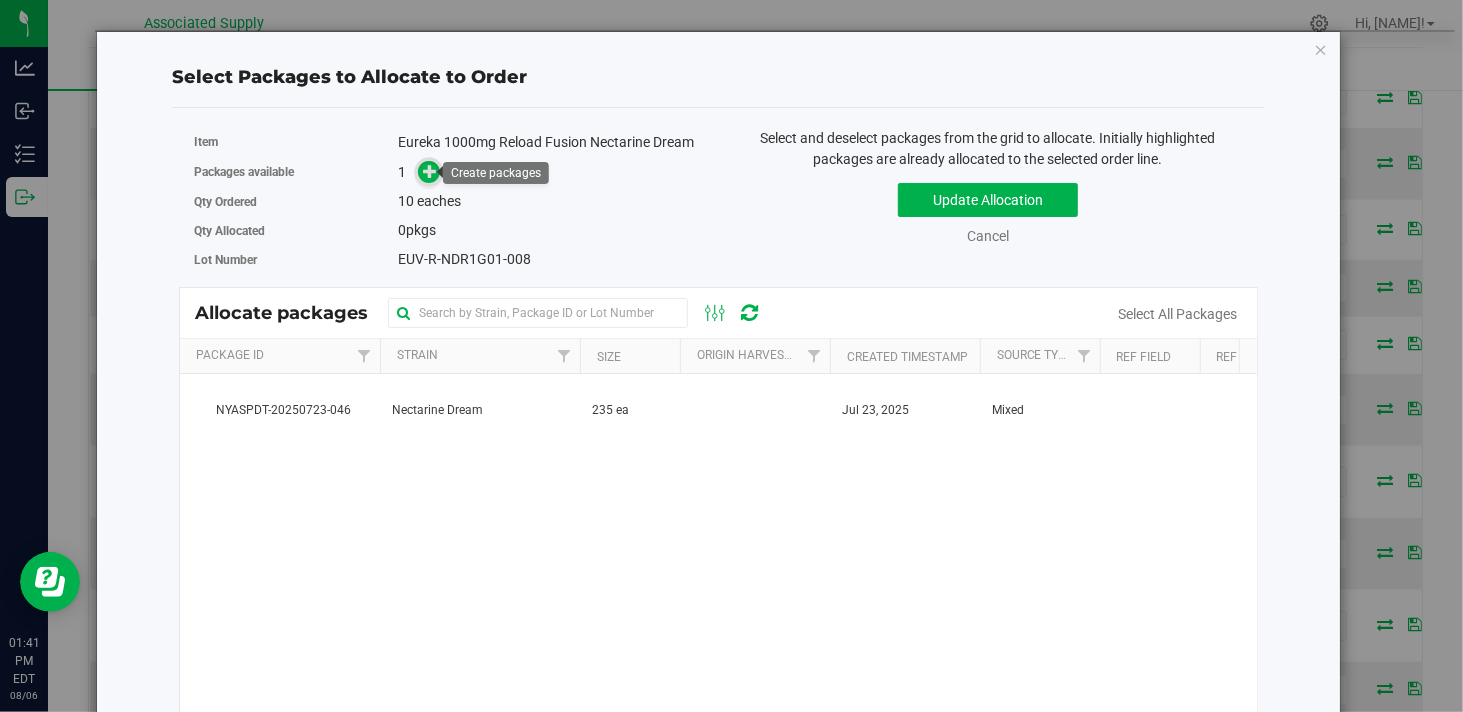 click at bounding box center (430, 171) 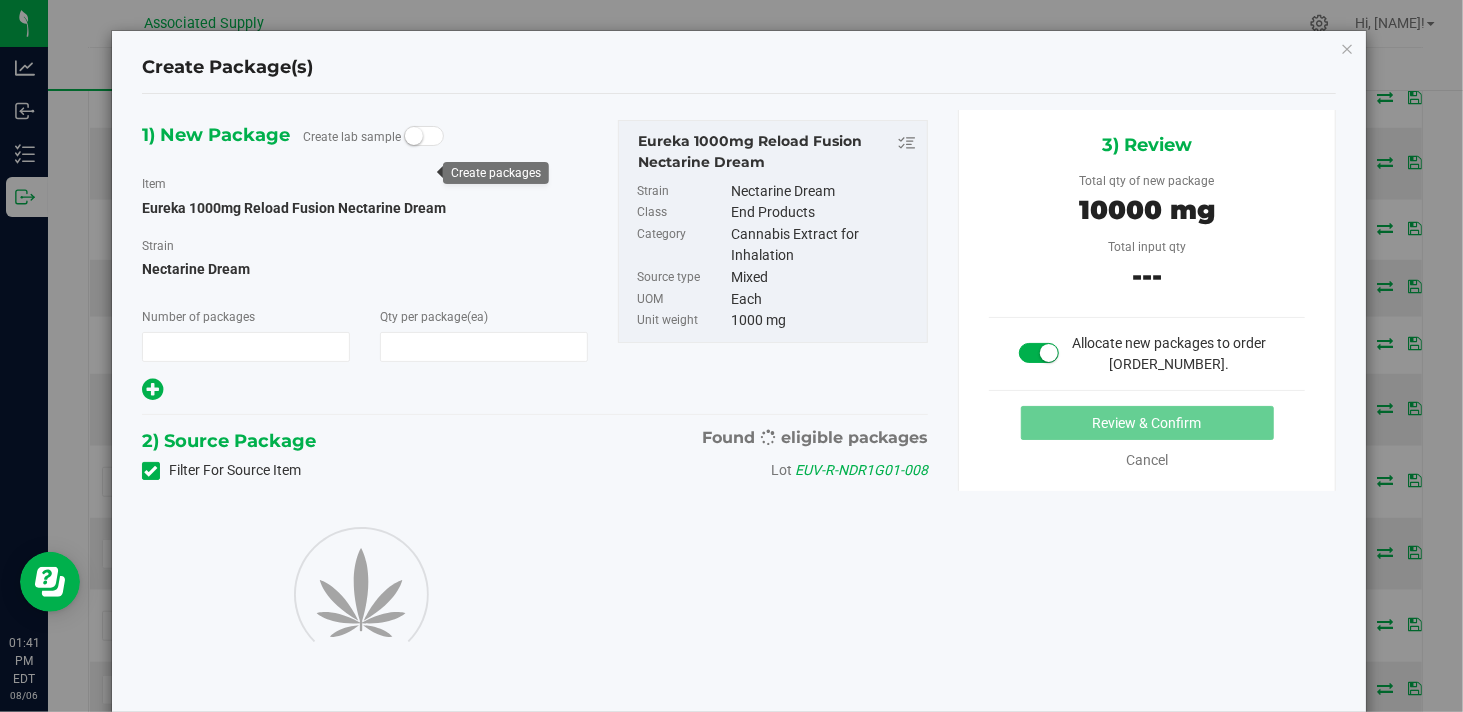 type on "1" 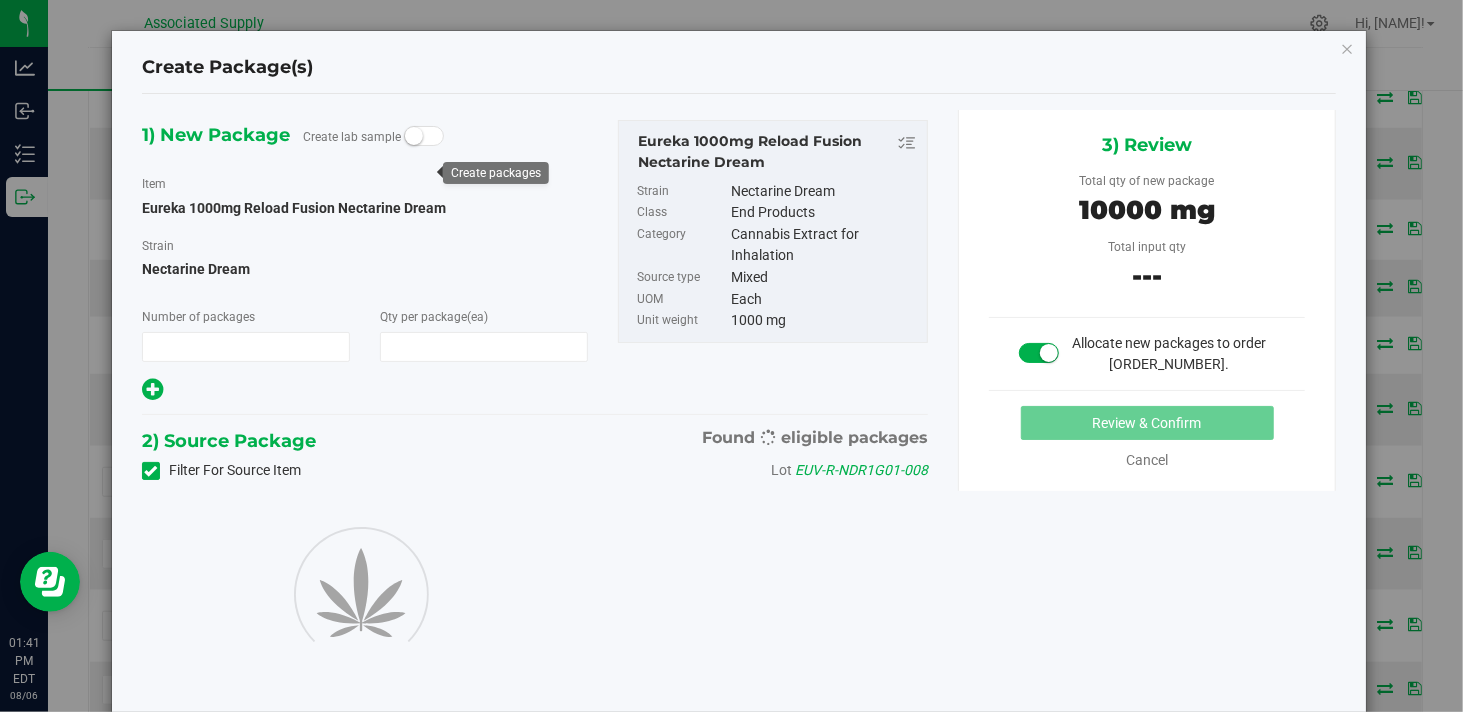 type on "10" 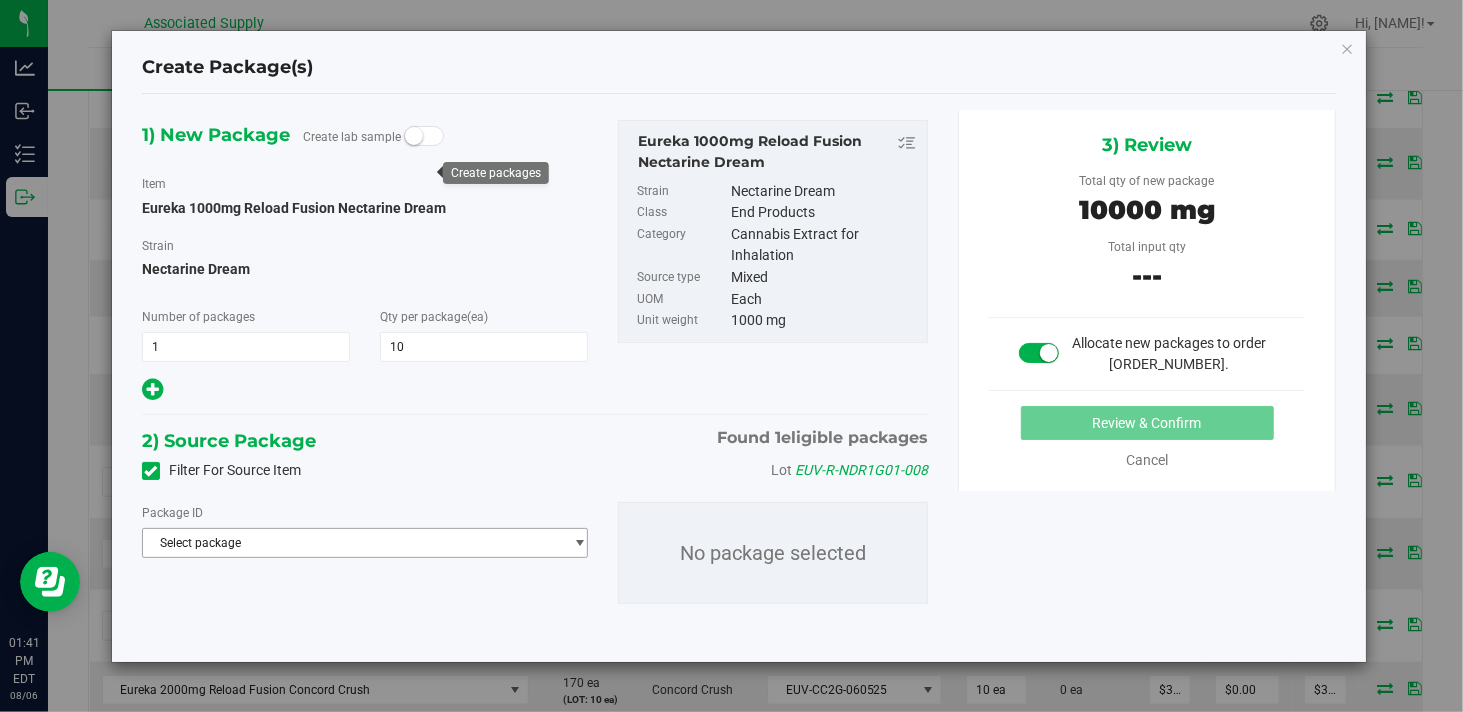 click on "Select package" at bounding box center (352, 543) 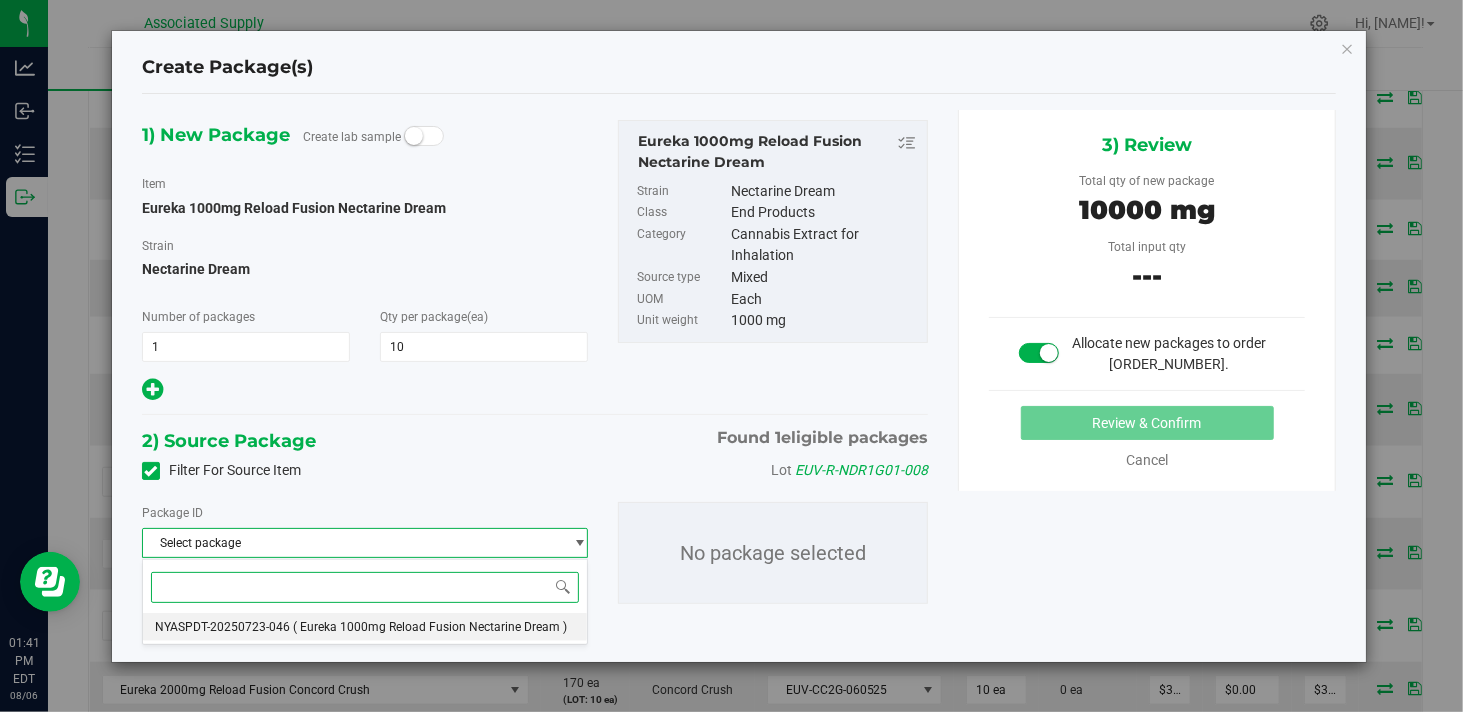 click on "NYASPDT-20250723-046
(
Eureka 1000mg Reload Fusion Nectarine Dream
)" at bounding box center (365, 627) 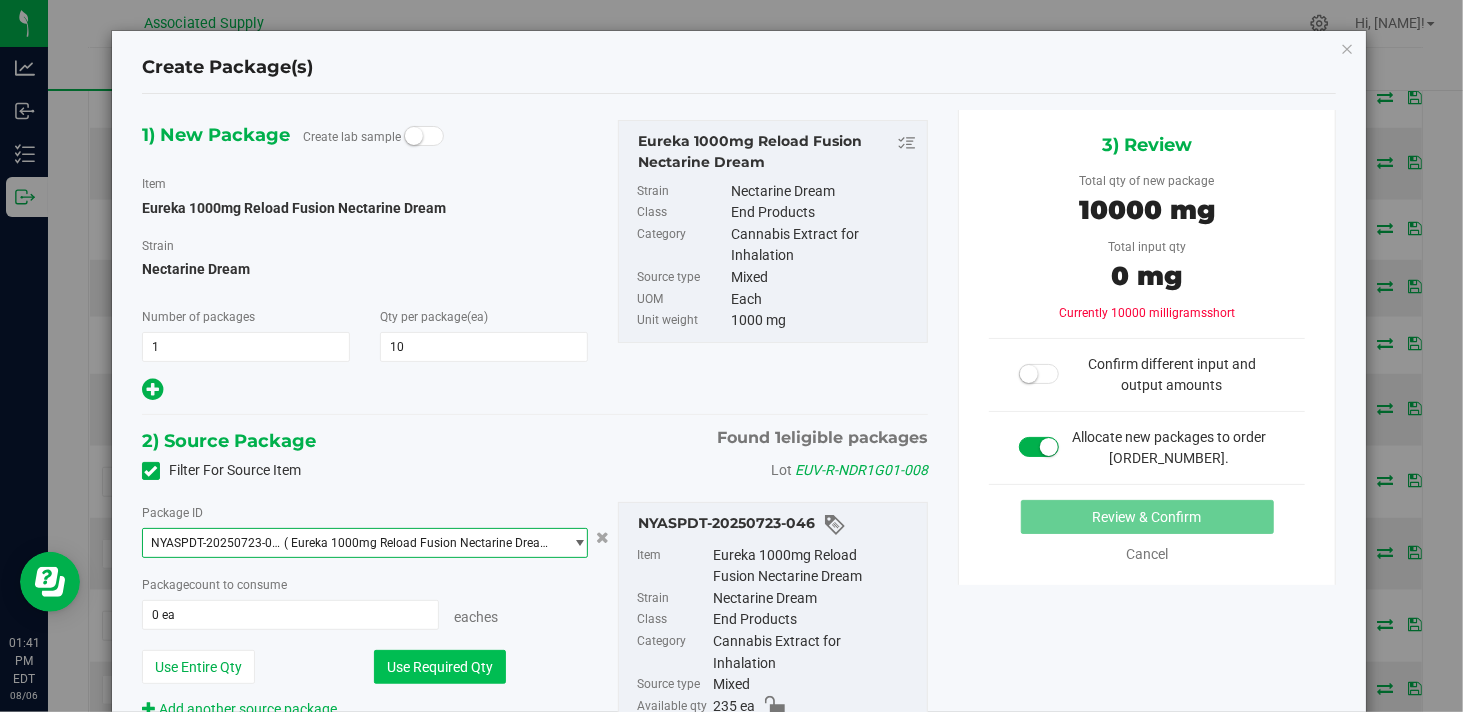 click on "Use Required Qty" at bounding box center [440, 667] 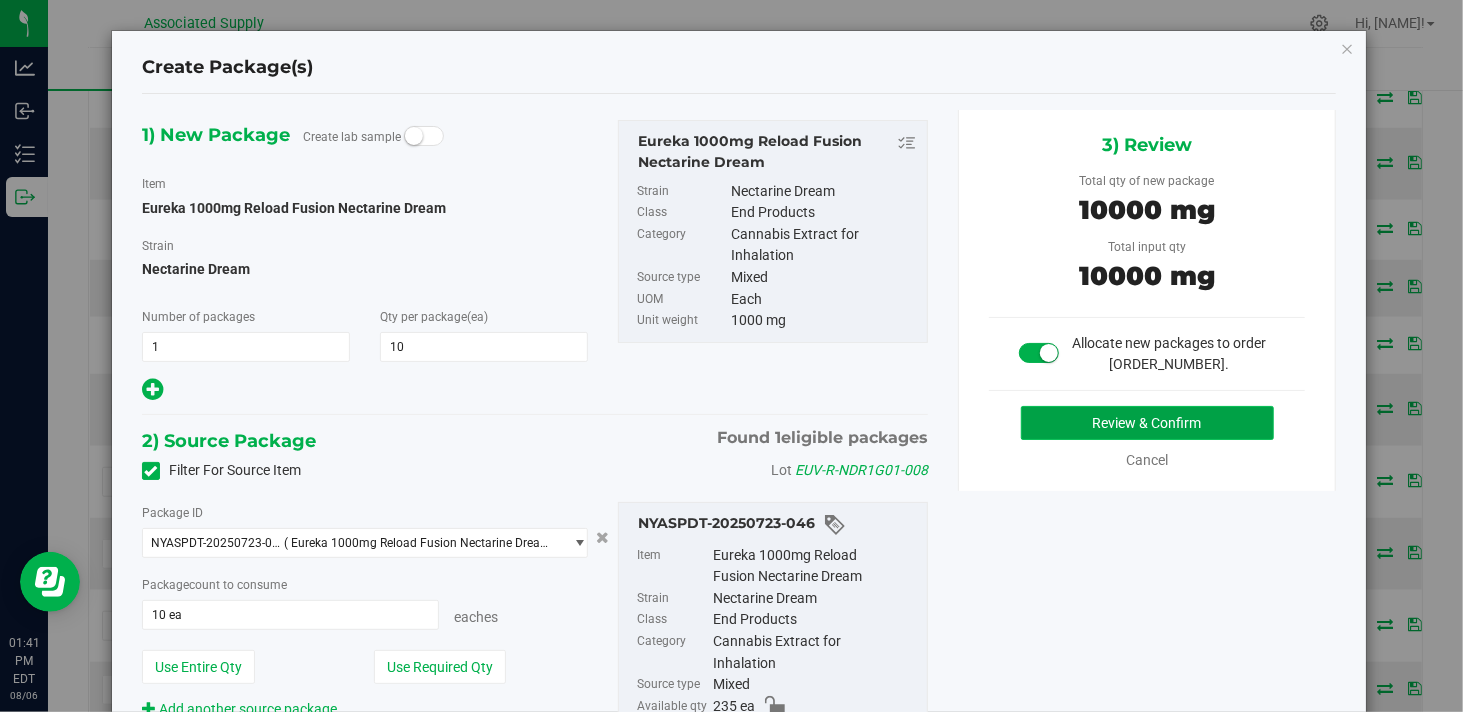 click on "Review & Confirm" at bounding box center [1147, 423] 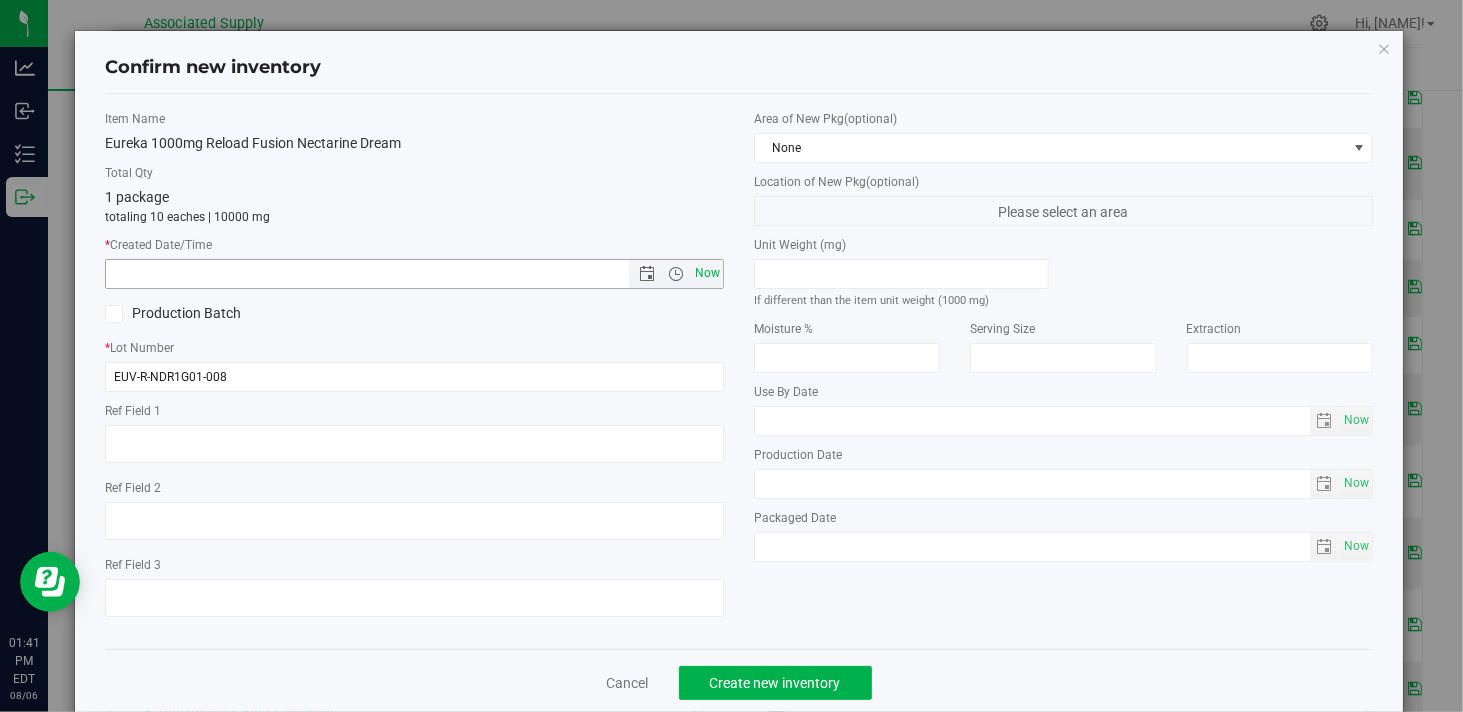 click on "Now" at bounding box center [708, 273] 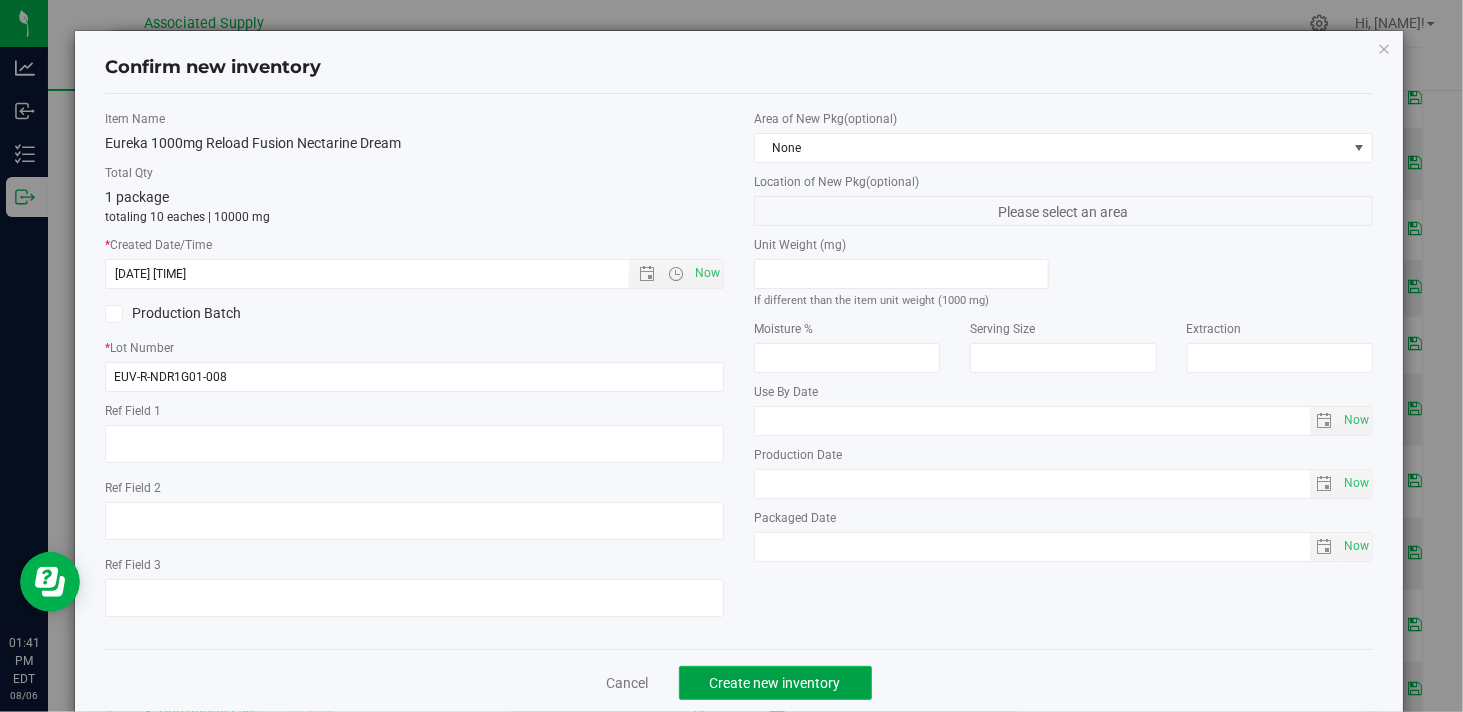 click on "Create new inventory" 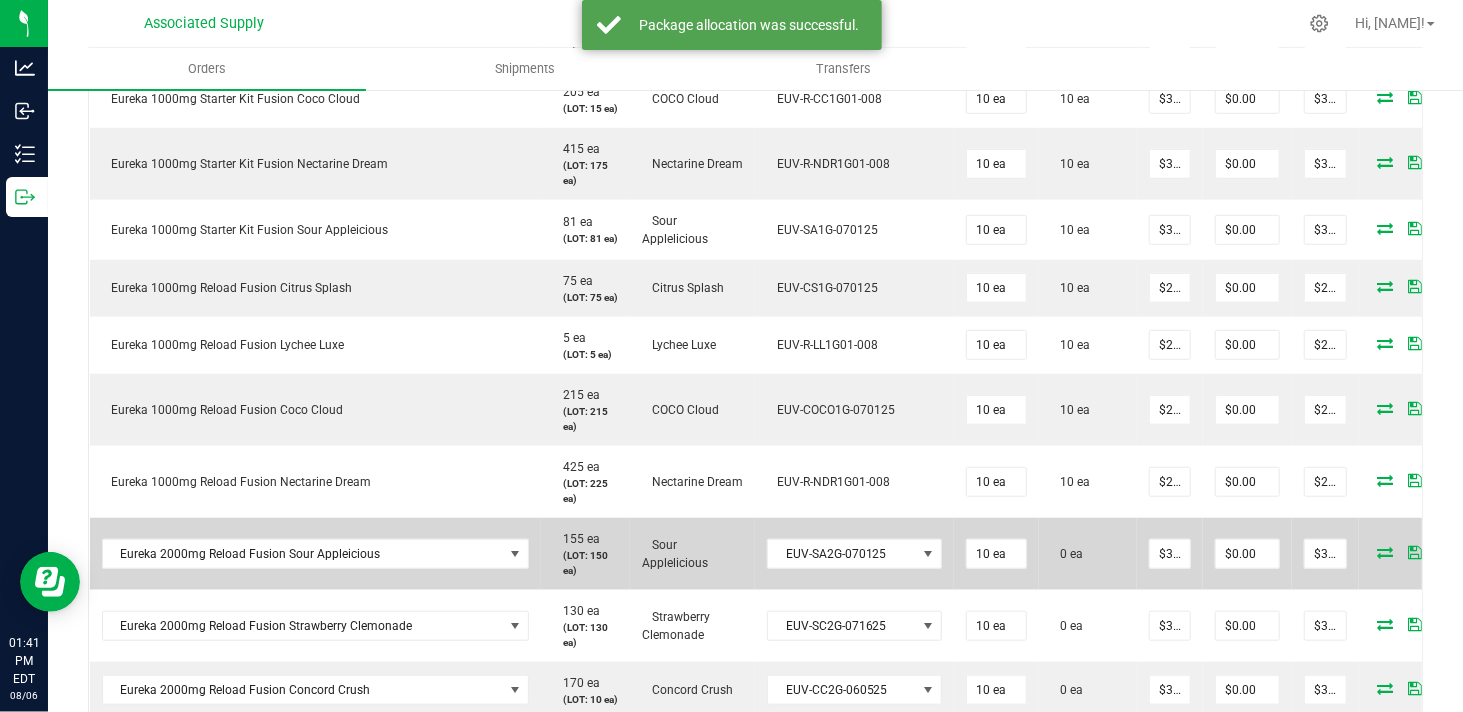 click at bounding box center (1386, 552) 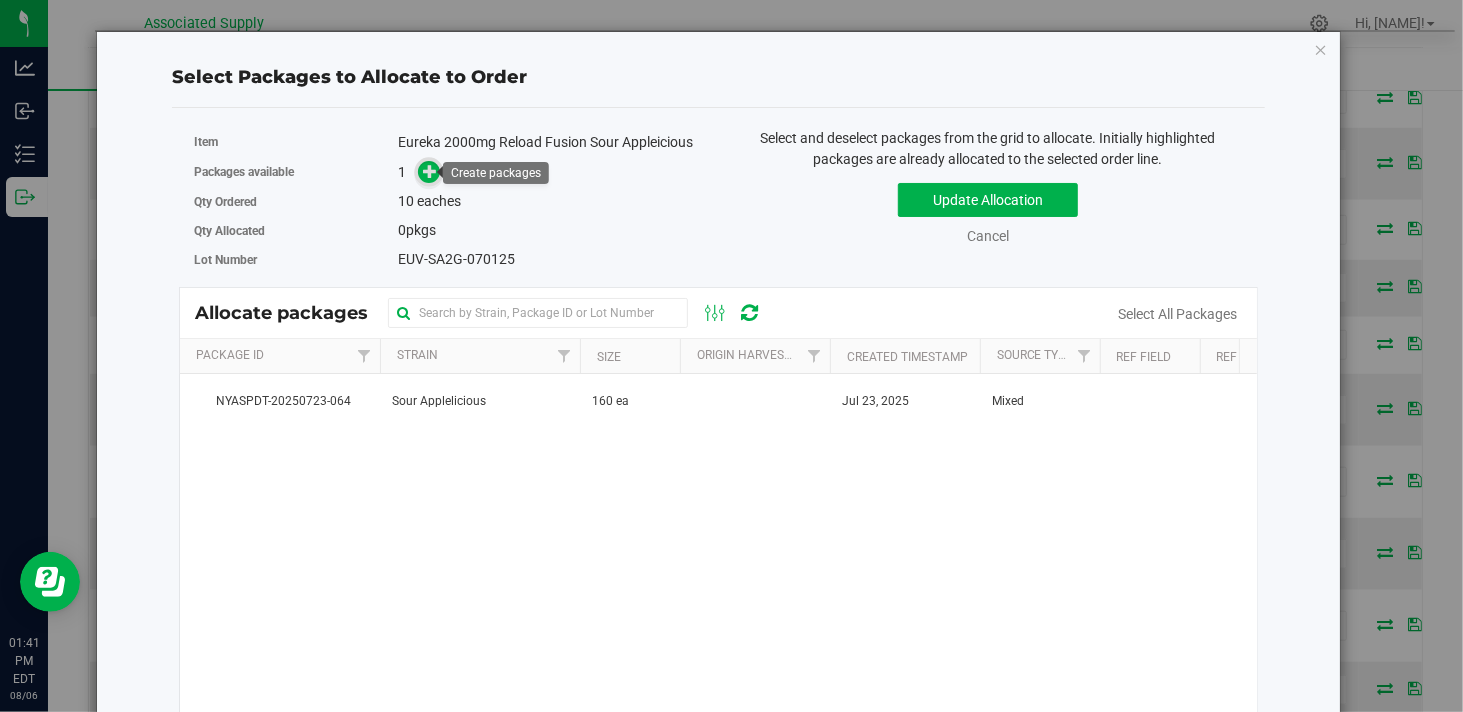 click at bounding box center (430, 171) 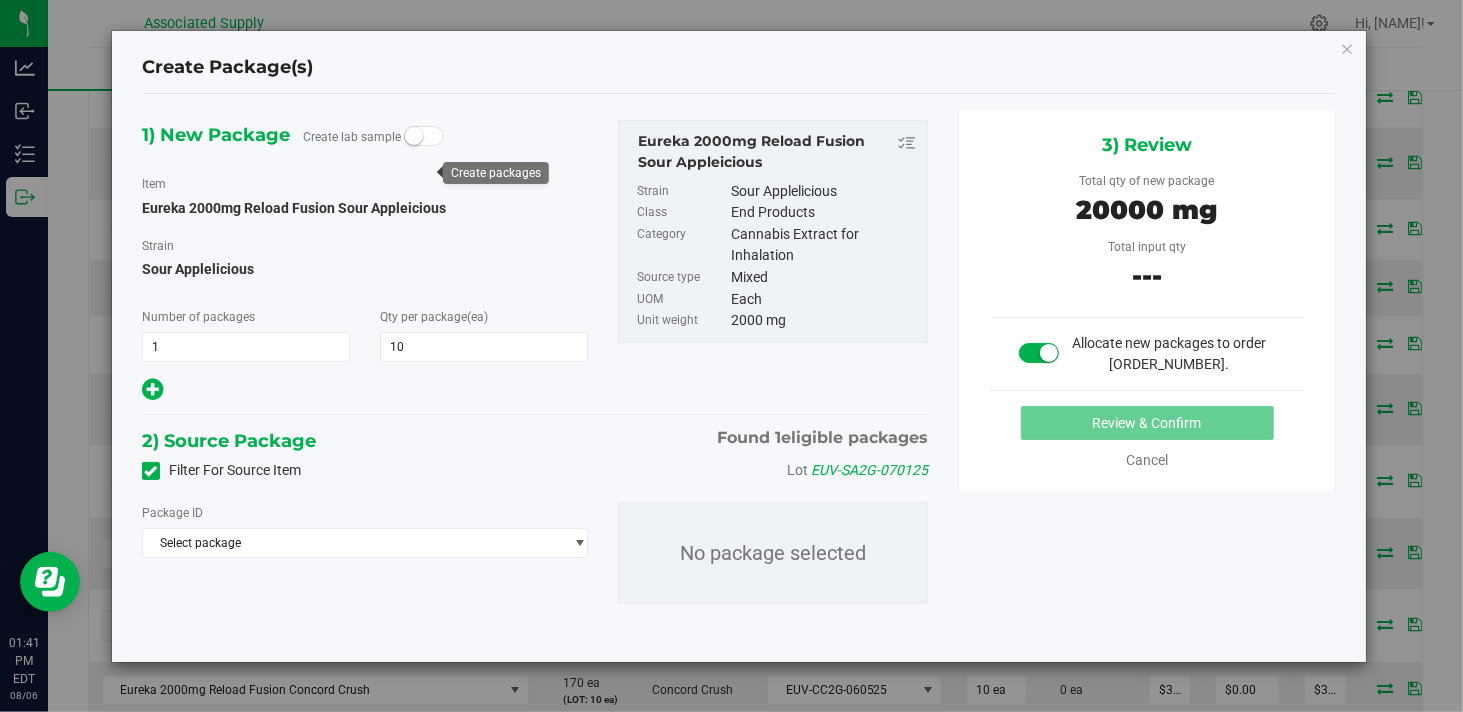 type on "10" 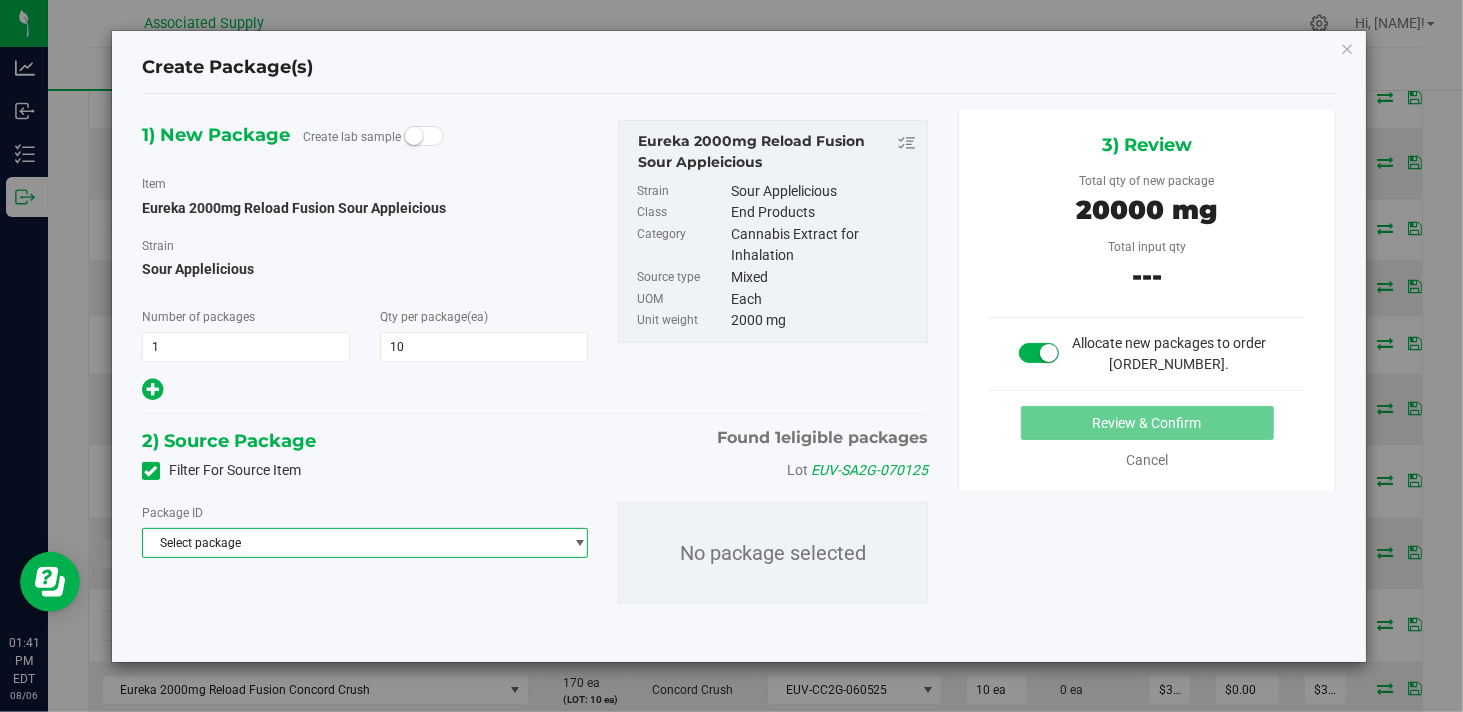 click on "Select package" at bounding box center (352, 543) 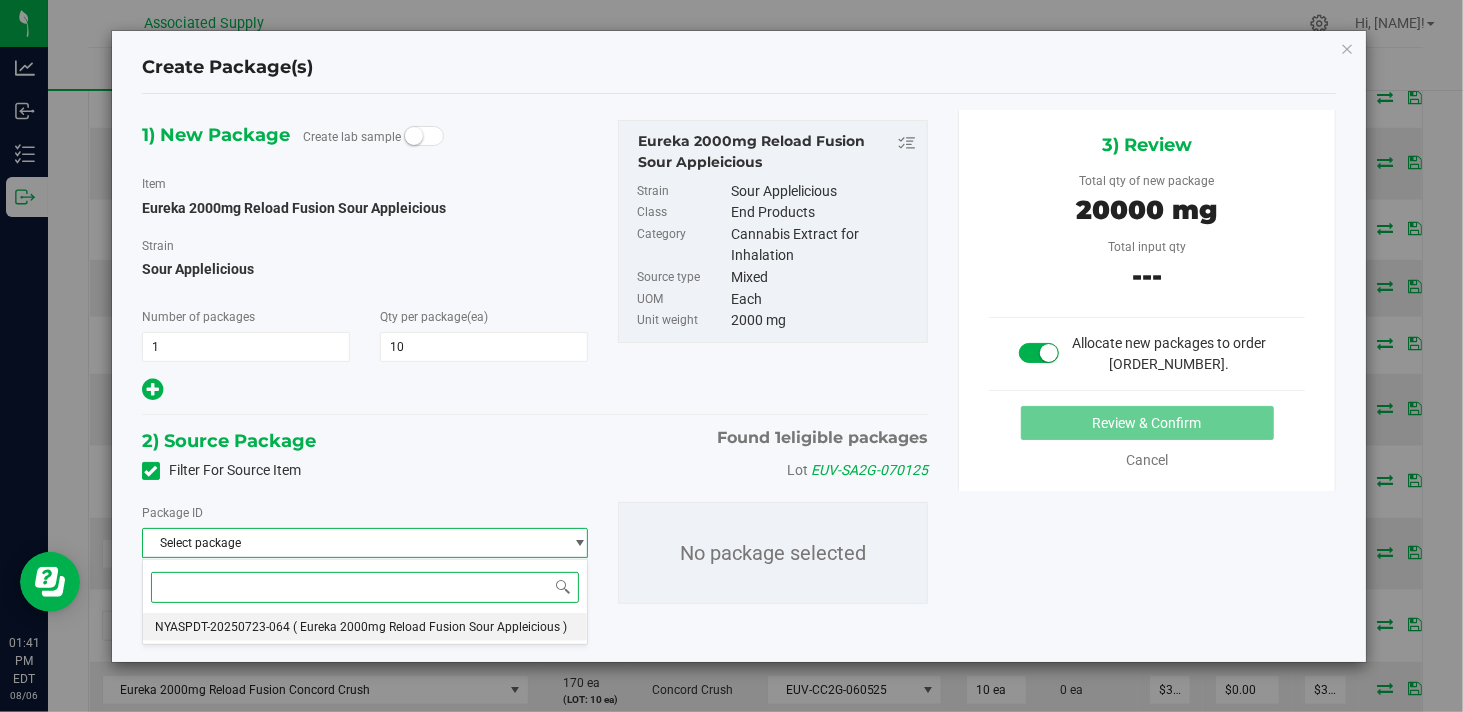 click on "(
Eureka 2000mg Reload Fusion Sour Appleicious
)" at bounding box center [430, 627] 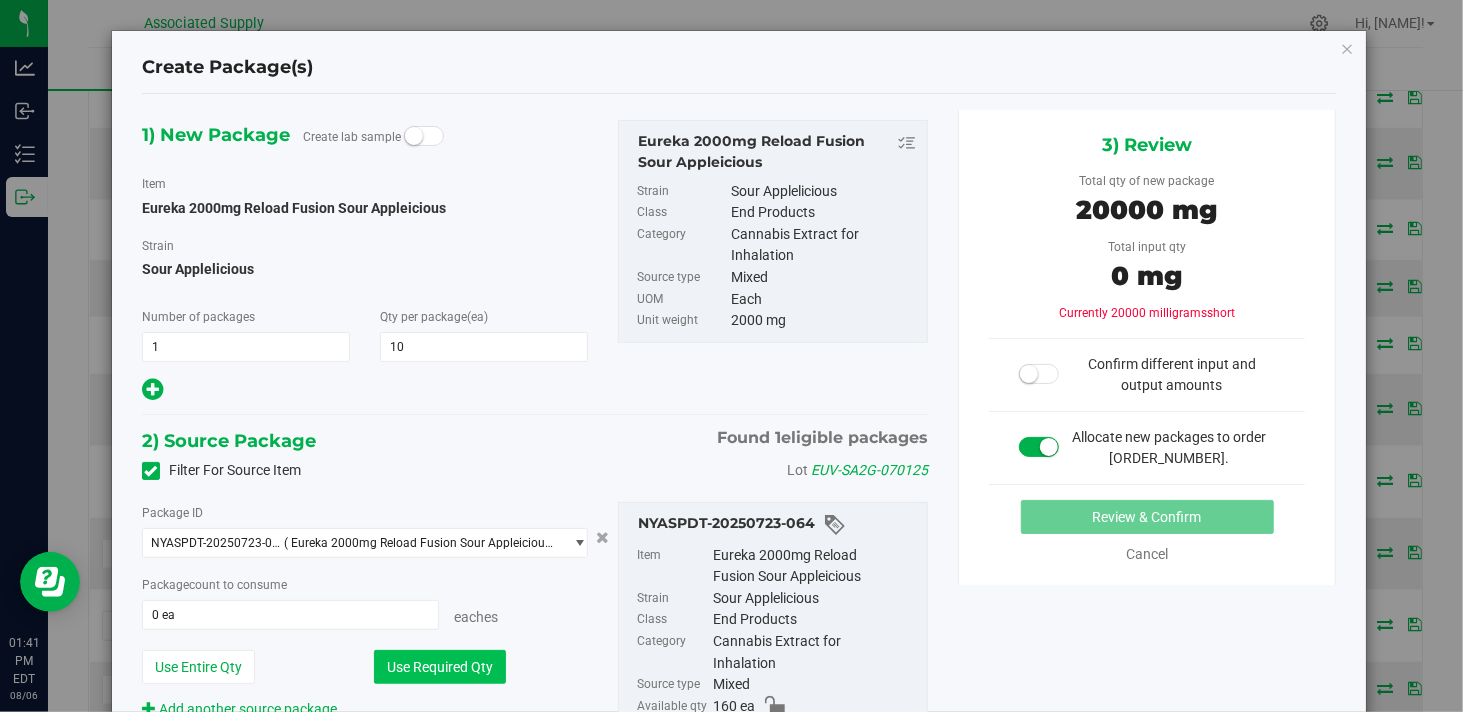 click on "Use Required Qty" at bounding box center (440, 667) 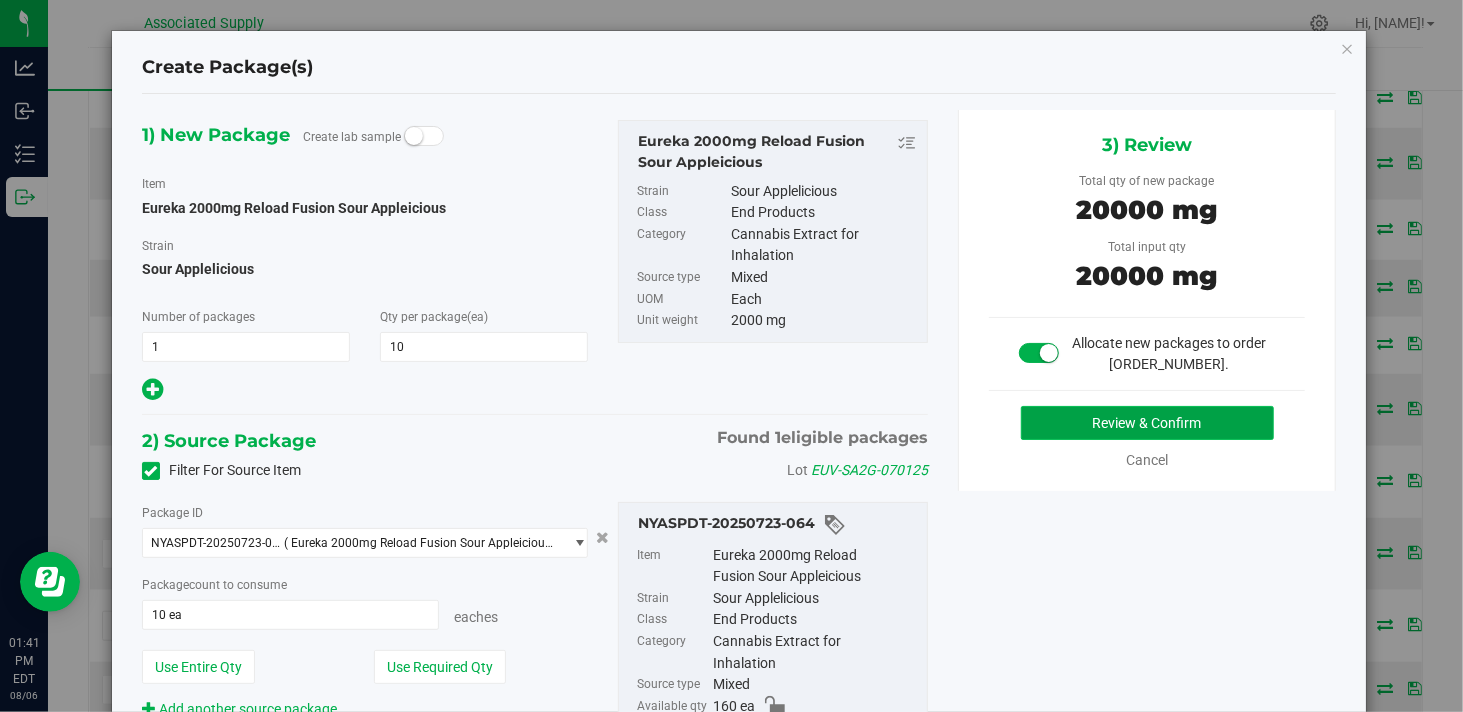 click on "Review & Confirm" at bounding box center (1147, 423) 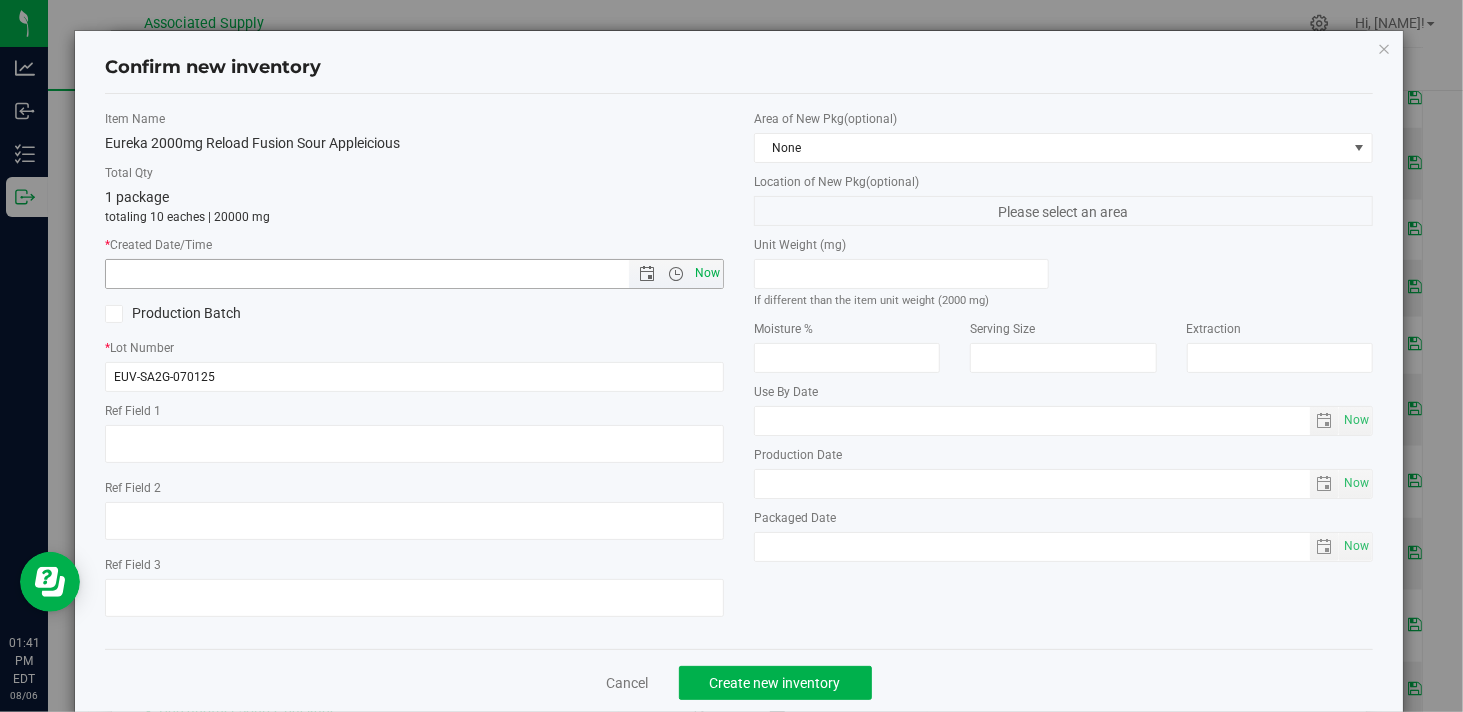 click on "Now" at bounding box center [708, 273] 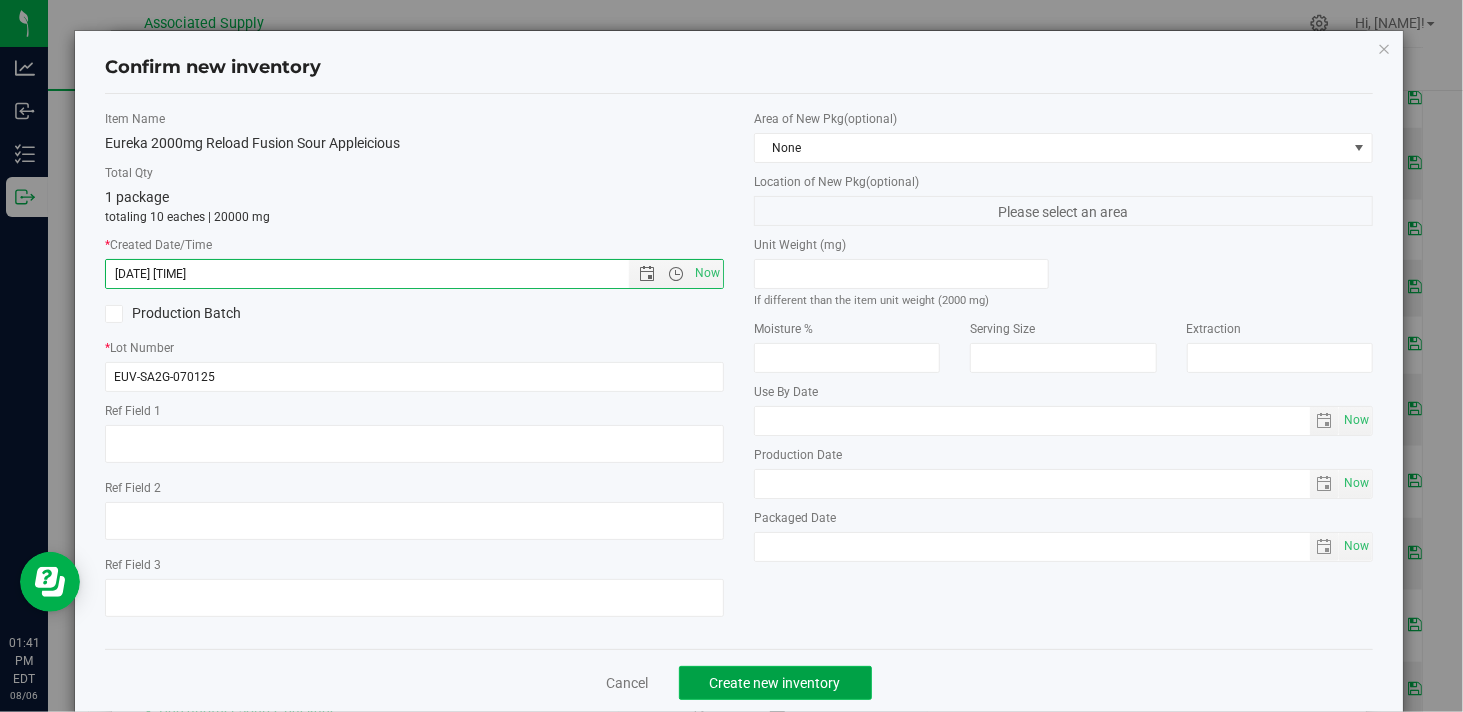 click on "Create new inventory" 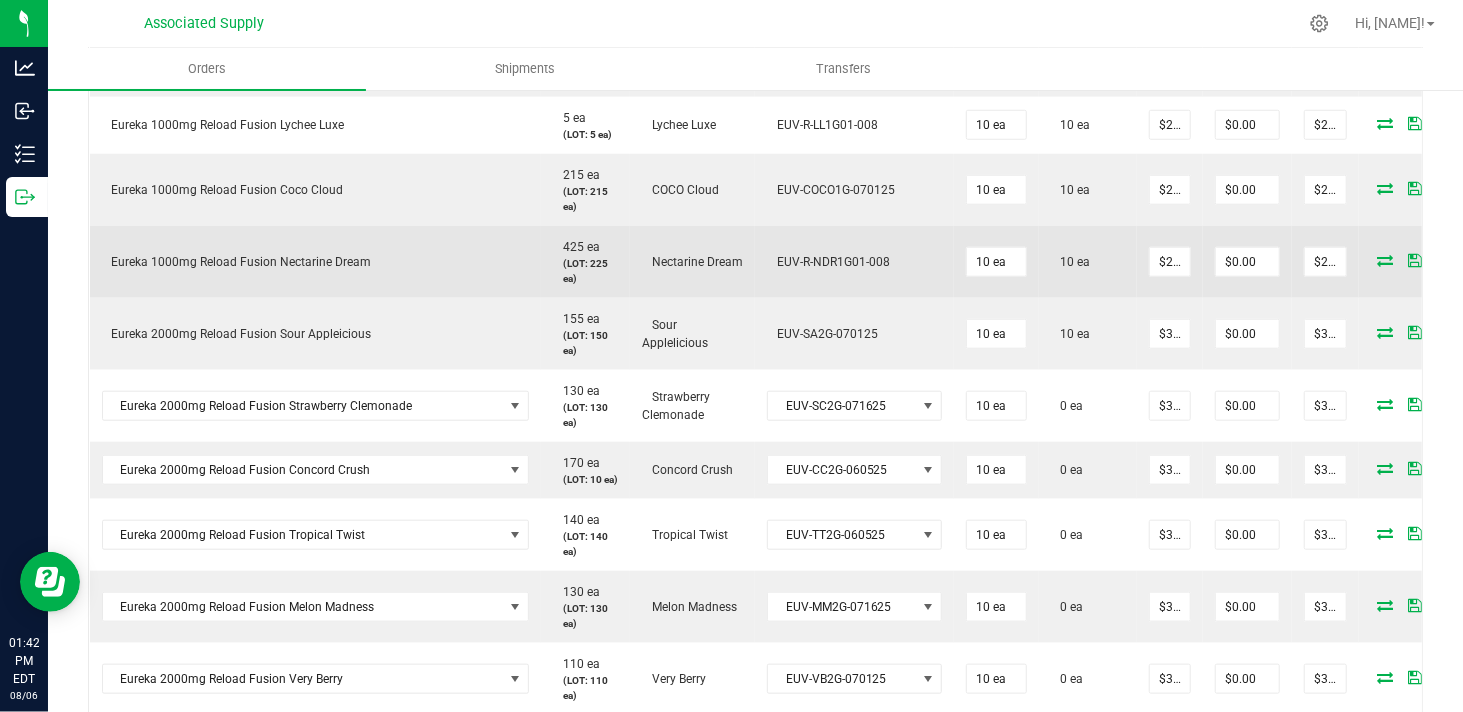 scroll, scrollTop: 1000, scrollLeft: 0, axis: vertical 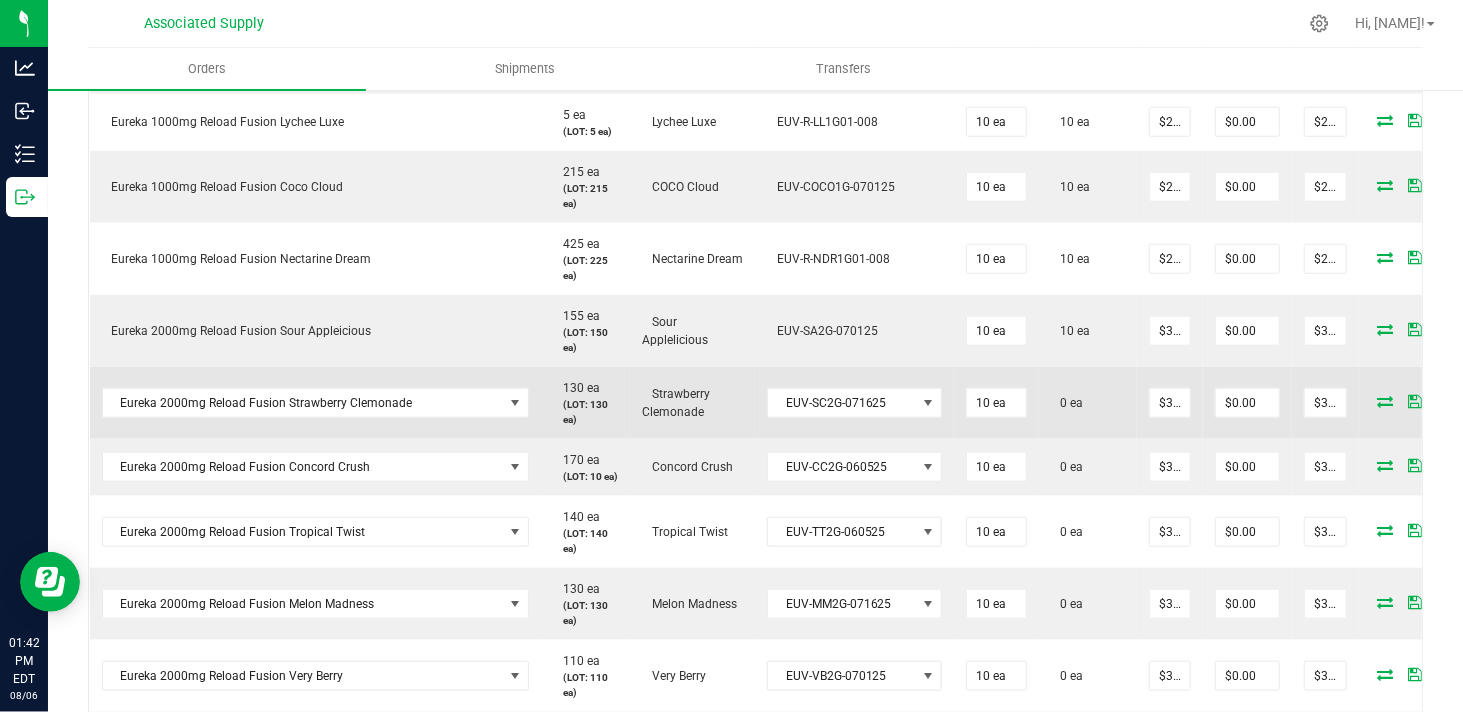 click at bounding box center (1386, 401) 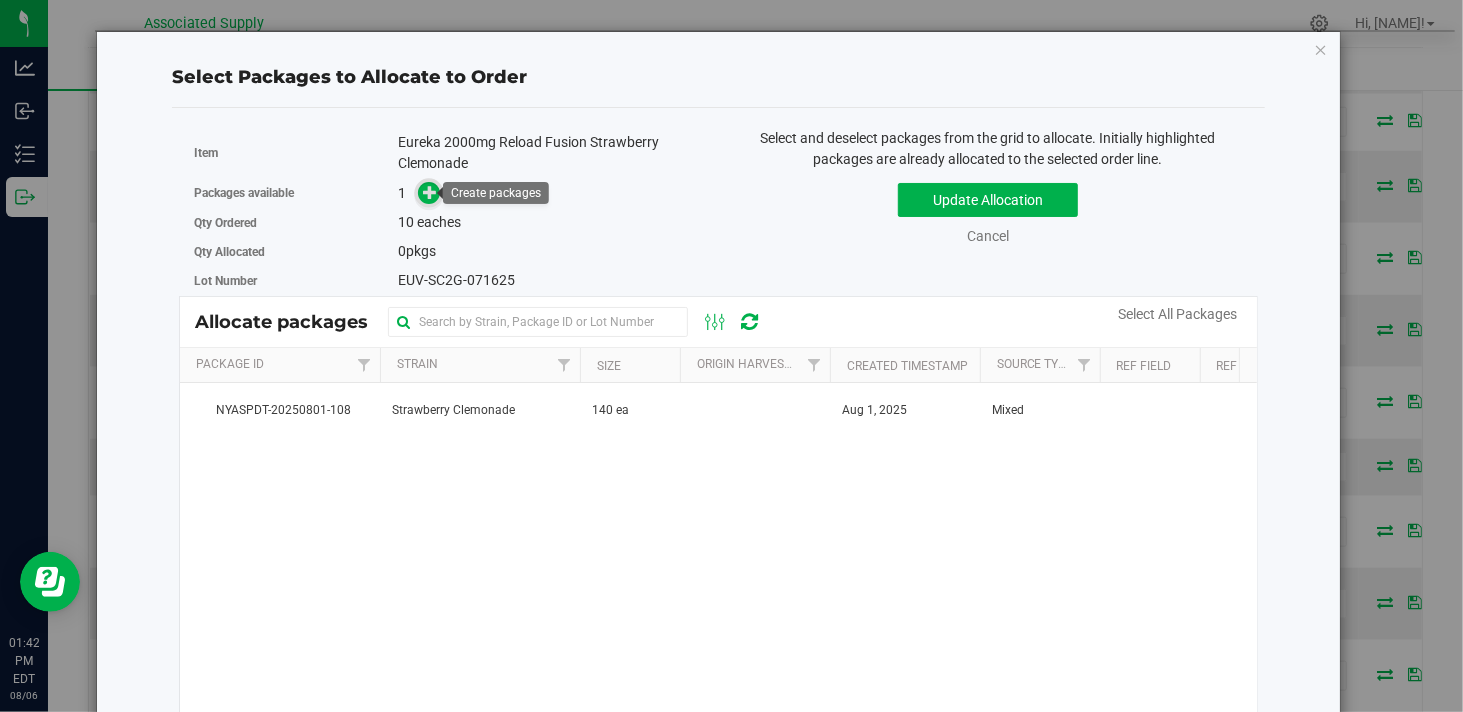click at bounding box center (430, 192) 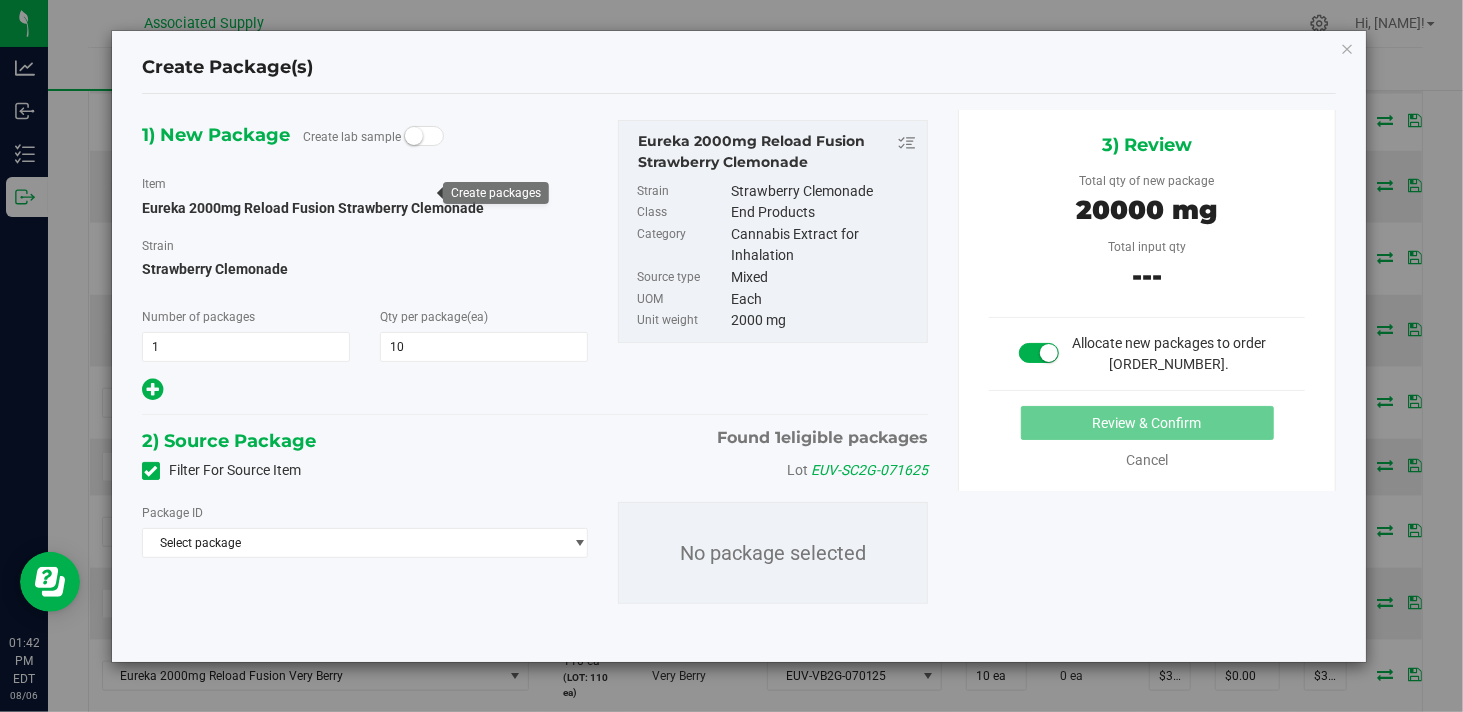 type on "10" 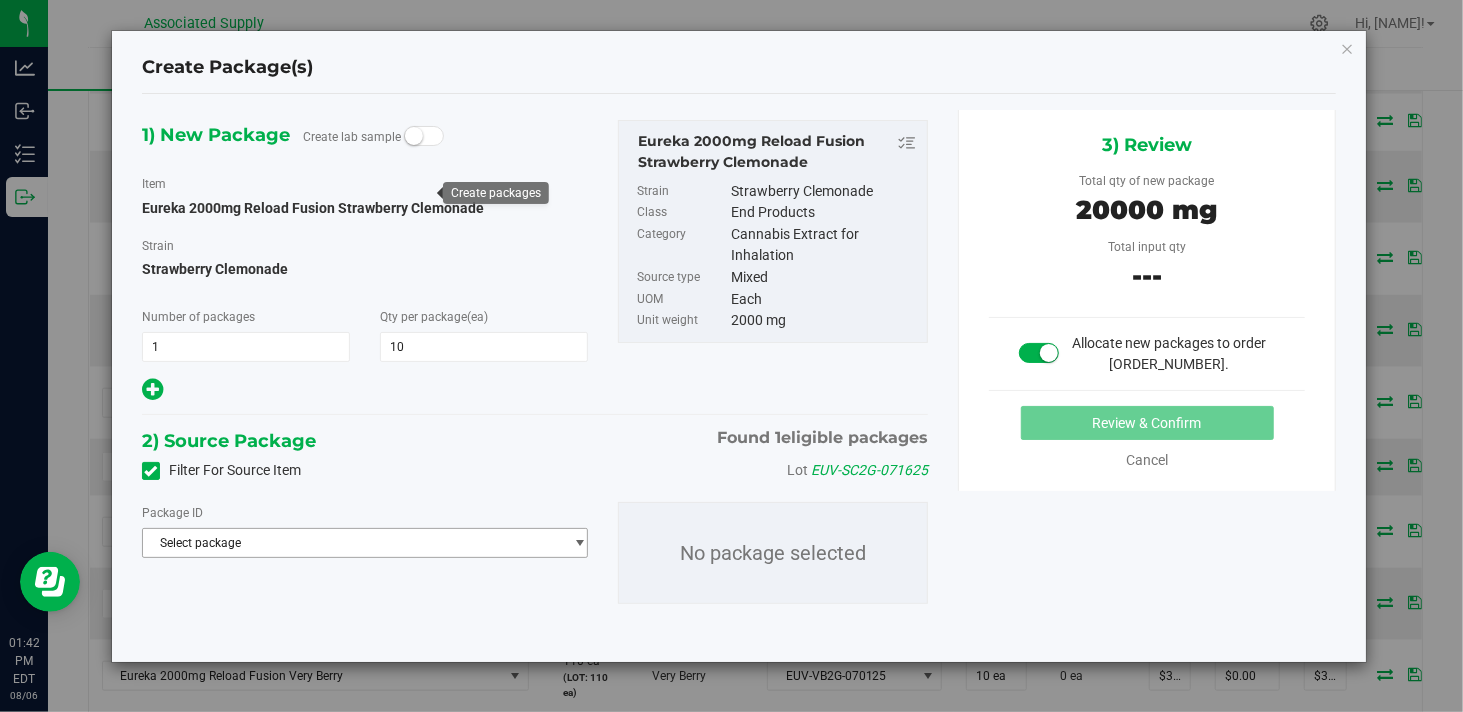 click on "Select package" at bounding box center [352, 543] 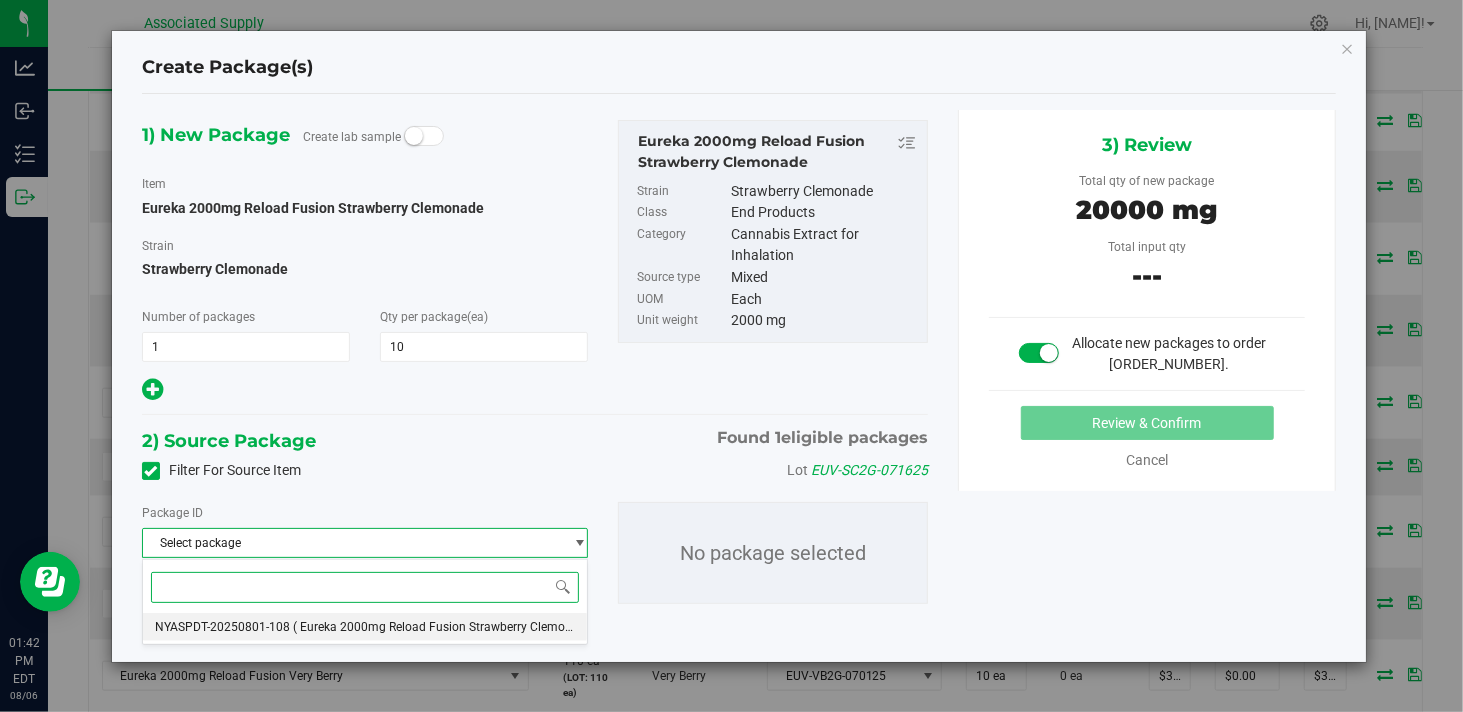 click on "(
Eureka 2000mg Reload Fusion Strawberry Clemonade
)" at bounding box center [446, 627] 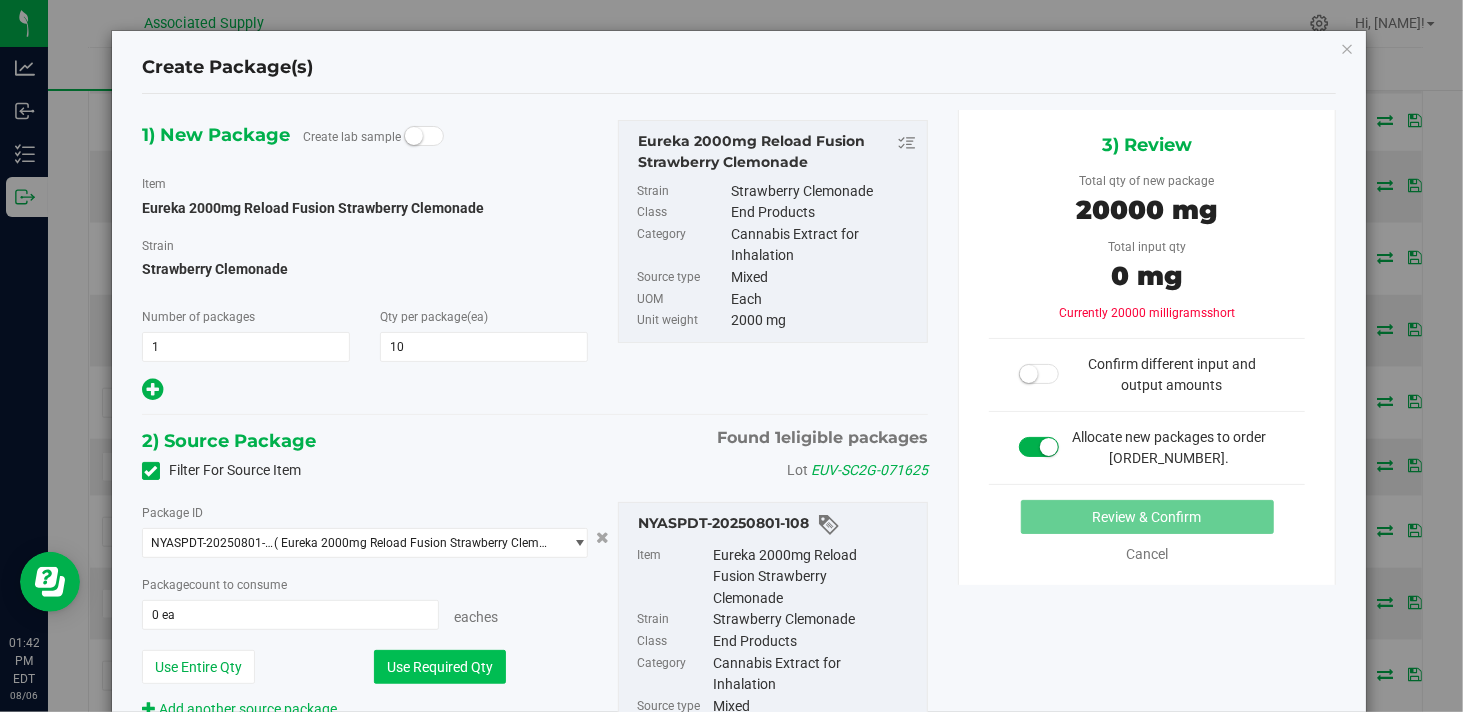 click on "Use Required Qty" at bounding box center [440, 667] 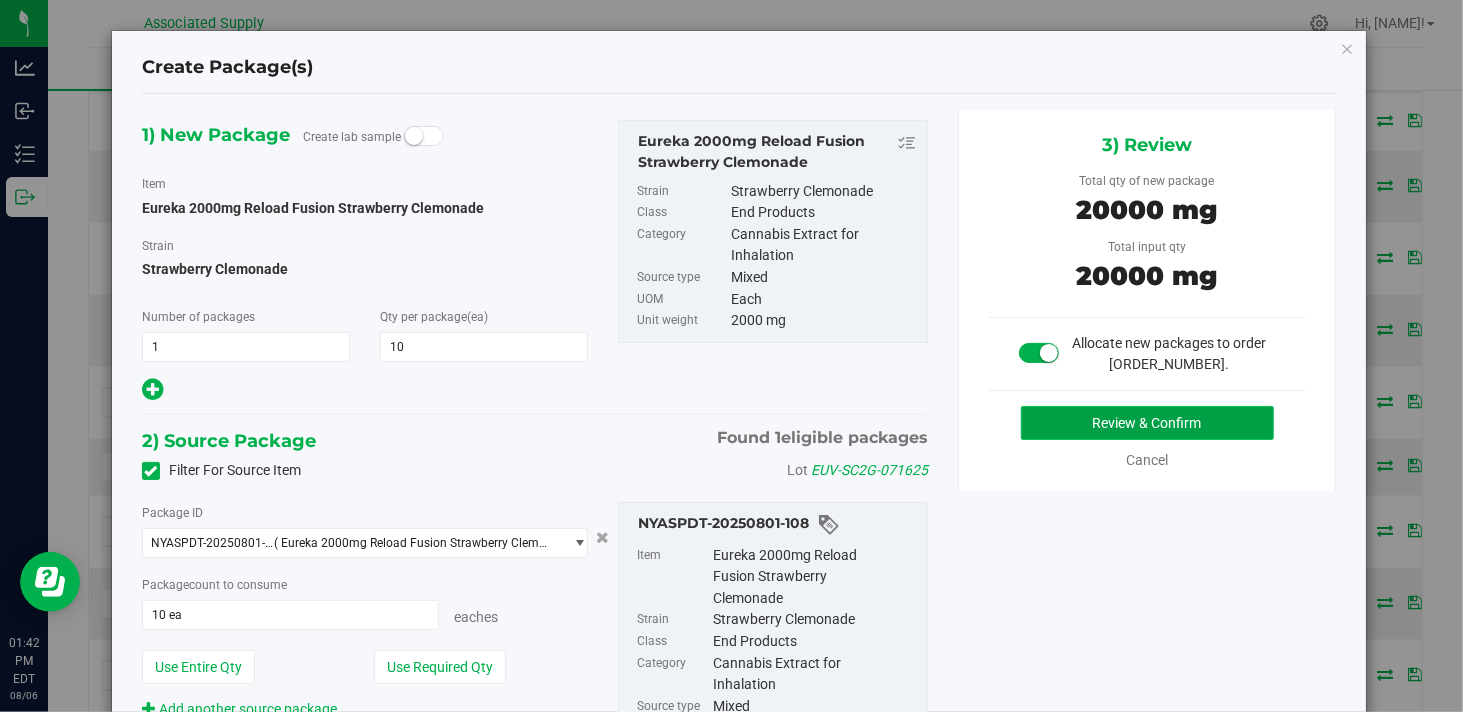 click on "Review & Confirm" at bounding box center [1147, 423] 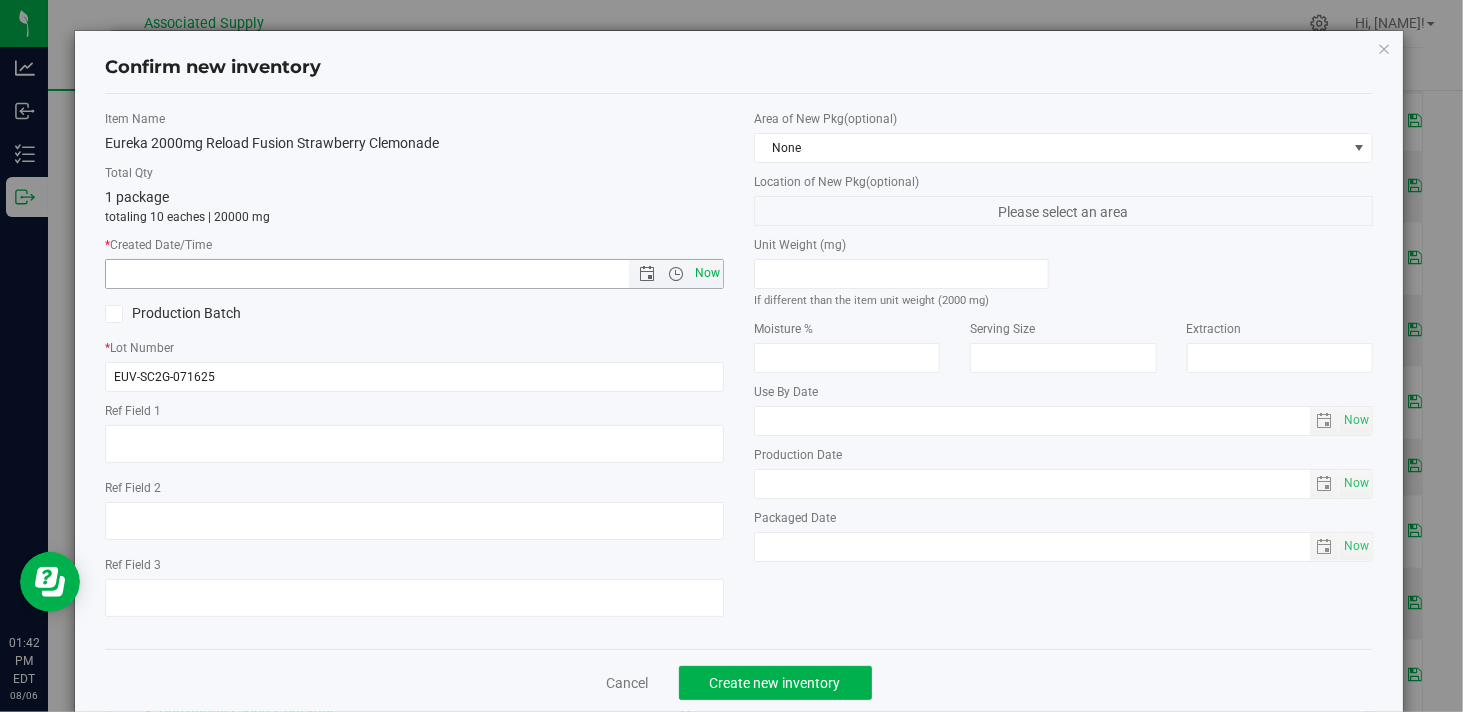click on "Now" at bounding box center (708, 273) 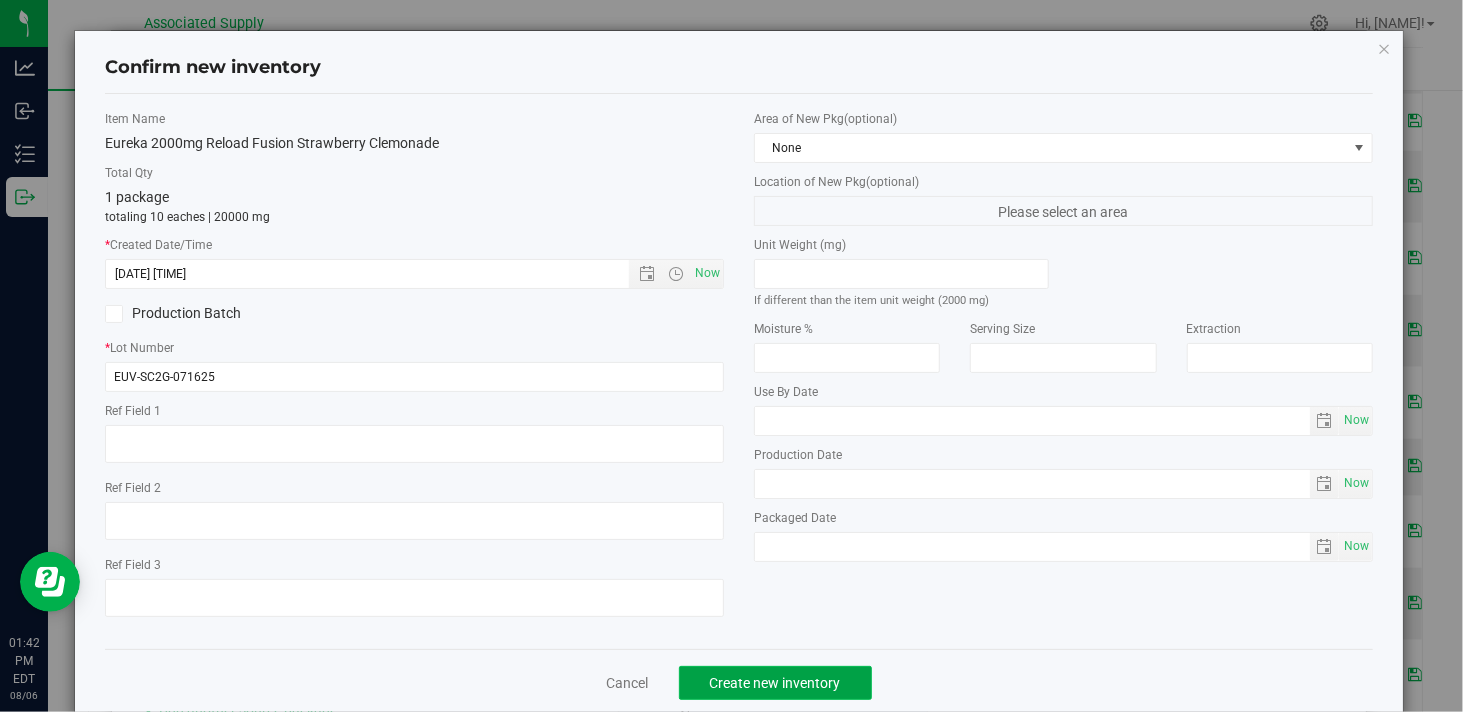 click on "Create new inventory" 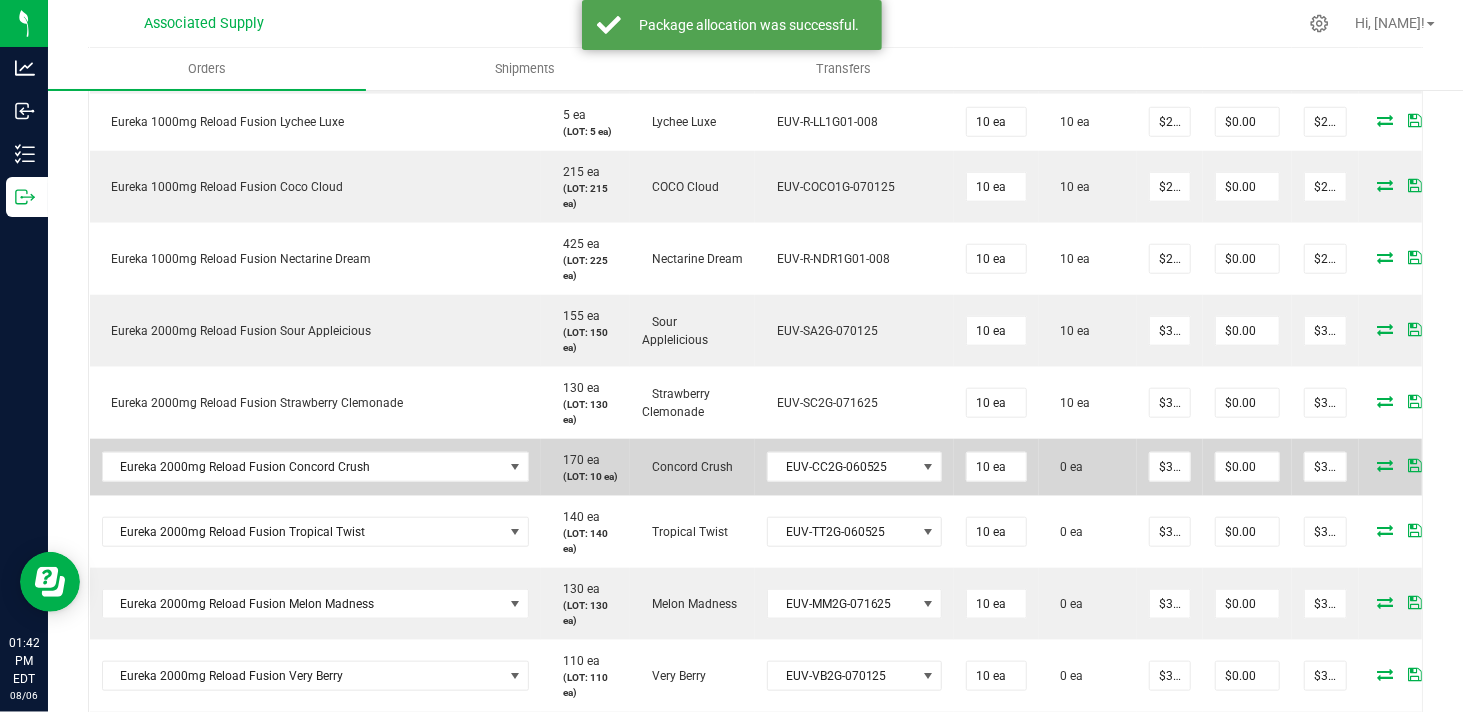 click at bounding box center (1386, 465) 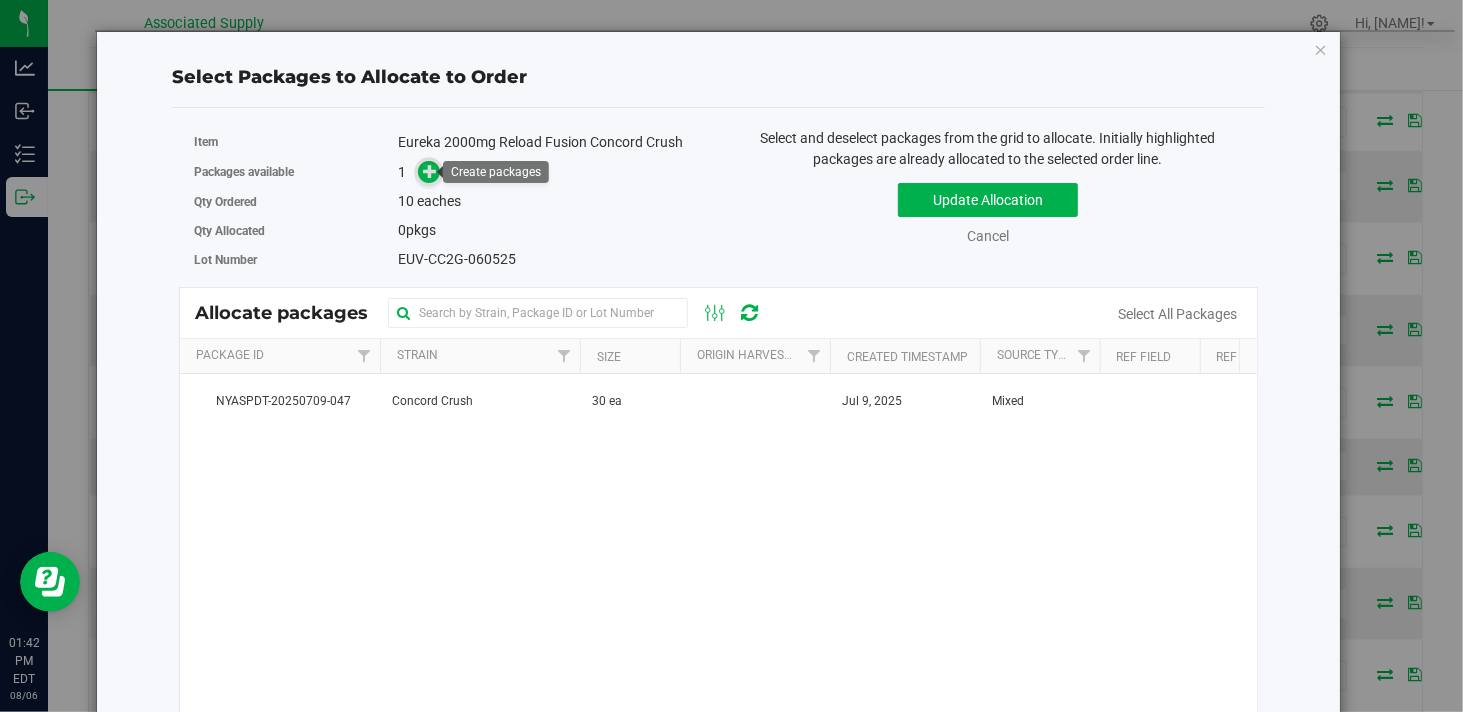 click at bounding box center (430, 171) 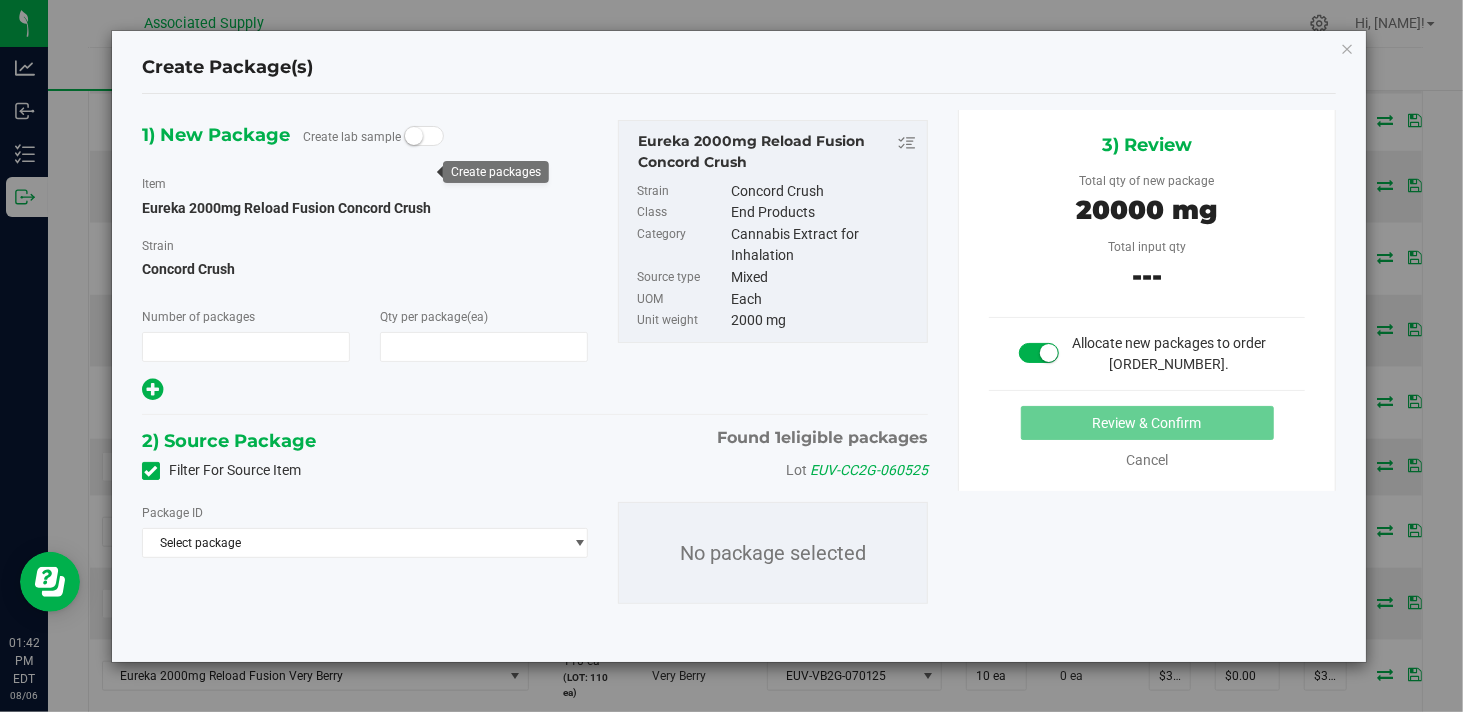 type on "1" 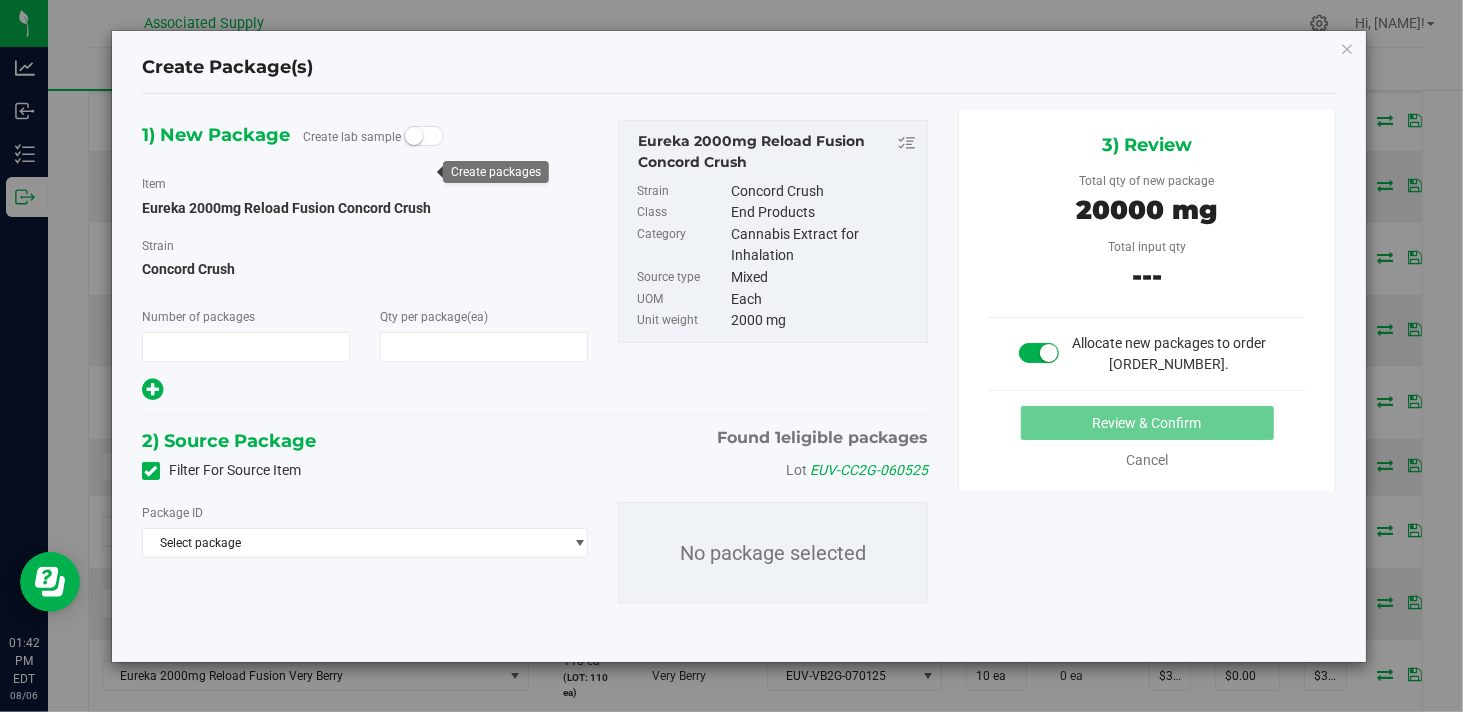 type on "10" 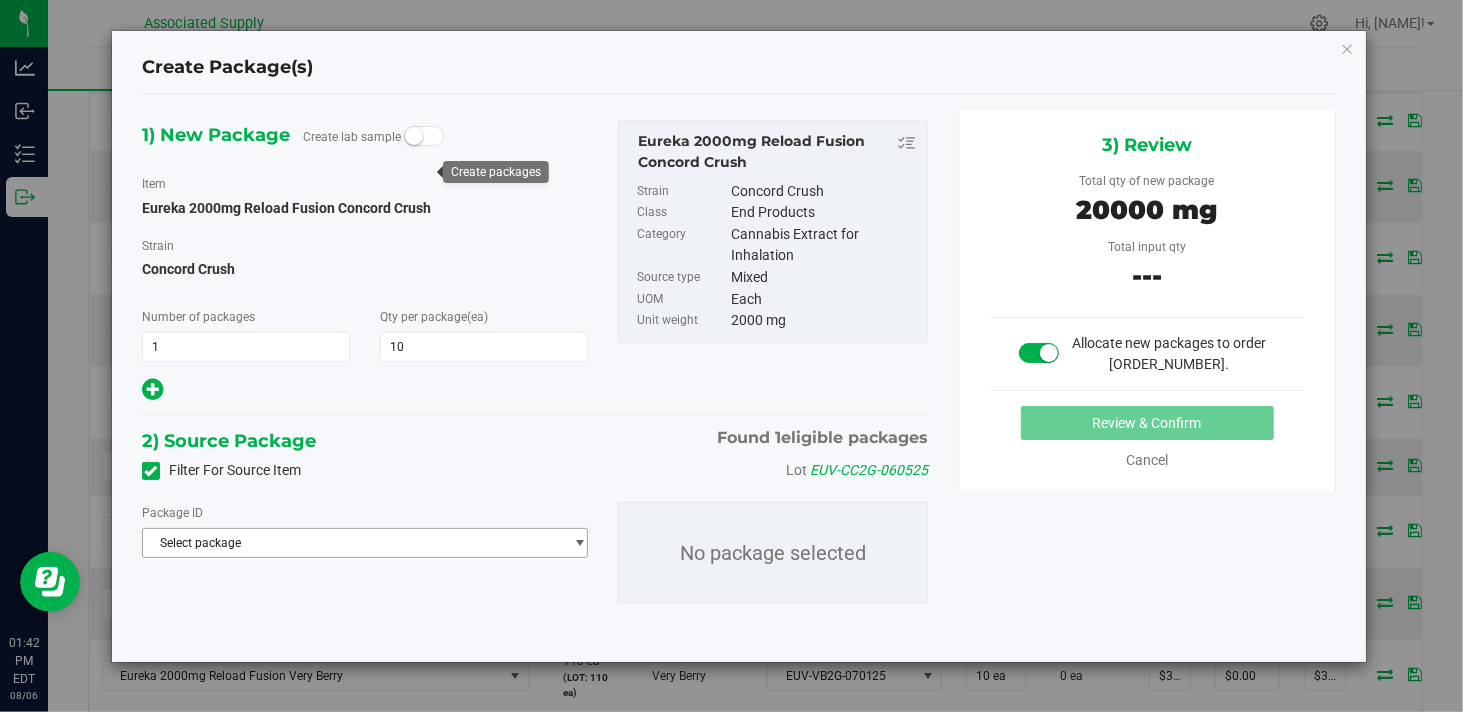 click on "Select package" at bounding box center [365, 543] 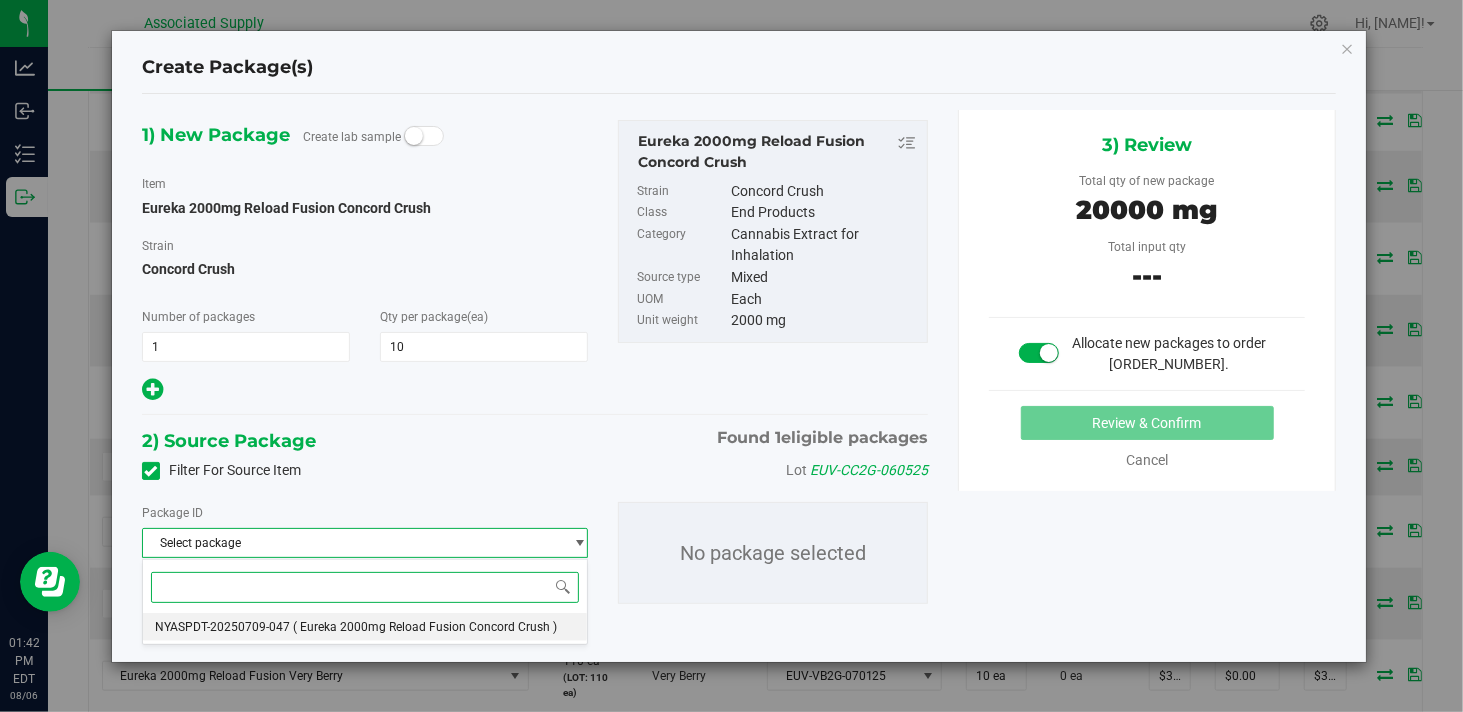 click on "(
Eureka 2000mg Reload Fusion Concord Crush
)" at bounding box center [425, 627] 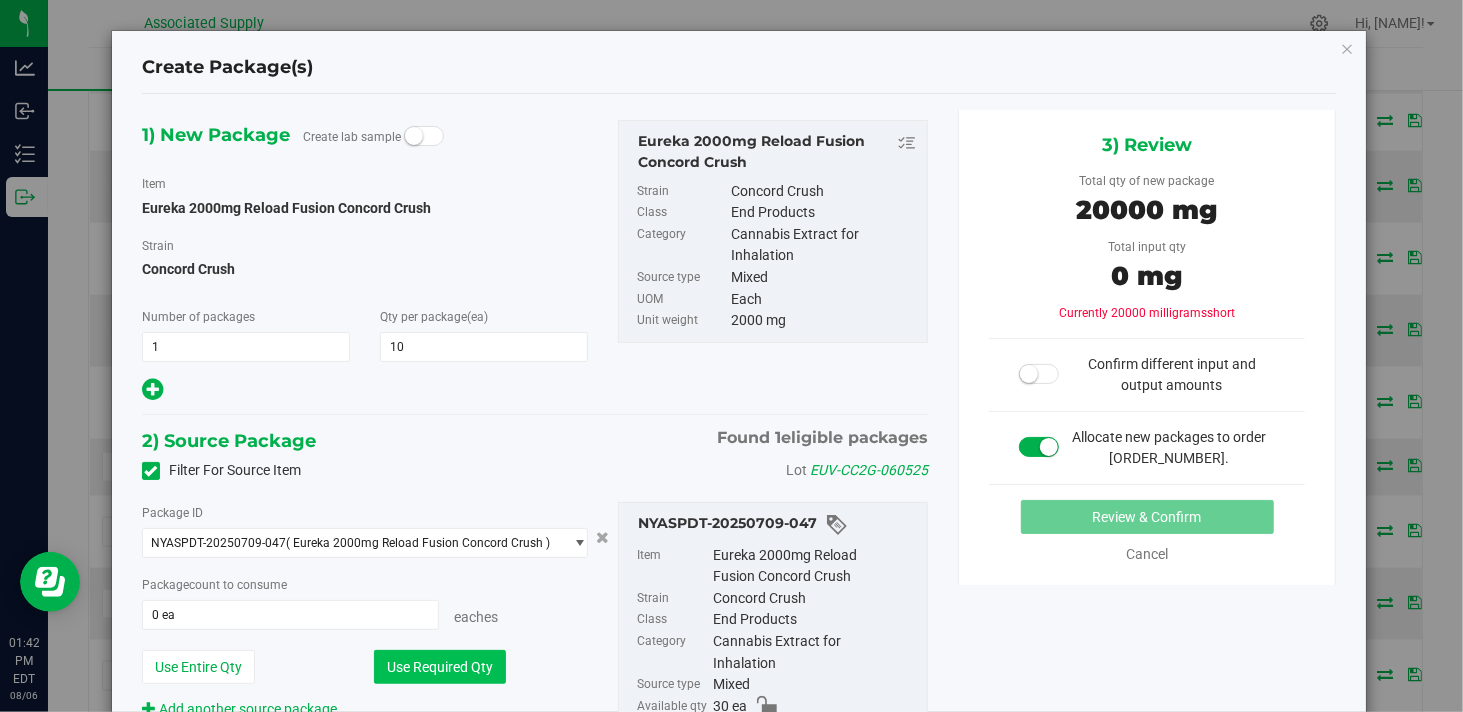 click on "Use Required Qty" at bounding box center (440, 667) 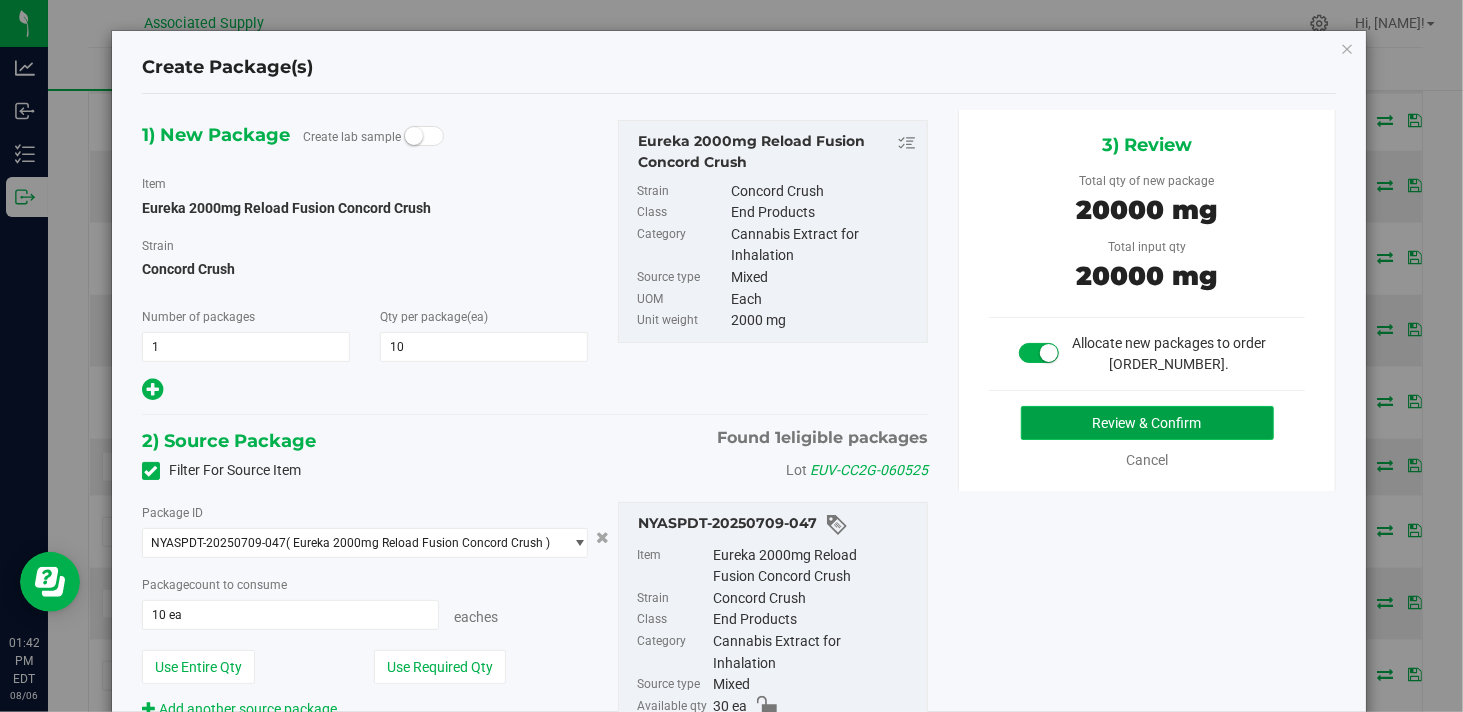 click on "Review & Confirm" at bounding box center (1147, 423) 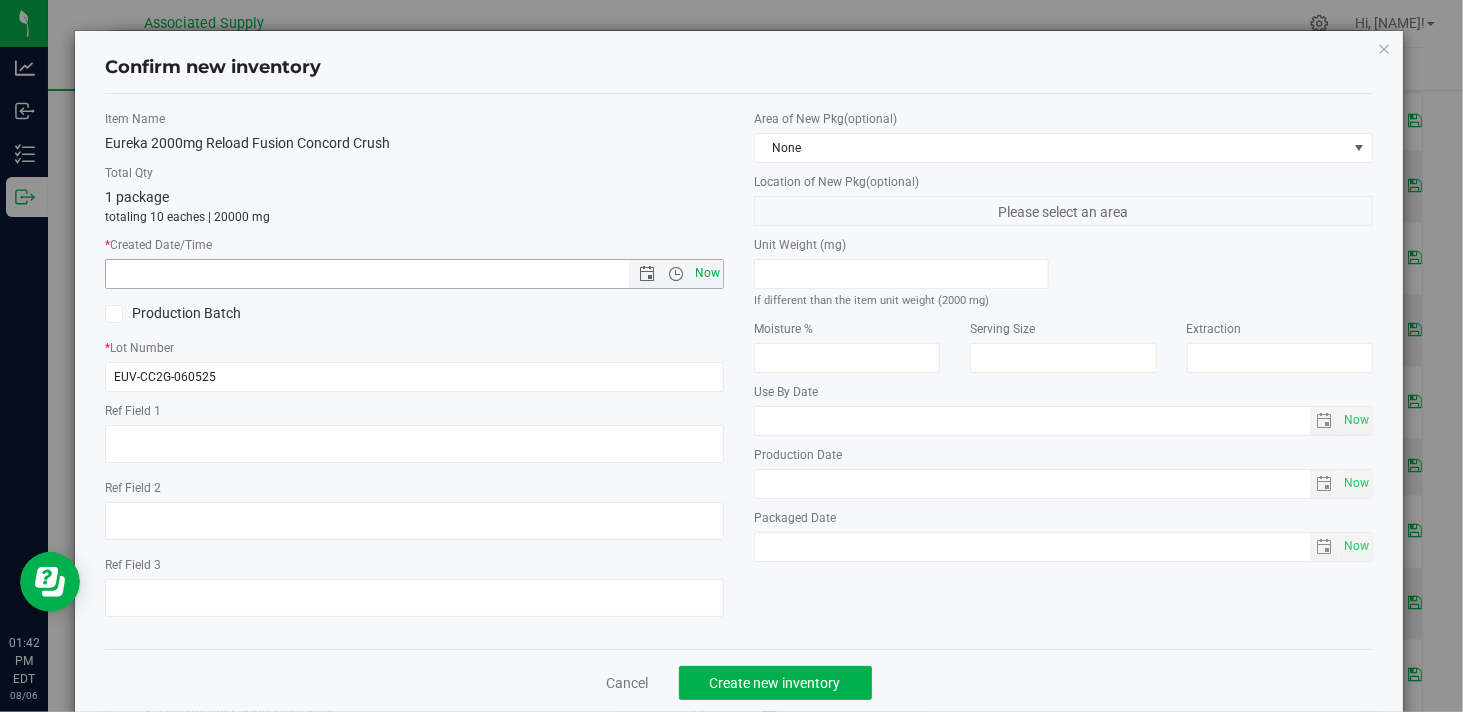 click on "Now" at bounding box center (708, 273) 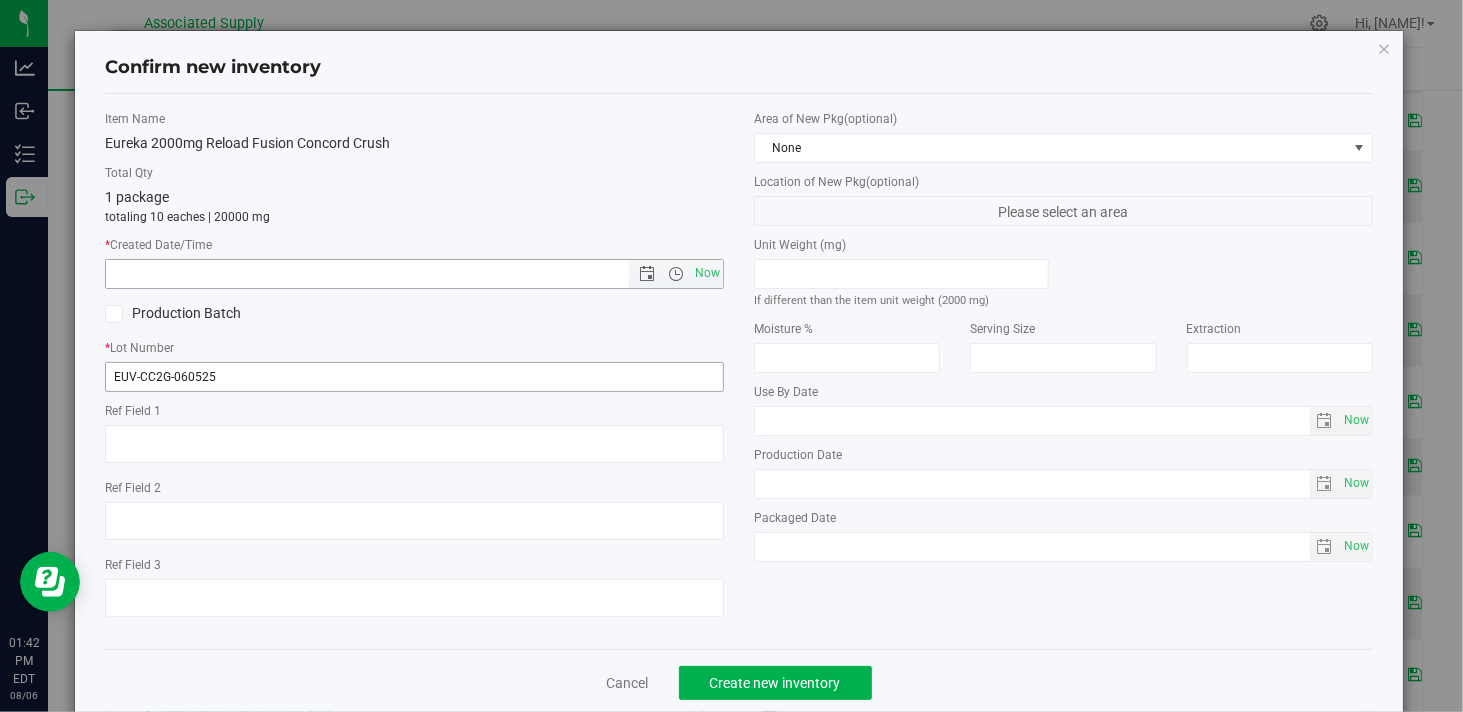 type on "8/6/2025 1:42 PM" 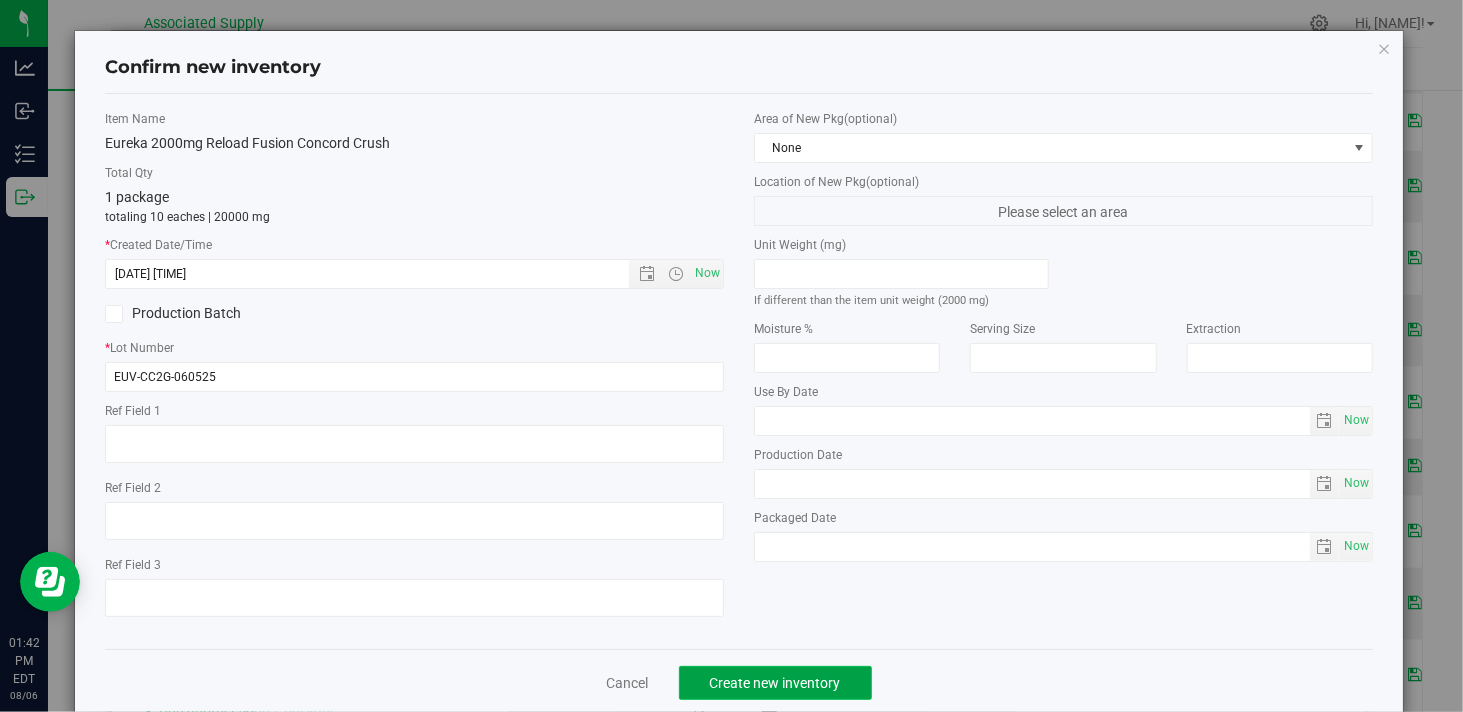 click on "Create new inventory" 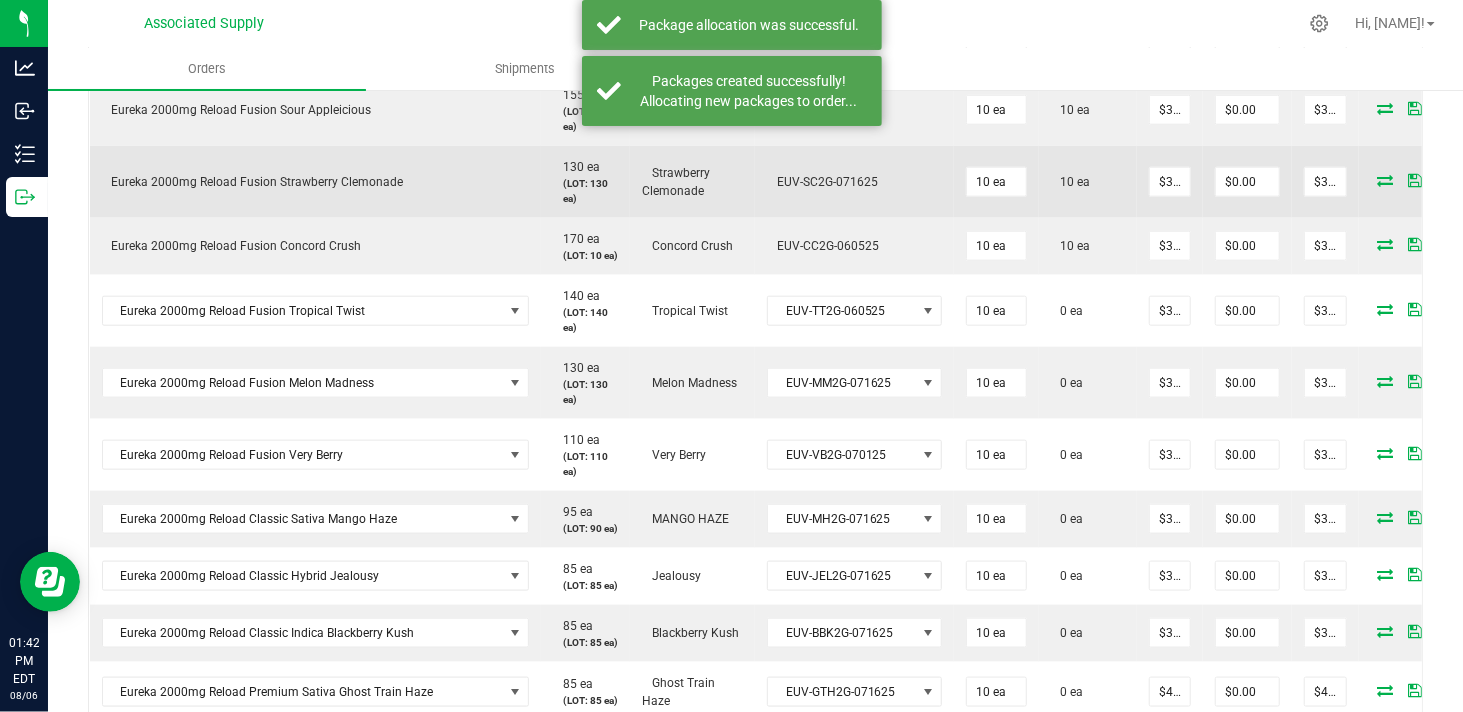 scroll, scrollTop: 1222, scrollLeft: 0, axis: vertical 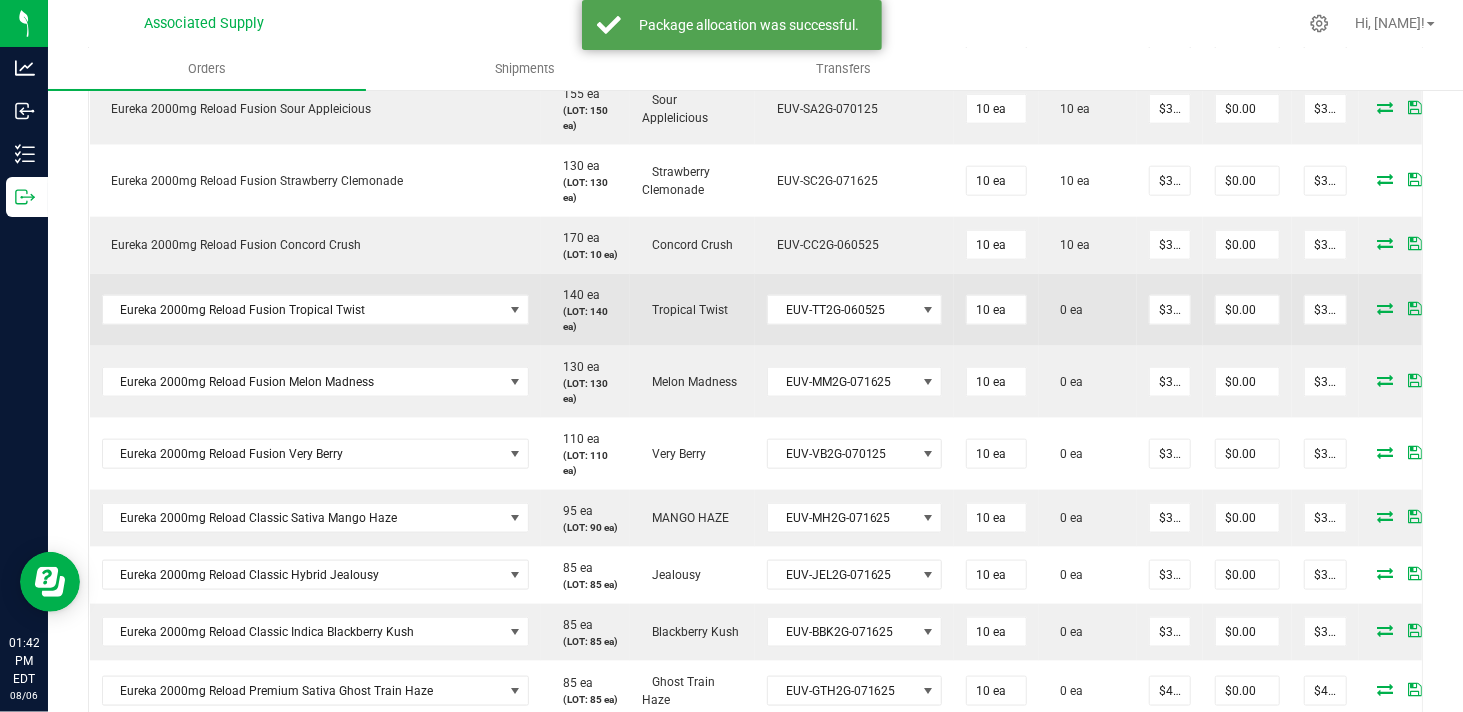 click at bounding box center [1386, 308] 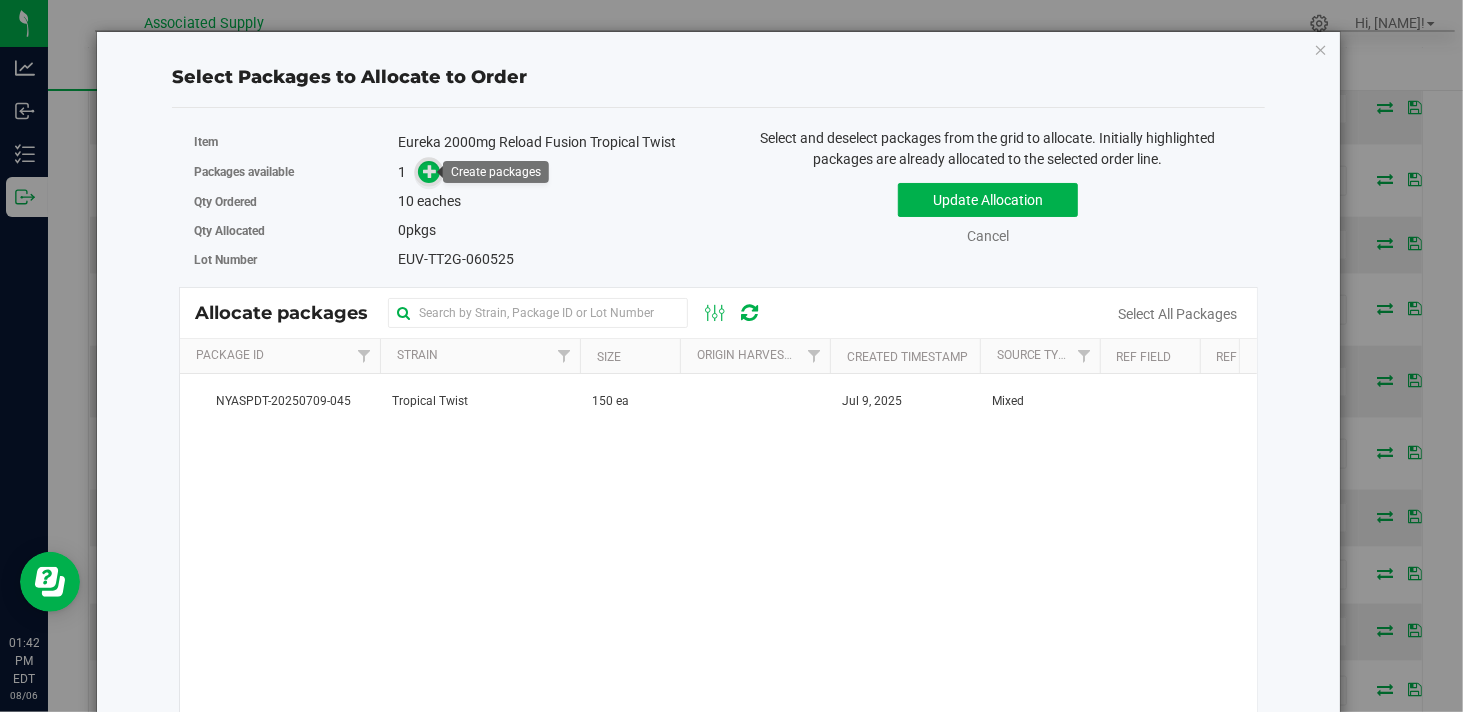 click at bounding box center (430, 171) 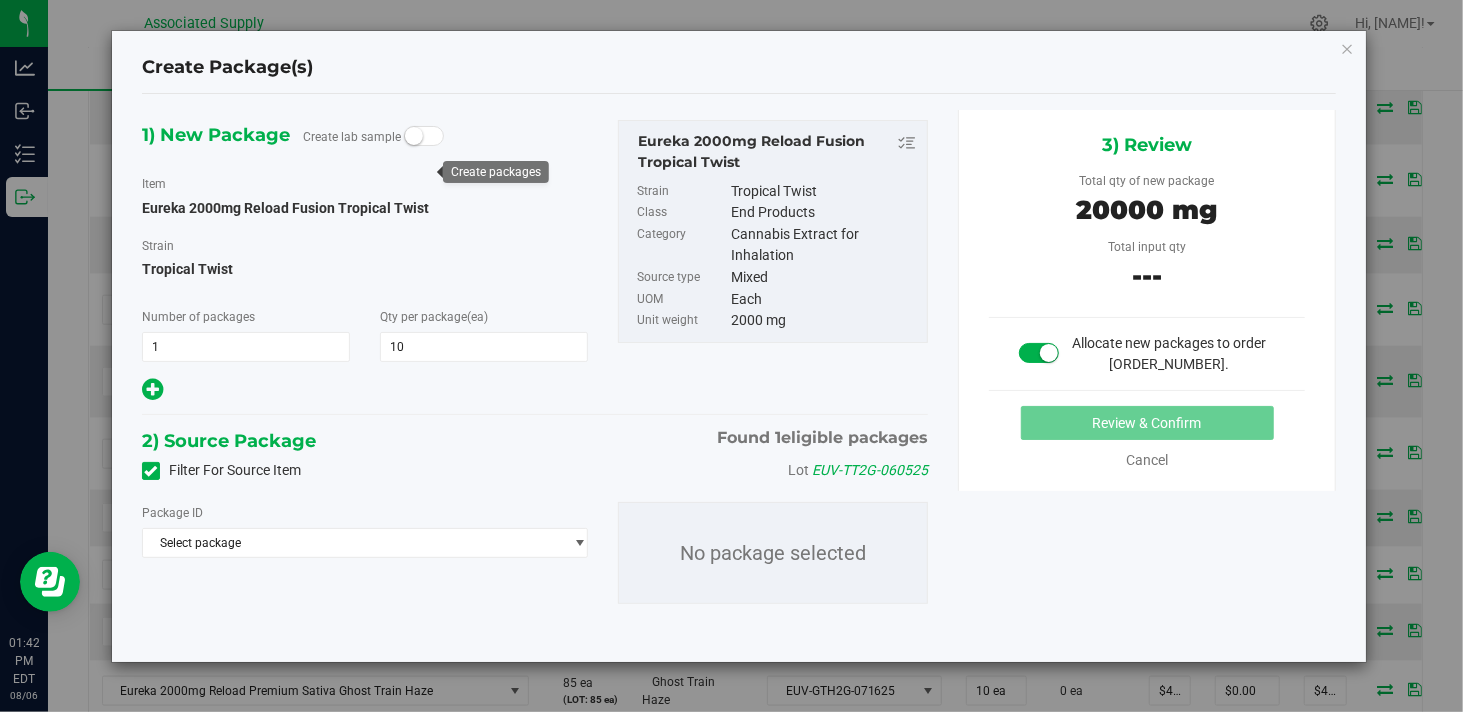type on "10" 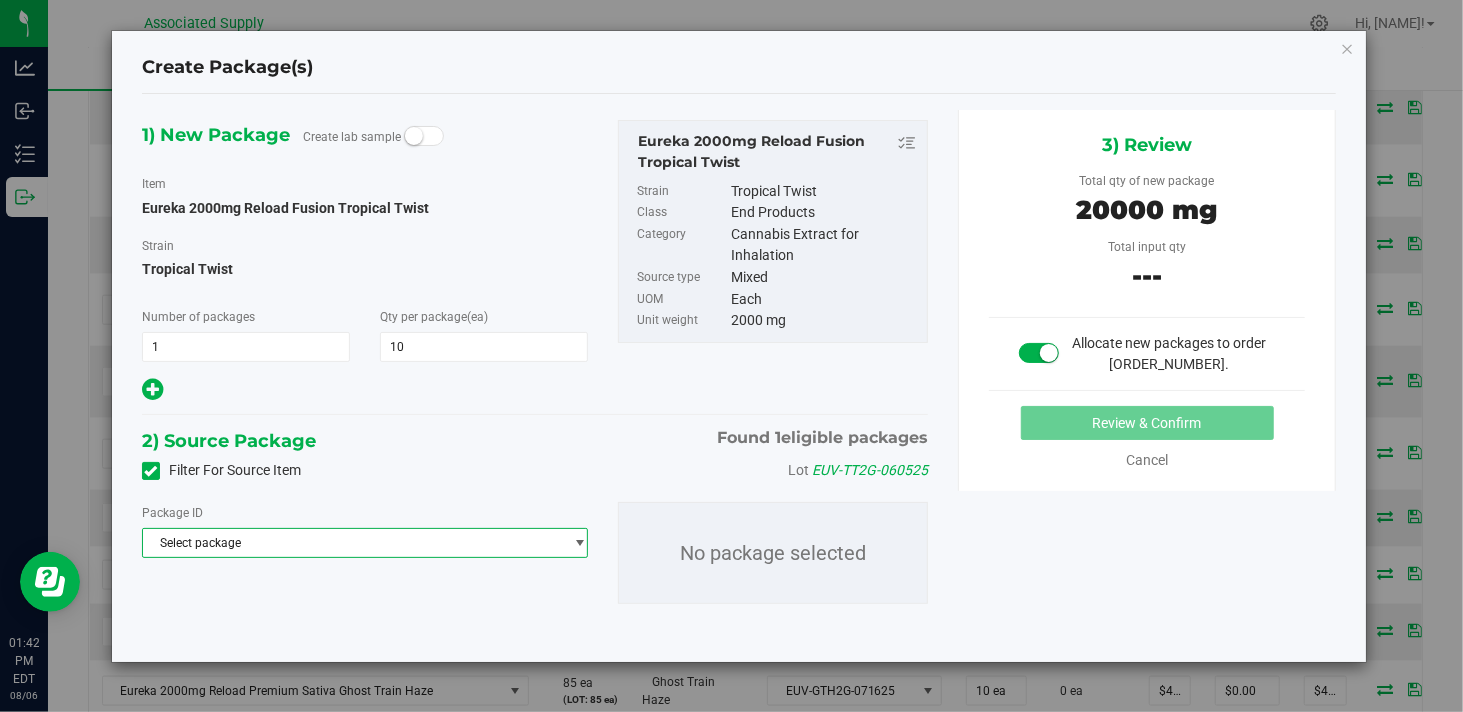 click on "Select package" at bounding box center (352, 543) 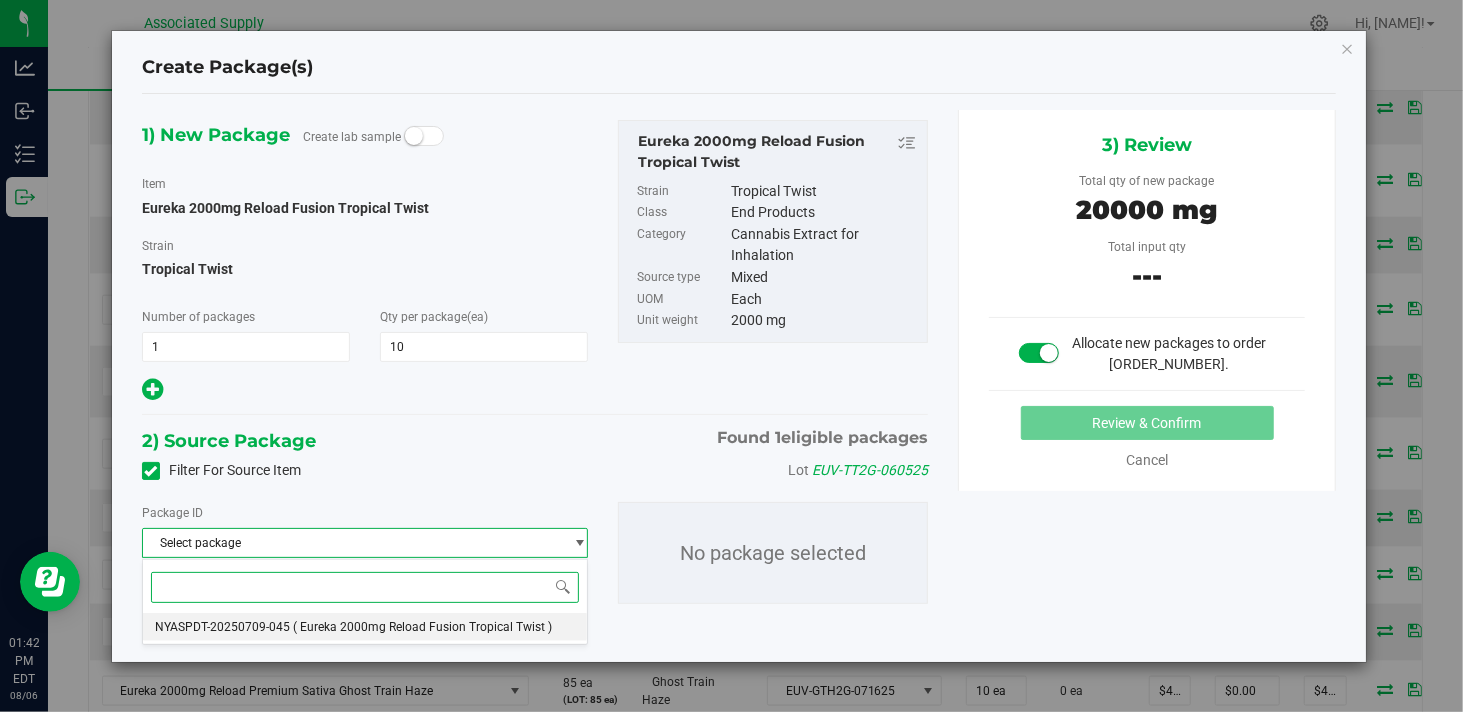 click on "NYASPDT-20250709-045
(
Eureka 2000mg Reload Fusion Tropical Twist
)" at bounding box center (365, 627) 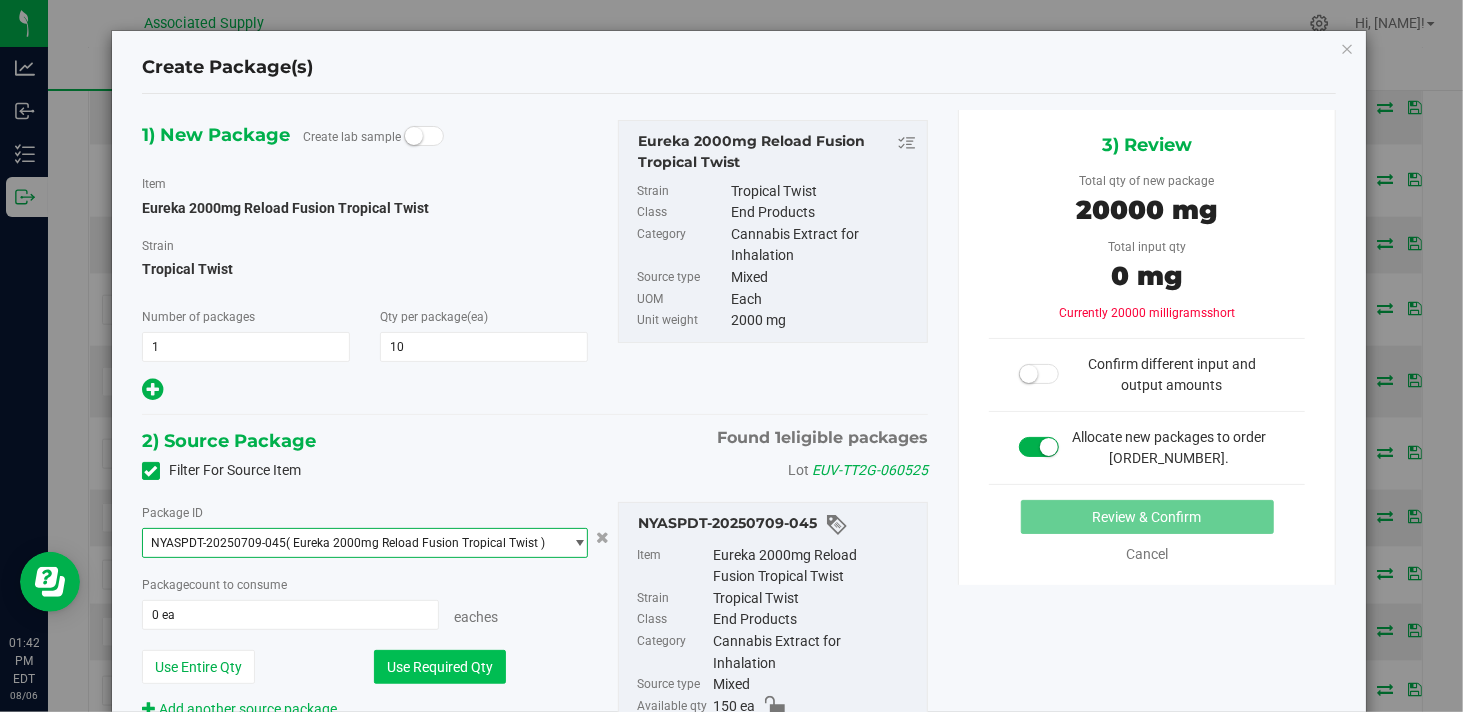 click on "Use Required Qty" at bounding box center [440, 667] 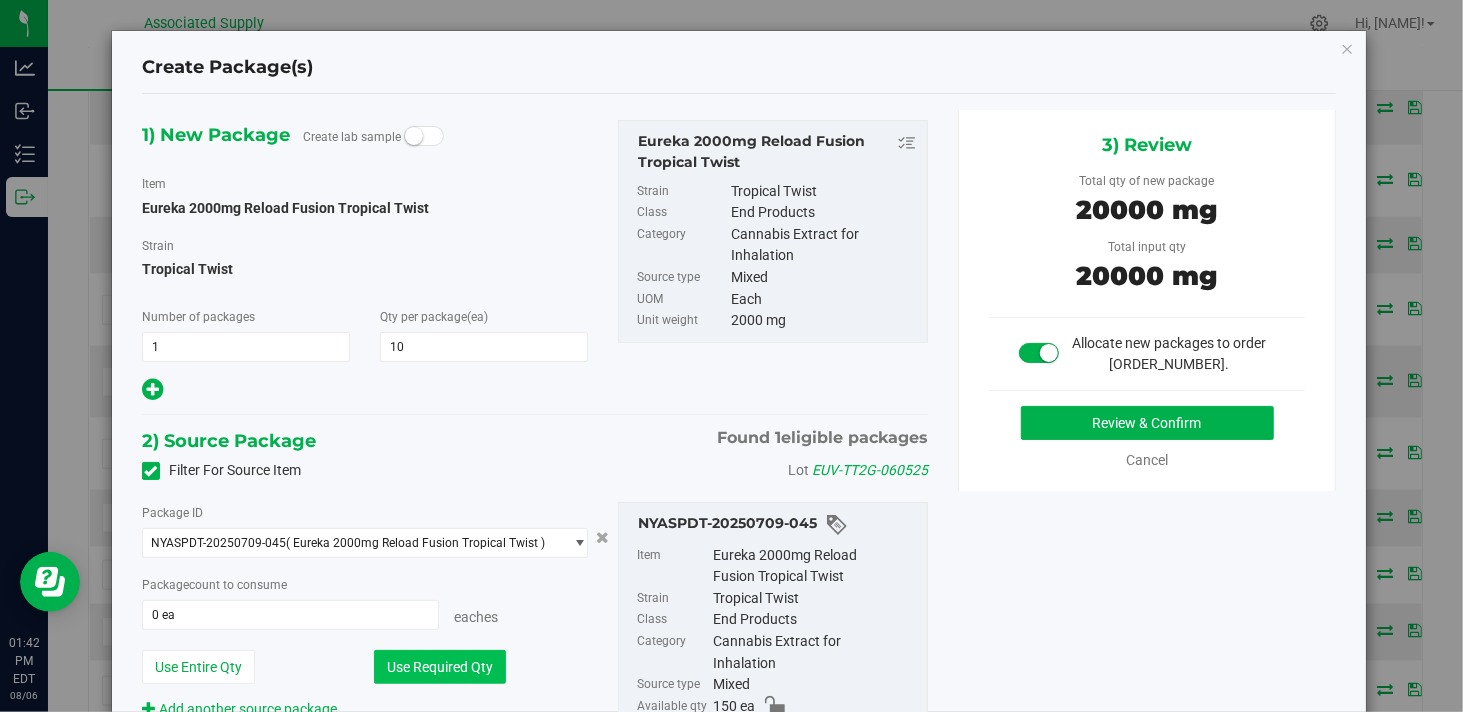 type on "10 ea" 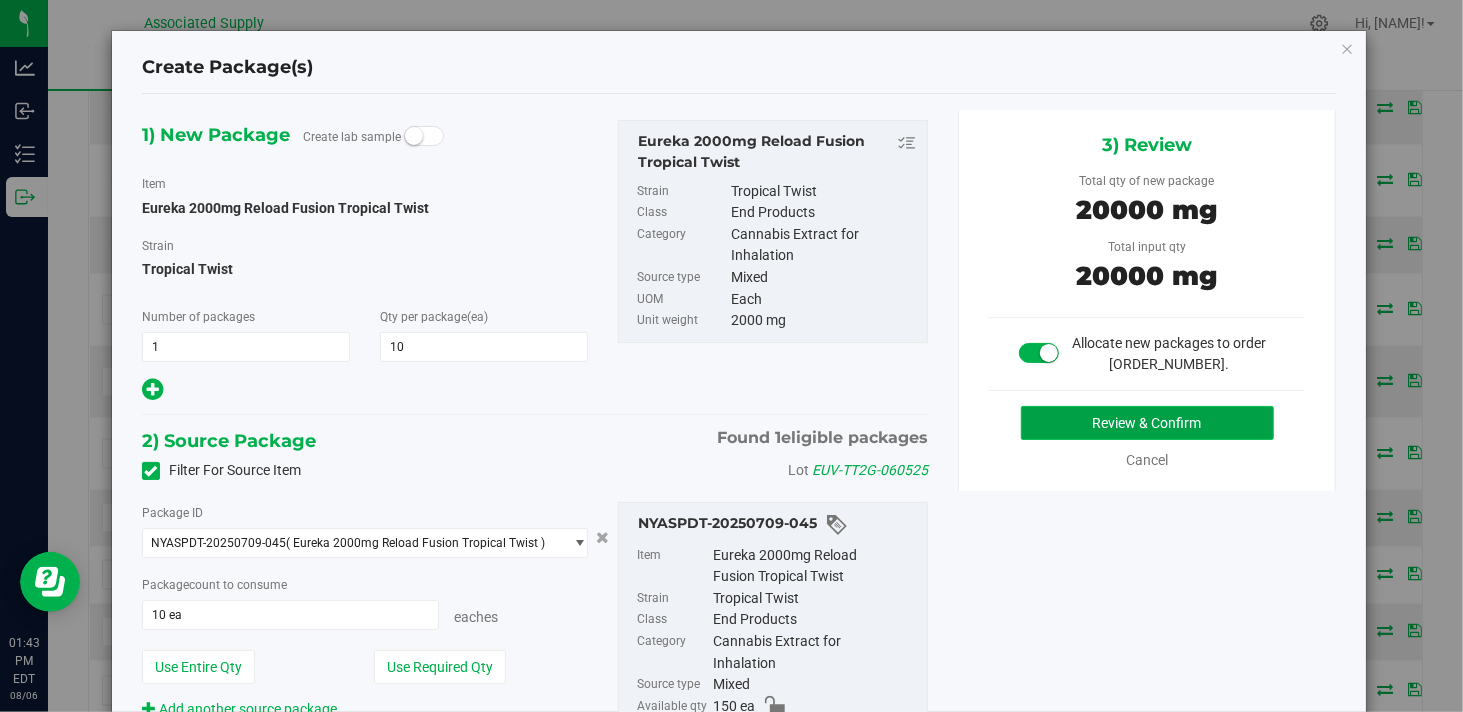 click on "Review & Confirm" at bounding box center (1147, 423) 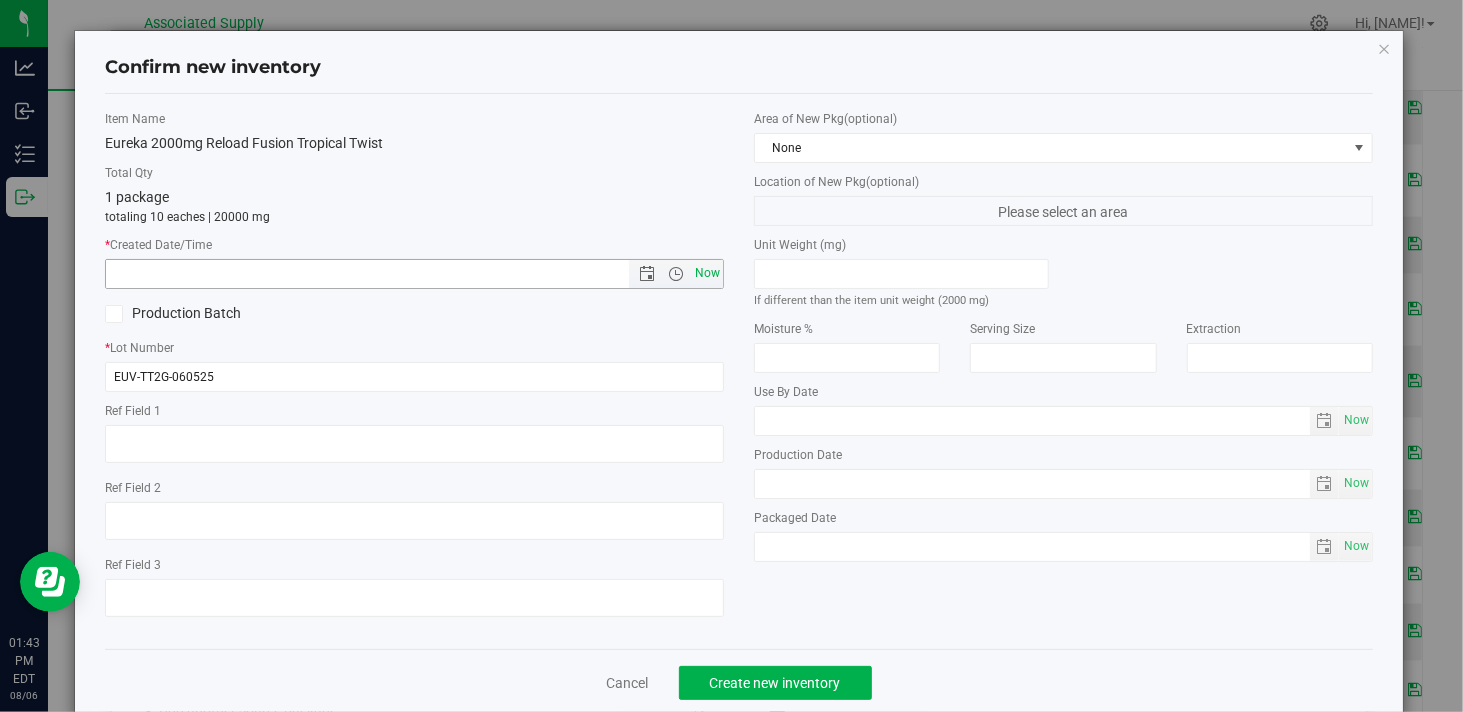 click on "Now" at bounding box center (708, 273) 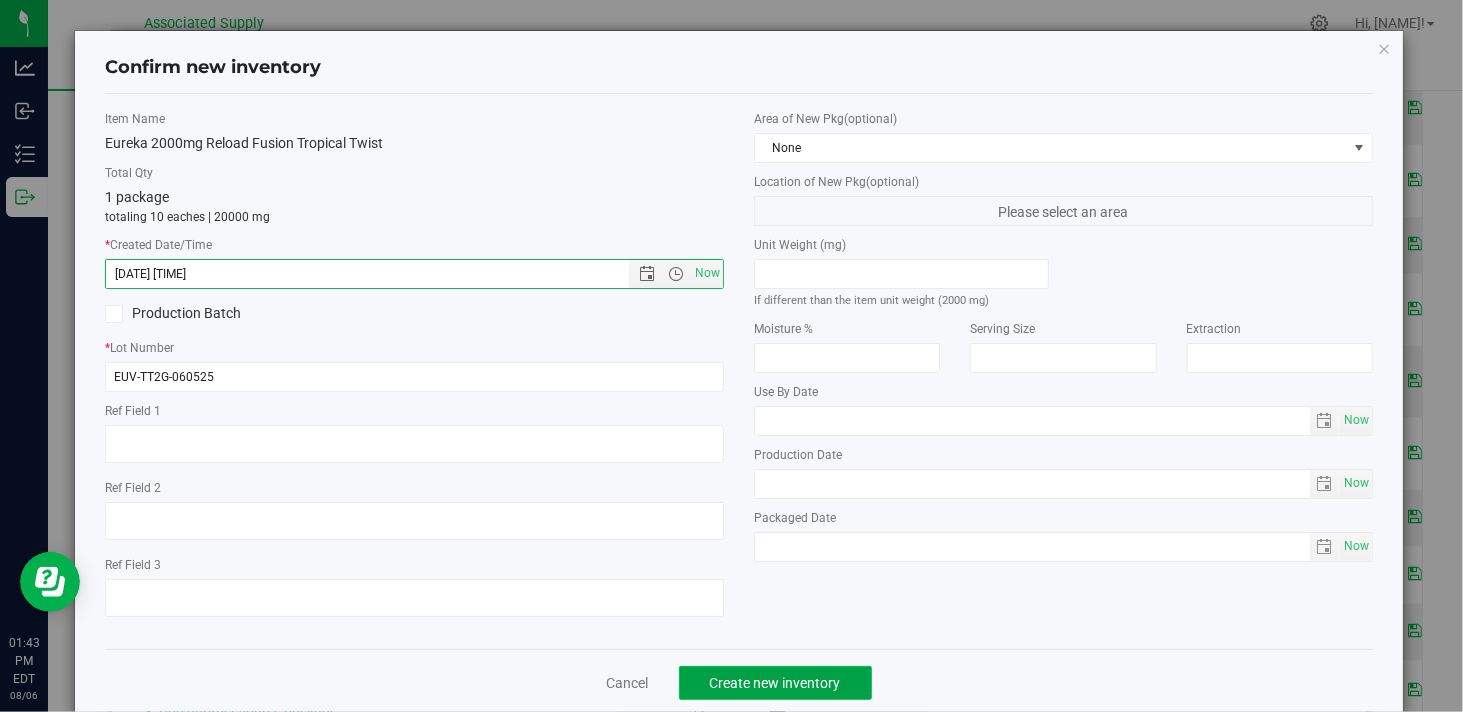 click on "Create new inventory" 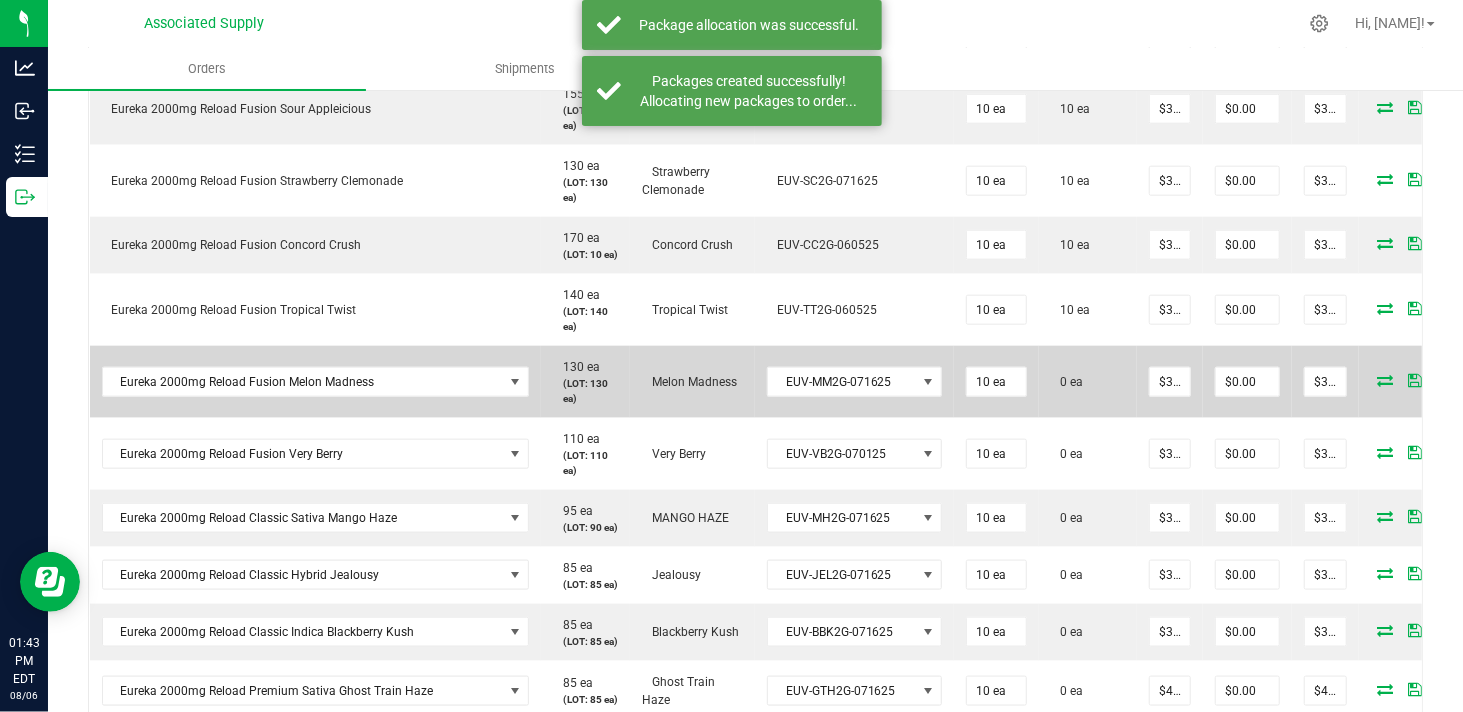 click at bounding box center (1386, 380) 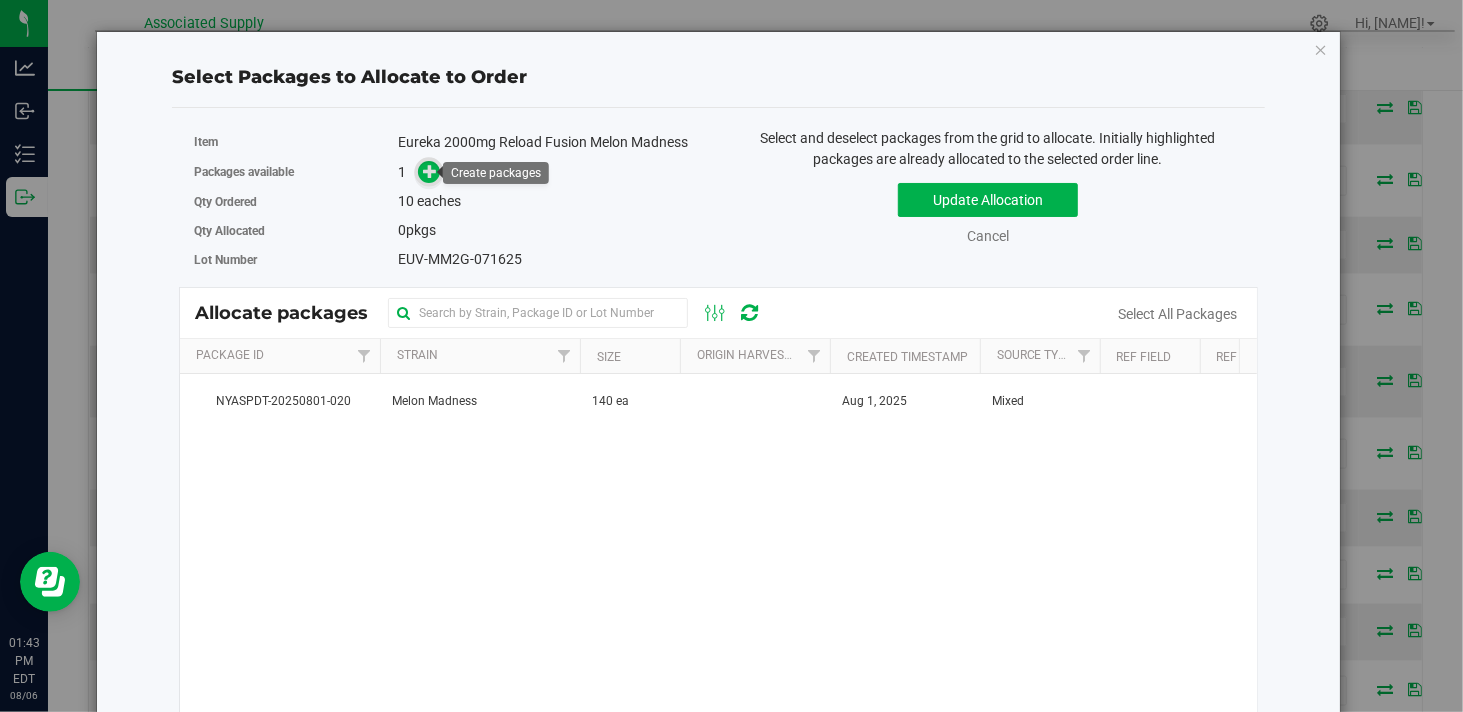 click at bounding box center (429, 172) 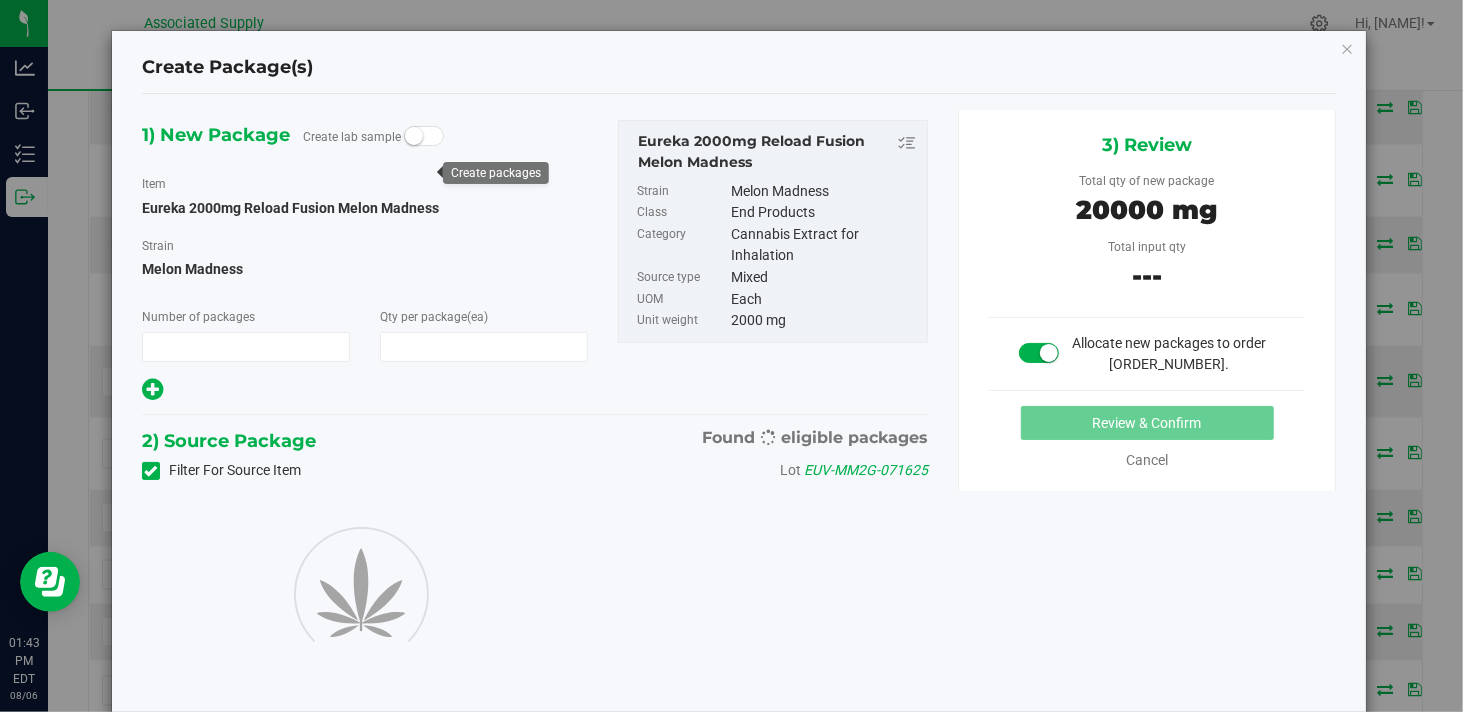 type on "1" 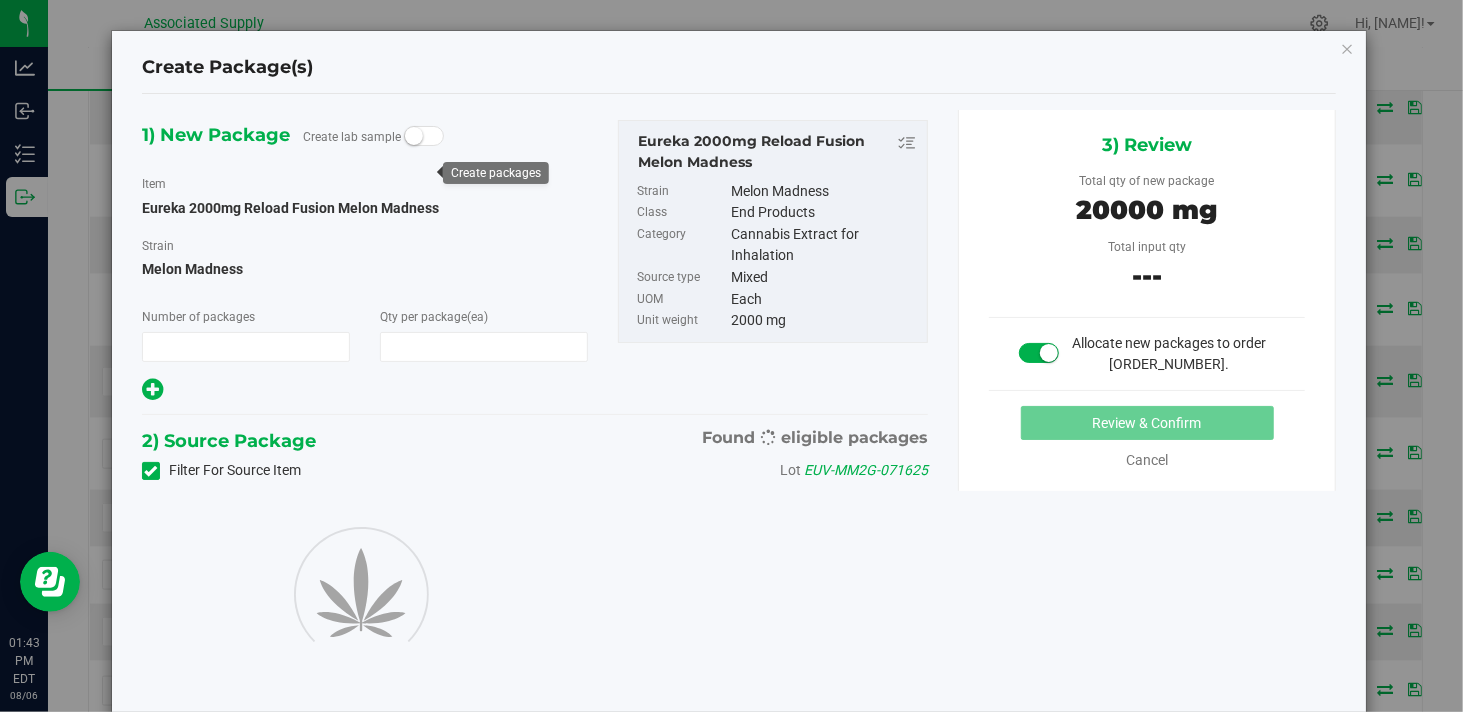 type on "10" 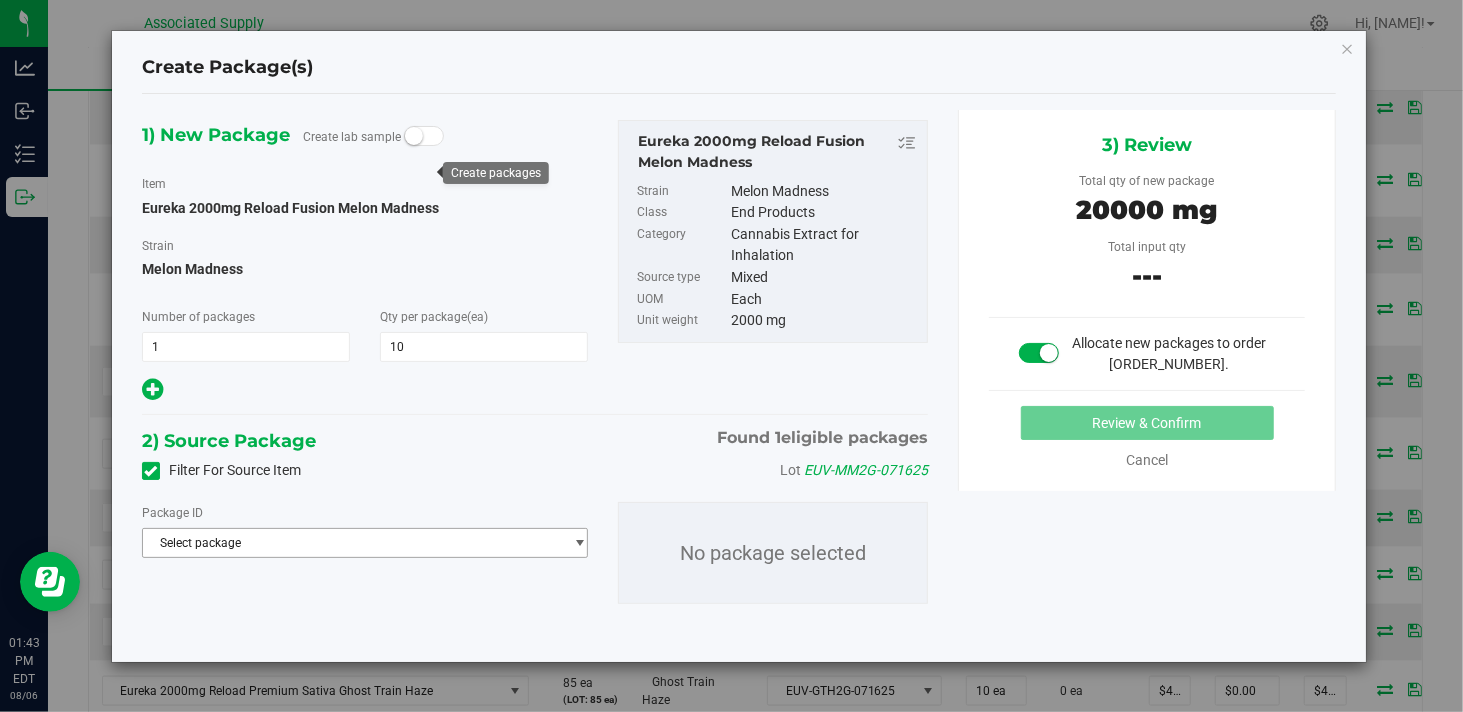 click on "Select package" at bounding box center [352, 543] 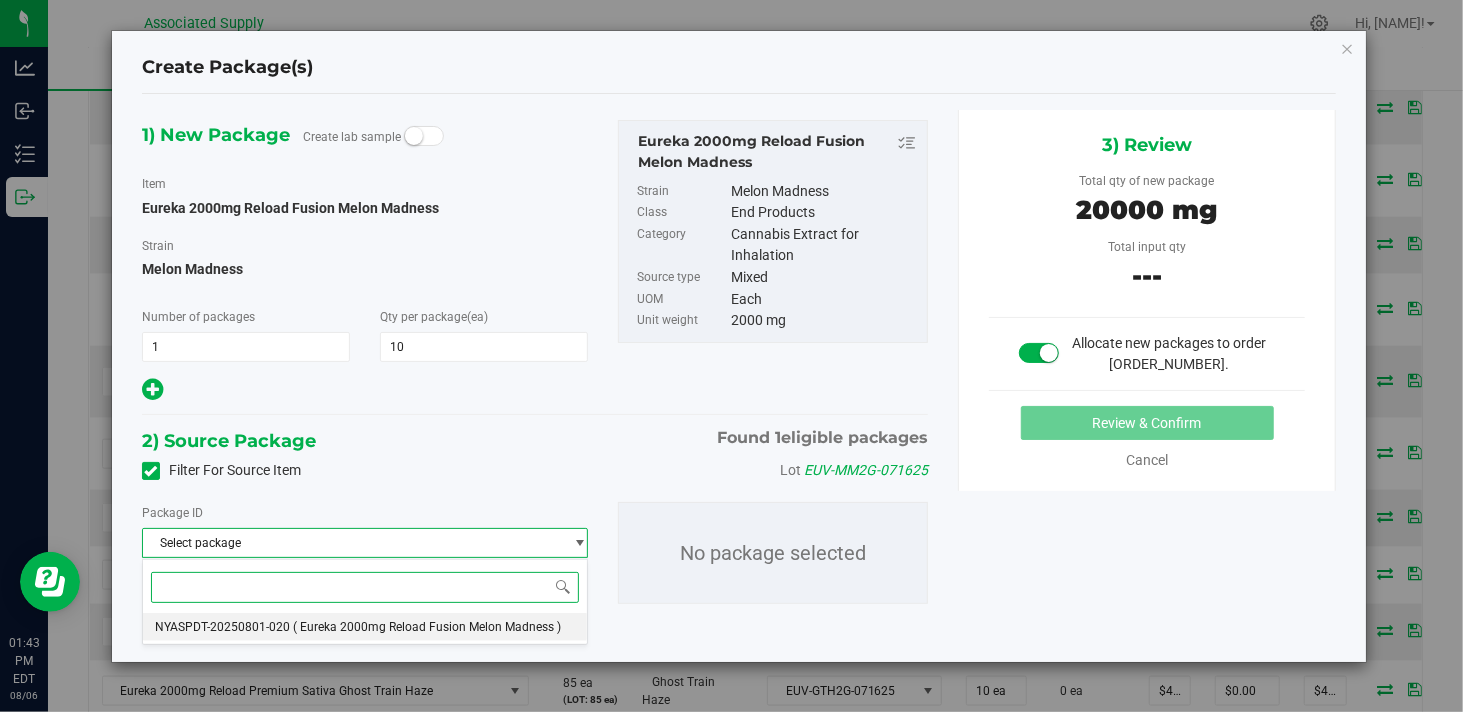 click on "(
Eureka 2000mg Reload Fusion Melon Madness
)" at bounding box center [427, 627] 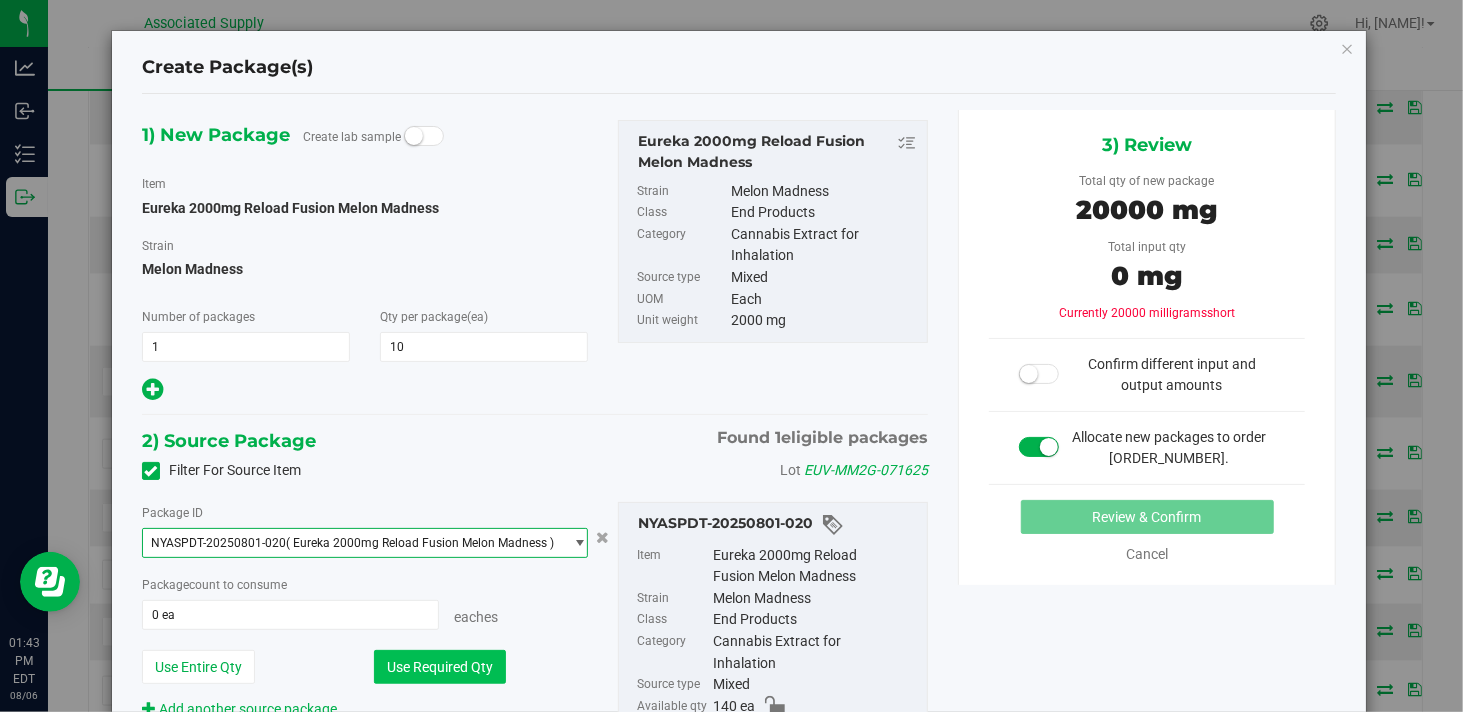 click on "Use Required Qty" at bounding box center (440, 667) 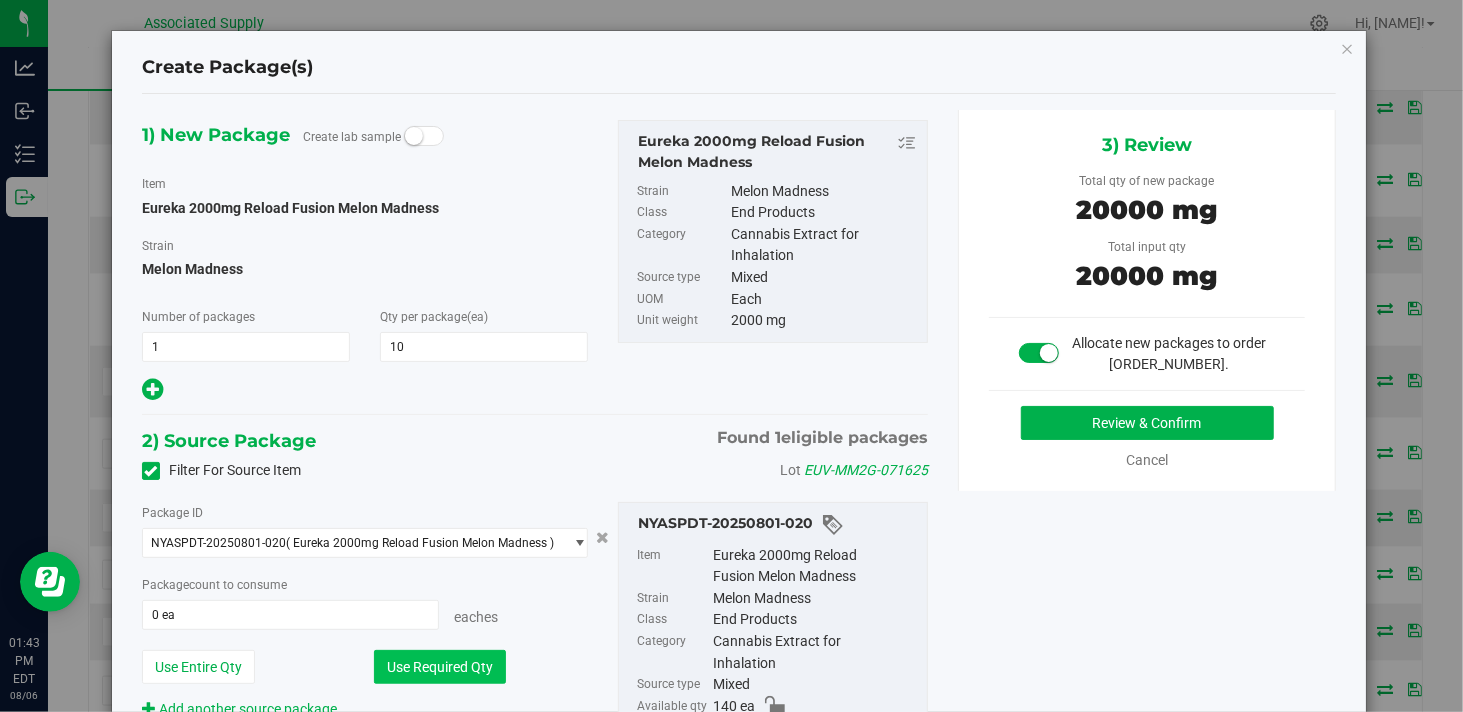 type on "10 ea" 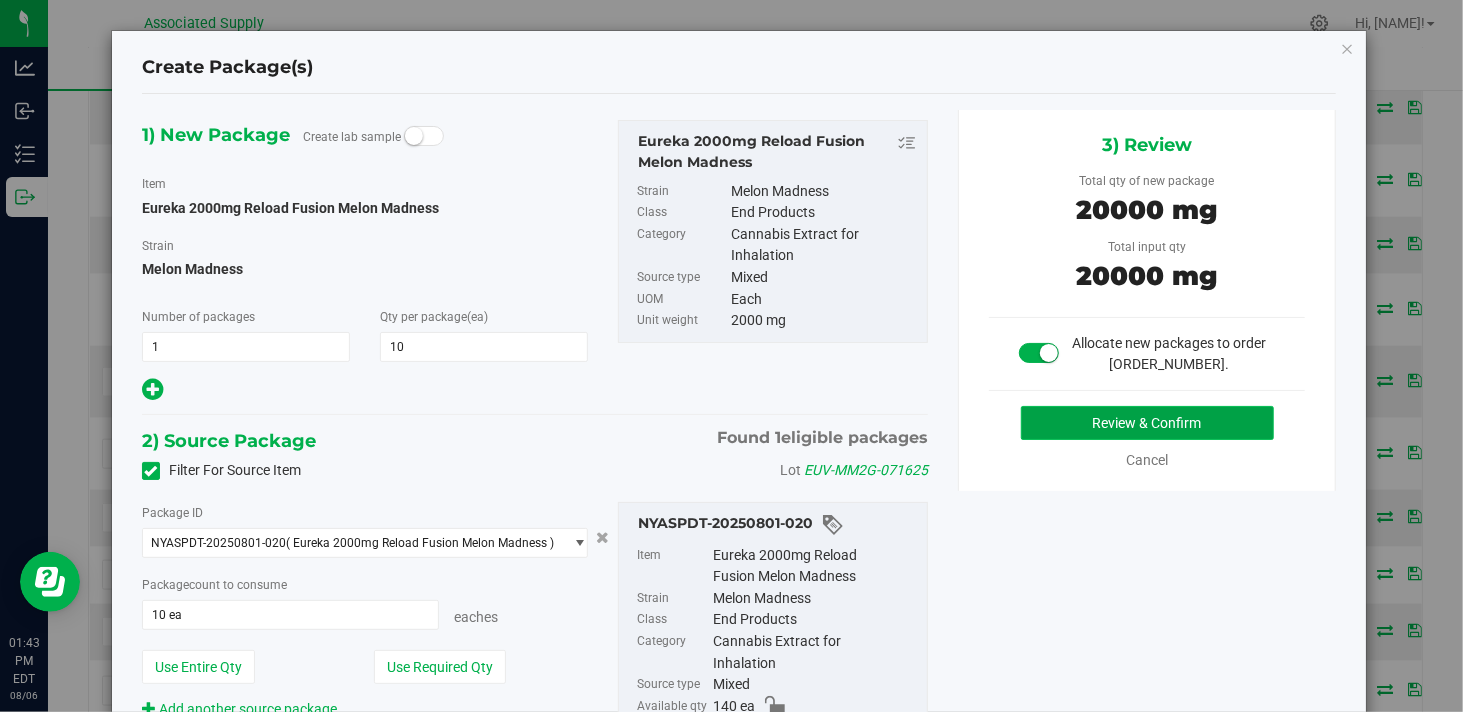click on "Review & Confirm" at bounding box center [1147, 423] 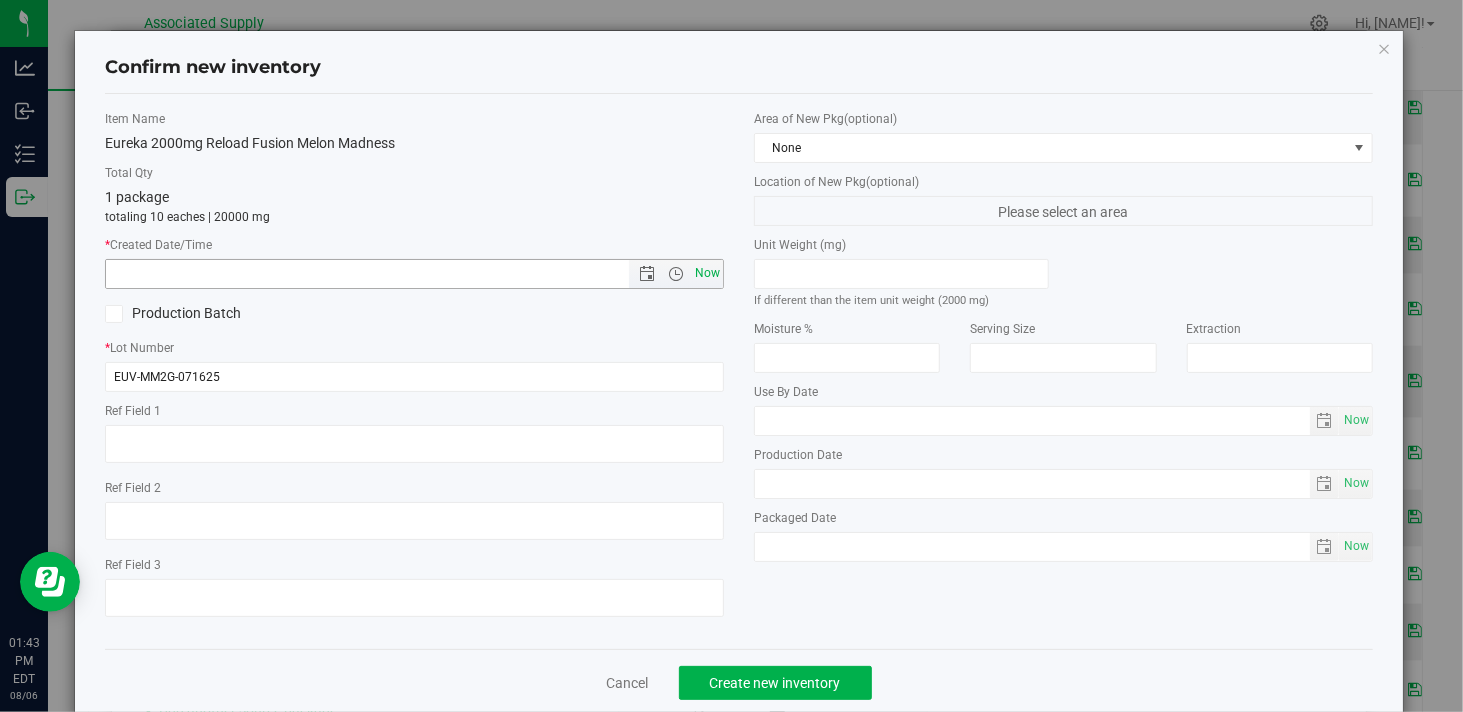 click on "Now" at bounding box center [708, 273] 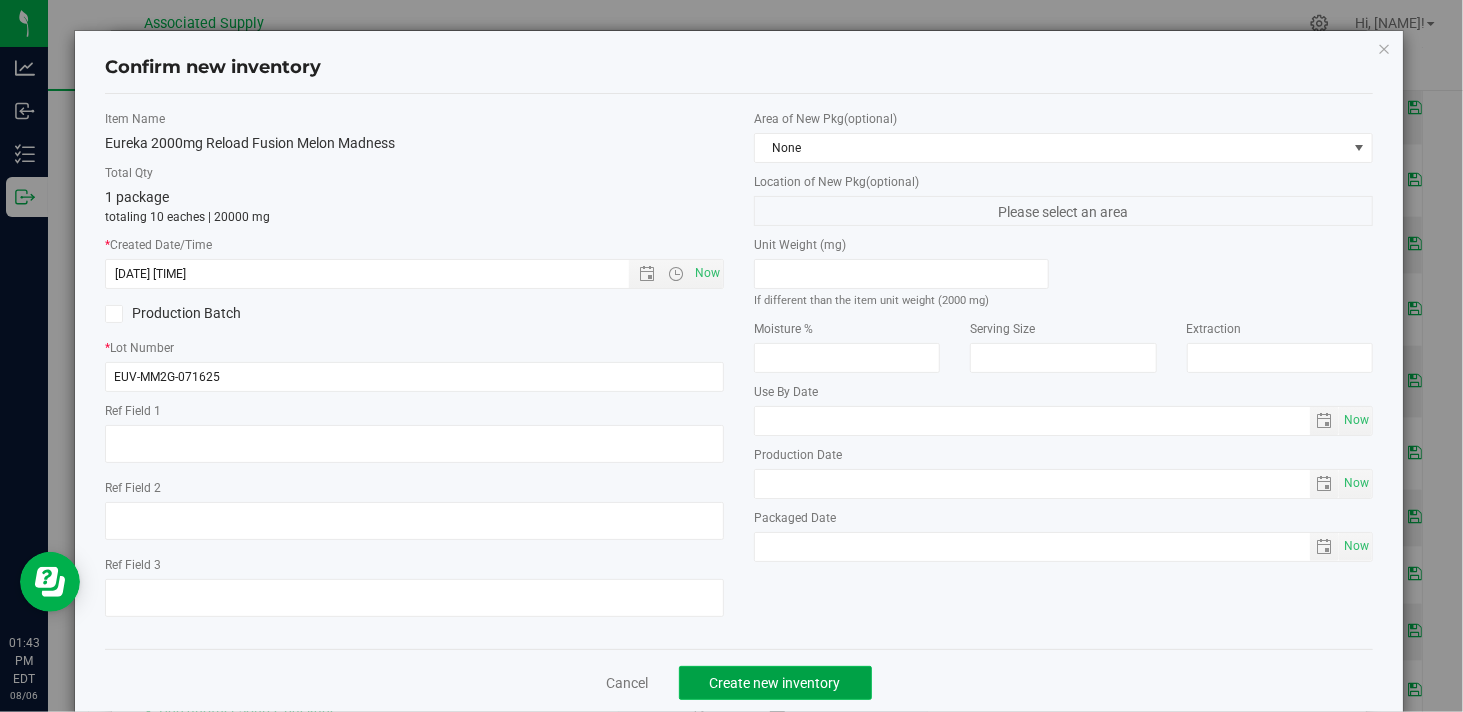 click on "Create new inventory" 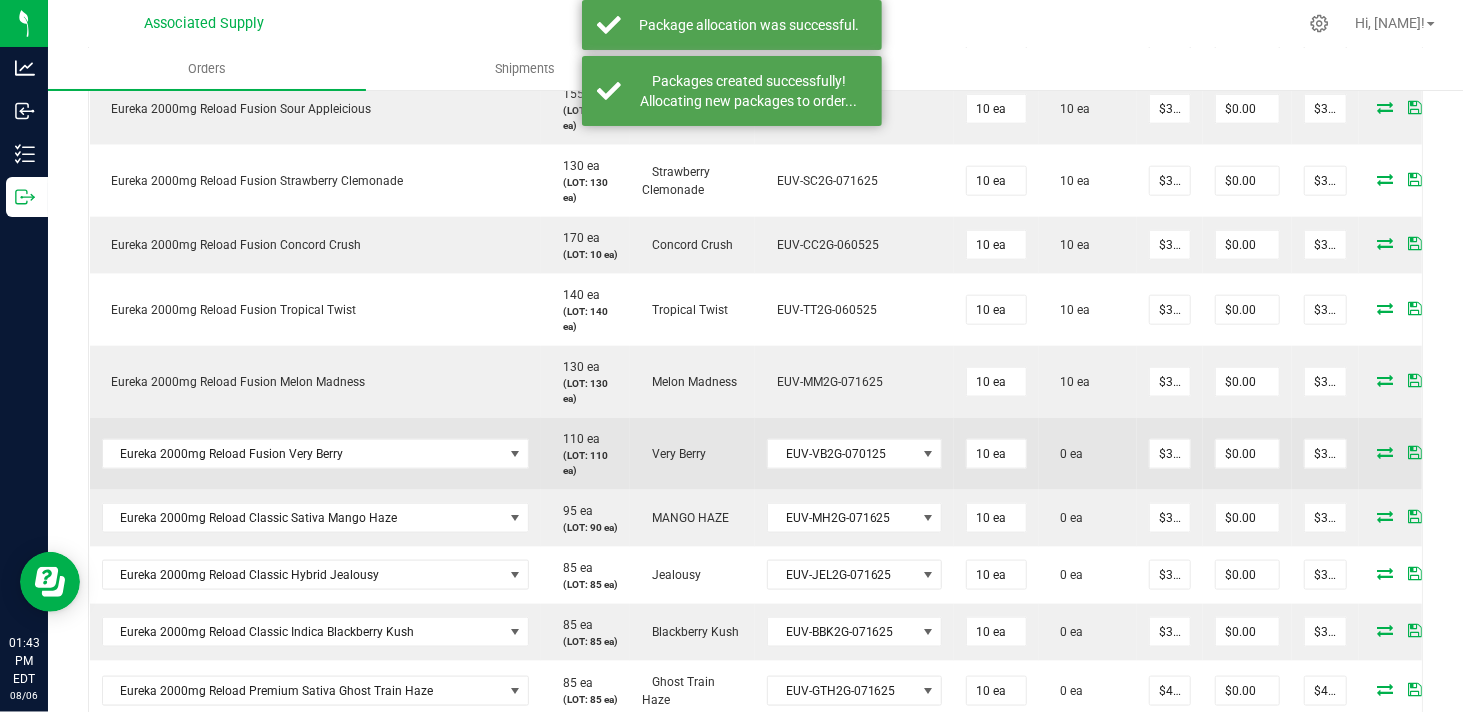 click at bounding box center (1386, 452) 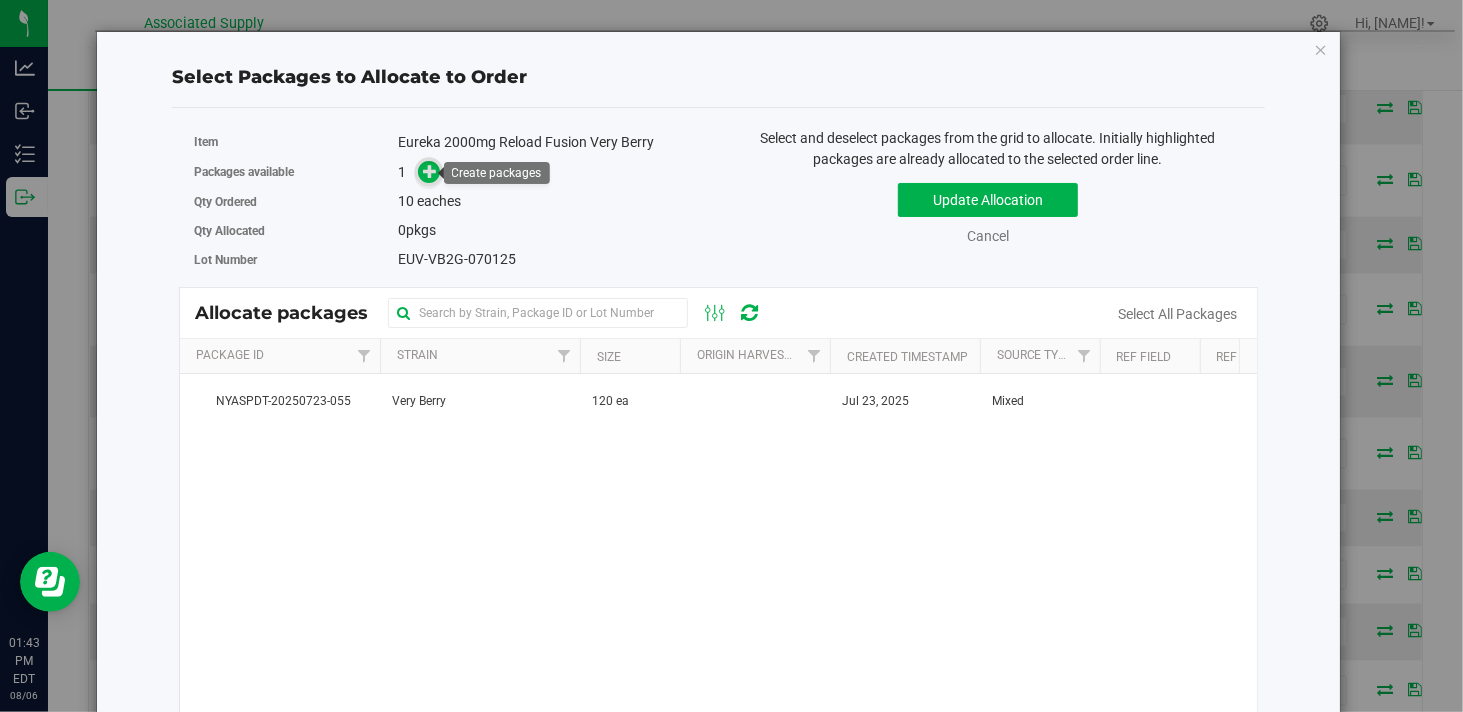 click at bounding box center [430, 171] 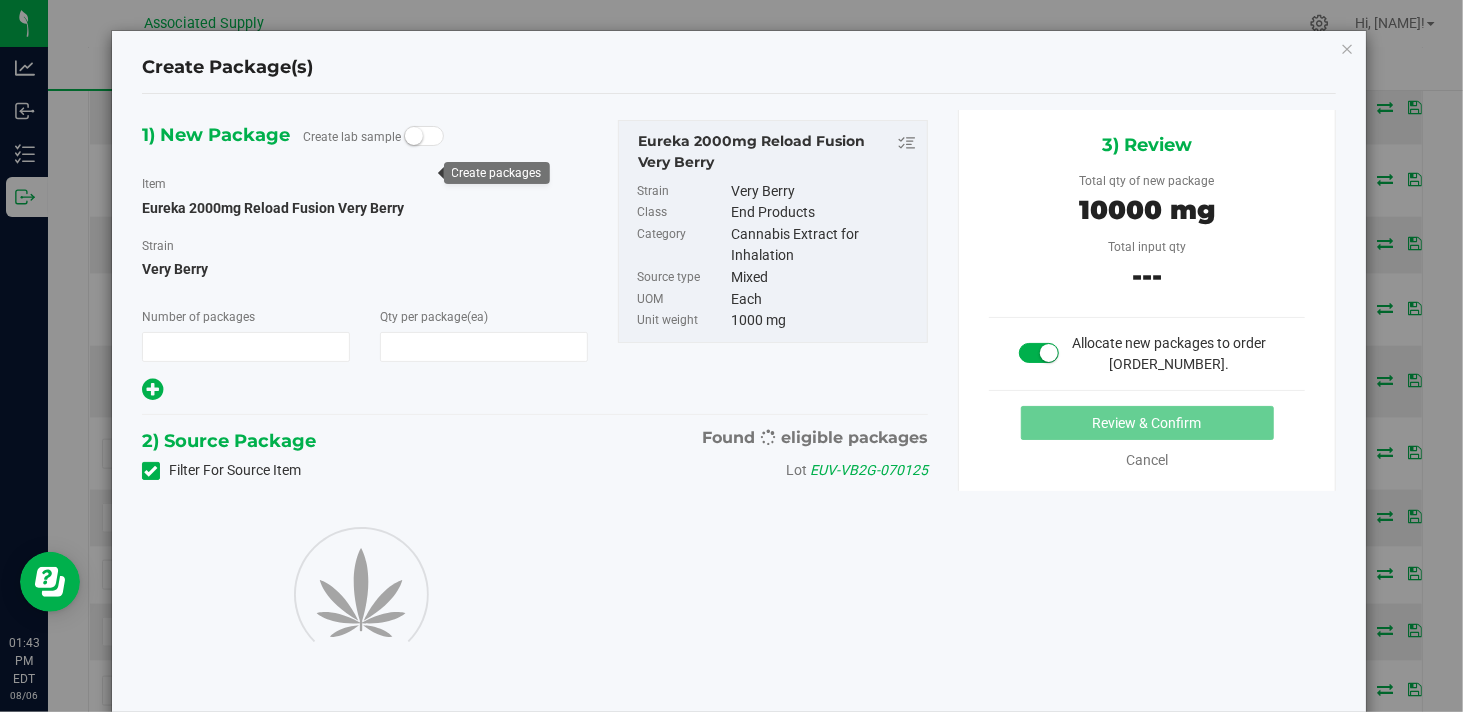 type on "1" 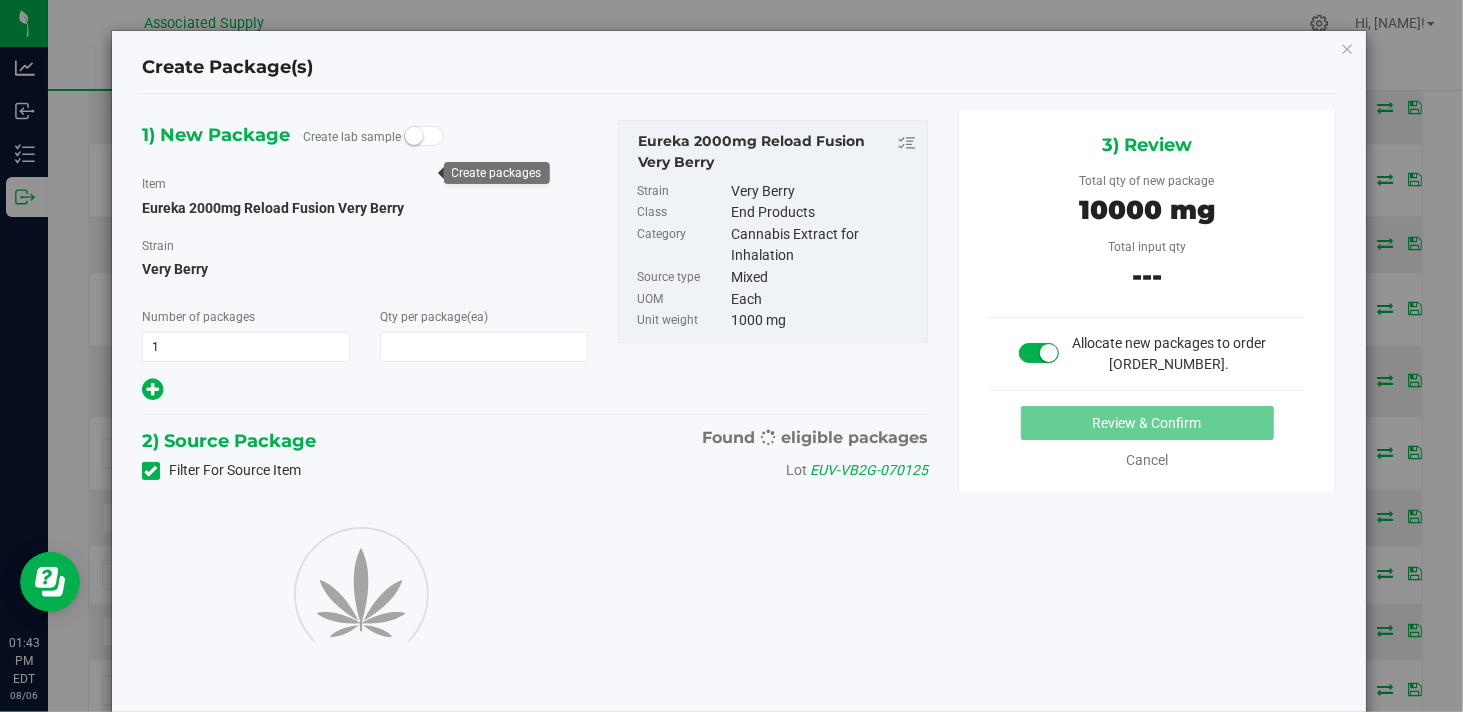 type on "10" 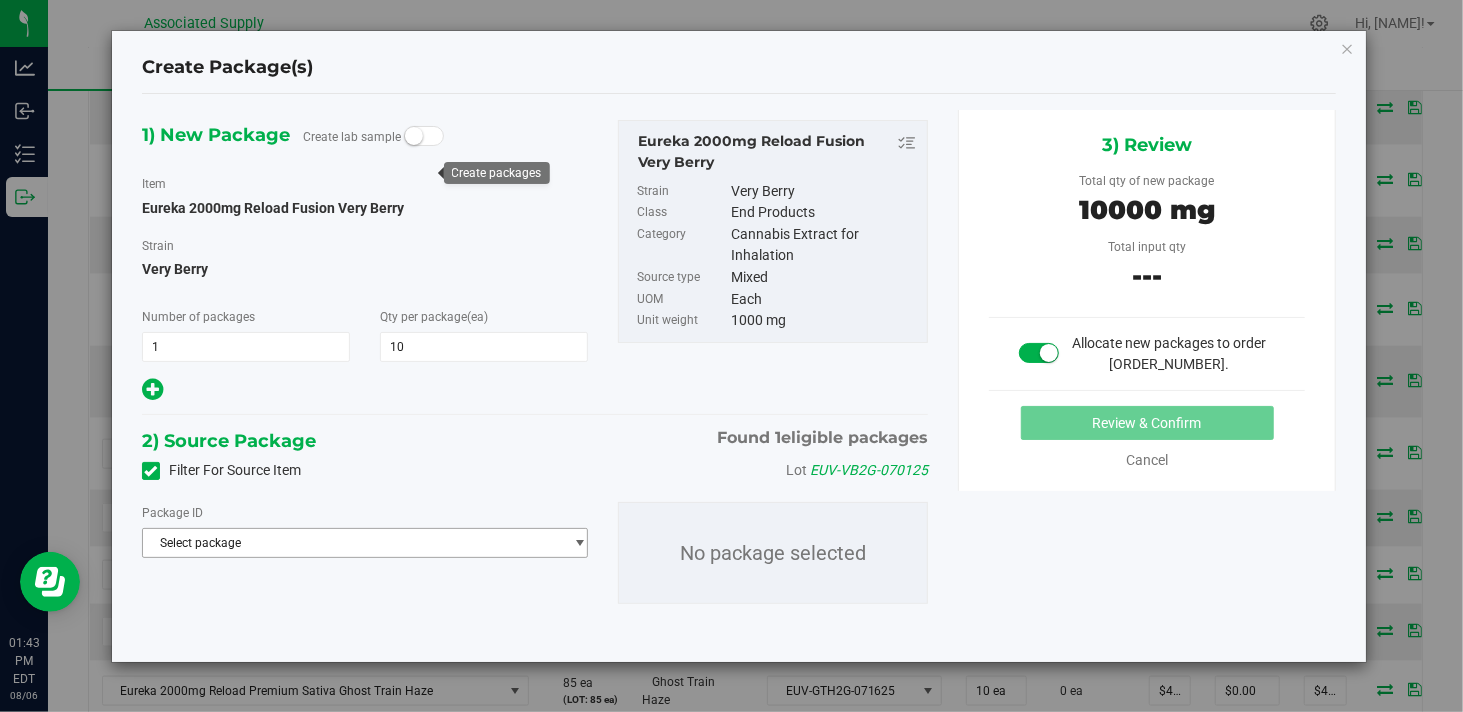 click on "Select package" at bounding box center (352, 543) 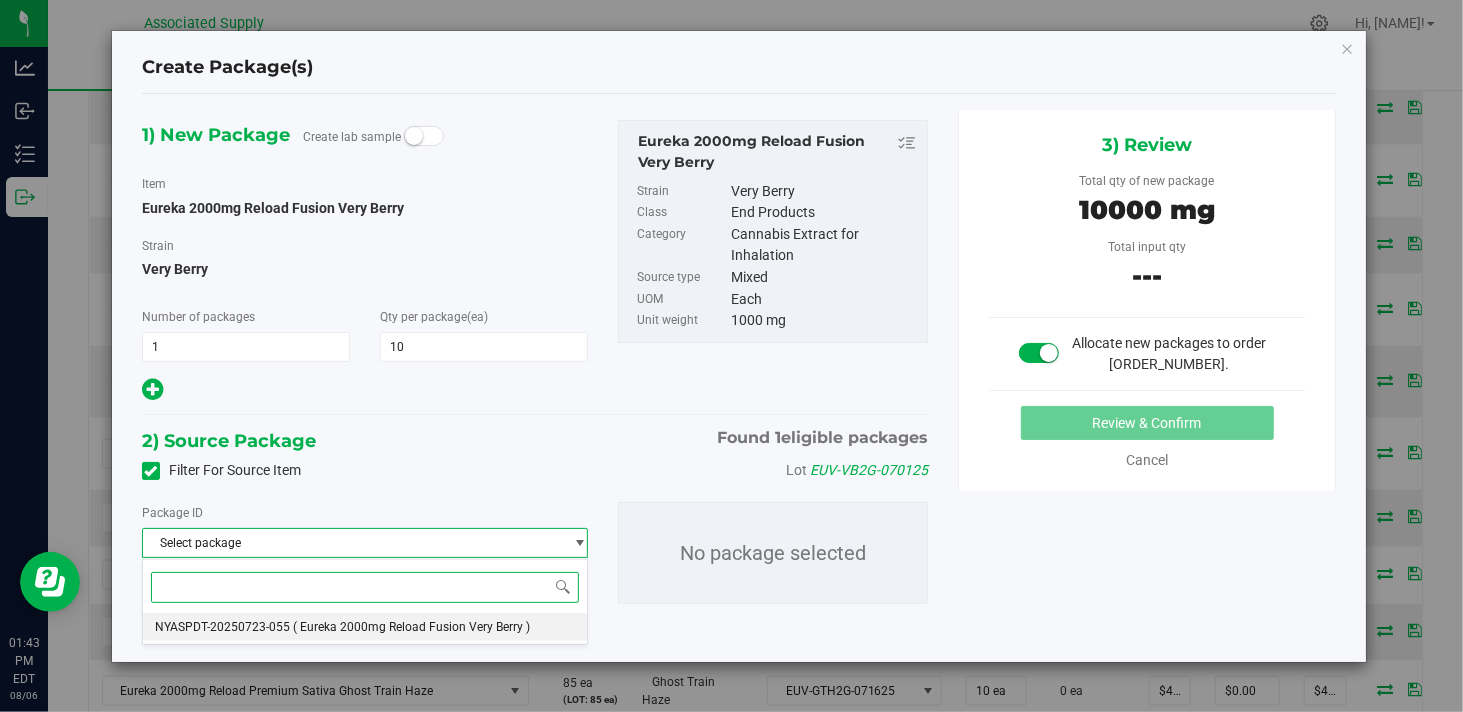 click on "(
Eureka 2000mg Reload Fusion Very Berry
)" at bounding box center [411, 627] 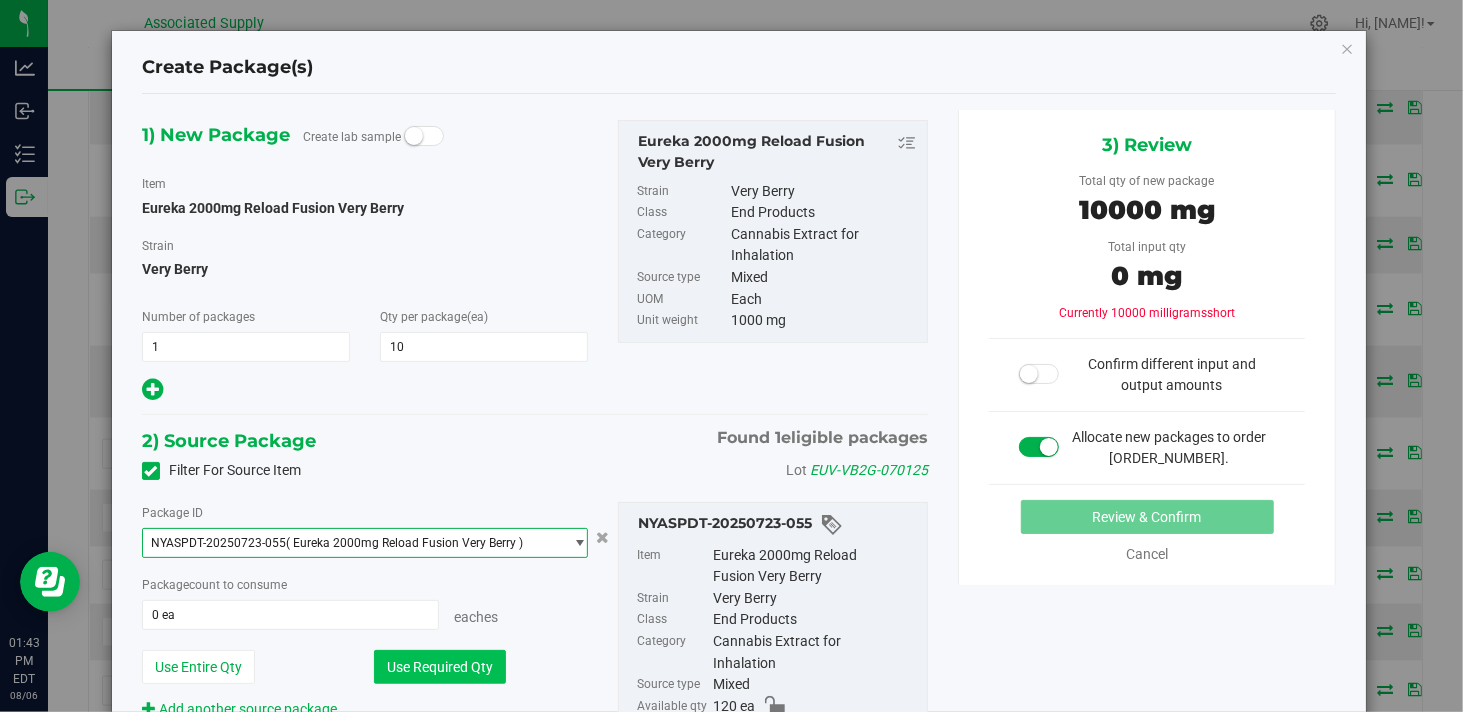 click on "Use Required Qty" at bounding box center (440, 667) 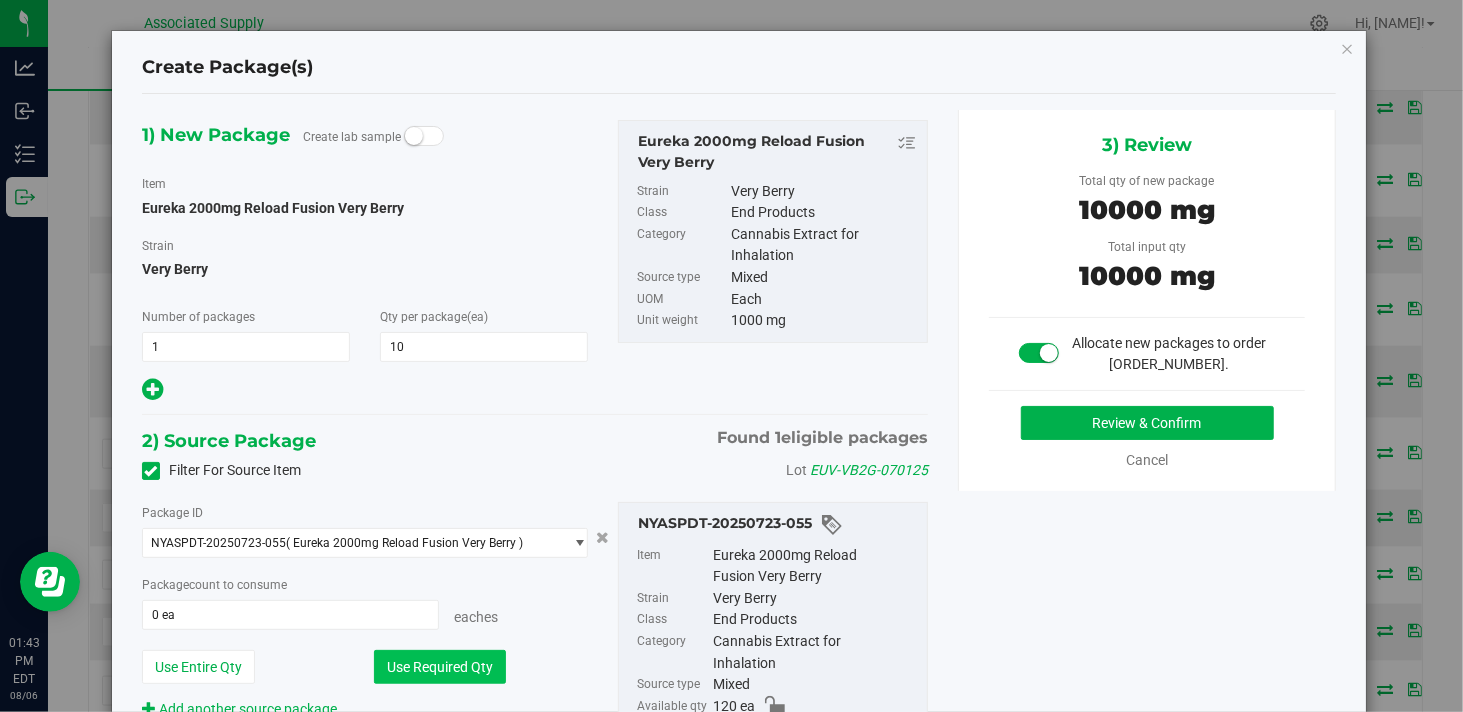 type on "10 ea" 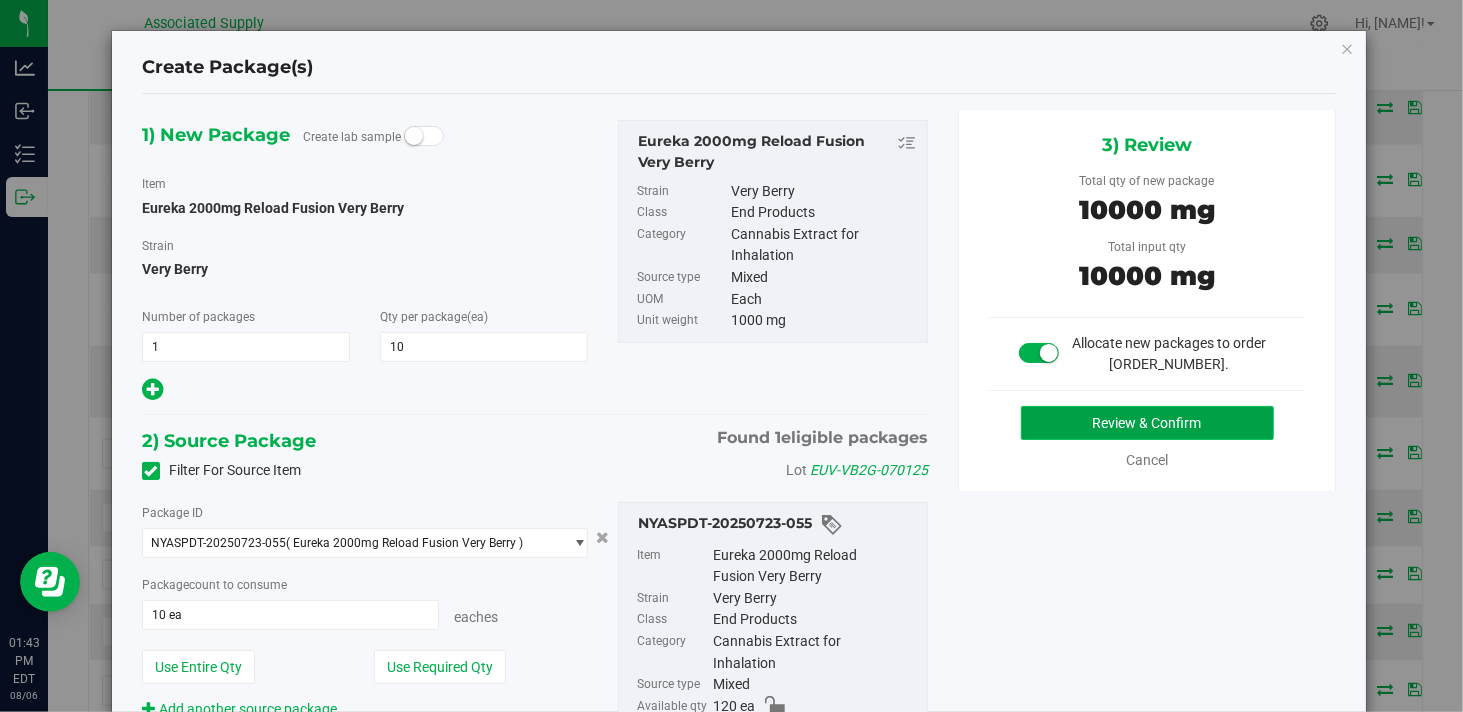 click on "Review & Confirm" at bounding box center (1147, 423) 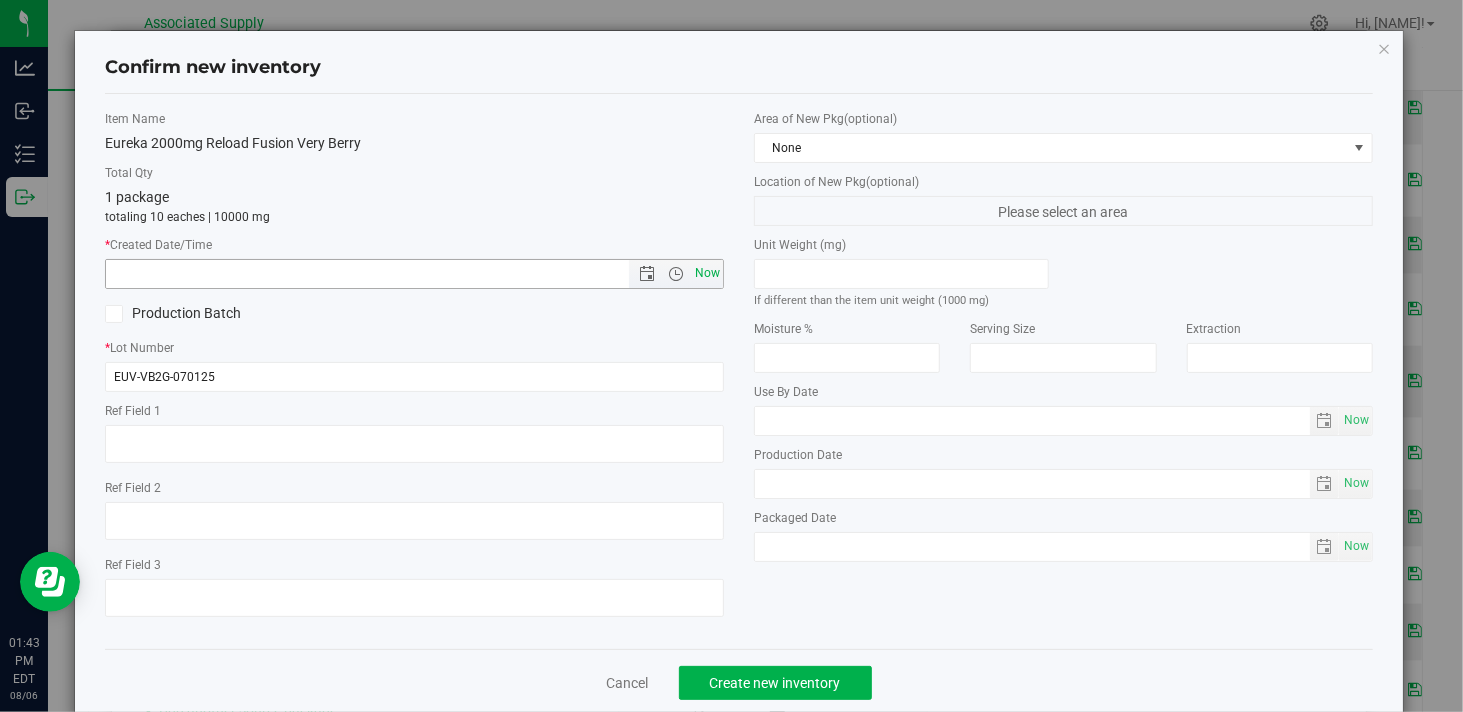 click on "Now" at bounding box center (708, 273) 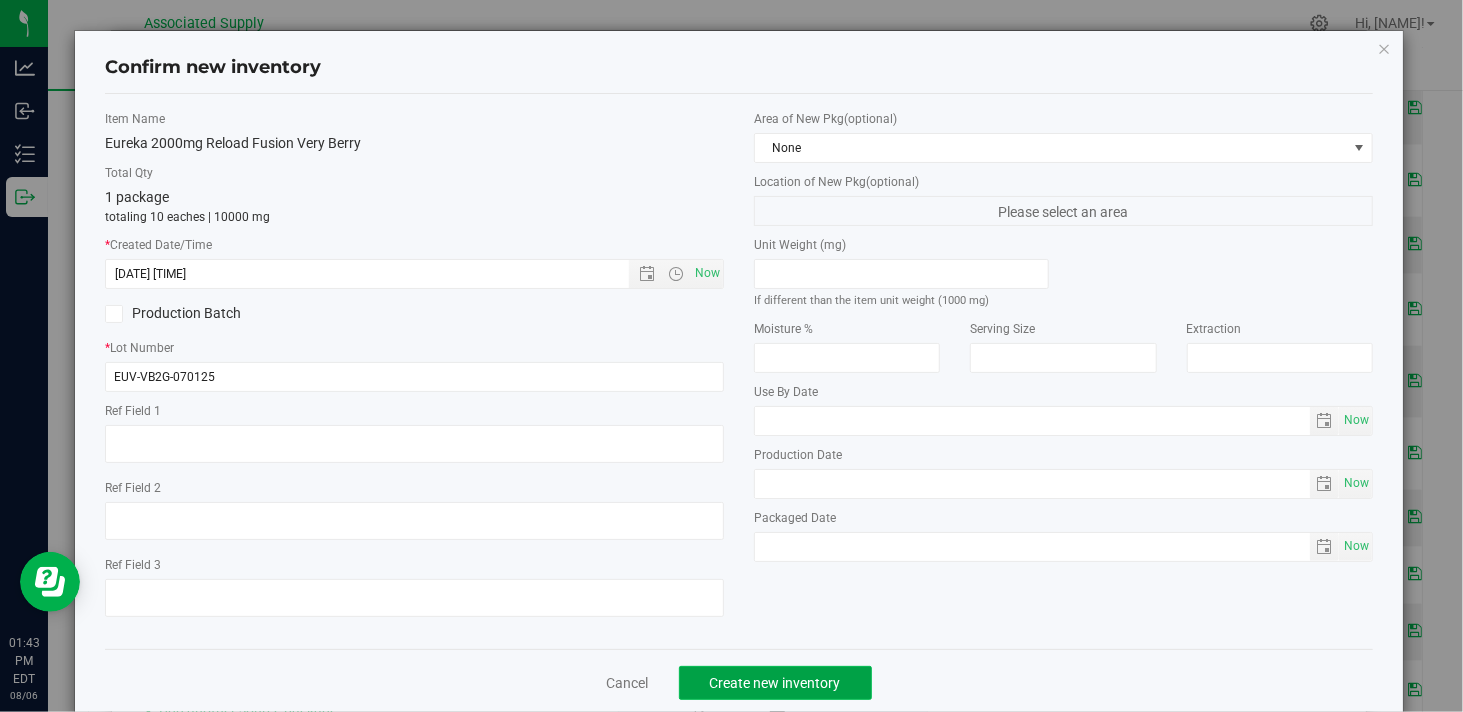 click on "Create new inventory" 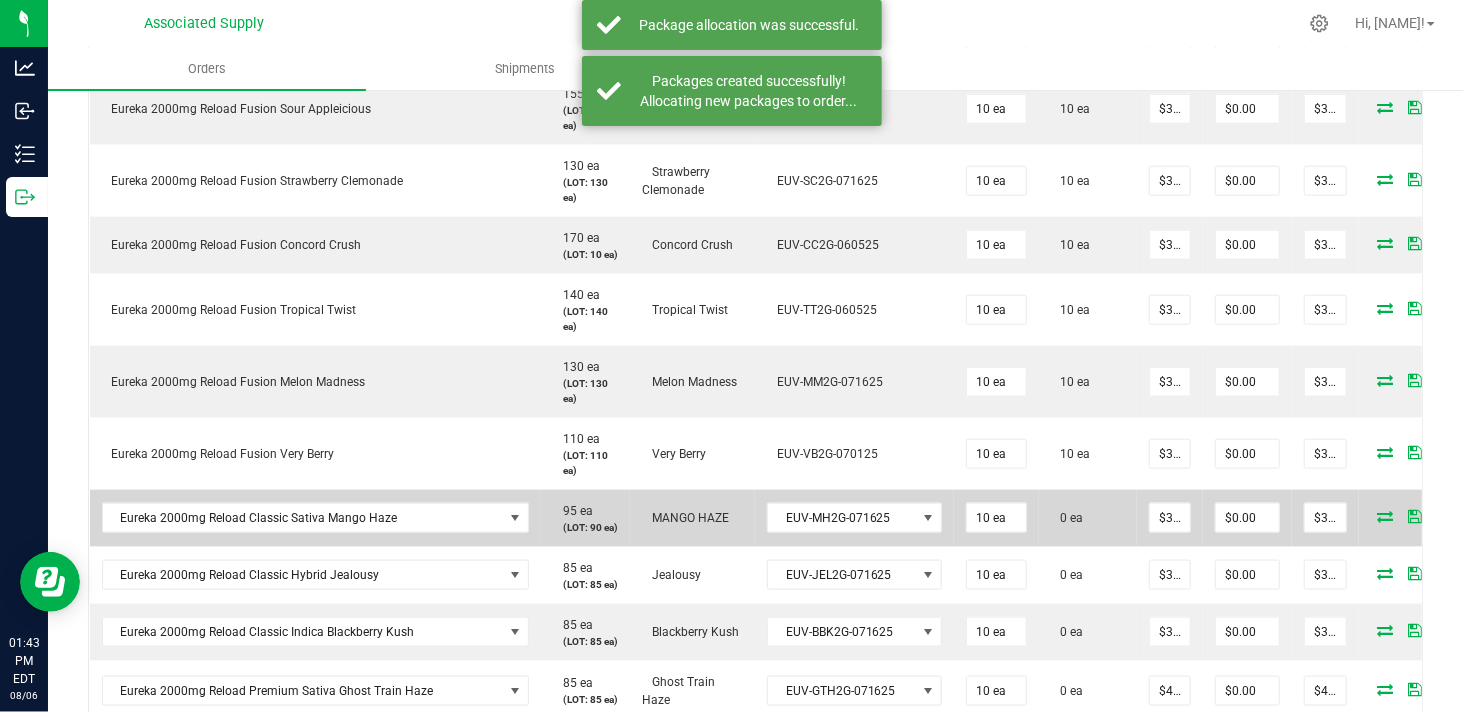 click at bounding box center [1386, 516] 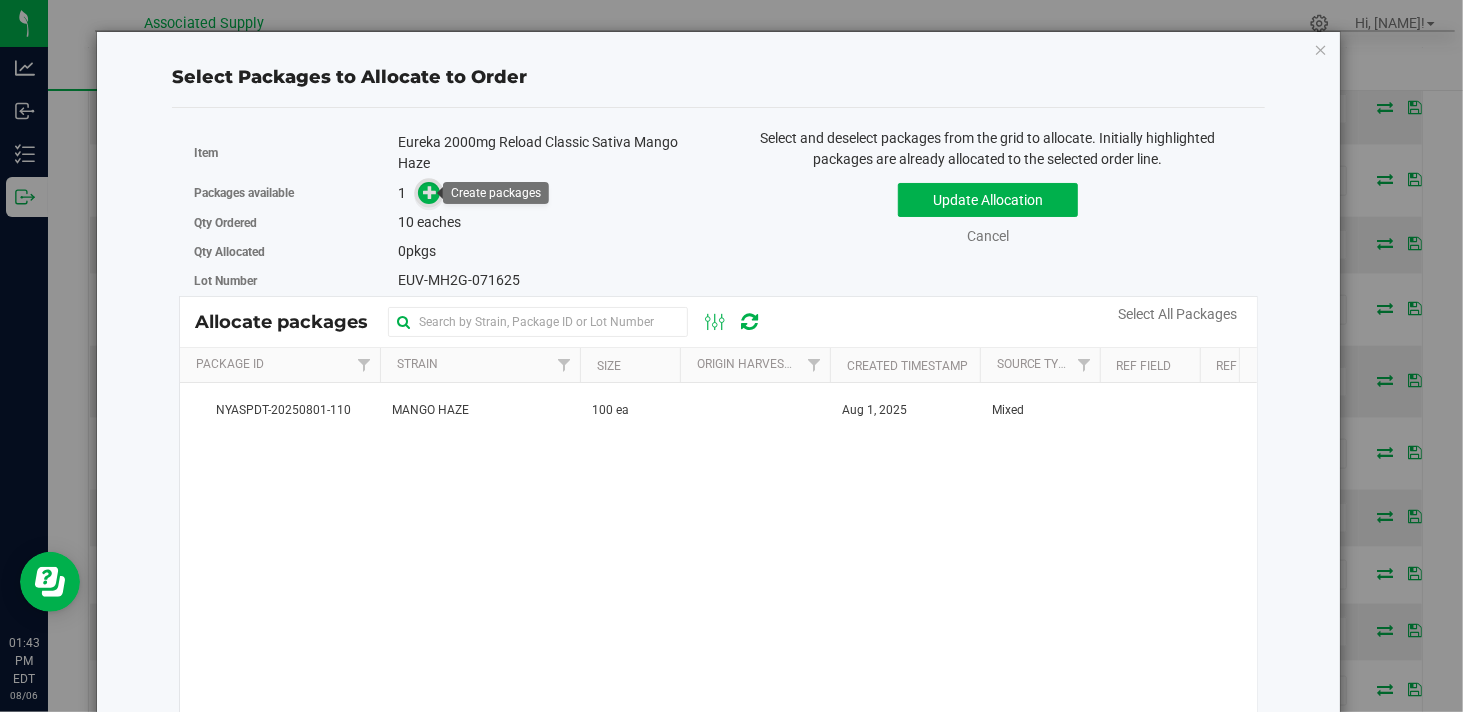 click at bounding box center (430, 192) 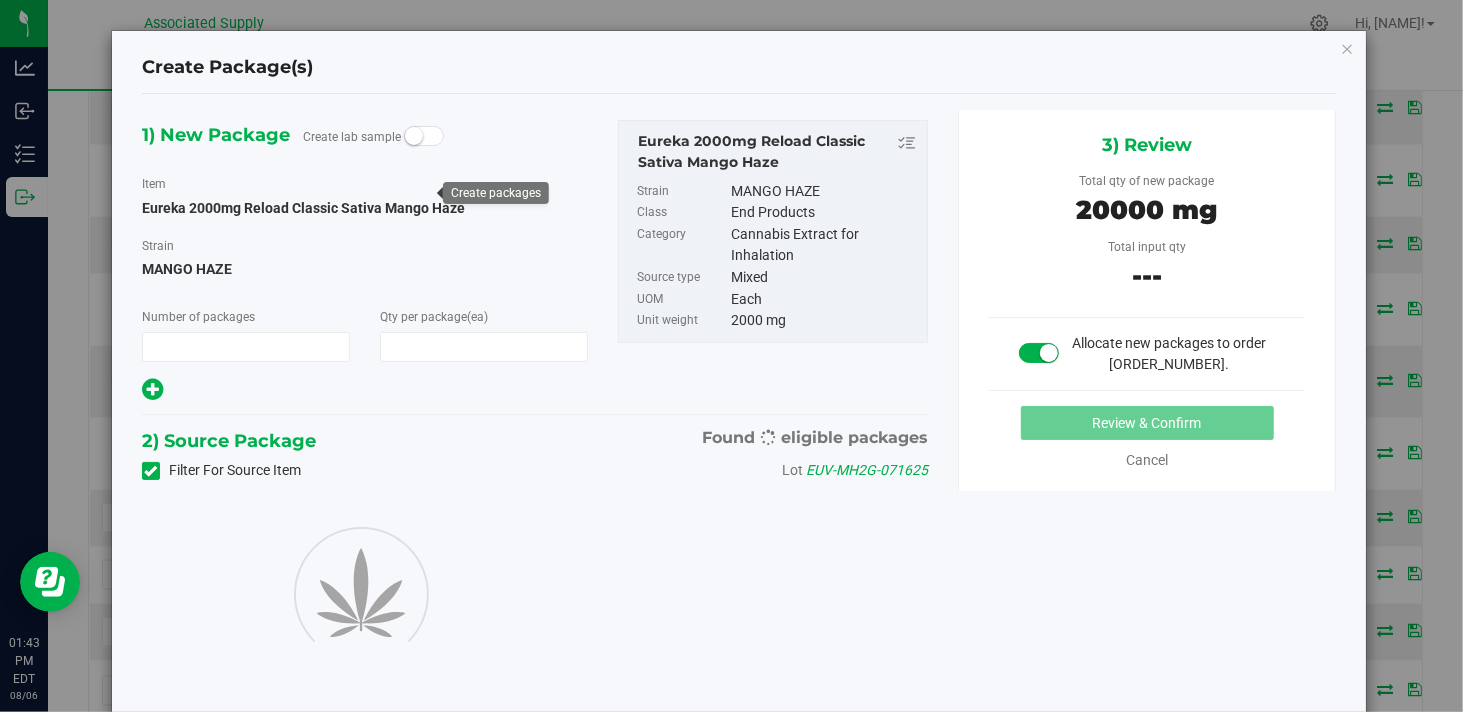 type on "1" 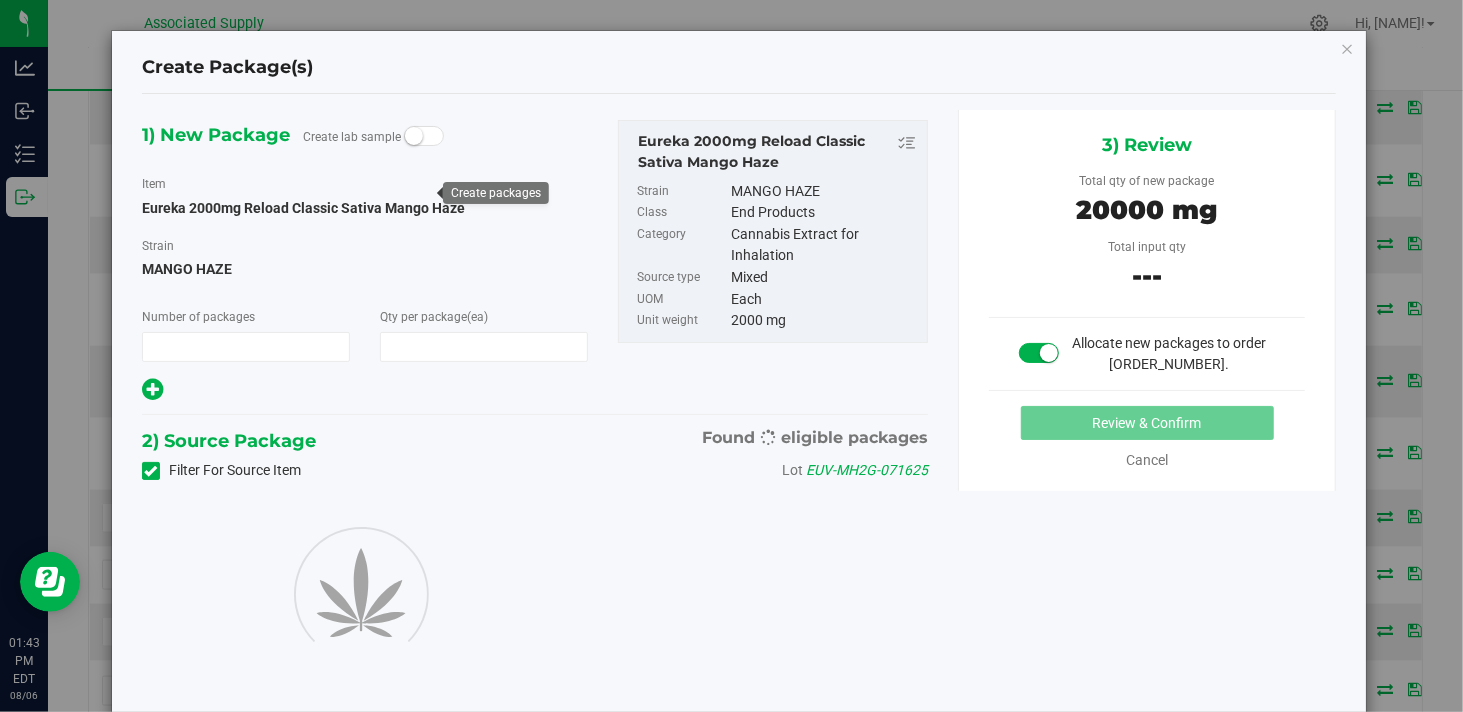 type on "10" 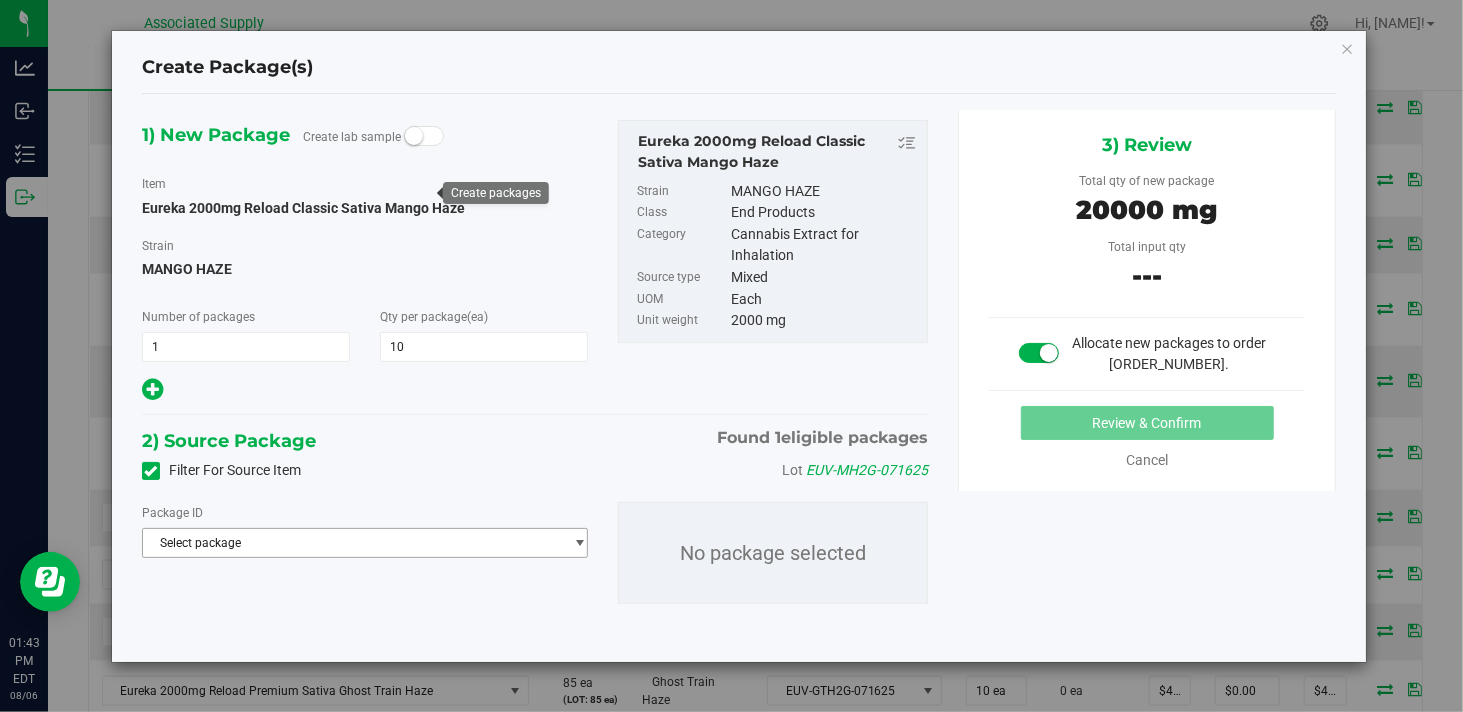 click on "Select package" at bounding box center (352, 543) 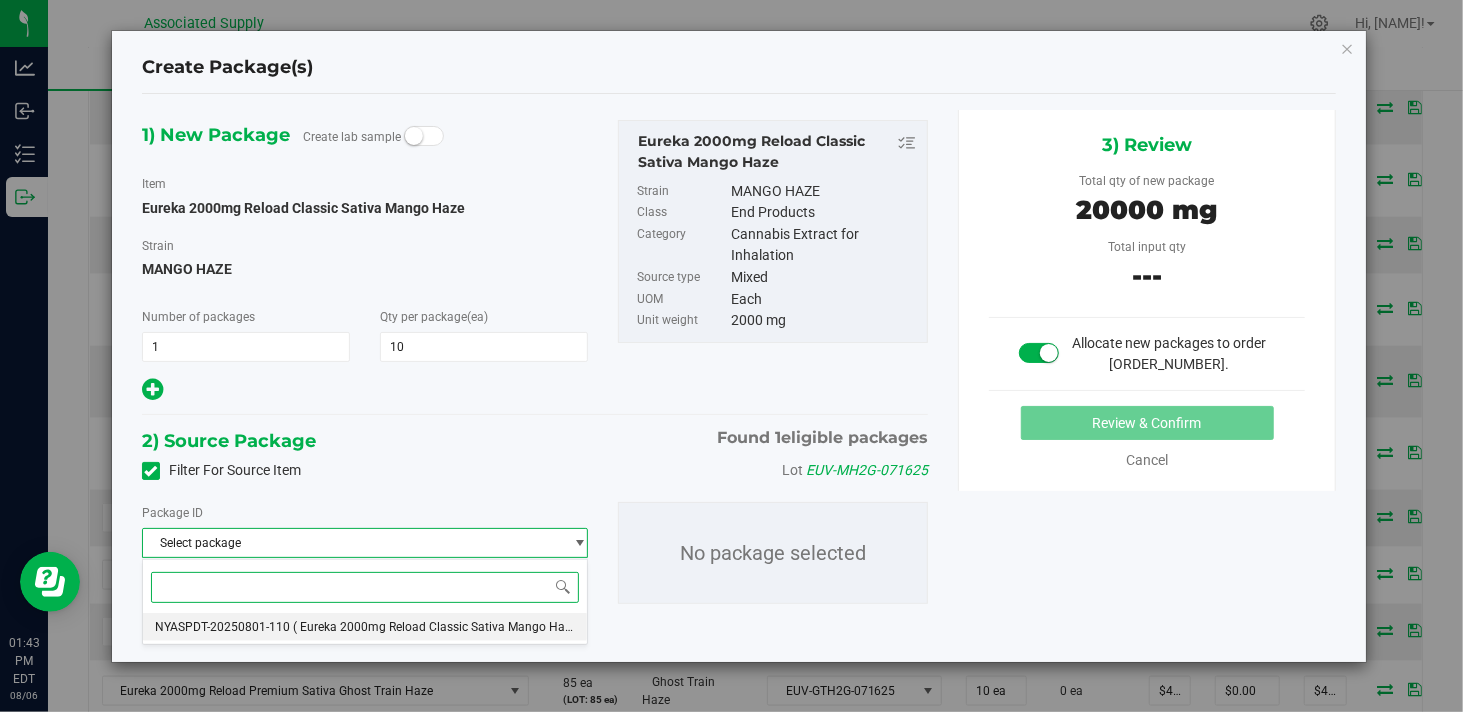 click on "(
Eureka 2000mg Reload Classic Sativa Mango Haze
)" at bounding box center (438, 627) 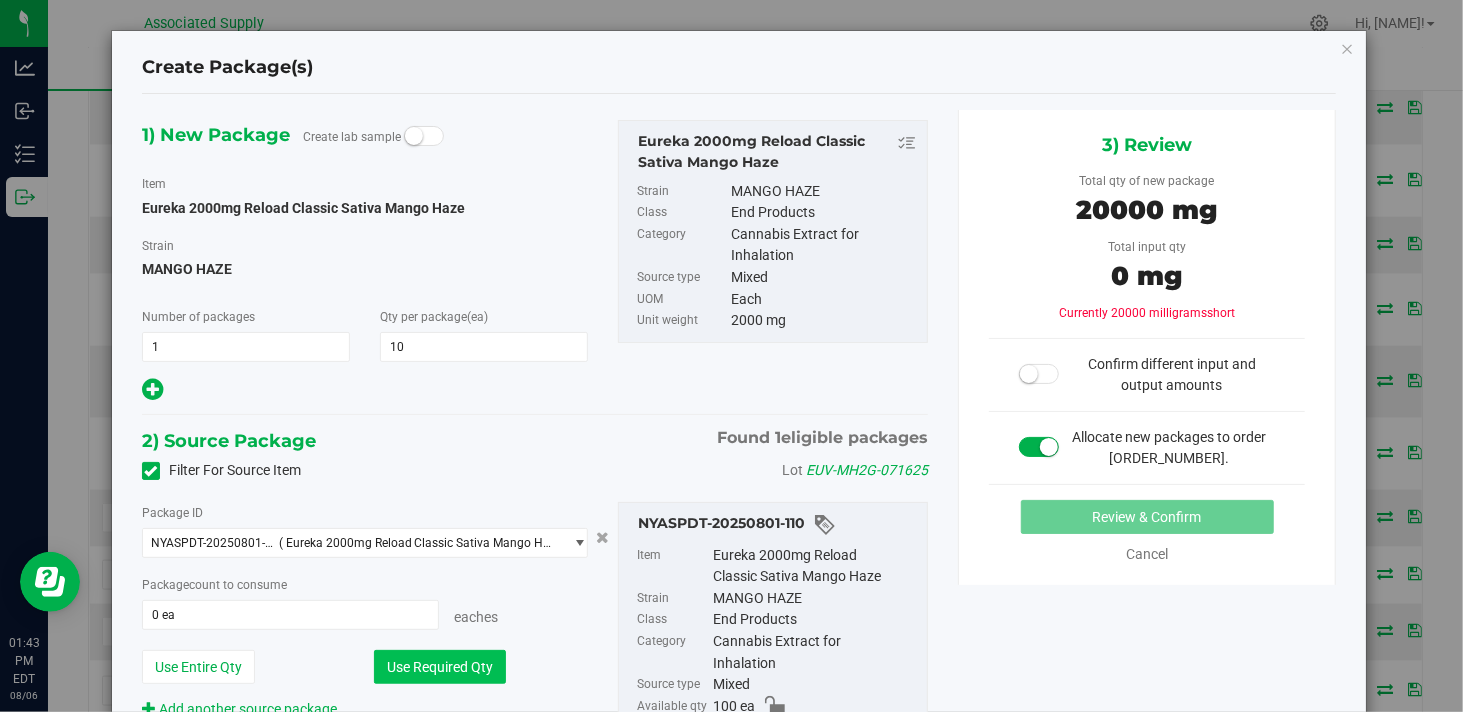 click on "Use Required Qty" at bounding box center (440, 667) 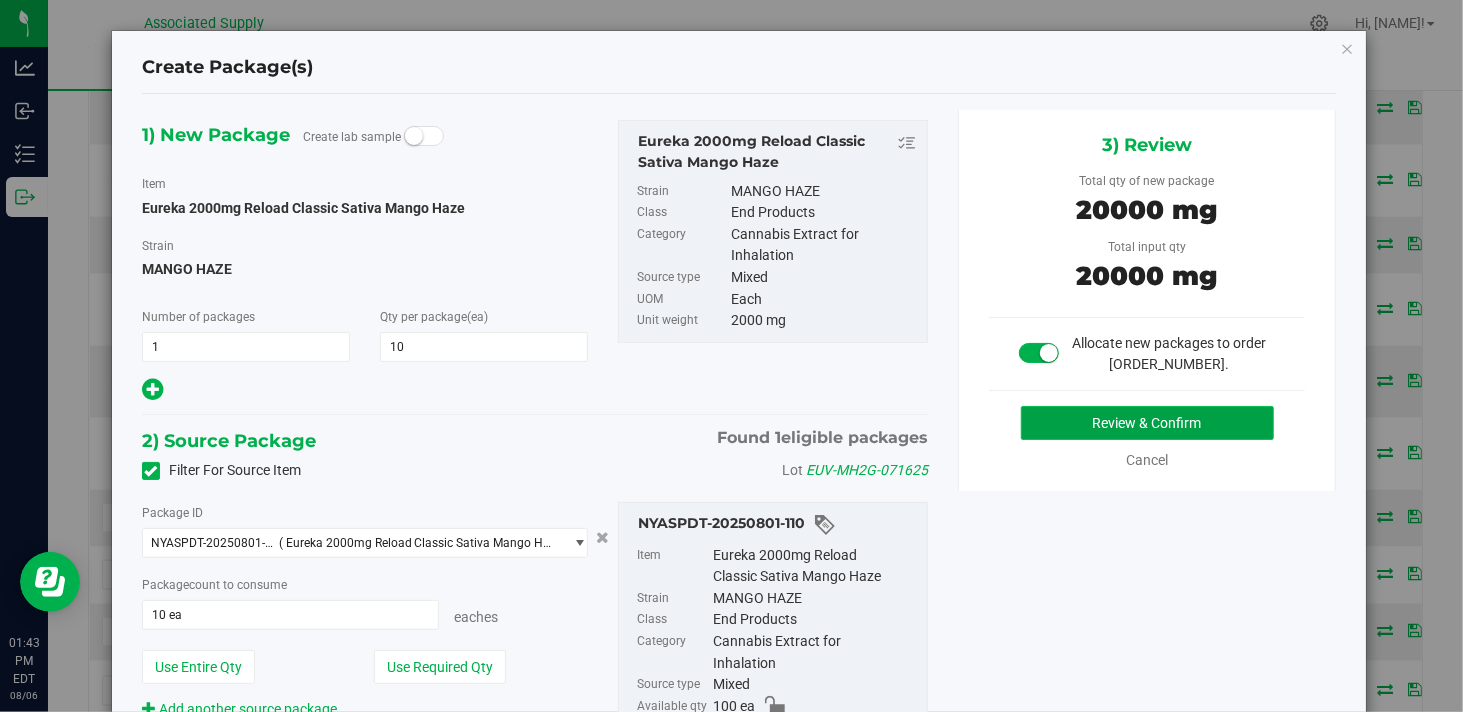 click on "Review & Confirm" at bounding box center [1147, 423] 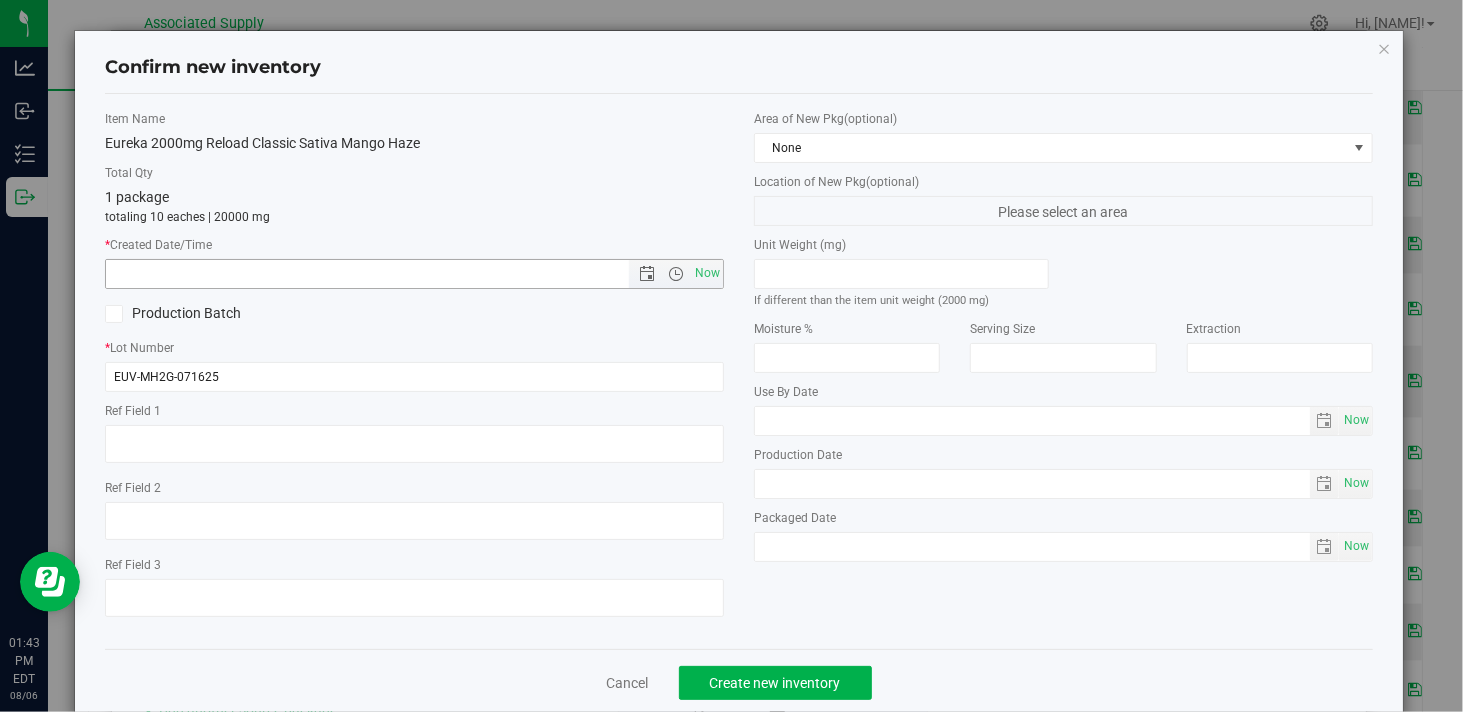 drag, startPoint x: 703, startPoint y: 266, endPoint x: 688, endPoint y: 306, distance: 42.72002 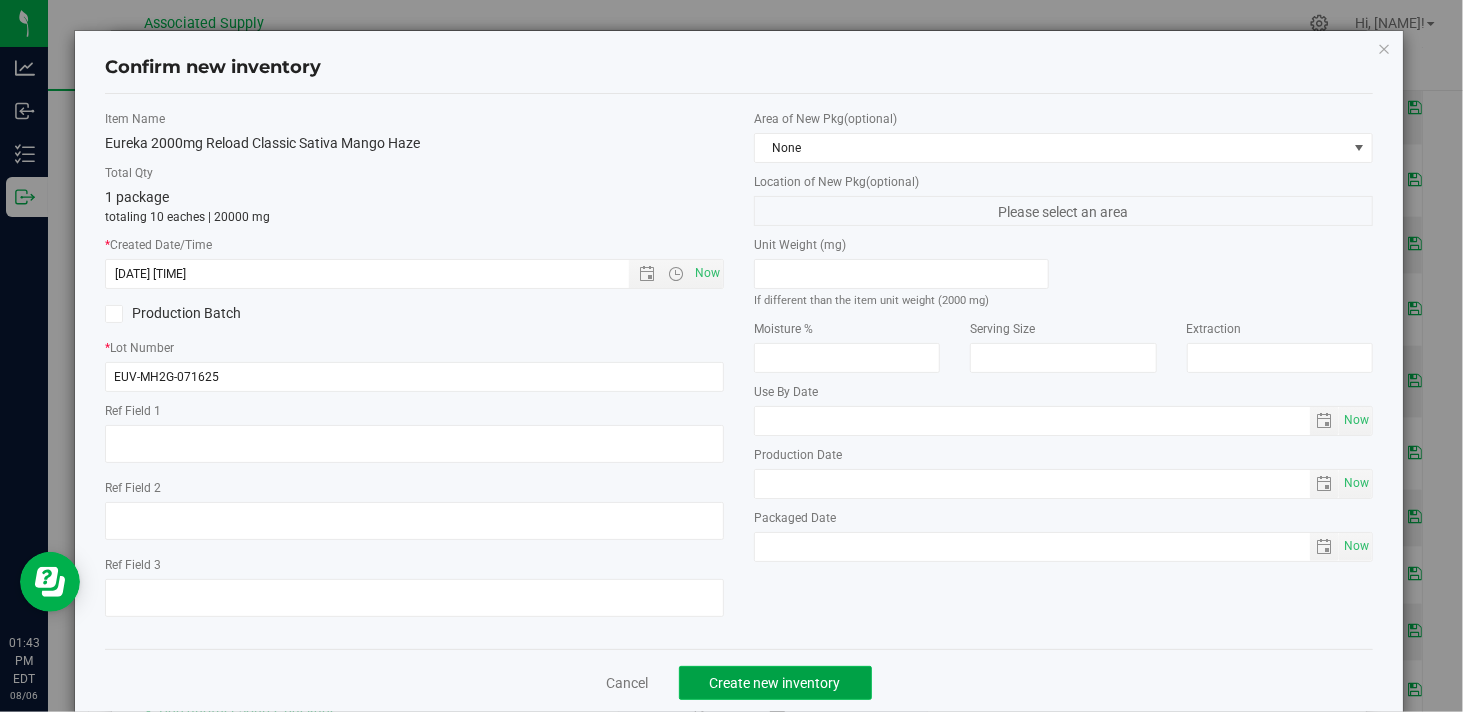 click on "Create new inventory" 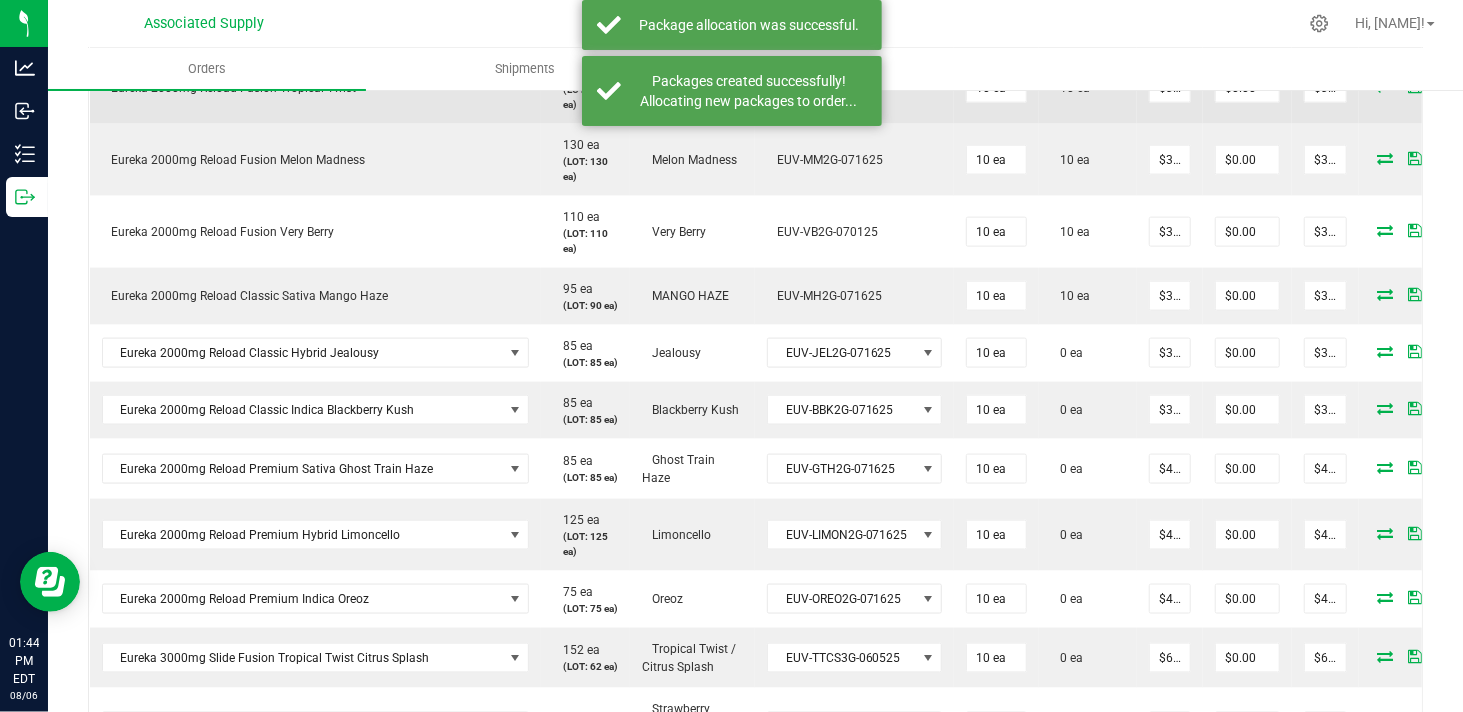 scroll, scrollTop: 1555, scrollLeft: 0, axis: vertical 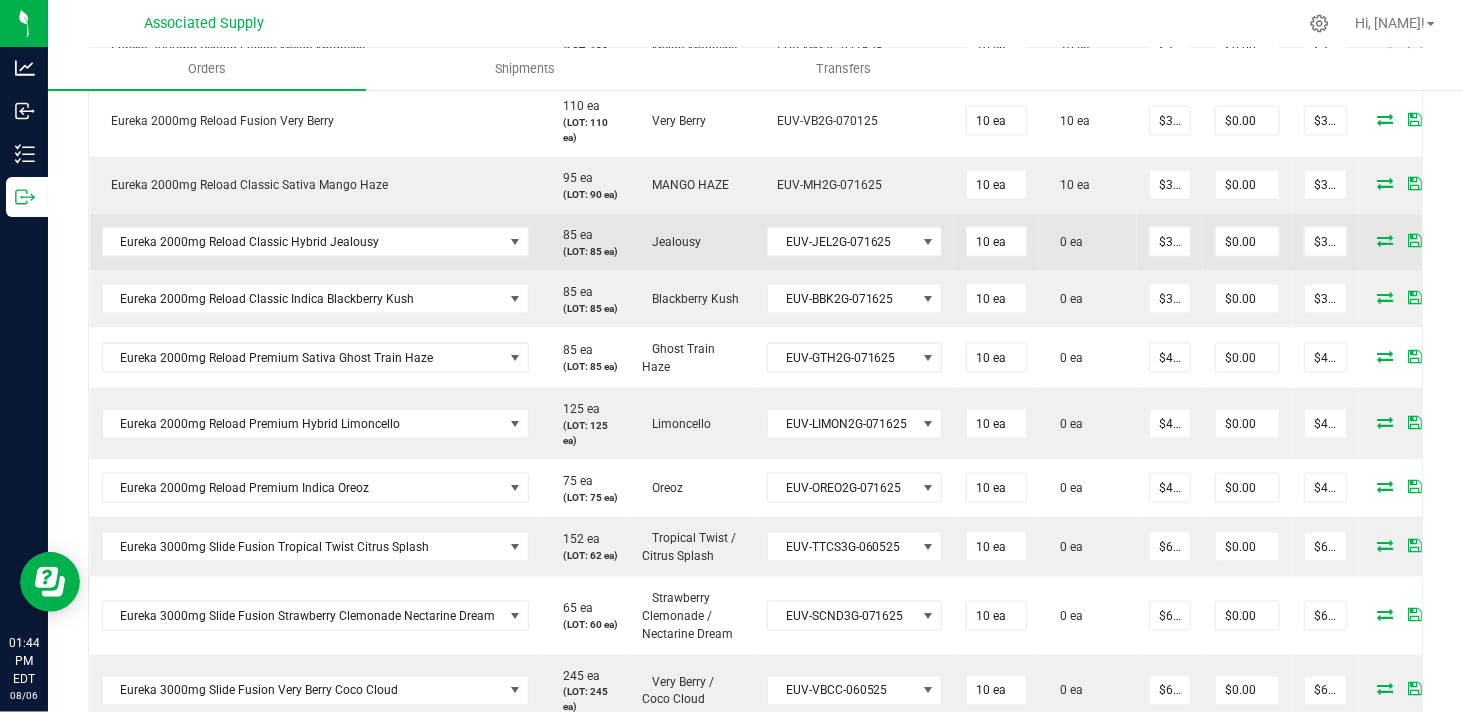 click at bounding box center (1386, 240) 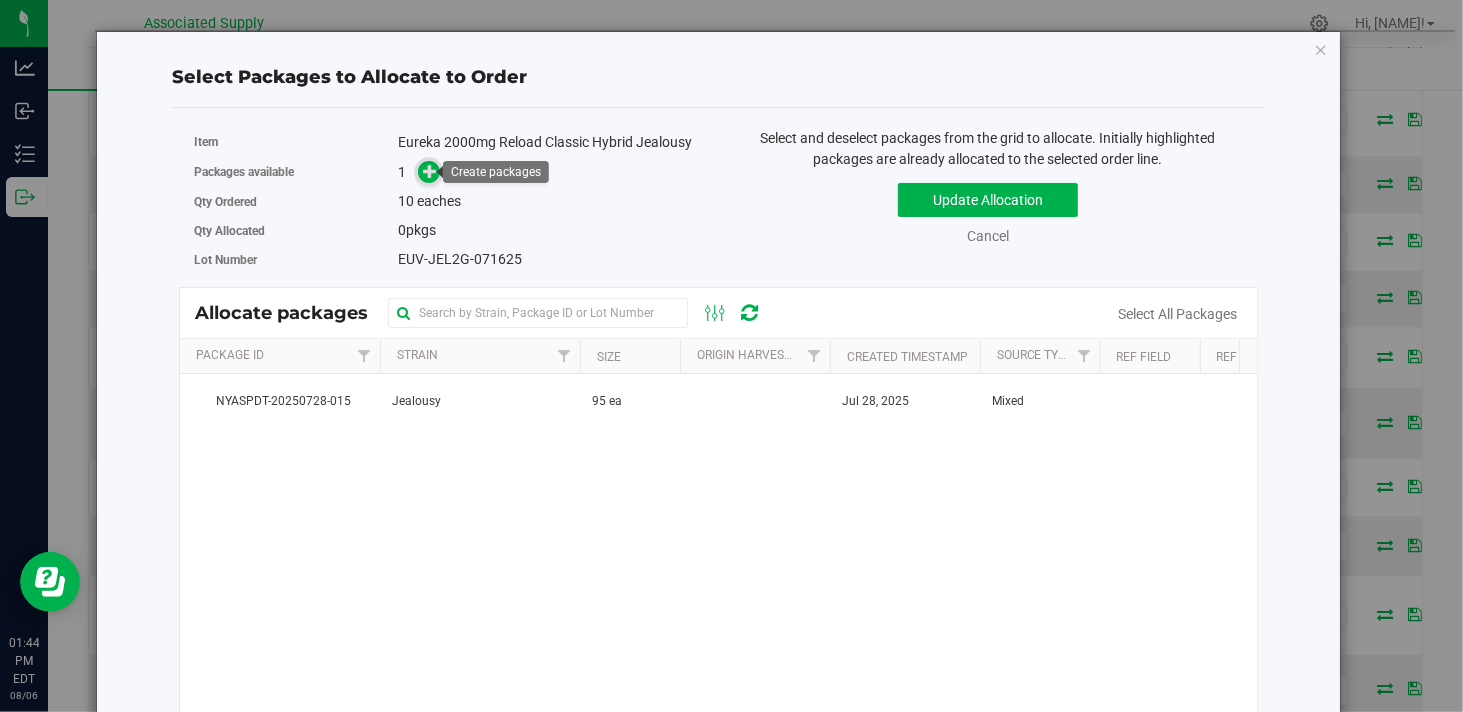 click at bounding box center [430, 171] 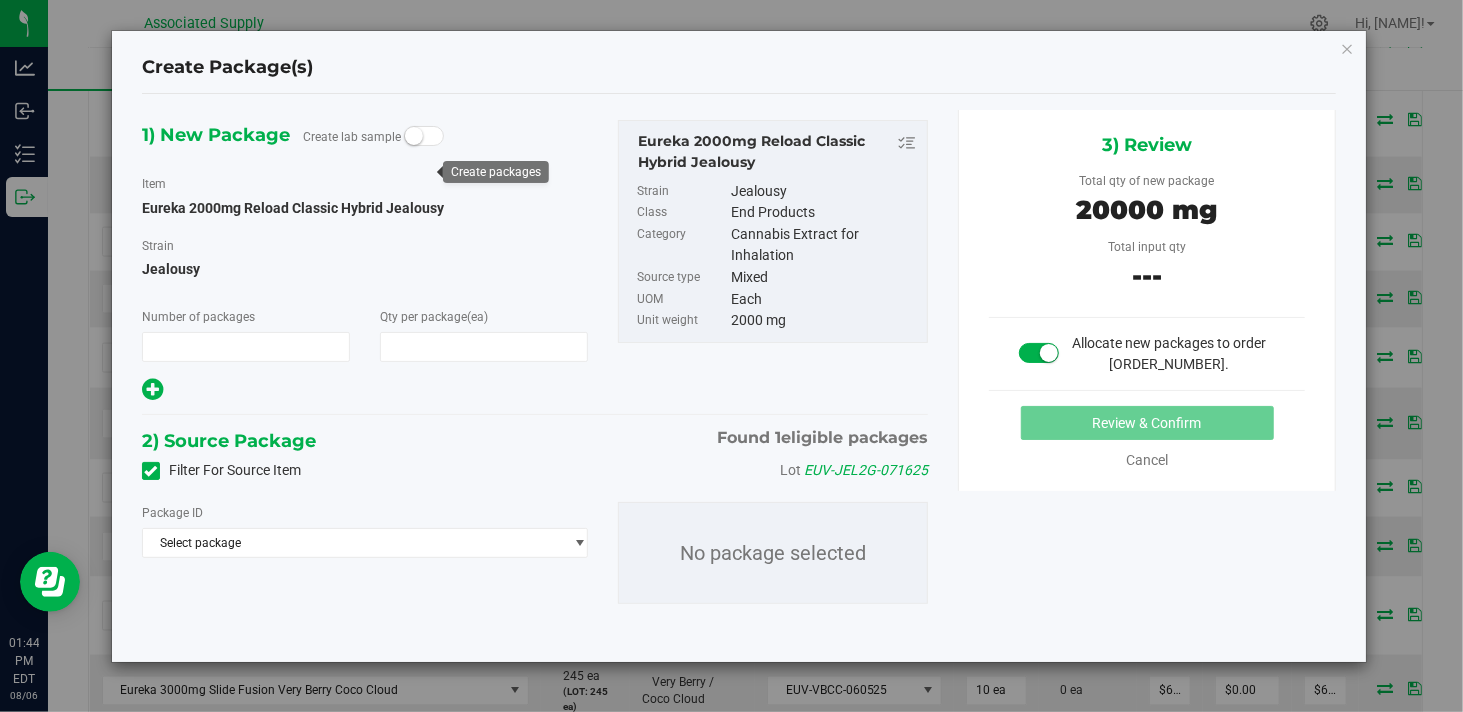 type on "1" 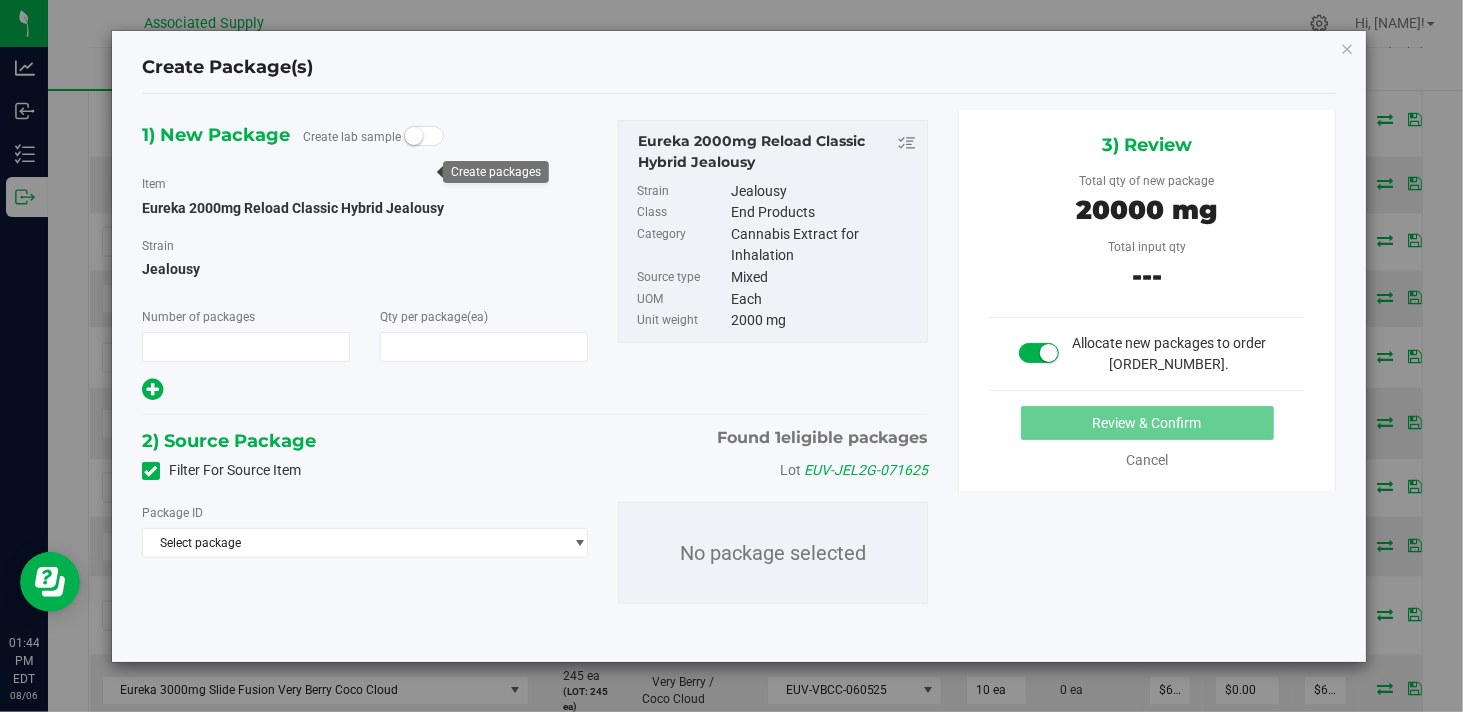 type on "10" 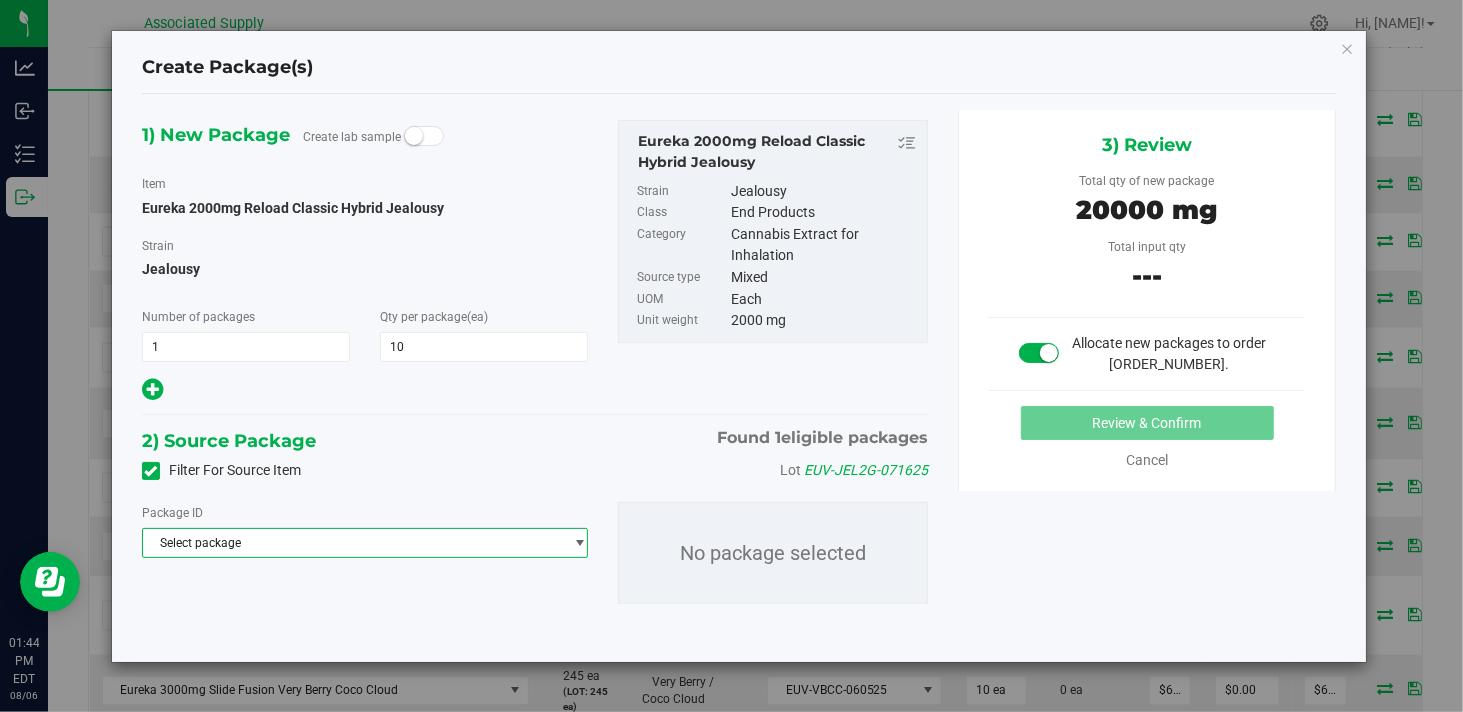 click on "Select package" at bounding box center [352, 543] 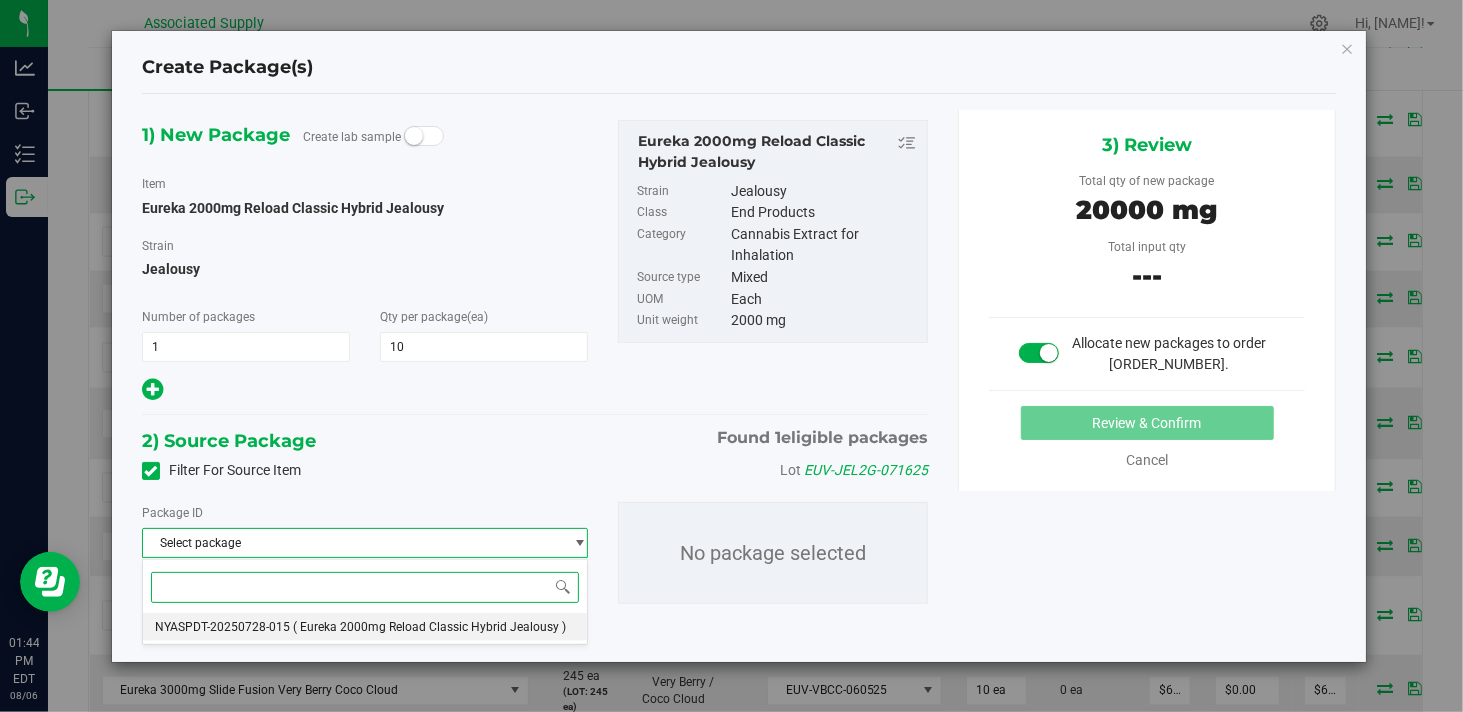 click on "(
Eureka 2000mg Reload Classic Hybrid Jealousy
)" at bounding box center (429, 627) 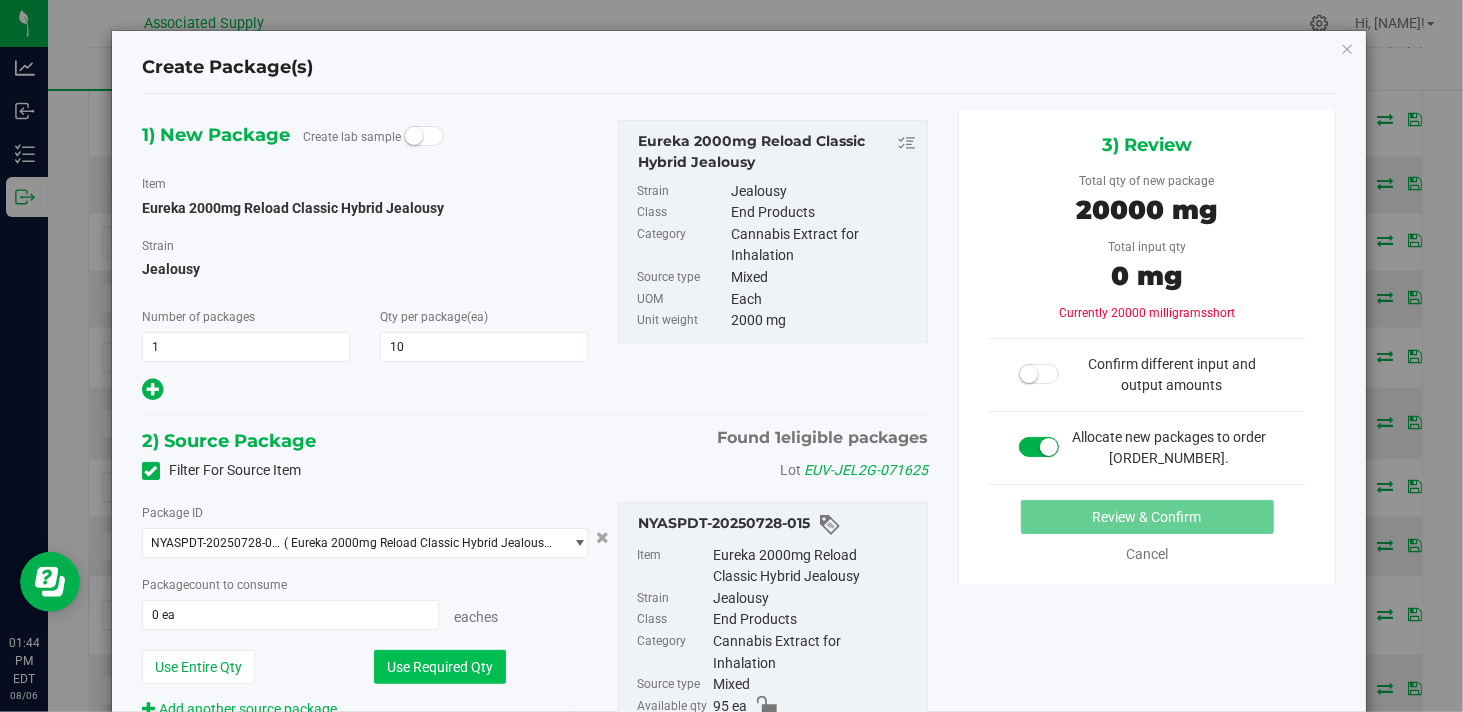 click on "Use Required Qty" at bounding box center (440, 667) 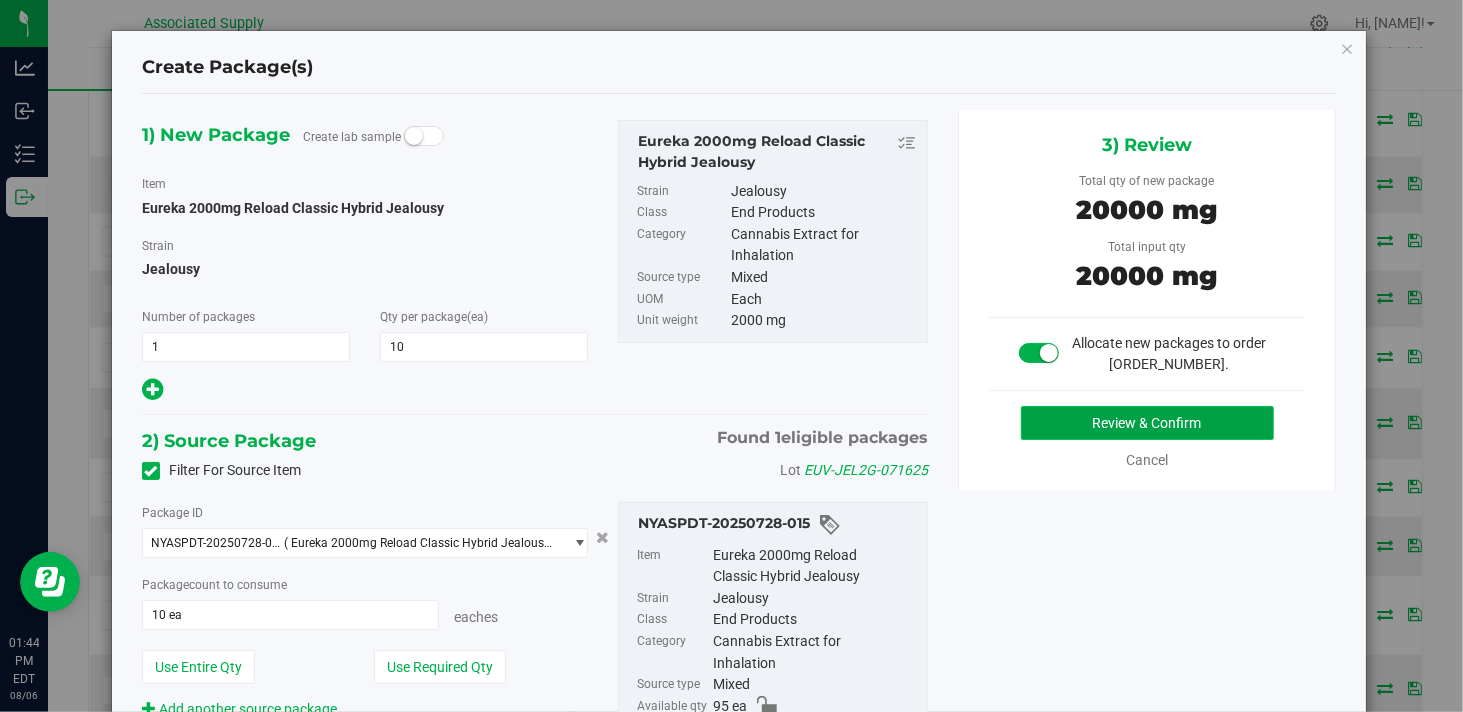click on "Review & Confirm" at bounding box center [1147, 423] 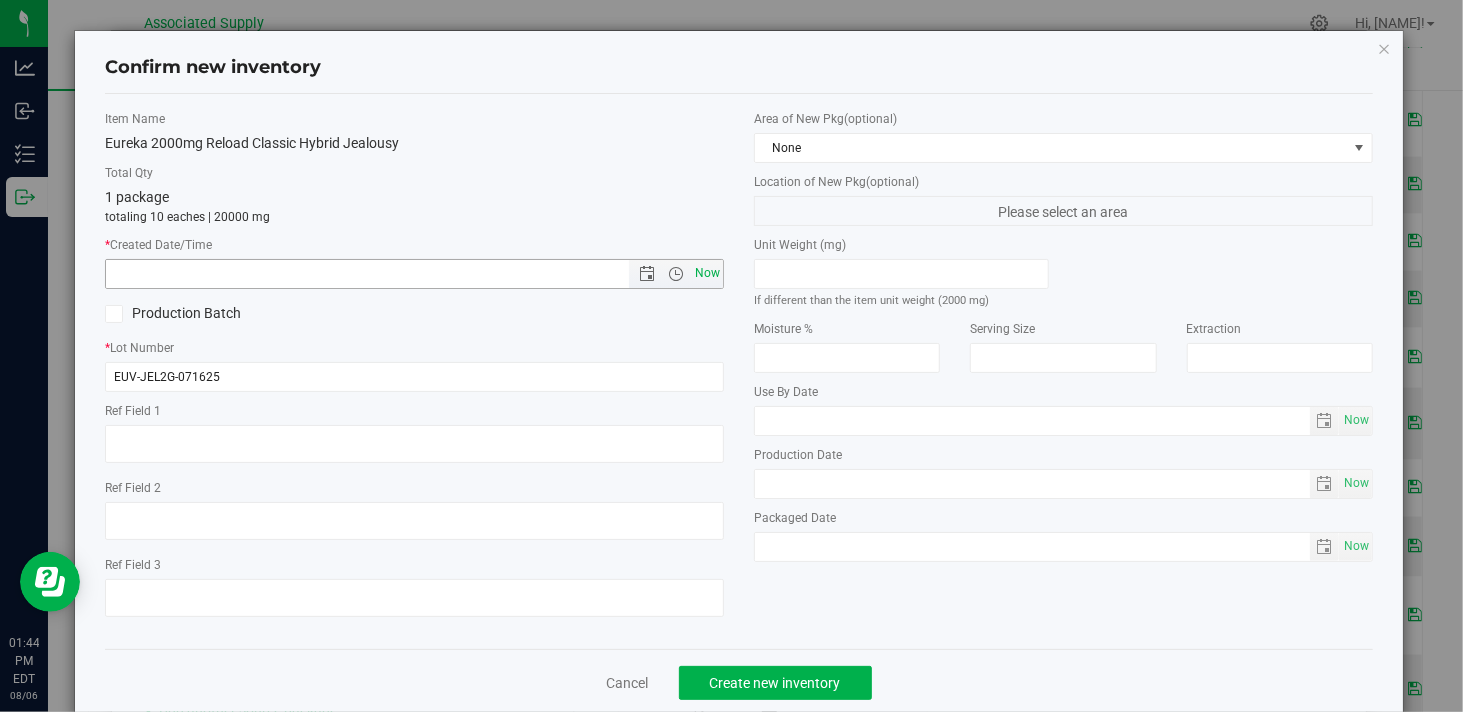 click on "Now" at bounding box center (708, 273) 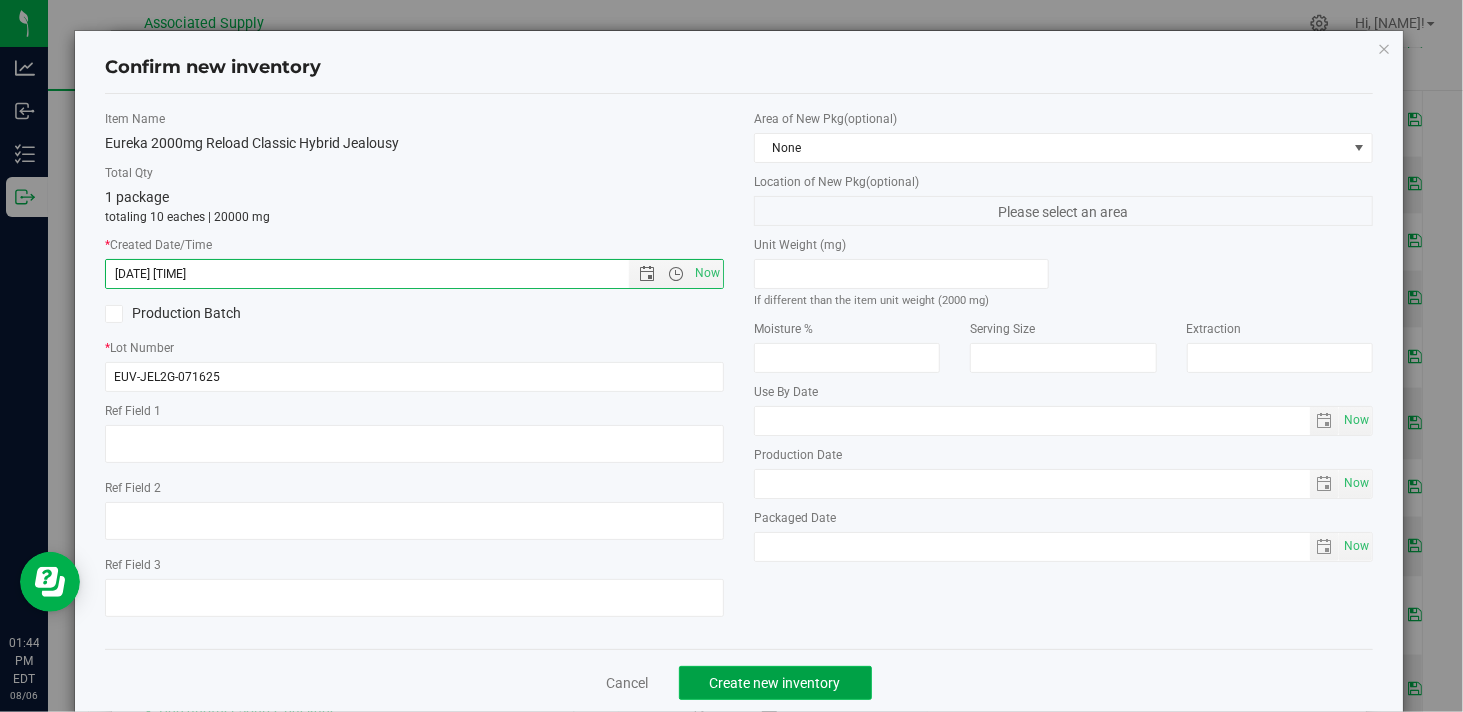 click on "Create new inventory" 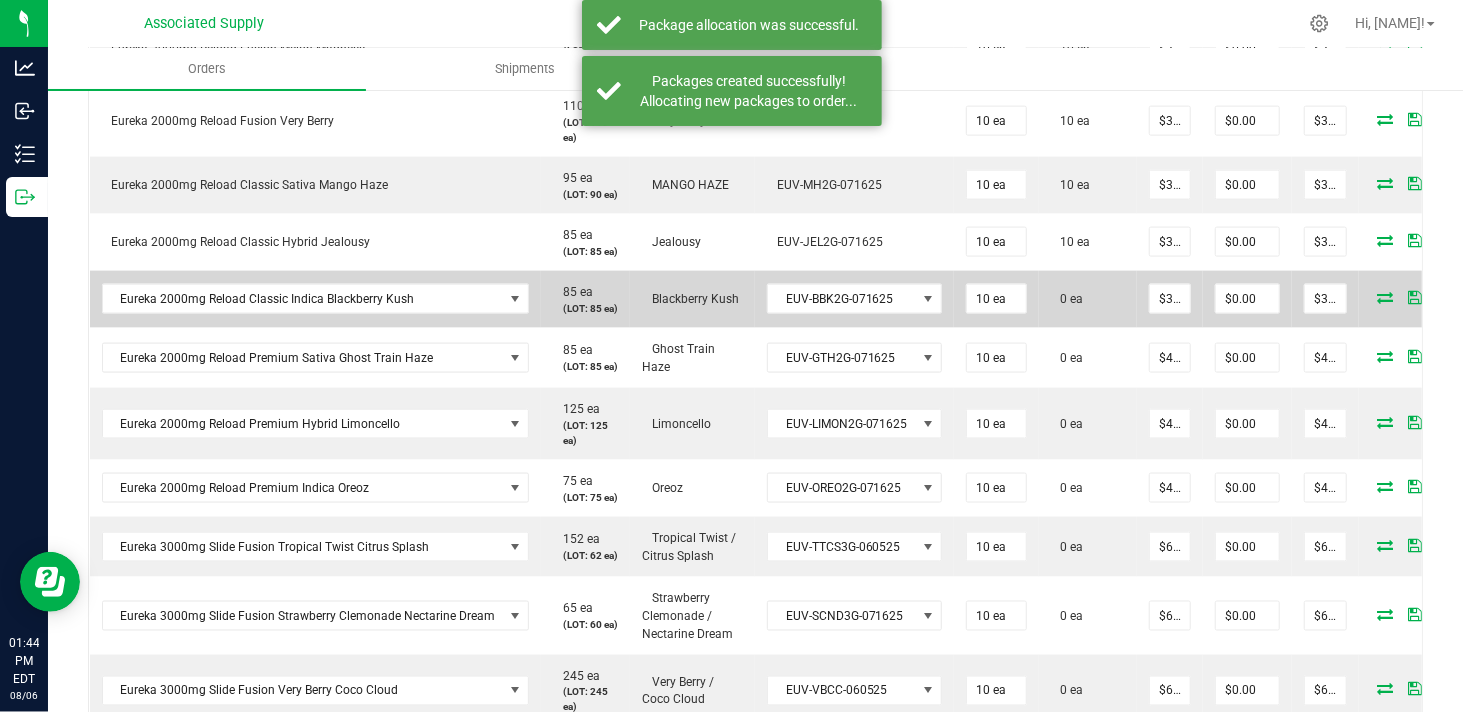 click at bounding box center [1386, 297] 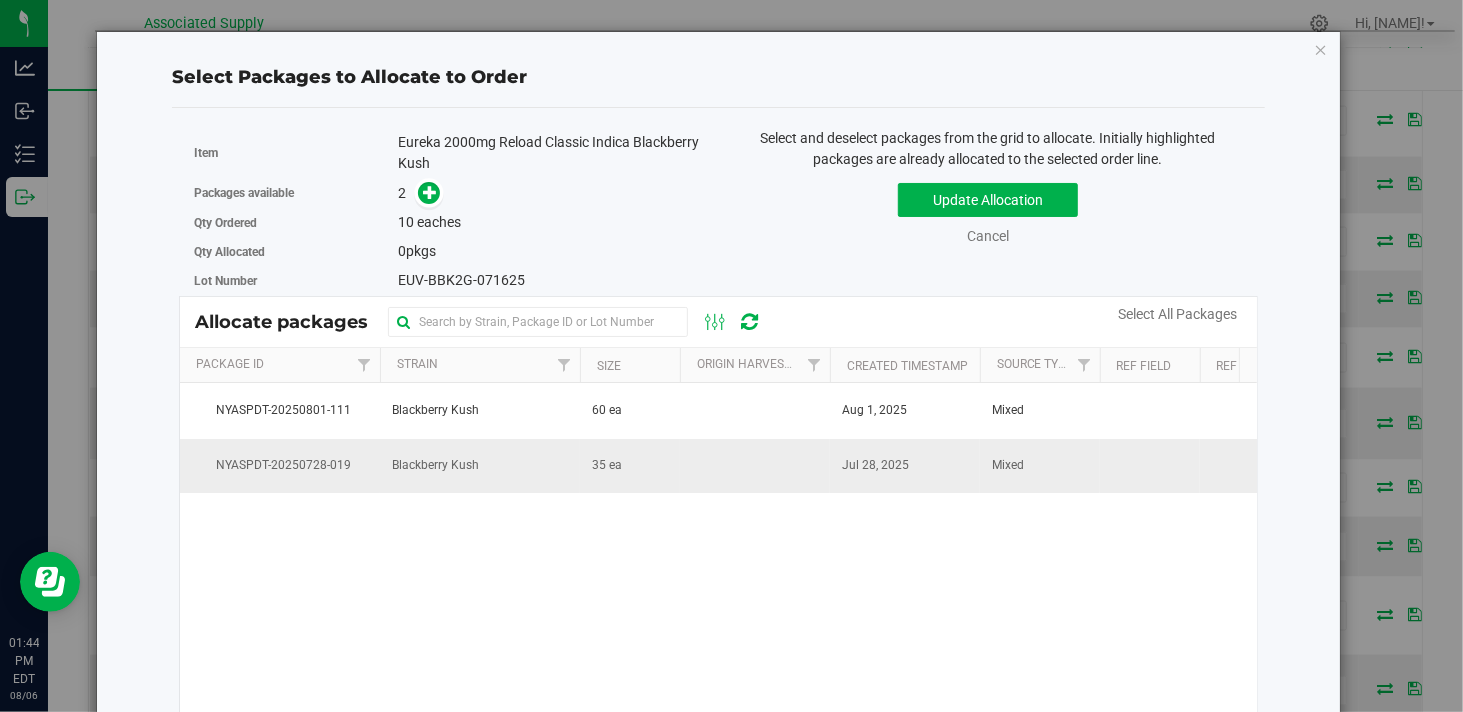 click on "Blackberry Kush" at bounding box center (435, 465) 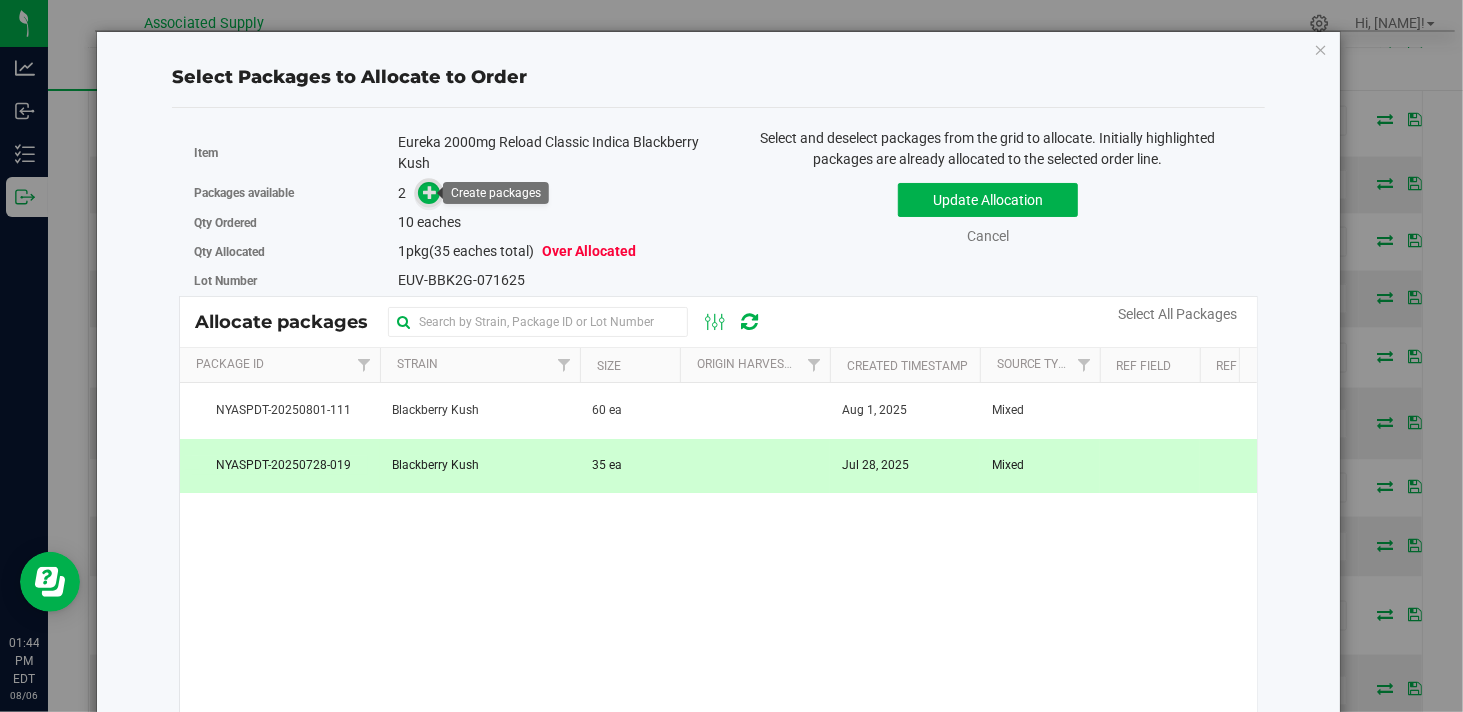 click at bounding box center [430, 192] 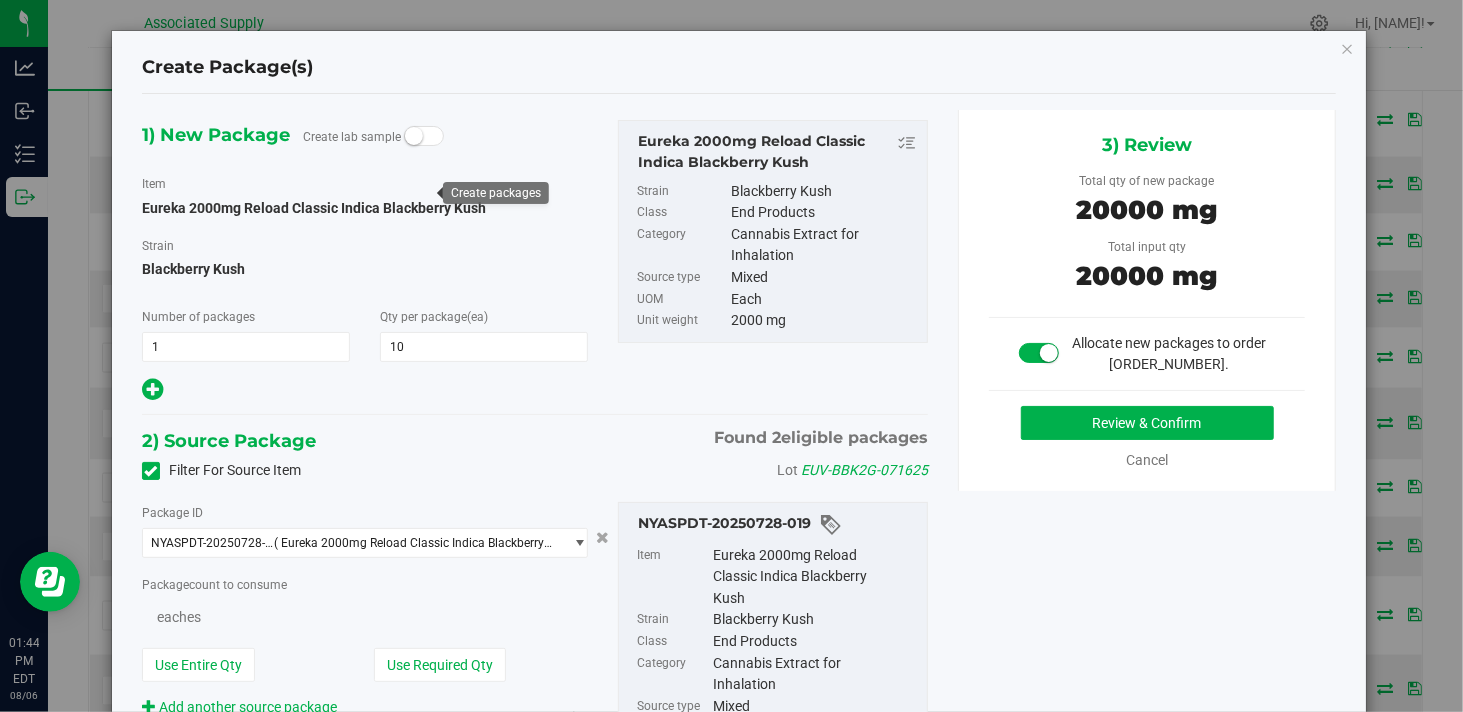 type on "10" 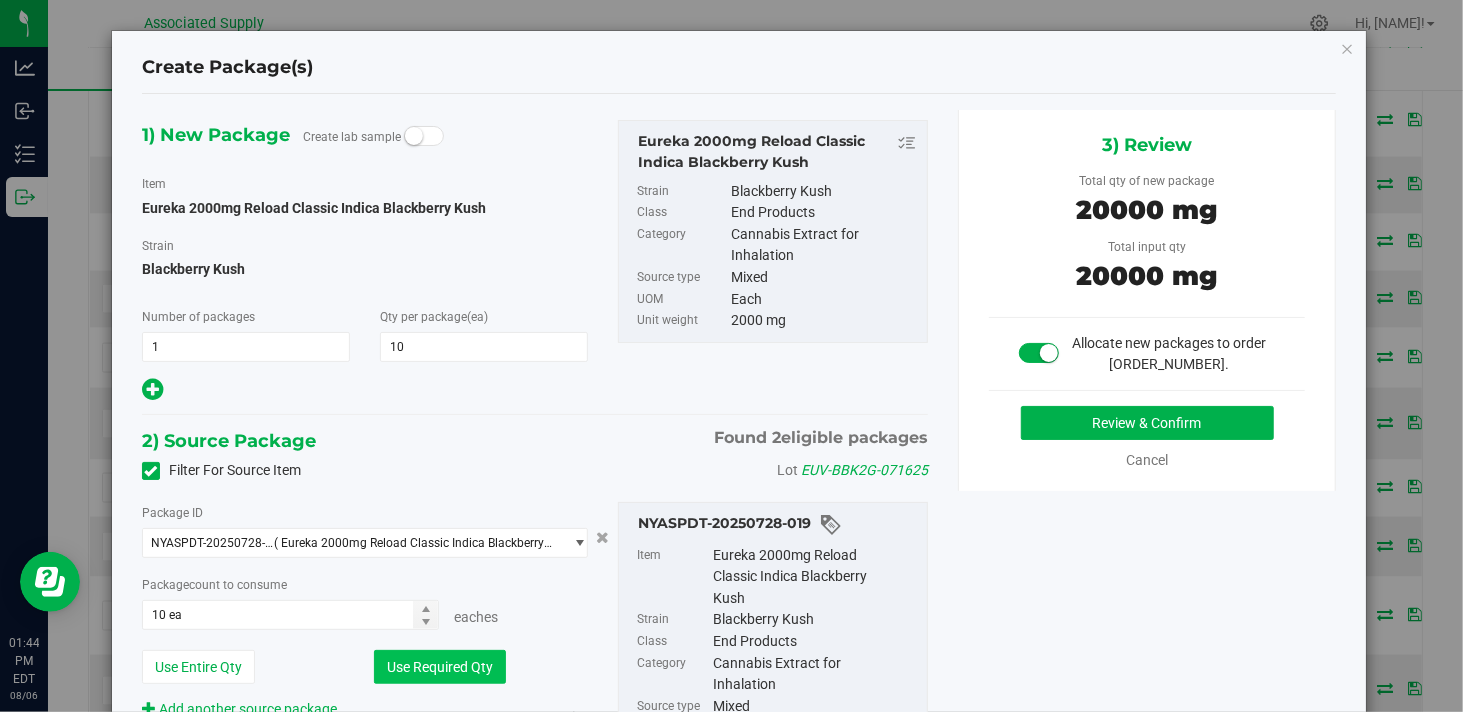 click on "Use Required Qty" at bounding box center (440, 667) 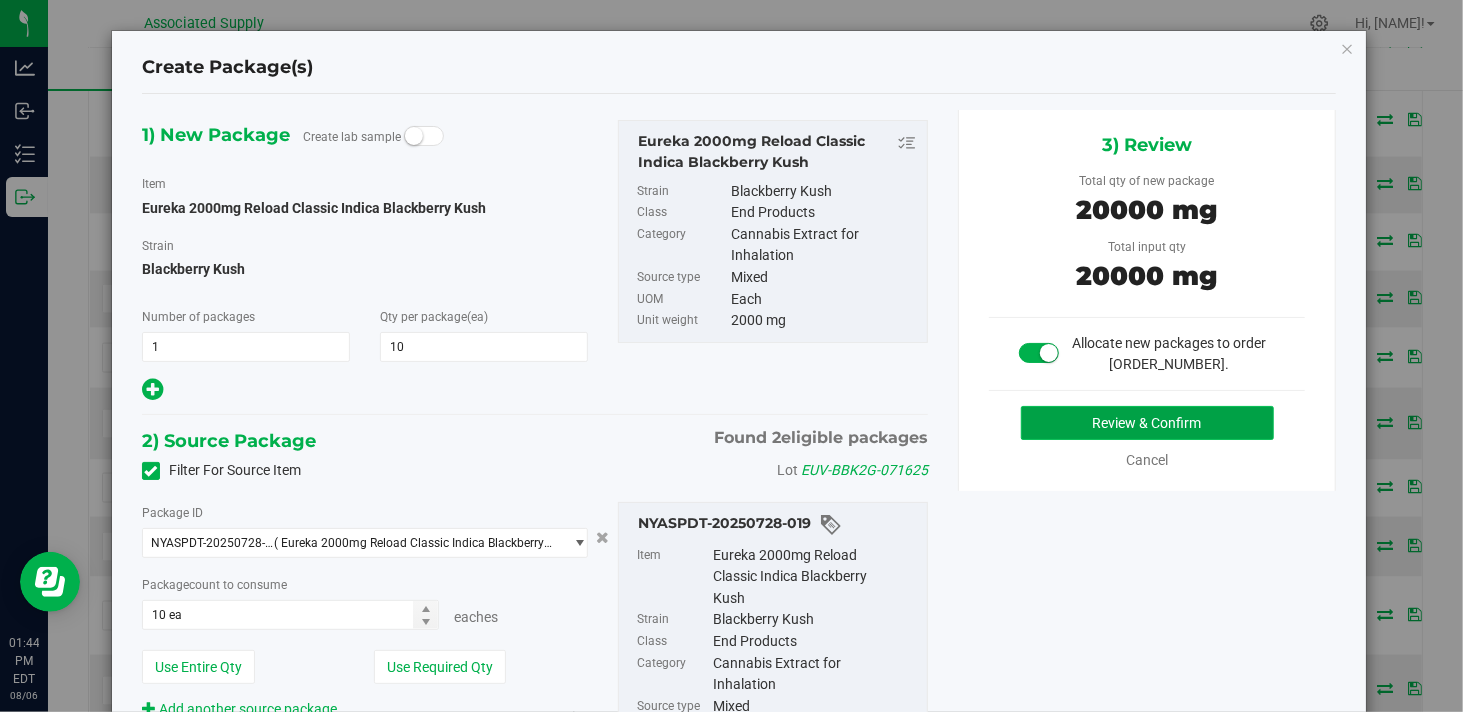 click on "Review & Confirm" at bounding box center (1147, 423) 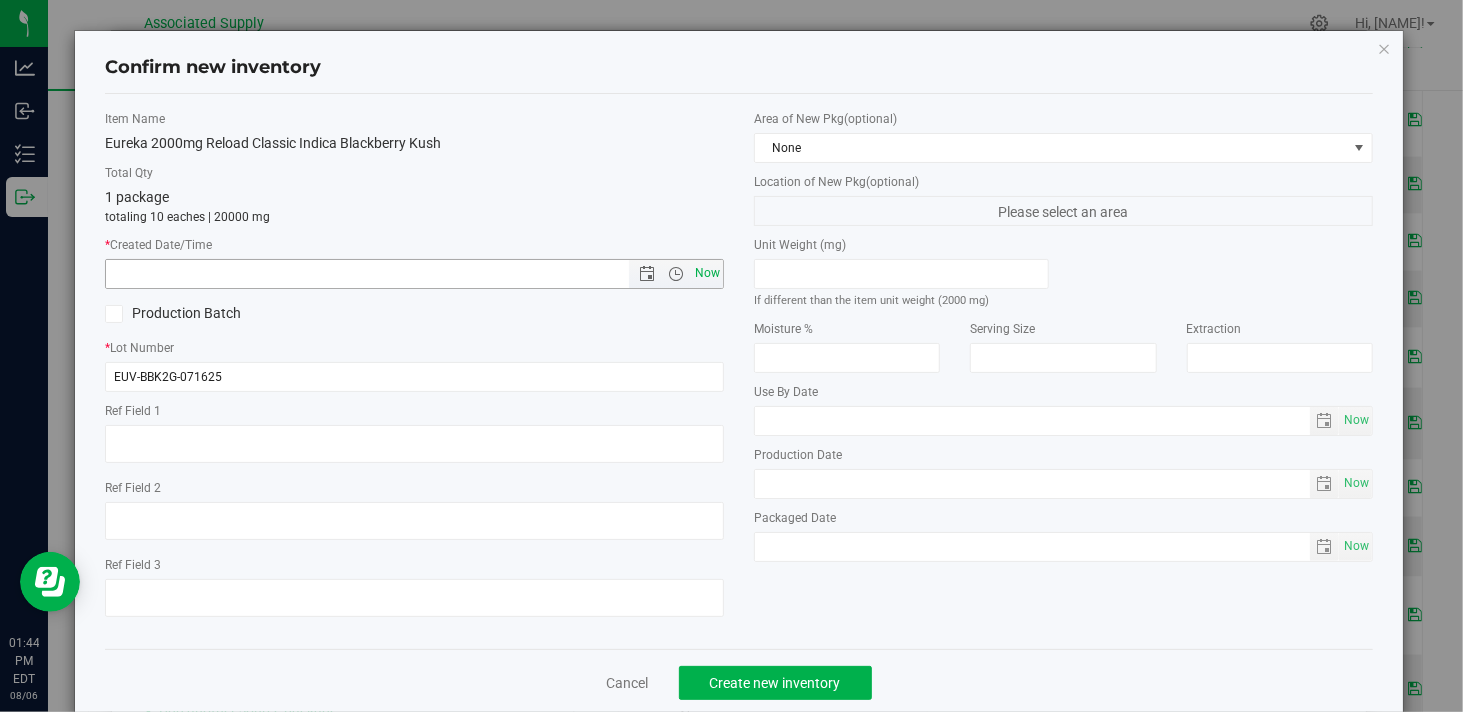 click on "Now" at bounding box center [708, 273] 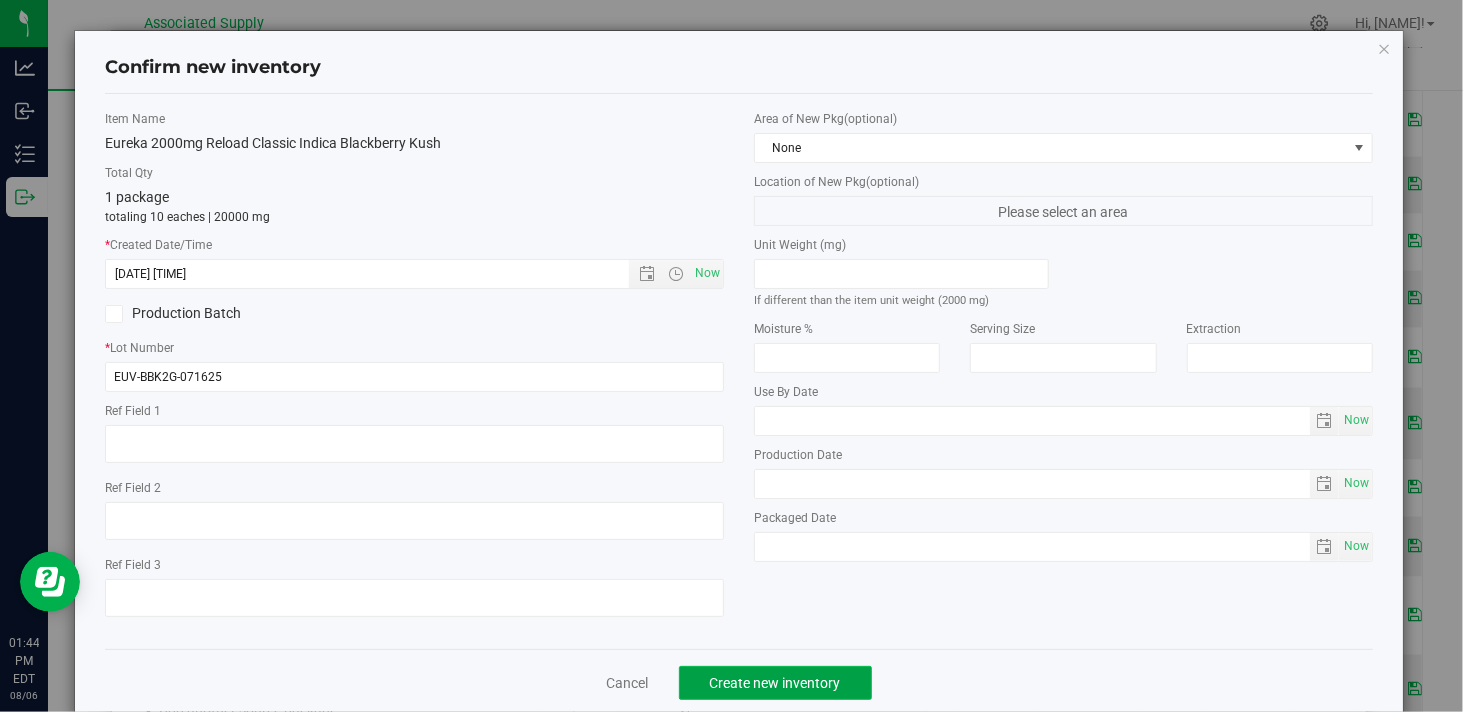click on "Create new inventory" 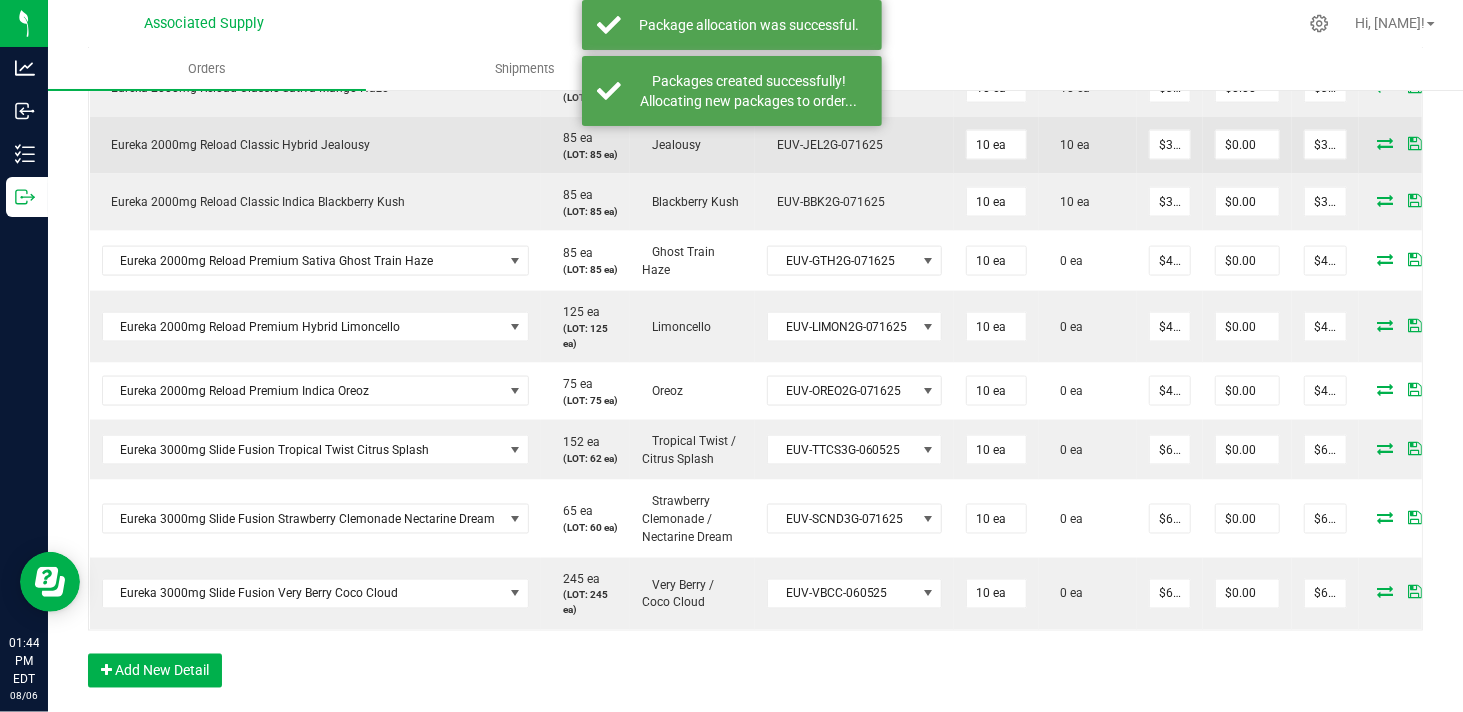 scroll, scrollTop: 1777, scrollLeft: 0, axis: vertical 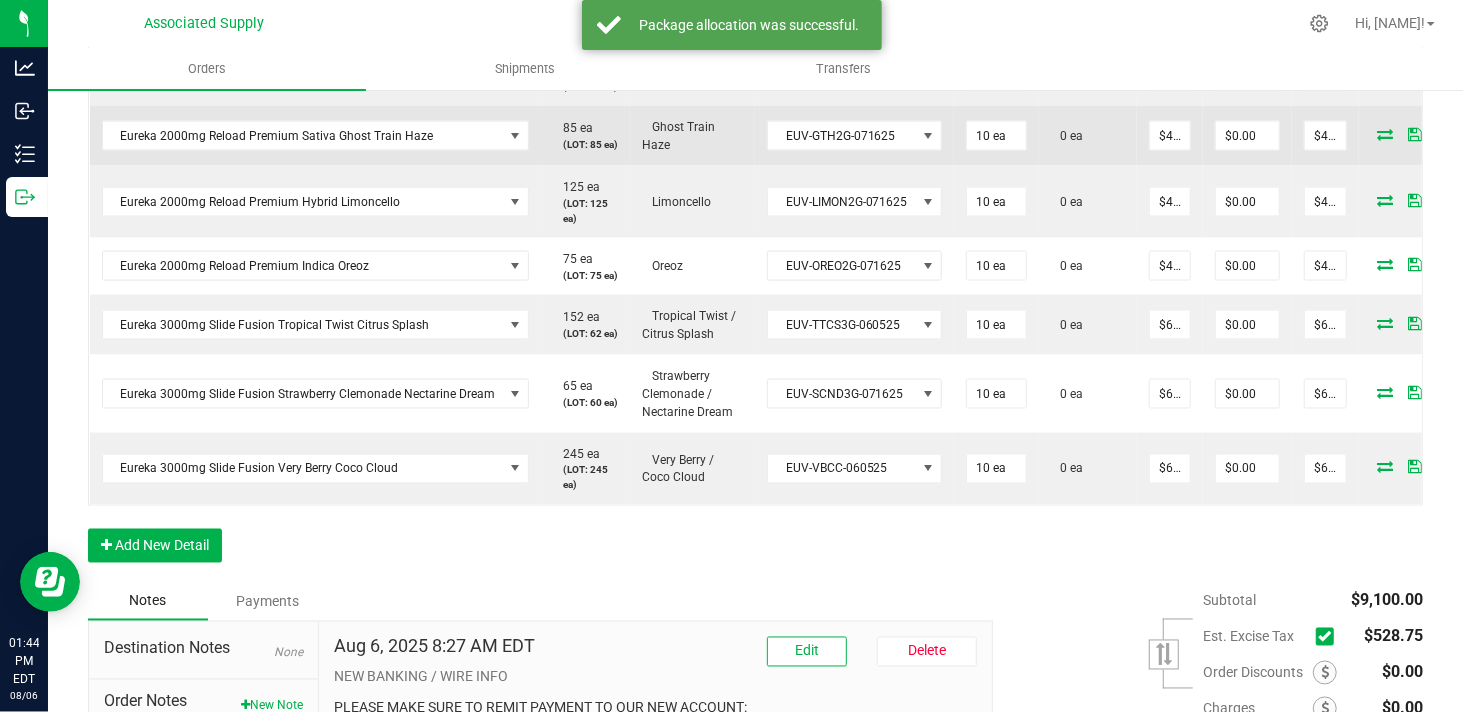 click at bounding box center [1386, 134] 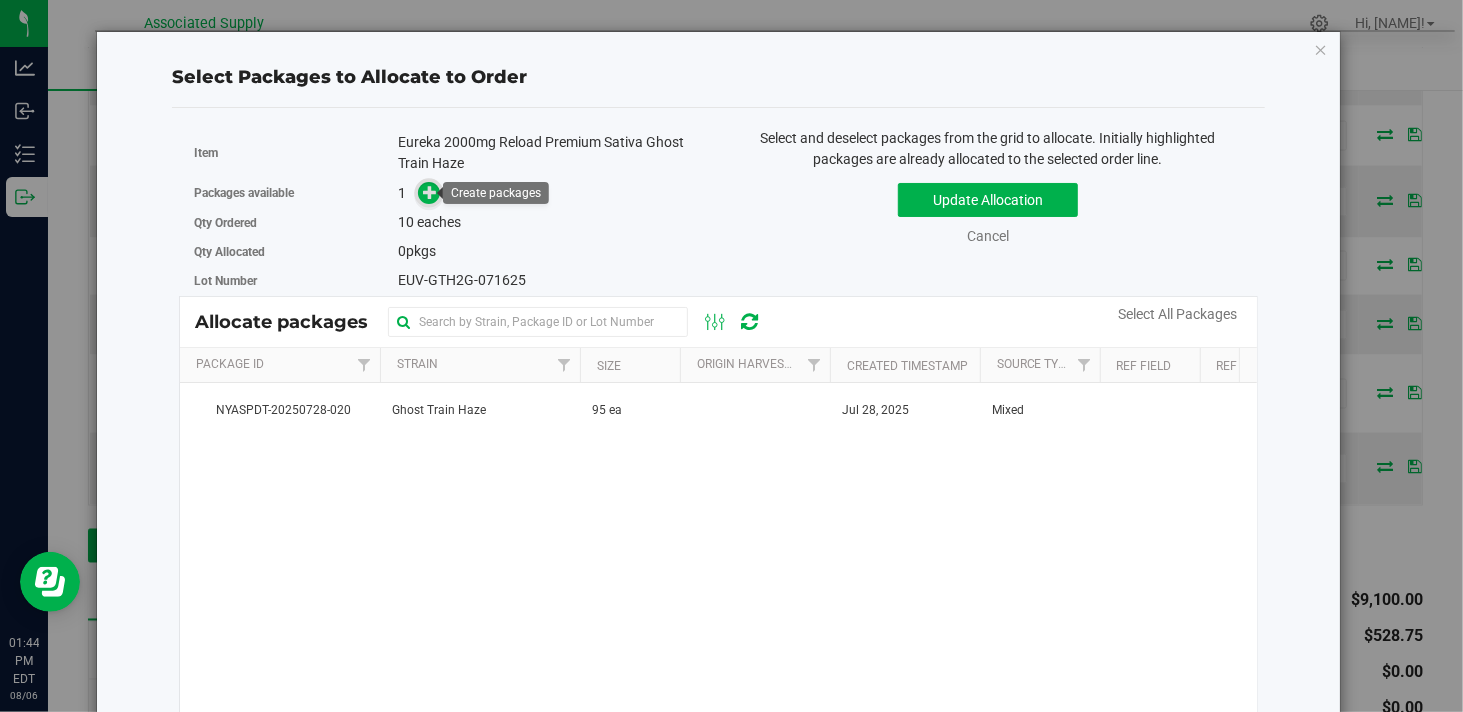 click at bounding box center (430, 192) 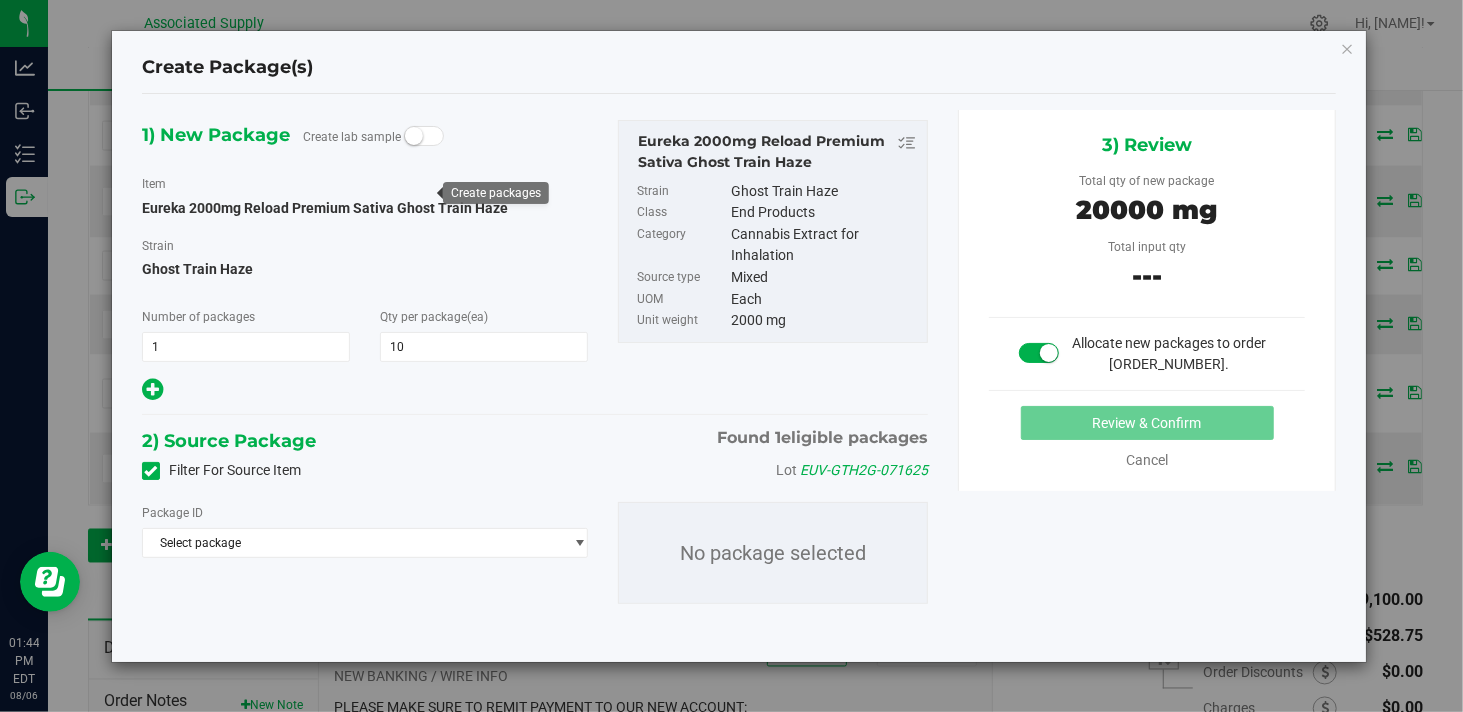 type on "10" 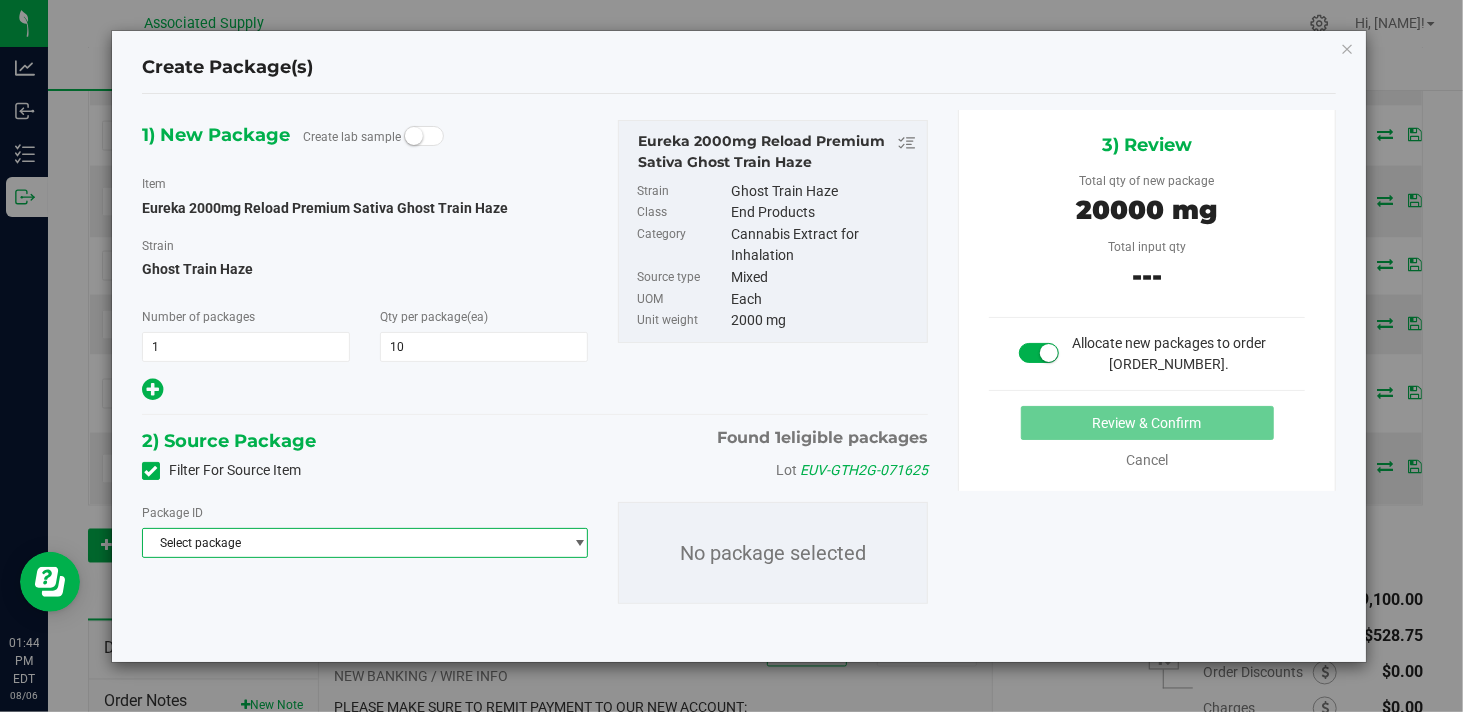 click on "Select package" at bounding box center [352, 543] 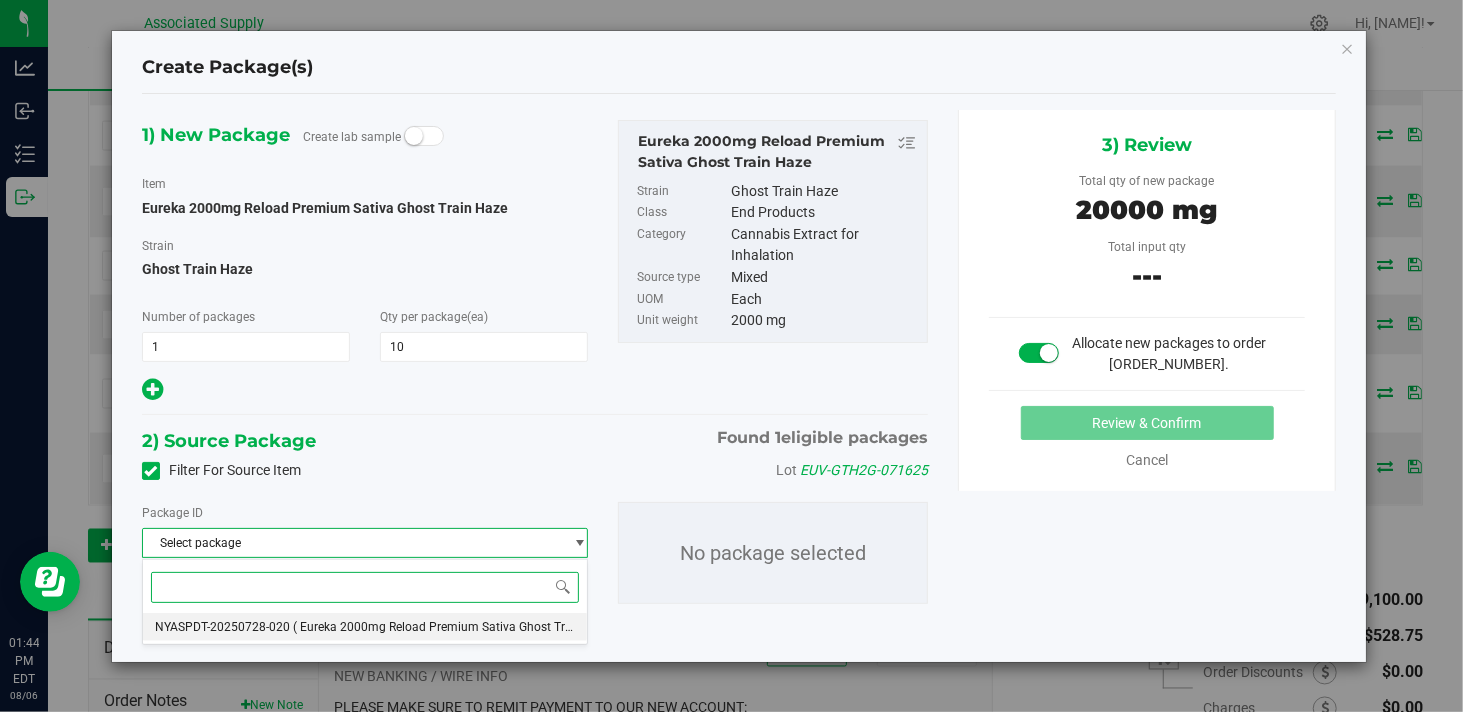 click on "(
Eureka 2000mg Reload Premium Sativa Ghost Train Haze
)" at bounding box center (456, 627) 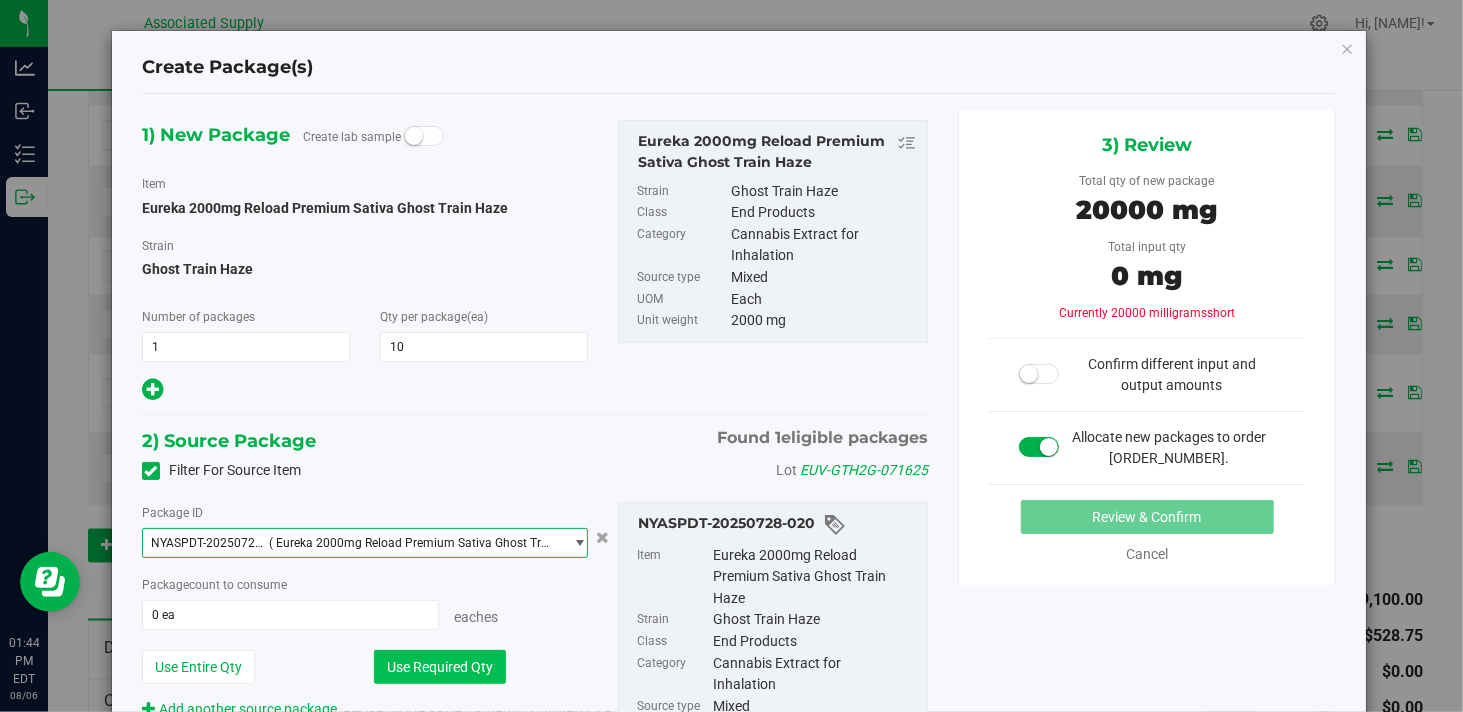 click on "Use Required Qty" at bounding box center [440, 667] 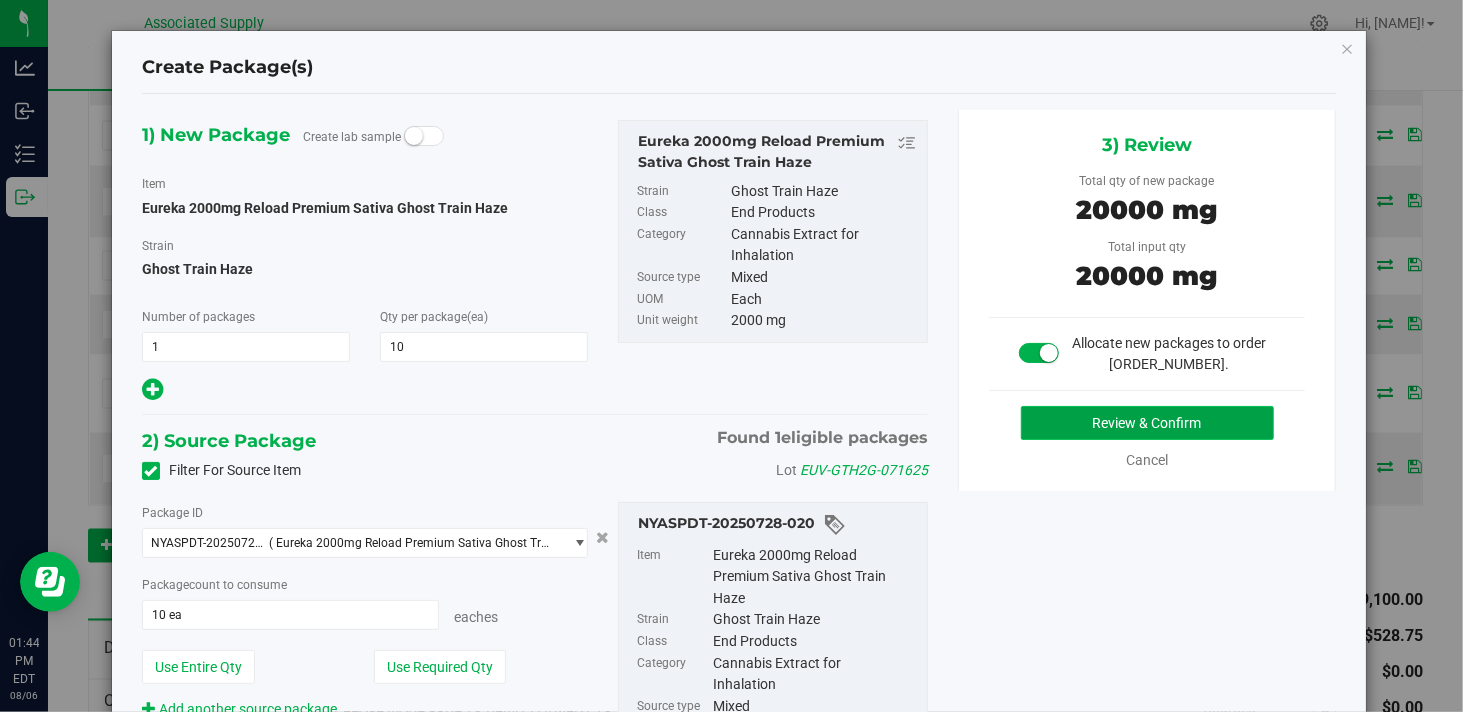click on "Review & Confirm" at bounding box center (1147, 423) 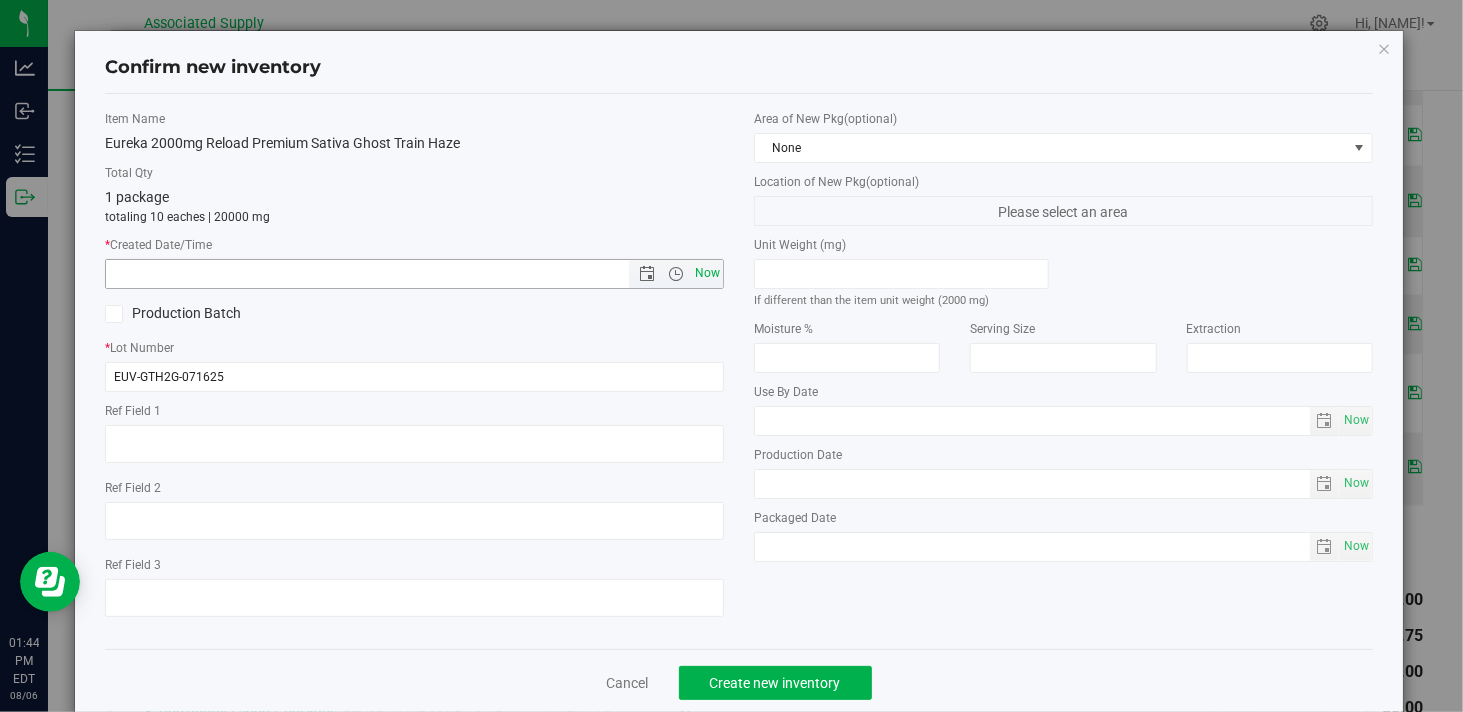 click on "Now" at bounding box center (708, 273) 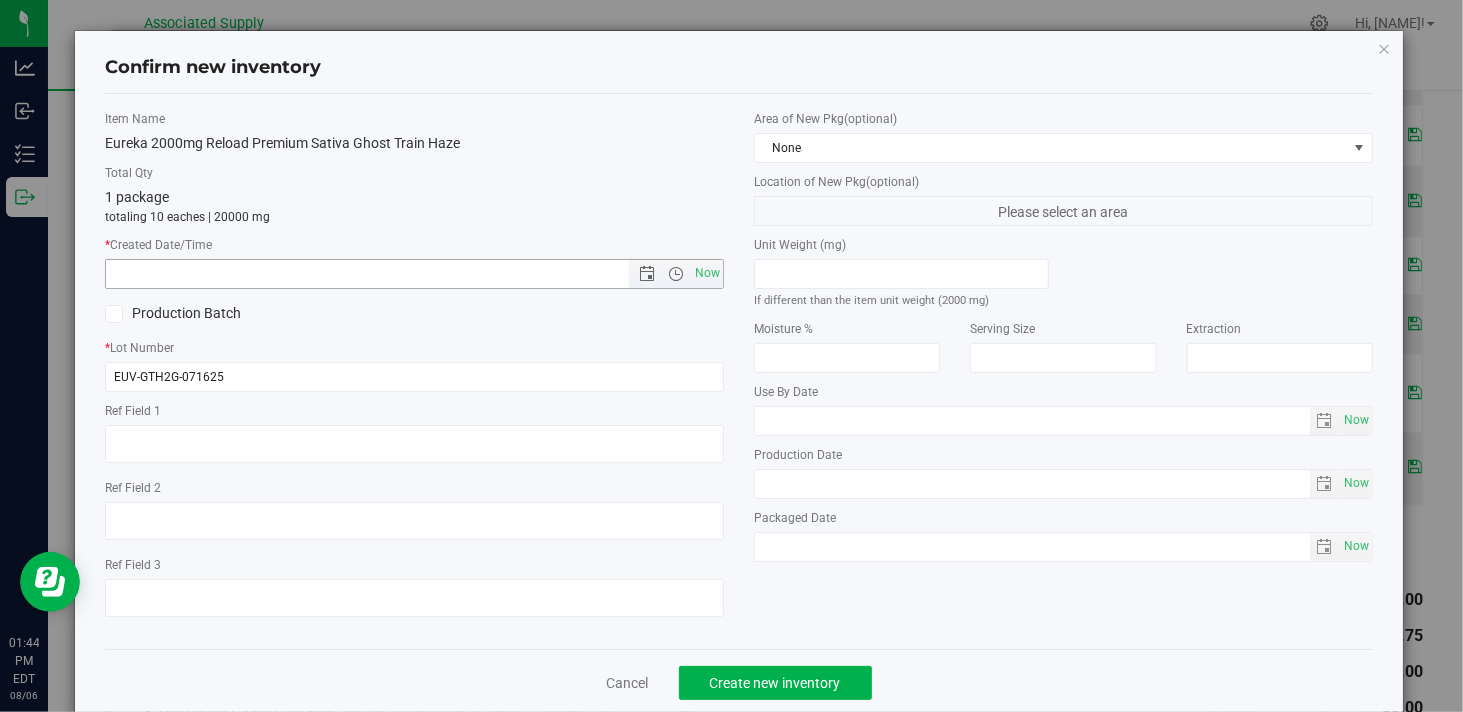 type on "8/6/2025 1:44 PM" 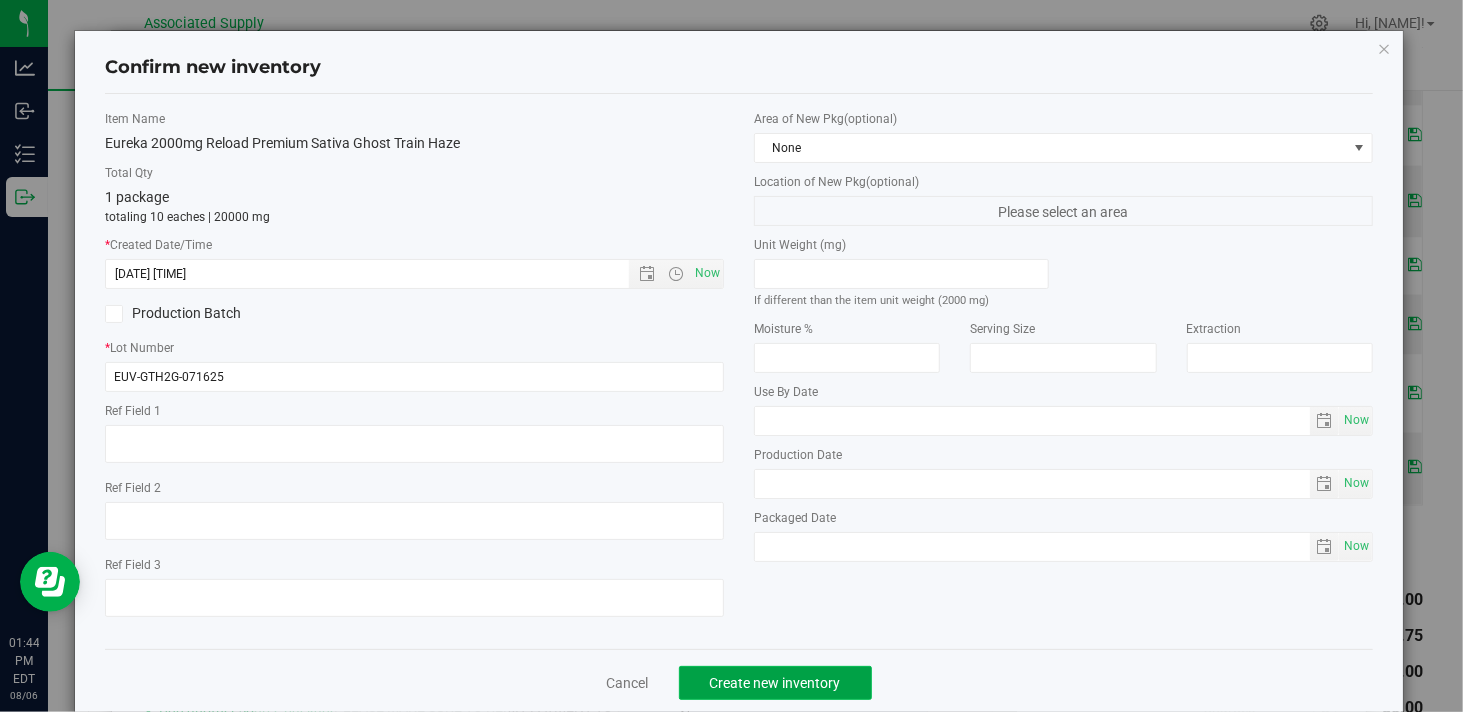 click on "Create new inventory" 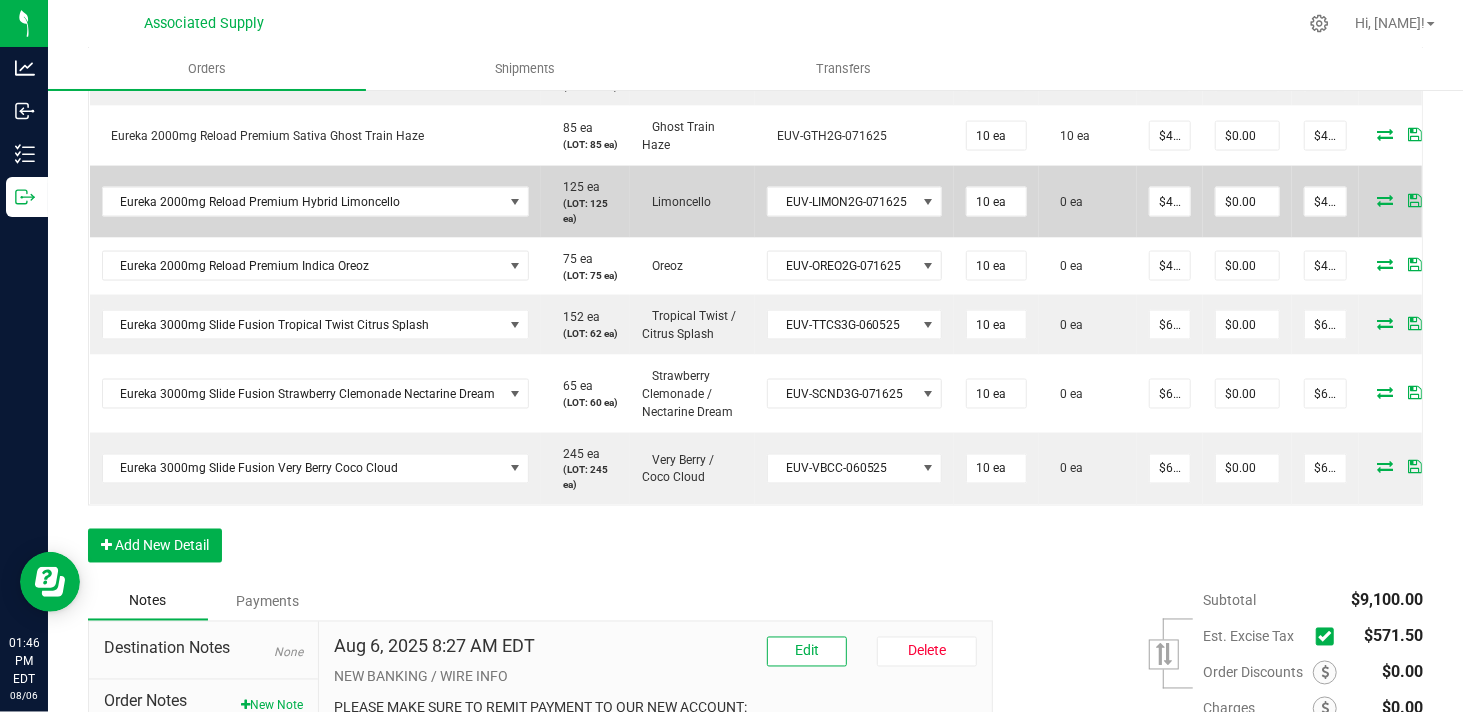 click at bounding box center (1386, 200) 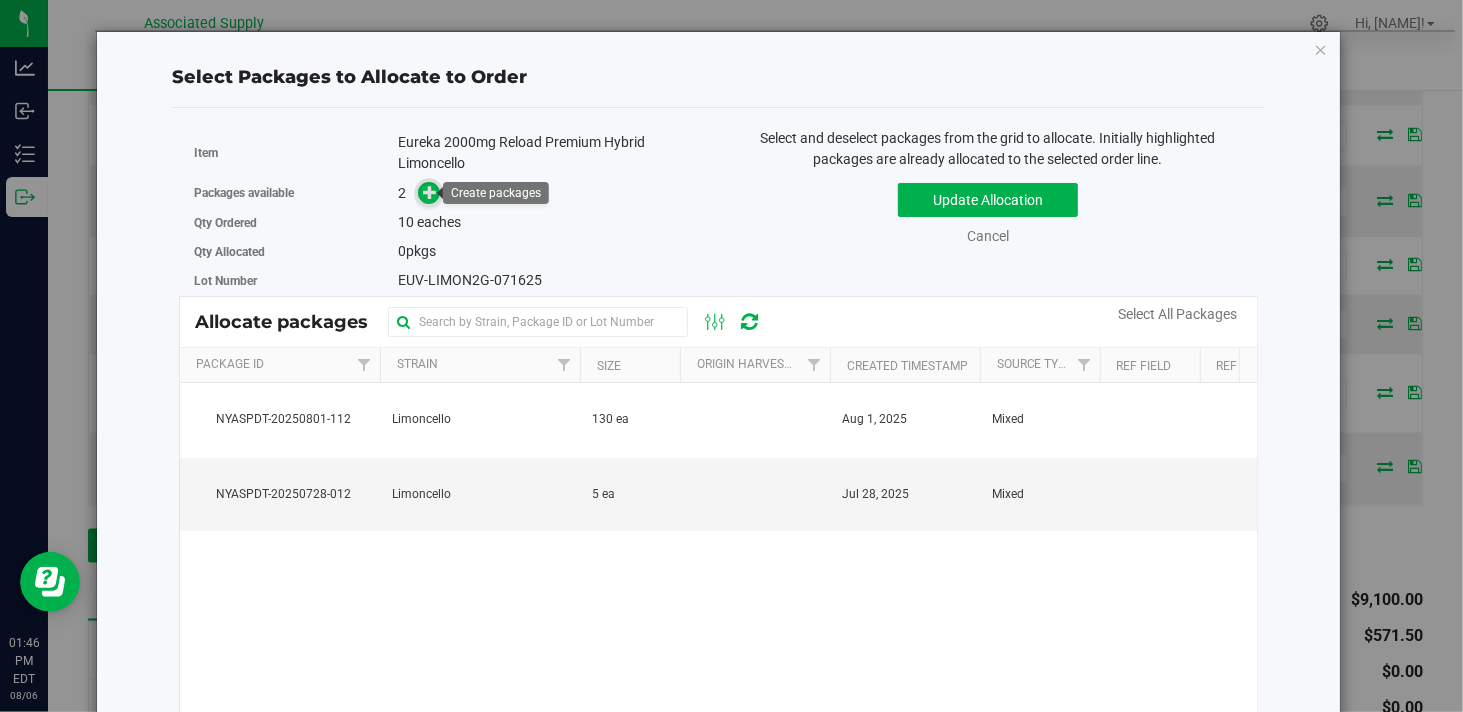 click at bounding box center (430, 192) 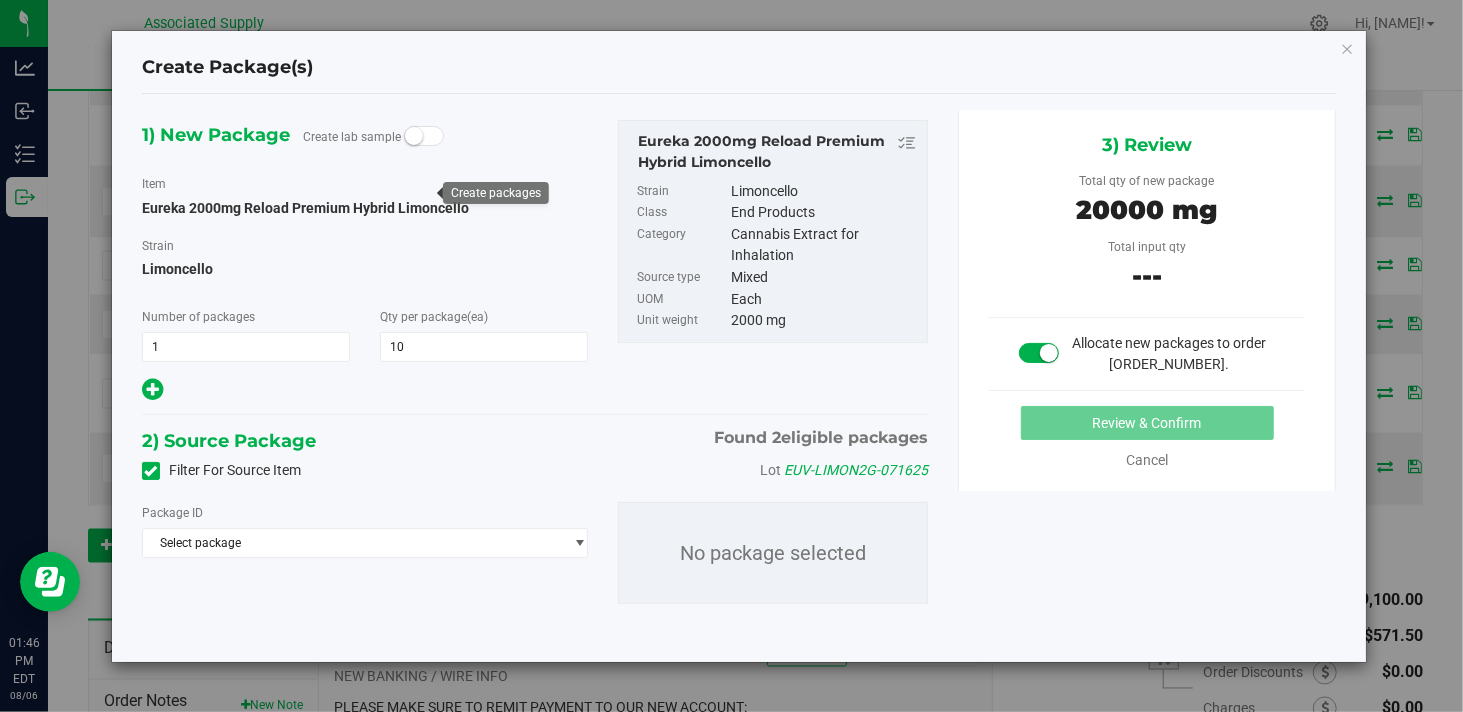 type on "10" 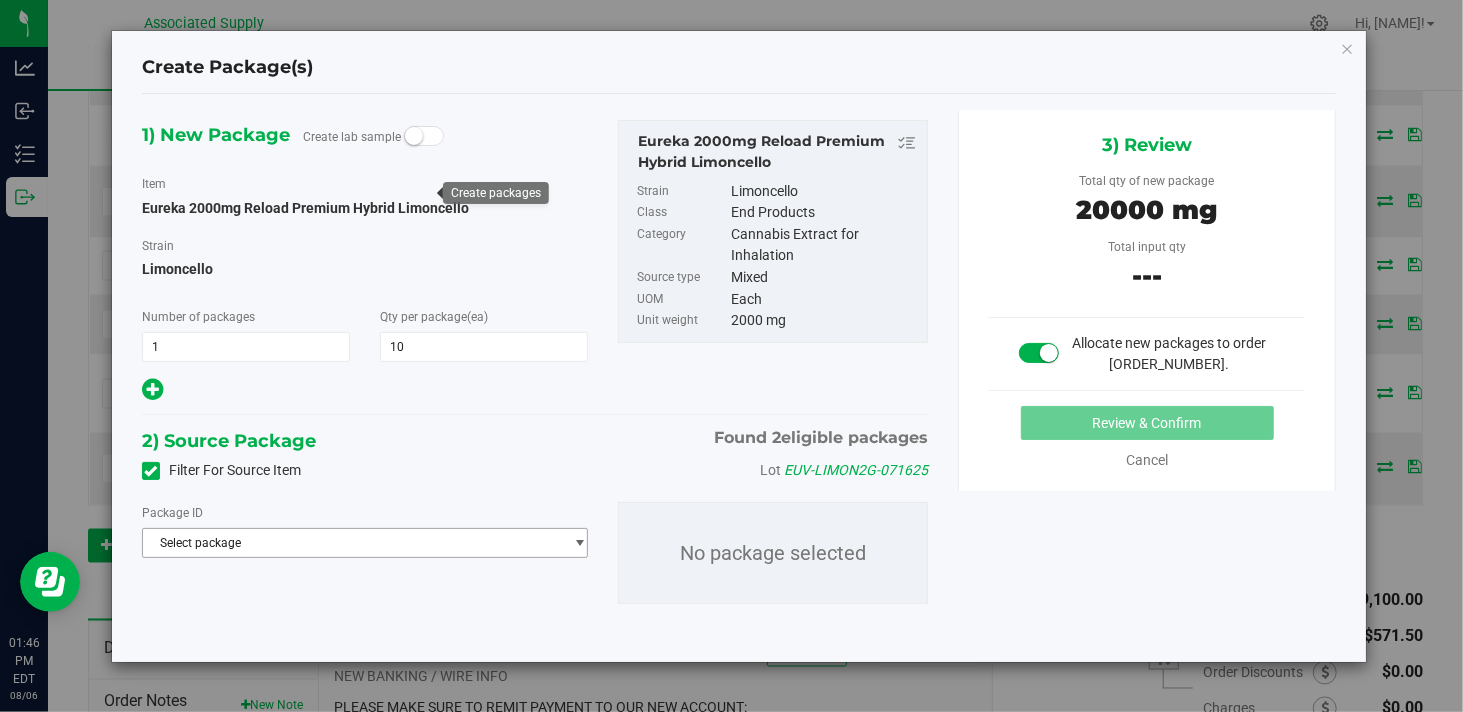 click on "Select package" at bounding box center (352, 543) 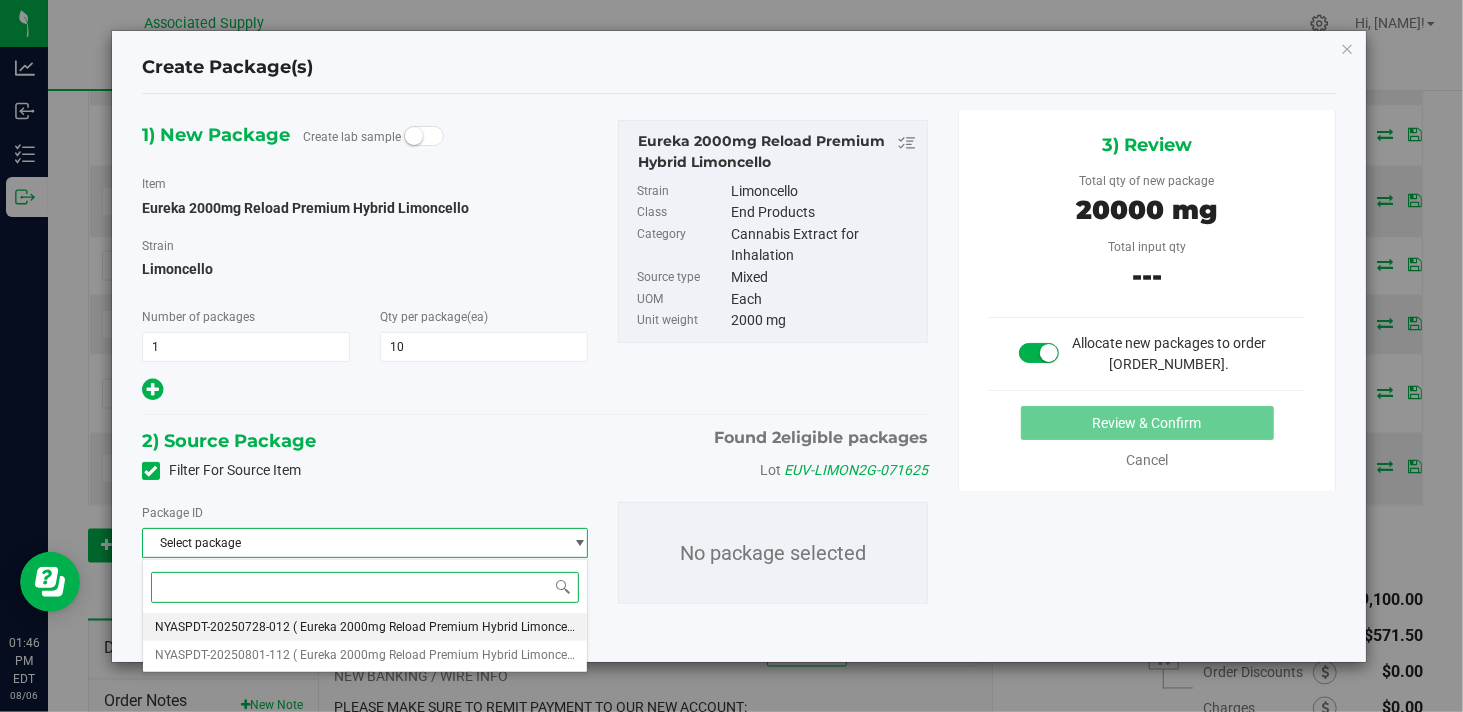 click on "(
[PRODUCT_NAME]
)" at bounding box center [440, 627] 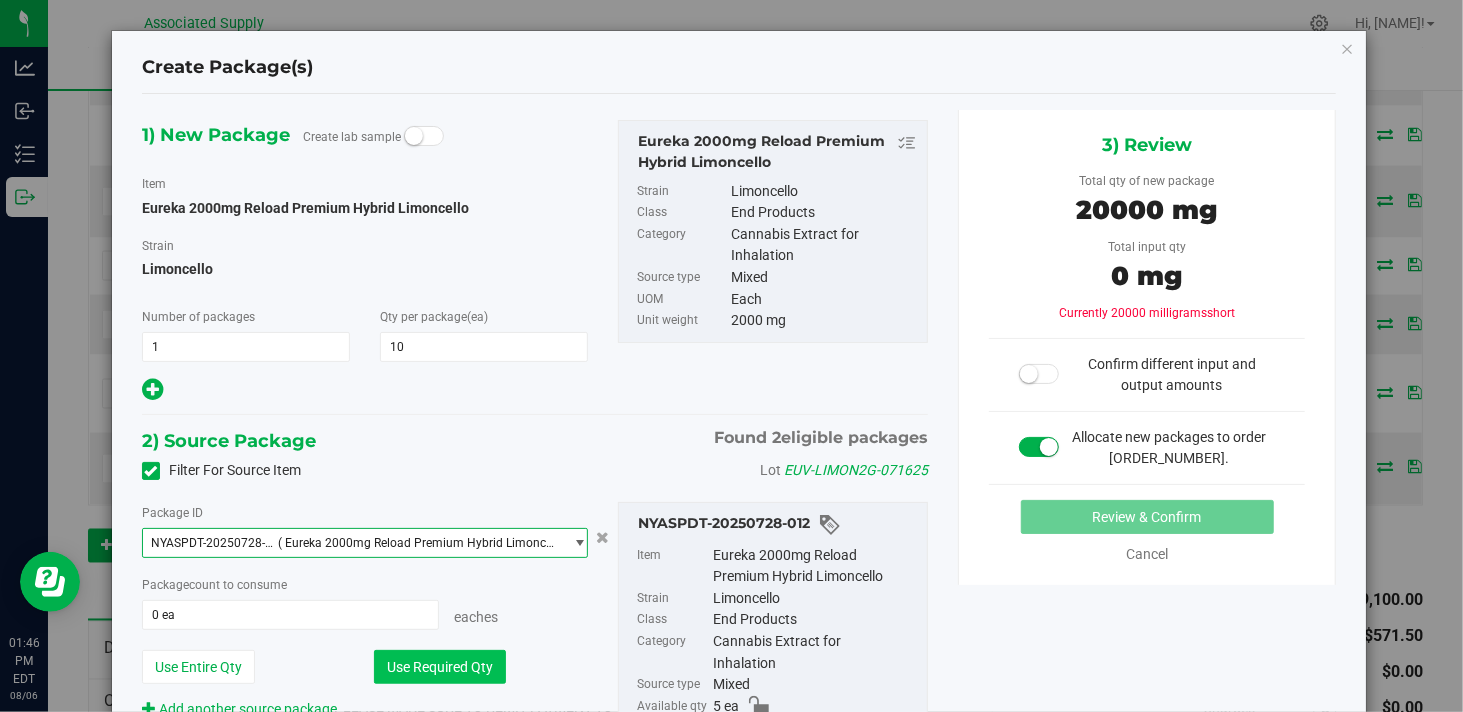 click on "Use Required Qty" at bounding box center [440, 667] 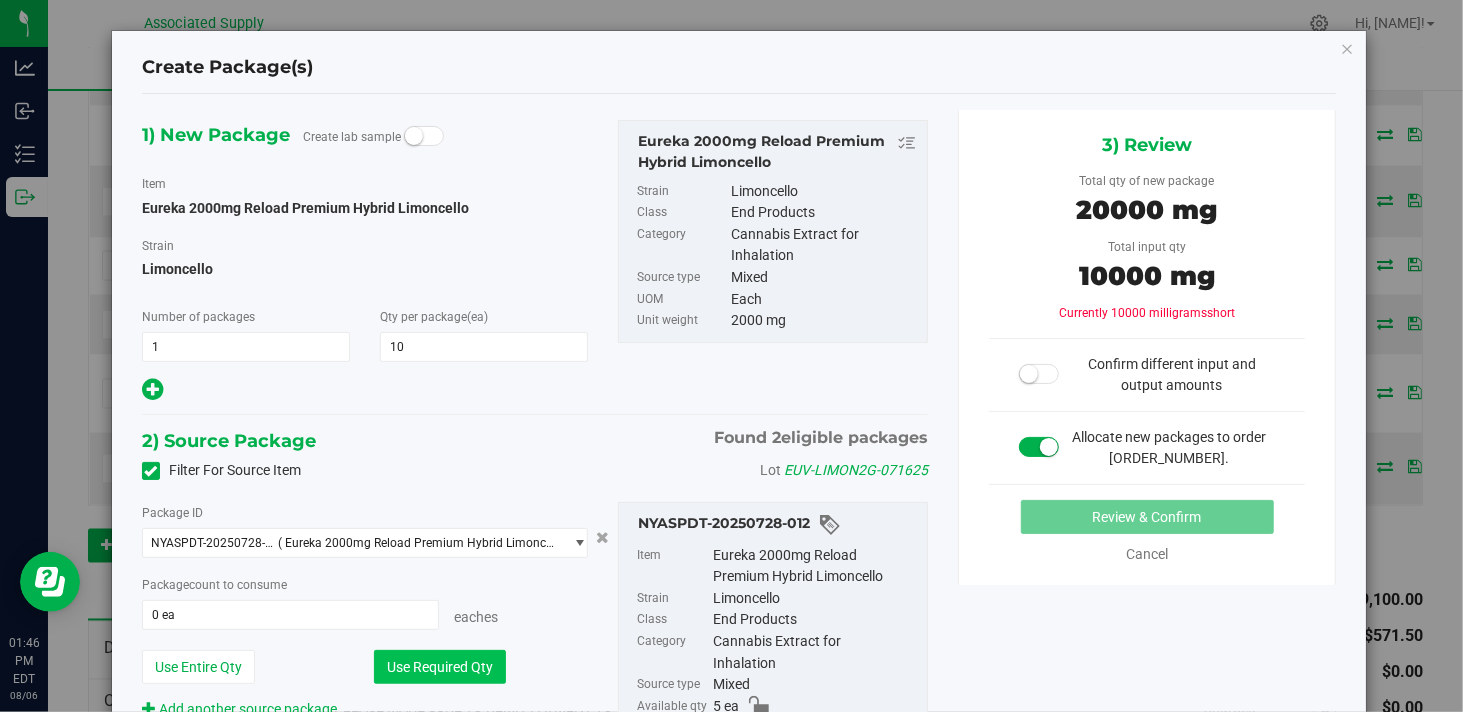 type on "5 ea" 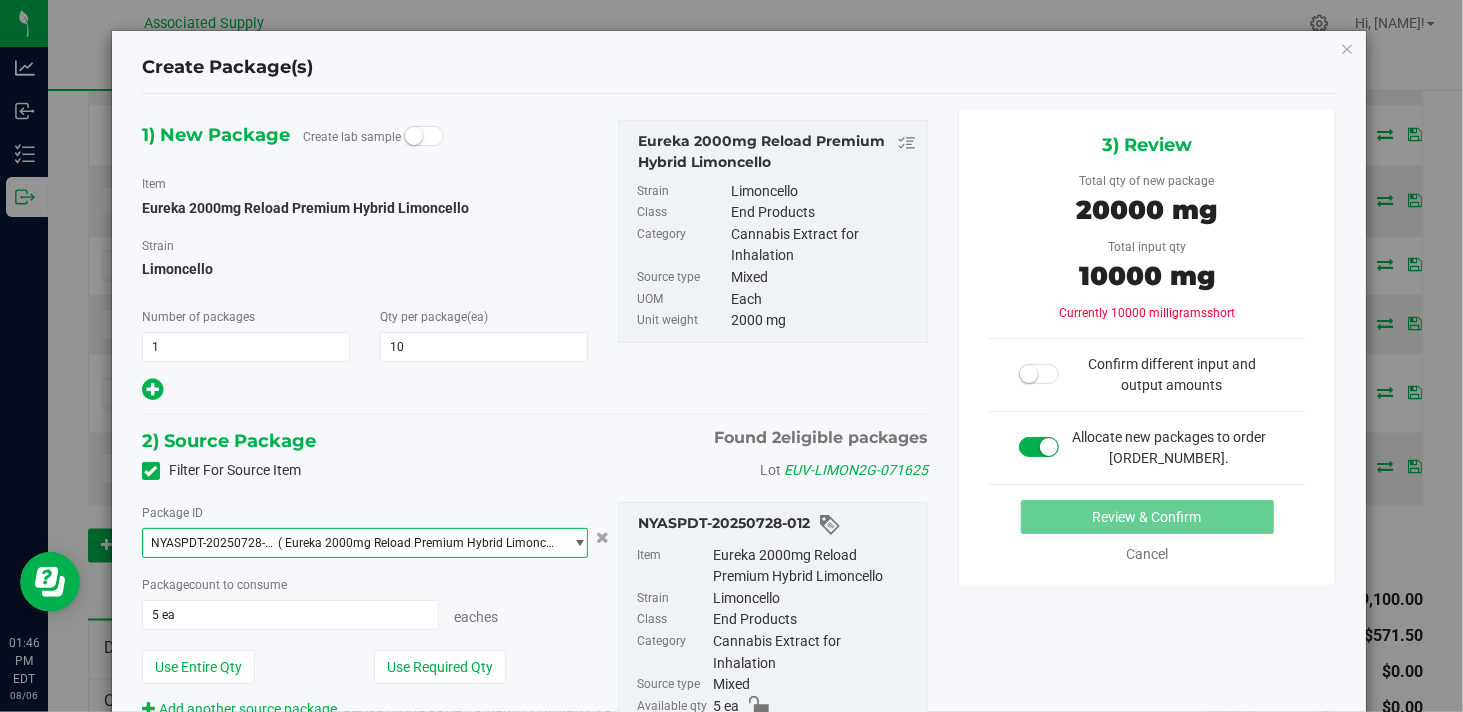 click at bounding box center (579, 543) 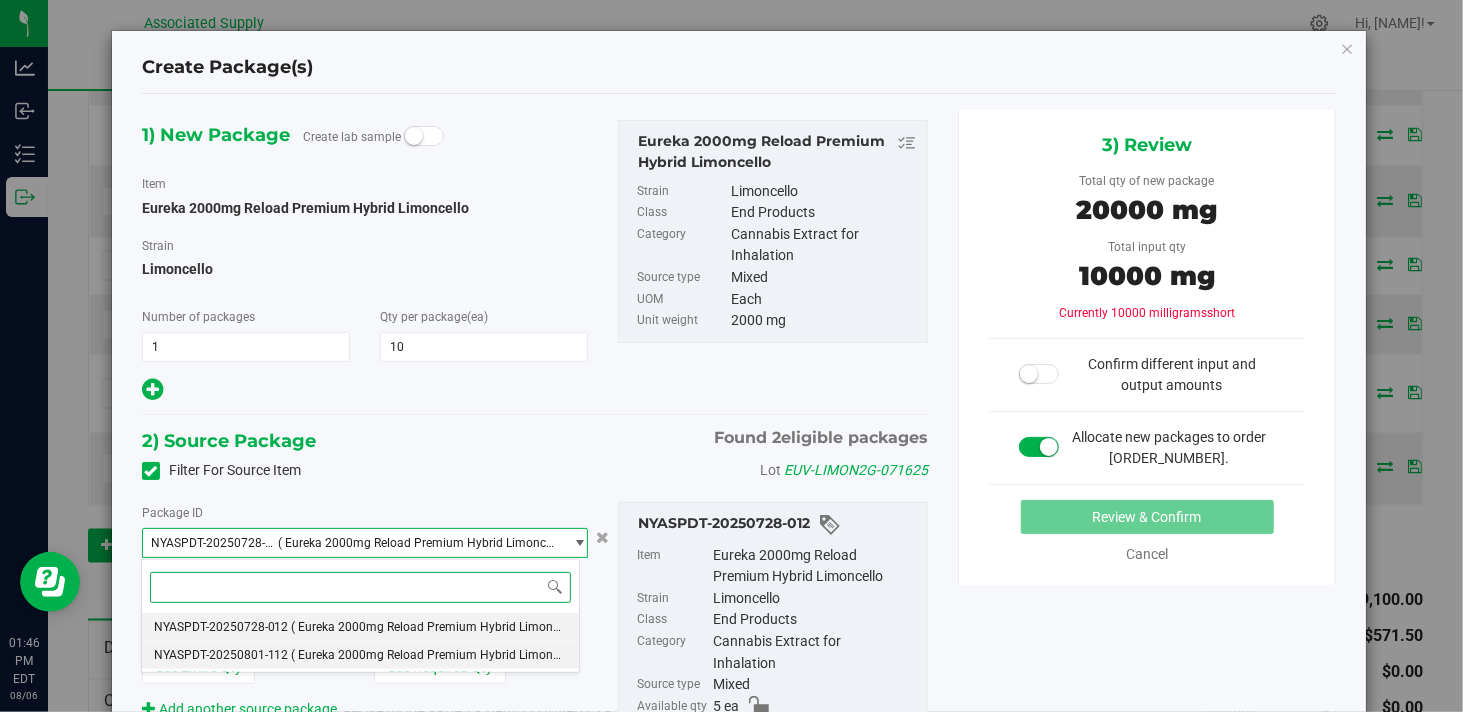 click on "(
[PRODUCT_NAME]
)" at bounding box center [439, 655] 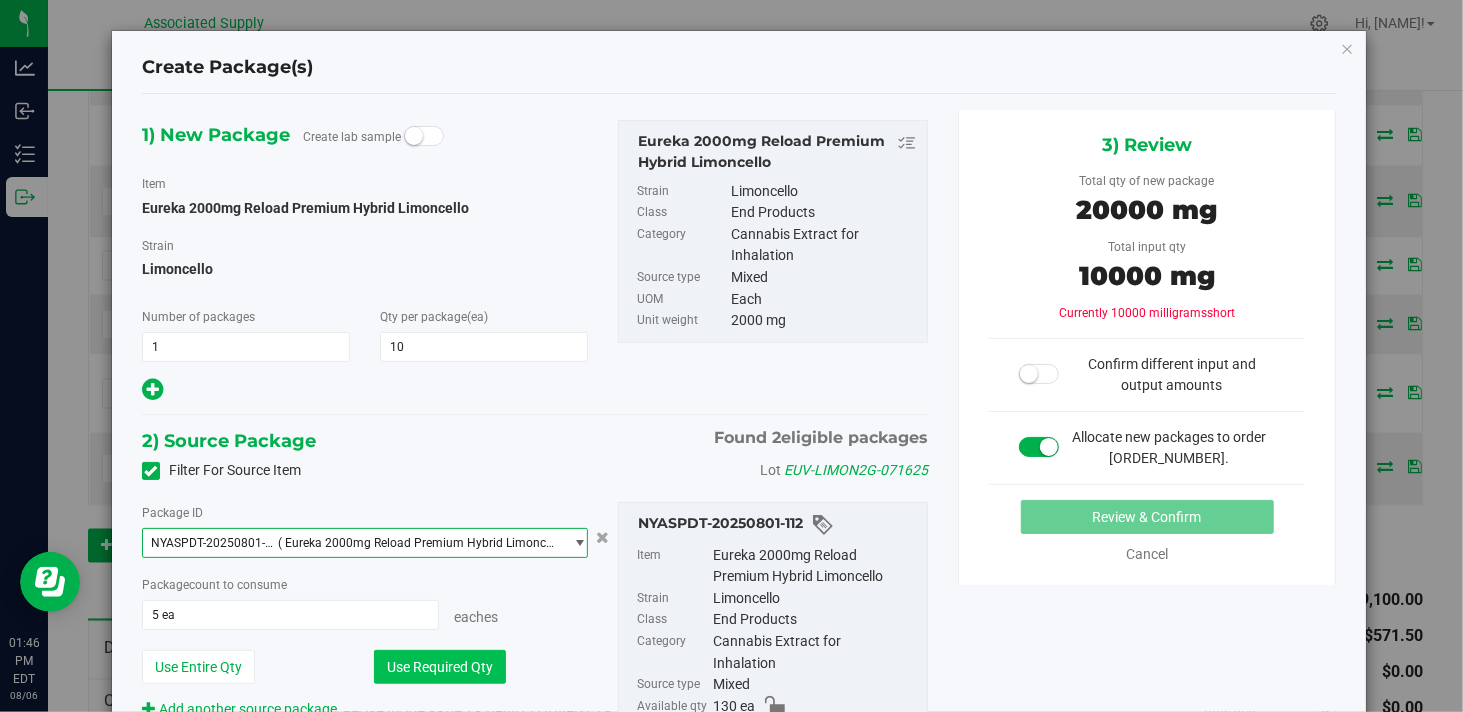 click on "Use Required Qty" at bounding box center (440, 667) 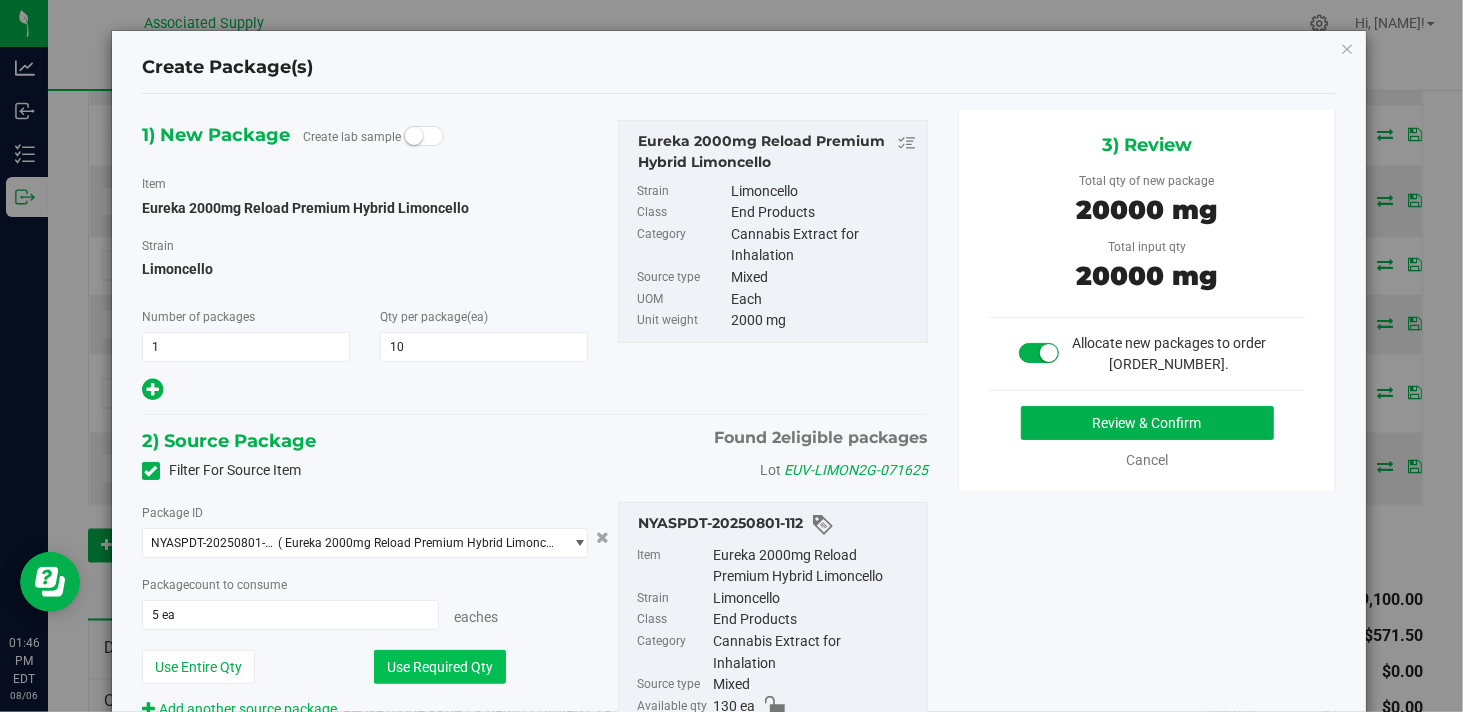 type on "10 ea" 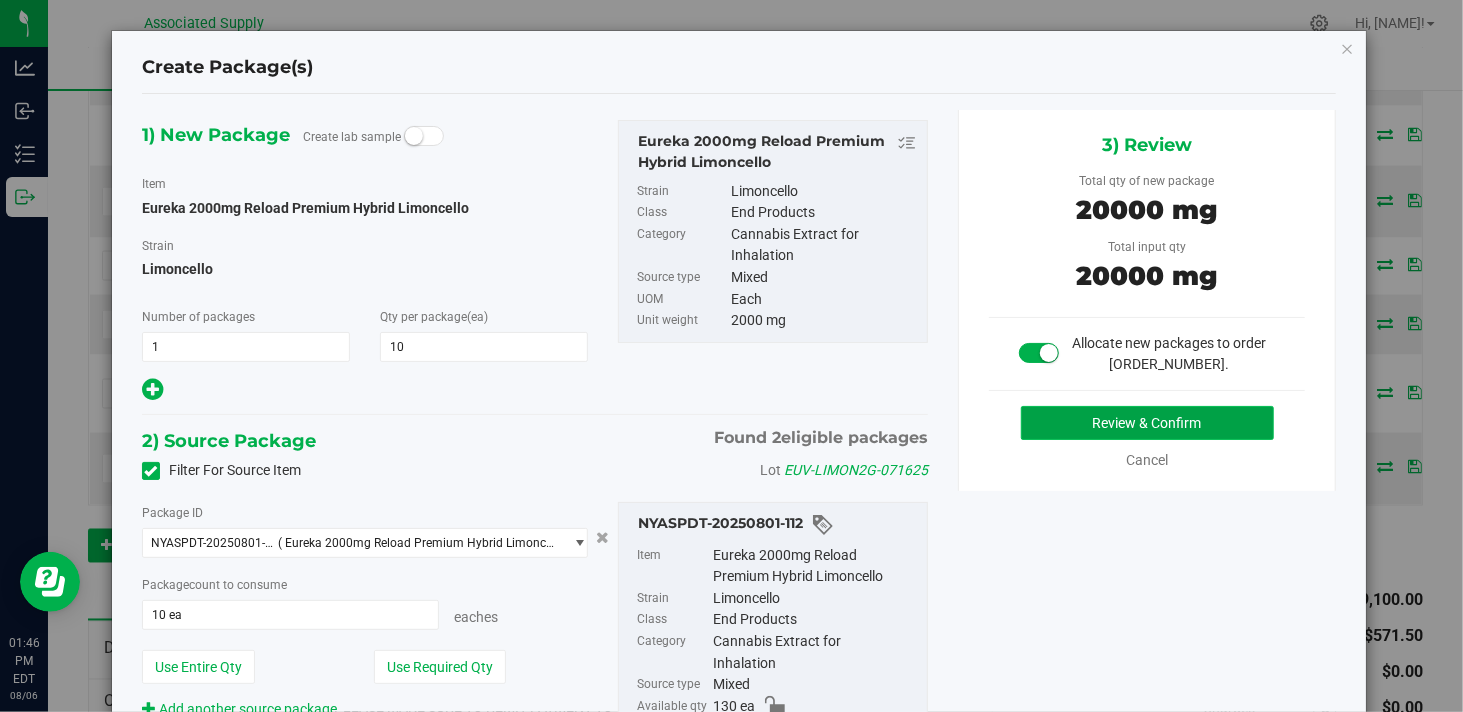 click on "Review & Confirm" at bounding box center [1147, 423] 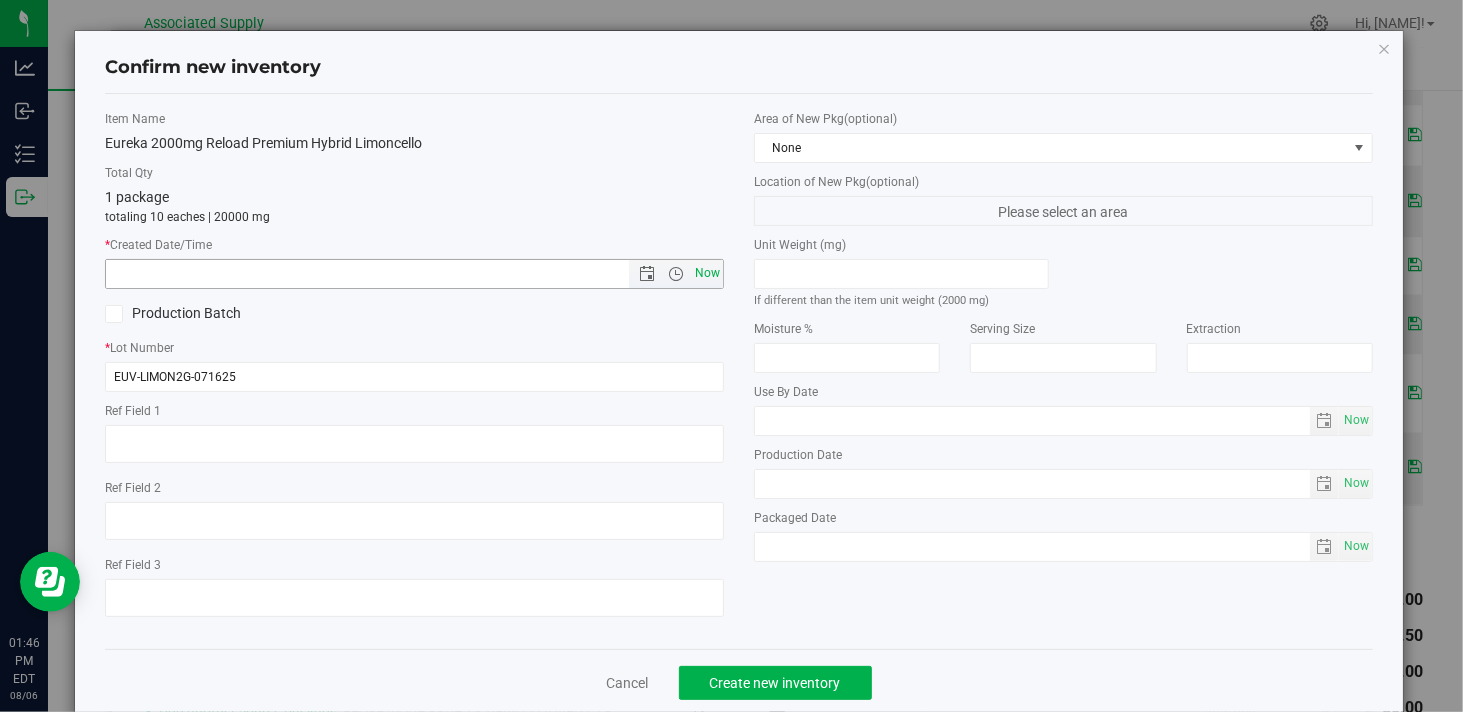 click on "Now" at bounding box center (708, 273) 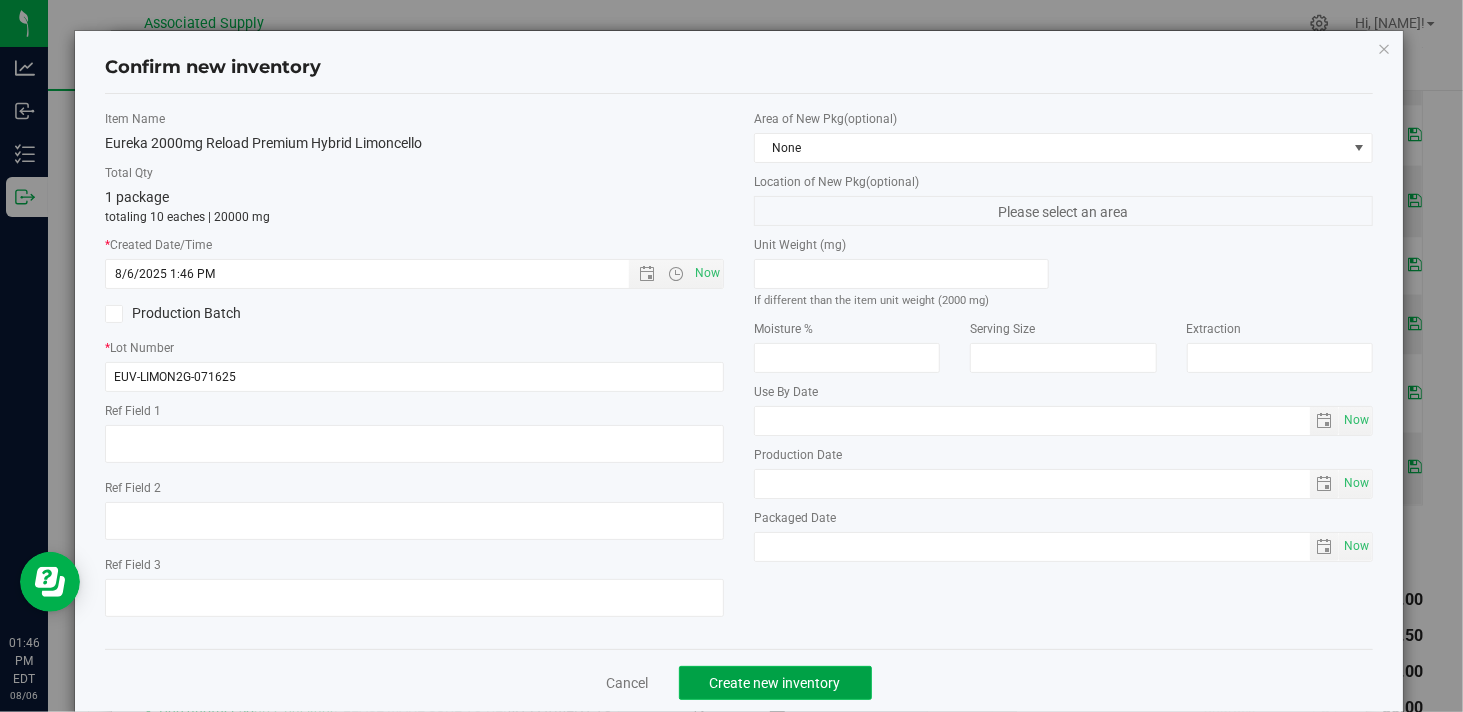click on "Create new inventory" 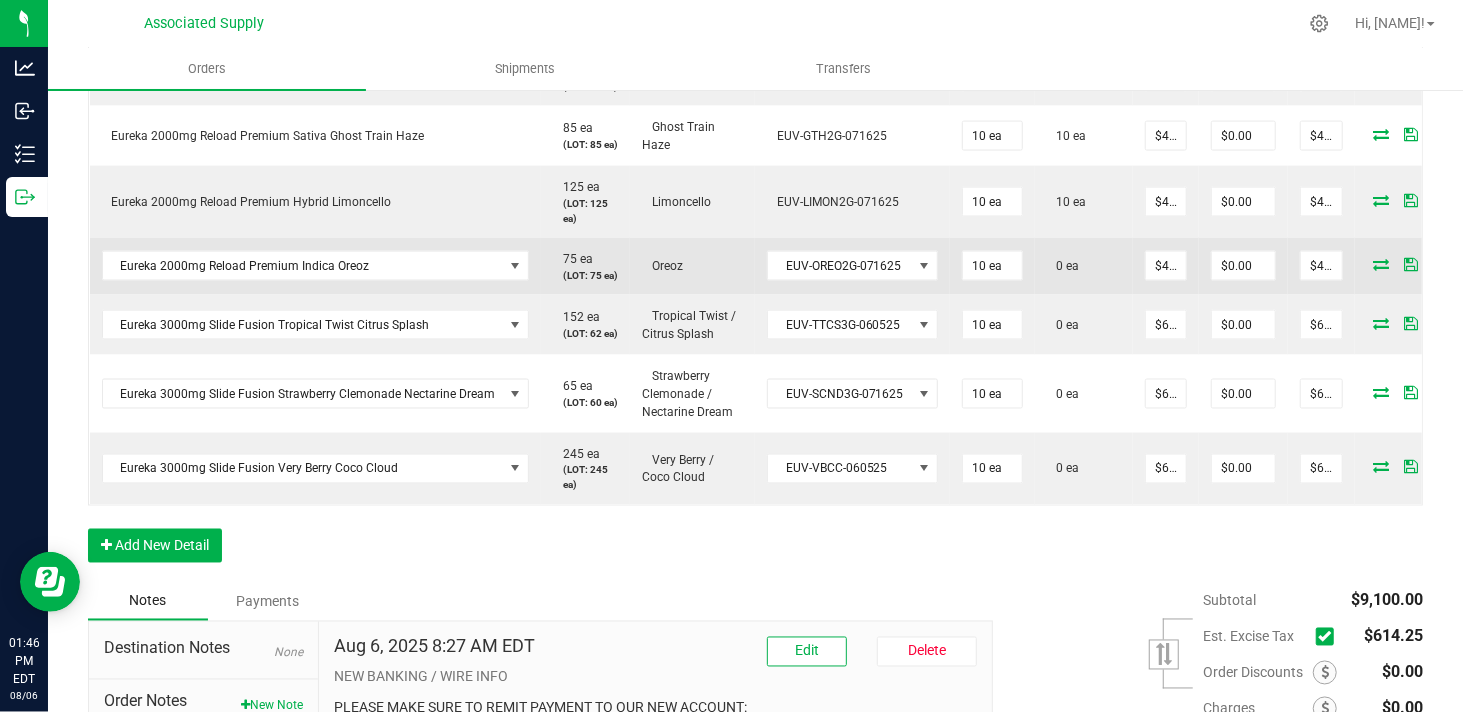 click at bounding box center (1382, 264) 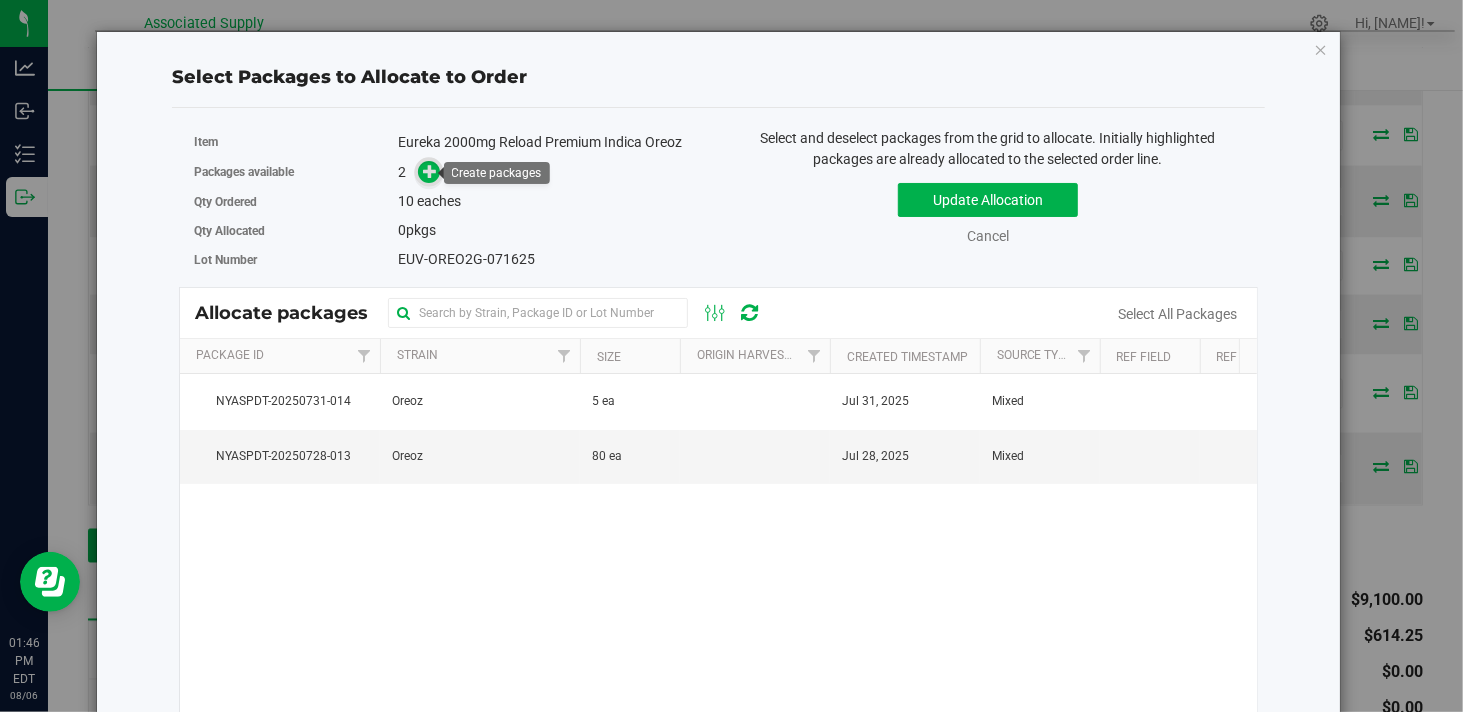click at bounding box center [430, 171] 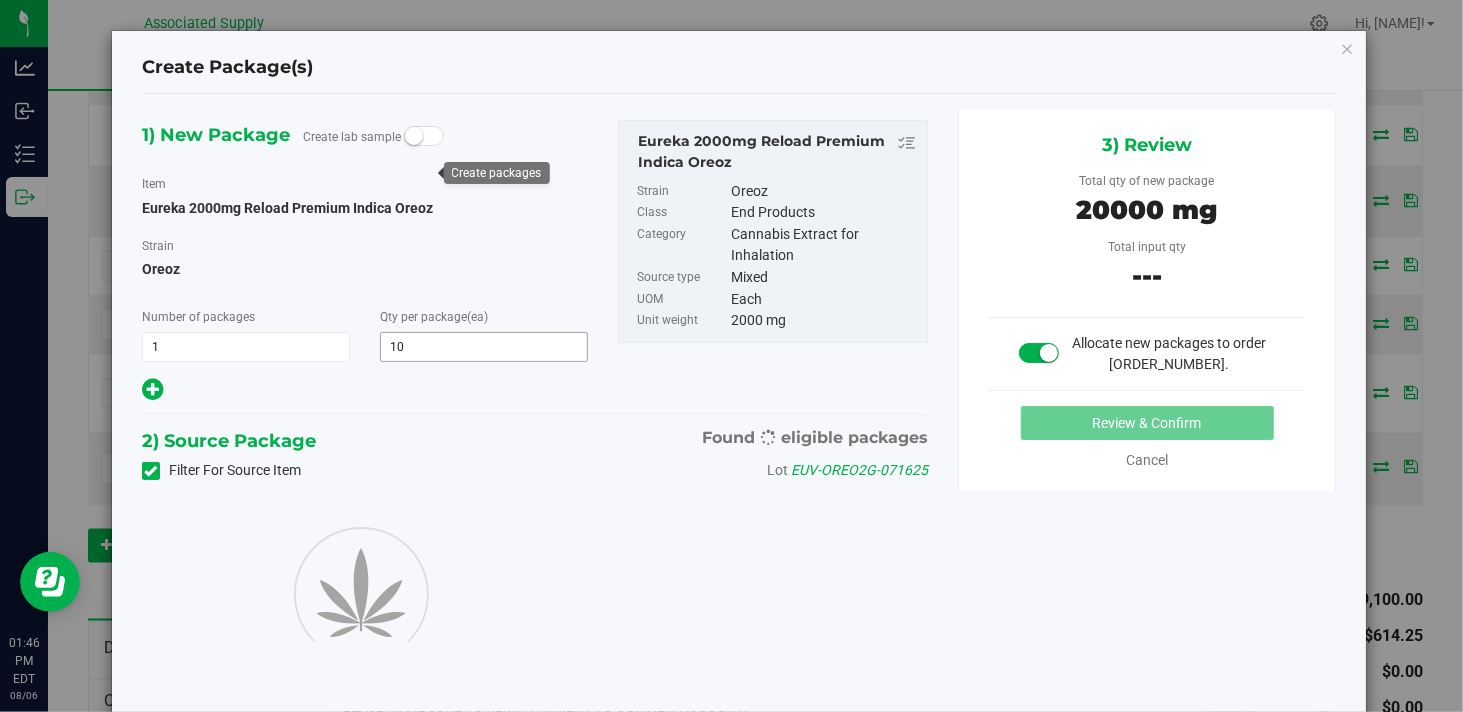 type on "10" 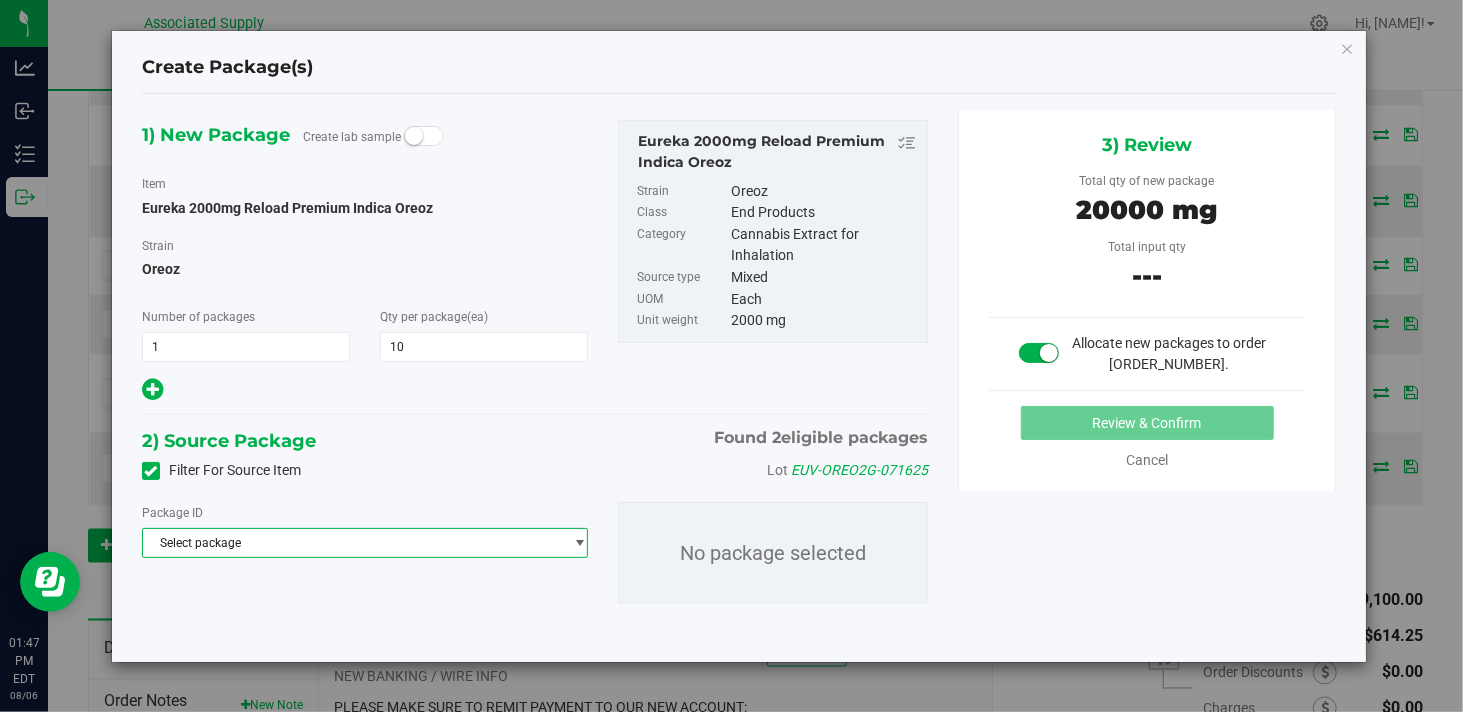 click on "Select package" at bounding box center (352, 543) 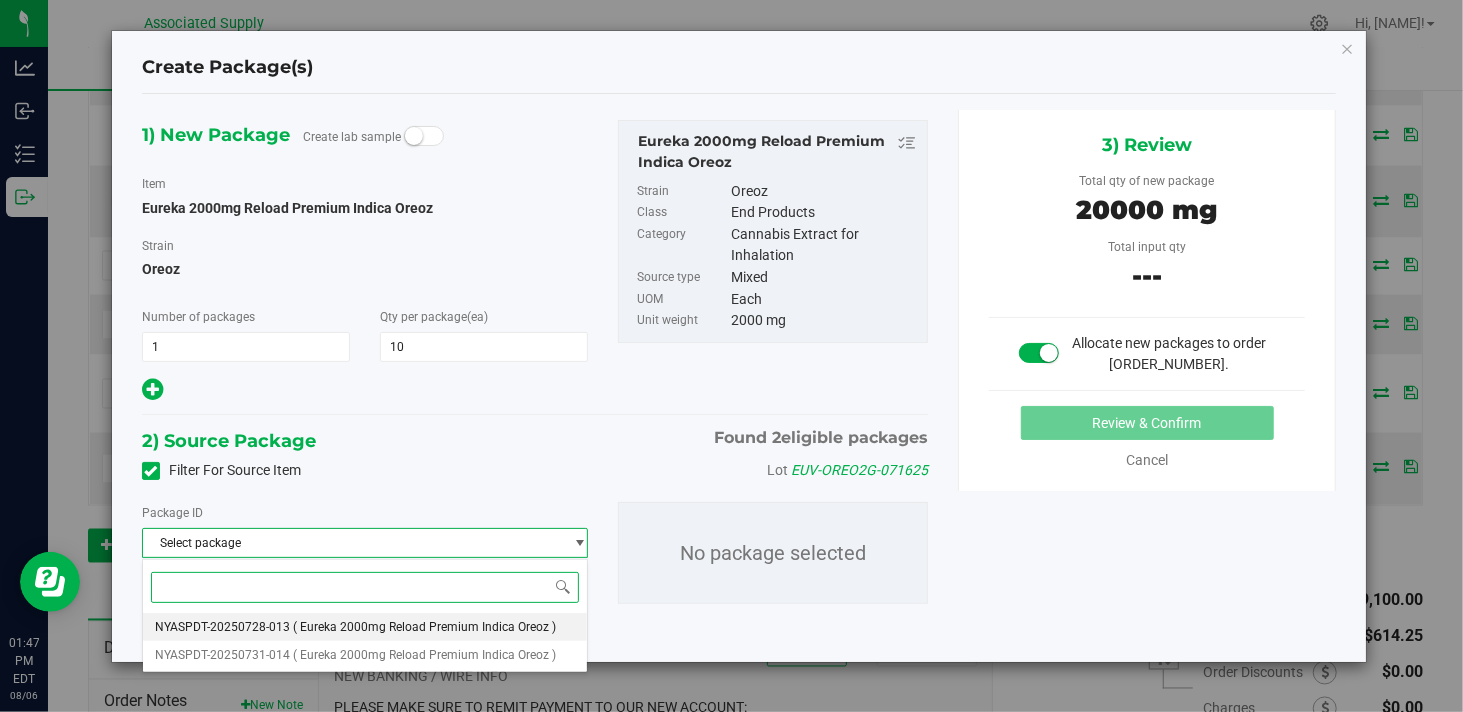 click on "(
Eureka 2000mg Reload Premium Indica Oreoz
)" at bounding box center [424, 627] 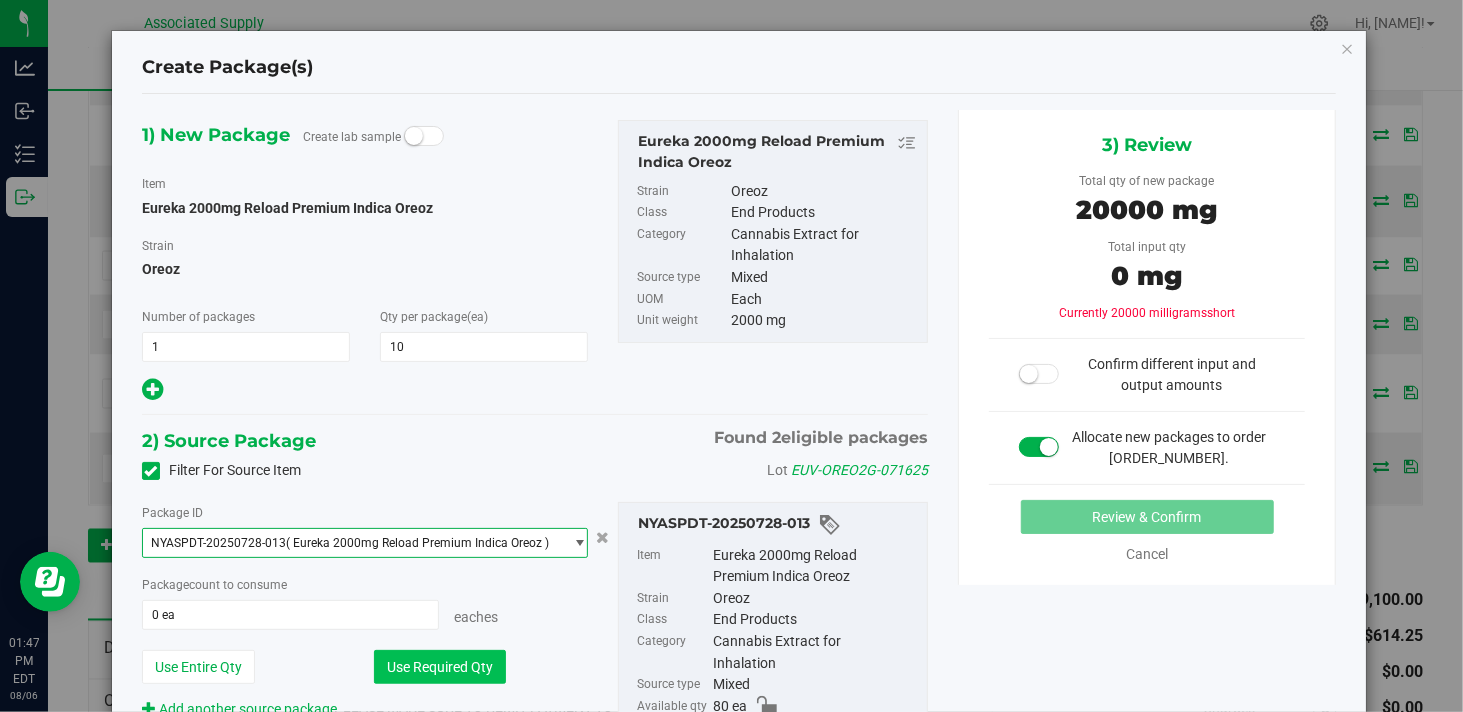 click on "Use Required Qty" at bounding box center [440, 667] 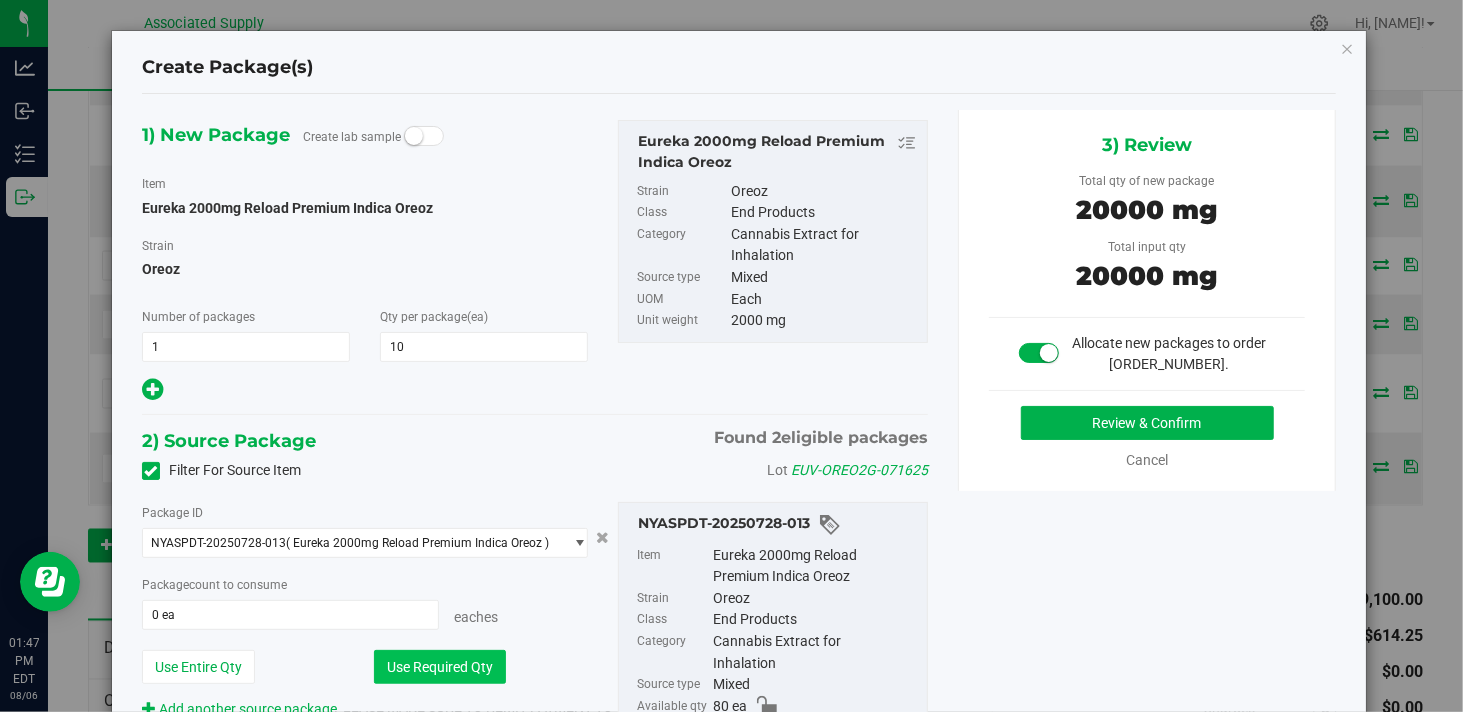 type on "10 ea" 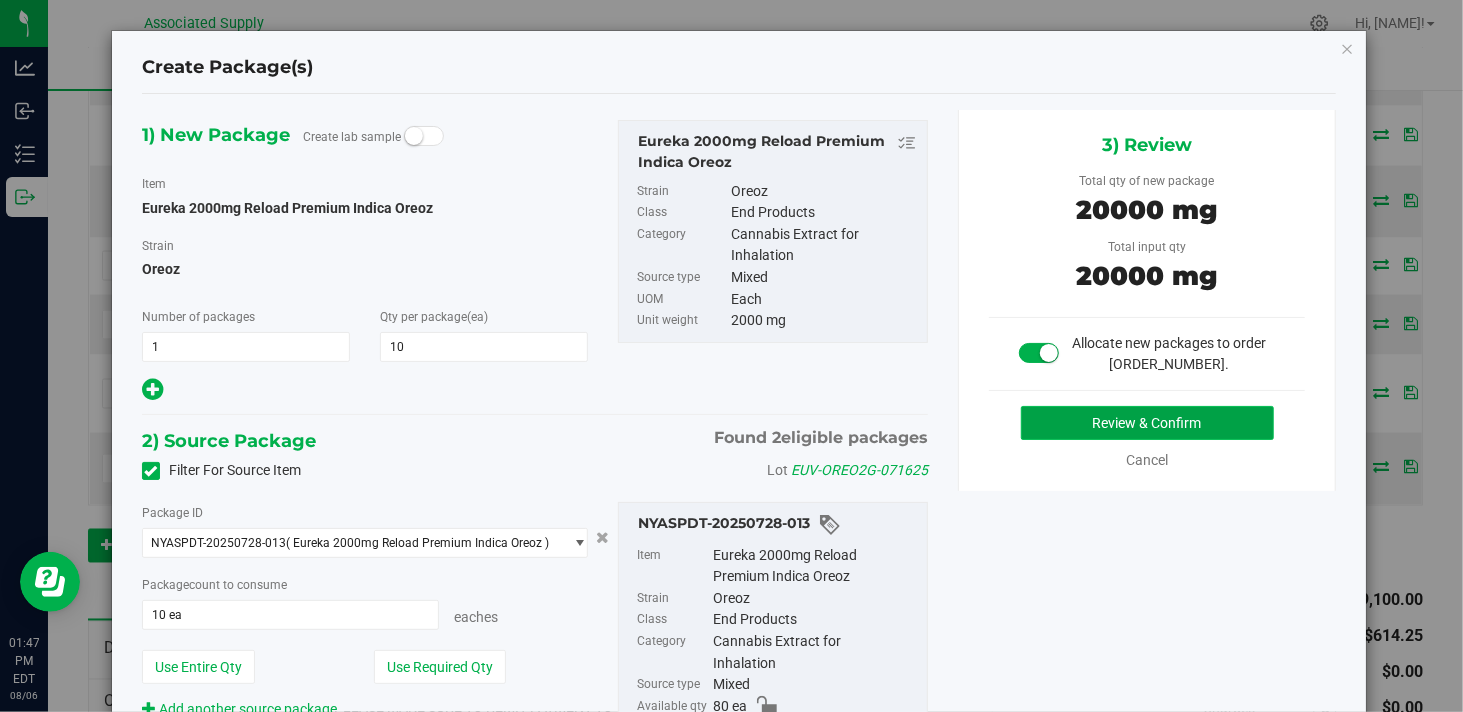 click on "Review & Confirm" at bounding box center [1147, 423] 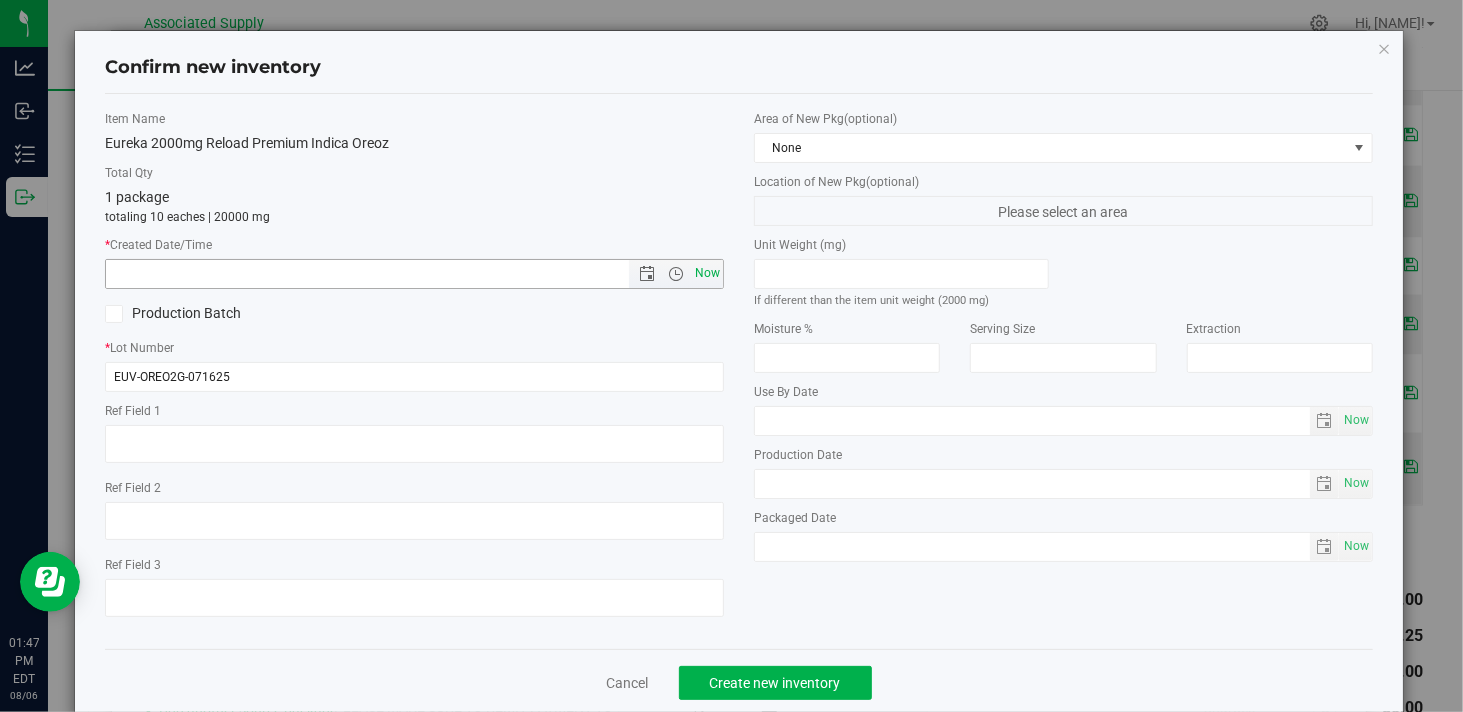 click on "Now" at bounding box center [708, 273] 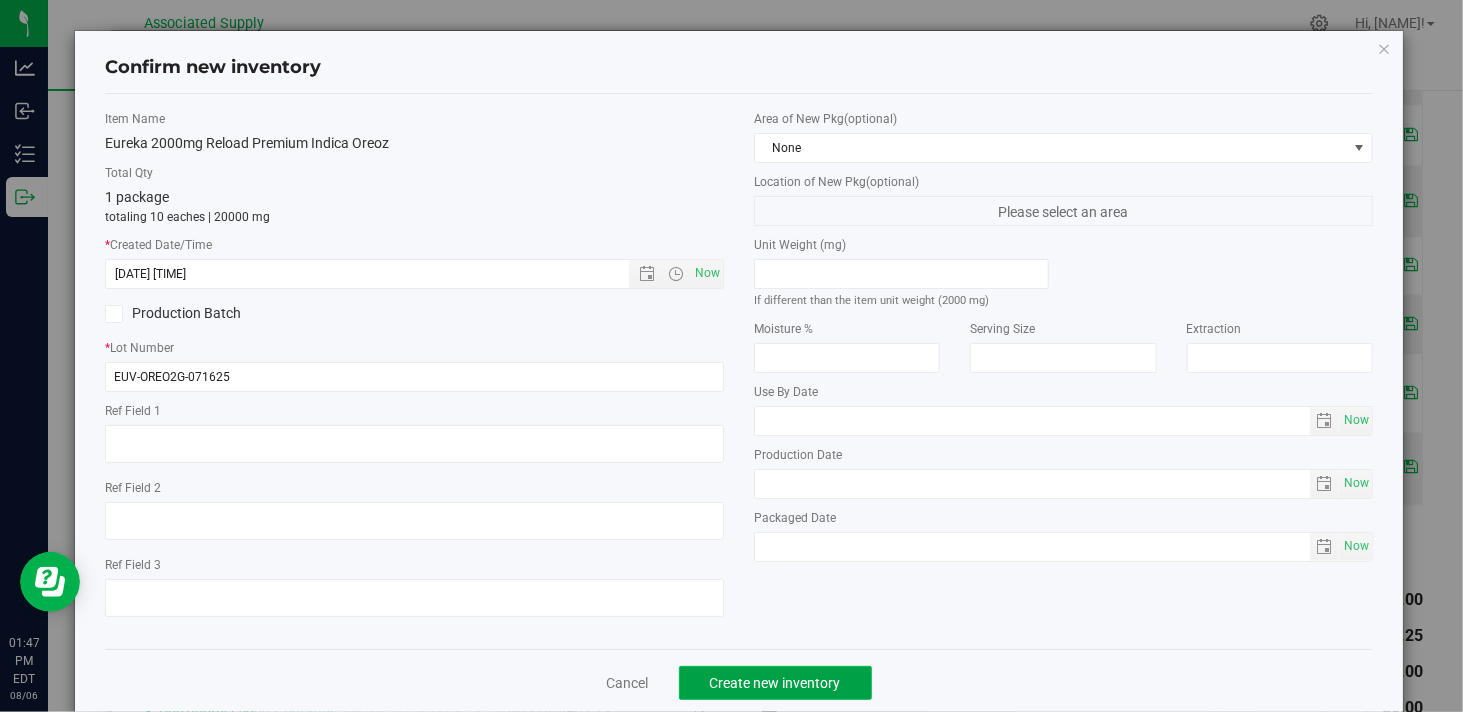 click on "Create new inventory" 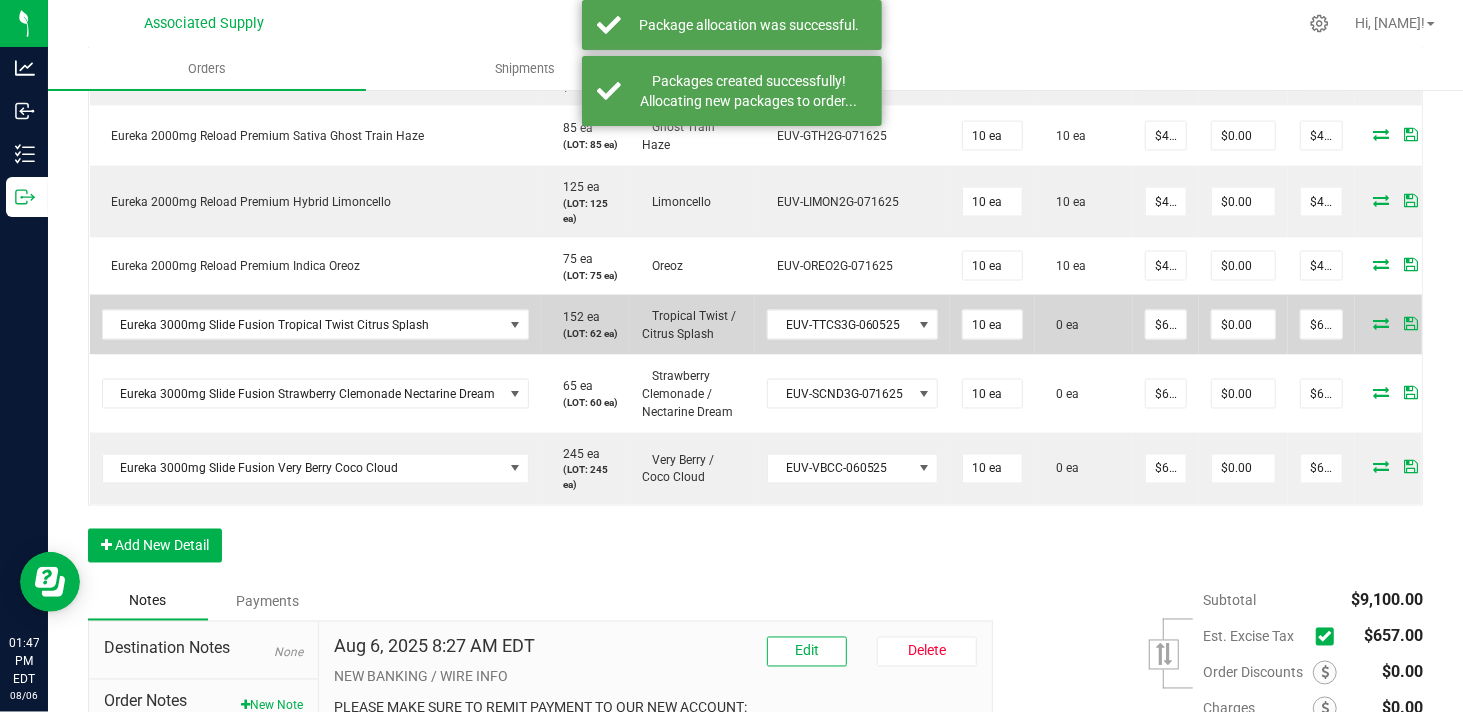 click at bounding box center (1382, 323) 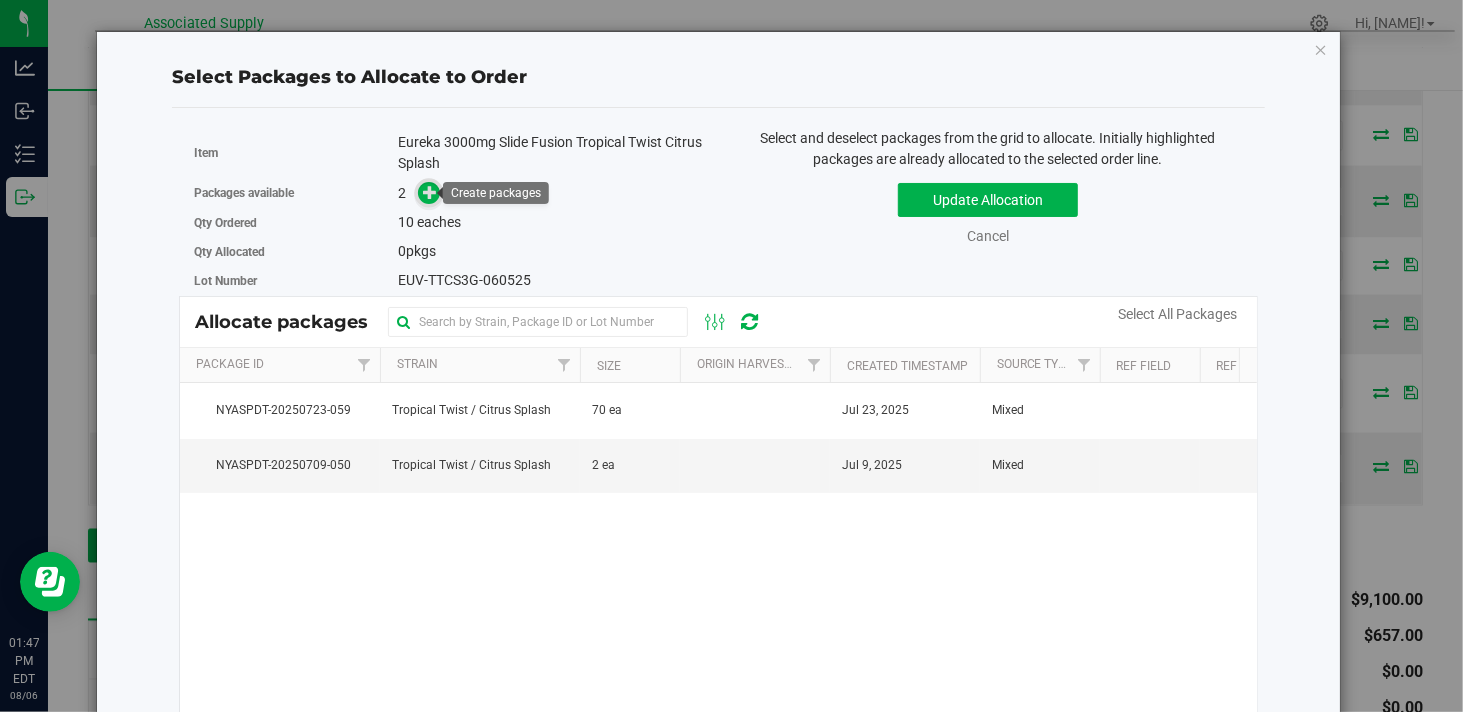 click at bounding box center (430, 192) 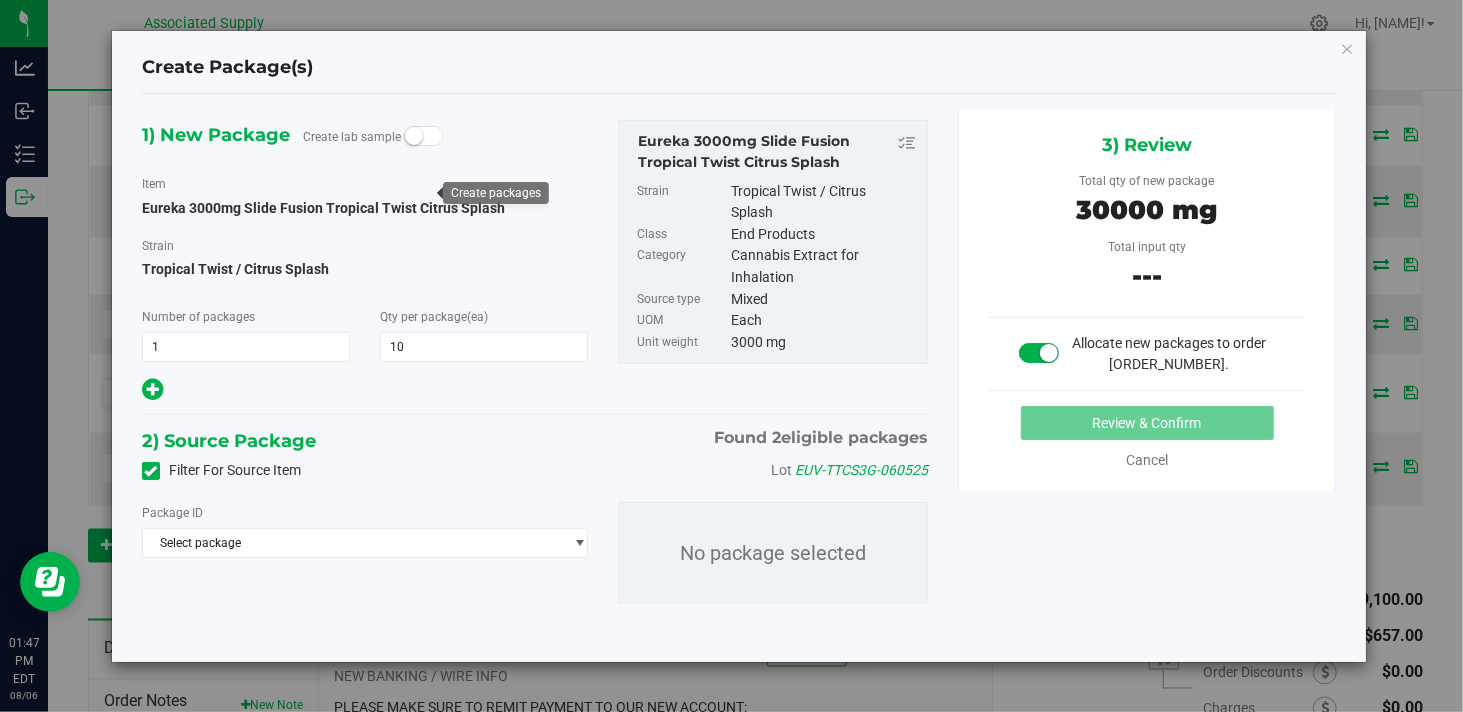 type on "10" 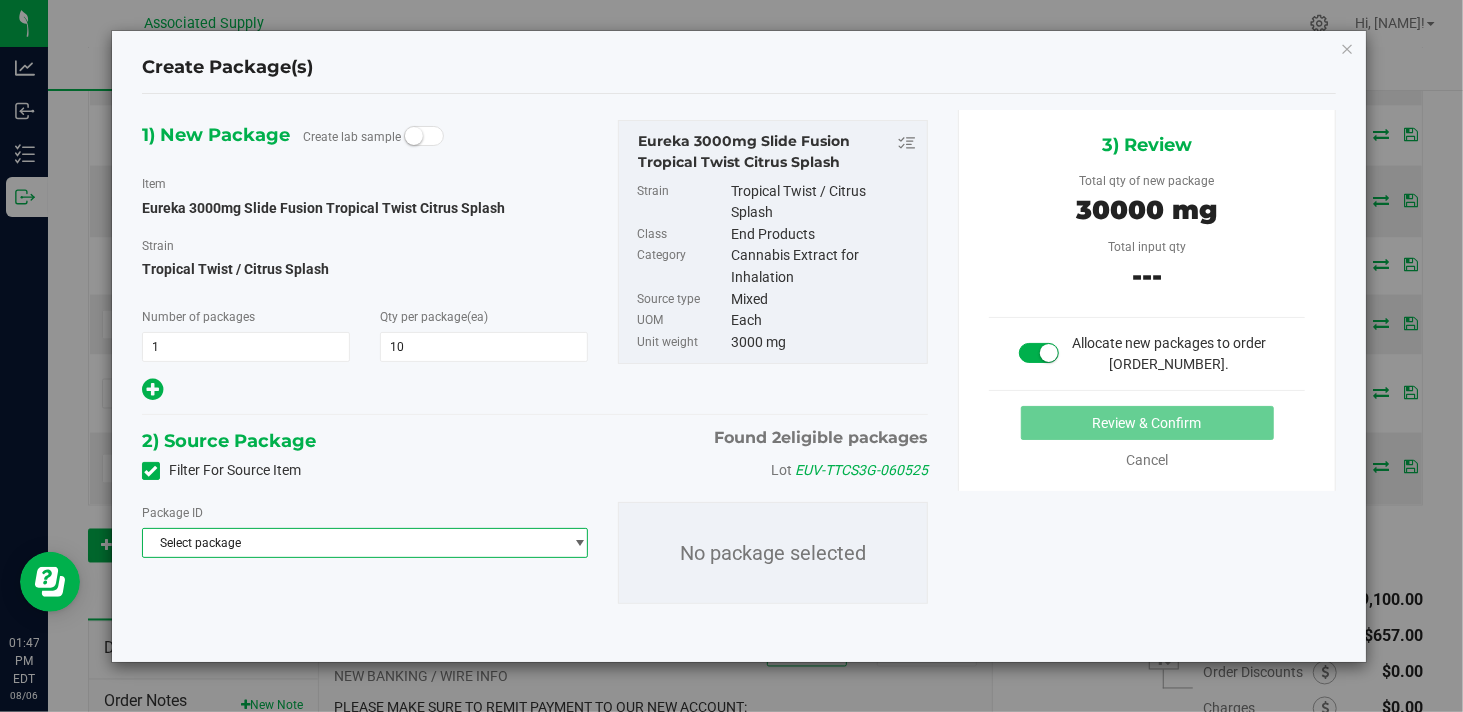 click on "Select package" at bounding box center [352, 543] 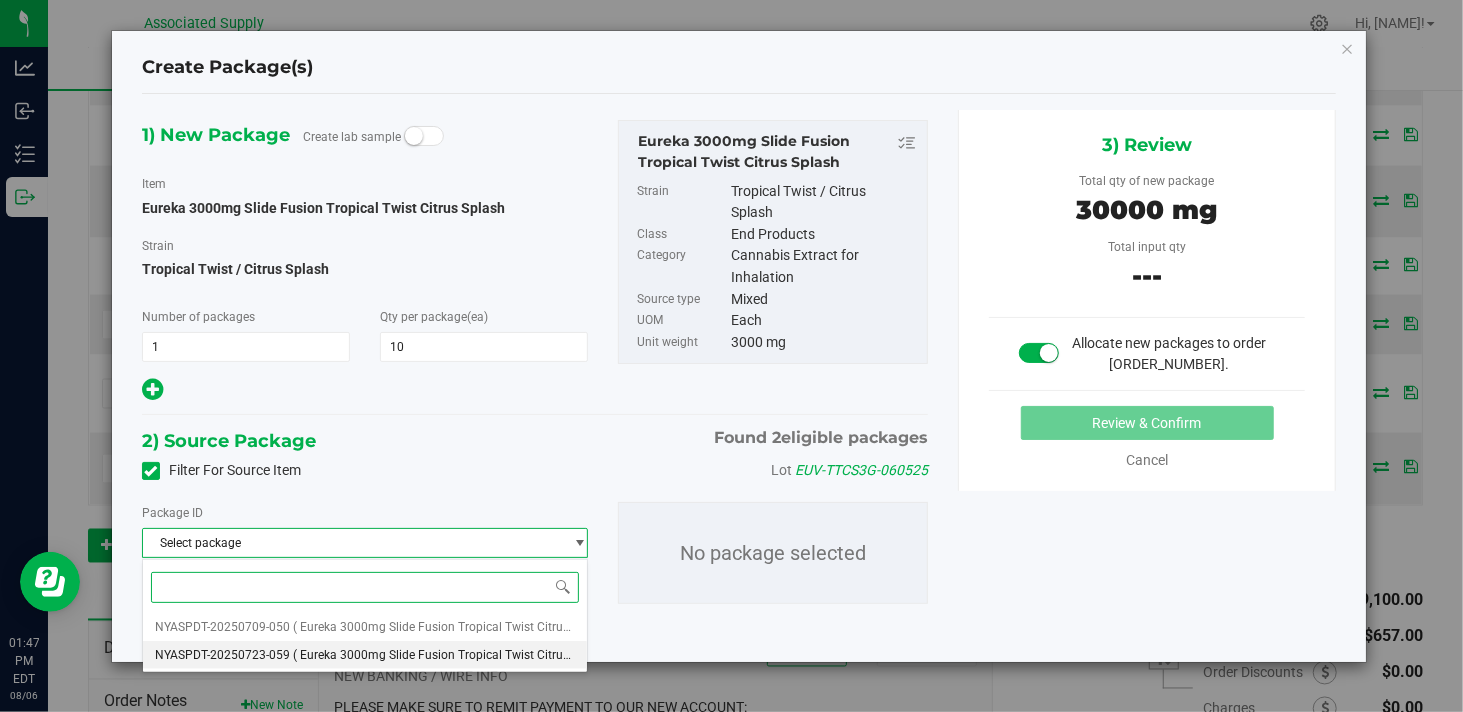 click on "(
Eureka 3000mg Slide Fusion Tropical Twist Citrus Splash
)" at bounding box center (454, 655) 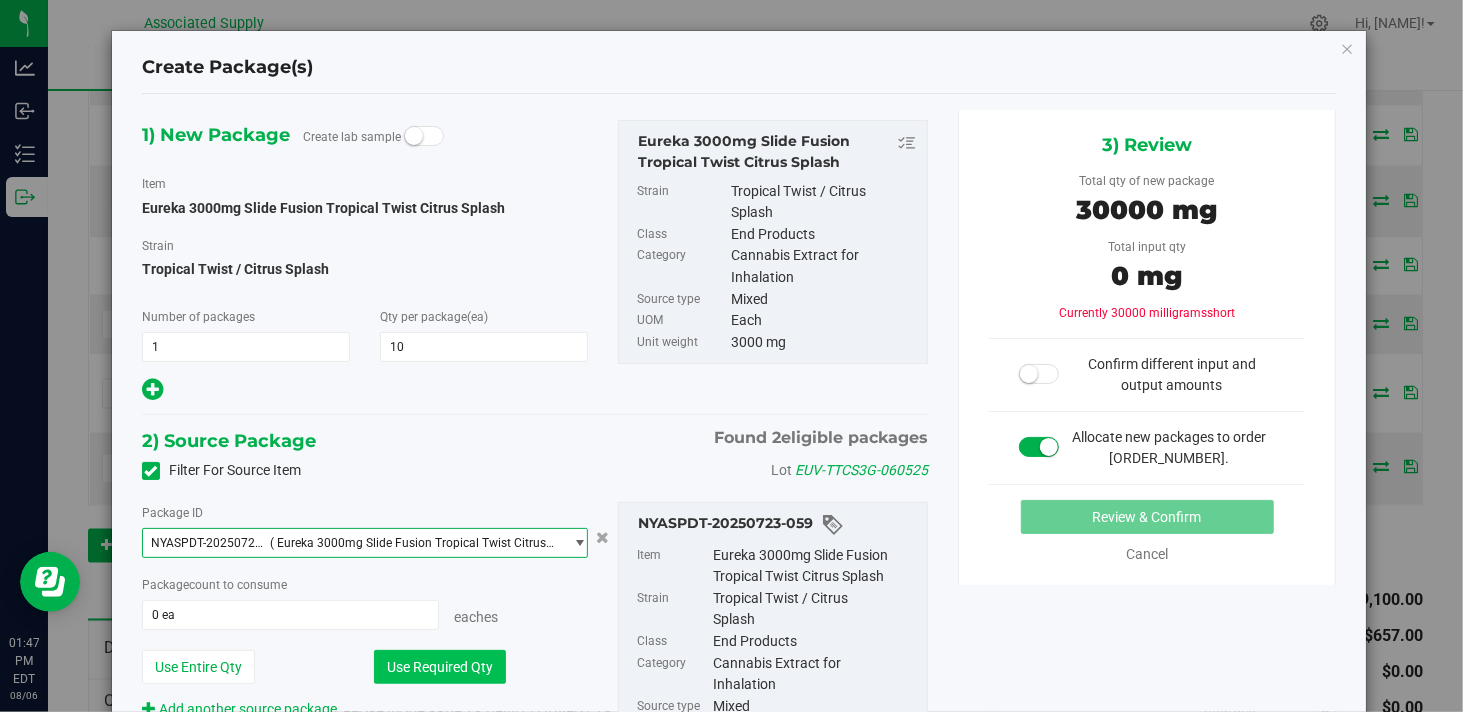 click on "Use Required Qty" at bounding box center [440, 667] 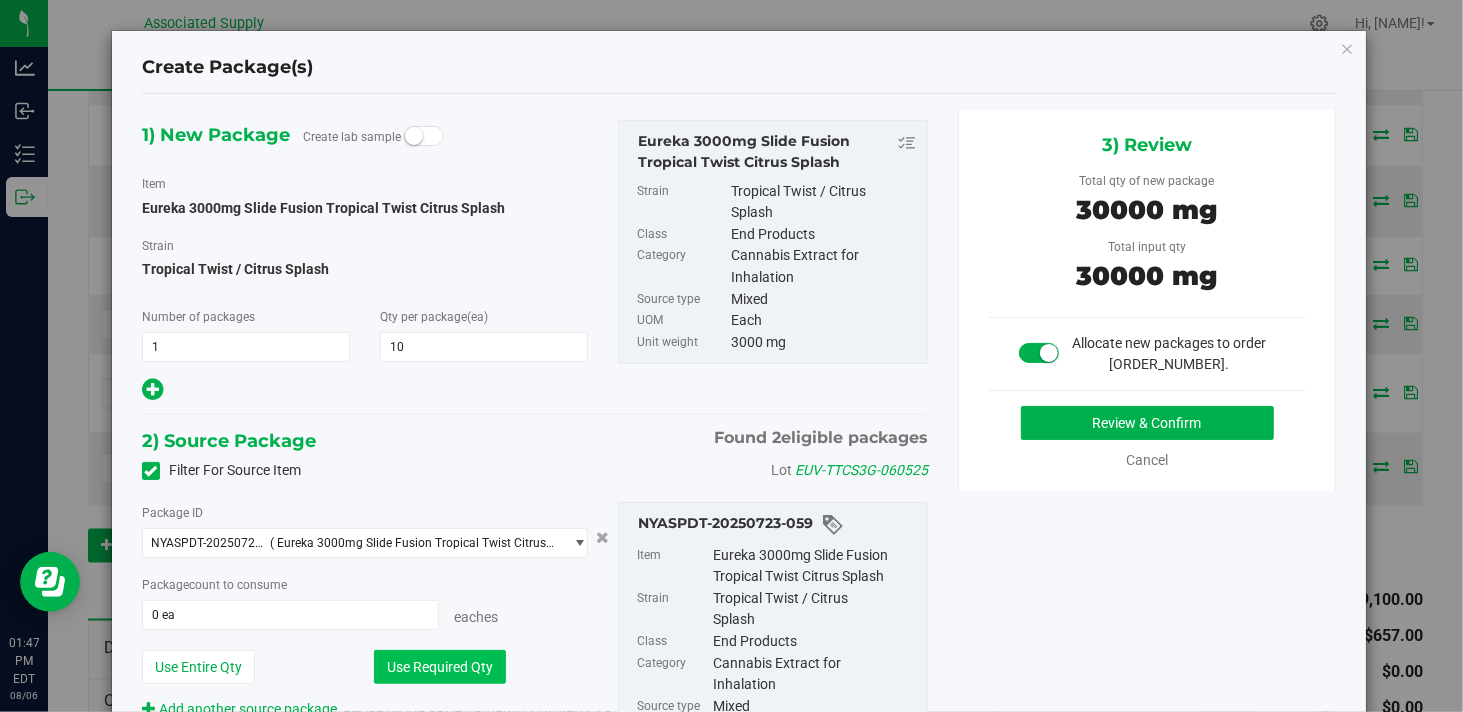 type on "10 ea" 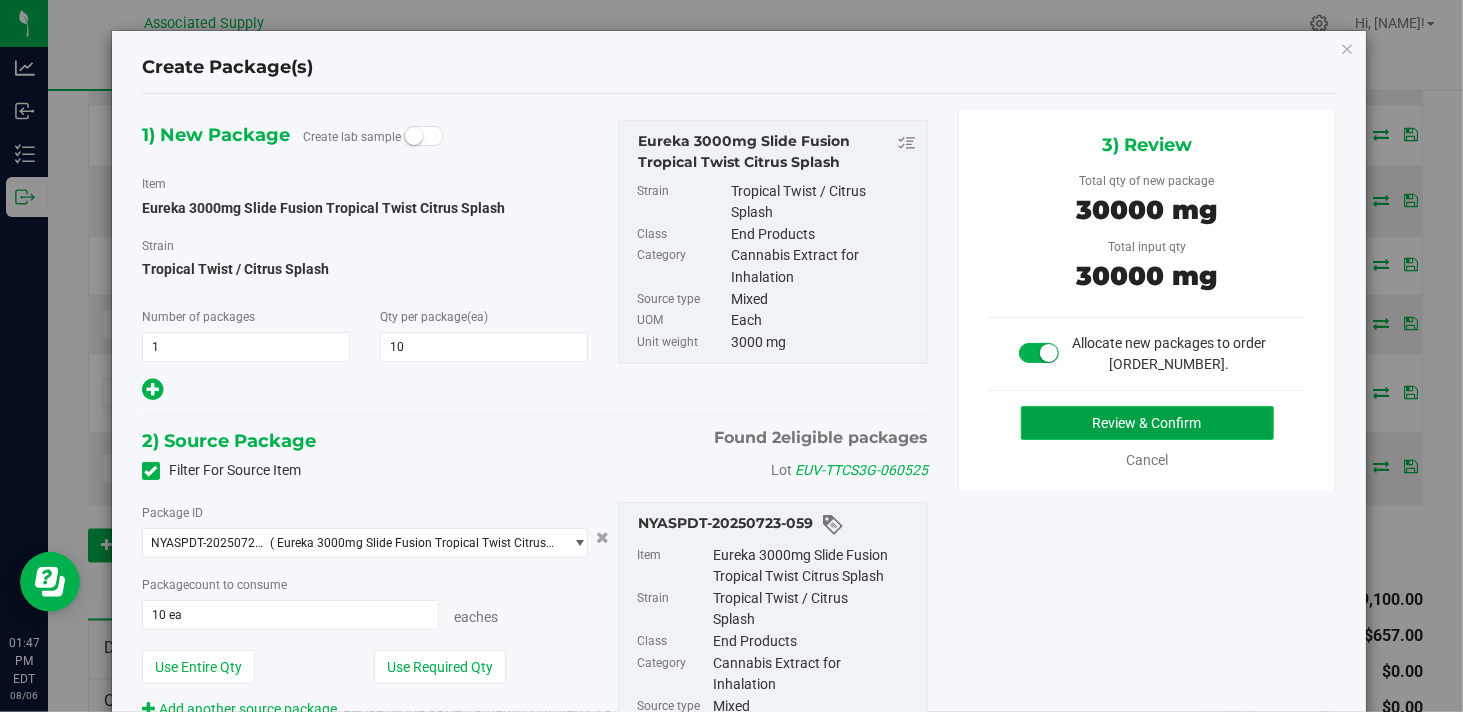 click on "Review & Confirm" at bounding box center [1147, 423] 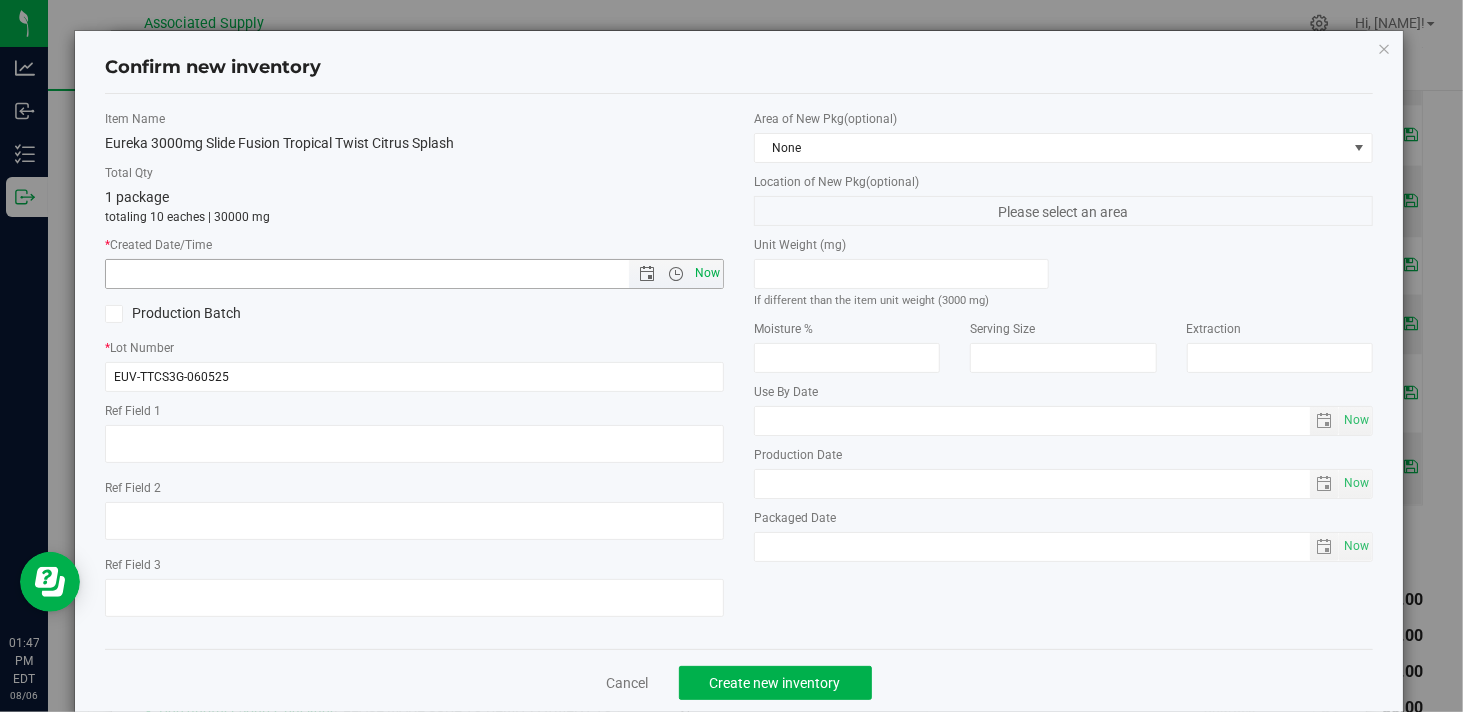 click on "Now" at bounding box center (708, 273) 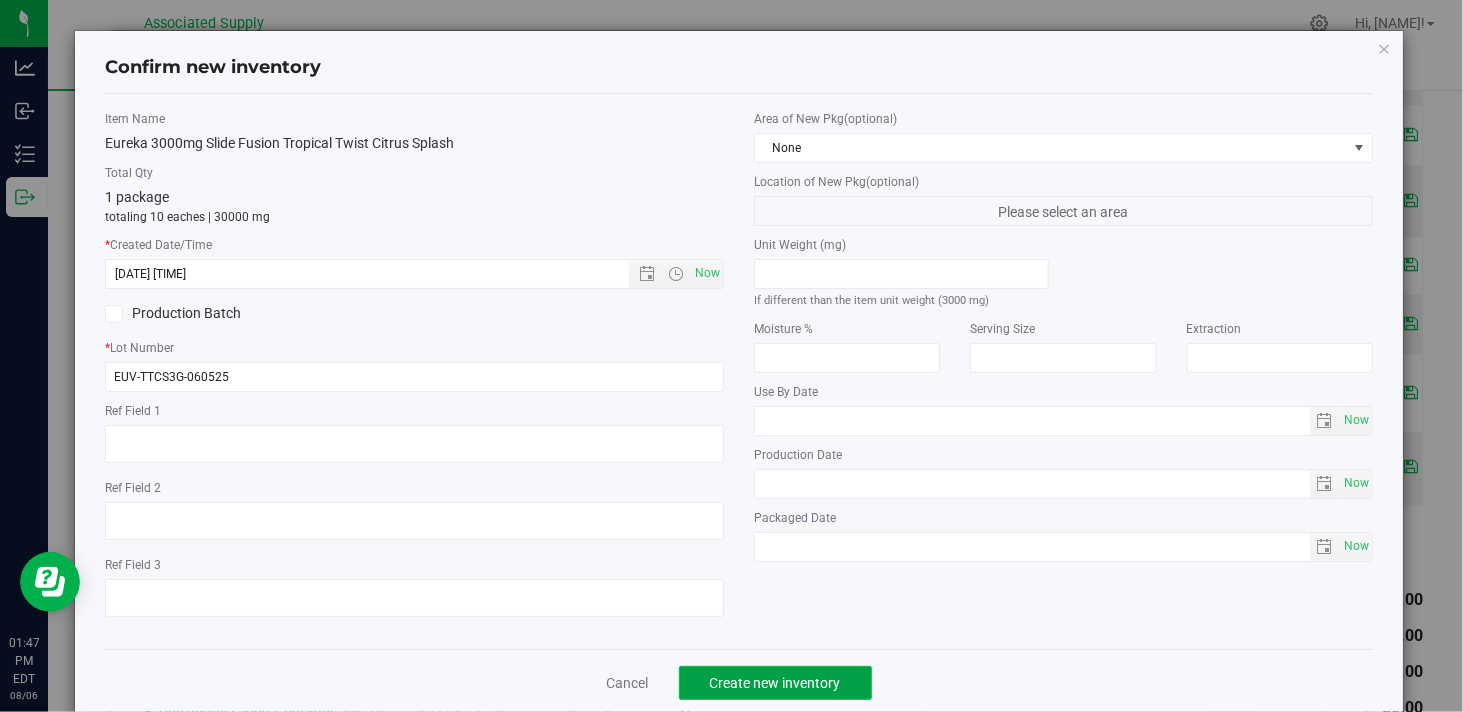 click on "Create new inventory" 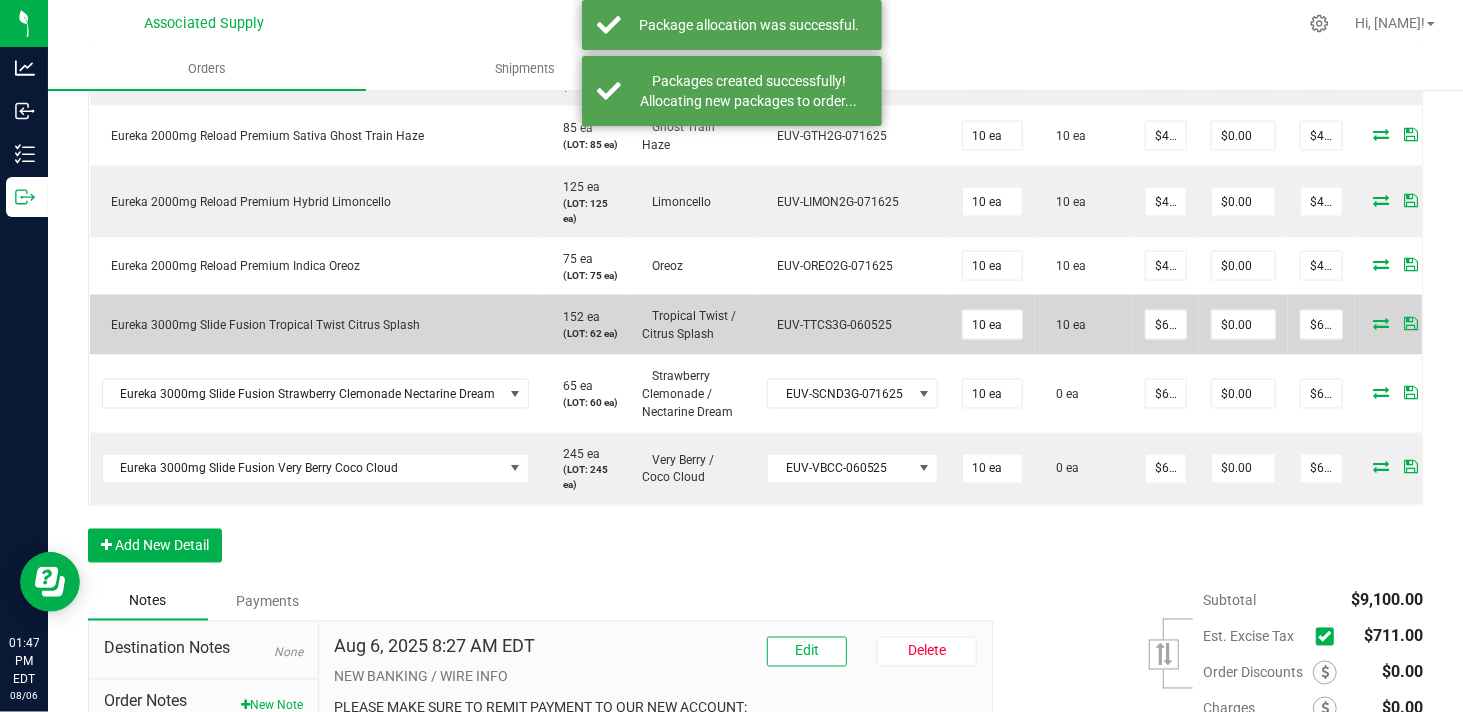 scroll, scrollTop: 1888, scrollLeft: 0, axis: vertical 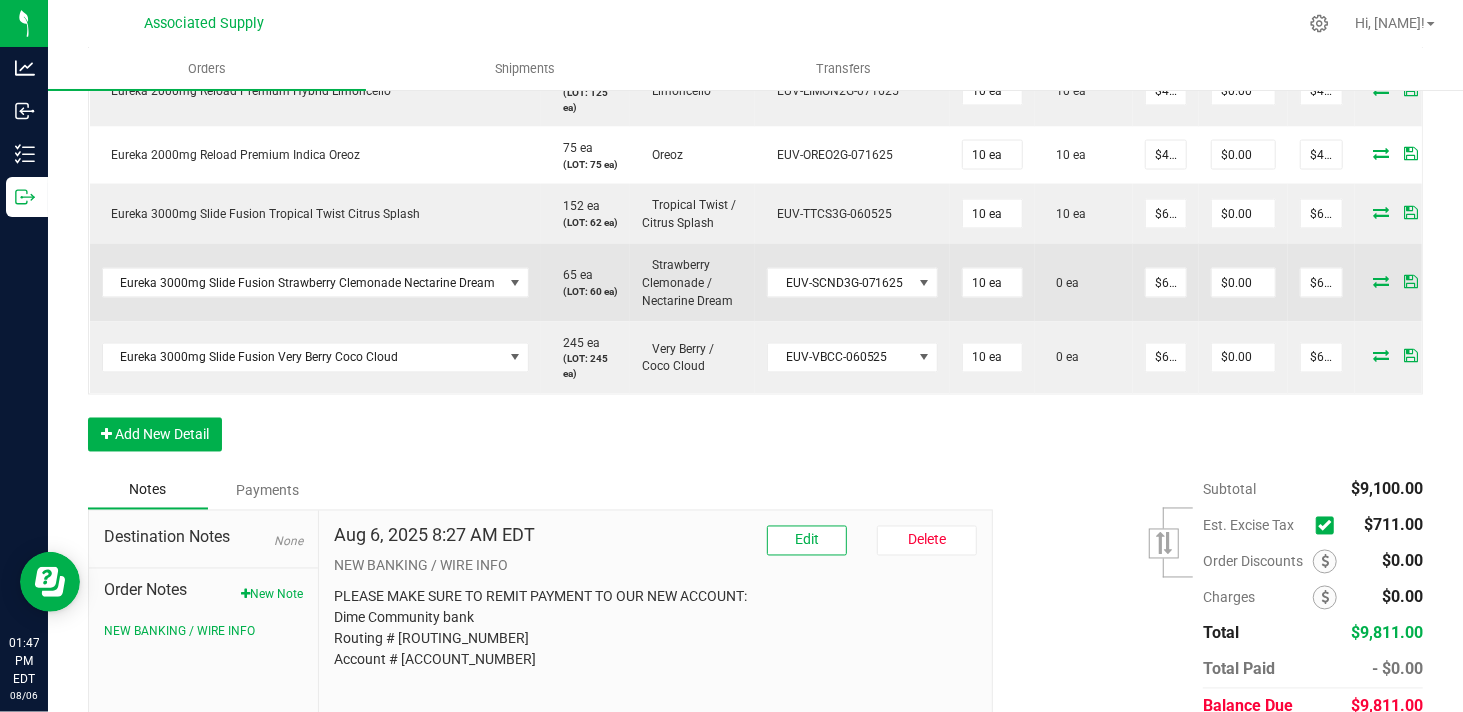 click at bounding box center (1382, 281) 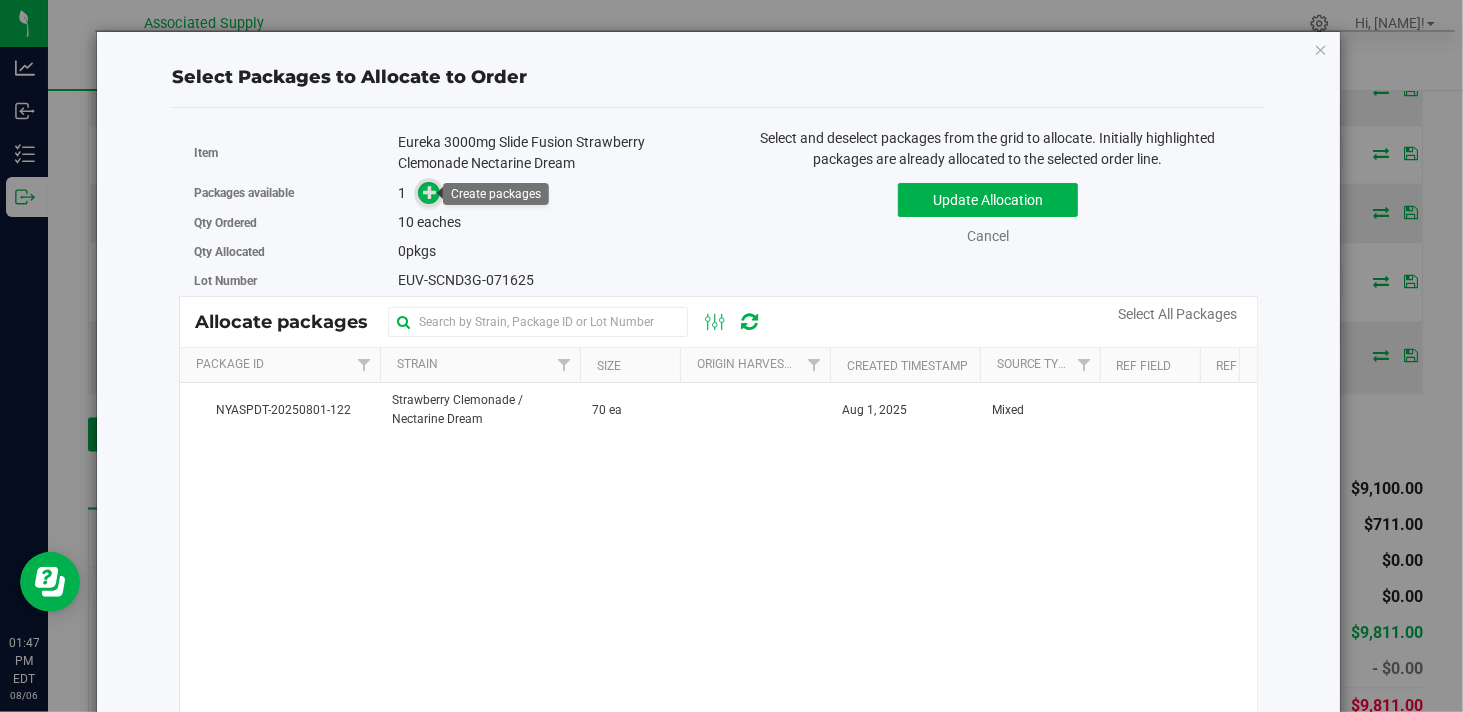 click at bounding box center [430, 192] 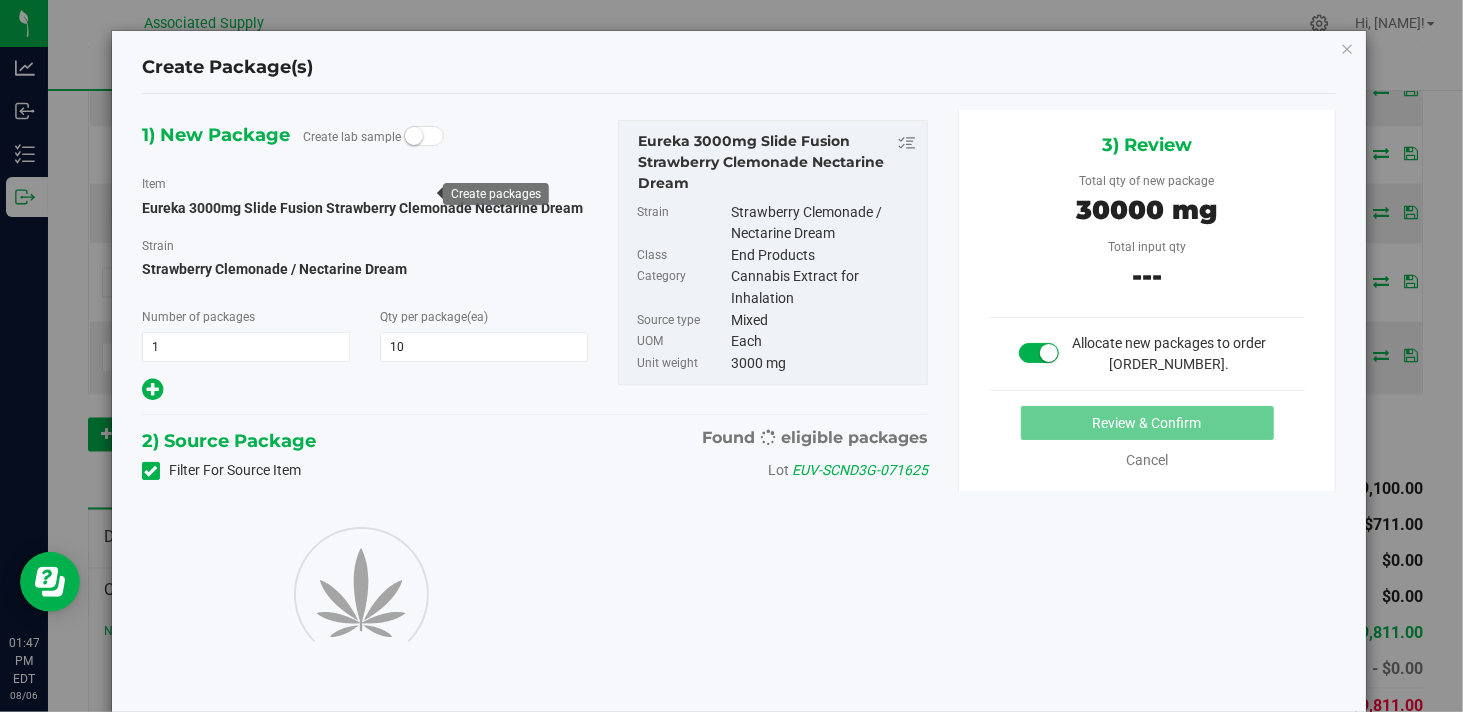 type on "10" 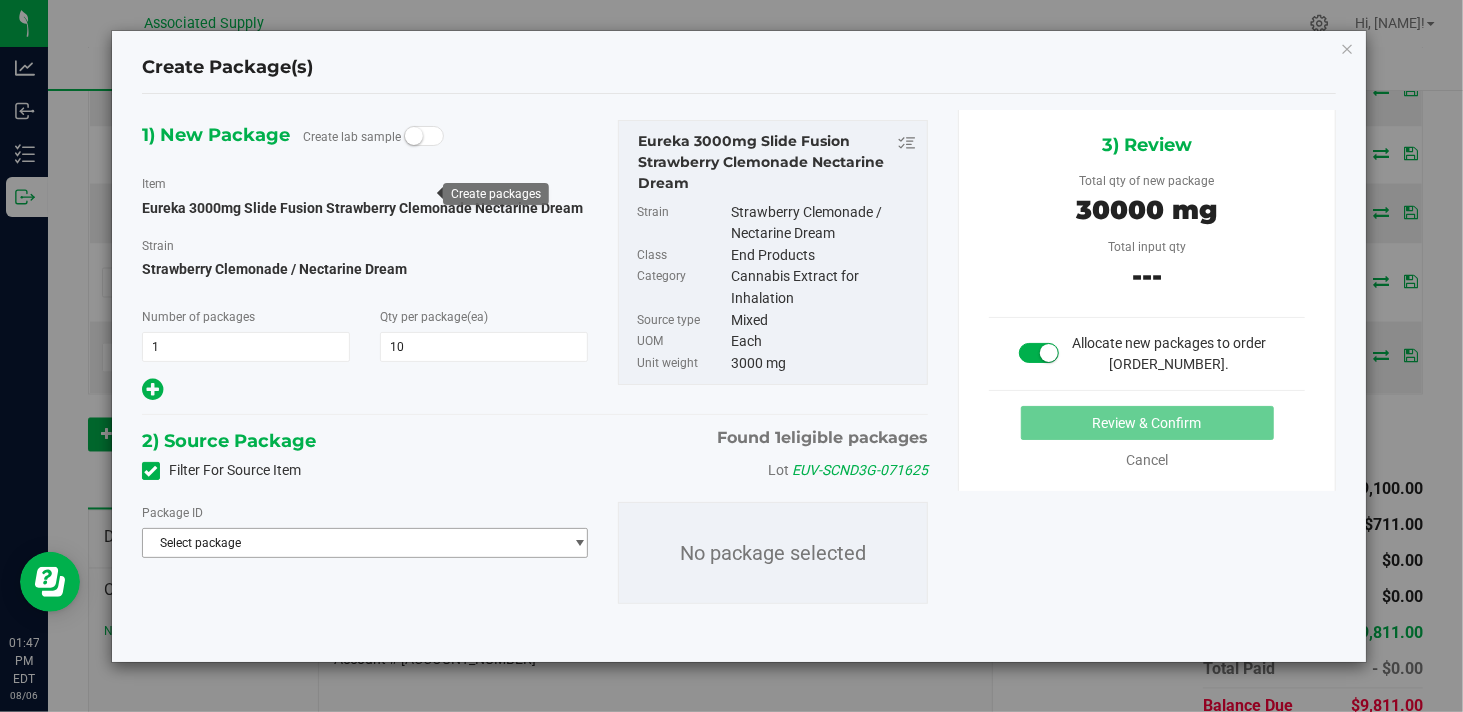 click on "Select package" at bounding box center (352, 543) 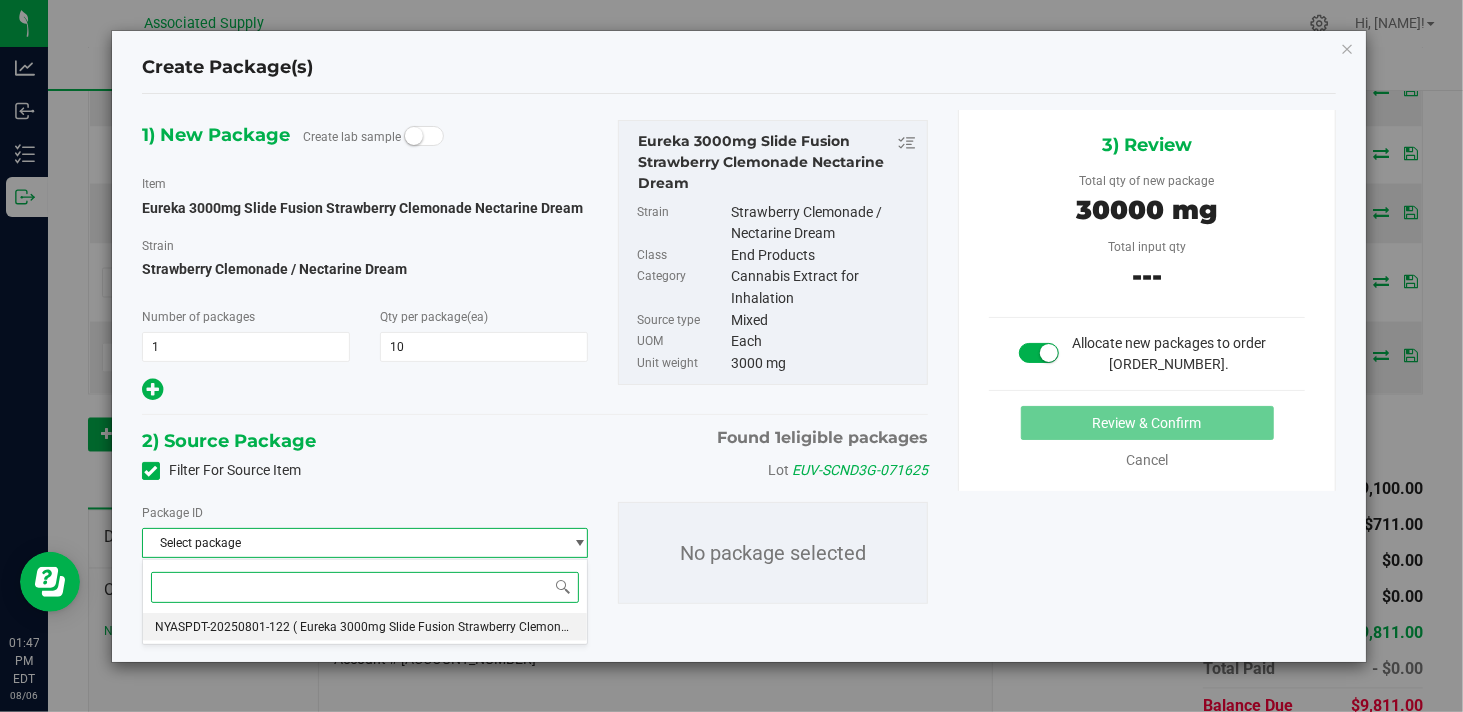 click on "(
Eureka 3000mg Slide Fusion Strawberry Clemonade Nectarine Dream
)" at bounding box center (487, 627) 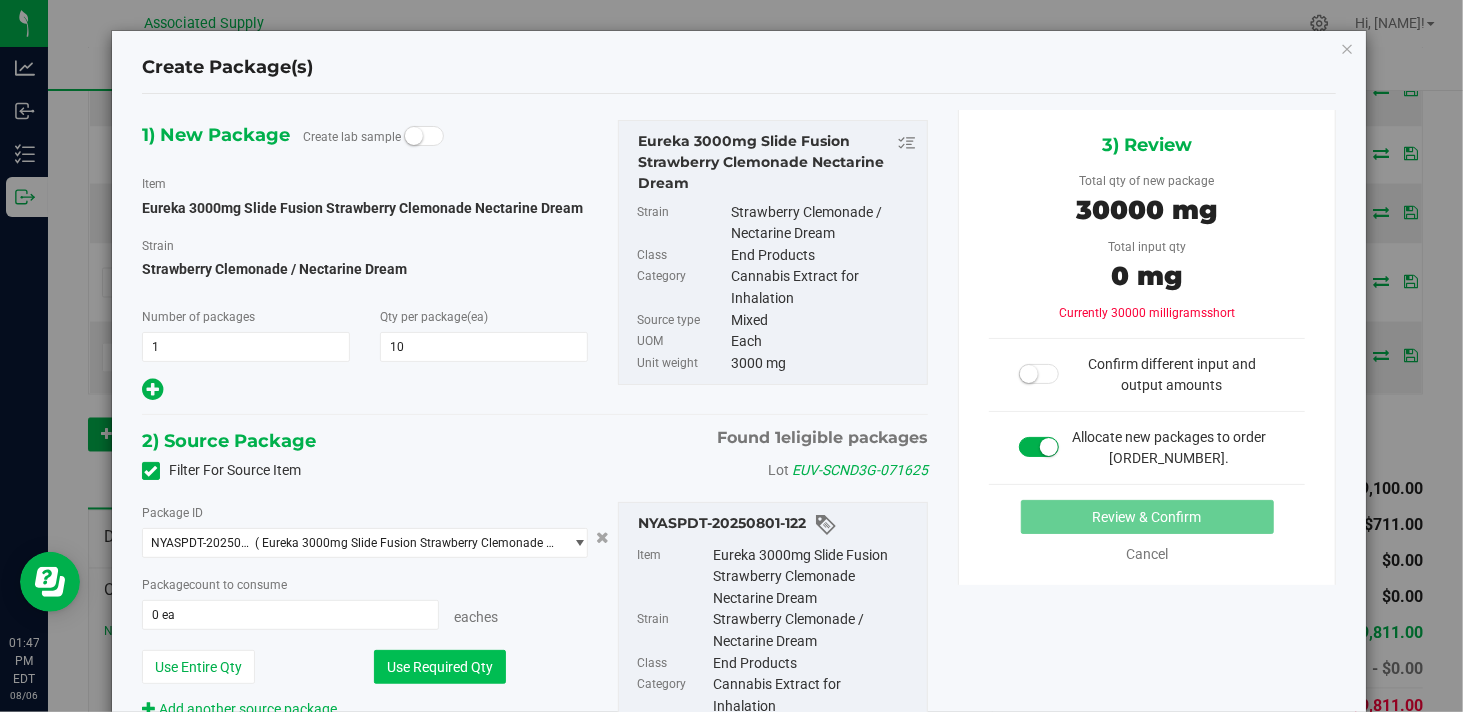 click on "Use Required Qty" at bounding box center [440, 667] 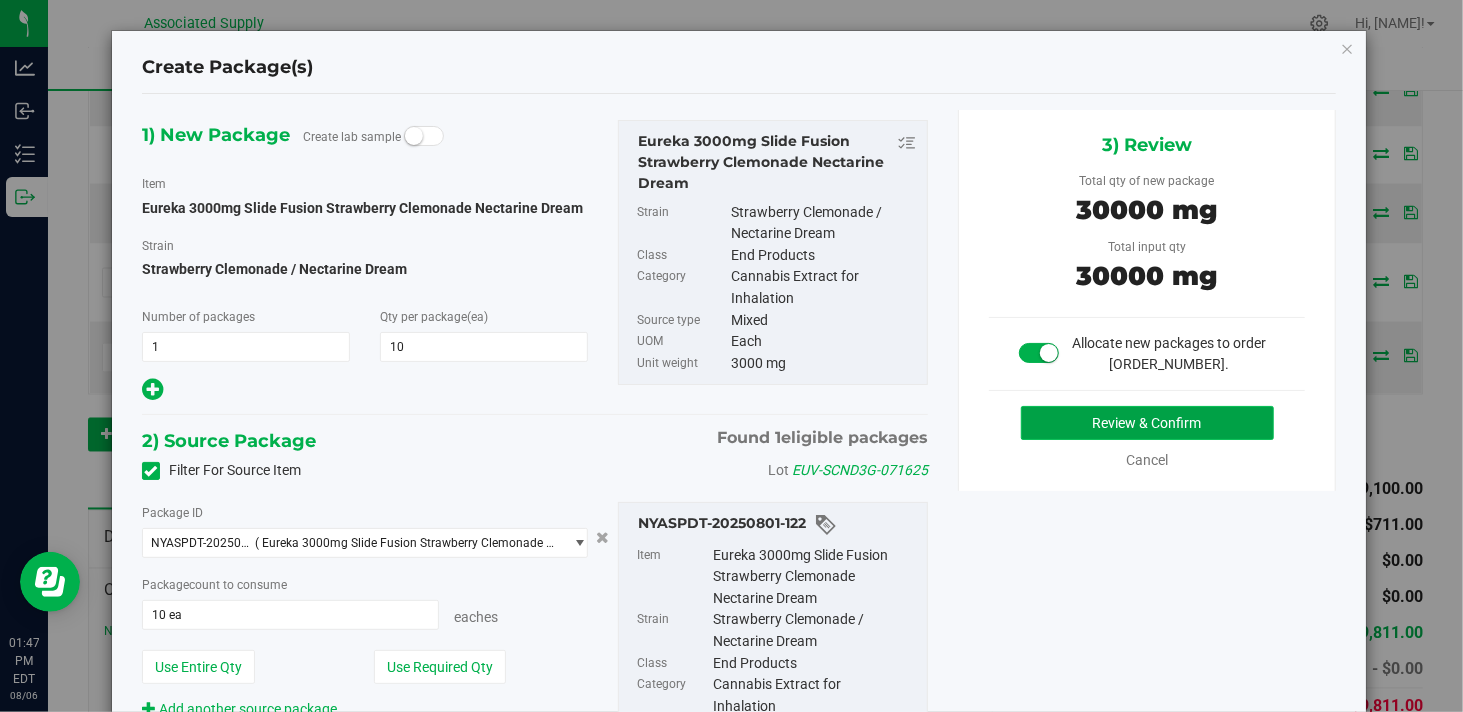 click on "Review & Confirm" at bounding box center (1147, 423) 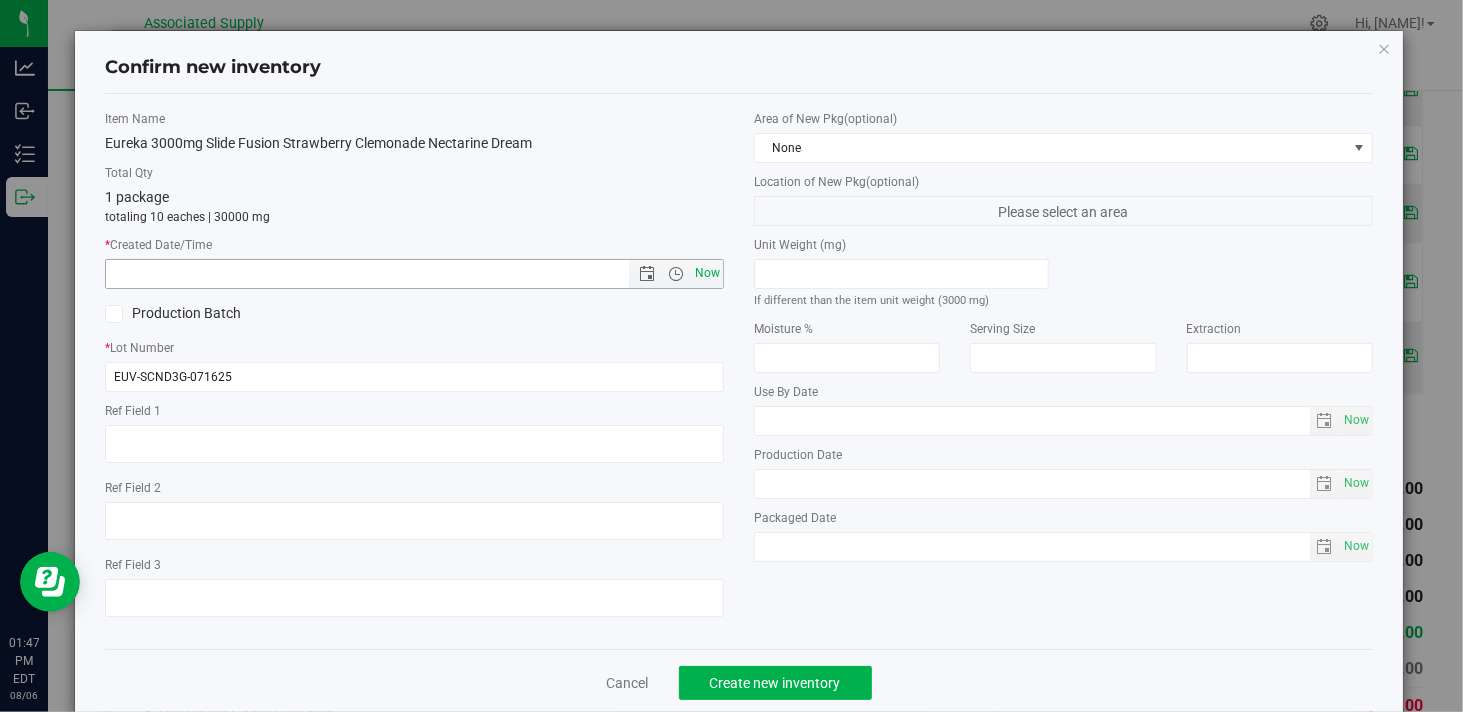 click on "Now" at bounding box center [708, 273] 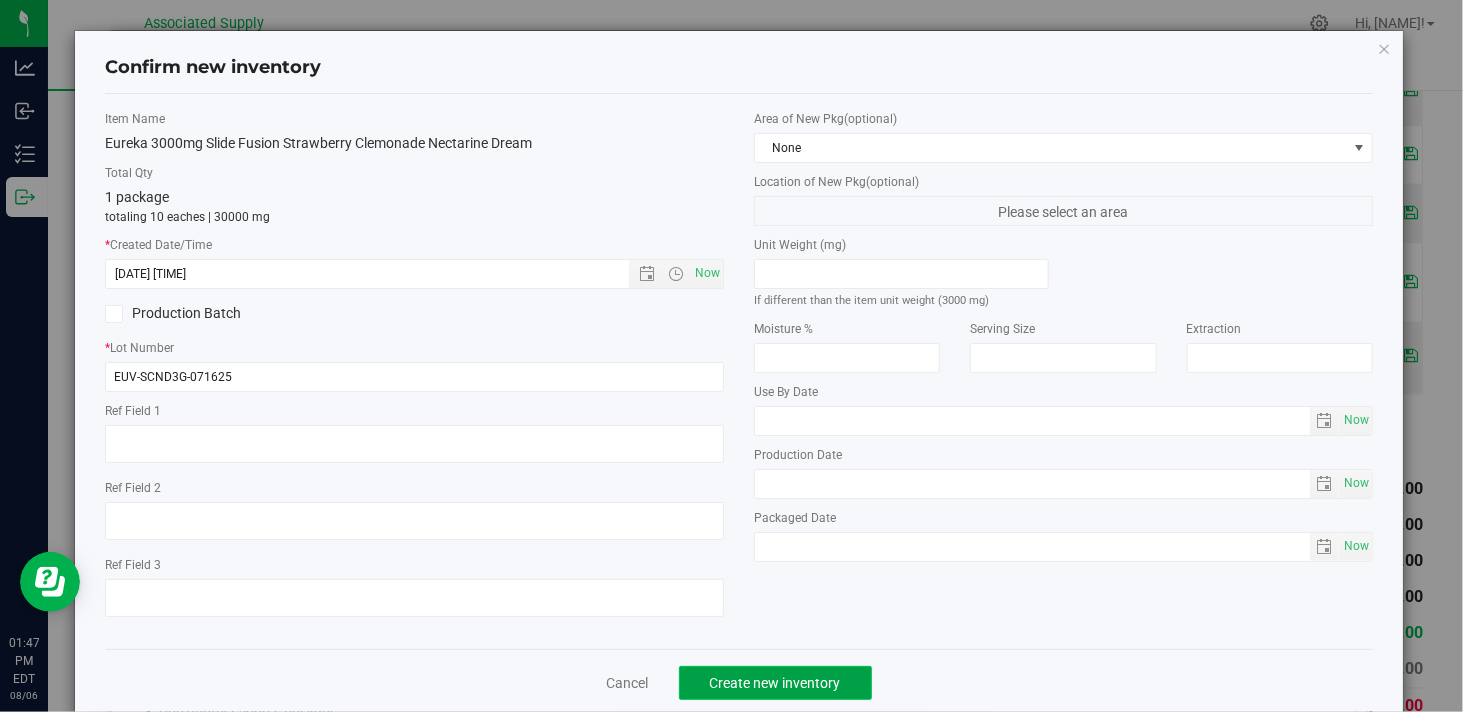 click on "Create new inventory" 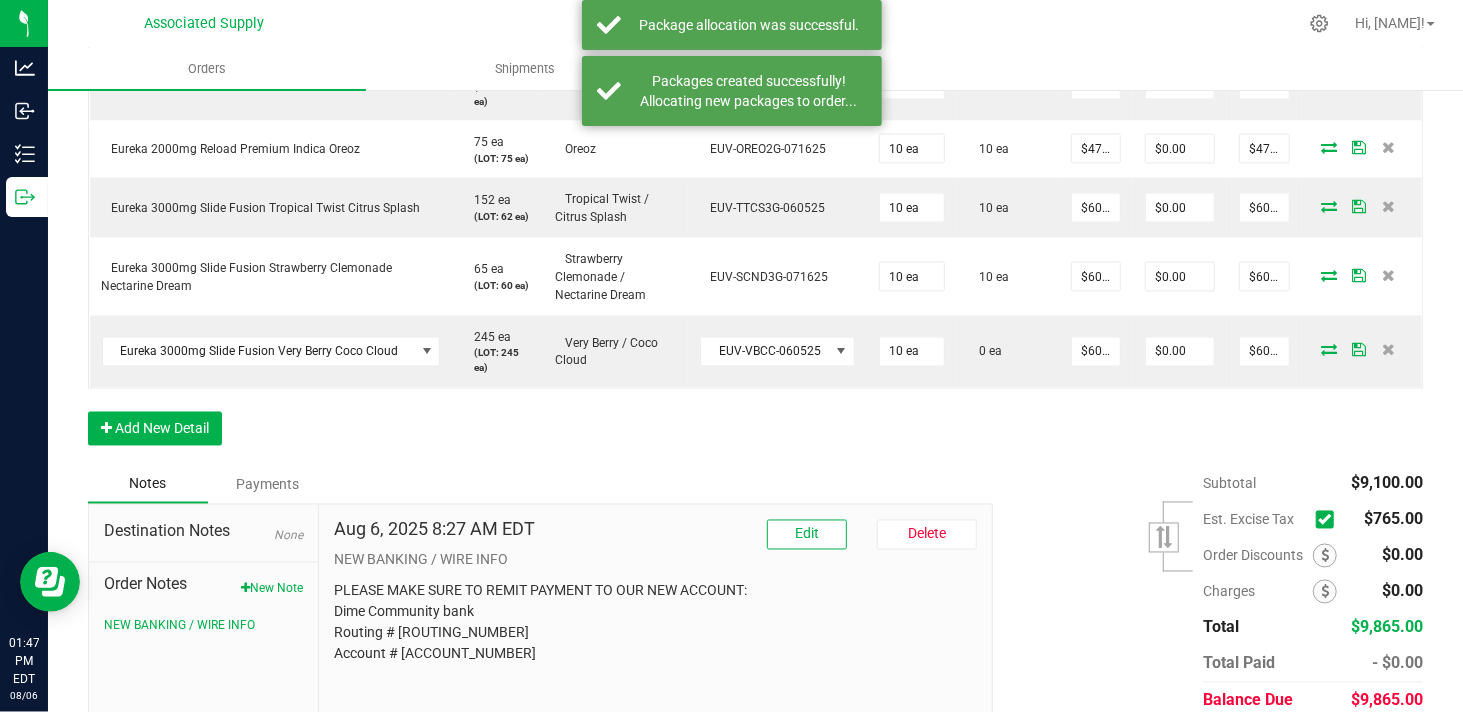 scroll, scrollTop: 1888, scrollLeft: 0, axis: vertical 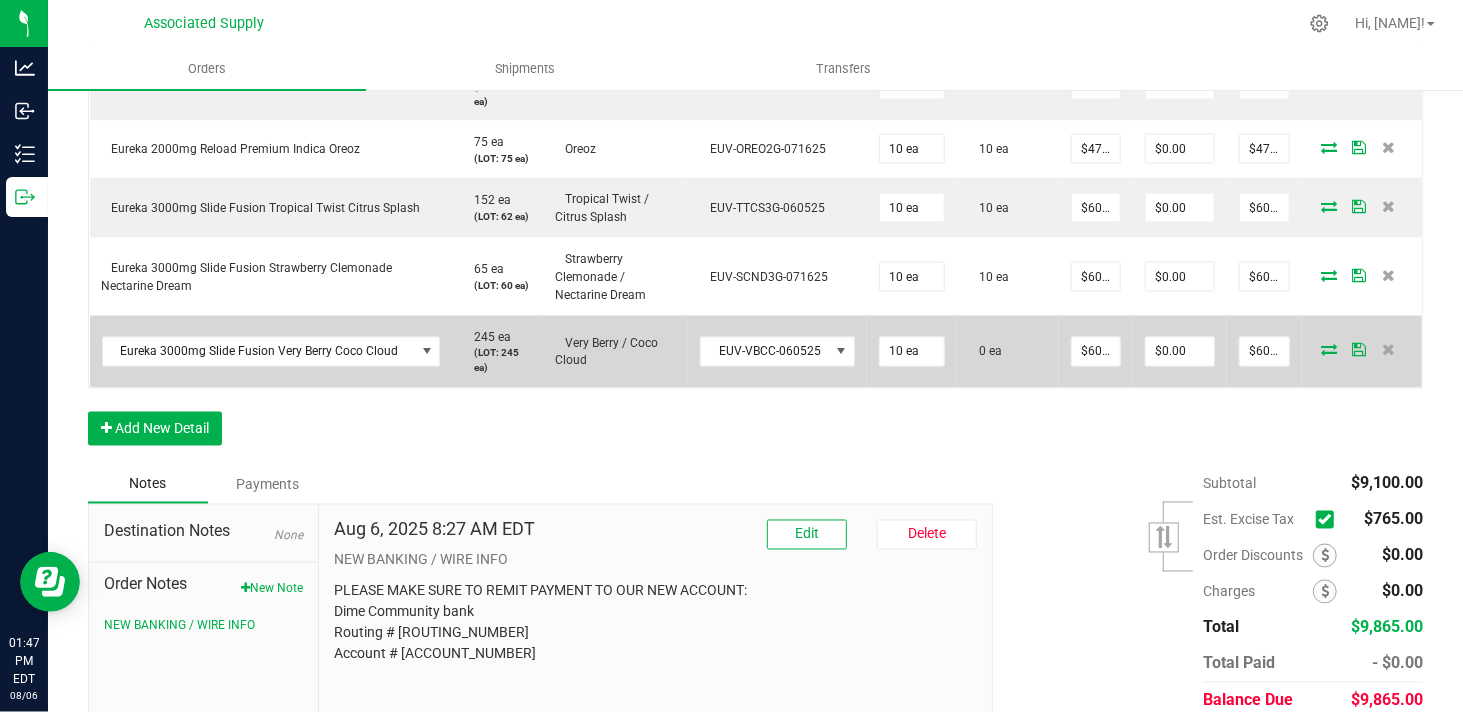 click at bounding box center (1329, 350) 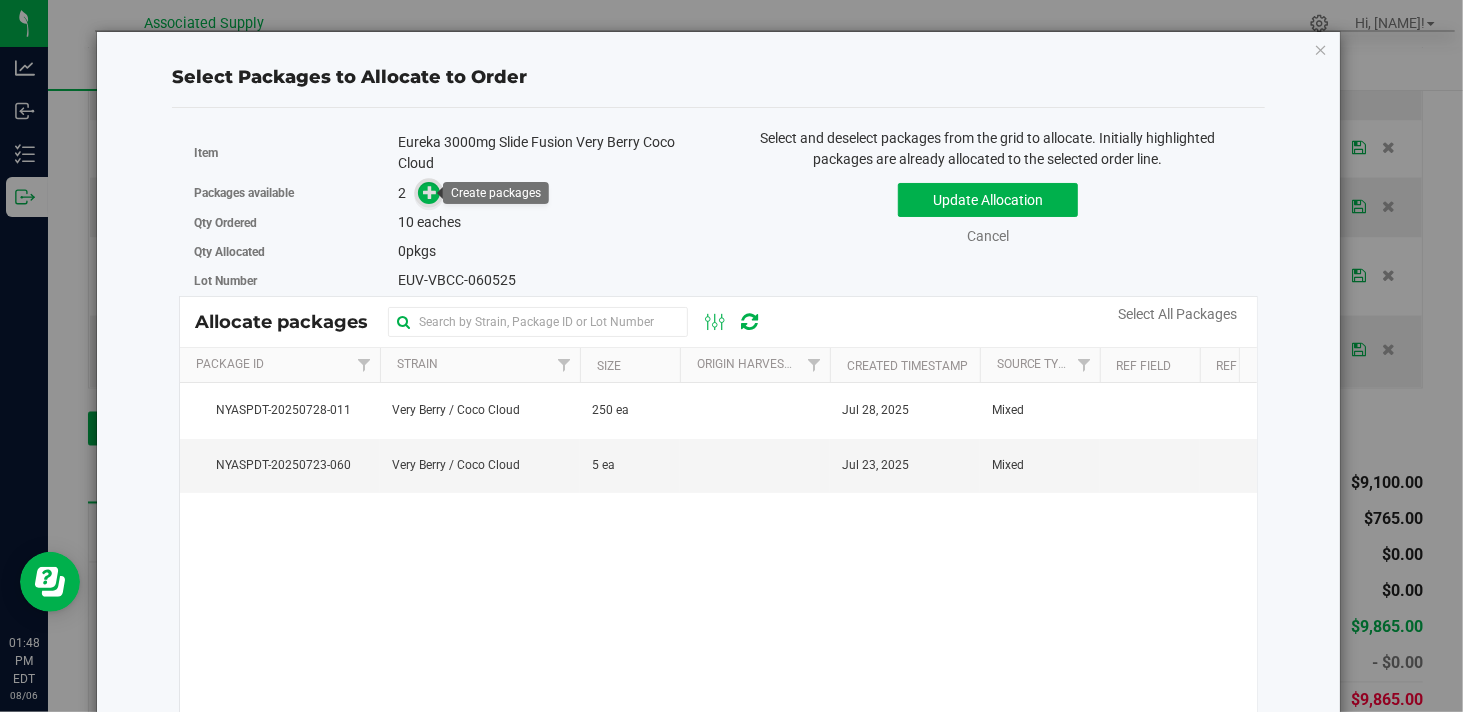 click at bounding box center [429, 193] 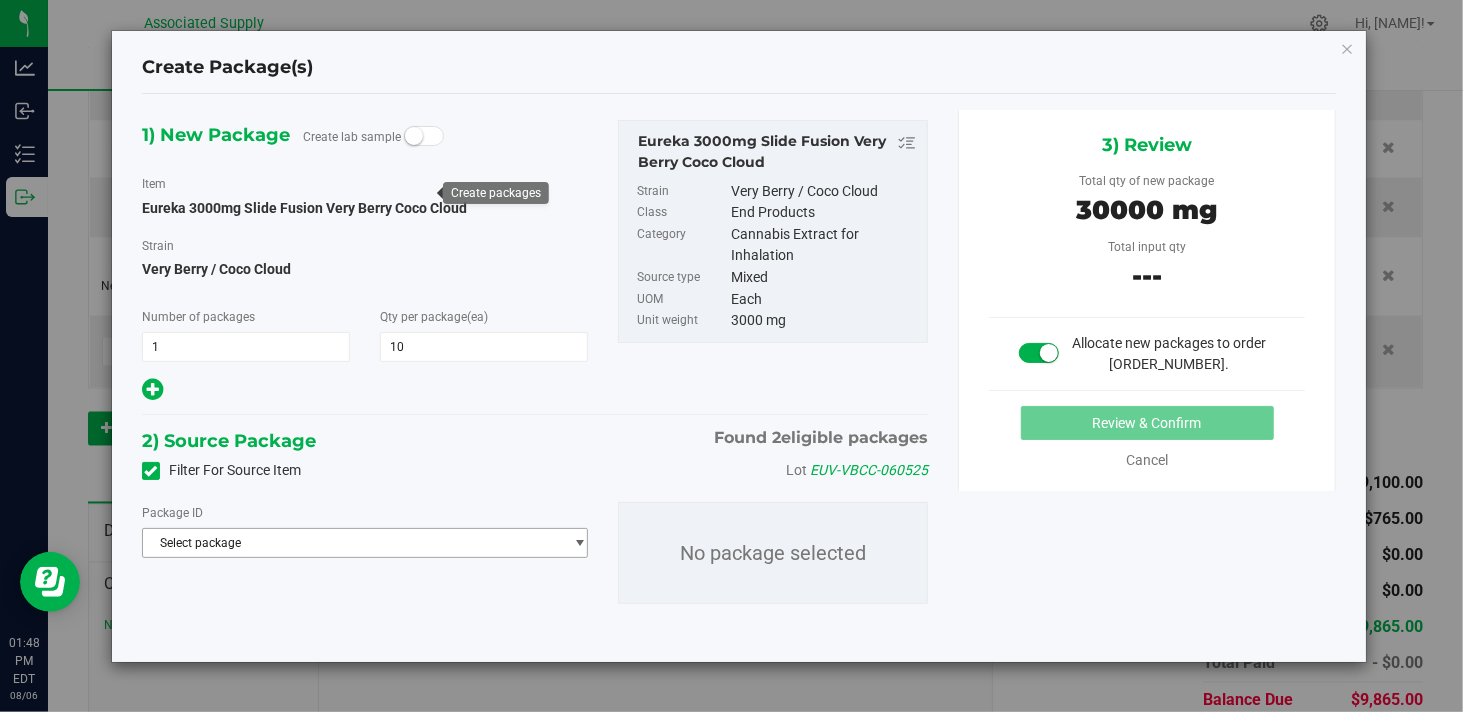 click on "Select package" at bounding box center [352, 543] 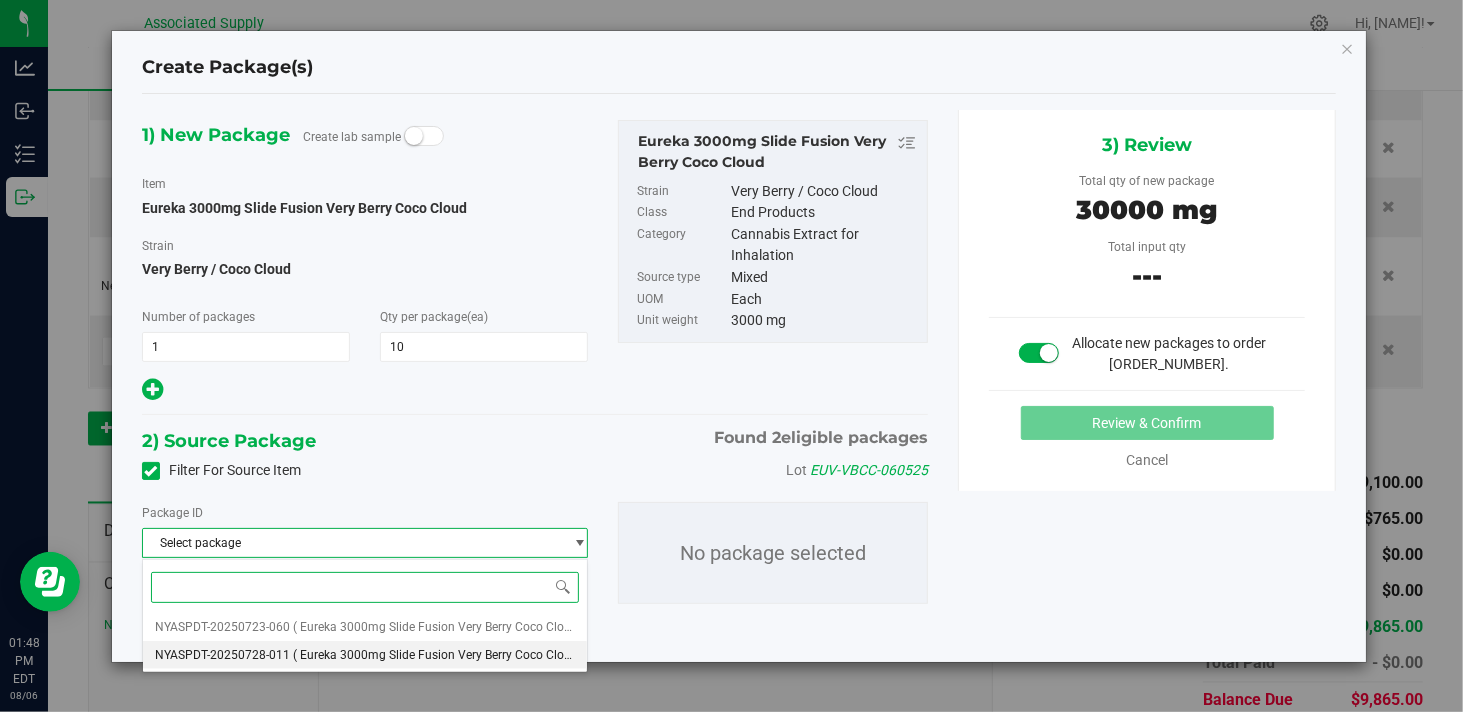 click on "(
Eureka 3000mg Slide Fusion Very Berry Coco Cloud
)" at bounding box center [439, 655] 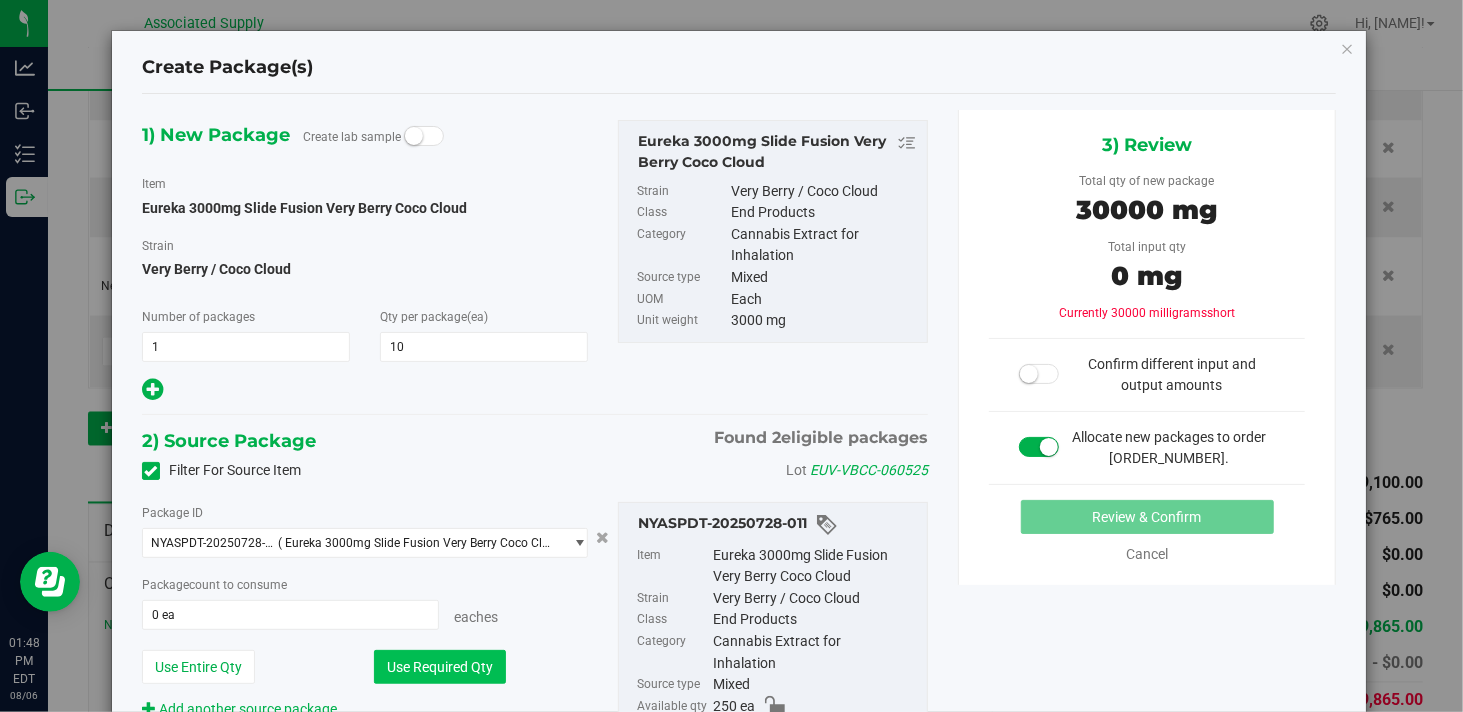 click on "Use Required Qty" at bounding box center (440, 667) 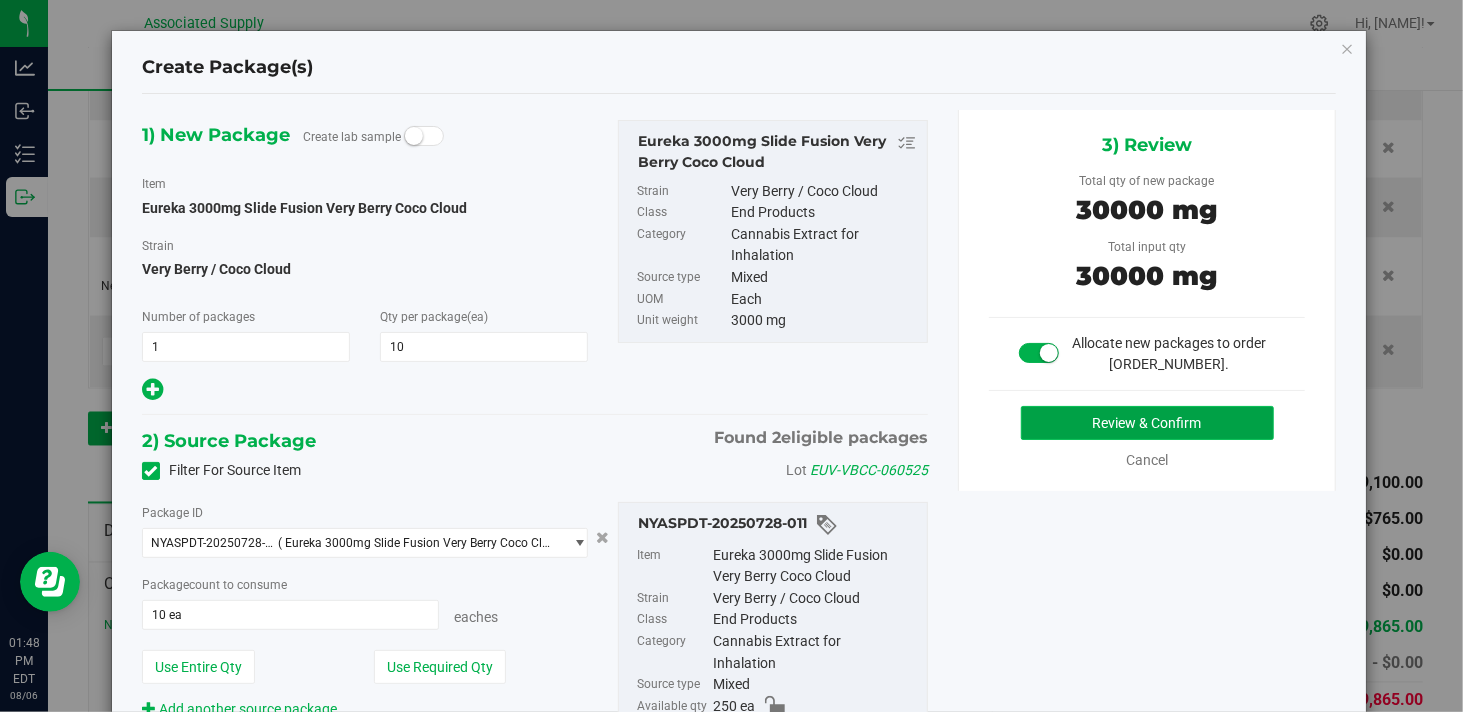 click on "Review & Confirm" at bounding box center [1147, 423] 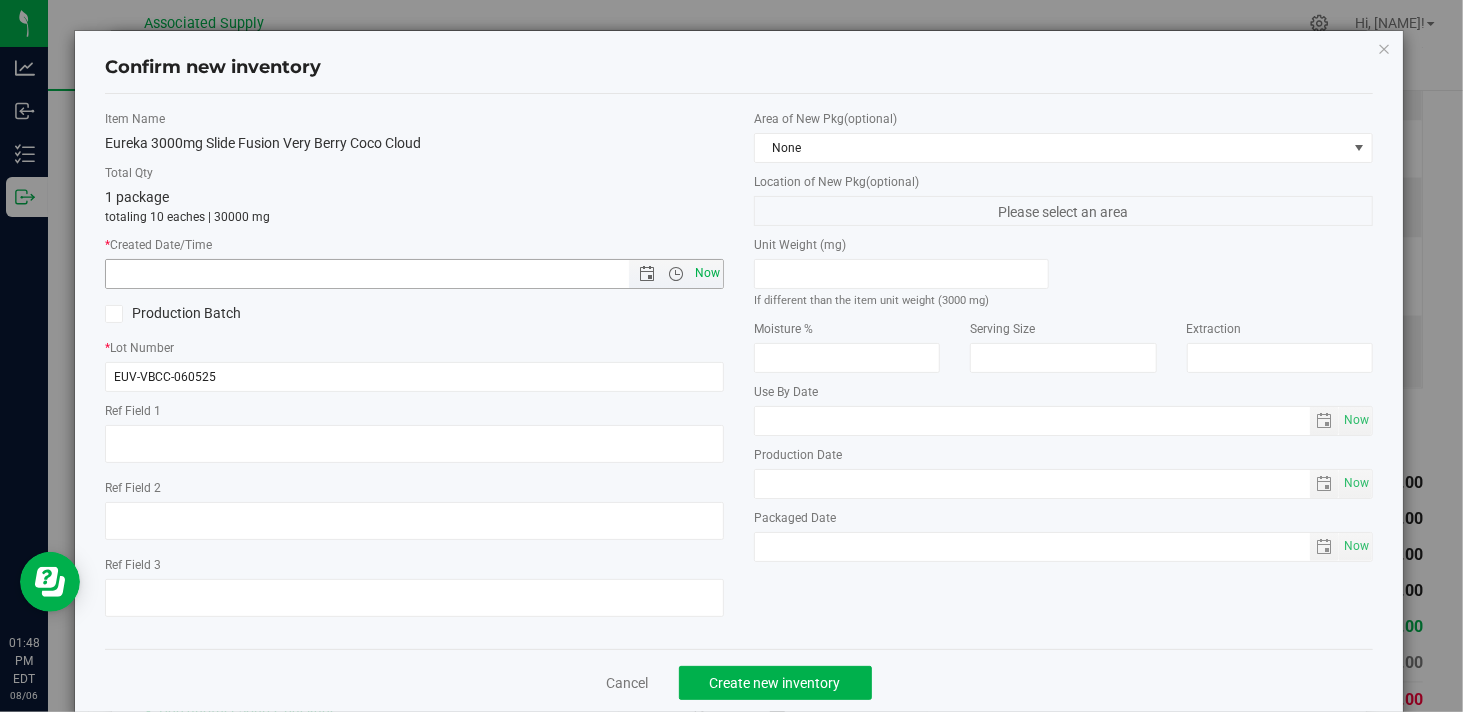 click on "Now" at bounding box center [708, 273] 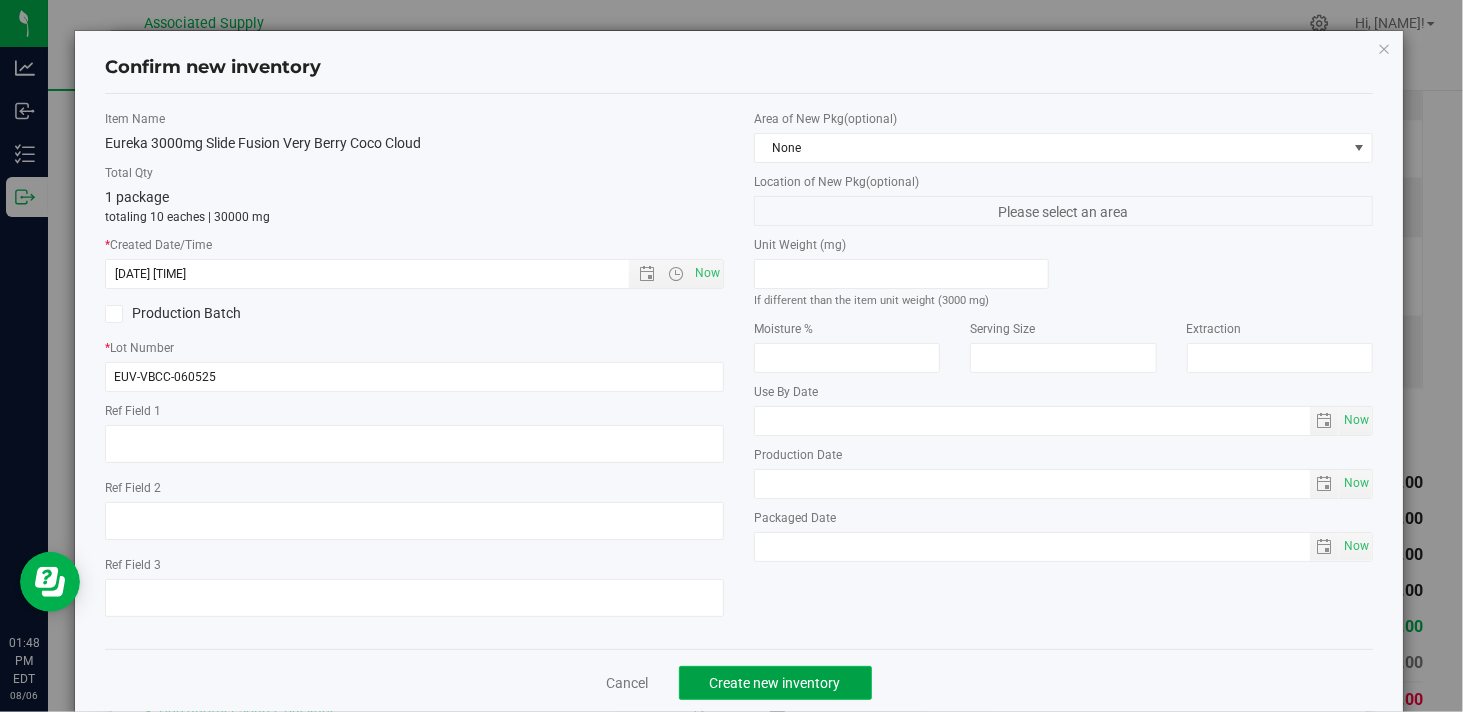 click on "Create new inventory" 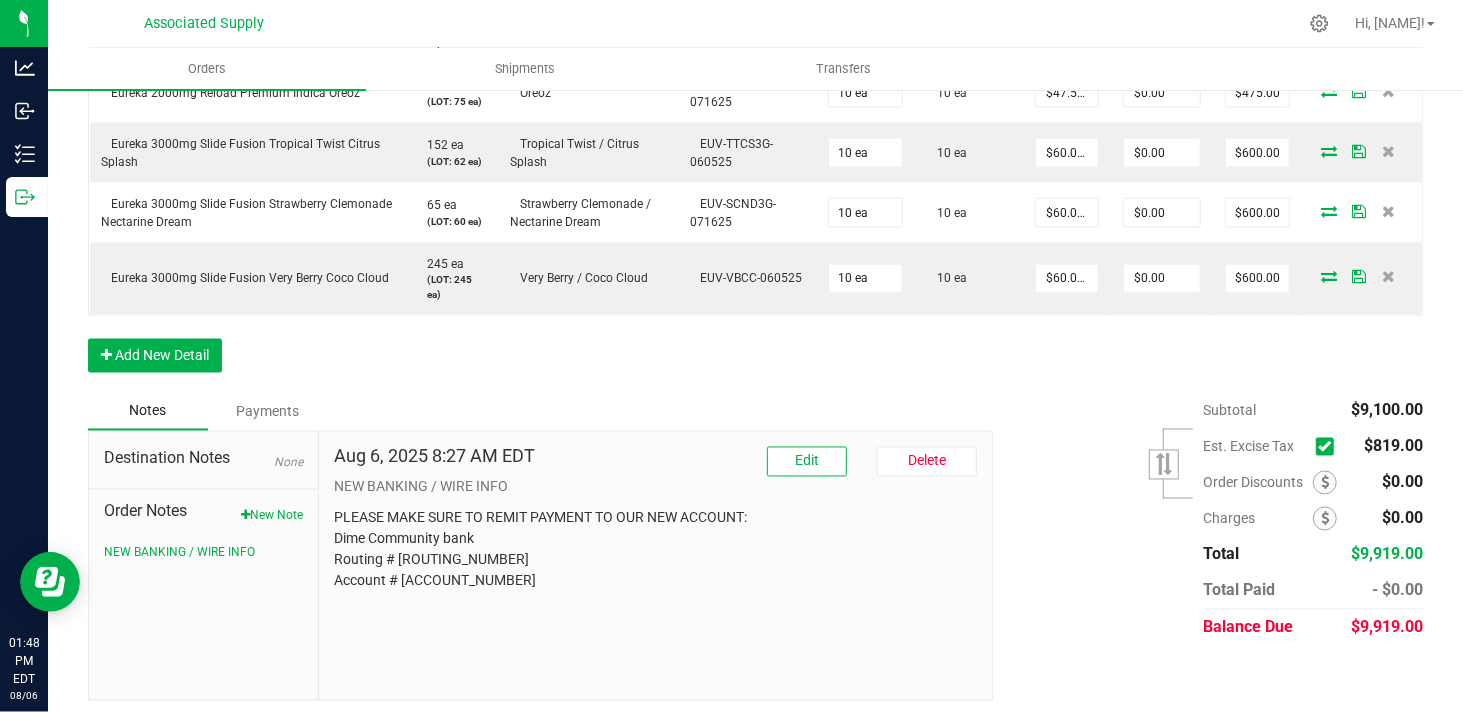 scroll, scrollTop: 1971, scrollLeft: 0, axis: vertical 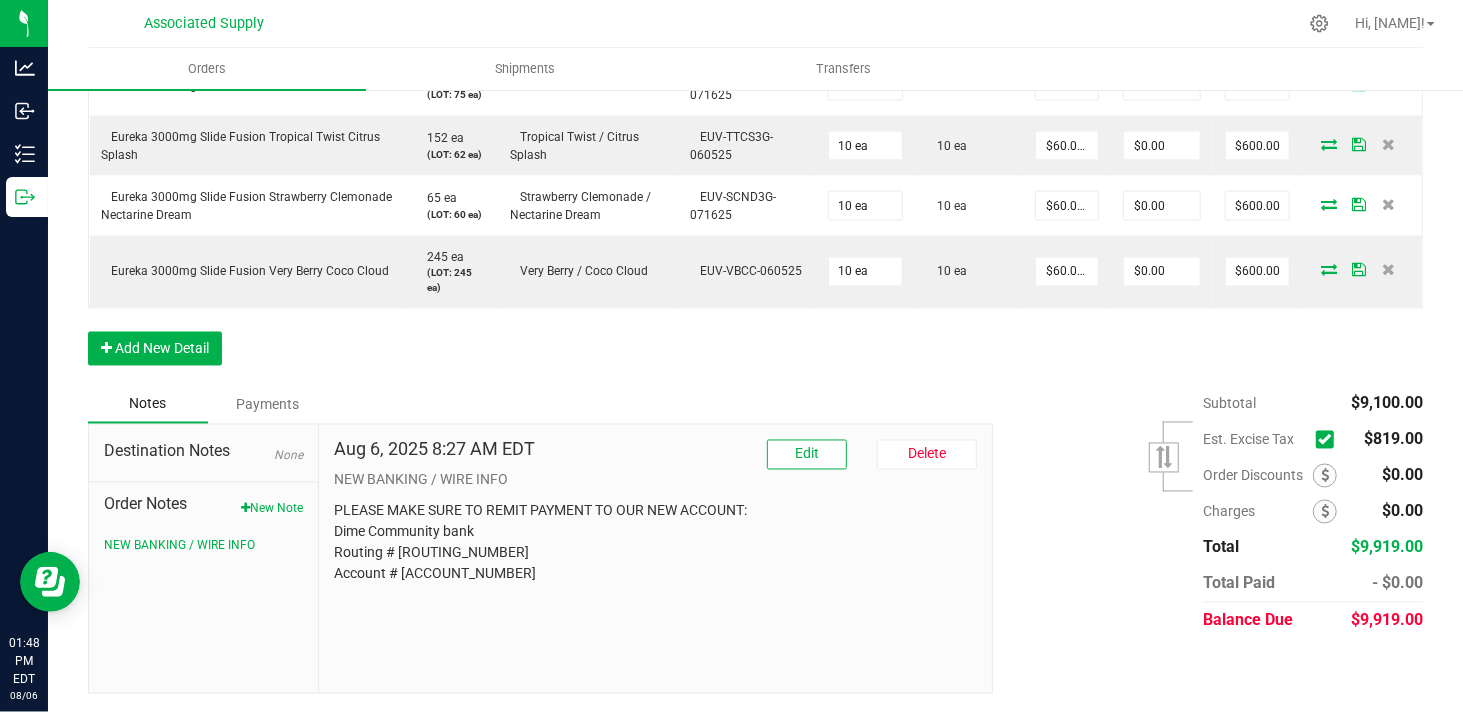 click at bounding box center (1324, 440) 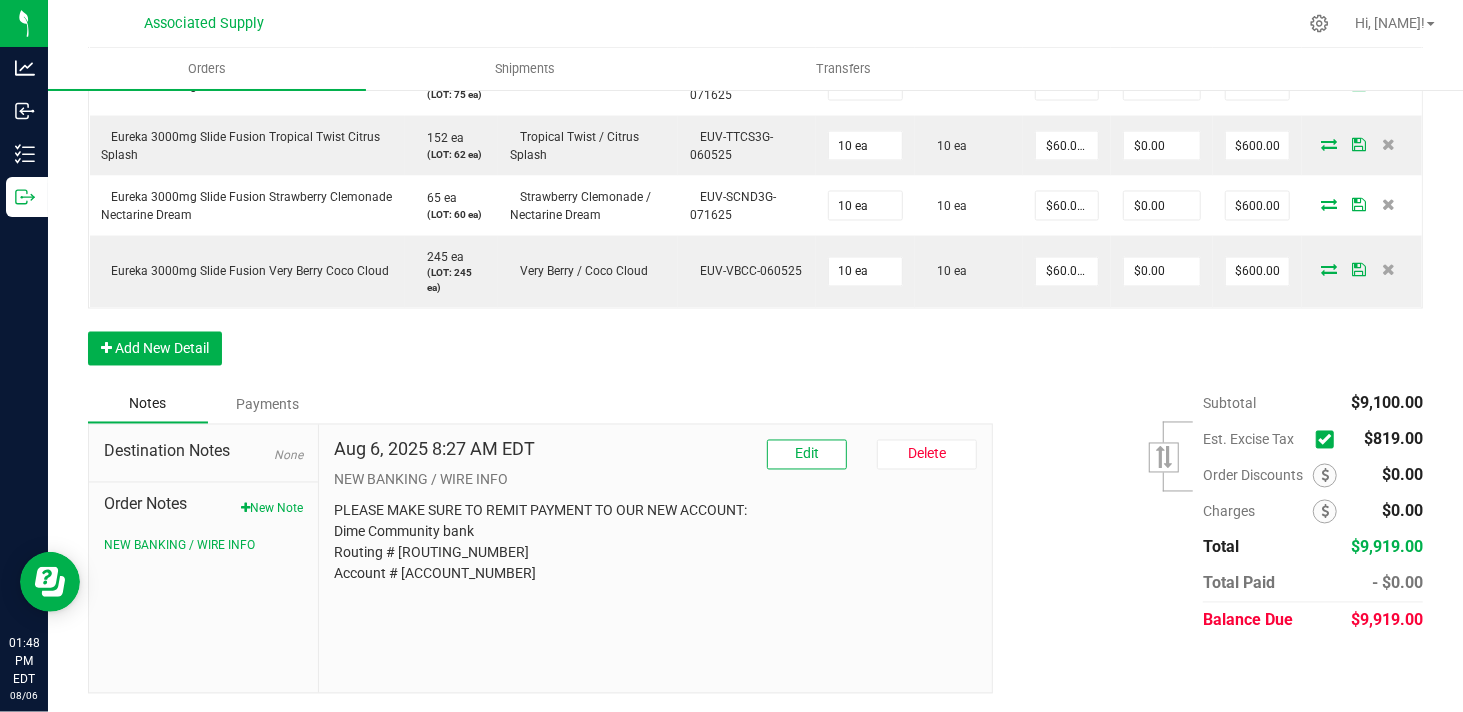 click at bounding box center (0, 0) 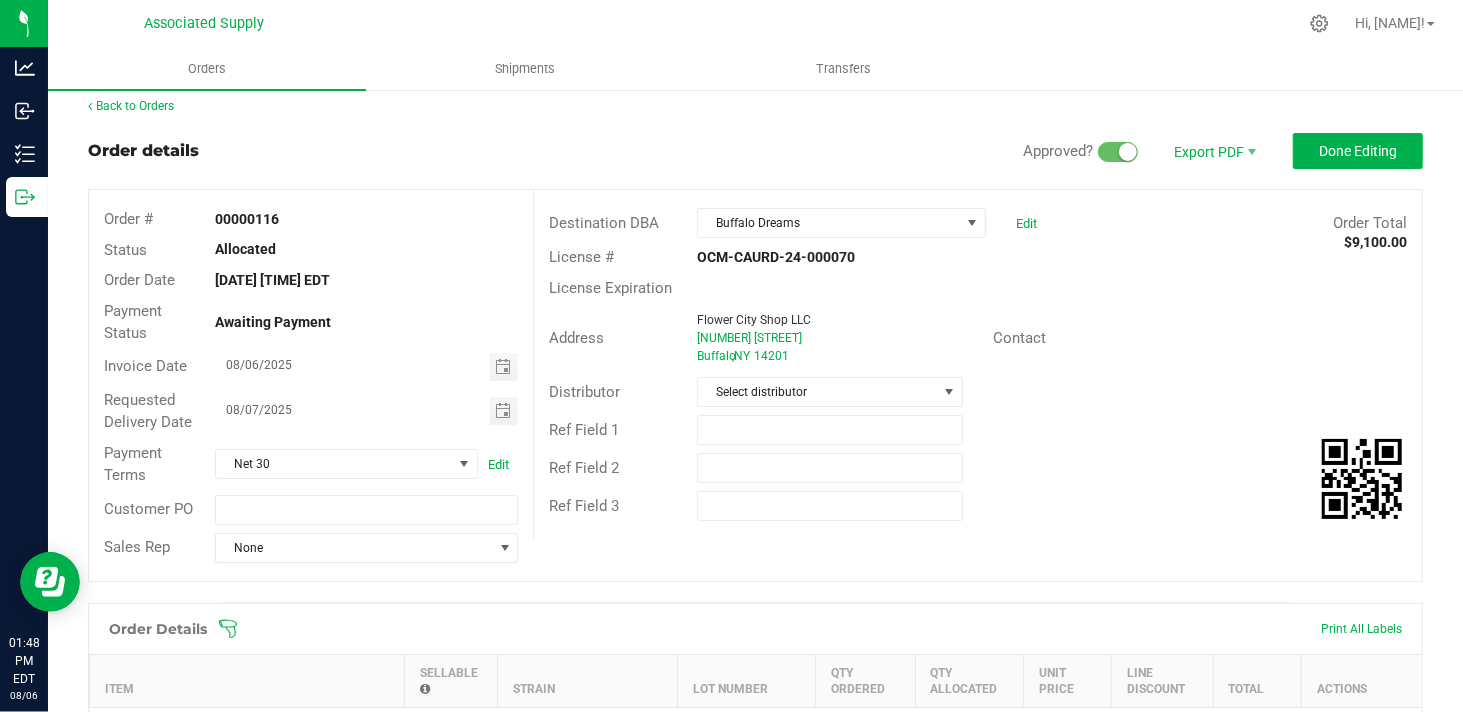 scroll, scrollTop: 0, scrollLeft: 0, axis: both 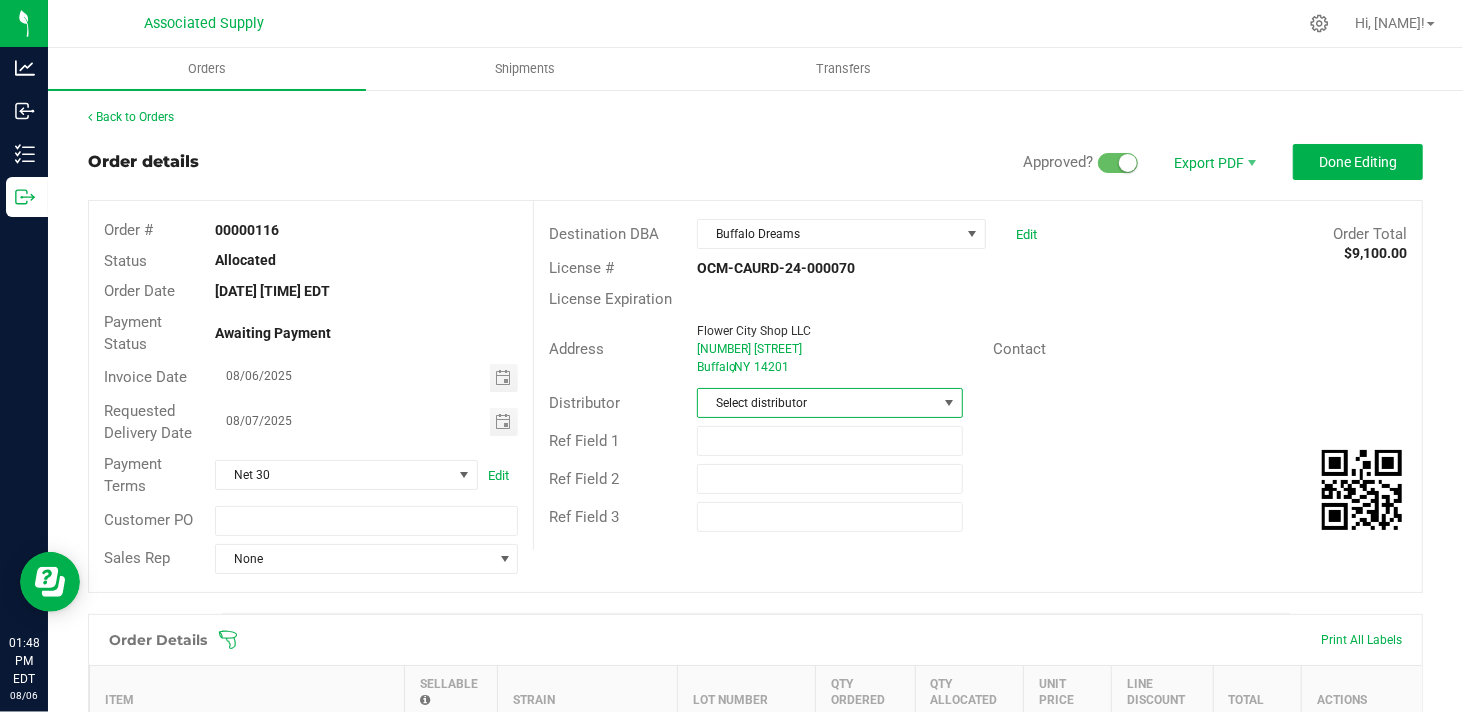 click on "Select distributor" at bounding box center [817, 403] 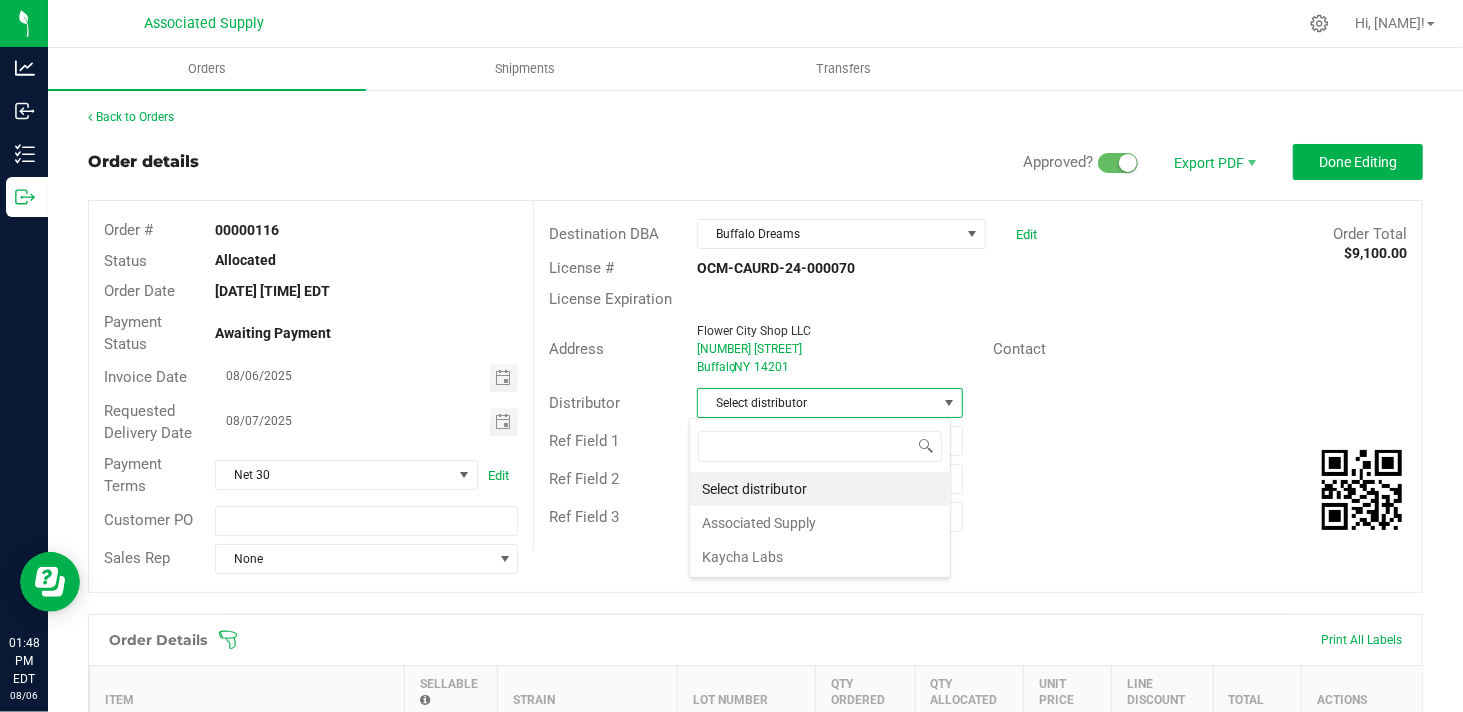scroll, scrollTop: 99970, scrollLeft: 99737, axis: both 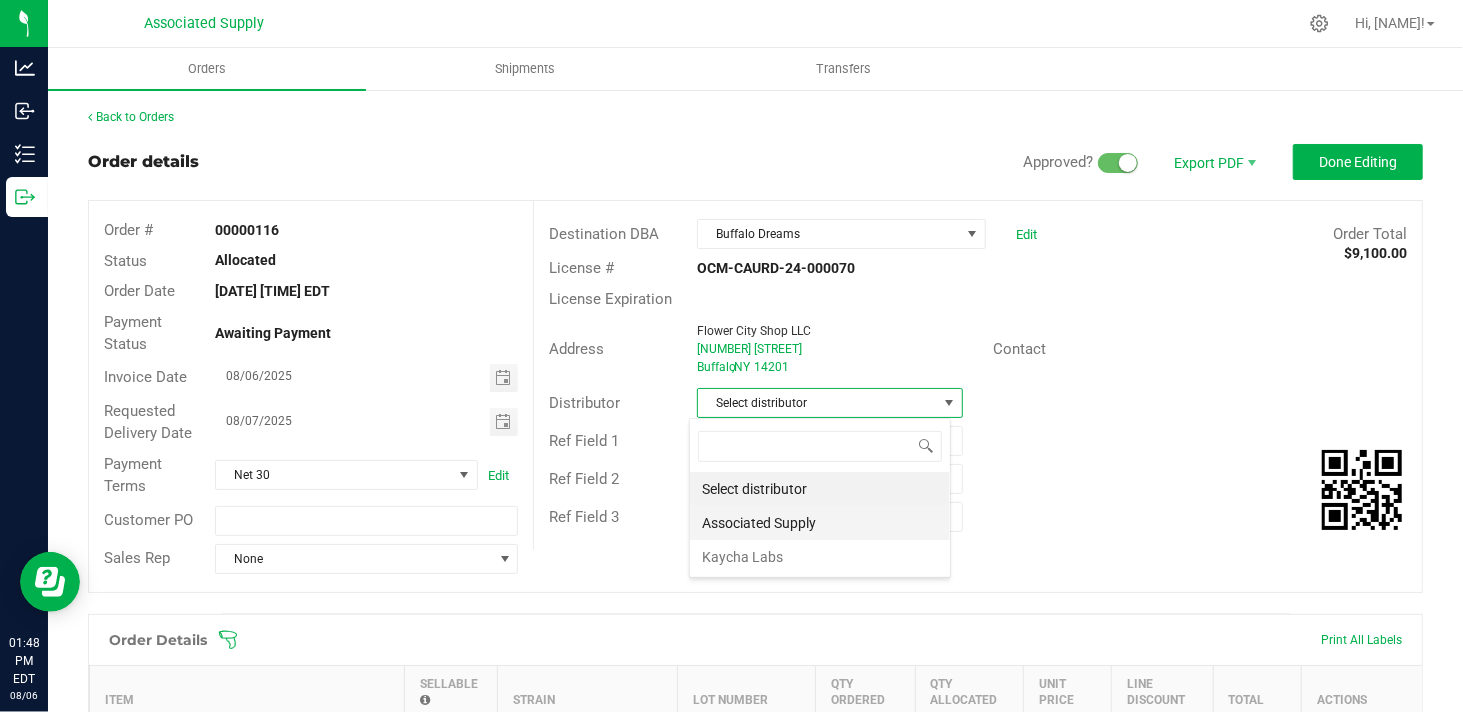 click on "Associated Supply" at bounding box center (820, 523) 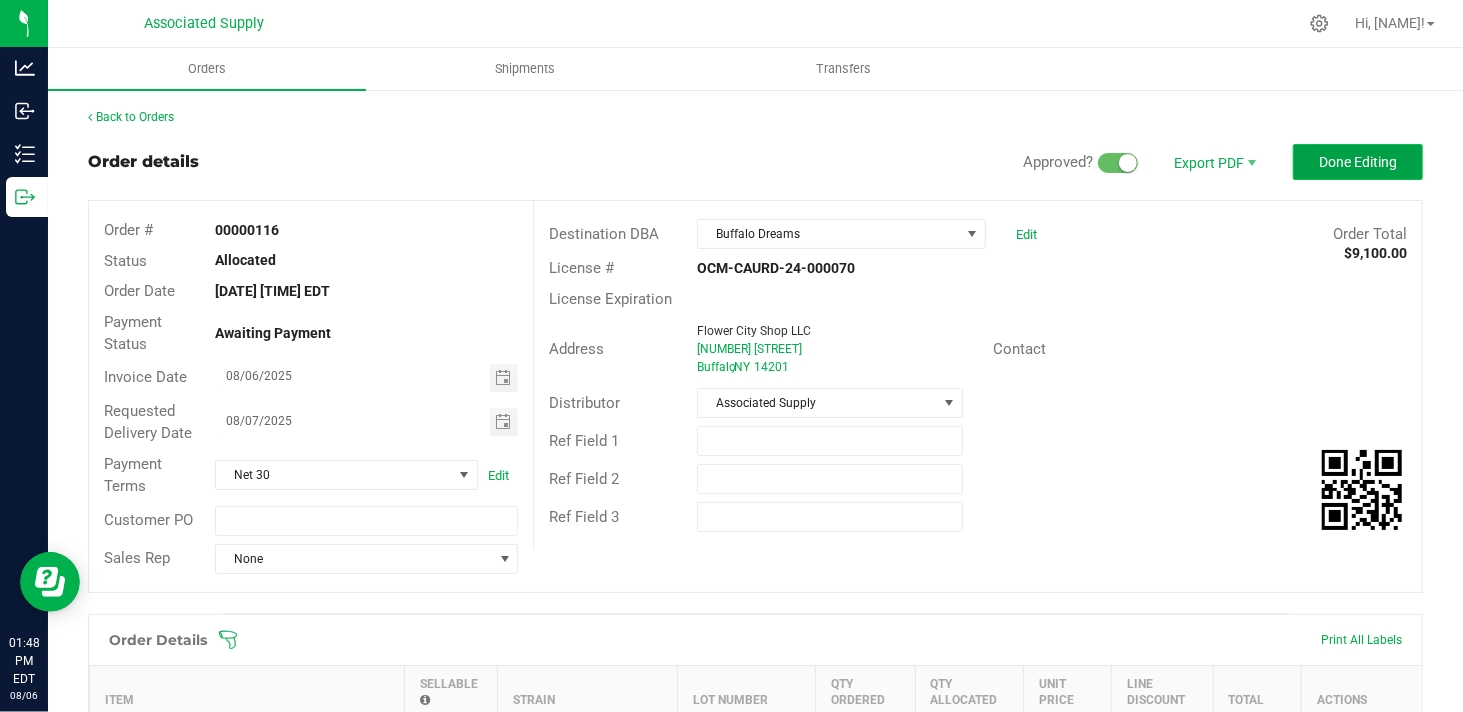 click on "Done Editing" at bounding box center (1358, 162) 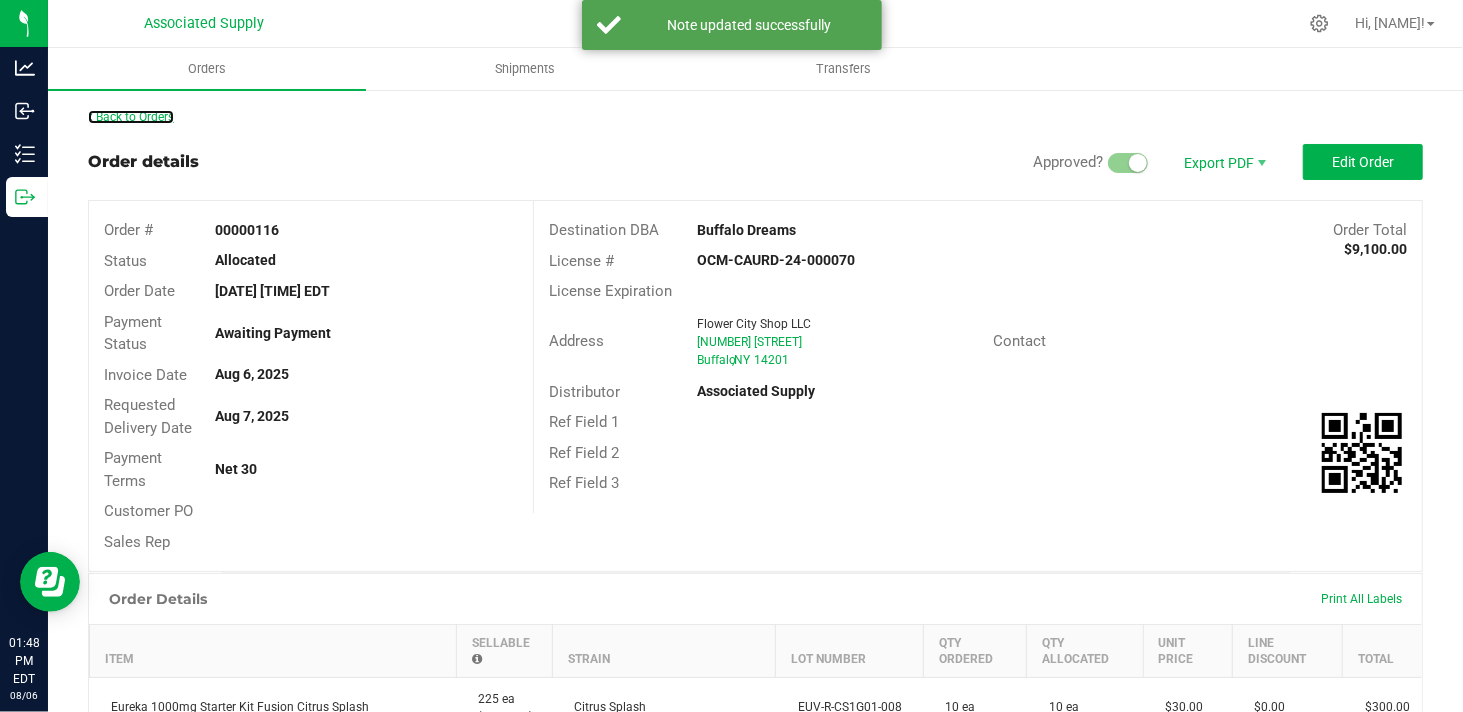 click on "Back to Orders" at bounding box center [131, 117] 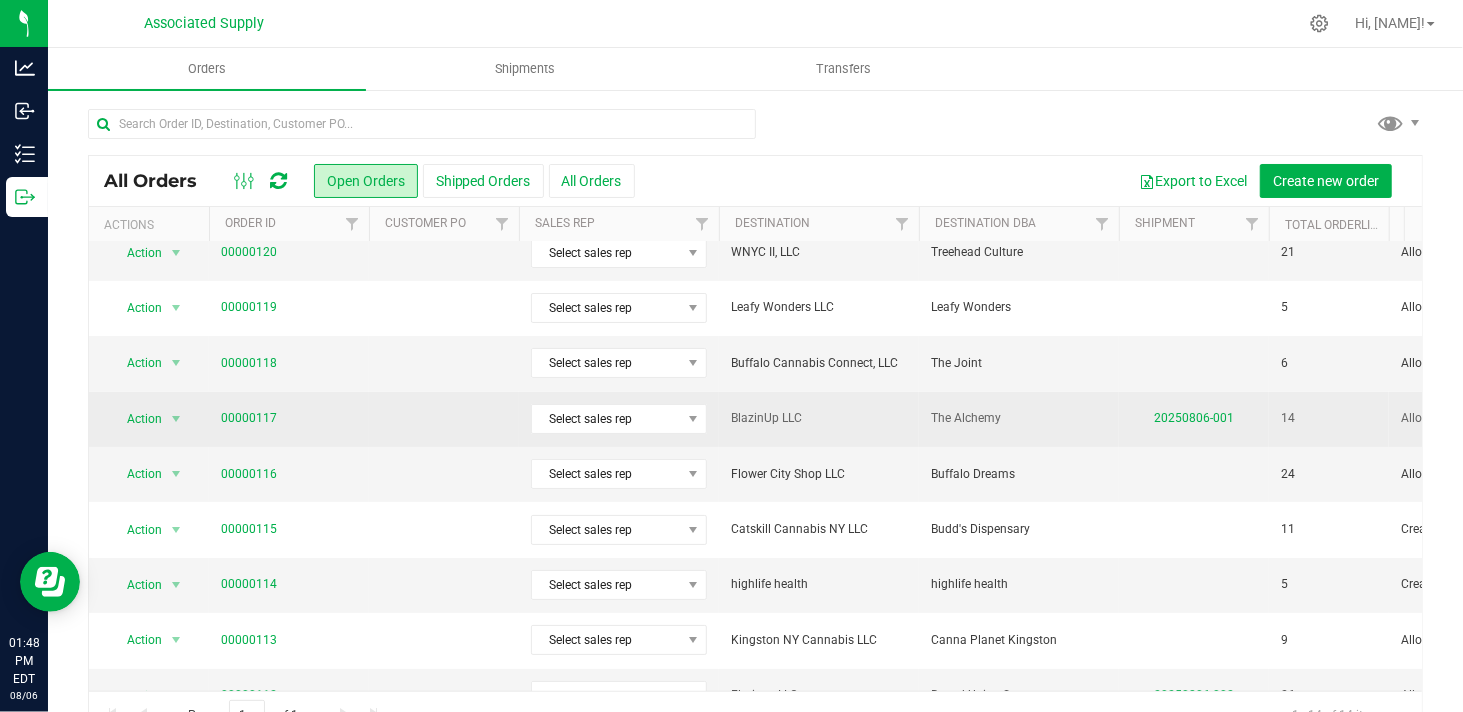 scroll, scrollTop: 111, scrollLeft: 0, axis: vertical 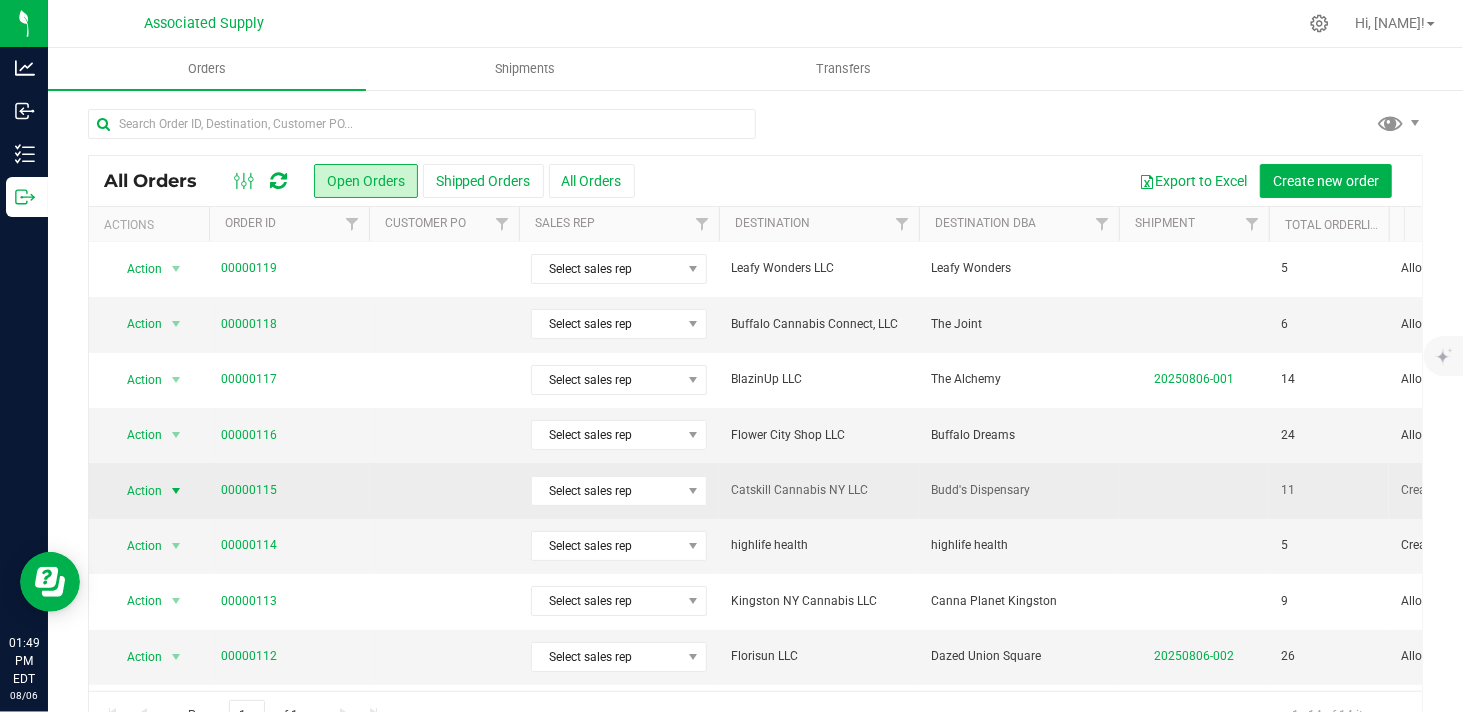 click at bounding box center (176, 491) 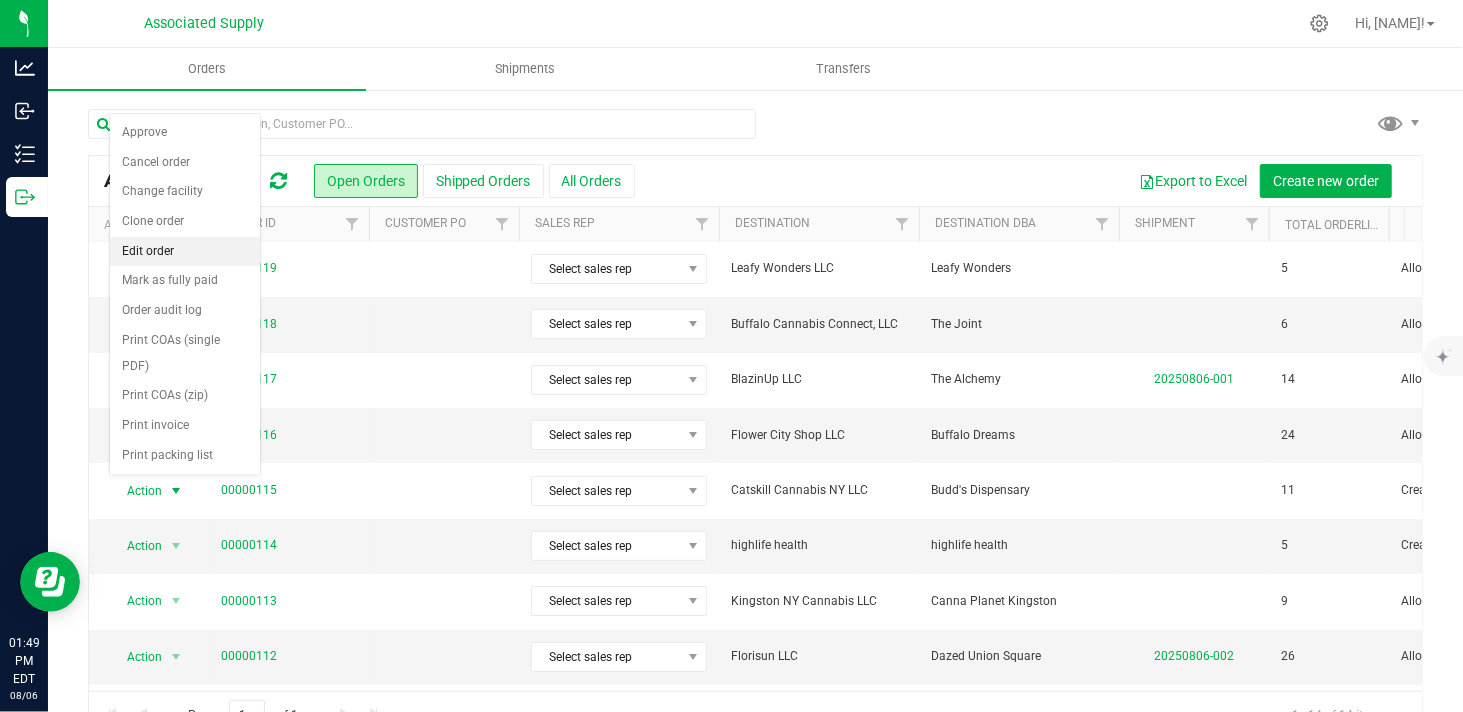 click on "Edit order" at bounding box center (185, 252) 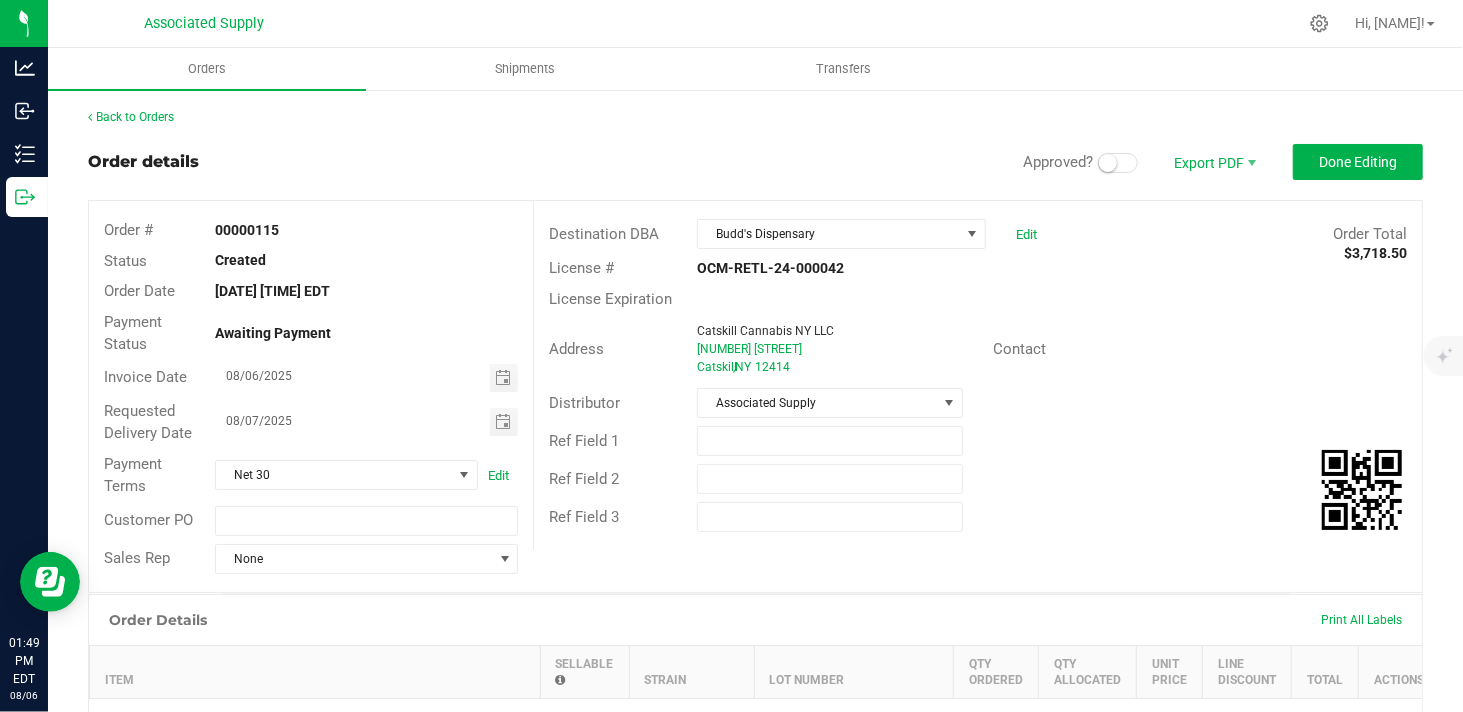 click at bounding box center (1118, 163) 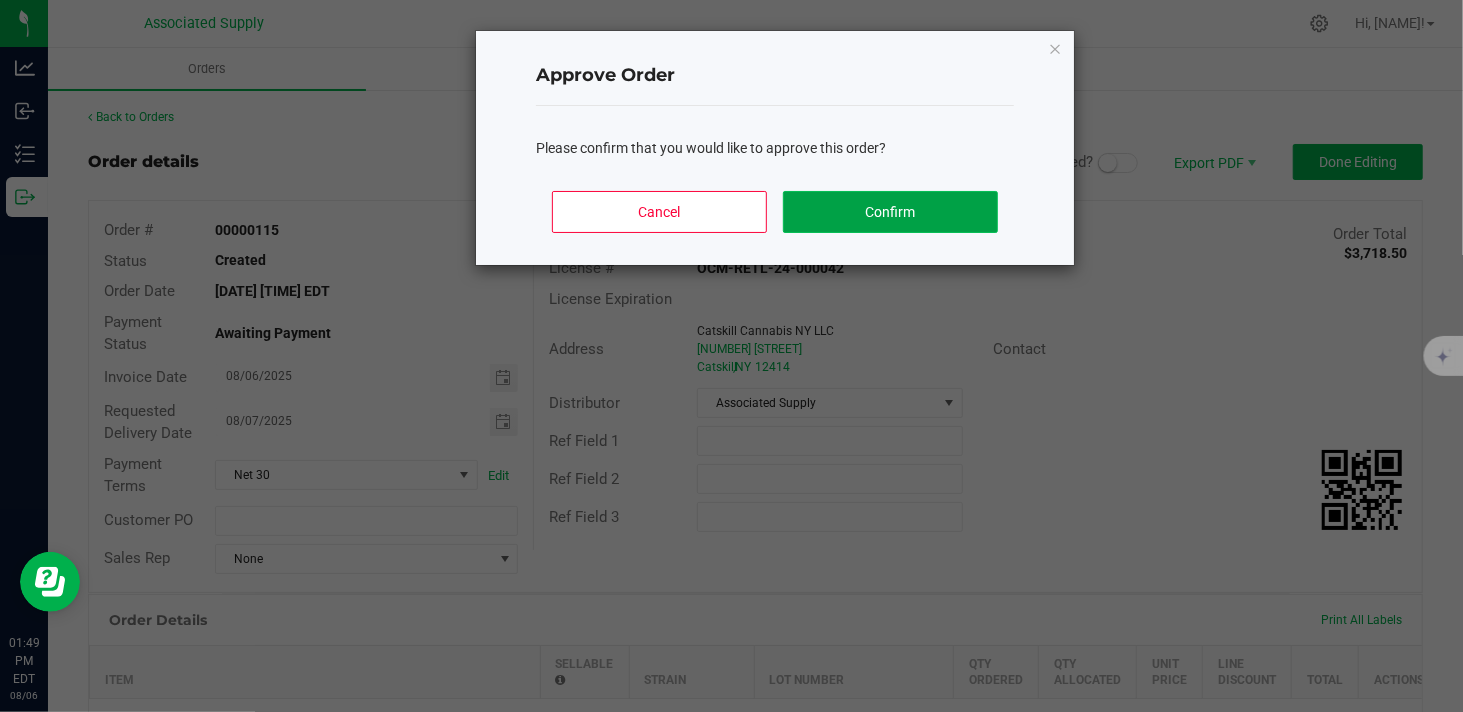 click on "Confirm" 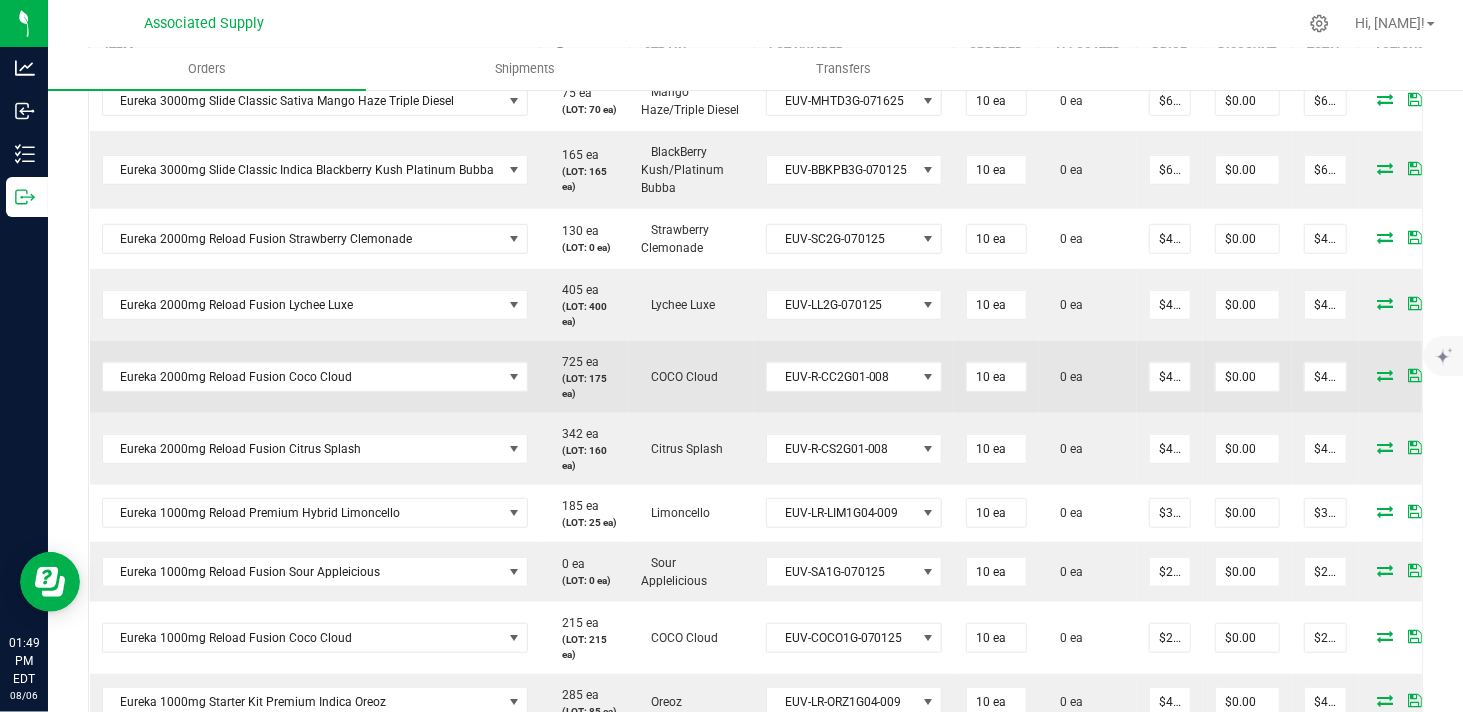 scroll, scrollTop: 204, scrollLeft: 0, axis: vertical 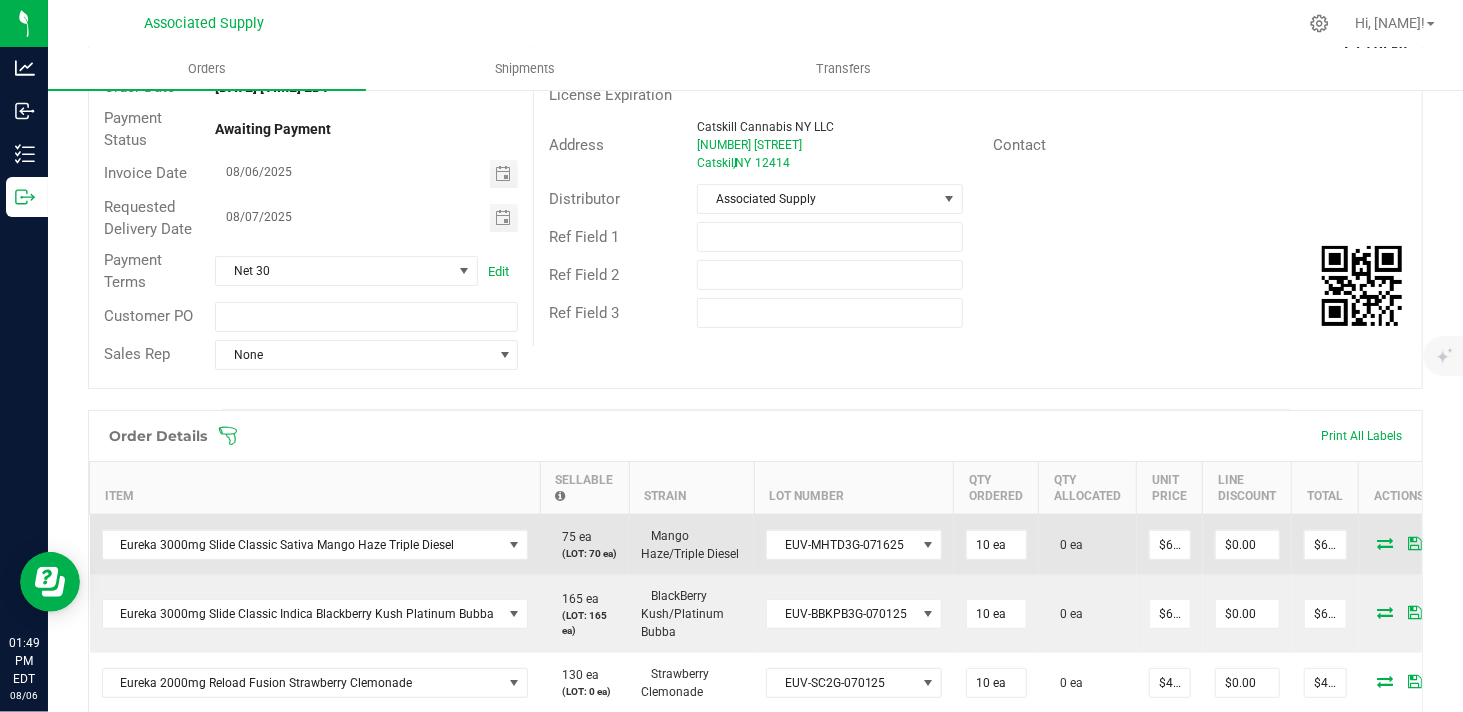 click at bounding box center (1386, 543) 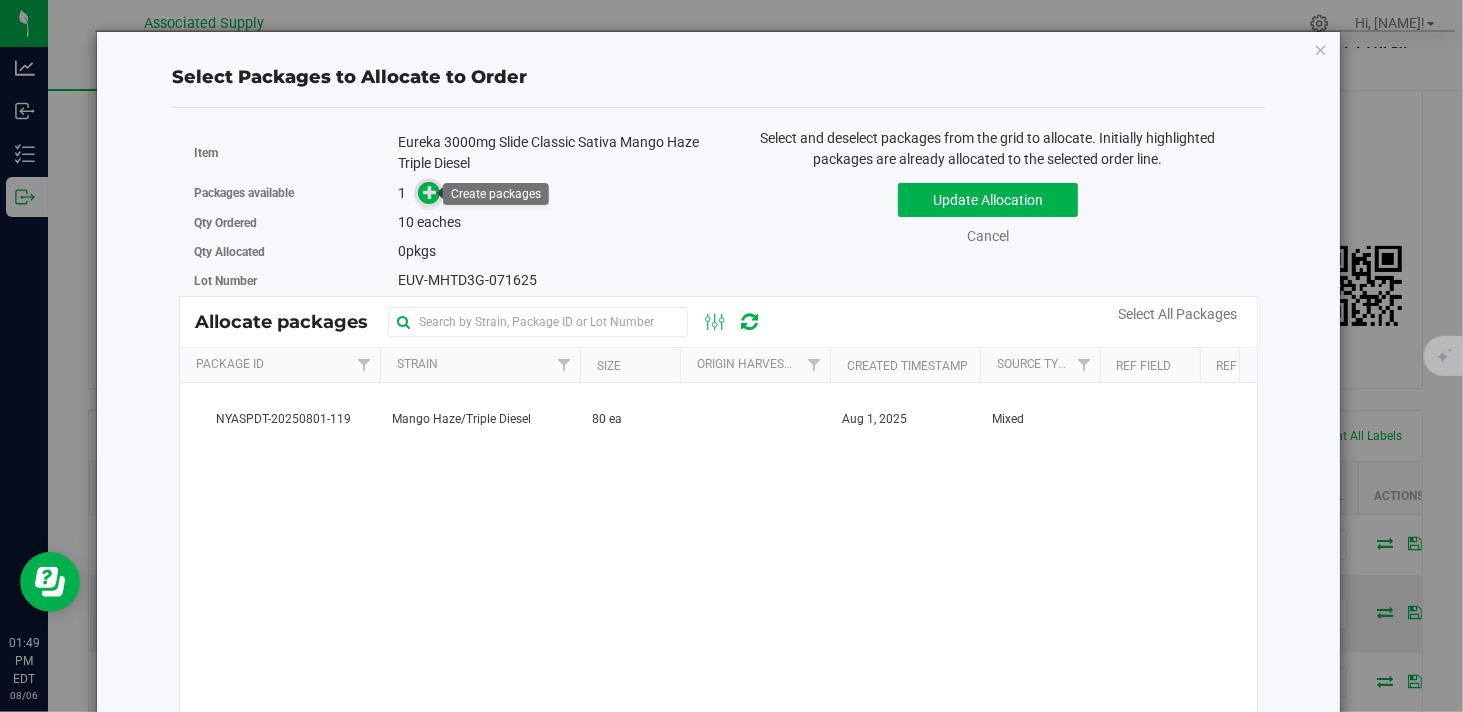 click at bounding box center [430, 192] 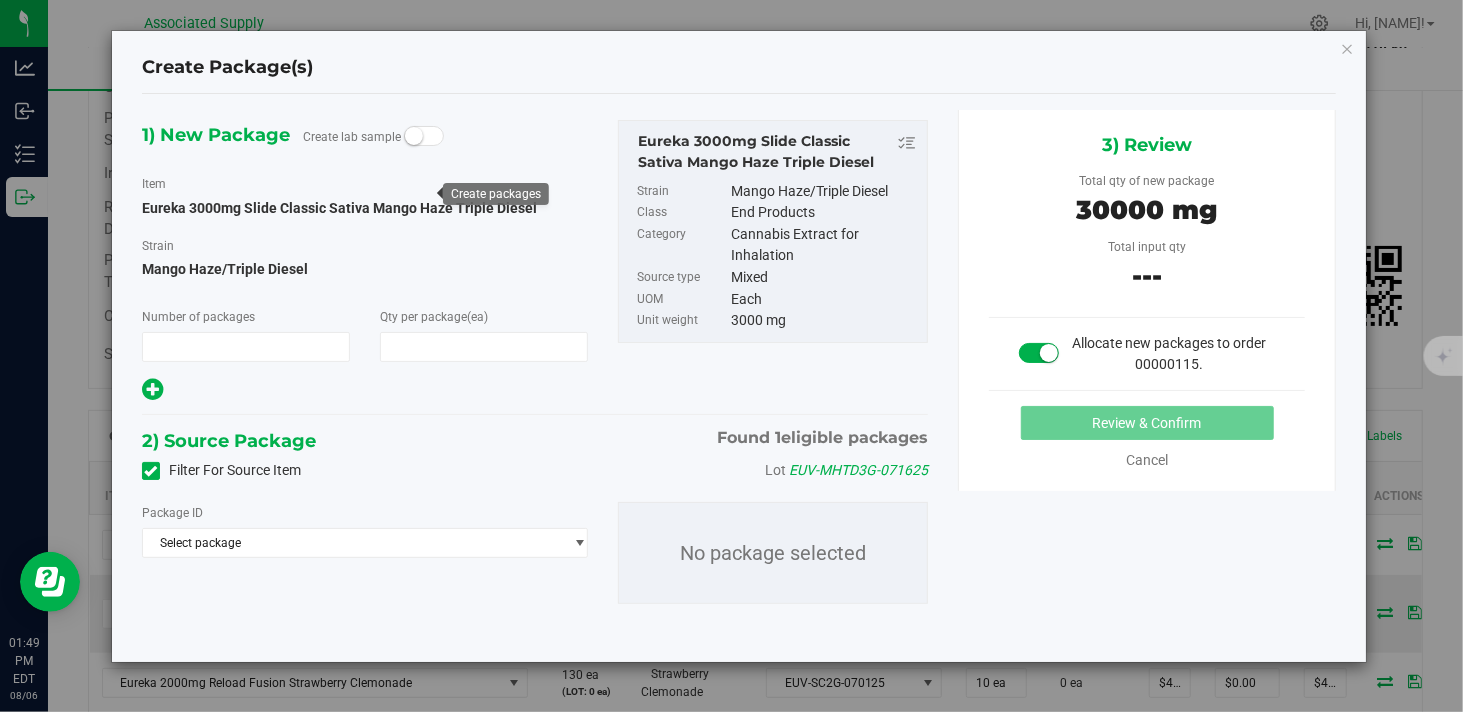 type on "1" 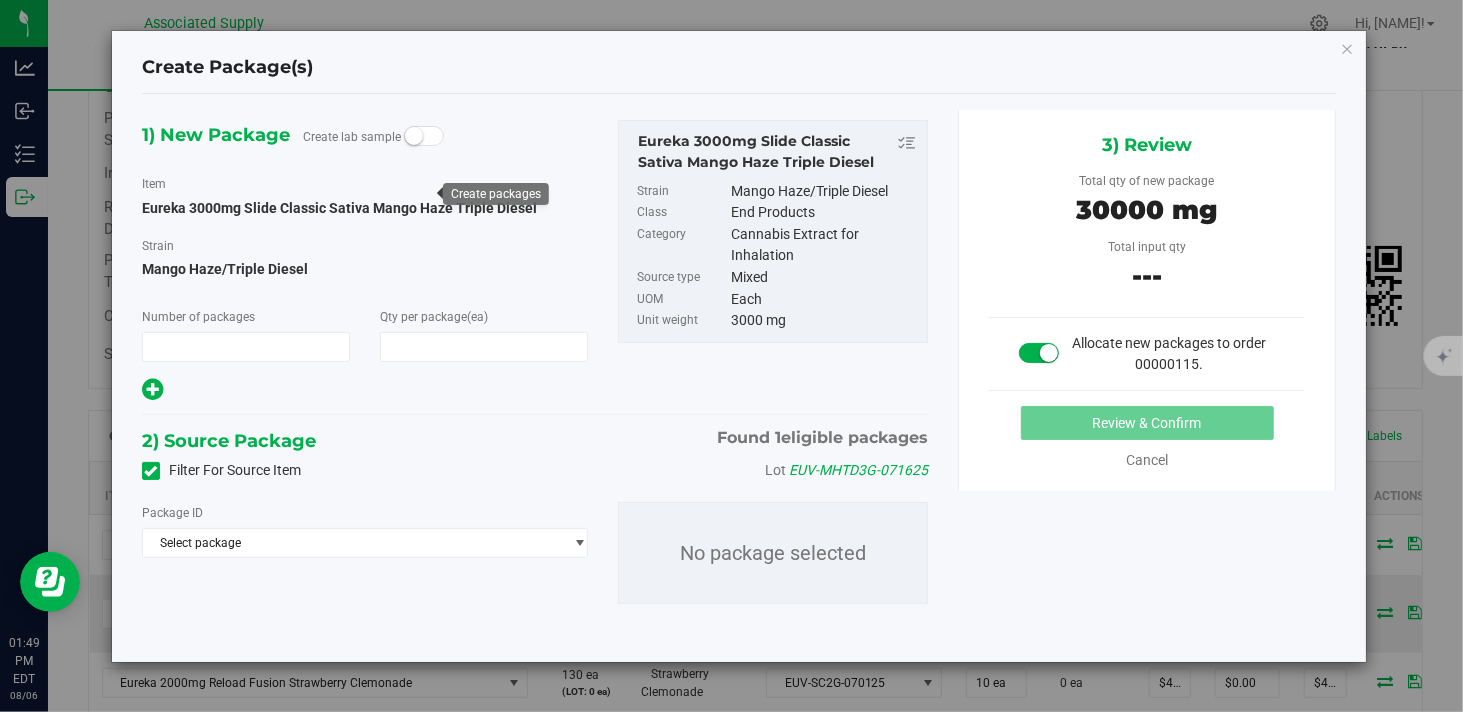 type on "10" 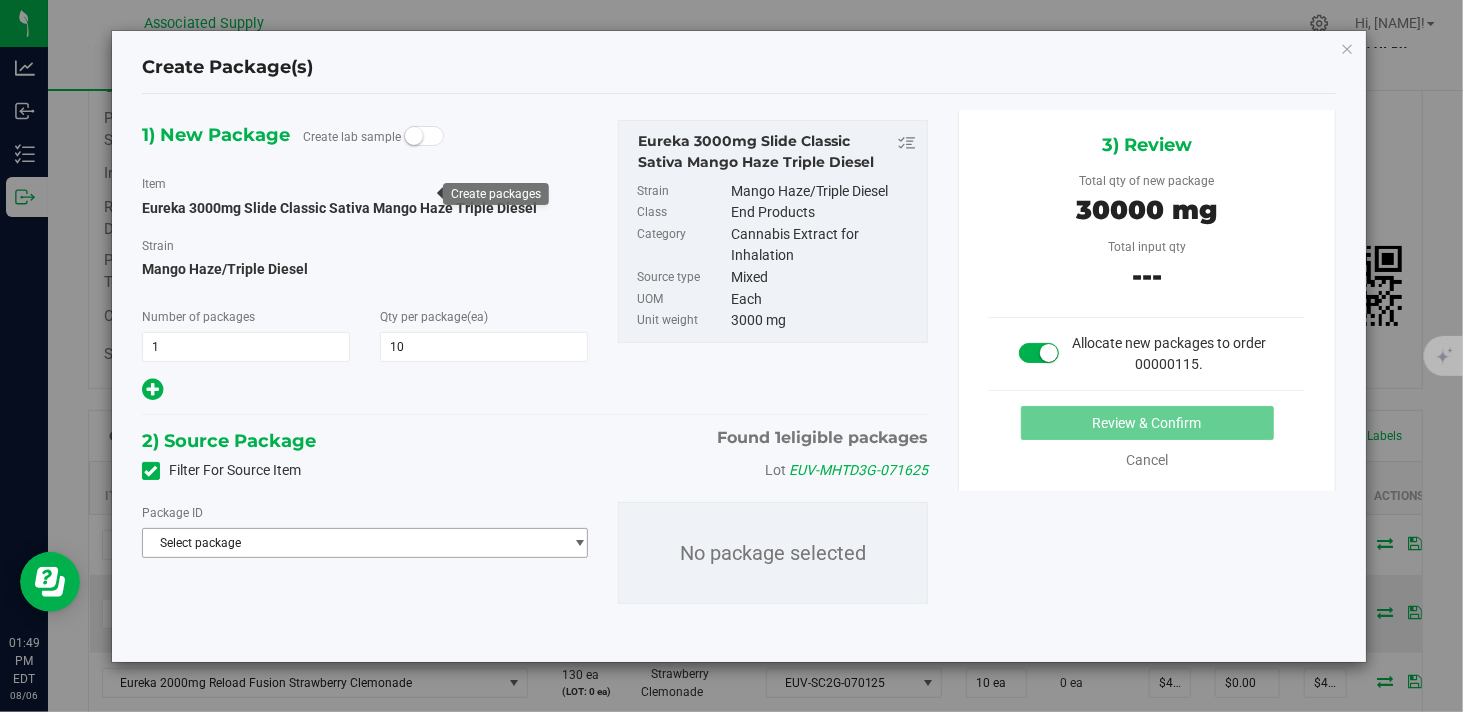 click on "Select package" at bounding box center (352, 543) 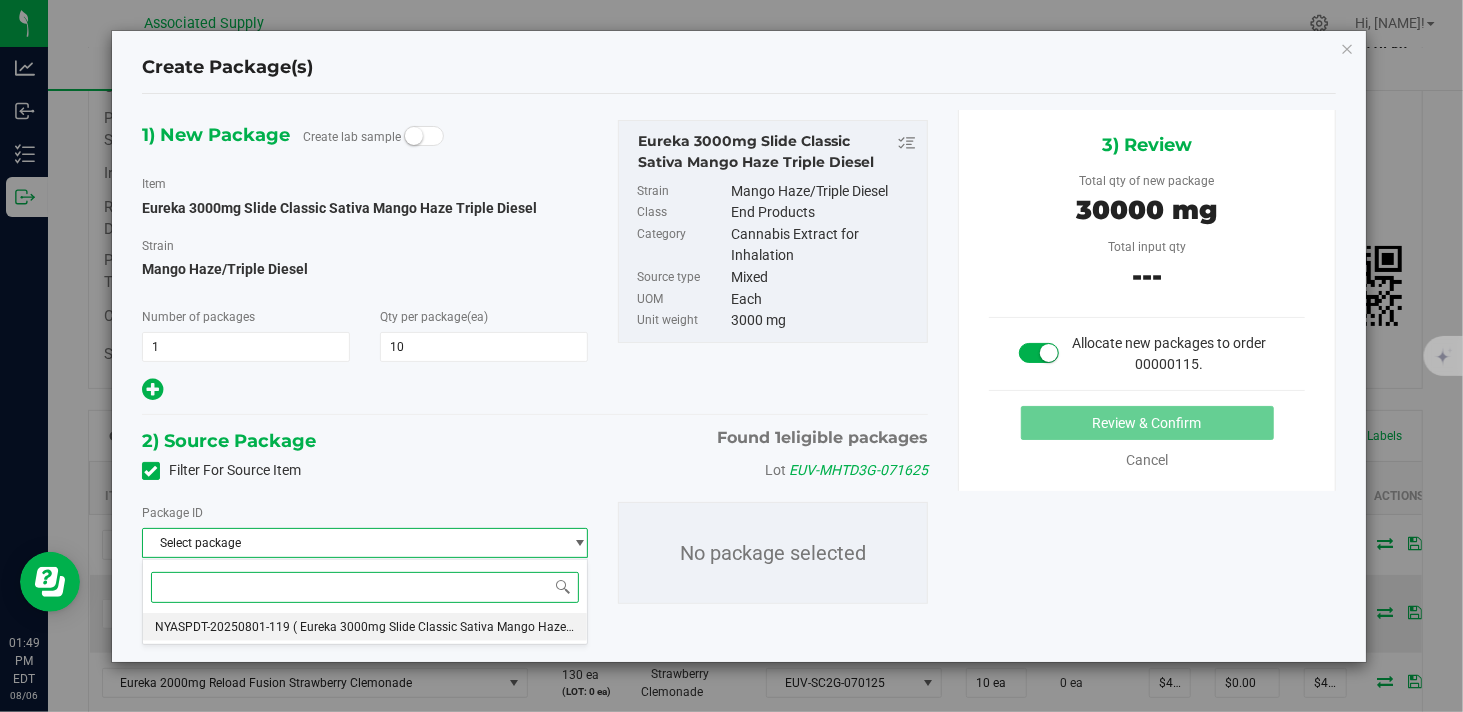 click on "(
Eureka 3000mg Slide Classic Sativa Mango Haze Triple Diesel
)" at bounding box center (467, 627) 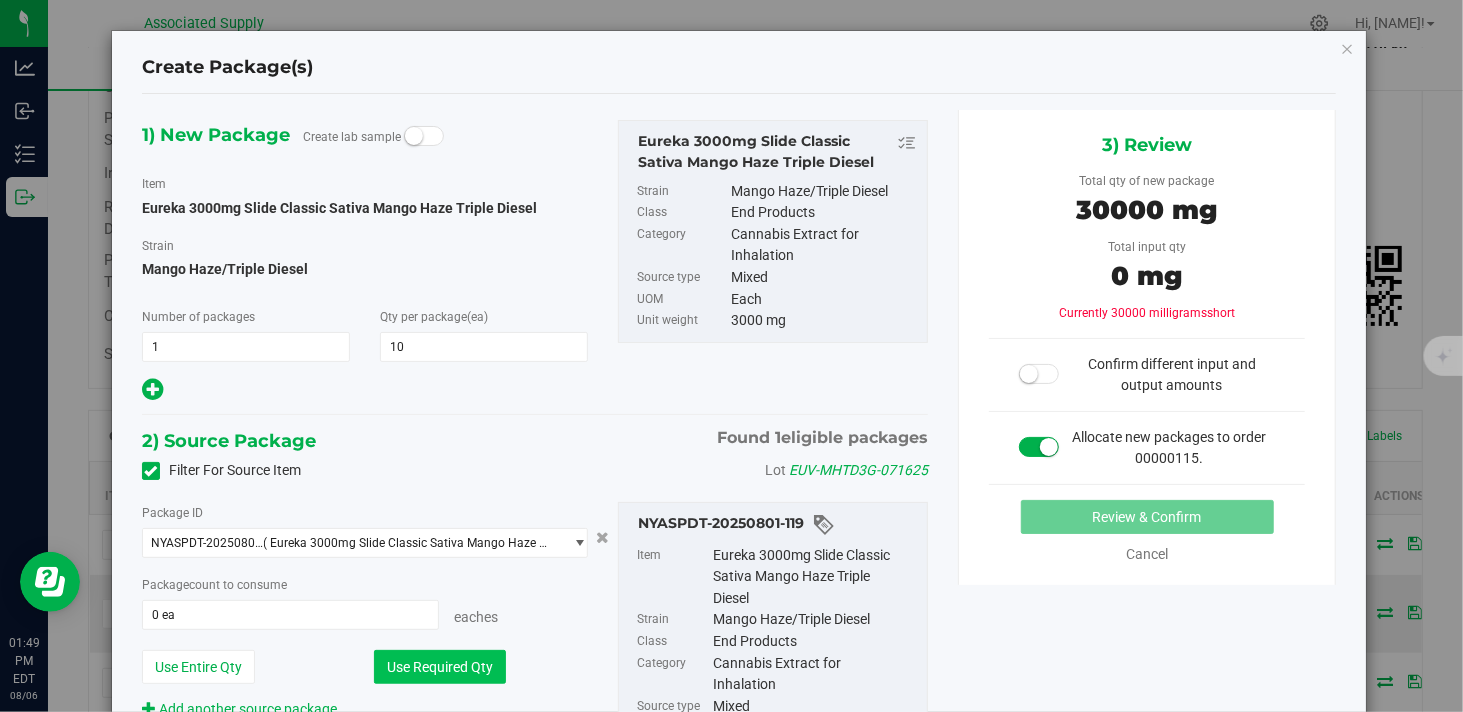 click on "Use Required Qty" at bounding box center [440, 667] 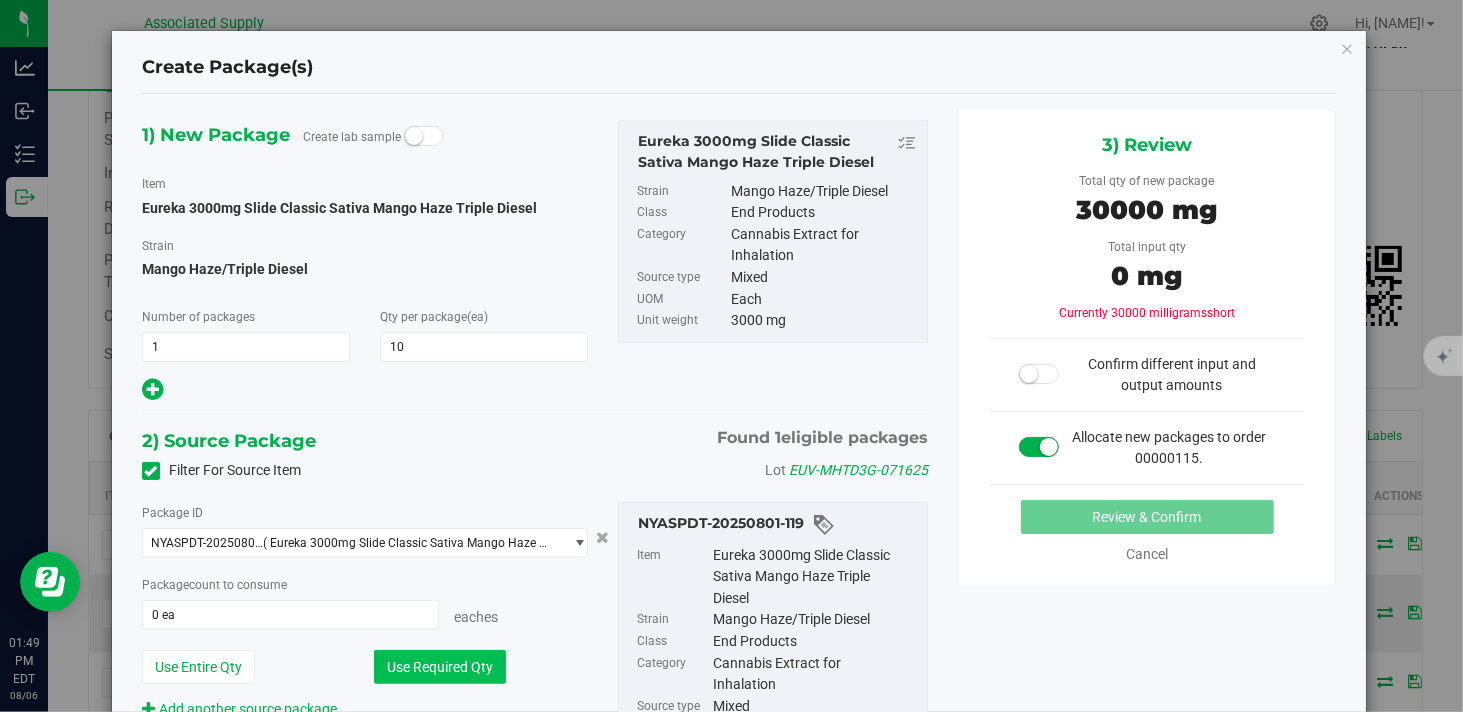 type on "10 ea" 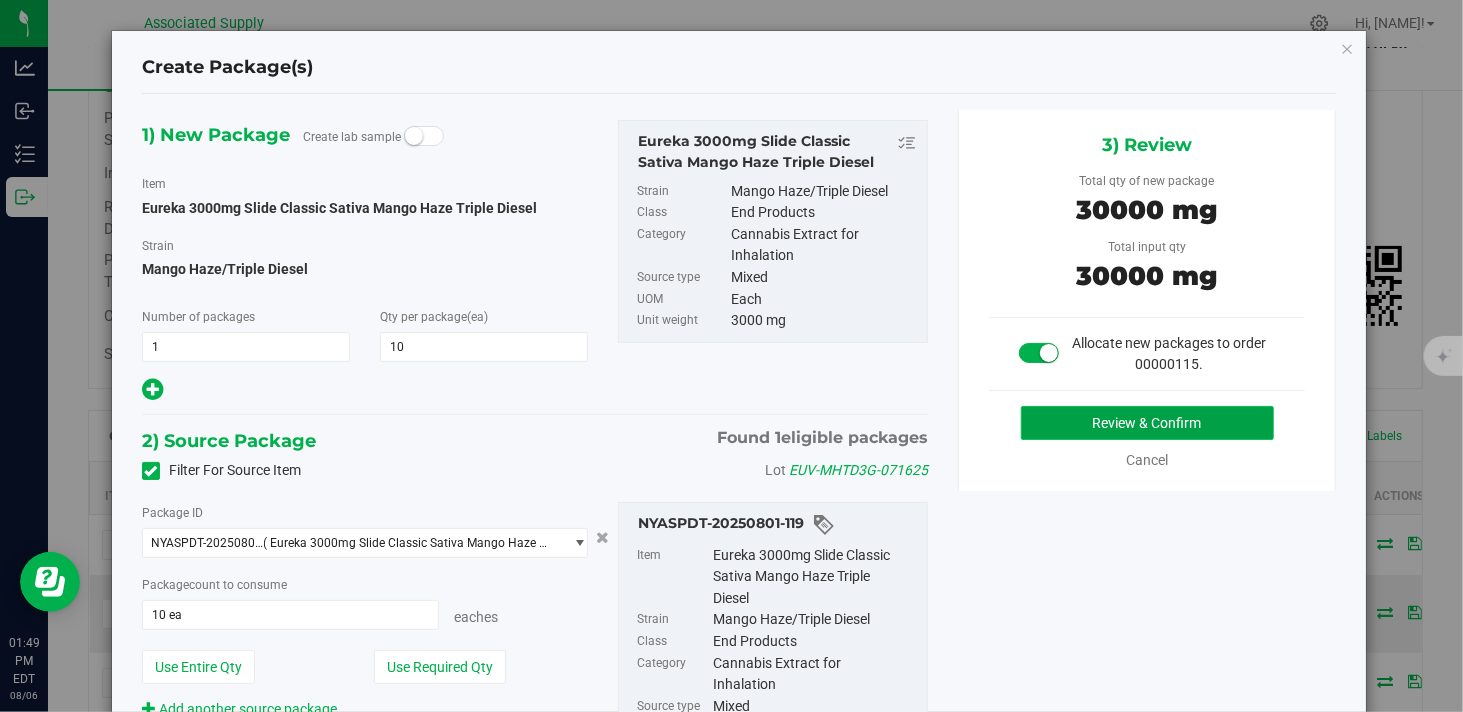 click on "Review & Confirm" at bounding box center [1147, 423] 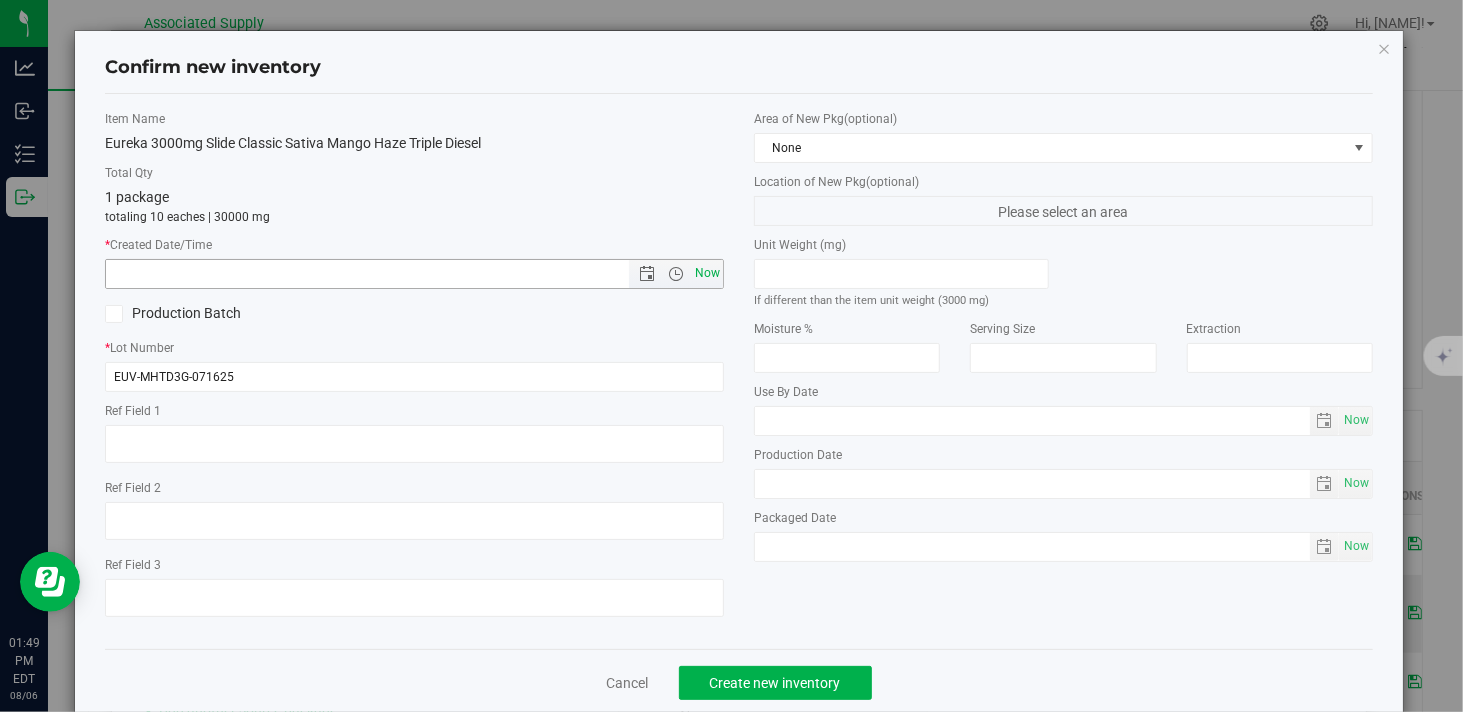 click on "Now" at bounding box center [708, 273] 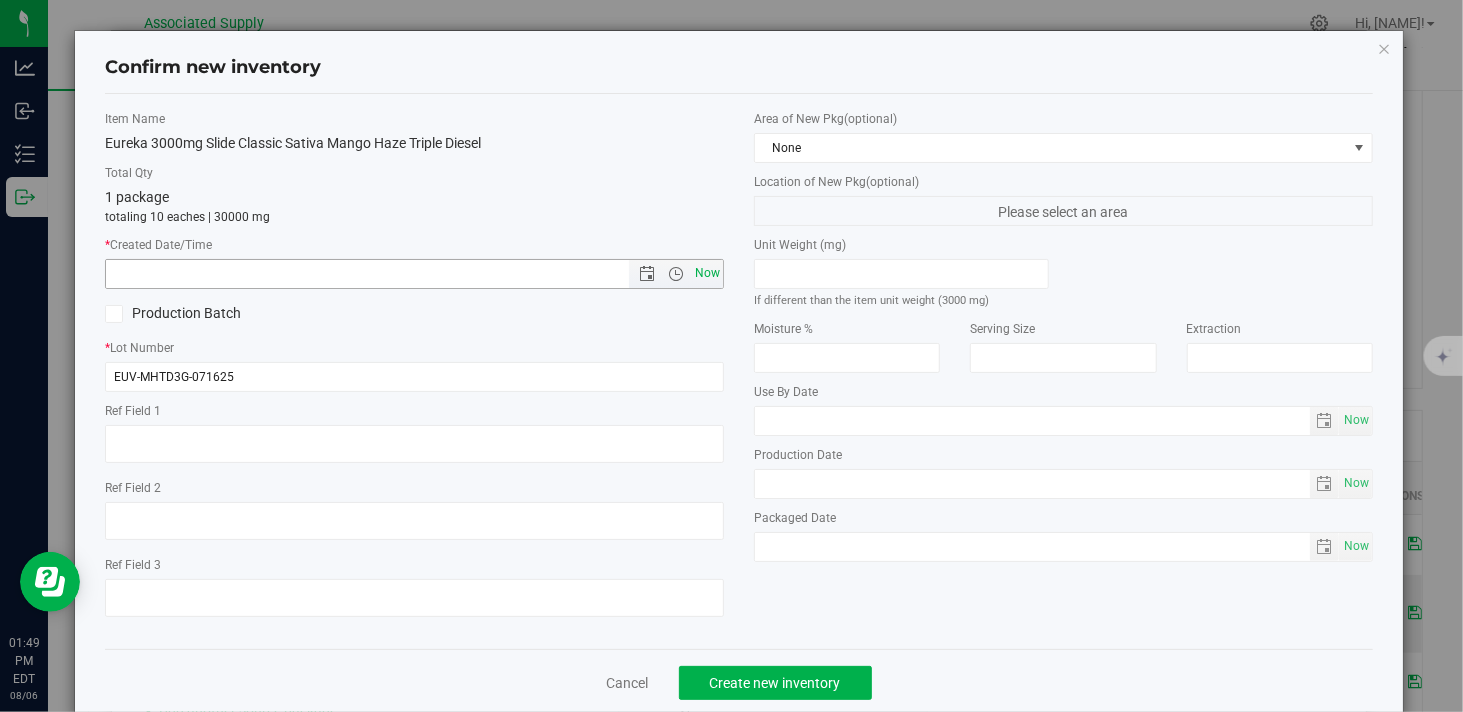 type on "8/6/2025 1:49 PM" 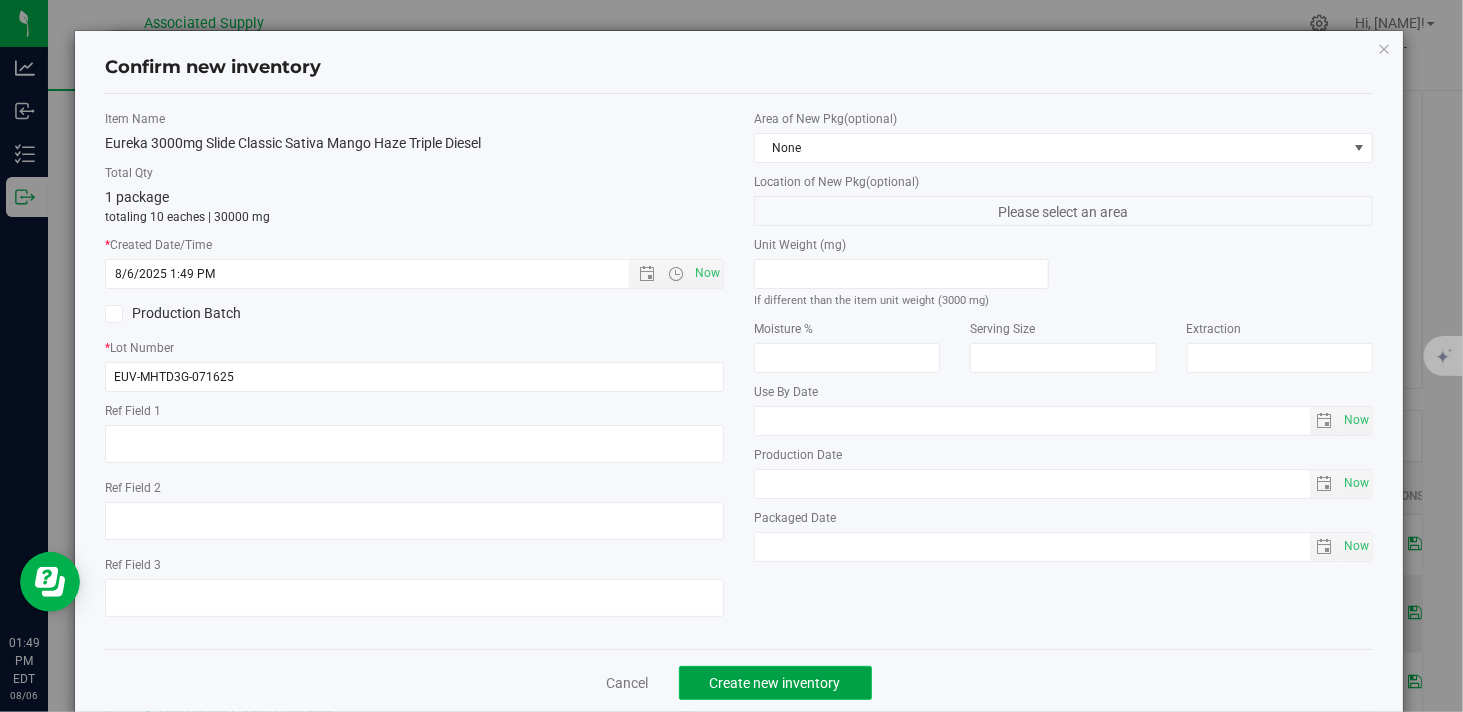click on "Create new inventory" 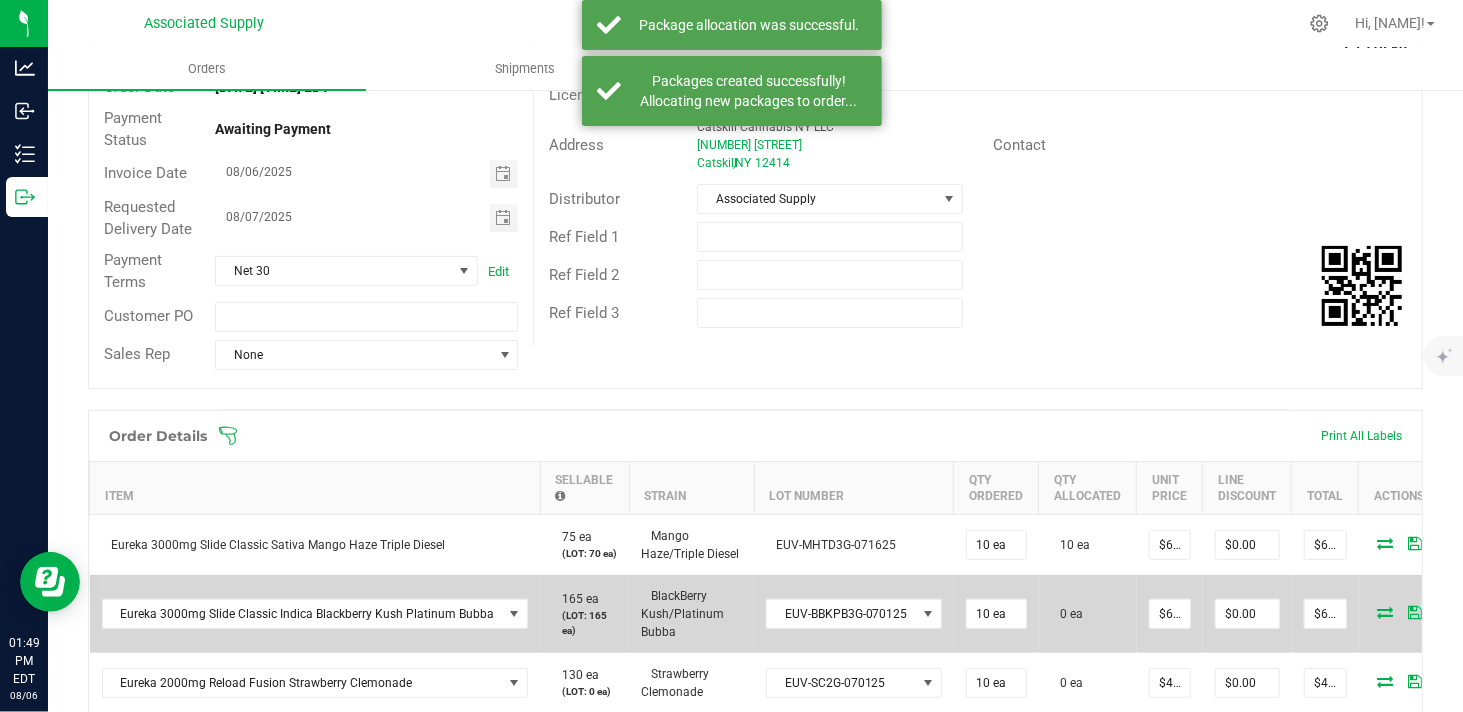 click at bounding box center [1386, 612] 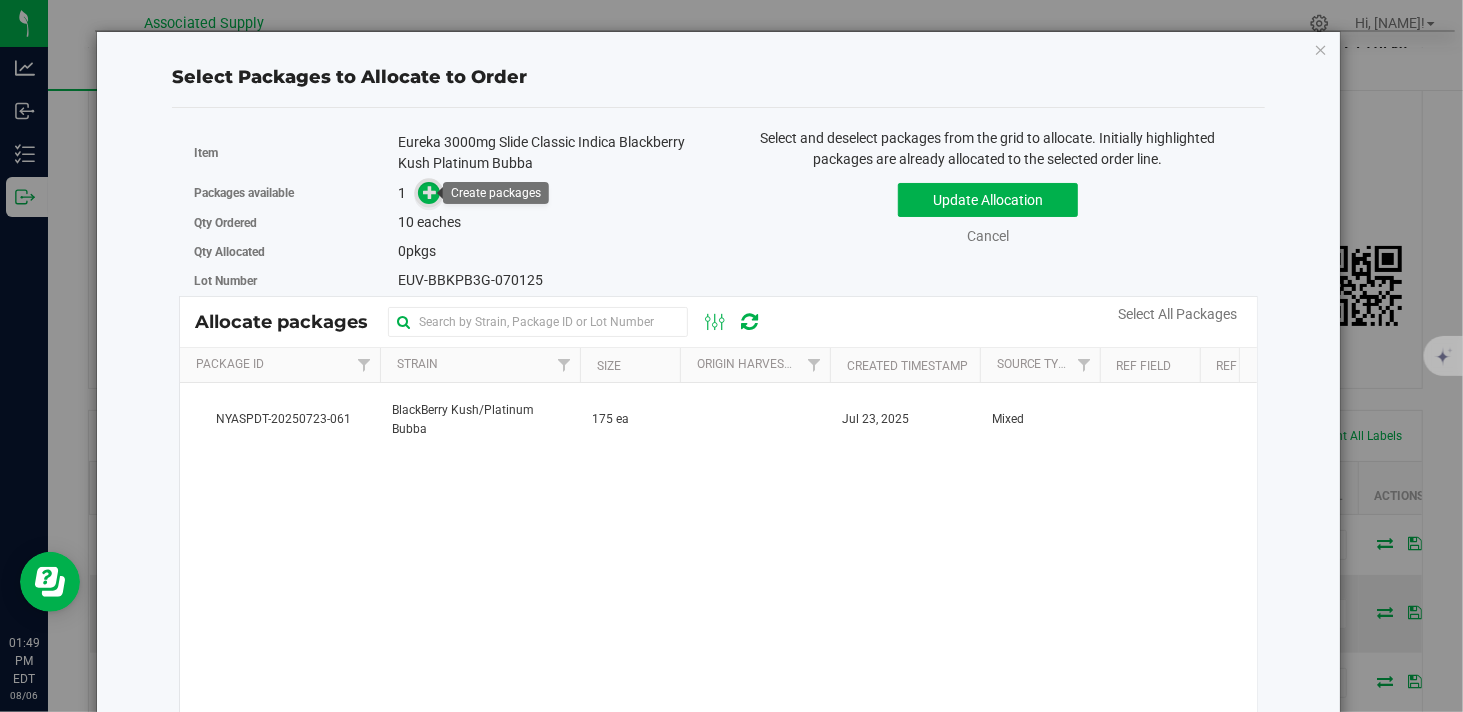 click at bounding box center (430, 192) 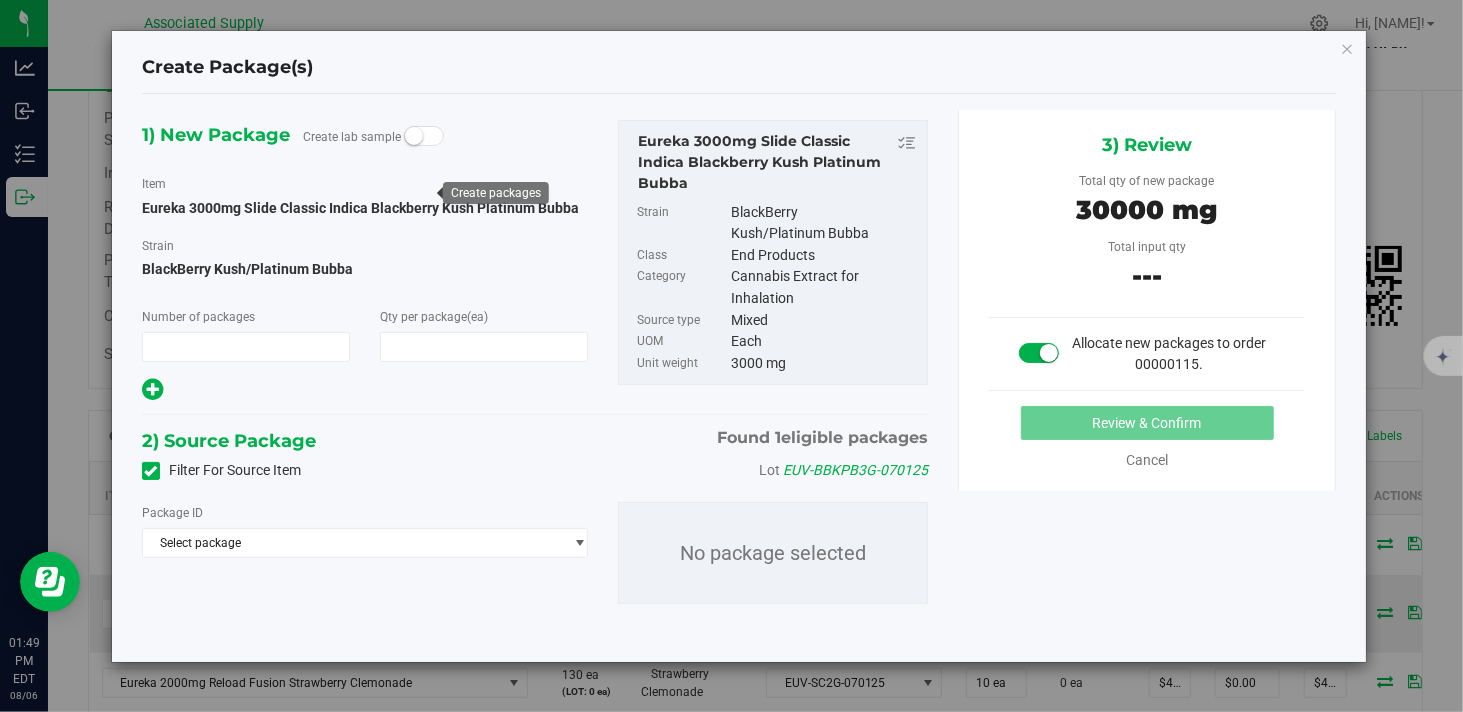 type on "1" 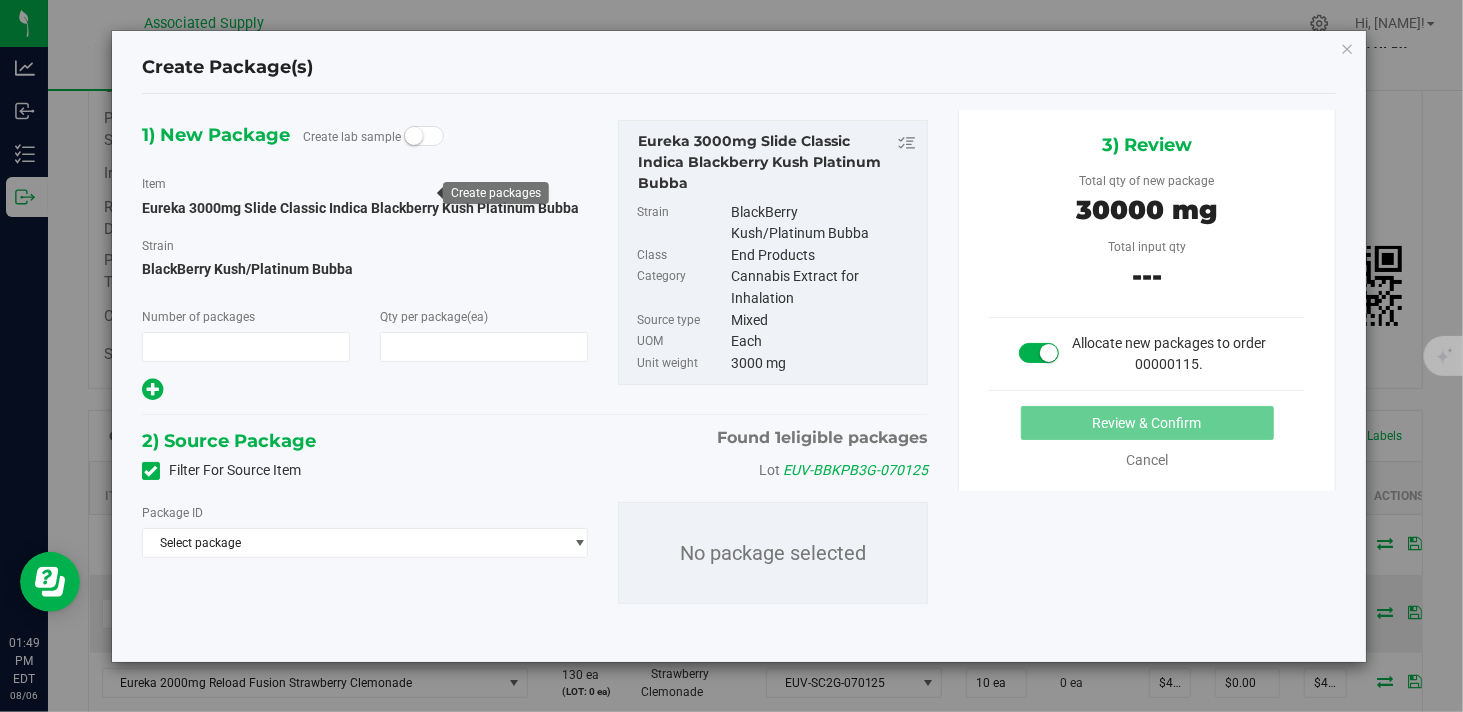 type on "10" 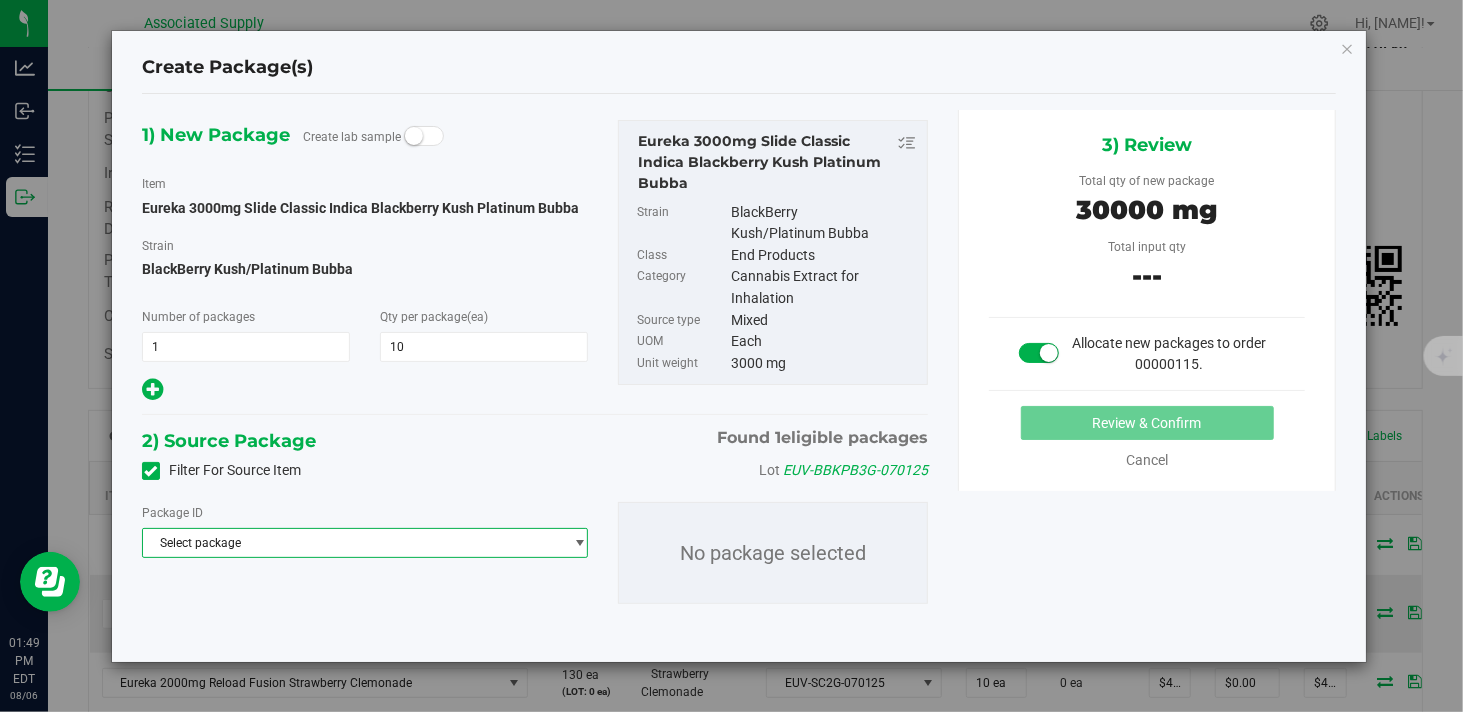 click on "Select package" at bounding box center (352, 543) 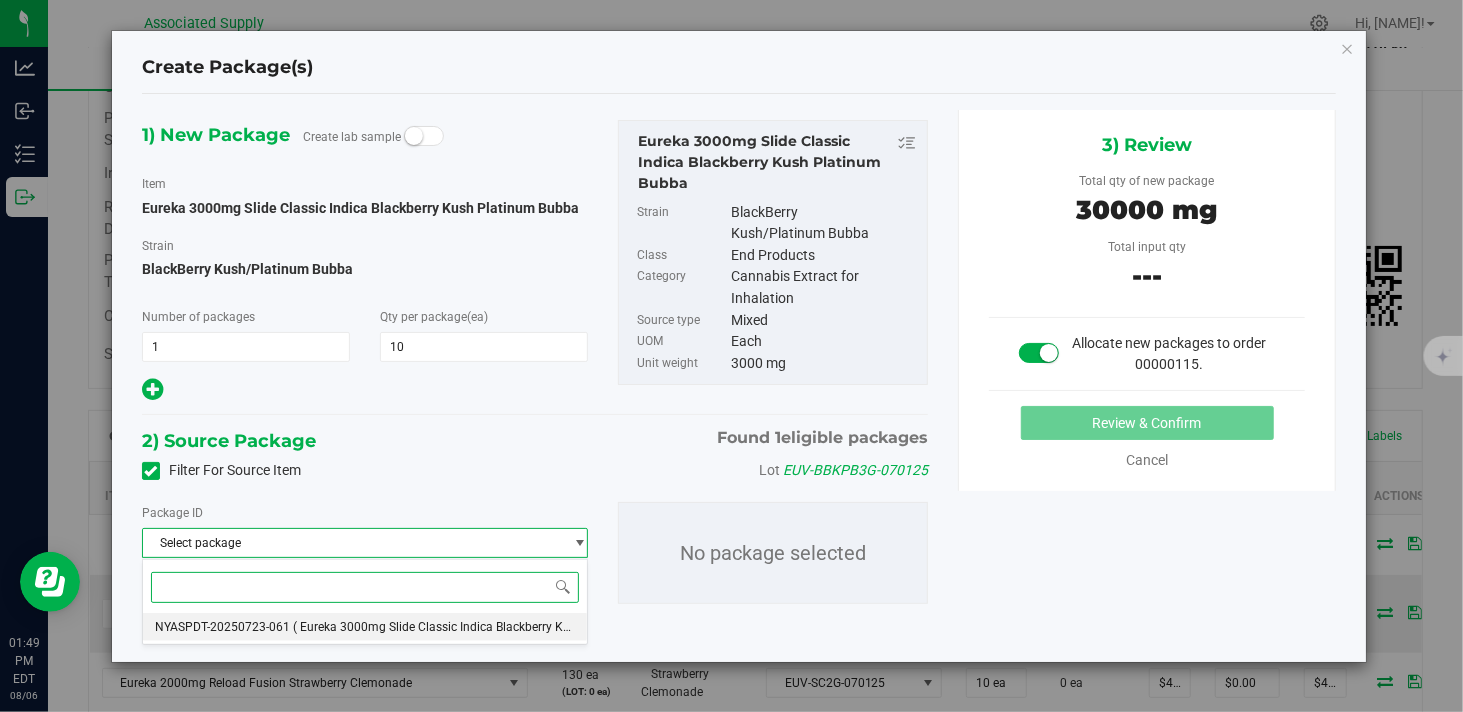 click on "NYASPDT-20250723-061
(
Eureka 3000mg Slide Classic Indica Blackberry Kush Platinum Bubba
)" at bounding box center [365, 627] 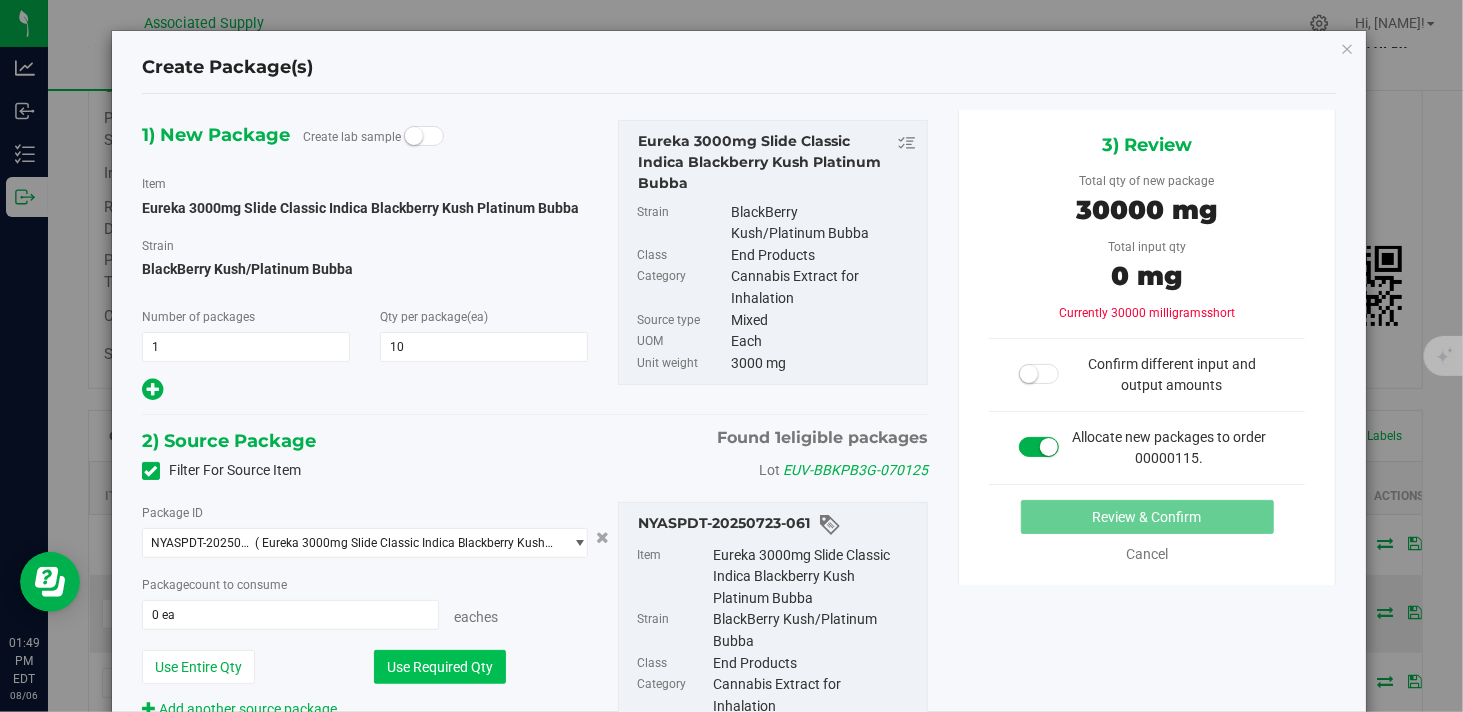click on "Use Required Qty" at bounding box center (440, 667) 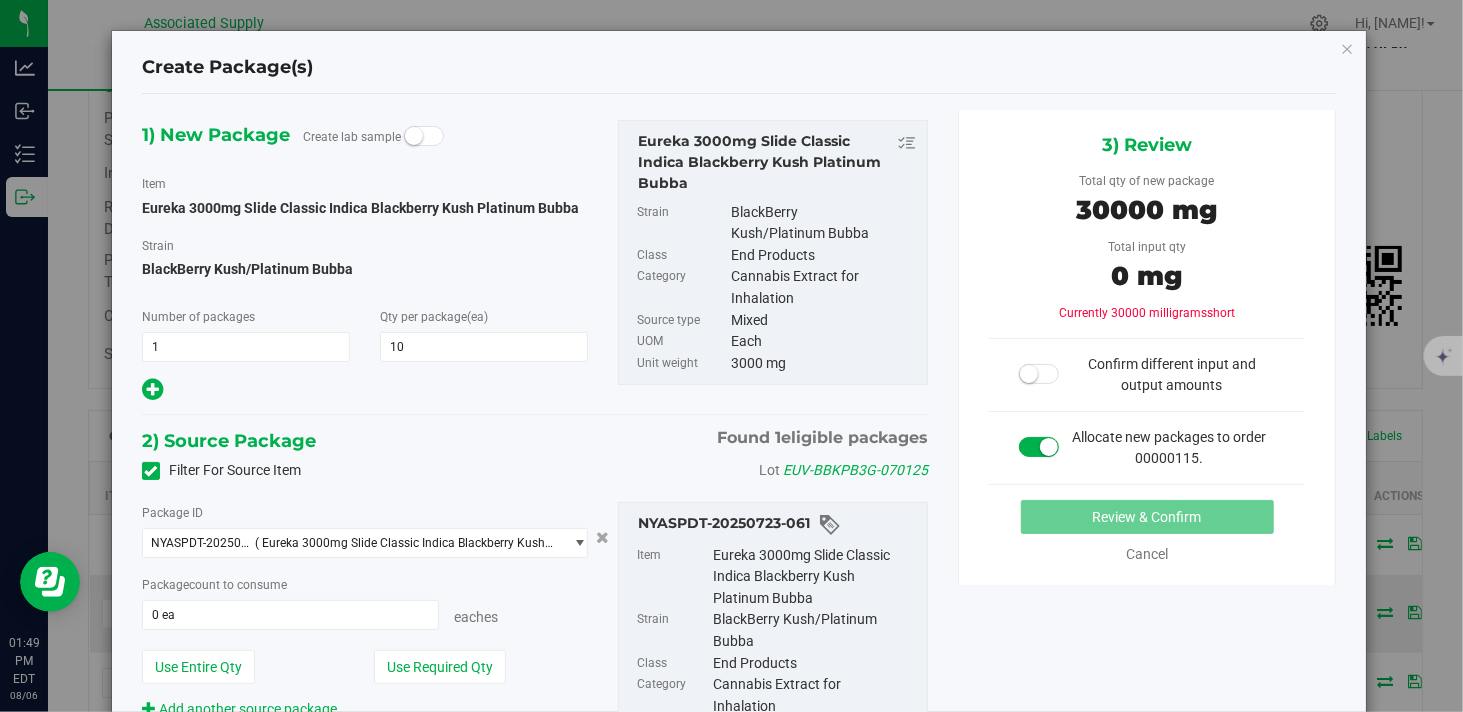 type on "10 ea" 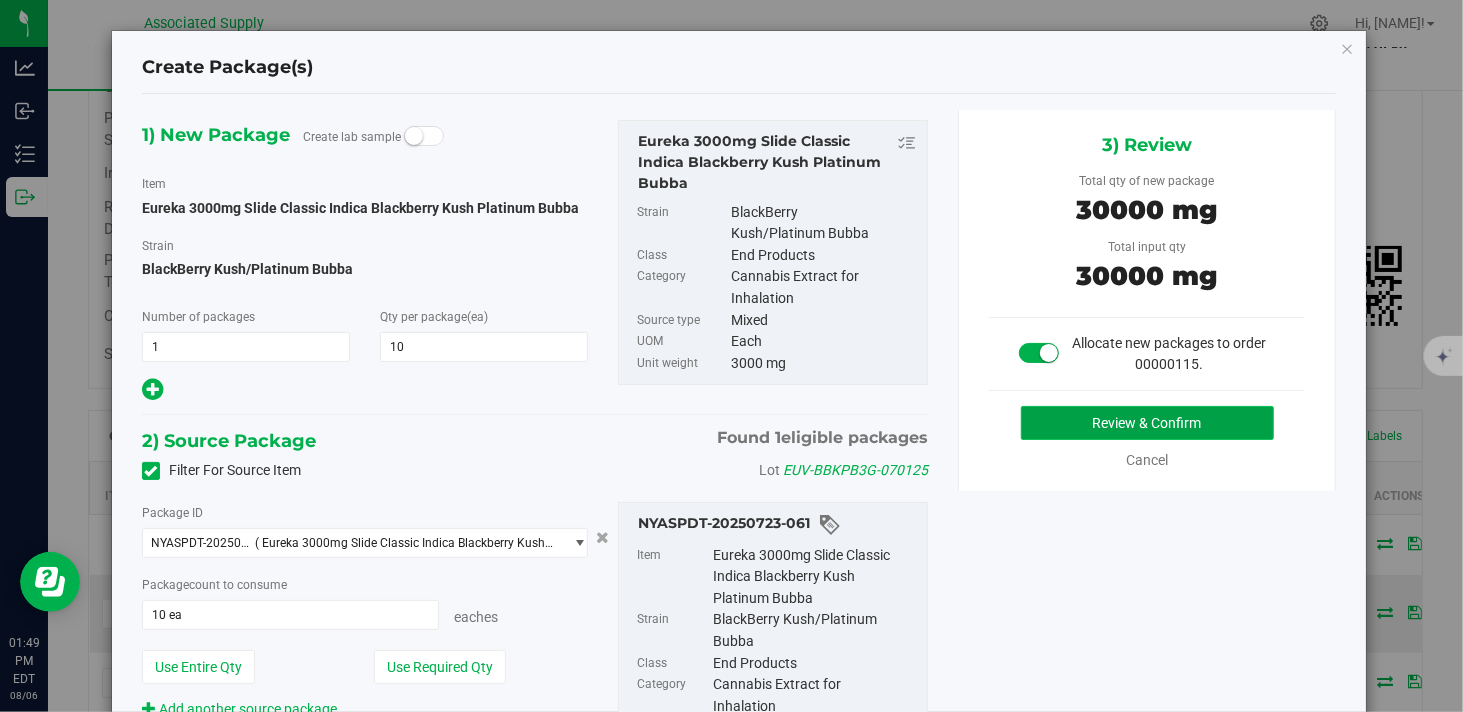 click on "Review & Confirm" at bounding box center (1147, 423) 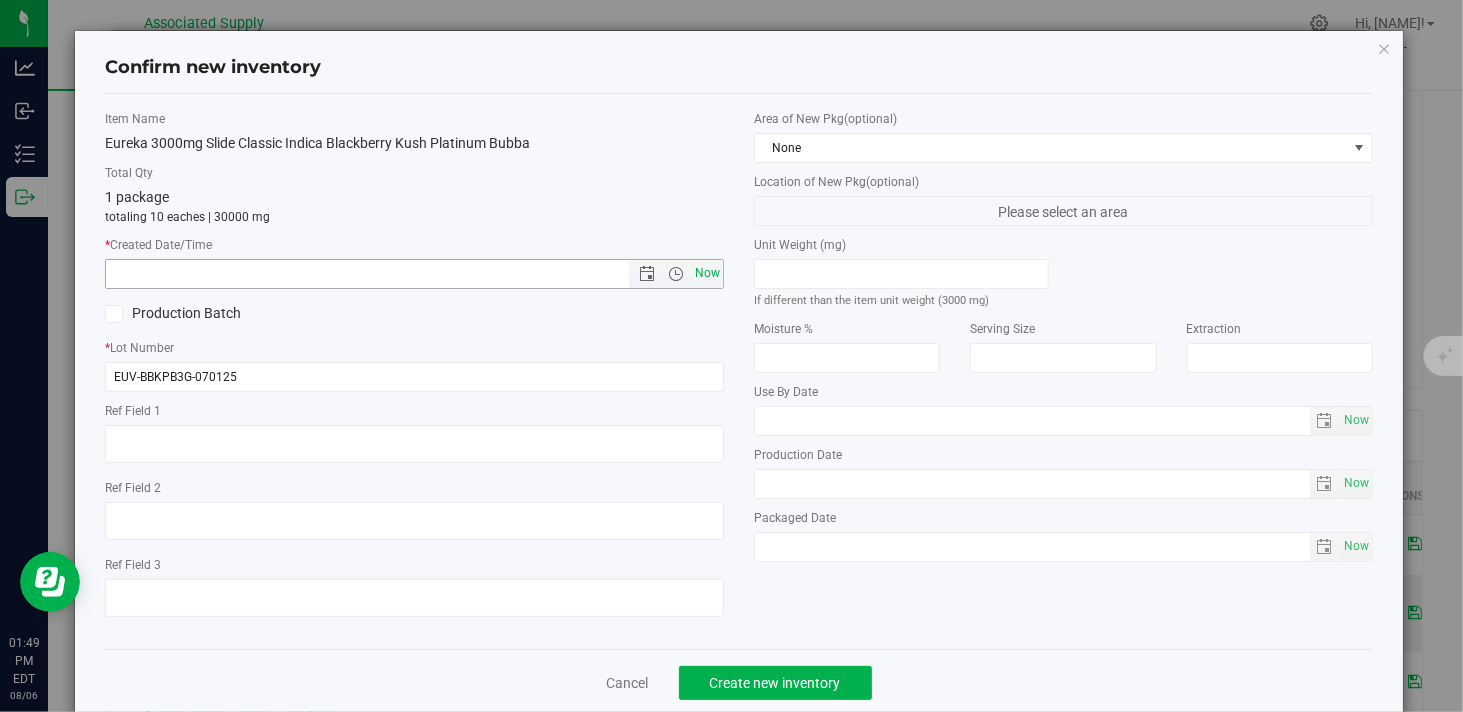 click on "Now" at bounding box center [708, 273] 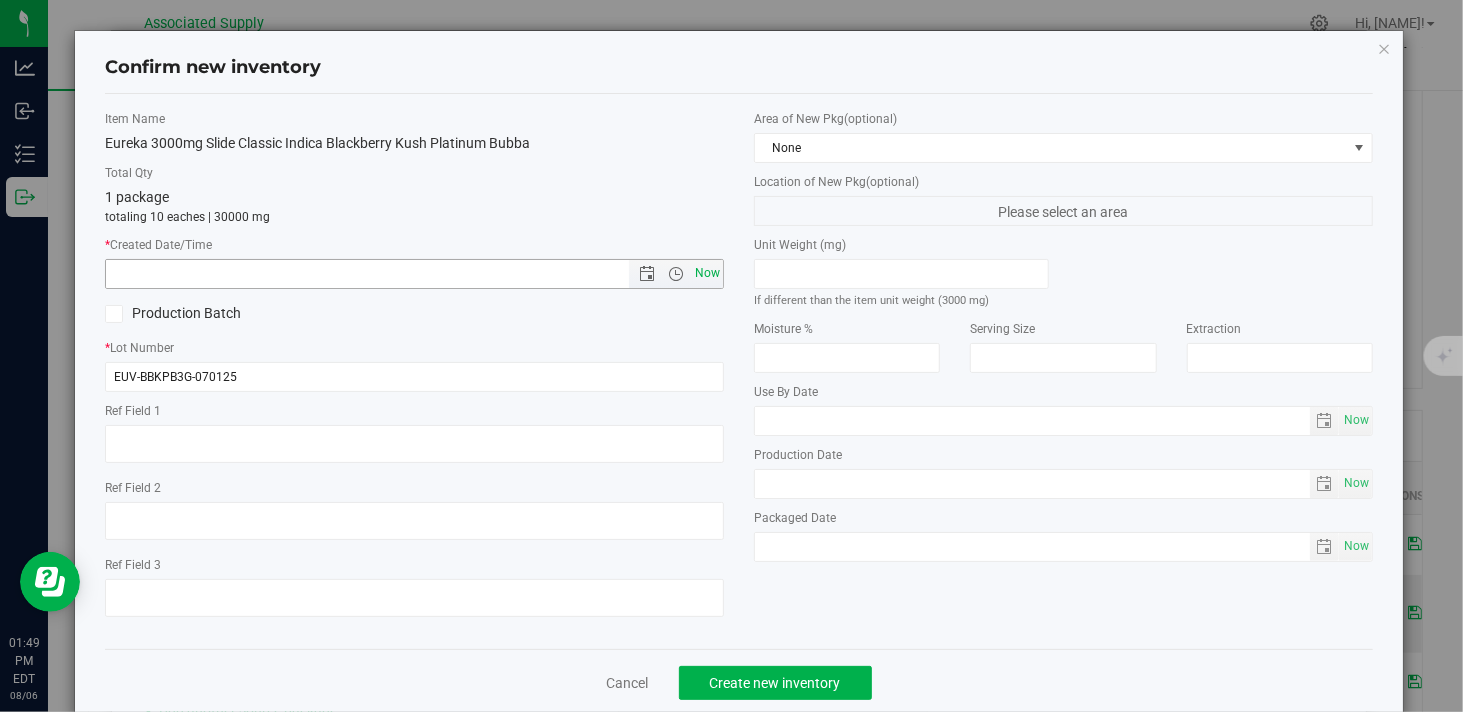 type on "8/6/2025 1:49 PM" 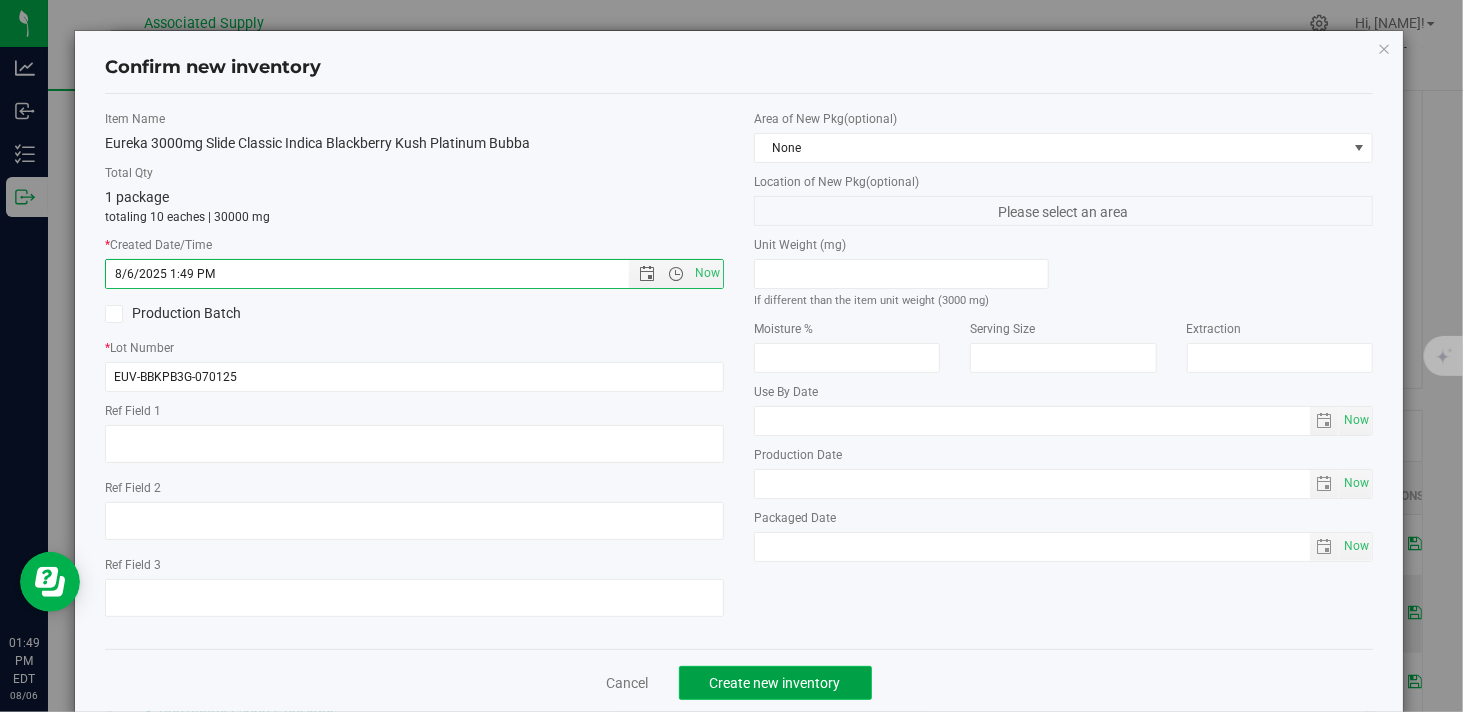 click on "Create new inventory" 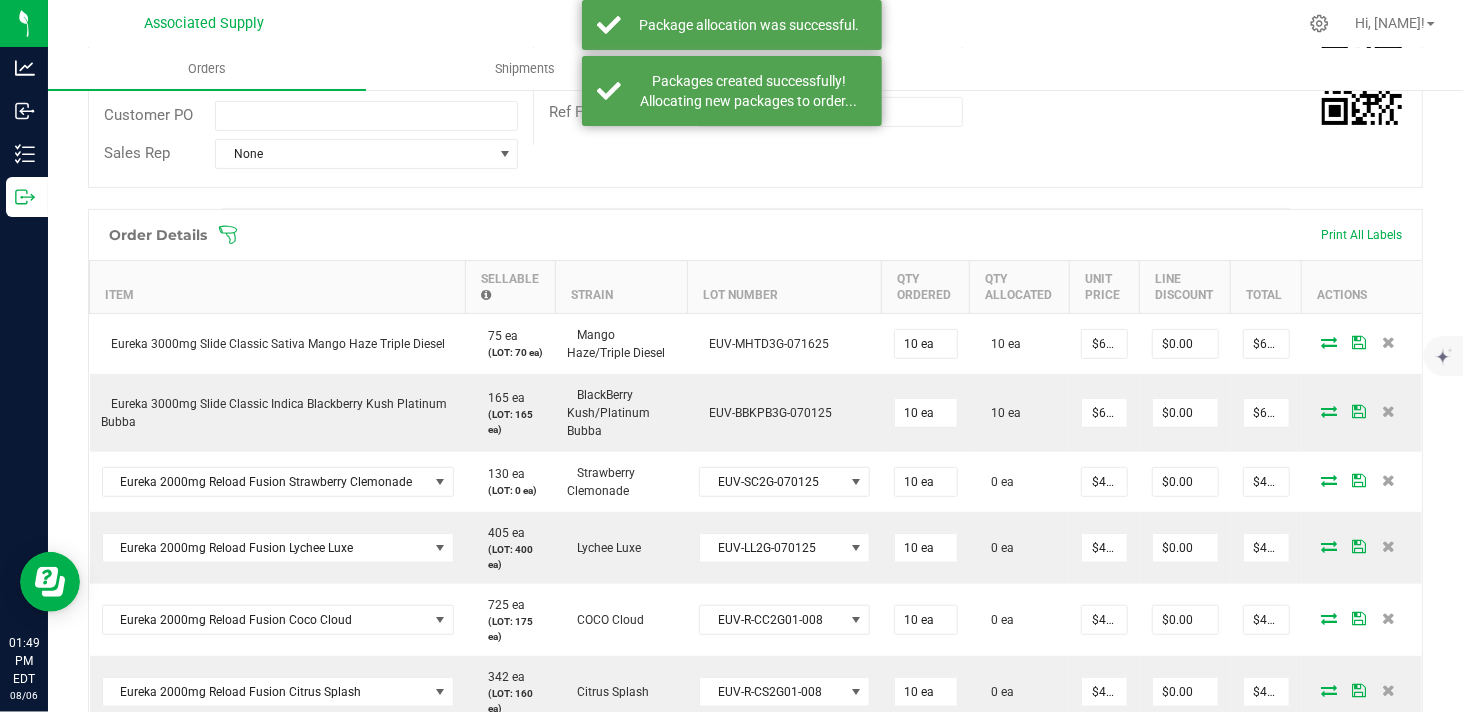 scroll, scrollTop: 426, scrollLeft: 0, axis: vertical 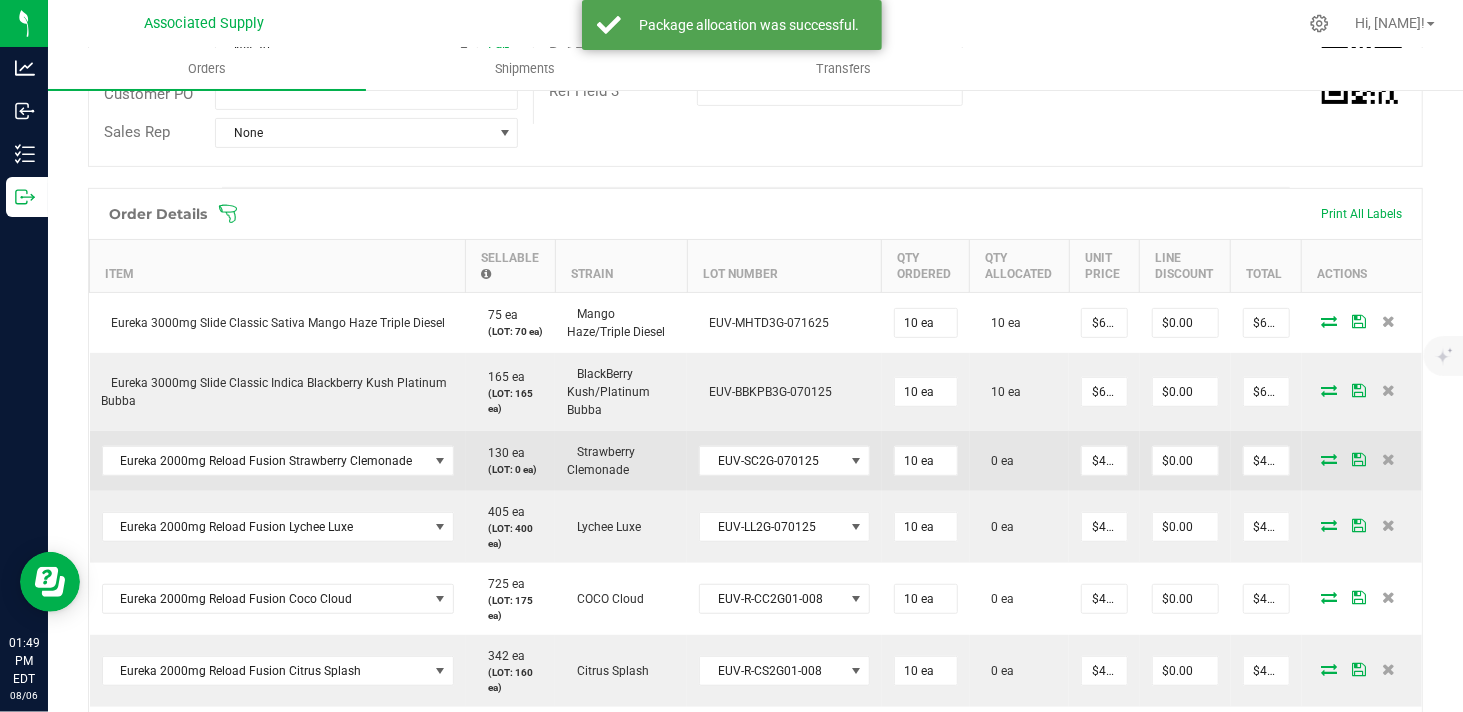 click at bounding box center (1329, 459) 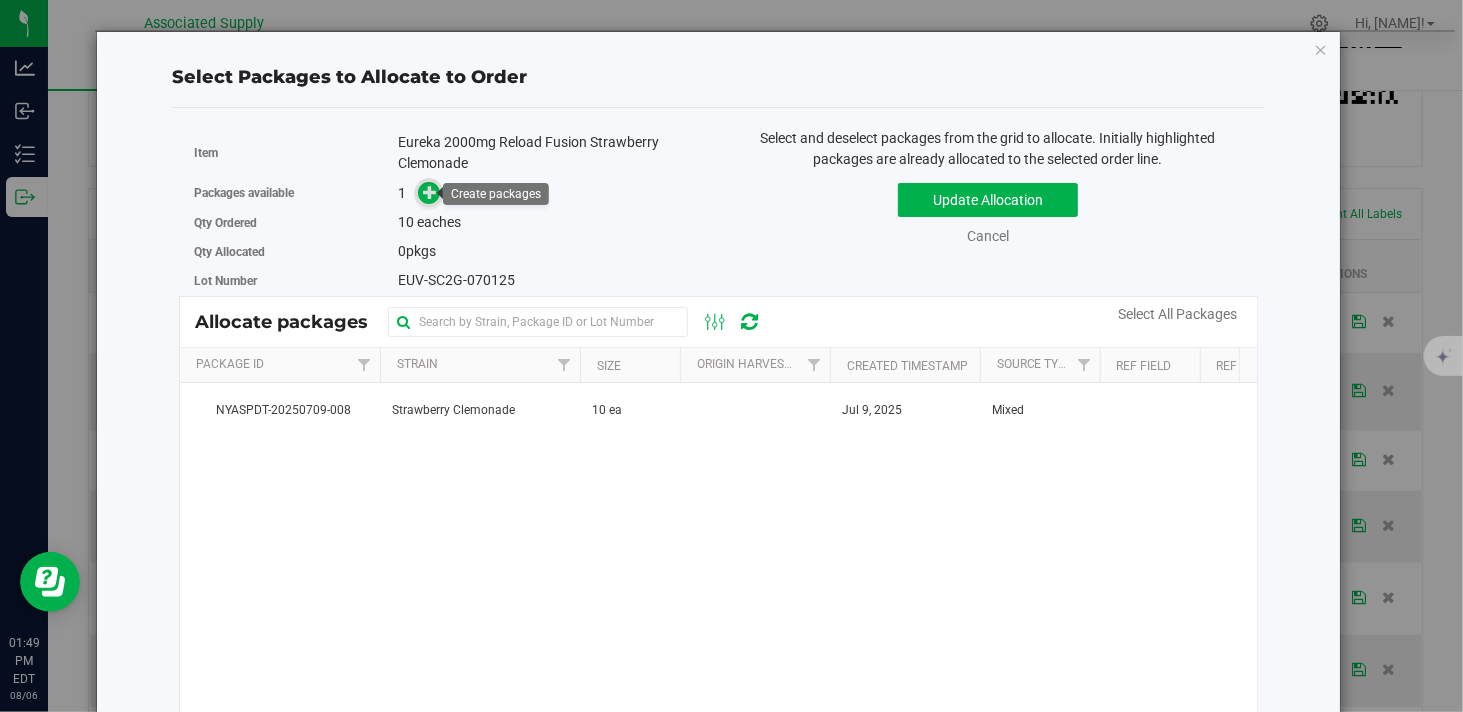 click at bounding box center [430, 192] 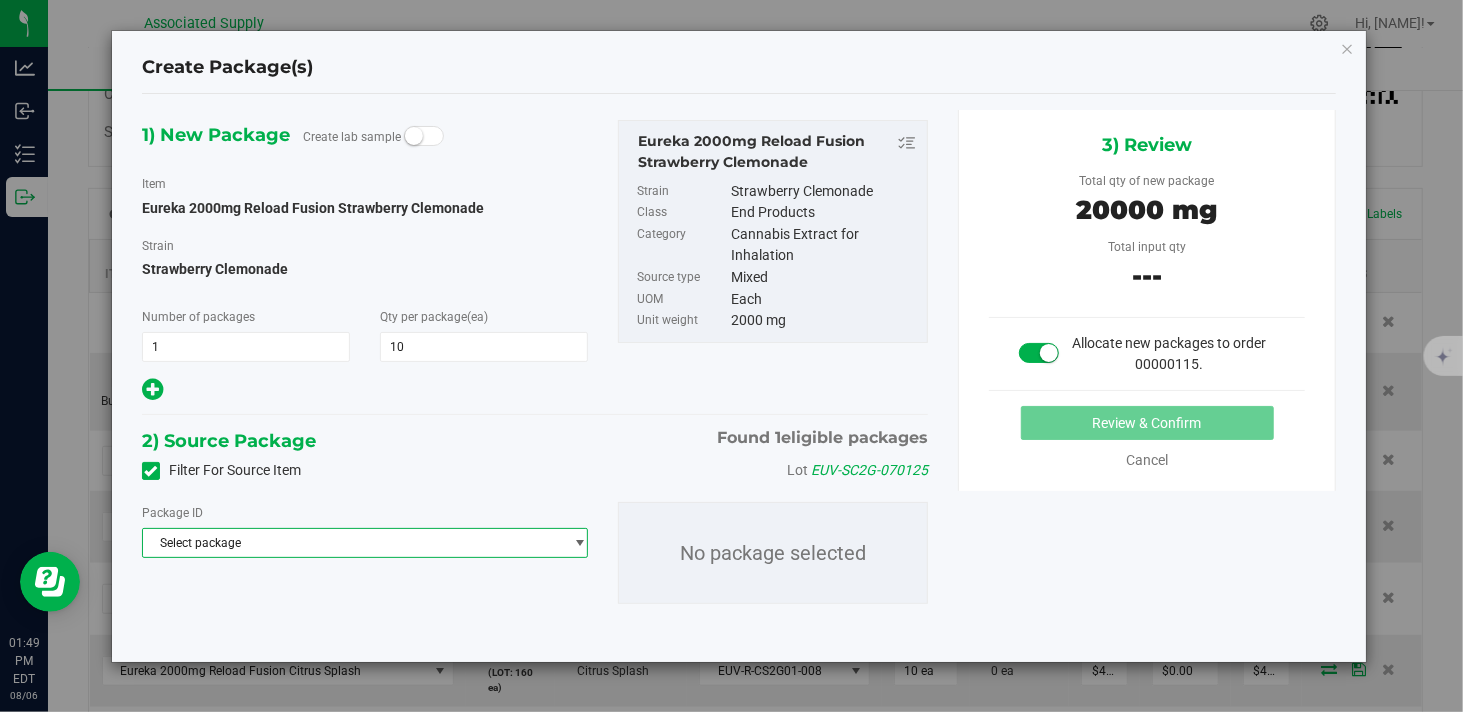 click on "Select package" at bounding box center [352, 543] 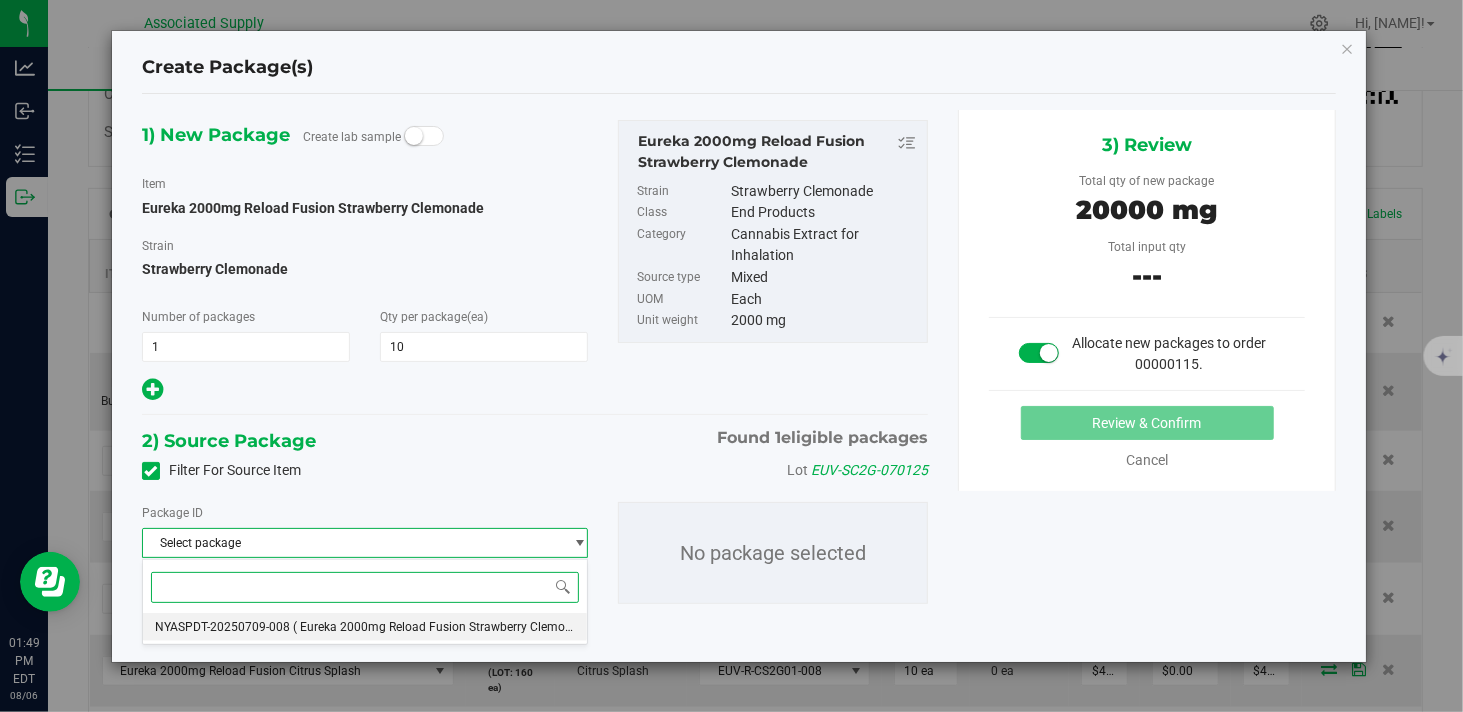 click on "NYASPDT-20250709-008
(
Eureka 2000mg Reload Fusion Strawberry Clemonade
)" at bounding box center (365, 627) 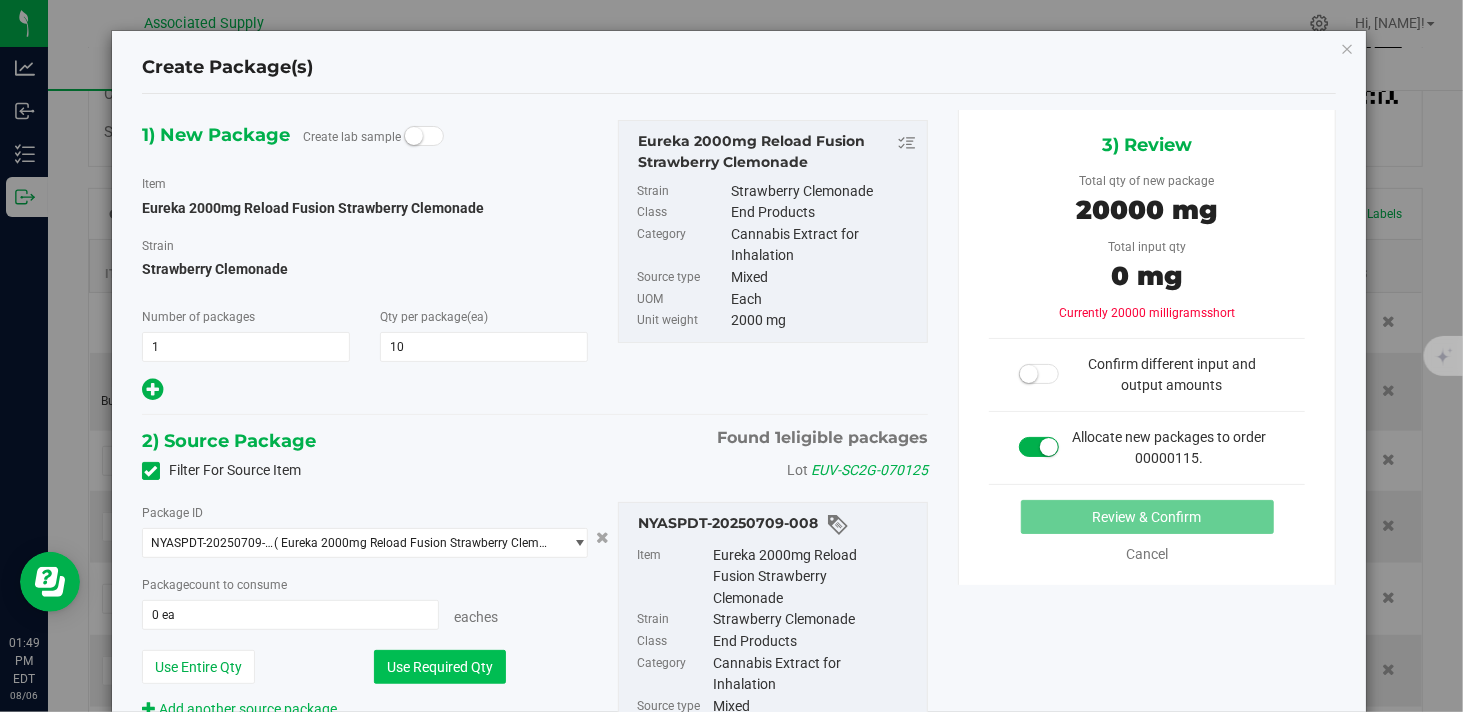 click on "Use Required Qty" at bounding box center [440, 667] 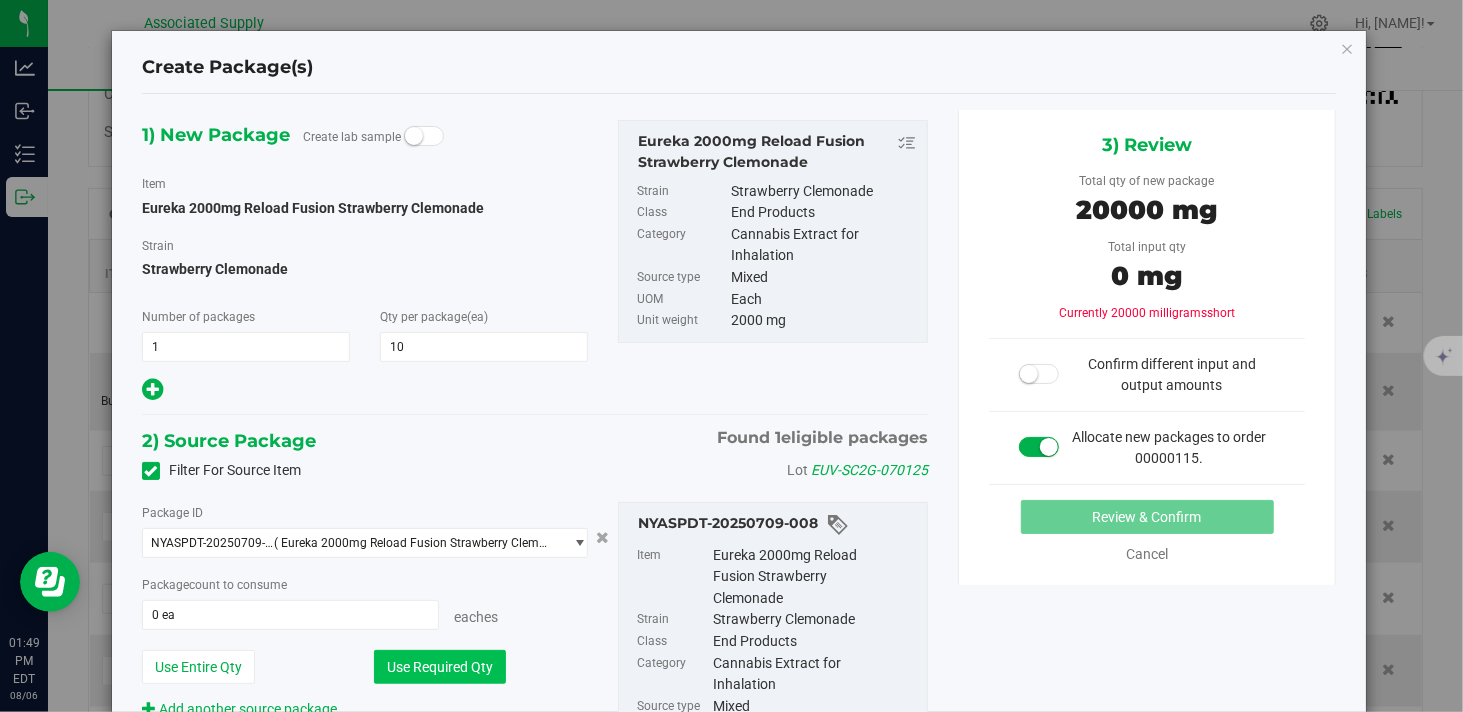 type on "10 ea" 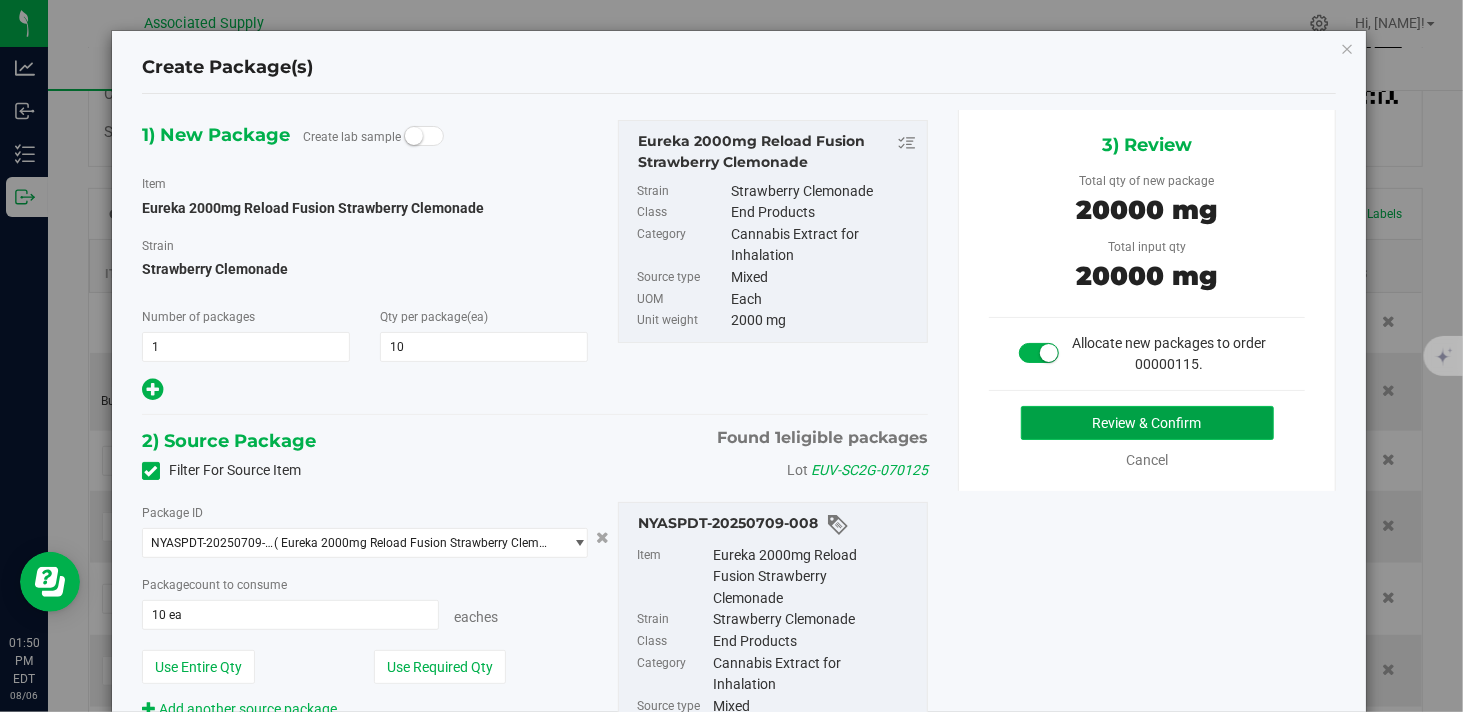 click on "Review & Confirm" at bounding box center (1147, 423) 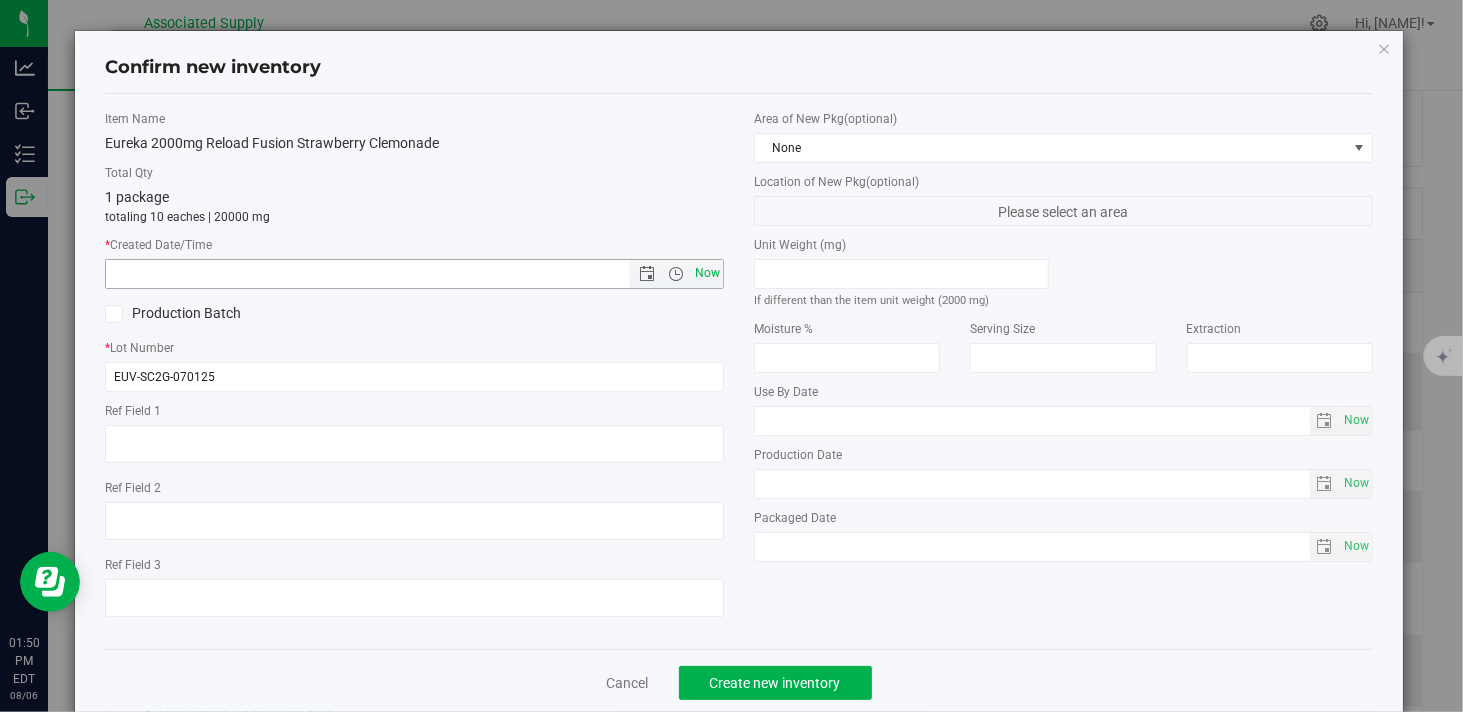 click on "Now" at bounding box center [708, 273] 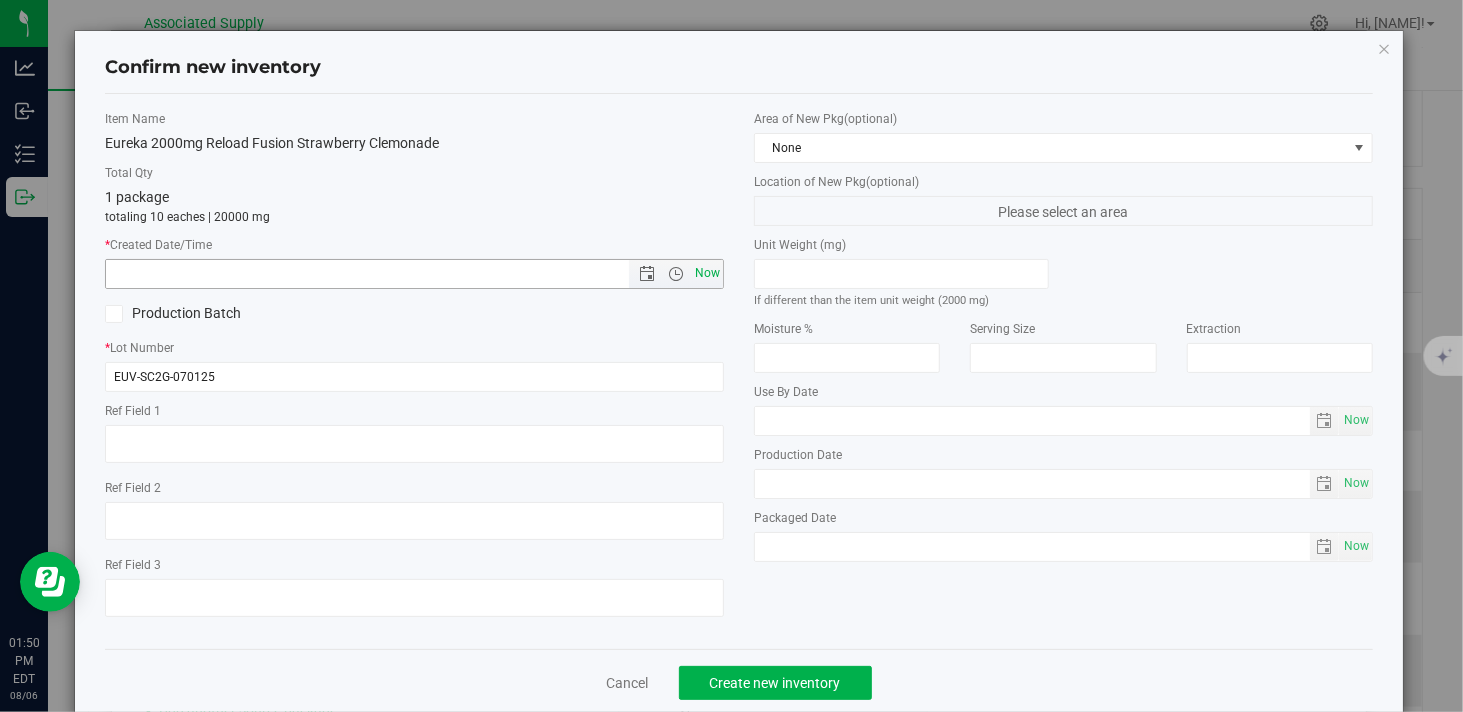 type on "8/6/2025 1:50 PM" 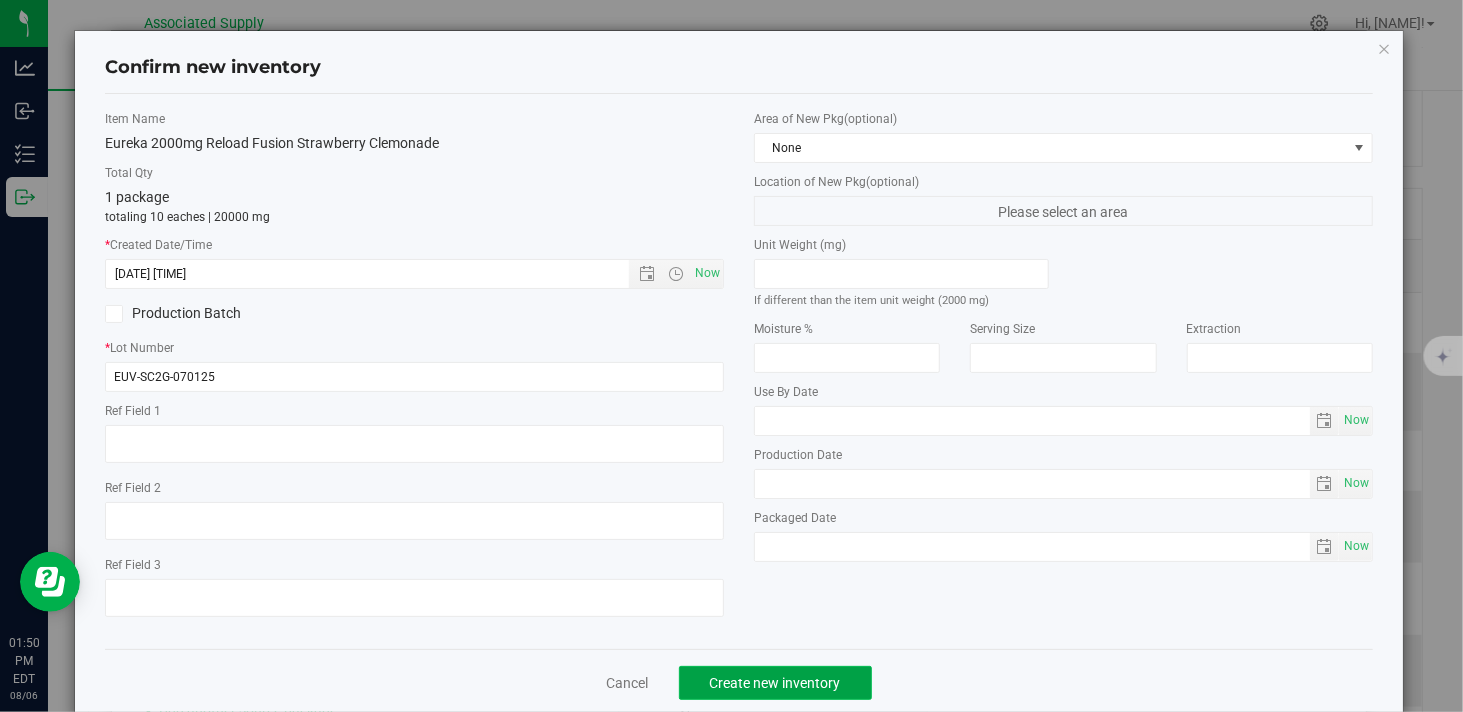 click on "Create new inventory" 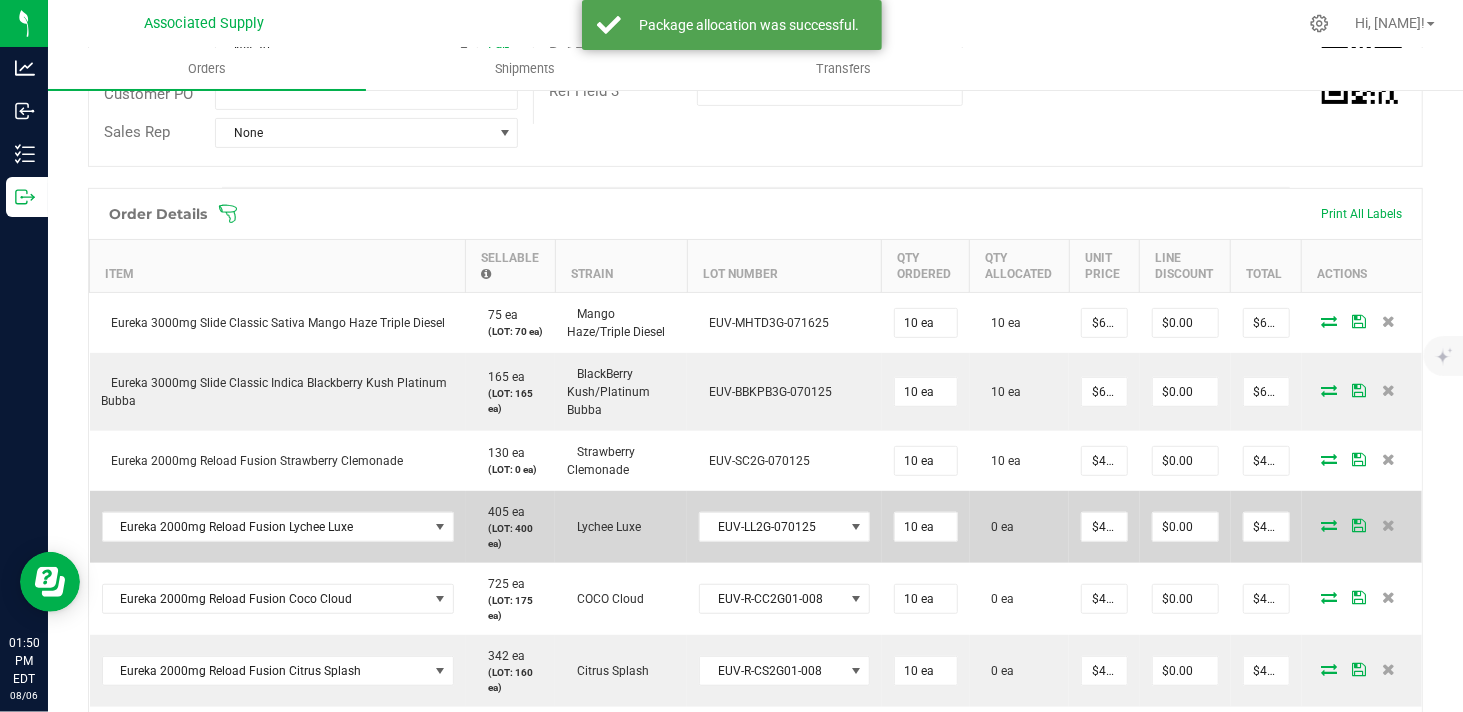 click at bounding box center (1329, 525) 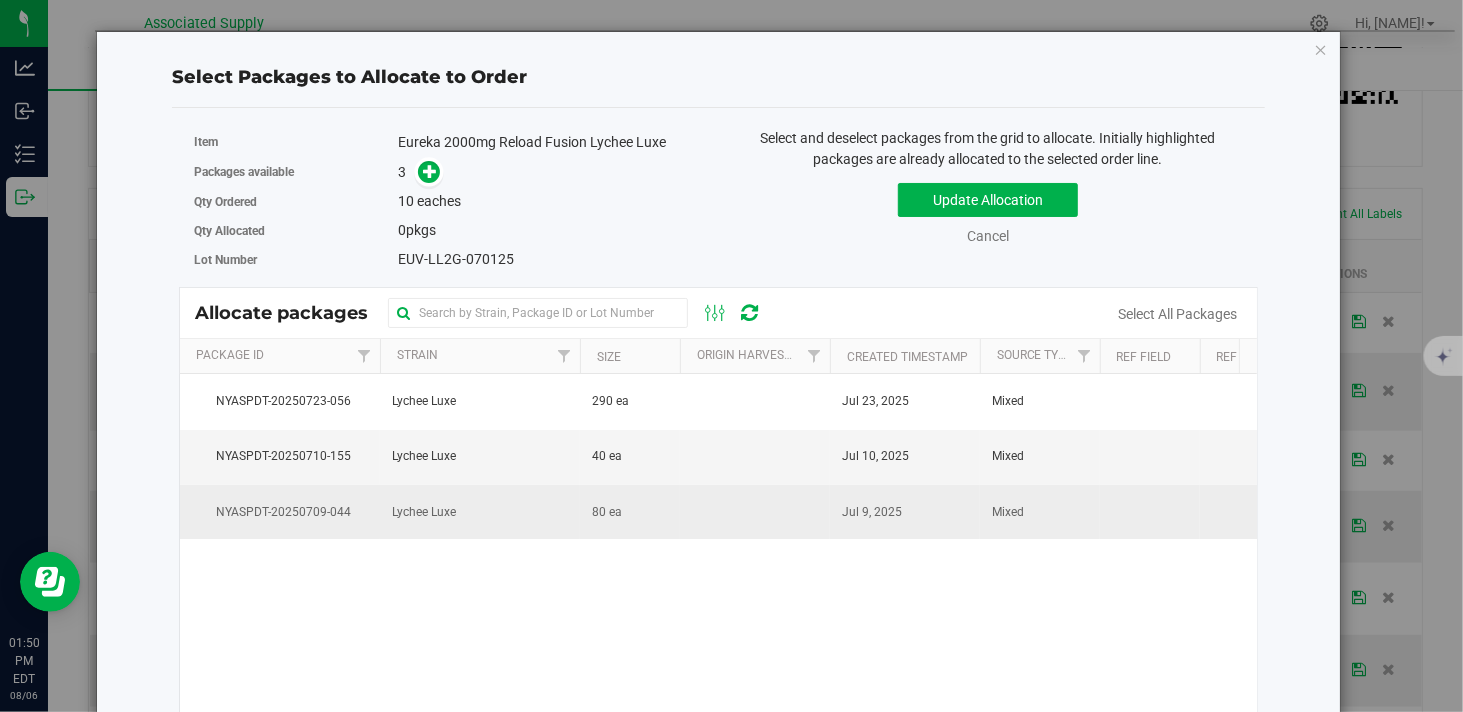 click on "Lychee Luxe" at bounding box center [424, 512] 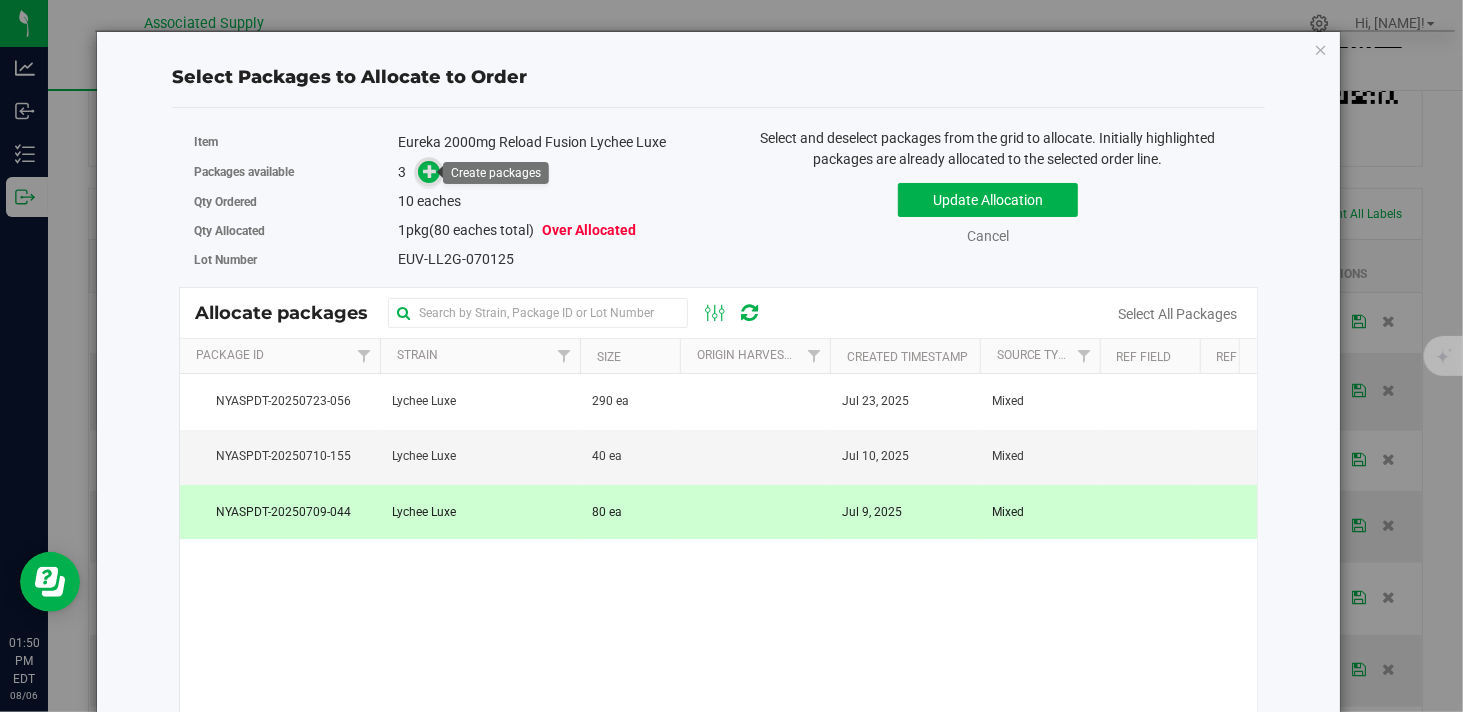 click at bounding box center [430, 171] 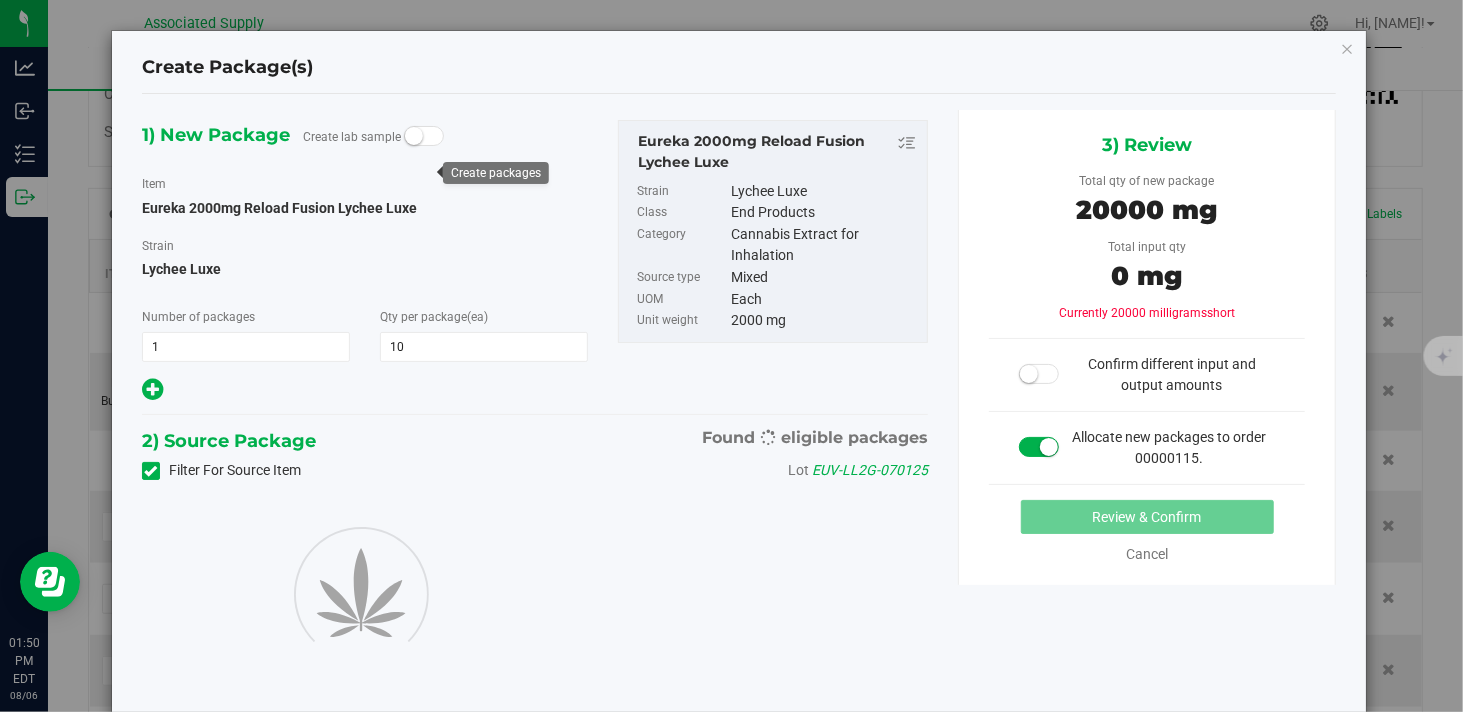 type on "10" 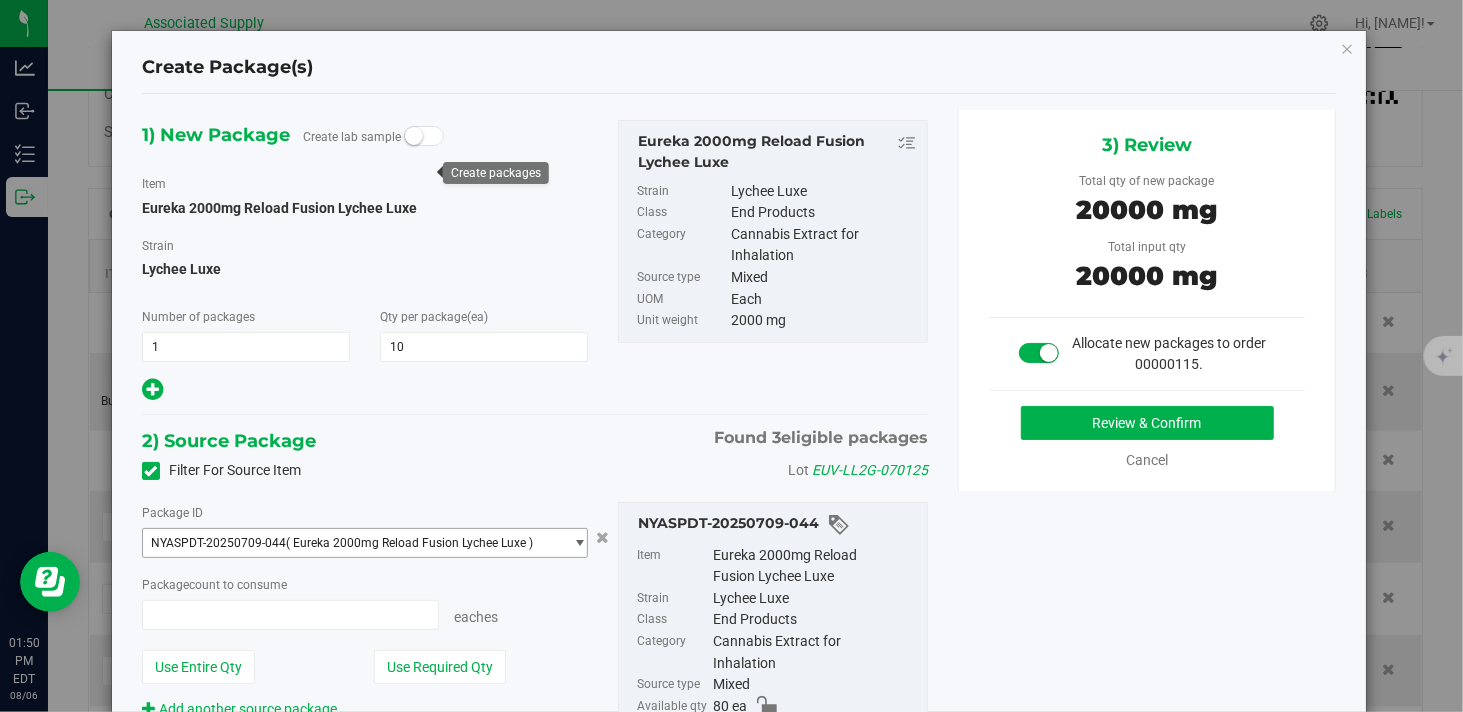 type on "10 ea" 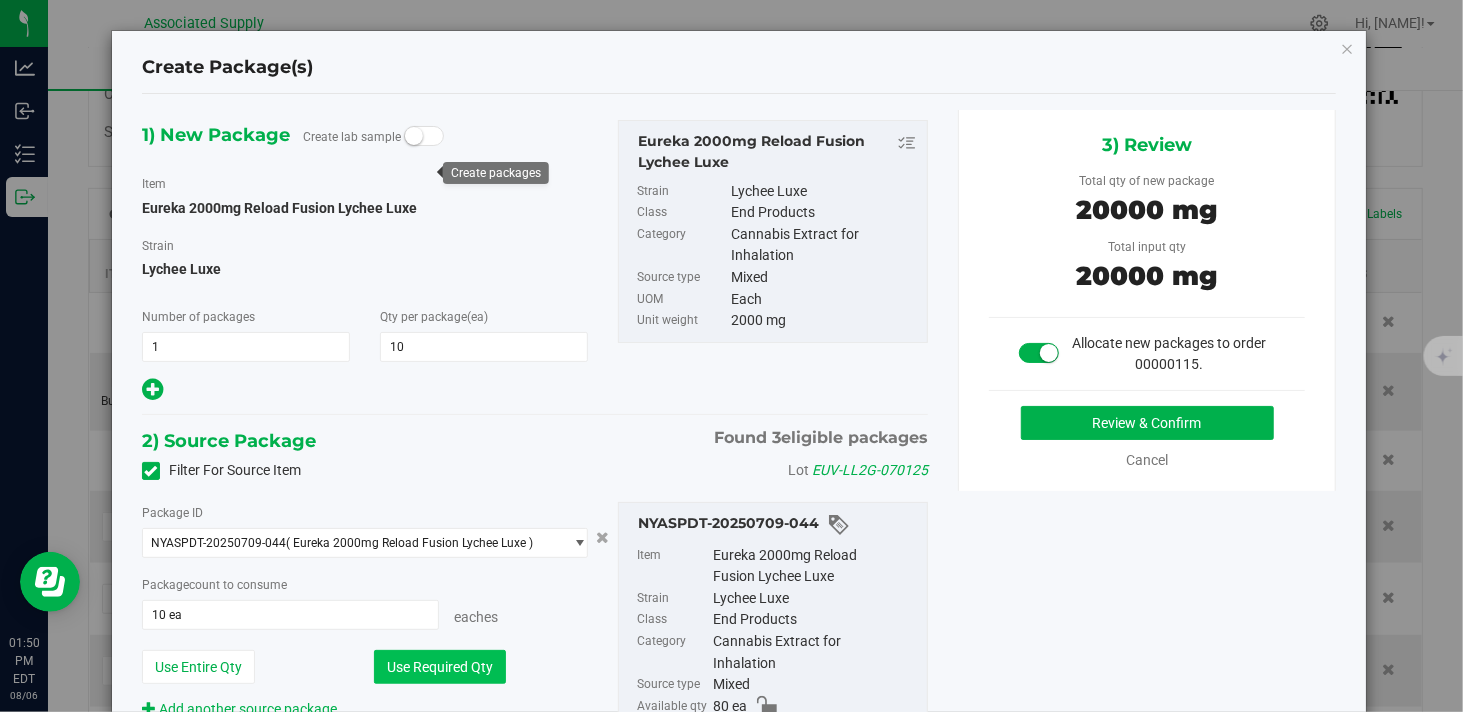 click on "Use Required Qty" at bounding box center (440, 667) 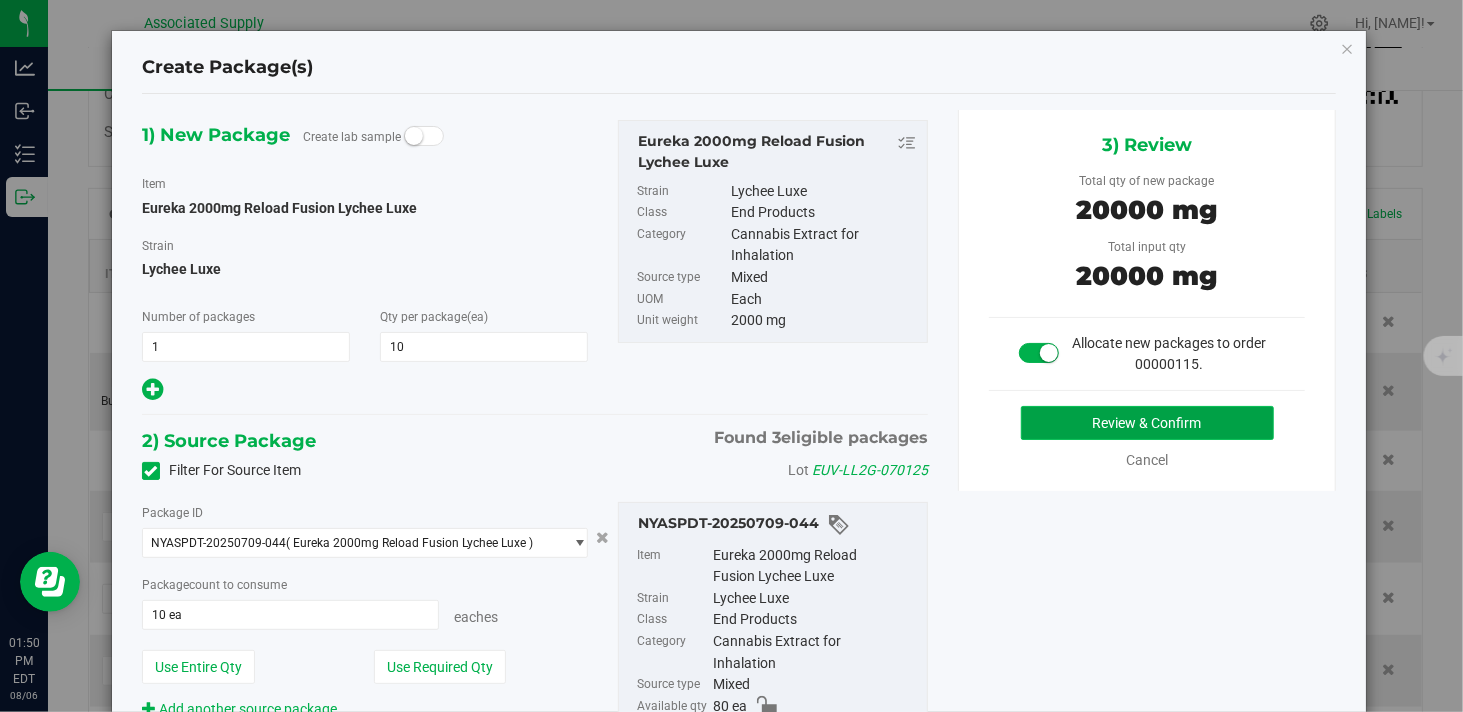 click on "Review & Confirm" at bounding box center [1147, 423] 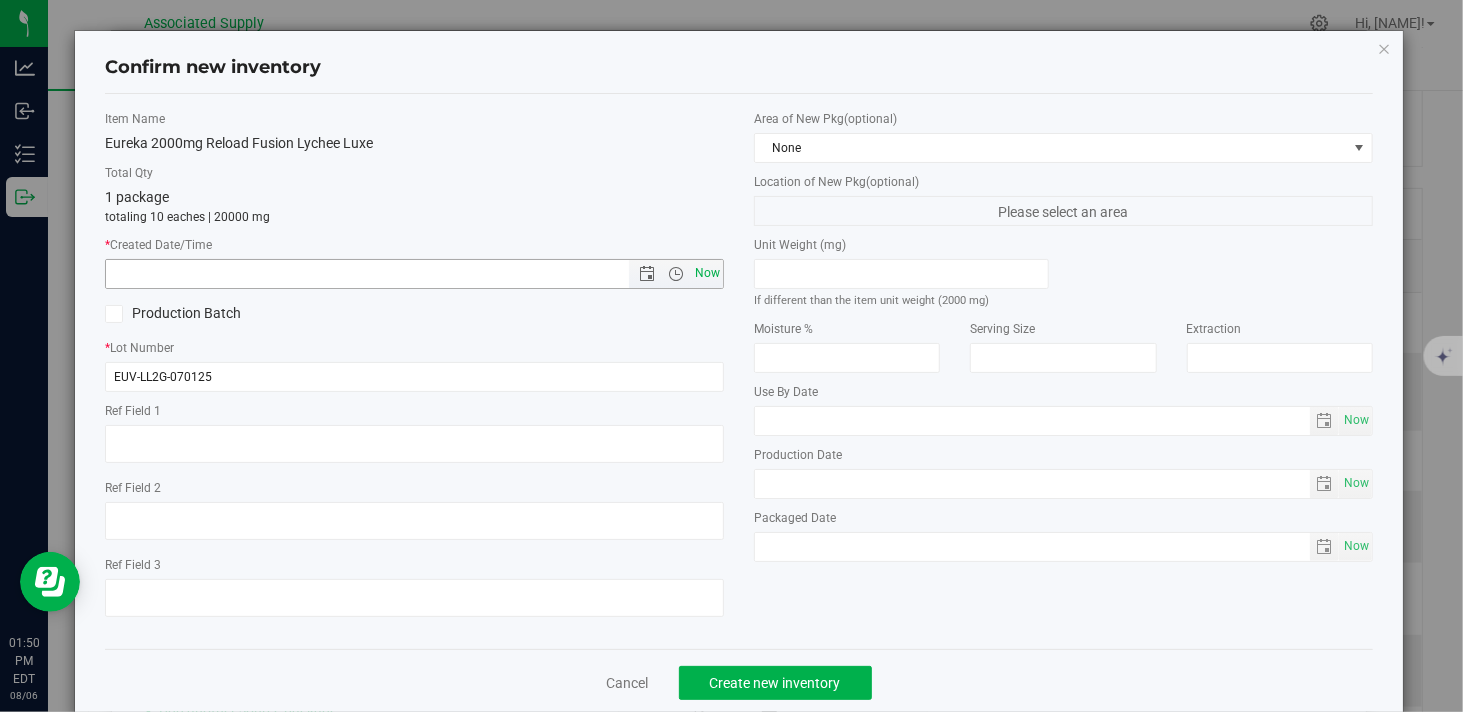 click on "Now" at bounding box center (708, 273) 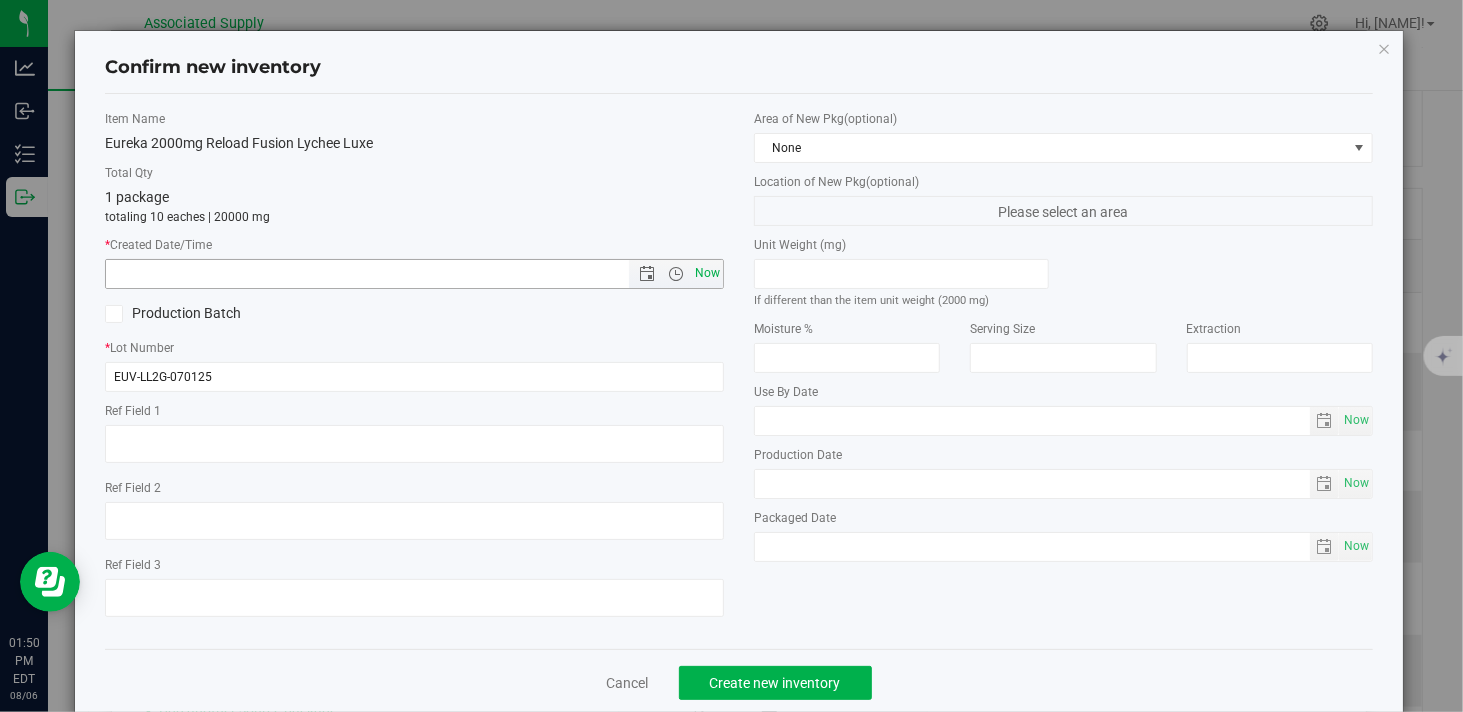 type on "8/6/2025 1:50 PM" 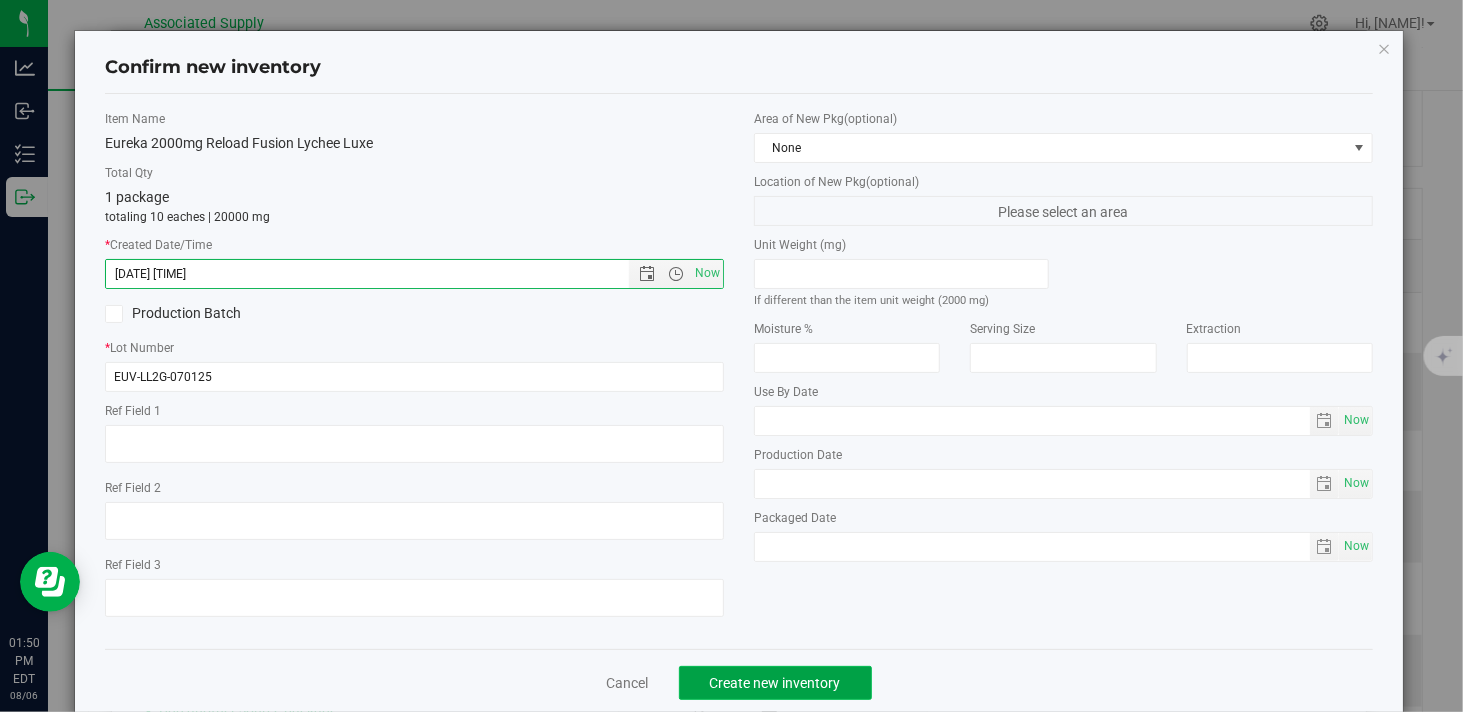 click on "Create new inventory" 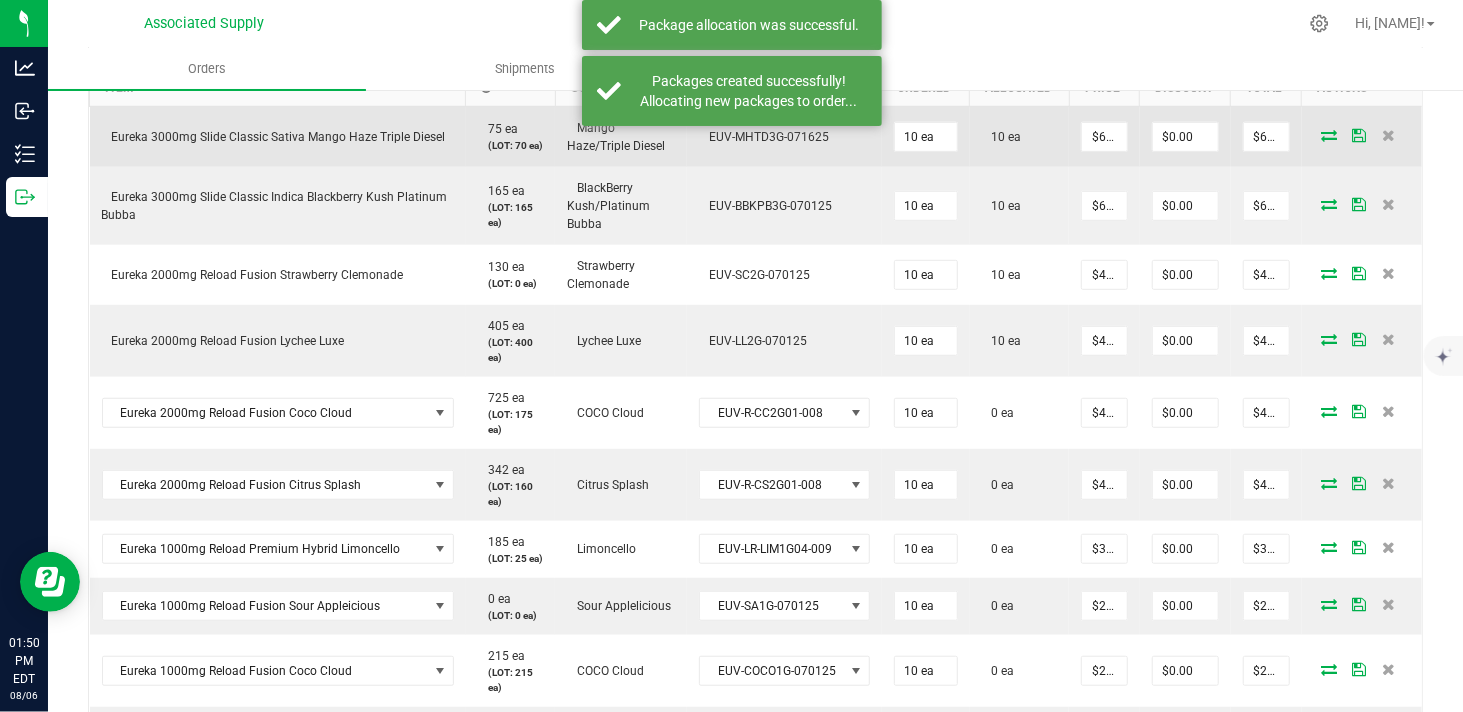 scroll, scrollTop: 648, scrollLeft: 0, axis: vertical 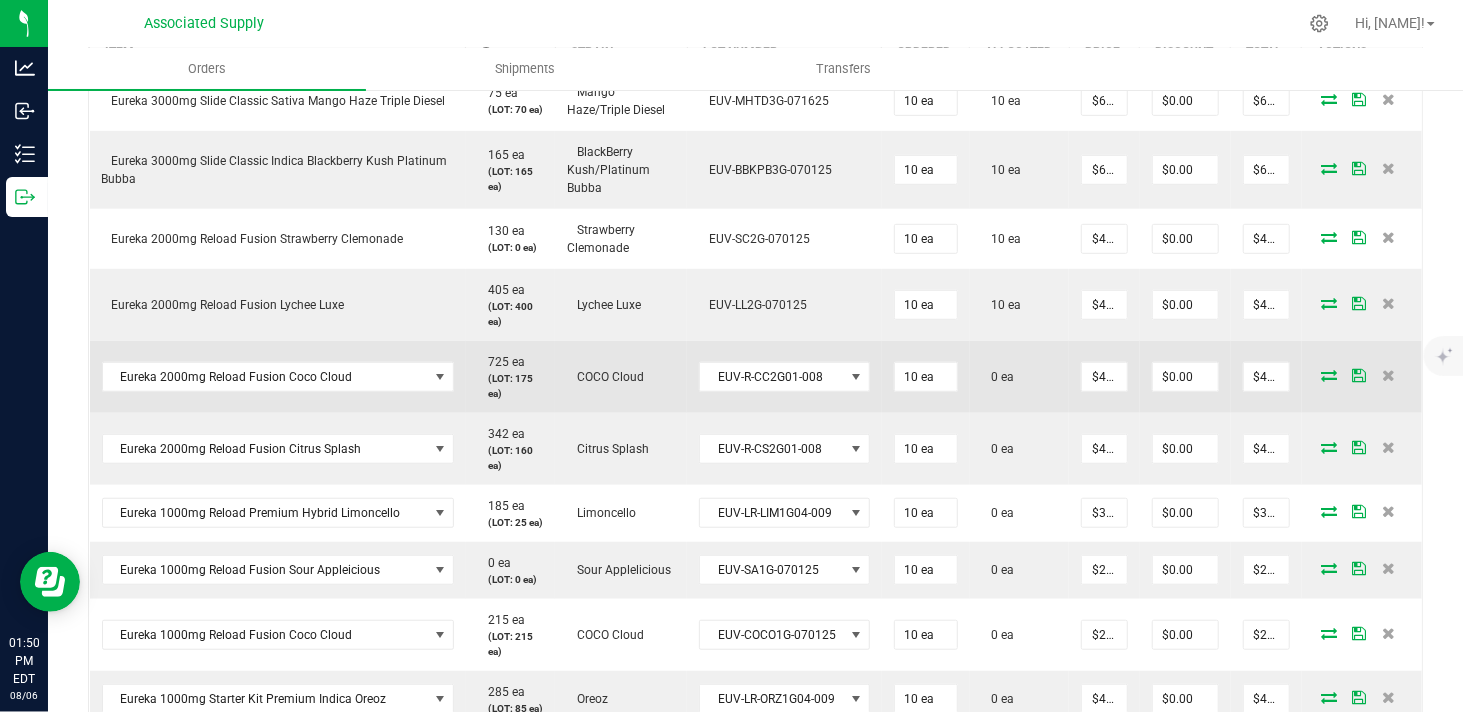 click at bounding box center [1329, 375] 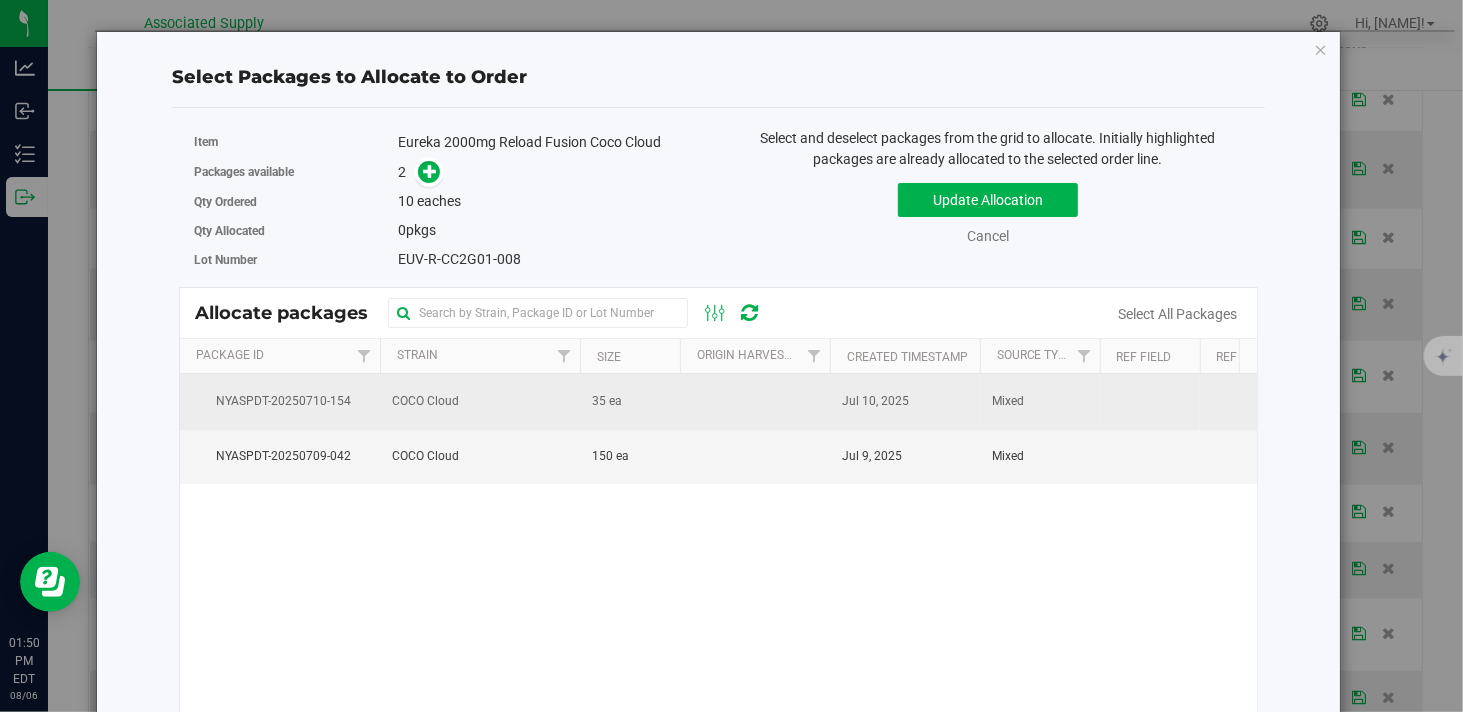 click on "COCO Cloud" at bounding box center (425, 401) 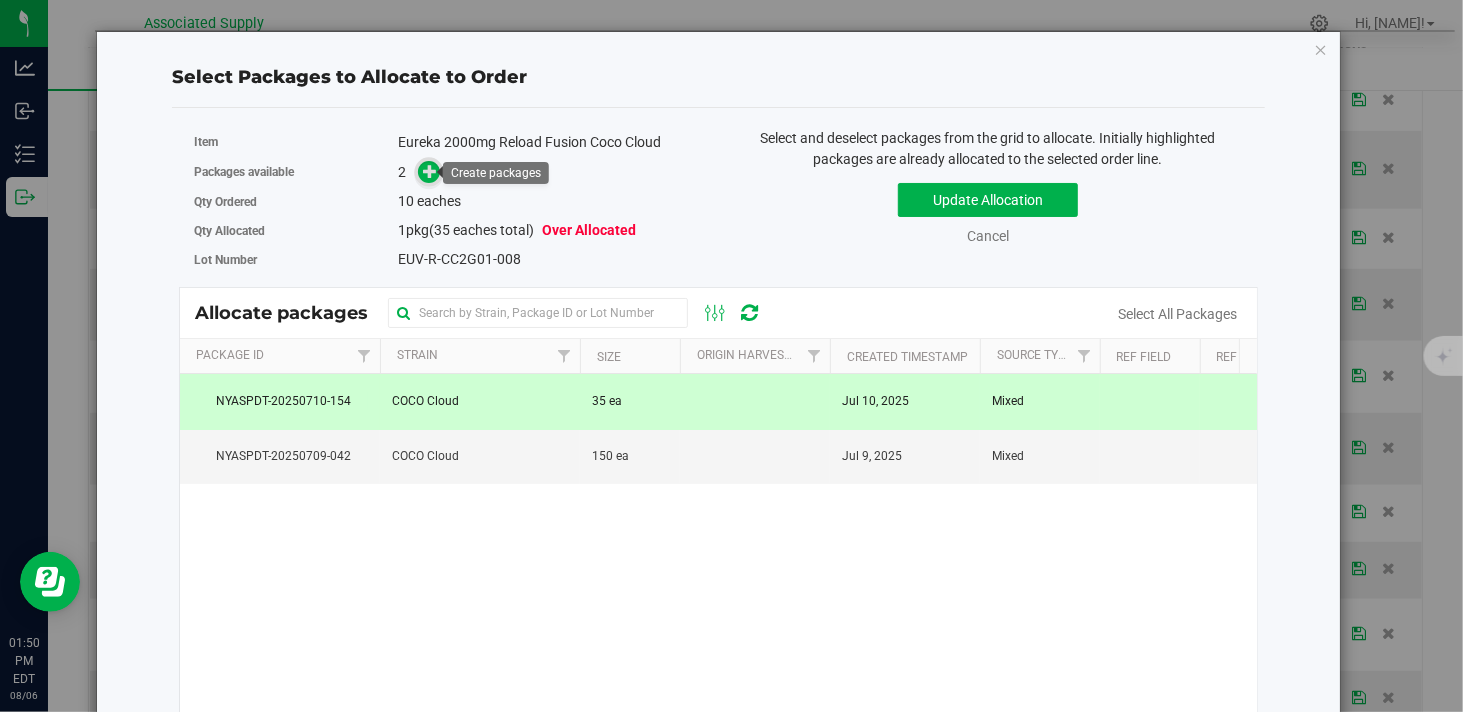 click at bounding box center (430, 170) 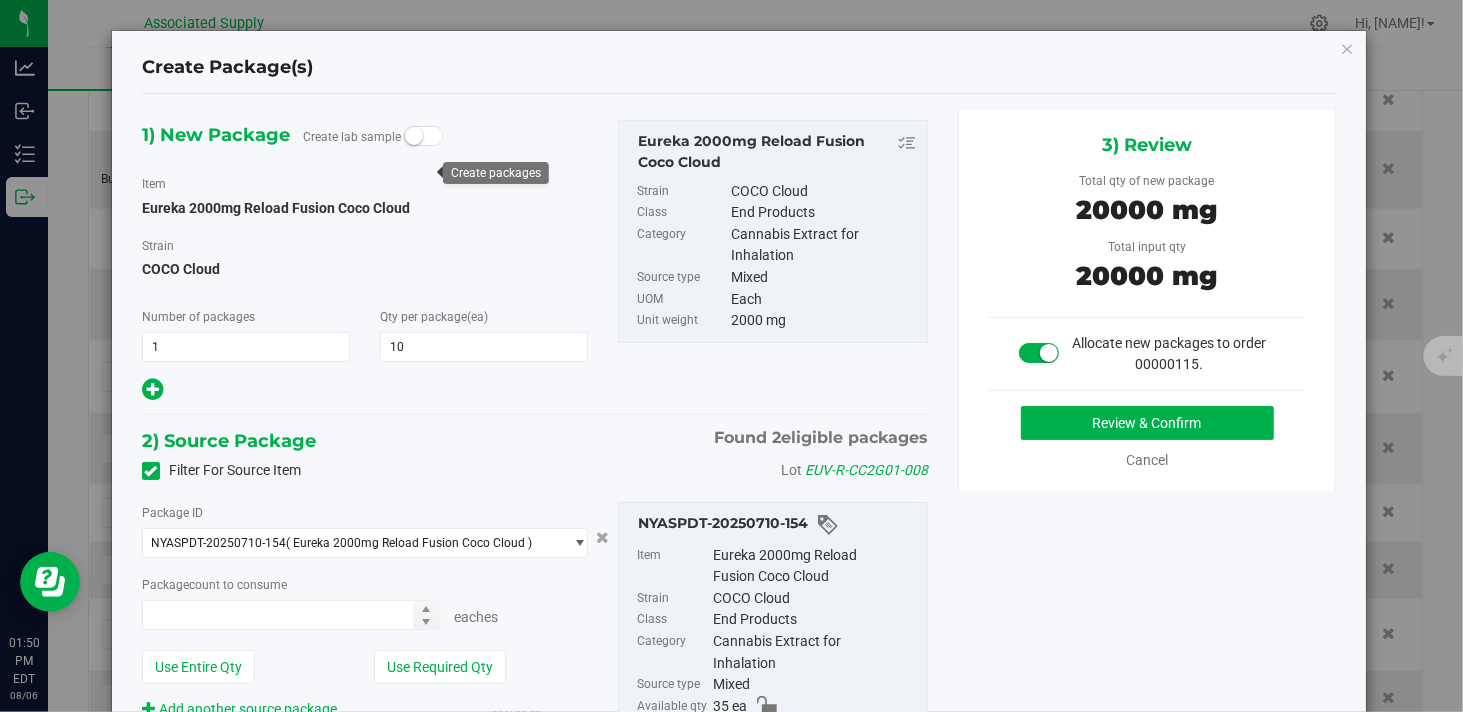 type on "10 ea" 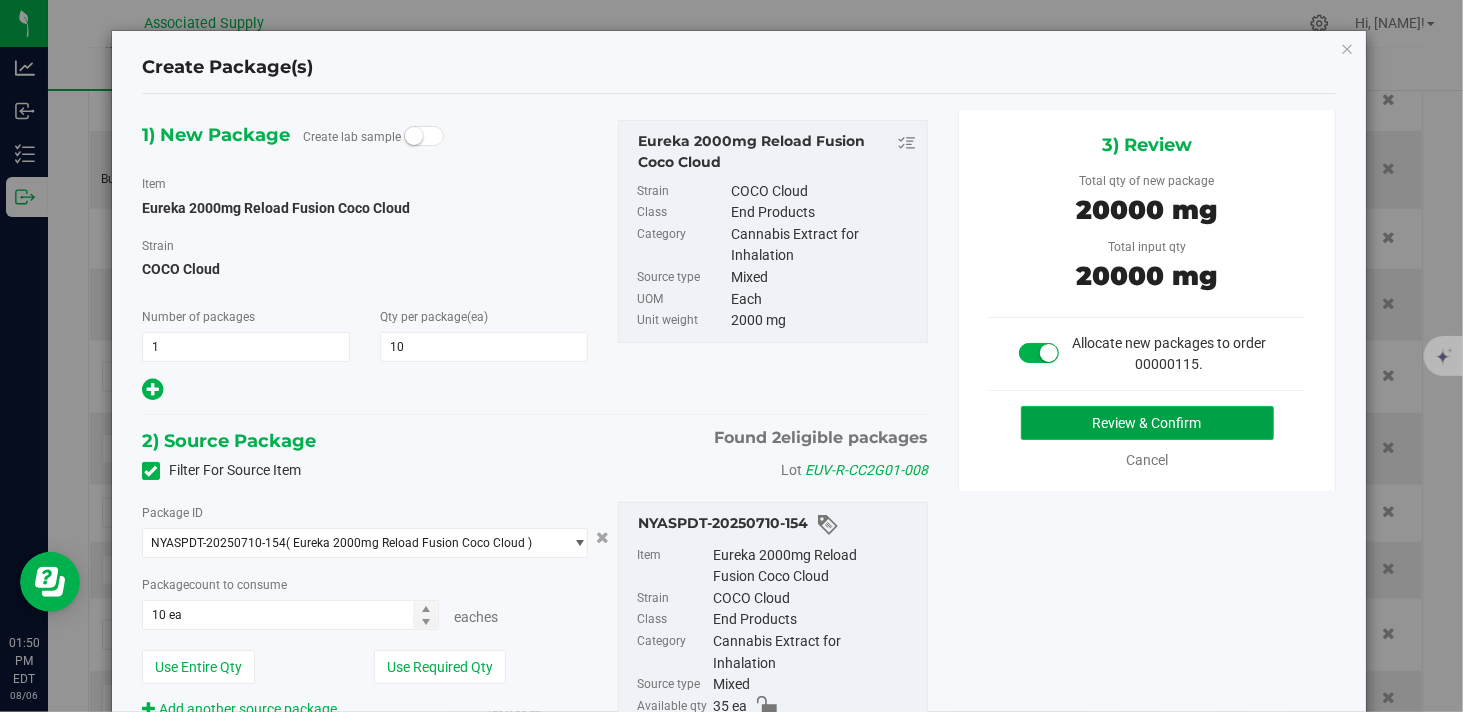 click on "Review & Confirm" at bounding box center [1147, 423] 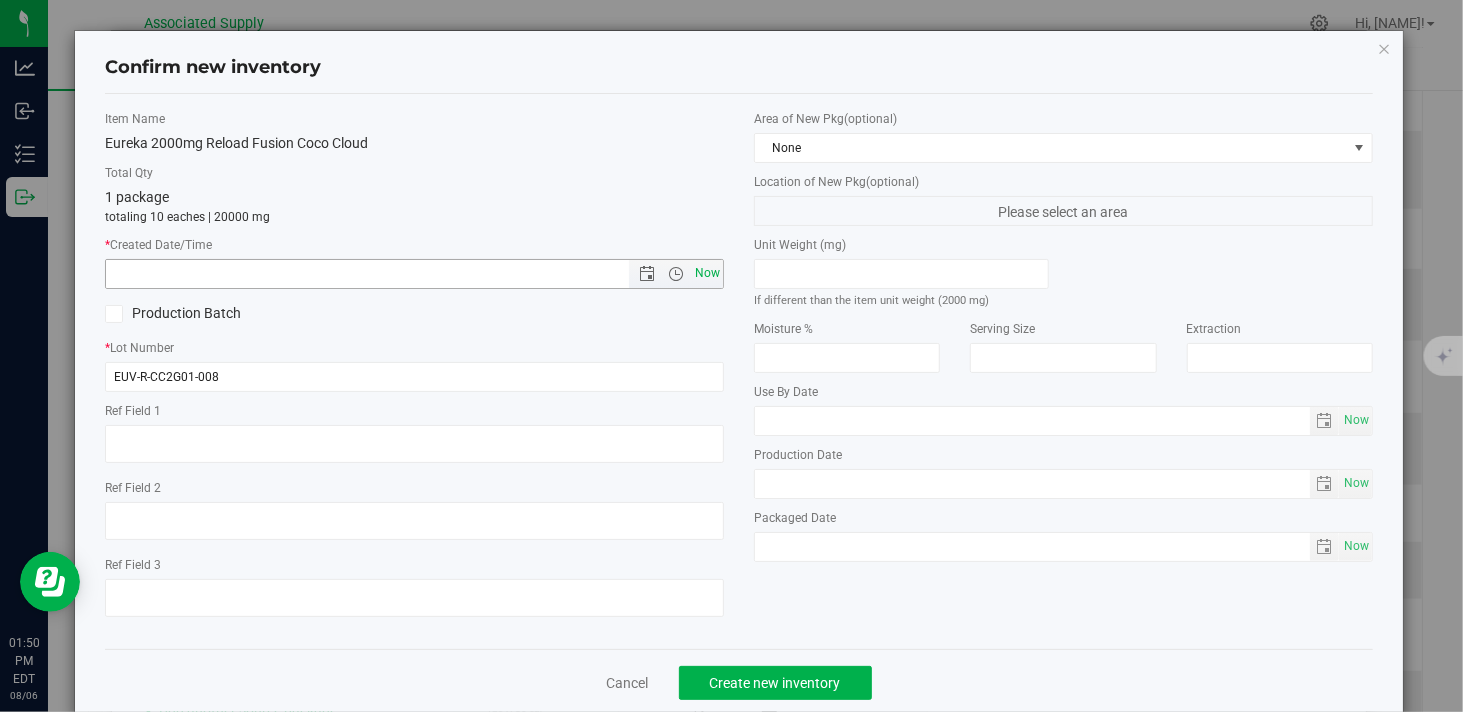 click on "Now" at bounding box center [708, 273] 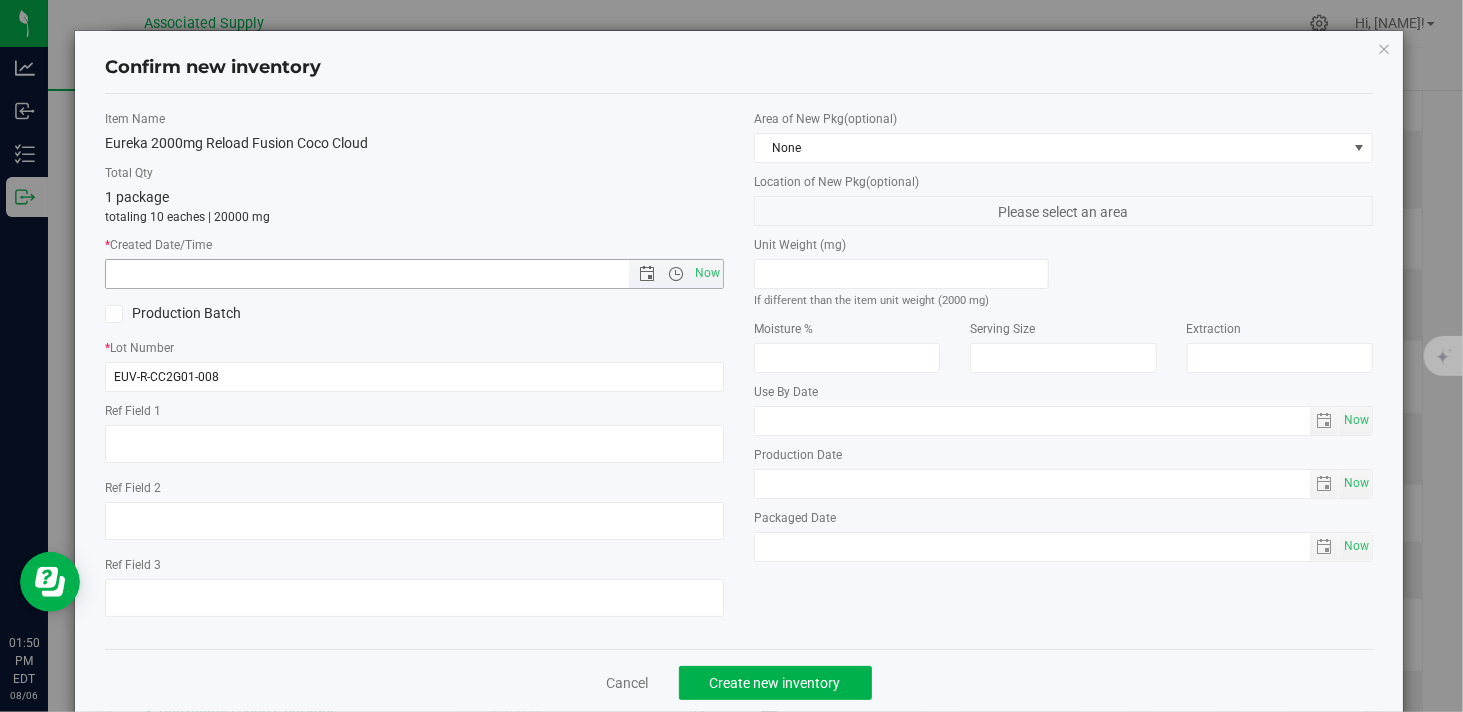 type on "8/6/2025 1:51 PM" 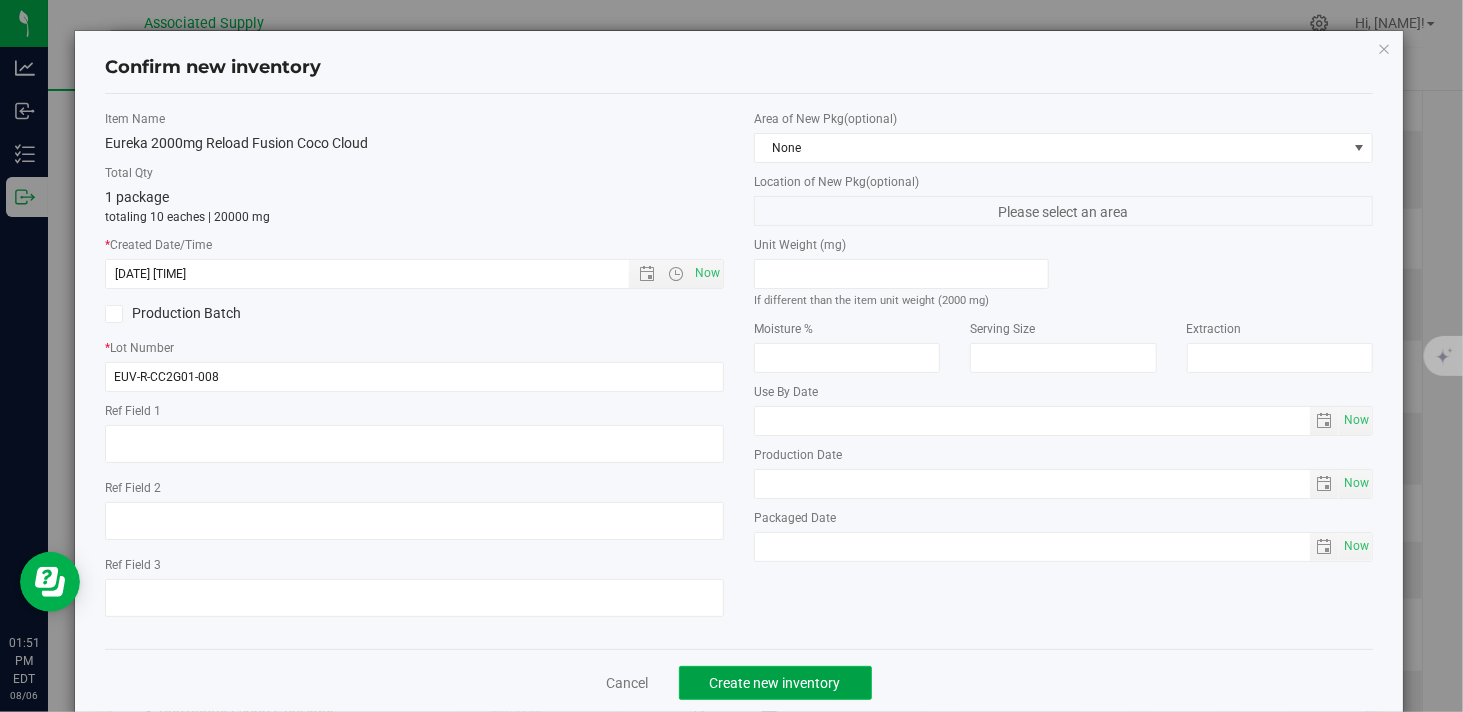 click on "Create new inventory" 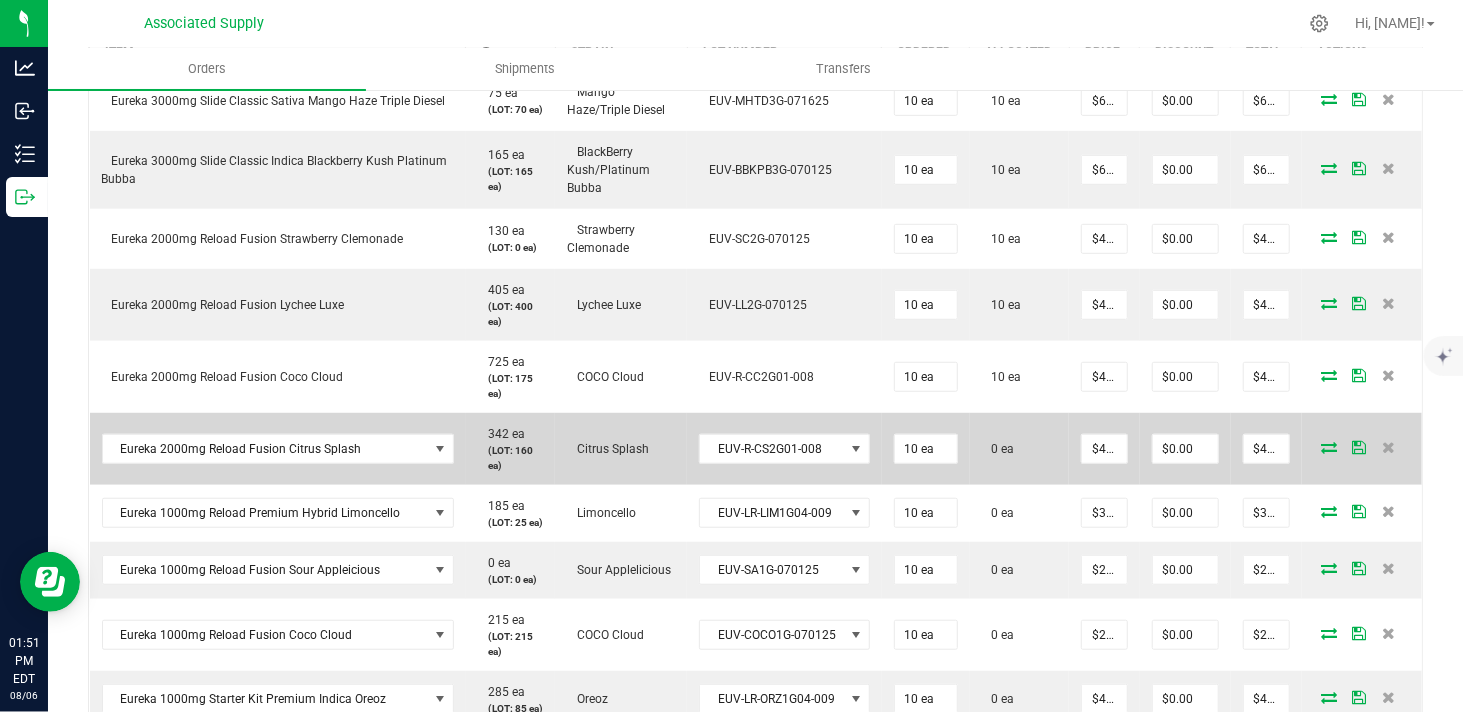 click at bounding box center [1329, 447] 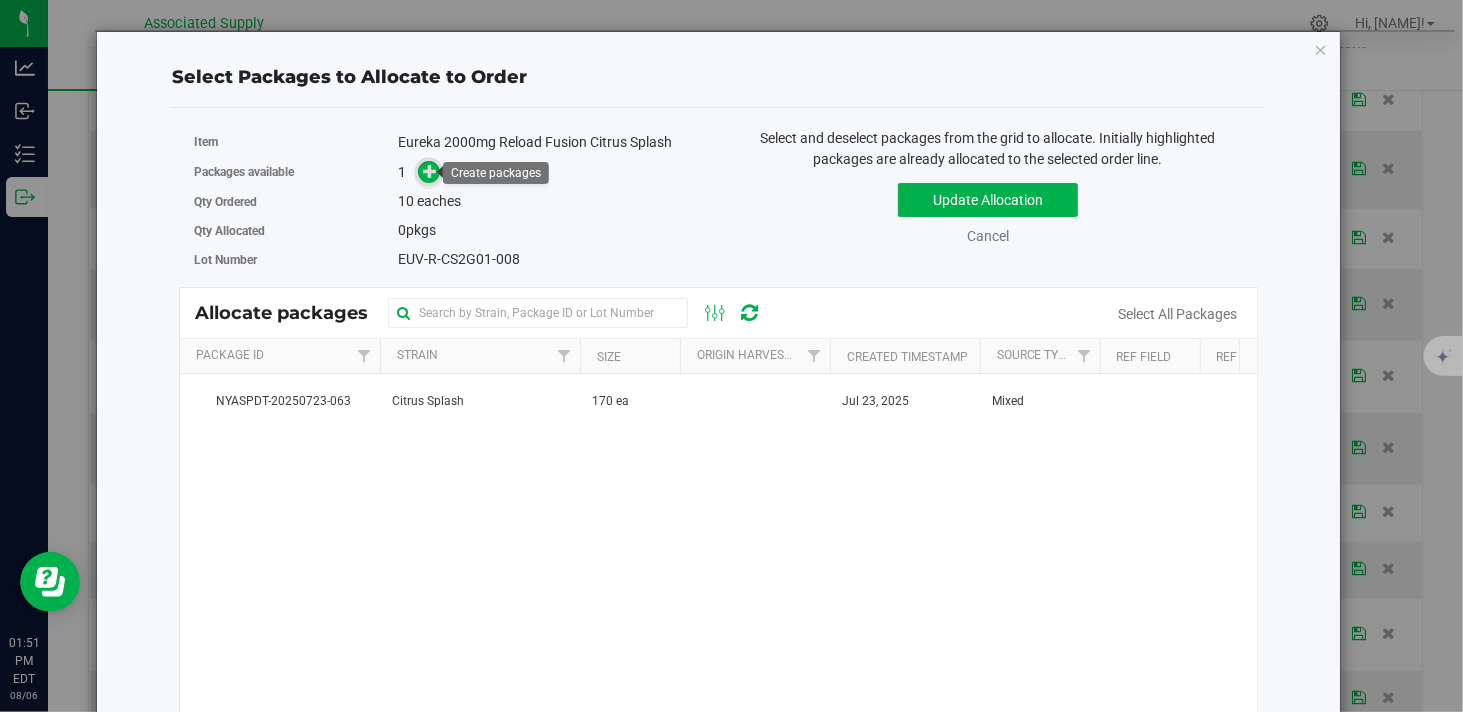 click at bounding box center (430, 171) 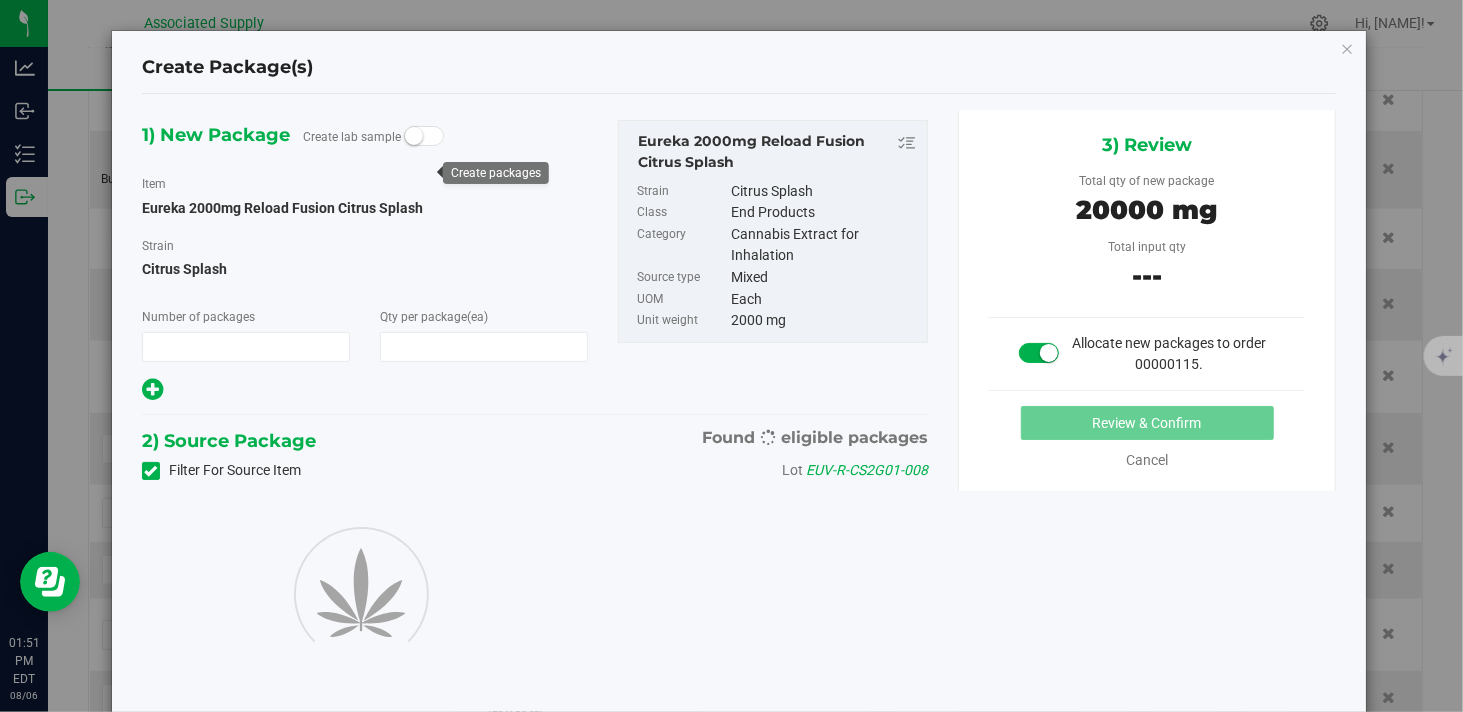 type on "1" 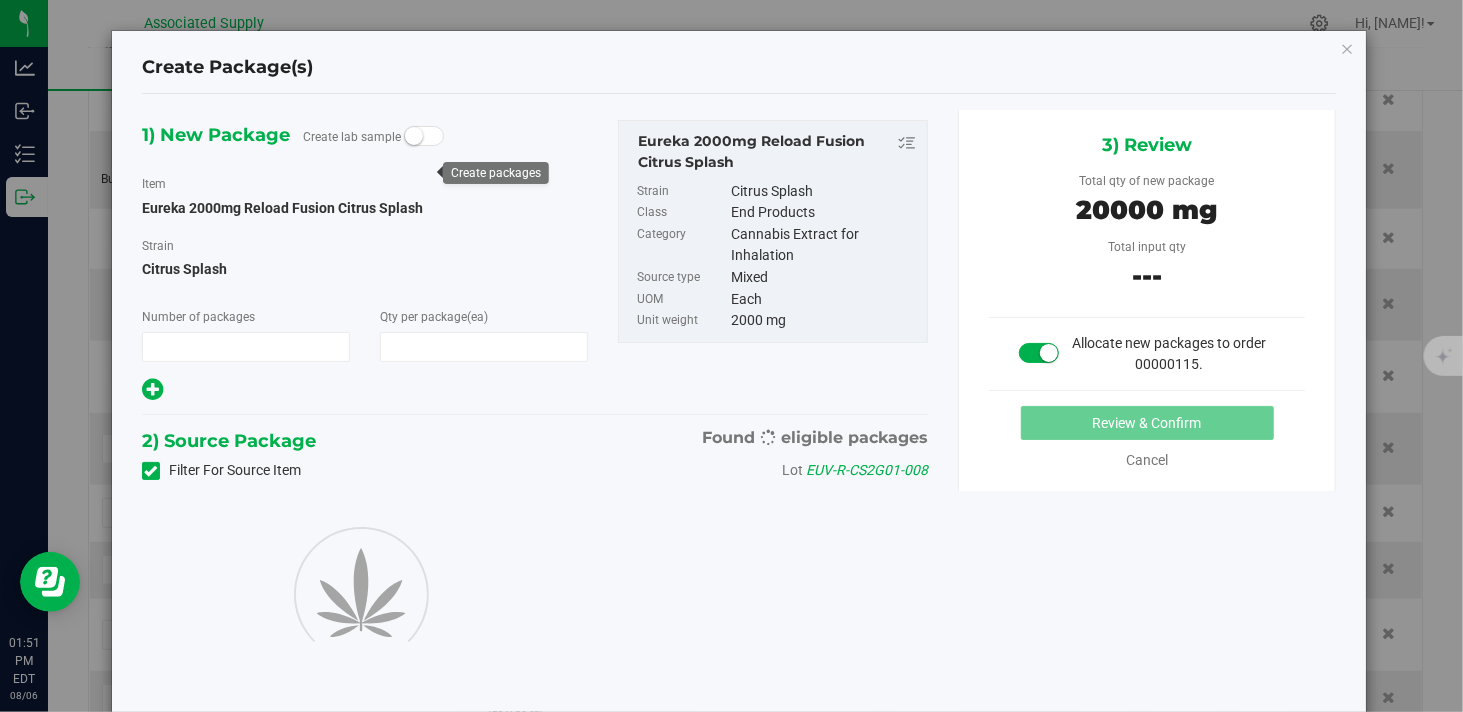 type on "10" 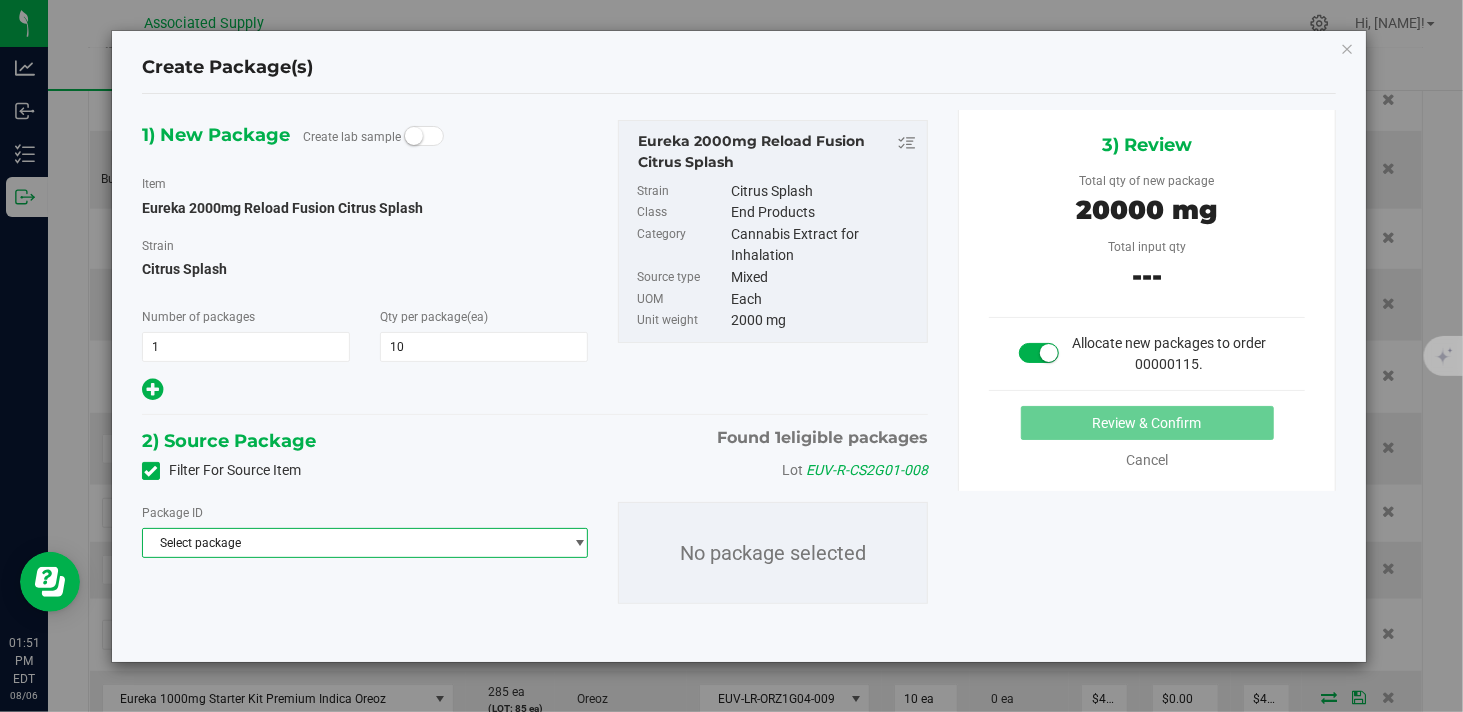 click on "Select package" at bounding box center [352, 543] 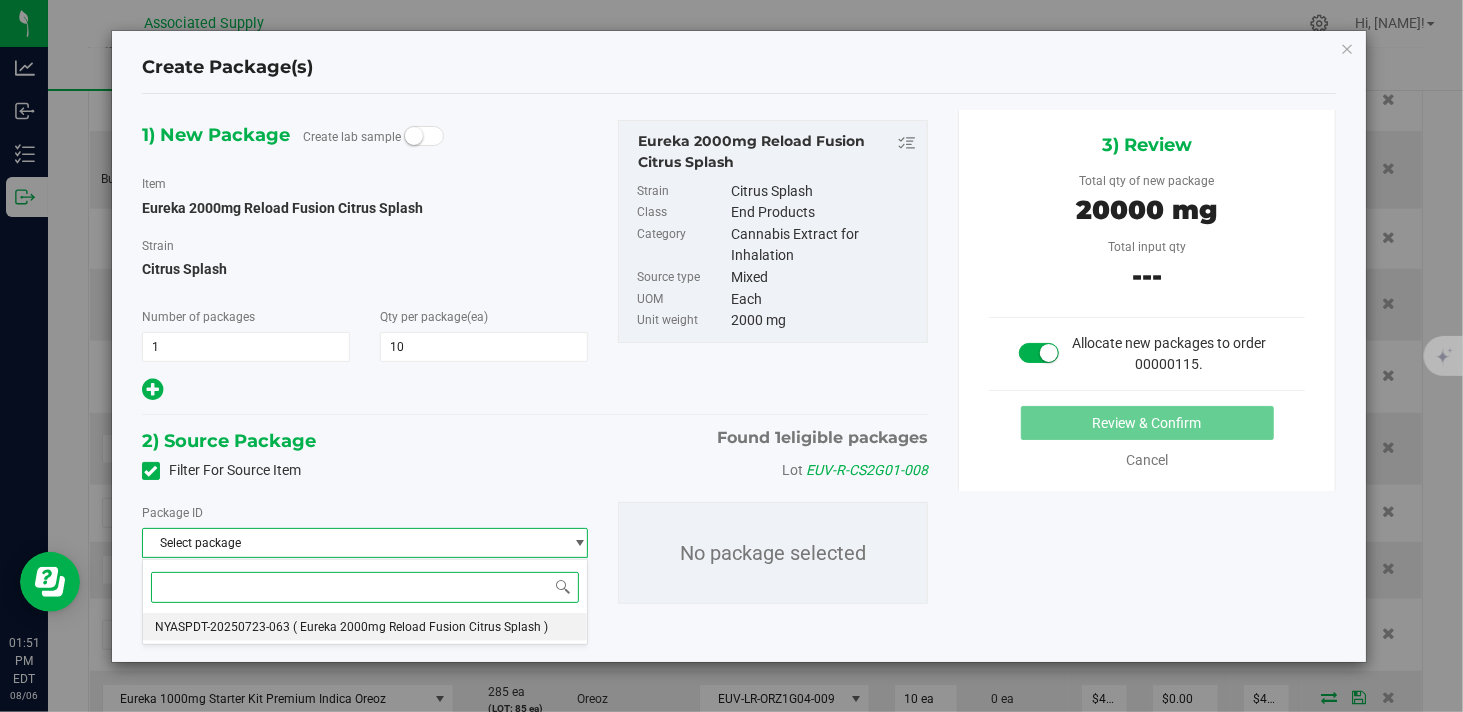 click on "(
Eureka 2000mg Reload Fusion Citrus Splash
)" at bounding box center [420, 627] 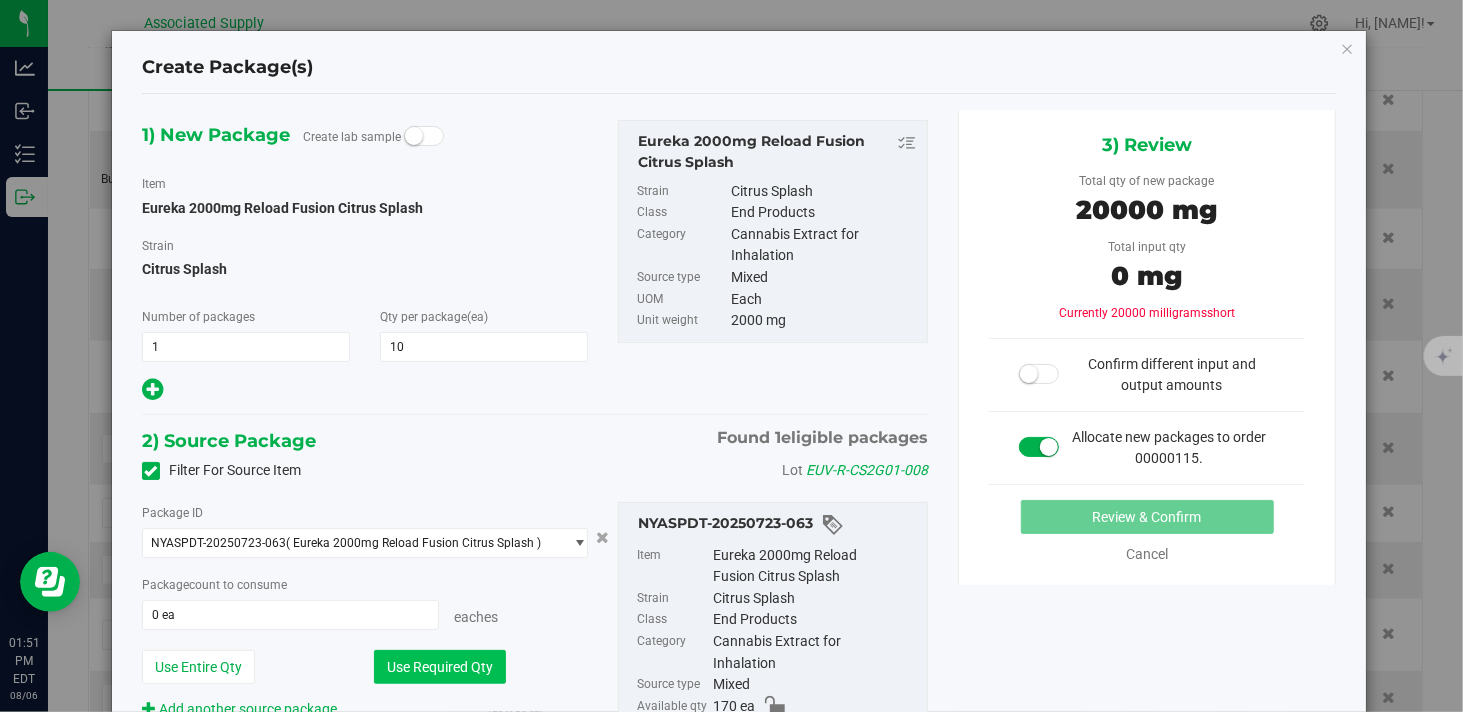 click on "Use Required Qty" at bounding box center [440, 667] 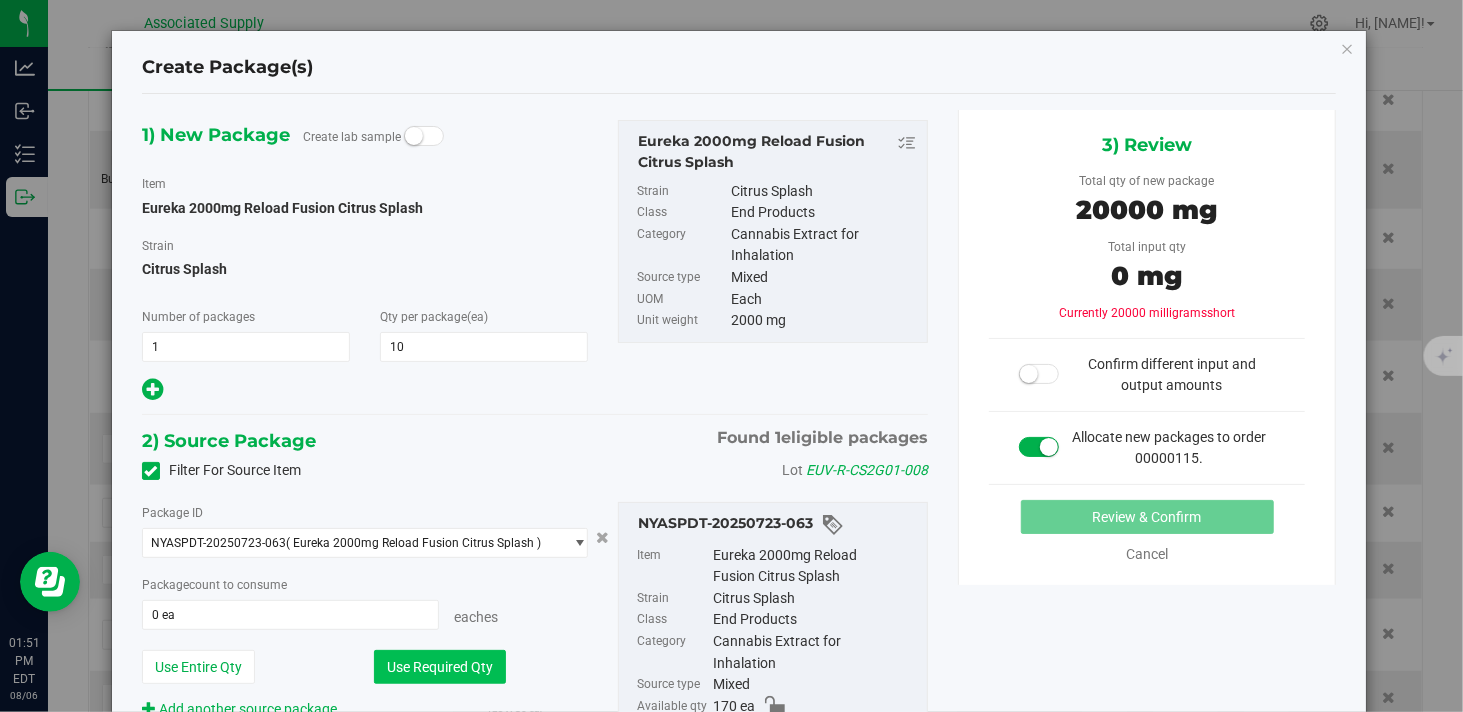 type on "10 ea" 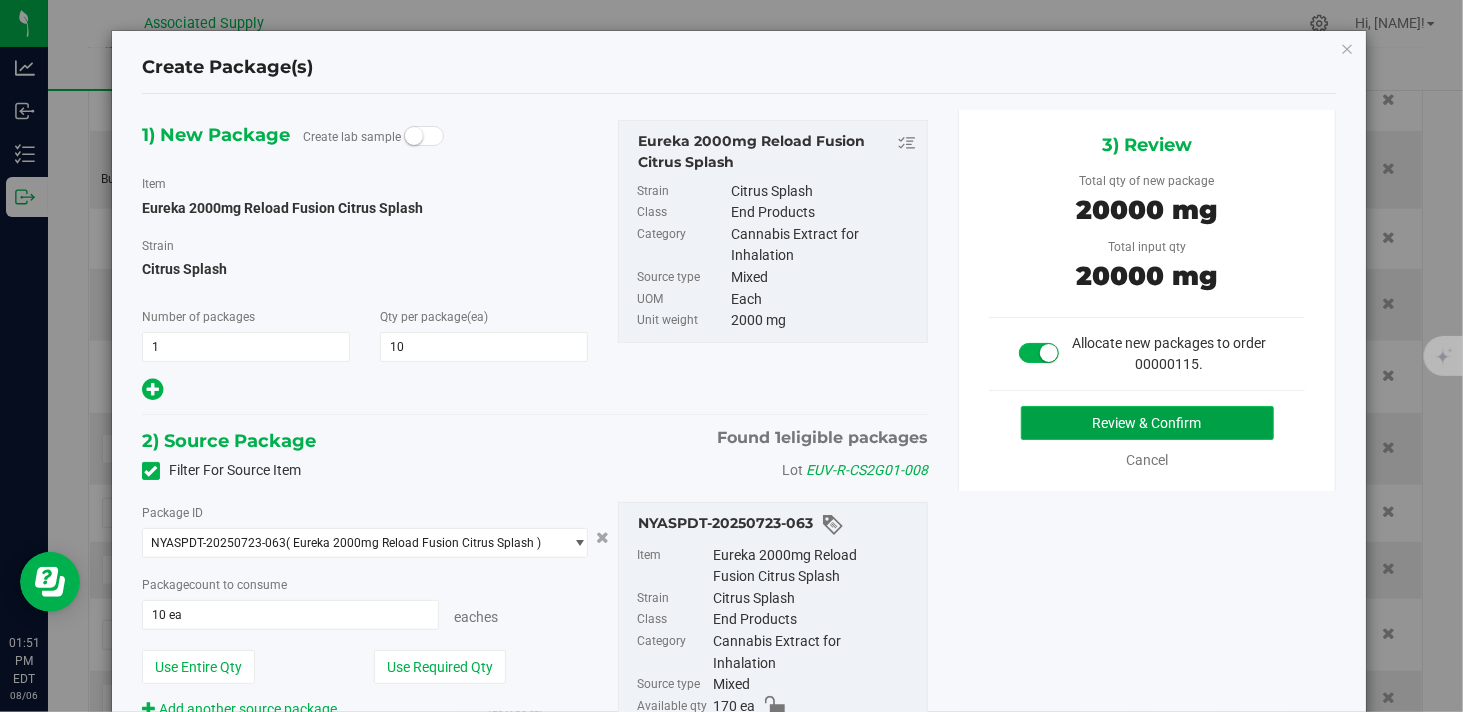 click on "Review & Confirm" at bounding box center [1147, 423] 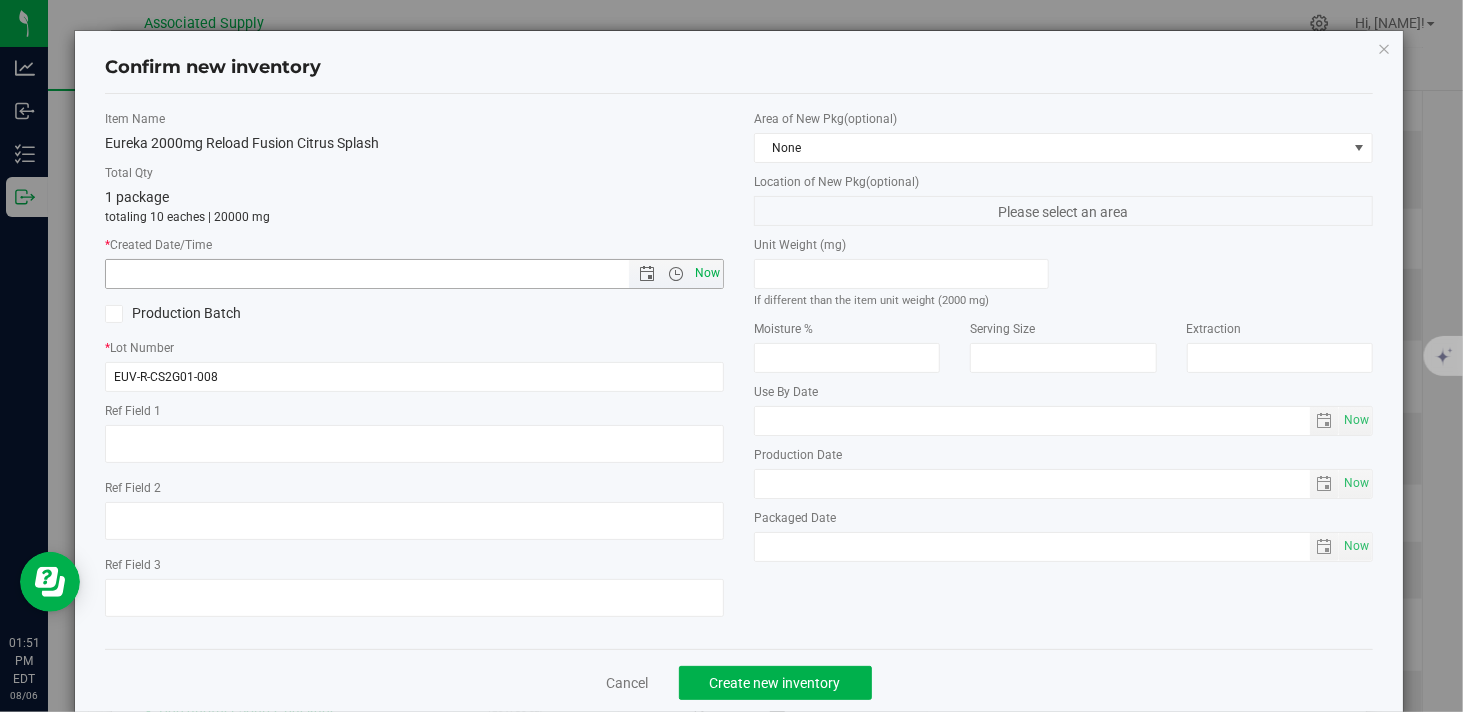 click on "Now" at bounding box center (708, 273) 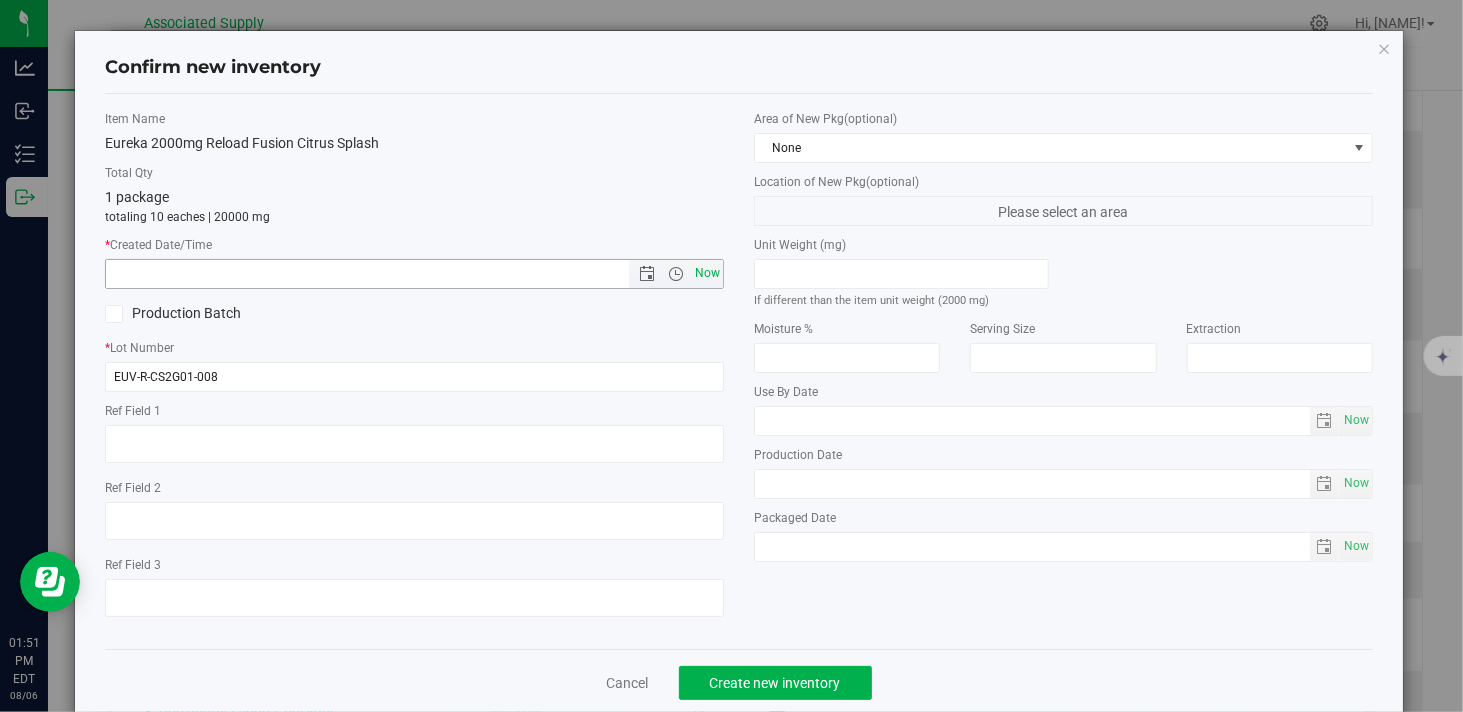 type on "8/6/2025 1:51 PM" 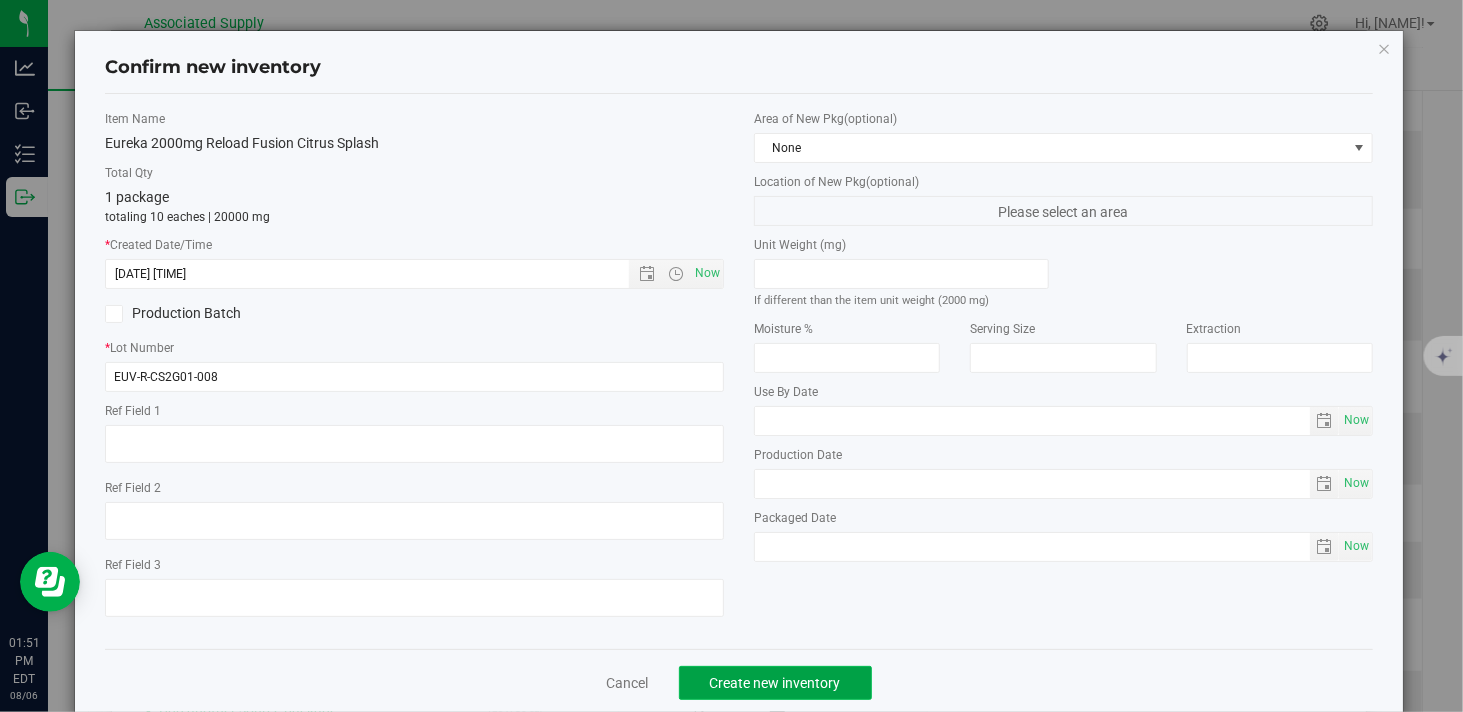 click on "Create new inventory" 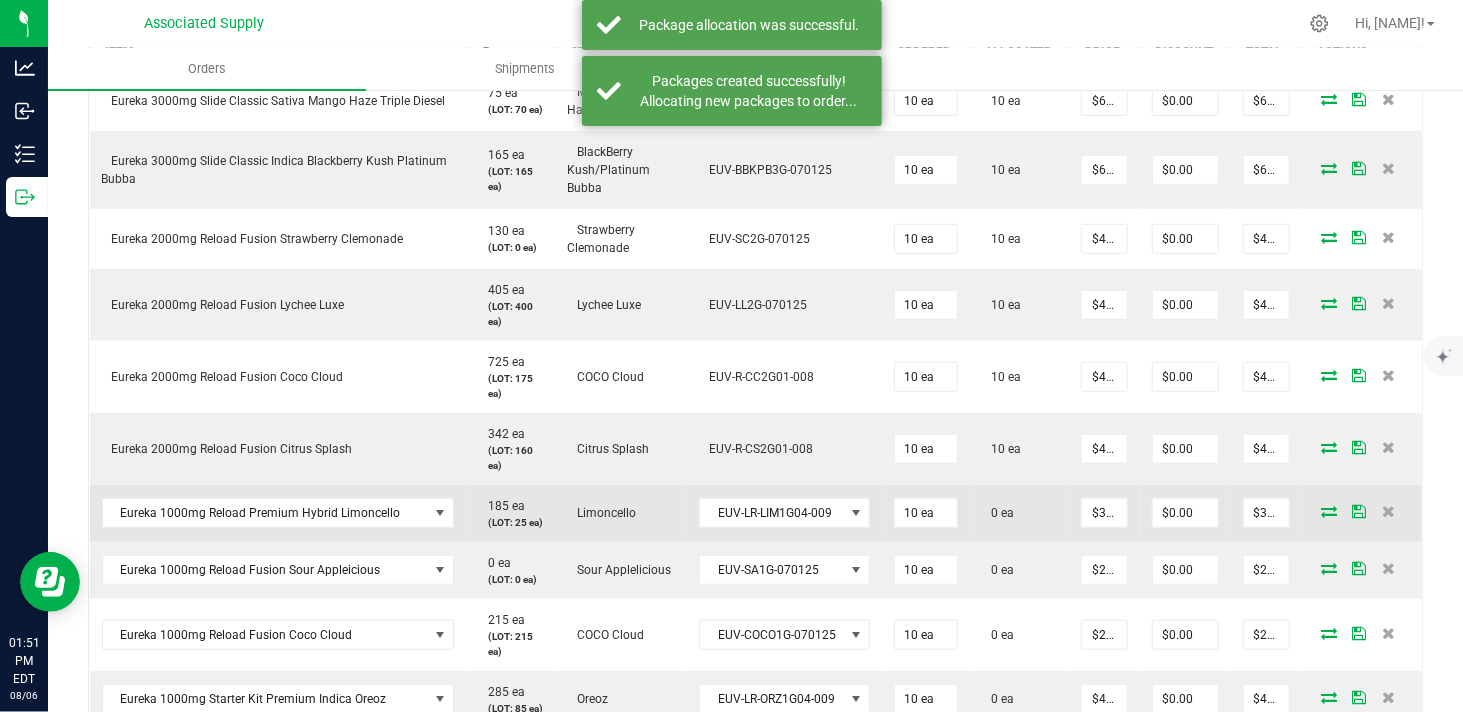 click at bounding box center (1329, 511) 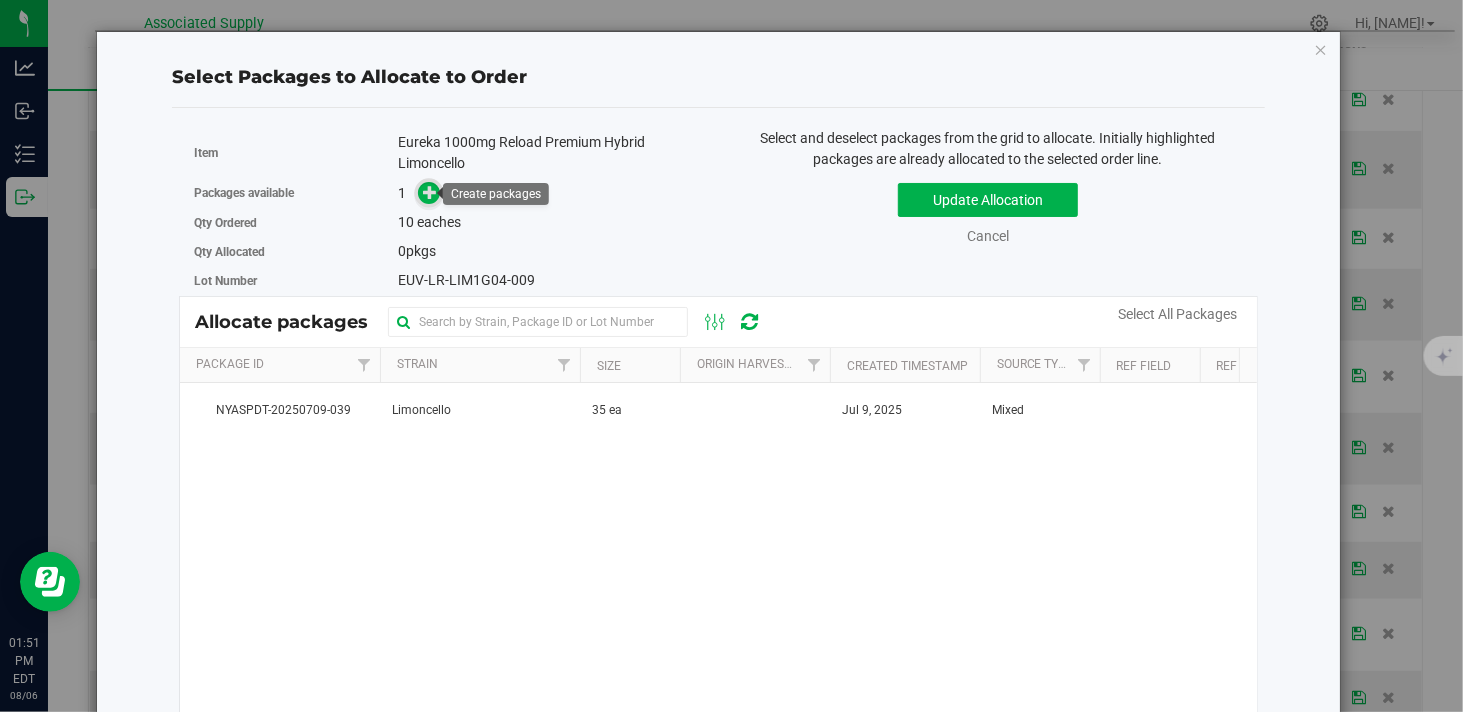 click at bounding box center [430, 192] 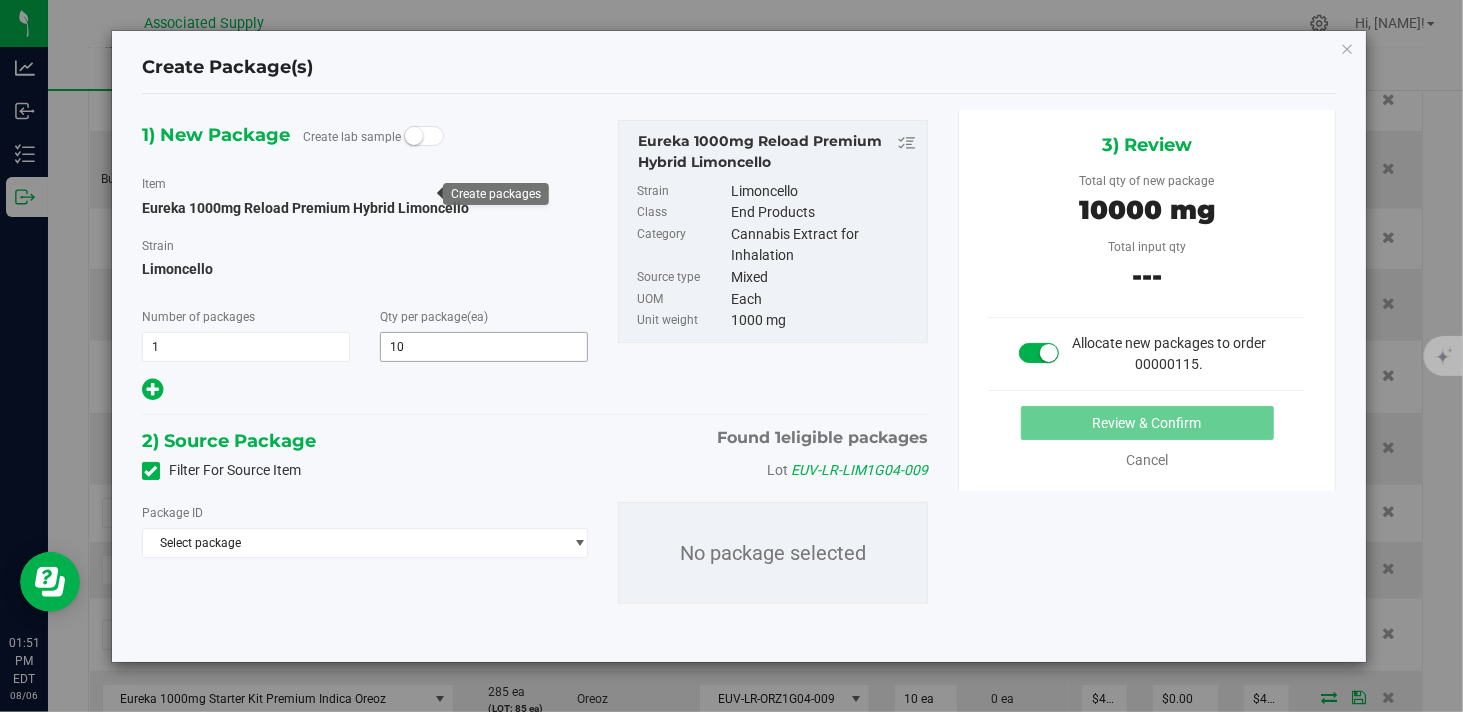type on "10" 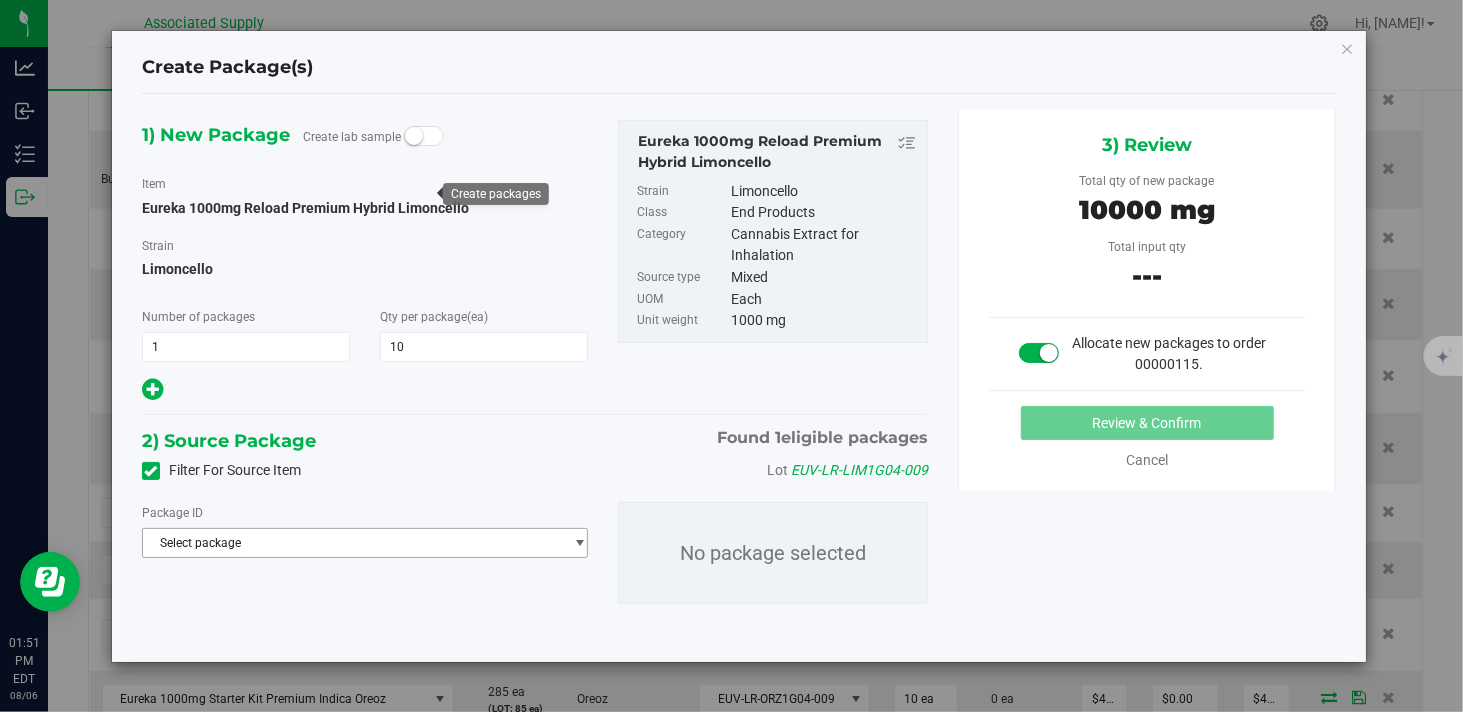 click on "Select package" at bounding box center [352, 543] 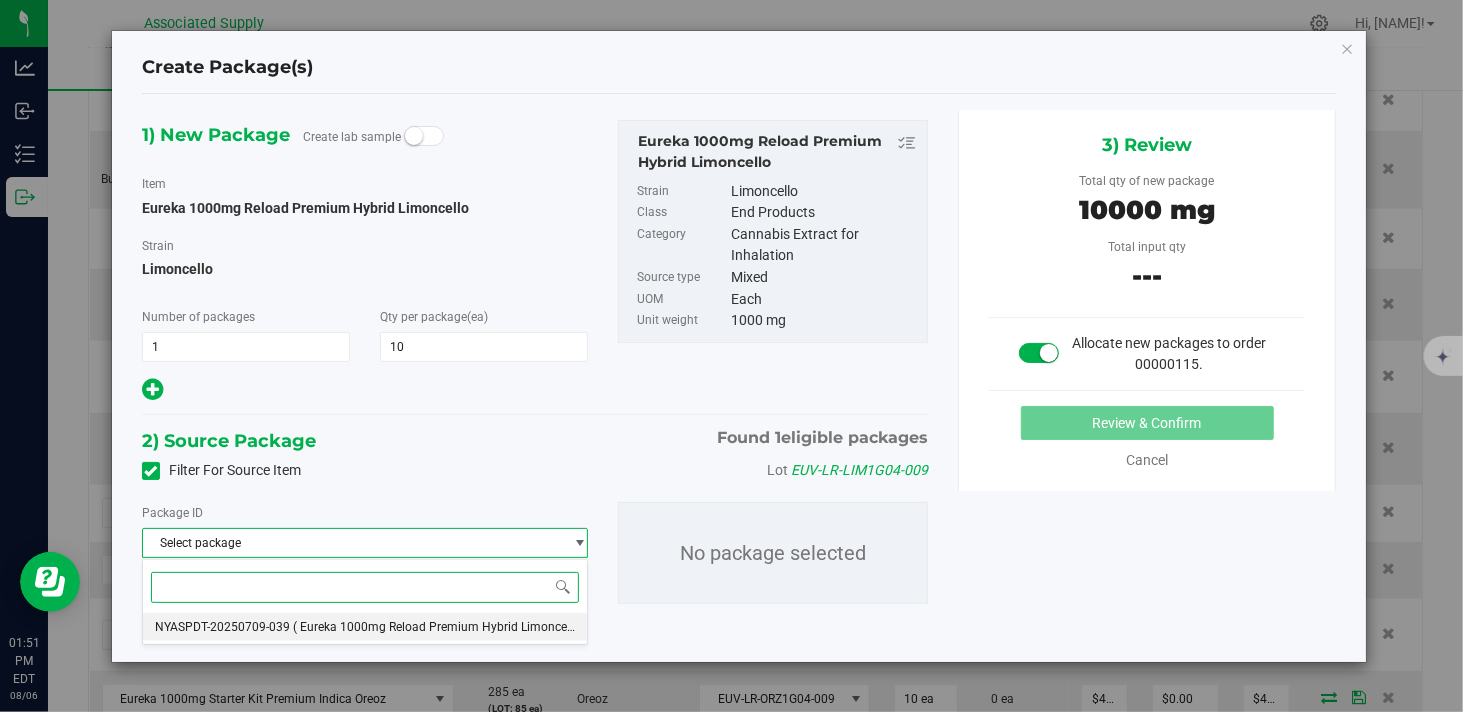 click on "(
Eureka 1000mg Reload Premium Hybrid Limoncello
)" at bounding box center (440, 627) 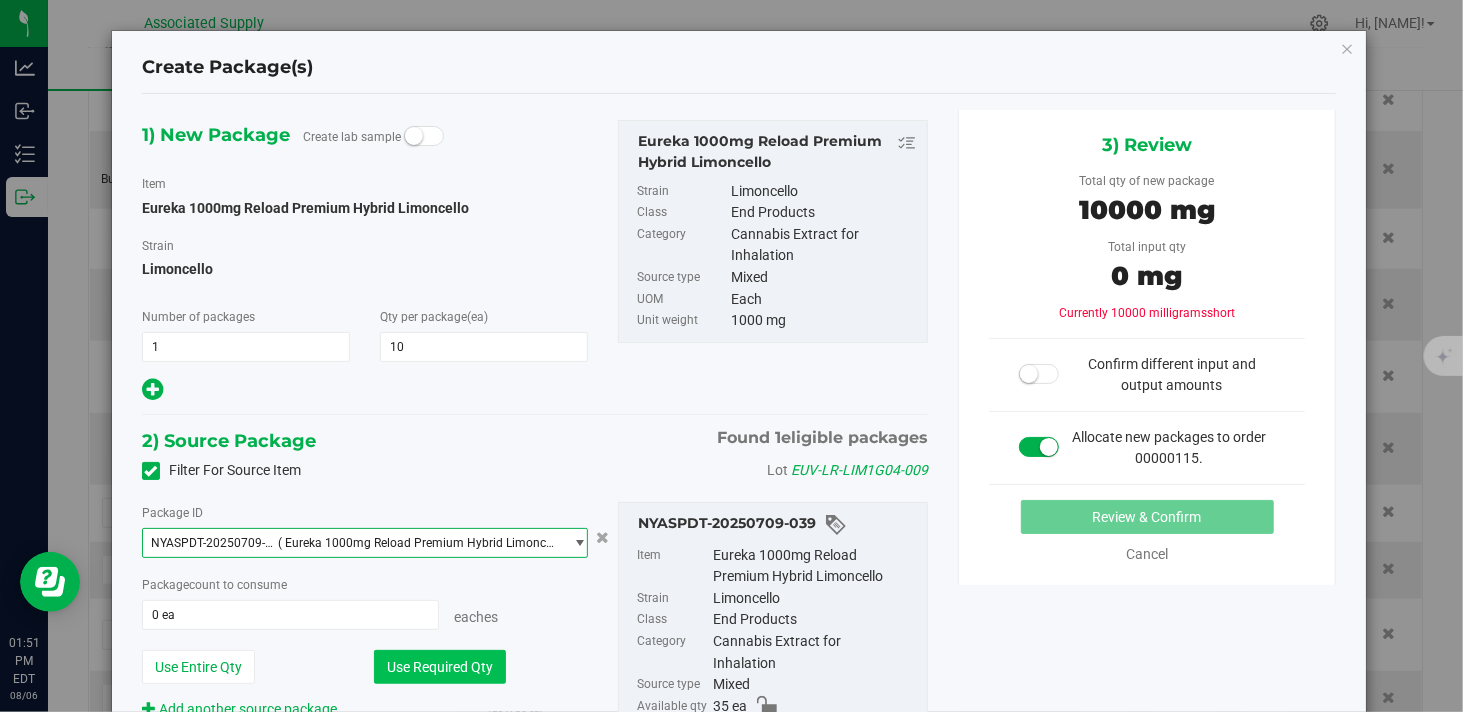 click on "Use Required Qty" at bounding box center [440, 667] 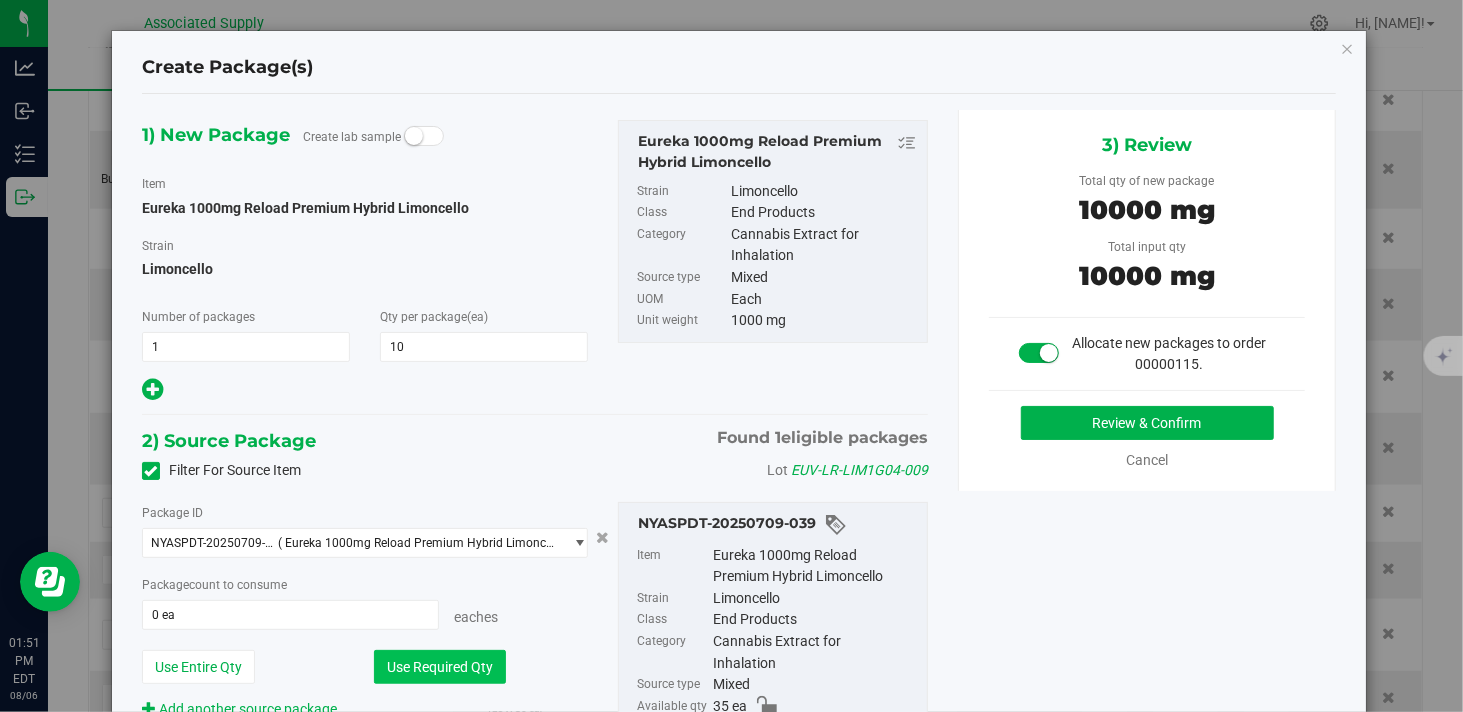 type on "10 ea" 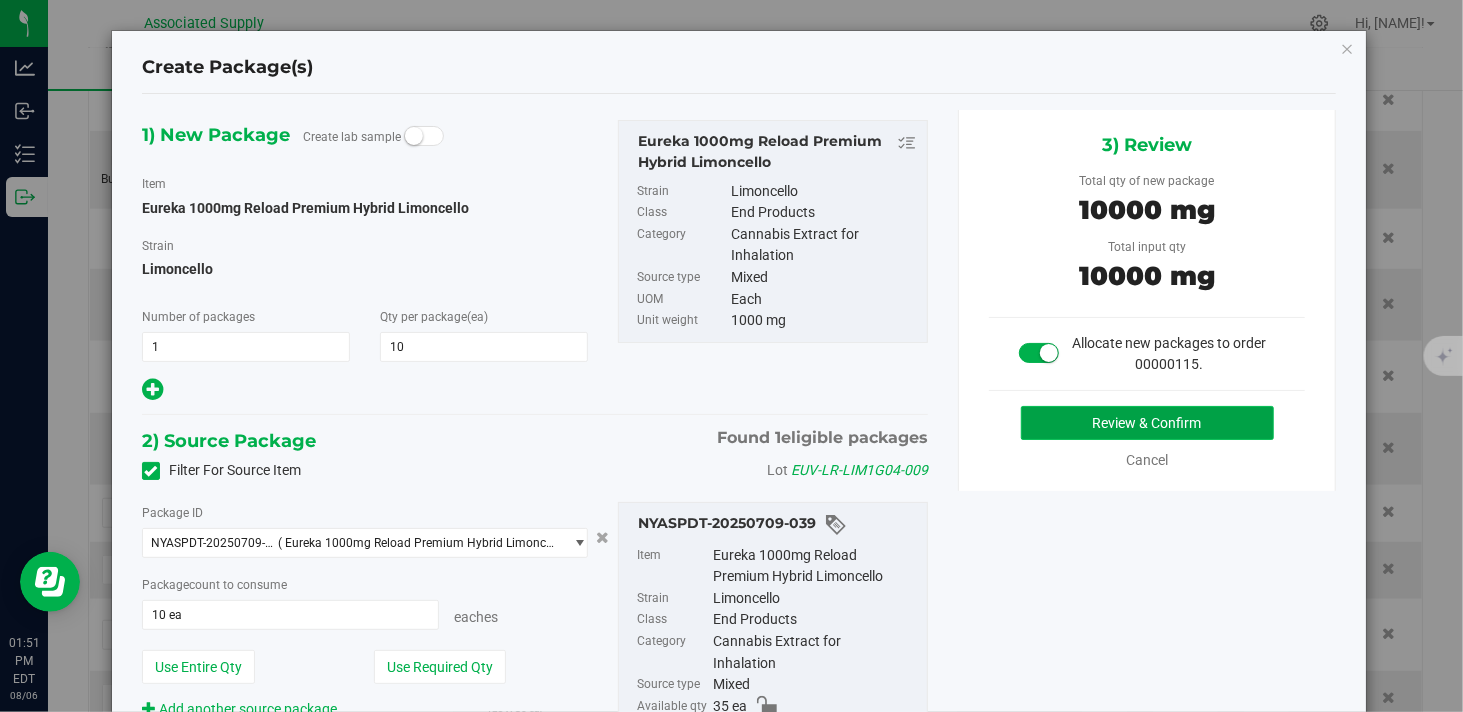 click on "Review & Confirm" at bounding box center (1147, 423) 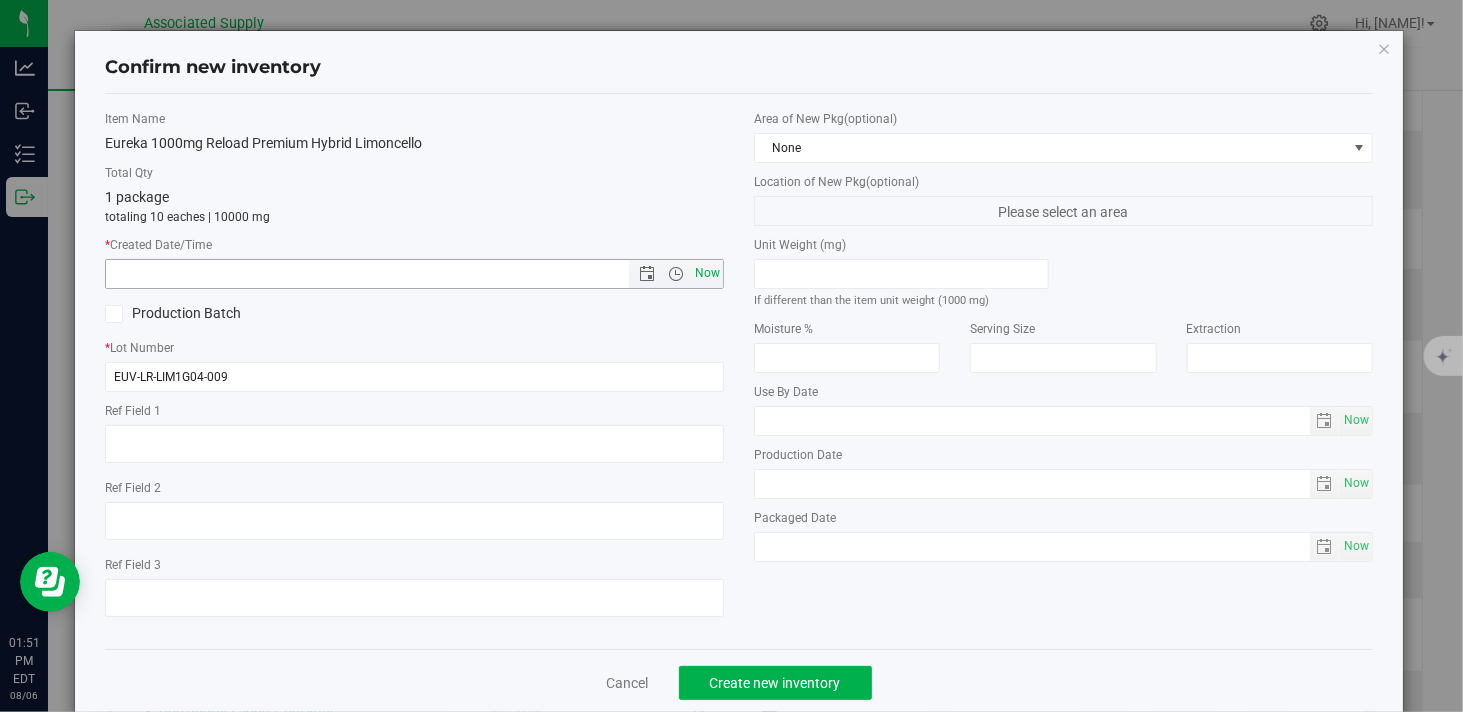 click on "Now" at bounding box center (708, 273) 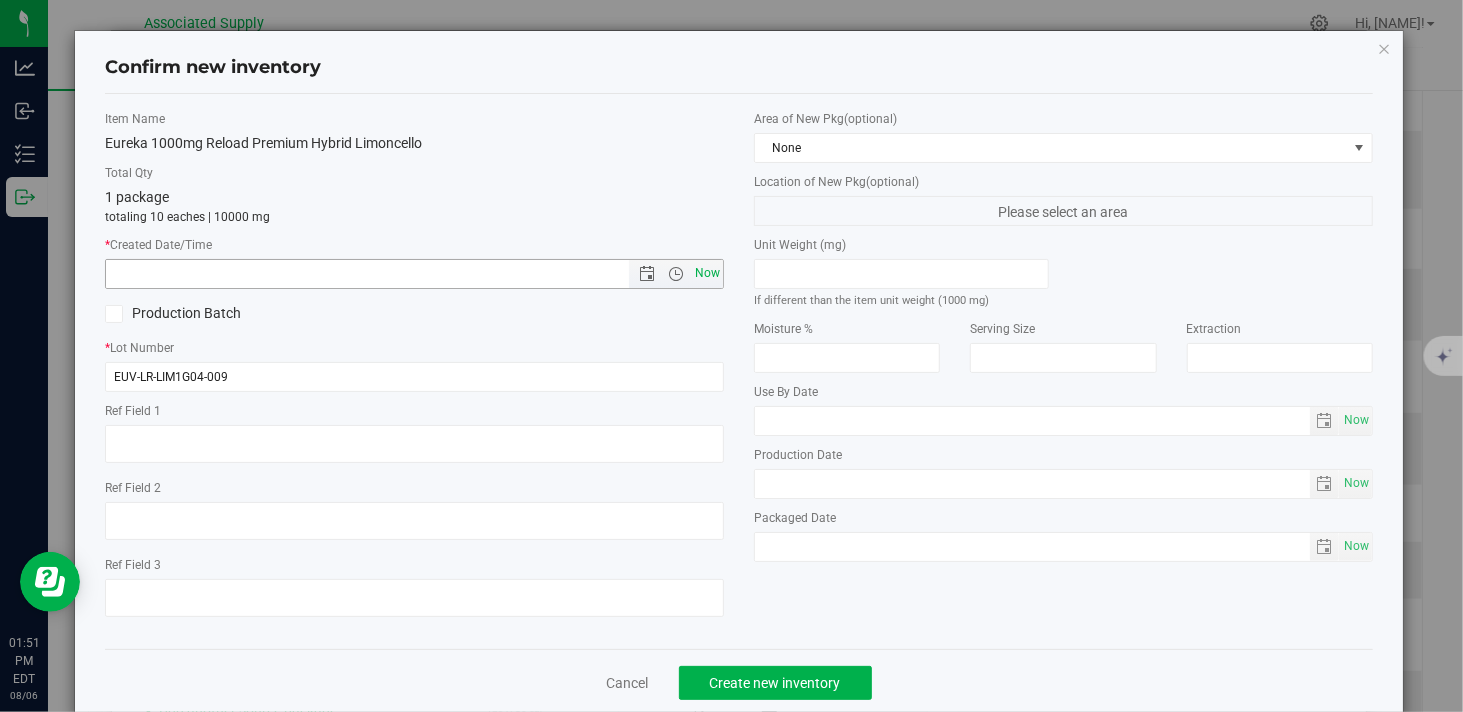 type on "8/6/2025 1:51 PM" 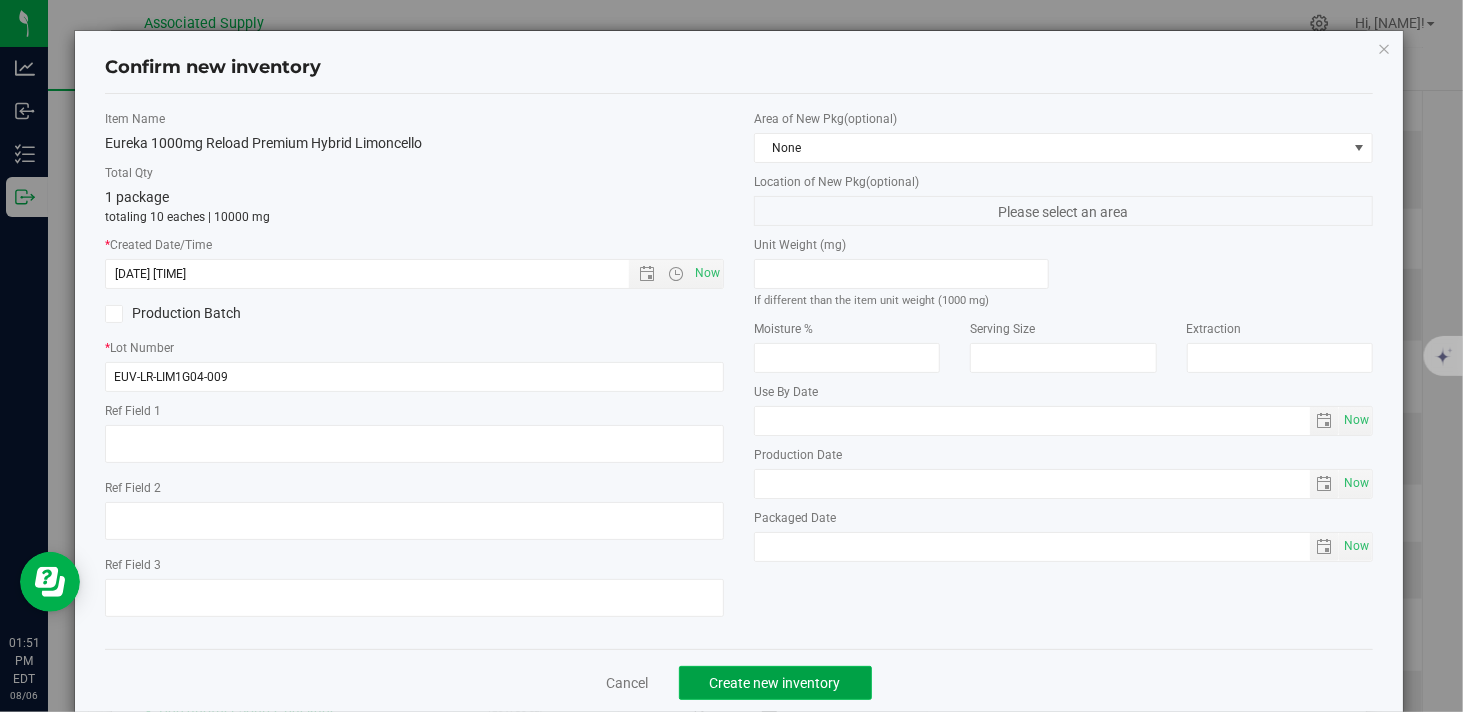 click on "Create new inventory" 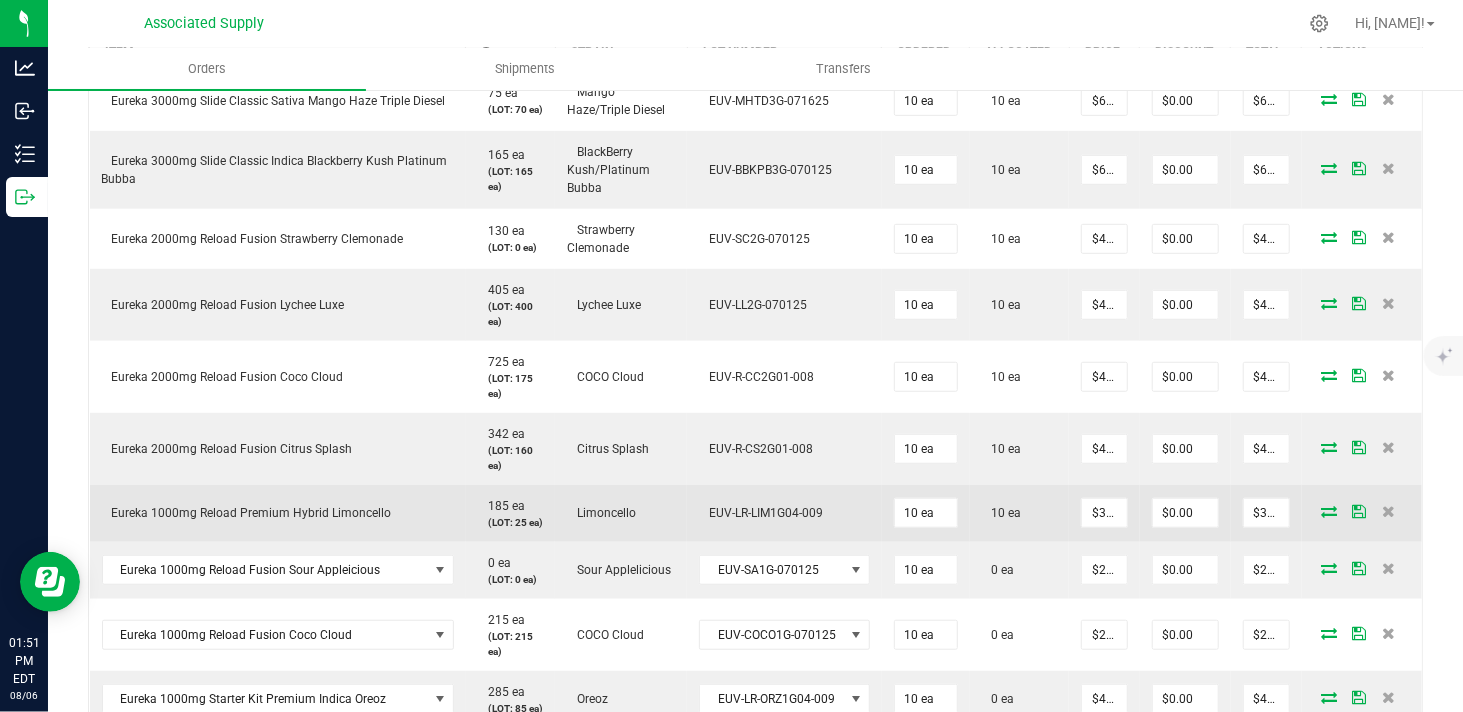 scroll, scrollTop: 760, scrollLeft: 0, axis: vertical 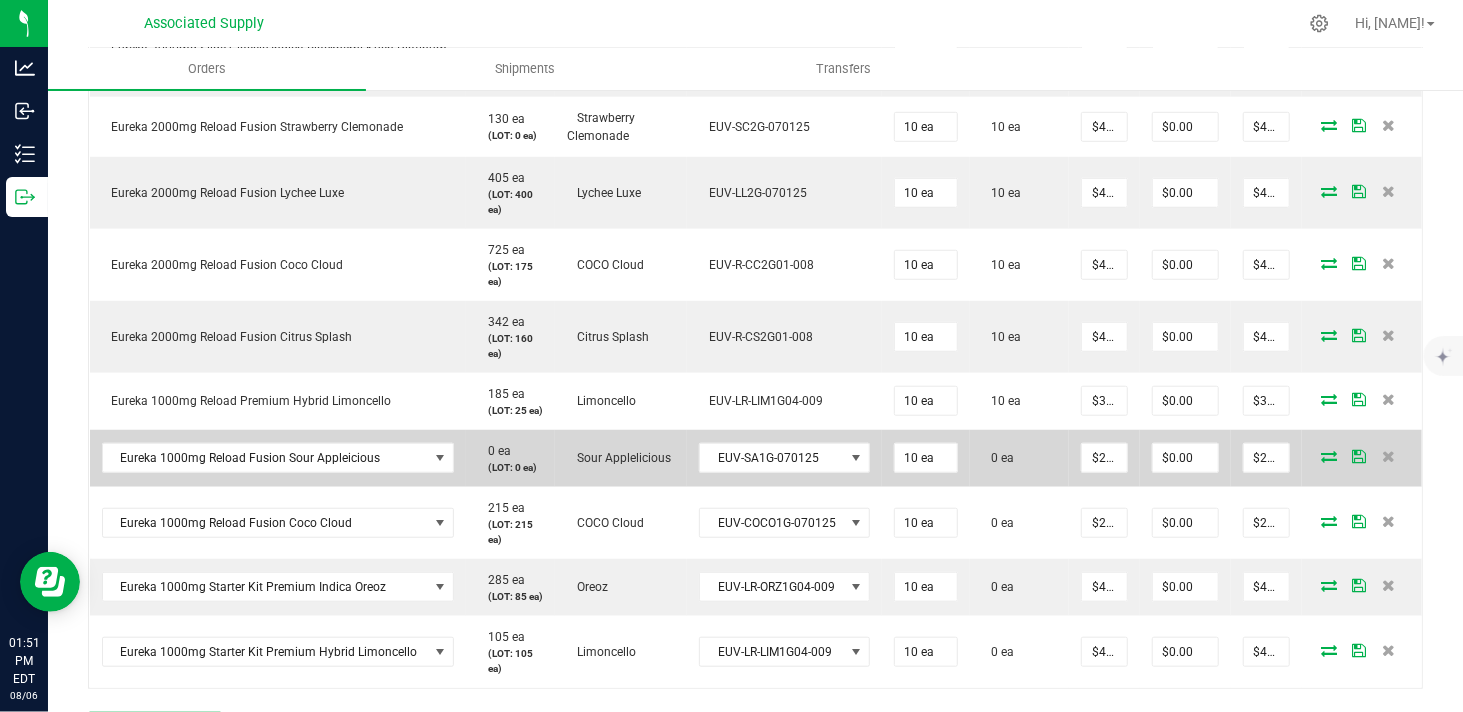 click at bounding box center [1329, 456] 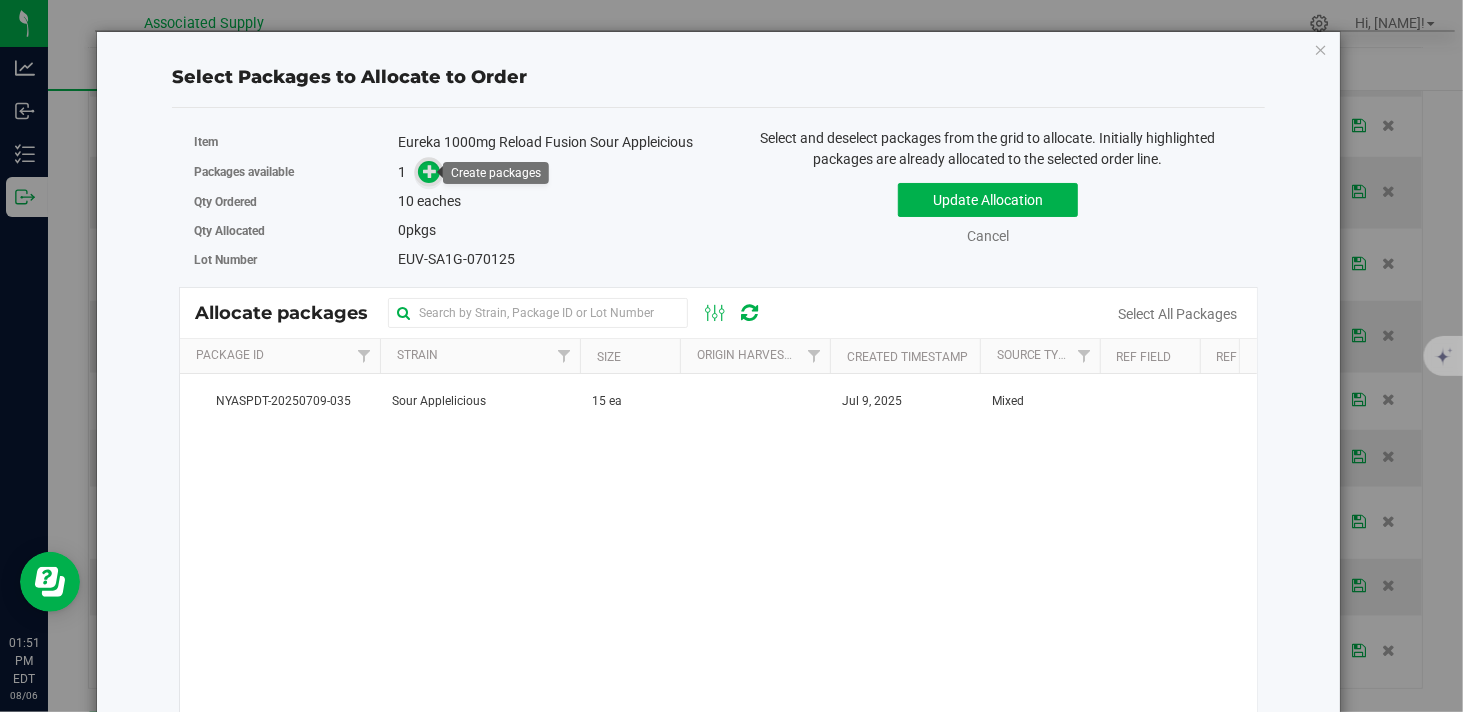 click at bounding box center [430, 171] 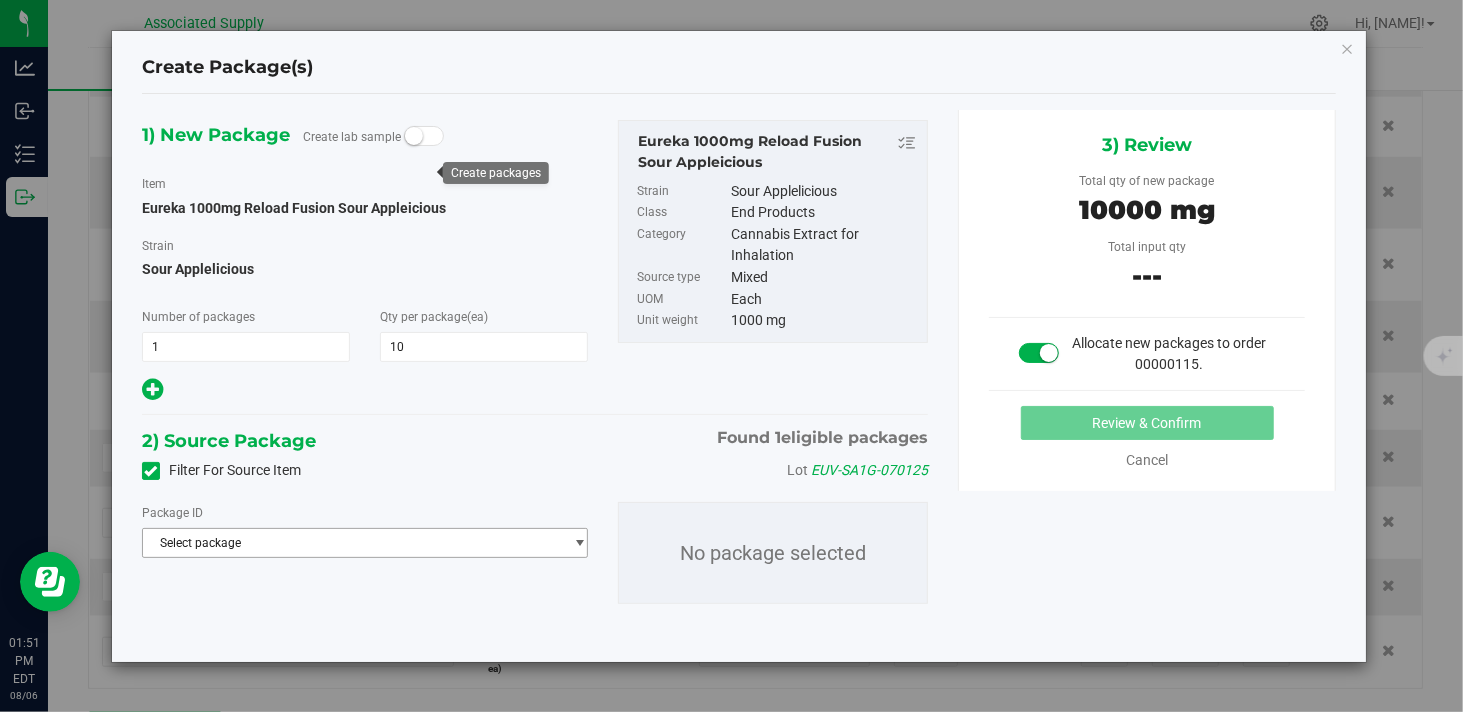 click on "Select package" at bounding box center [352, 543] 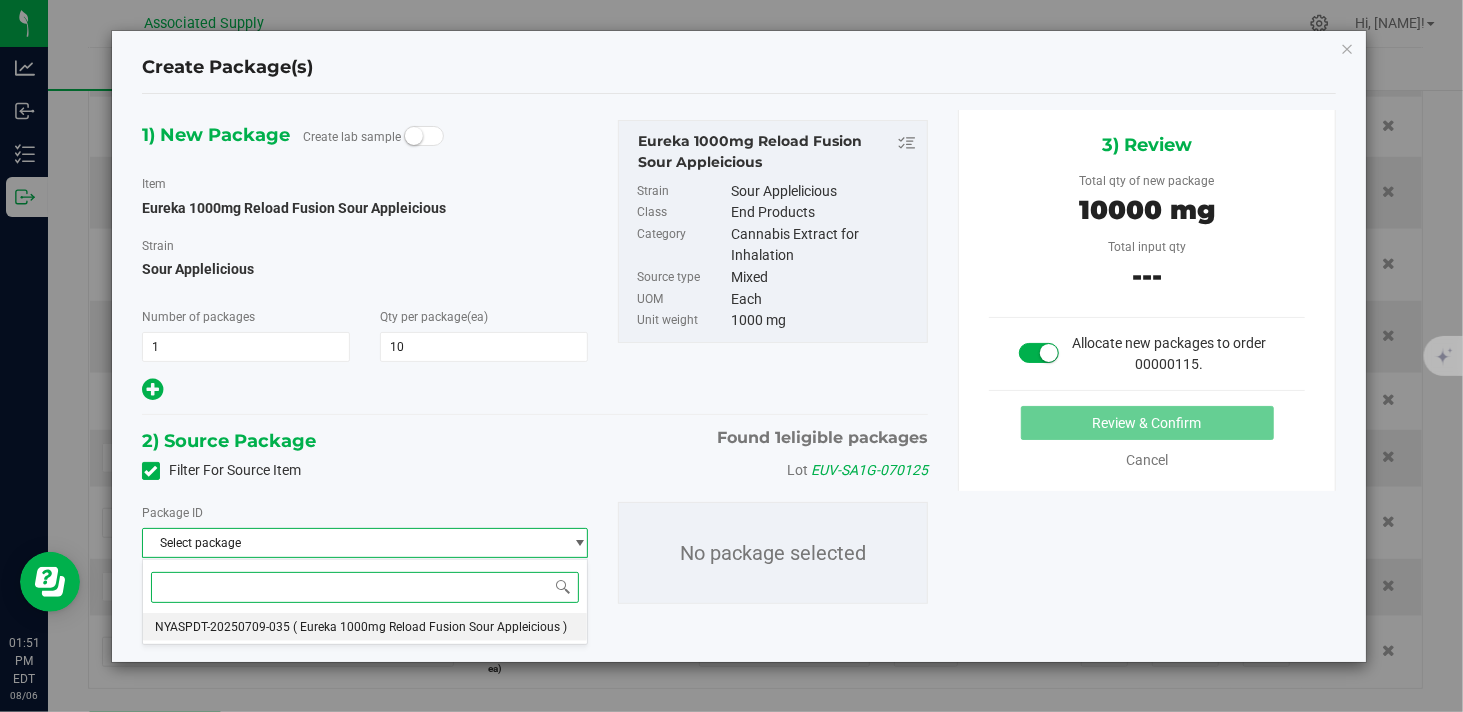 click on "(
Eureka 1000mg Reload Fusion Sour Appleicious
)" at bounding box center [430, 627] 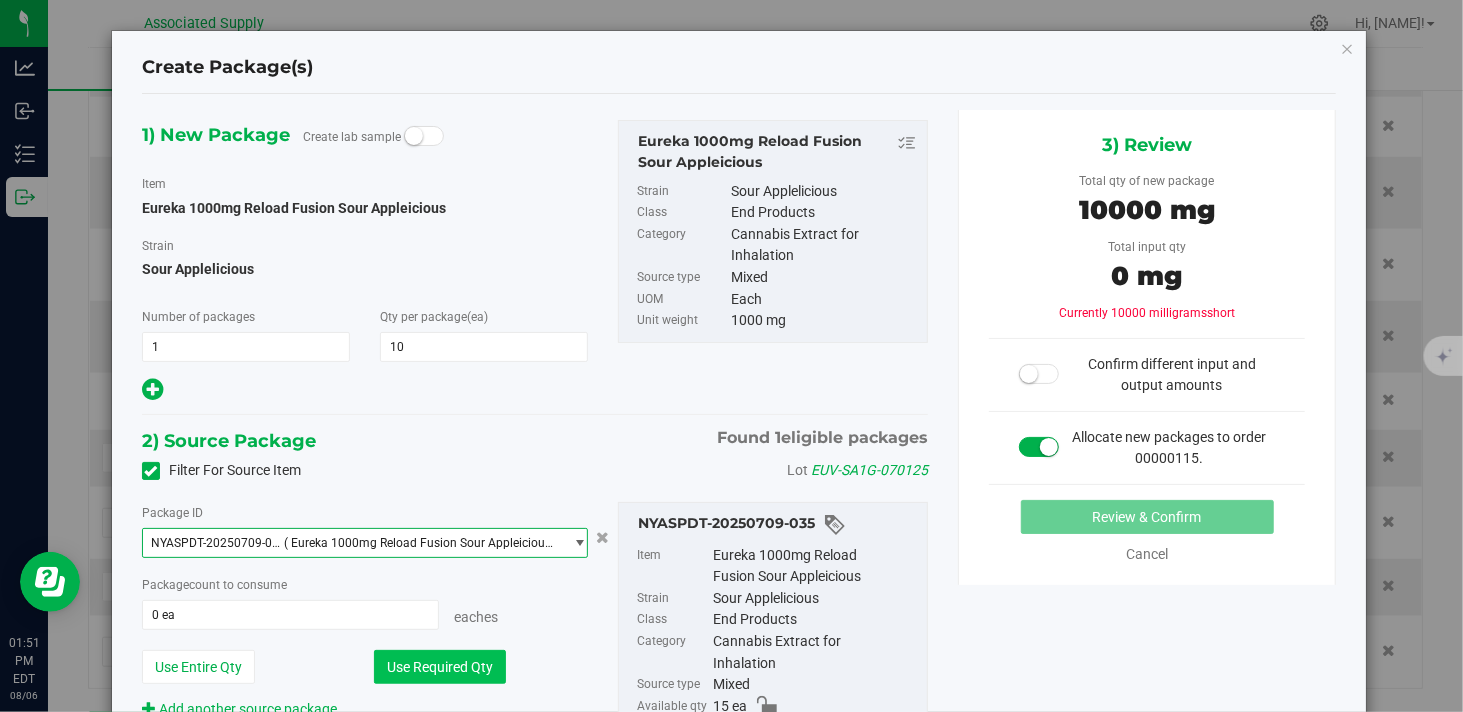 click on "Use Required Qty" at bounding box center (440, 667) 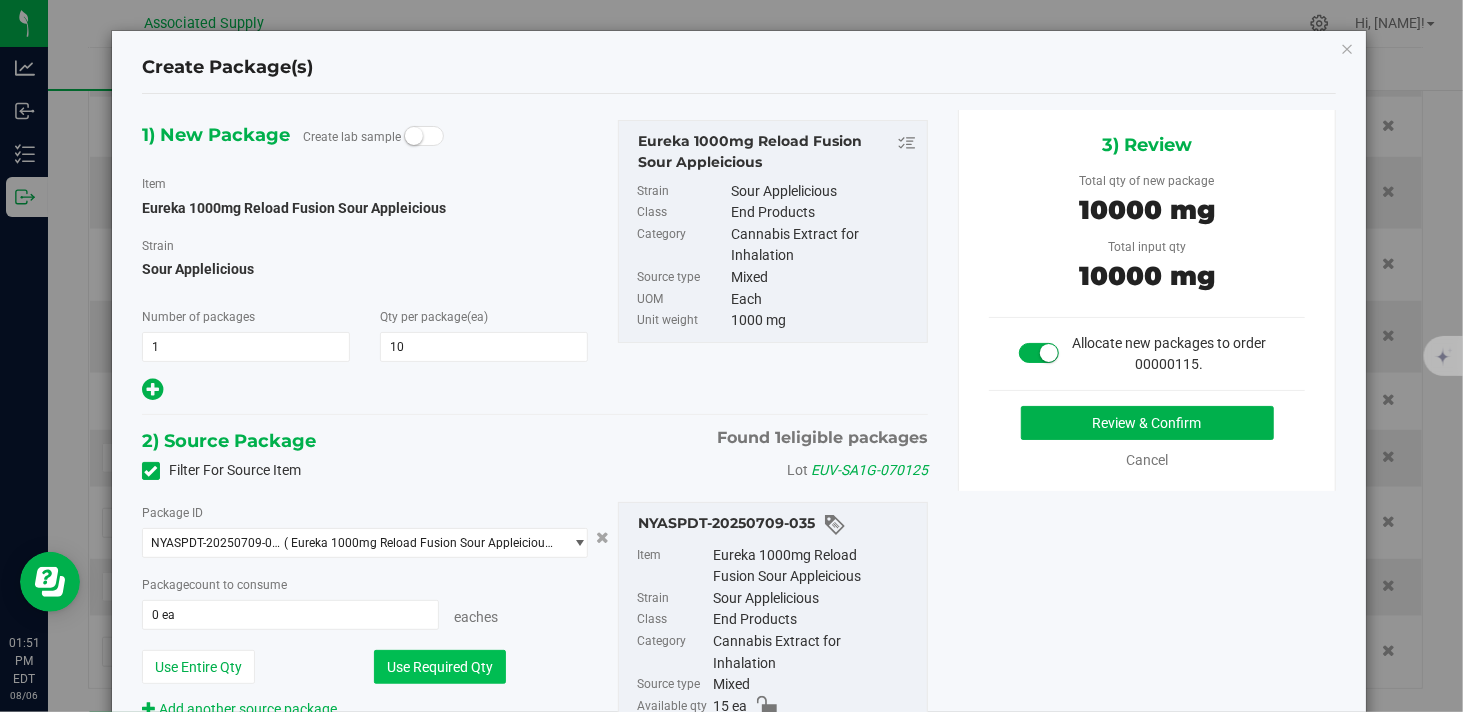 type on "10 ea" 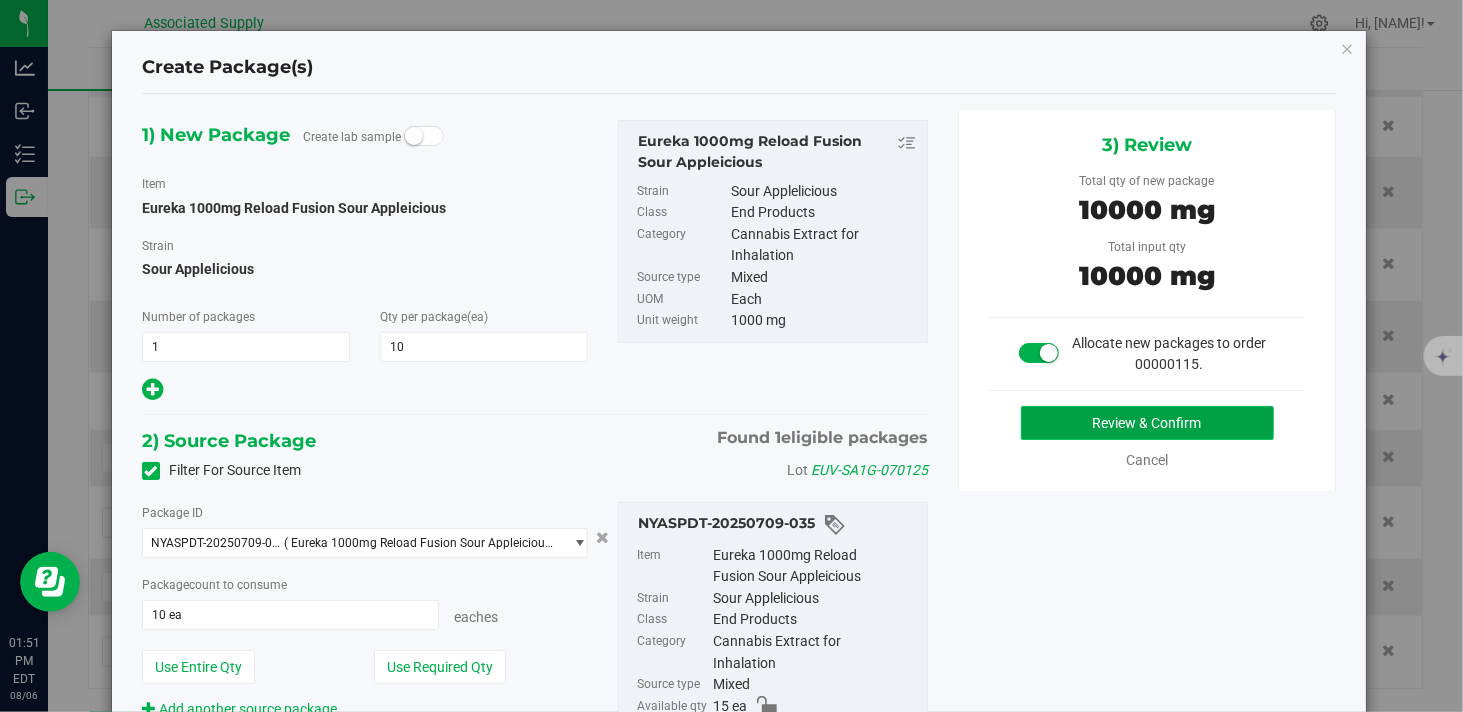 click on "Review & Confirm" at bounding box center (1147, 423) 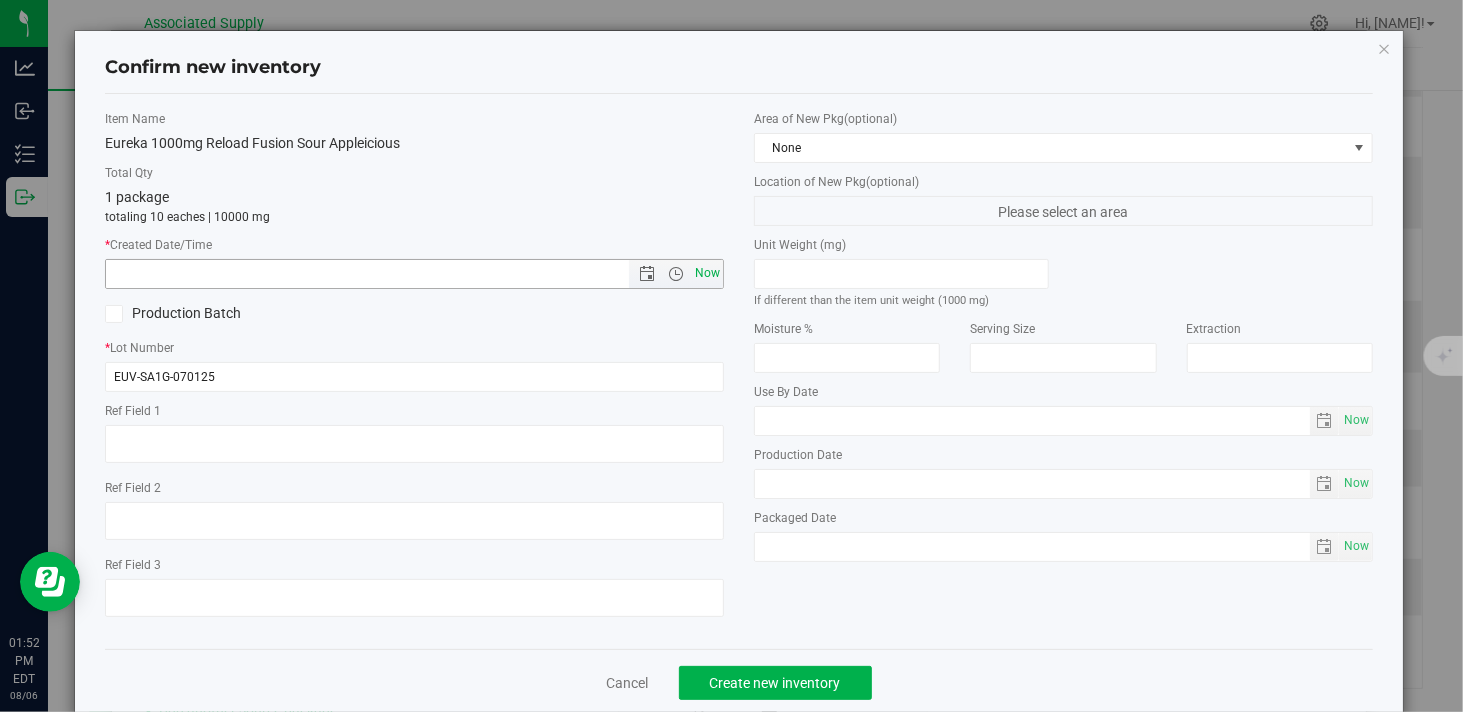 click on "Now" at bounding box center (708, 273) 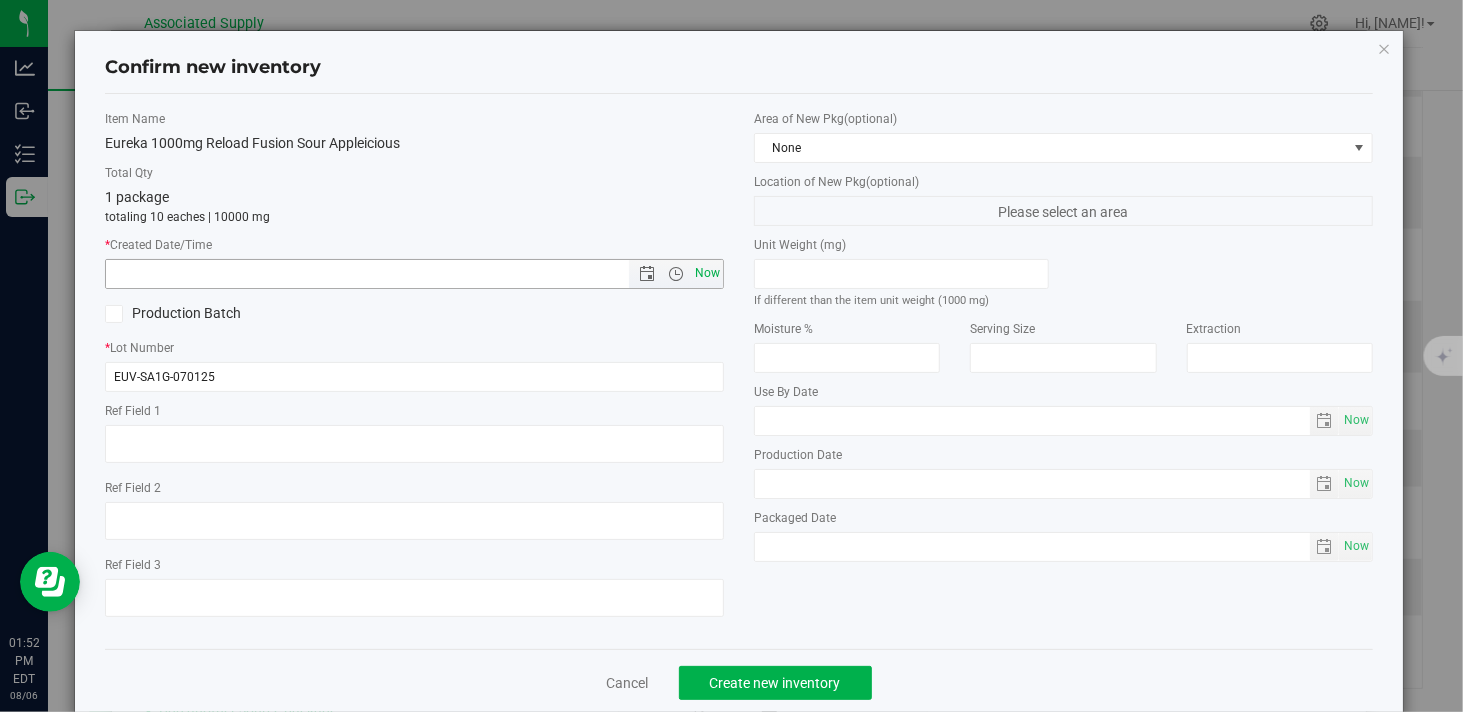 type on "8/6/2025 1:52 PM" 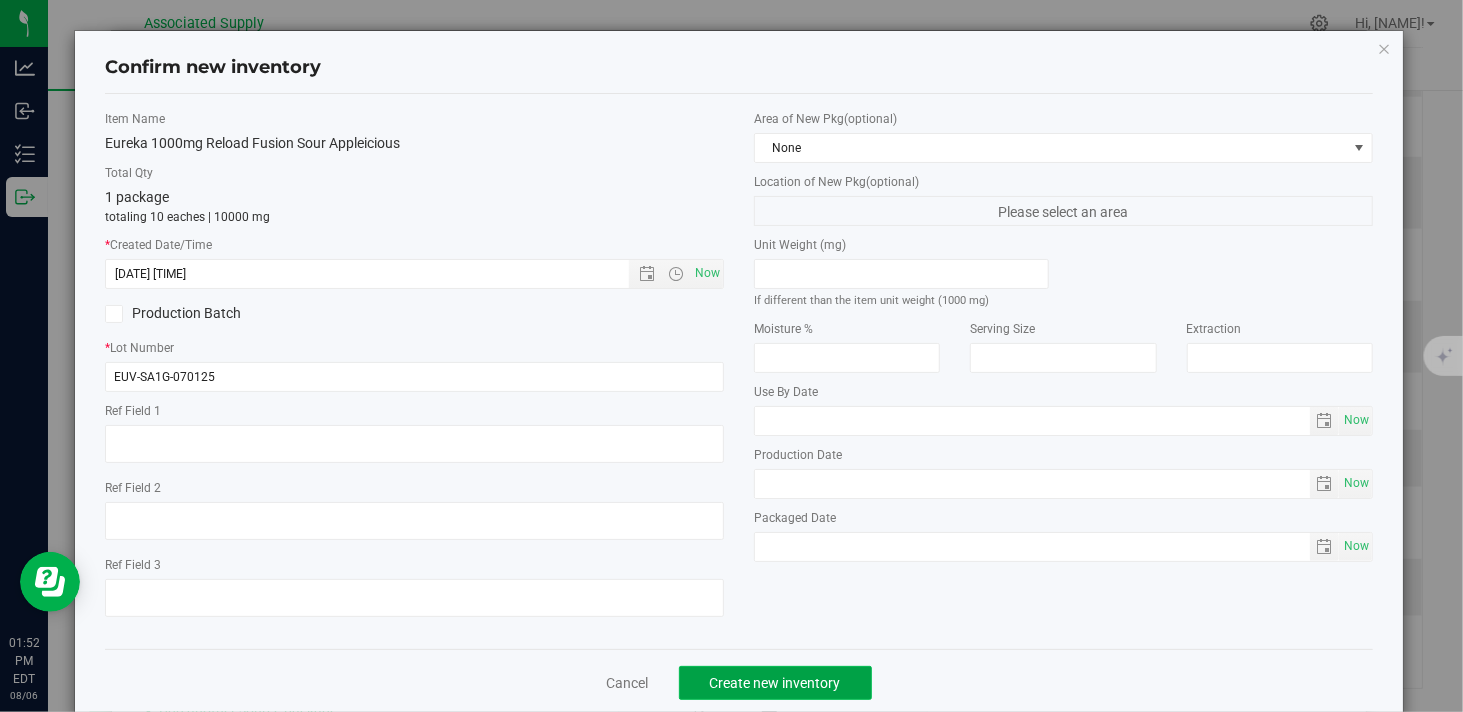 click on "Create new inventory" 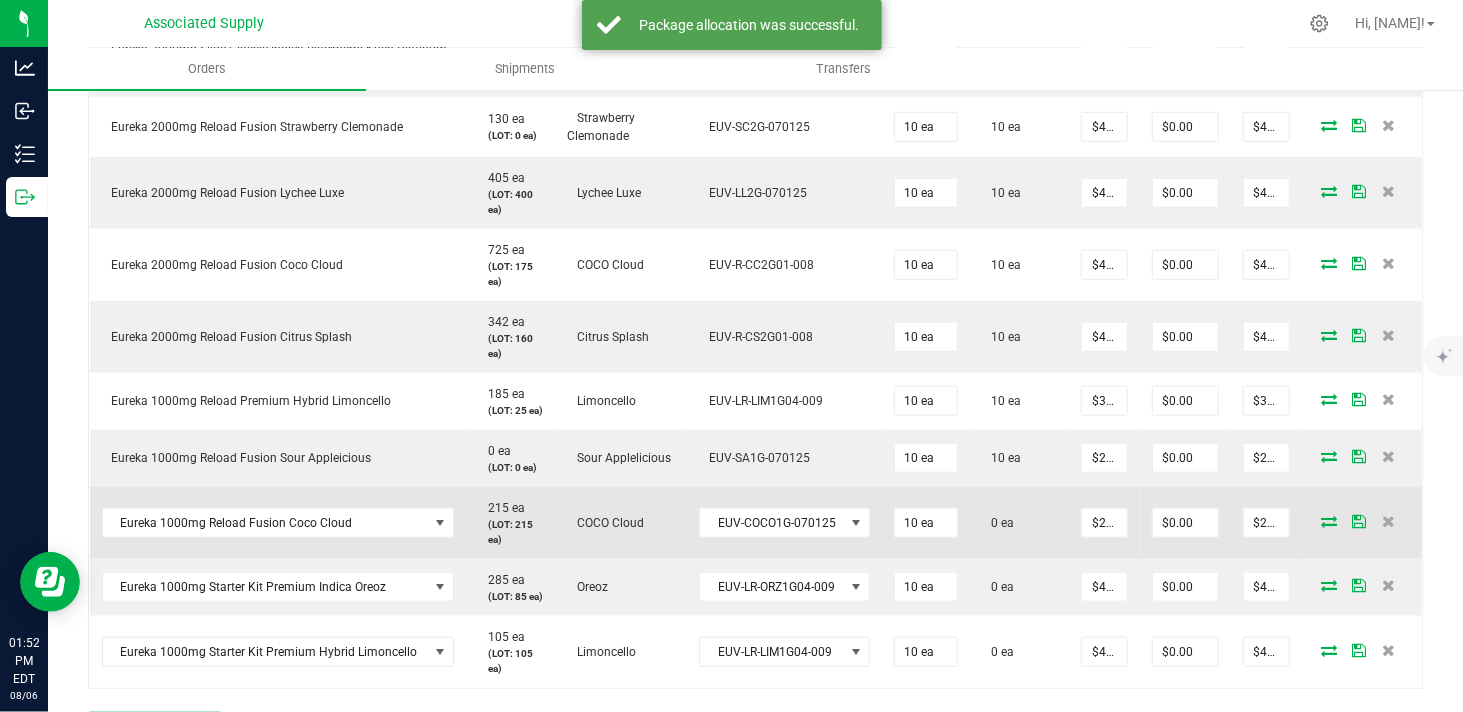 click at bounding box center (1329, 521) 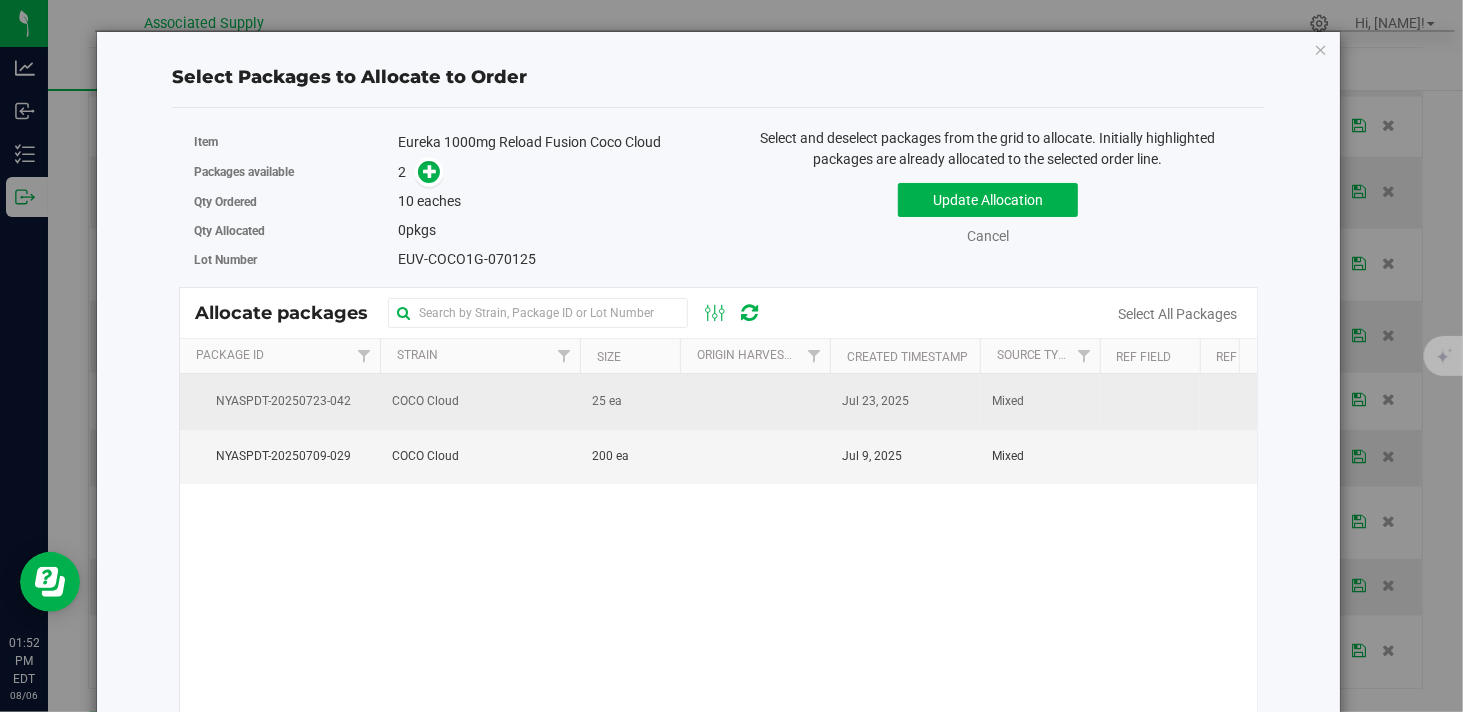 click on "COCO Cloud" at bounding box center (425, 401) 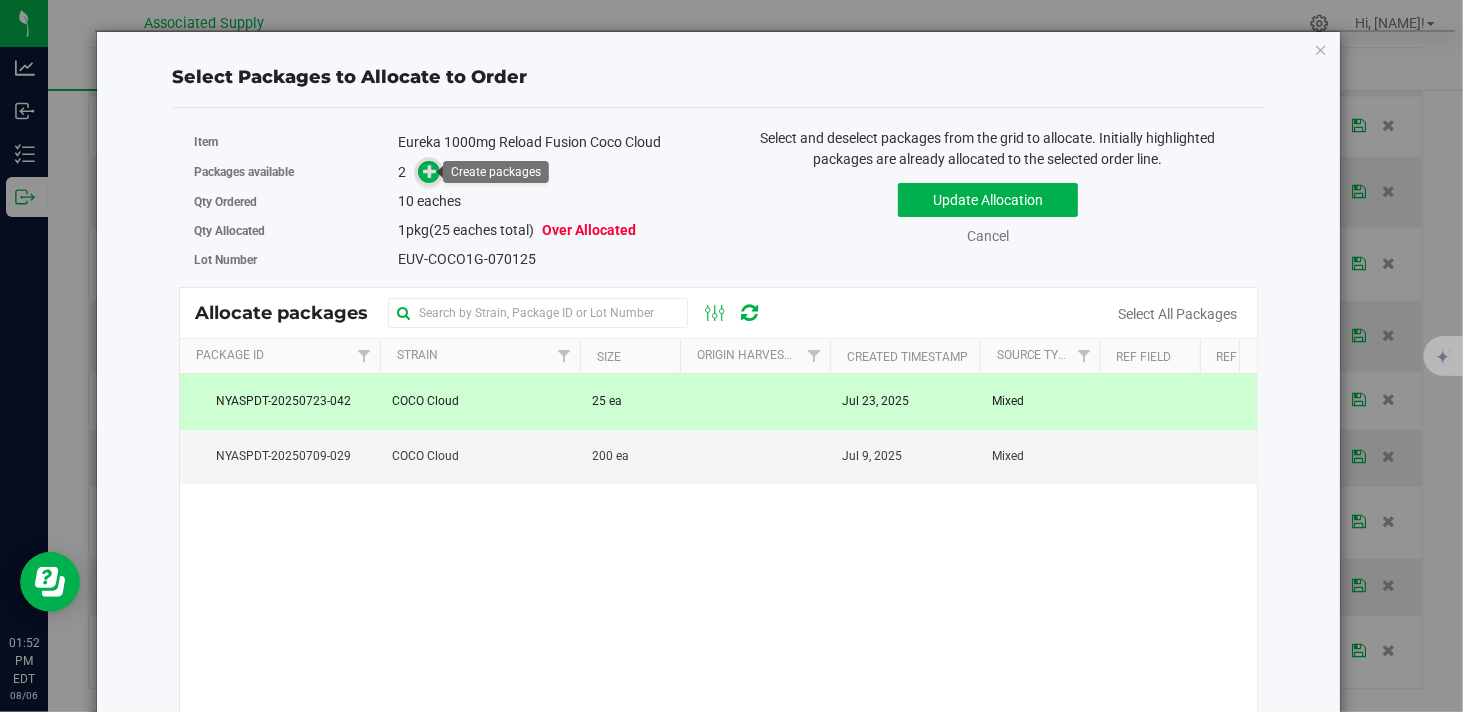 click at bounding box center [430, 171] 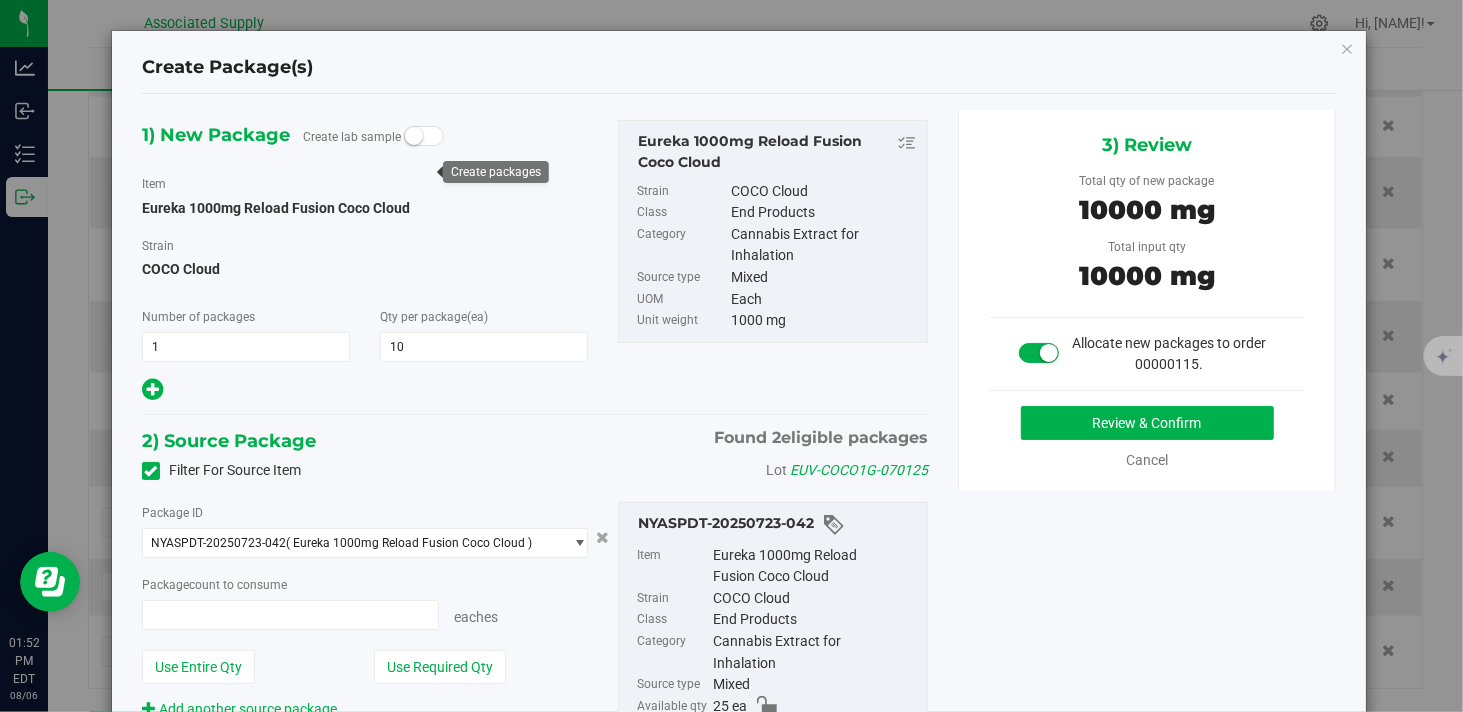 type on "10 ea" 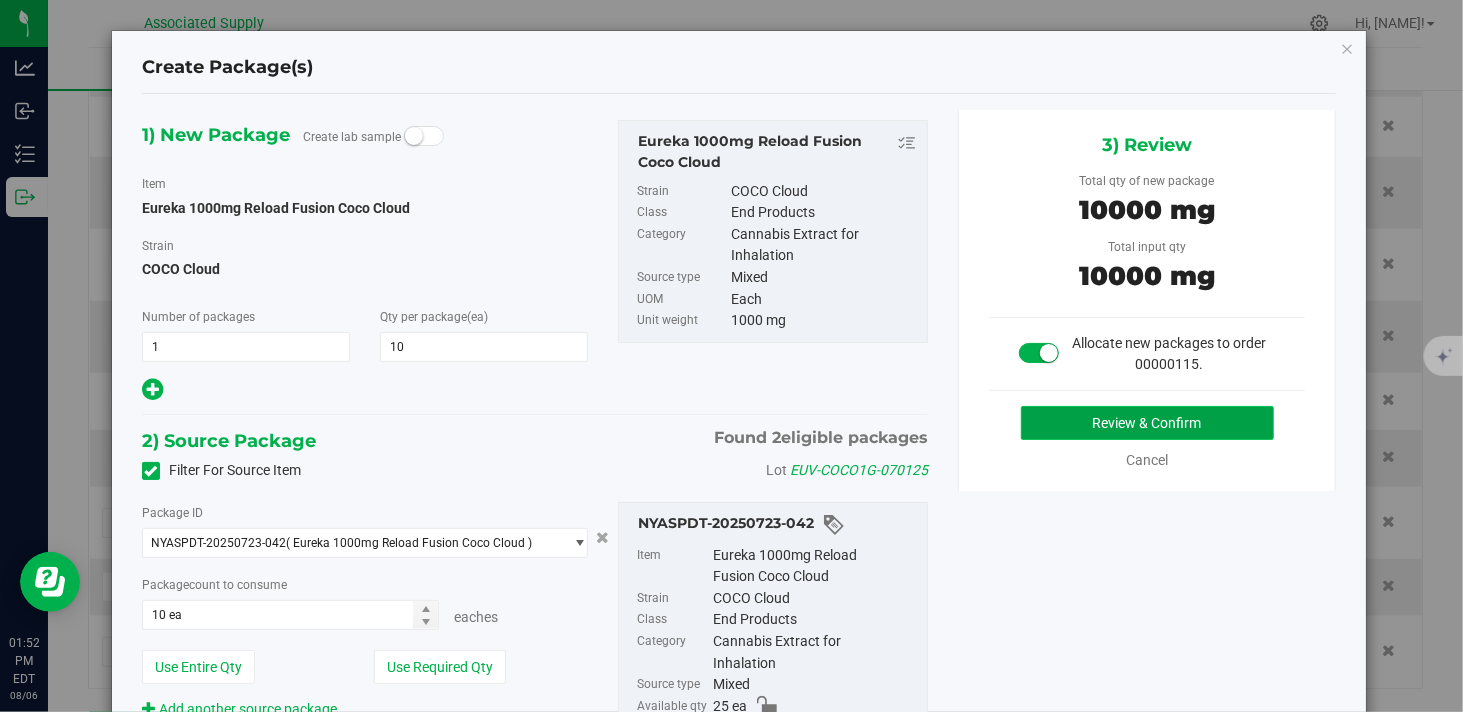 click on "Review & Confirm" at bounding box center [1147, 423] 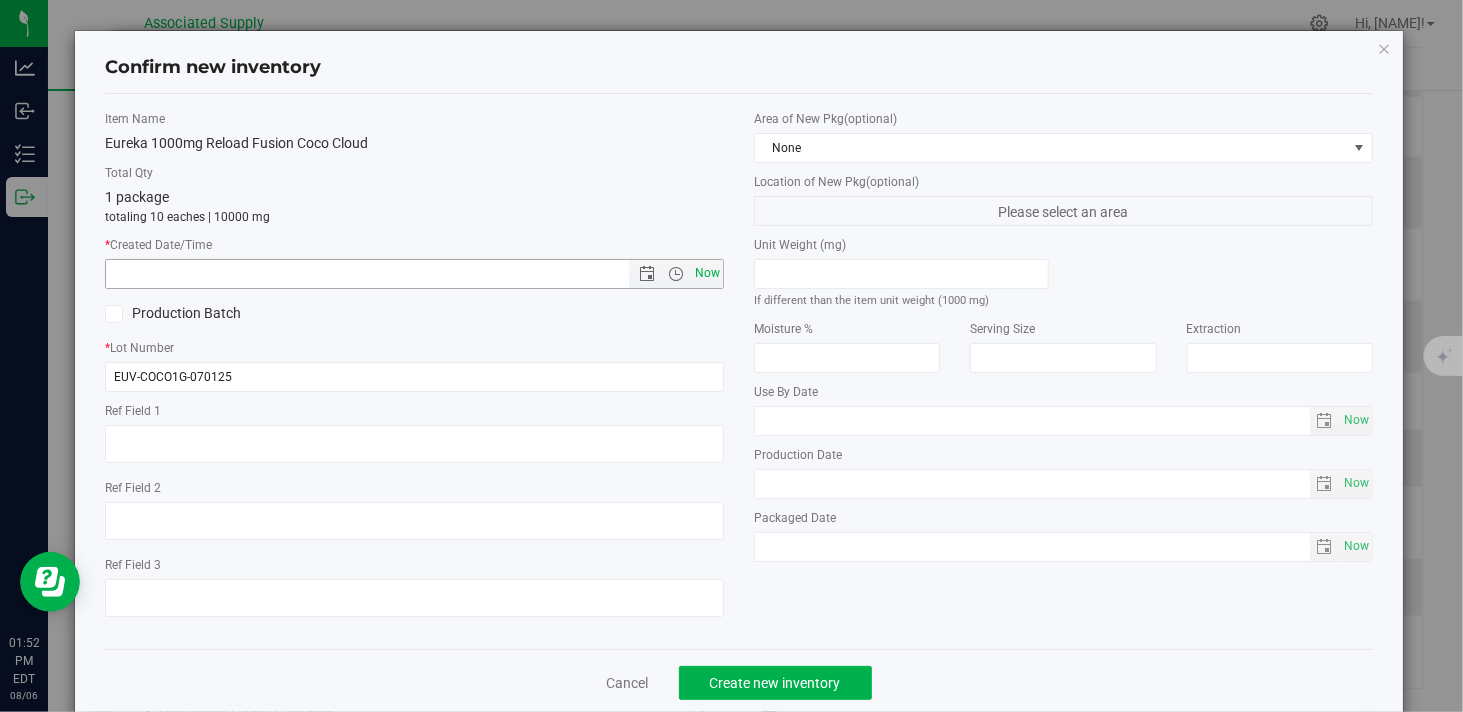 click on "Now" at bounding box center (708, 273) 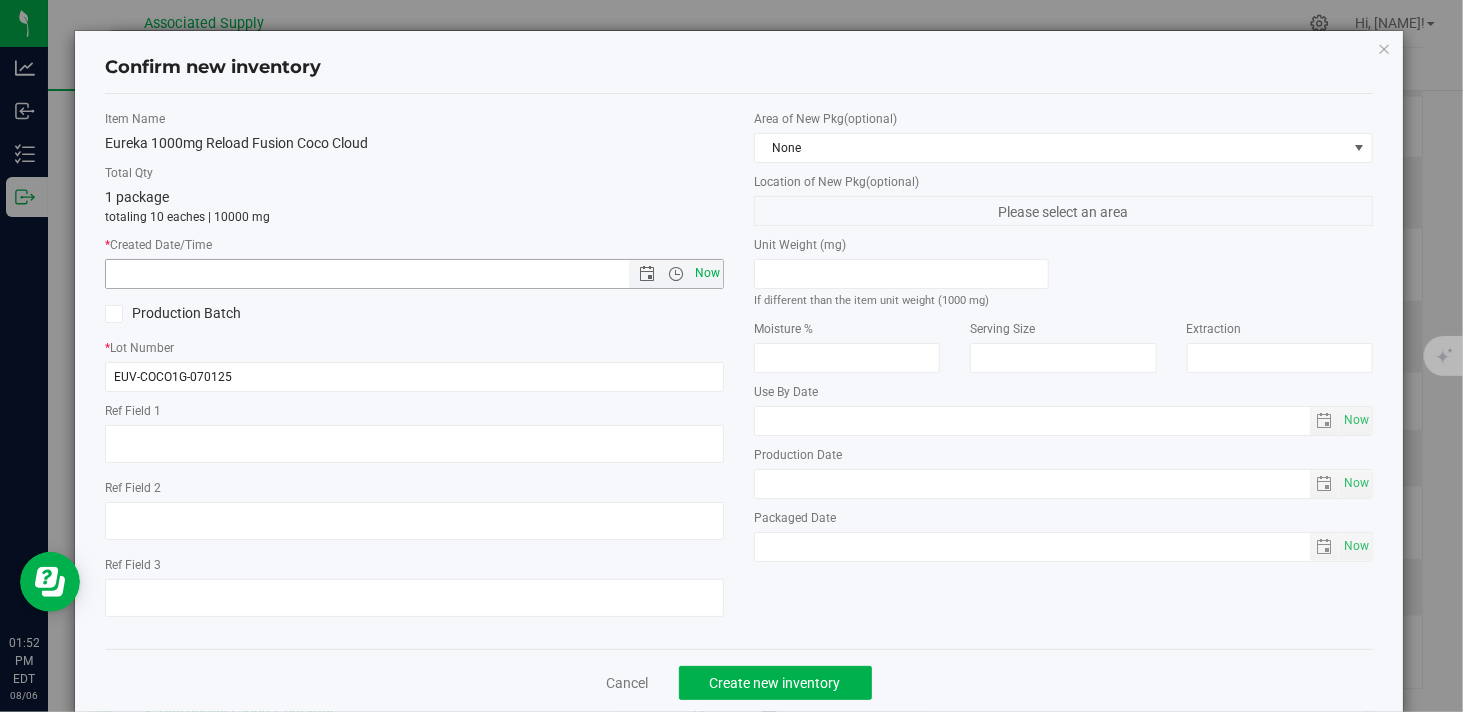 type on "8/6/2025 1:52 PM" 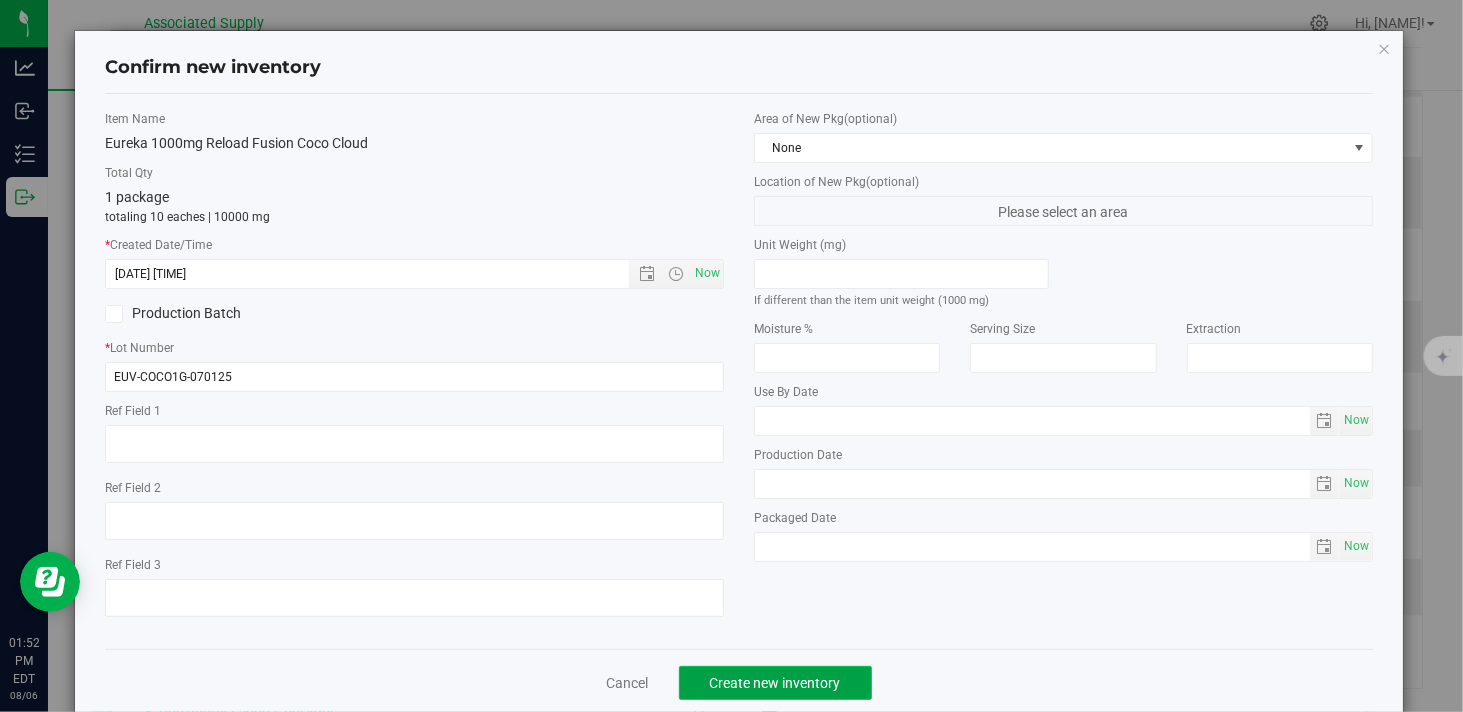 click on "Create new inventory" 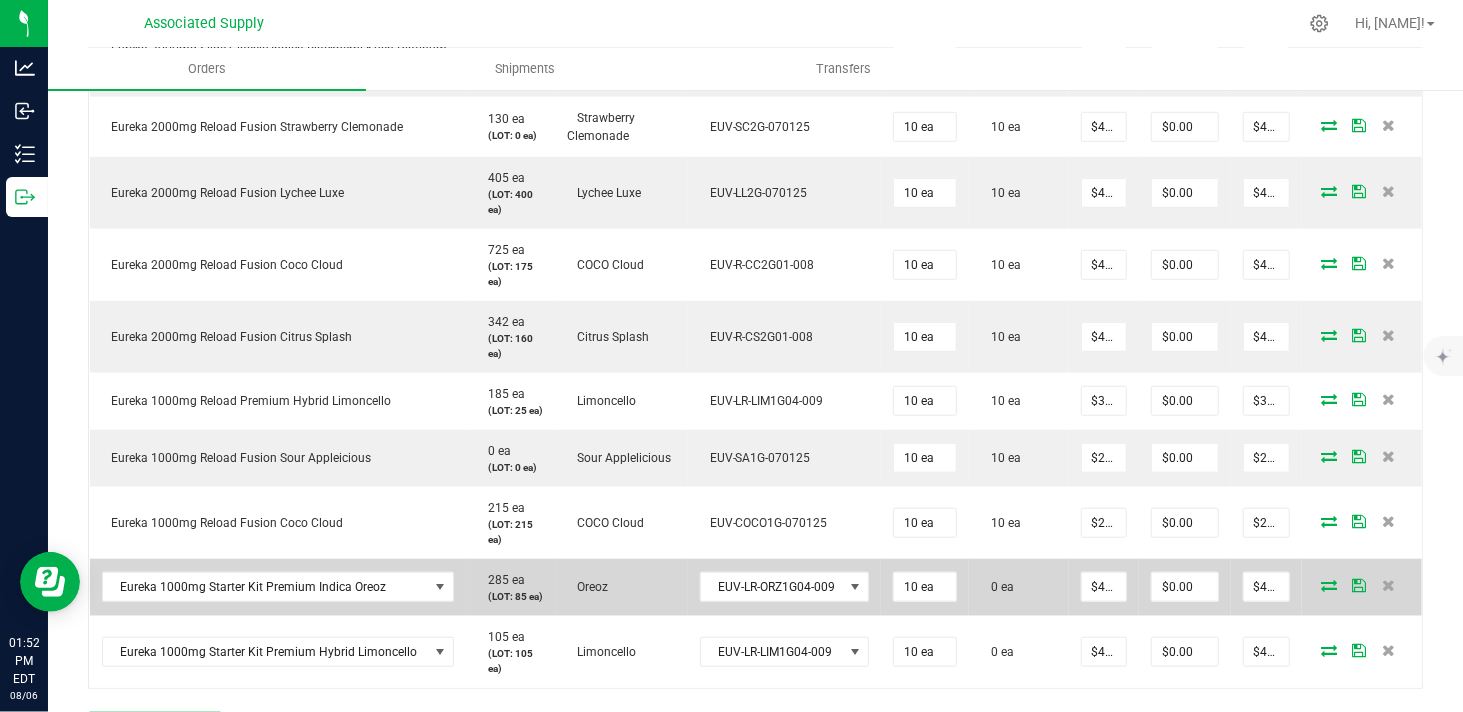 click at bounding box center [1329, 585] 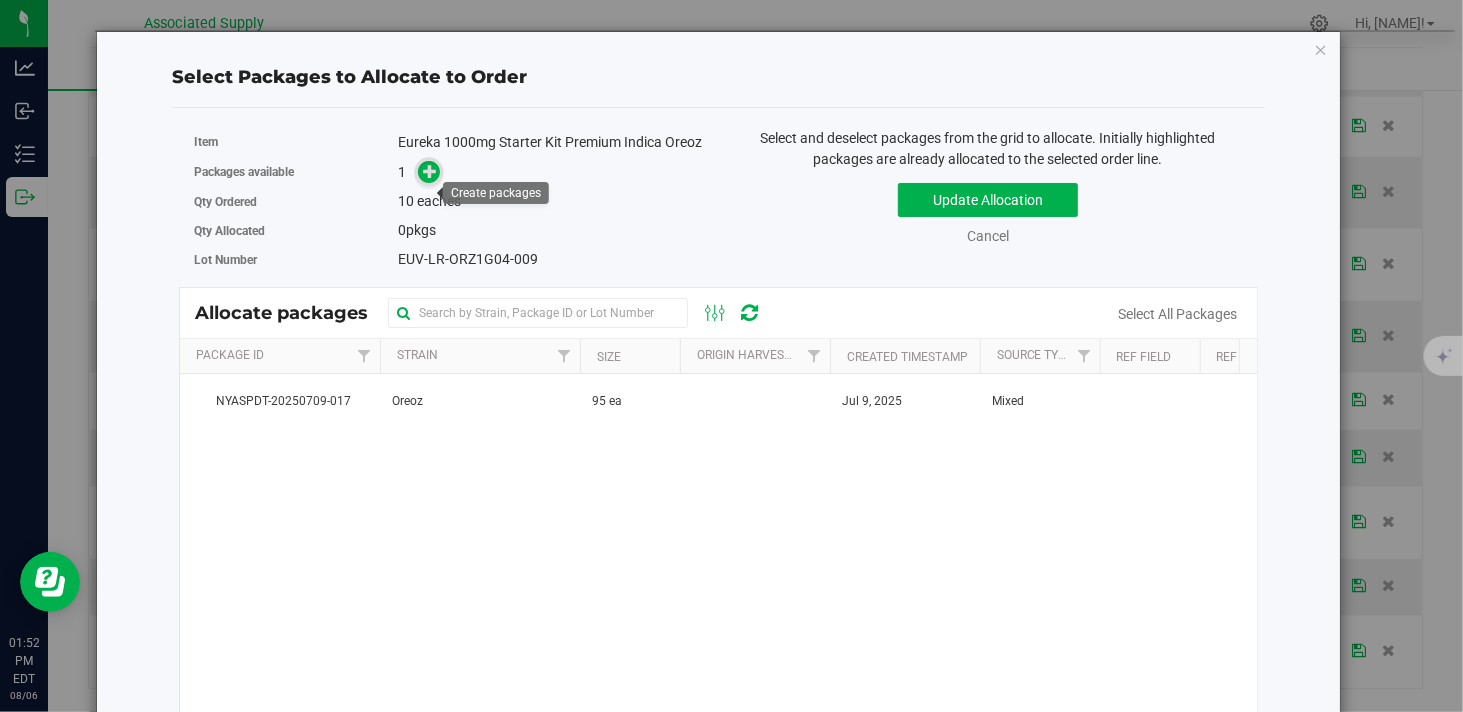 click at bounding box center [430, 171] 